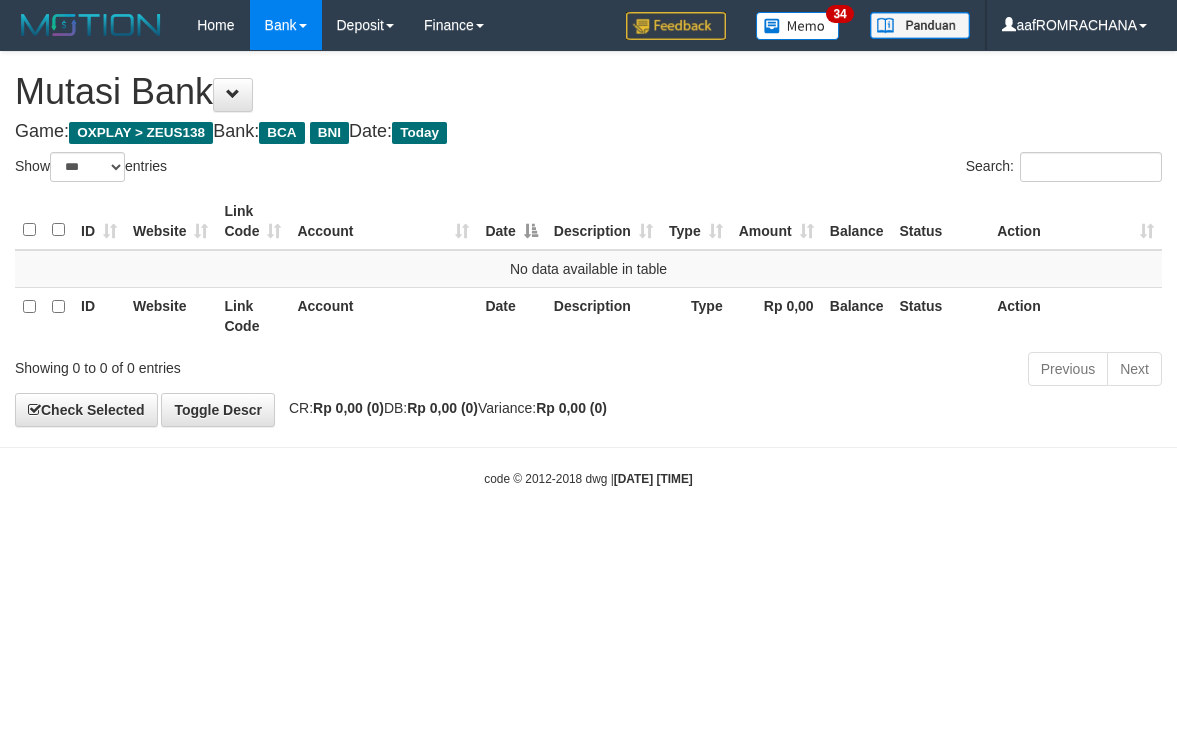 select on "***" 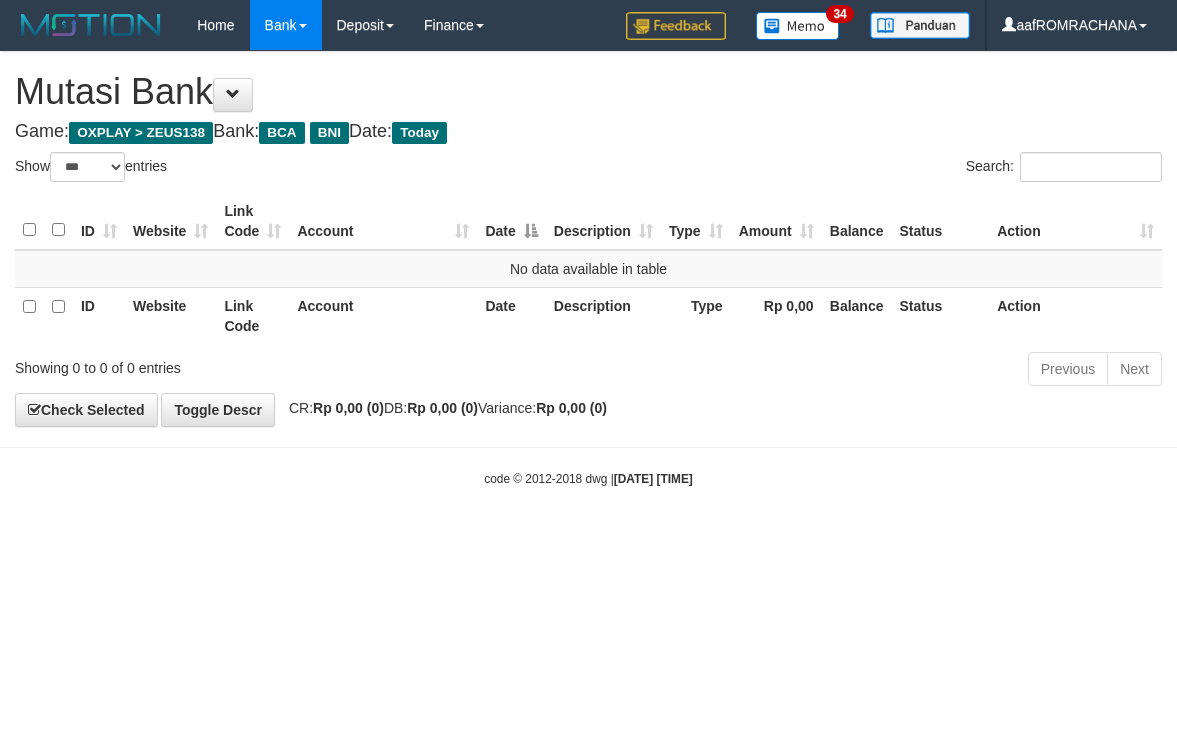 scroll, scrollTop: 0, scrollLeft: 0, axis: both 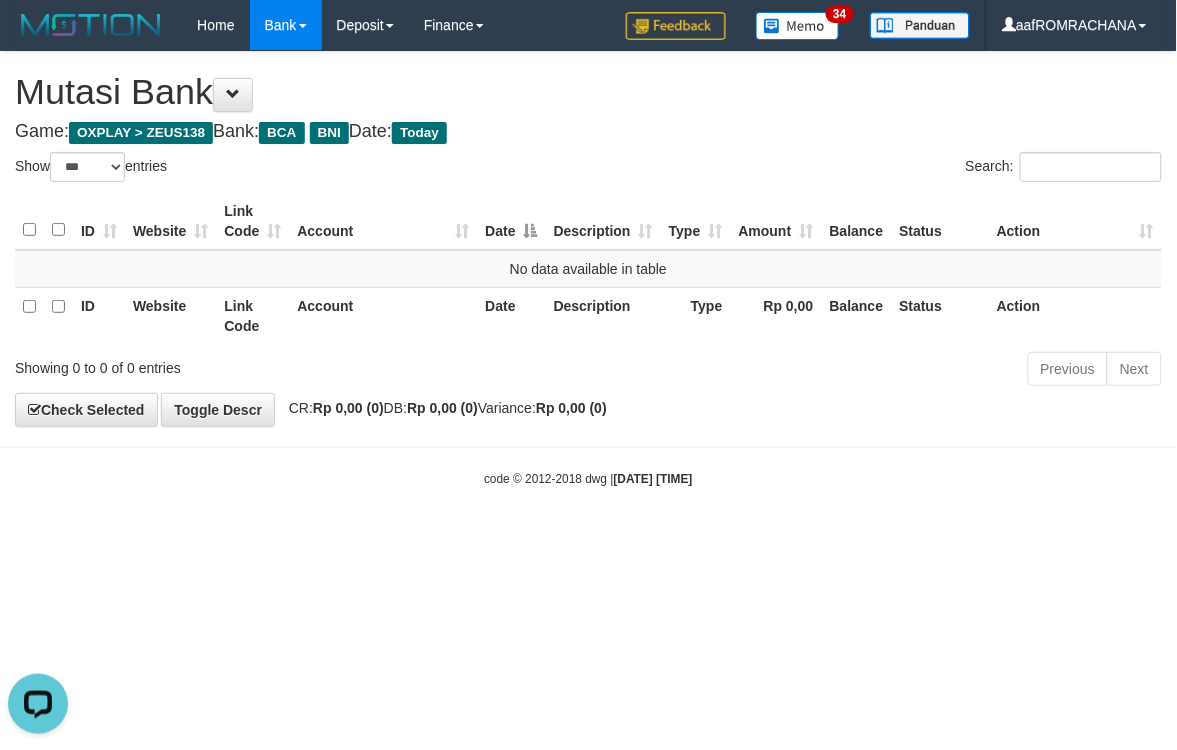 click on "Toggle navigation
Home
Bank
Account List
Load
By Website
Group
[OXPLAY]													ZEUS138
By Load Group (DPS)
Sync" at bounding box center [588, 269] 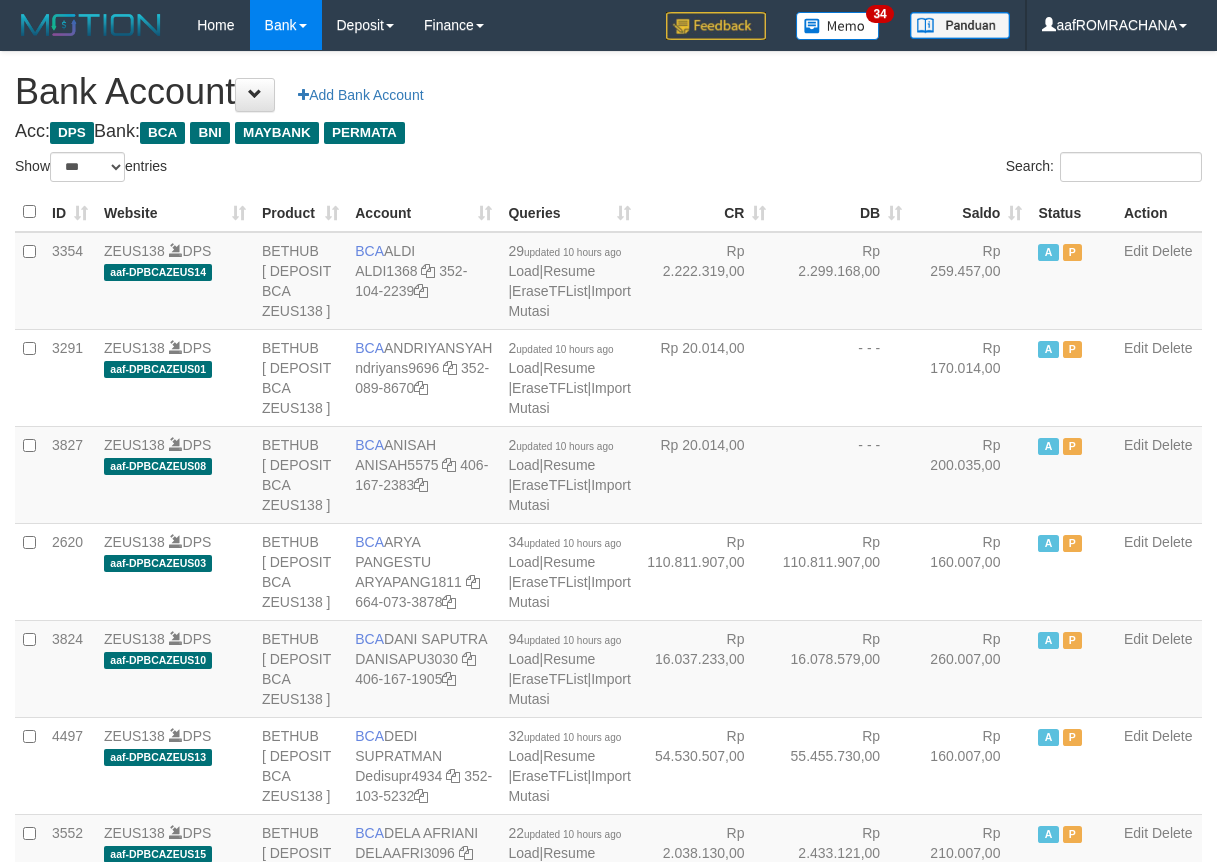 select on "***" 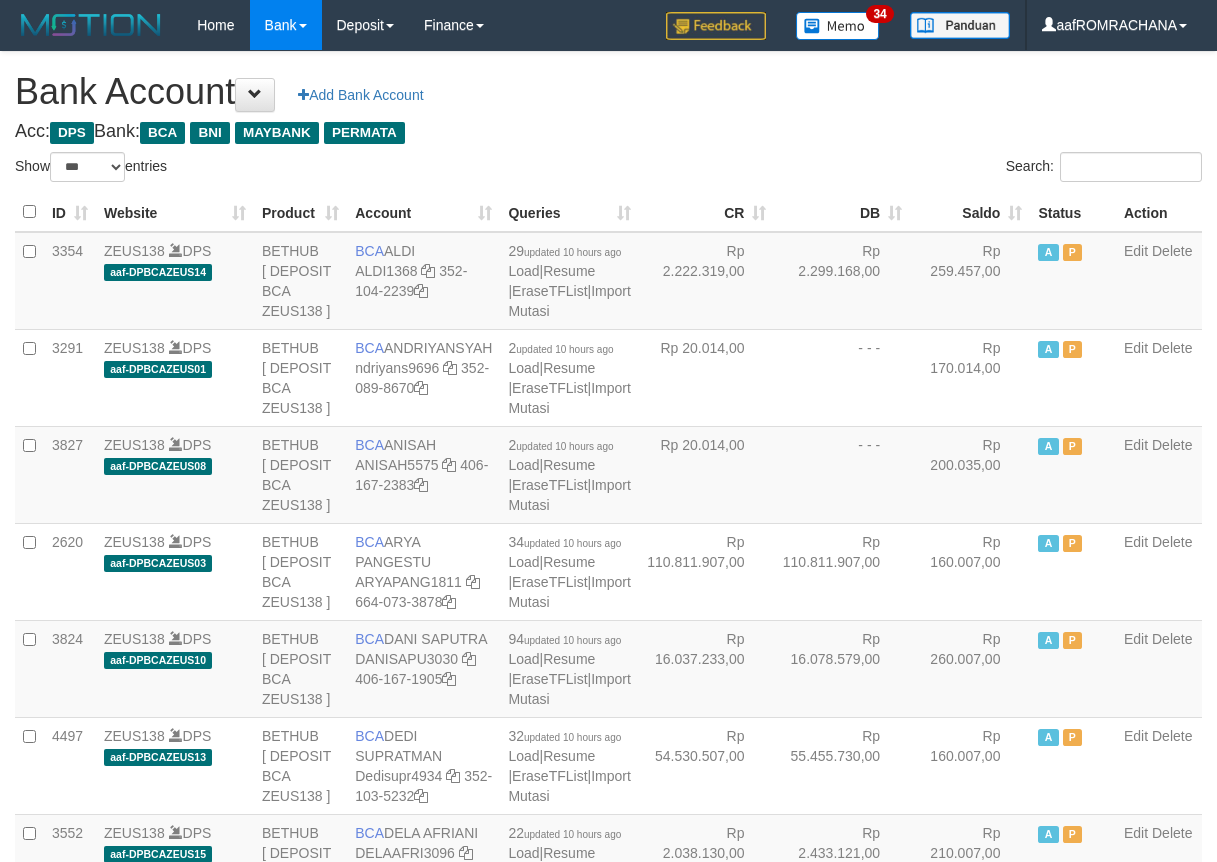 scroll, scrollTop: 0, scrollLeft: 0, axis: both 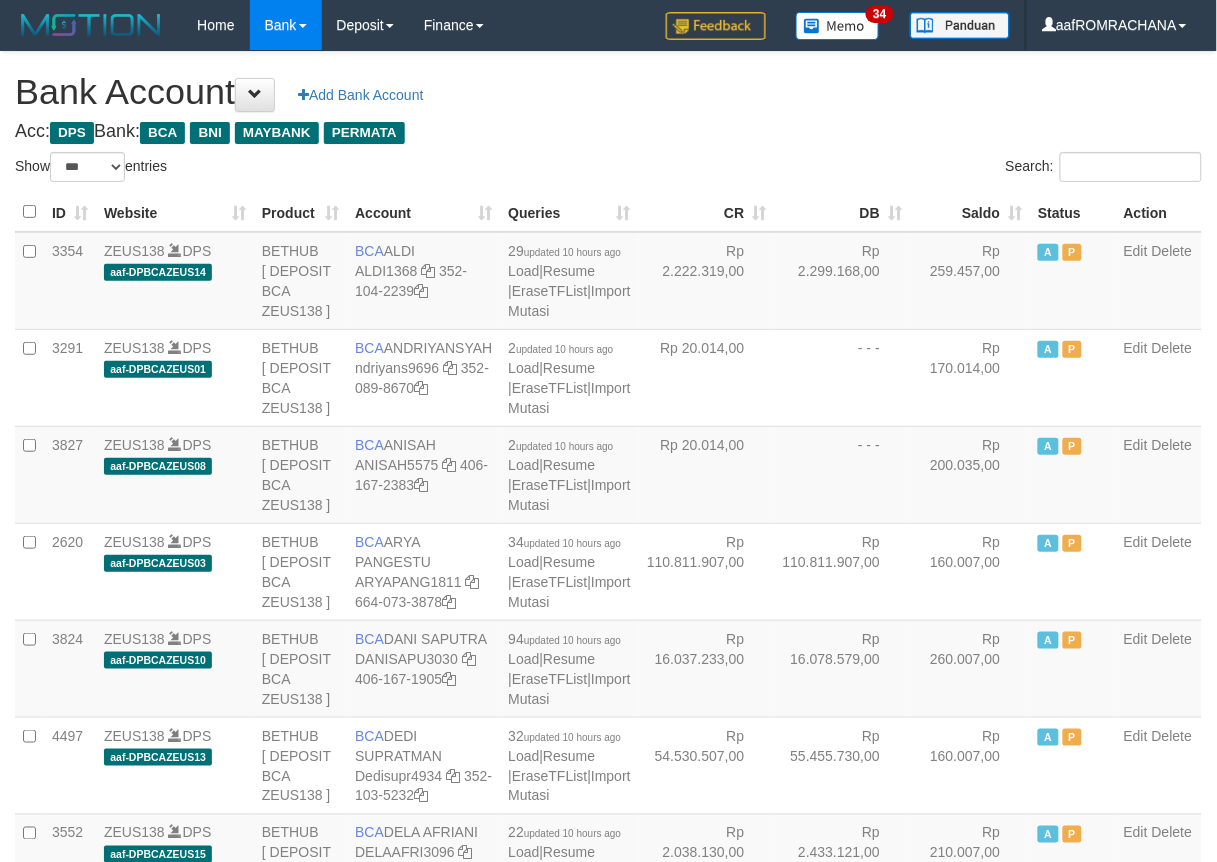 click on "Saldo" at bounding box center [970, 212] 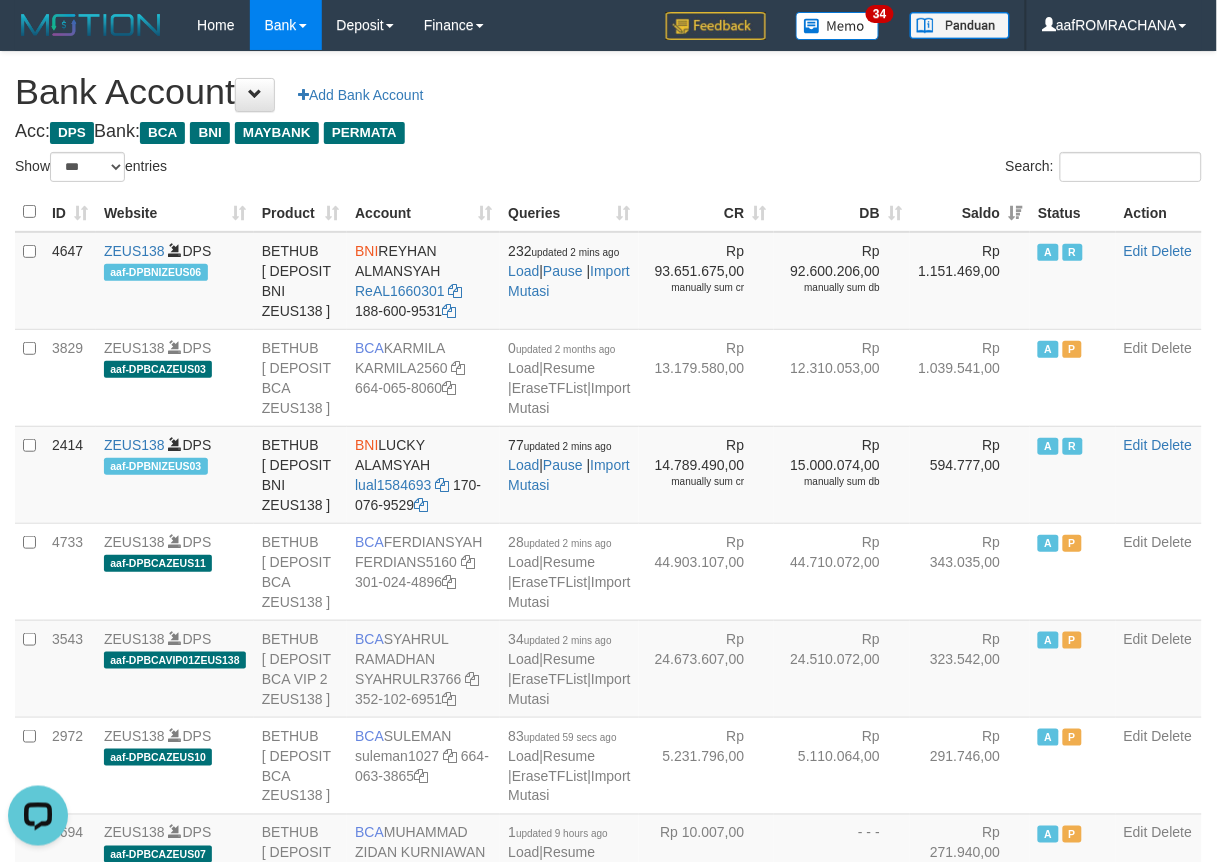 scroll, scrollTop: 0, scrollLeft: 0, axis: both 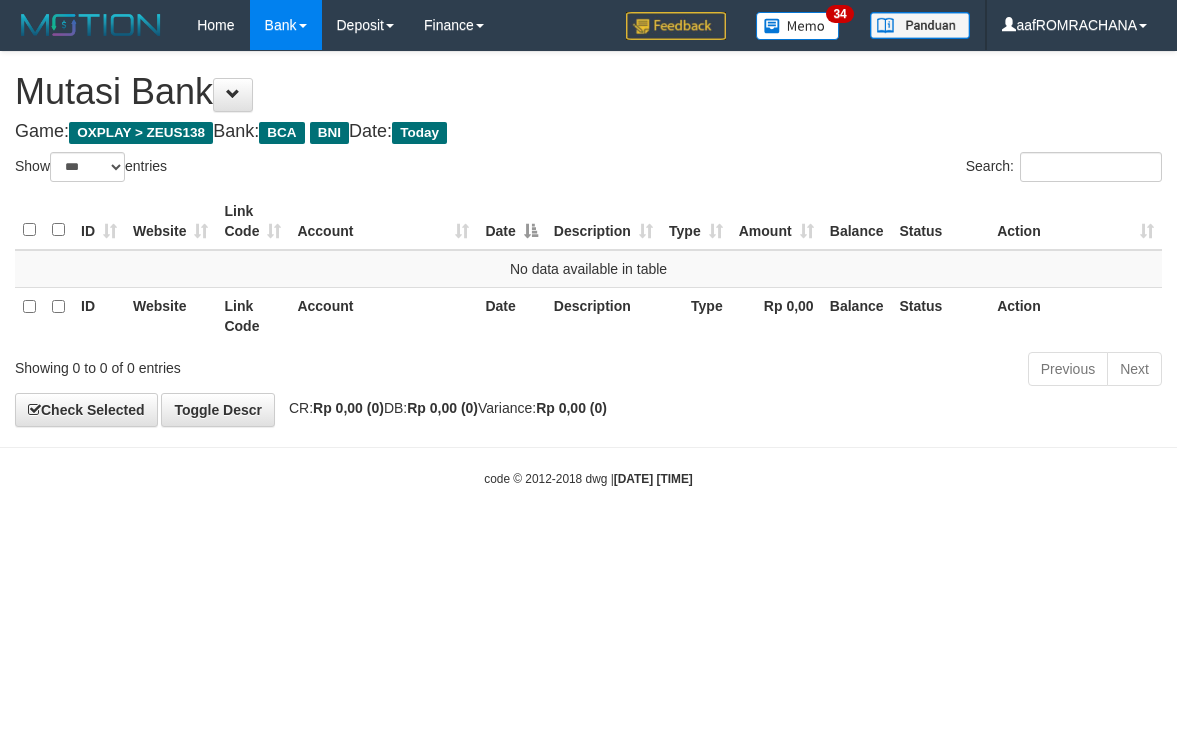 select on "***" 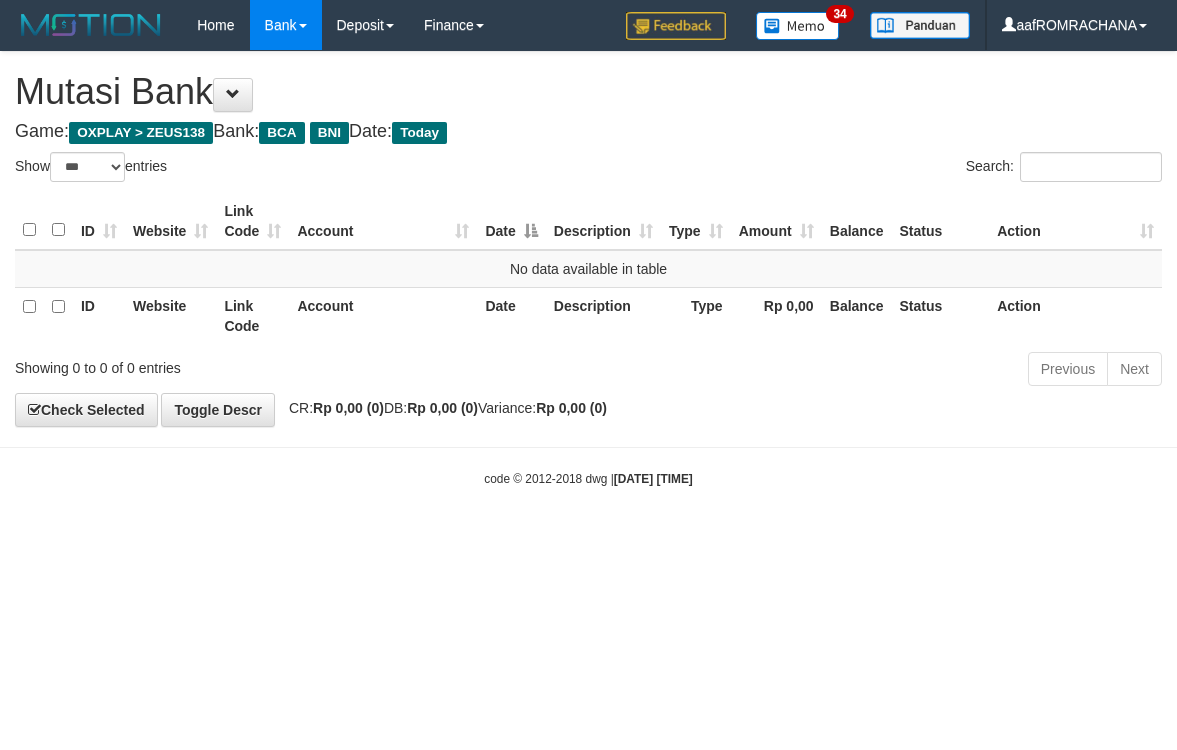 scroll, scrollTop: 0, scrollLeft: 0, axis: both 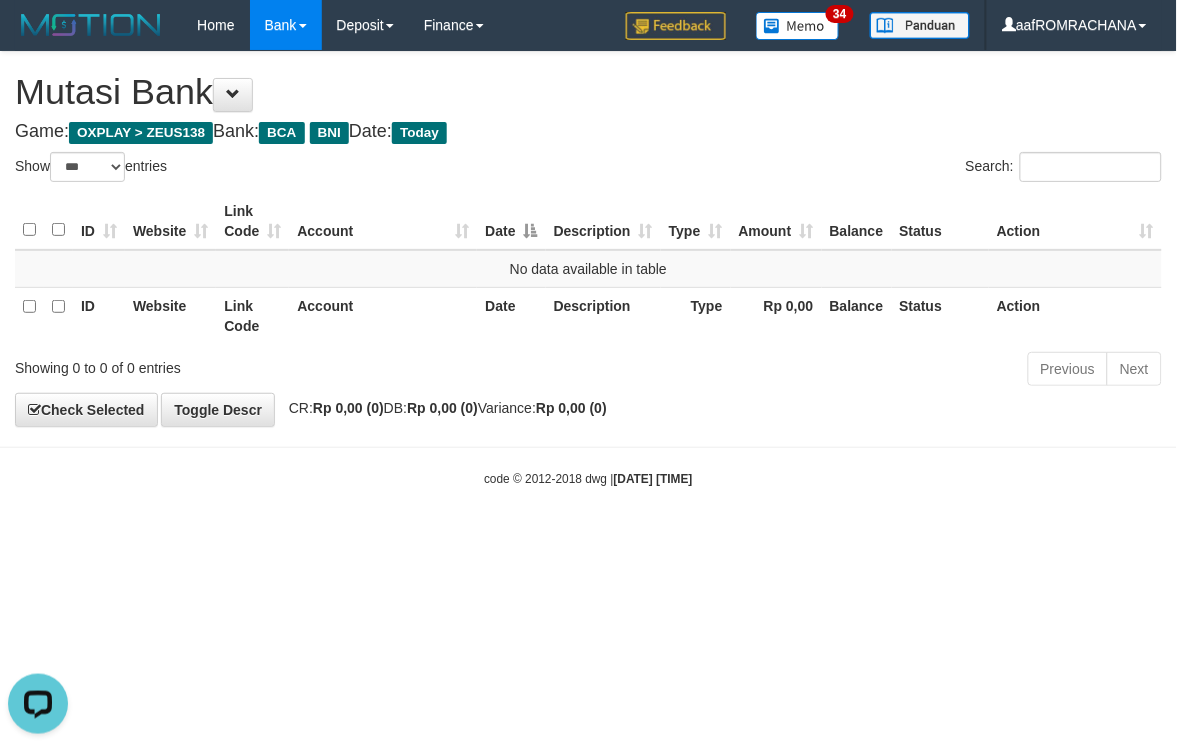 click on "Toggle navigation
Home
Bank
Account List
Load
By Website
Group
[OXPLAY]													ZEUS138
By Load Group (DPS)
Sync" at bounding box center (588, 269) 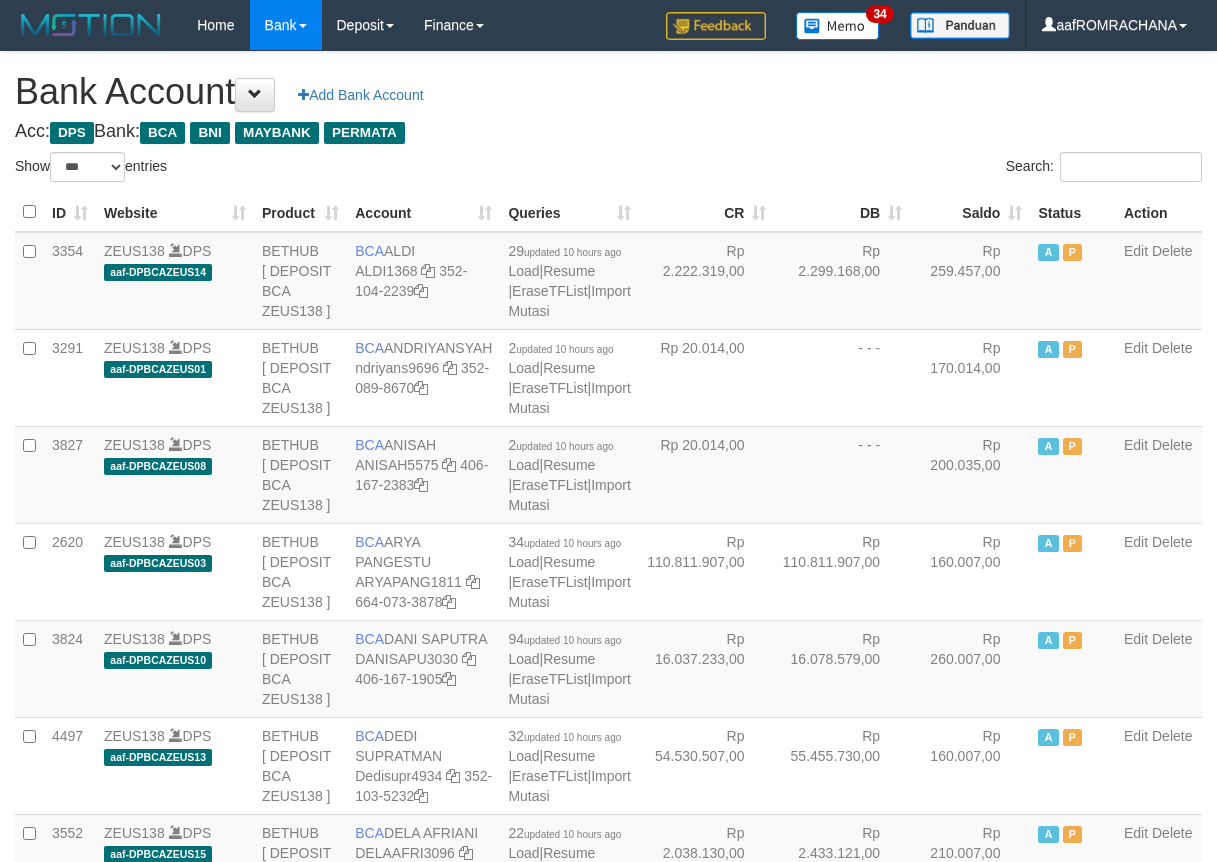 select on "***" 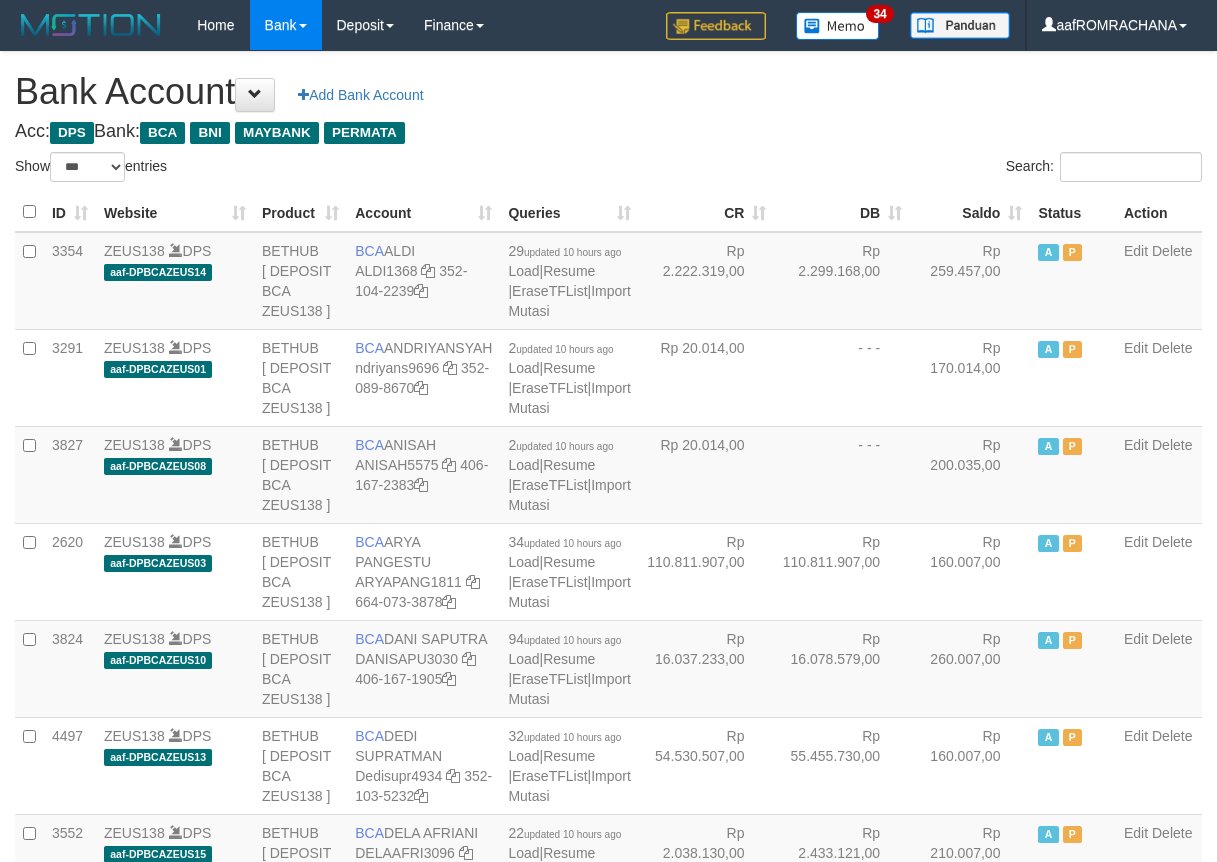 scroll, scrollTop: 0, scrollLeft: 0, axis: both 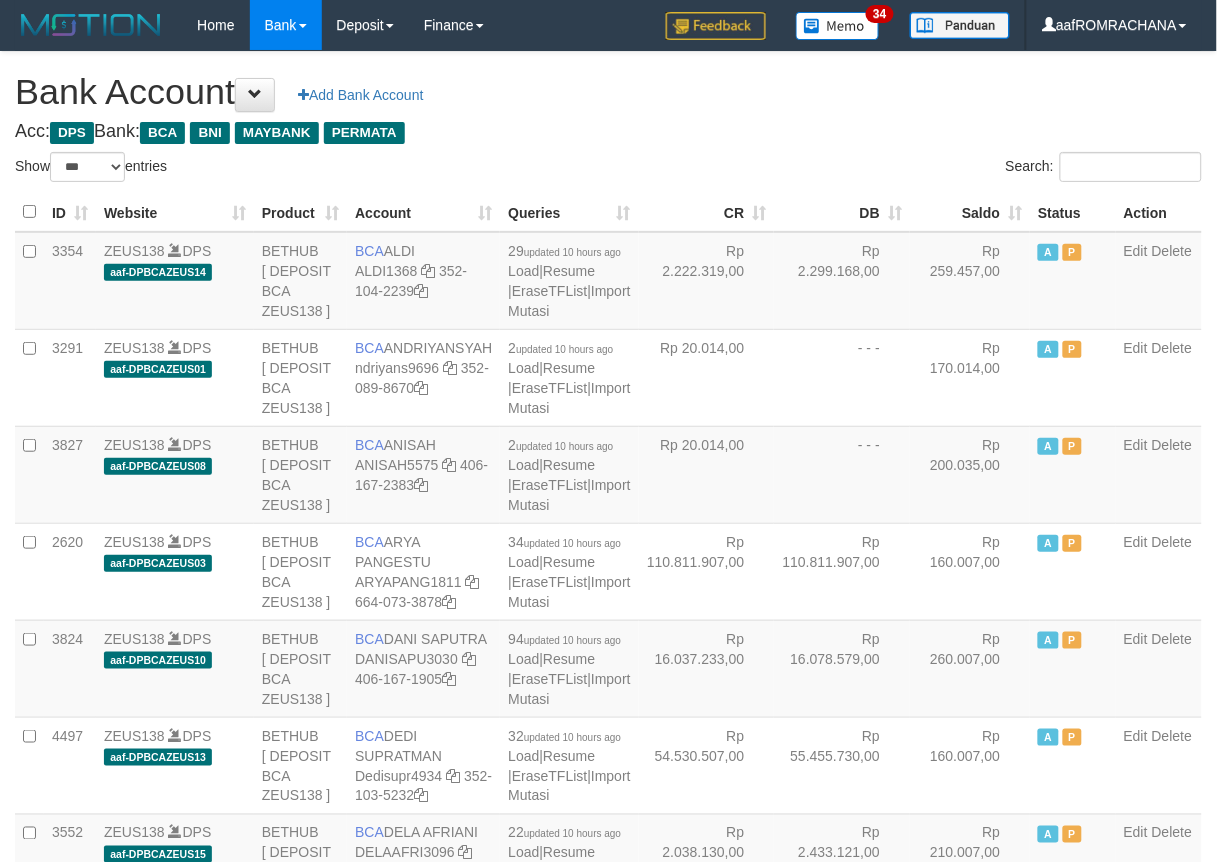 click on "Saldo" at bounding box center (970, 212) 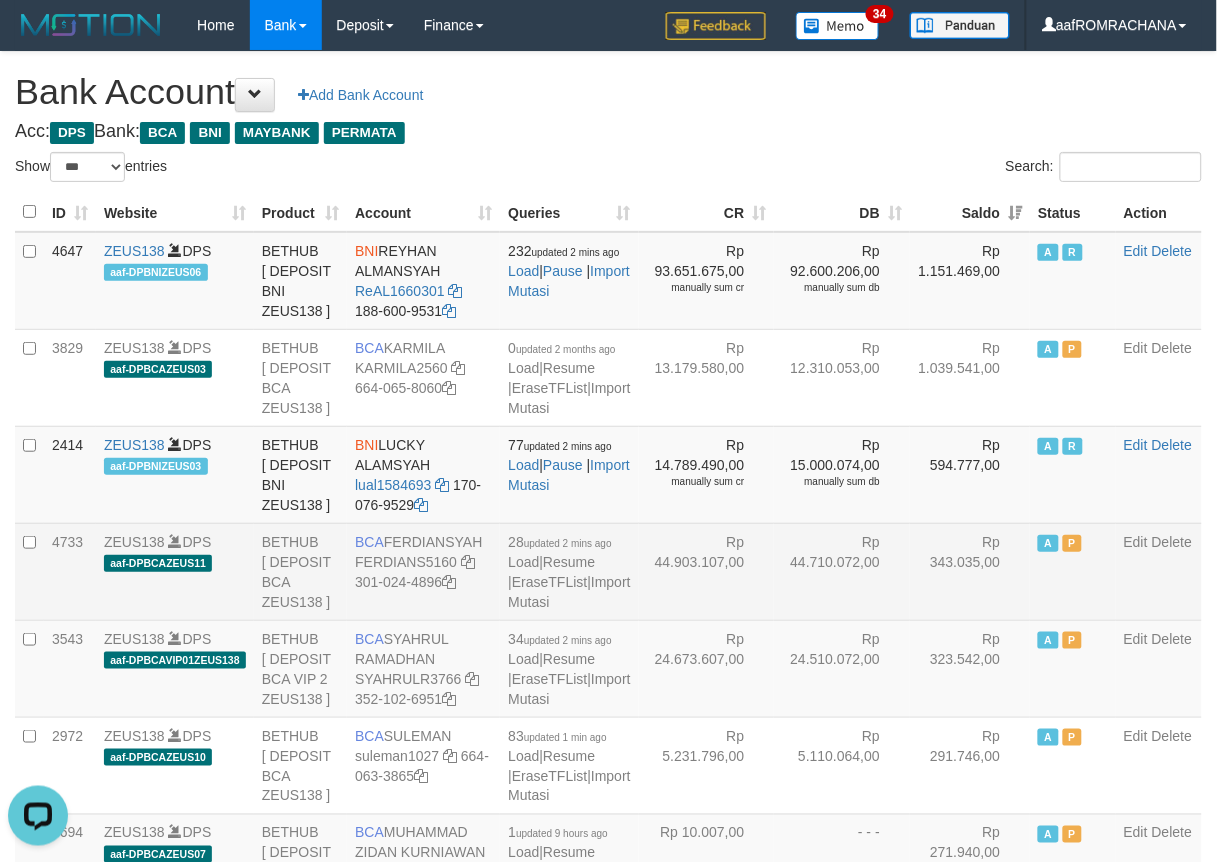scroll, scrollTop: 0, scrollLeft: 0, axis: both 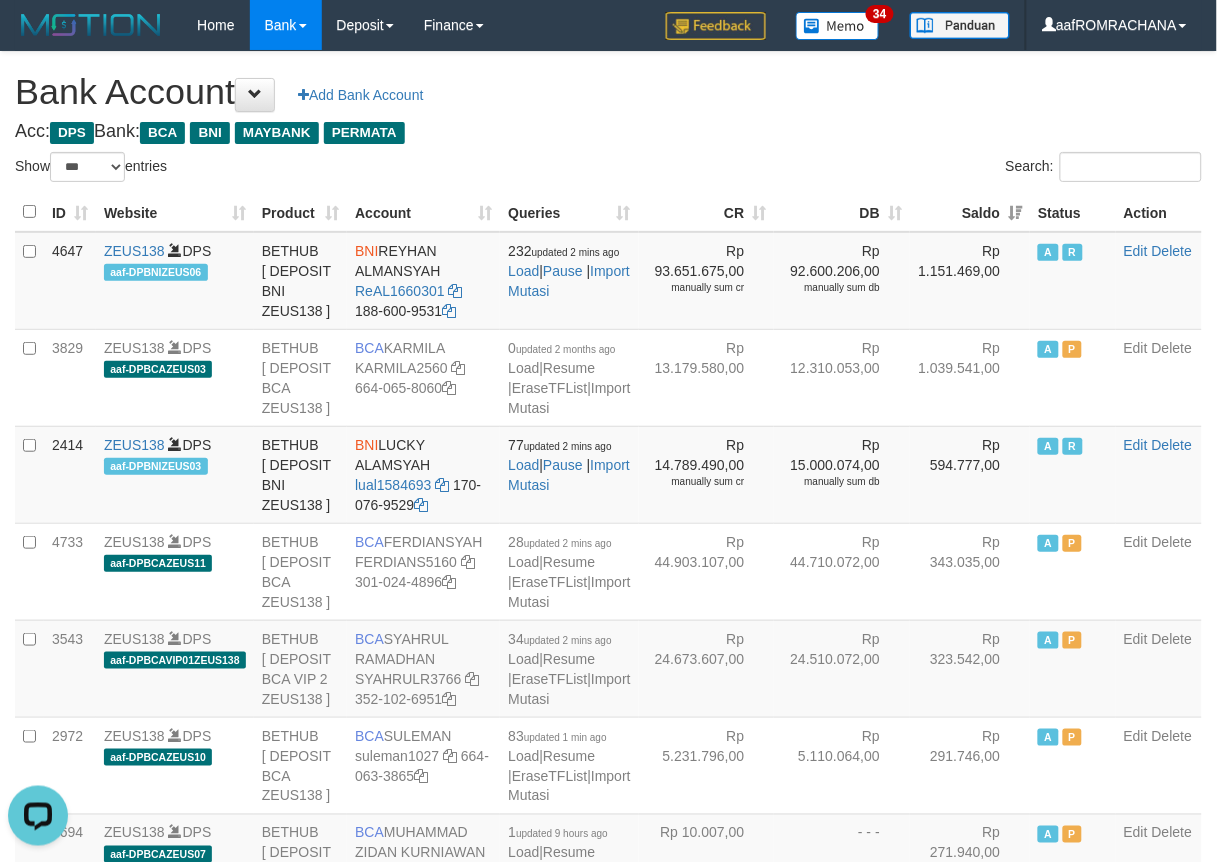 click on "**********" at bounding box center (608, 2047) 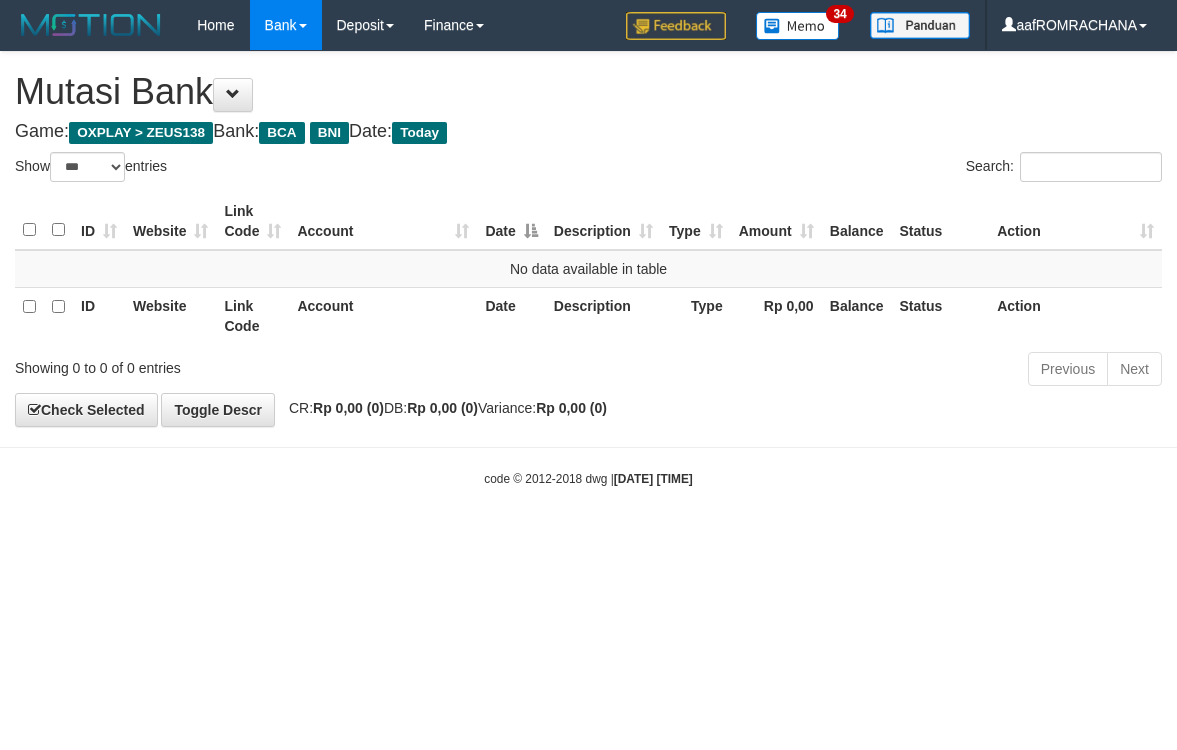 select on "***" 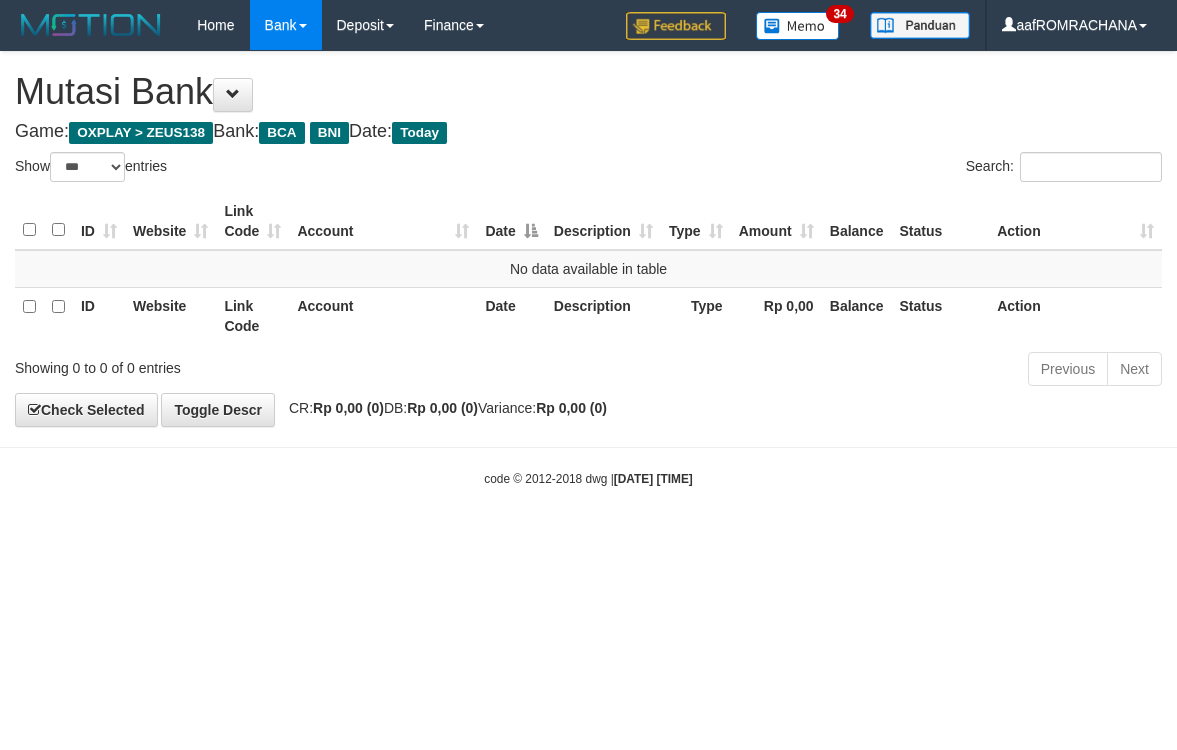 scroll, scrollTop: 0, scrollLeft: 0, axis: both 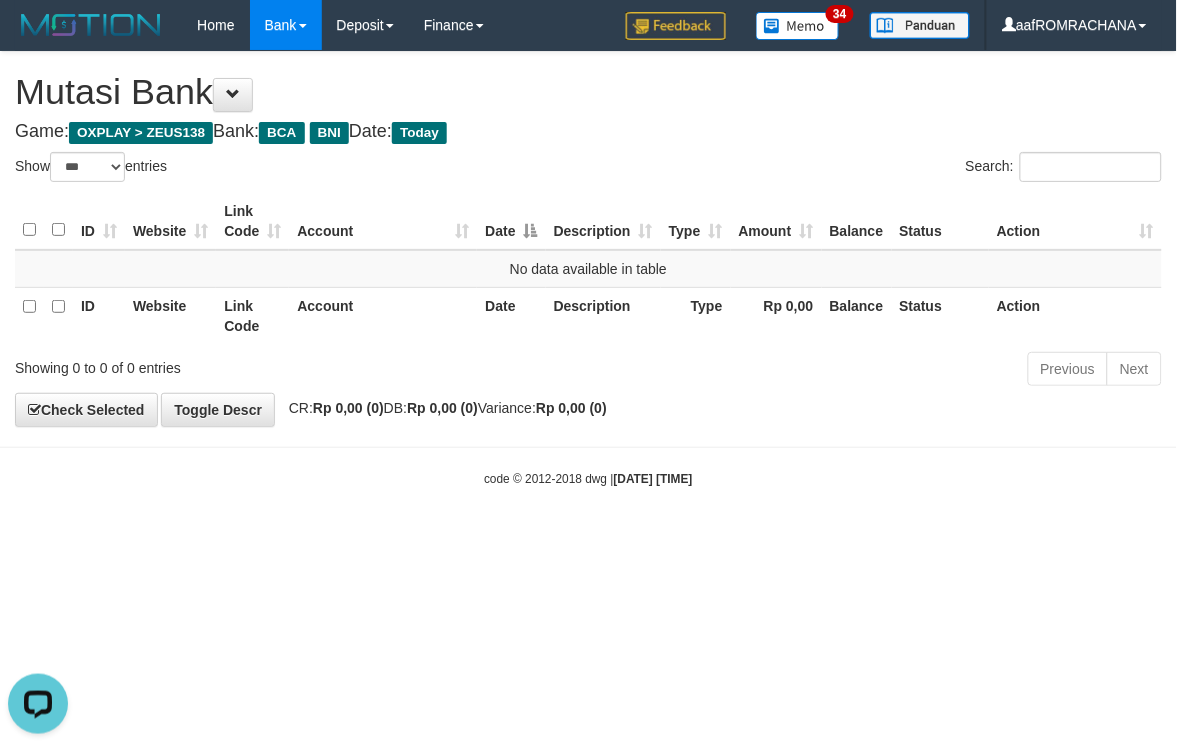 click on "Toggle navigation
Home
Bank
Account List
Load
By Website
Group
[OXPLAY]													ZEUS138
By Load Group (DPS)
Sync" at bounding box center [588, 269] 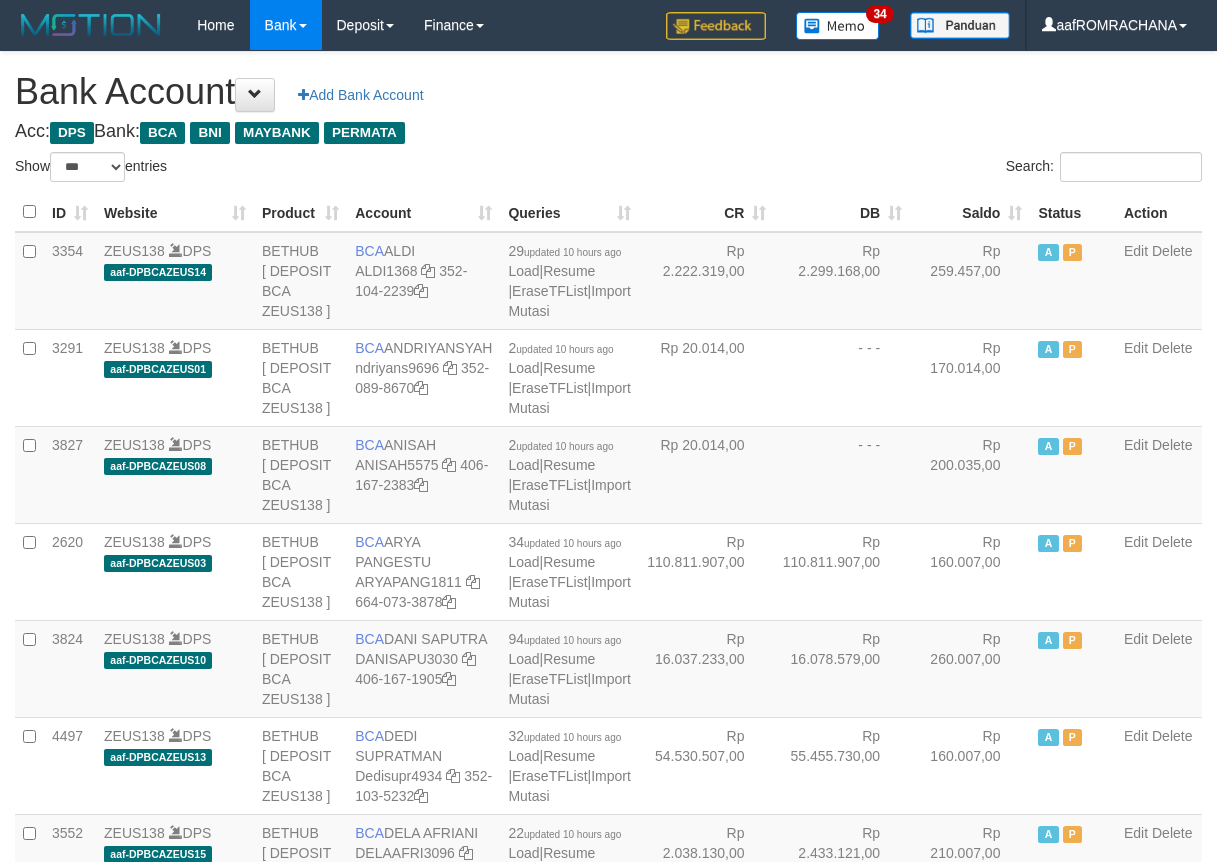 select on "***" 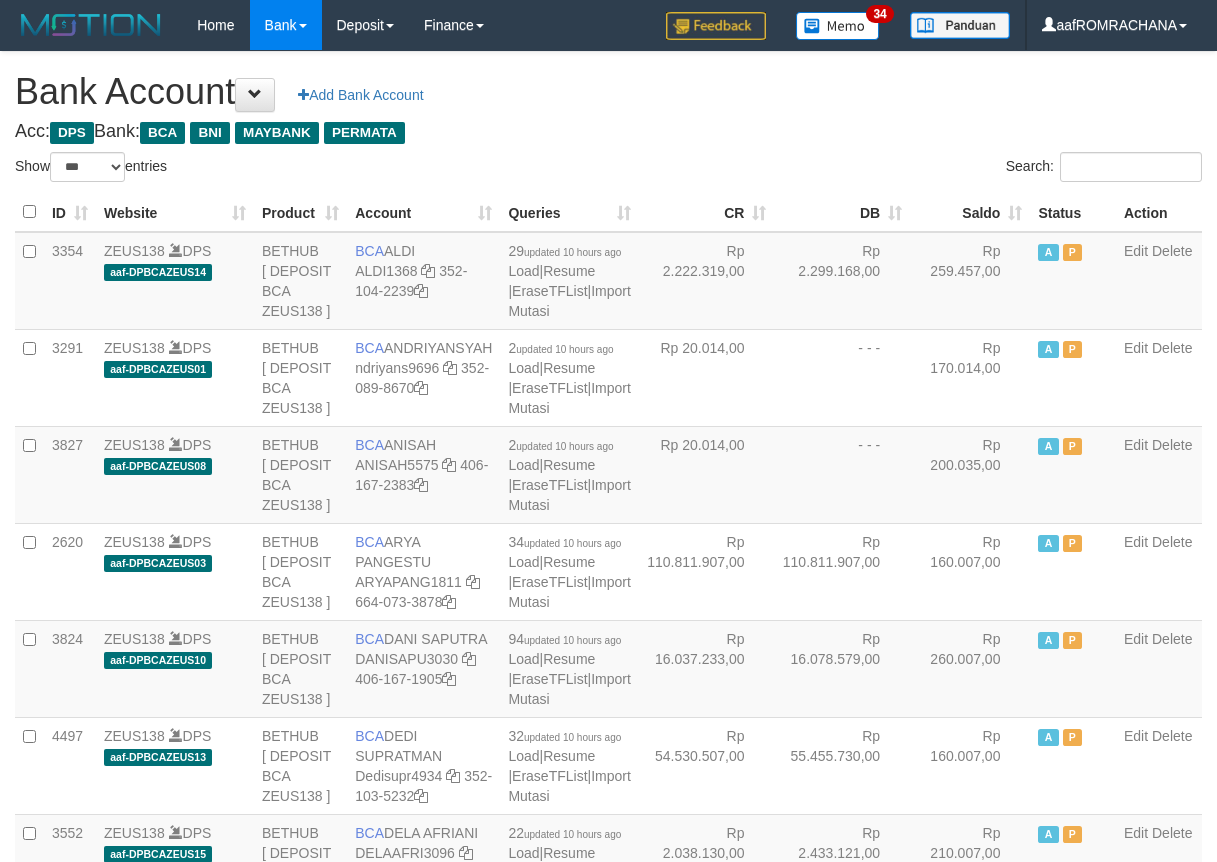 scroll, scrollTop: 0, scrollLeft: 0, axis: both 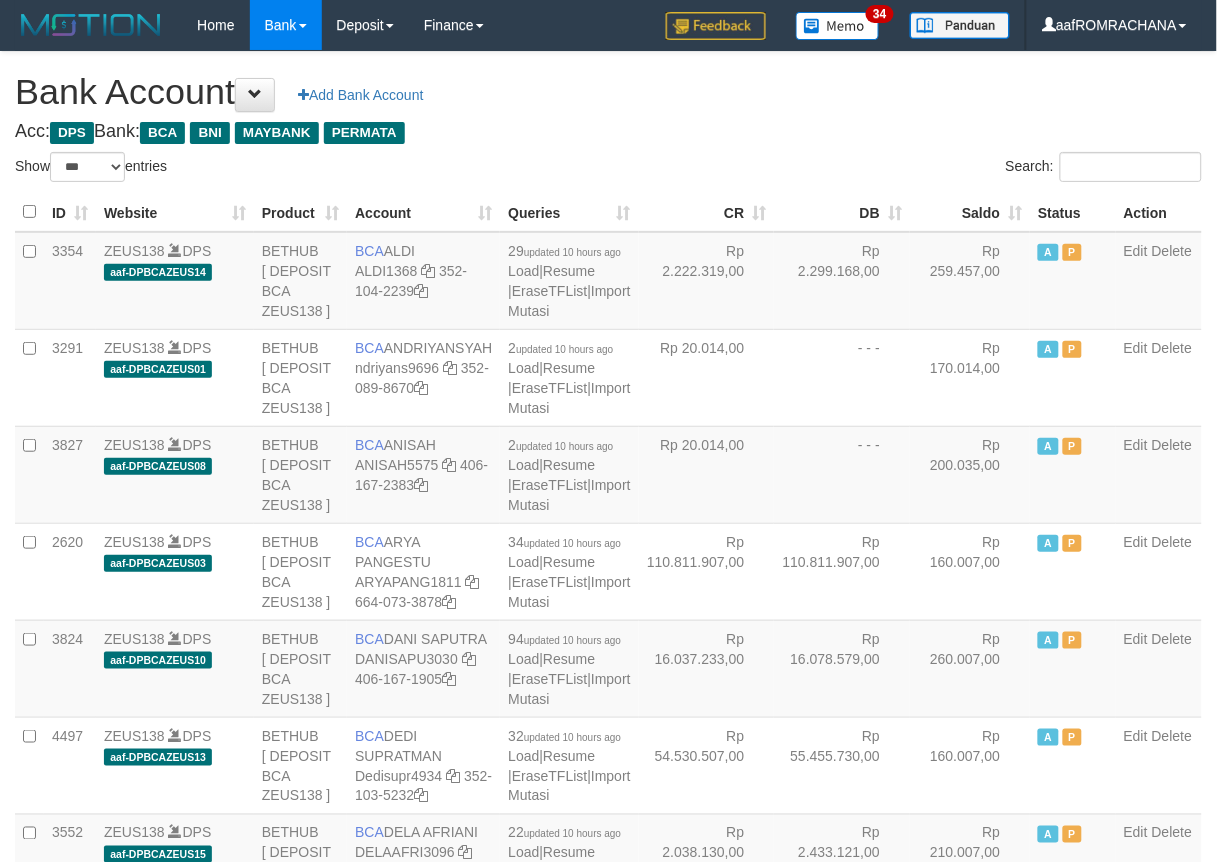 click on "Saldo" at bounding box center (970, 212) 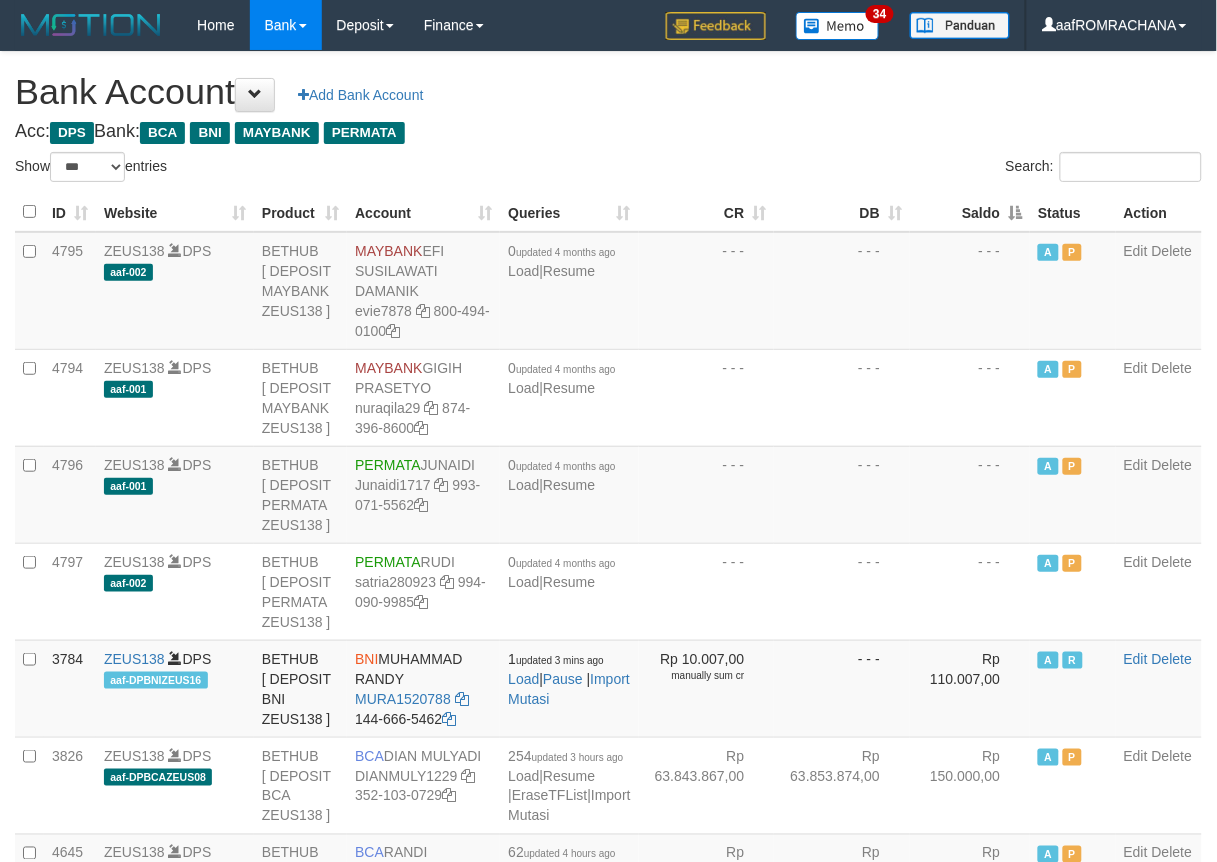 click on "Saldo" at bounding box center [970, 212] 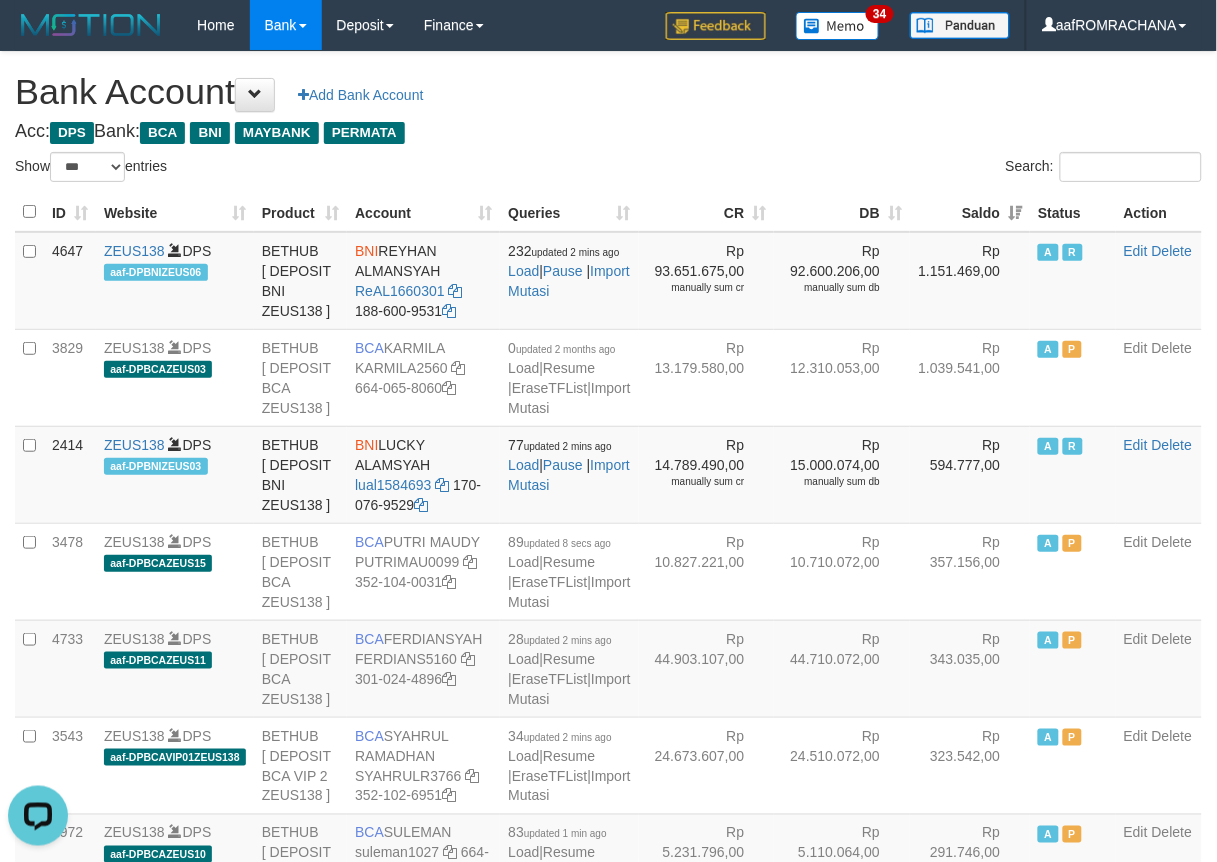 scroll, scrollTop: 0, scrollLeft: 0, axis: both 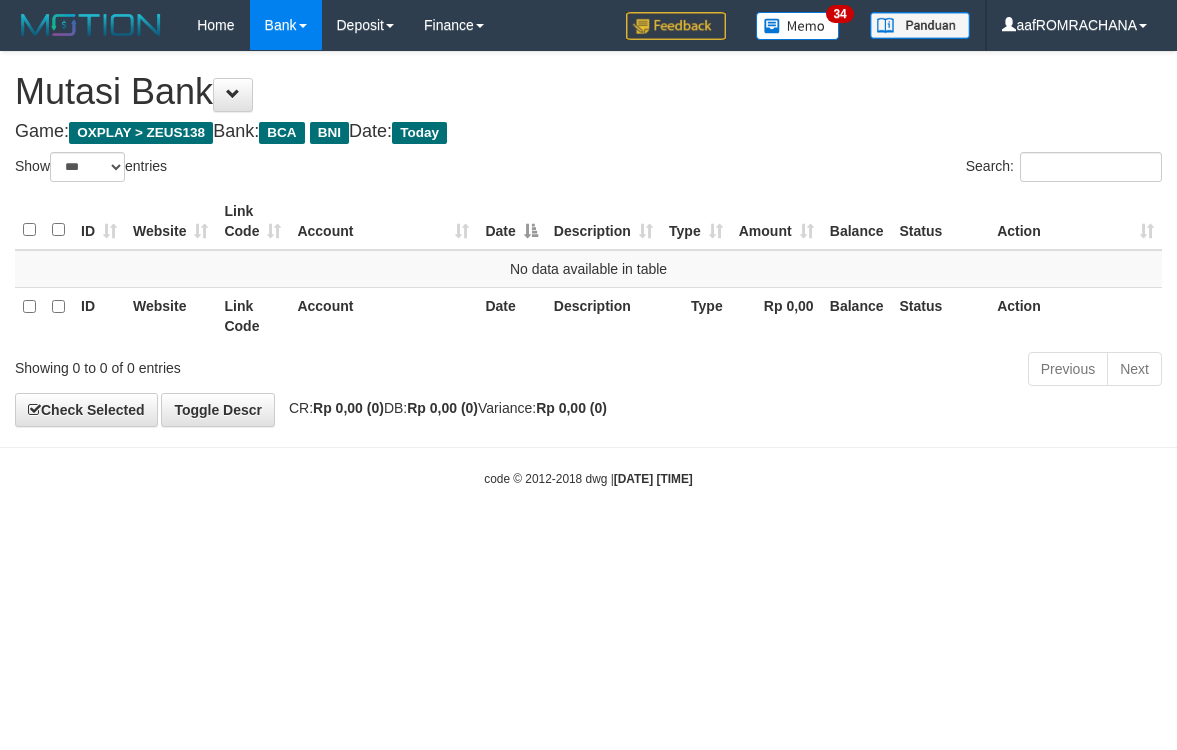select on "***" 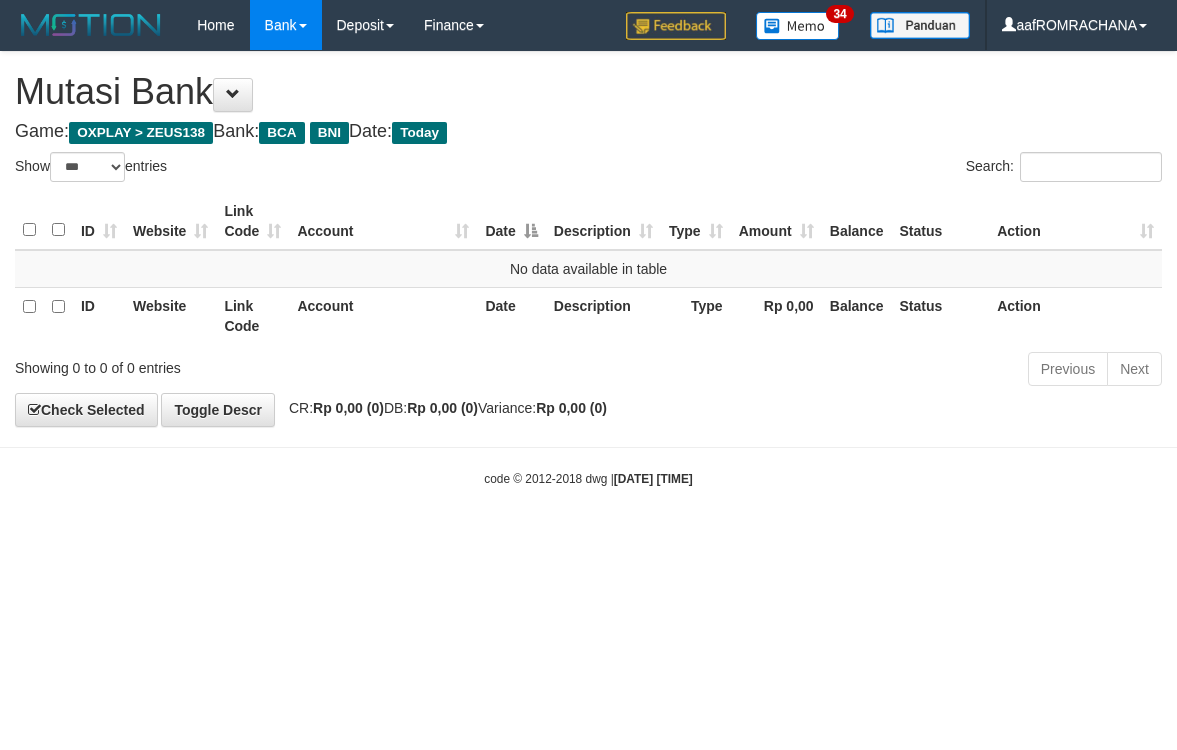 scroll, scrollTop: 0, scrollLeft: 0, axis: both 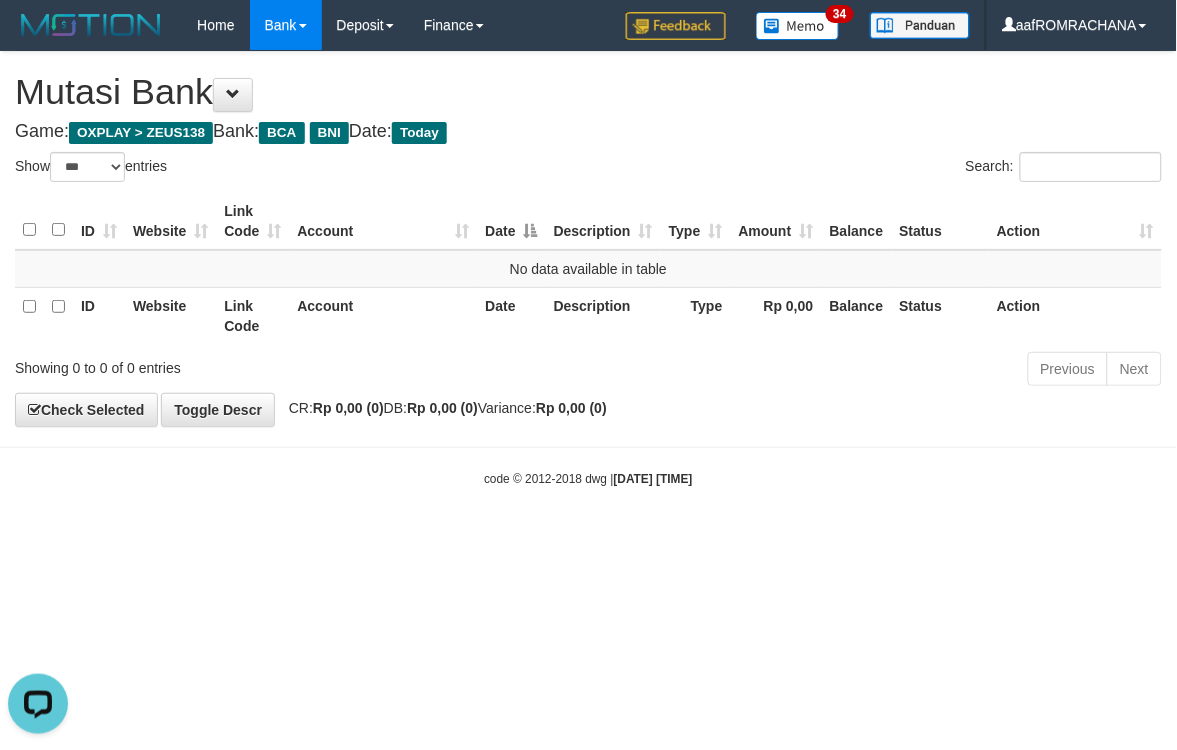 click on "Toggle navigation
Home
Bank
Account List
Load
By Website
Group
[OXPLAY]													ZEUS138
By Load Group (DPS)" at bounding box center [588, 269] 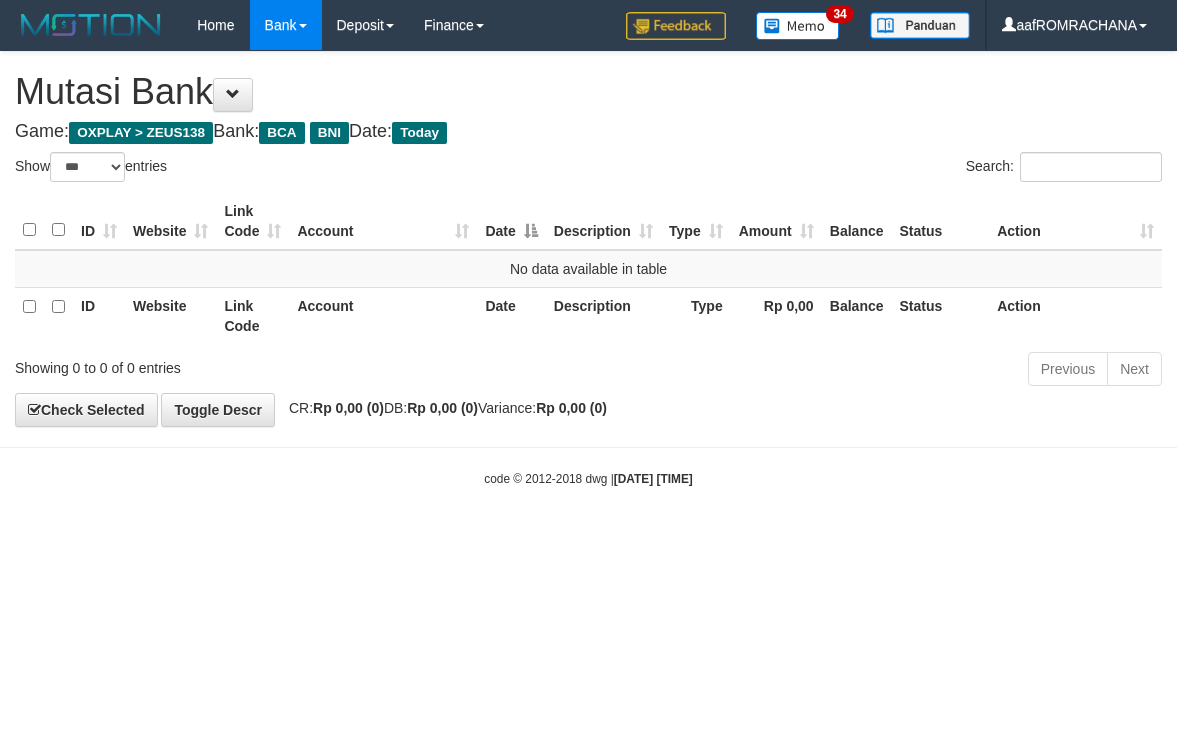 select on "***" 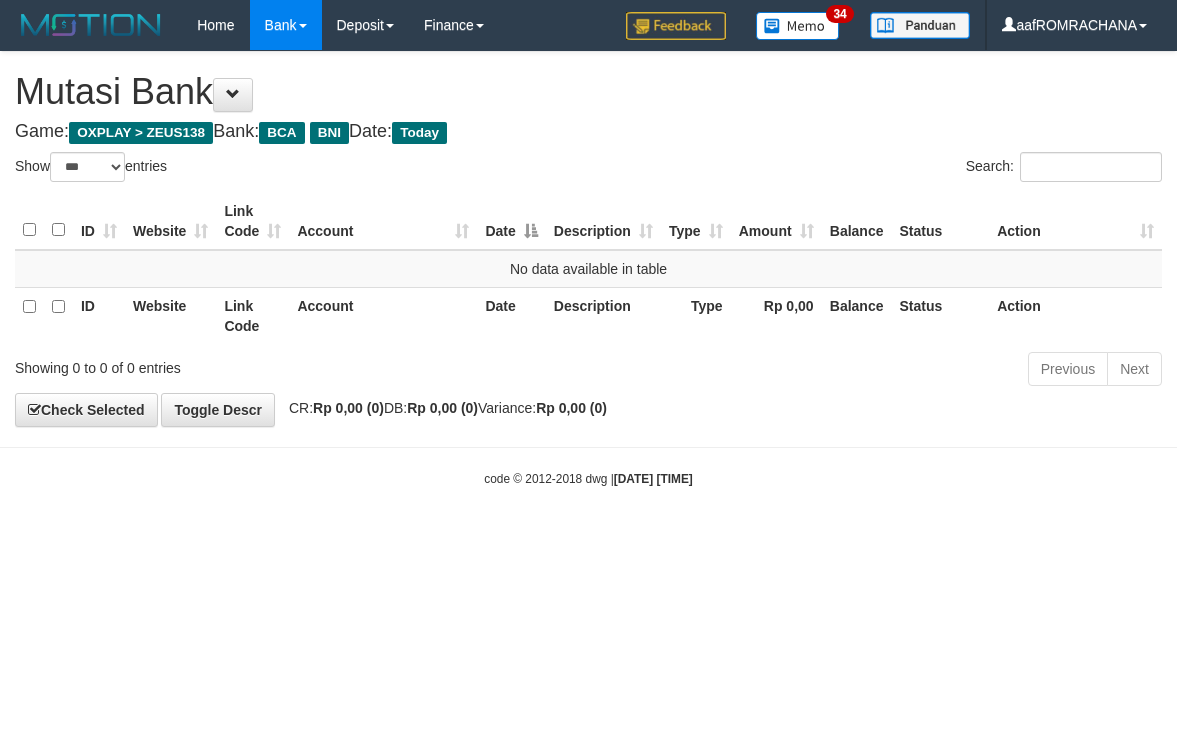 scroll, scrollTop: 0, scrollLeft: 0, axis: both 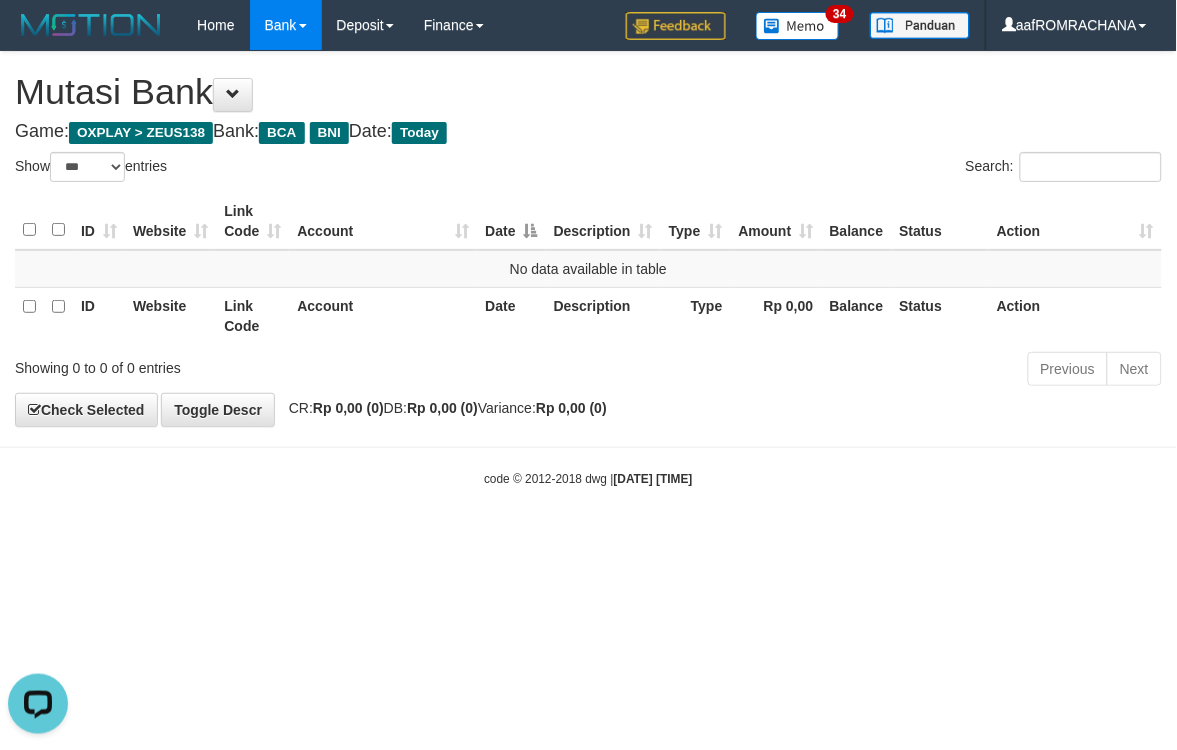 click on "Toggle navigation
Home
Bank
Account List
Load
By Website
Group
[OXPLAY]													ZEUS138
By Load Group (DPS)
Sync" at bounding box center [588, 269] 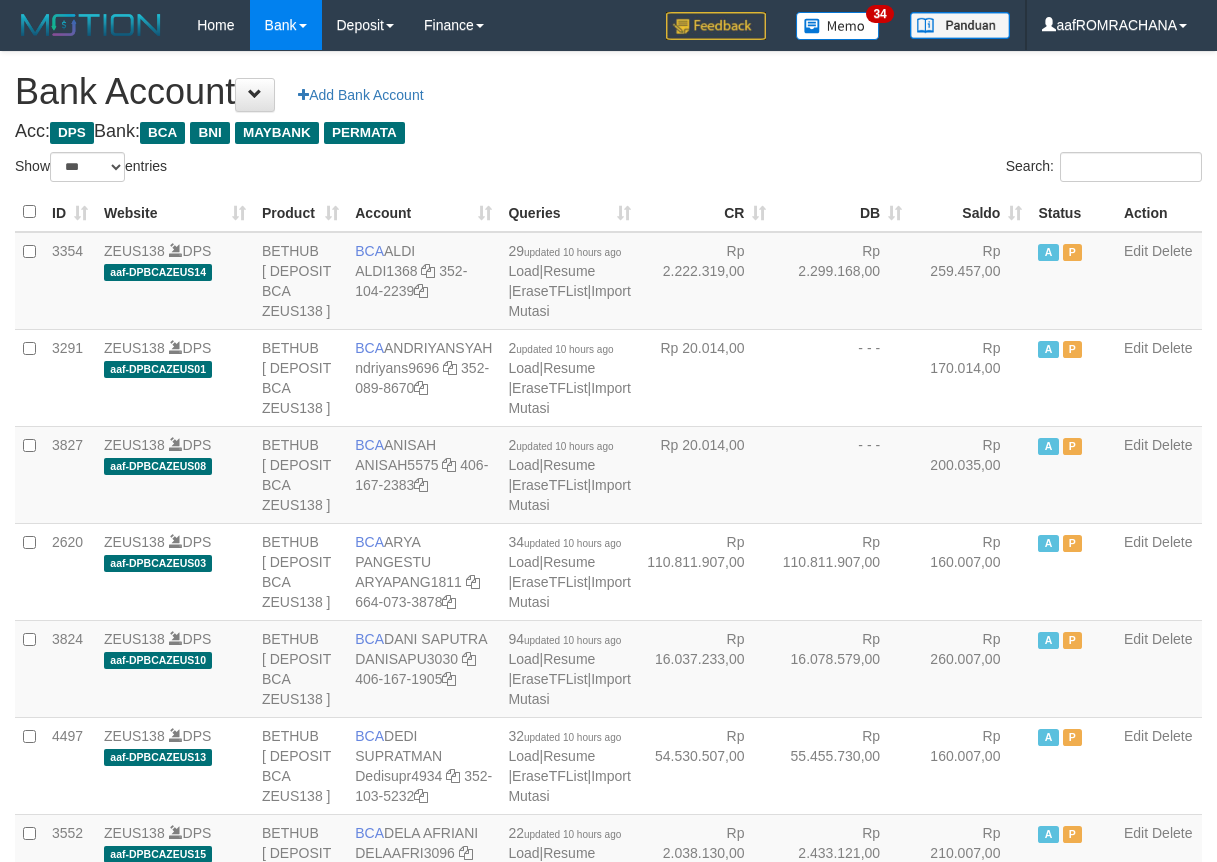 select on "***" 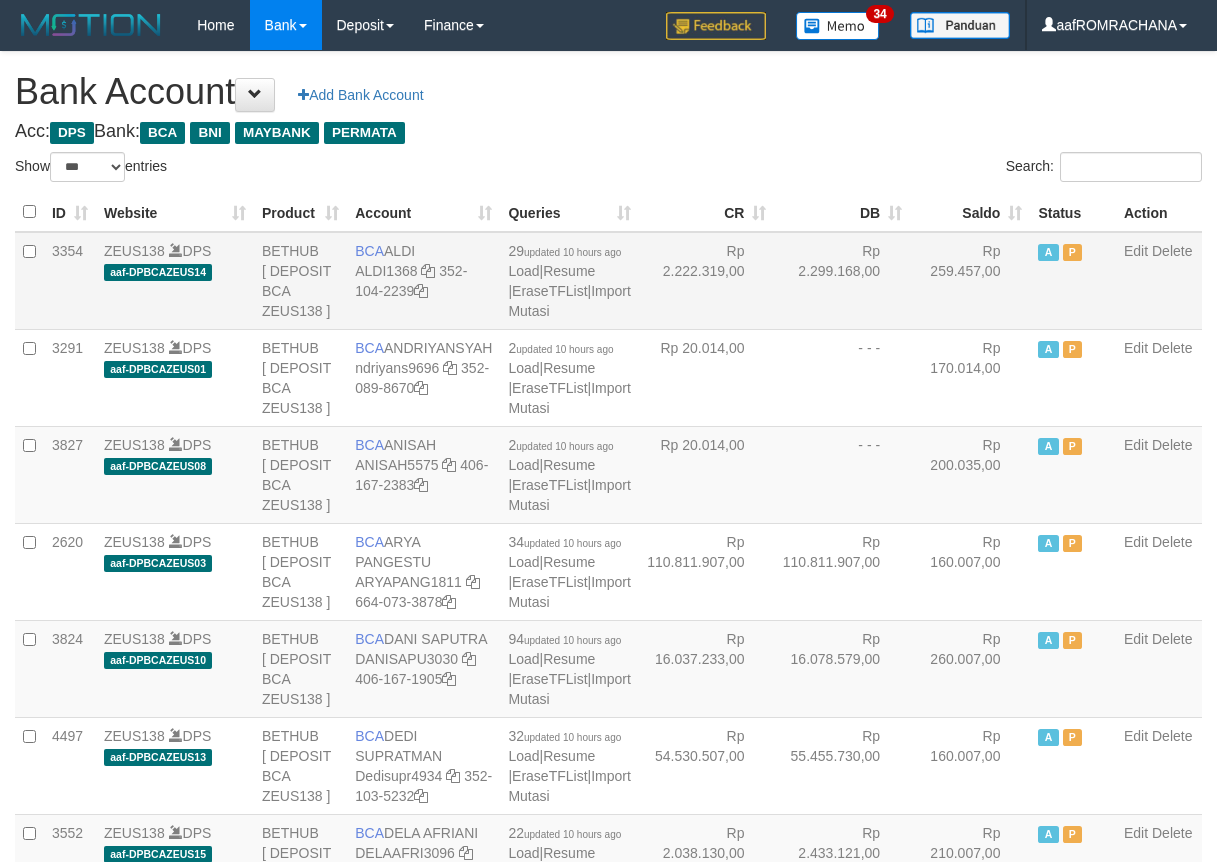 scroll, scrollTop: 0, scrollLeft: 0, axis: both 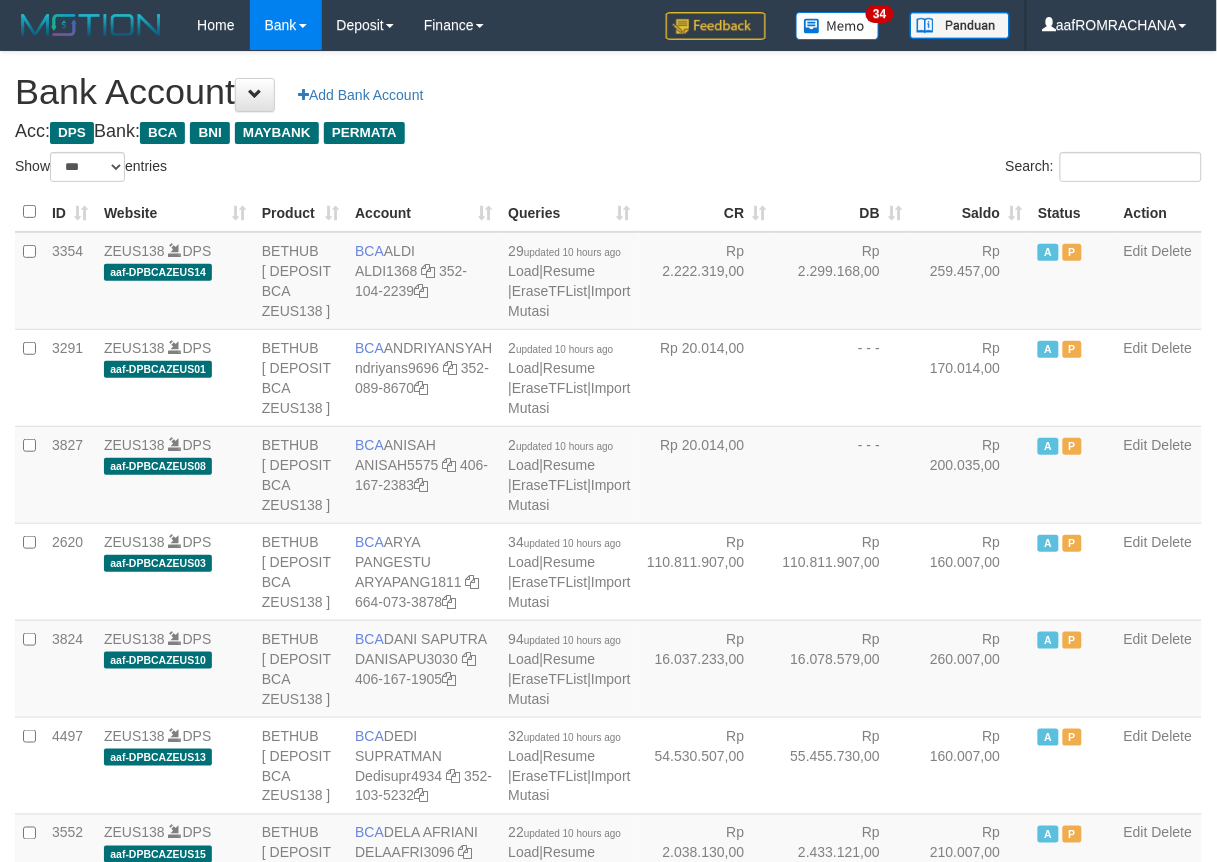 click on "Saldo" at bounding box center (970, 212) 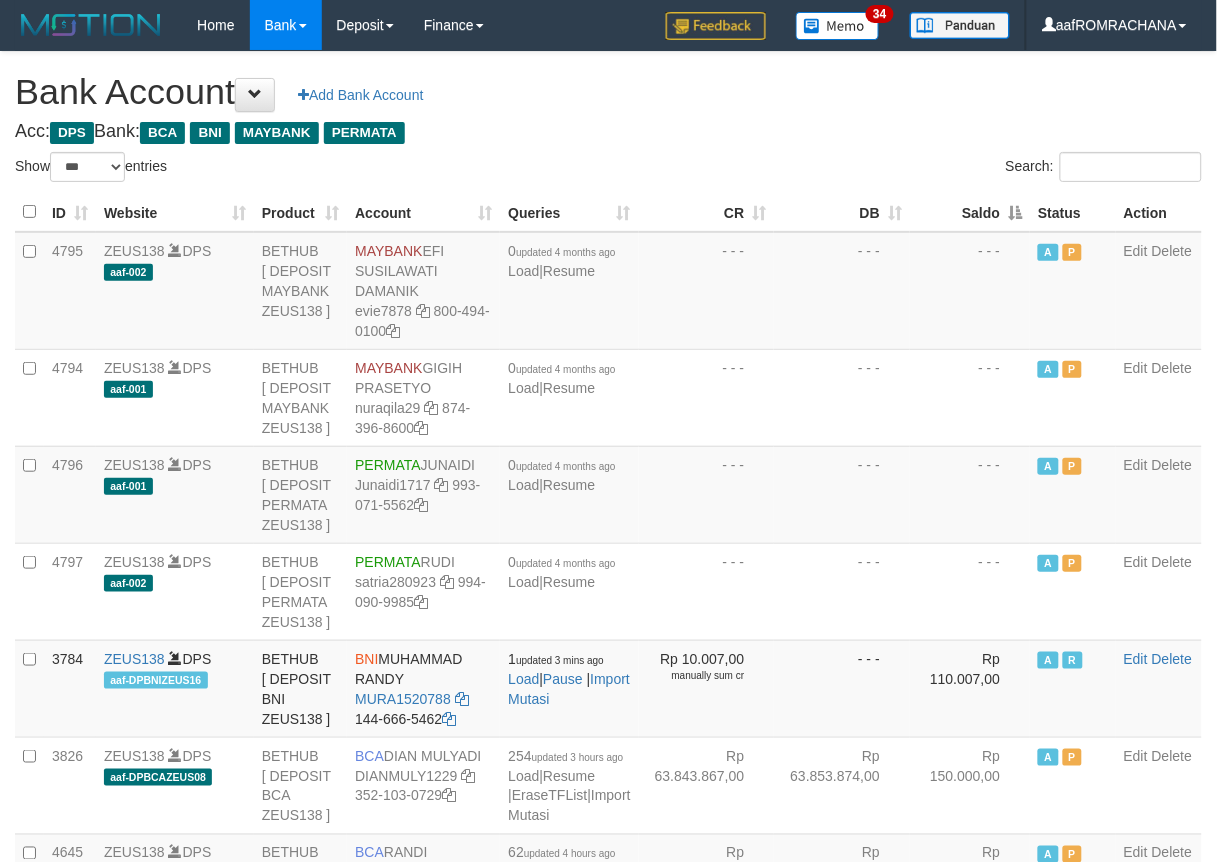 click on "Saldo" at bounding box center (970, 212) 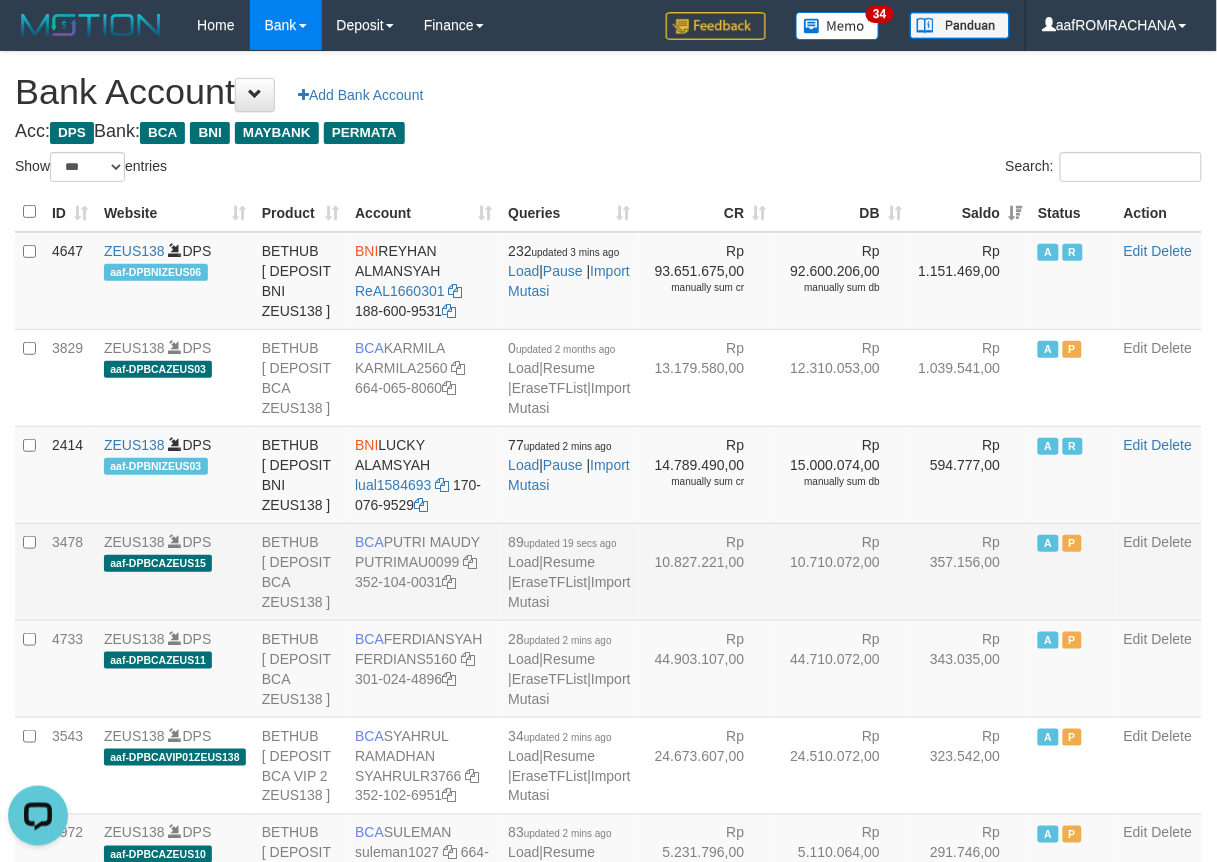 scroll, scrollTop: 0, scrollLeft: 0, axis: both 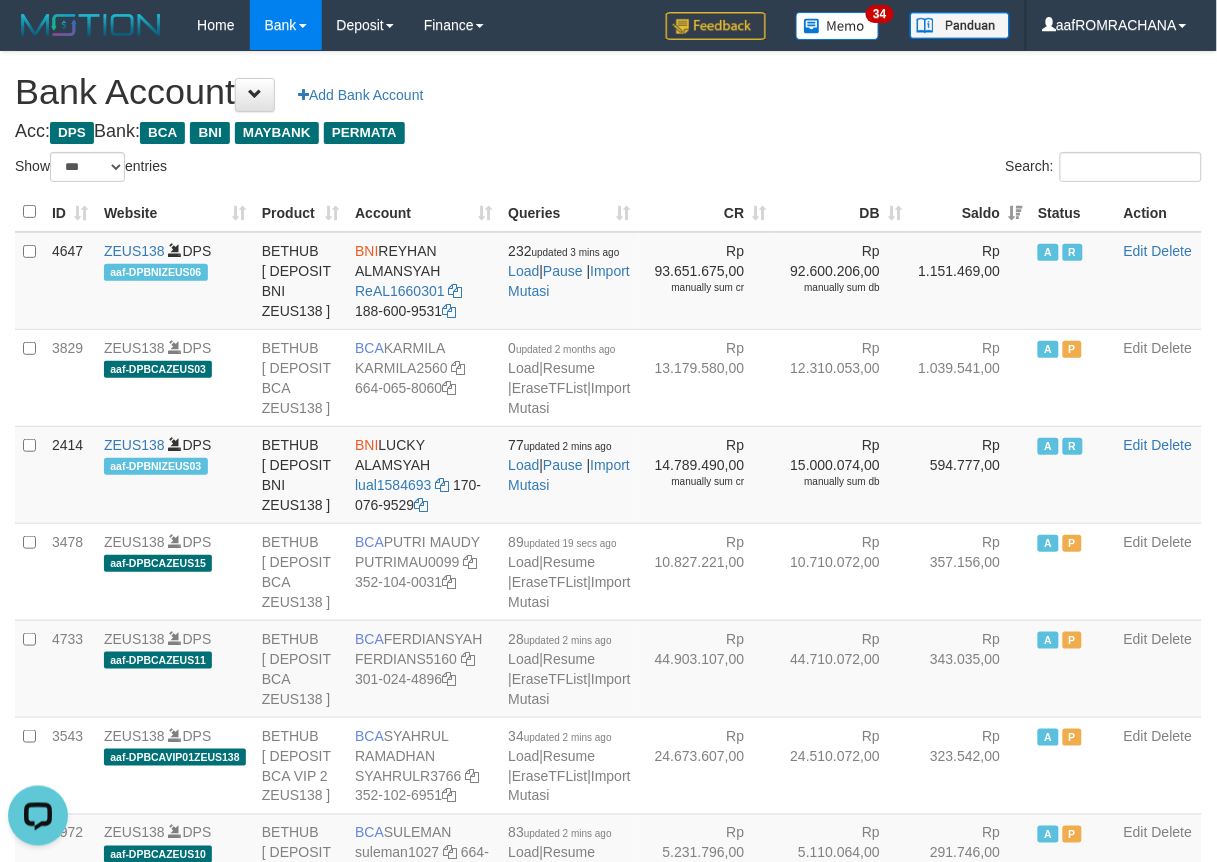 click on "Acc: 										 DPS
Bank:   BCA   BNI   MAYBANK   PERMATA" at bounding box center (608, 132) 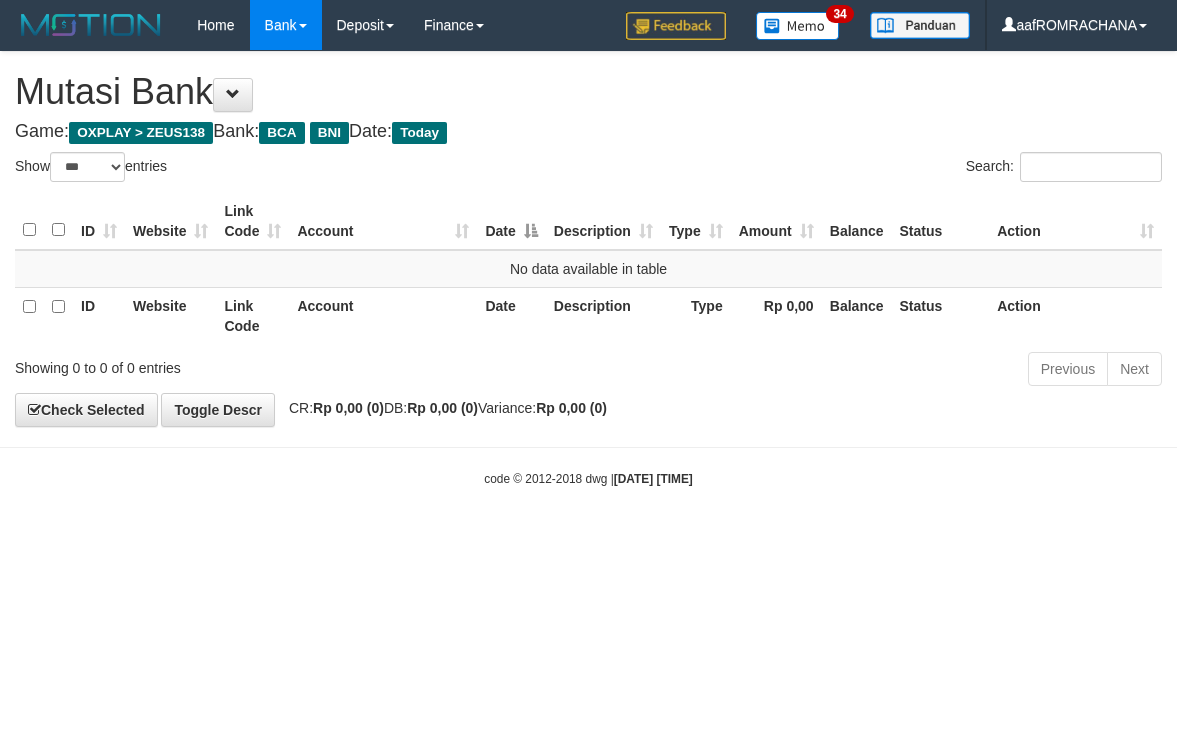 select on "***" 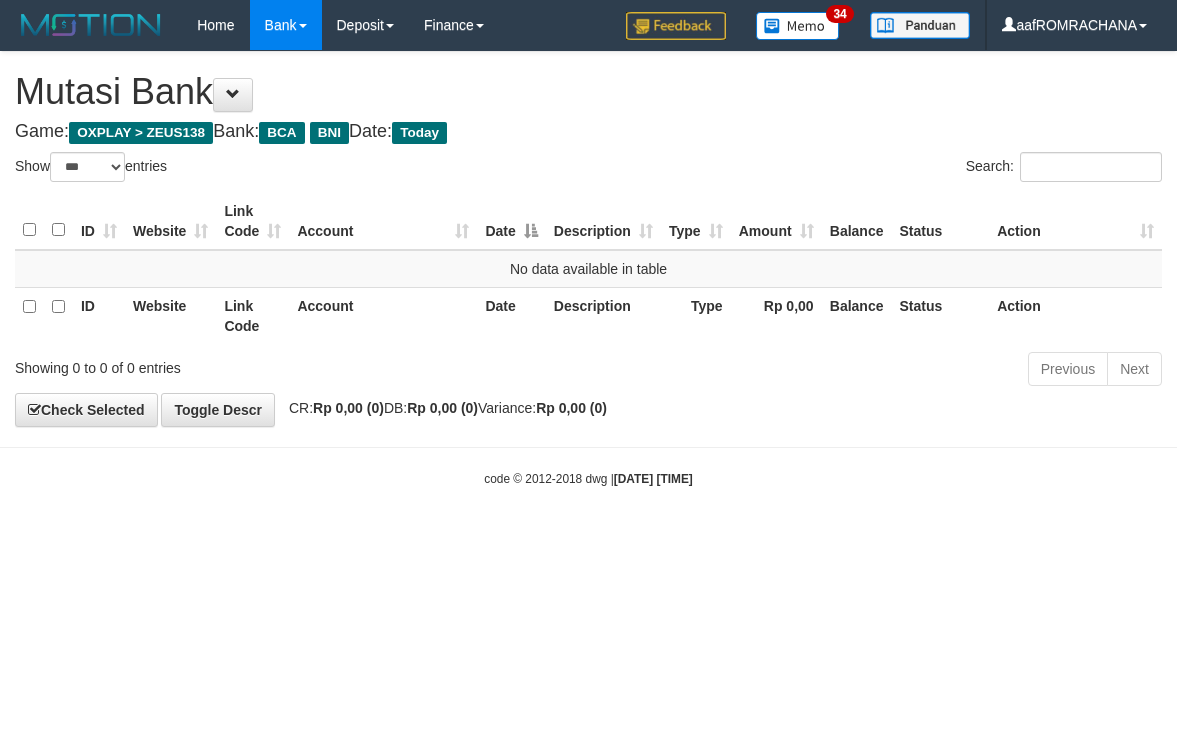 scroll, scrollTop: 0, scrollLeft: 0, axis: both 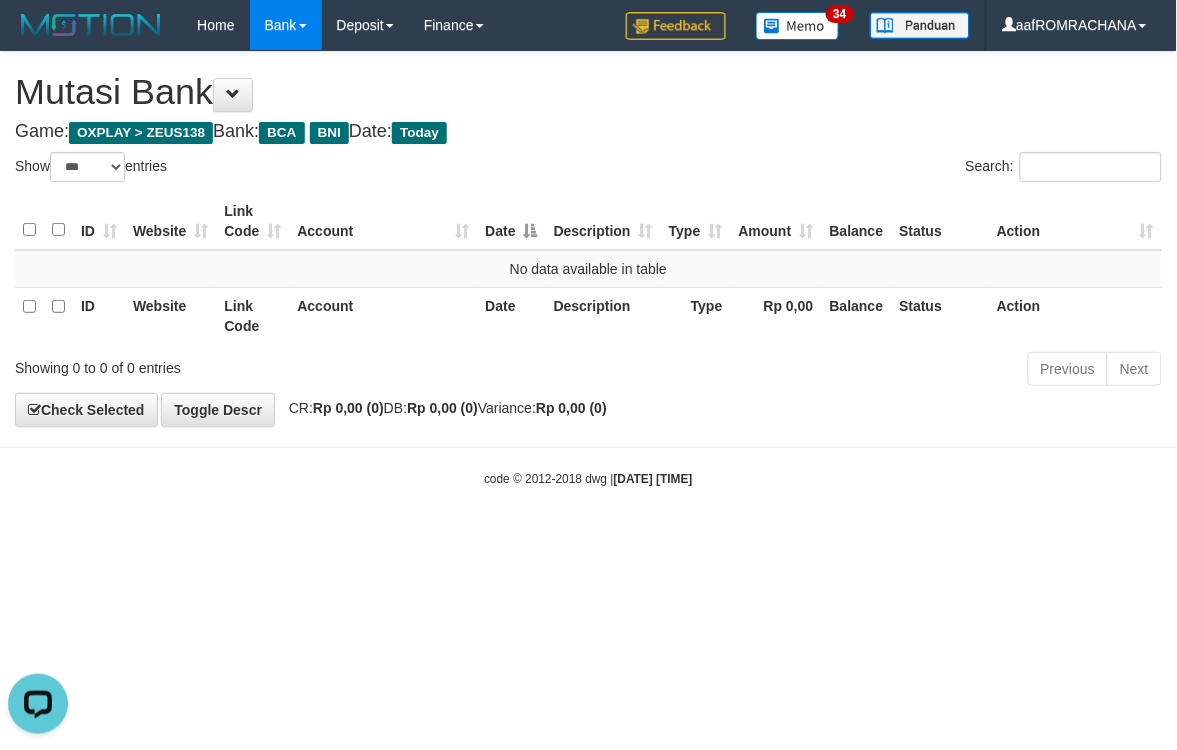 click on "Toggle navigation
Home
Bank
Account List
Load
By Website
Group
[OXPLAY]													ZEUS138
By Load Group (DPS)" at bounding box center [588, 269] 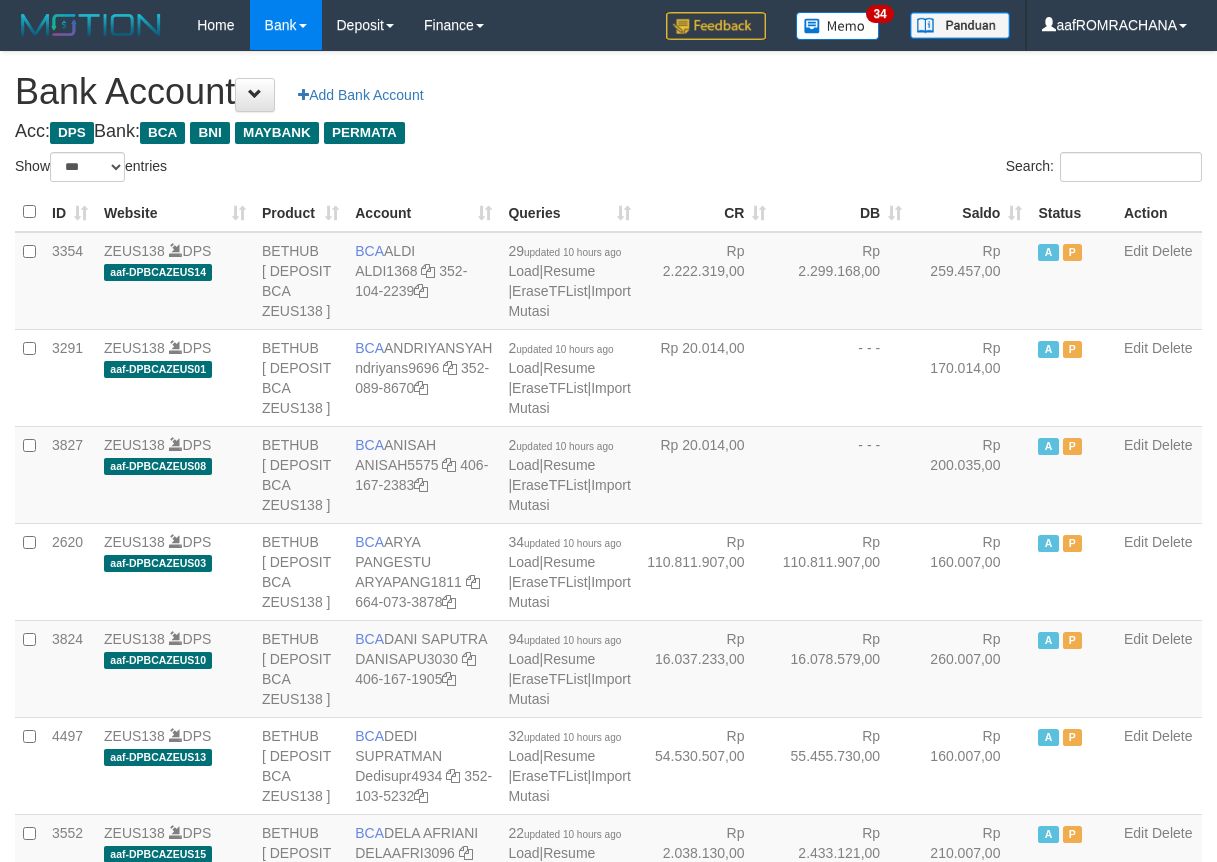 select on "***" 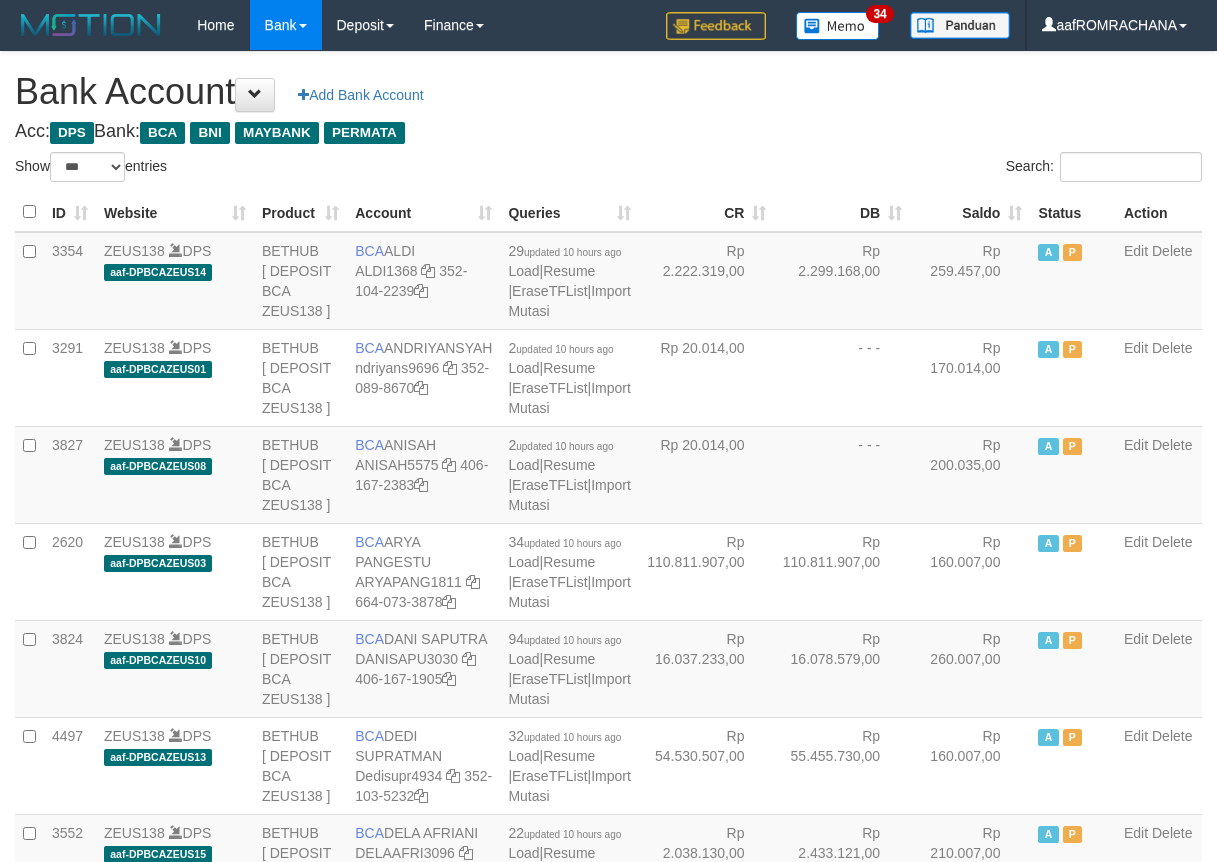scroll, scrollTop: 0, scrollLeft: 0, axis: both 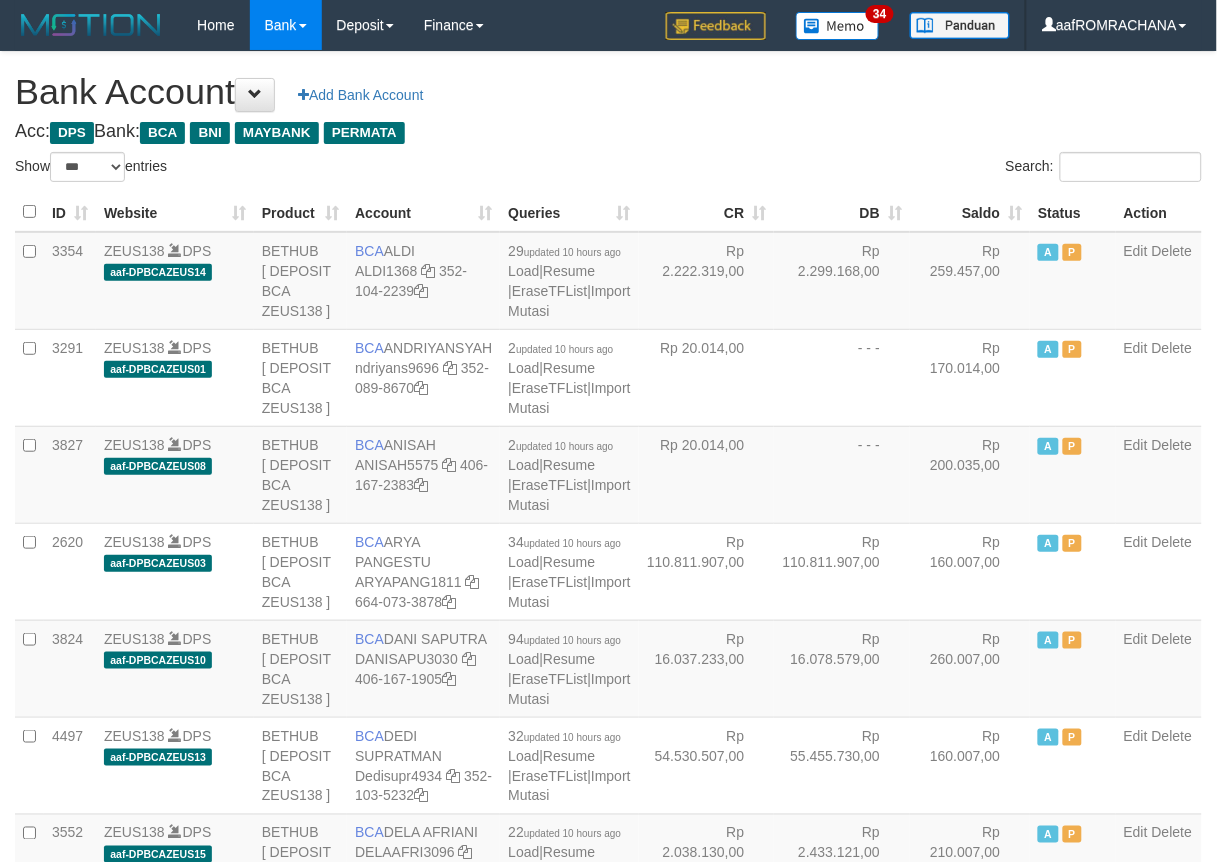 click on "Saldo" at bounding box center [970, 212] 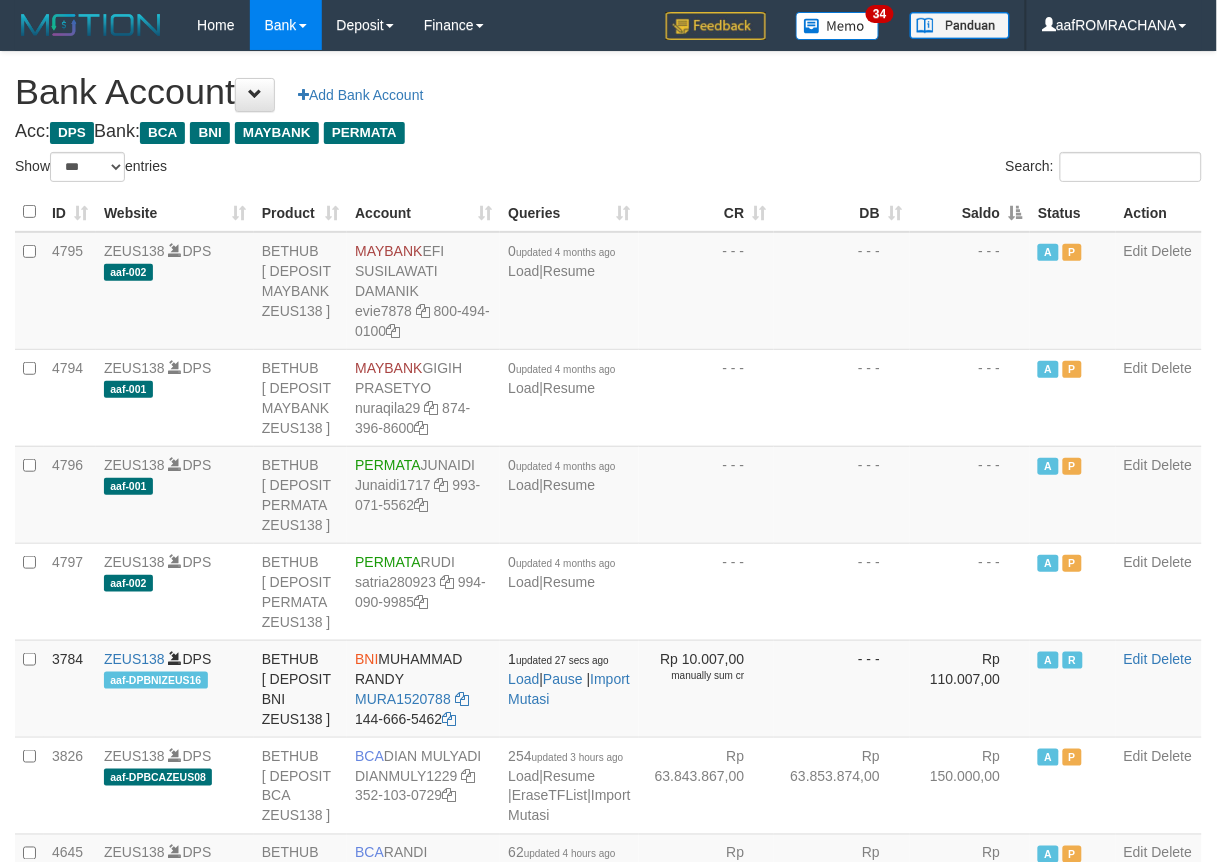 click on "Saldo" at bounding box center [970, 212] 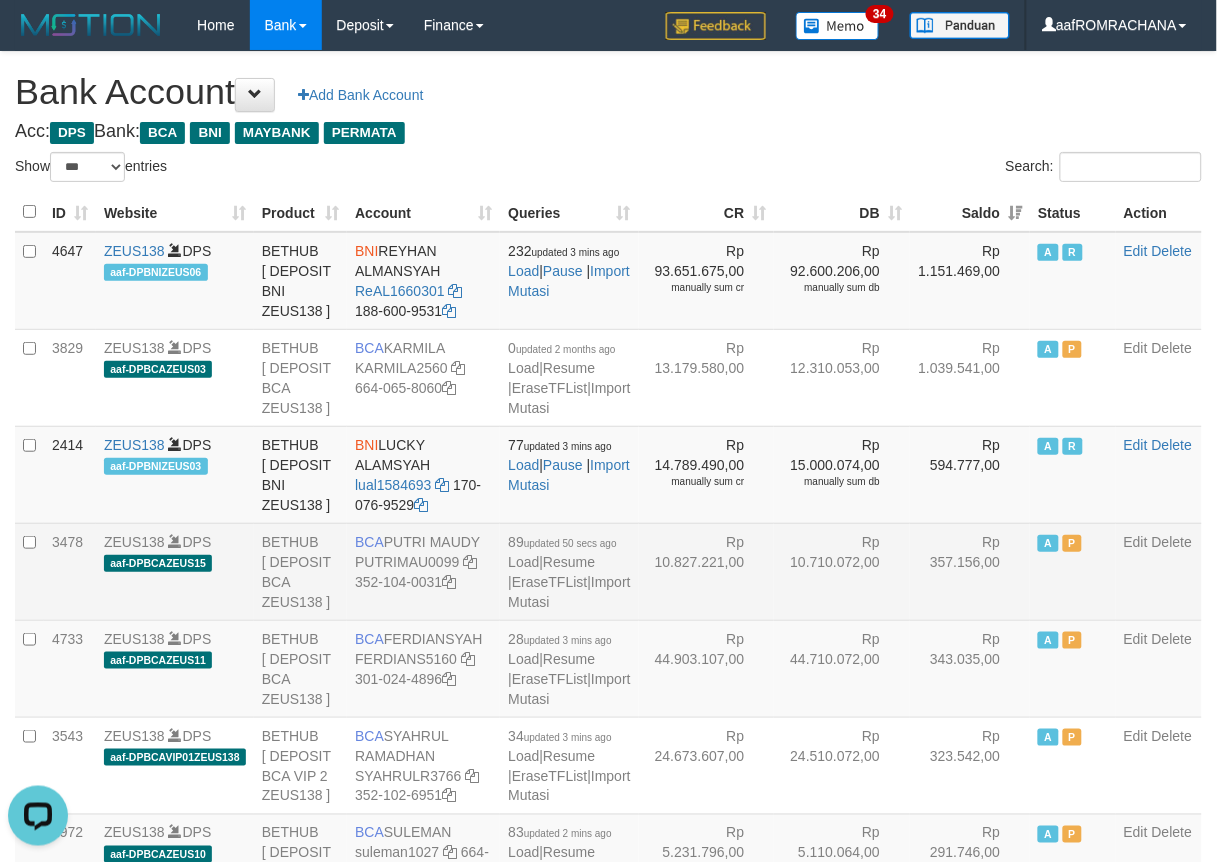 scroll, scrollTop: 0, scrollLeft: 0, axis: both 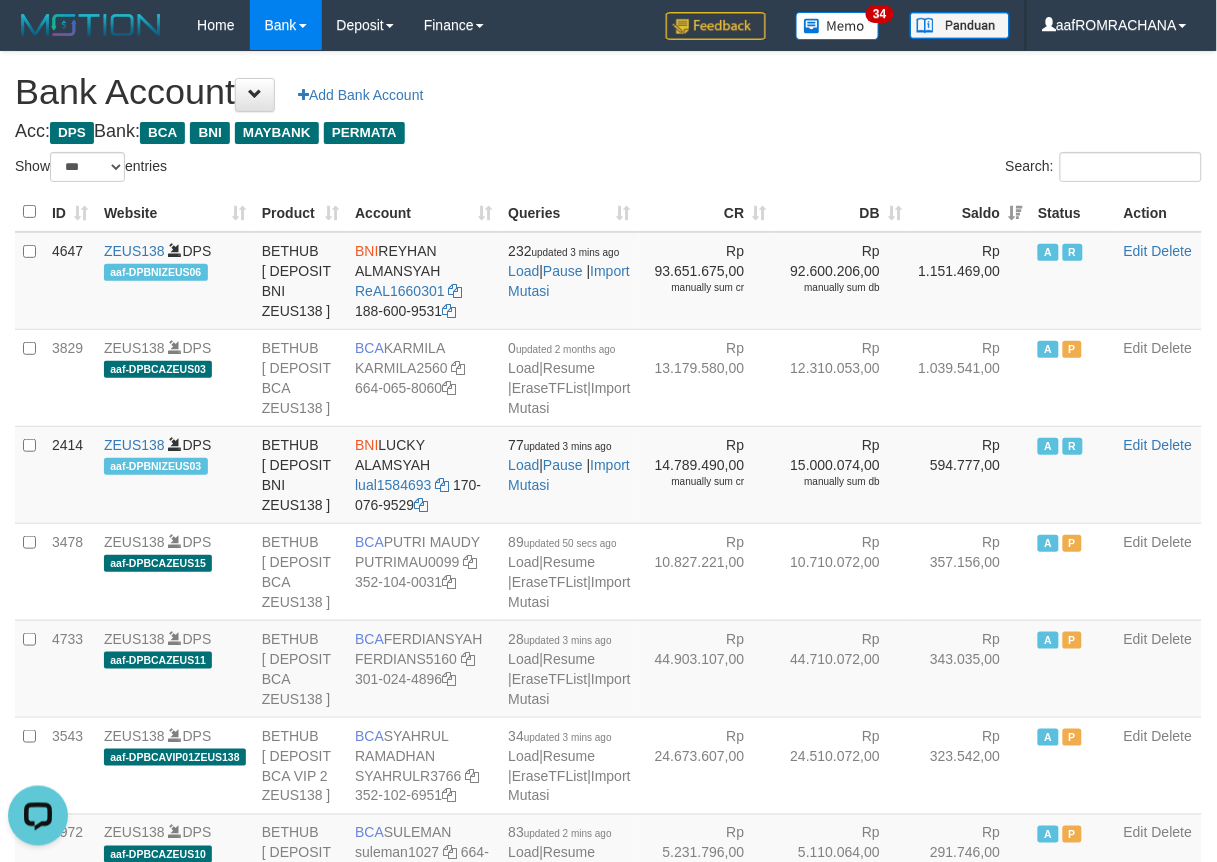 click on "Bank Account
Add Bank Account" at bounding box center [608, 92] 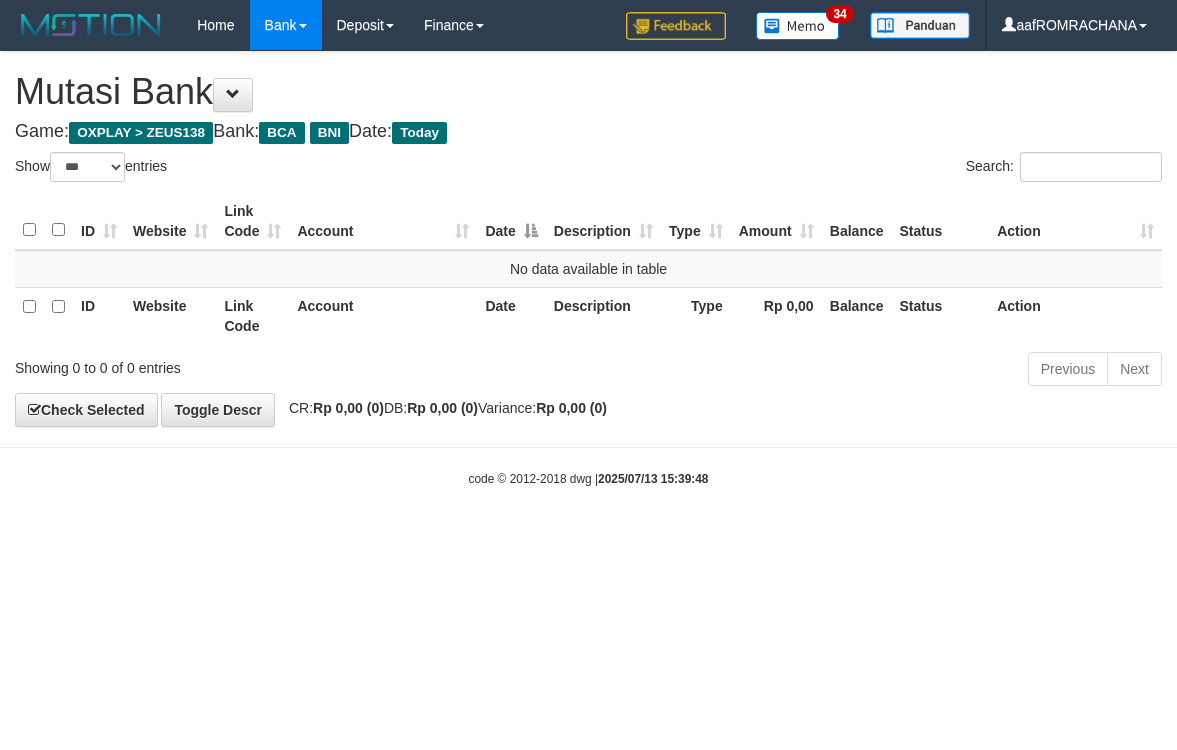 select on "***" 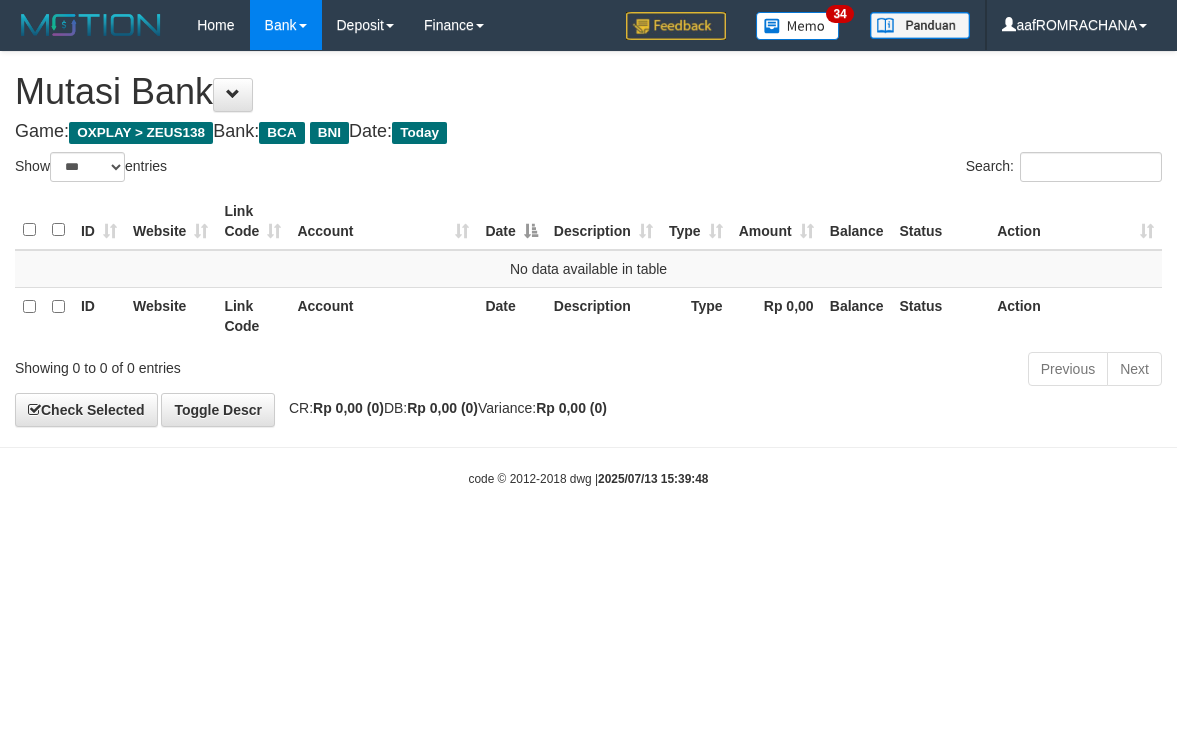 scroll, scrollTop: 0, scrollLeft: 0, axis: both 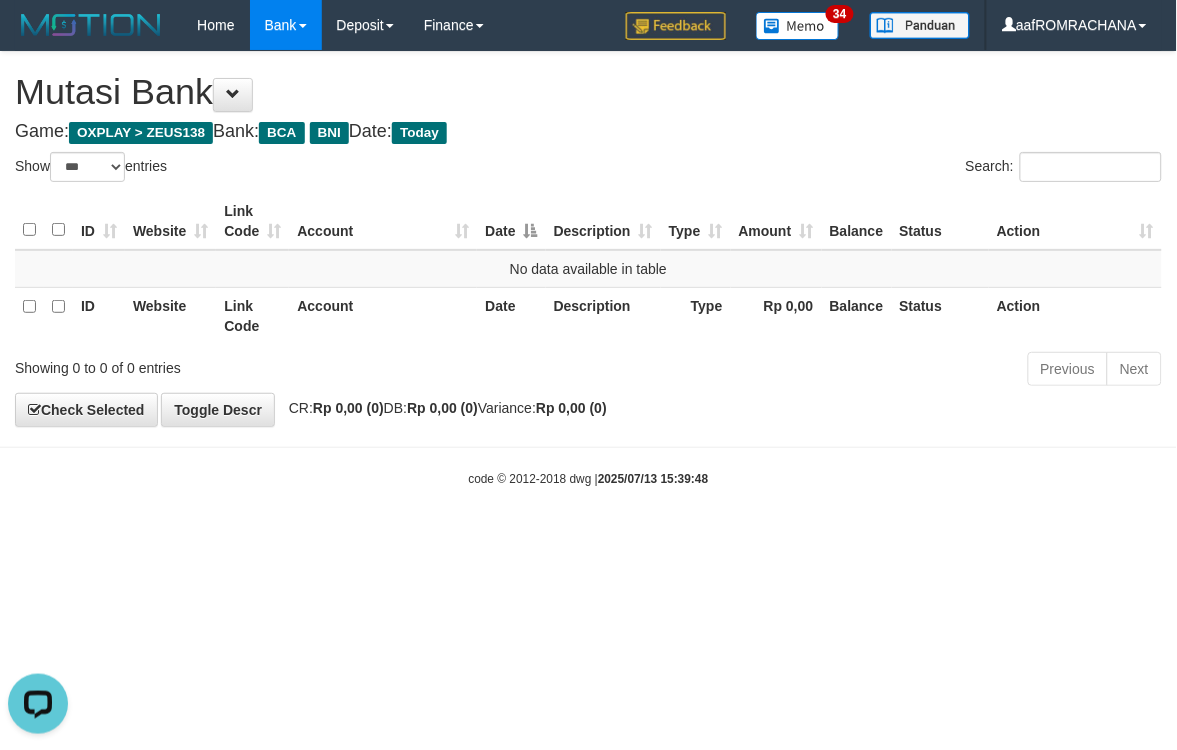 click on "Toggle navigation
Home
Bank
Account List
Load
By Website
Group
[OXPLAY]													ZEUS138
By Load Group (DPS)" at bounding box center [588, 269] 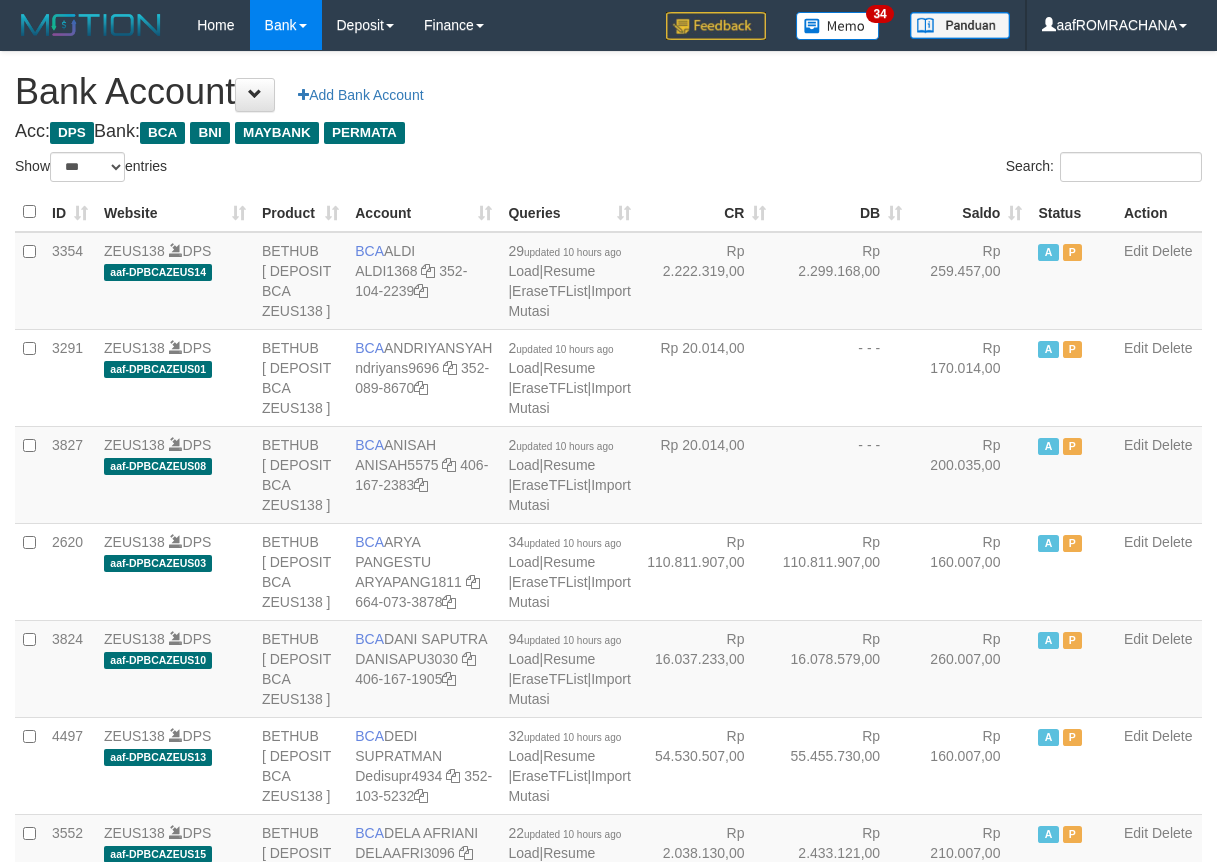select on "***" 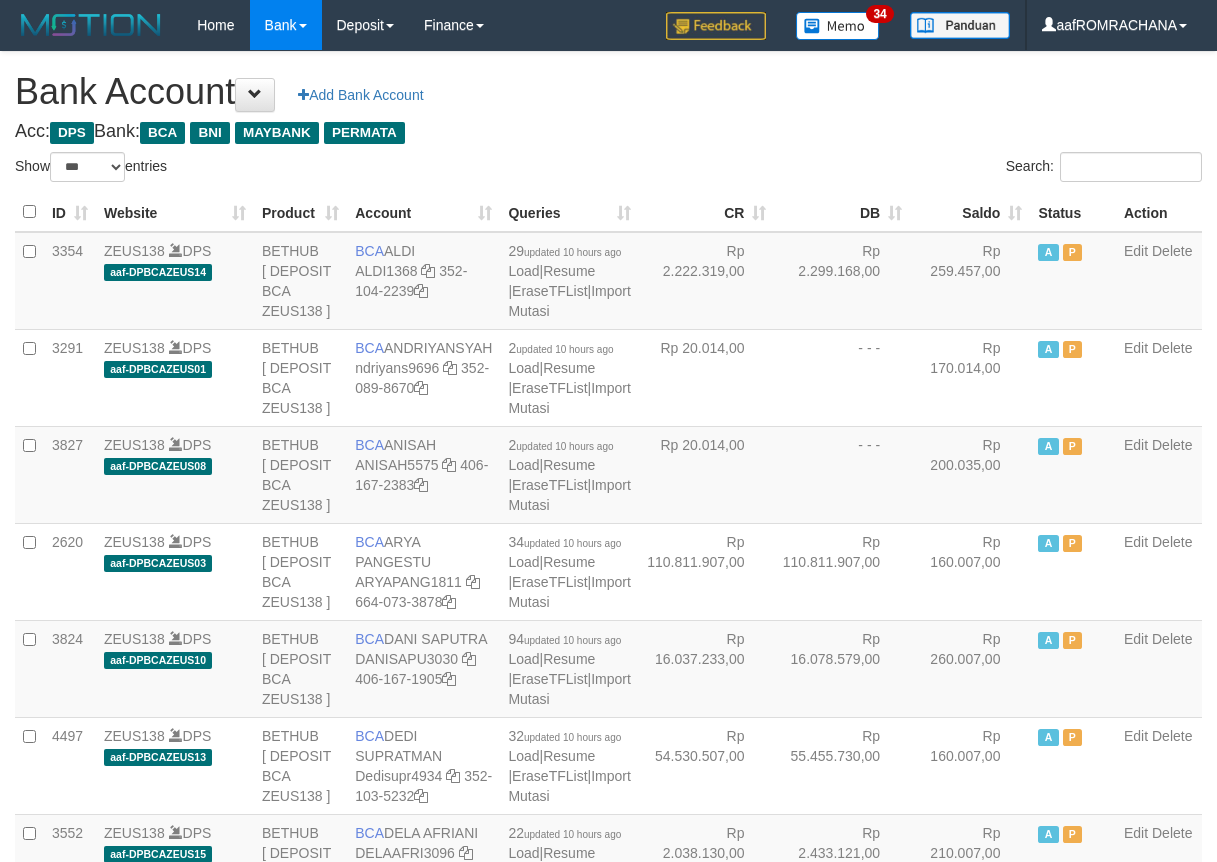 scroll, scrollTop: 0, scrollLeft: 0, axis: both 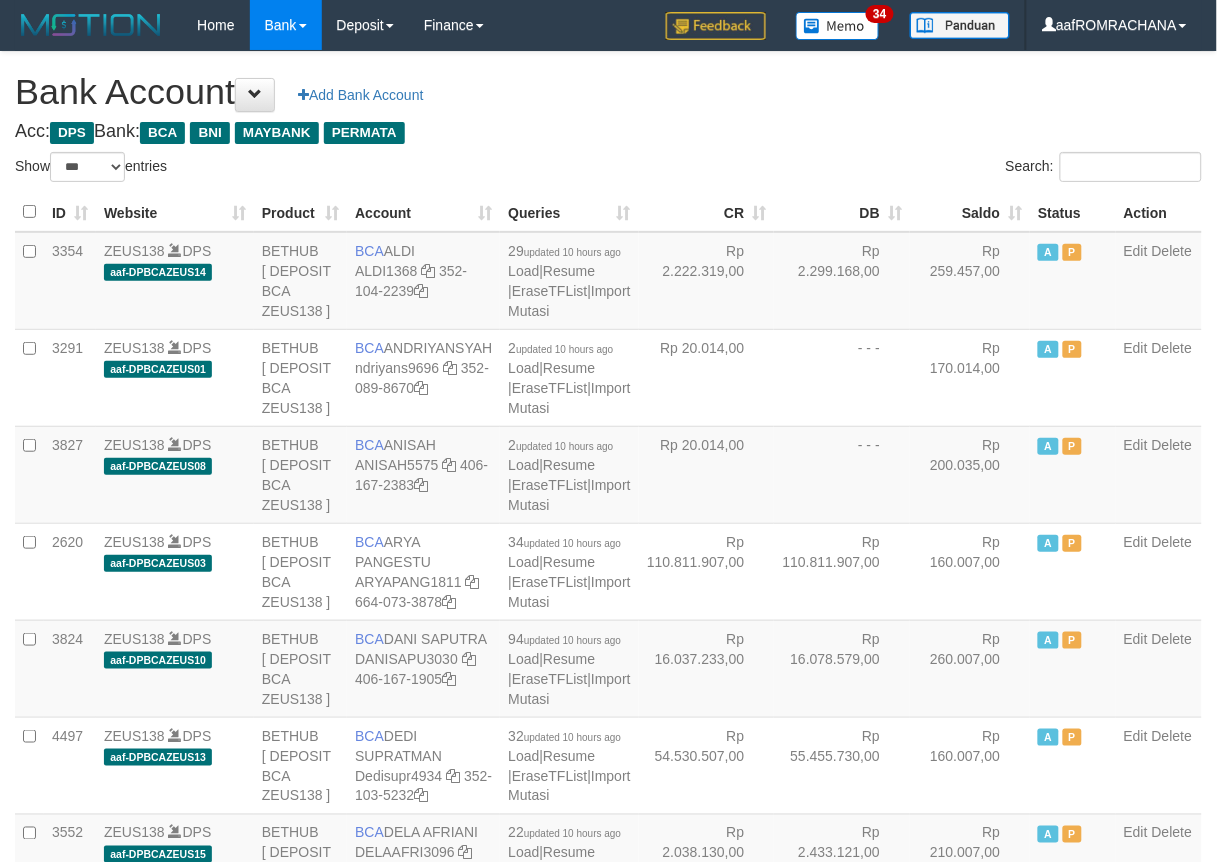 click on "Saldo" at bounding box center [970, 212] 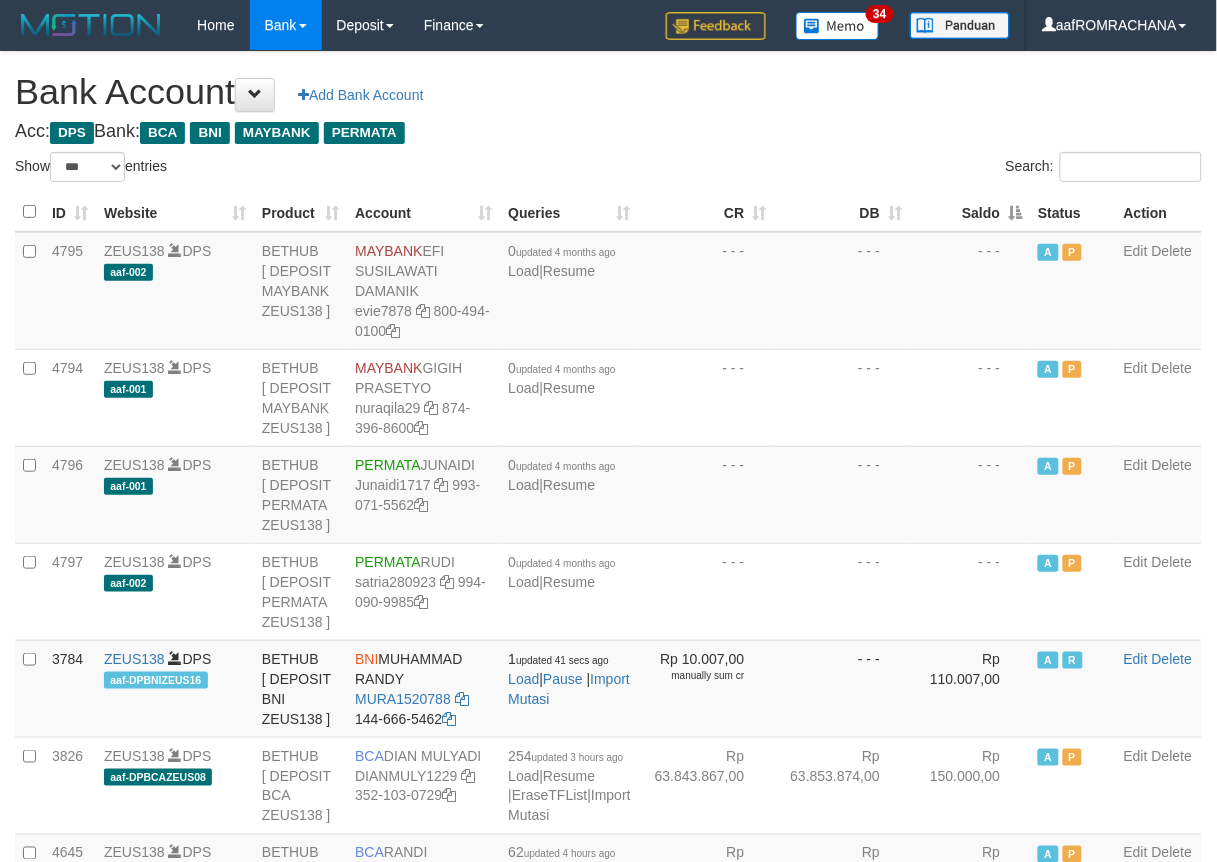 click on "Saldo" at bounding box center [970, 212] 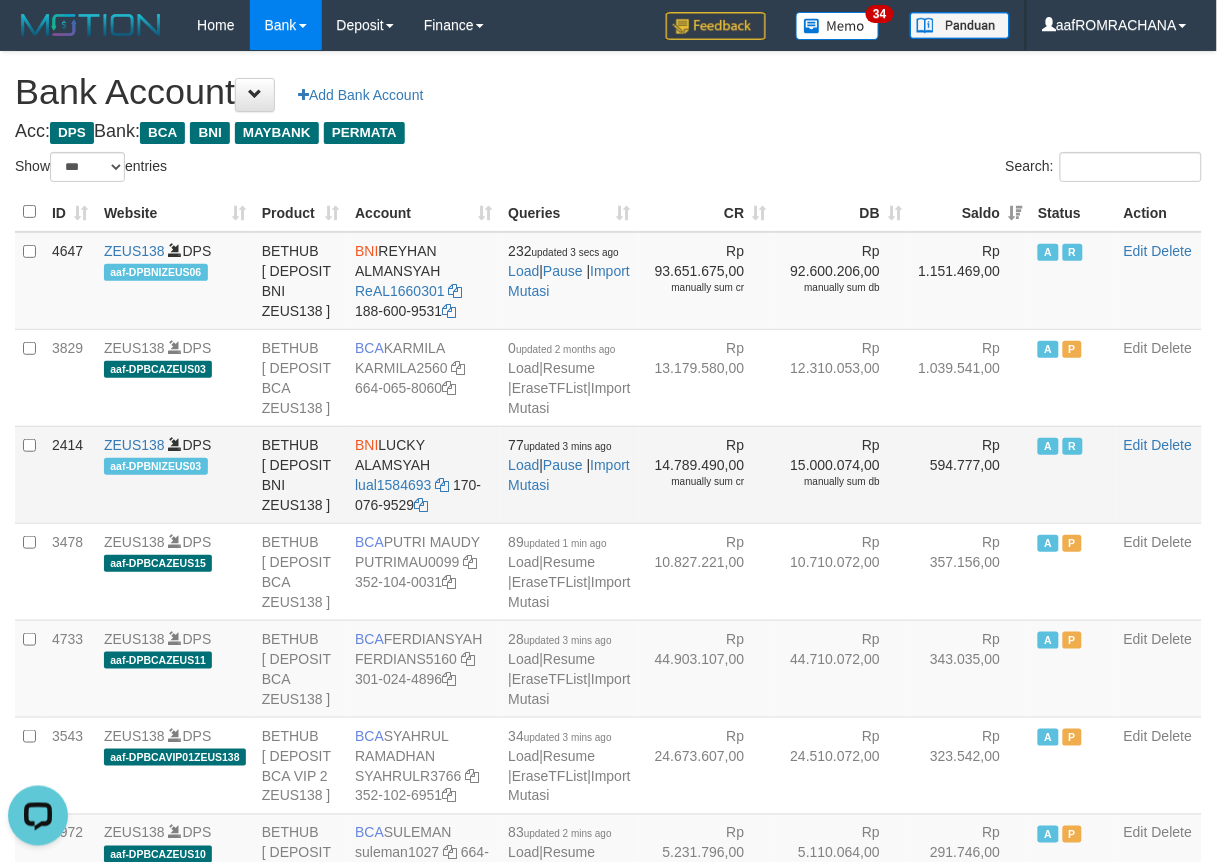 scroll, scrollTop: 0, scrollLeft: 0, axis: both 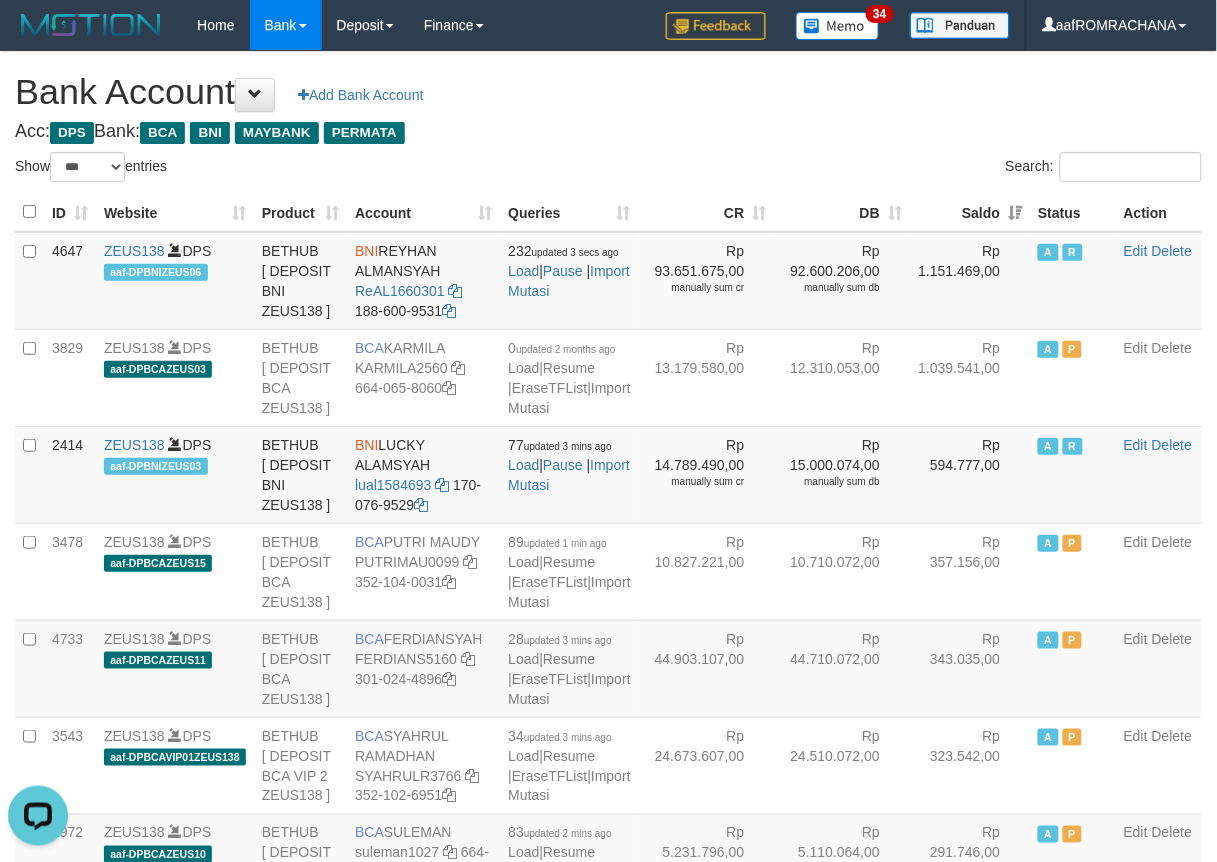 click on "Bank Account
Add Bank Account" at bounding box center (608, 92) 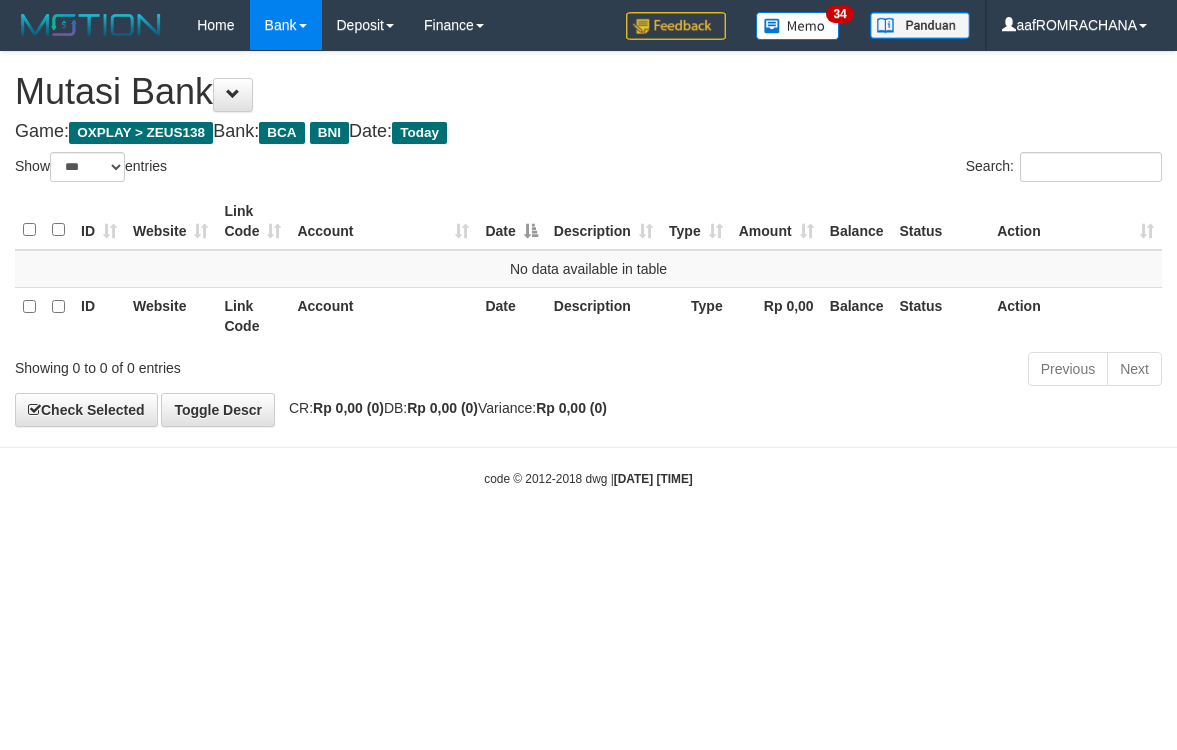 select on "***" 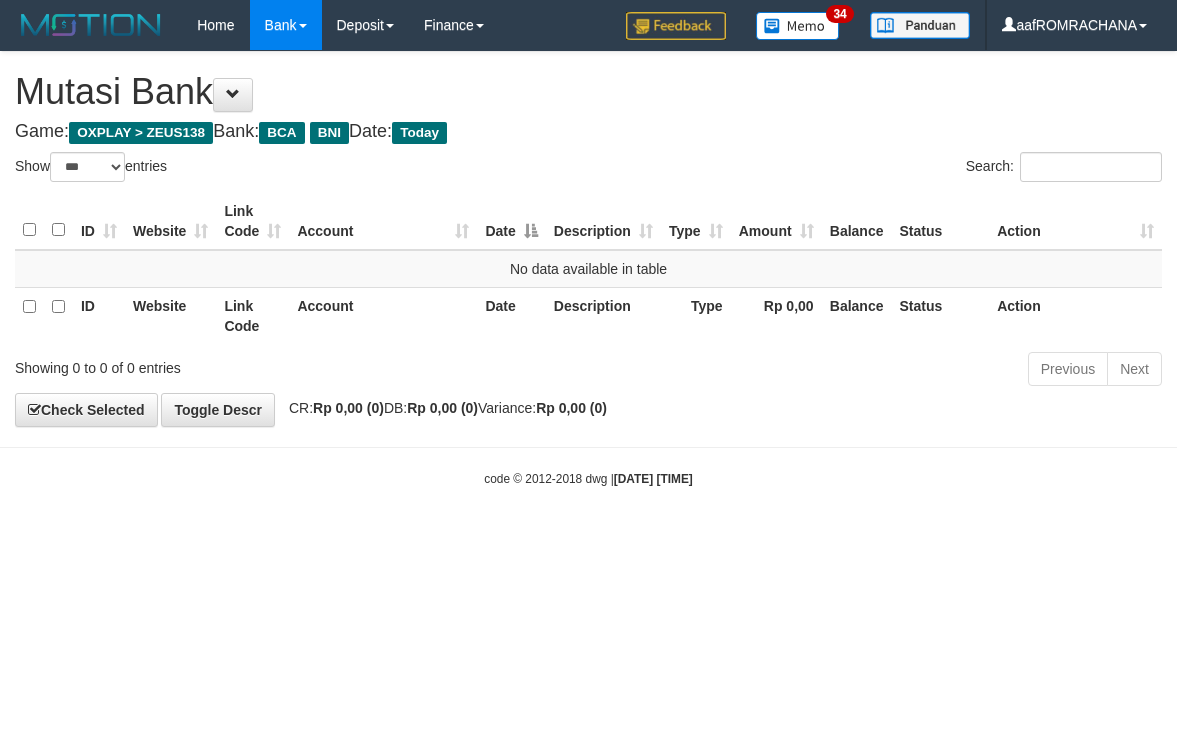 scroll, scrollTop: 0, scrollLeft: 0, axis: both 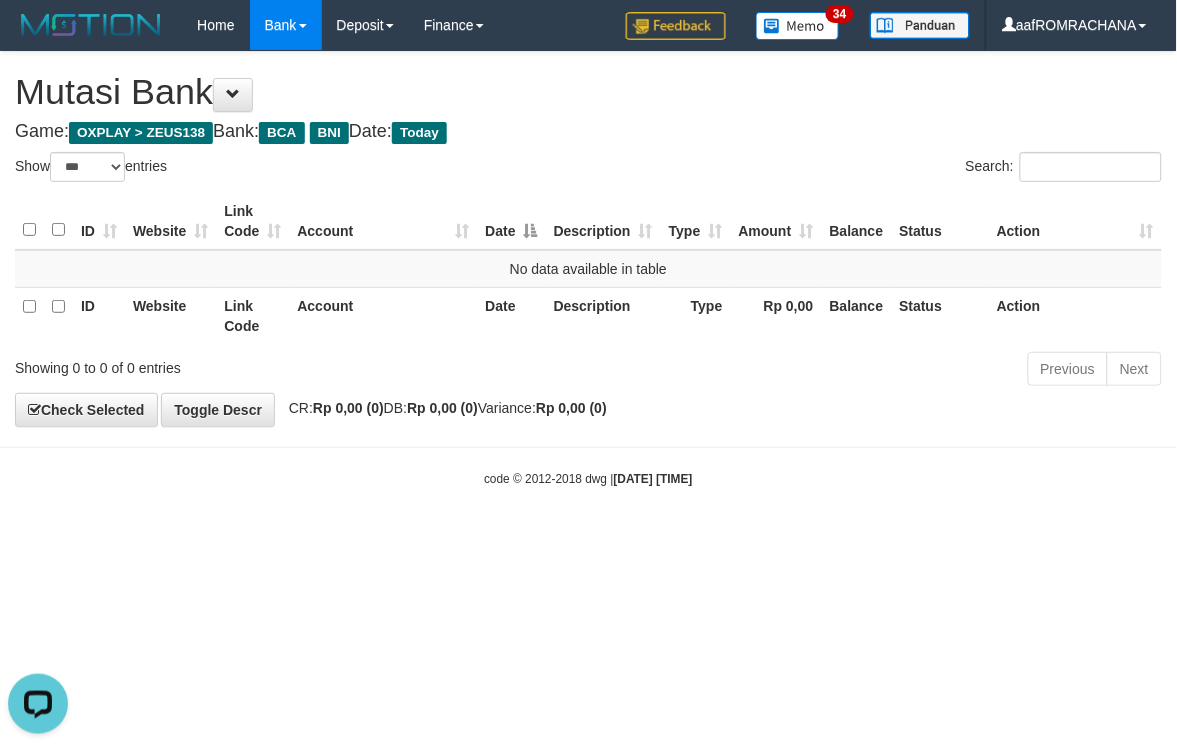 click on "Toggle navigation
Home
Bank
Account List
Load
By Website
Group
[OXPLAY]													ZEUS138
By Load Group (DPS)
Sync" at bounding box center [588, 269] 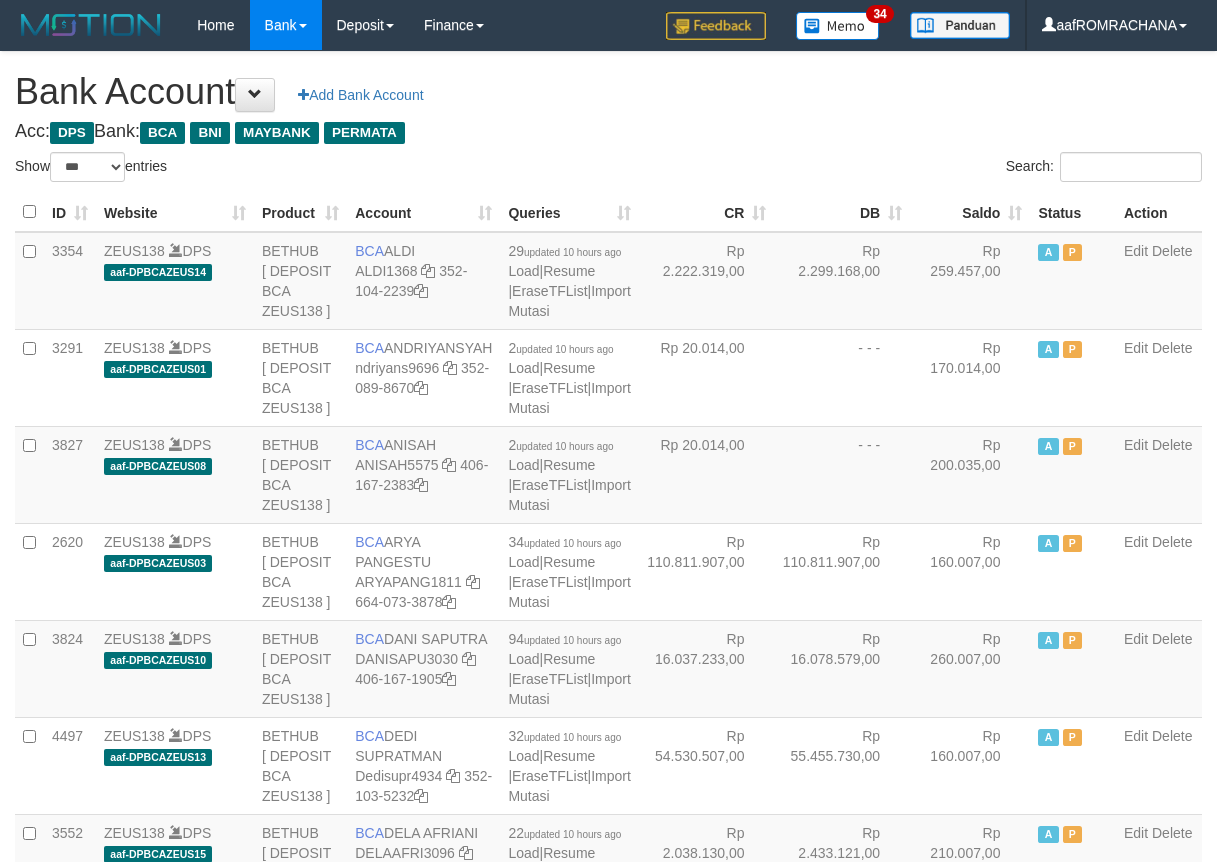 select on "***" 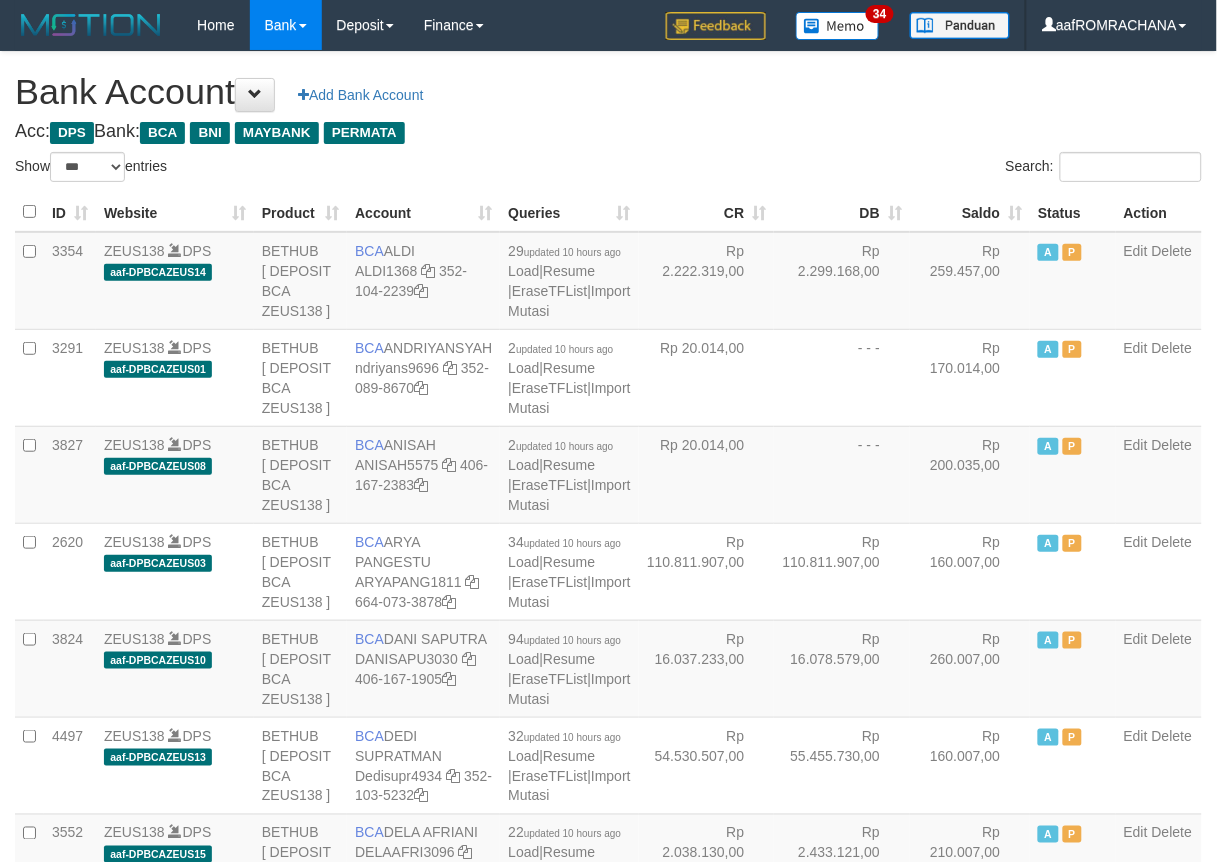 drag, startPoint x: 0, startPoint y: 0, endPoint x: 962, endPoint y: 215, distance: 985.7327 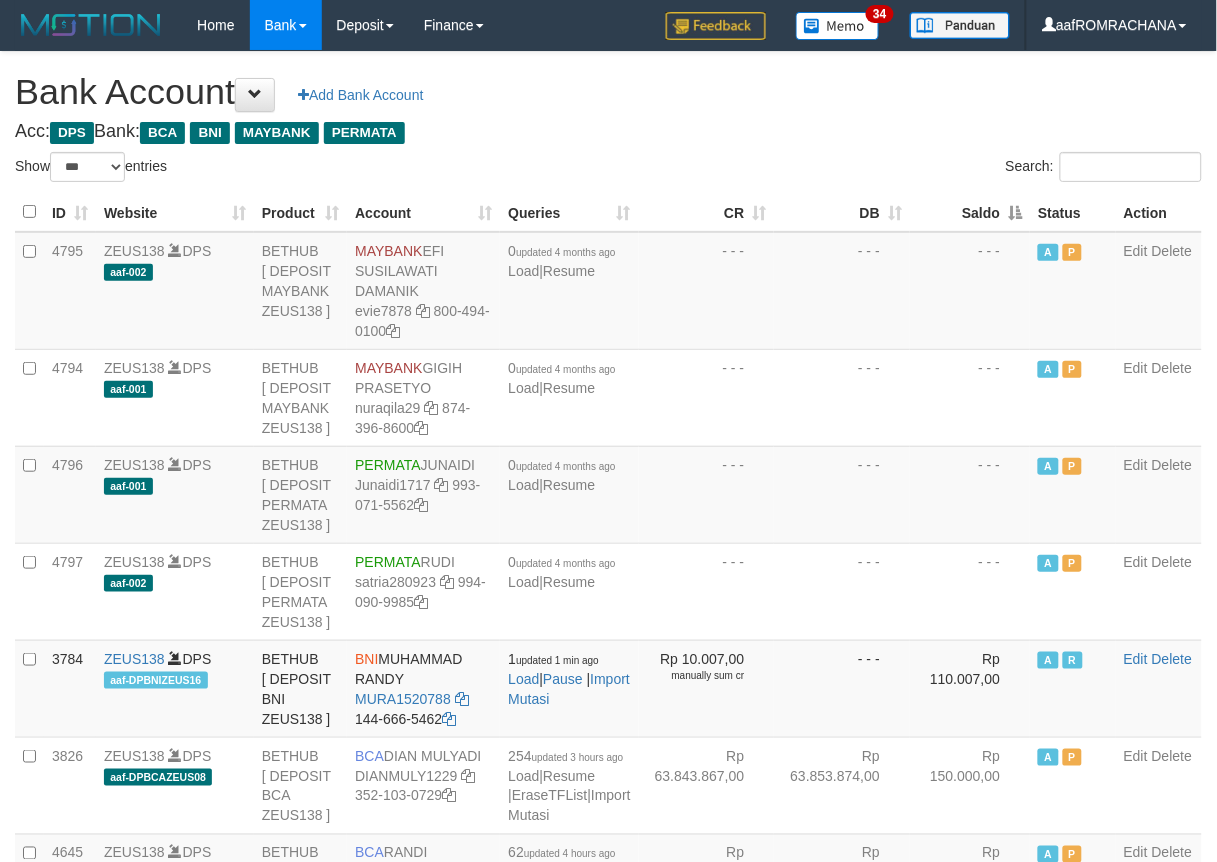 click on "Saldo" at bounding box center (970, 212) 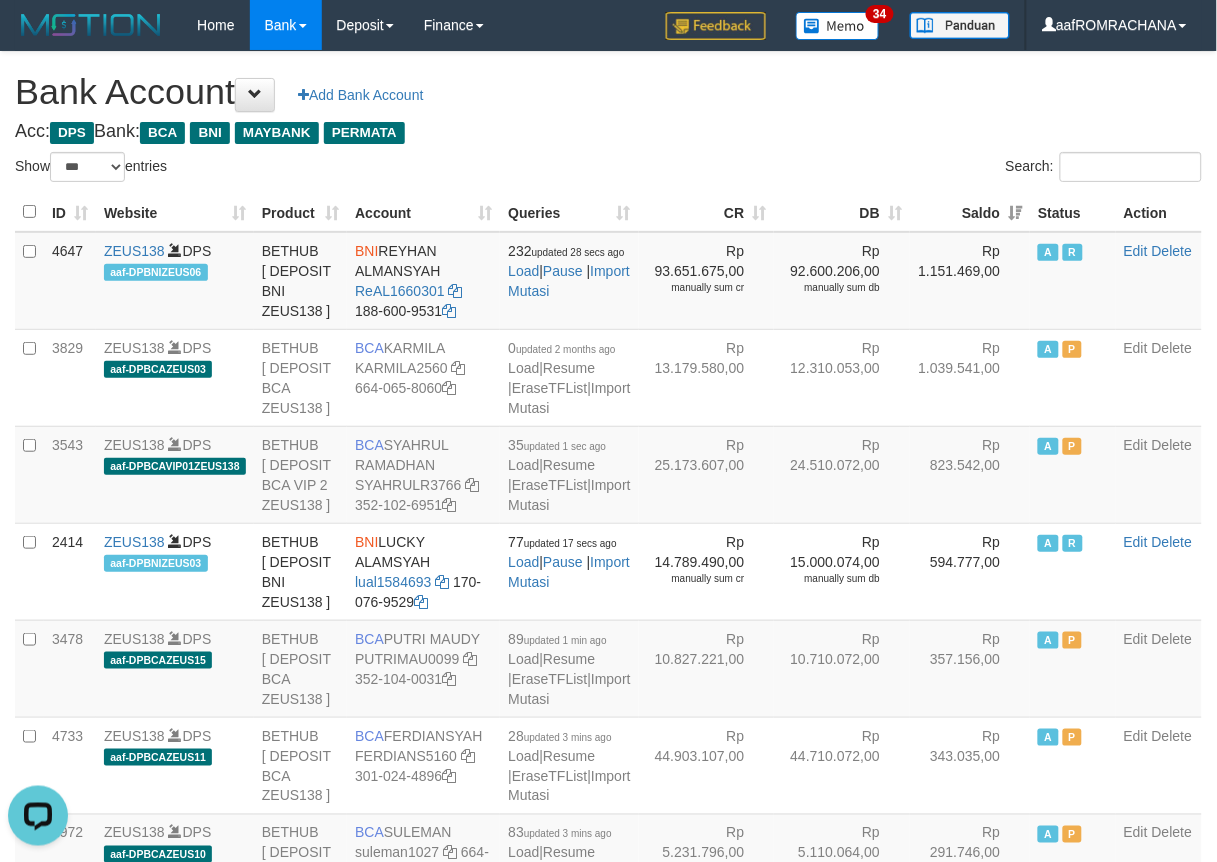 scroll, scrollTop: 0, scrollLeft: 0, axis: both 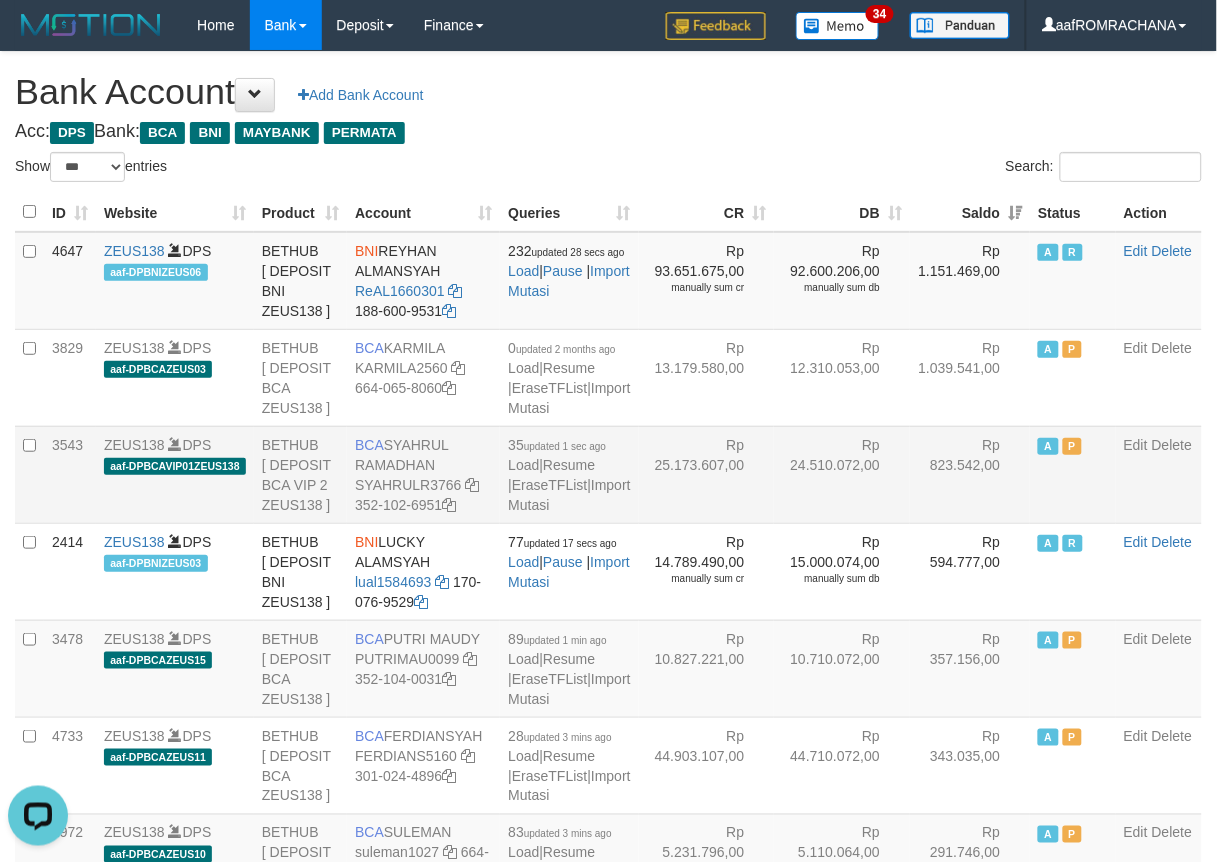 drag, startPoint x: 386, startPoint y: 518, endPoint x: 450, endPoint y: 537, distance: 66.760765 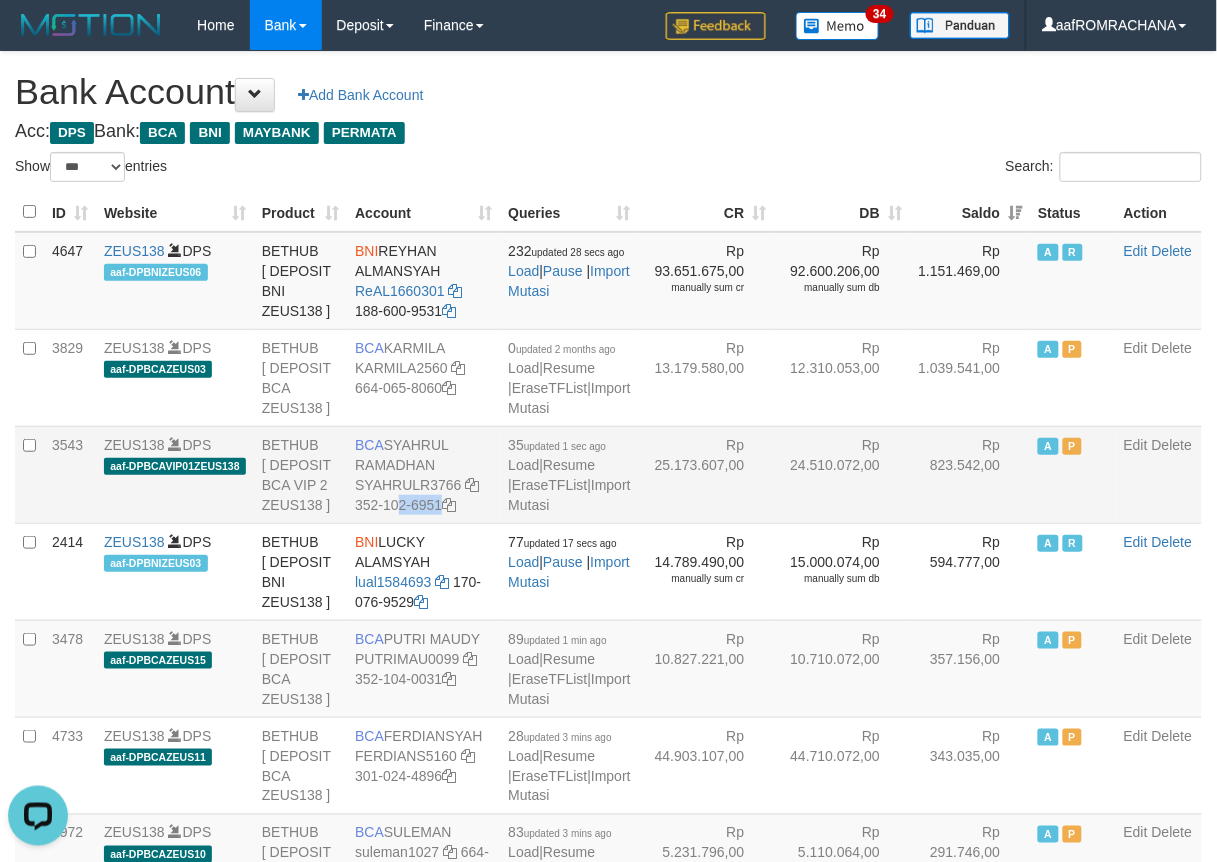 drag, startPoint x: 377, startPoint y: 585, endPoint x: 955, endPoint y: 644, distance: 581.0034 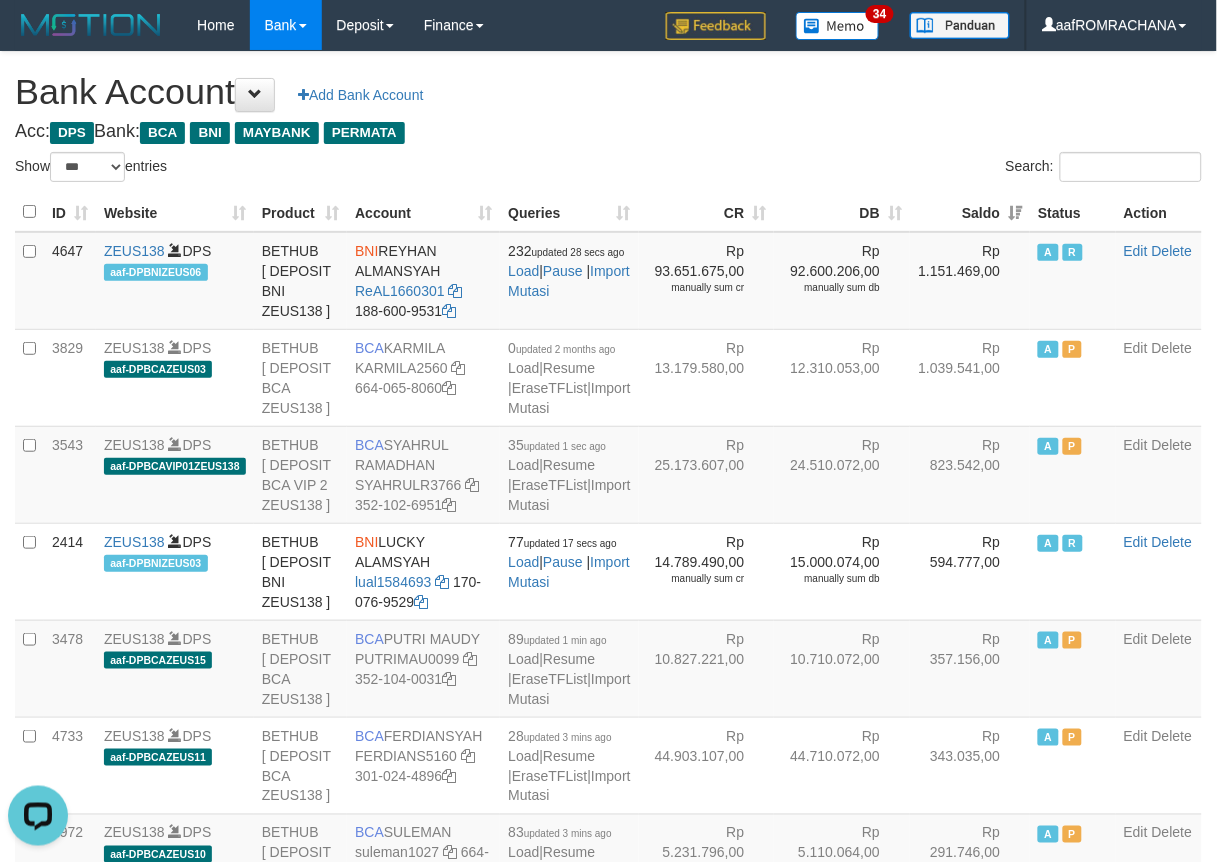 click on "**********" at bounding box center (608, 2047) 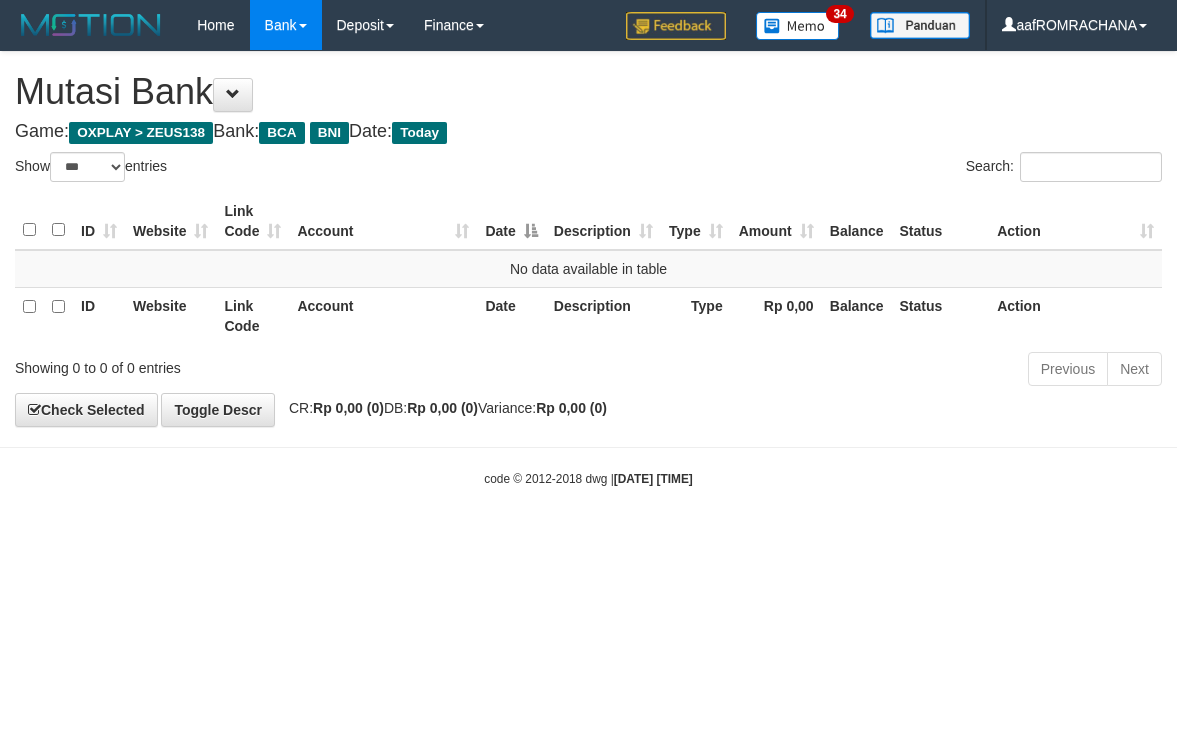 select on "***" 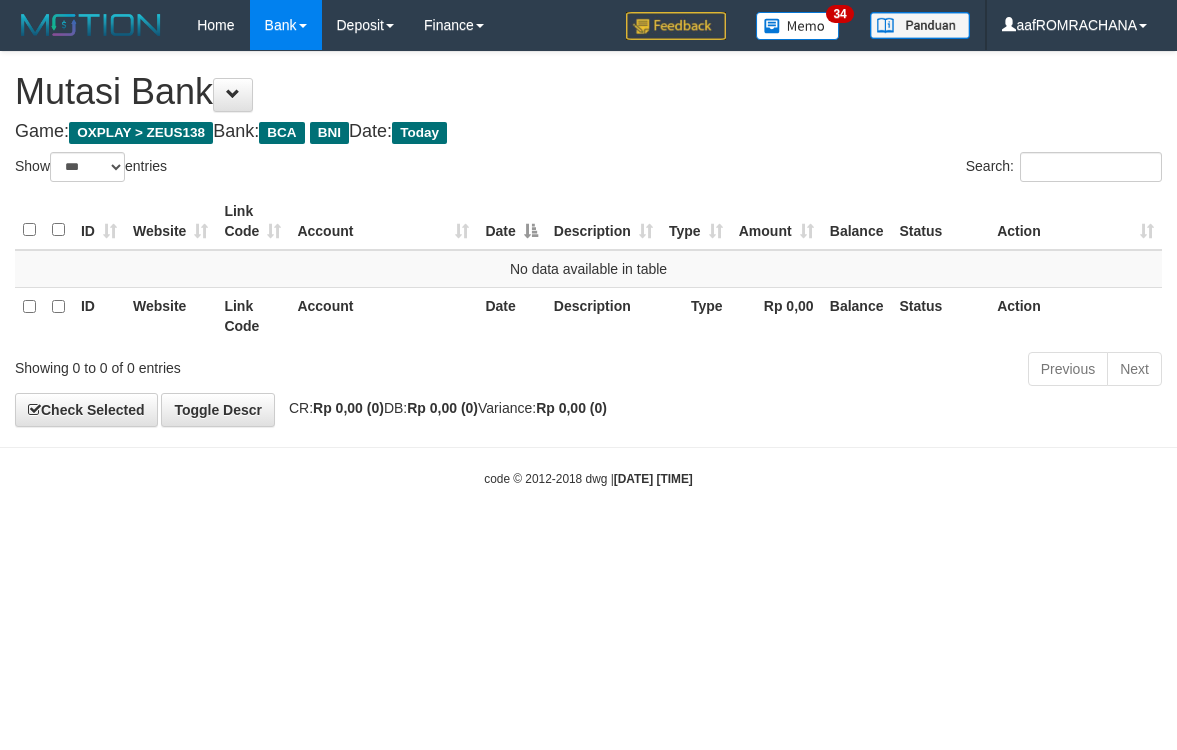 scroll, scrollTop: 0, scrollLeft: 0, axis: both 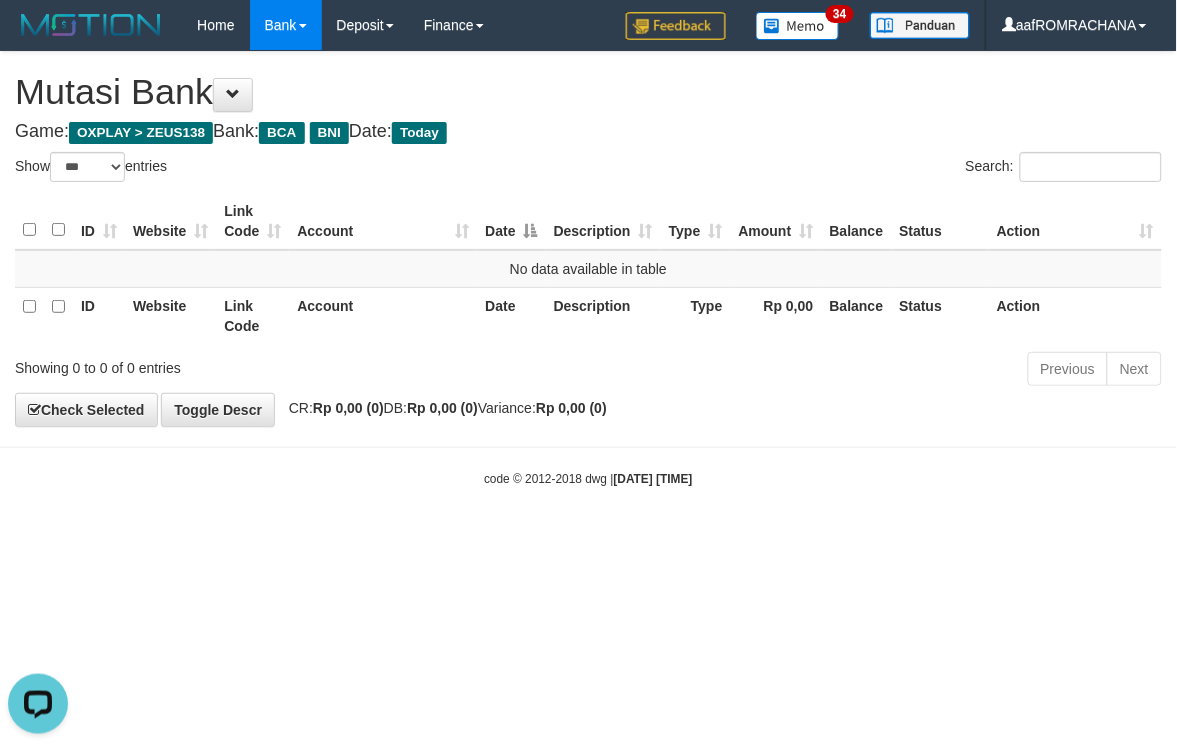 click on "Toggle navigation
Home
Bank
Account List
Load
By Website
Group
[OXPLAY]													ZEUS138
By Load Group (DPS)
Sync" at bounding box center [588, 269] 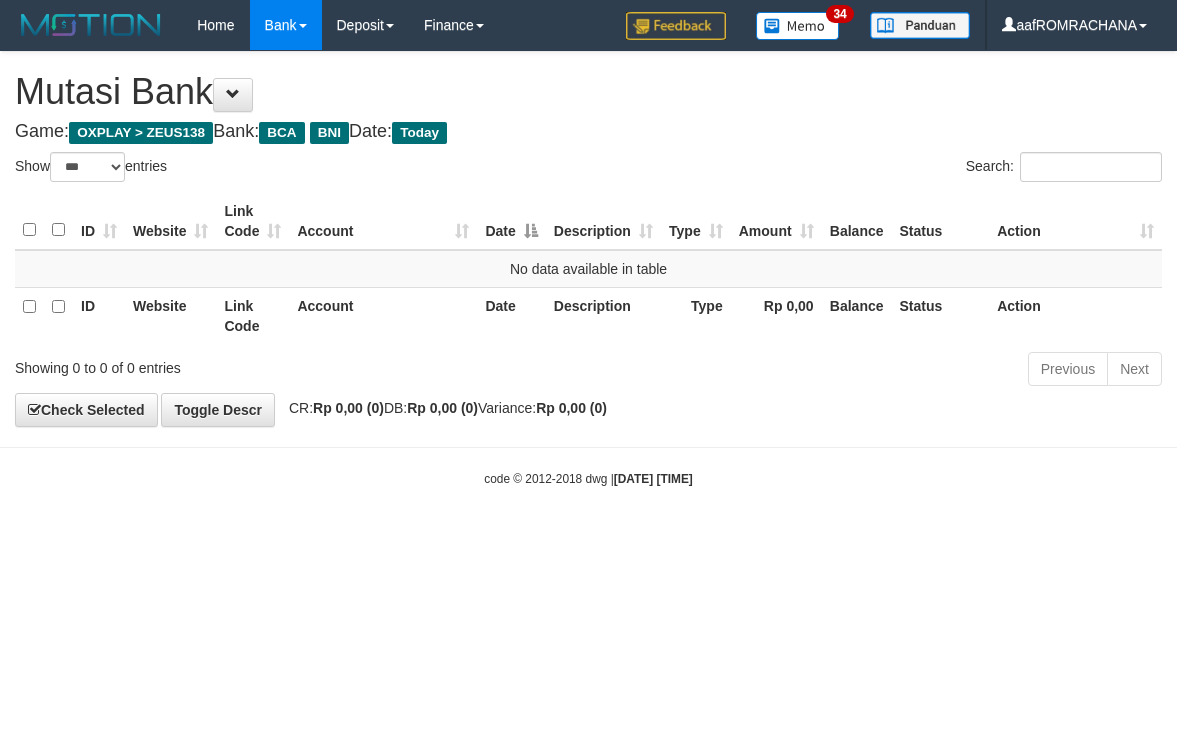 select on "***" 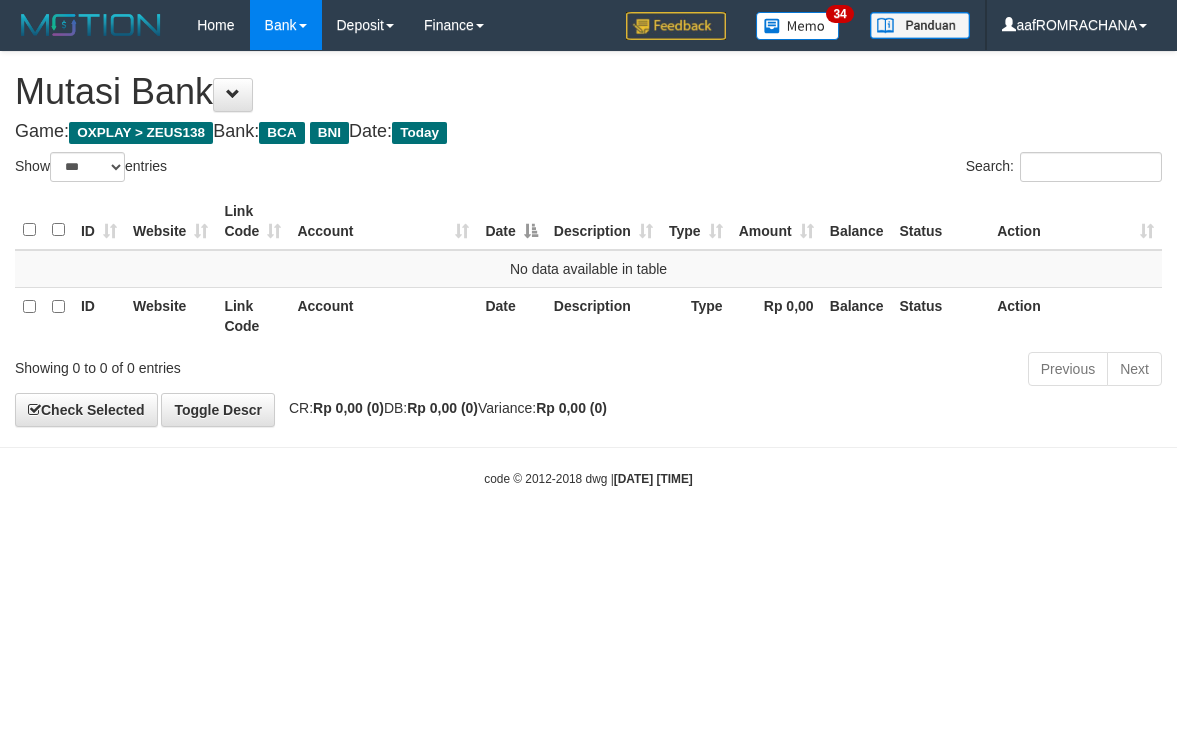 scroll, scrollTop: 0, scrollLeft: 0, axis: both 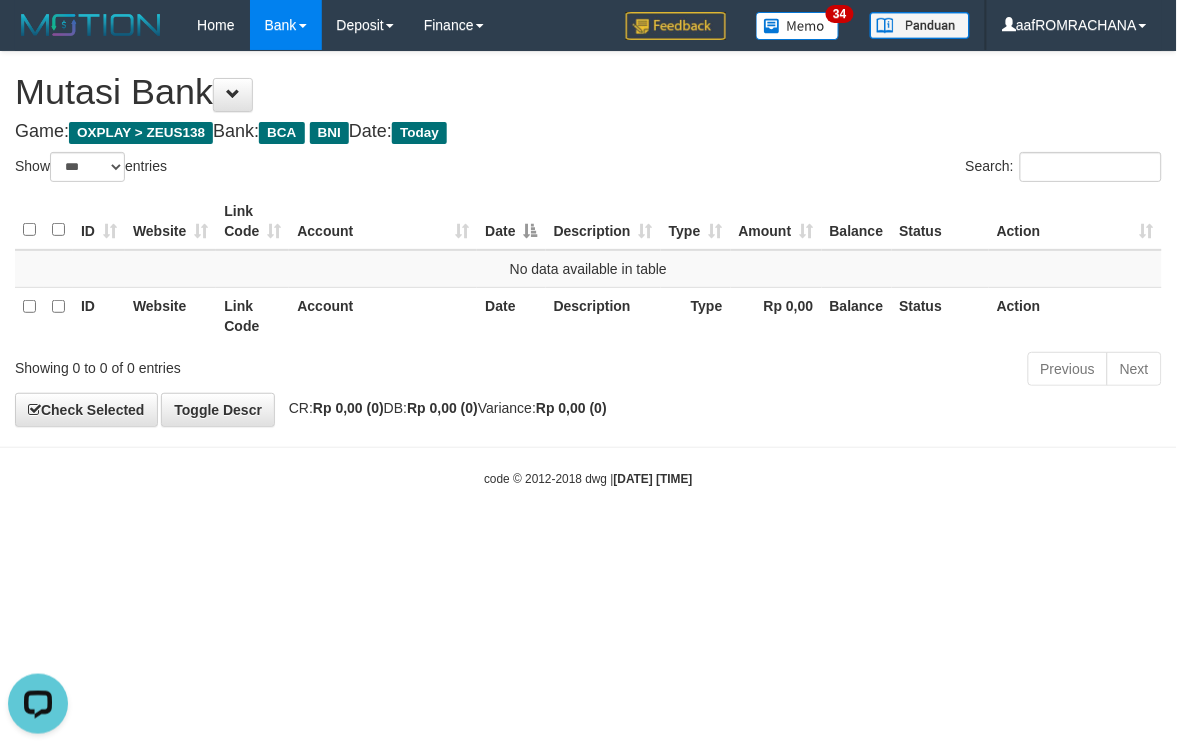 click on "Toggle navigation
Home
Bank
Account List
Load
By Website
Group
[OXPLAY]													ZEUS138
By Load Group (DPS)
Sync" at bounding box center [588, 269] 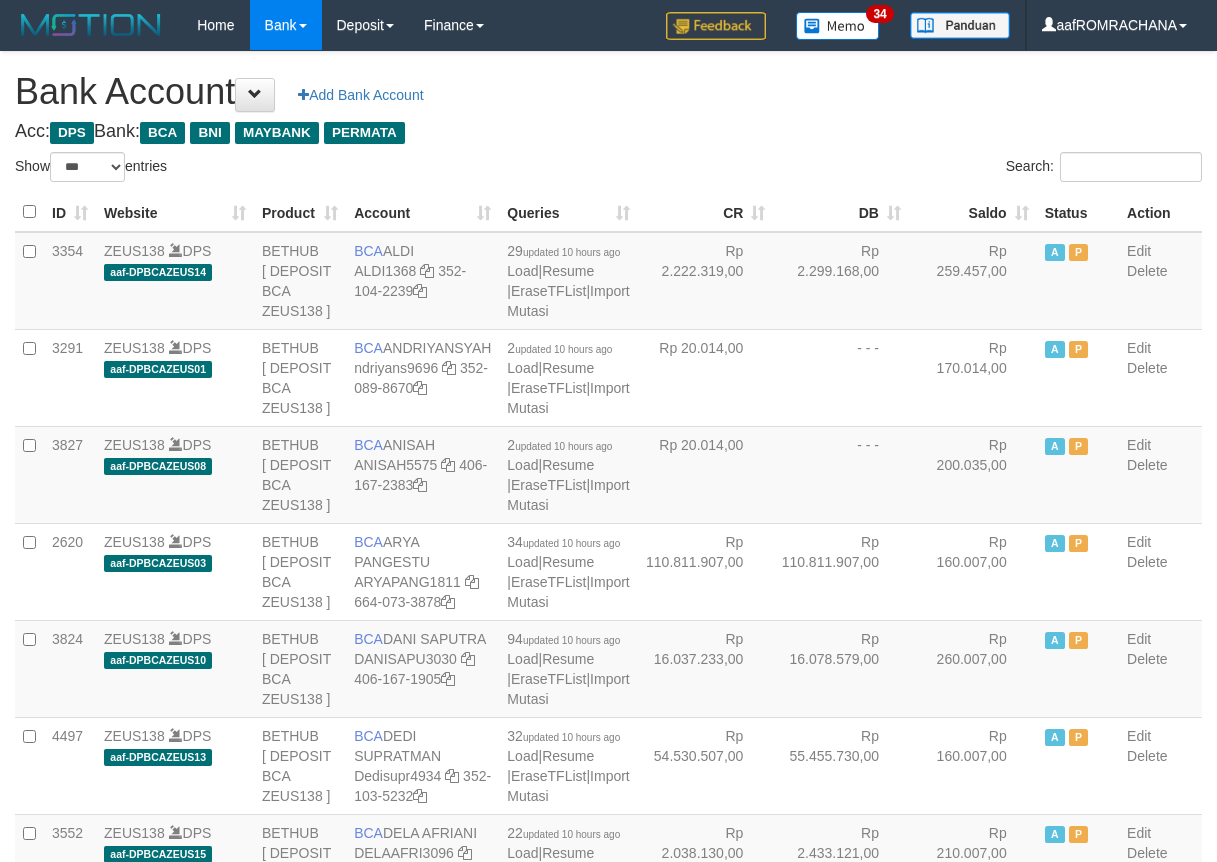 select on "***" 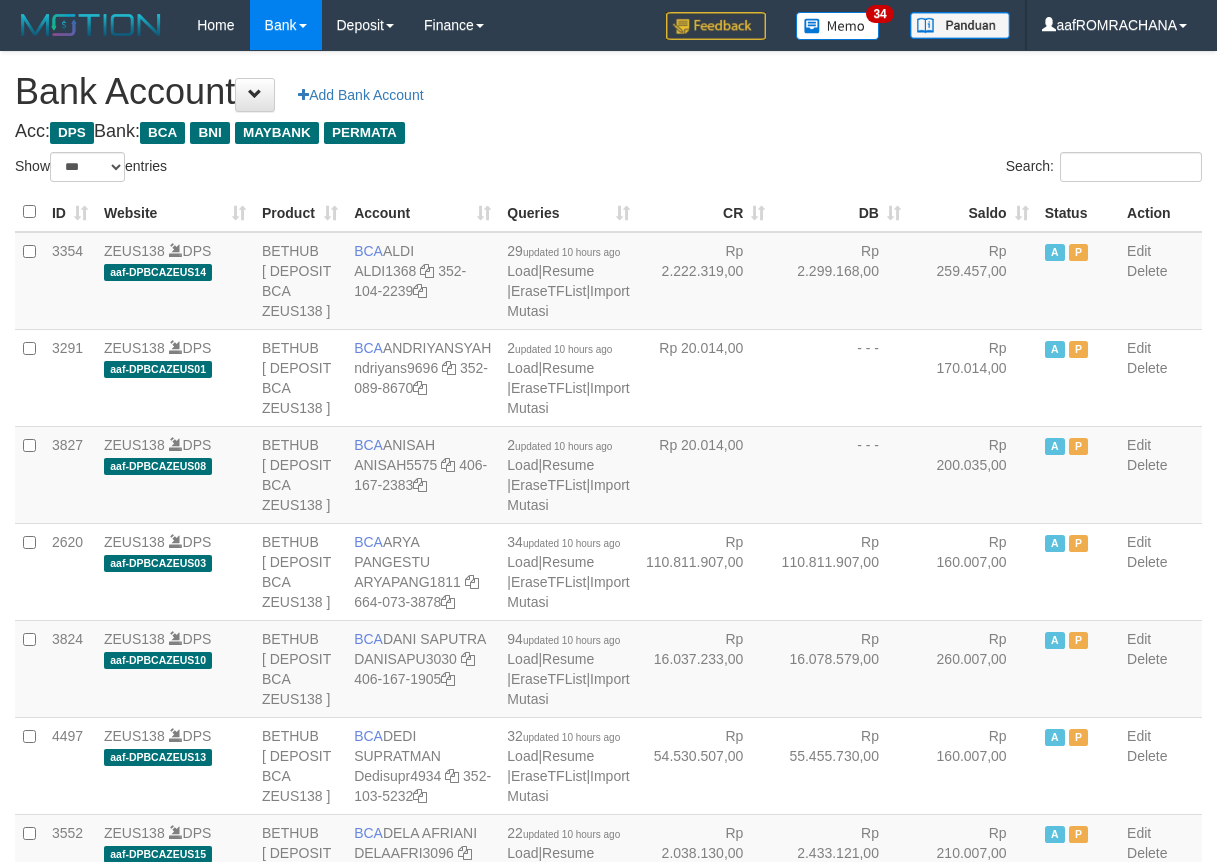 scroll, scrollTop: 0, scrollLeft: 0, axis: both 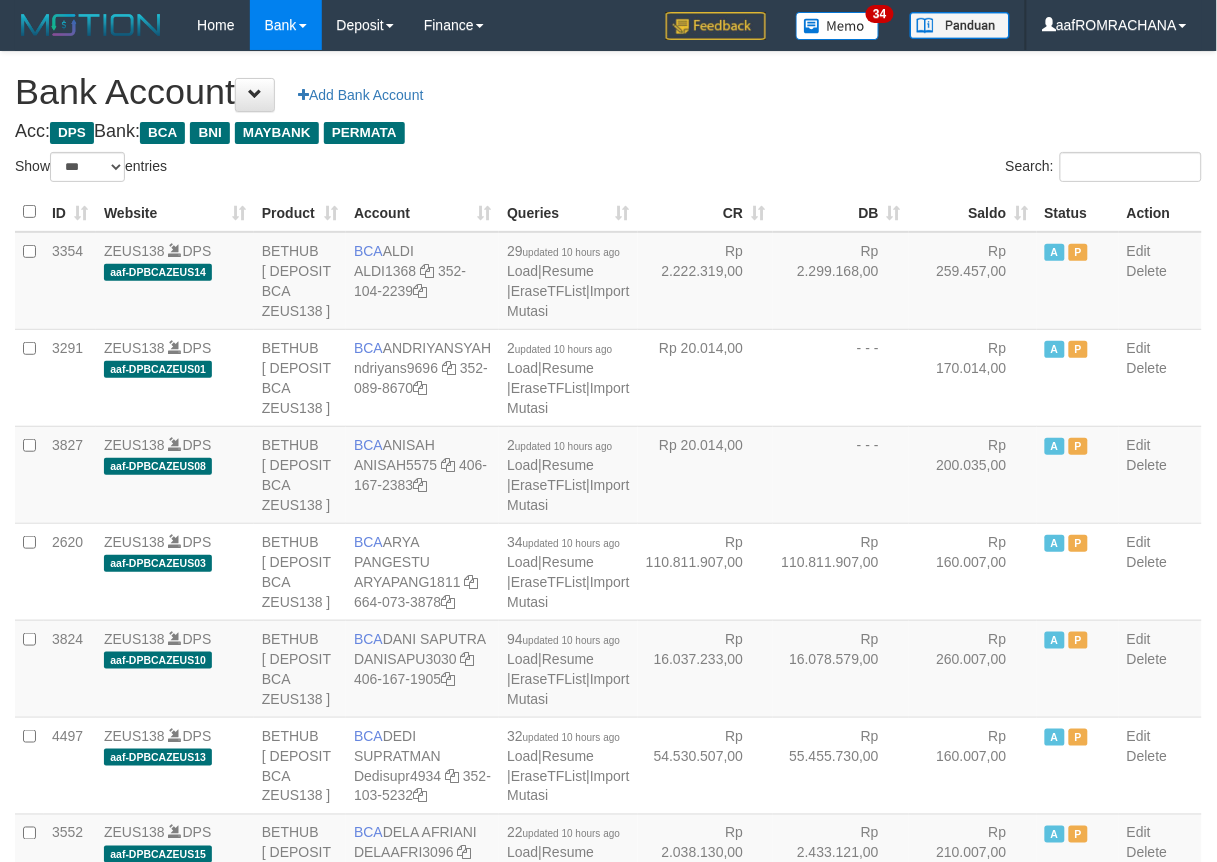 click on "Saldo" at bounding box center (973, 212) 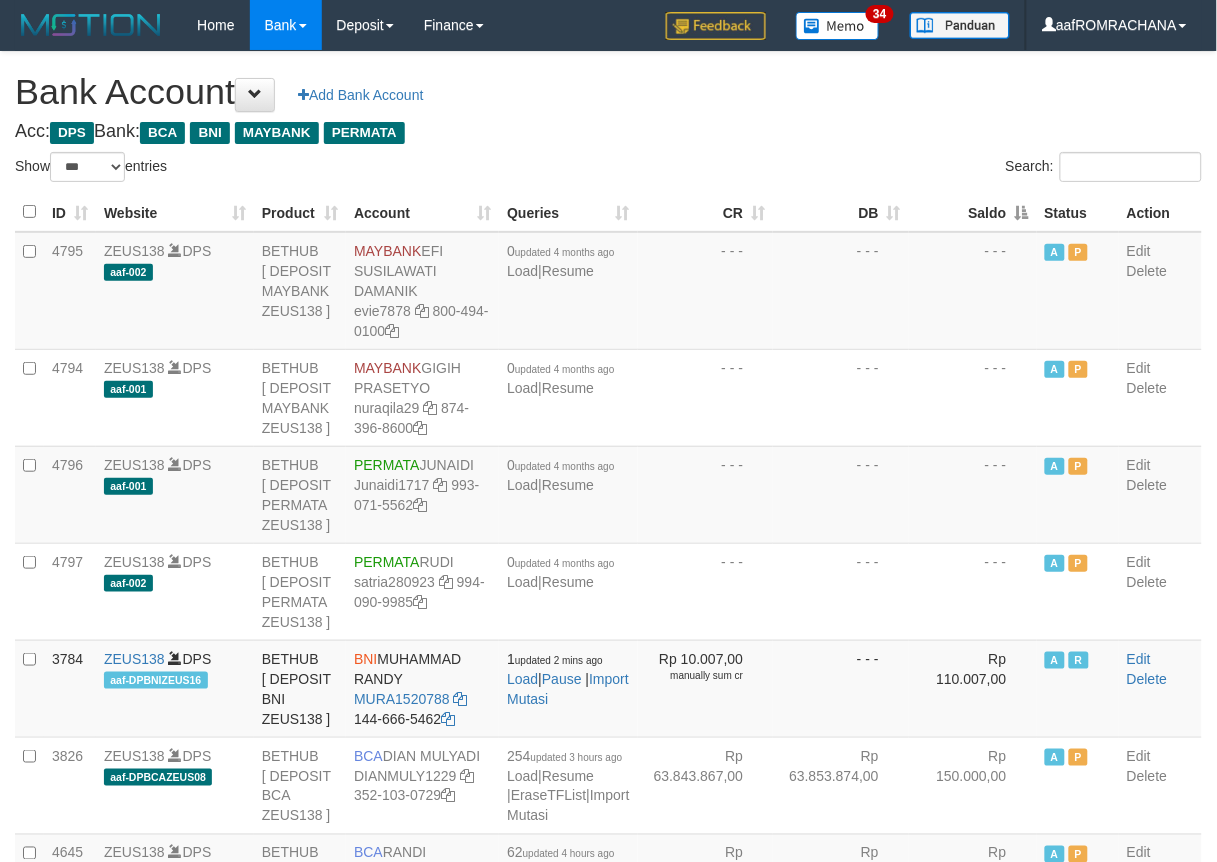click on "Saldo" at bounding box center [973, 212] 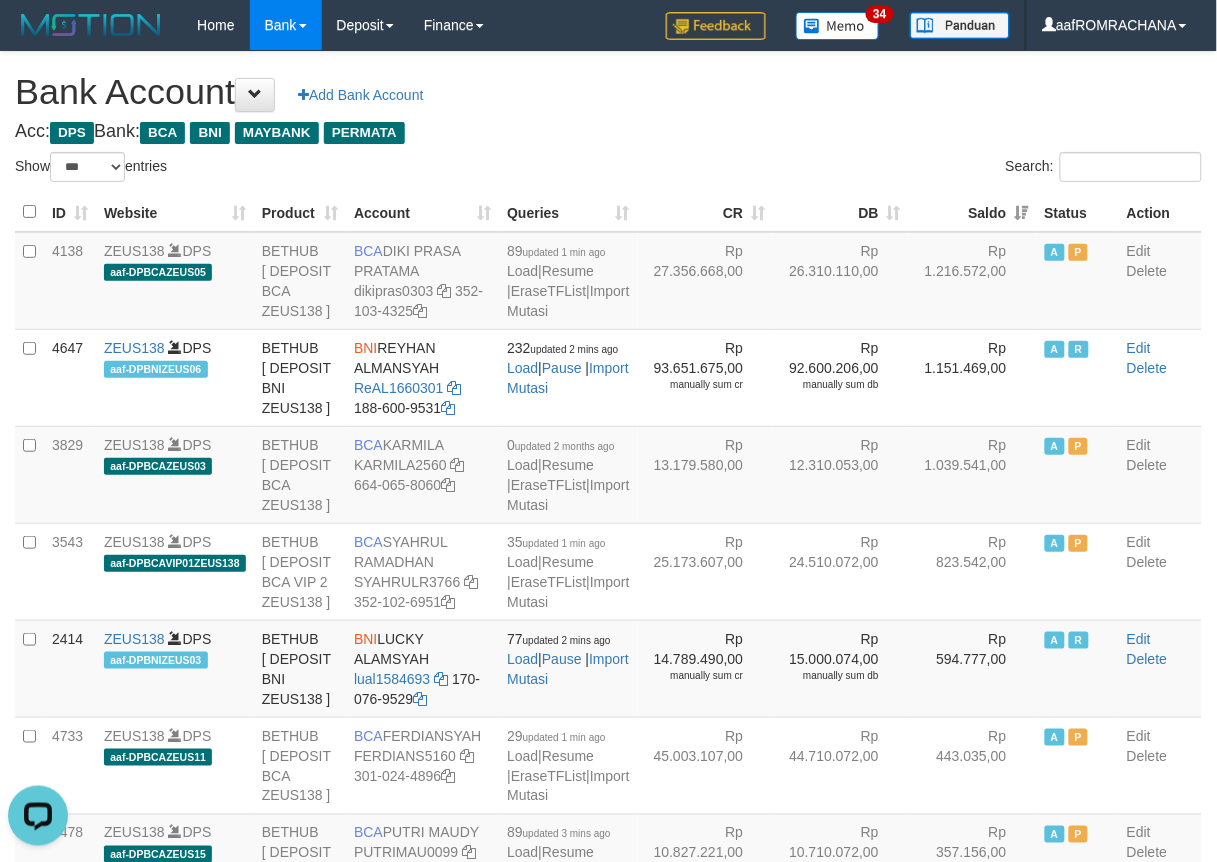 scroll, scrollTop: 0, scrollLeft: 0, axis: both 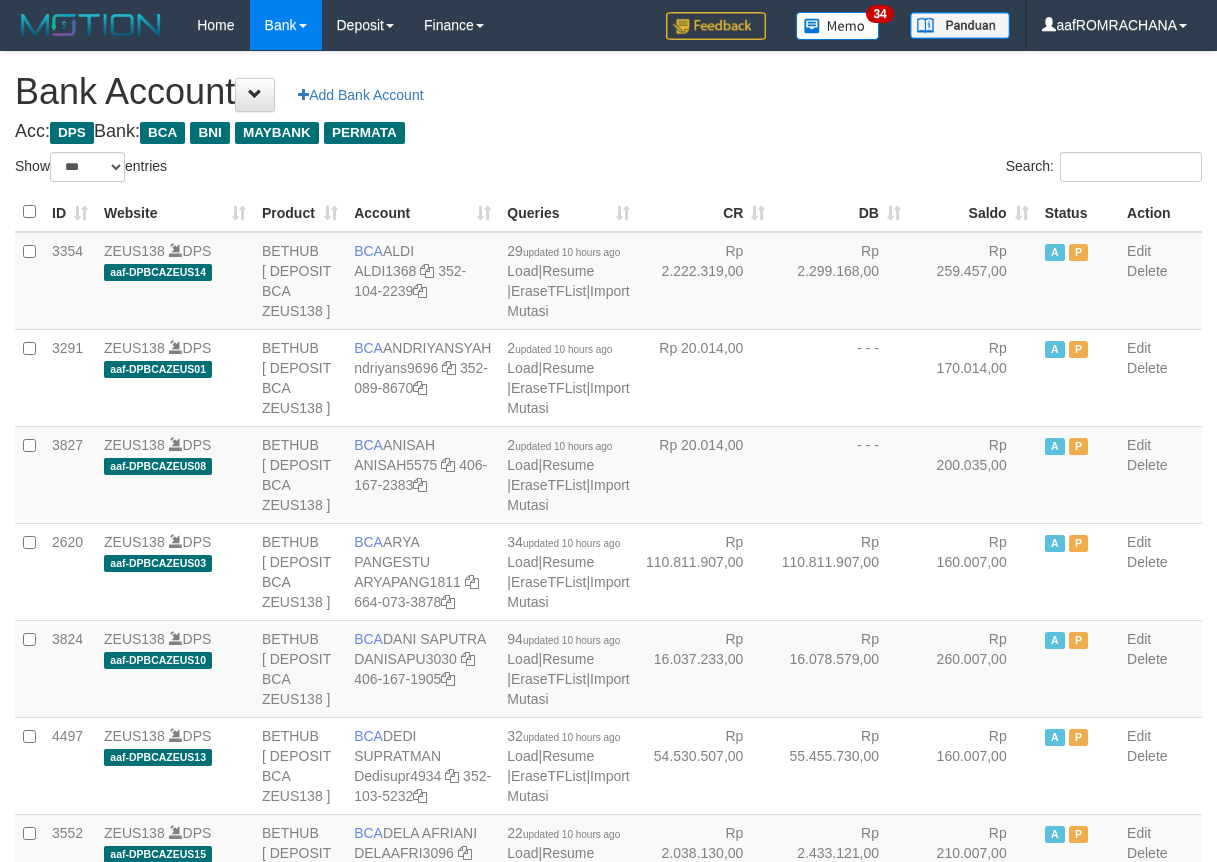 select on "***" 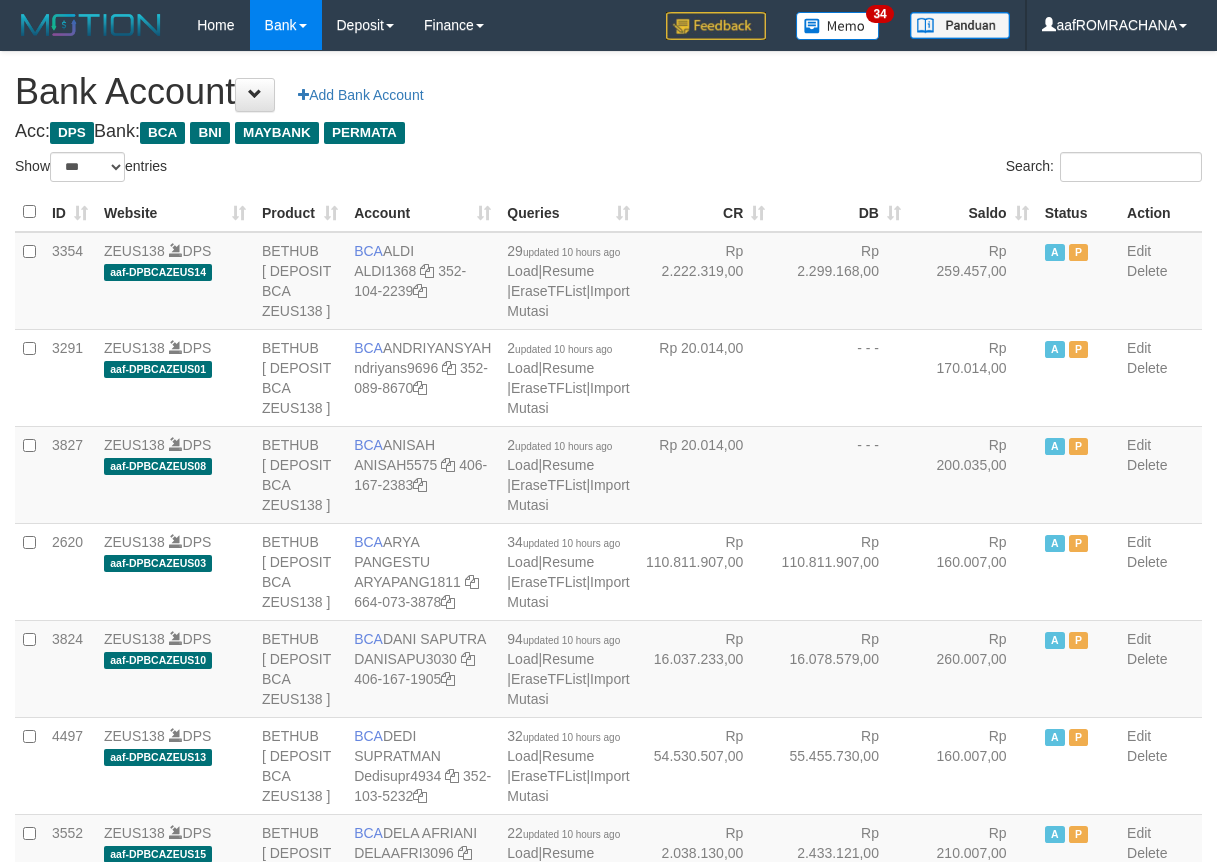 scroll, scrollTop: 0, scrollLeft: 0, axis: both 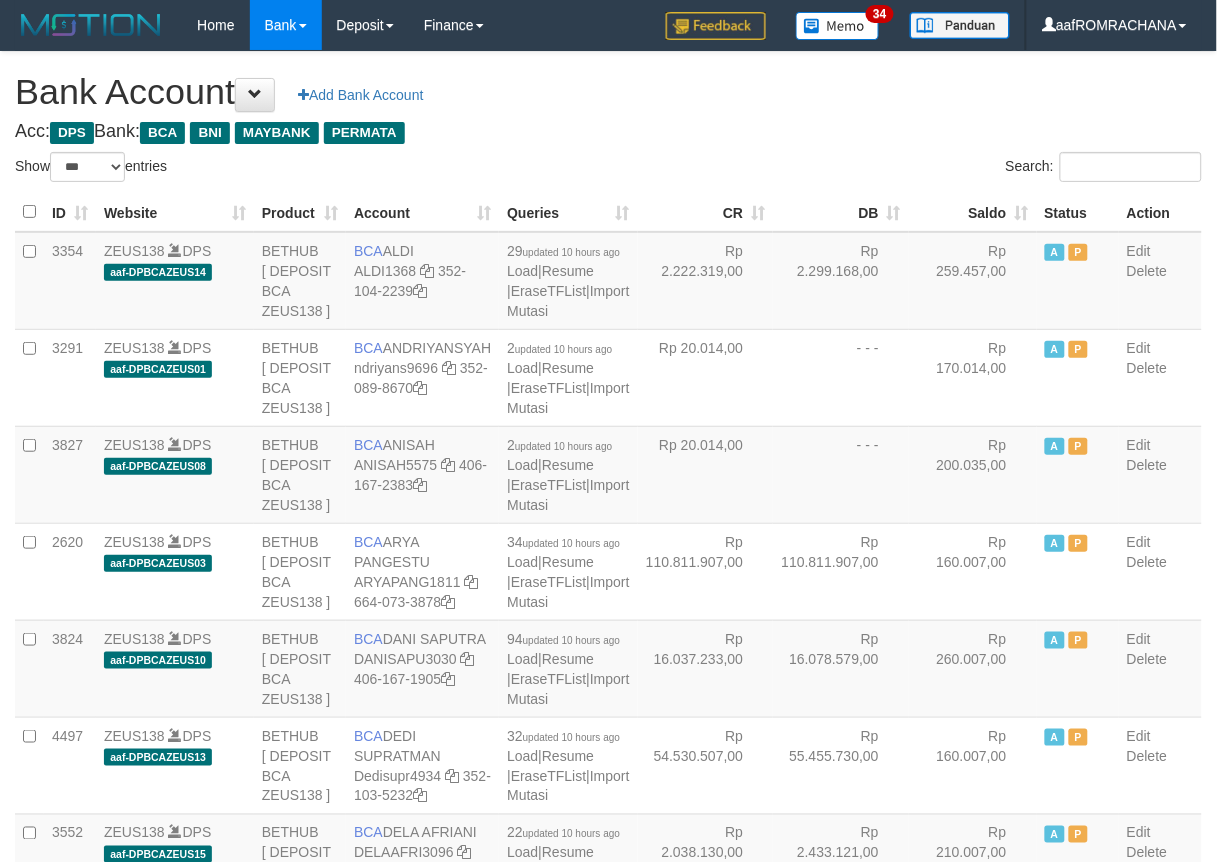 click on "Saldo" at bounding box center [973, 212] 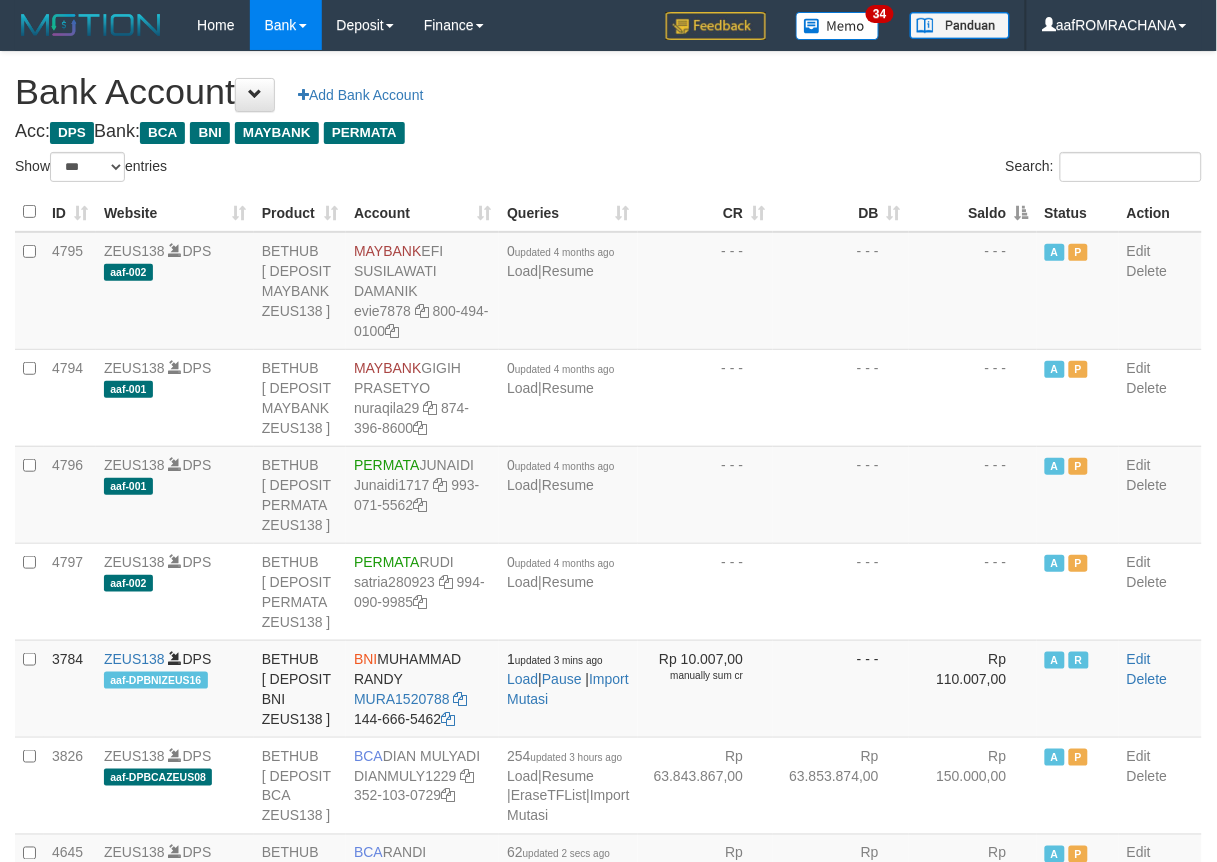 click on "Saldo" at bounding box center [973, 212] 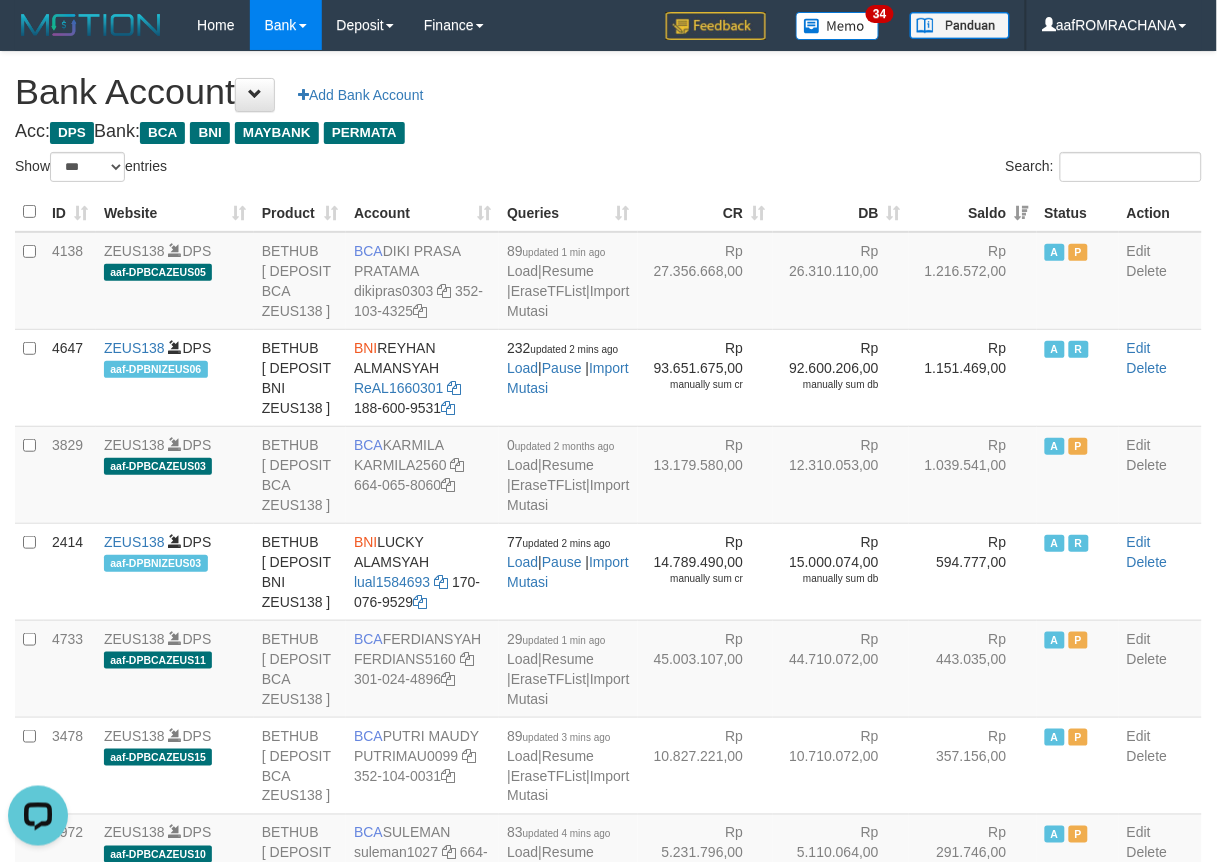 scroll, scrollTop: 0, scrollLeft: 0, axis: both 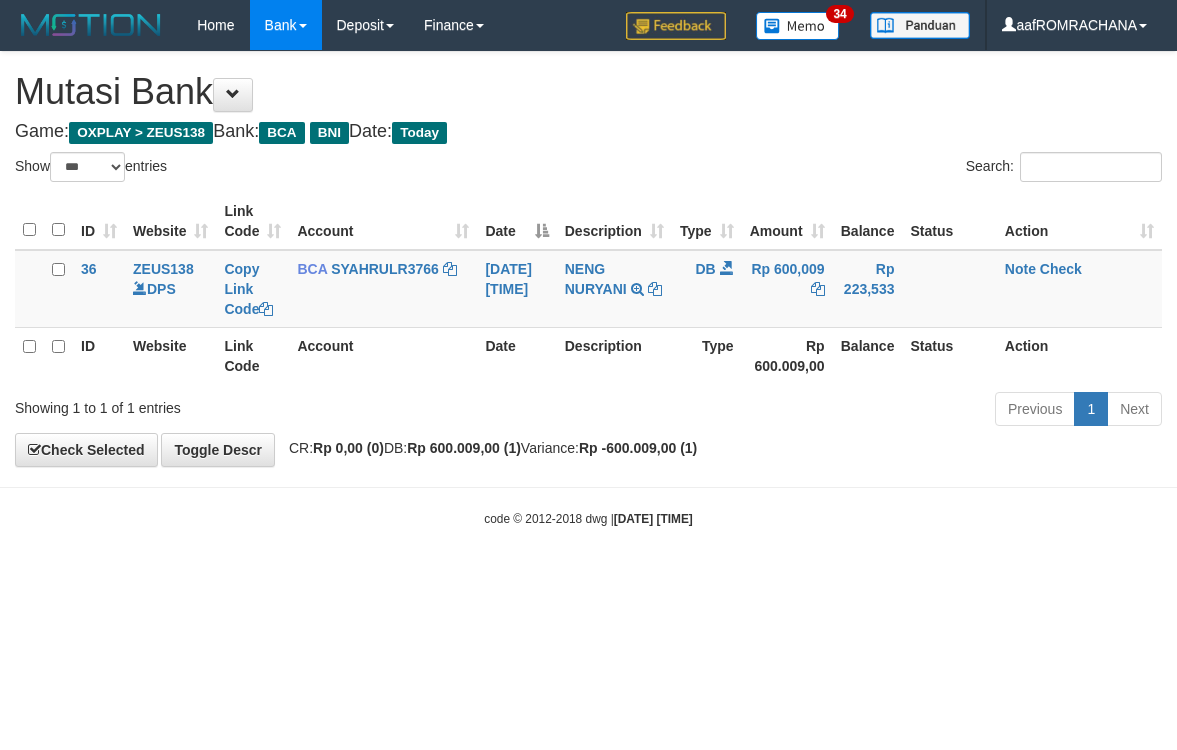 select on "***" 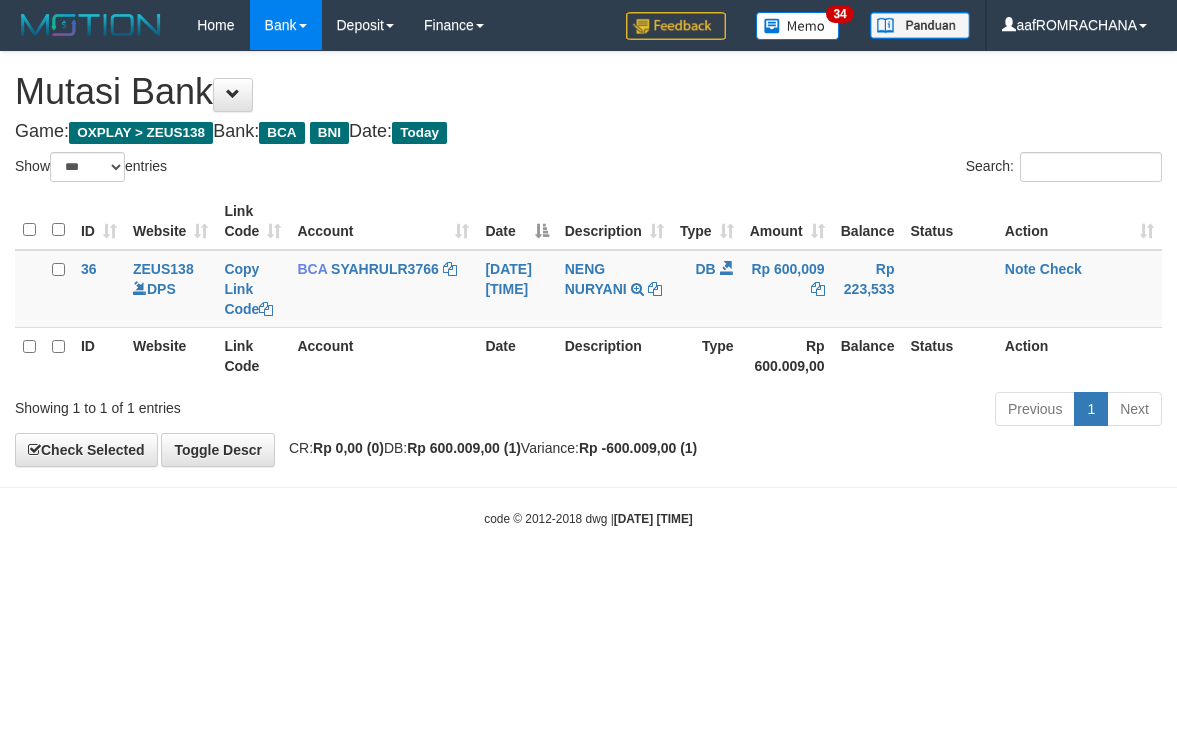 scroll, scrollTop: 0, scrollLeft: 0, axis: both 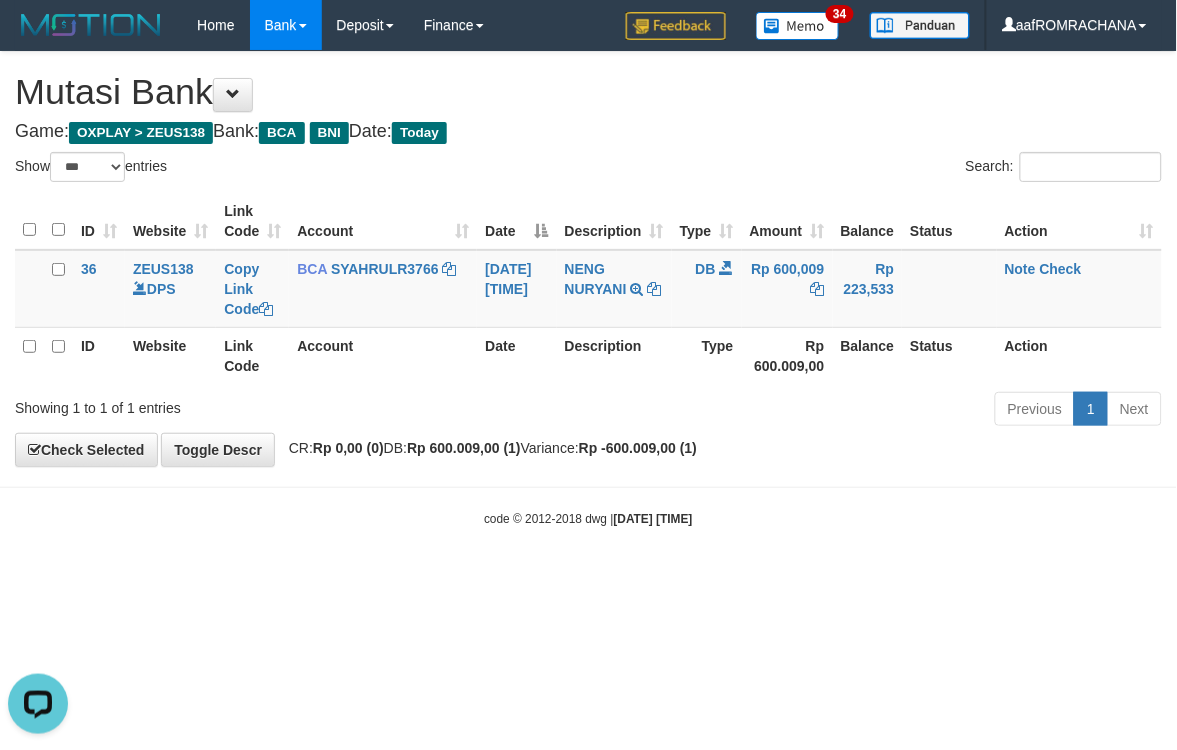 click on "Toggle navigation
Home
Bank
Account List
Load
By Website
Group
[OXPLAY]													ZEUS138
By Load Group (DPS)
Sync" at bounding box center (588, 289) 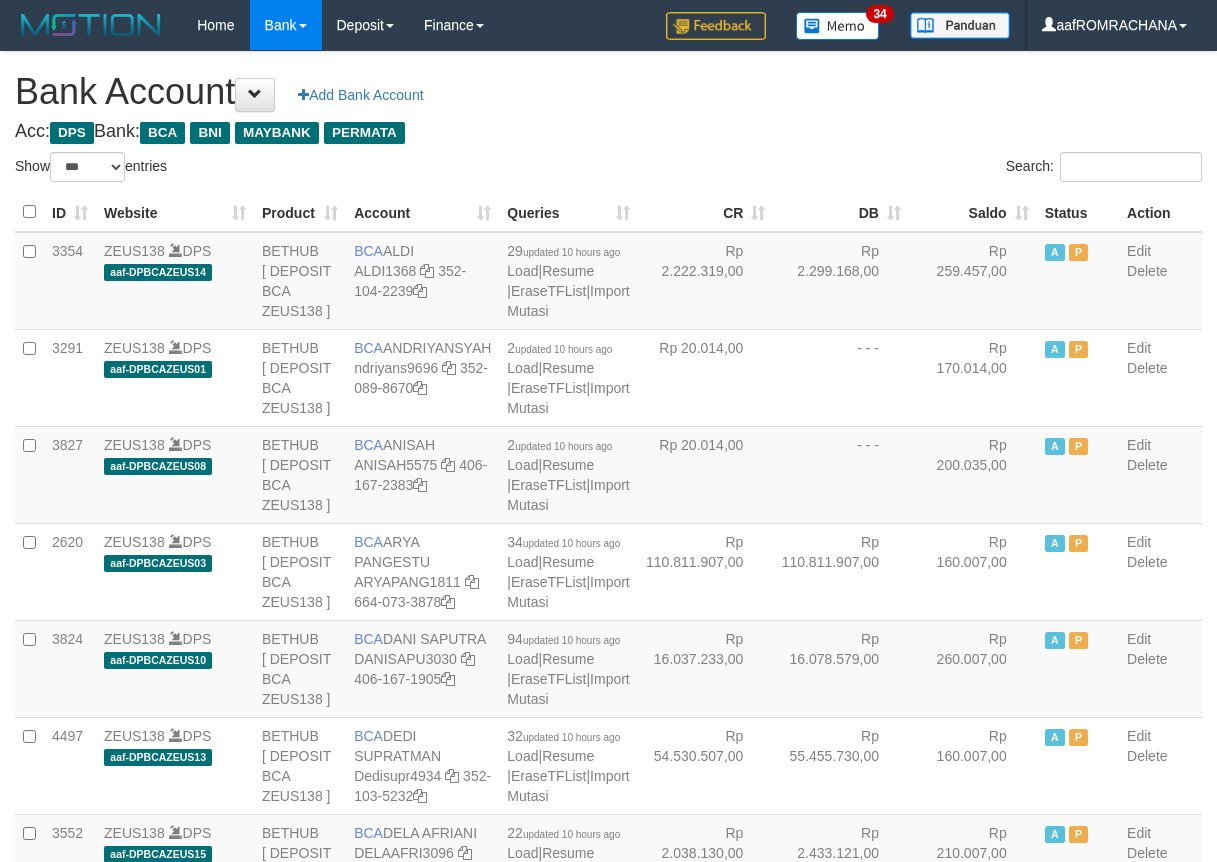 select on "***" 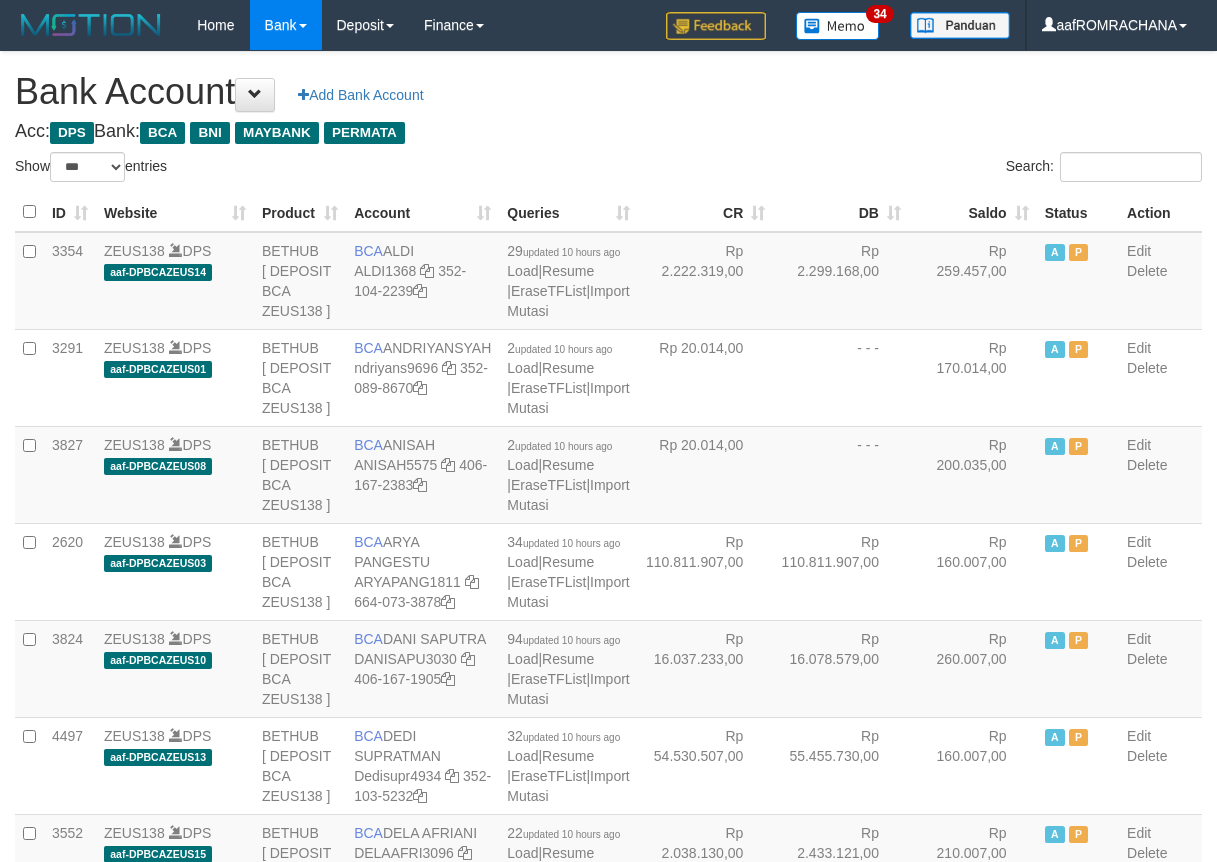 scroll, scrollTop: 0, scrollLeft: 0, axis: both 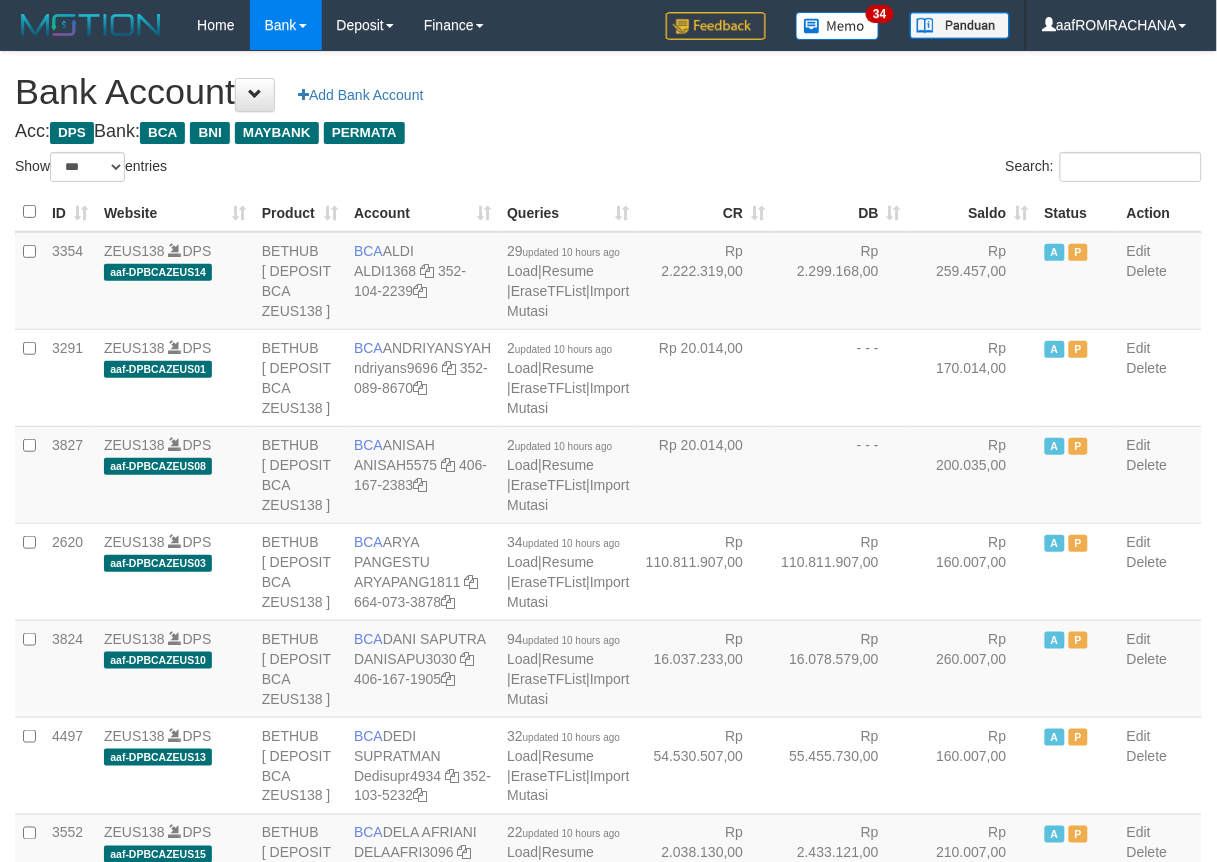 click on "Saldo" at bounding box center (973, 212) 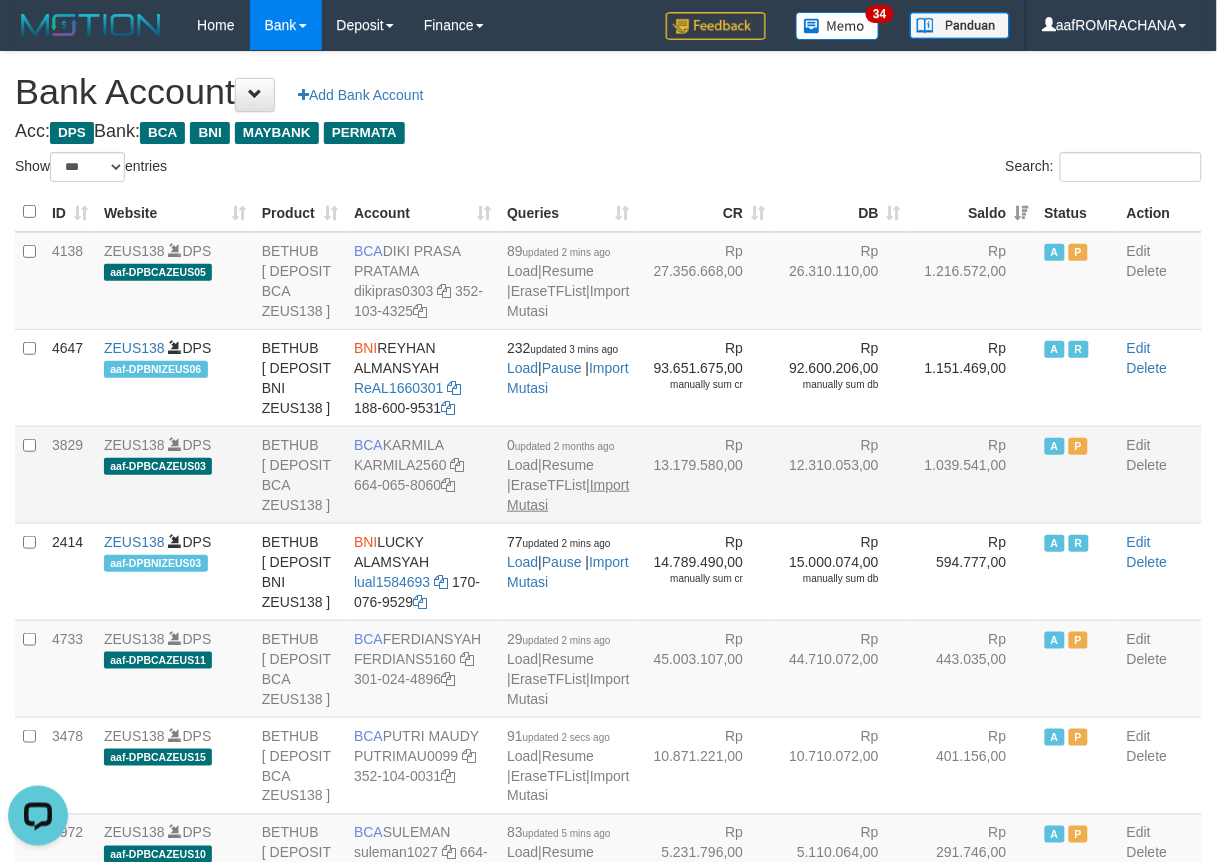 scroll, scrollTop: 0, scrollLeft: 0, axis: both 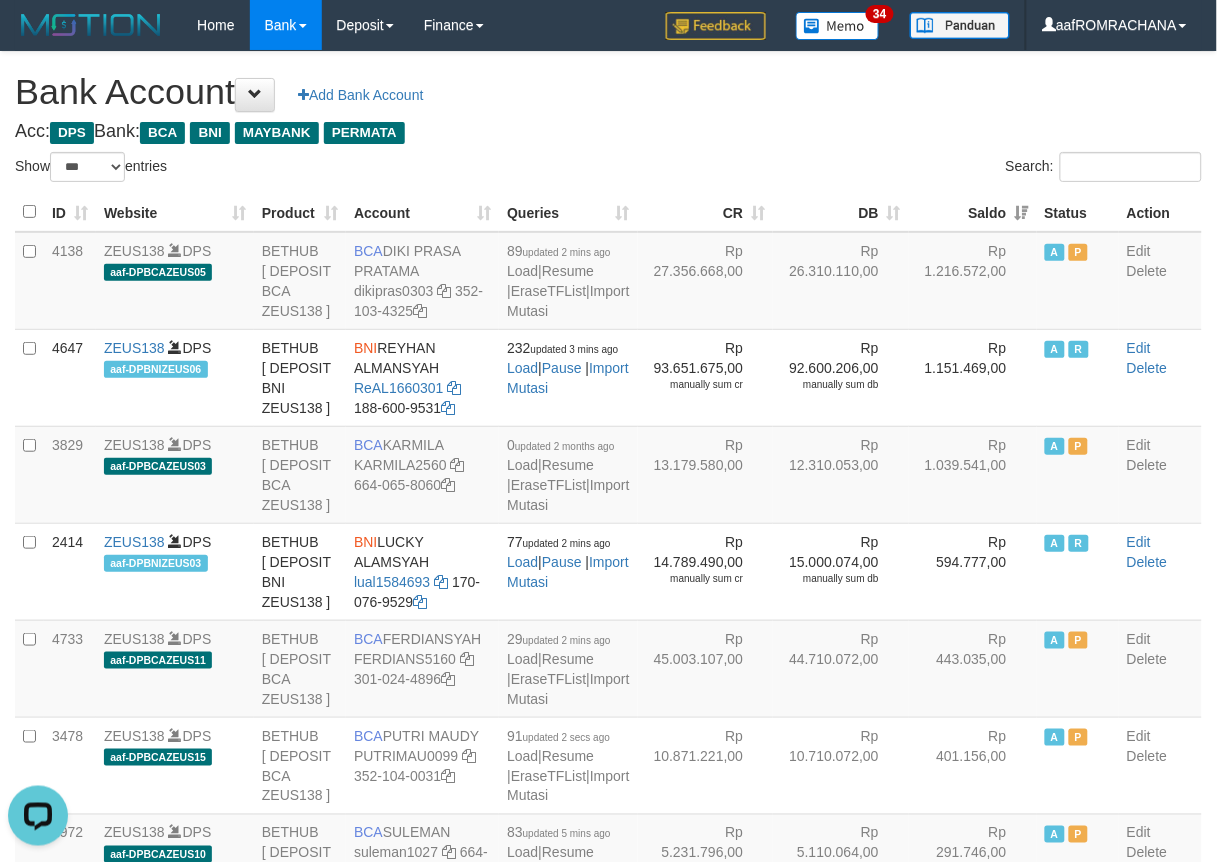 click on "Acc: 										 DPS
Bank:   BCA   BNI   MAYBANK   PERMATA" at bounding box center [608, 132] 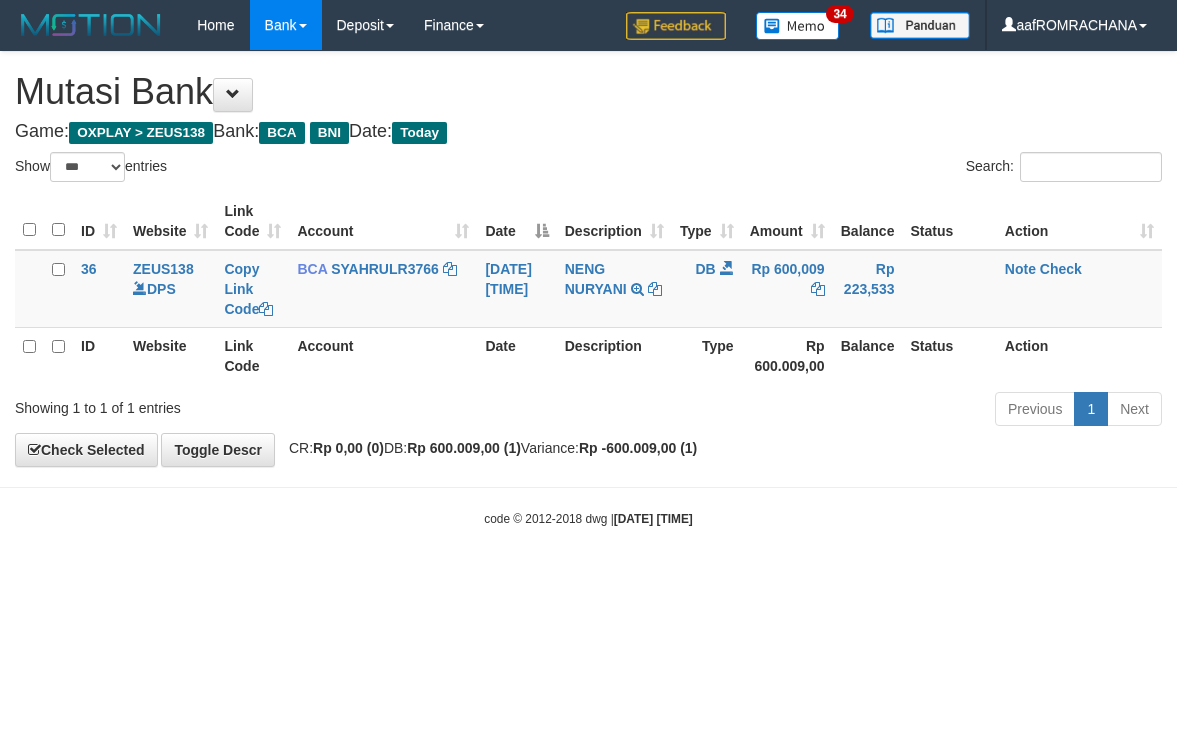 select on "***" 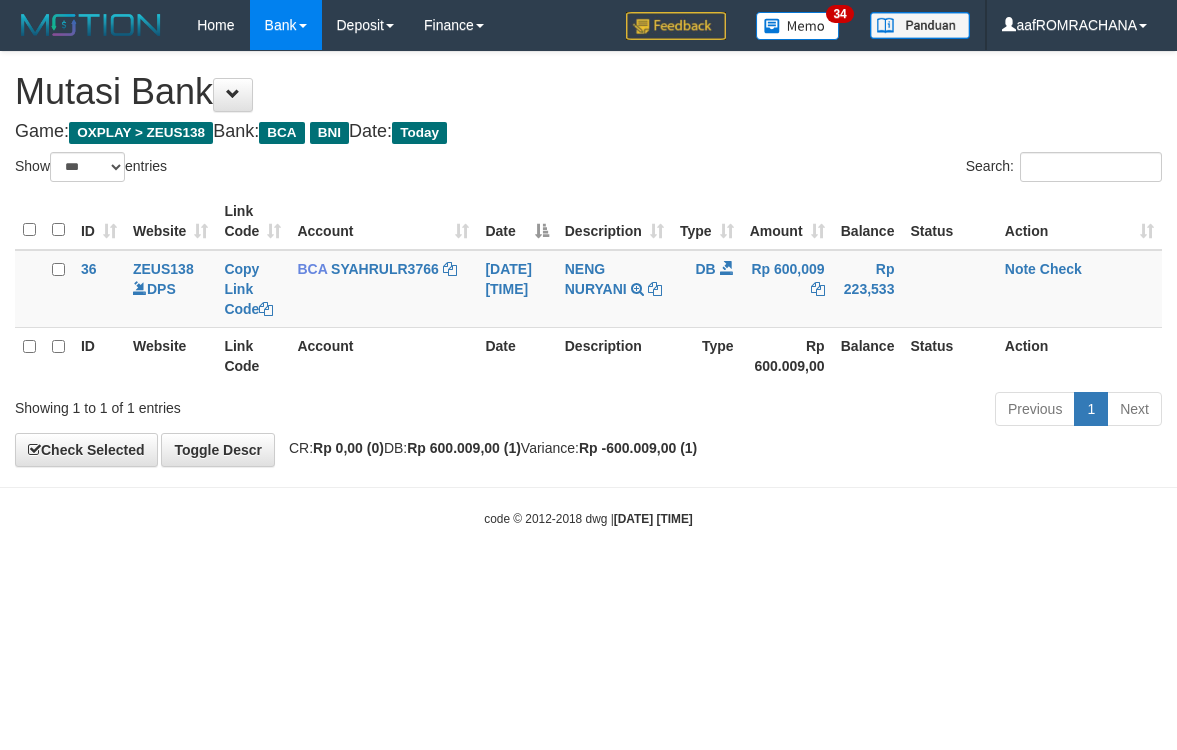scroll, scrollTop: 0, scrollLeft: 0, axis: both 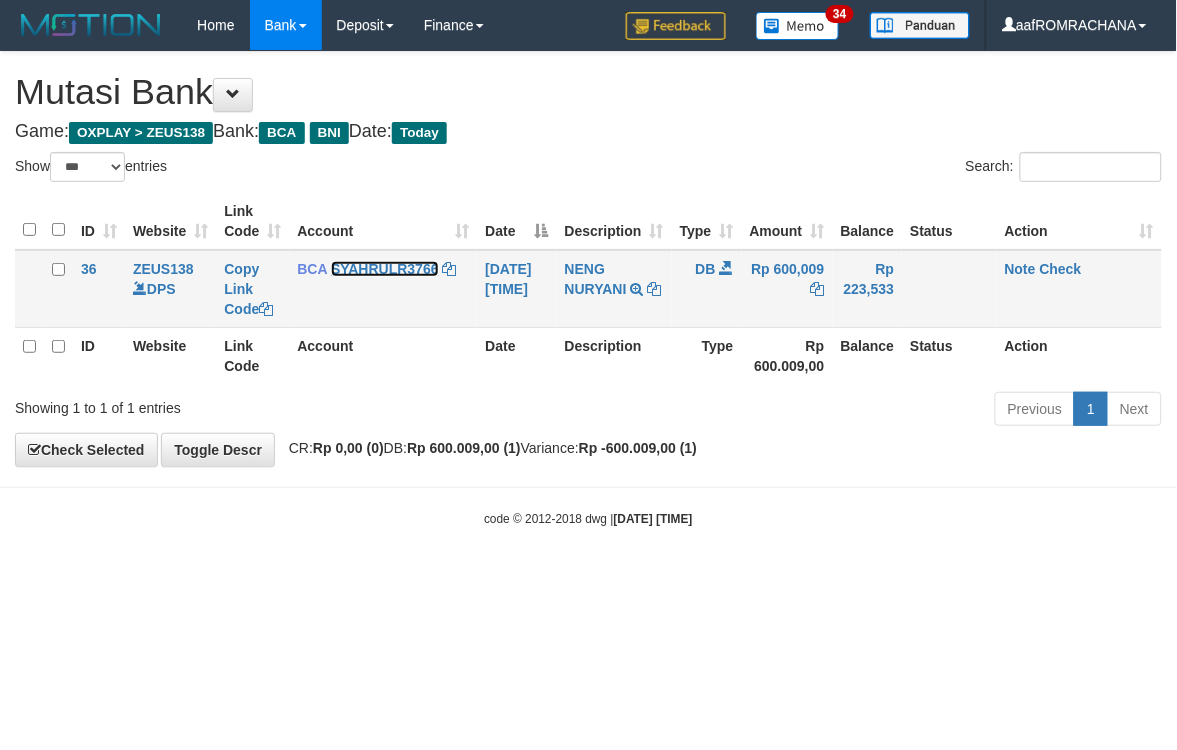 click on "SYAHRULR3766" at bounding box center [385, 269] 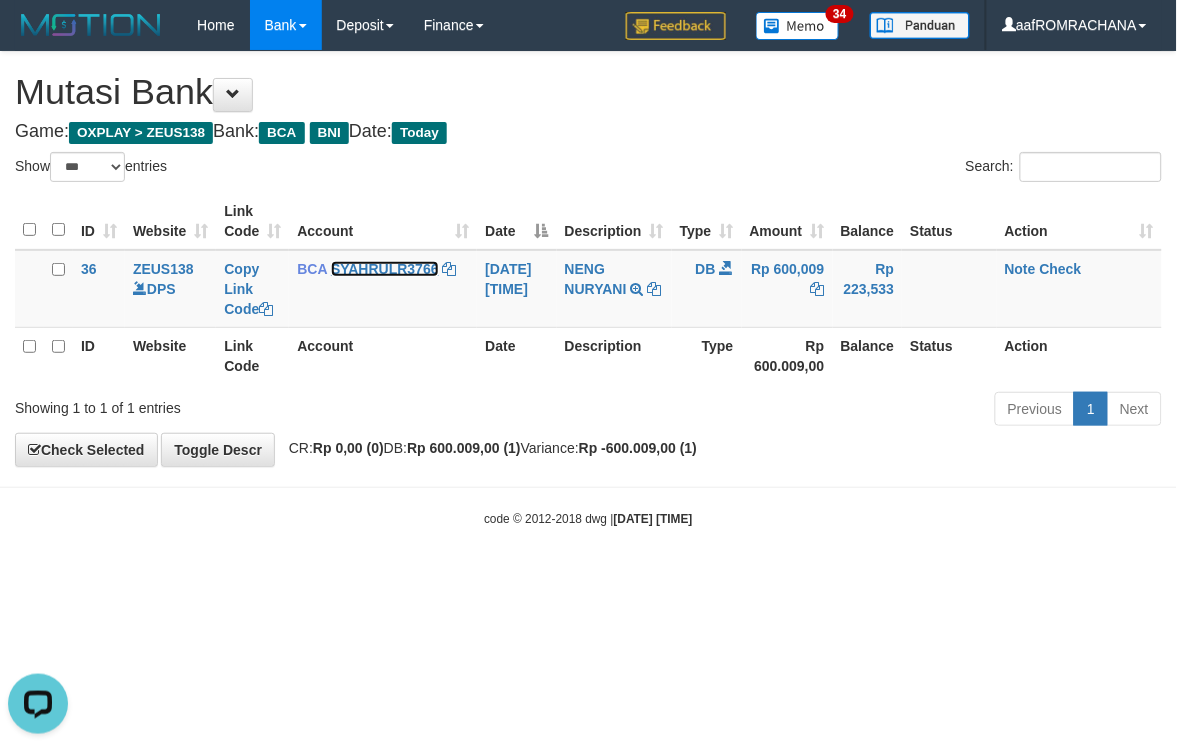scroll, scrollTop: 0, scrollLeft: 0, axis: both 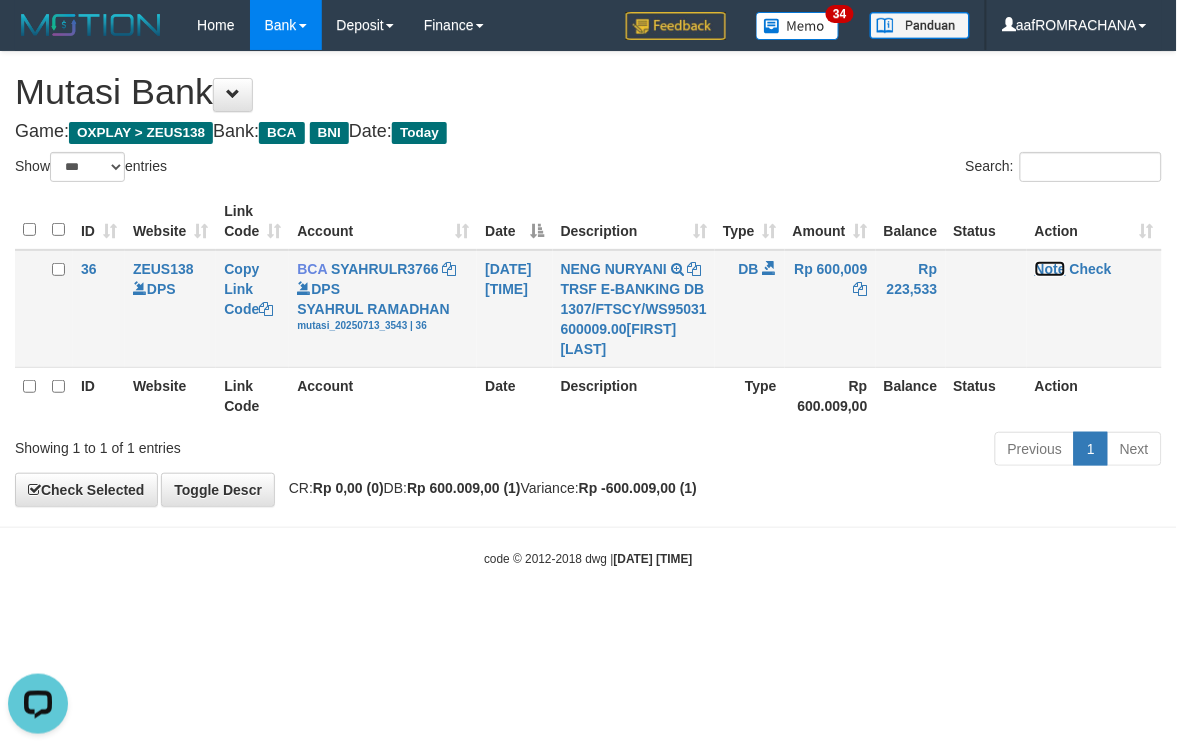 click on "Note" at bounding box center (1050, 269) 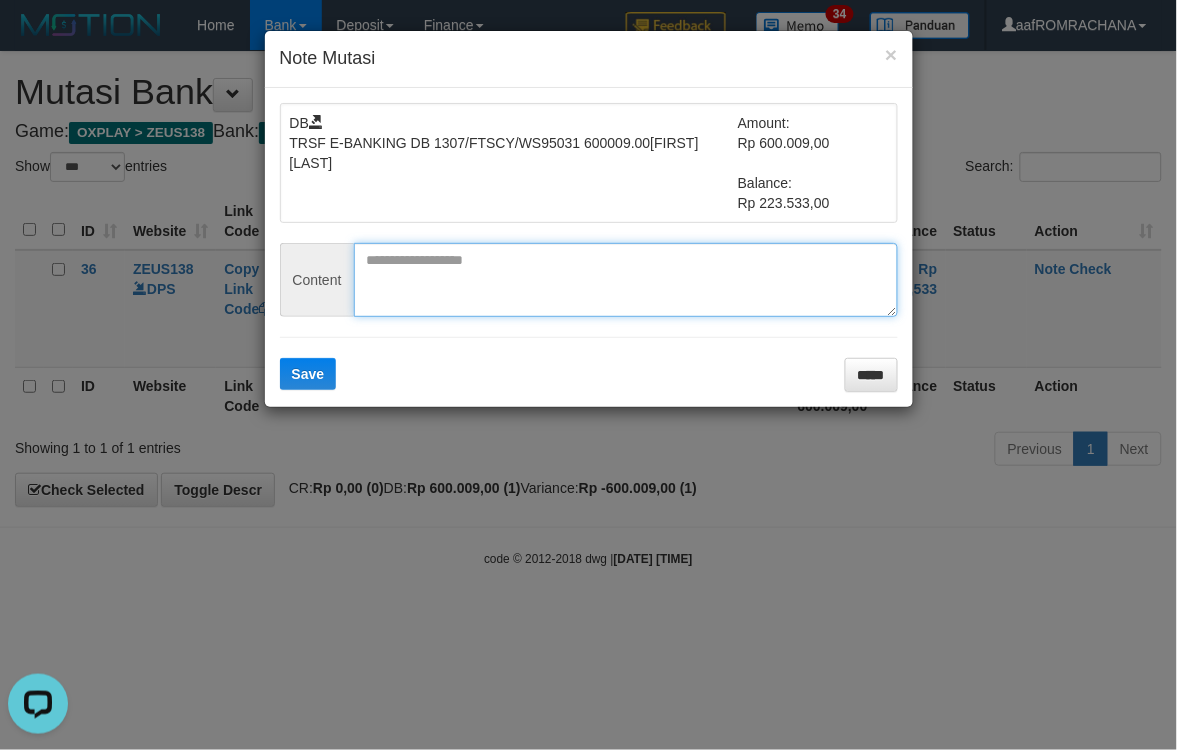 click at bounding box center (626, 280) 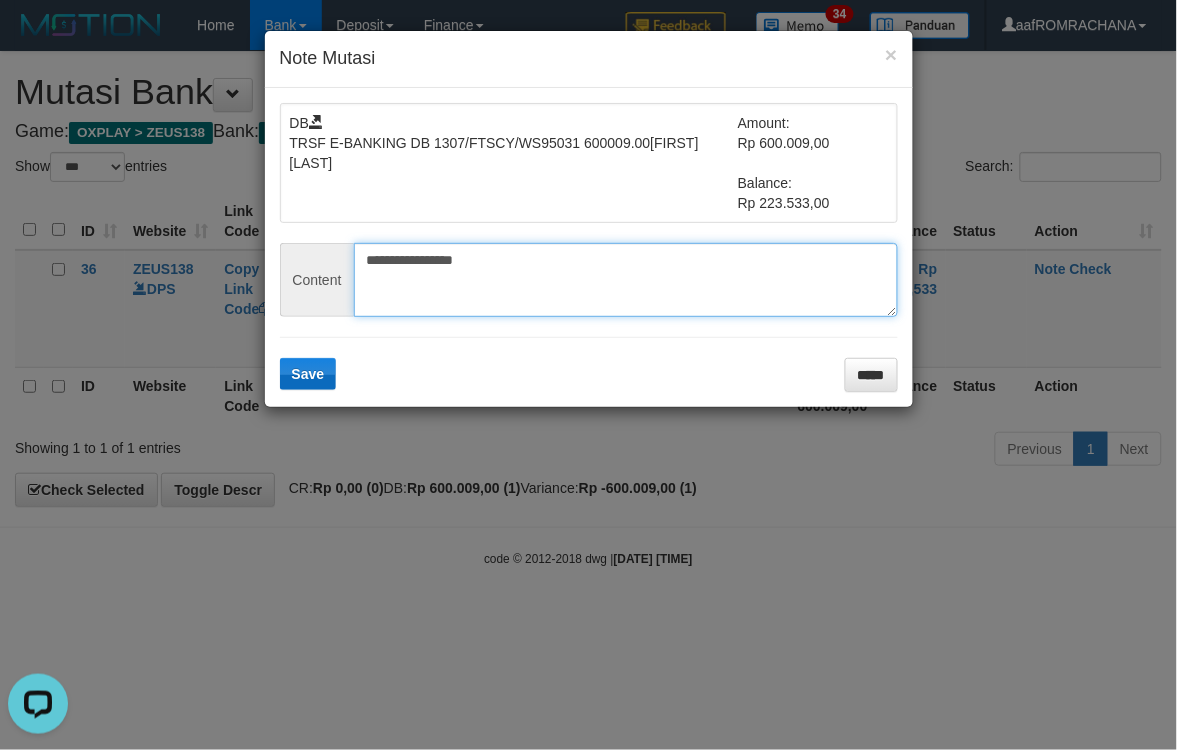 type on "**********" 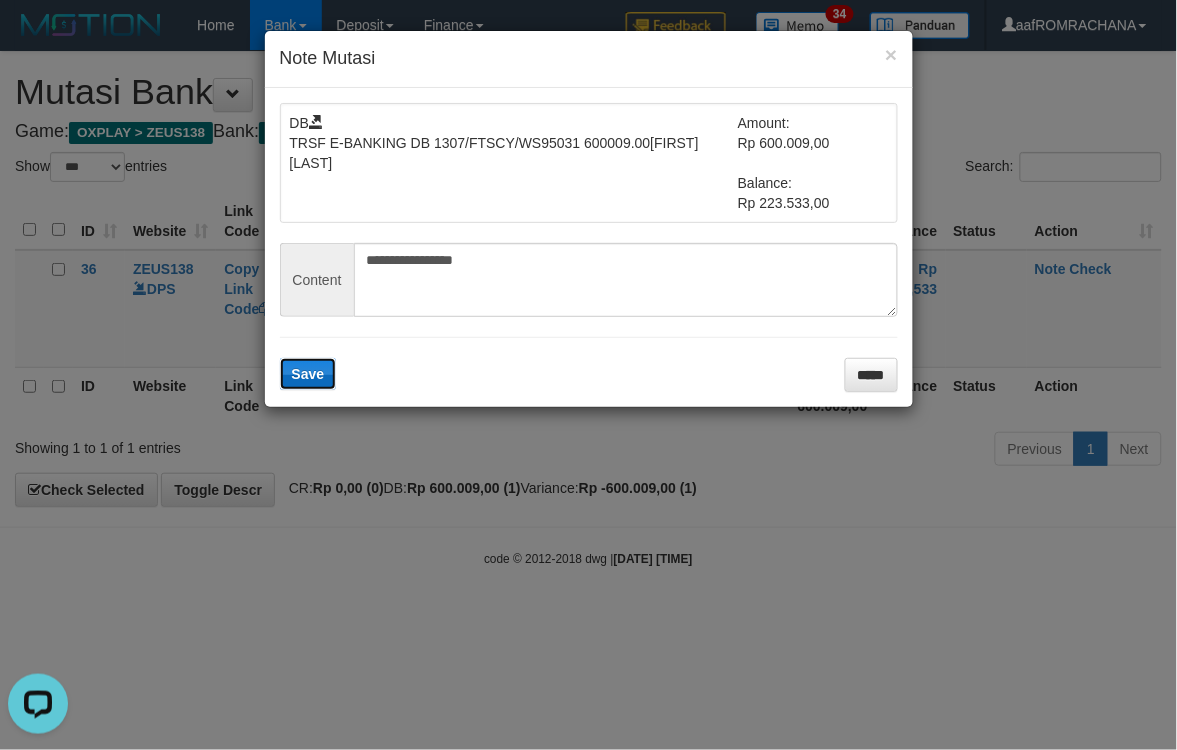 click on "Save" at bounding box center [308, 374] 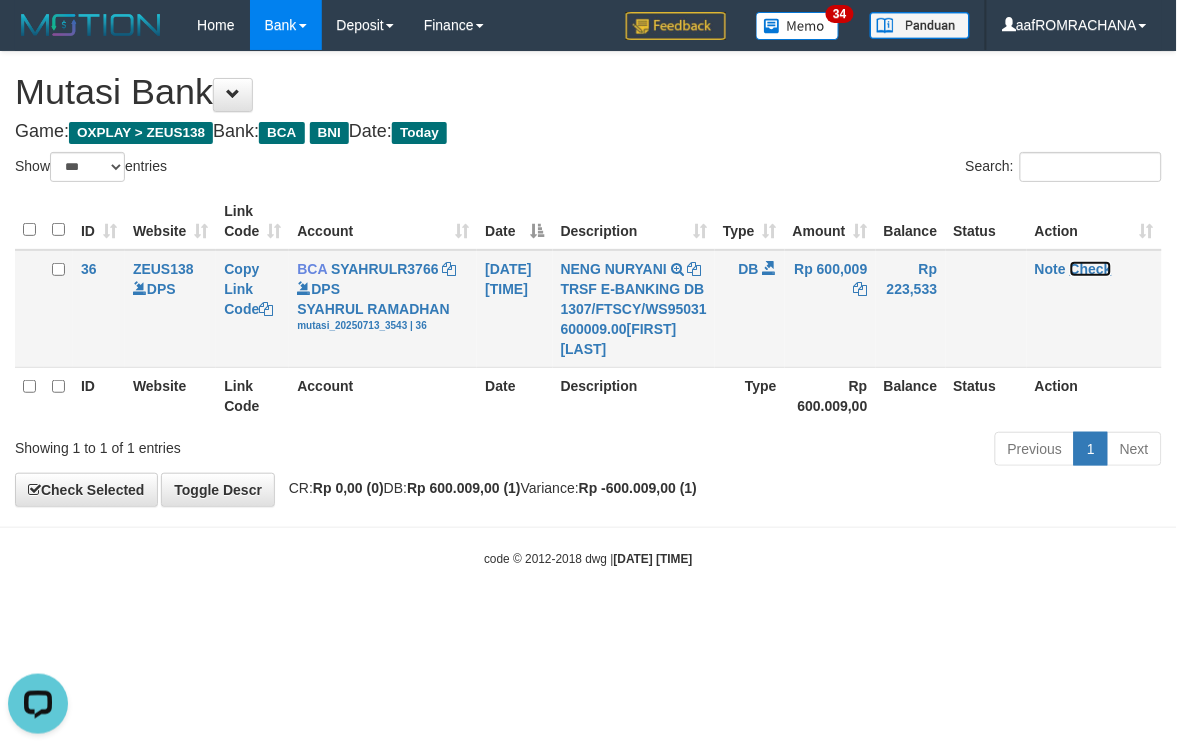 click on "Check" at bounding box center [1091, 269] 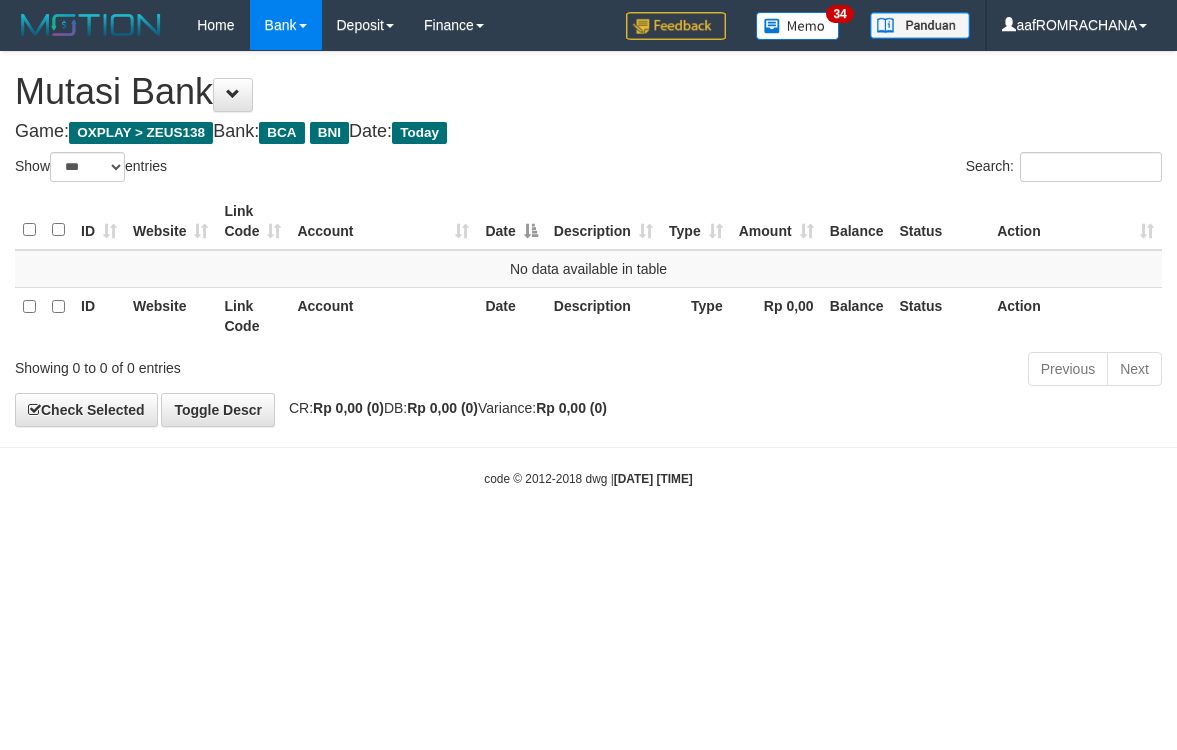 select on "***" 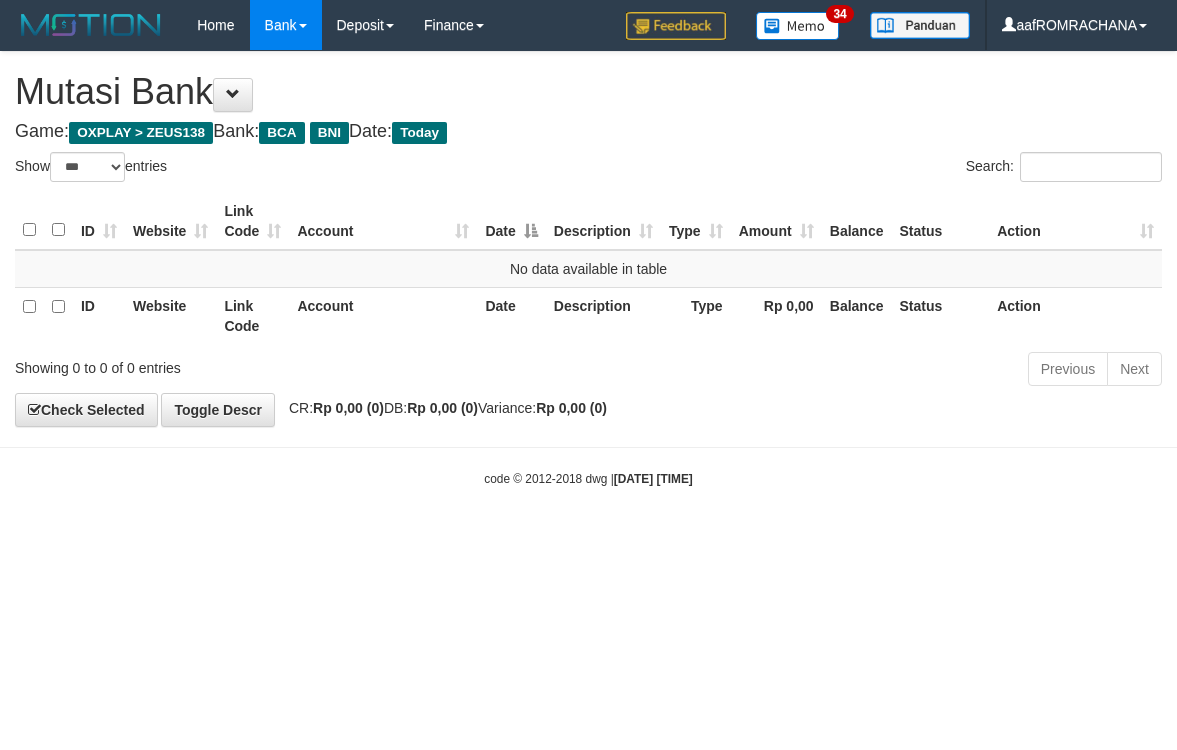 scroll, scrollTop: 0, scrollLeft: 0, axis: both 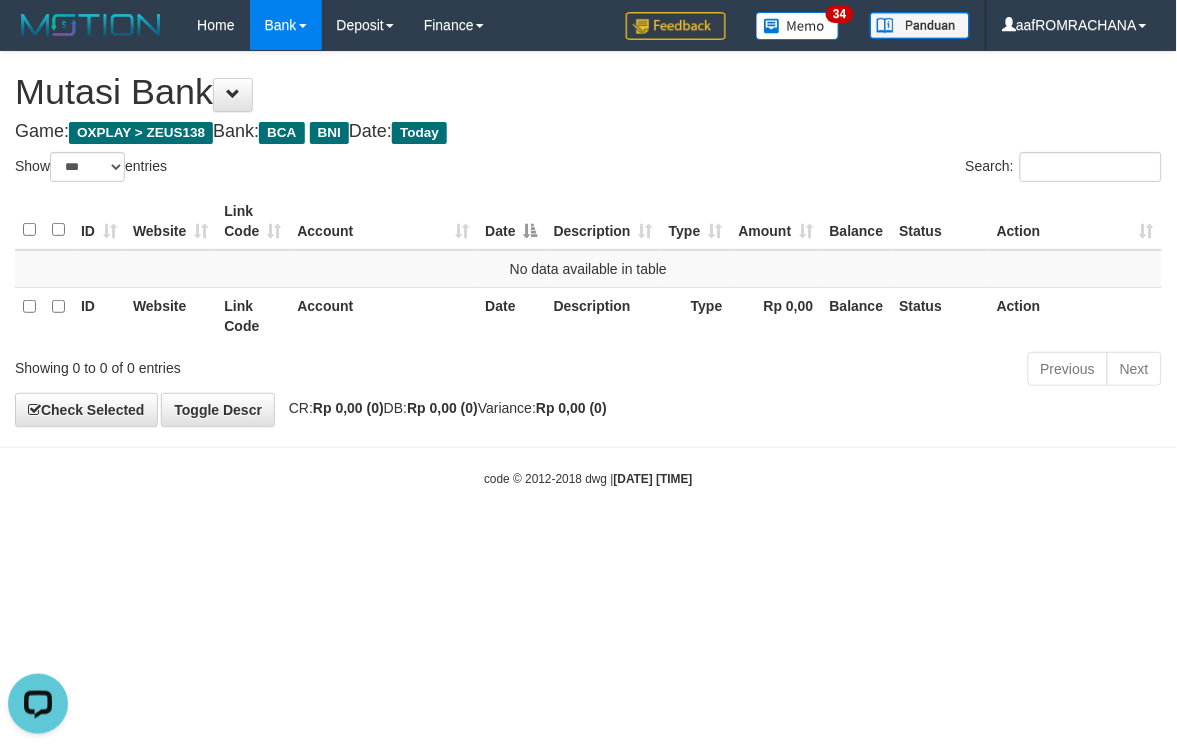 click on "Toggle navigation
Home
Bank
Account List
Load
By Website
Group
[OXPLAY]													ZEUS138
By Load Group (DPS)
Sync" at bounding box center [588, 269] 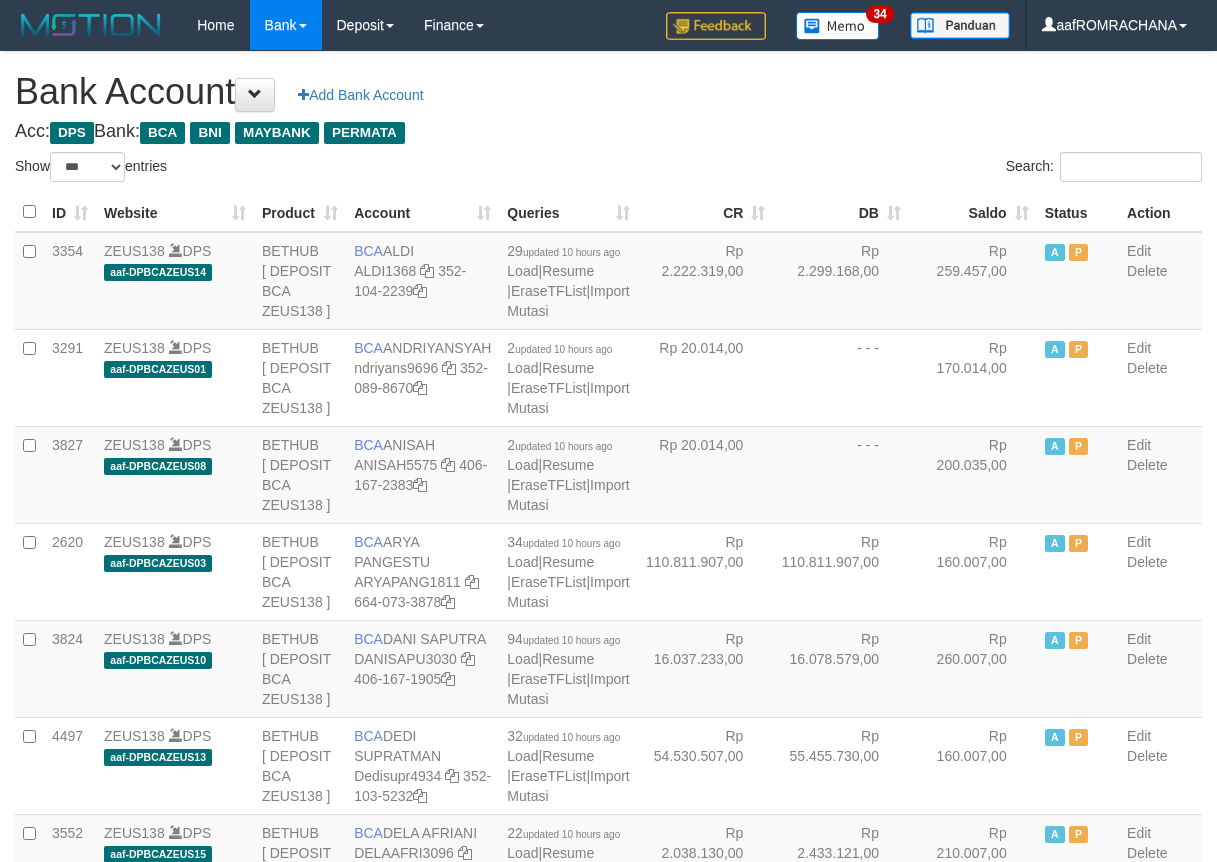 select on "***" 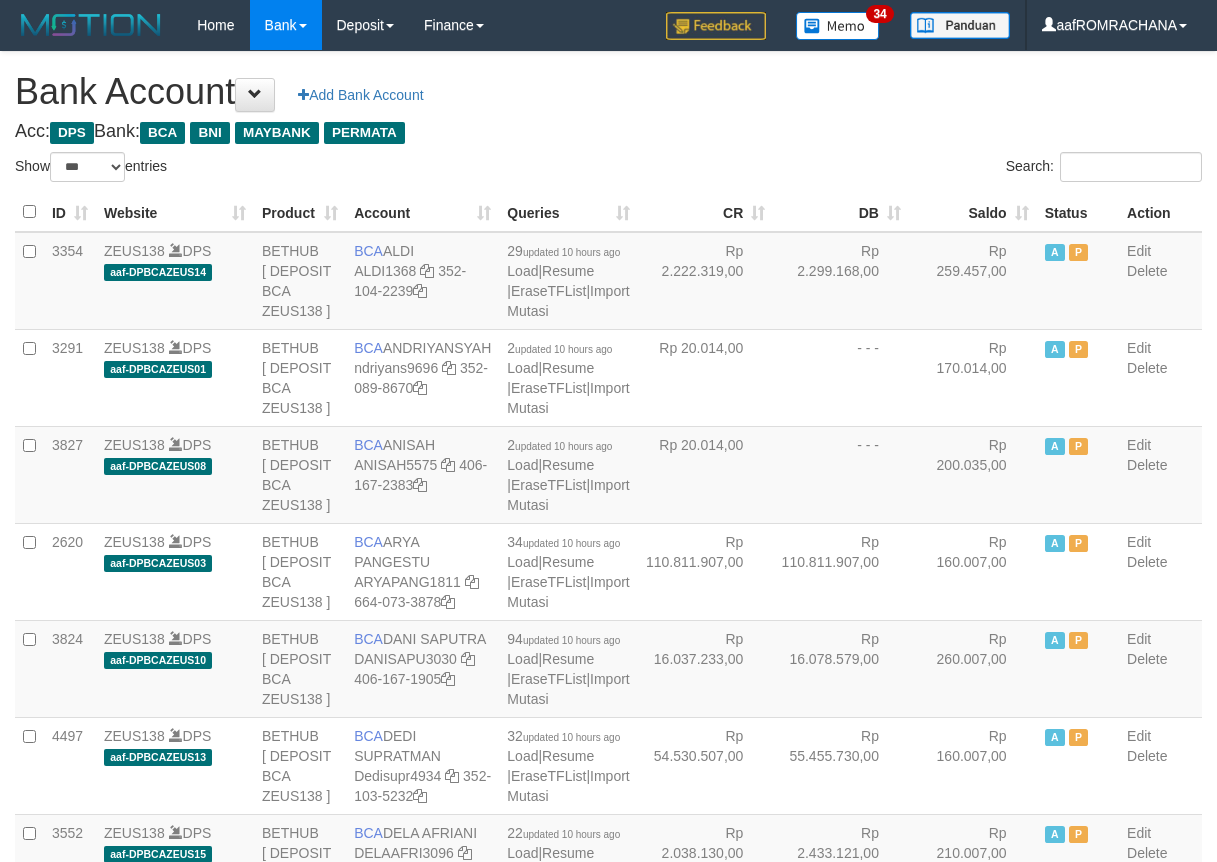 scroll, scrollTop: 0, scrollLeft: 0, axis: both 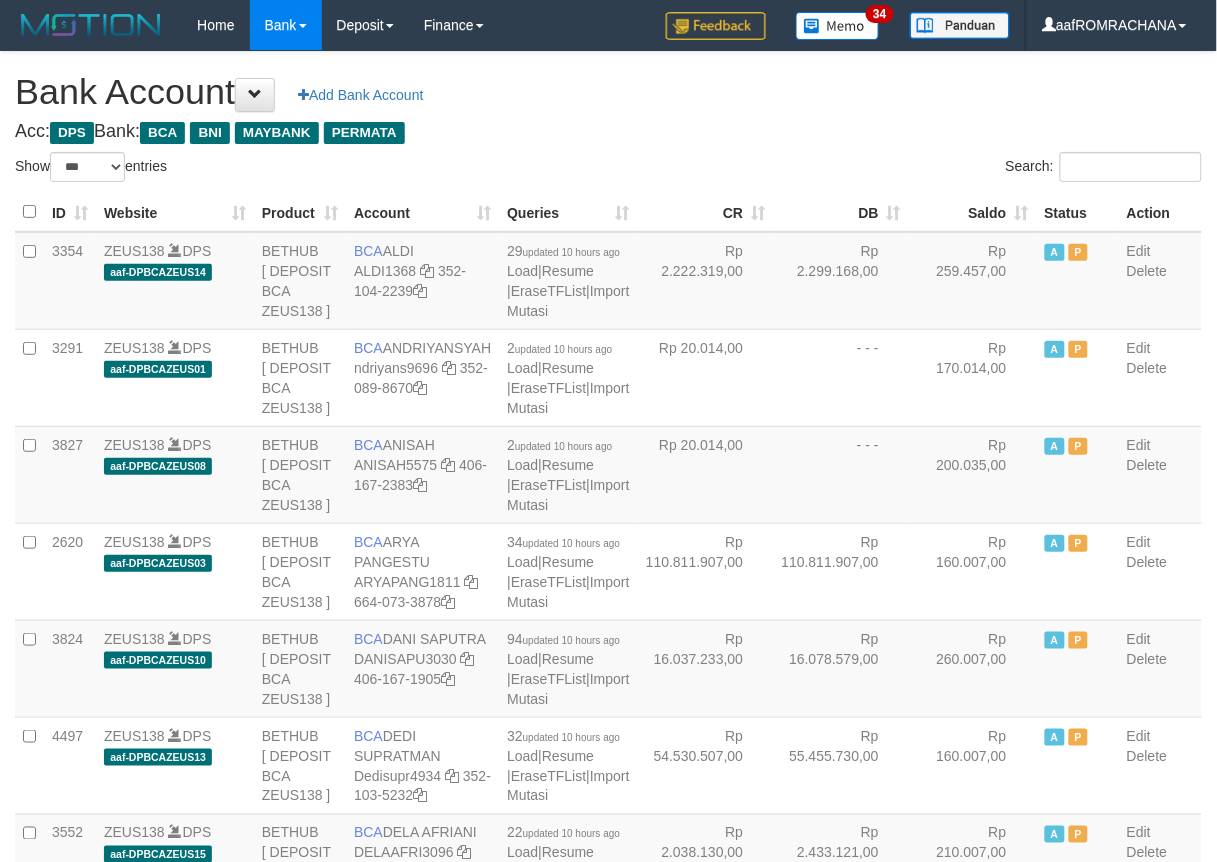 click on "Saldo" at bounding box center [973, 212] 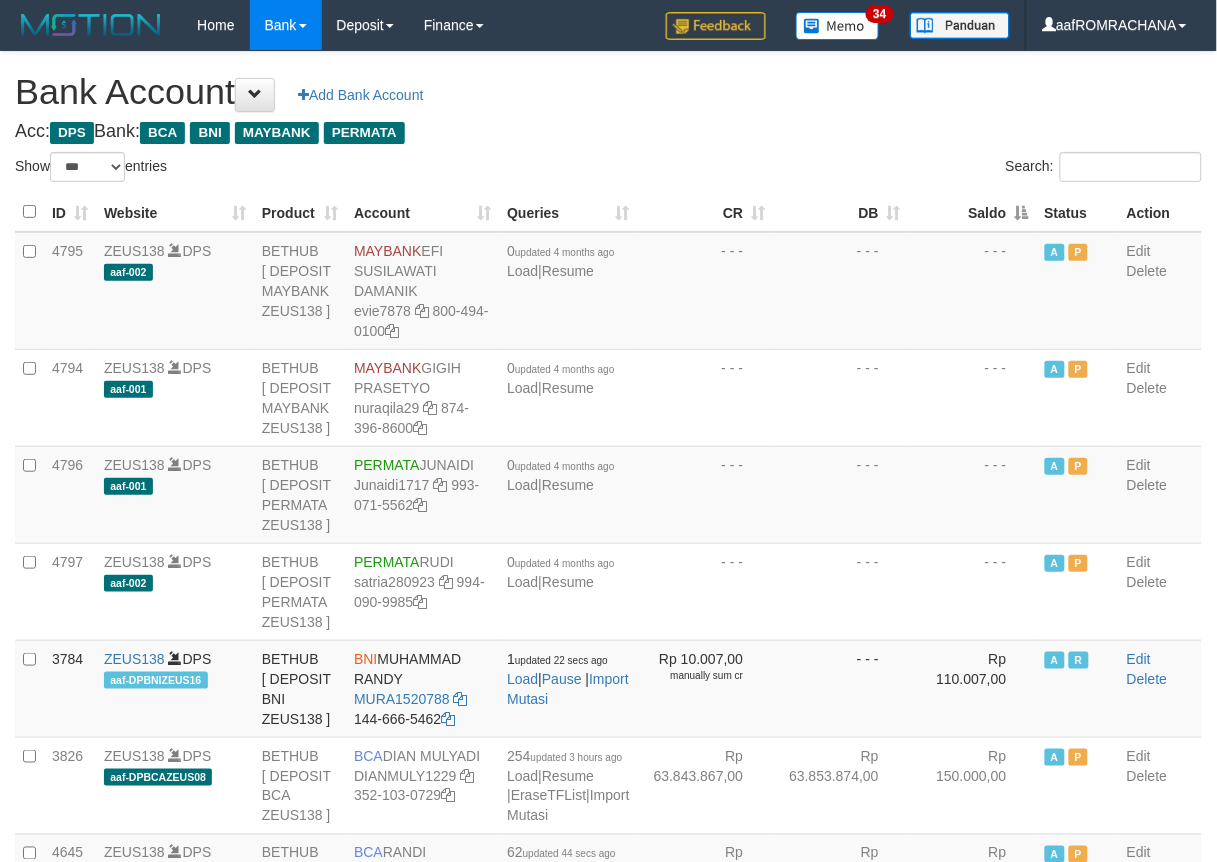 click on "Saldo" at bounding box center [973, 212] 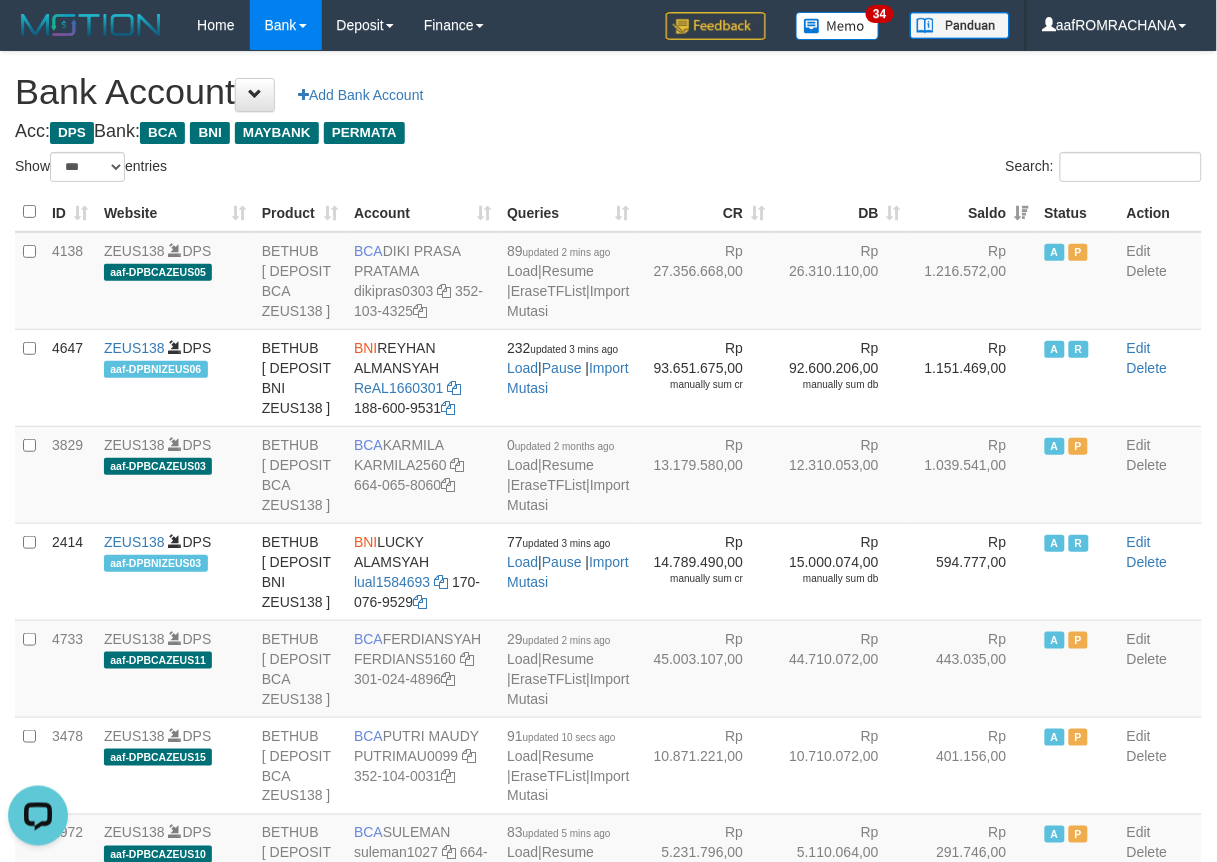scroll, scrollTop: 0, scrollLeft: 0, axis: both 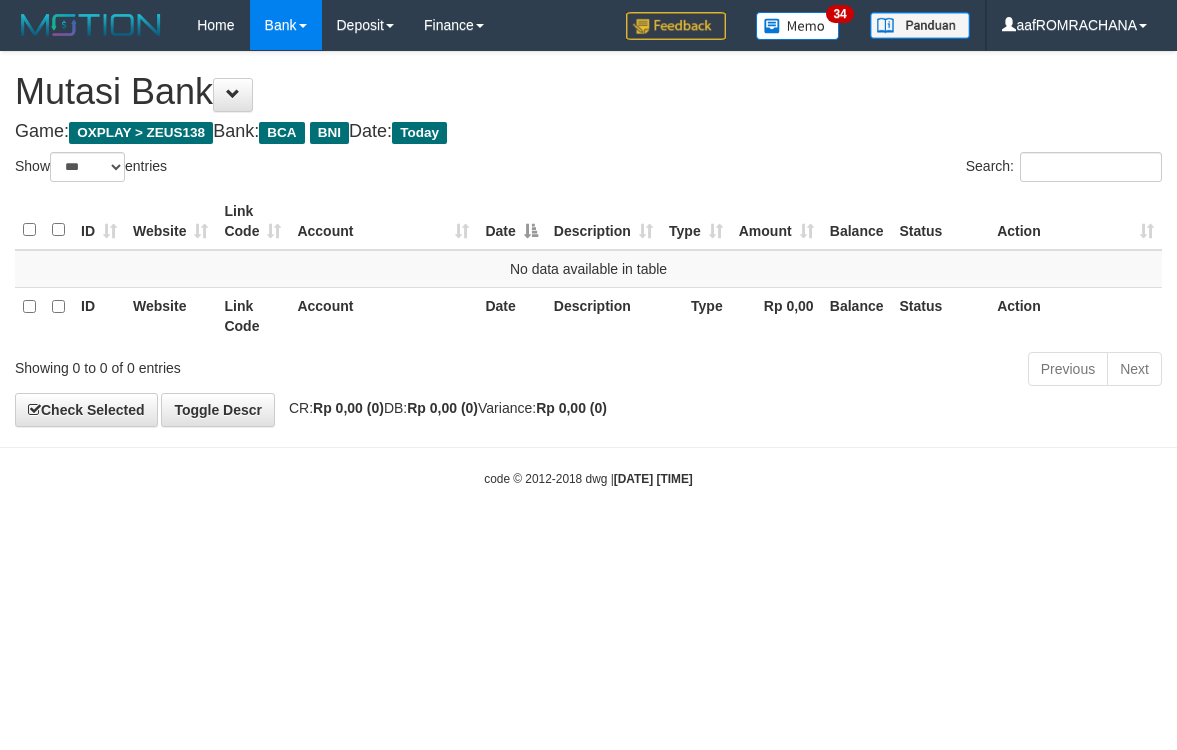 select on "***" 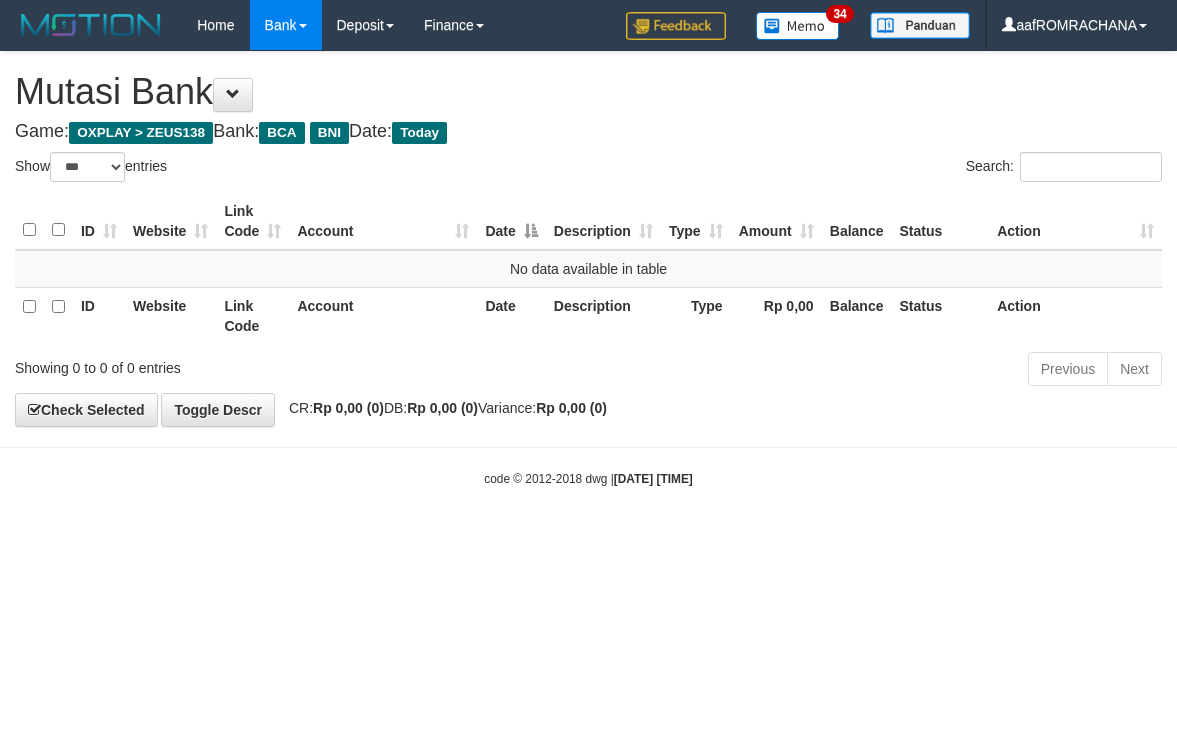 scroll, scrollTop: 0, scrollLeft: 0, axis: both 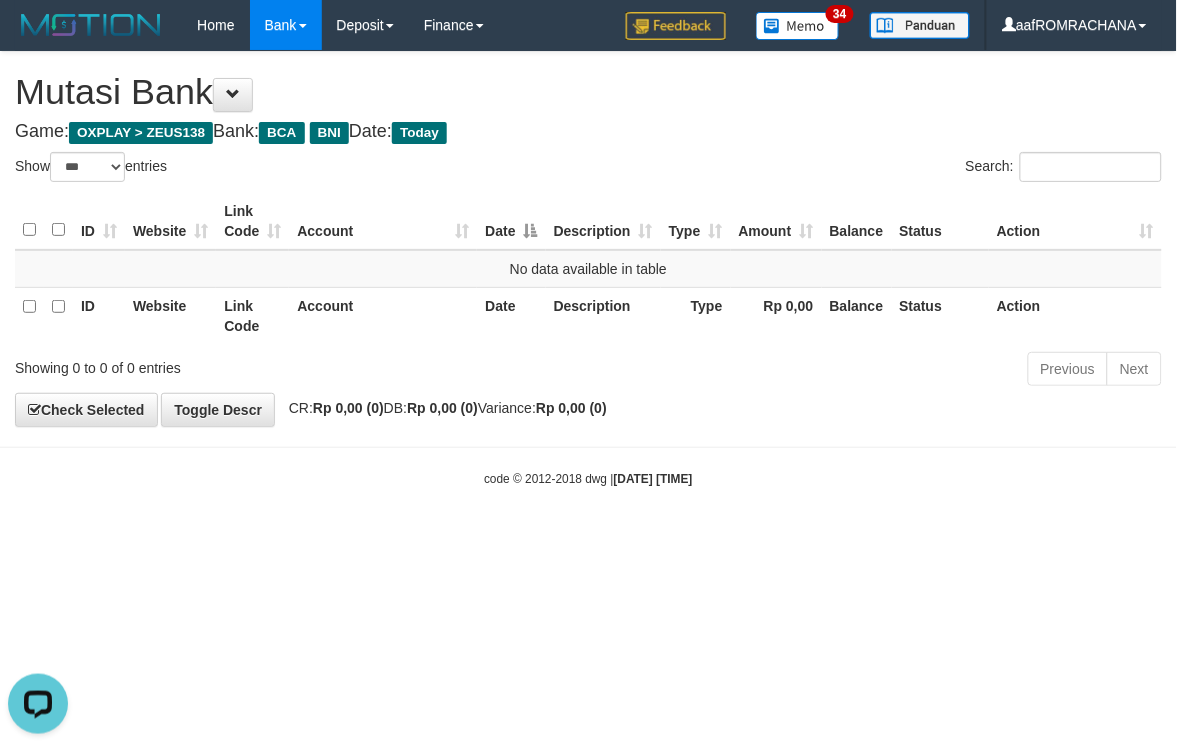 click on "Toggle navigation
Home
Bank
Account List
Load
By Website
Group
[OXPLAY]													ZEUS138
By Load Group (DPS)" at bounding box center [588, 269] 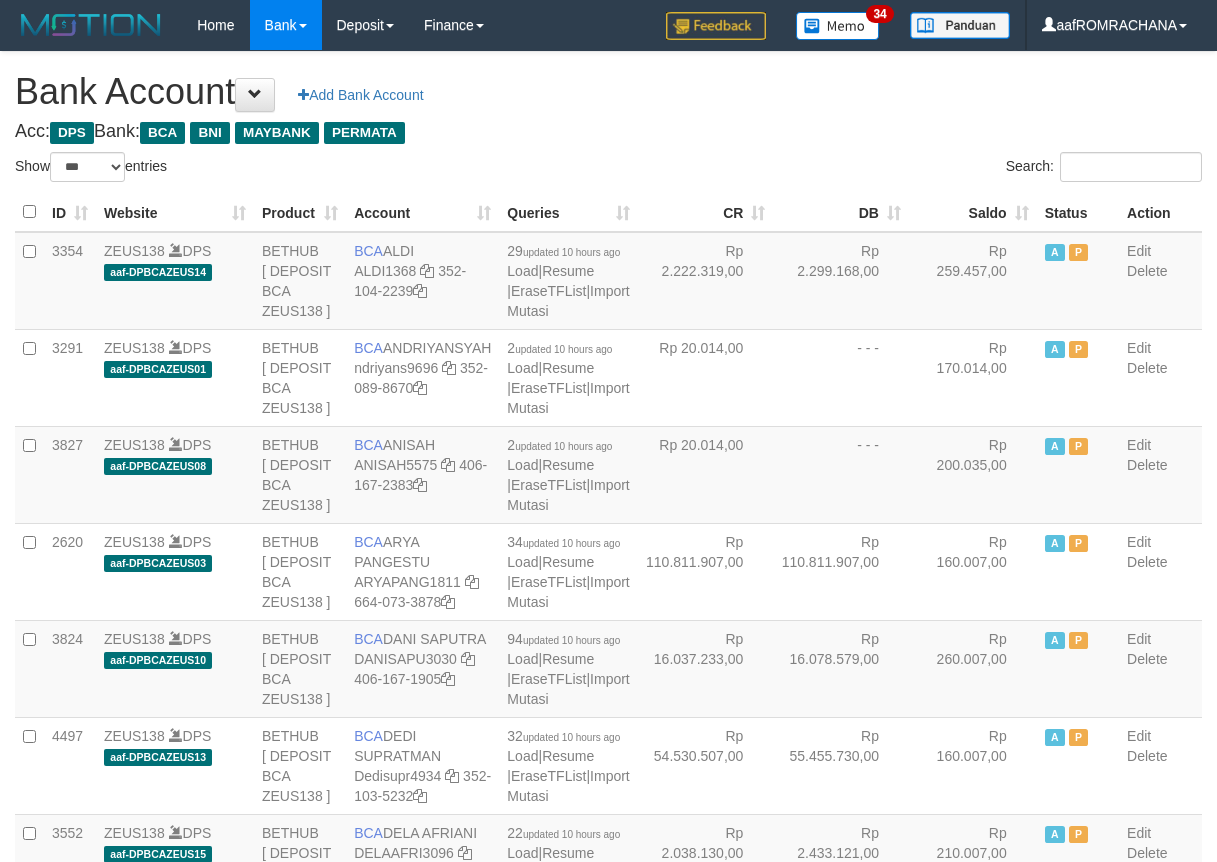 select on "***" 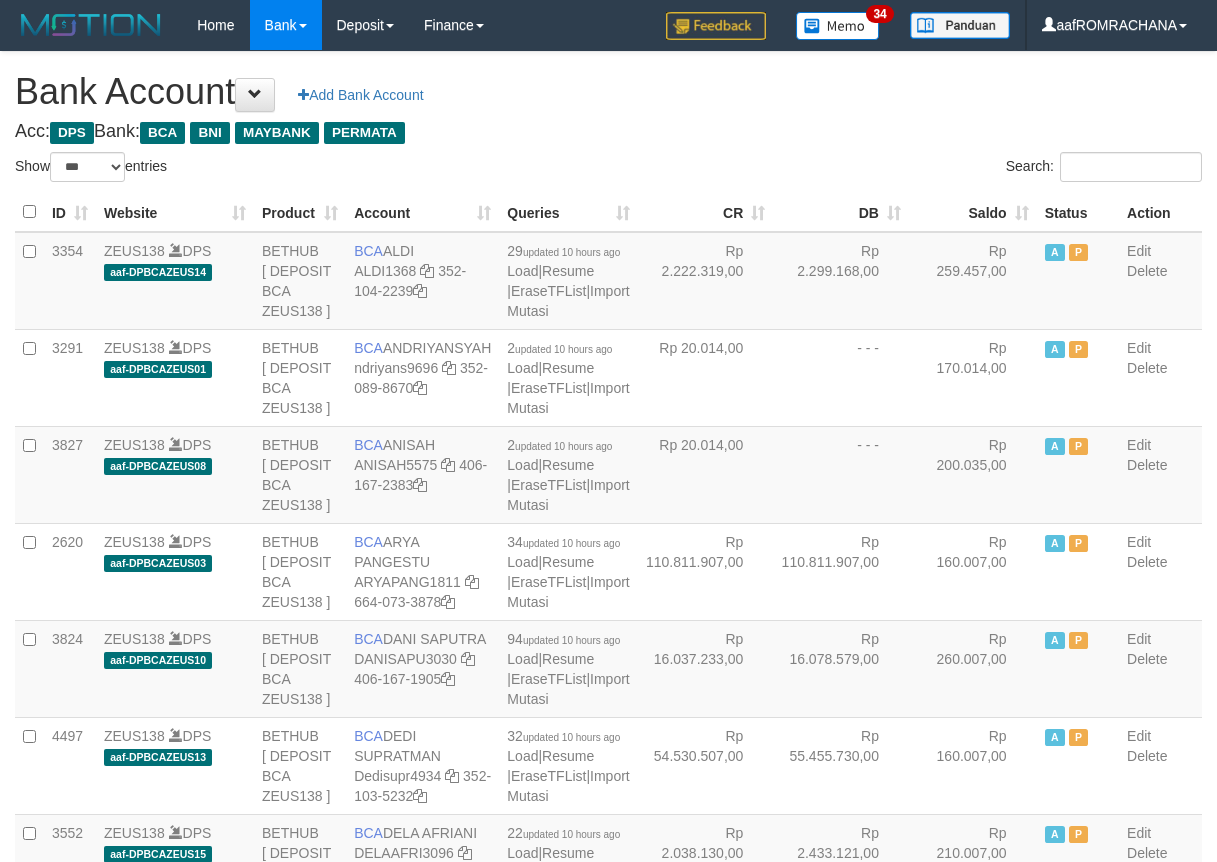 scroll, scrollTop: 0, scrollLeft: 0, axis: both 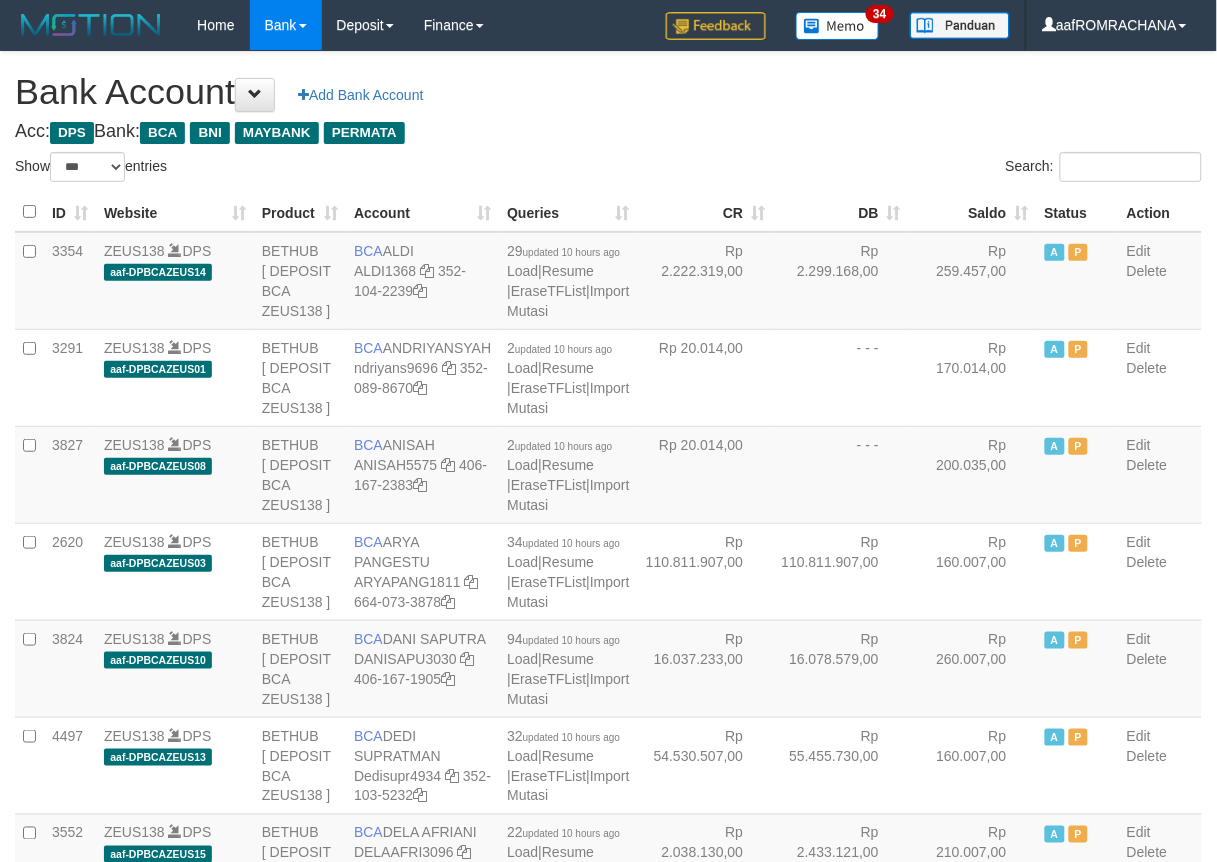 click on "Saldo" at bounding box center [973, 212] 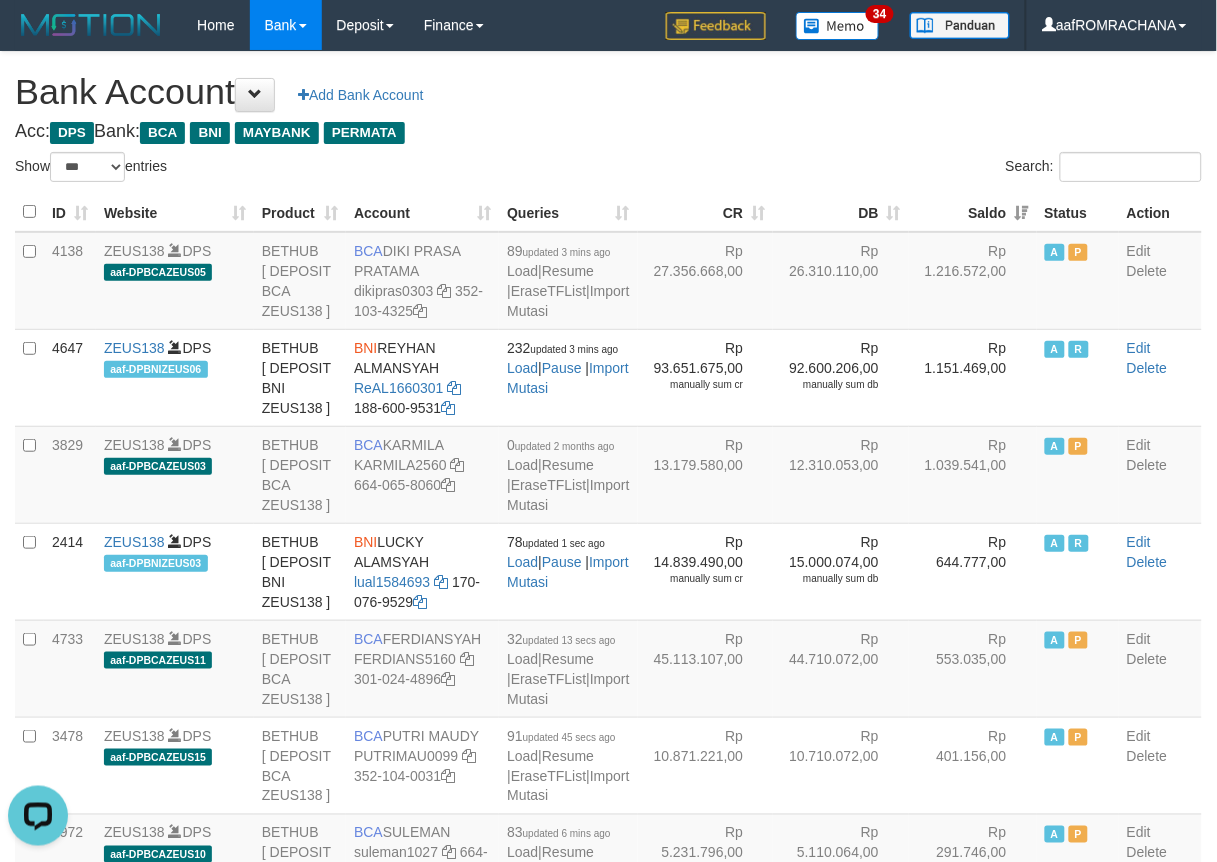 scroll, scrollTop: 0, scrollLeft: 0, axis: both 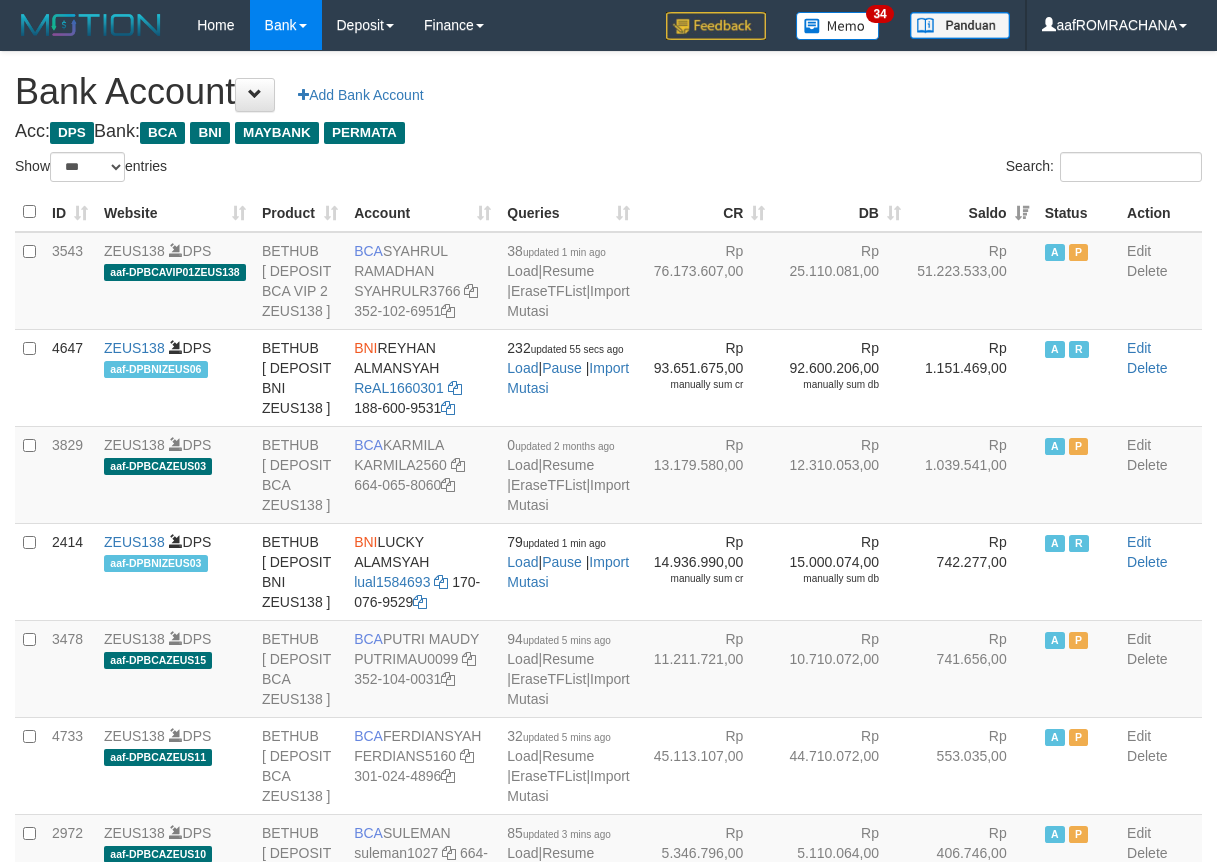 select on "***" 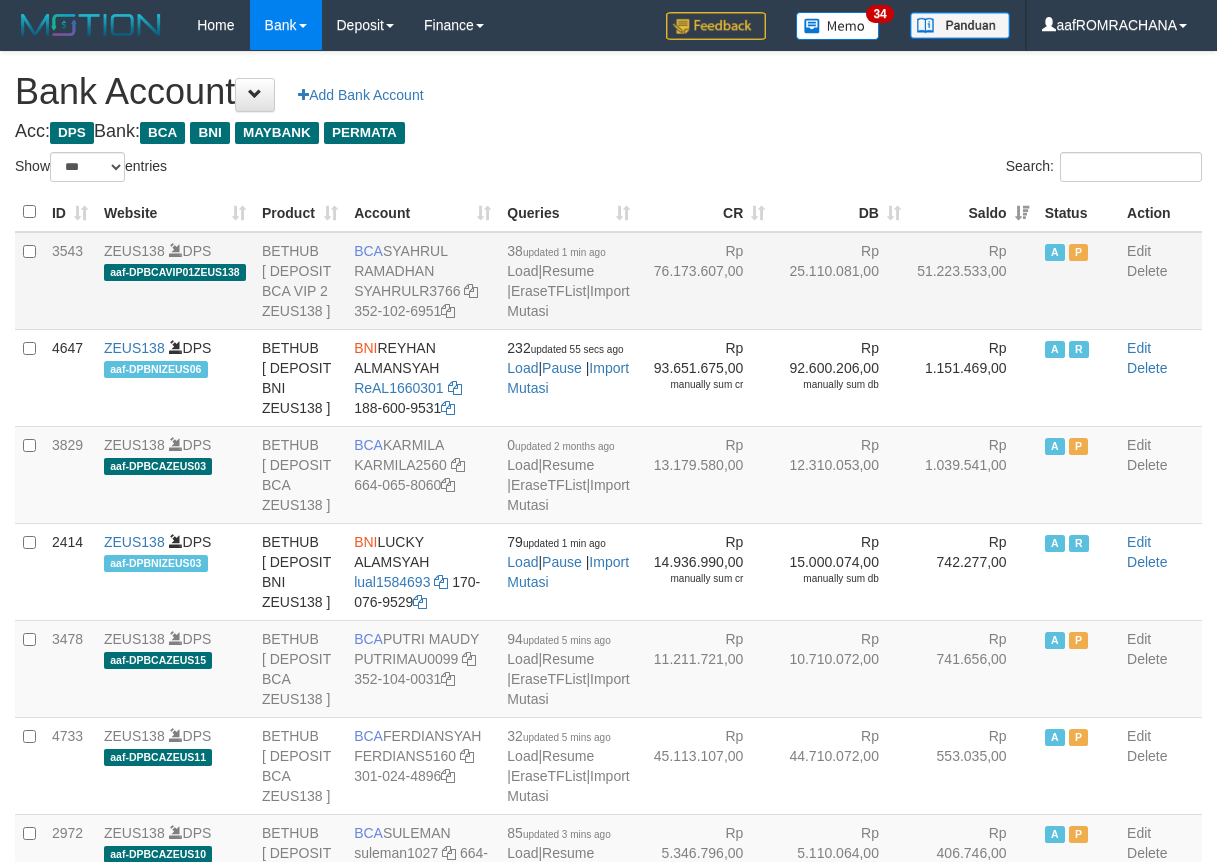 scroll, scrollTop: 0, scrollLeft: 0, axis: both 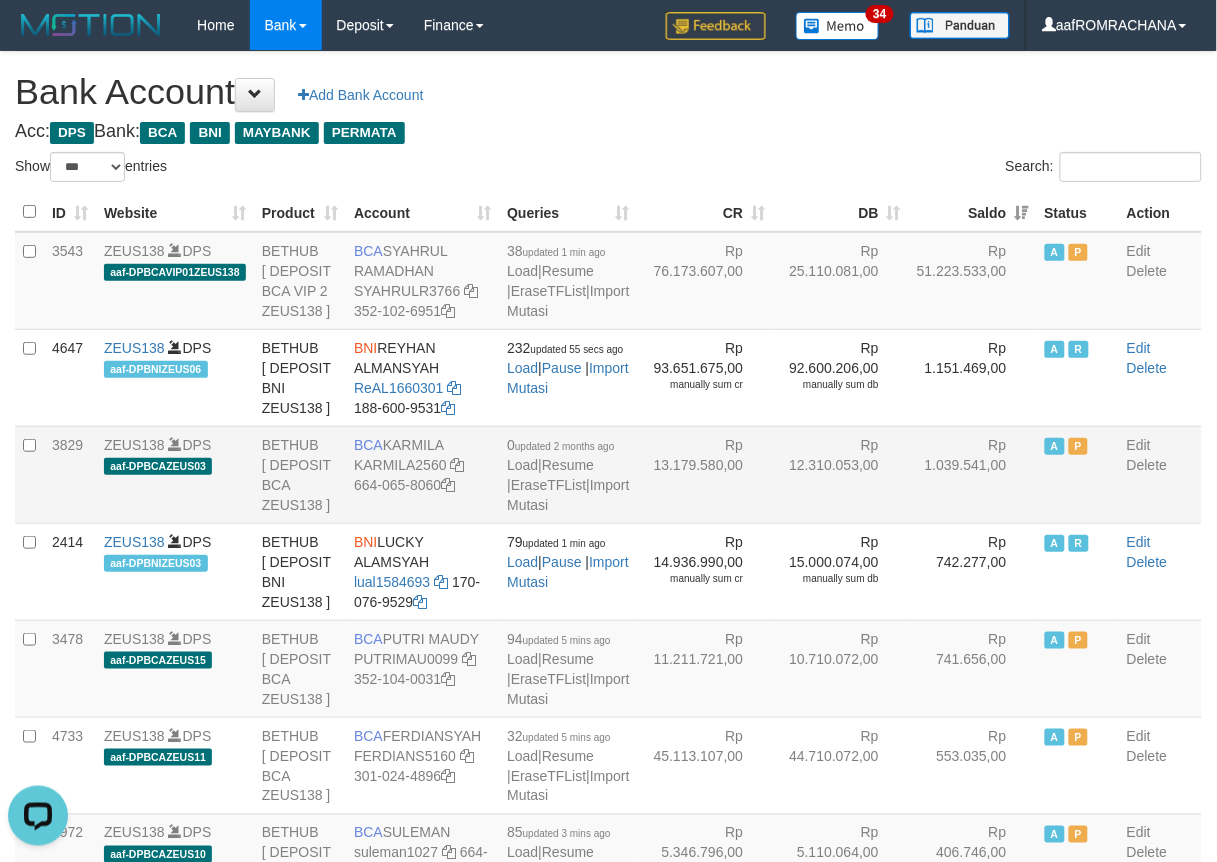 click on "Rp 12.310.053,00" at bounding box center (841, 474) 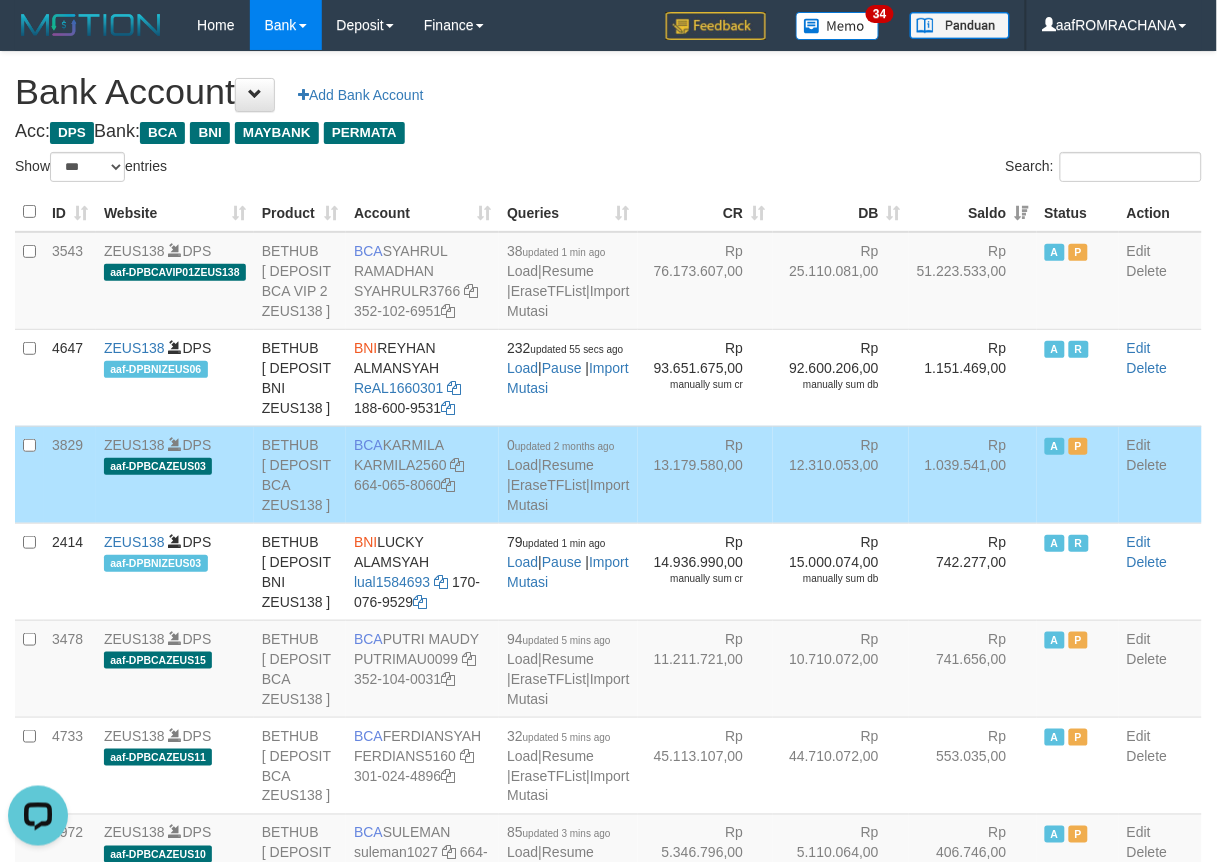 scroll, scrollTop: 5234, scrollLeft: 0, axis: vertical 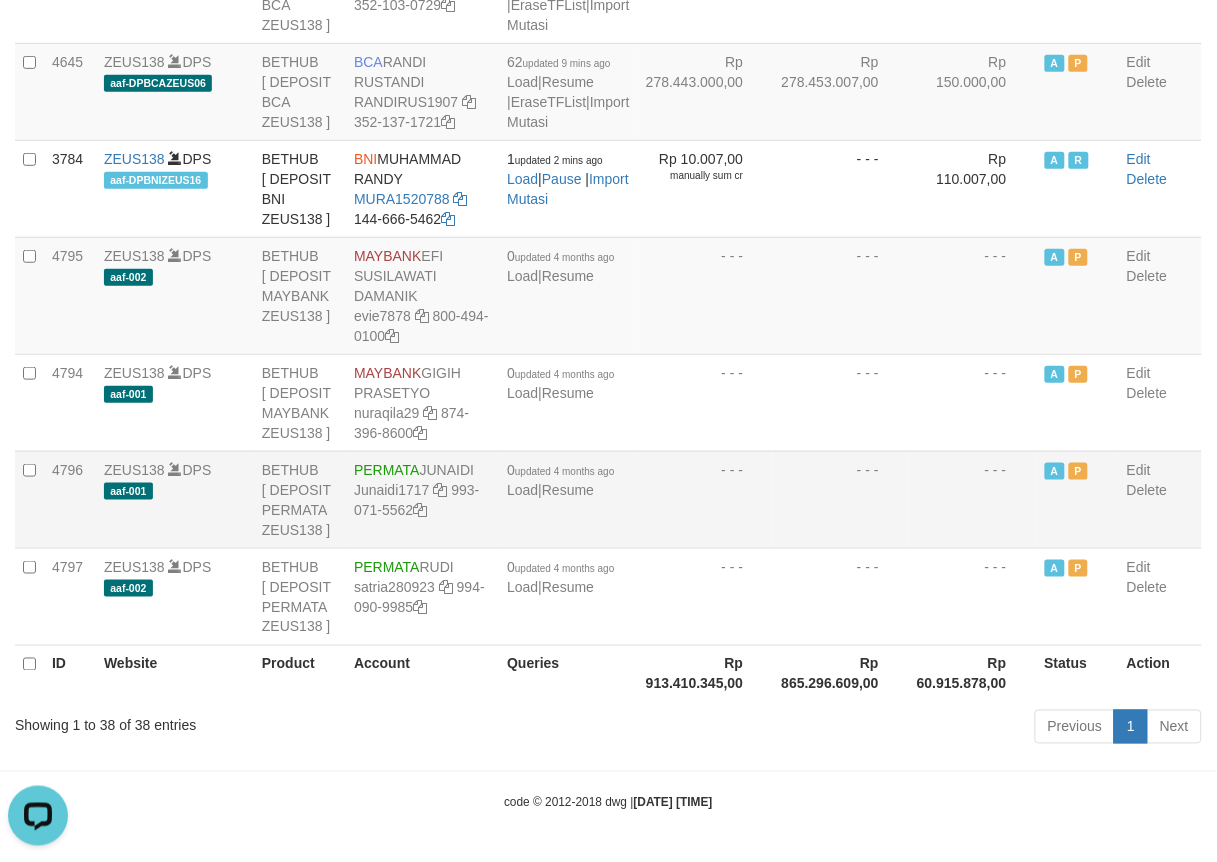 drag, startPoint x: 356, startPoint y: 466, endPoint x: 446, endPoint y: 495, distance: 94.55686 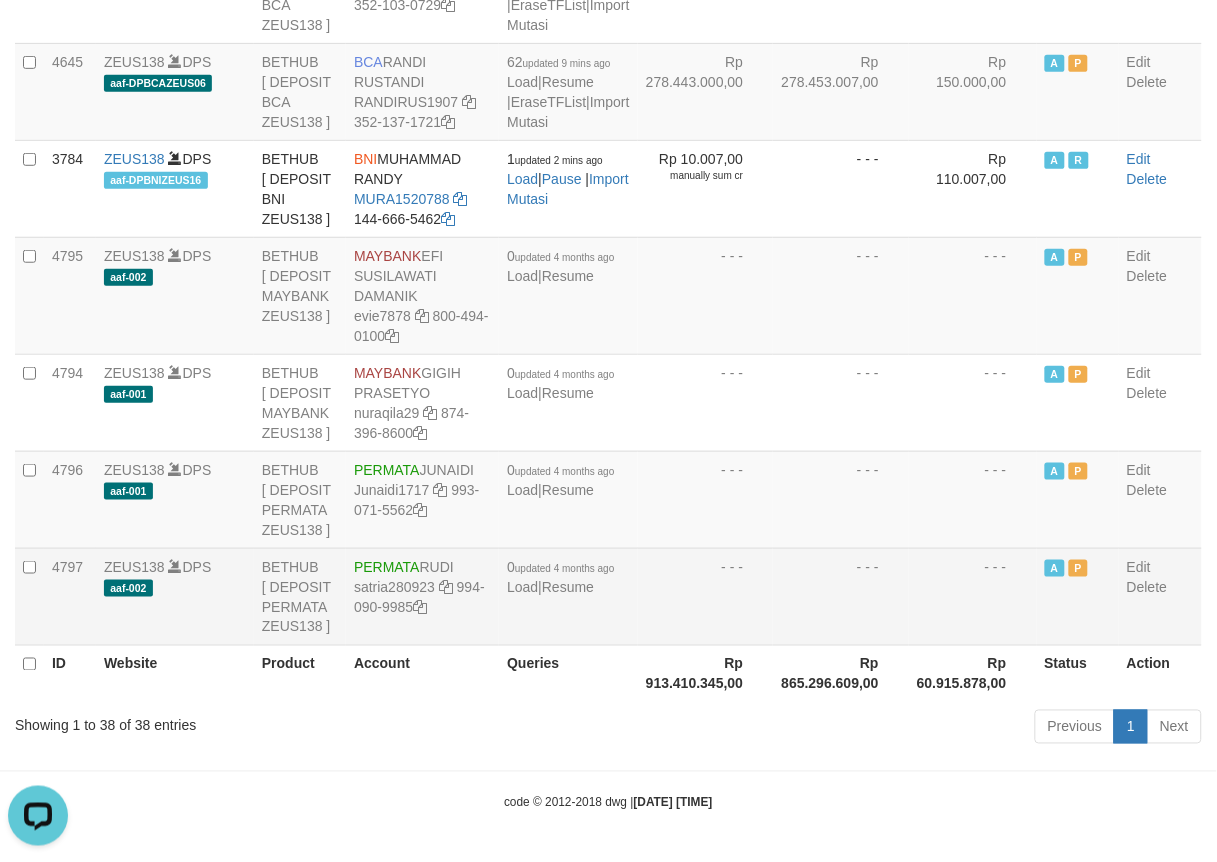 copy on "993-071-5562" 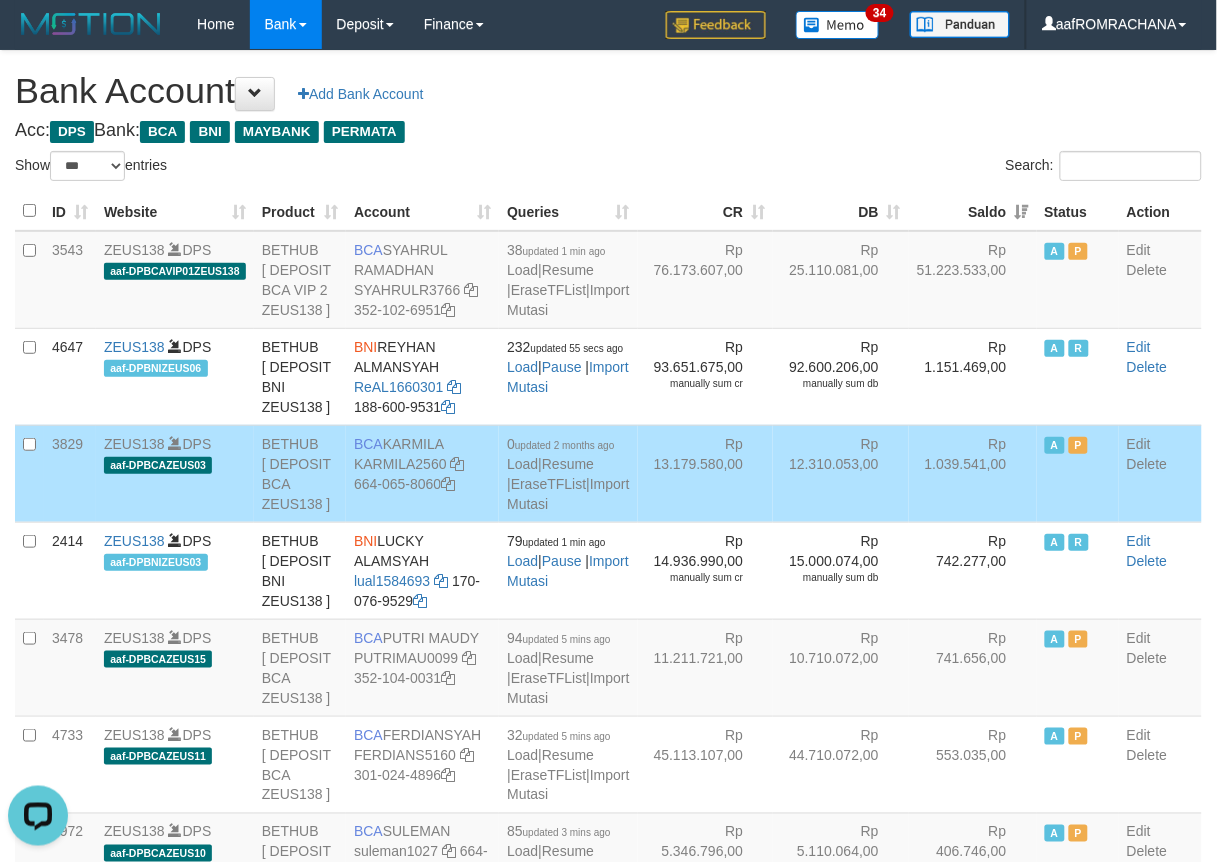 scroll, scrollTop: 0, scrollLeft: 0, axis: both 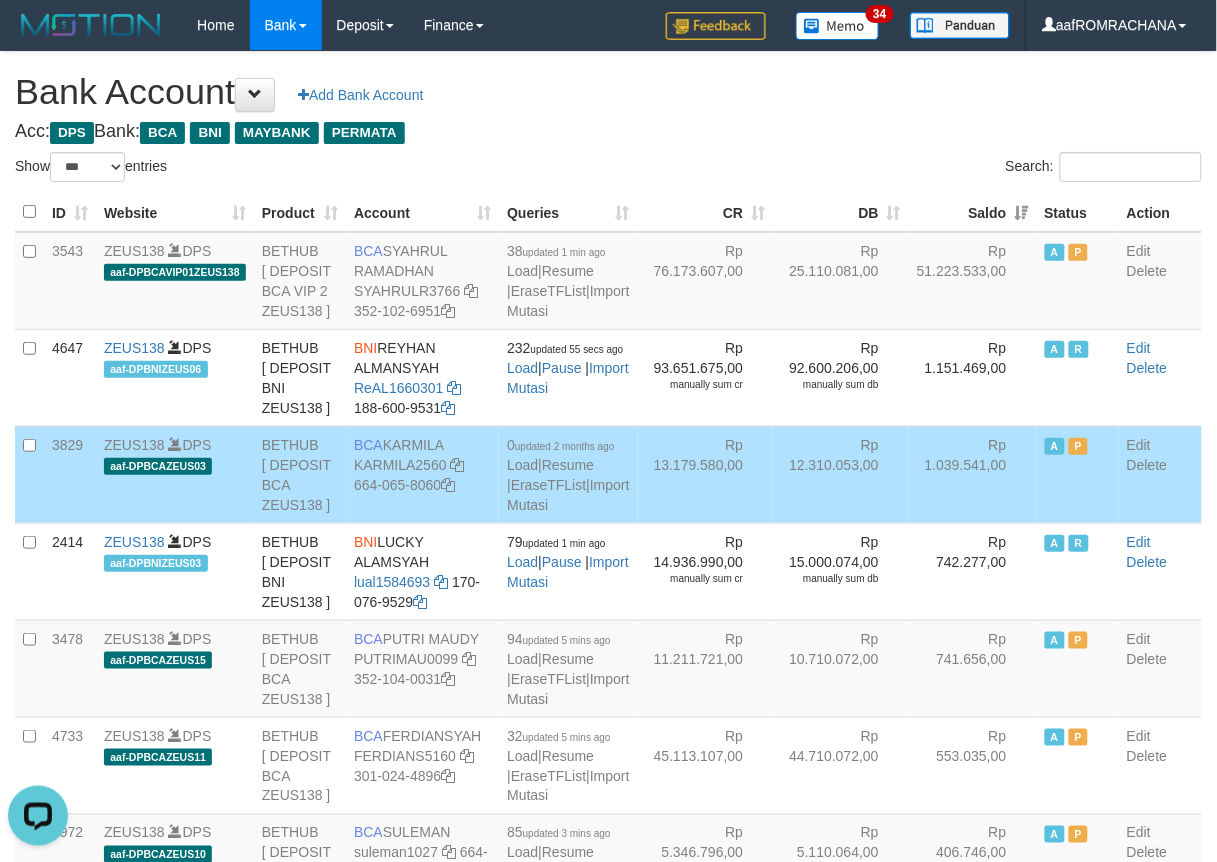 click on "**********" at bounding box center [608, 2047] 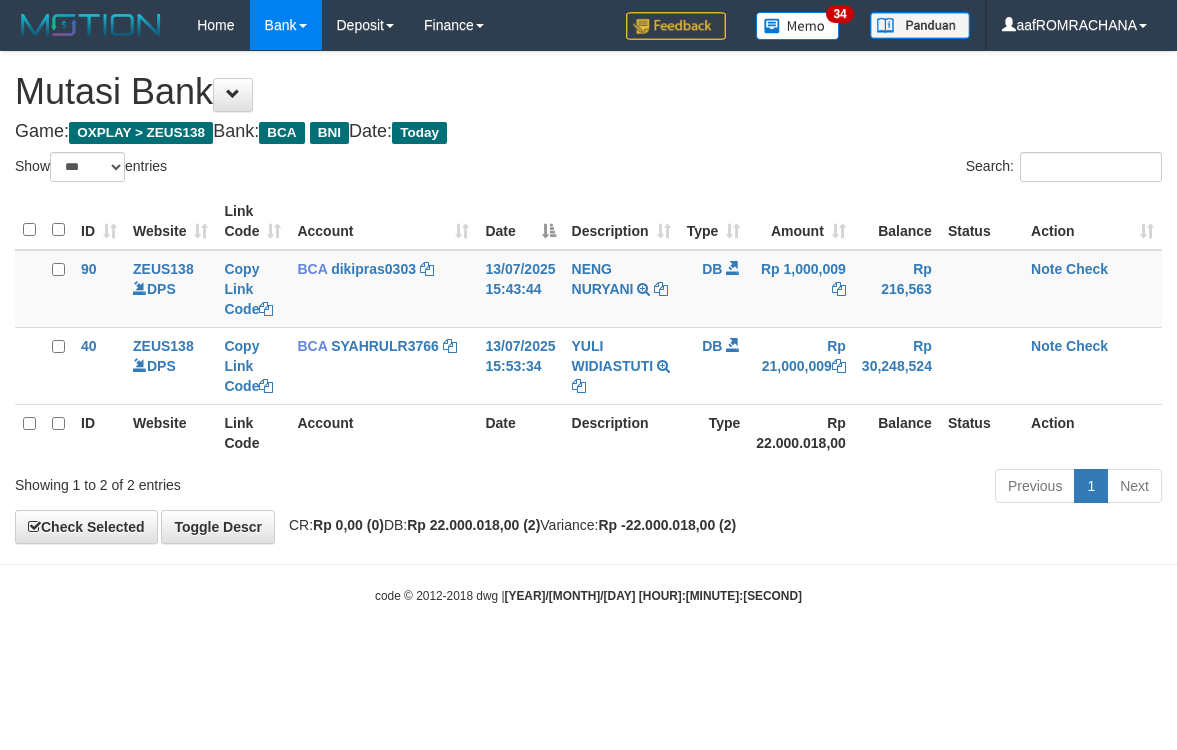 select on "***" 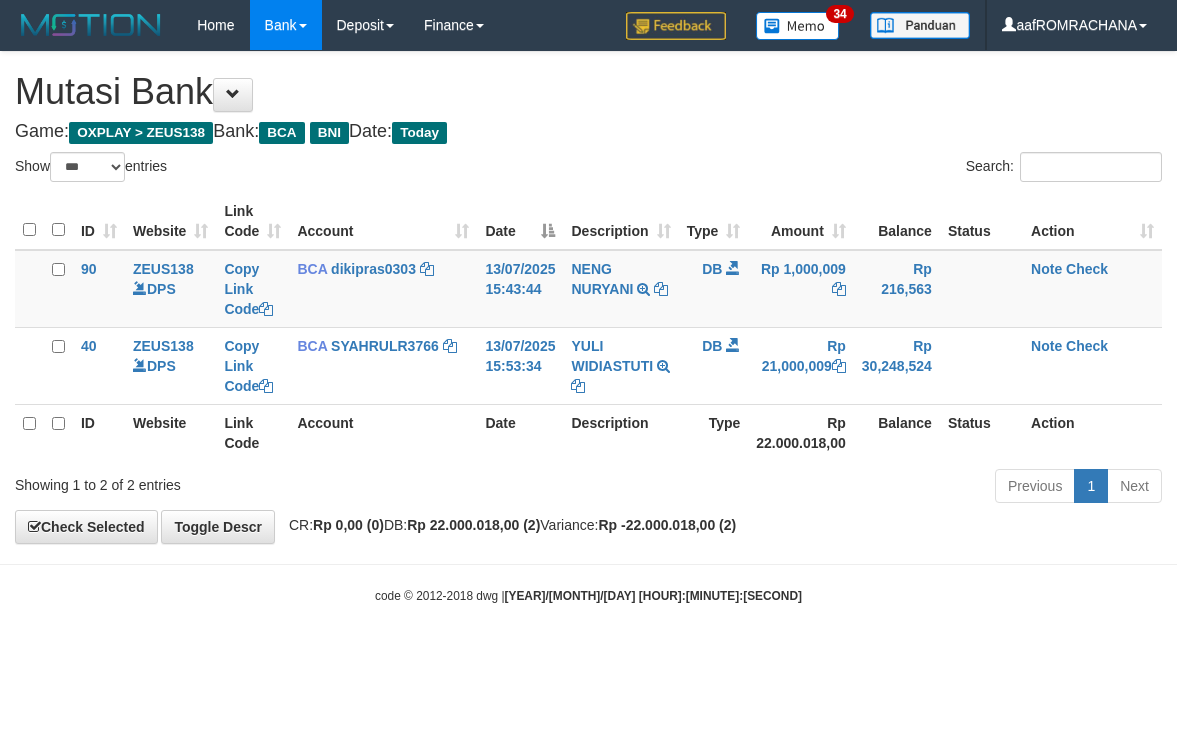 scroll, scrollTop: 0, scrollLeft: 0, axis: both 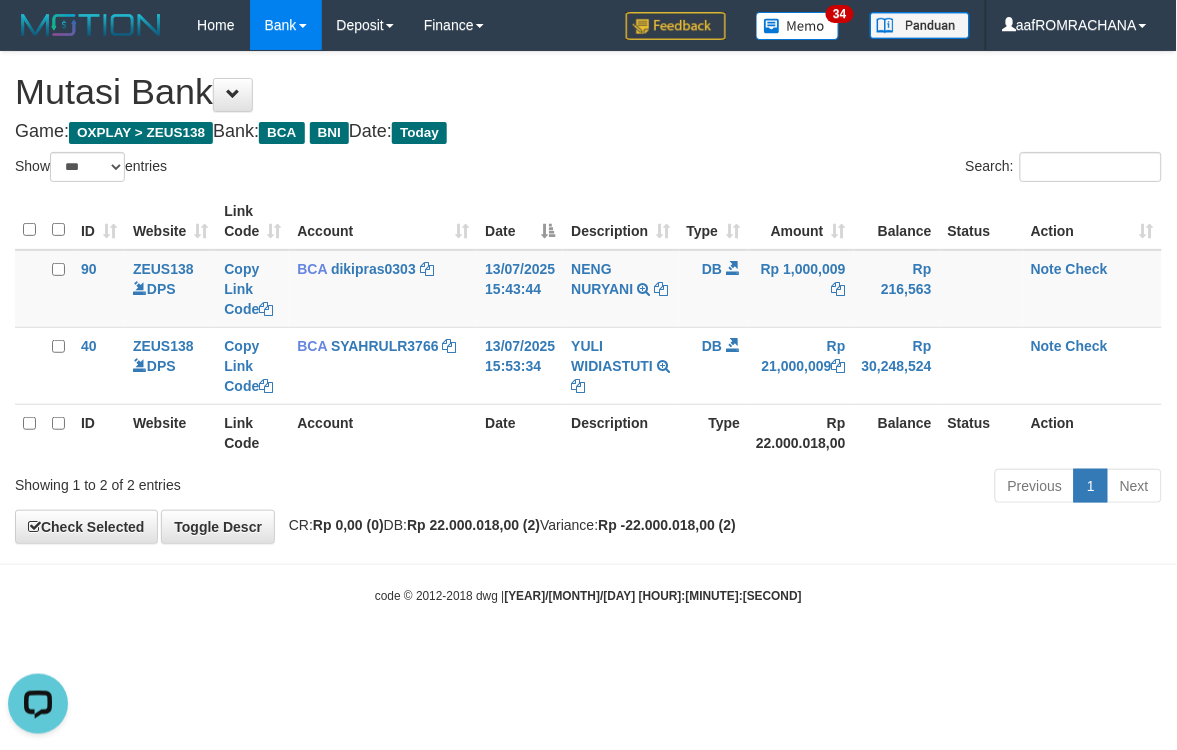 click on "Toggle navigation
Home
Bank
Account List
Load
By Website
Group
[OXPLAY]													ZEUS138
By Load Group (DPS)" at bounding box center (588, 327) 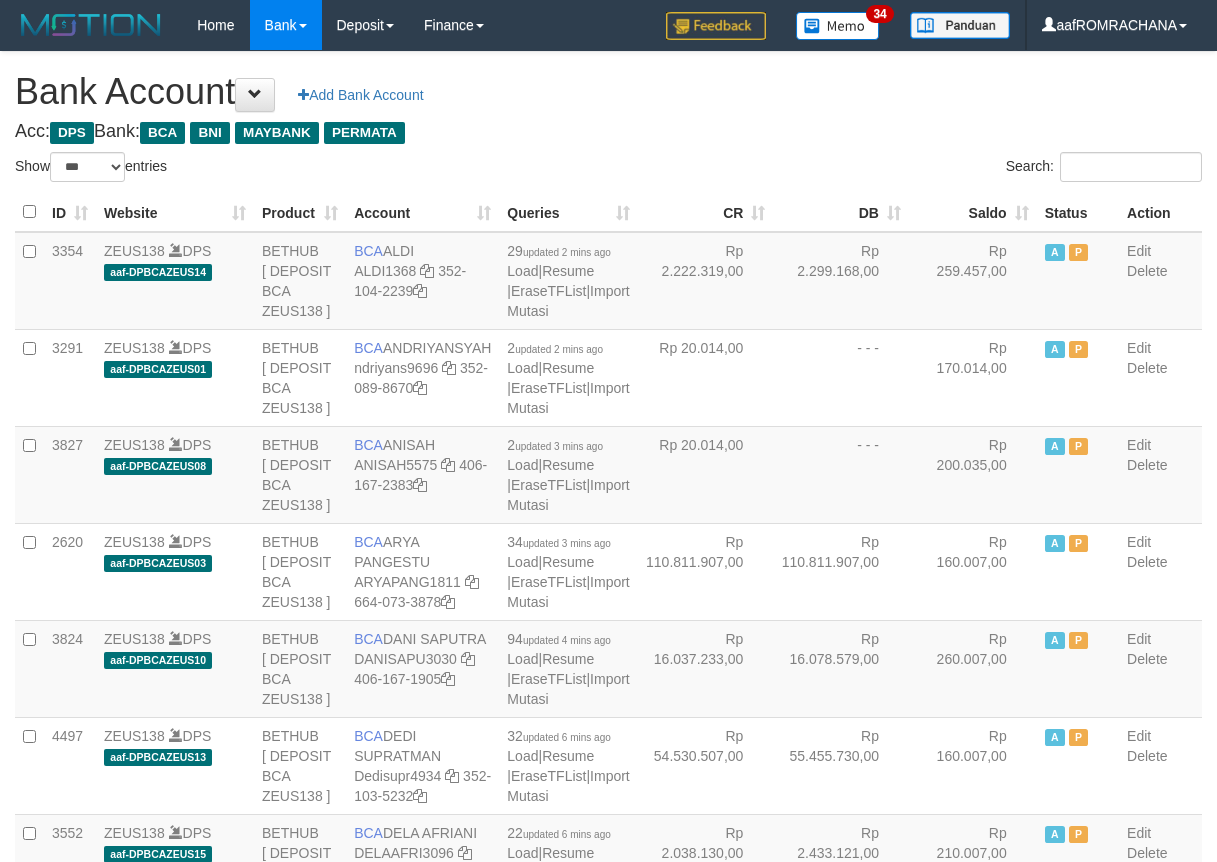 select on "***" 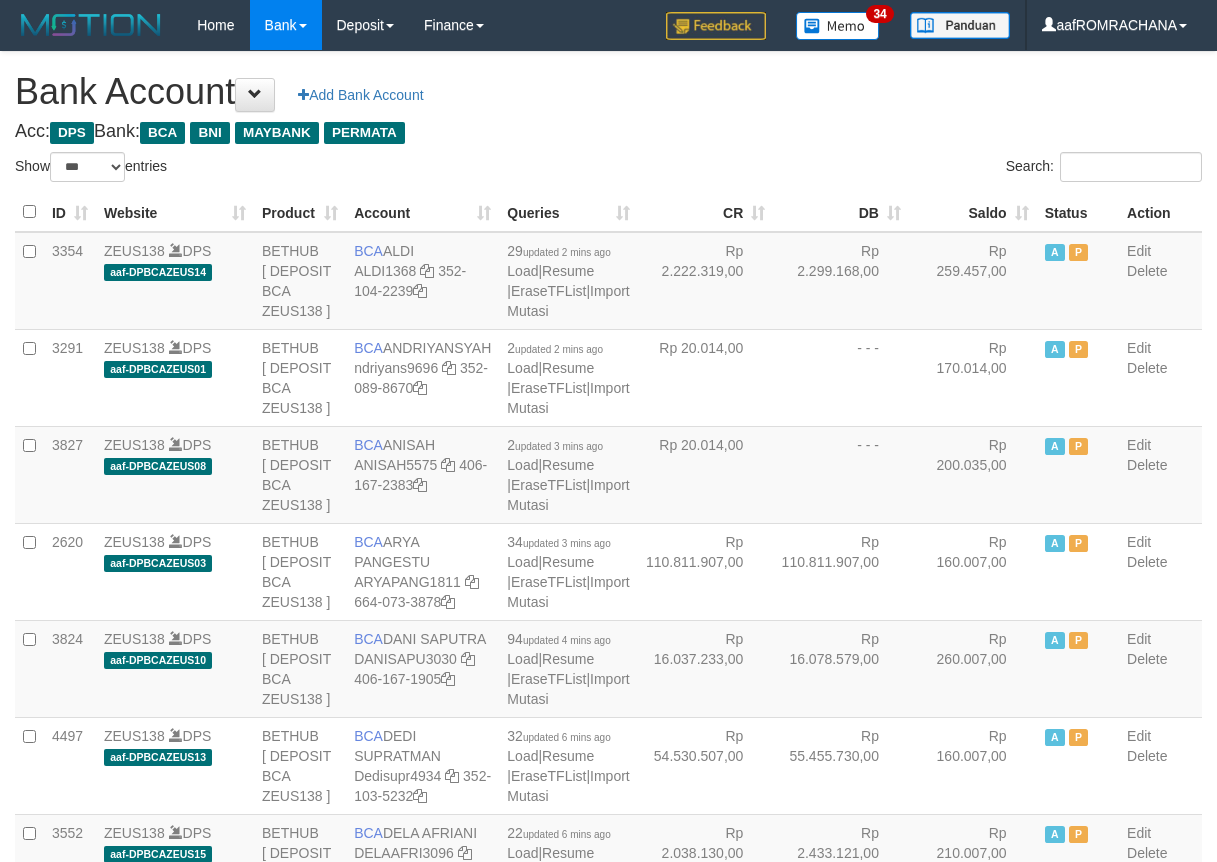 scroll, scrollTop: 0, scrollLeft: 0, axis: both 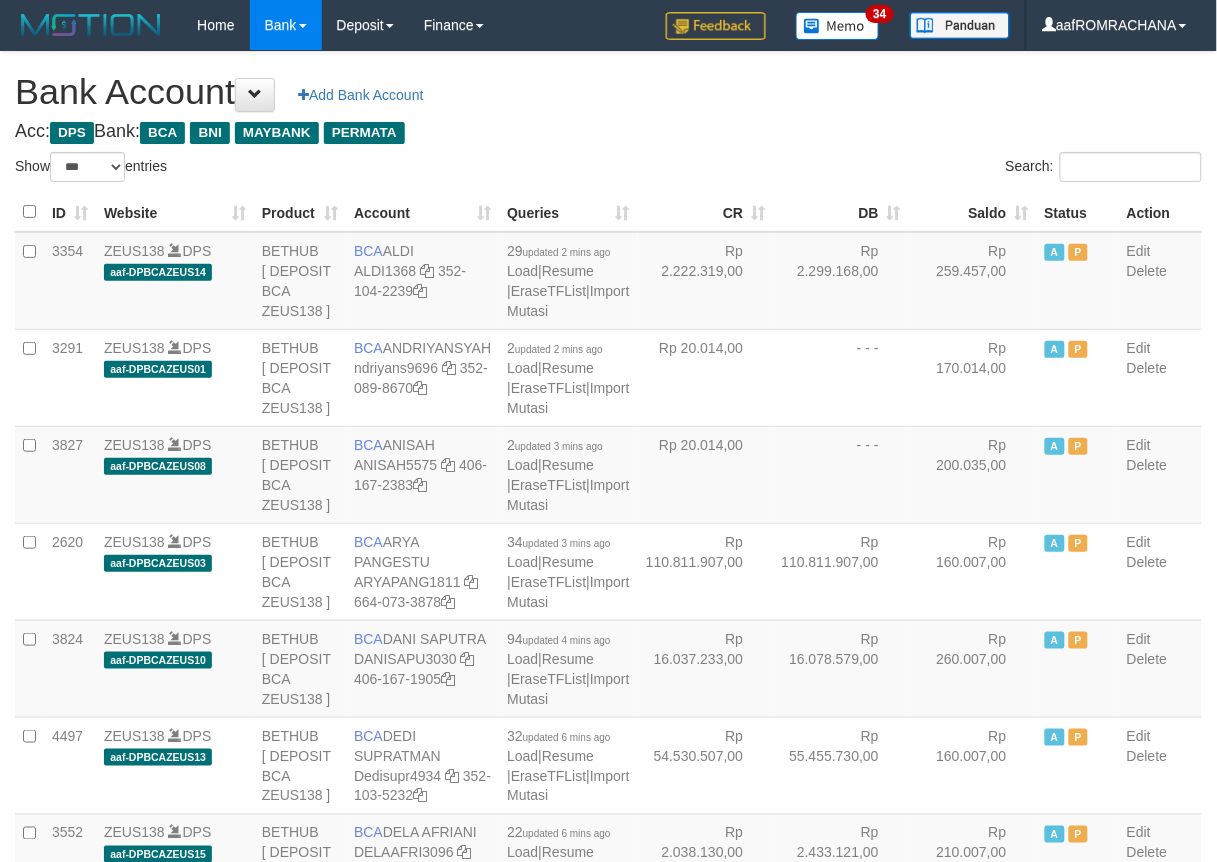 click on "Saldo" at bounding box center (973, 212) 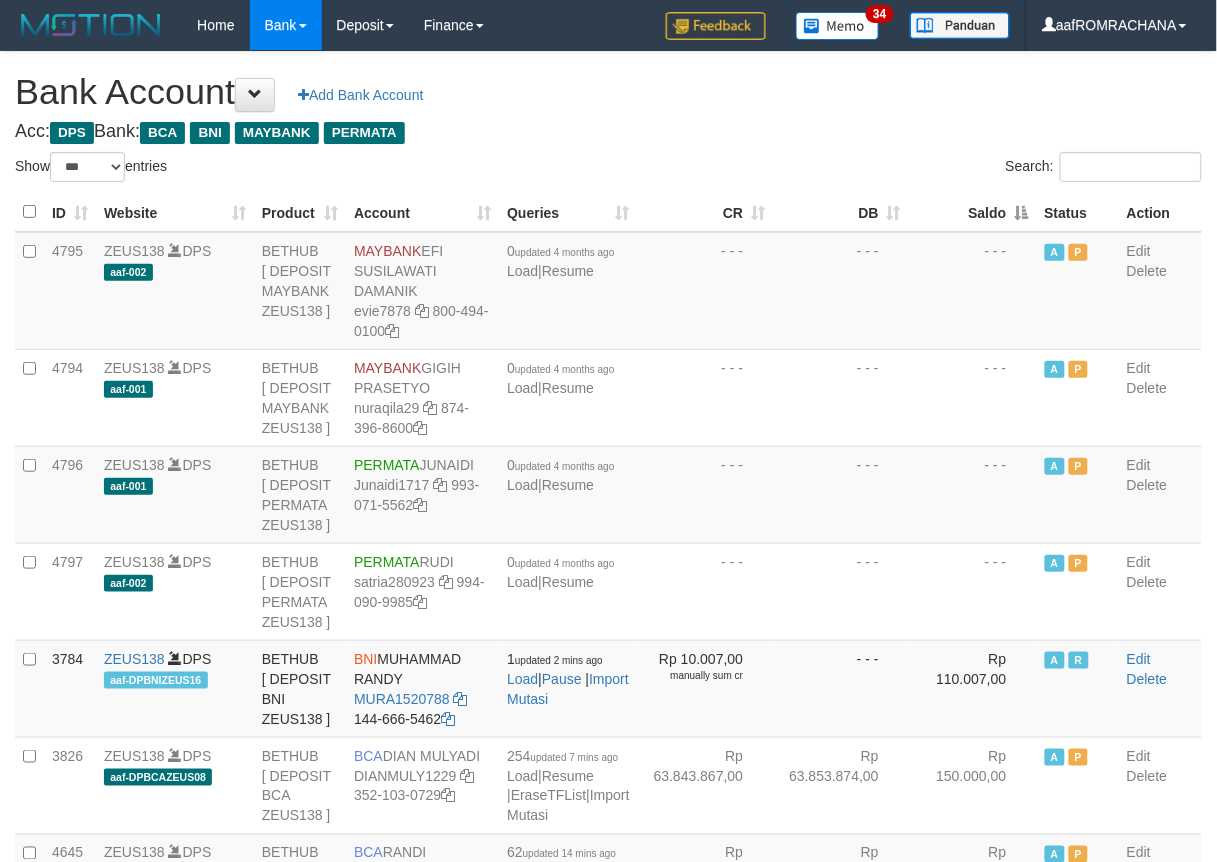 click on "Saldo" at bounding box center [973, 212] 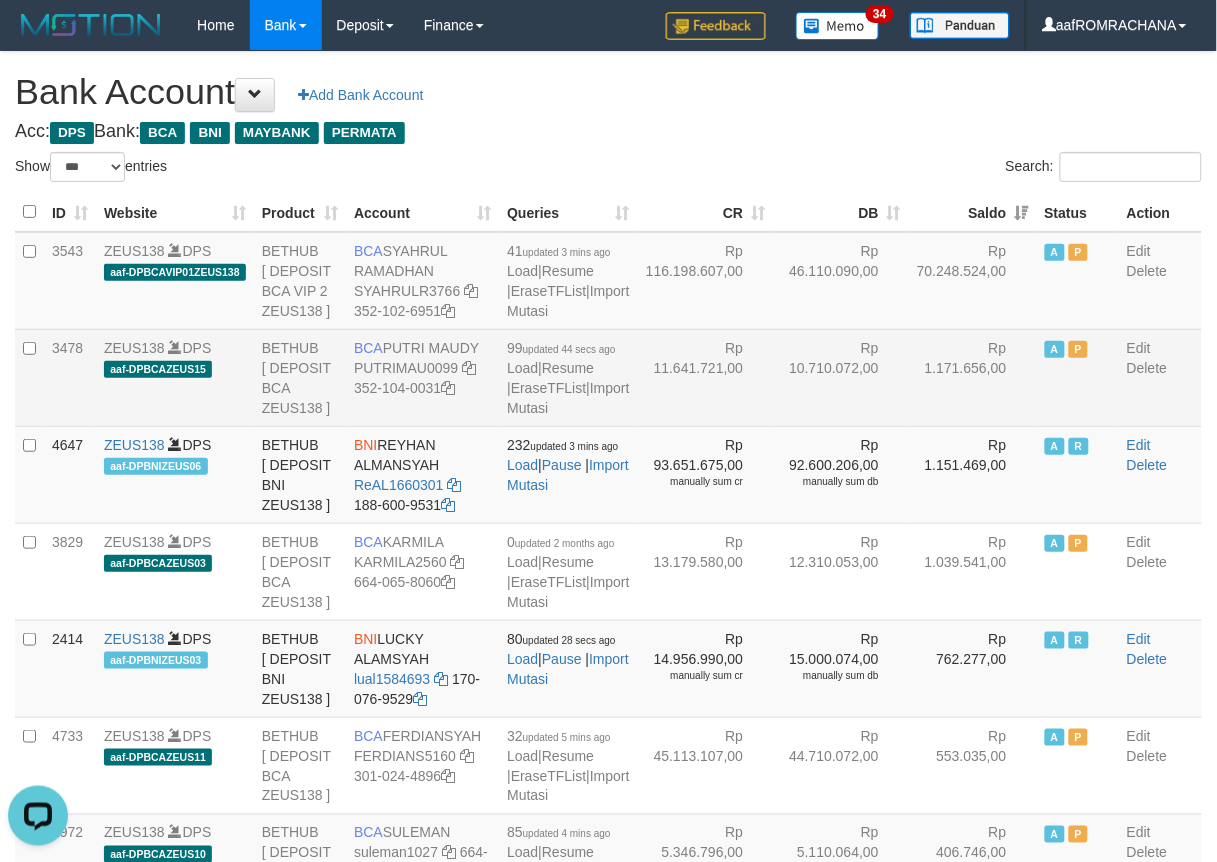 scroll, scrollTop: 0, scrollLeft: 0, axis: both 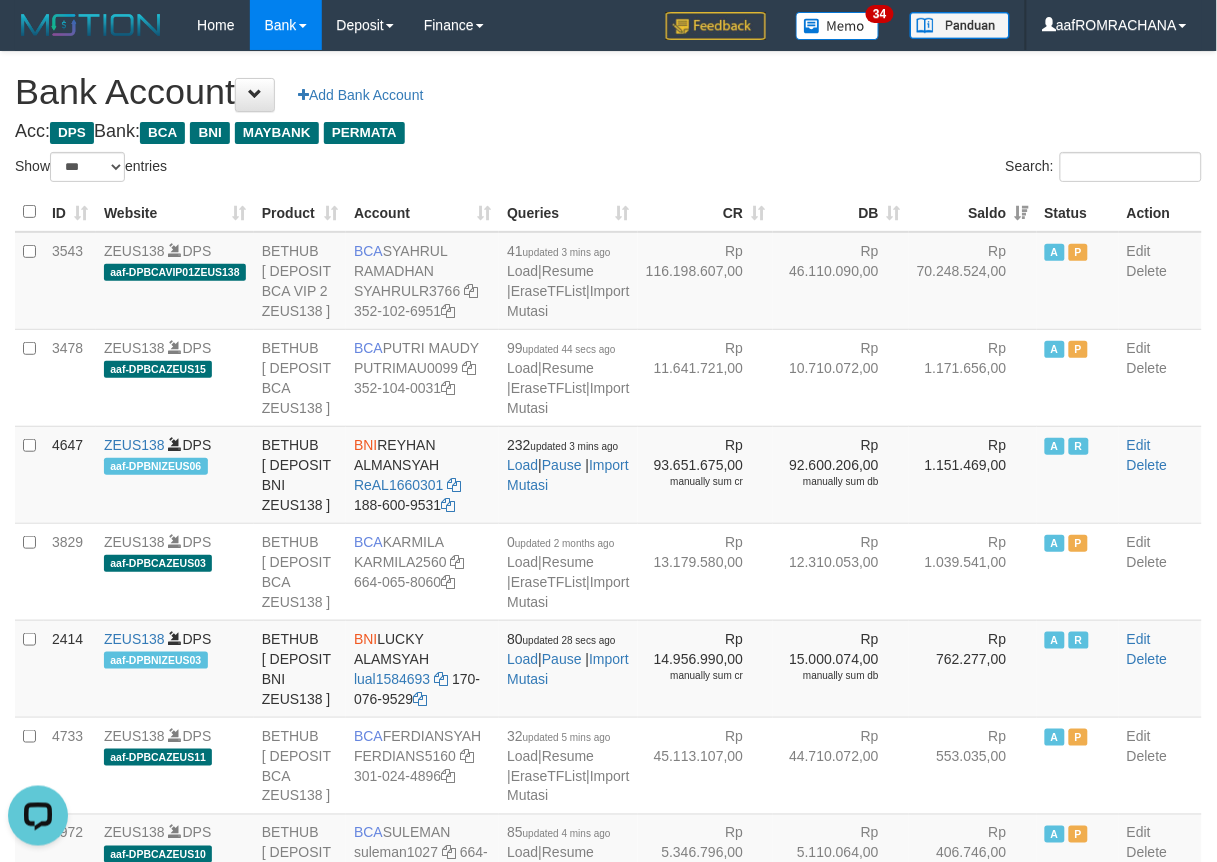 click on "**********" at bounding box center [608, 2047] 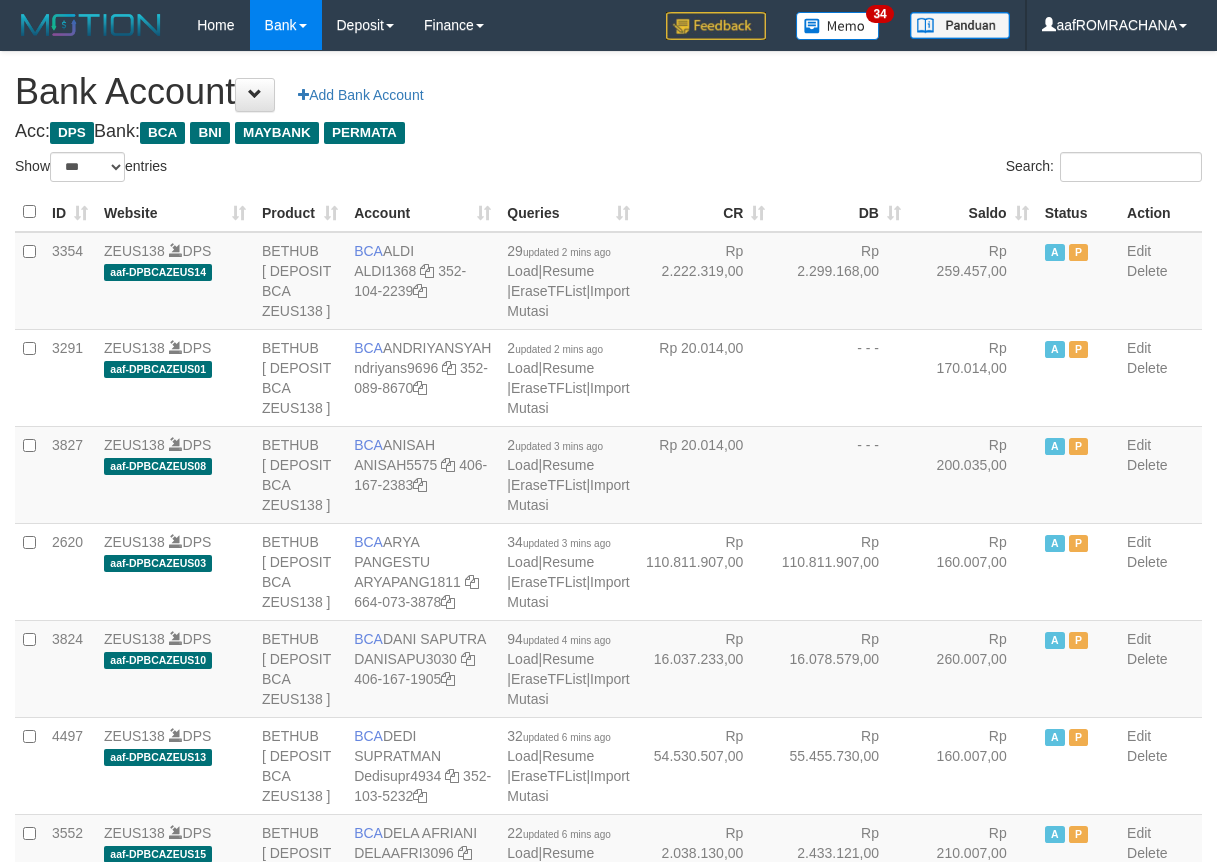 select on "***" 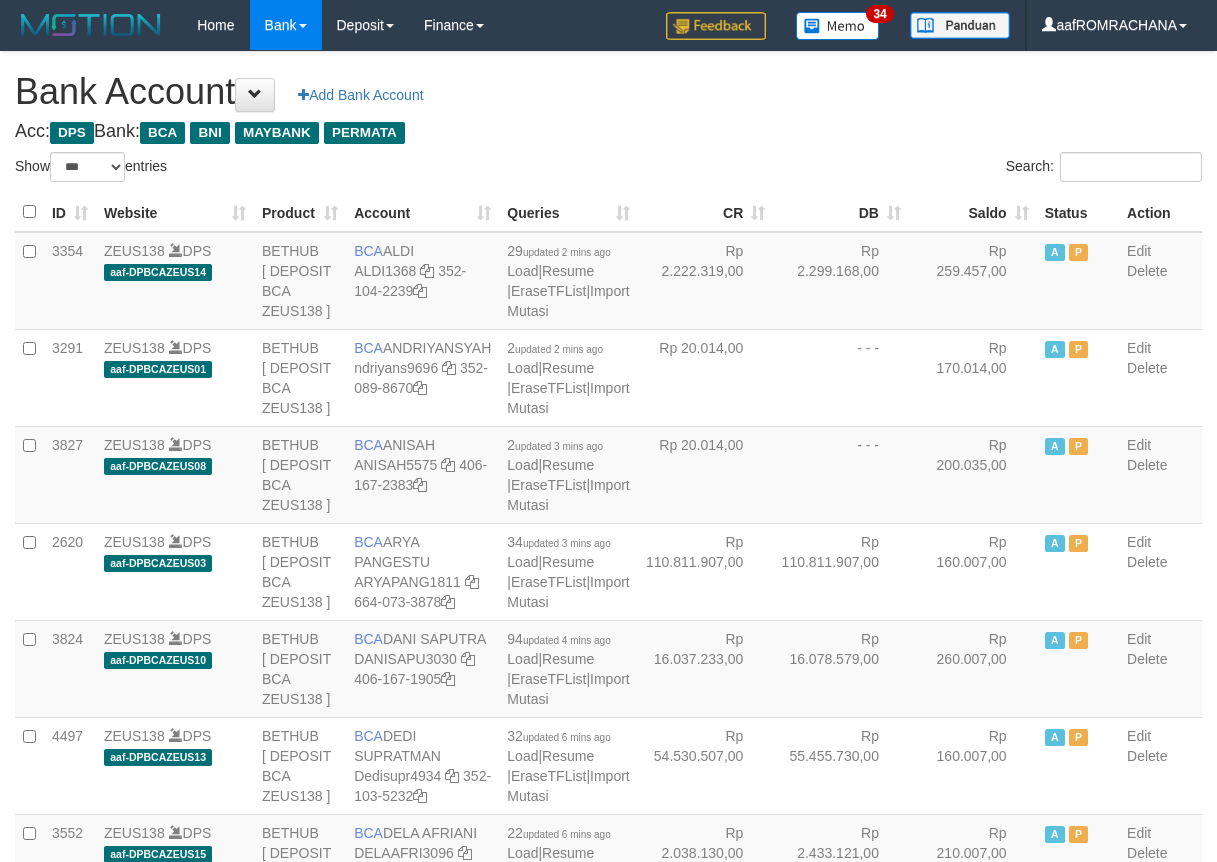 scroll, scrollTop: 0, scrollLeft: 0, axis: both 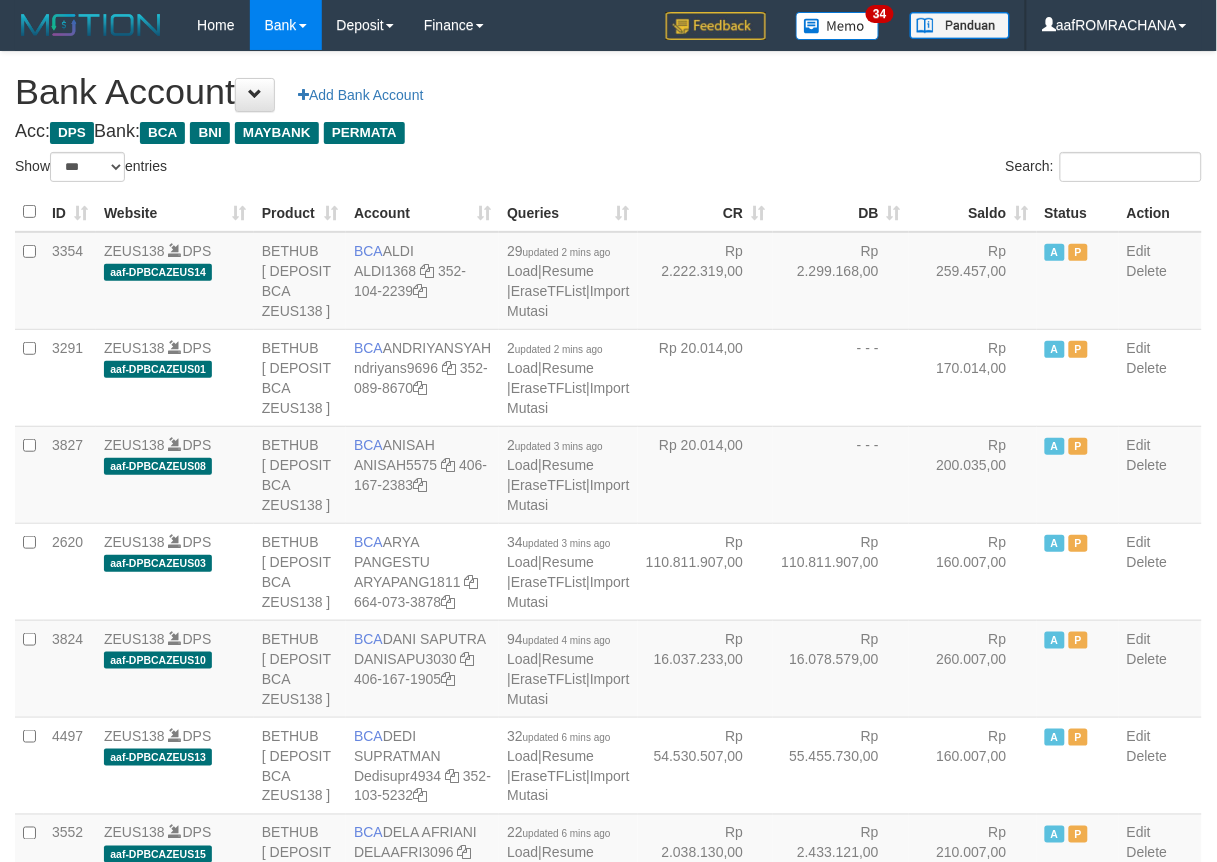 click on "Saldo" at bounding box center [973, 212] 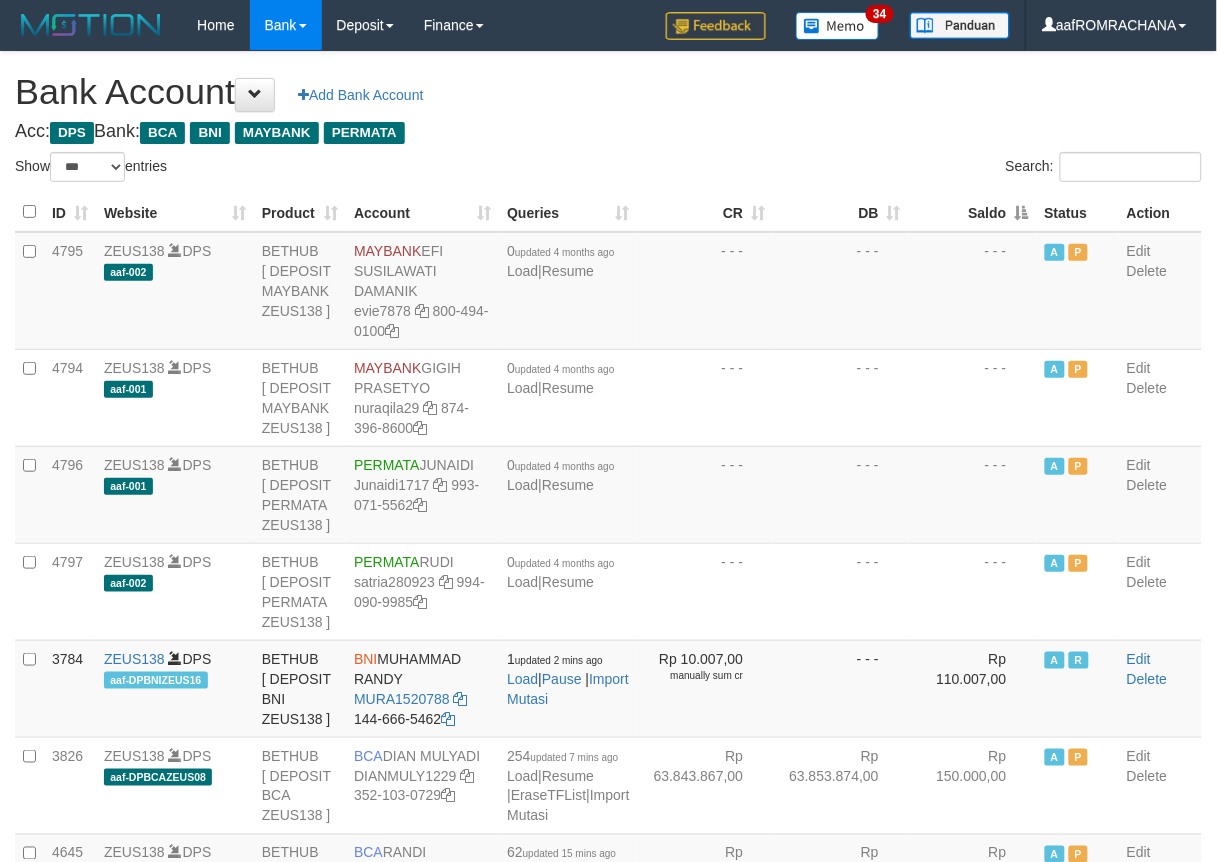 click on "Saldo" at bounding box center [973, 212] 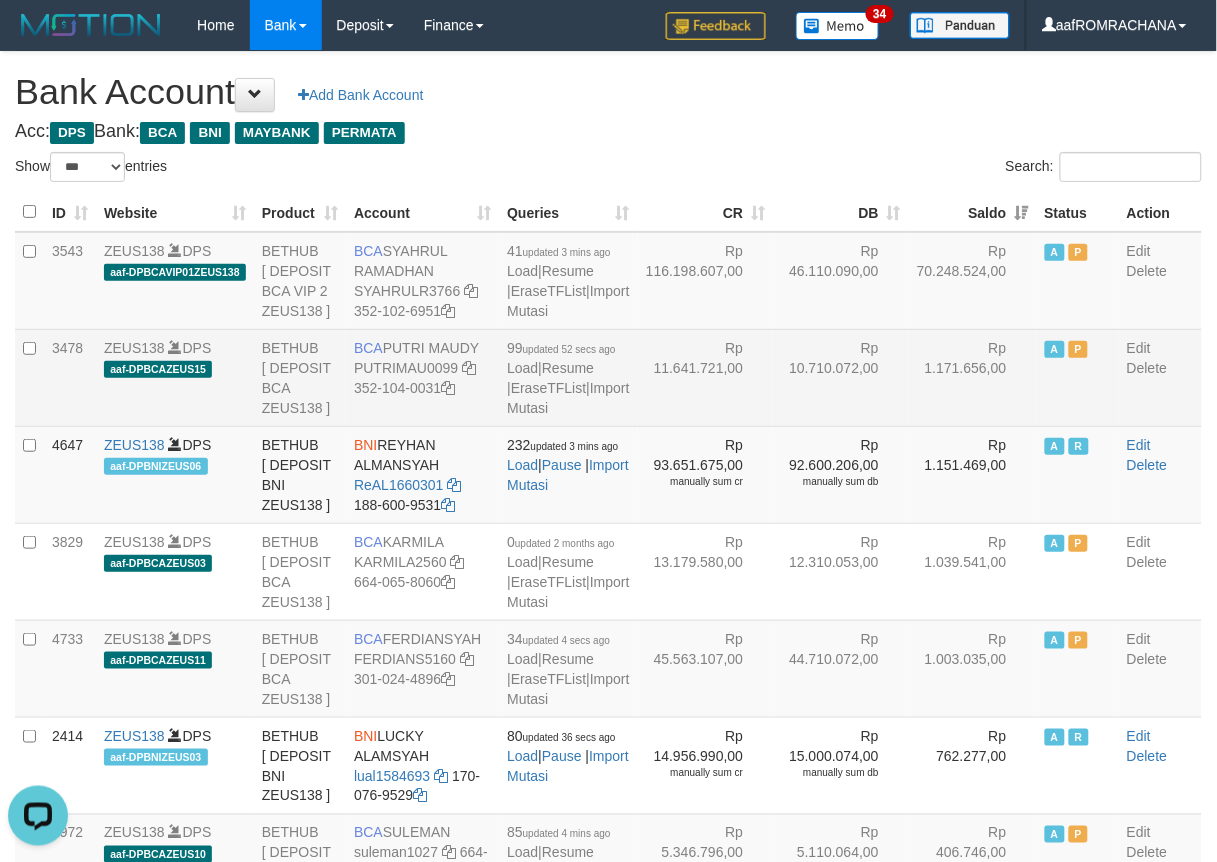 scroll, scrollTop: 0, scrollLeft: 0, axis: both 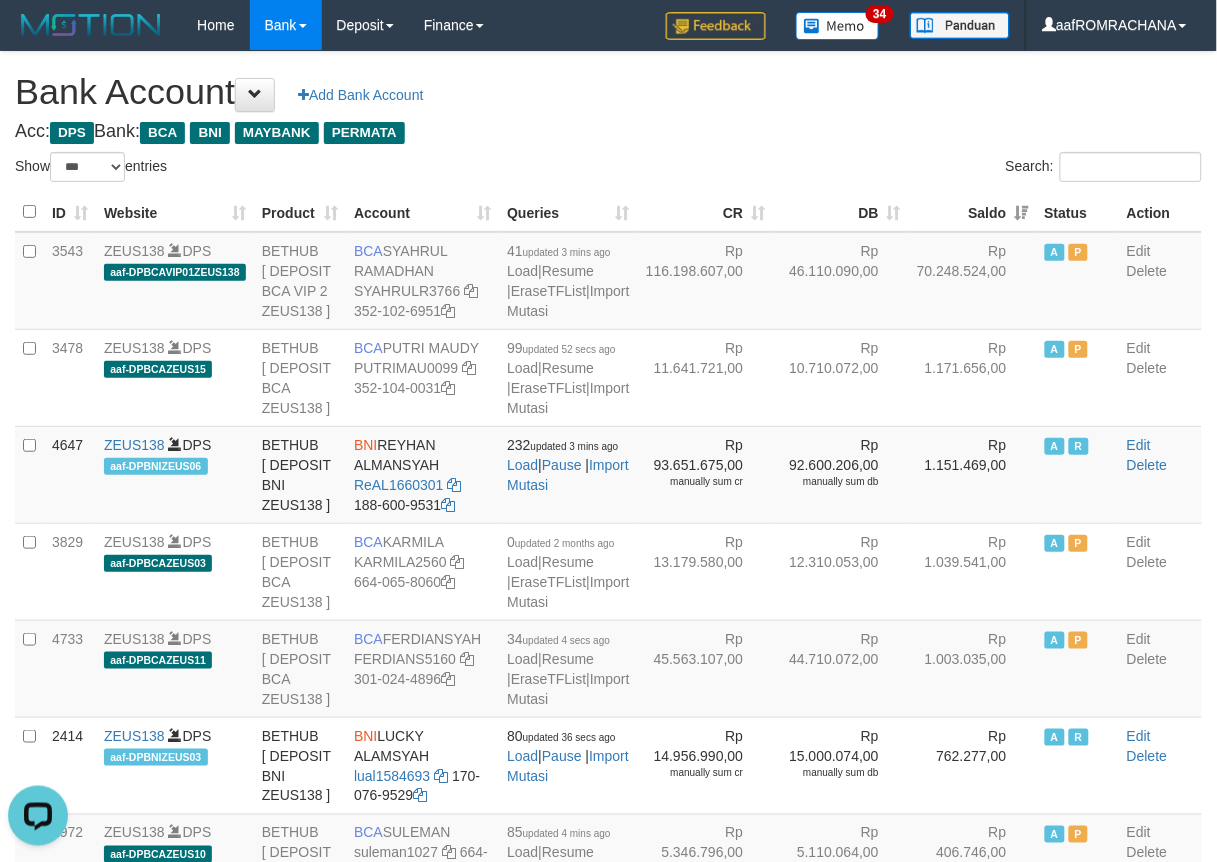 click on "Search:" at bounding box center (913, 169) 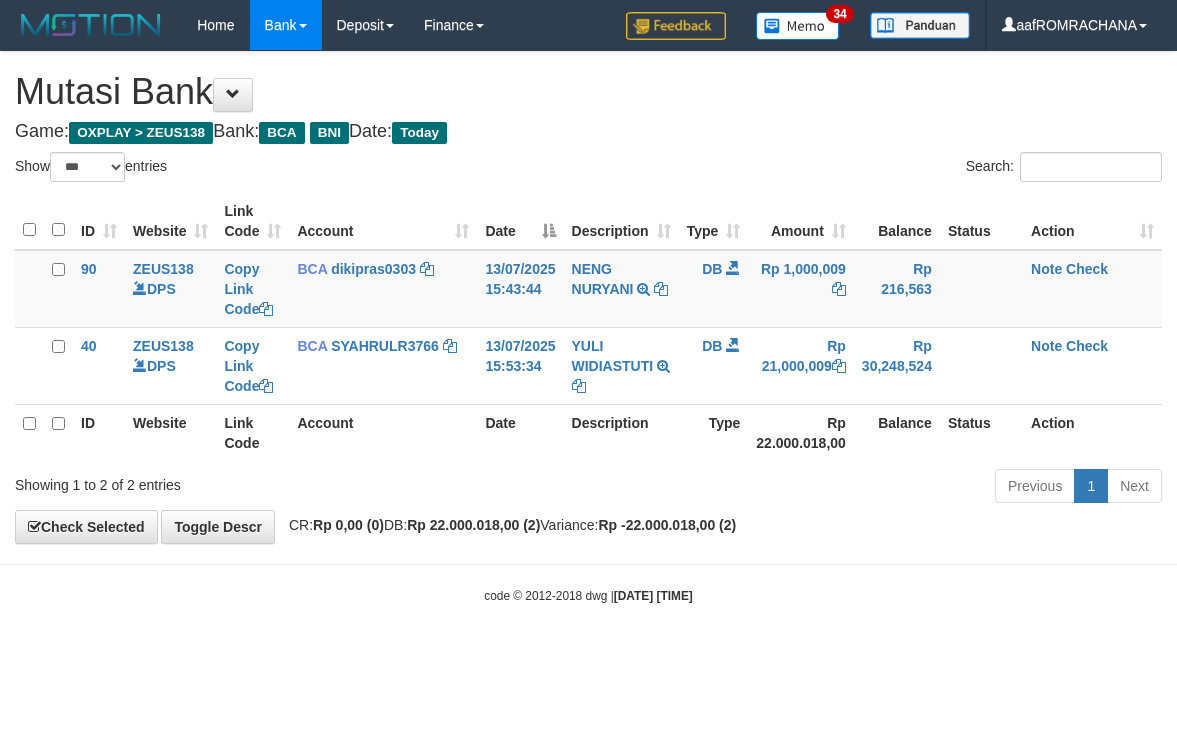 select on "***" 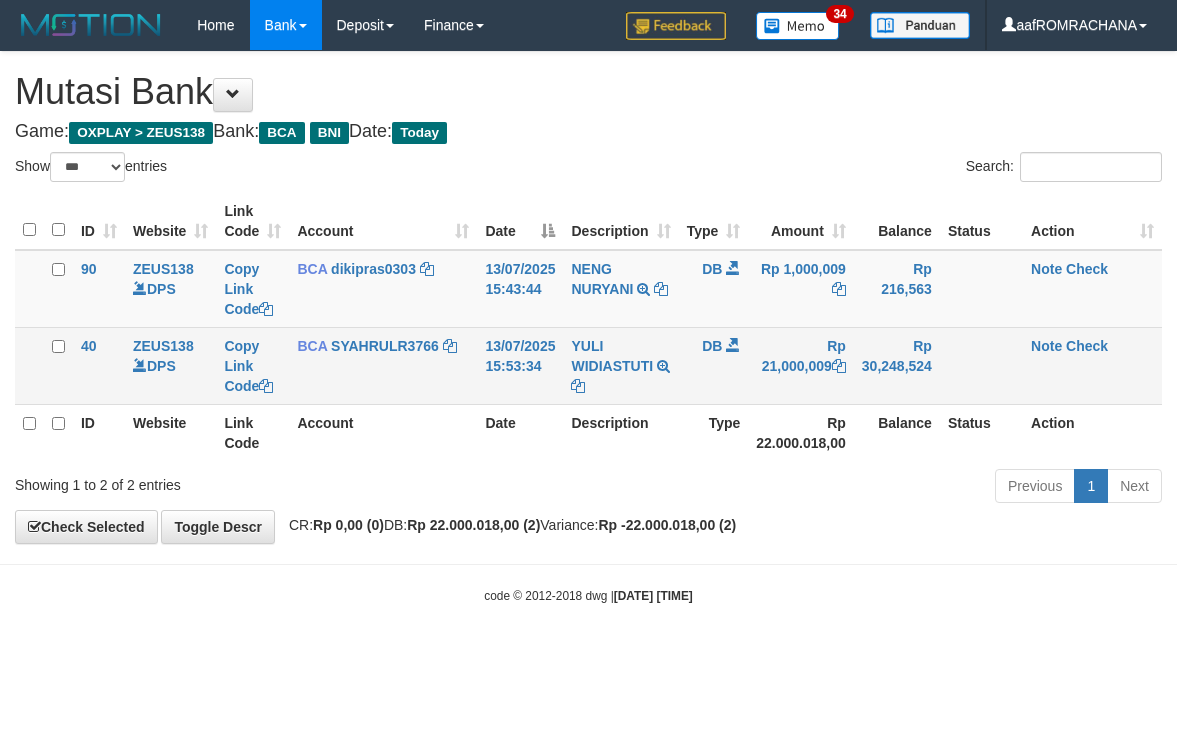 scroll, scrollTop: 0, scrollLeft: 0, axis: both 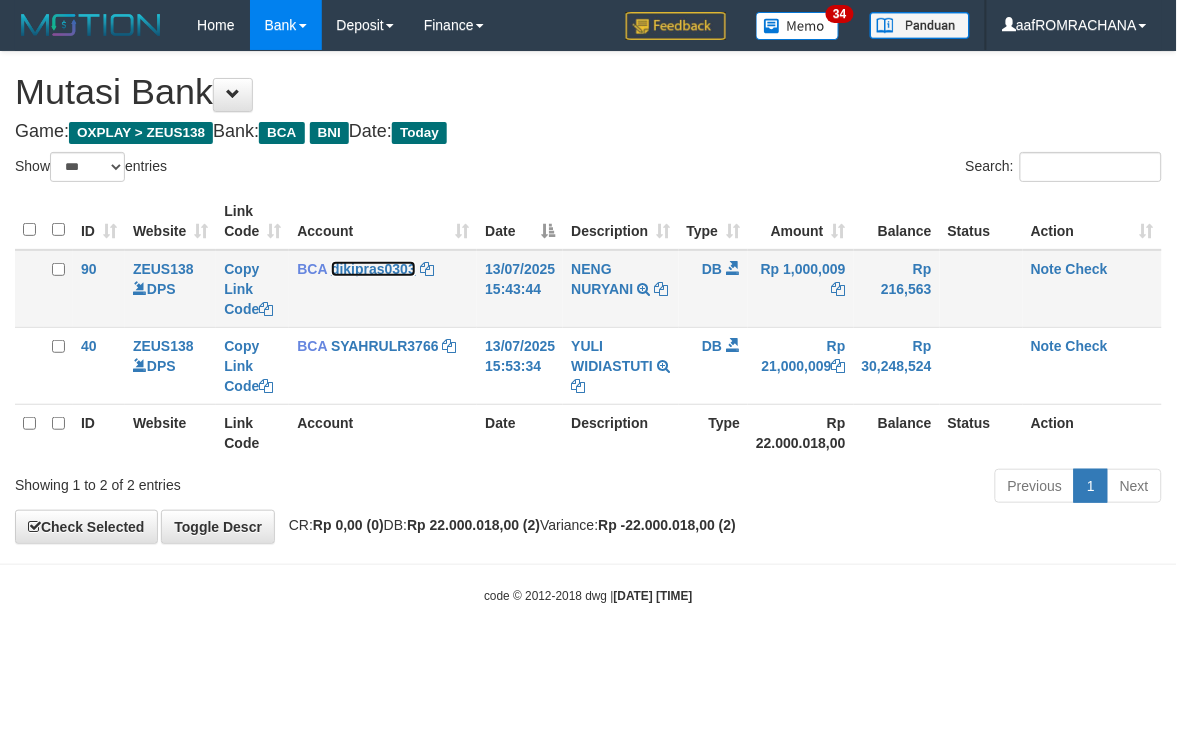 click on "dikipras0303" at bounding box center [373, 269] 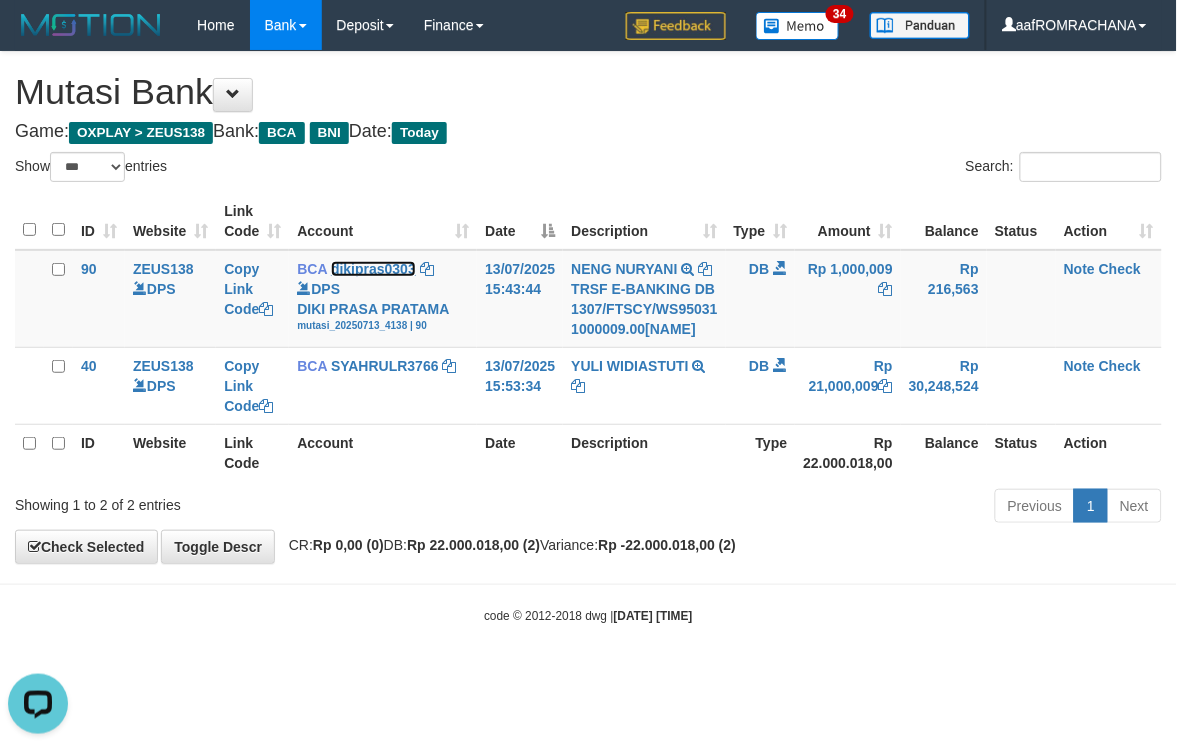 scroll, scrollTop: 0, scrollLeft: 0, axis: both 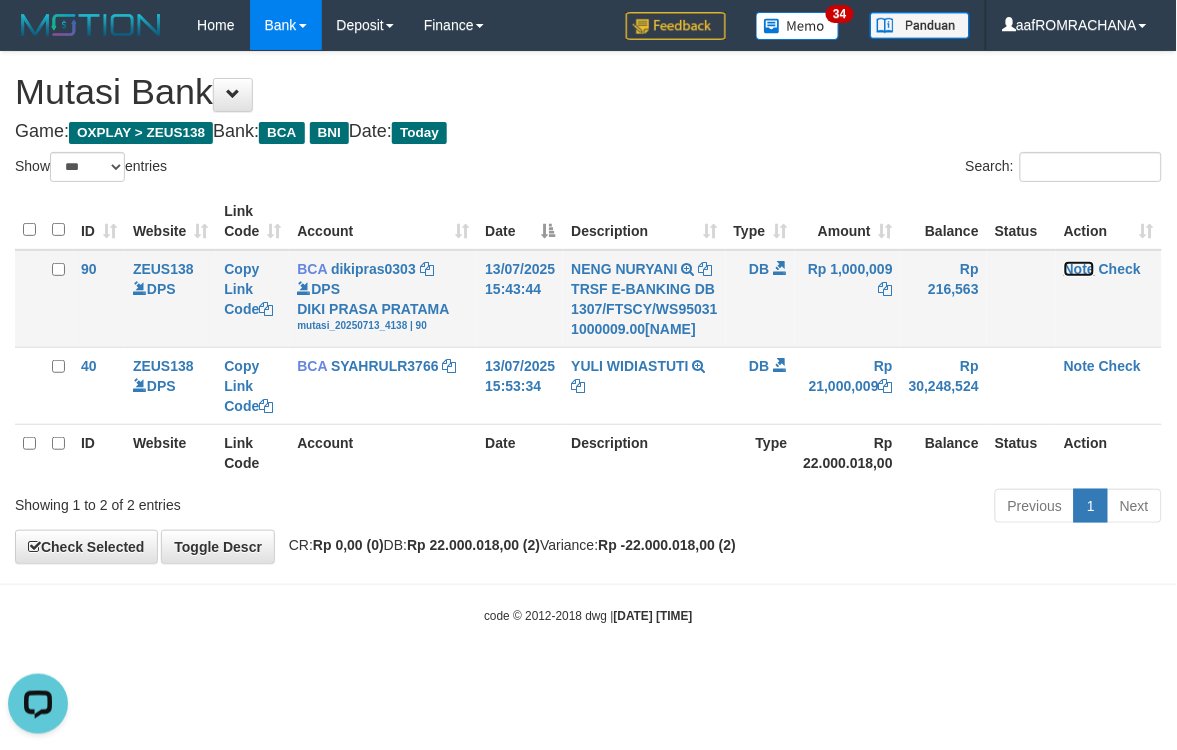 click on "Note" at bounding box center [1079, 269] 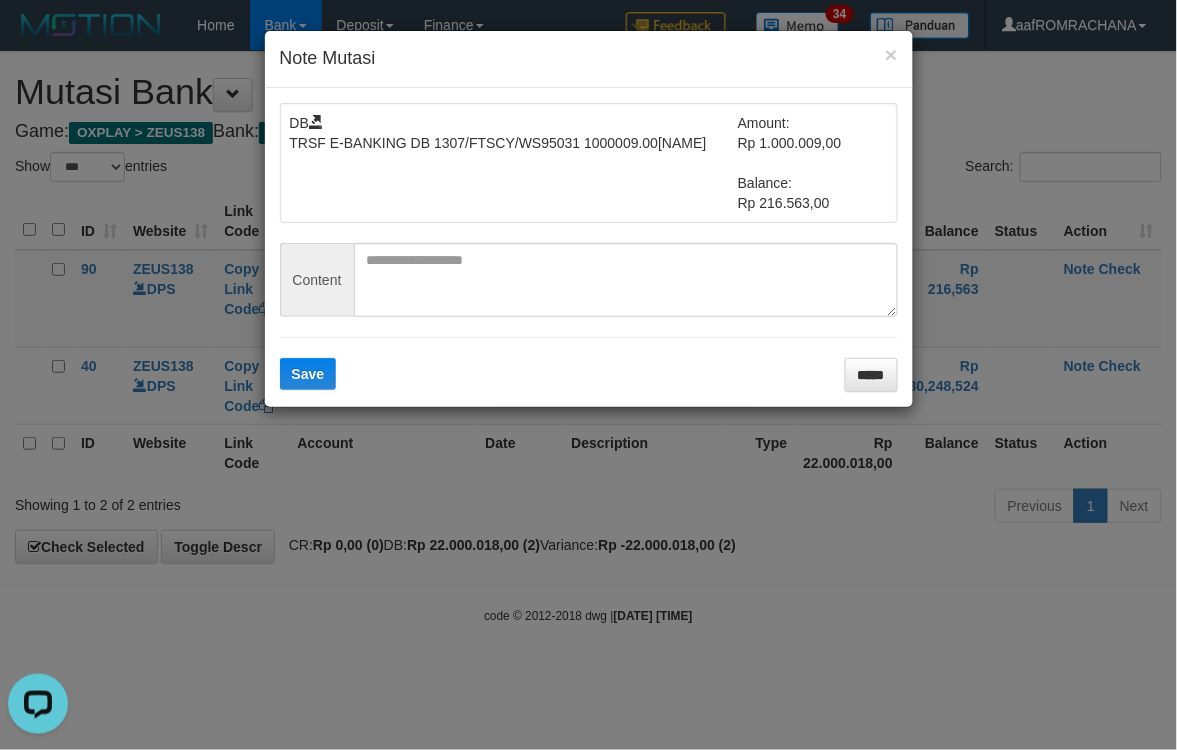 click on "DB
TRSF E-BANKING DB 1307/FTSCY/WS95031
1000009.00NENG NURYANI
Amount:
Rp 1.000.009,00
Balance:
Rp 216.563,00
Content
Save
*****" at bounding box center (589, 247) 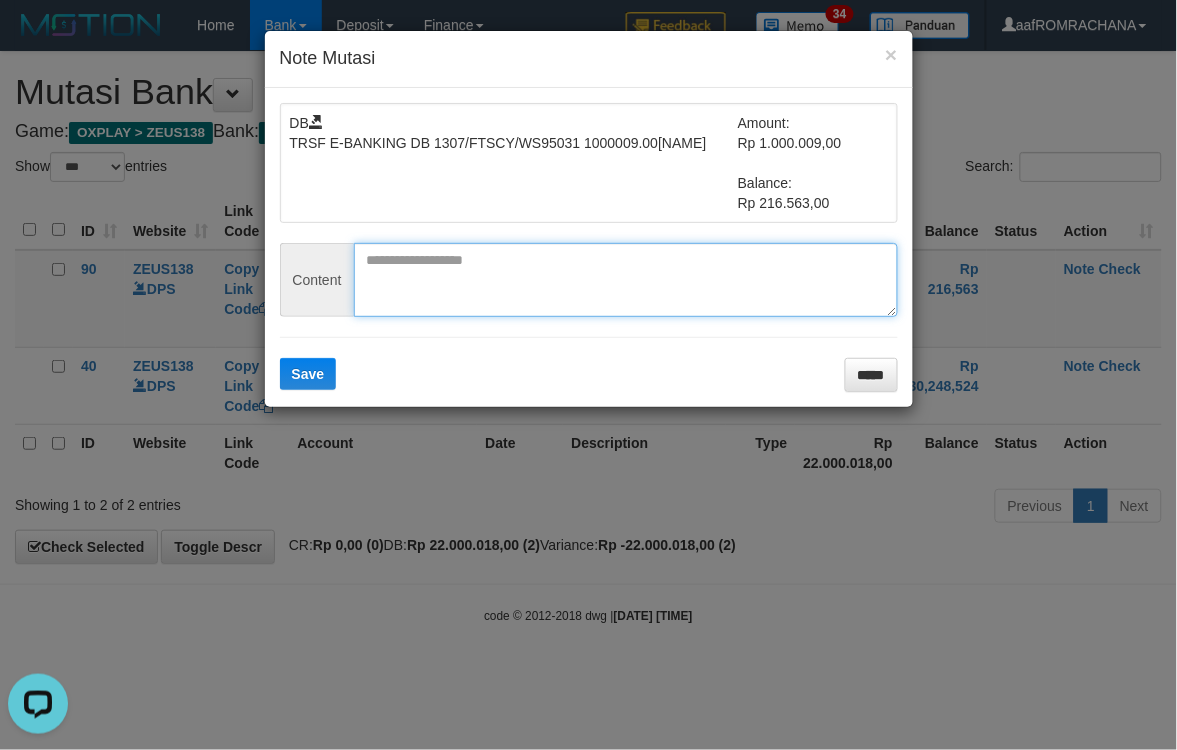 click at bounding box center [626, 280] 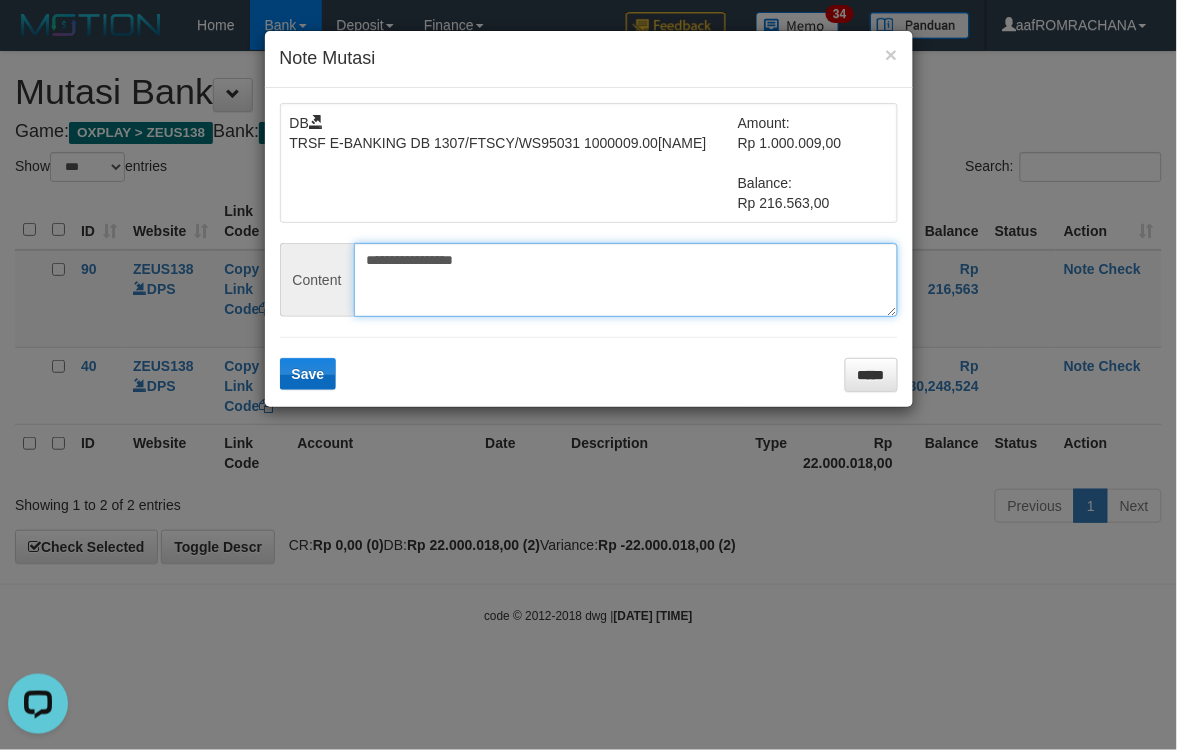 type on "**********" 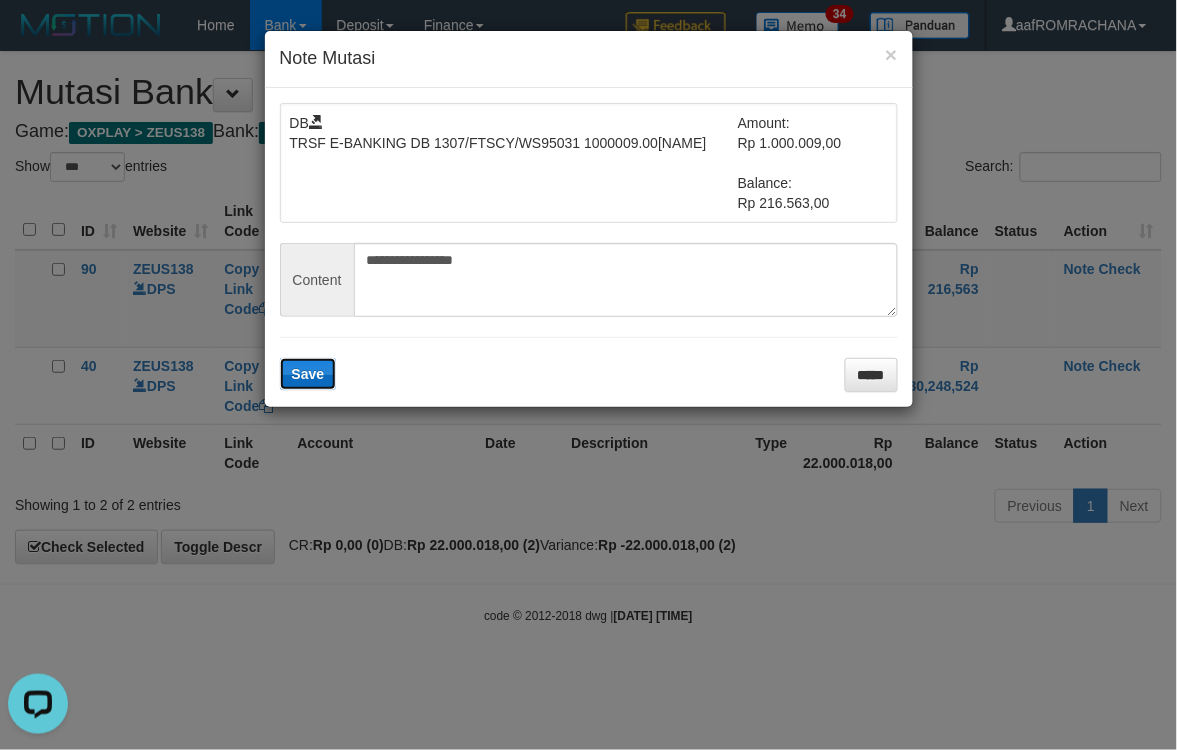 click on "Save" at bounding box center [308, 374] 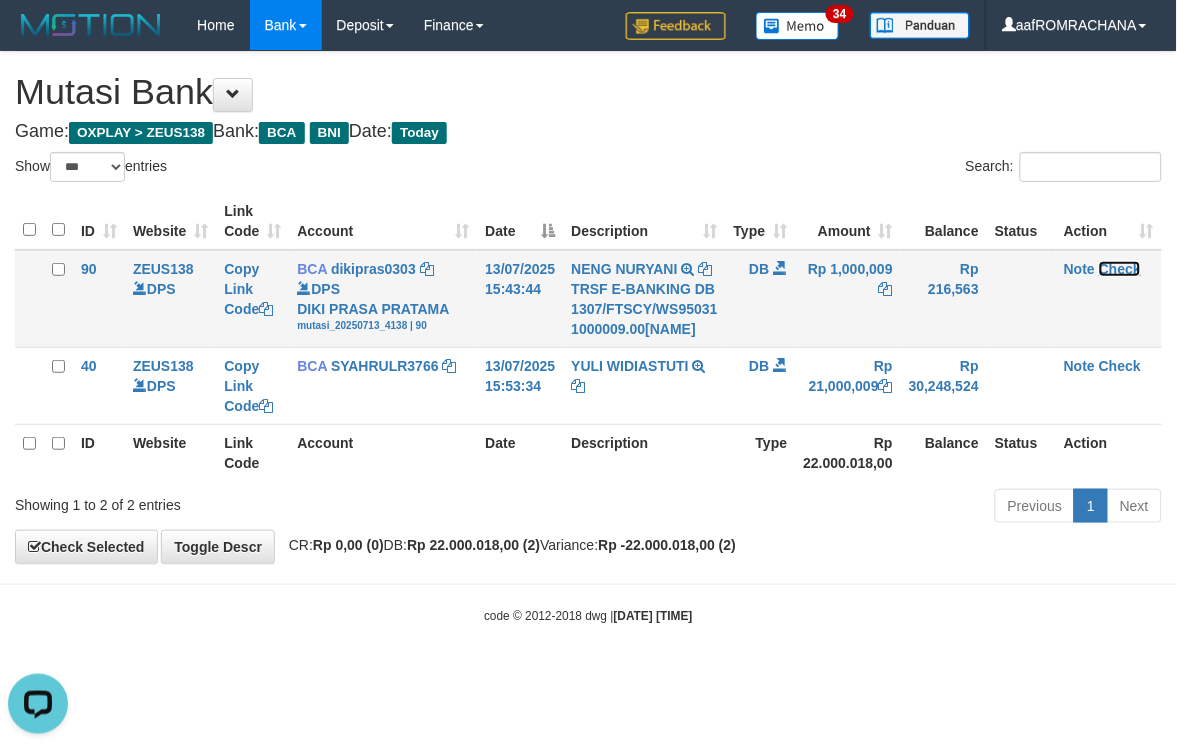 click on "Check" at bounding box center (1120, 269) 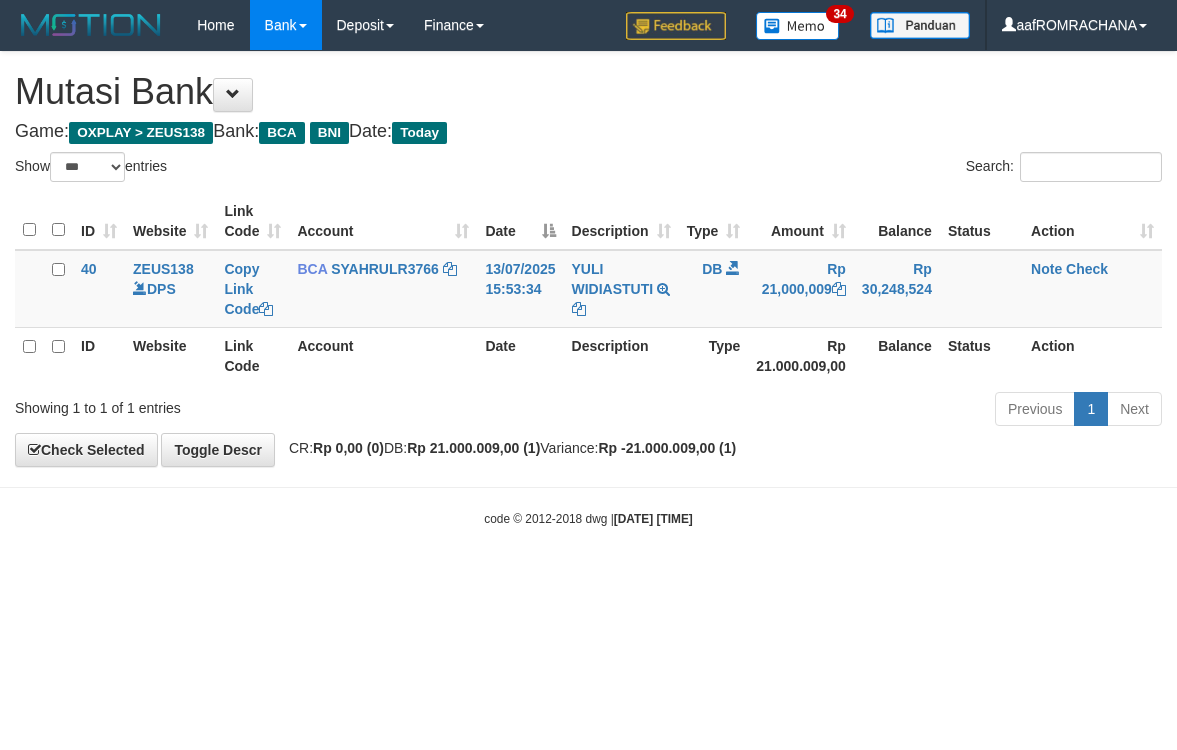 select on "***" 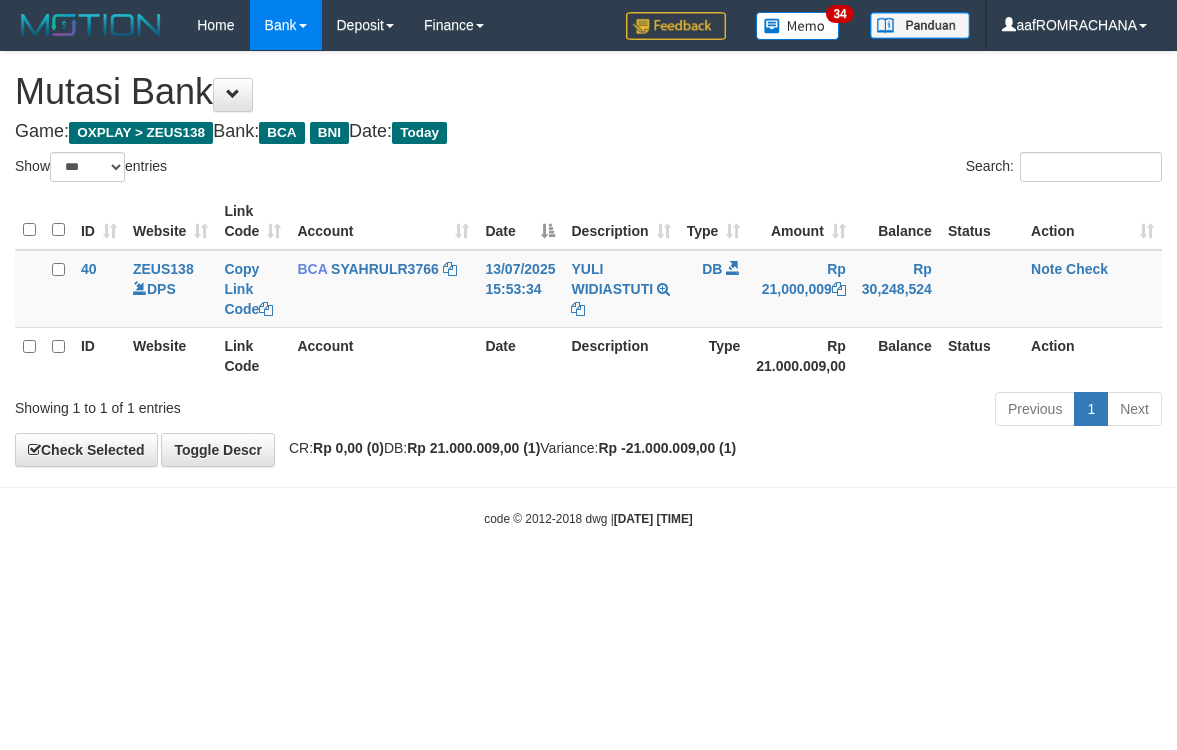 scroll, scrollTop: 0, scrollLeft: 0, axis: both 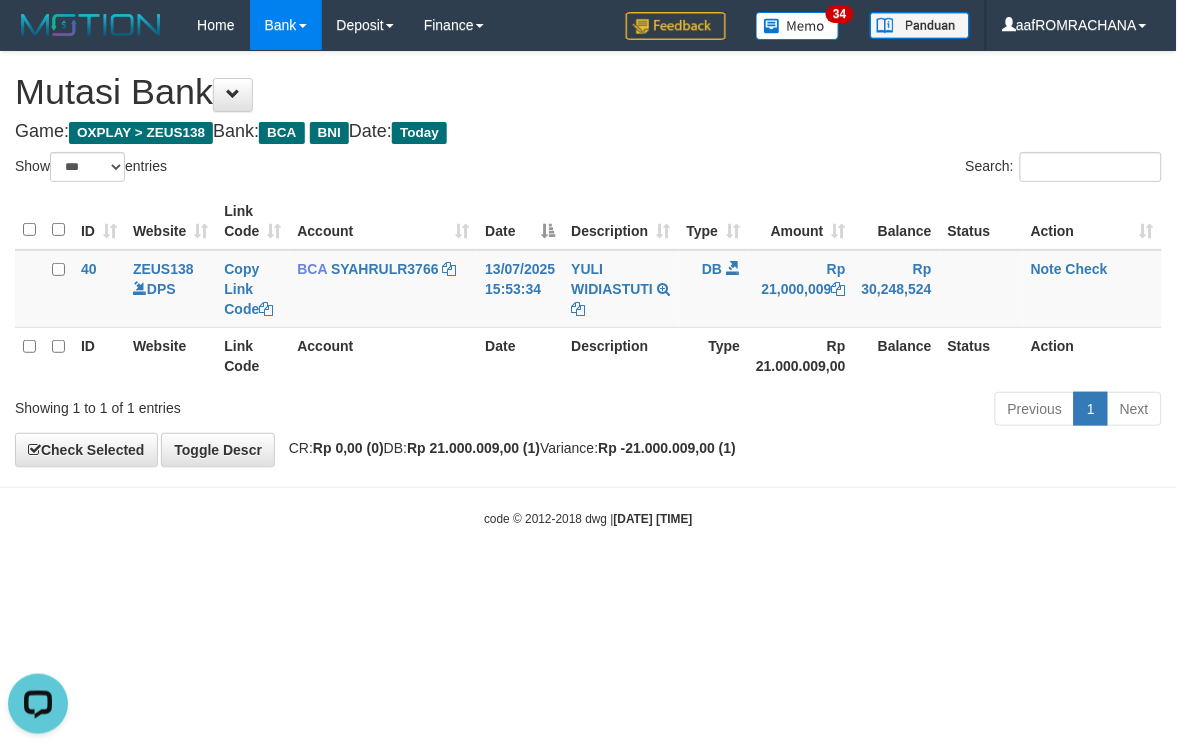 click on "Toggle navigation
Home
Bank
Account List
Load
By Website
Group
[OXPLAY]													ZEUS138
By Load Group (DPS)
Sync" at bounding box center [588, 289] 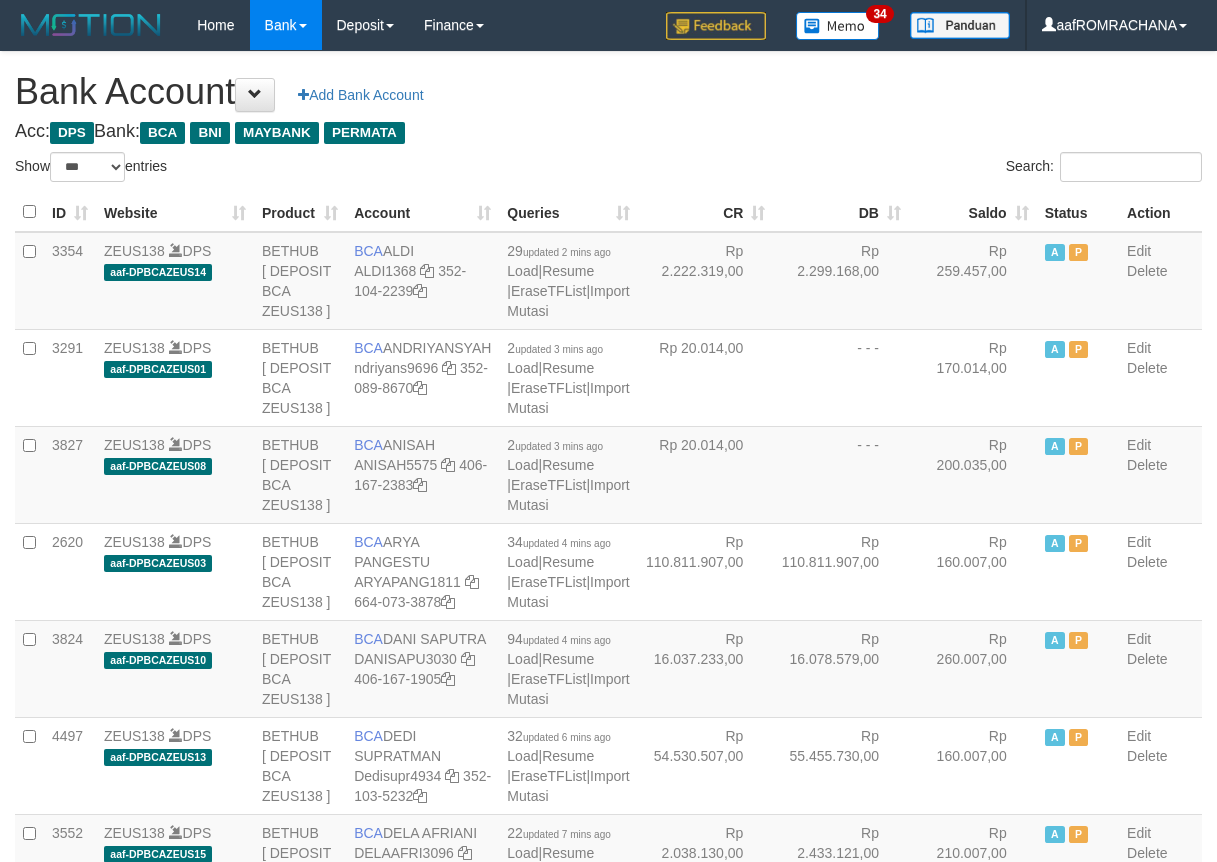 select on "***" 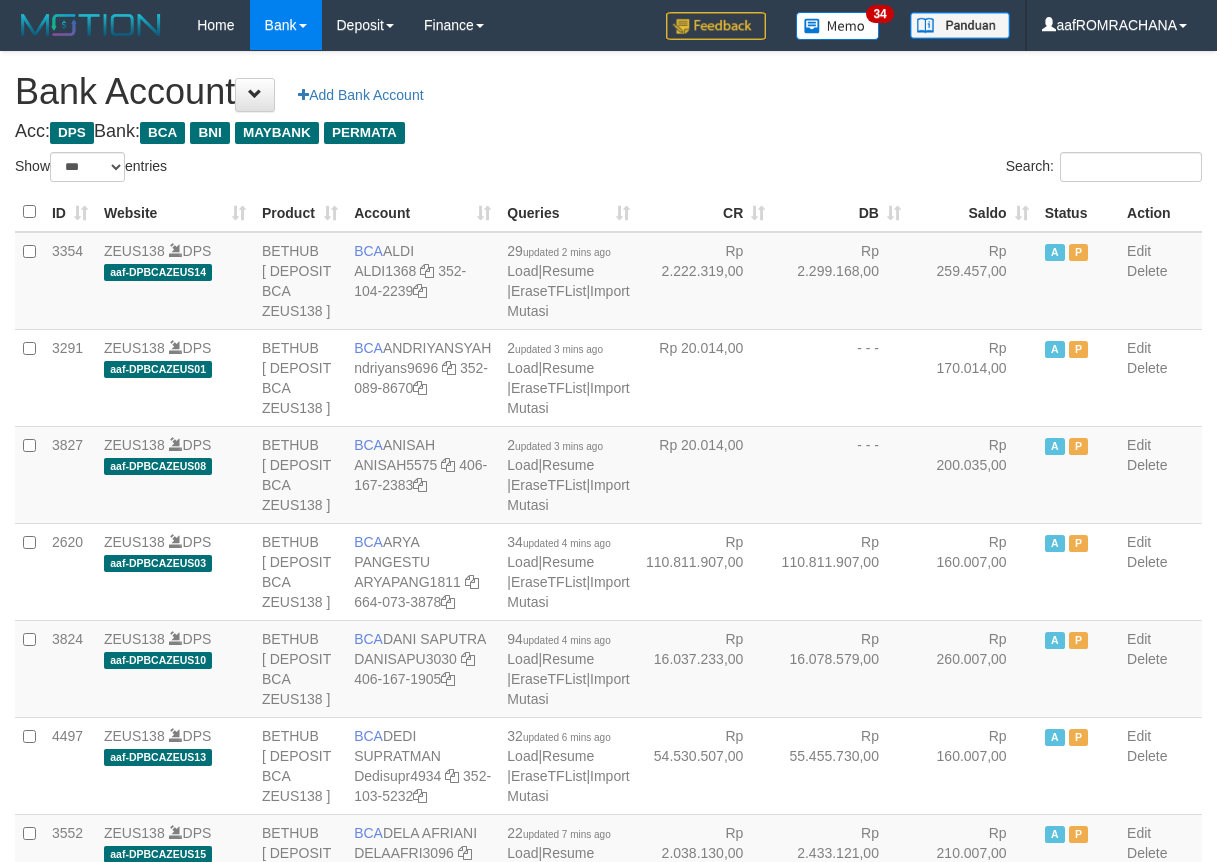 scroll, scrollTop: 0, scrollLeft: 0, axis: both 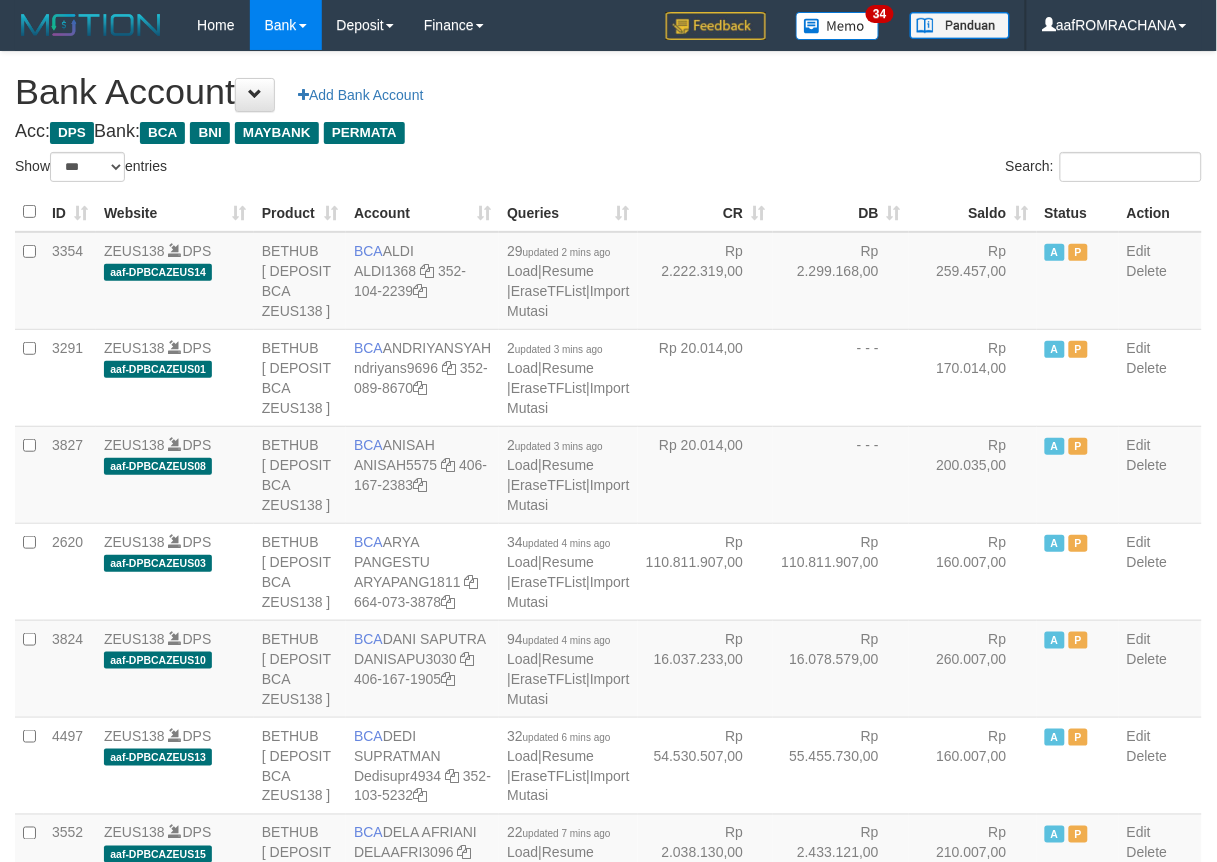 click on "Saldo" at bounding box center [973, 212] 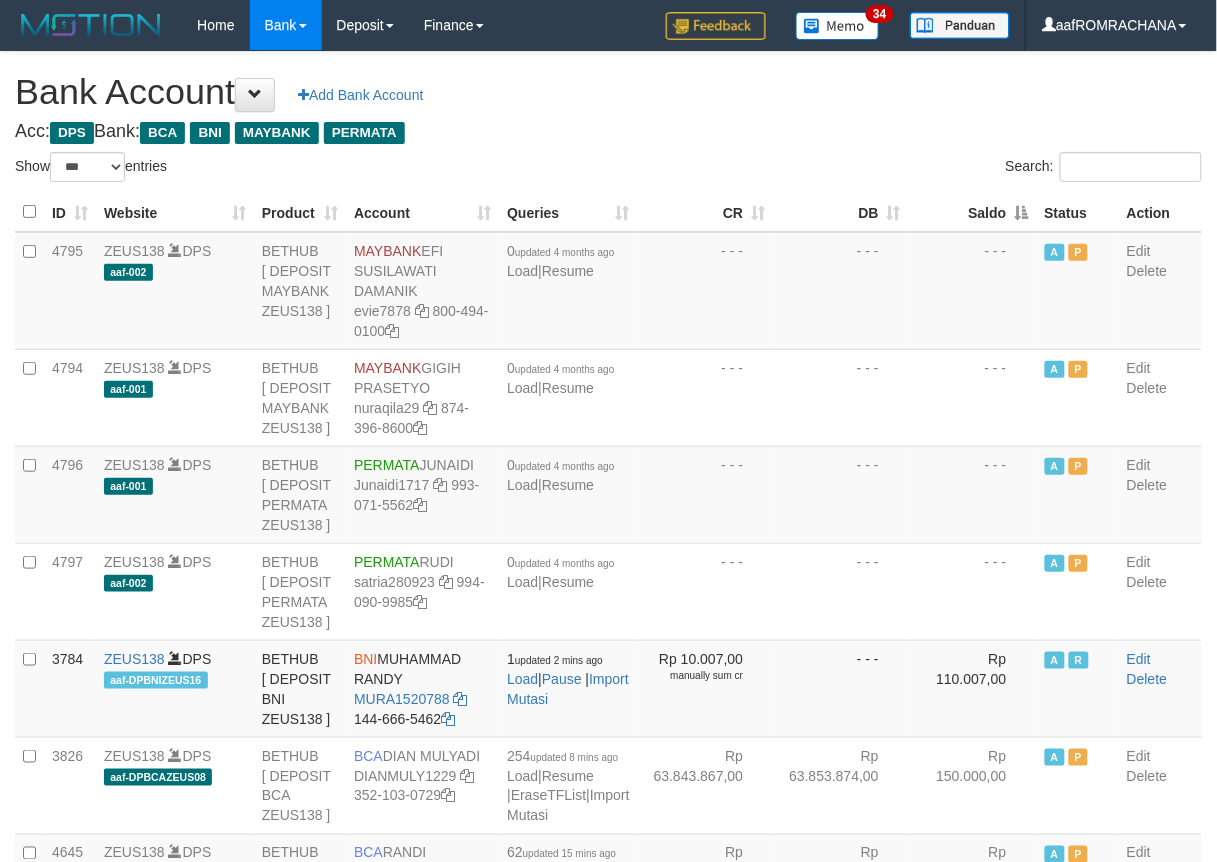 click on "Saldo" at bounding box center [973, 212] 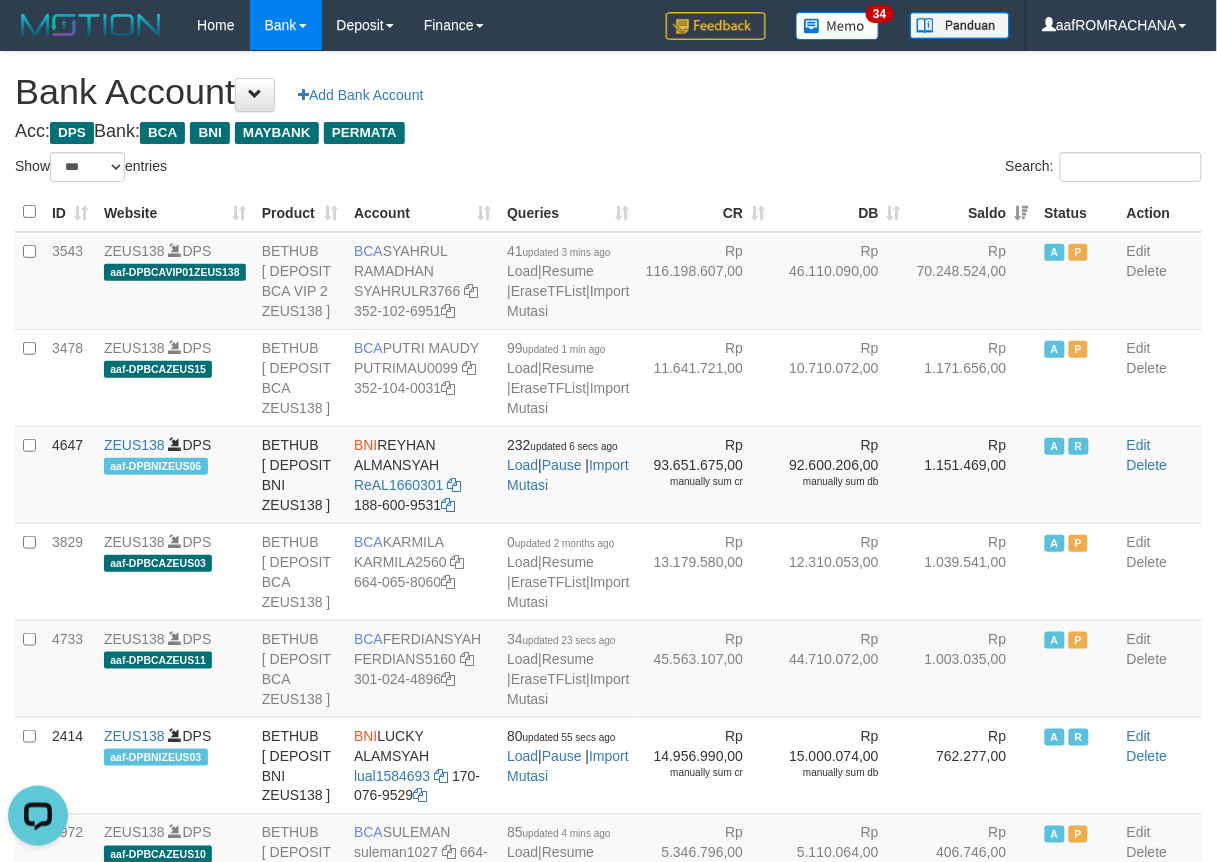 scroll, scrollTop: 0, scrollLeft: 0, axis: both 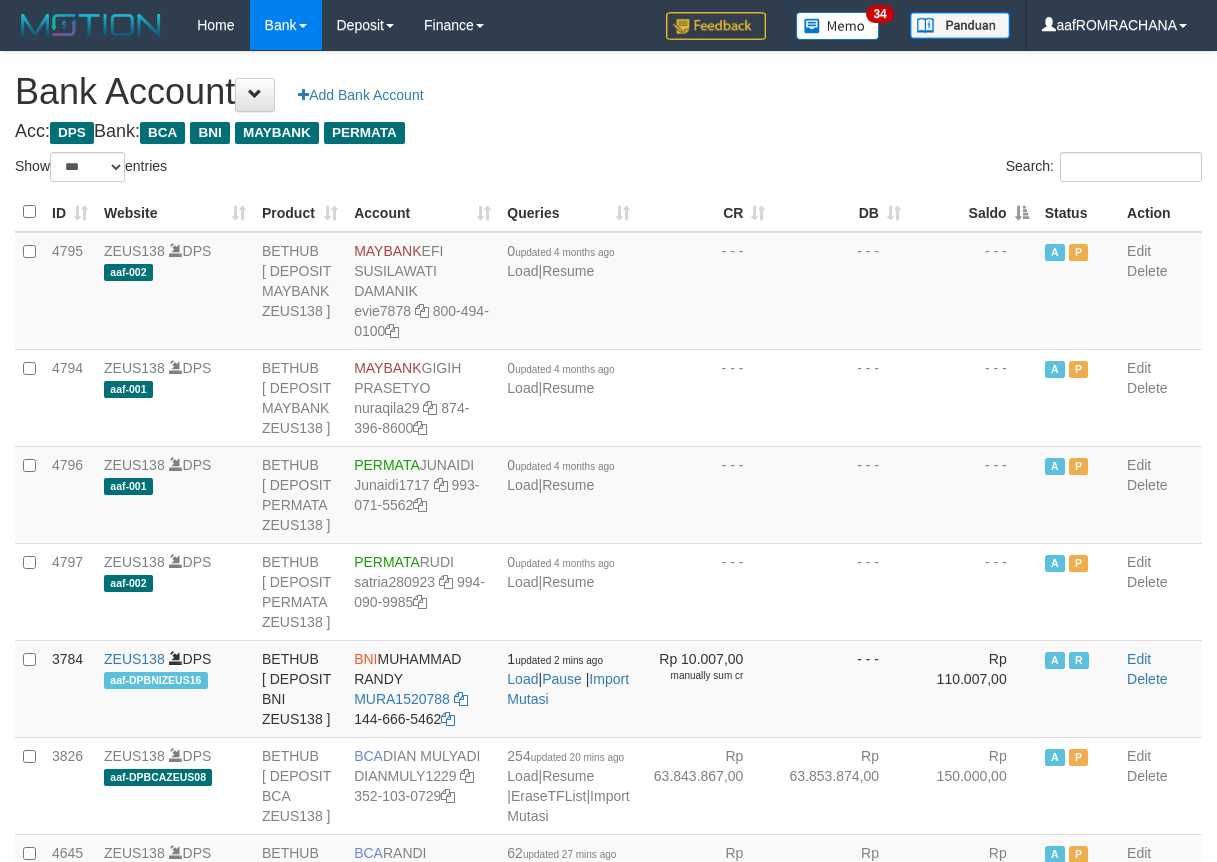 select on "***" 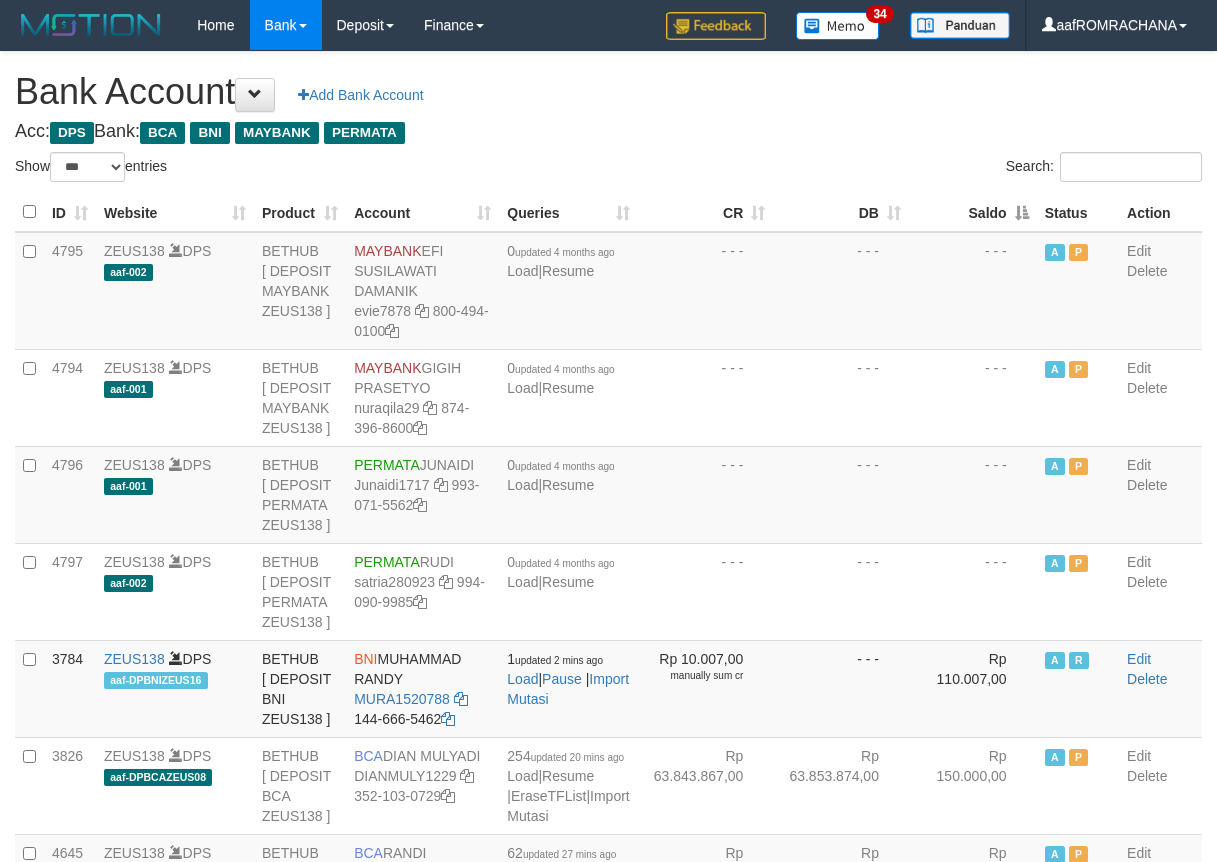 scroll, scrollTop: 0, scrollLeft: 0, axis: both 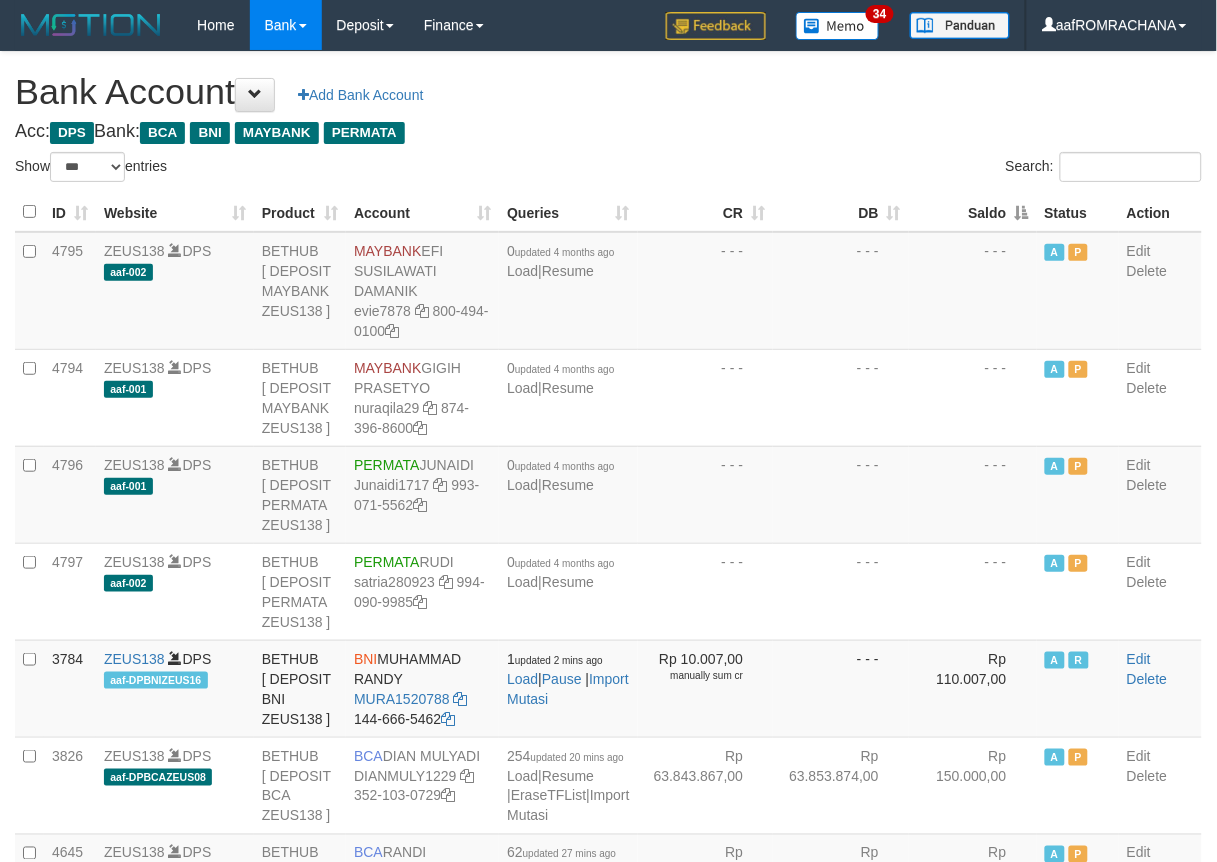 click on "Saldo" at bounding box center [973, 212] 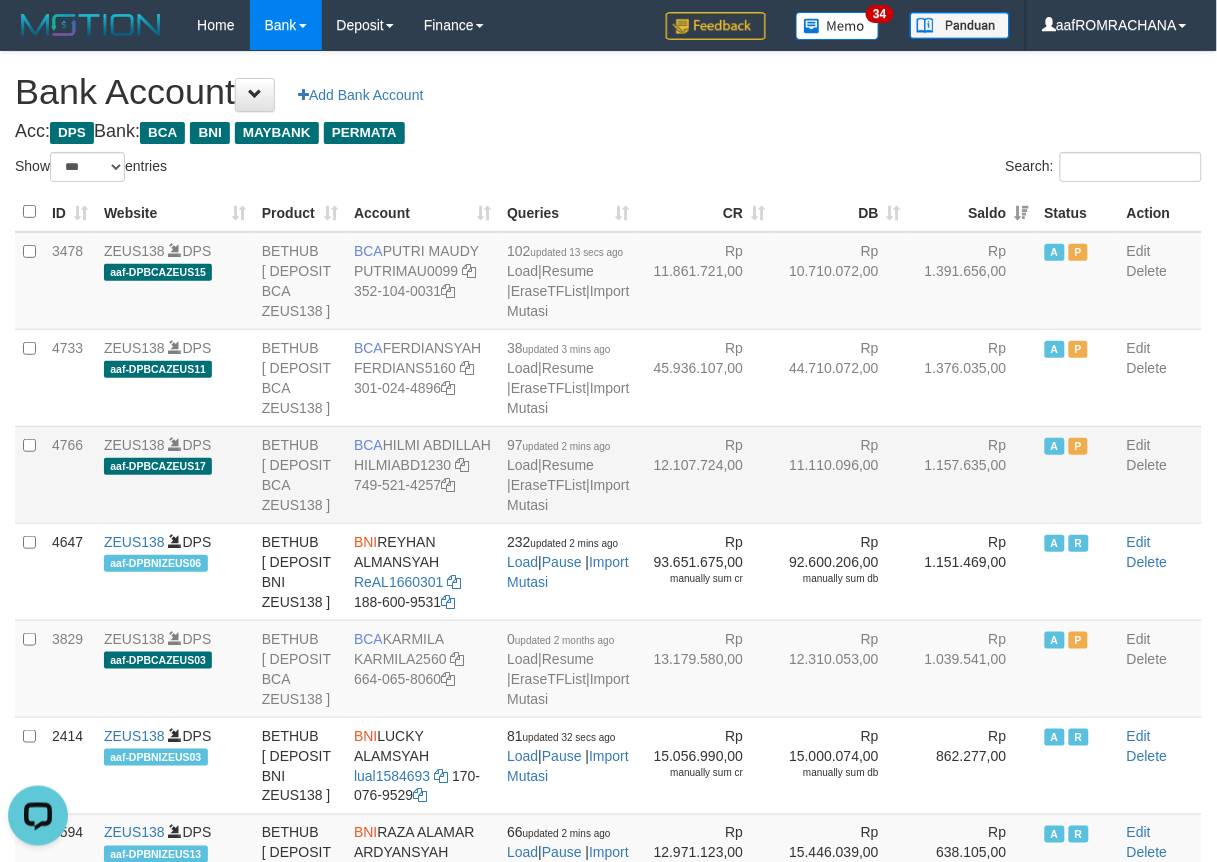 scroll, scrollTop: 0, scrollLeft: 0, axis: both 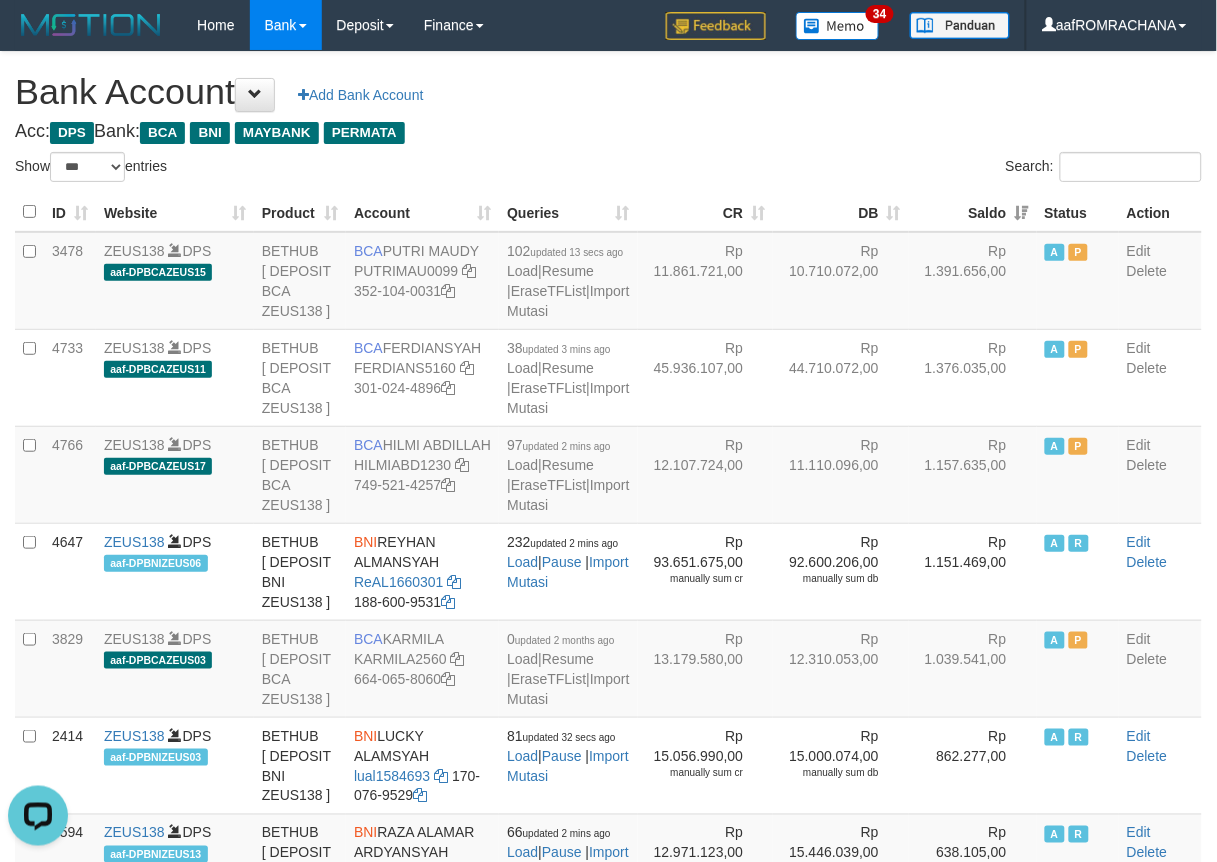 click on "Bank Account
Add Bank Account" at bounding box center [608, 92] 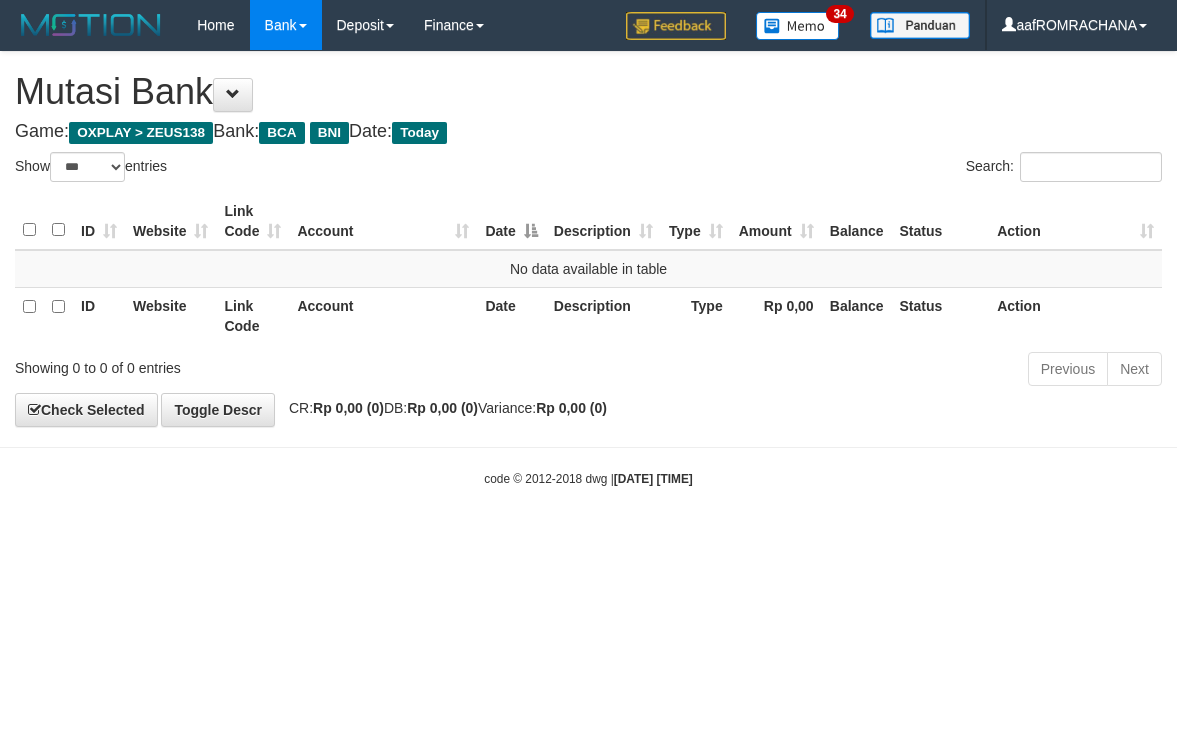 select on "***" 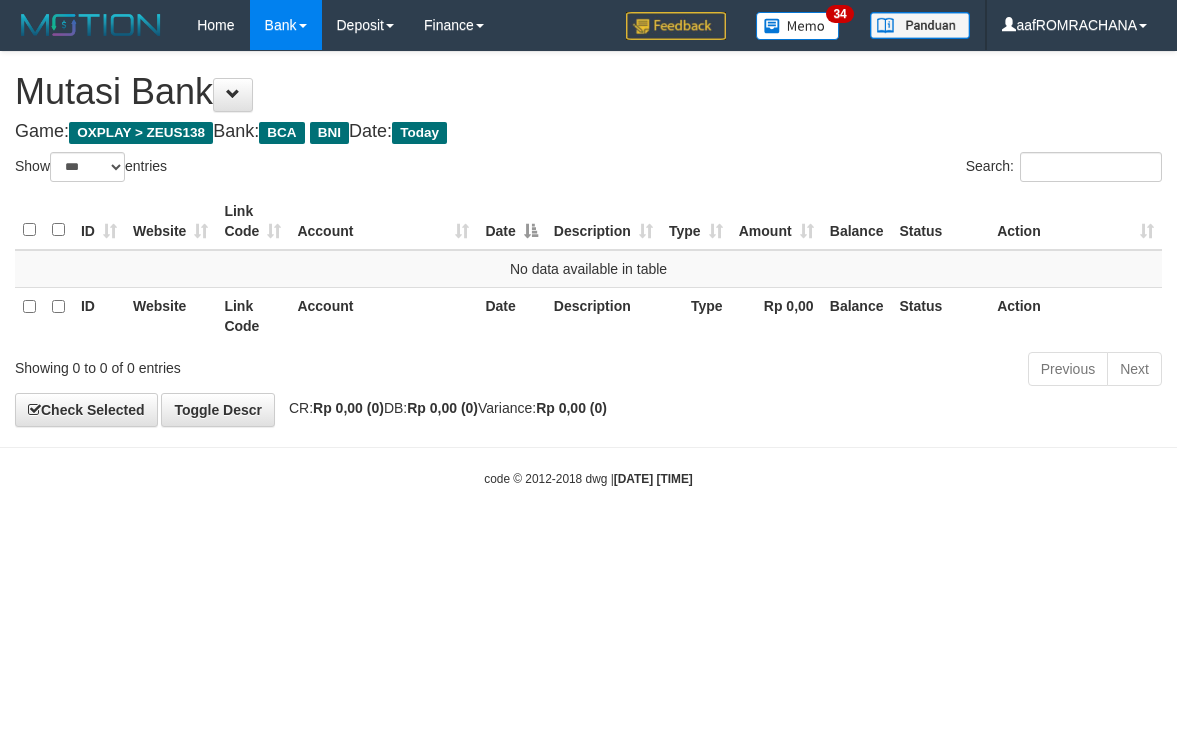 scroll, scrollTop: 0, scrollLeft: 0, axis: both 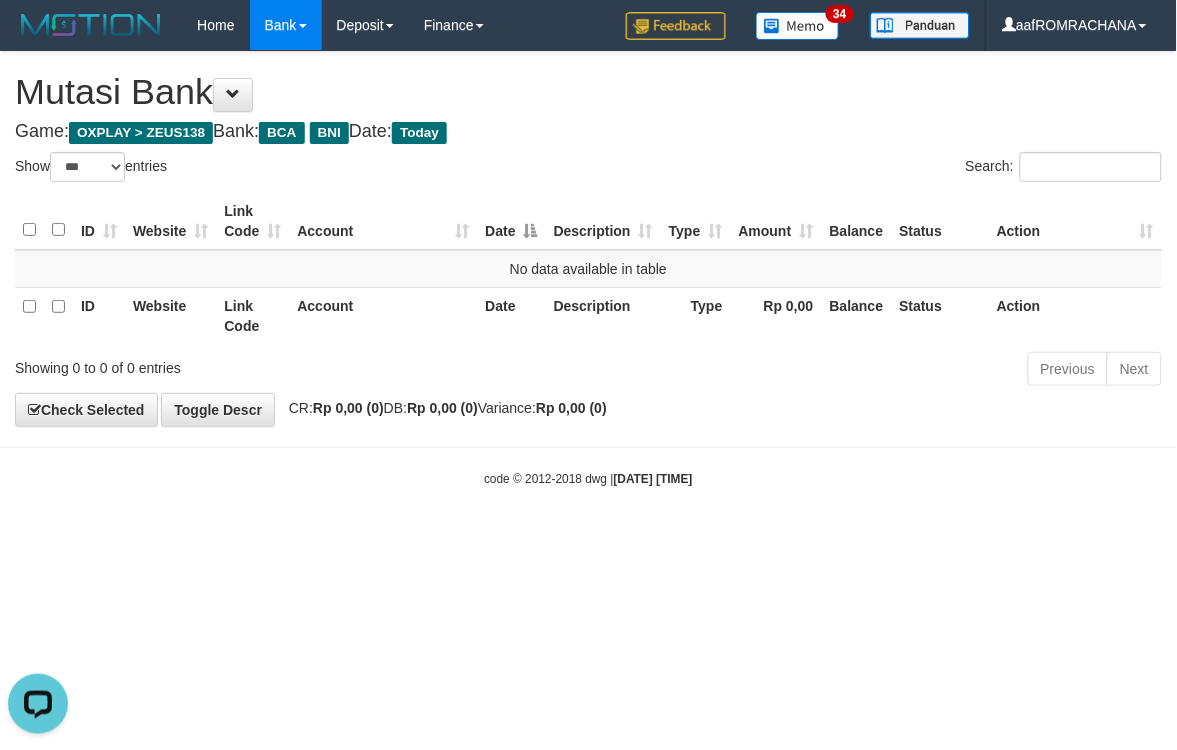 click on "Toggle navigation
Home
Bank
Account List
Load
By Website
Group
[OXPLAY]													ZEUS138
By Load Group (DPS)
Sync" at bounding box center (588, 269) 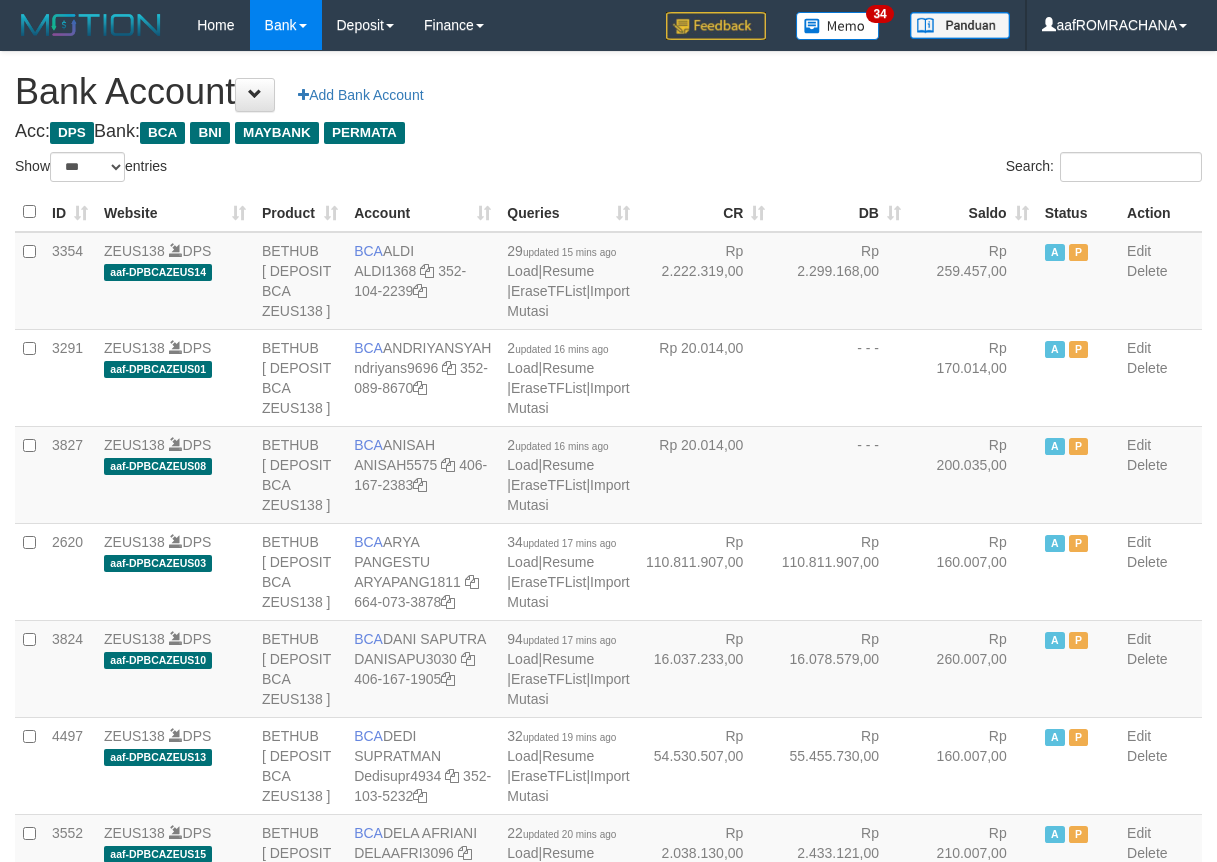 select on "***" 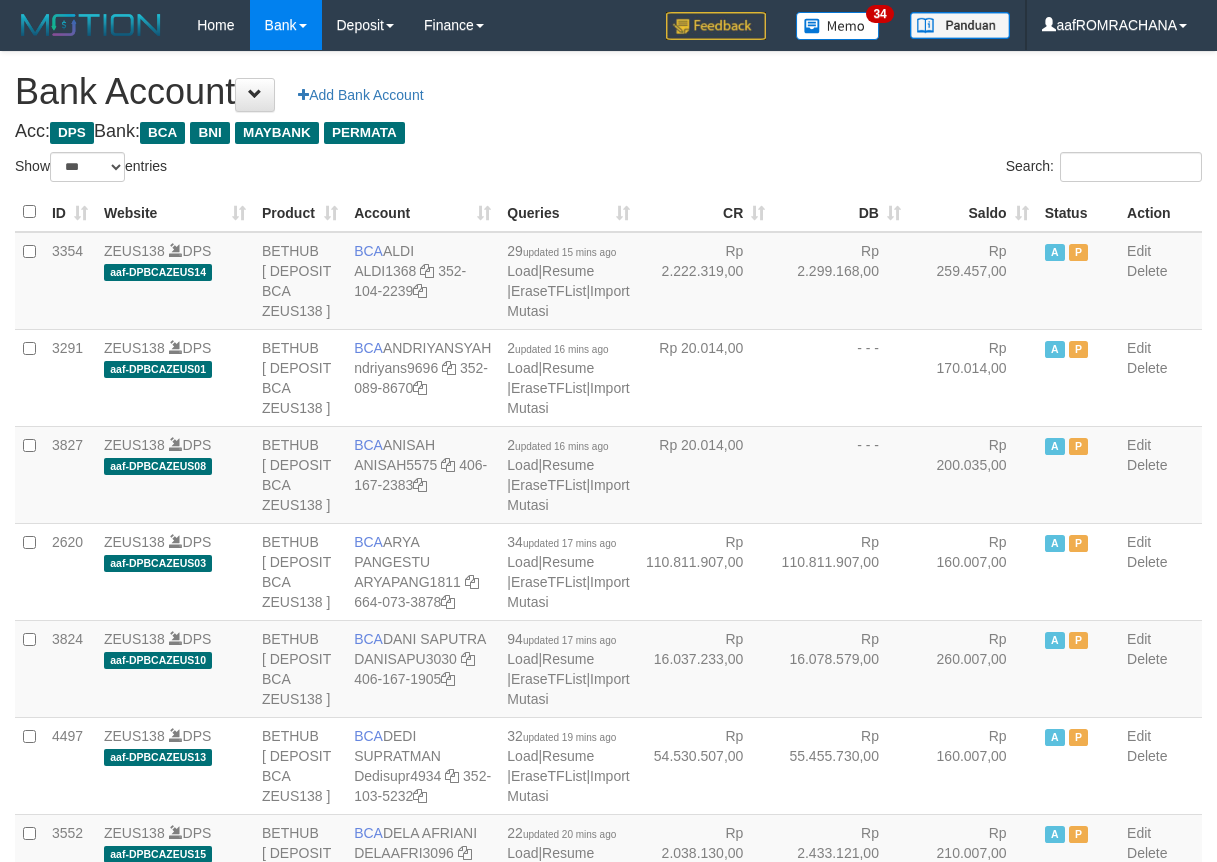 scroll, scrollTop: 0, scrollLeft: 0, axis: both 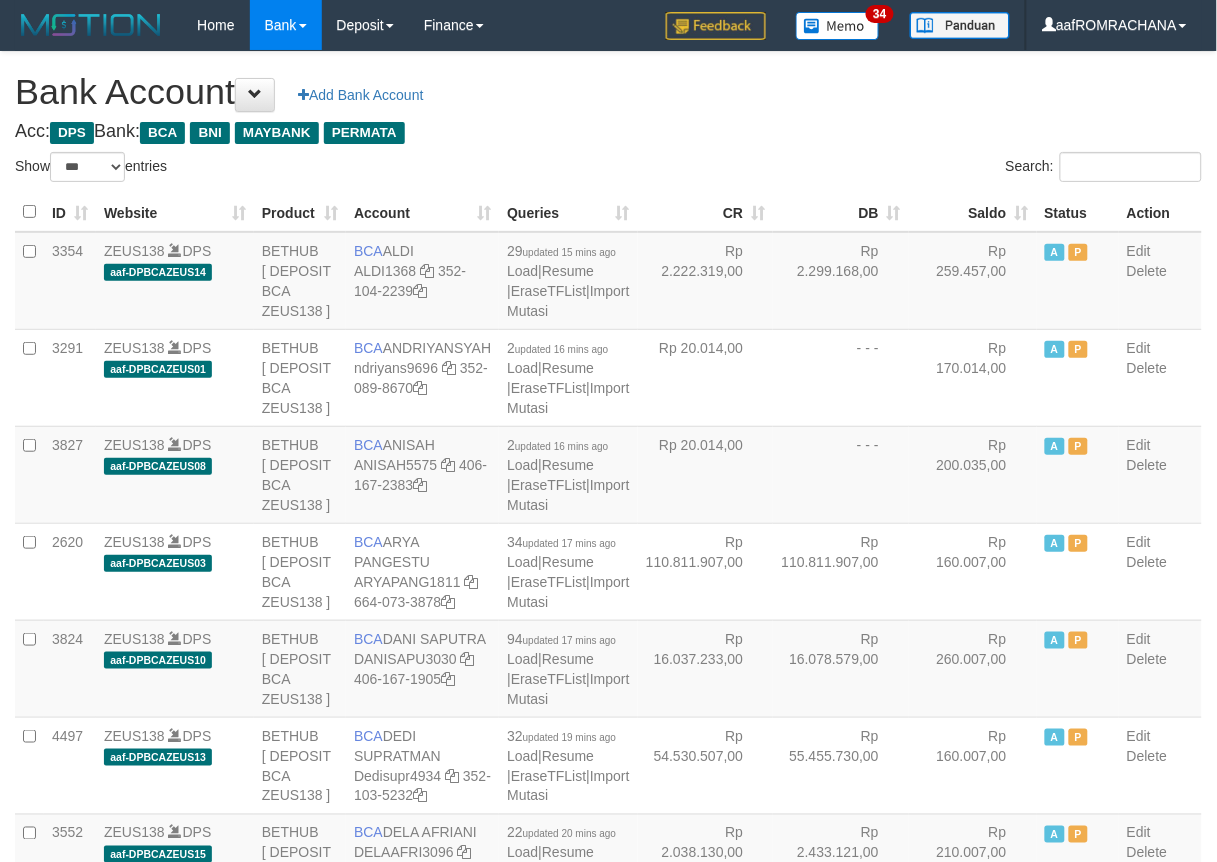 click on "Saldo" at bounding box center (973, 212) 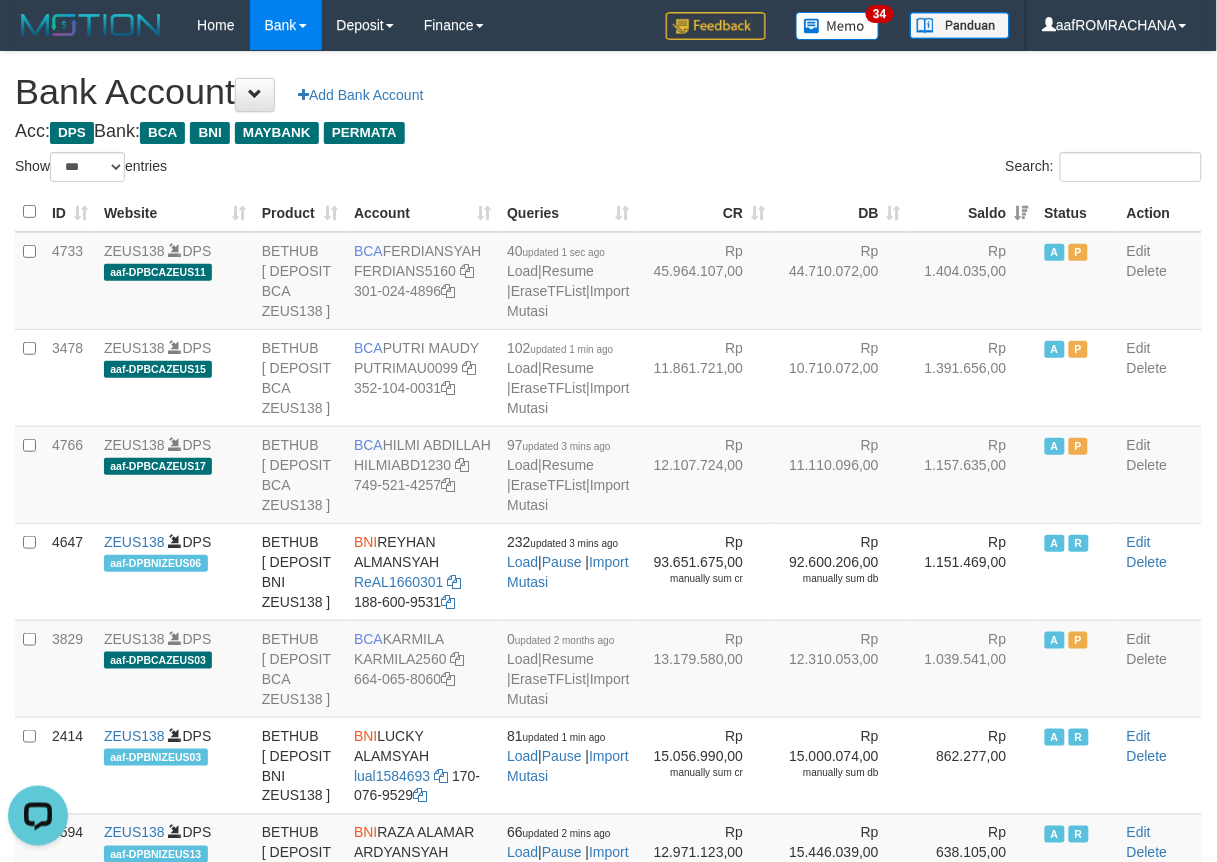 scroll, scrollTop: 0, scrollLeft: 0, axis: both 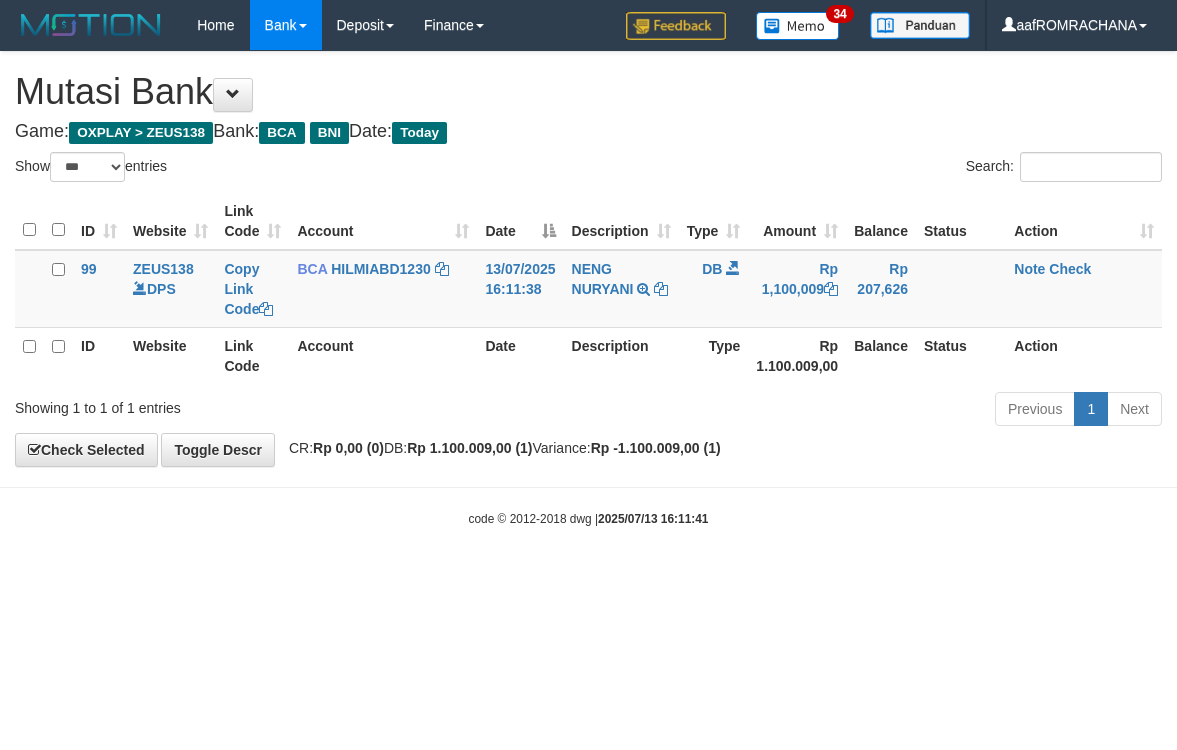 select on "***" 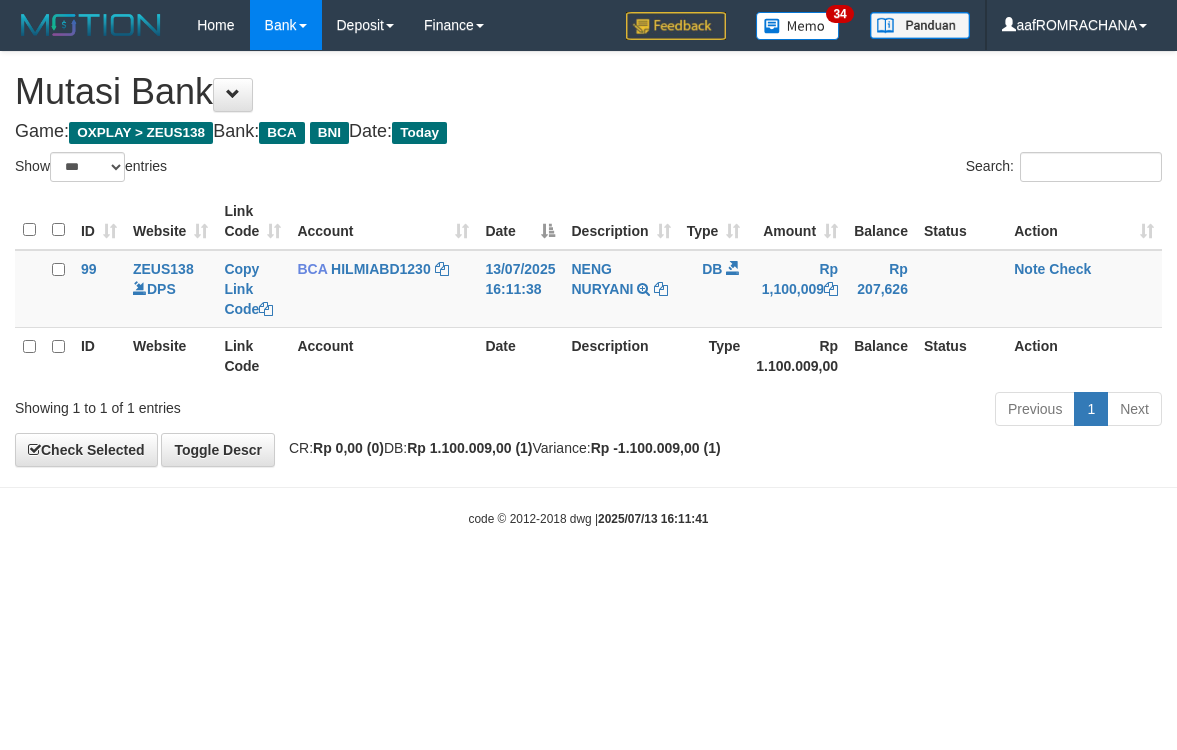 scroll, scrollTop: 0, scrollLeft: 0, axis: both 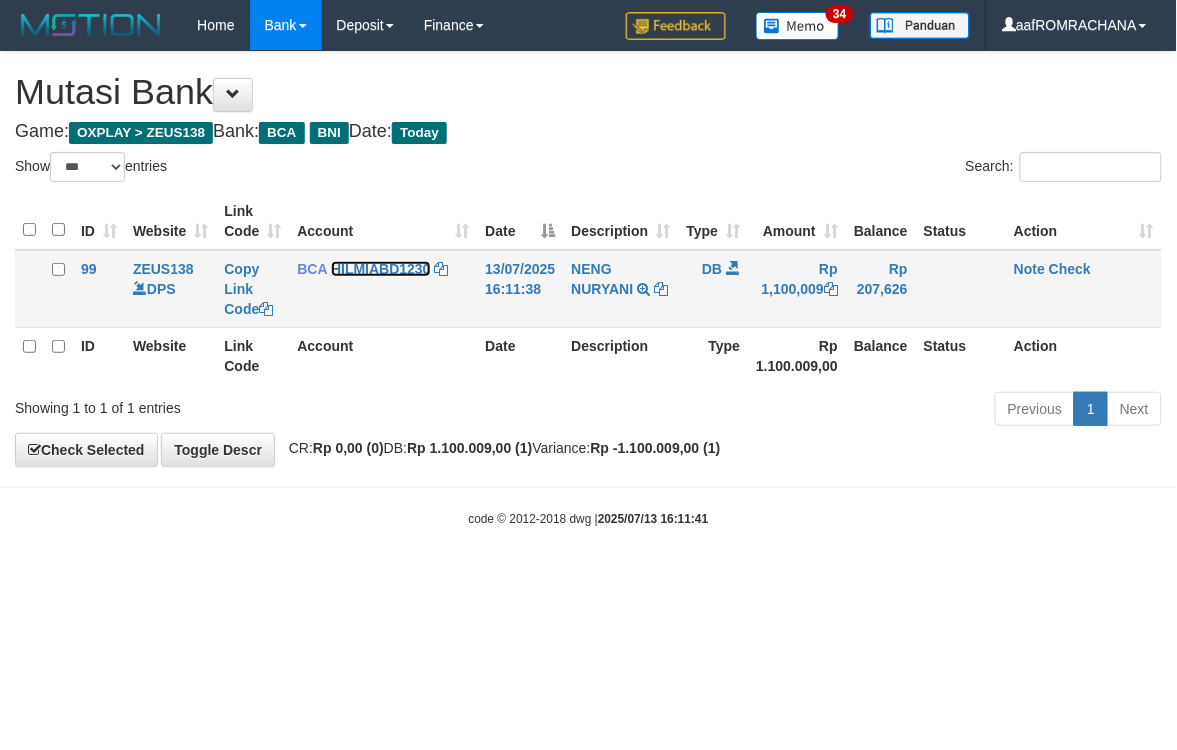 click on "HILMIABD1230" at bounding box center [381, 269] 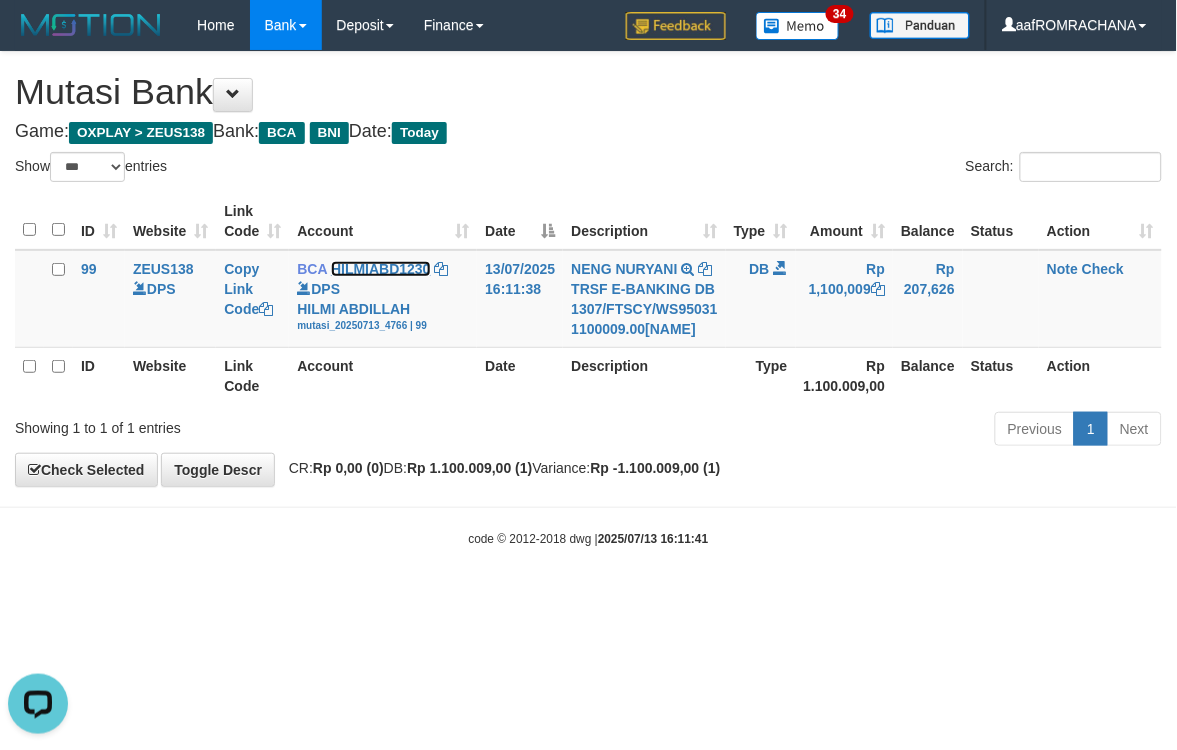 scroll, scrollTop: 0, scrollLeft: 0, axis: both 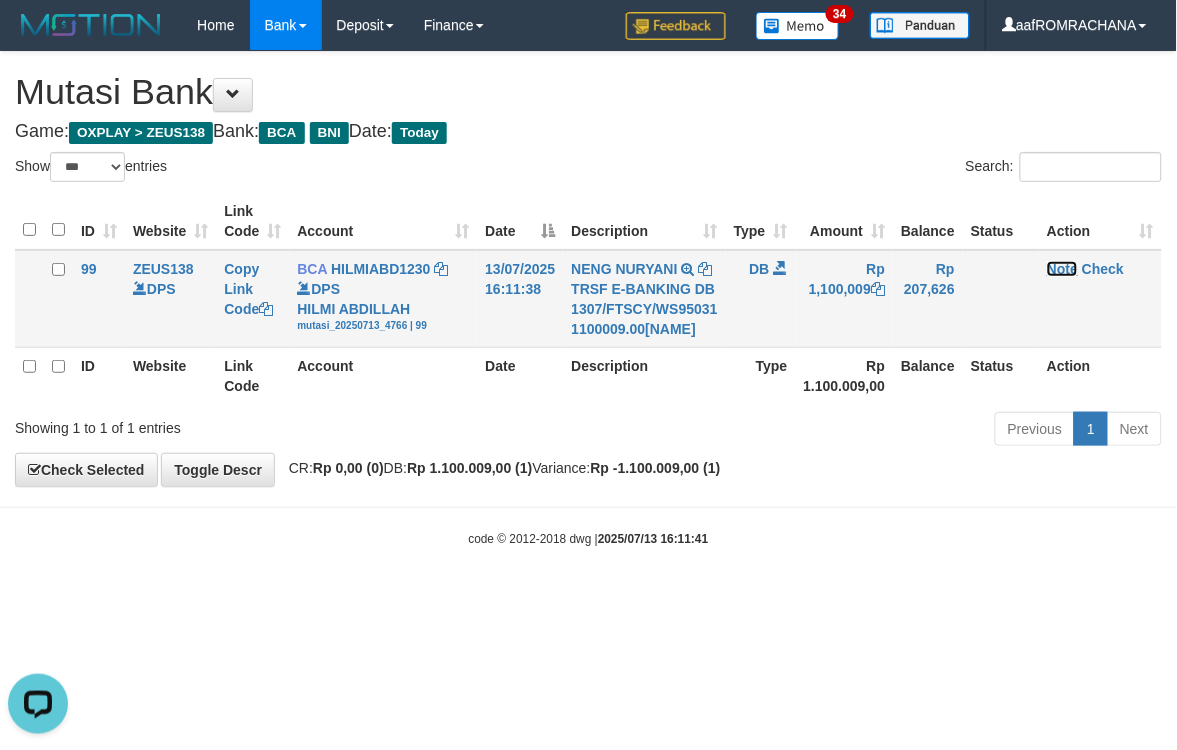 click on "Note" at bounding box center [1062, 269] 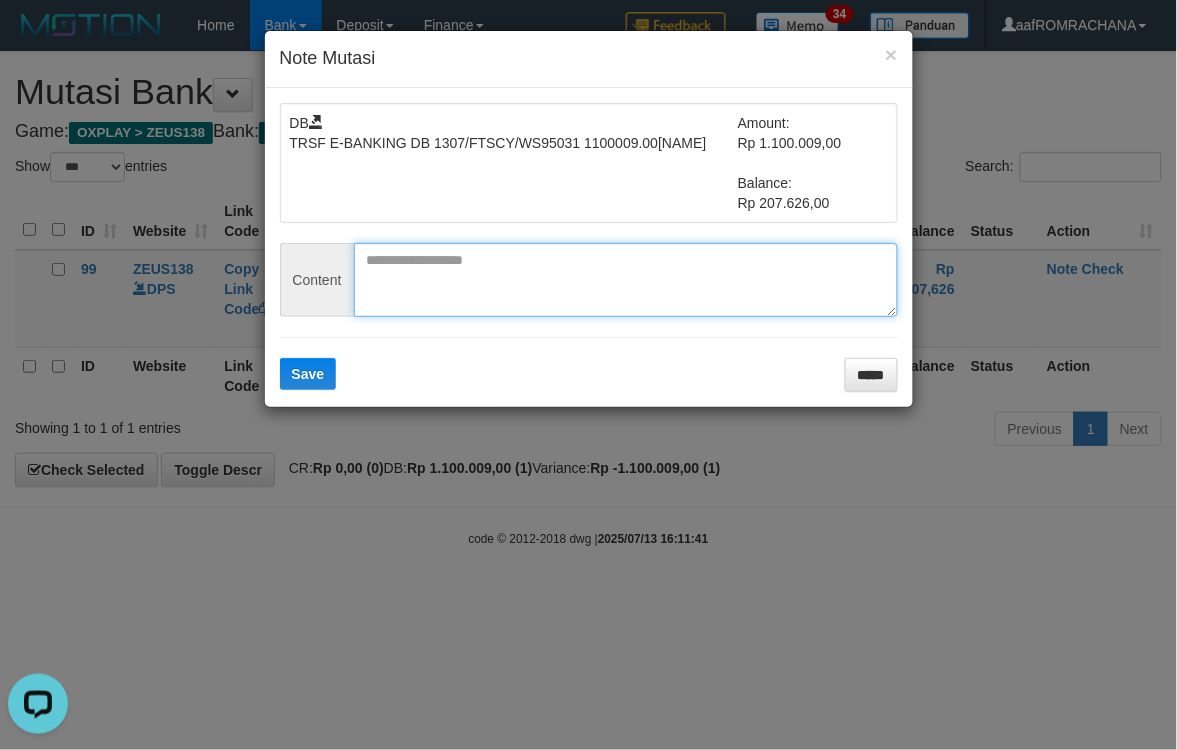 click at bounding box center [626, 280] 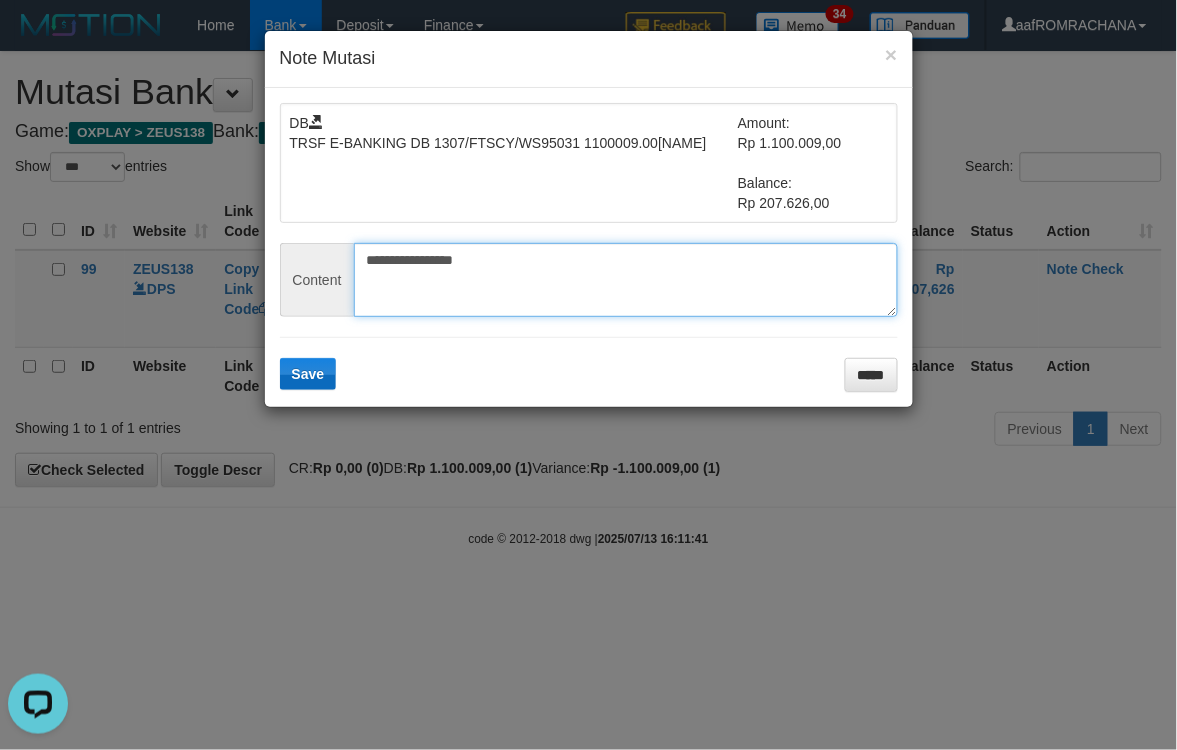 type on "**********" 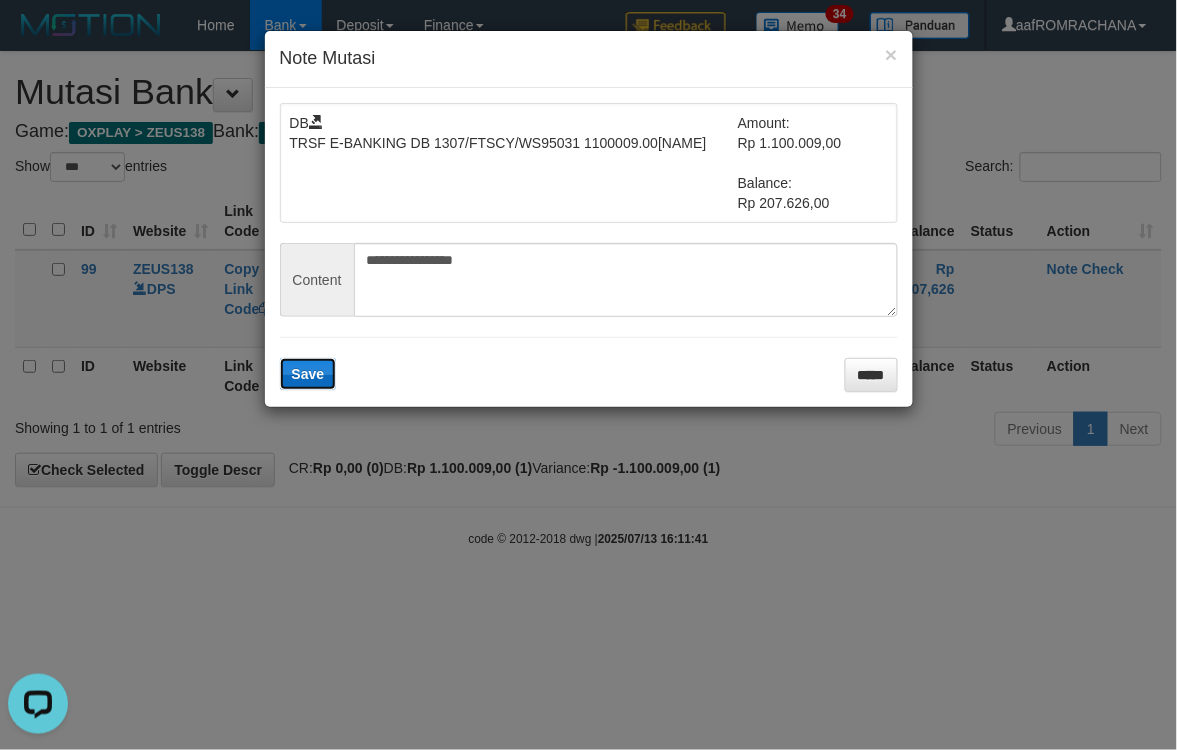 click on "Save" at bounding box center [308, 374] 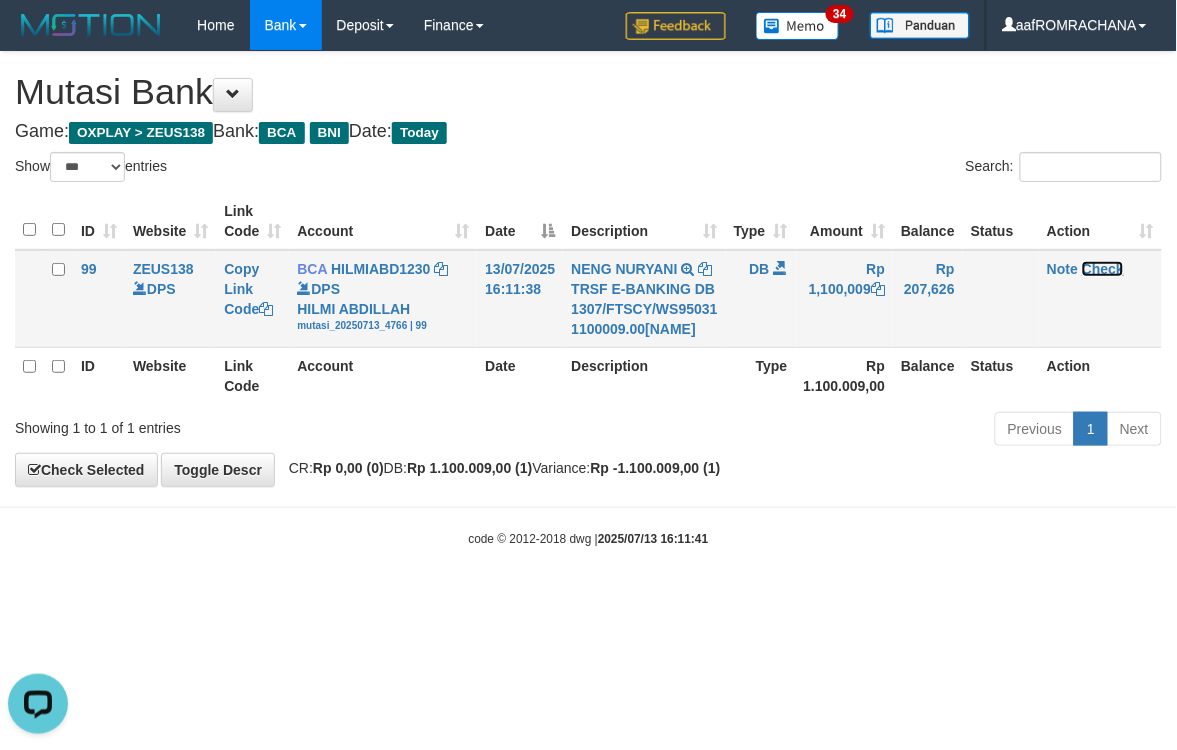 click on "Check" at bounding box center [1103, 269] 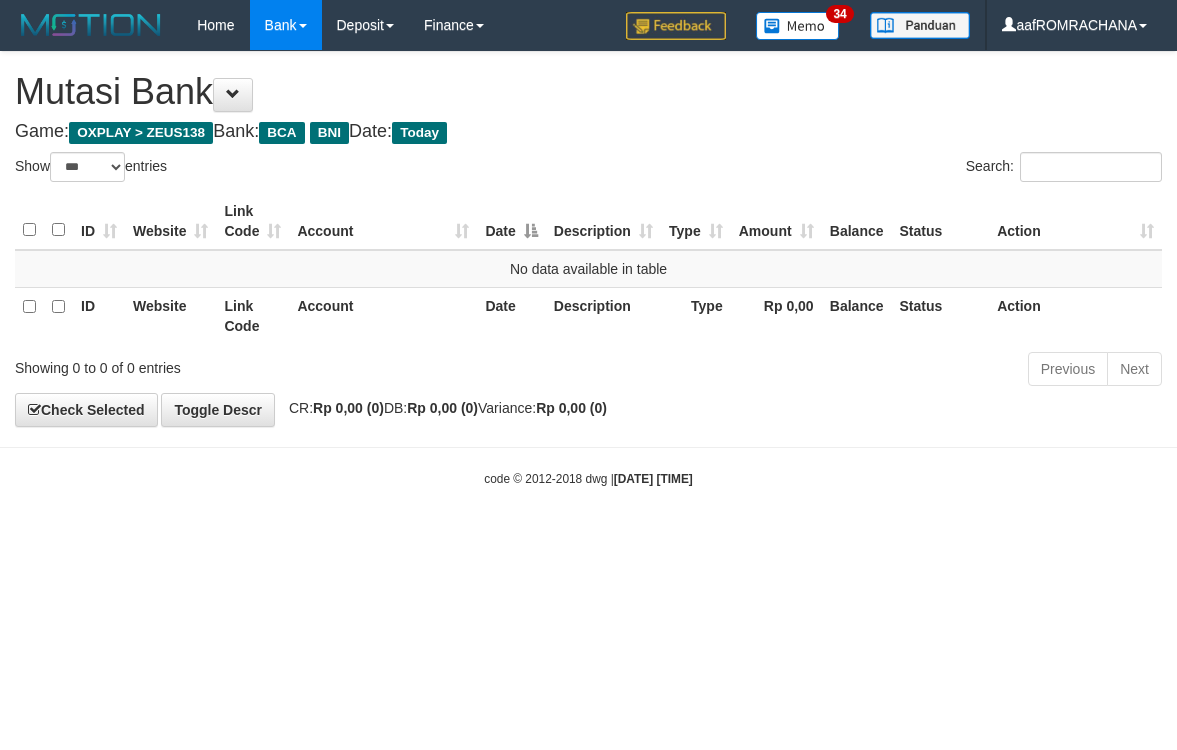 select on "***" 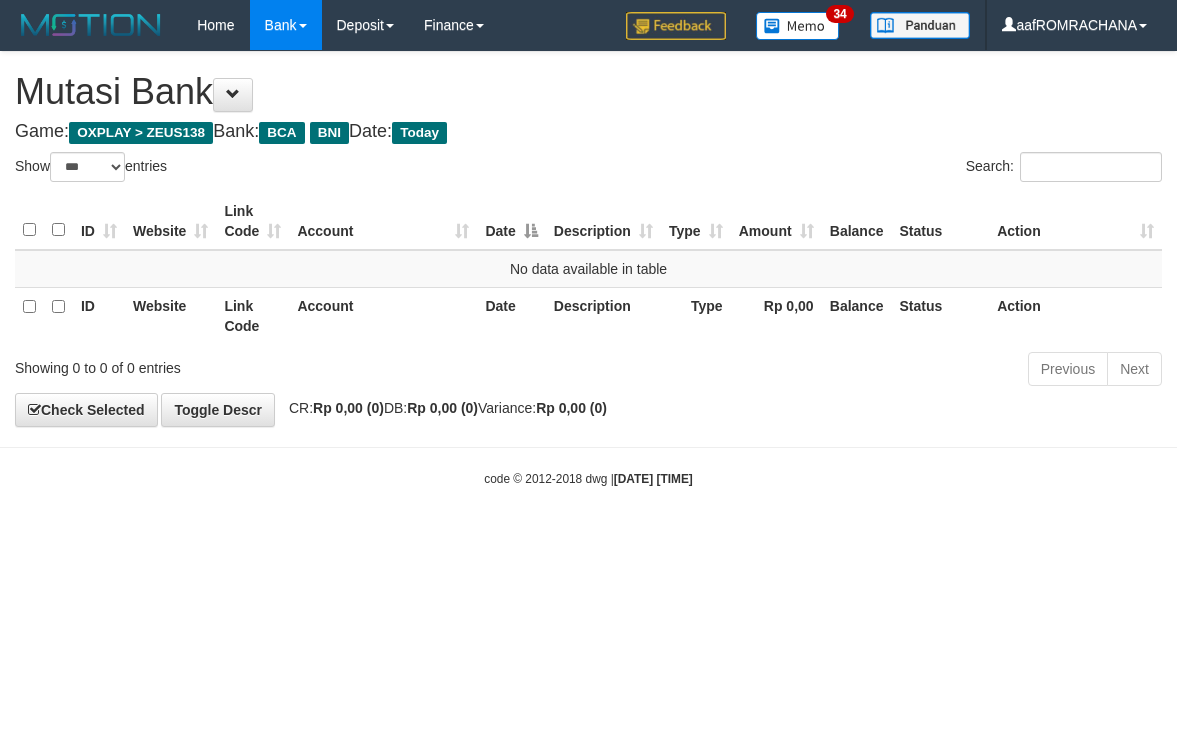 scroll, scrollTop: 0, scrollLeft: 0, axis: both 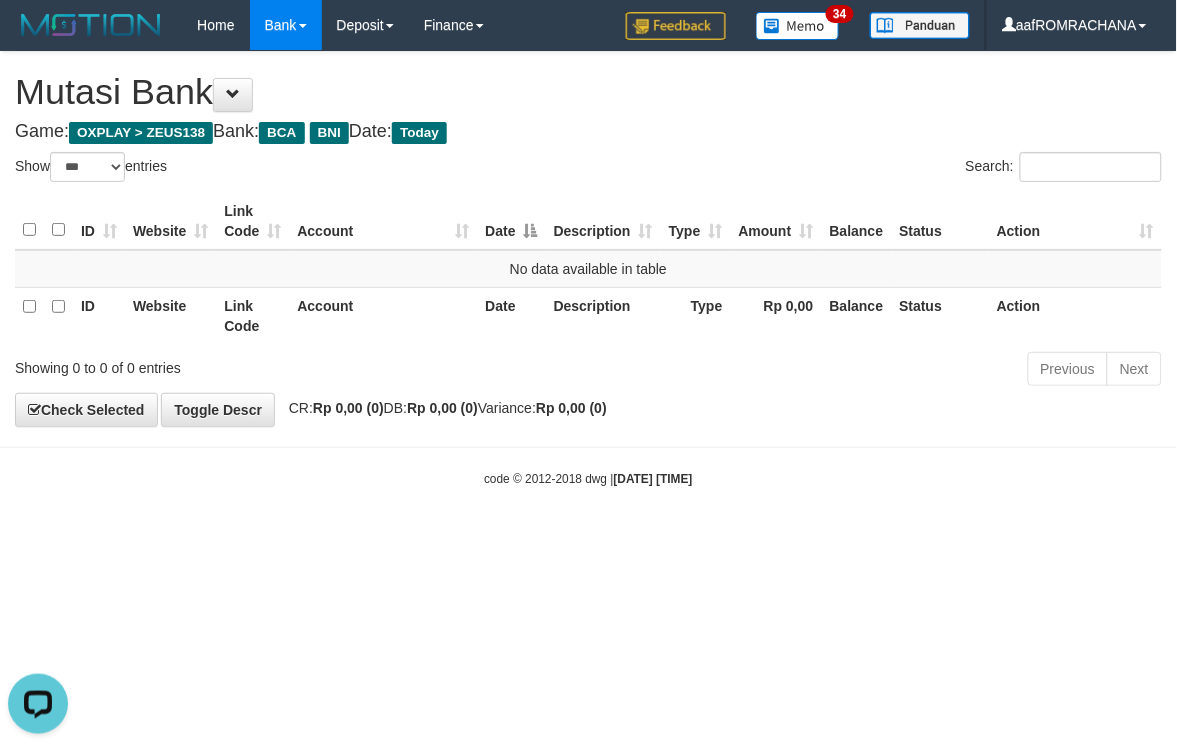 click on "Toggle navigation
Home
Bank
Account List
Load
By Website
Group
[OXPLAY]													ZEUS138
By Load Group (DPS)
Sync" at bounding box center (588, 269) 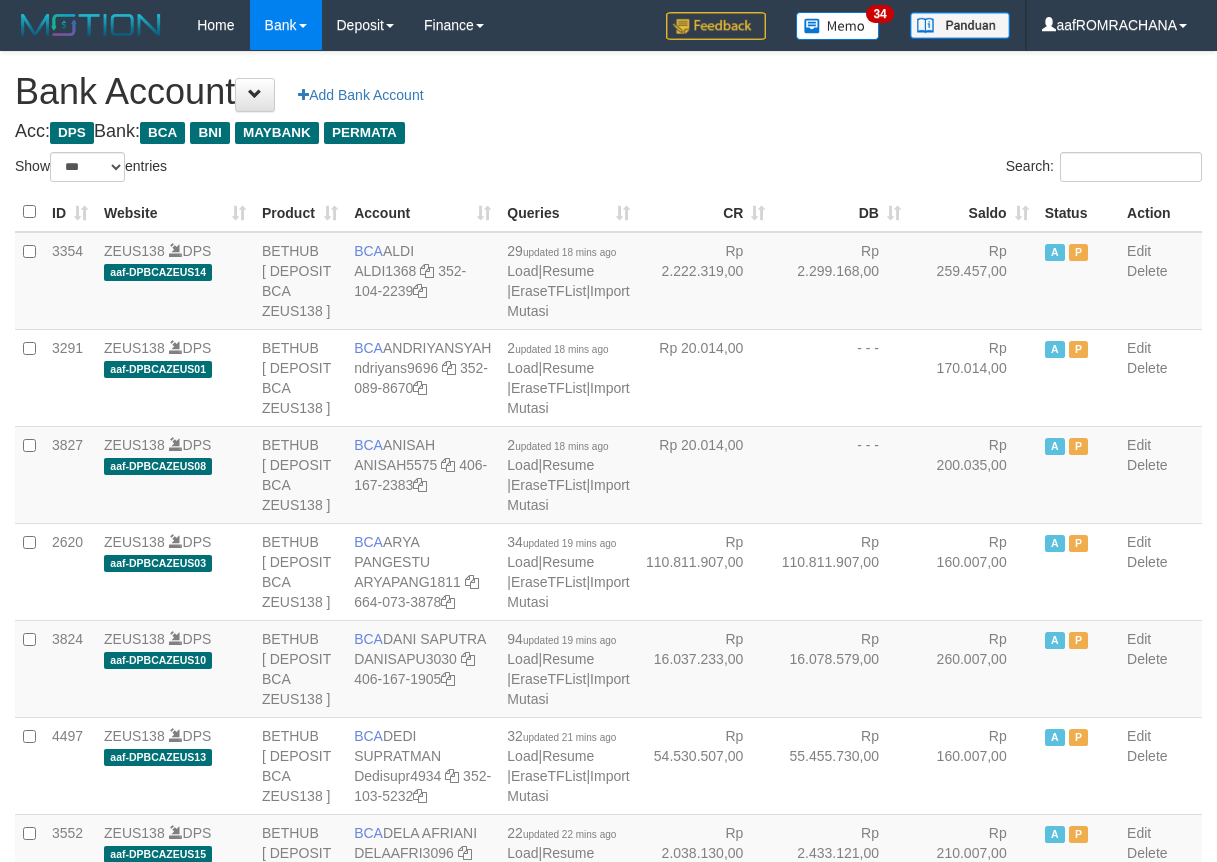 select on "***" 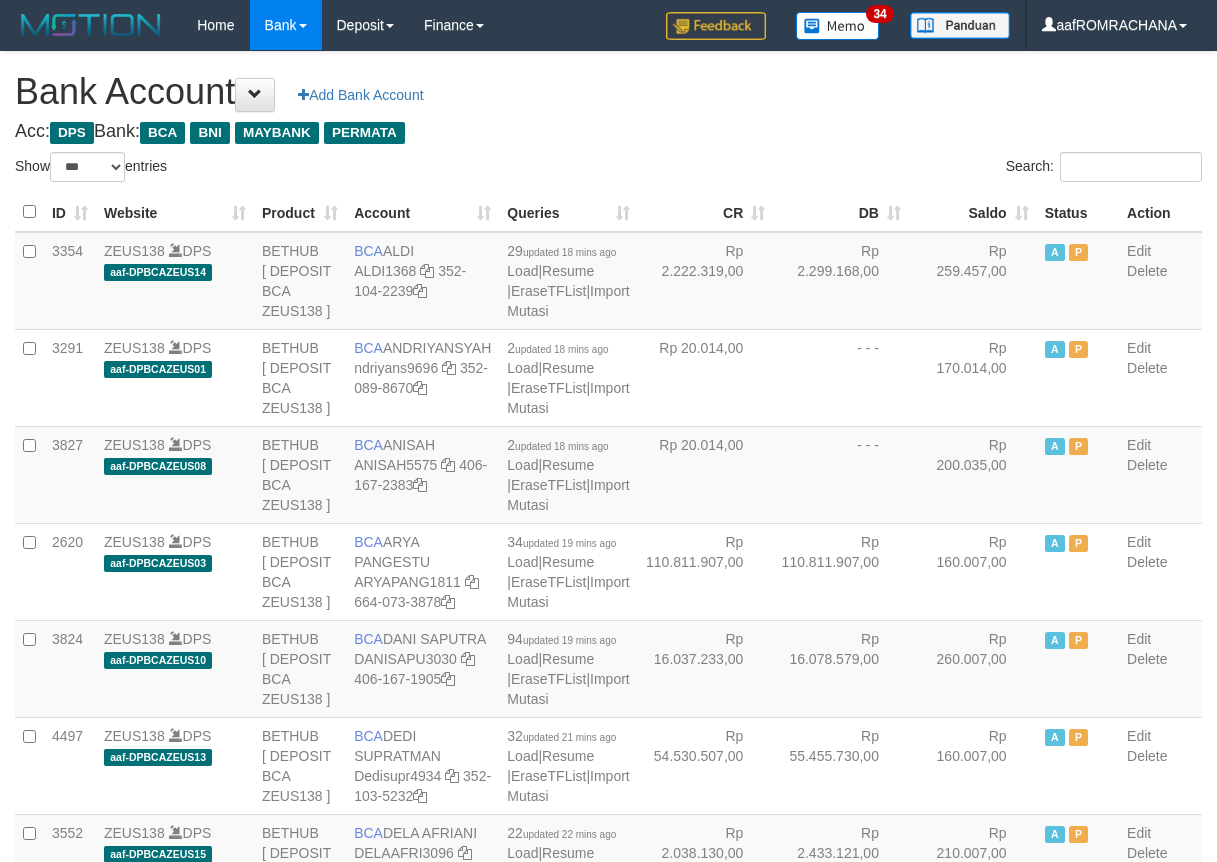 scroll, scrollTop: 0, scrollLeft: 0, axis: both 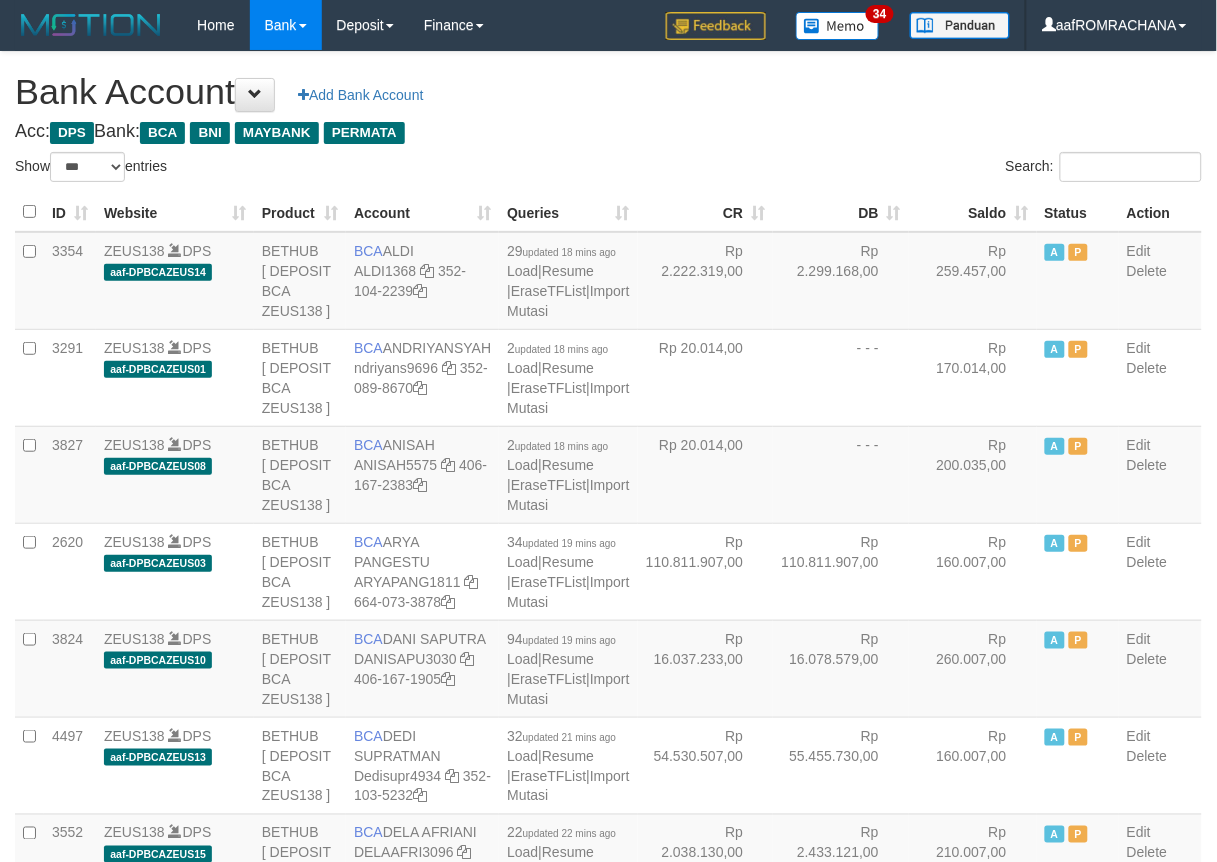 click on "Saldo" at bounding box center [973, 212] 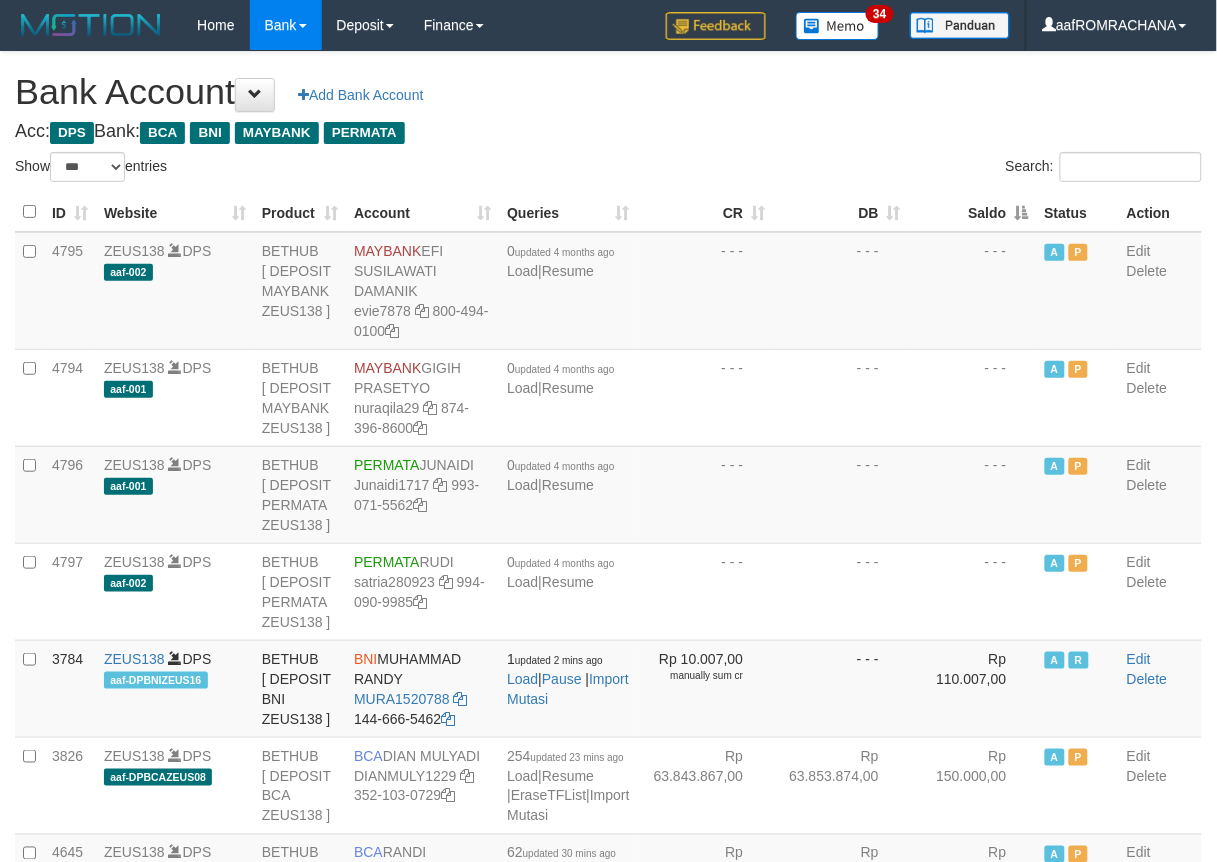 click on "Saldo" at bounding box center (973, 212) 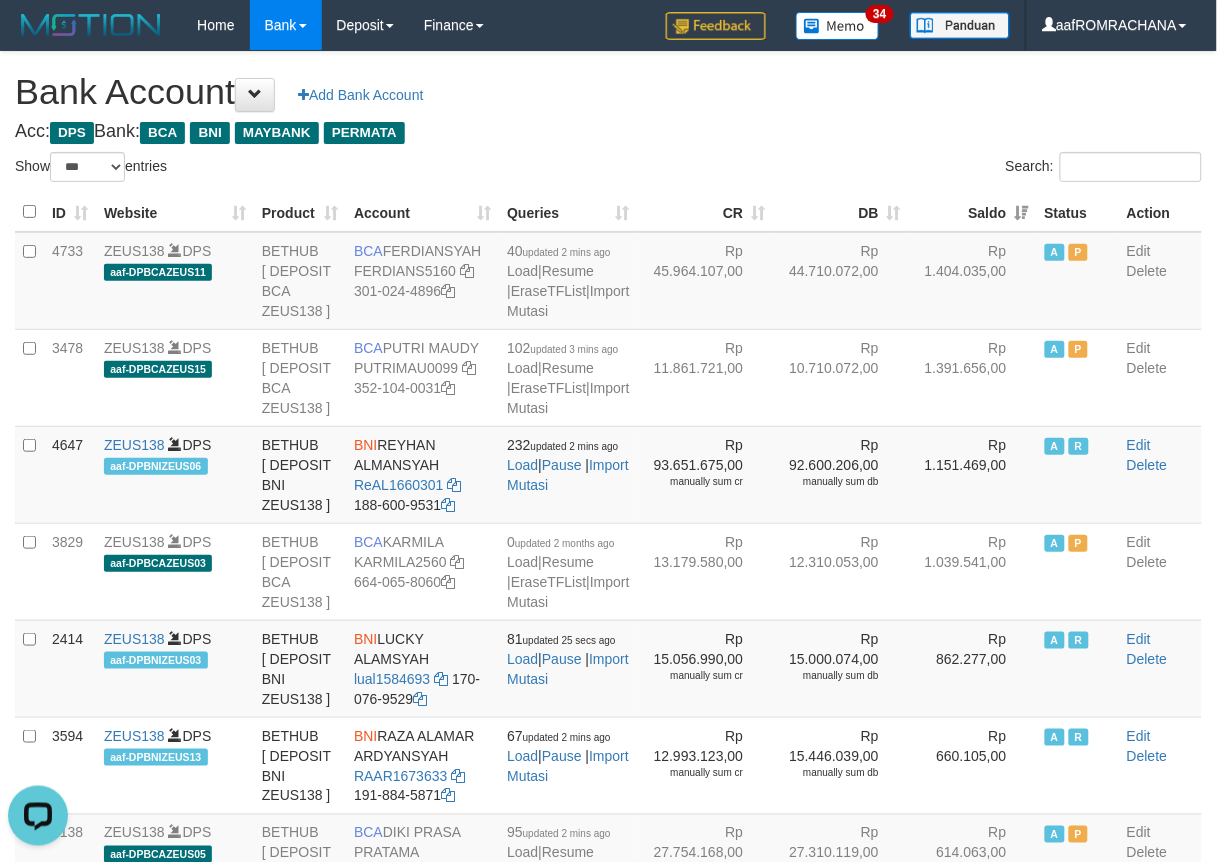 scroll, scrollTop: 0, scrollLeft: 0, axis: both 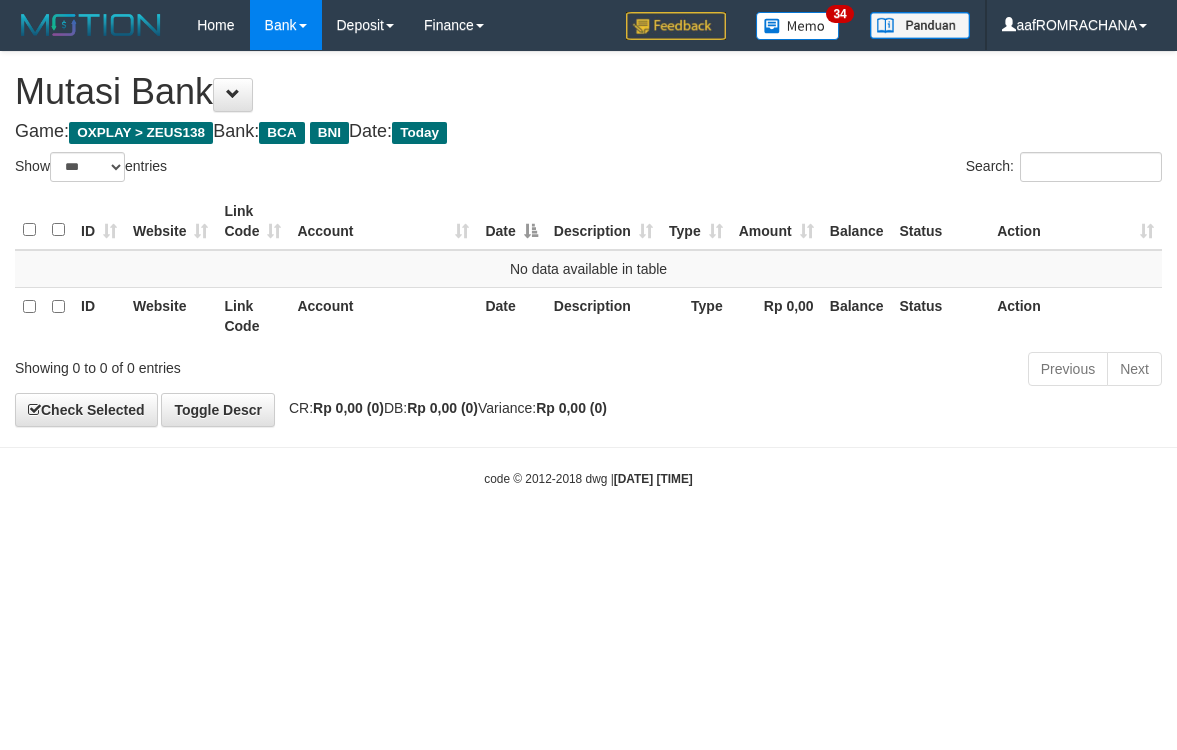 select on "***" 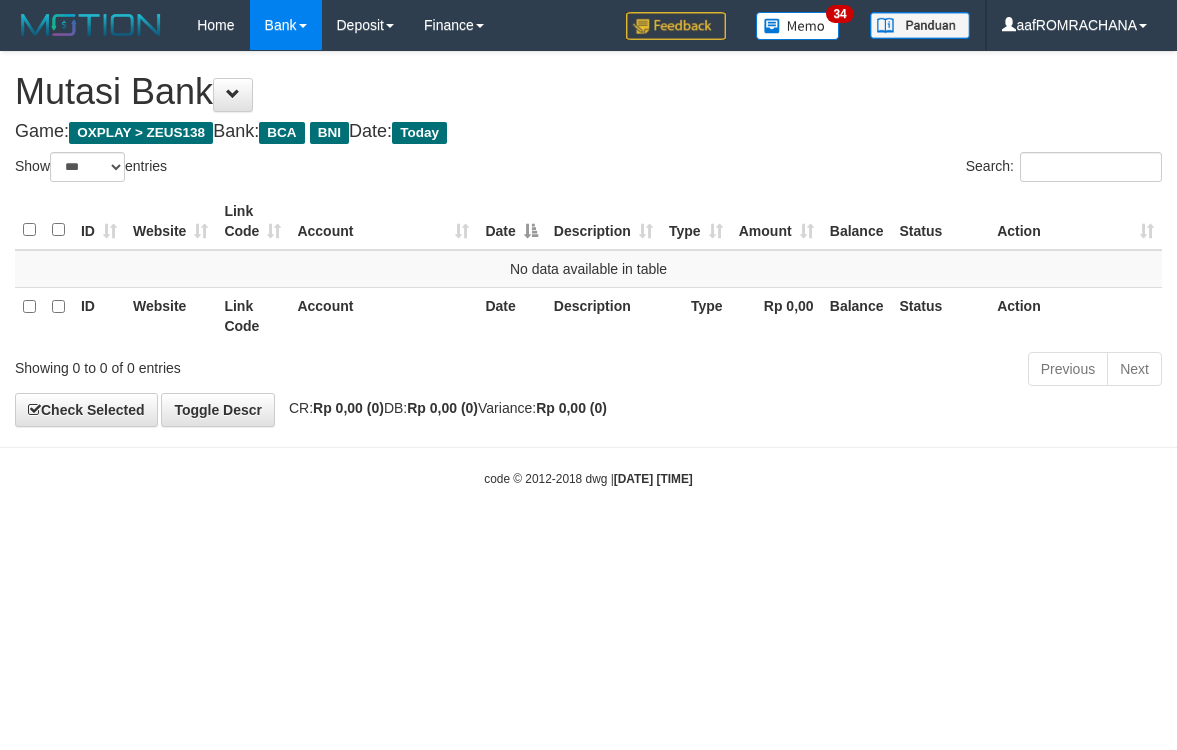 scroll, scrollTop: 0, scrollLeft: 0, axis: both 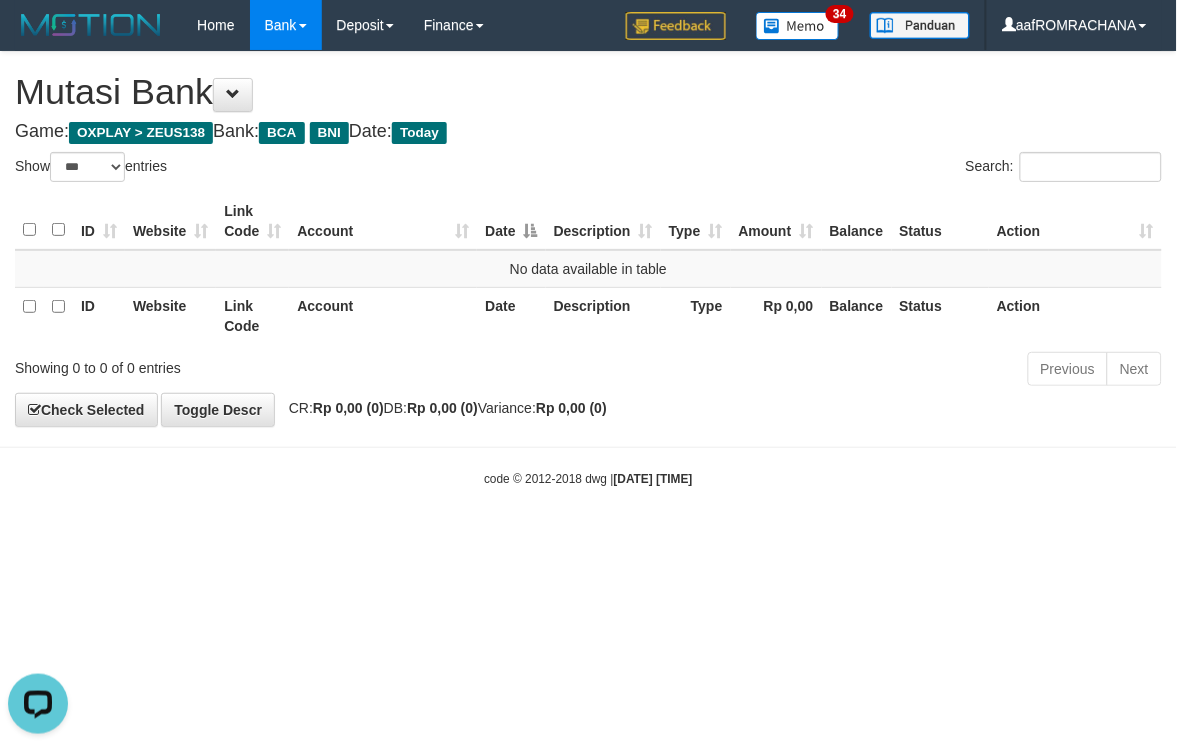 click on "Toggle navigation
Home
Bank
Account List
Load
By Website
Group
[OXPLAY]													ZEUS138
By Load Group (DPS)" at bounding box center (588, 269) 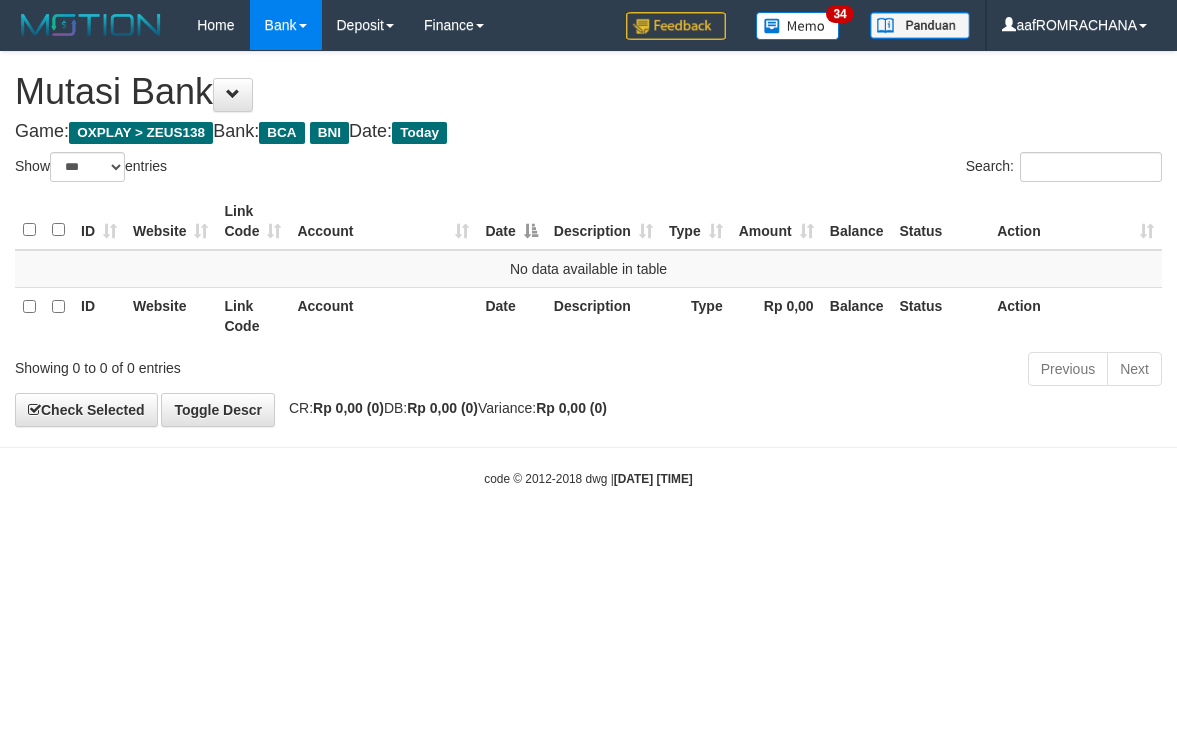 select on "***" 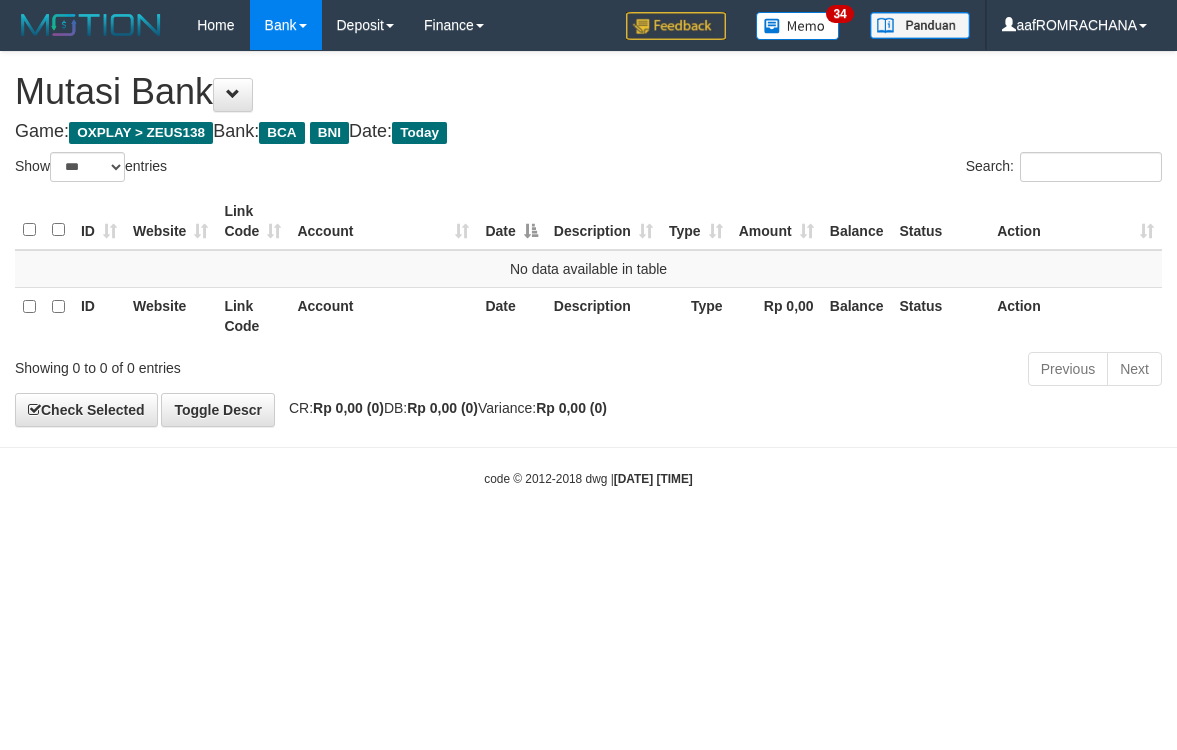 scroll, scrollTop: 0, scrollLeft: 0, axis: both 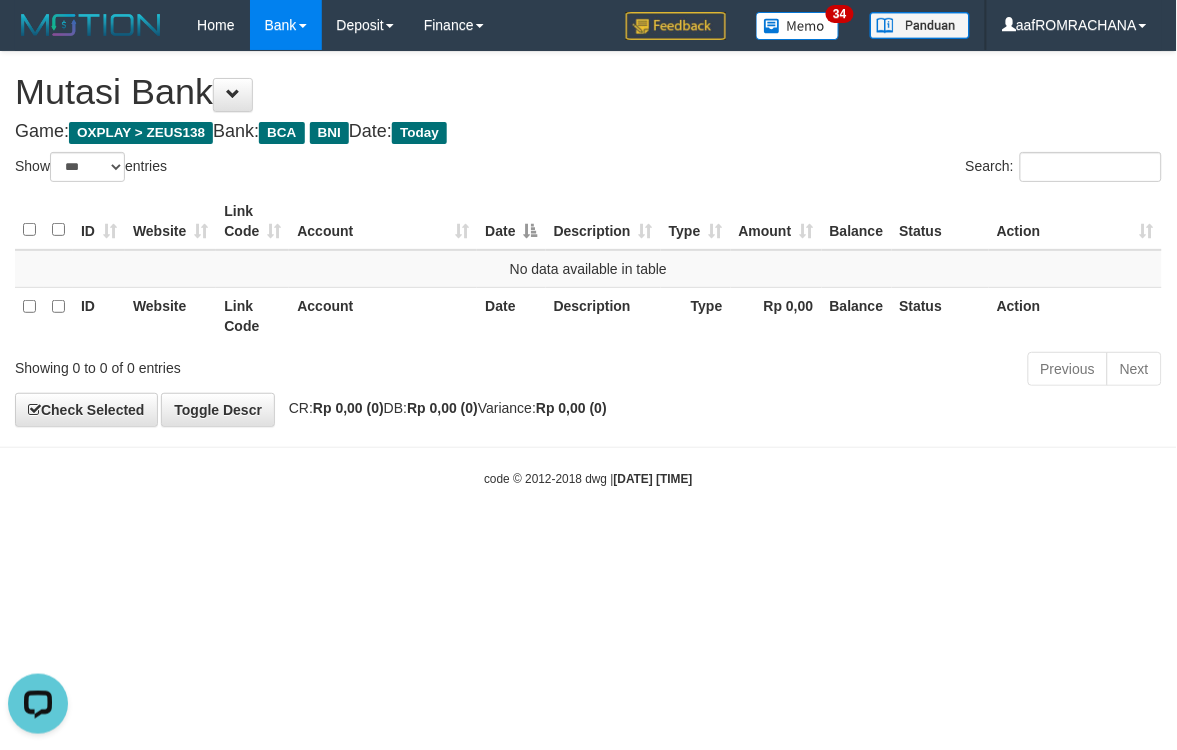 click on "Toggle navigation
Home
Bank
Account List
Load
By Website
Group
[OXPLAY]													ZEUS138
By Load Group (DPS)
Sync" at bounding box center (588, 269) 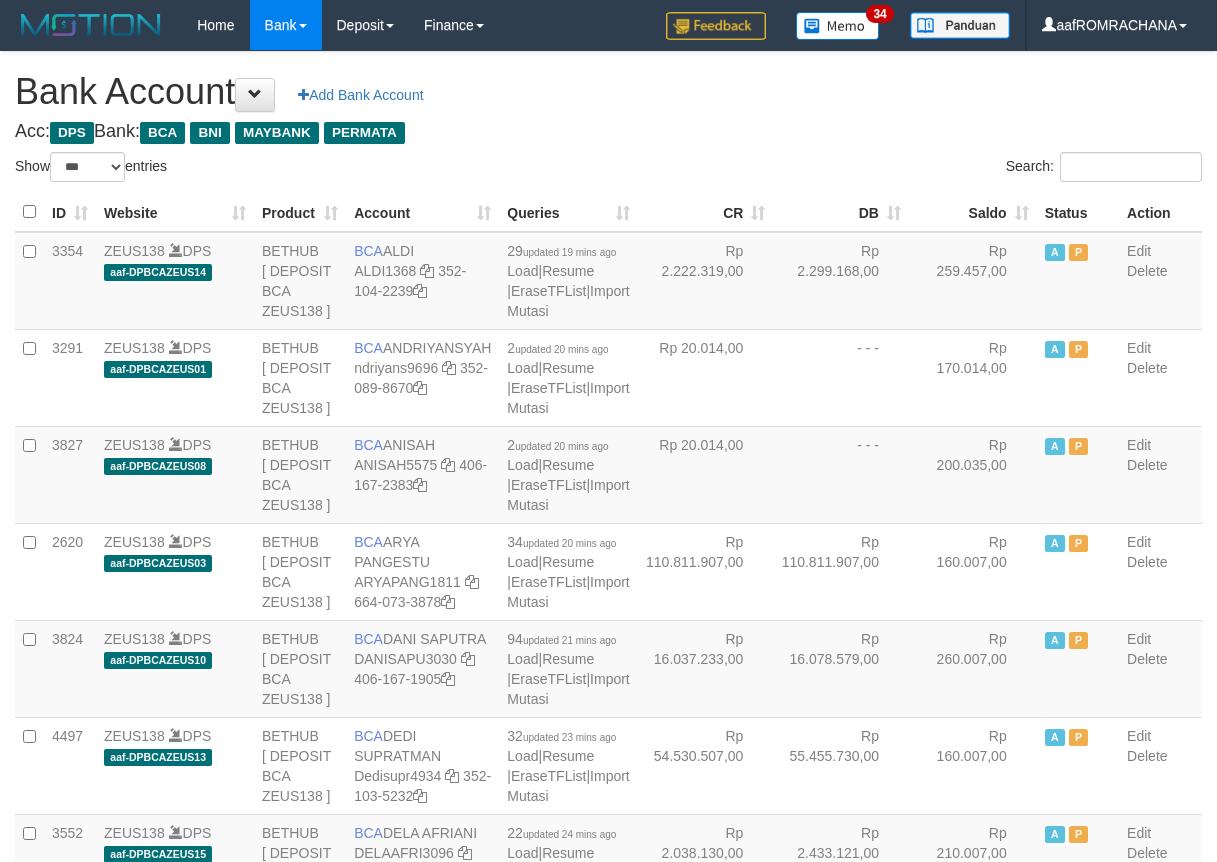 select on "***" 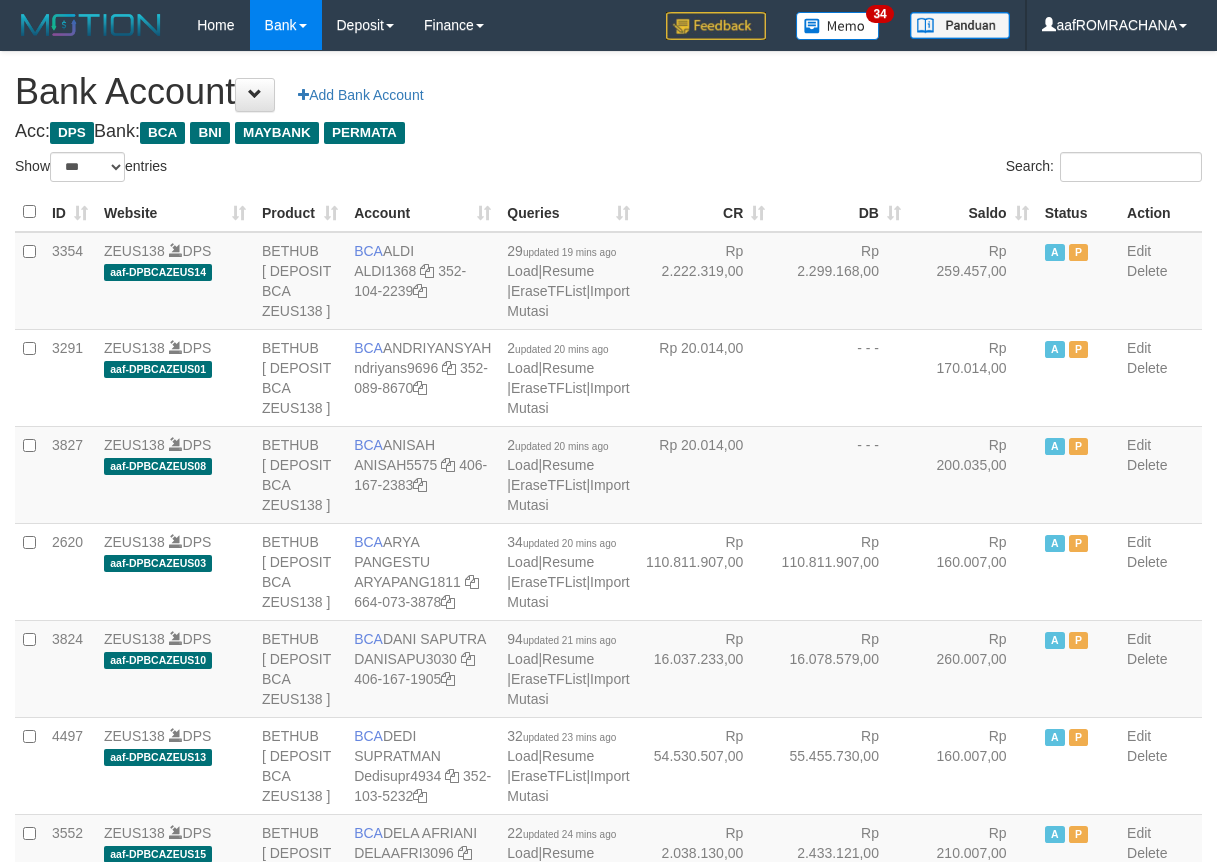 scroll, scrollTop: 0, scrollLeft: 0, axis: both 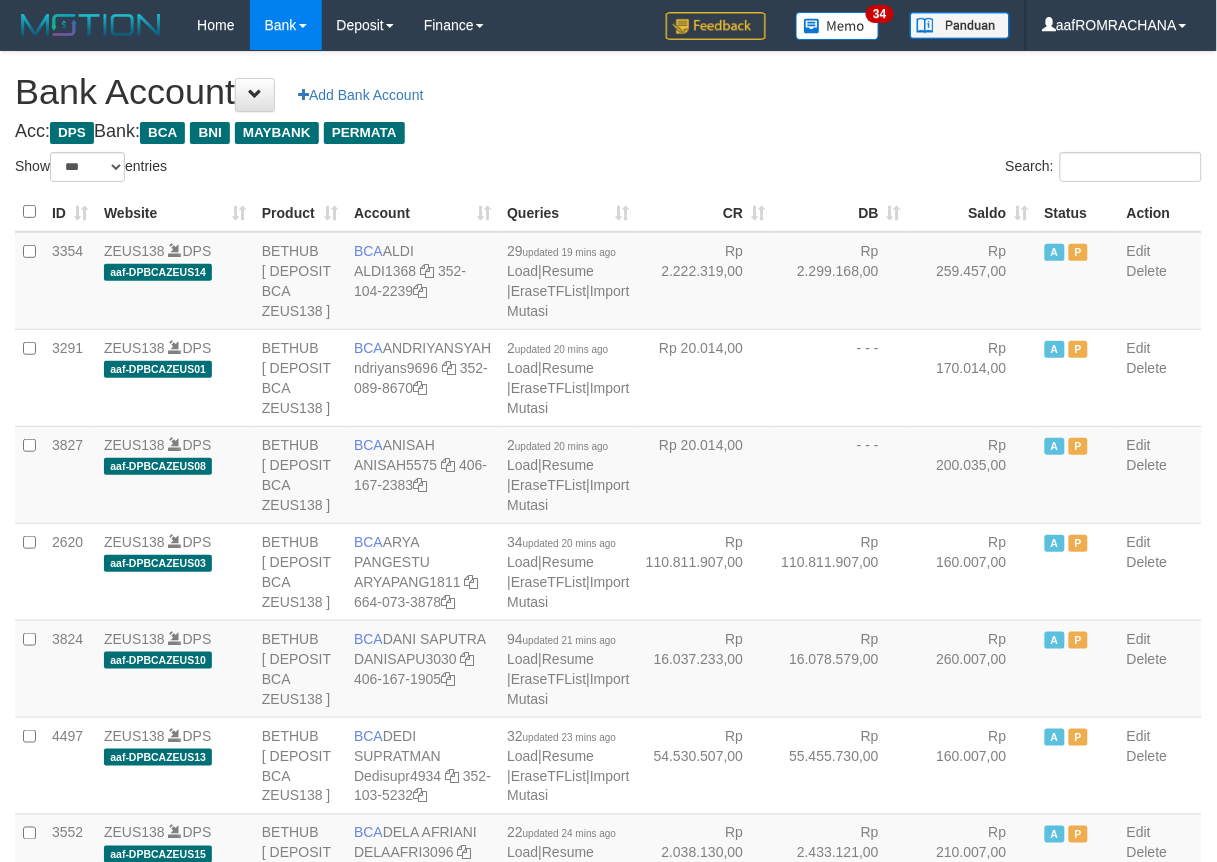 click on "Saldo" at bounding box center [973, 212] 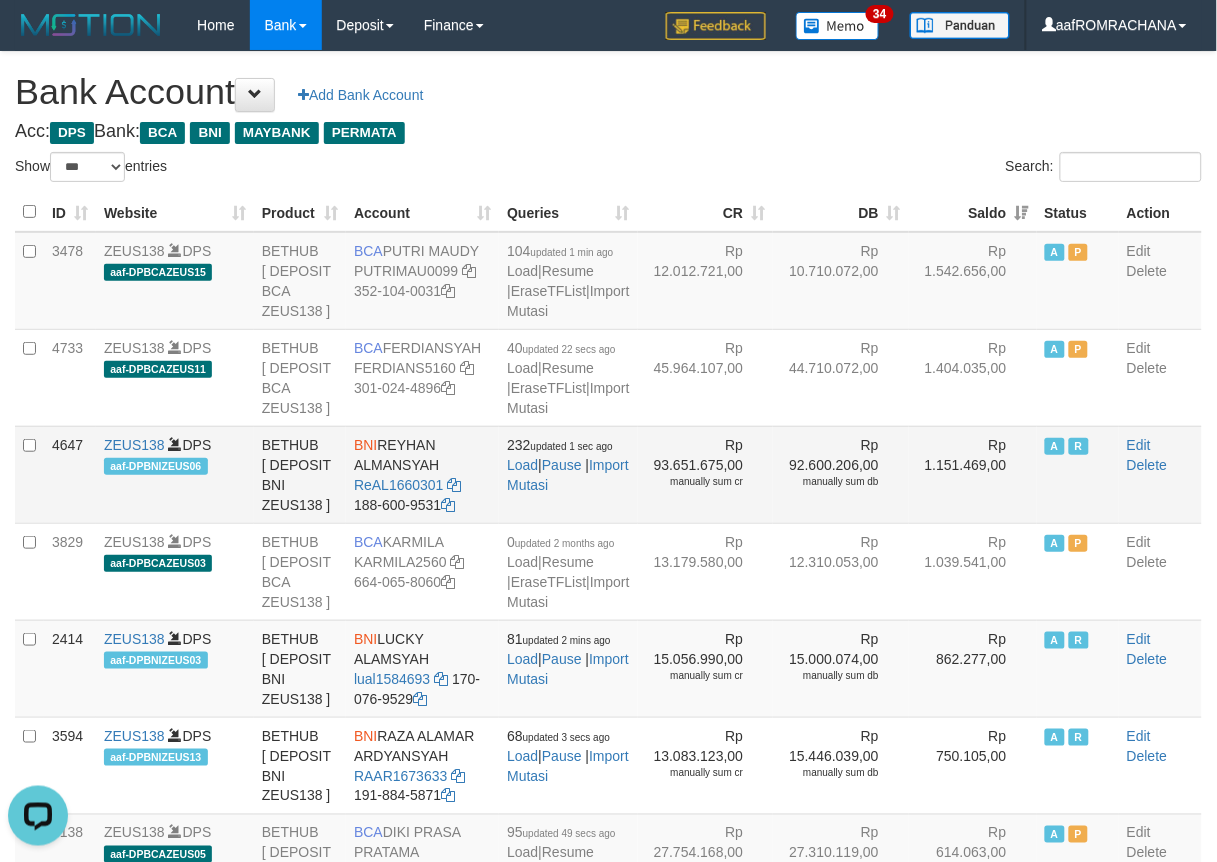 scroll, scrollTop: 0, scrollLeft: 0, axis: both 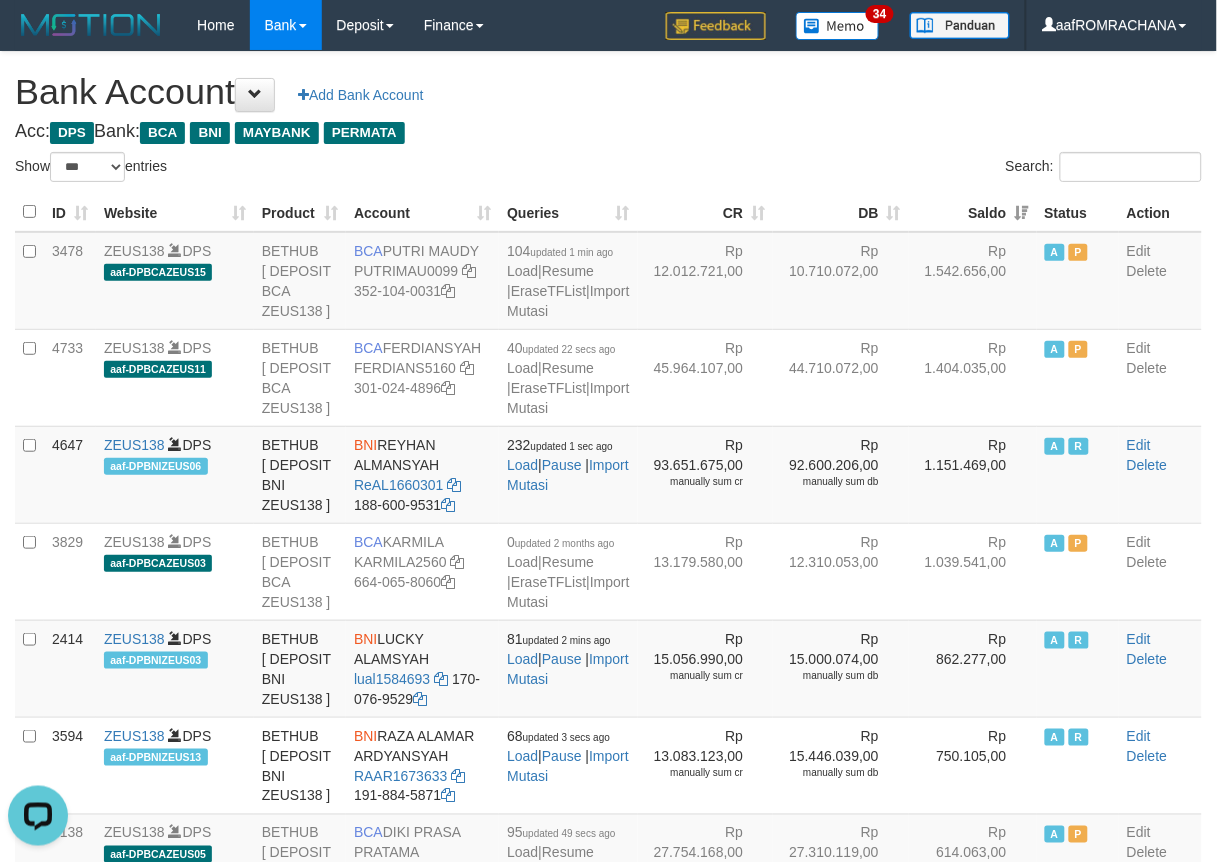 click on "Acc: 										 DPS
Bank:   BCA   BNI   MAYBANK   PERMATA" at bounding box center (608, 132) 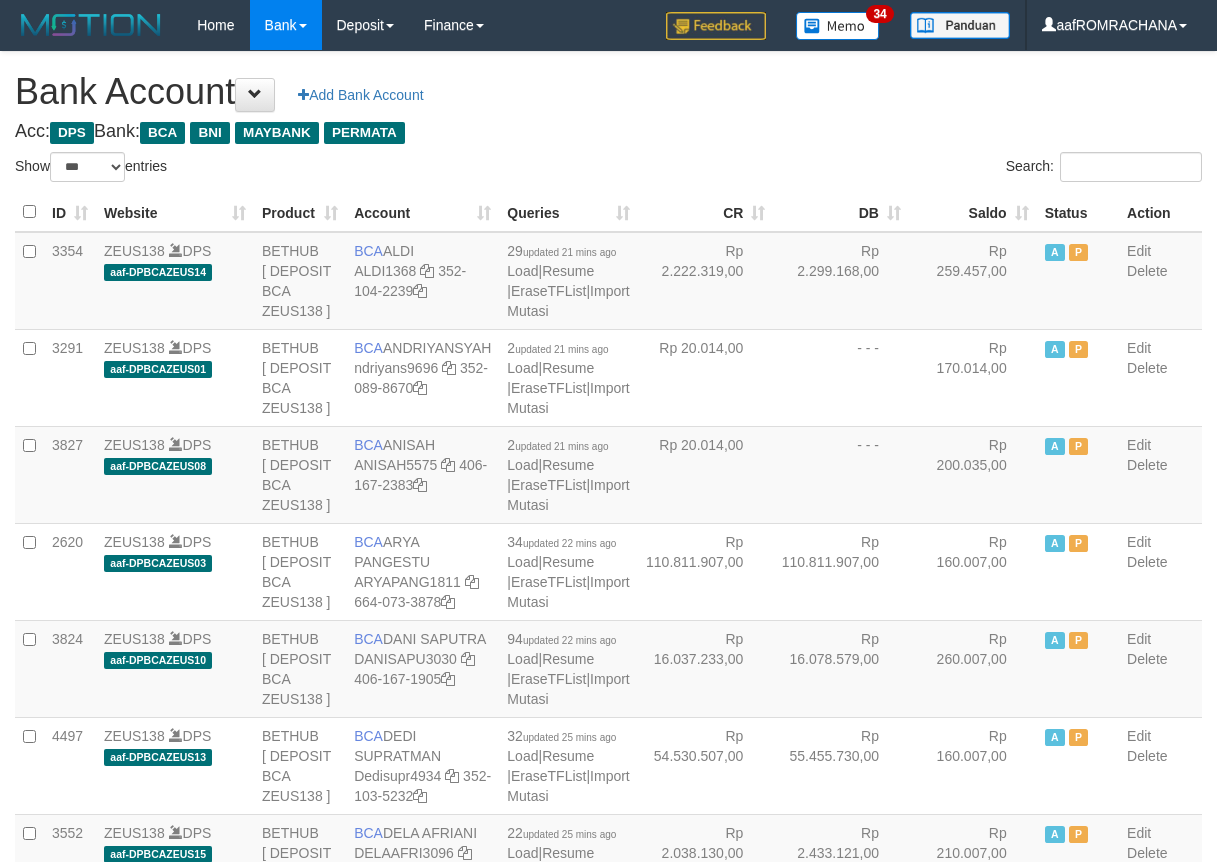 select on "***" 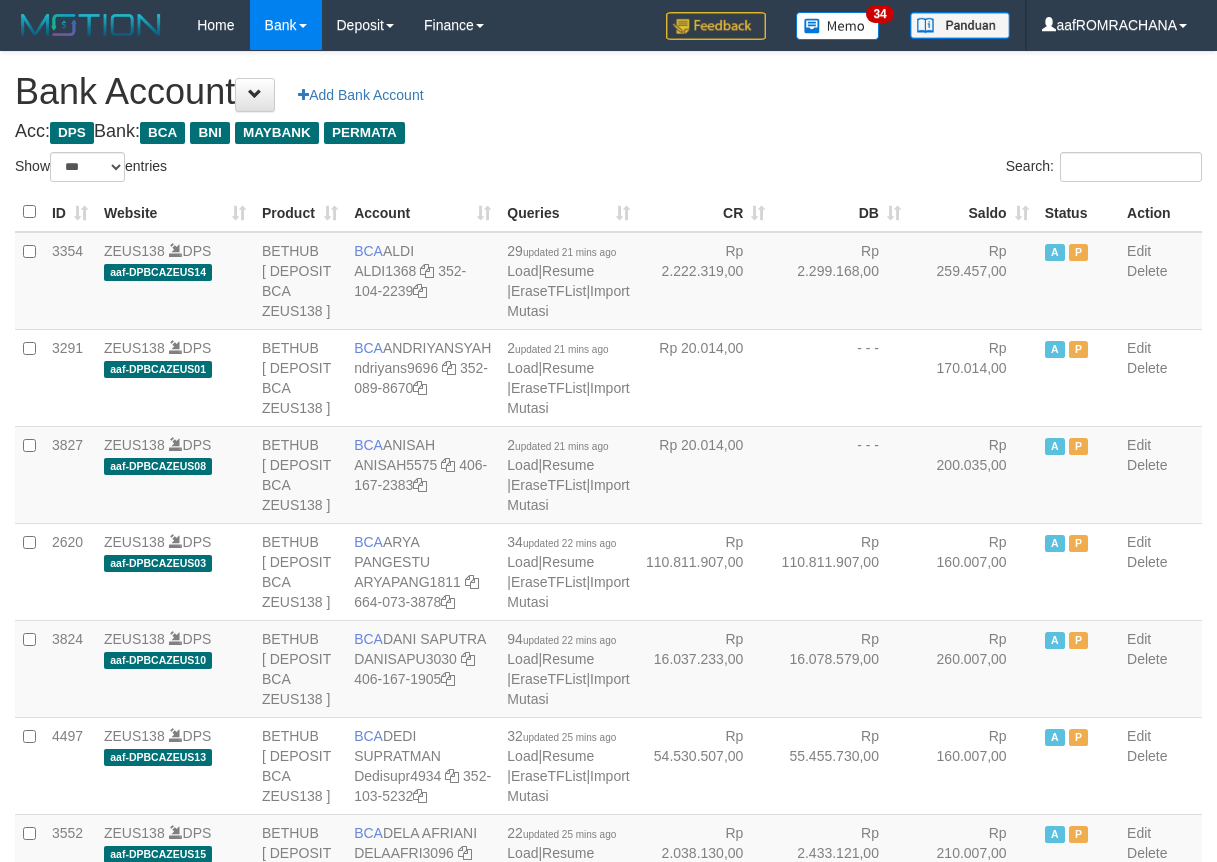 scroll, scrollTop: 0, scrollLeft: 0, axis: both 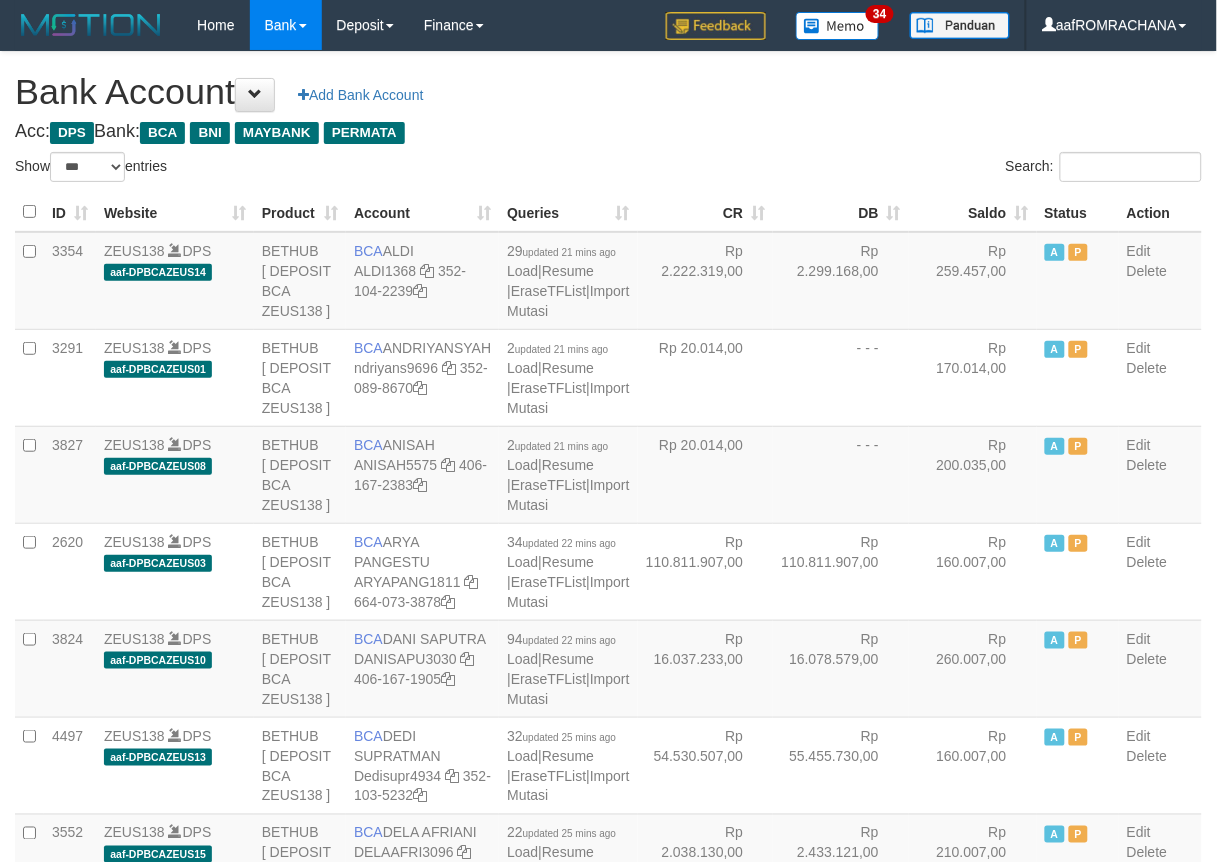 click on "Saldo" at bounding box center (973, 212) 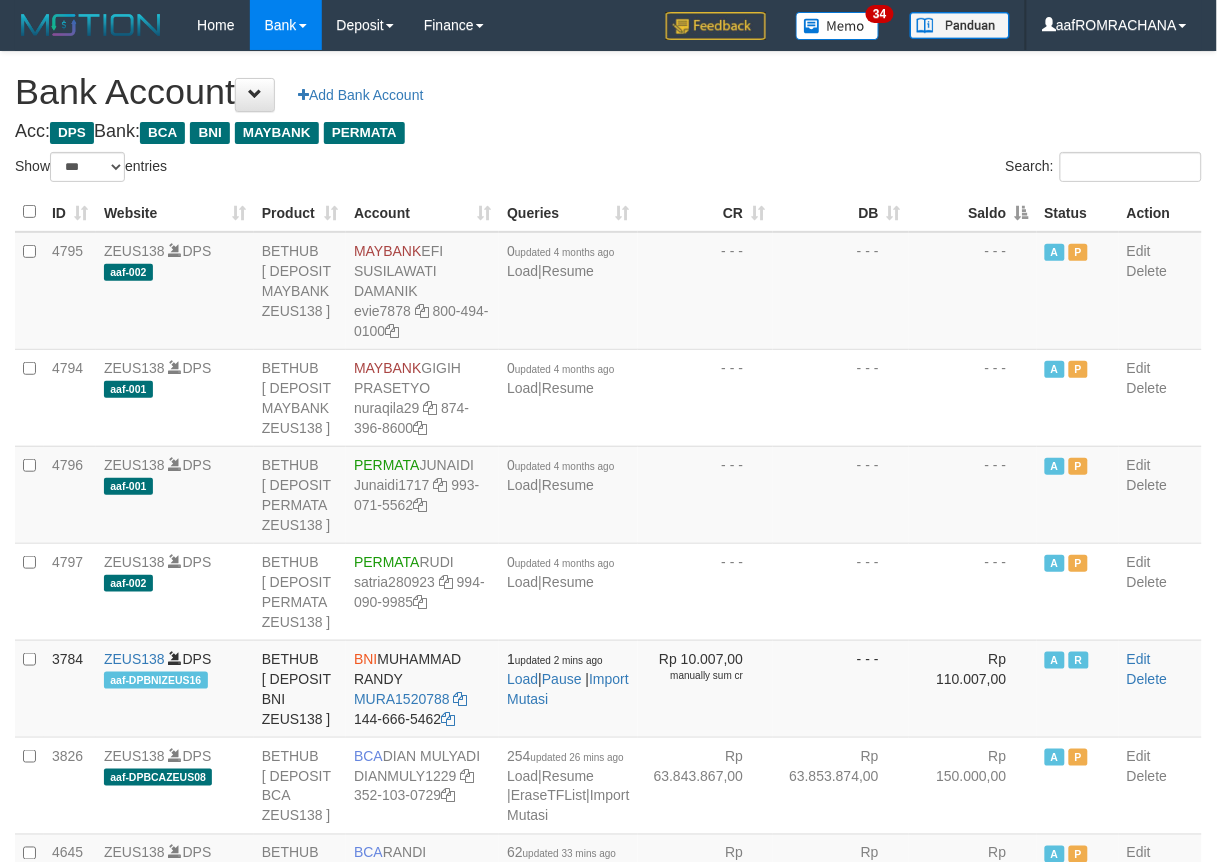 click on "Saldo" at bounding box center [973, 212] 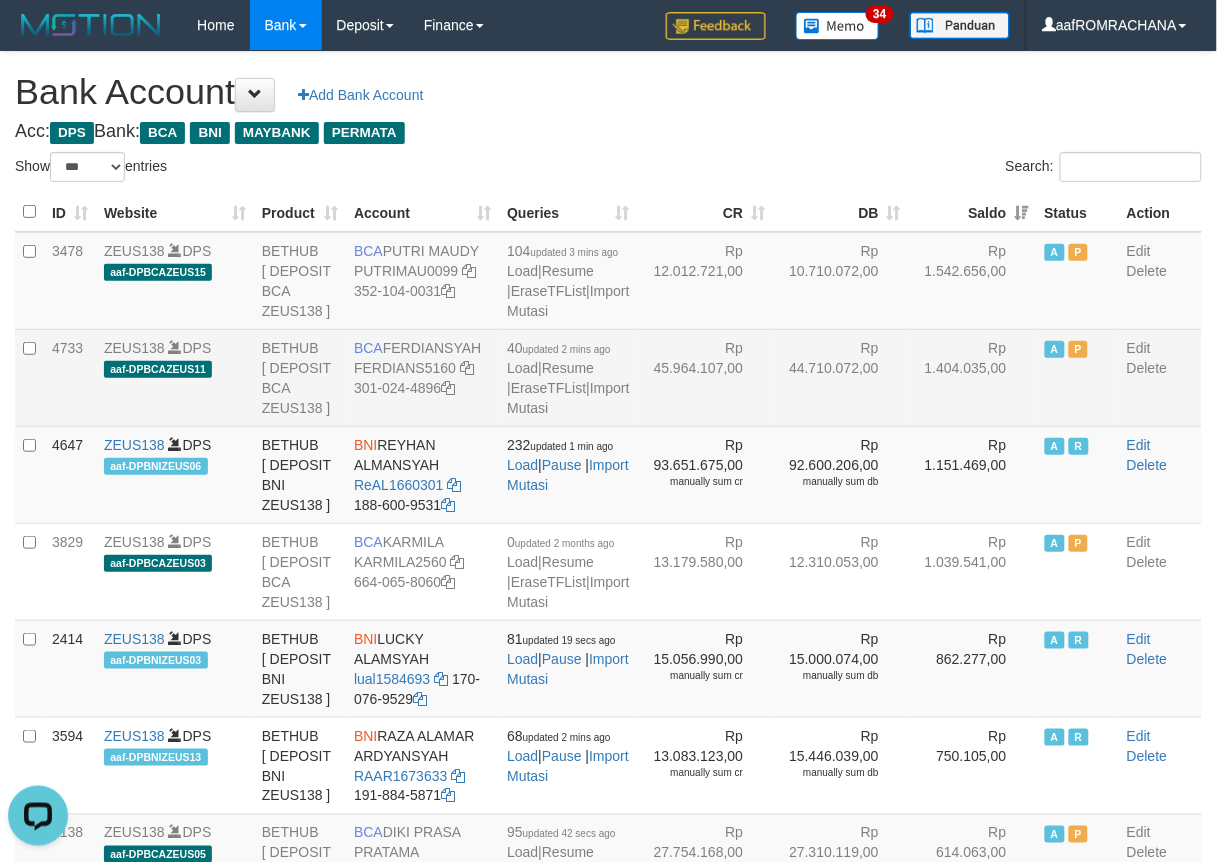 scroll, scrollTop: 0, scrollLeft: 0, axis: both 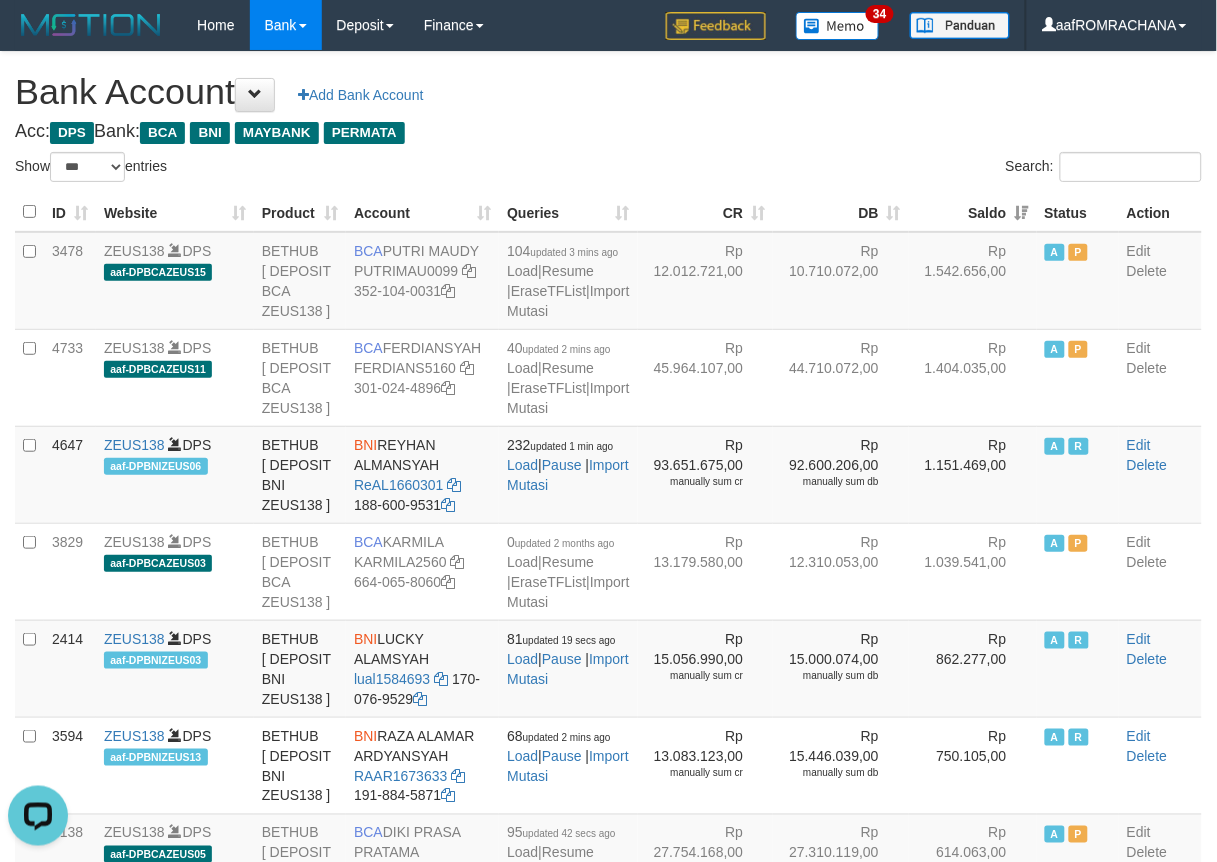click on "Bank Account
Add Bank Account" at bounding box center [608, 92] 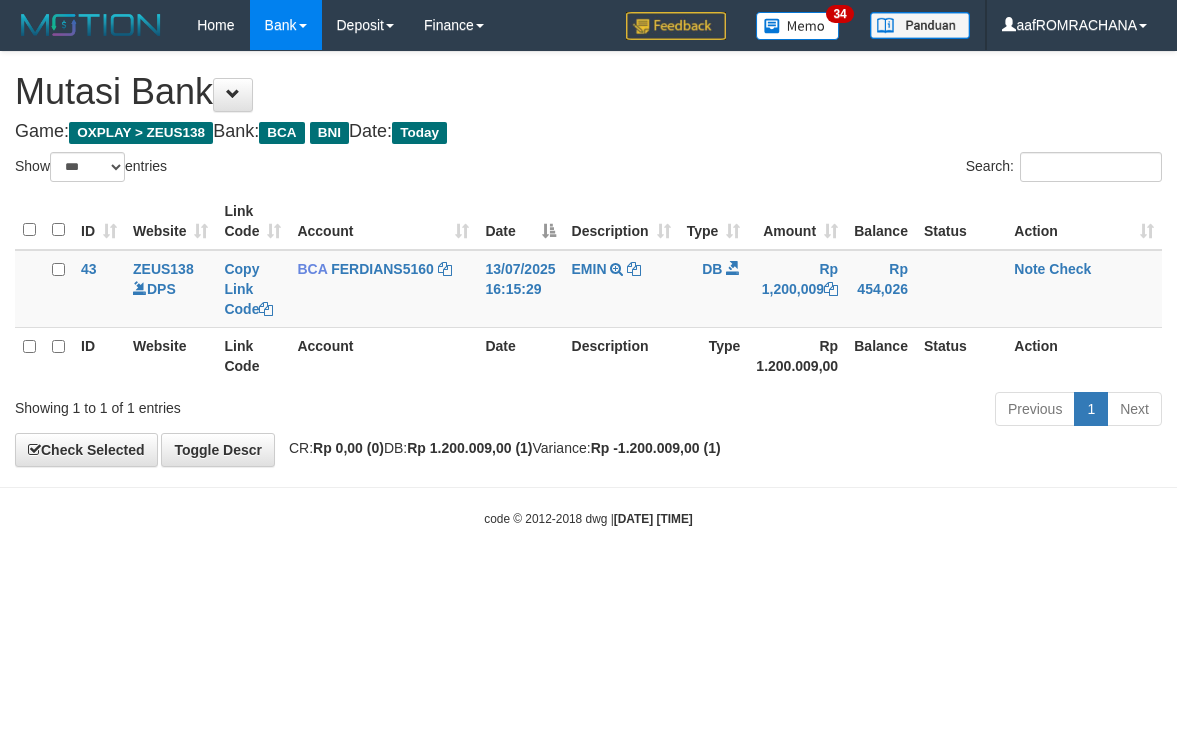 select on "***" 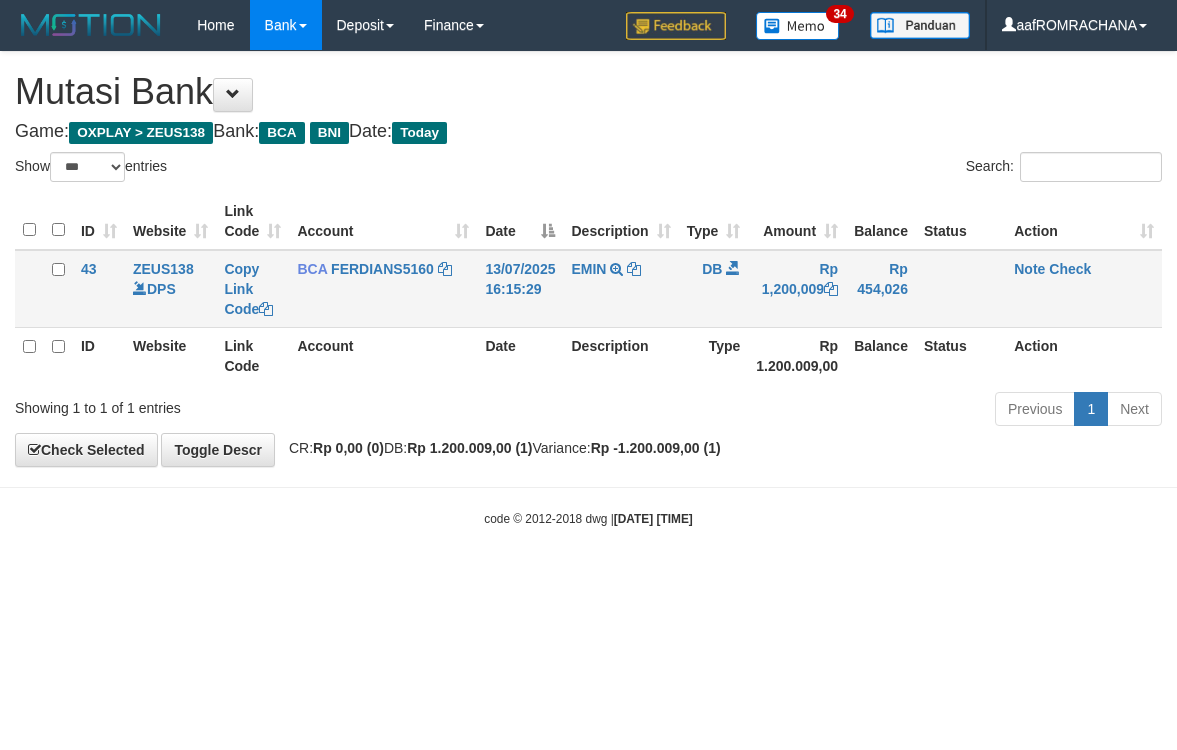scroll, scrollTop: 0, scrollLeft: 0, axis: both 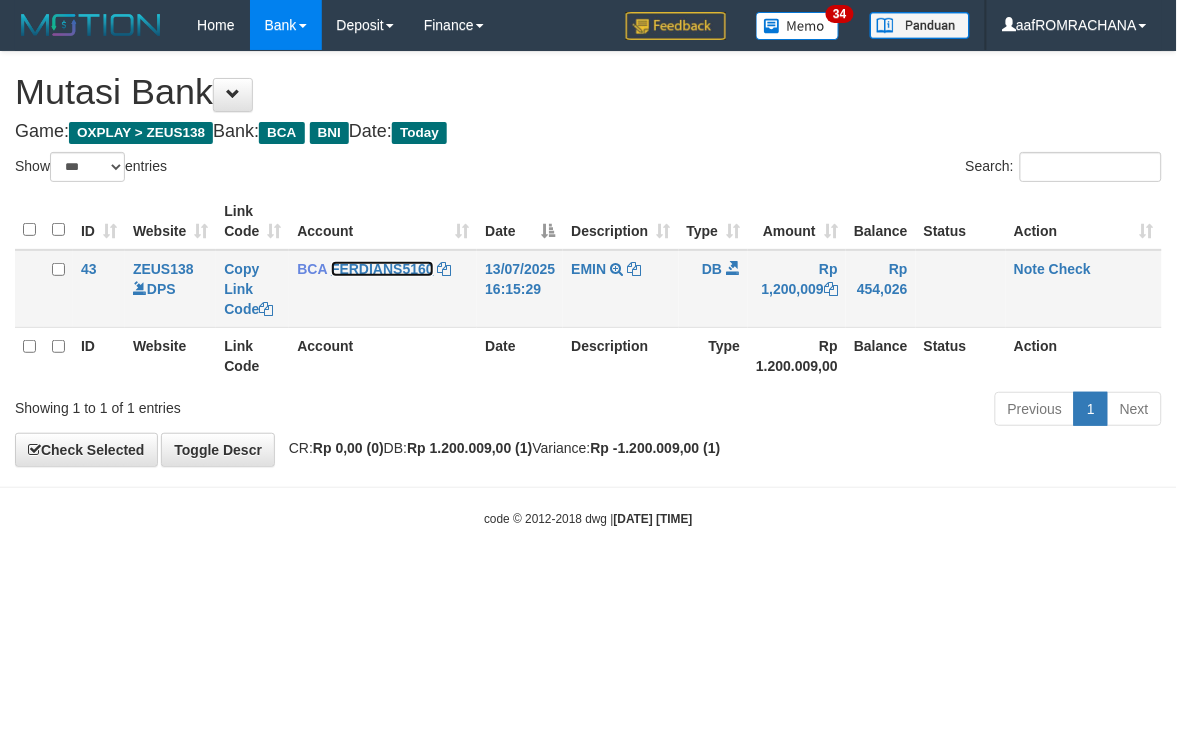 click on "FERDIANS5160" at bounding box center [382, 269] 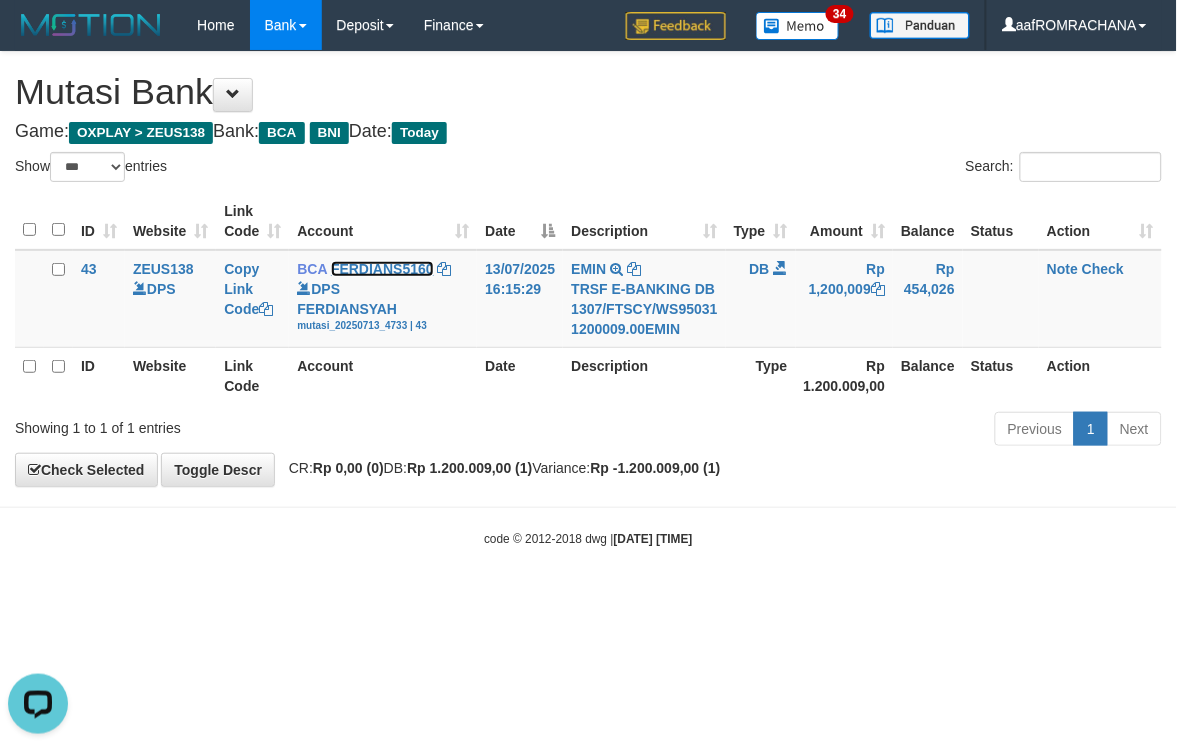scroll, scrollTop: 0, scrollLeft: 0, axis: both 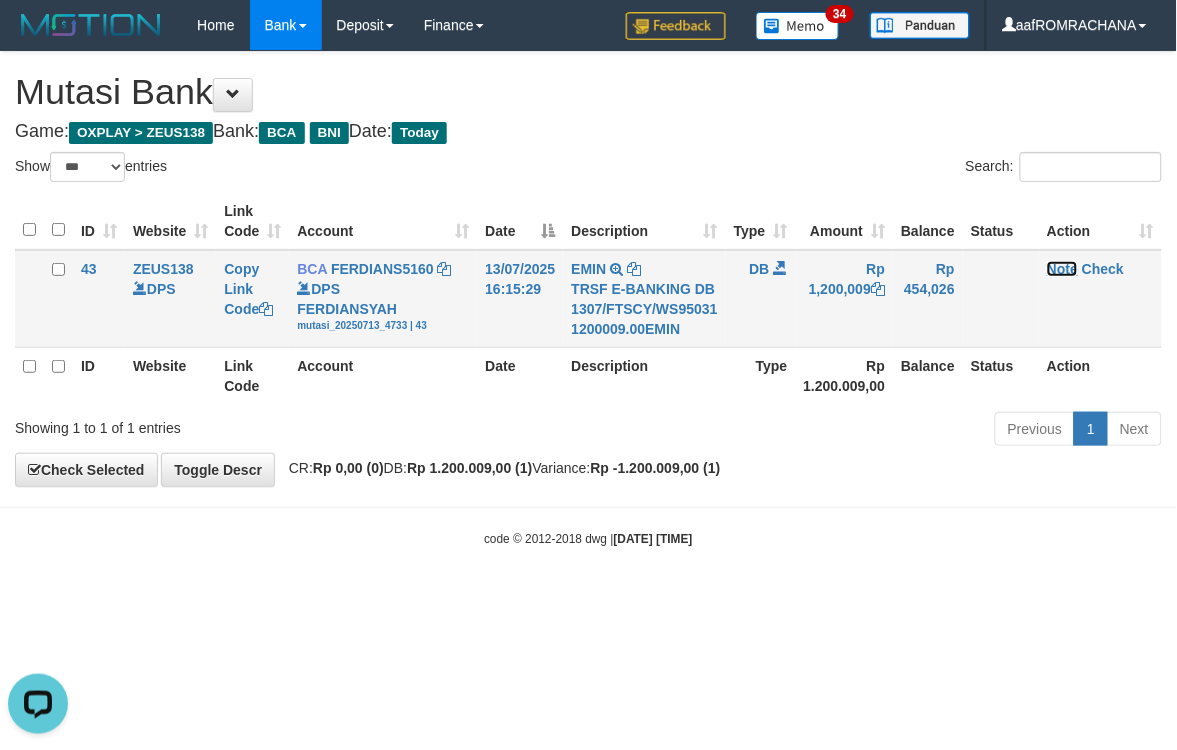 click on "Note" at bounding box center [1062, 269] 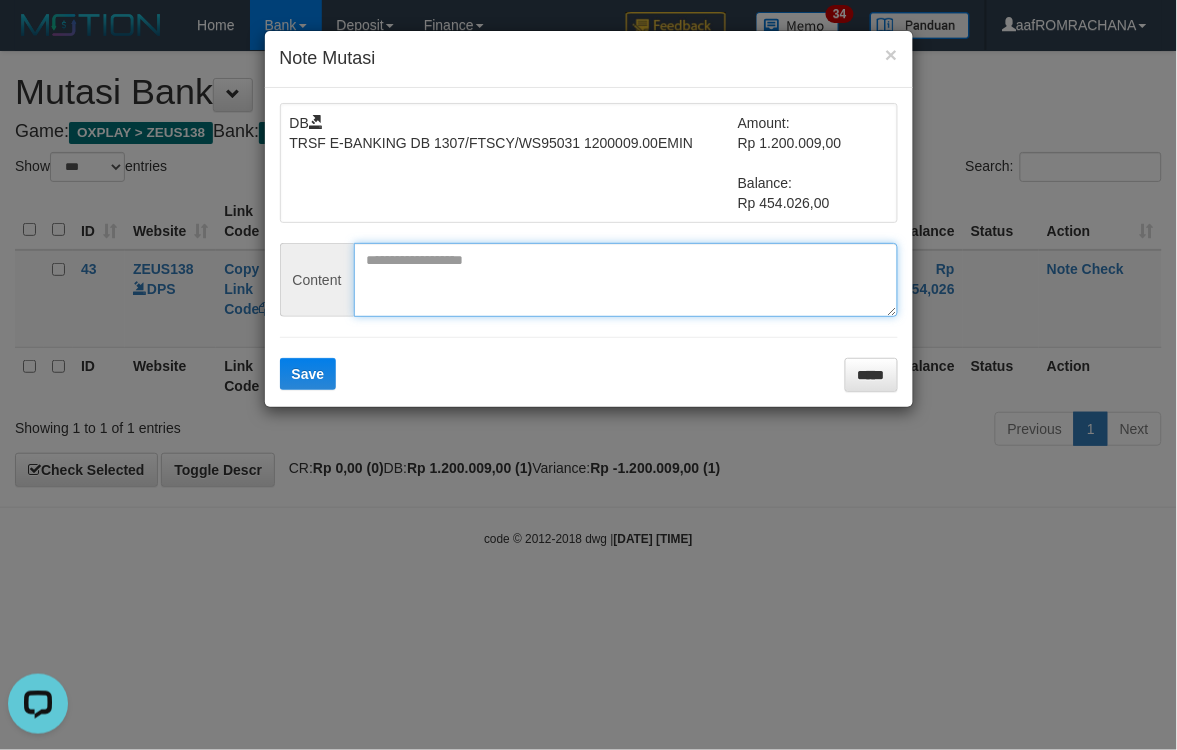 click at bounding box center [626, 280] 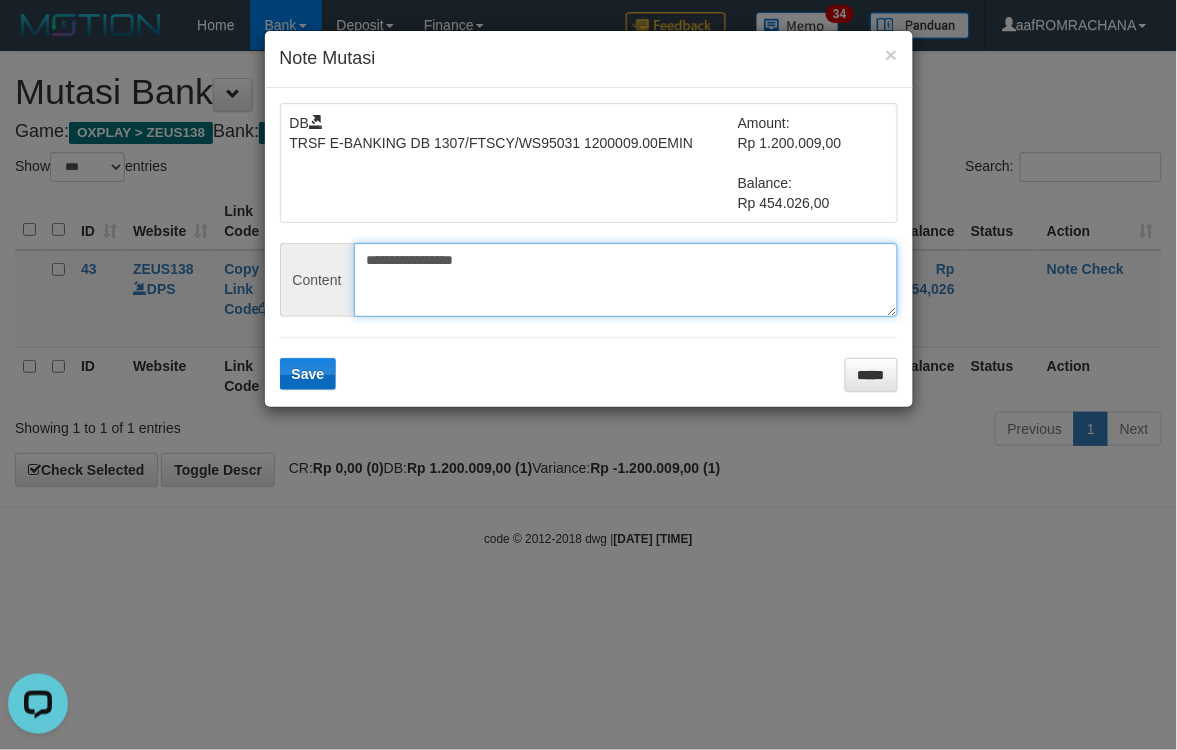 type on "**********" 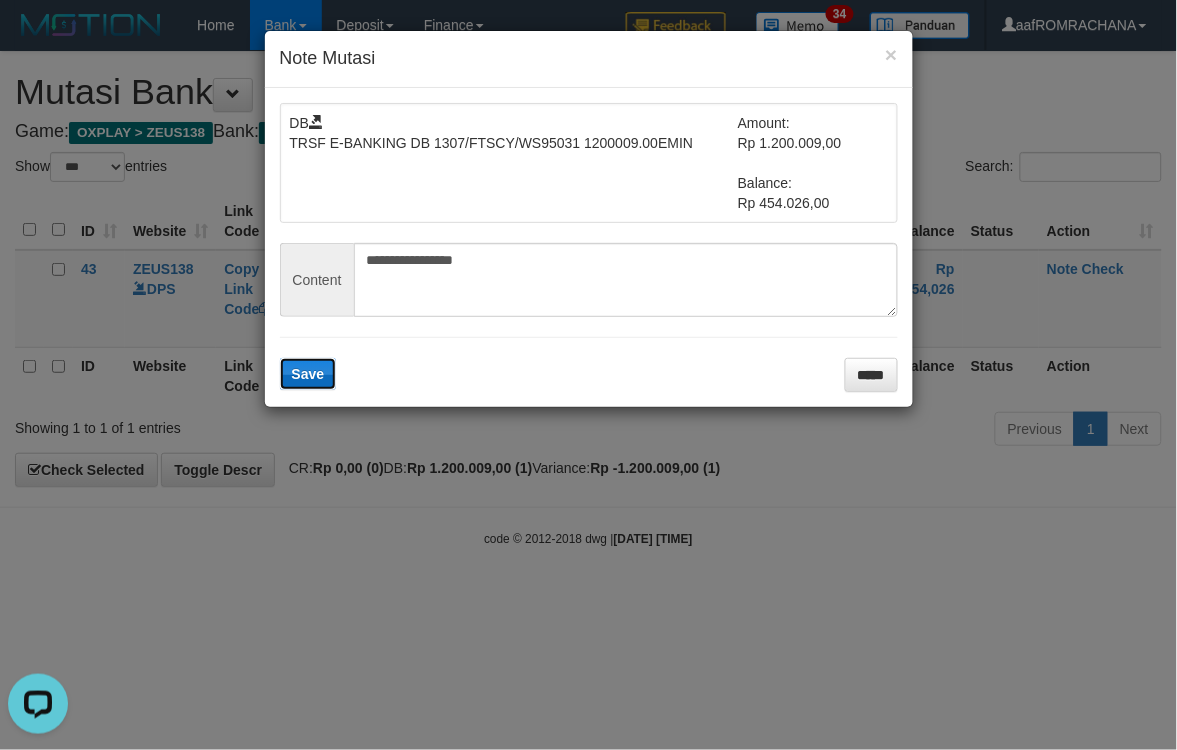 click on "Save" at bounding box center [308, 374] 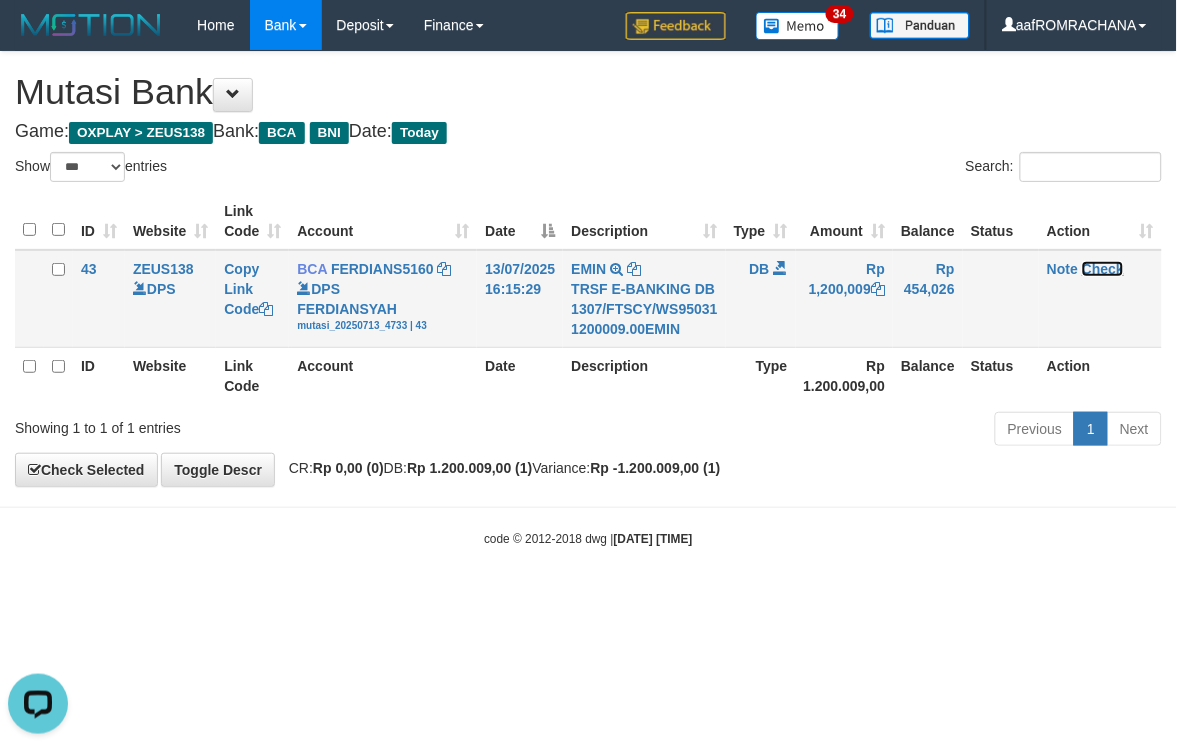 click on "Check" at bounding box center [1103, 269] 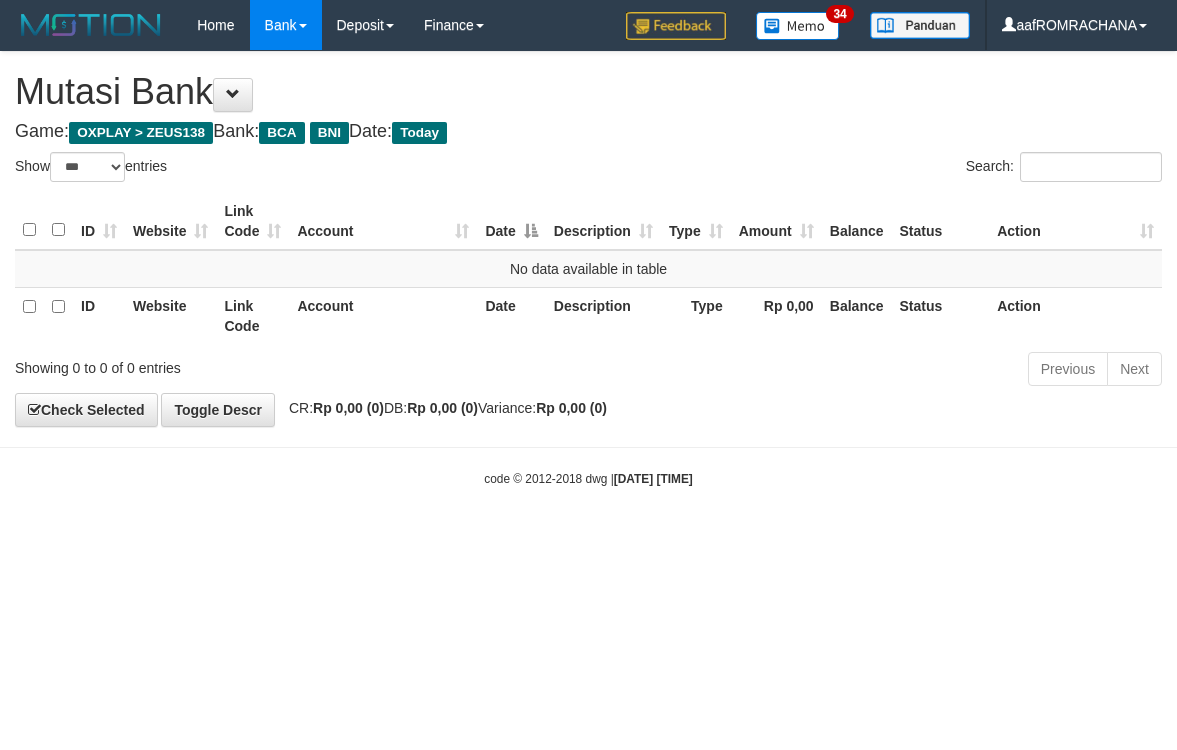 select on "***" 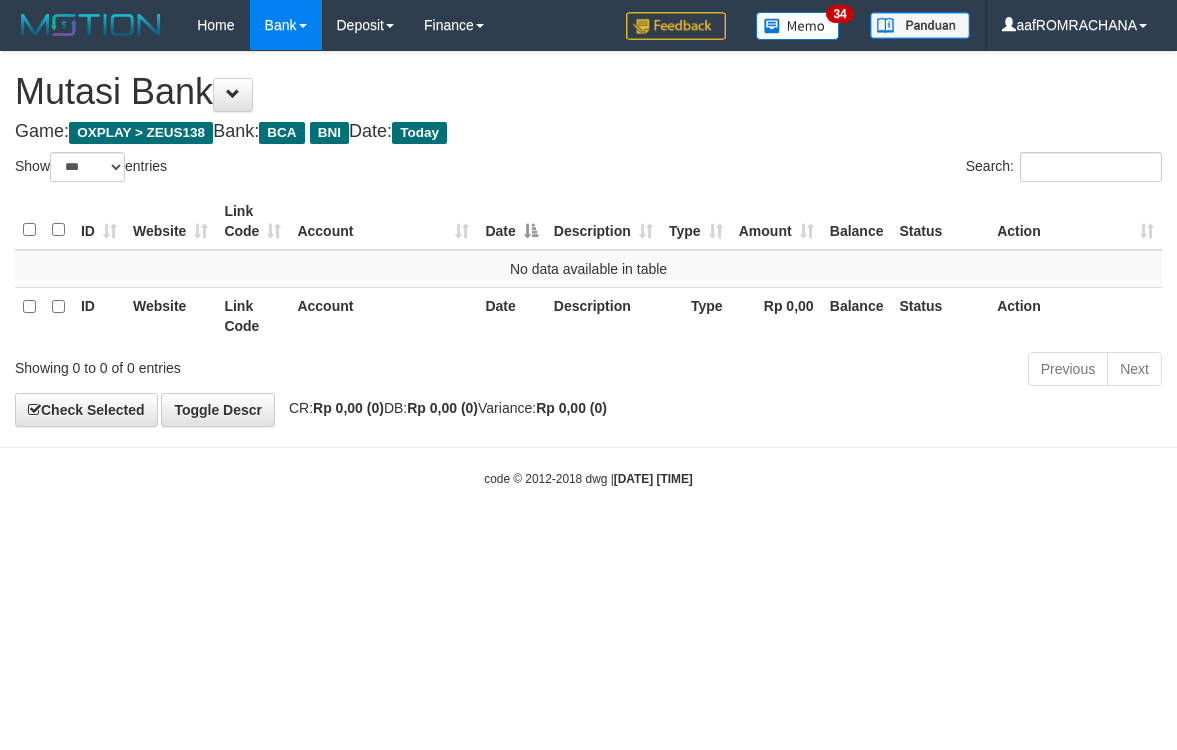 scroll, scrollTop: 0, scrollLeft: 0, axis: both 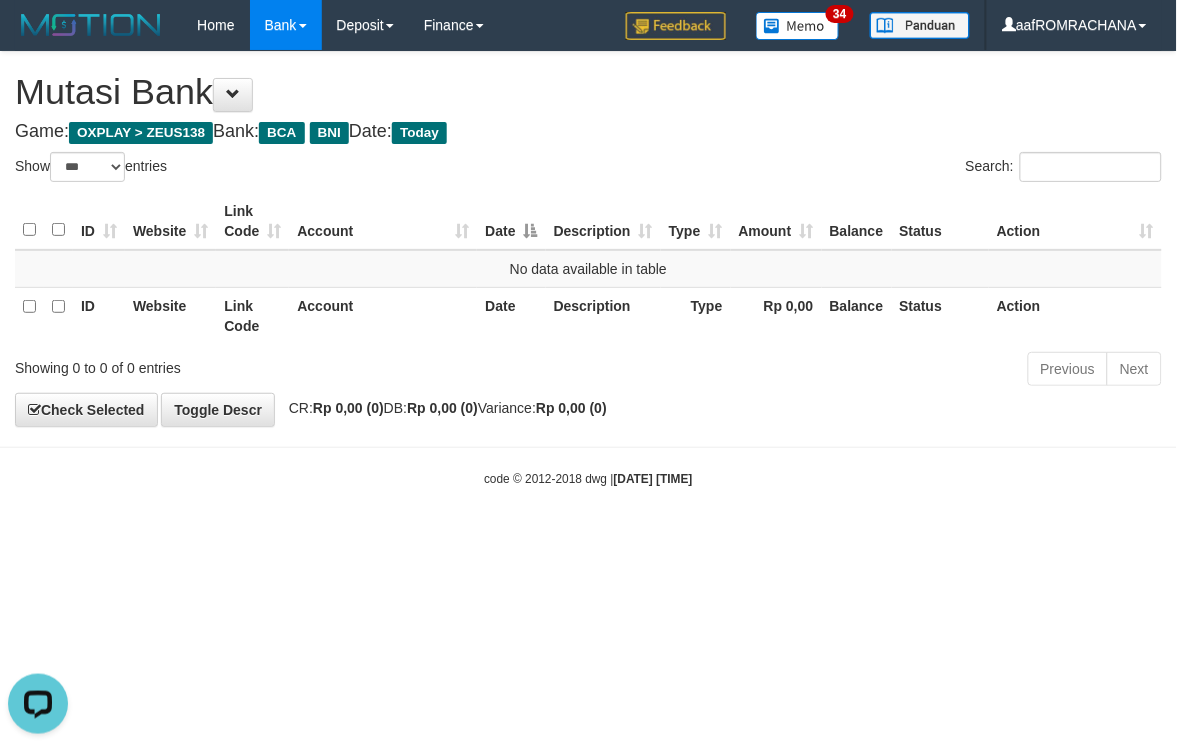click on "Toggle navigation
Home
Bank
Account List
Load
By Website
Group
[OXPLAY]													ZEUS138
By Load Group (DPS)
Sync" at bounding box center (588, 269) 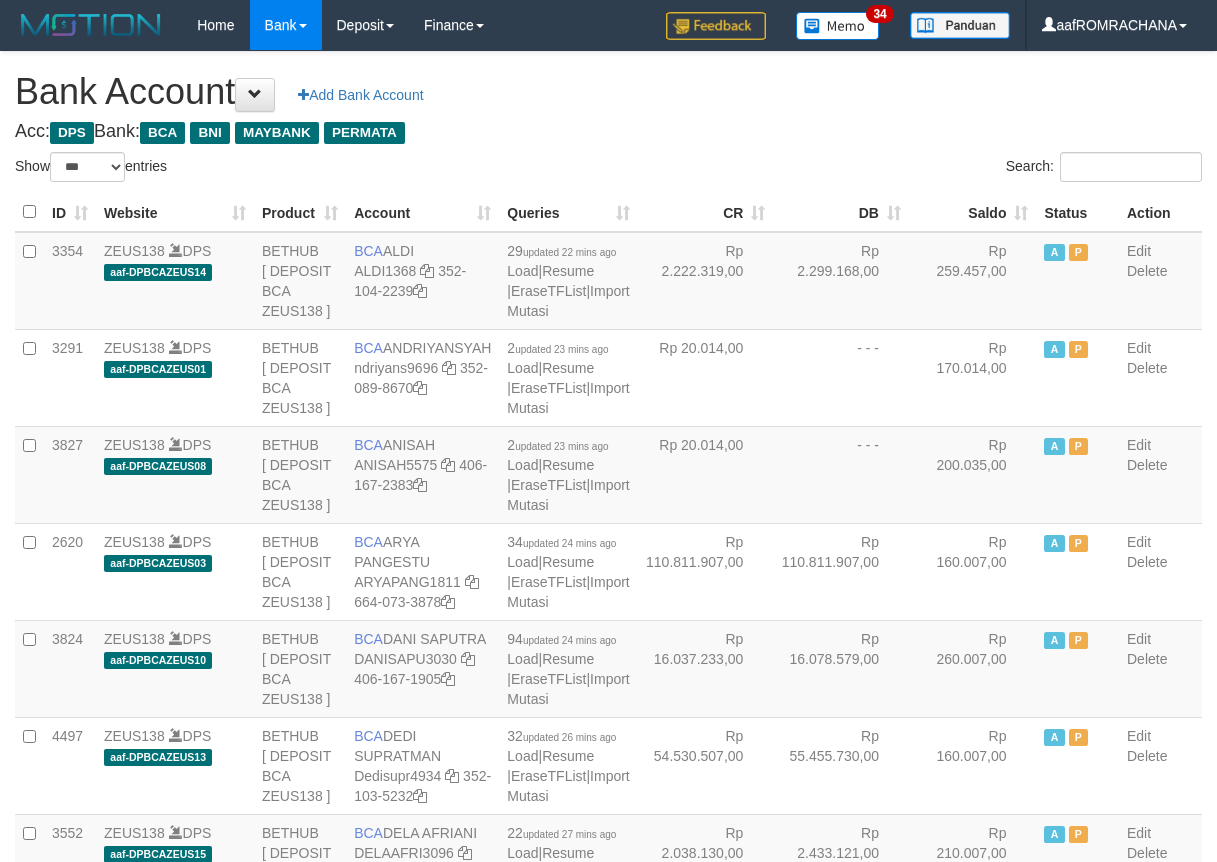 select on "***" 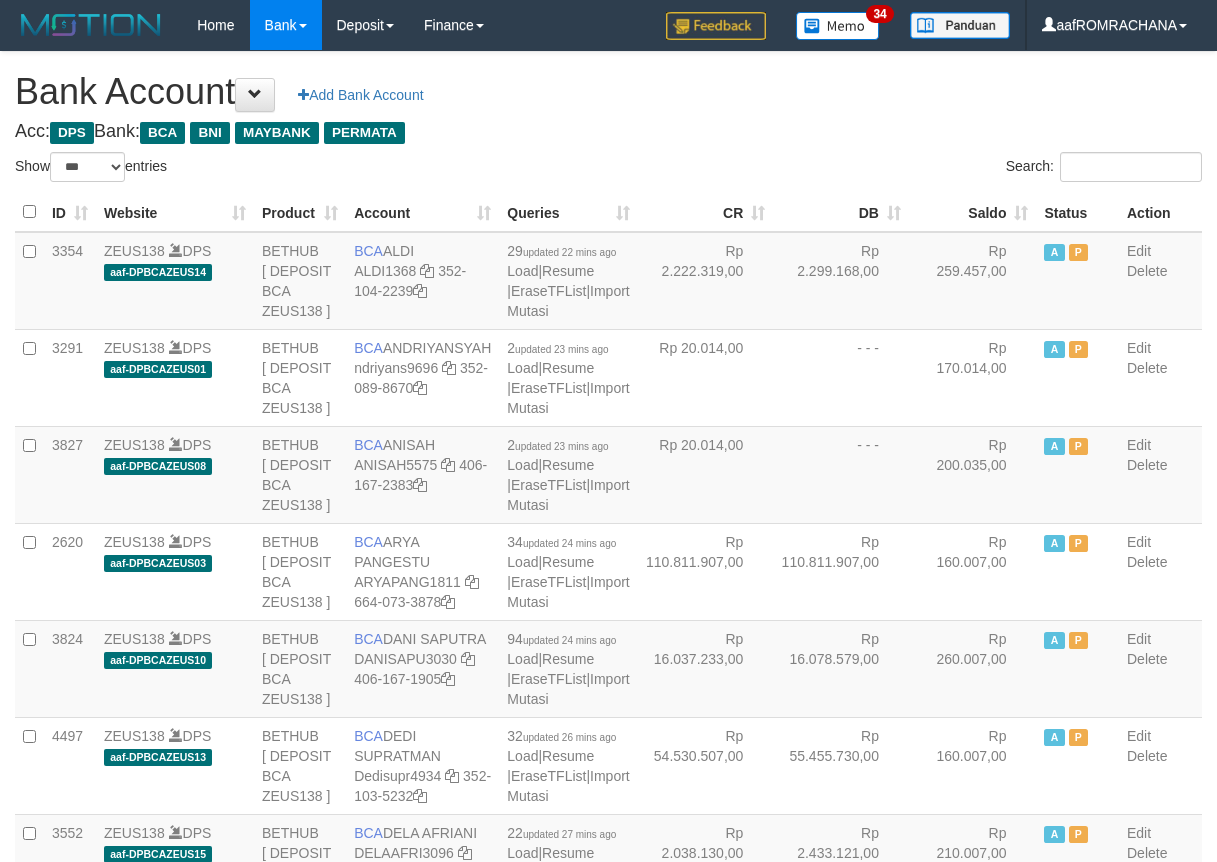 scroll, scrollTop: 0, scrollLeft: 0, axis: both 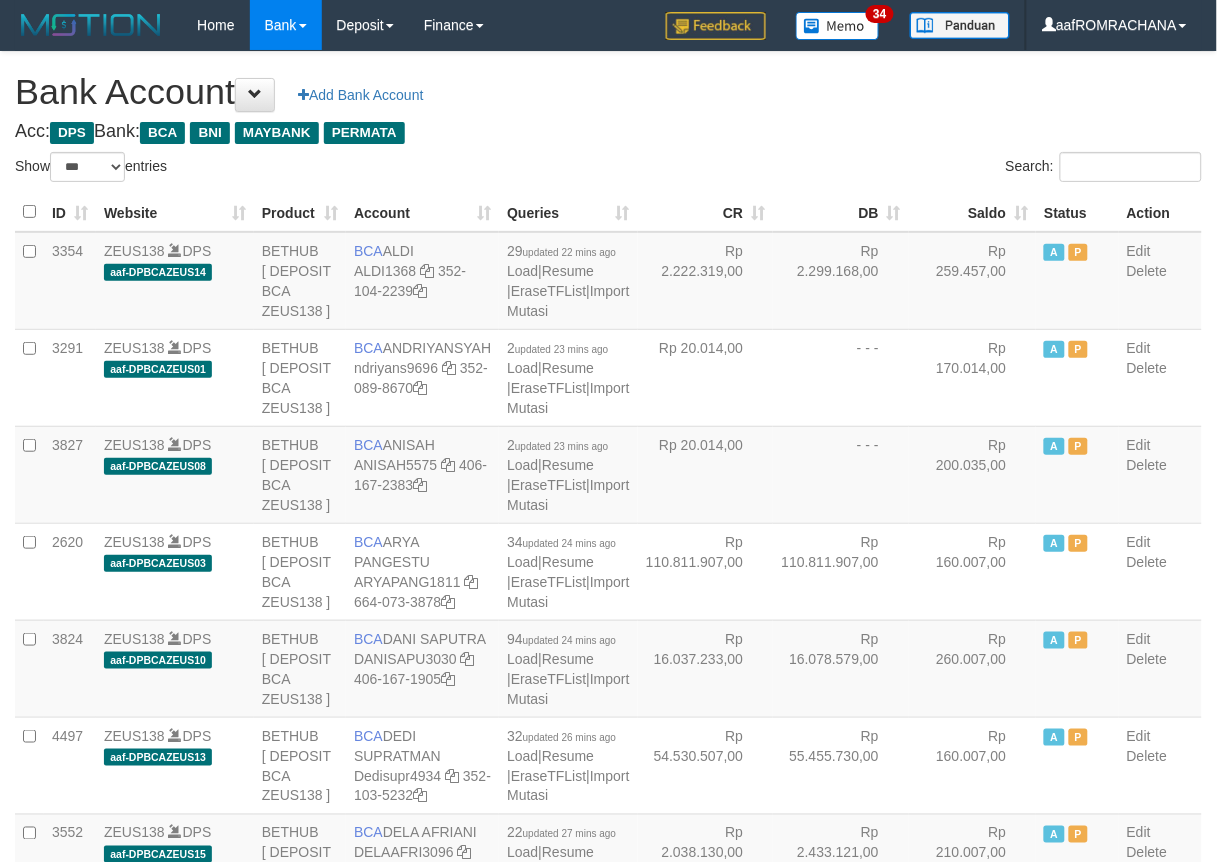 click on "Saldo" at bounding box center [973, 212] 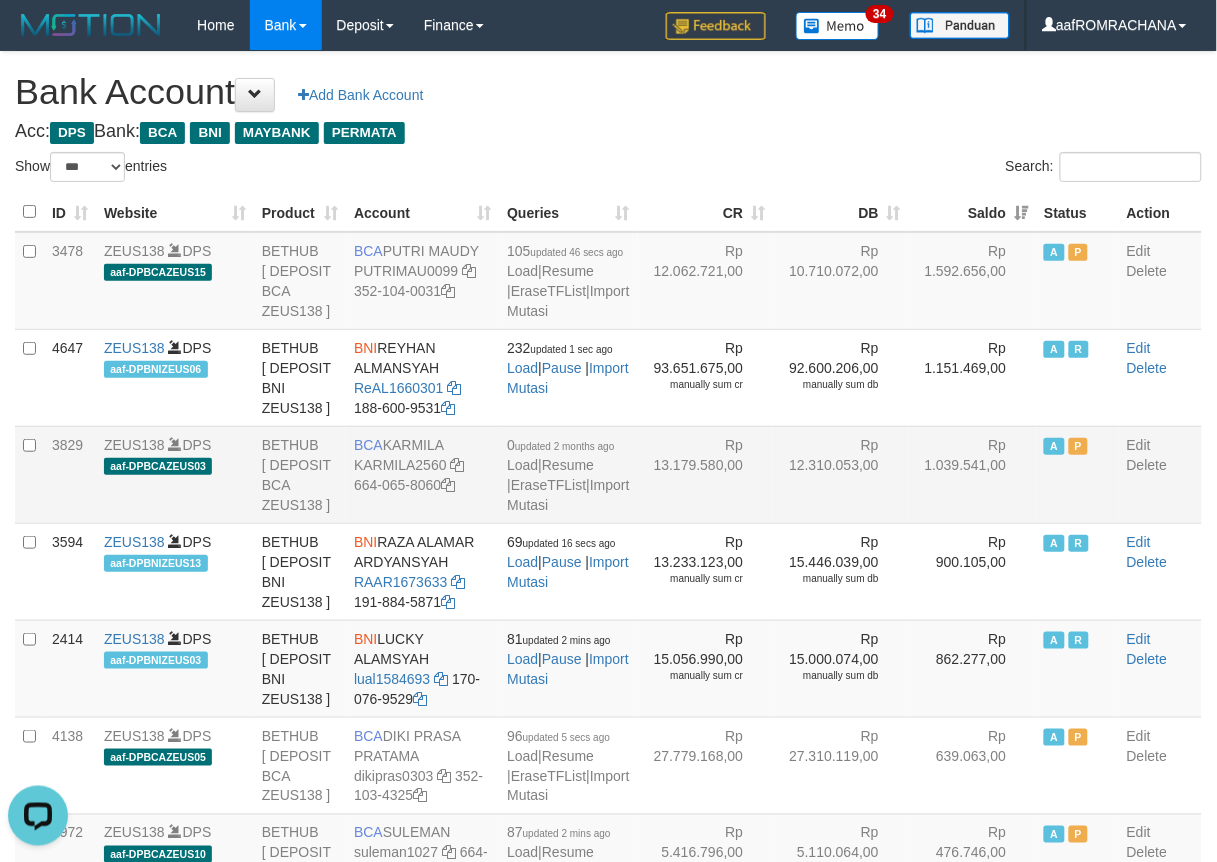 scroll, scrollTop: 0, scrollLeft: 0, axis: both 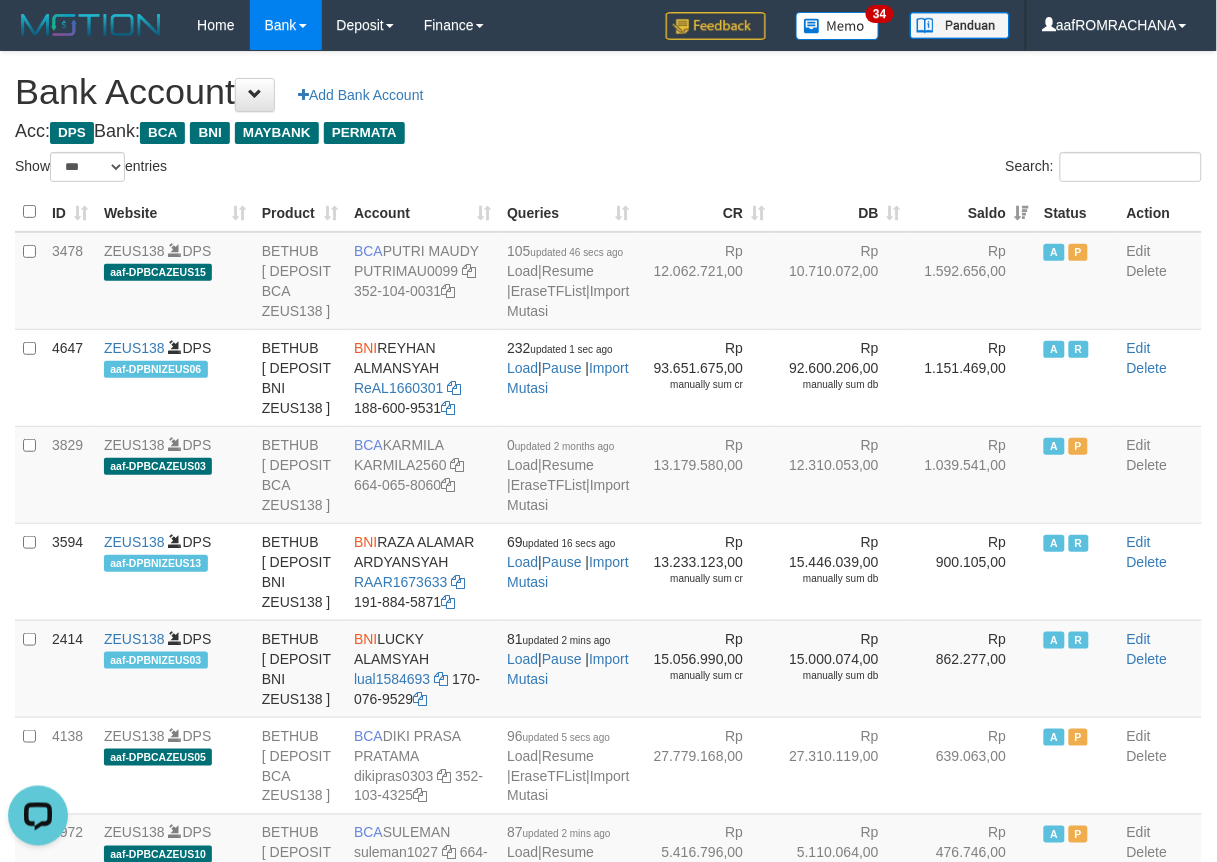 click on "**********" at bounding box center (608, 2047) 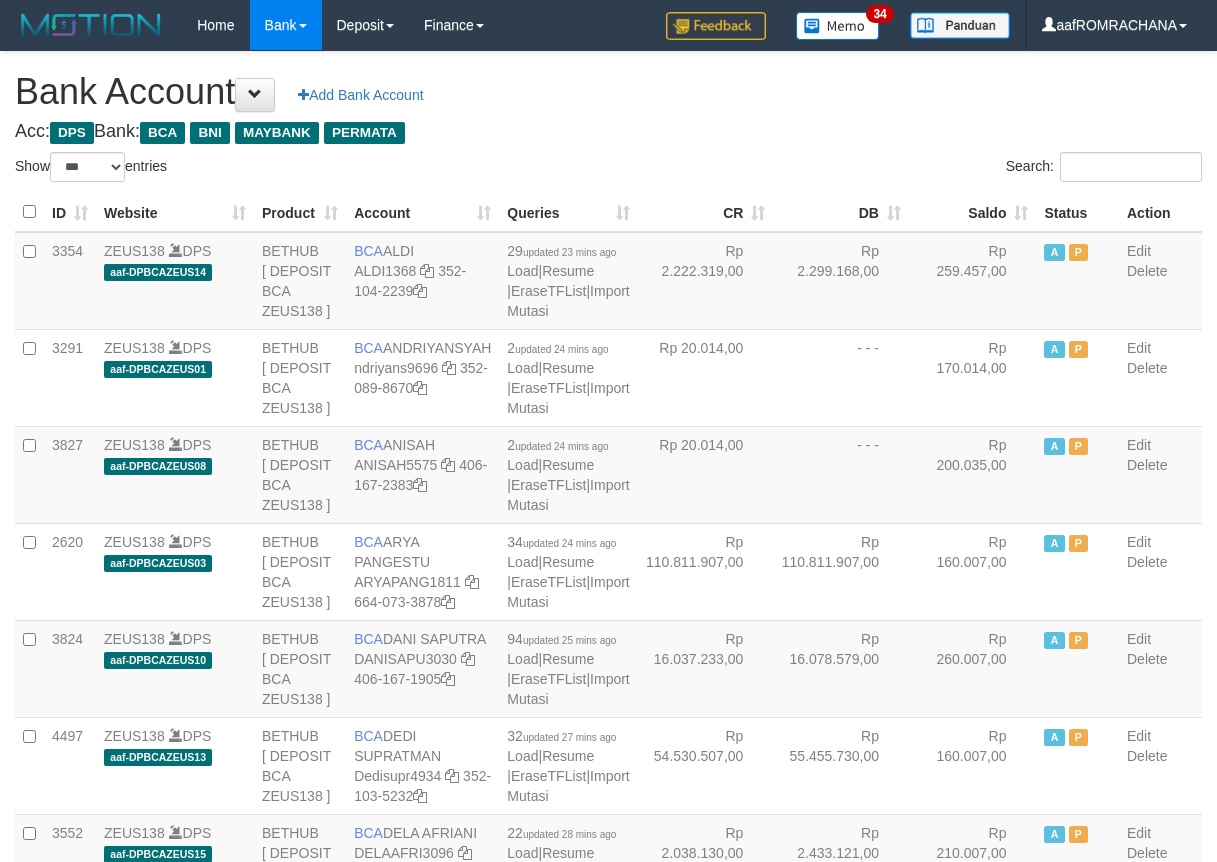 select on "***" 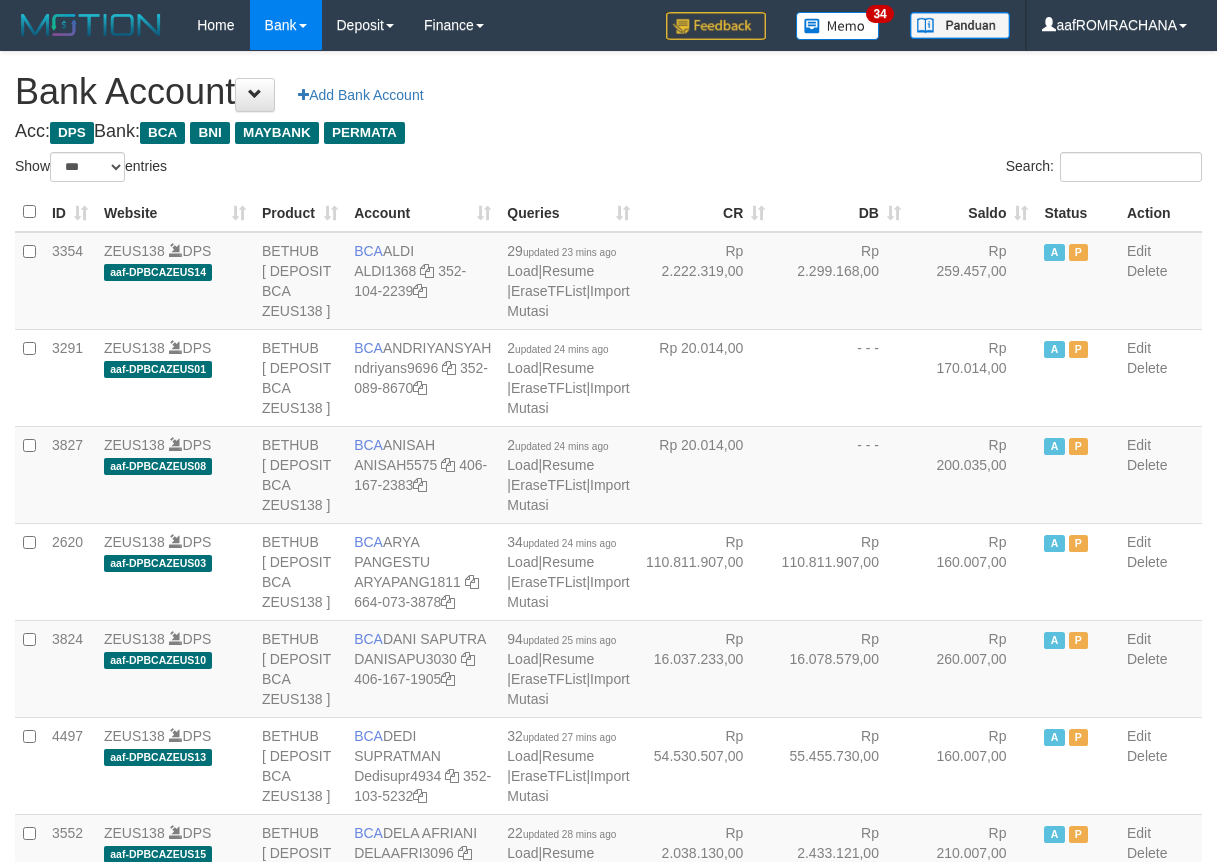 scroll, scrollTop: 0, scrollLeft: 0, axis: both 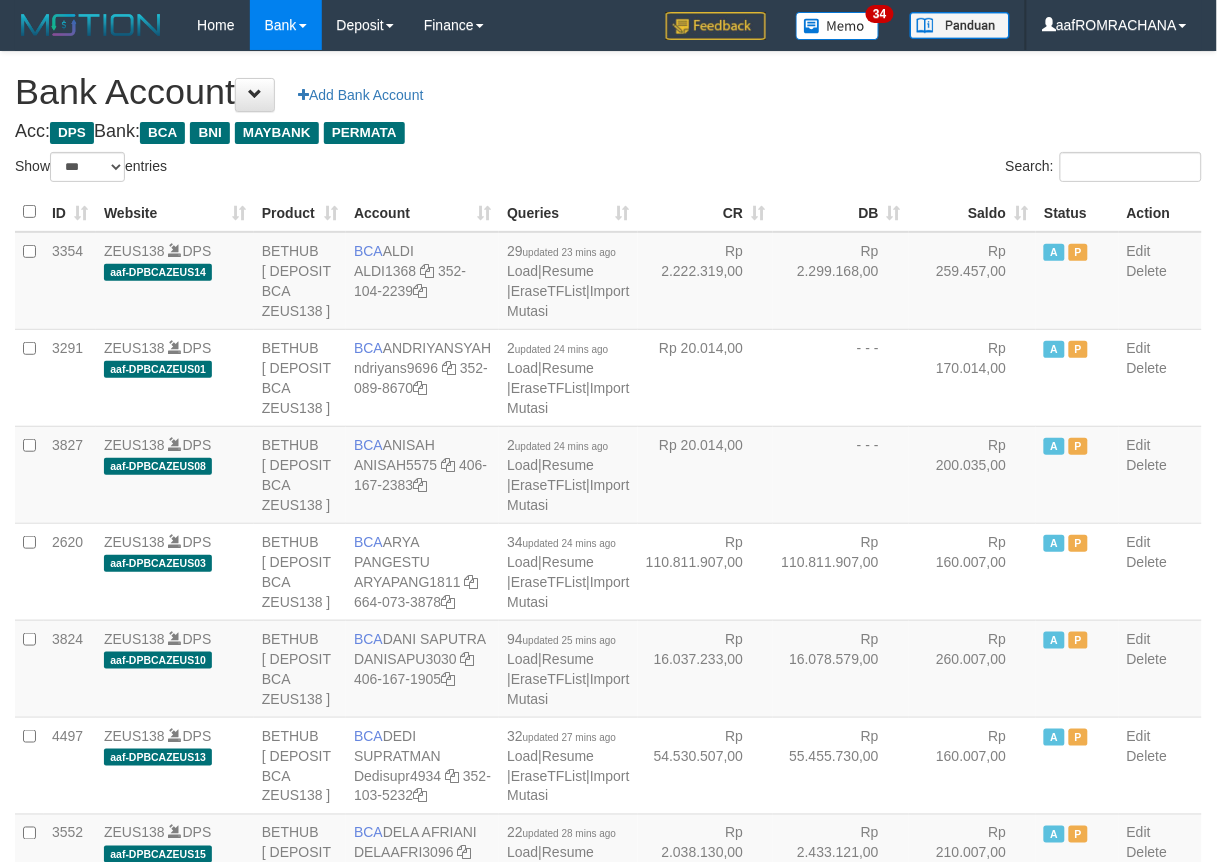 click on "Saldo" at bounding box center (973, 212) 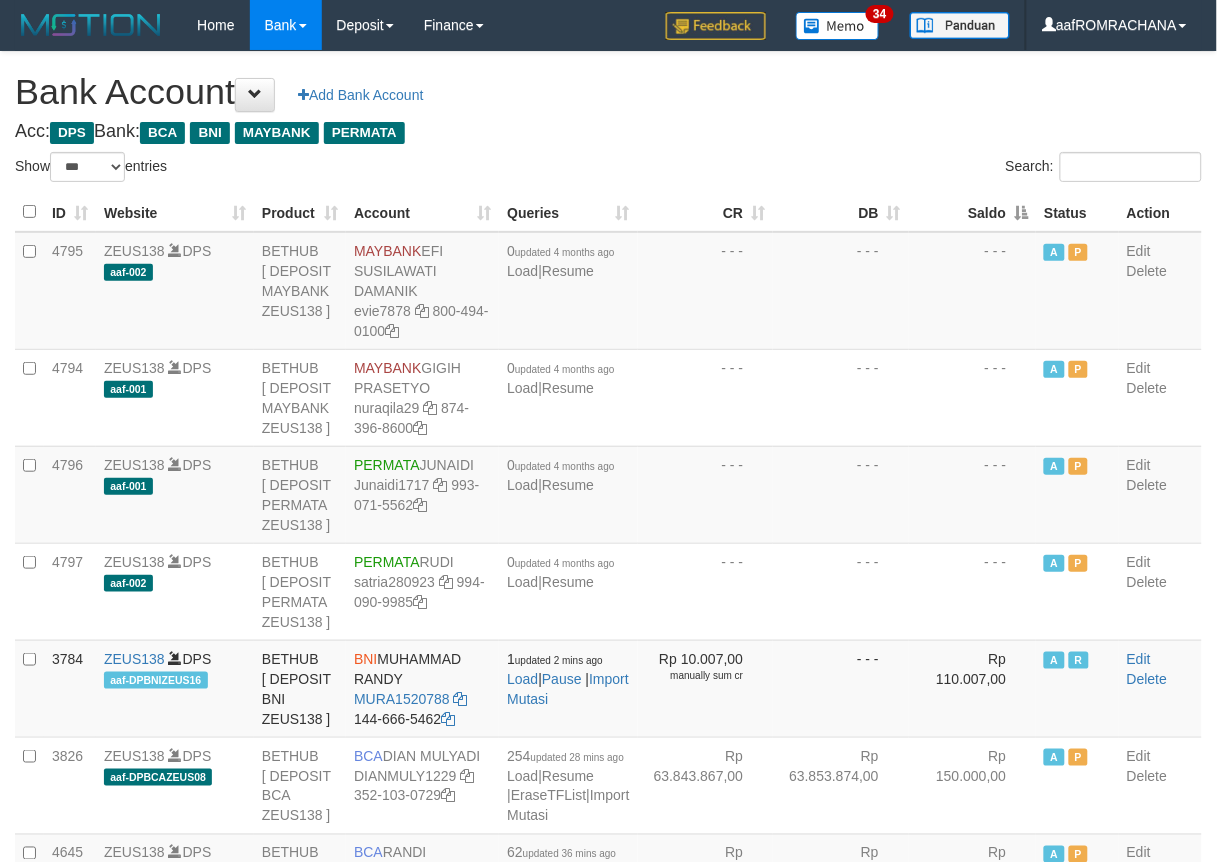 click on "Saldo" at bounding box center (973, 212) 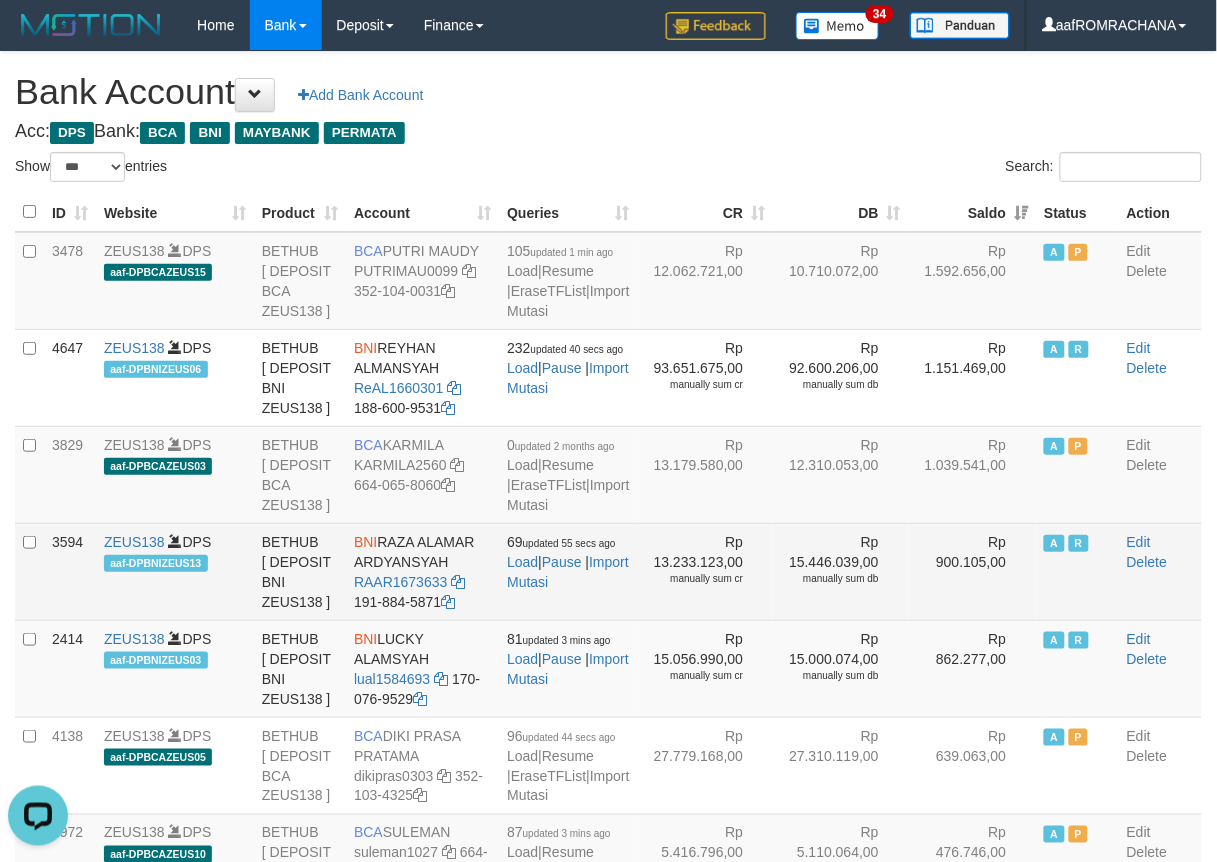 scroll, scrollTop: 0, scrollLeft: 0, axis: both 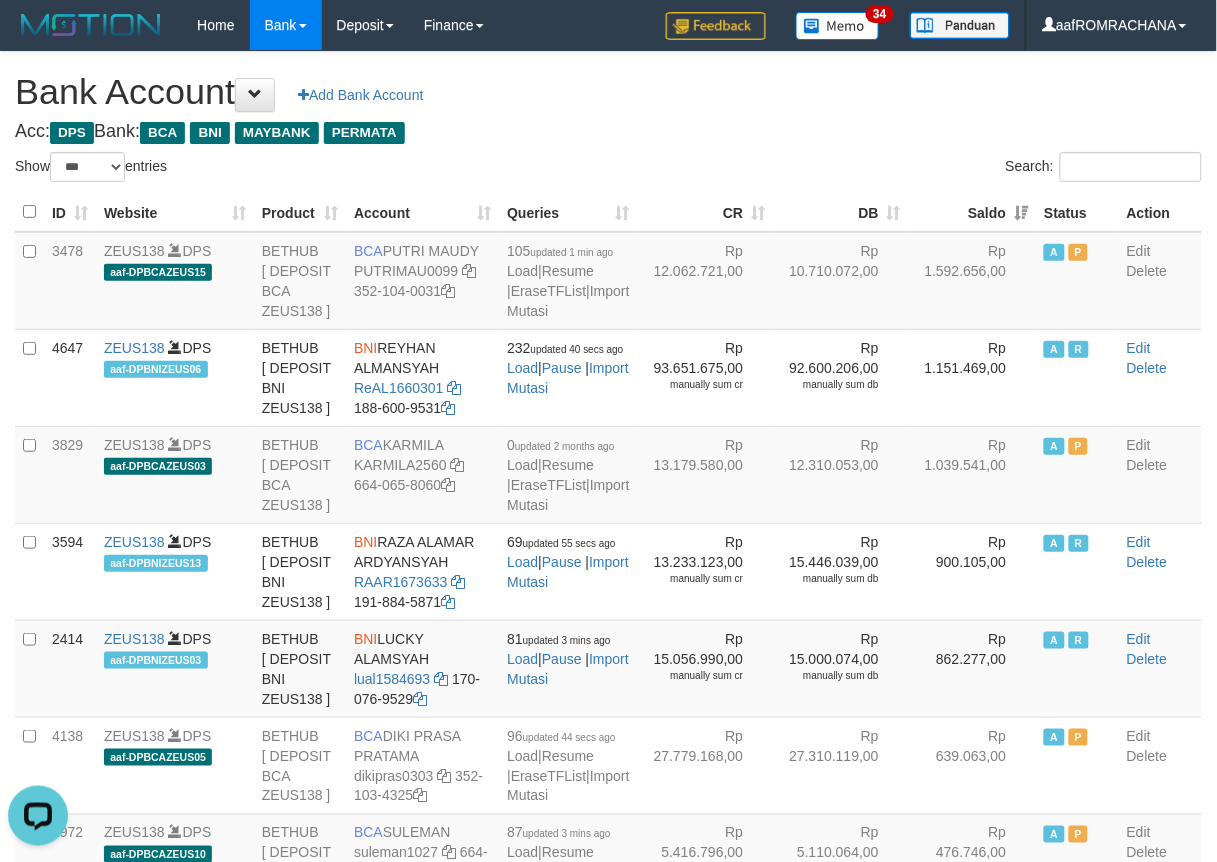 click on "Acc: 										 DPS
Bank:   BCA   BNI   MAYBANK   PERMATA" at bounding box center [608, 132] 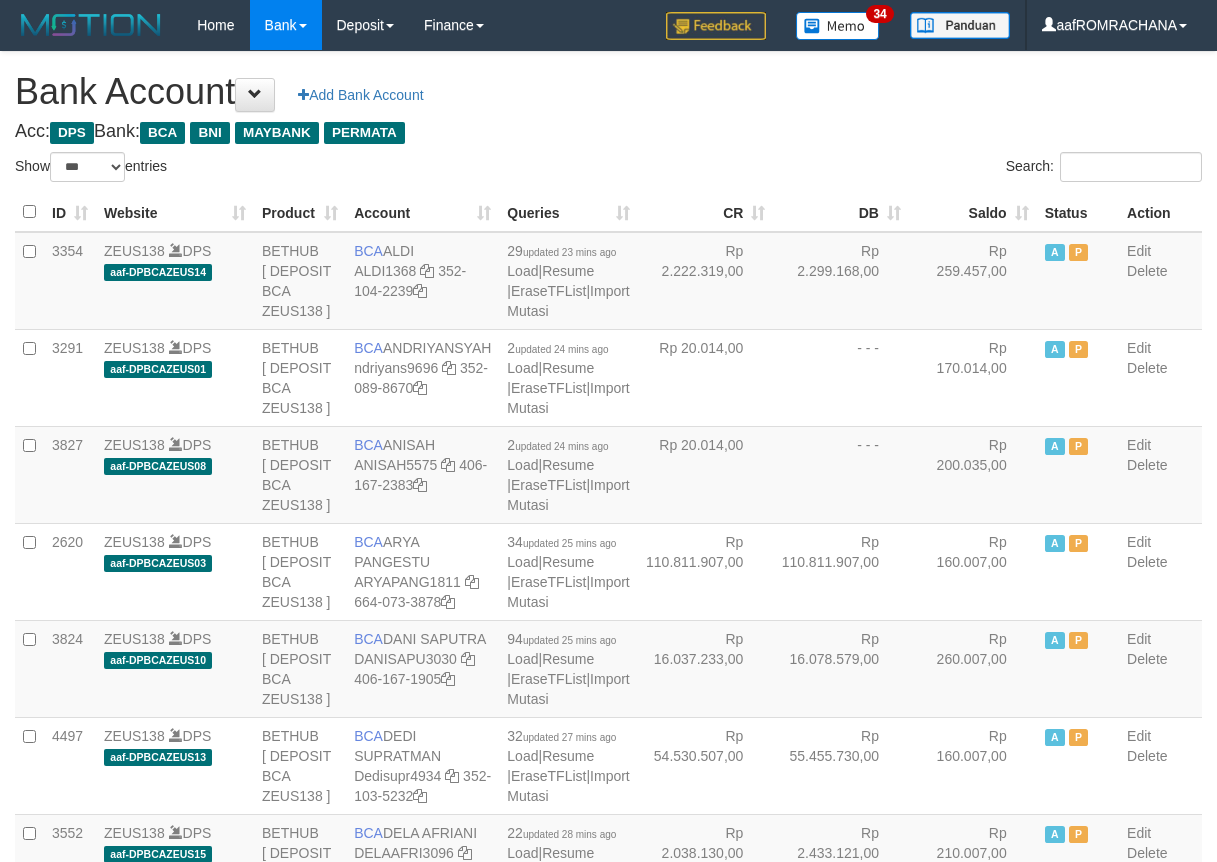 select on "***" 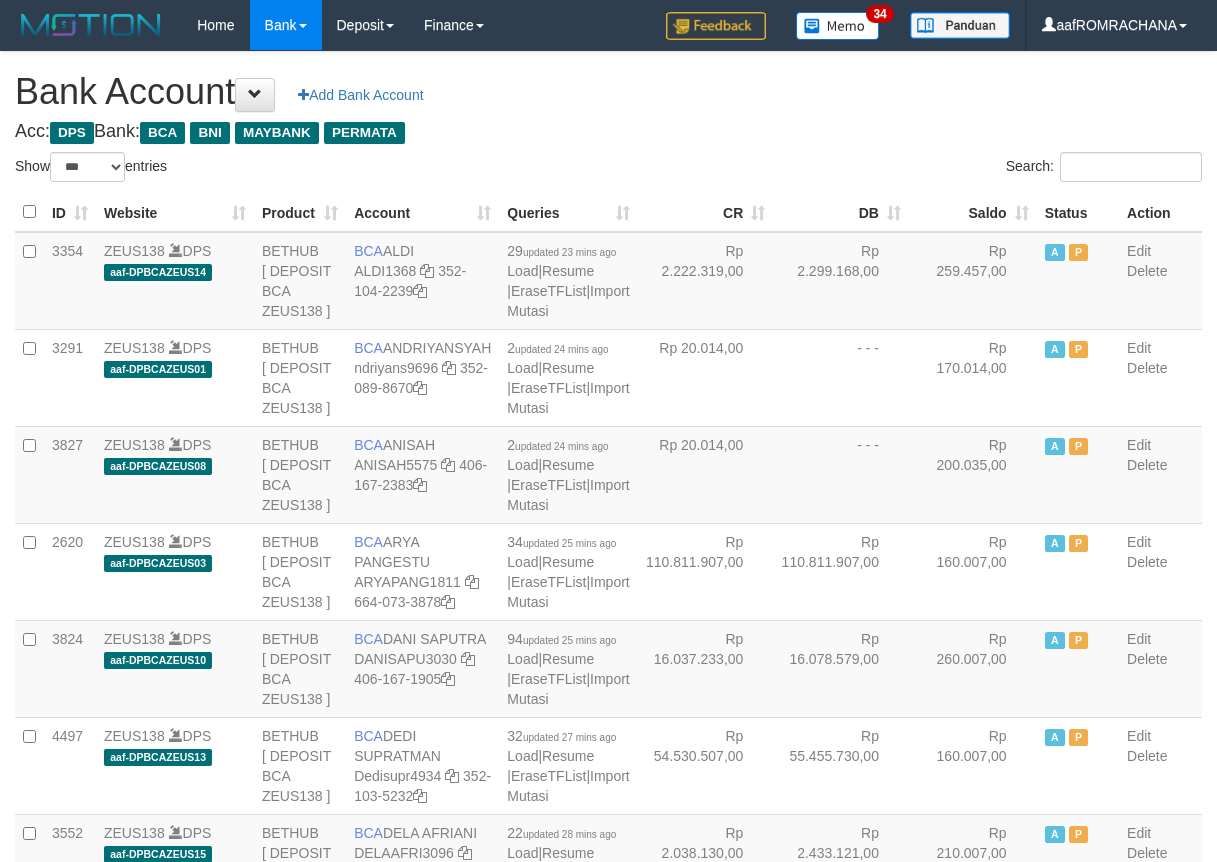 click on "Saldo" at bounding box center (973, 212) 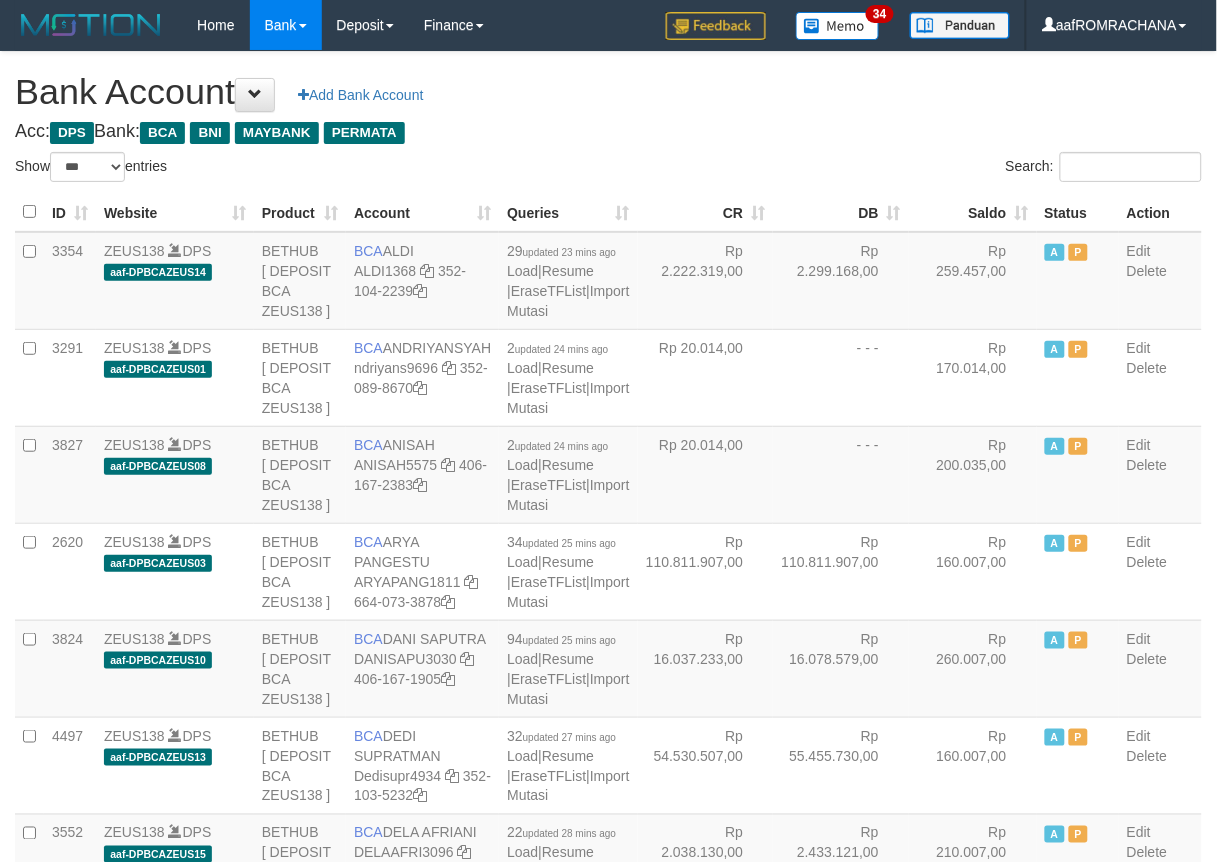 drag, startPoint x: 0, startPoint y: 0, endPoint x: 913, endPoint y: 212, distance: 937.2902 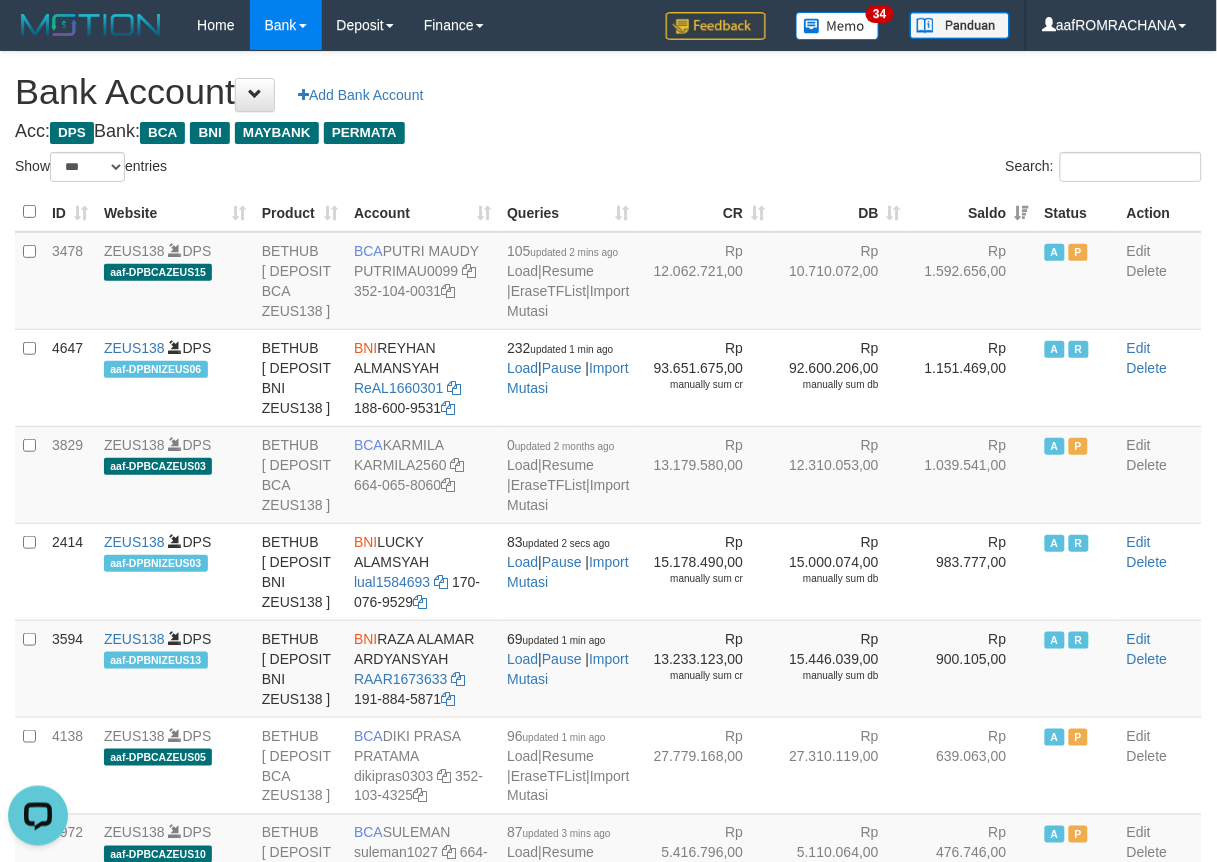 scroll, scrollTop: 0, scrollLeft: 0, axis: both 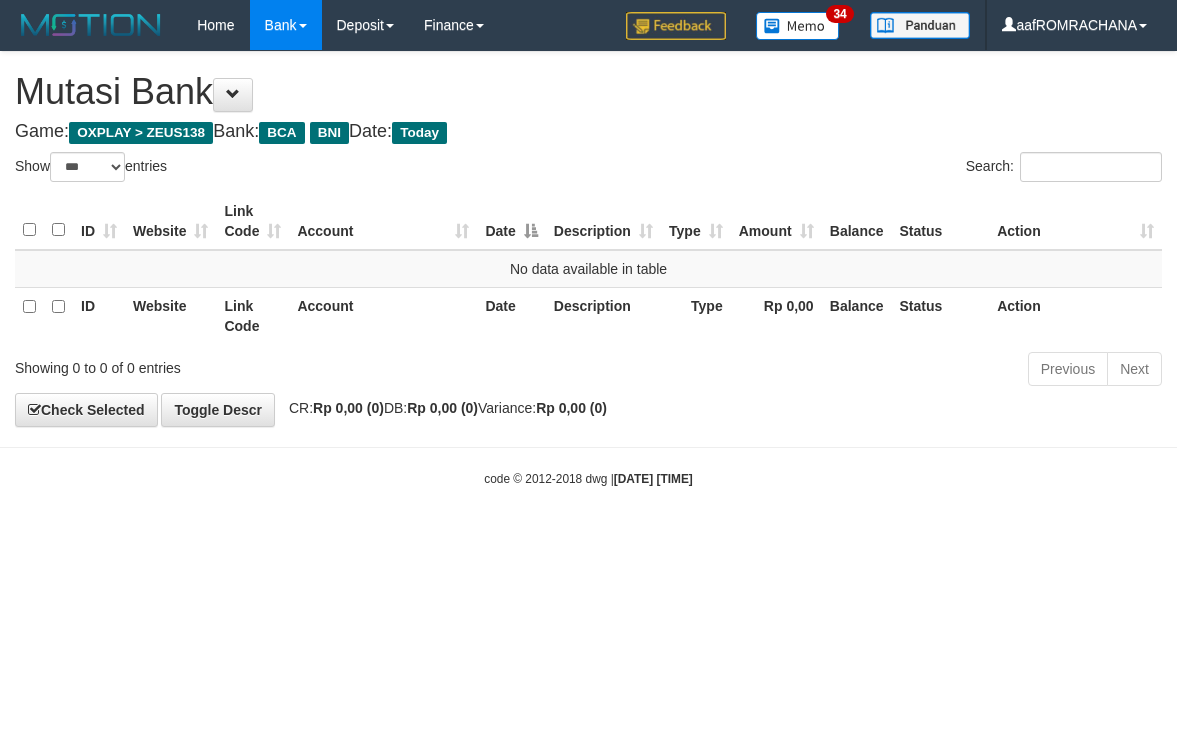 select on "***" 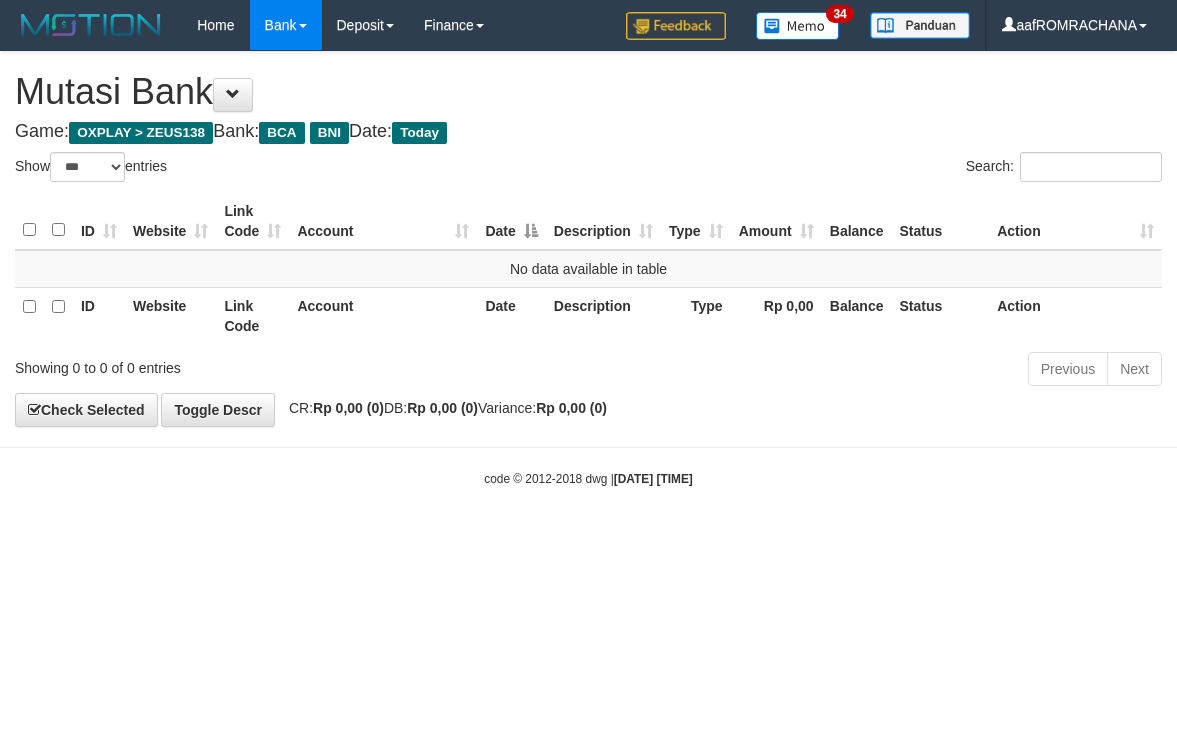 scroll, scrollTop: 0, scrollLeft: 0, axis: both 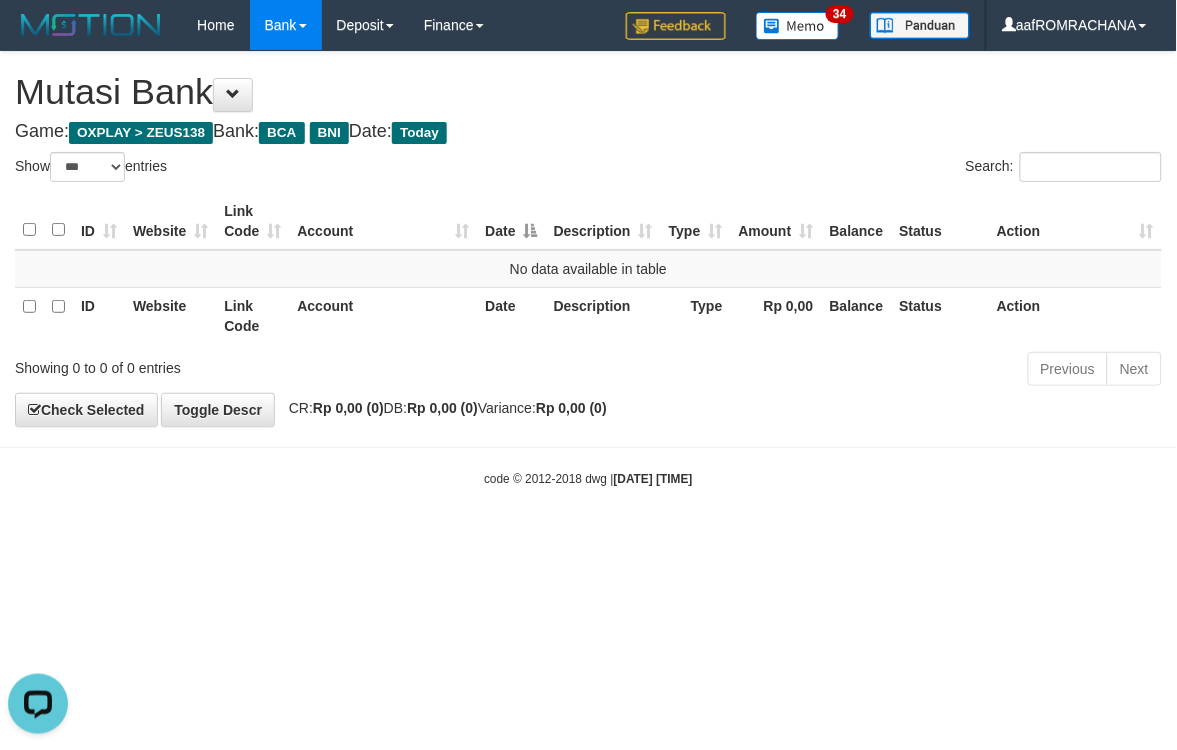 click on "Toggle navigation
Home
Bank
Account List
Load
By Website
Group
[OXPLAY]													ZEUS138
By Load Group (DPS)
Sync" at bounding box center (588, 269) 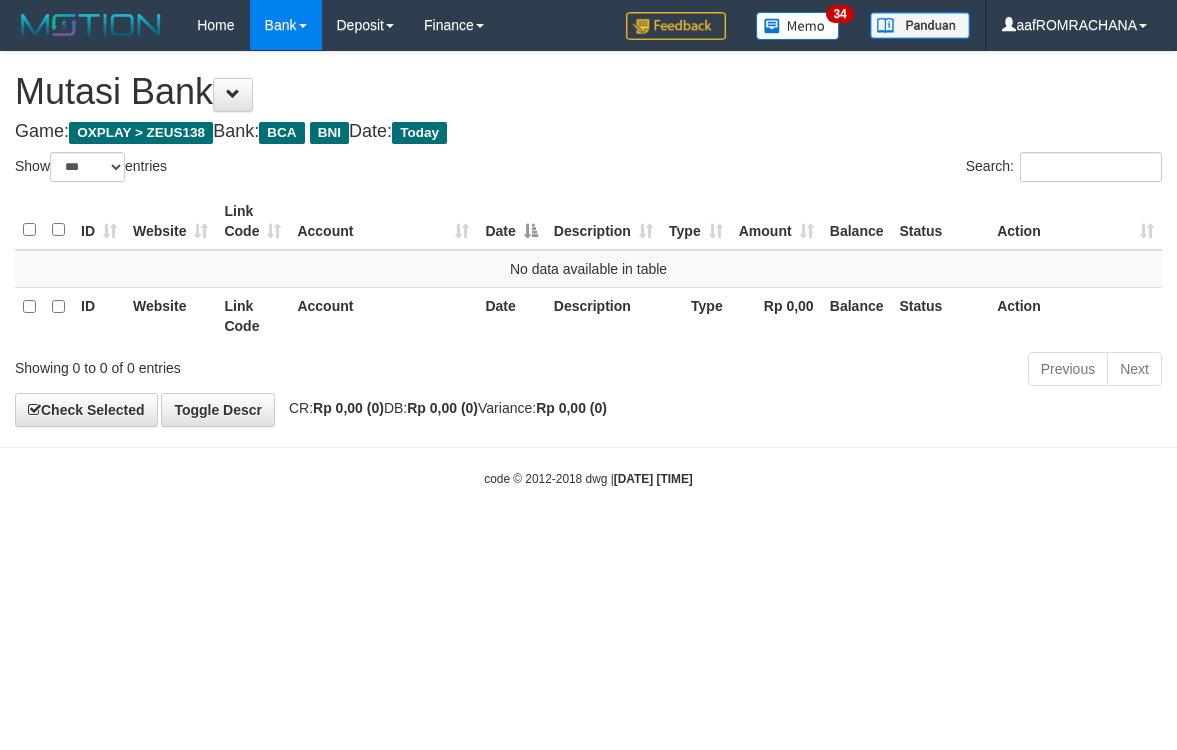select on "***" 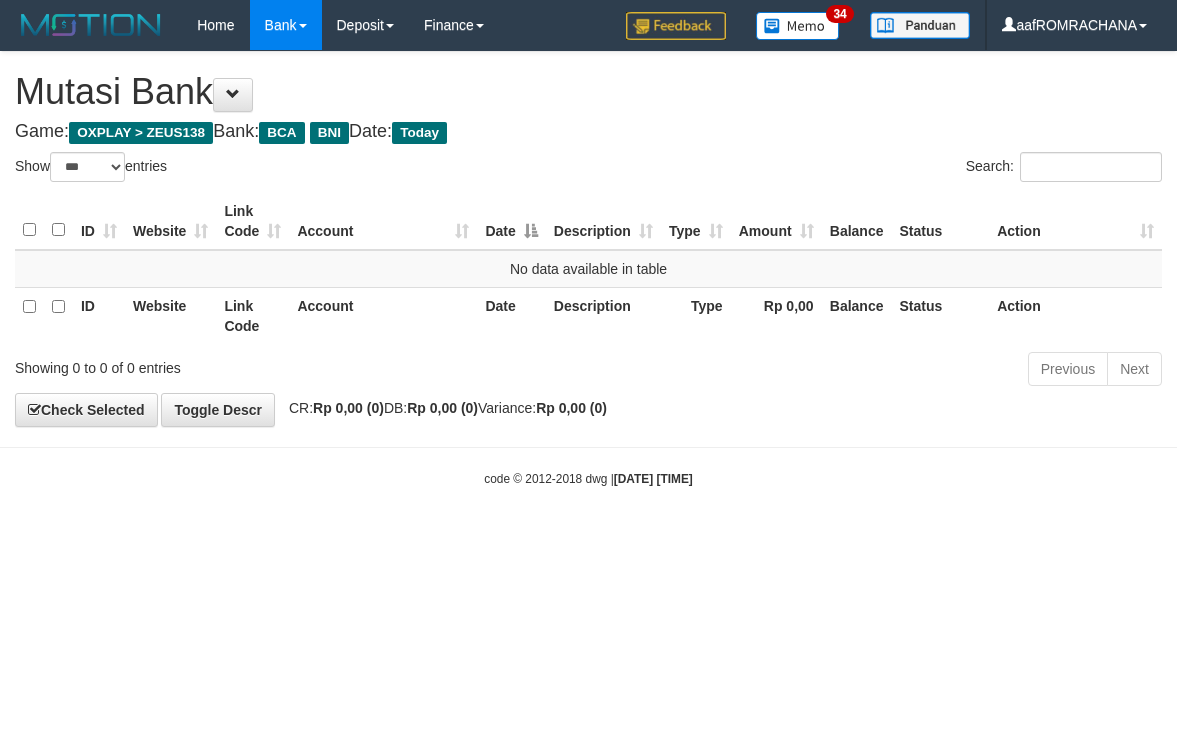 scroll, scrollTop: 0, scrollLeft: 0, axis: both 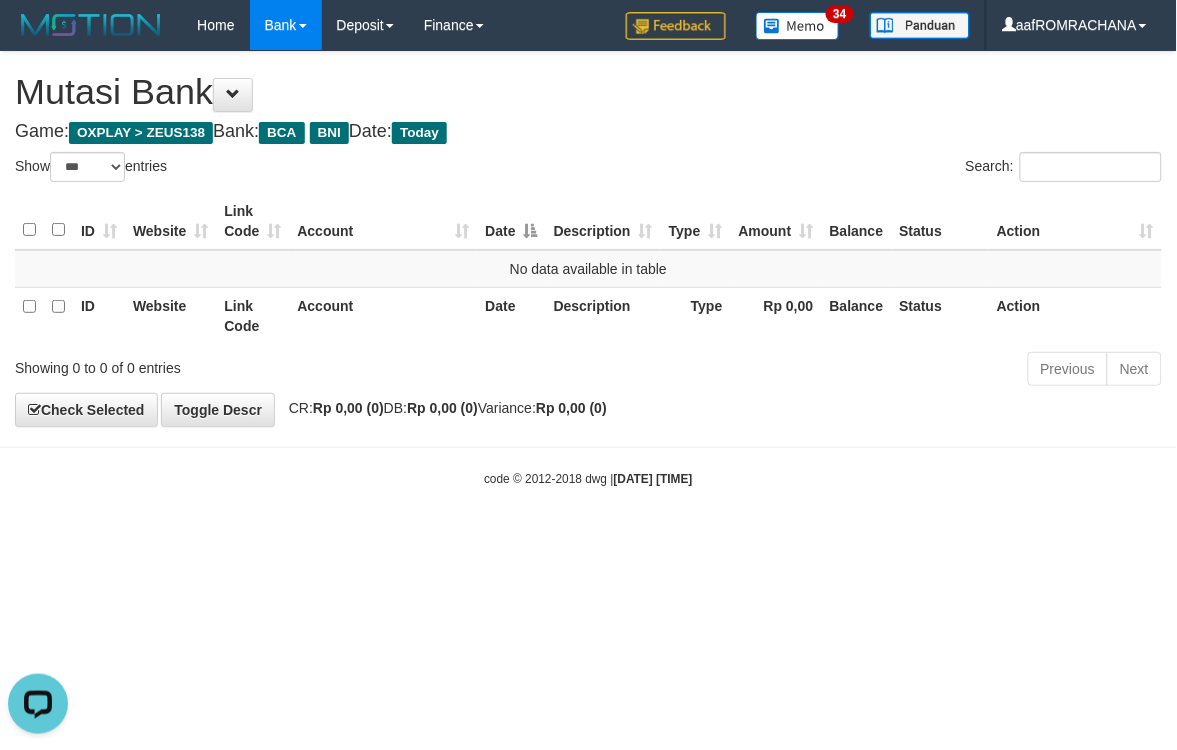 click on "Toggle navigation
Home
Bank
Account List
Load
By Website
Group
[OXPLAY]													ZEUS138
By Load Group (DPS)
Sync" at bounding box center [588, 269] 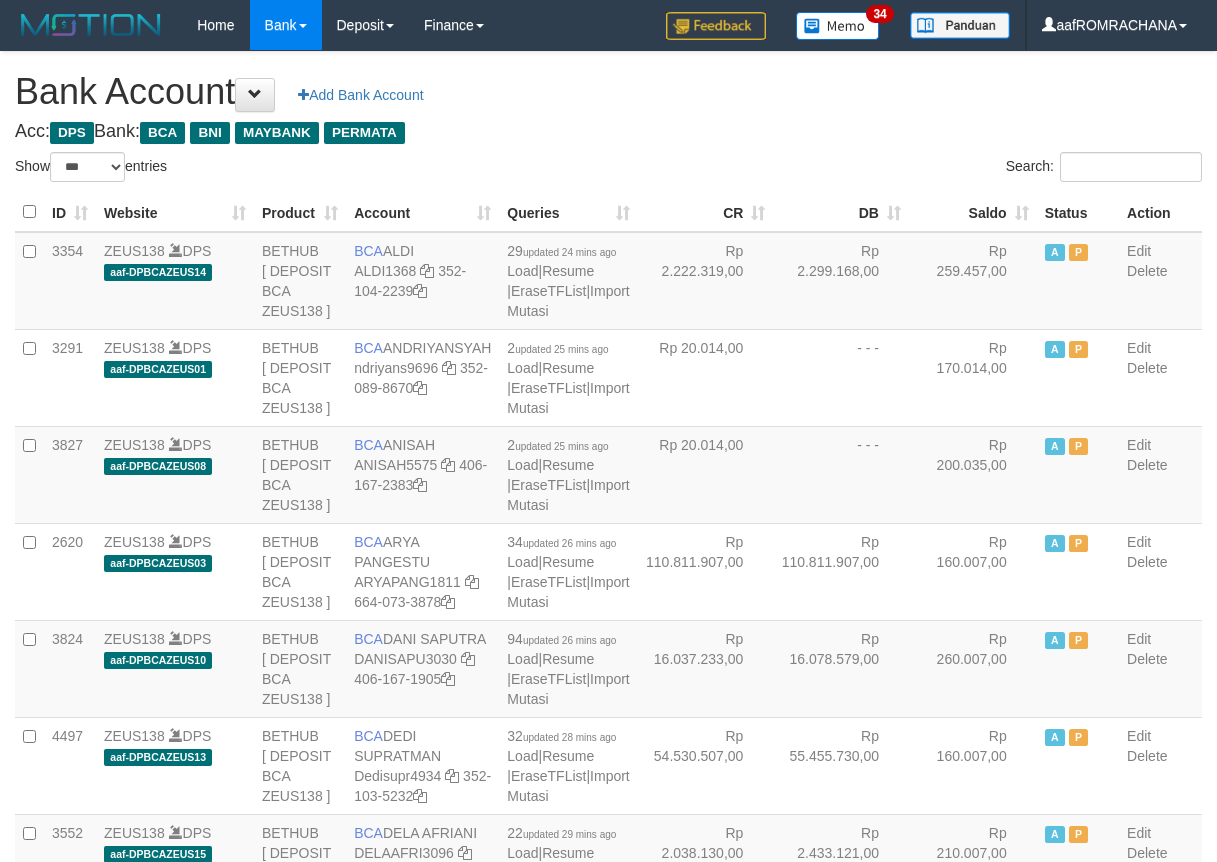 select on "***" 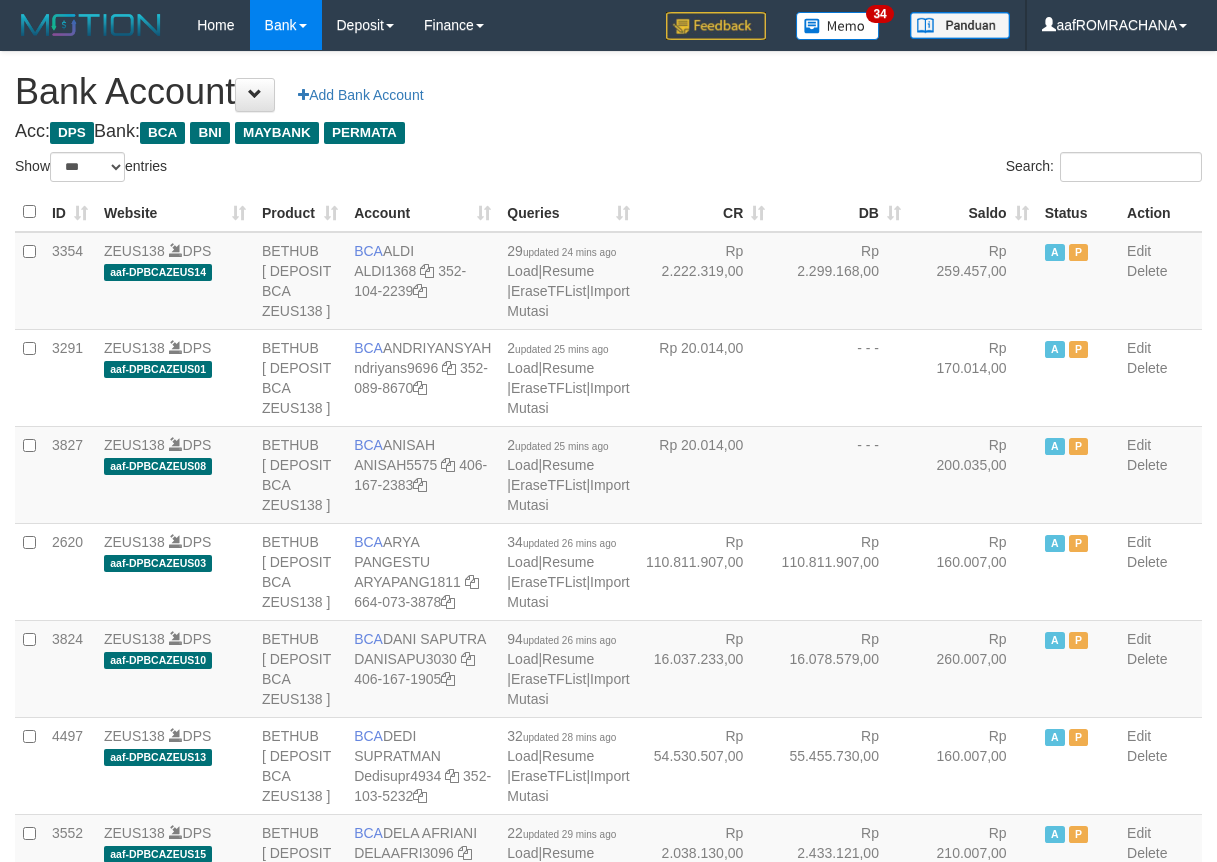scroll, scrollTop: 0, scrollLeft: 0, axis: both 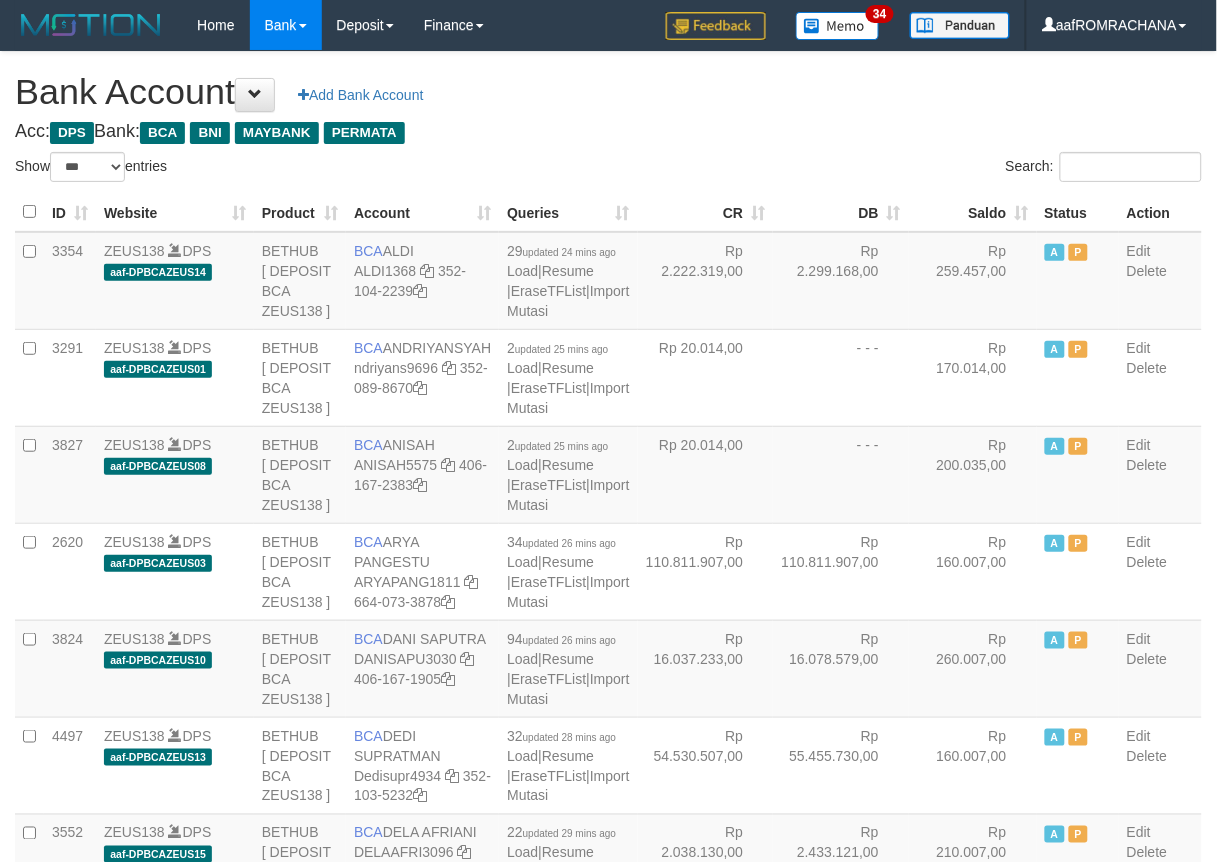 click on "Saldo" at bounding box center [973, 212] 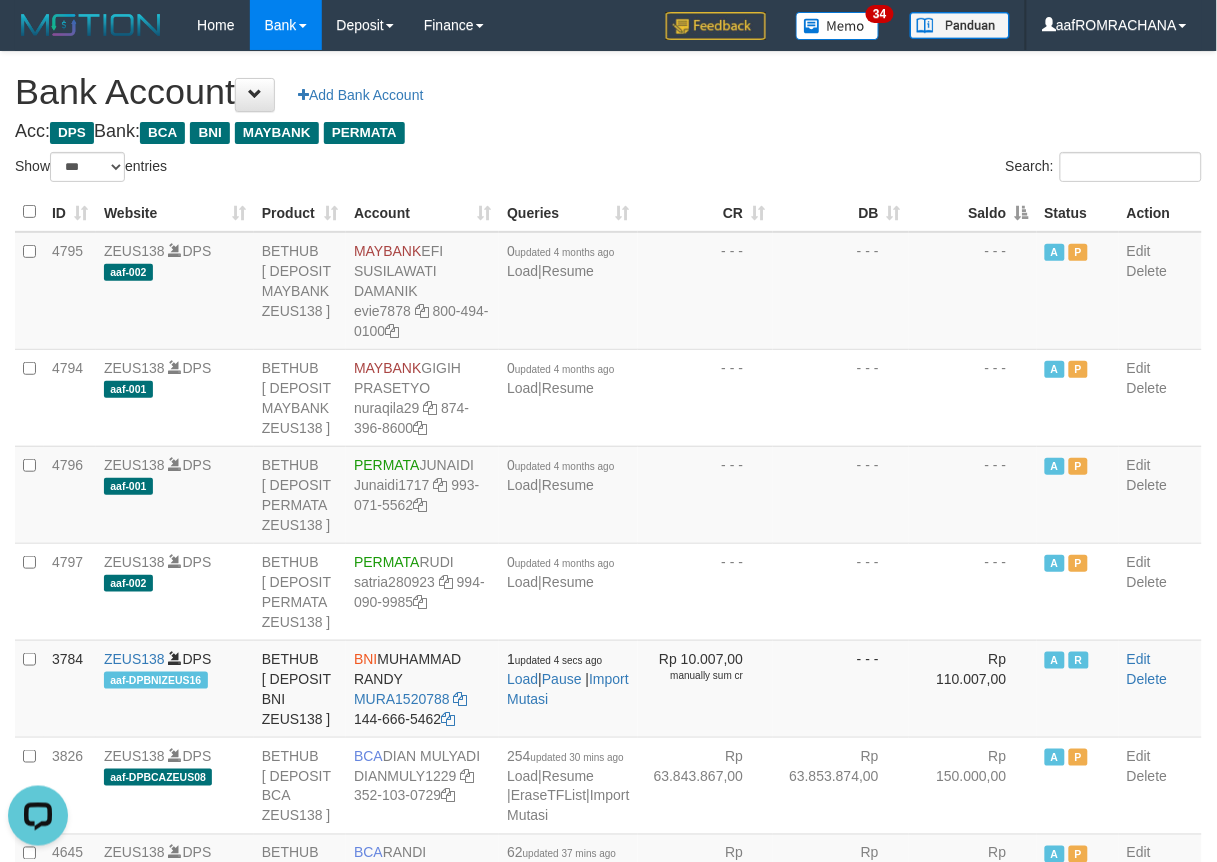 scroll, scrollTop: 0, scrollLeft: 0, axis: both 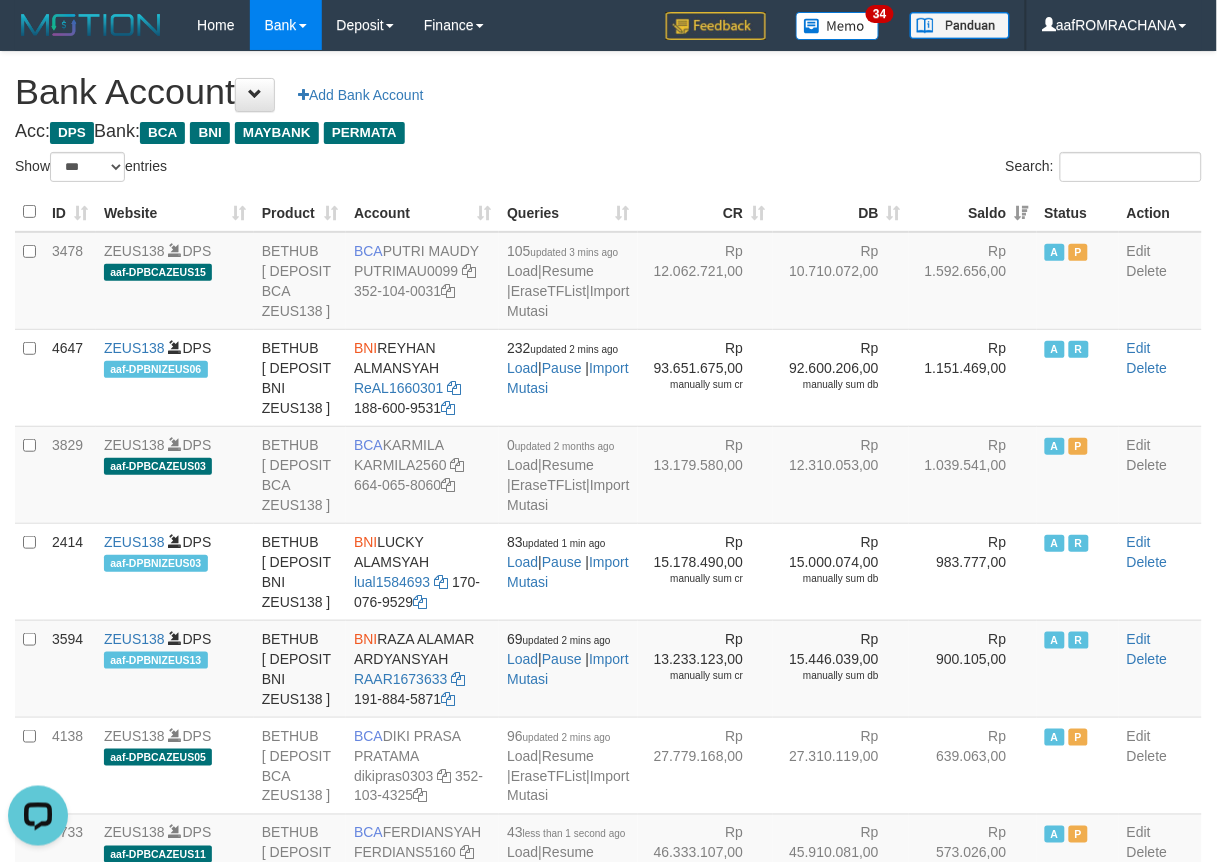 click on "Search:" at bounding box center [913, 169] 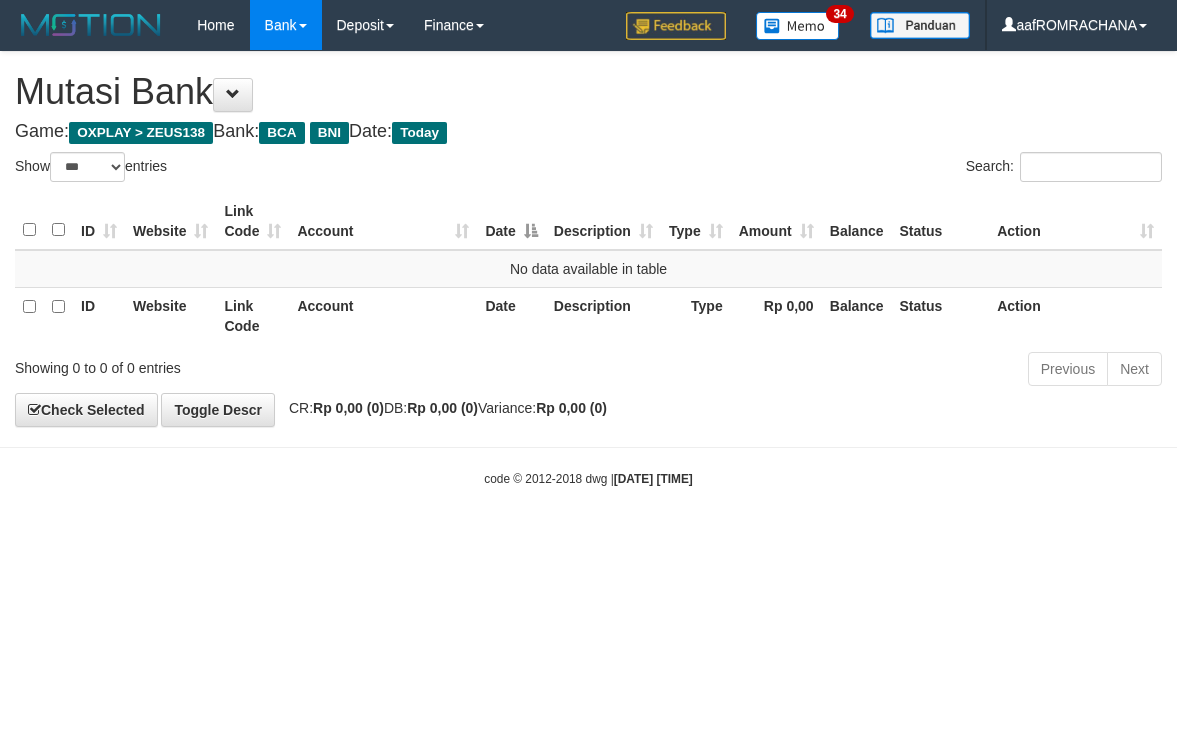 select on "***" 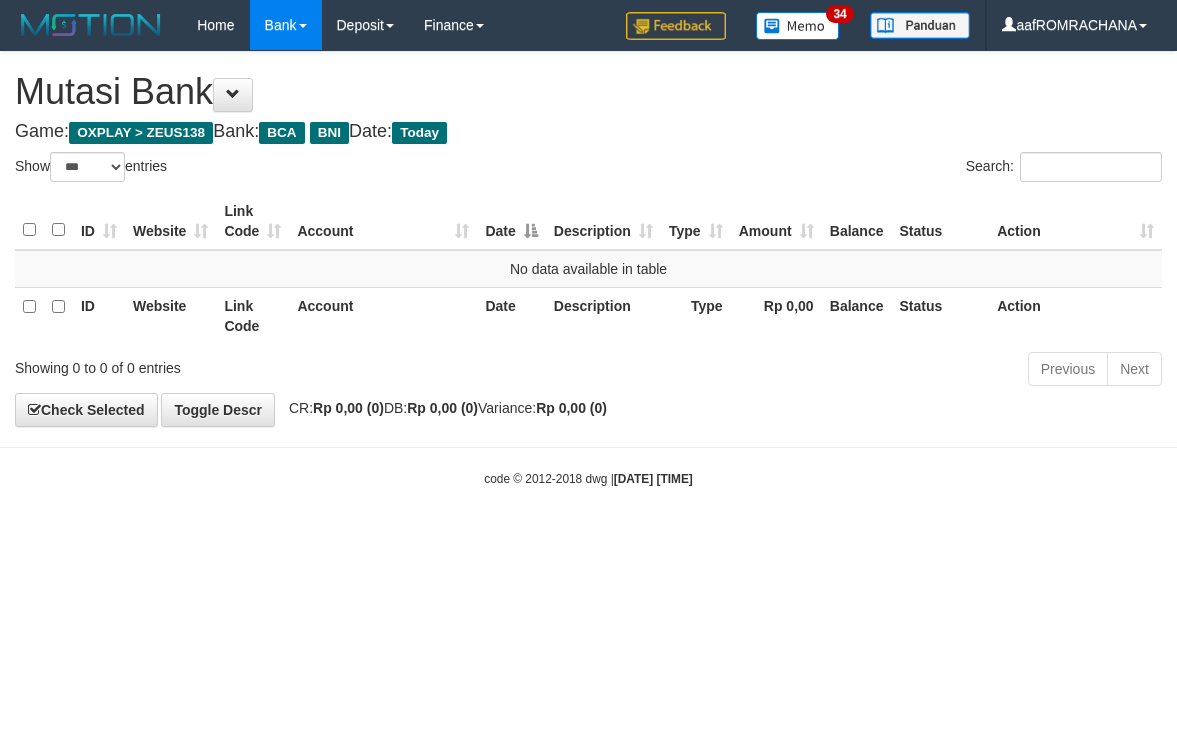 scroll, scrollTop: 0, scrollLeft: 0, axis: both 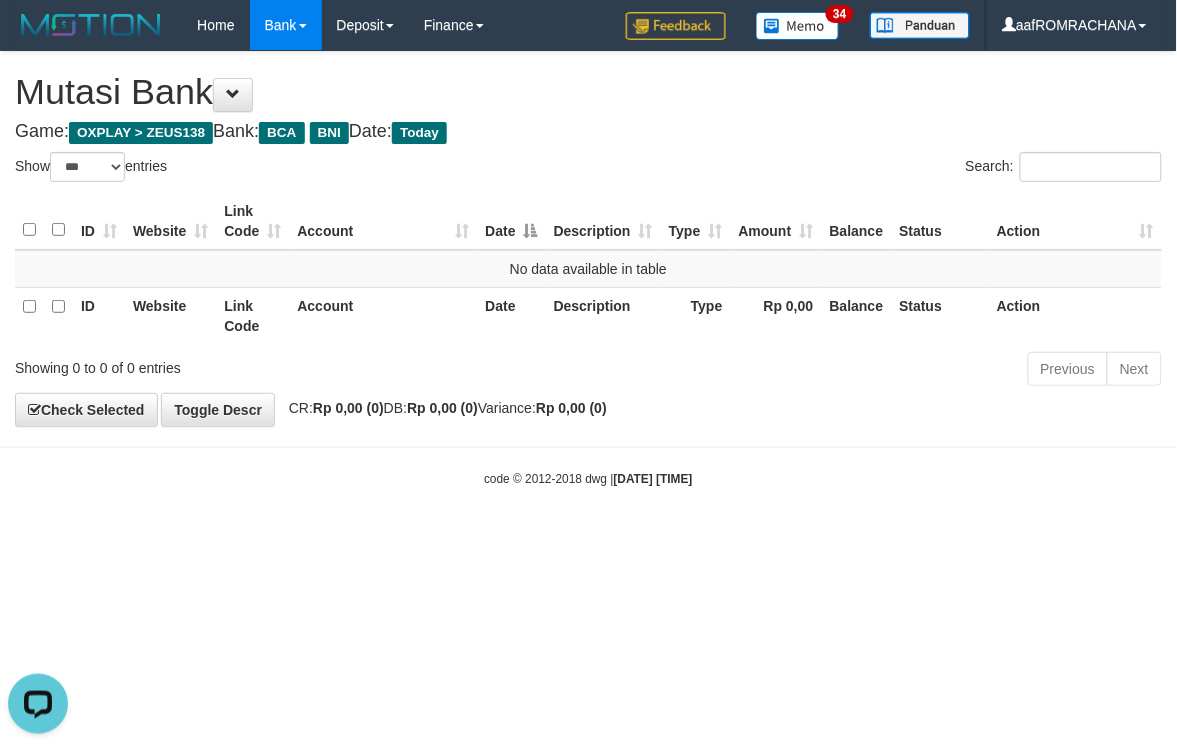 click on "Toggle navigation
Home
Bank
Account List
Load
By Website
Group
[OXPLAY]													ZEUS138
By Load Group (DPS)
Sync" at bounding box center (588, 269) 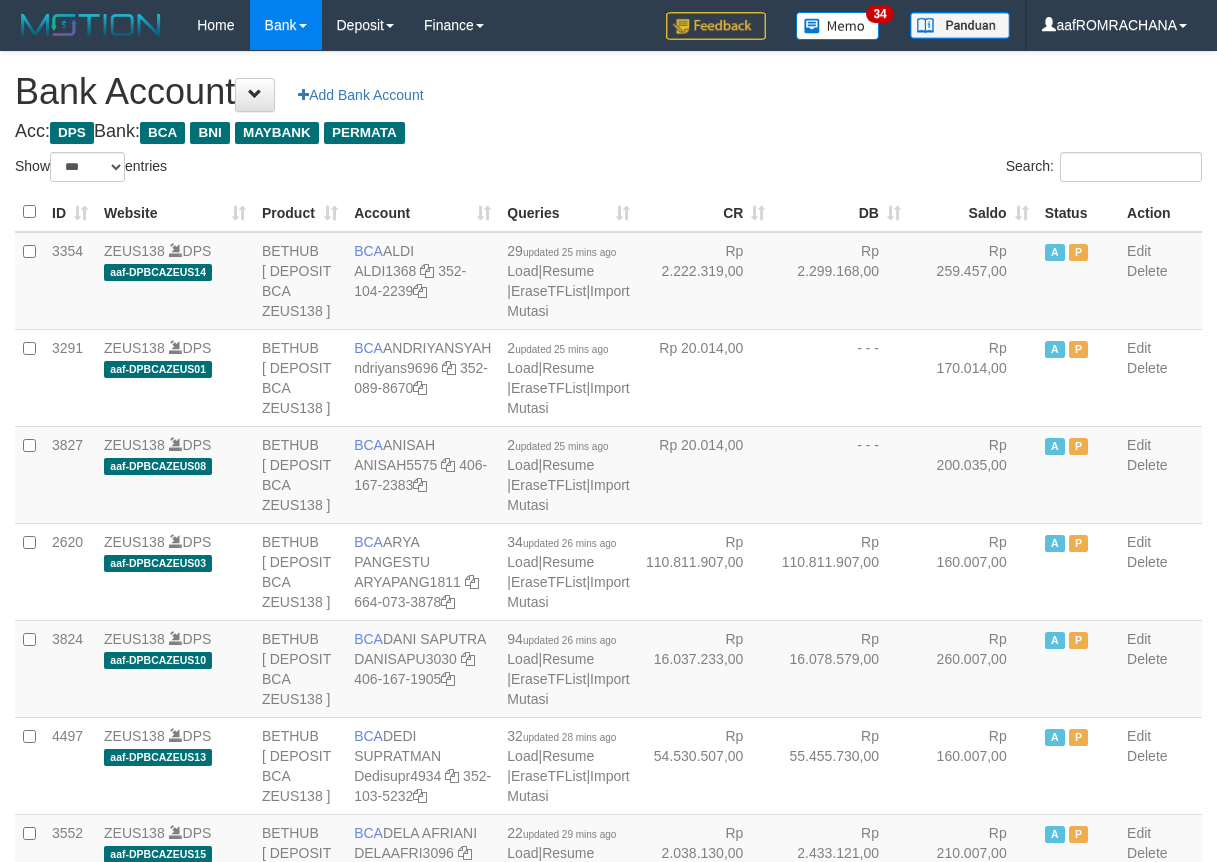 select on "***" 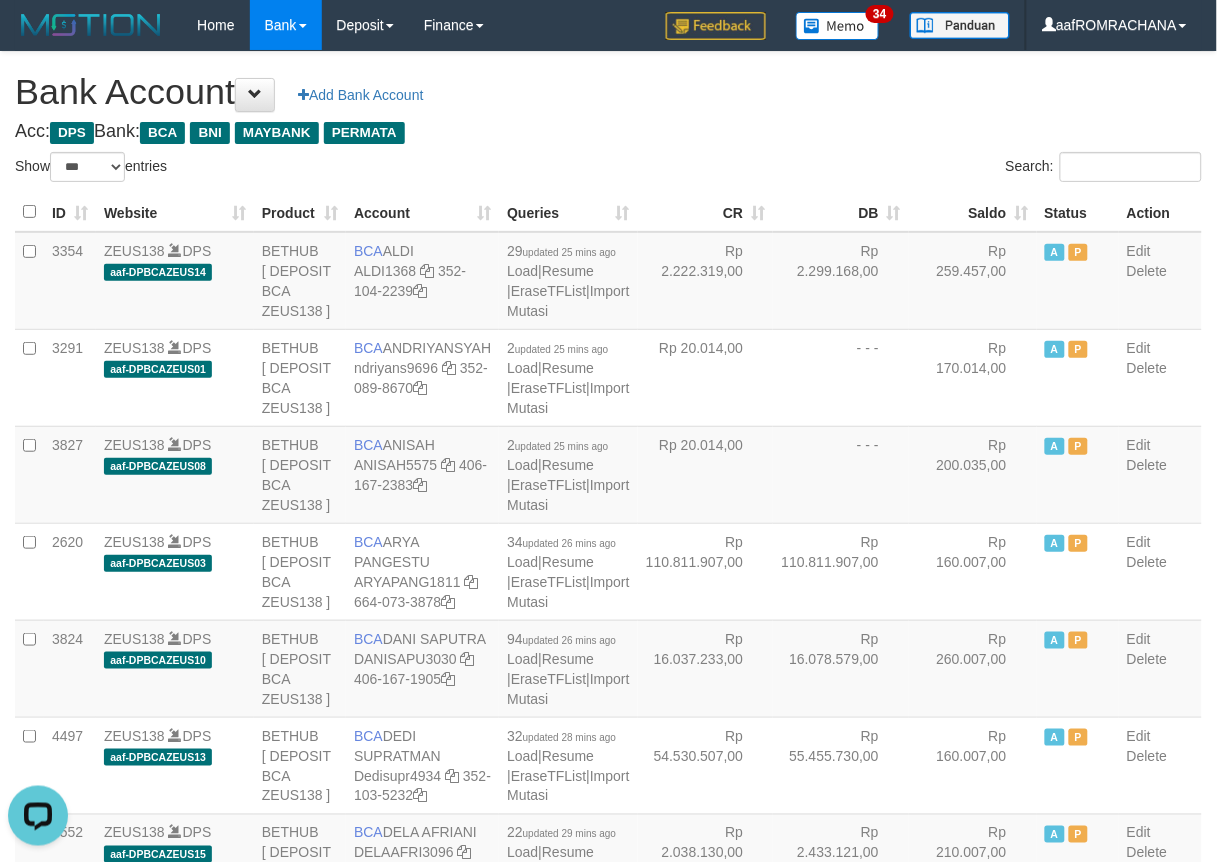 scroll, scrollTop: 0, scrollLeft: 0, axis: both 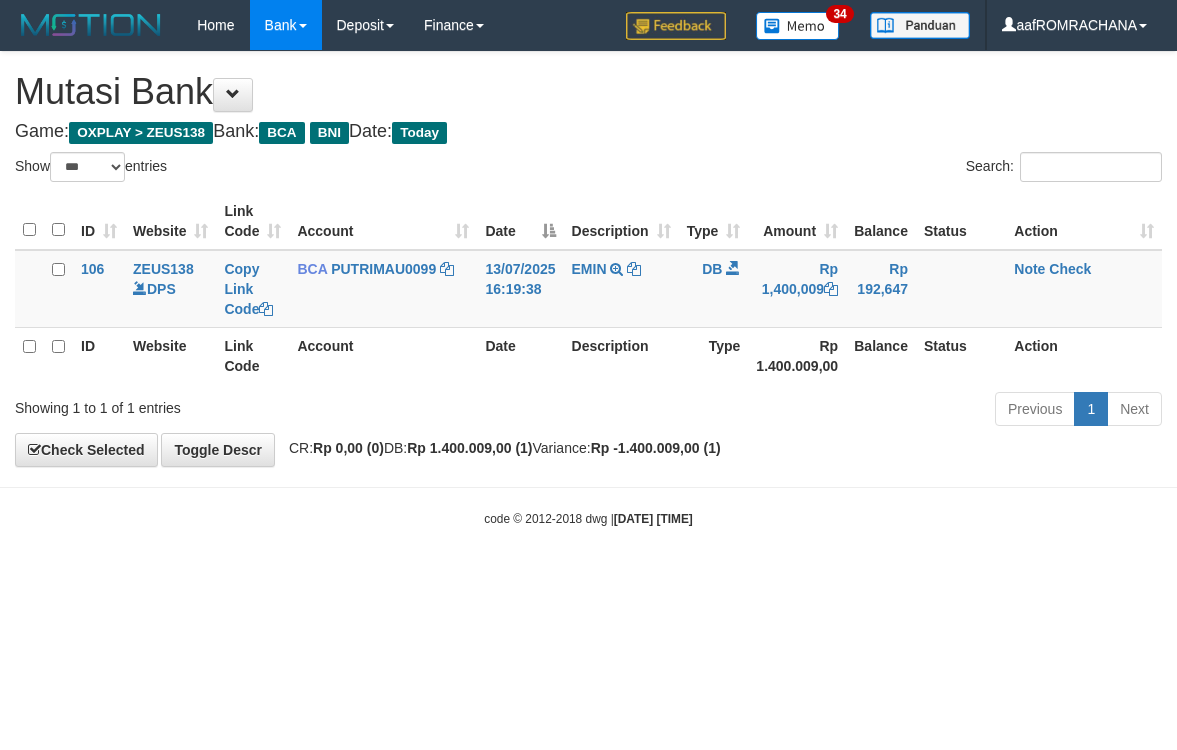 select on "***" 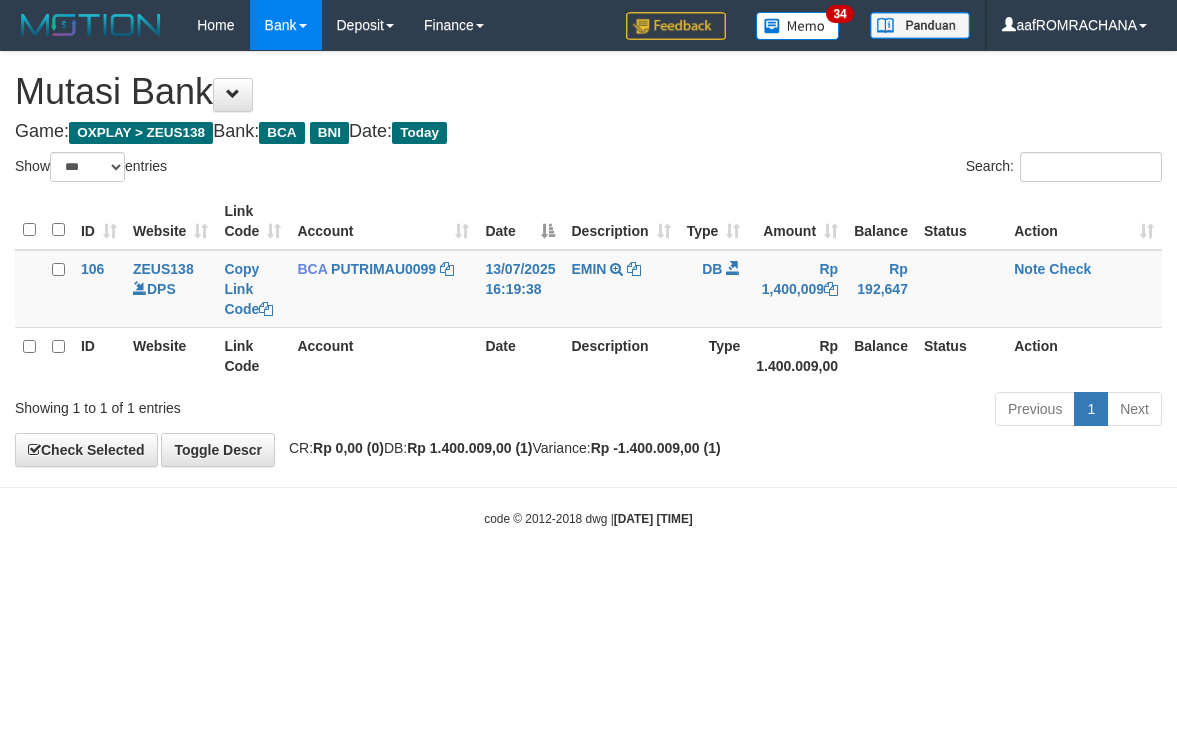 scroll, scrollTop: 0, scrollLeft: 0, axis: both 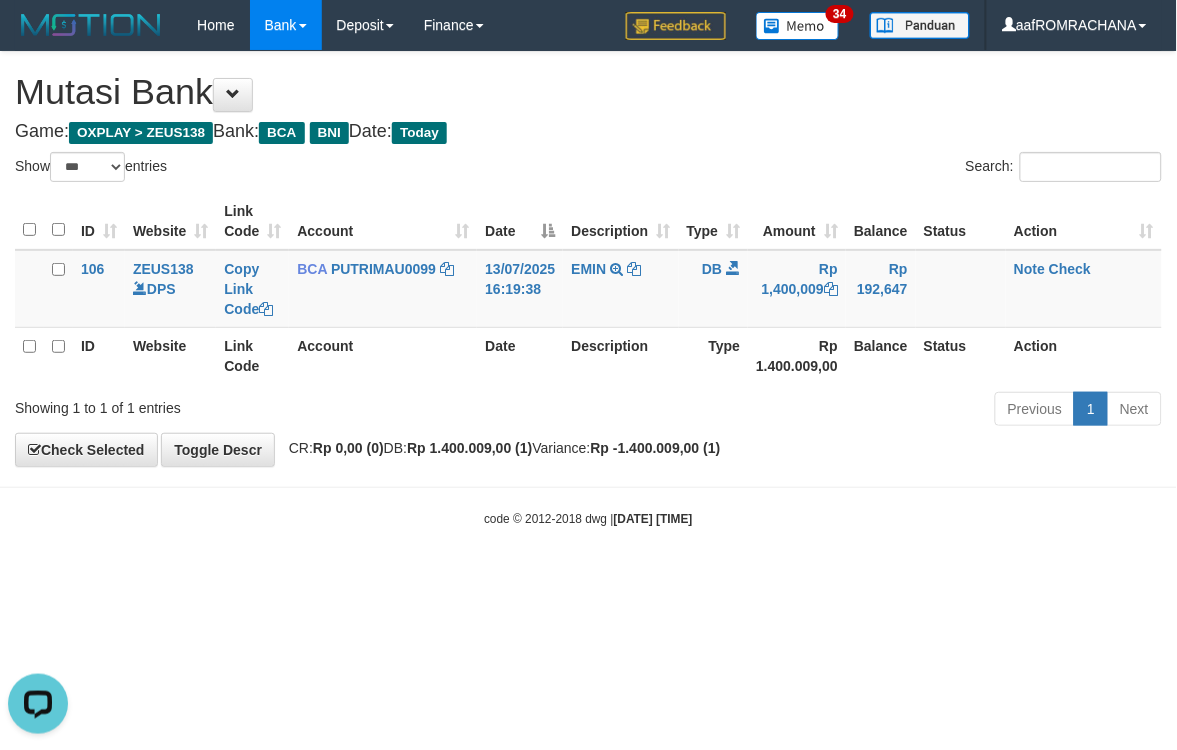 click on "Toggle navigation
Home
Bank
Account List
Load
By Website
Group
[OXPLAY]													ZEUS138
By Load Group (DPS)
Sync" at bounding box center [588, 289] 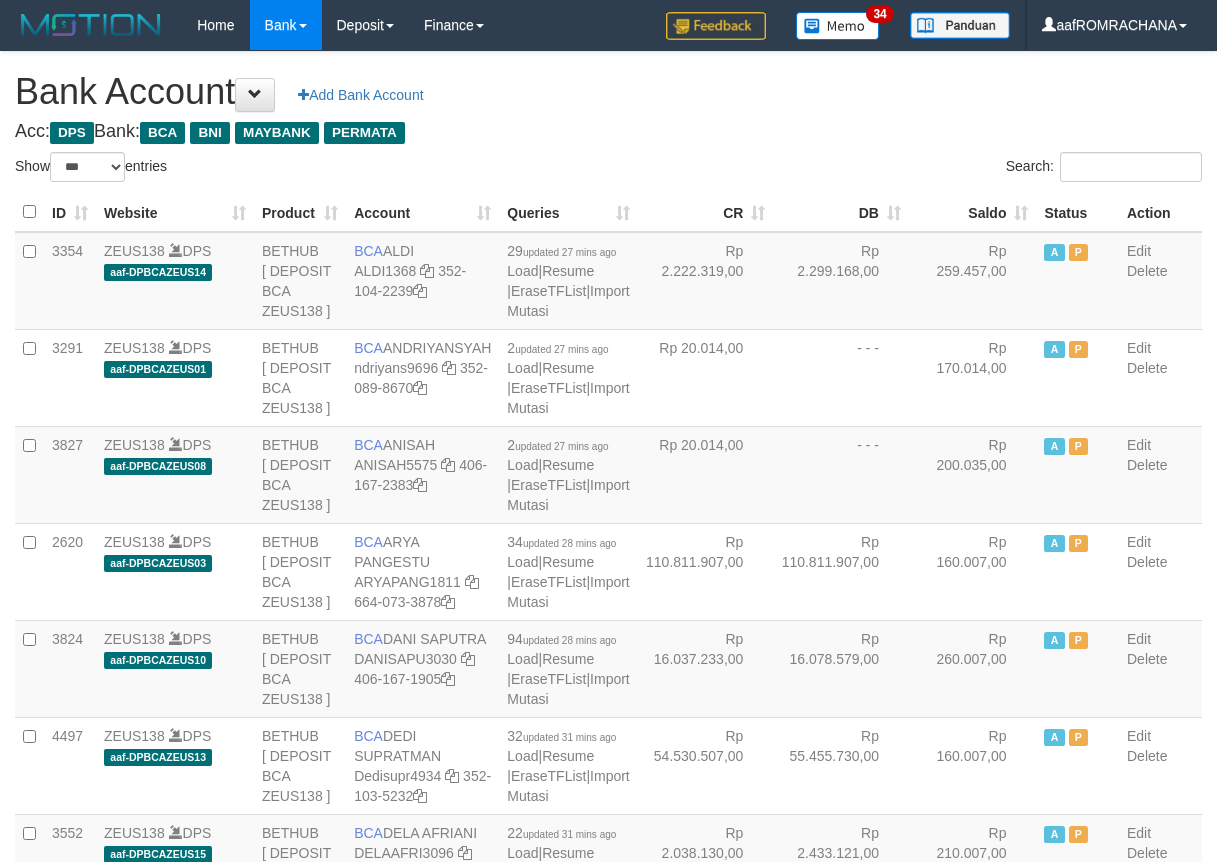 select on "***" 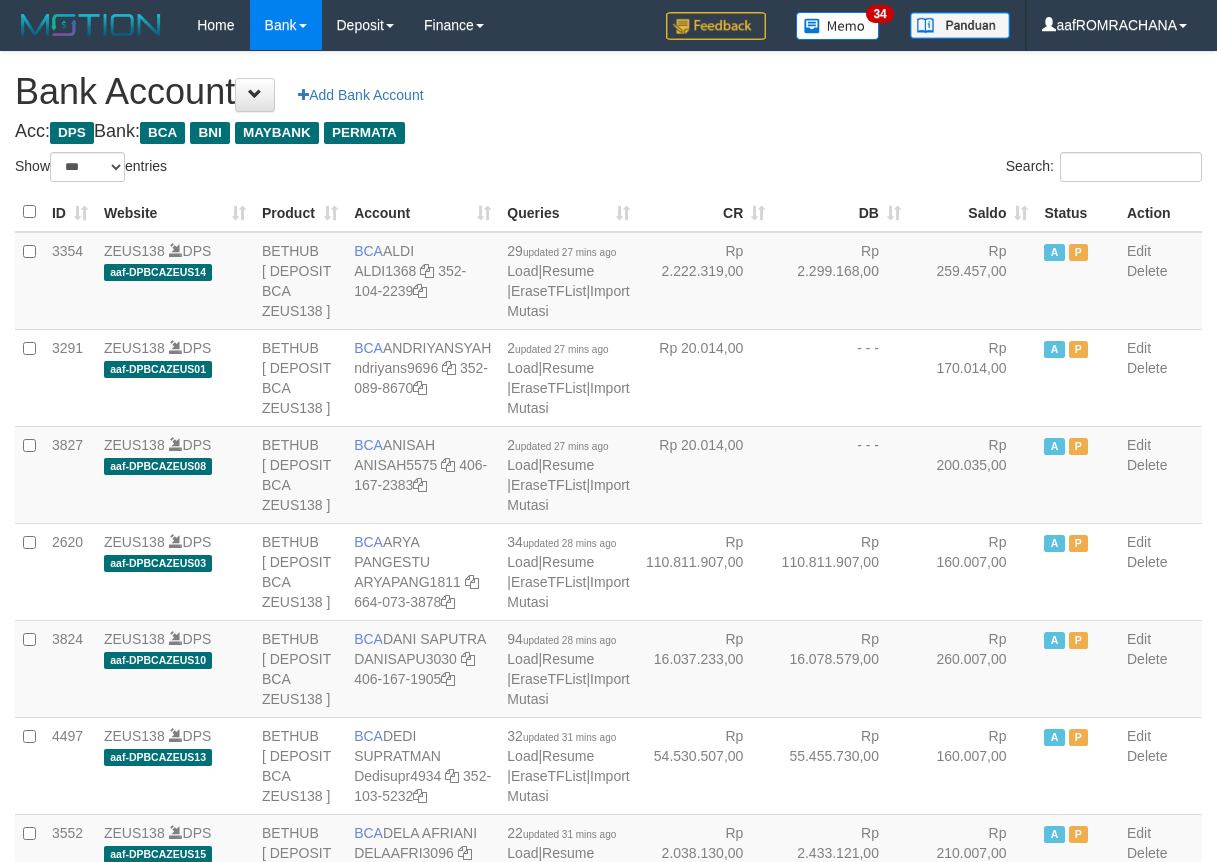 click on "Saldo" at bounding box center (973, 212) 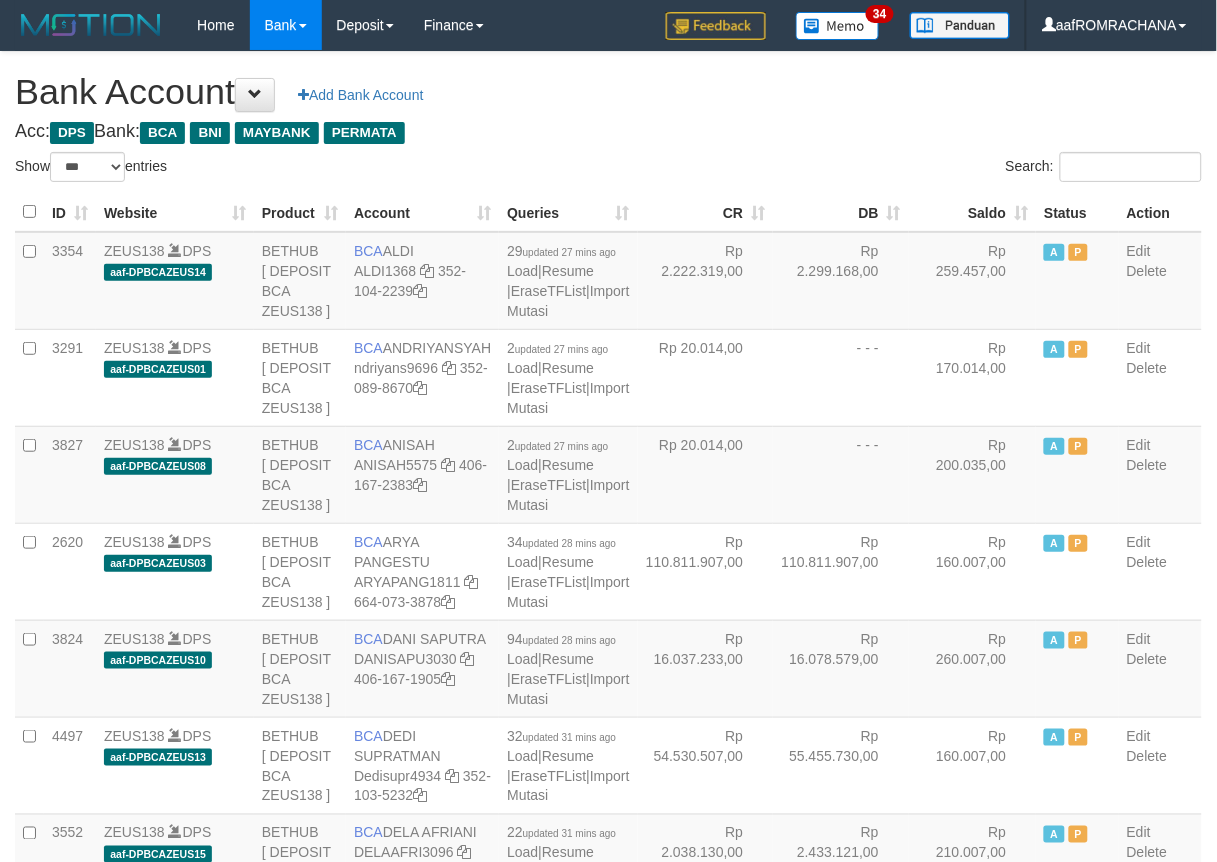 click on "Saldo" at bounding box center [973, 212] 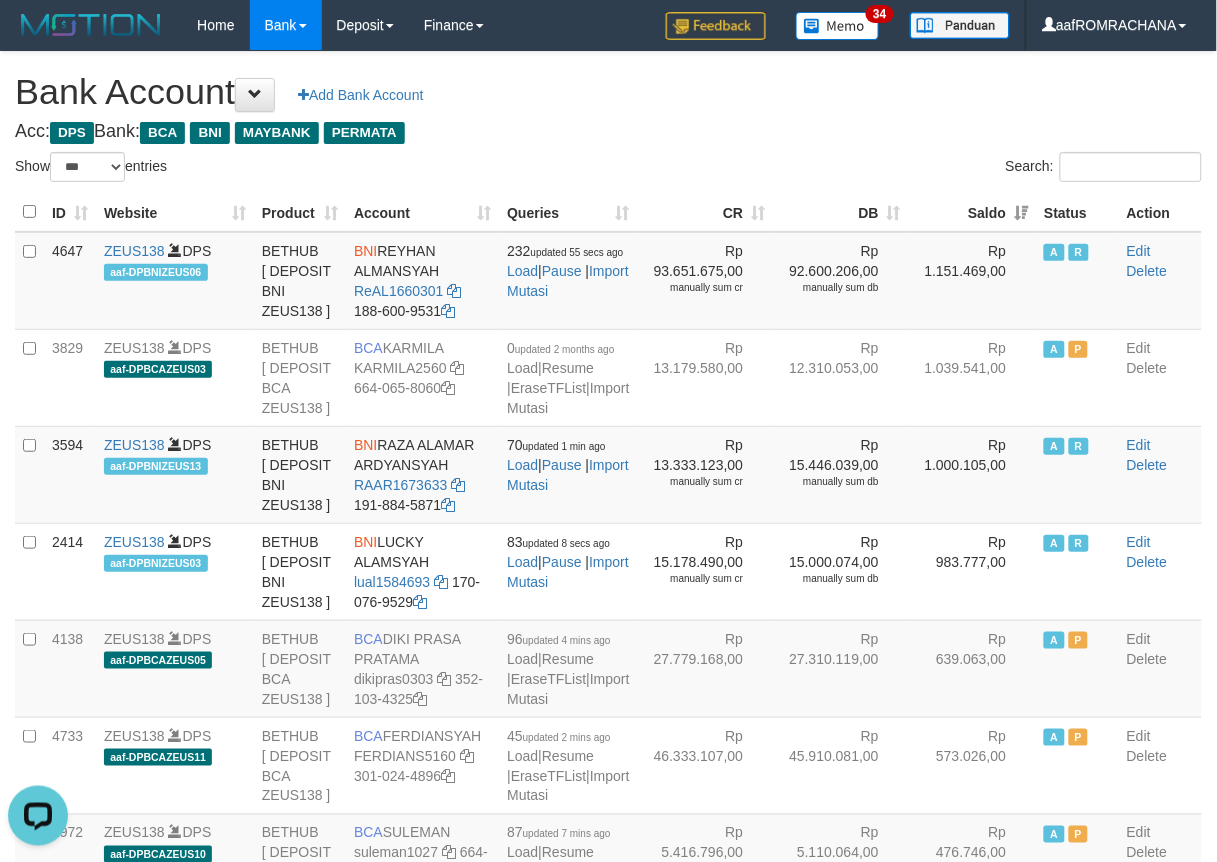 scroll, scrollTop: 0, scrollLeft: 0, axis: both 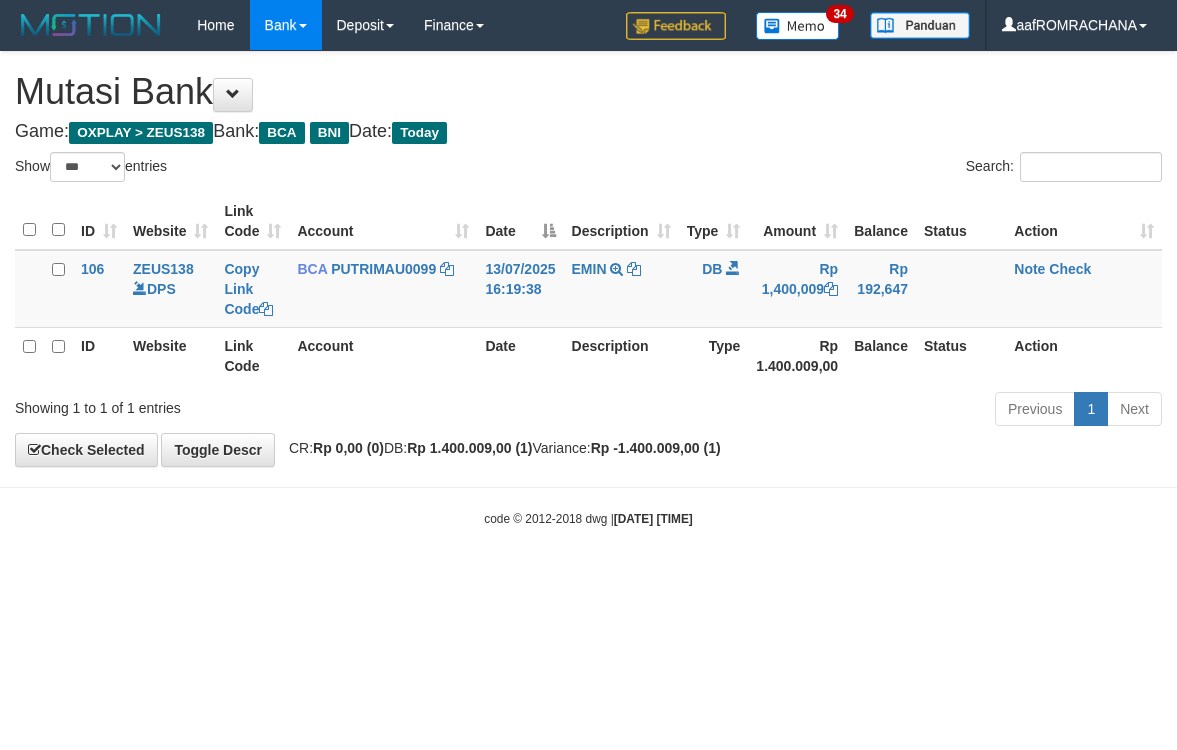 select on "***" 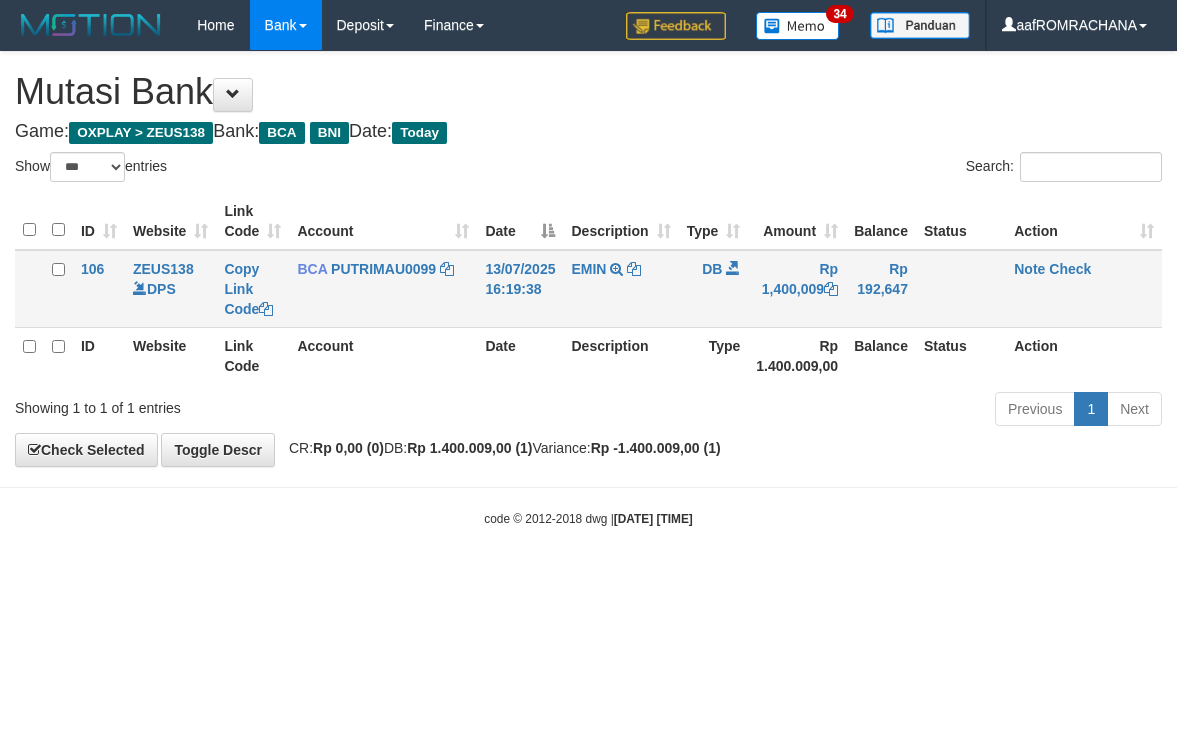 scroll, scrollTop: 0, scrollLeft: 0, axis: both 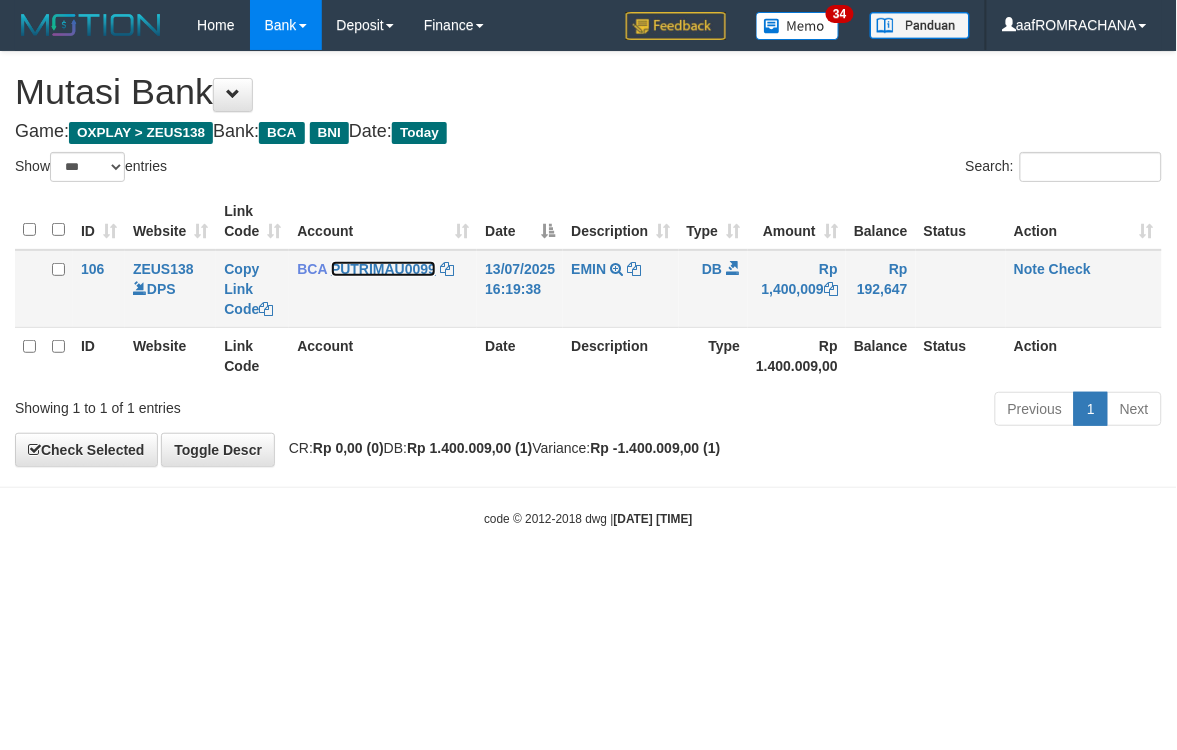 click on "PUTRIMAU0099" at bounding box center [383, 269] 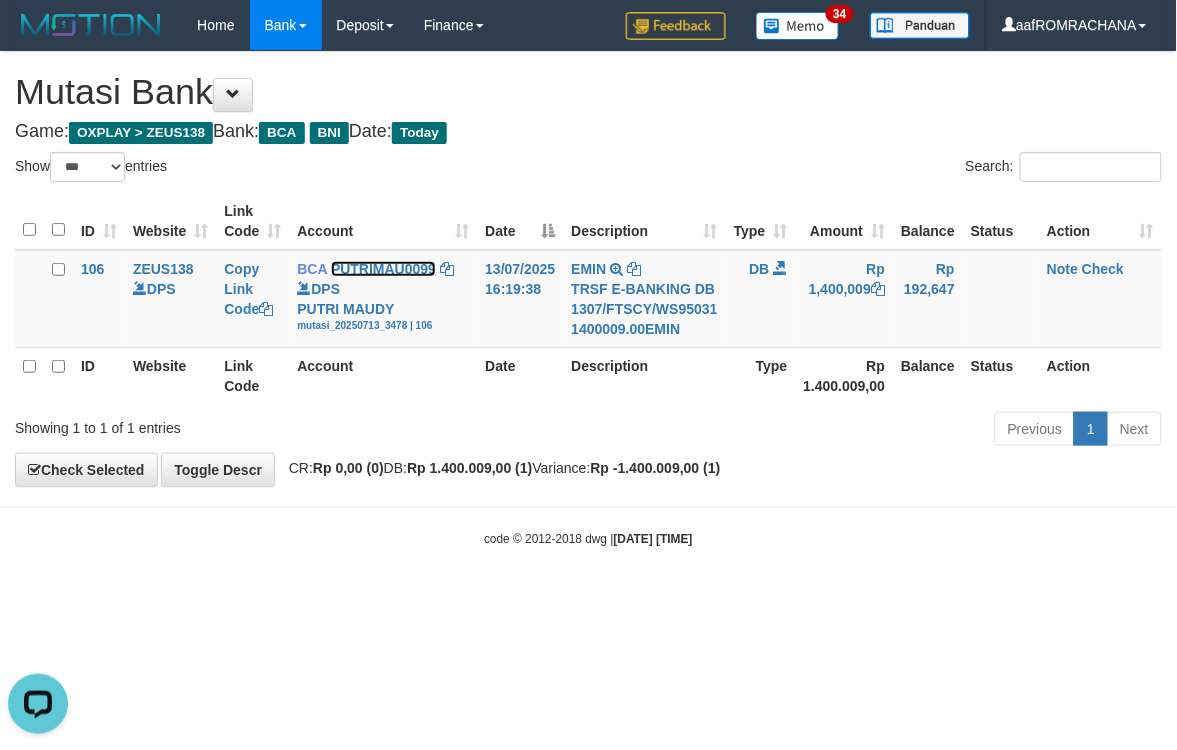 scroll, scrollTop: 0, scrollLeft: 0, axis: both 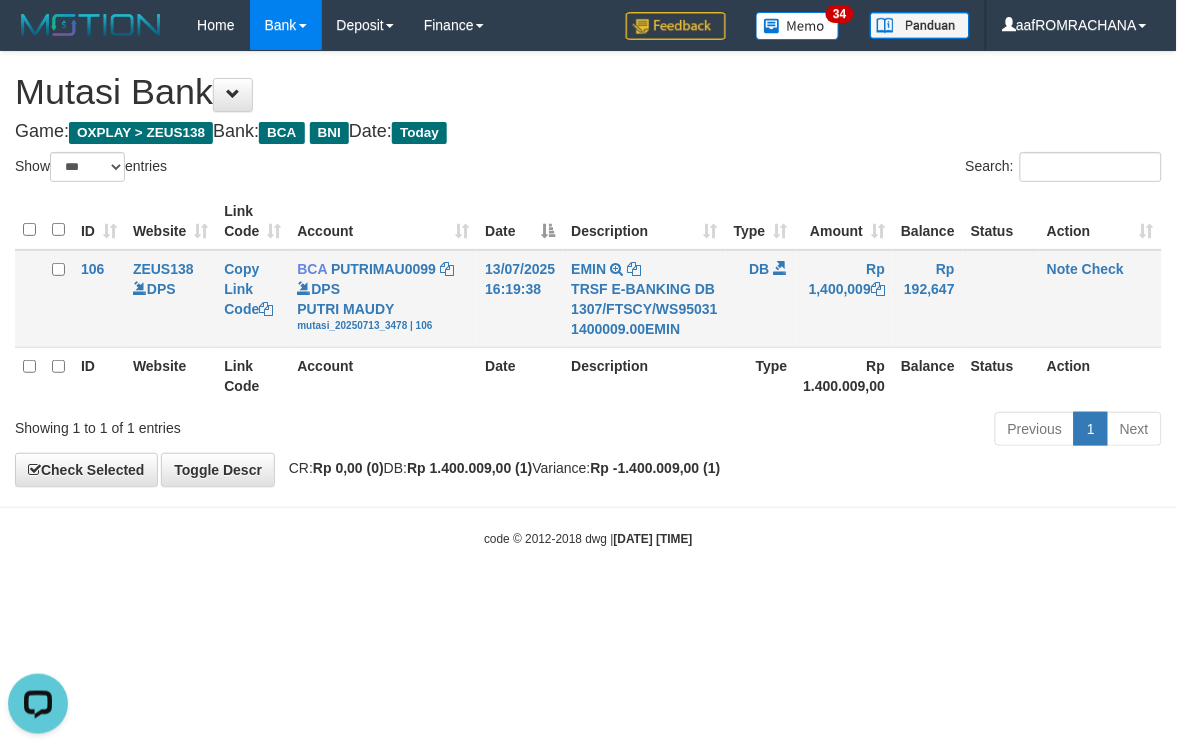 click on "Note
Check" at bounding box center [1100, 299] 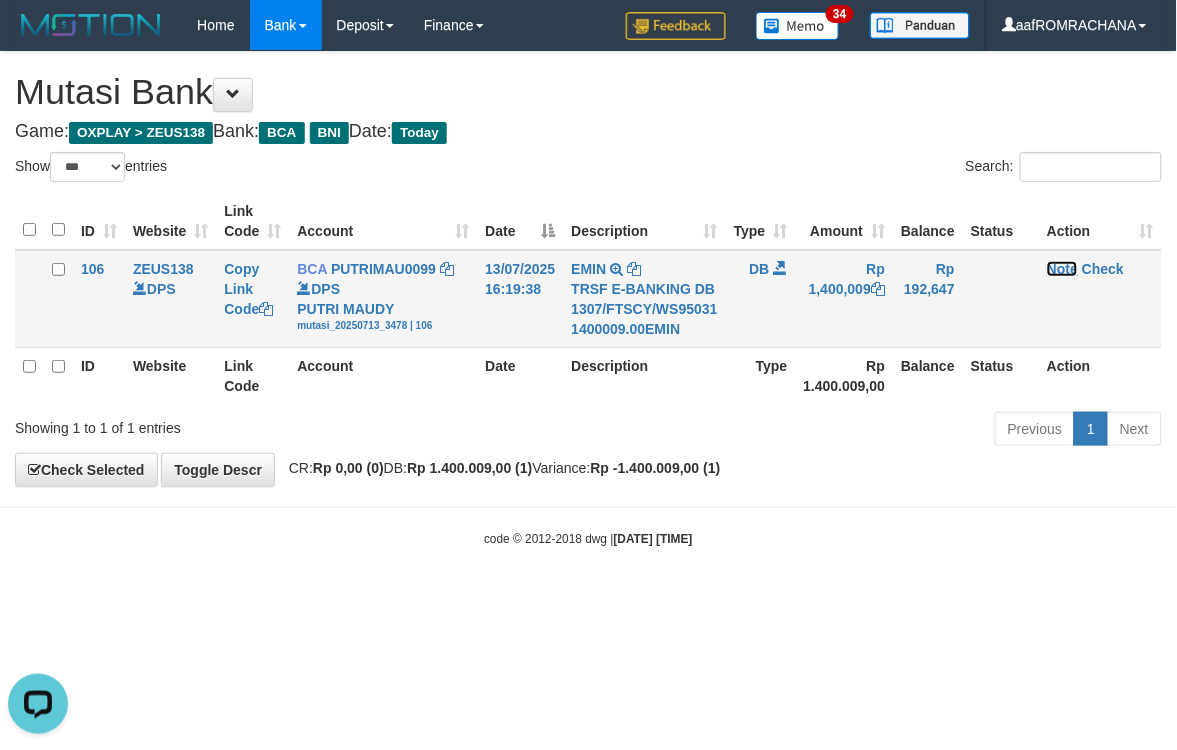 click on "Note" at bounding box center (1062, 269) 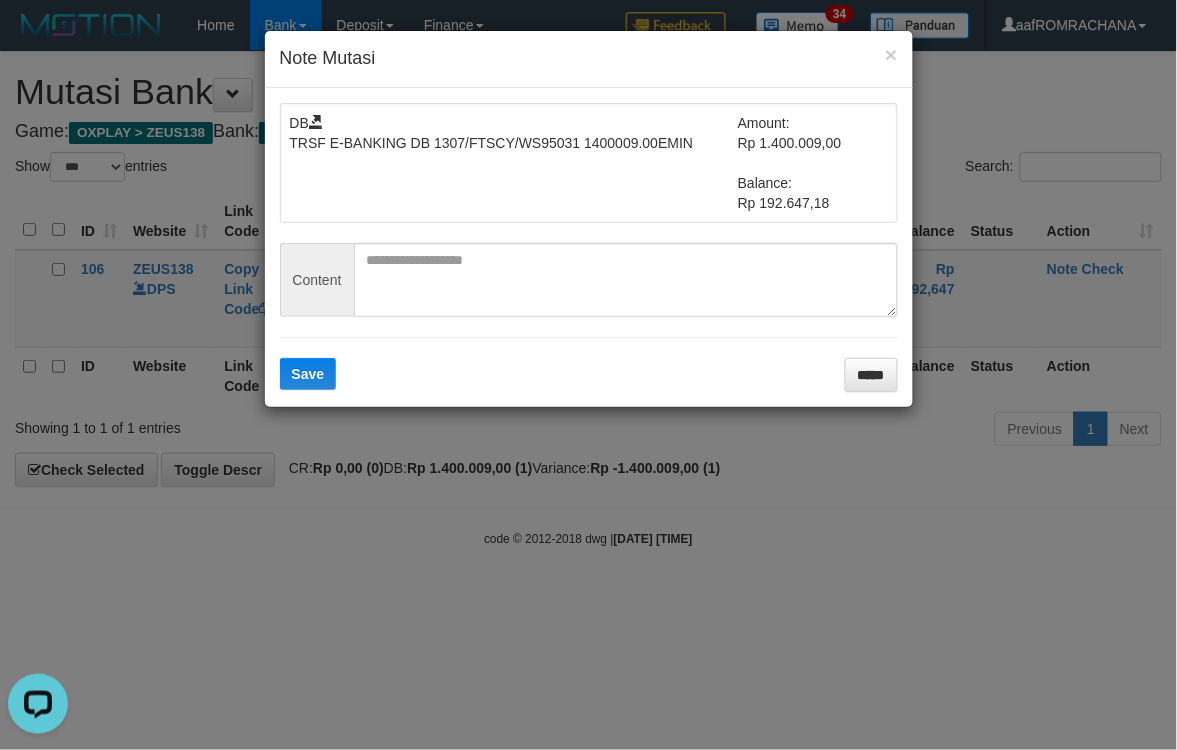 click on "DB
TRSF E-BANKING DB 1307/FTSCY/WS95031
1400009.00EMIN
Amount:
Rp 1.400.009,00
Balance:
Rp 192.647,18
Content
Save
*****" at bounding box center [589, 247] 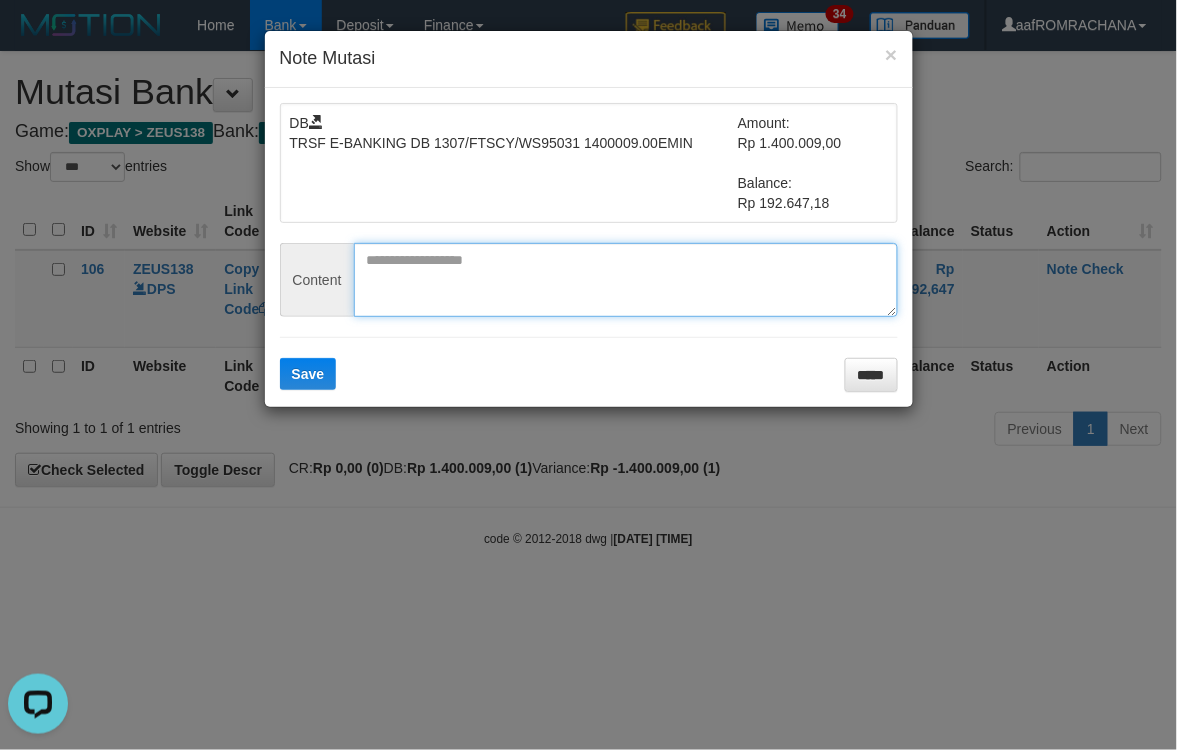 click at bounding box center (626, 280) 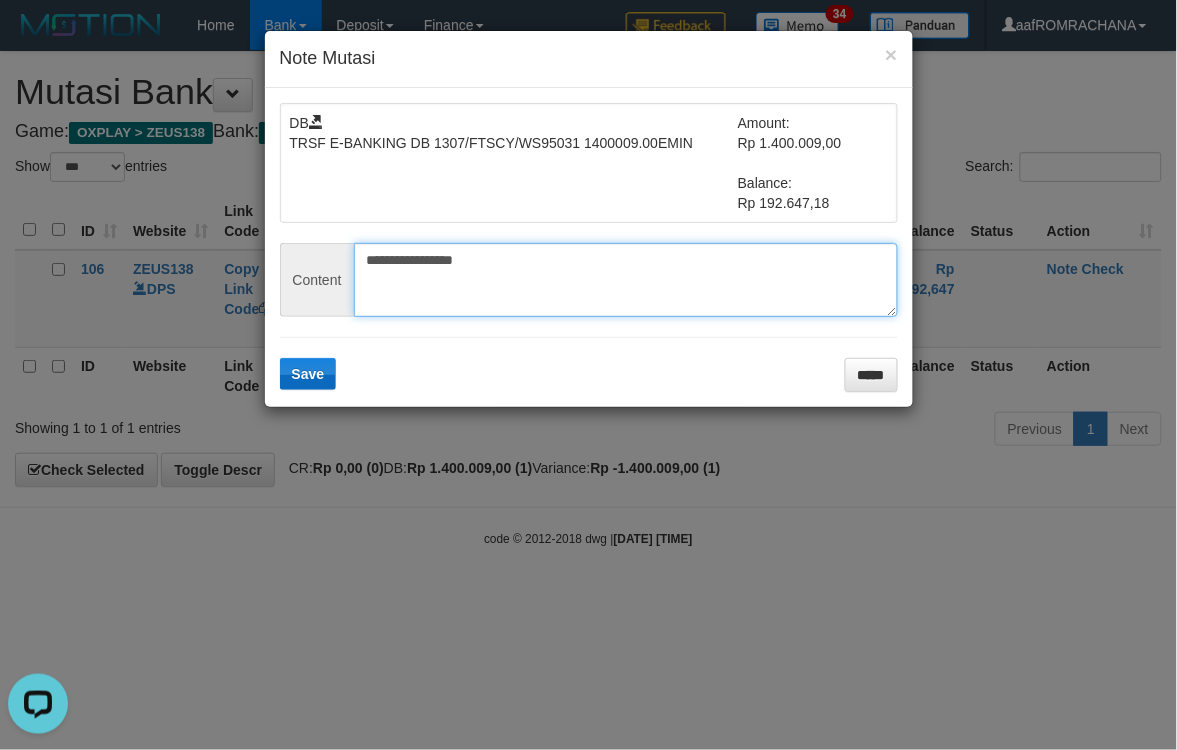 type on "**********" 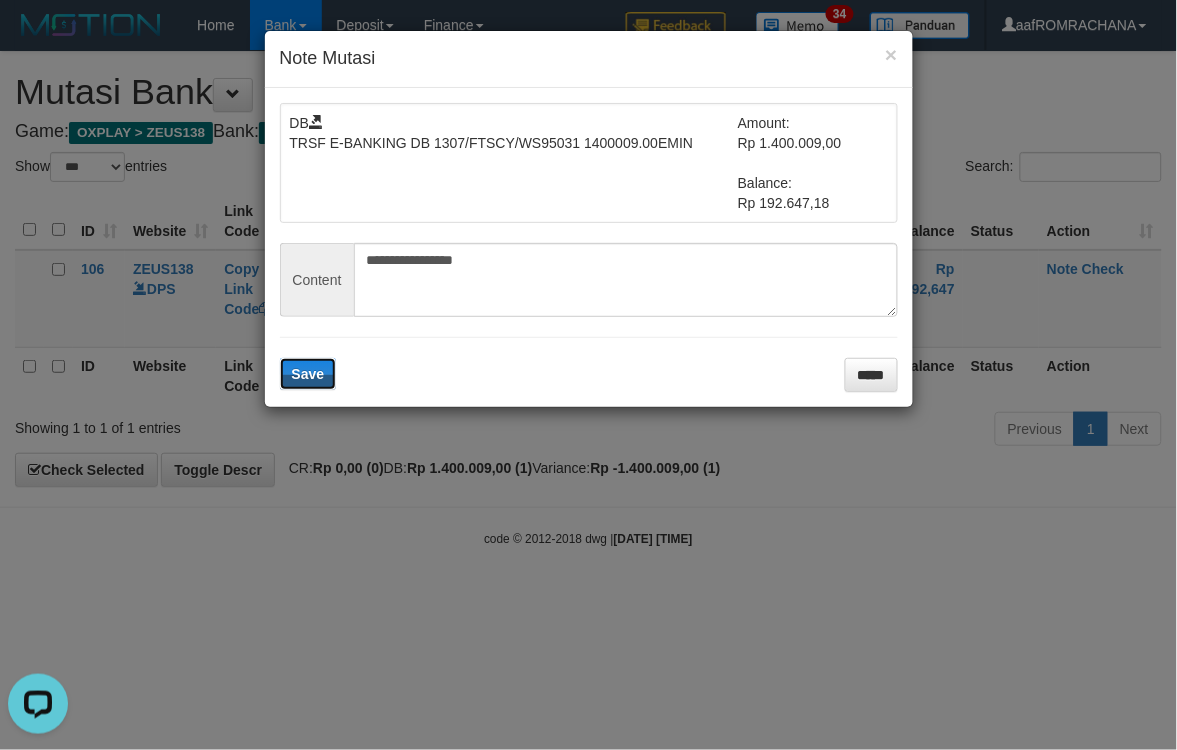drag, startPoint x: 301, startPoint y: 384, endPoint x: 317, endPoint y: 384, distance: 16 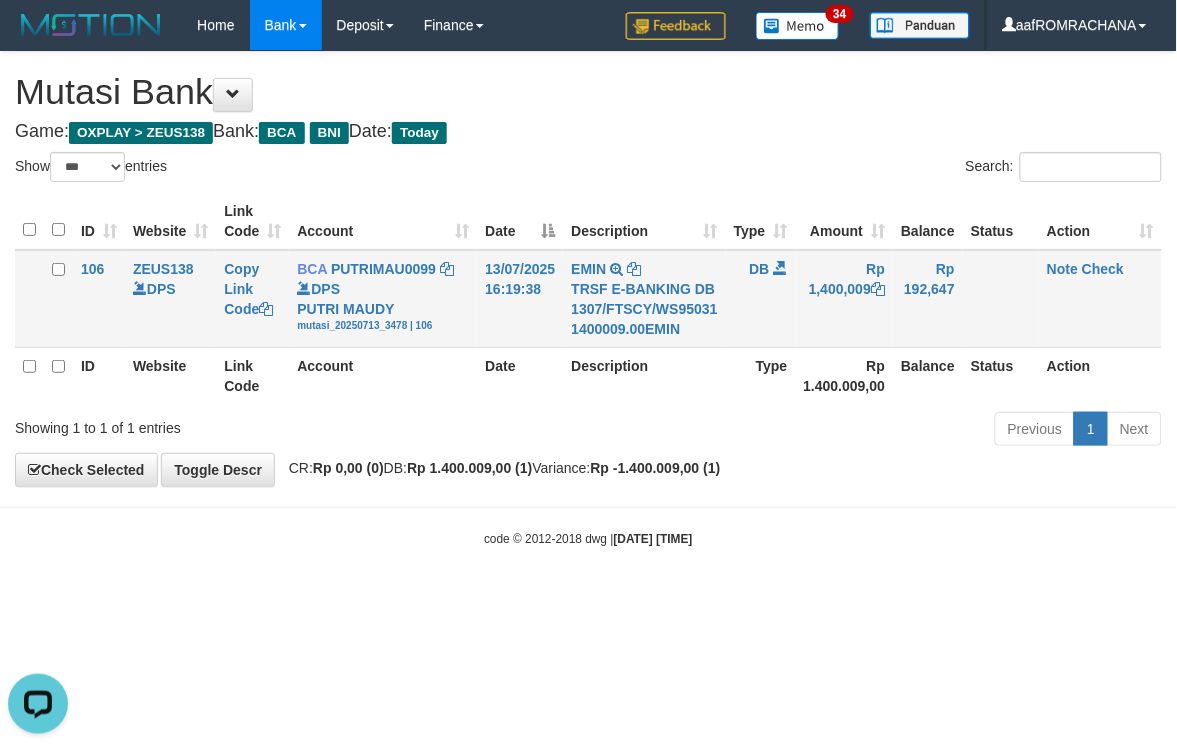 click on "Note
Check" at bounding box center (1100, 299) 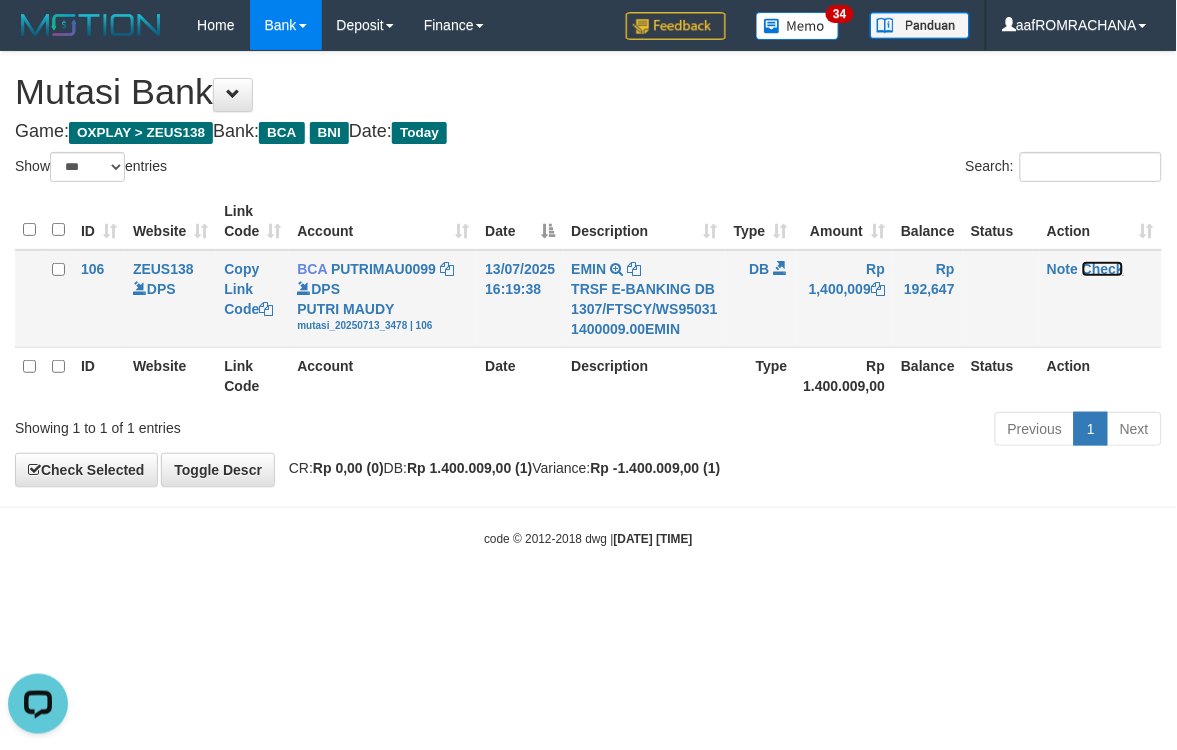 click on "Check" at bounding box center [1103, 269] 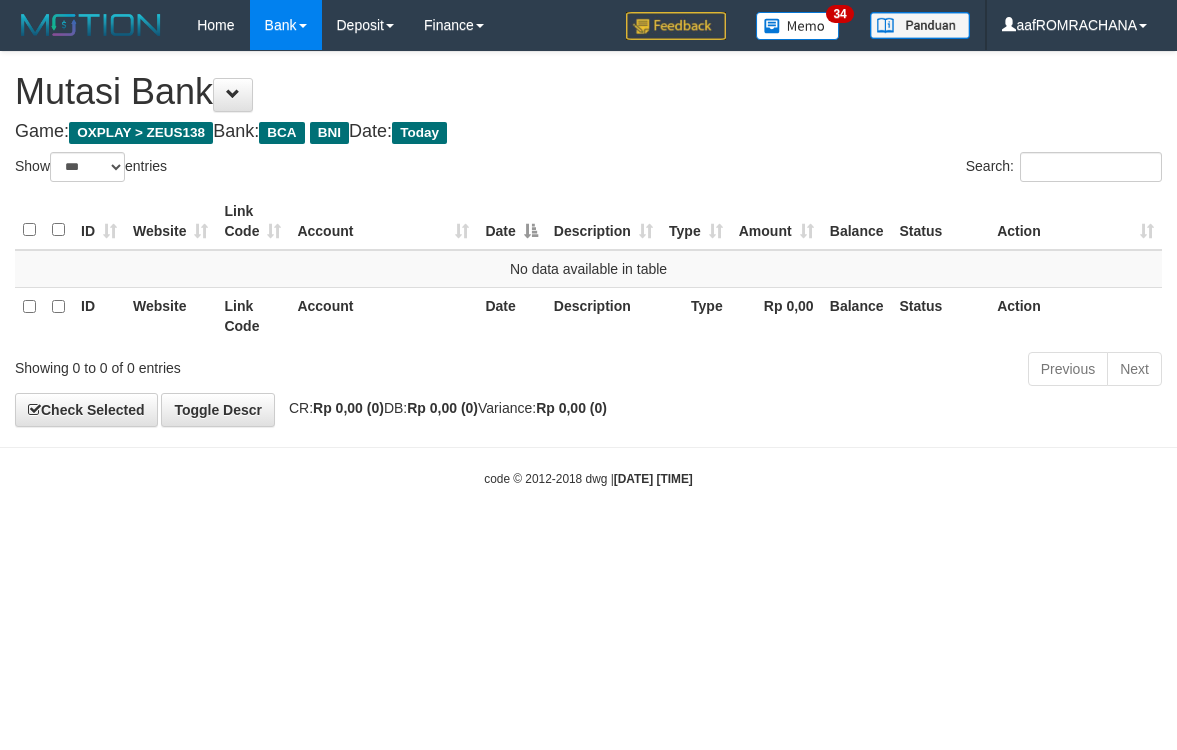select on "***" 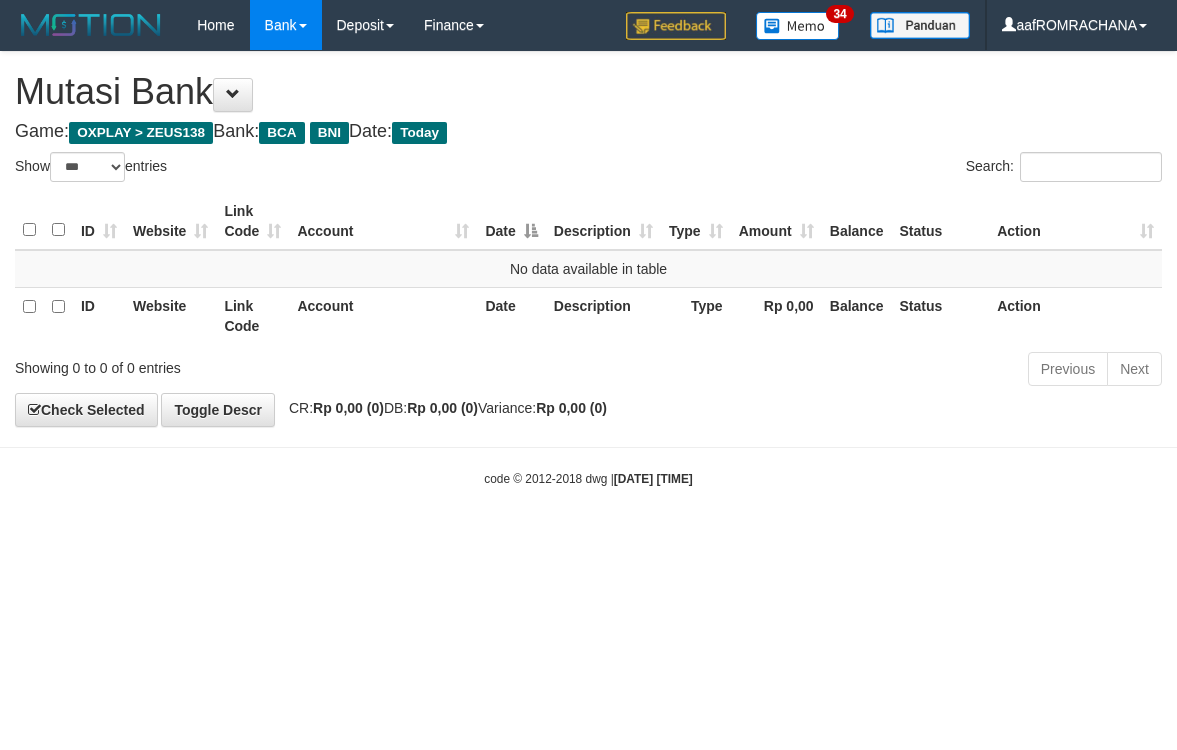 scroll, scrollTop: 0, scrollLeft: 0, axis: both 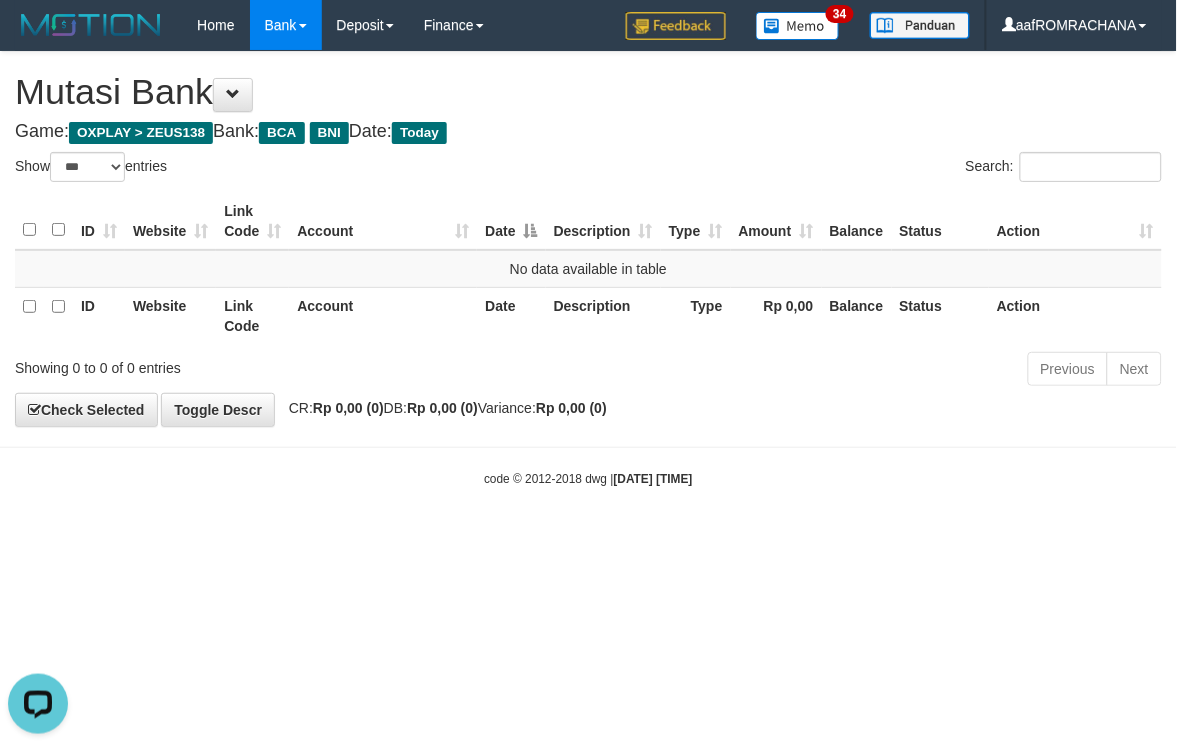 click on "Toggle navigation
Home
Bank
Account List
Load
By Website
Group
[OXPLAY]													ZEUS138
By Load Group (DPS)
Sync" at bounding box center [588, 269] 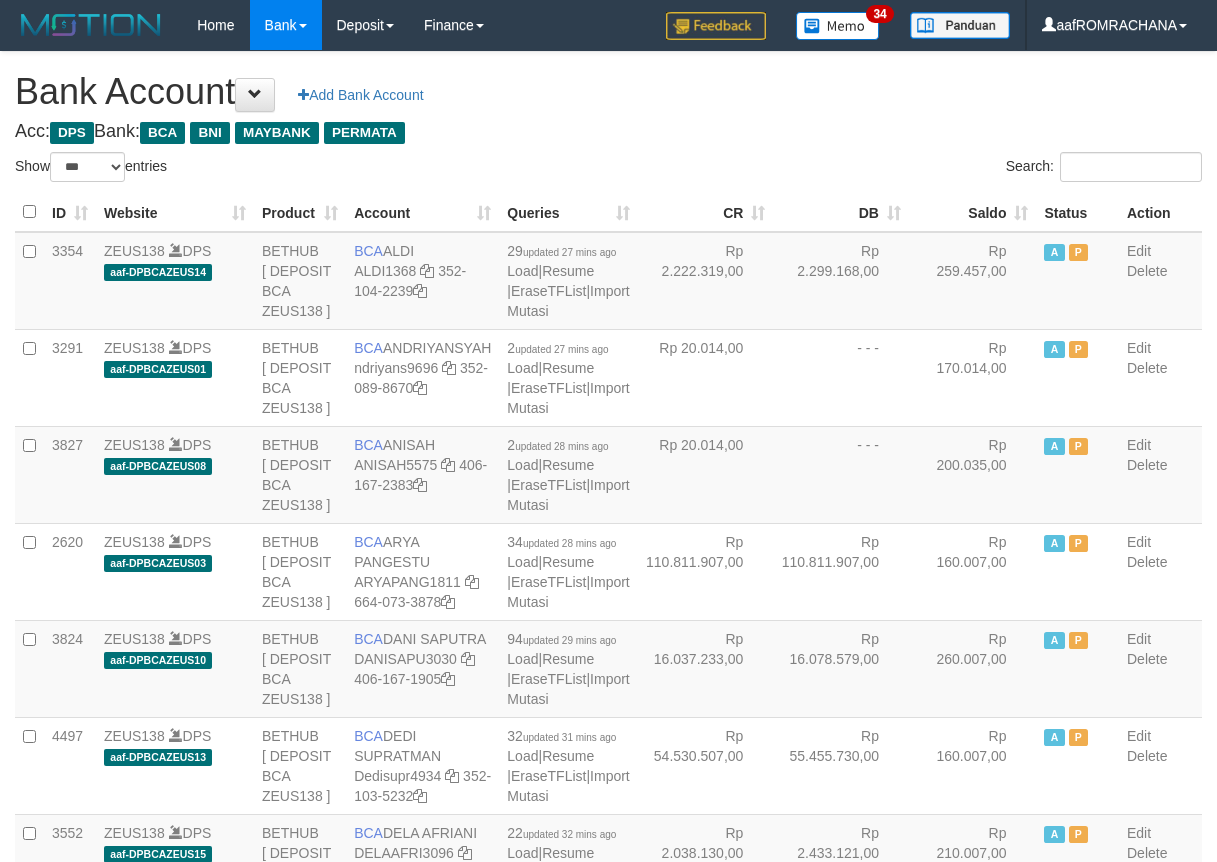 select on "***" 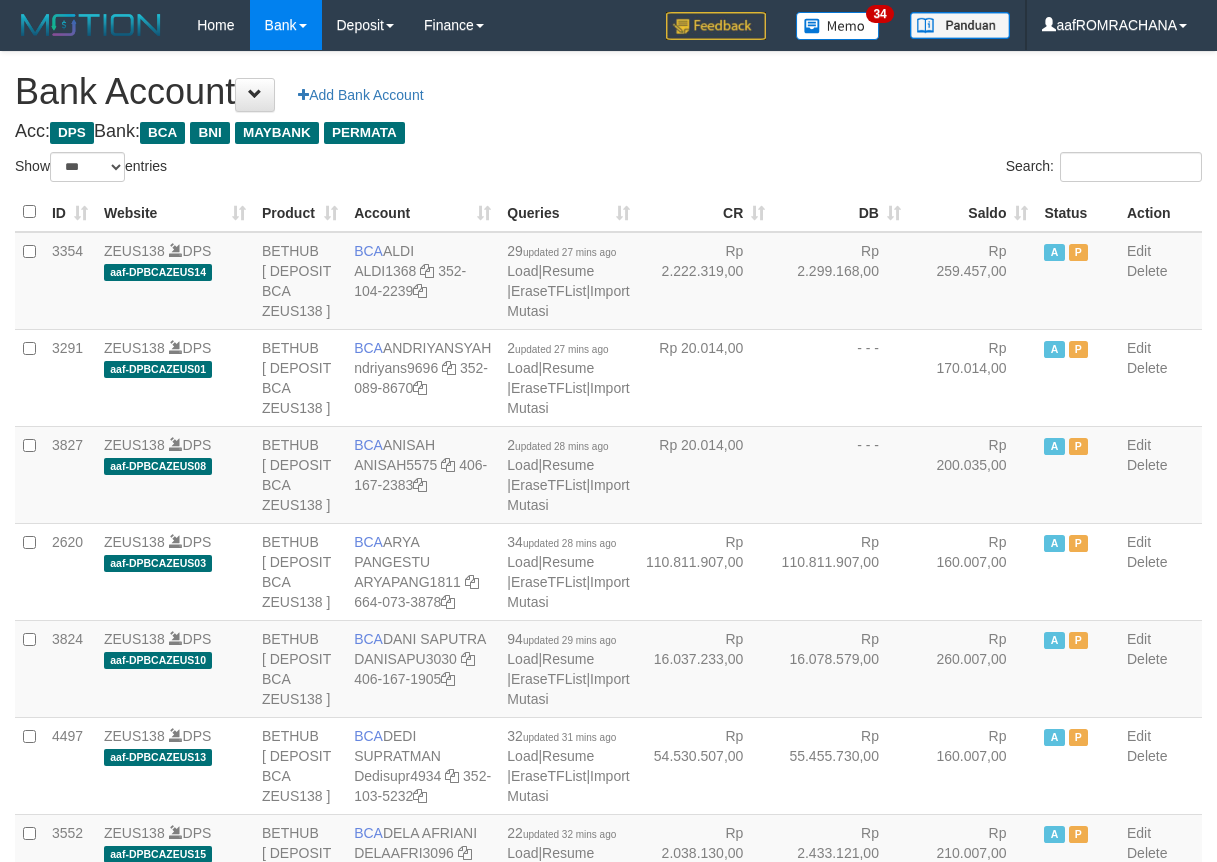 scroll, scrollTop: 0, scrollLeft: 0, axis: both 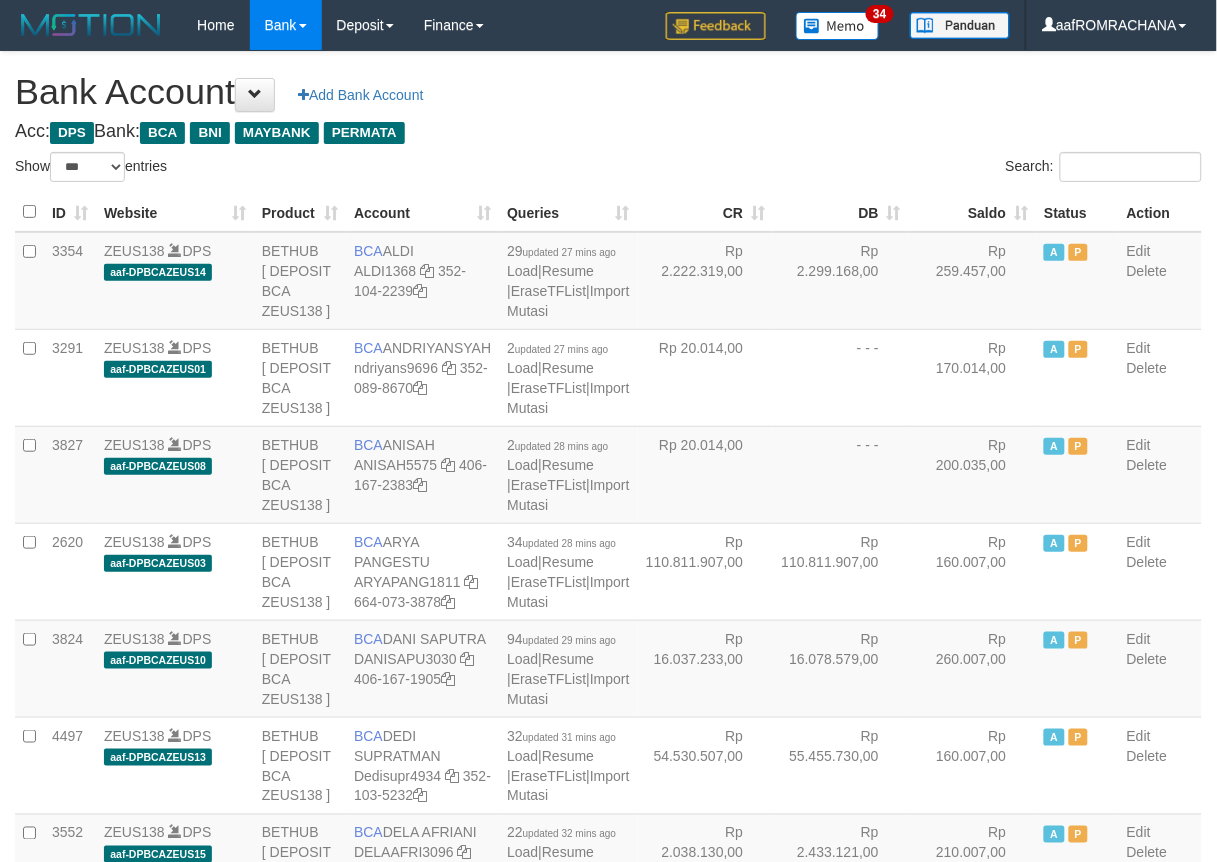 drag, startPoint x: 0, startPoint y: 0, endPoint x: 946, endPoint y: 212, distance: 969.46375 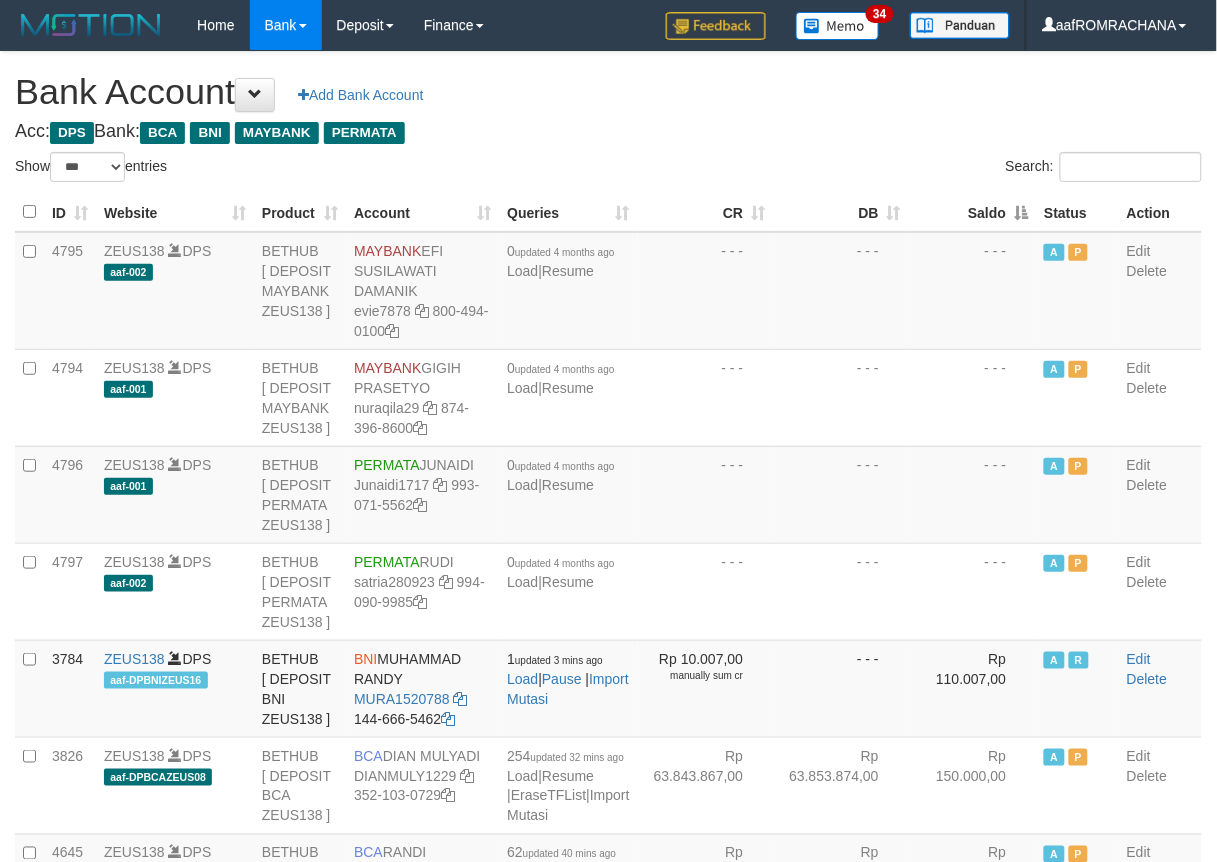 click on "Saldo" at bounding box center (973, 212) 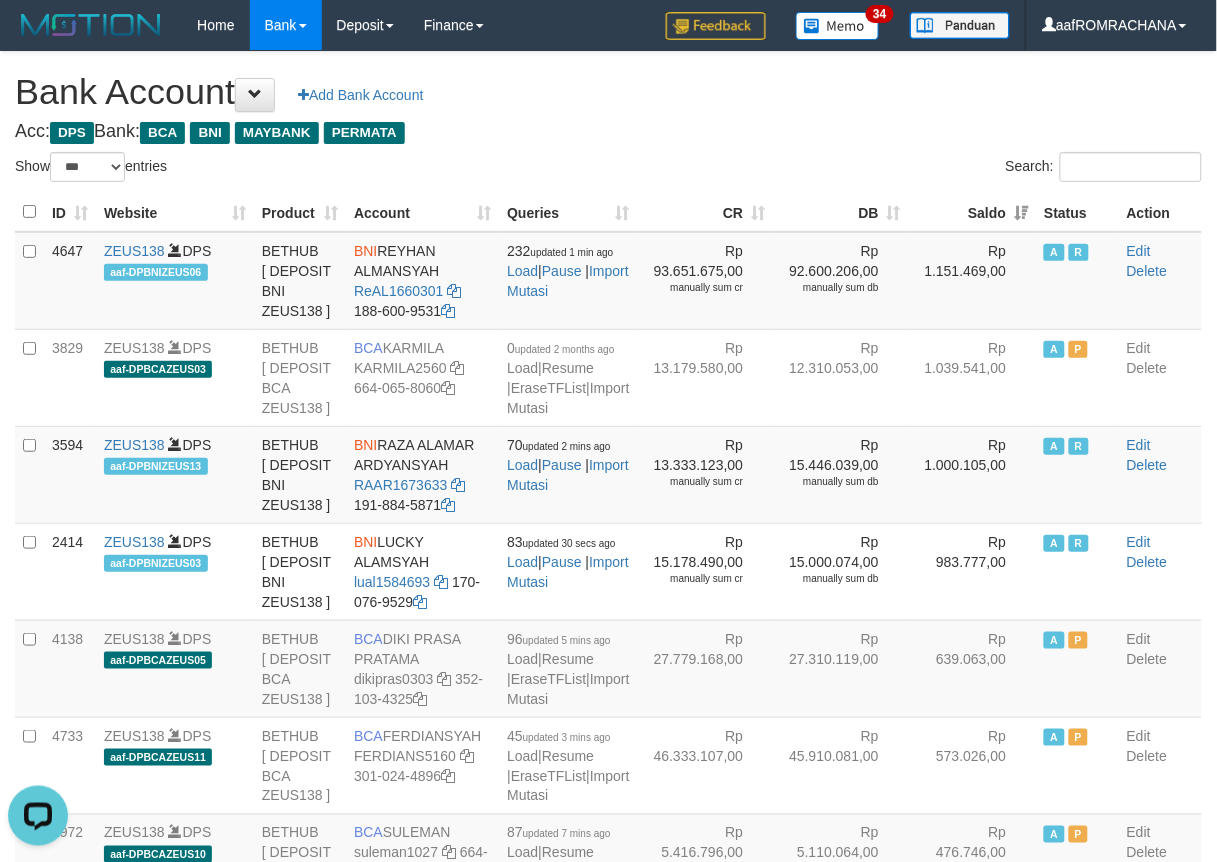 scroll, scrollTop: 0, scrollLeft: 0, axis: both 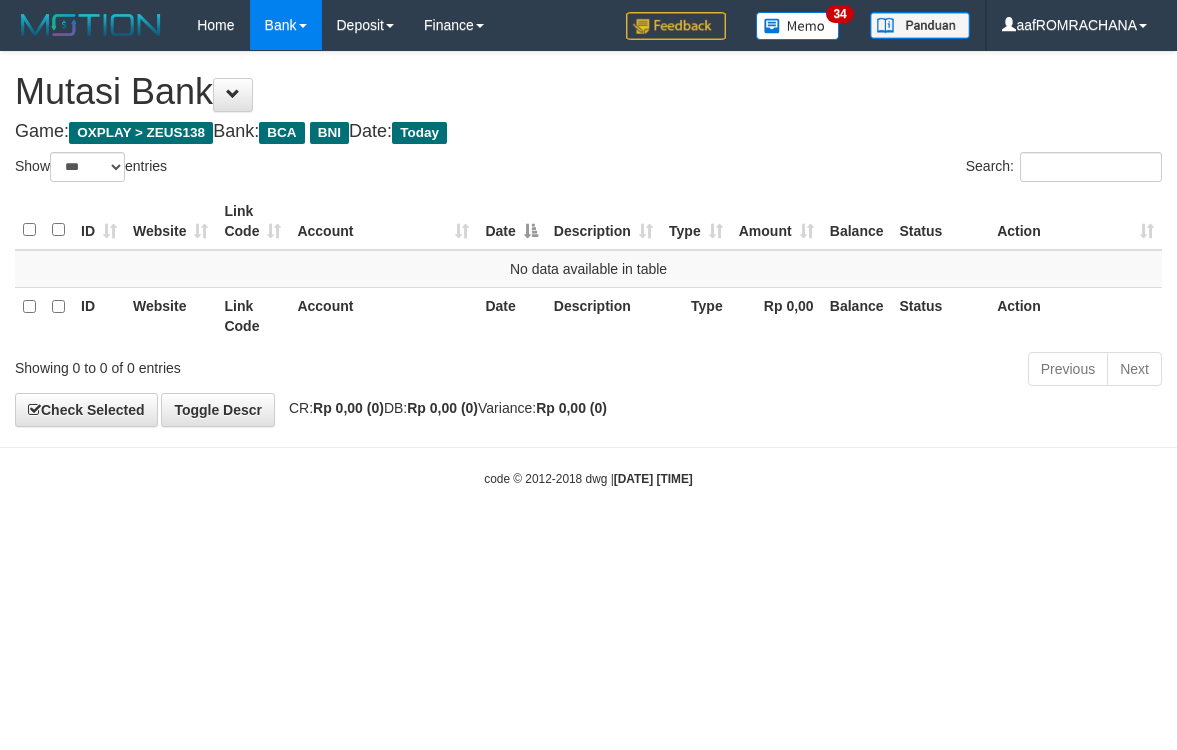 select on "***" 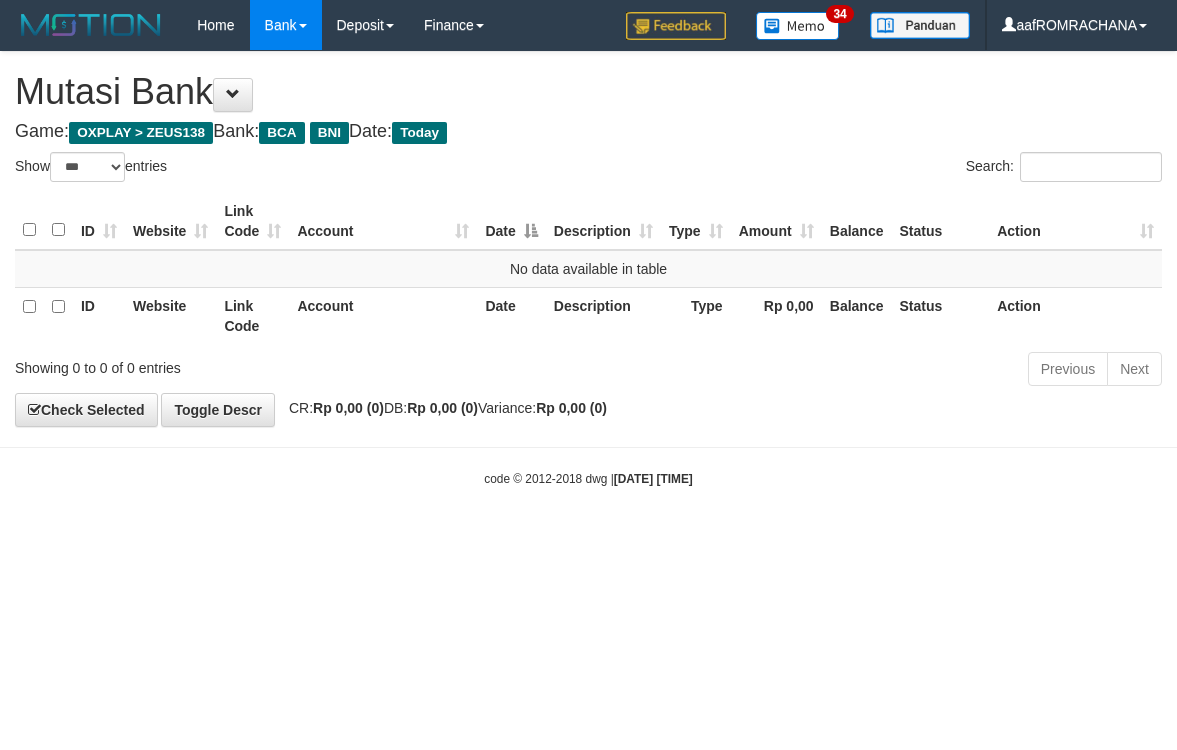 scroll, scrollTop: 0, scrollLeft: 0, axis: both 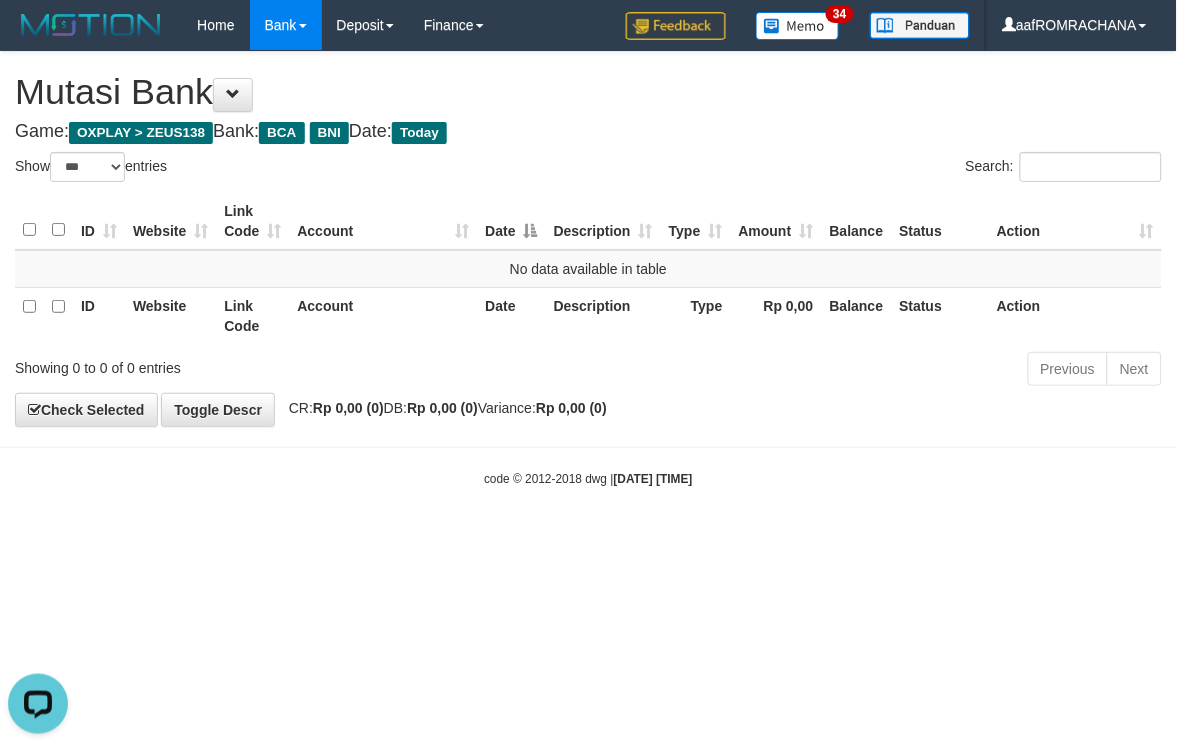 click on "Toggle navigation
Home
Bank
Account List
Load
By Website
Group
[OXPLAY]													ZEUS138
By Load Group (DPS)
Sync" at bounding box center [588, 269] 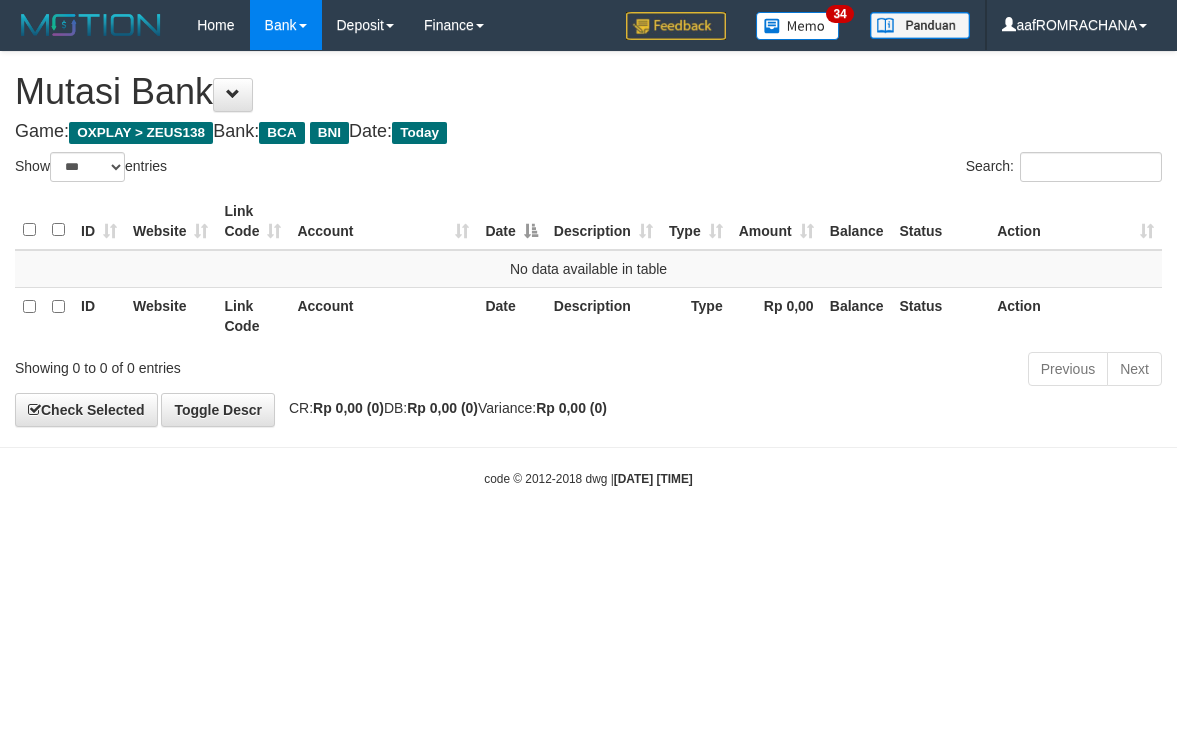 select on "***" 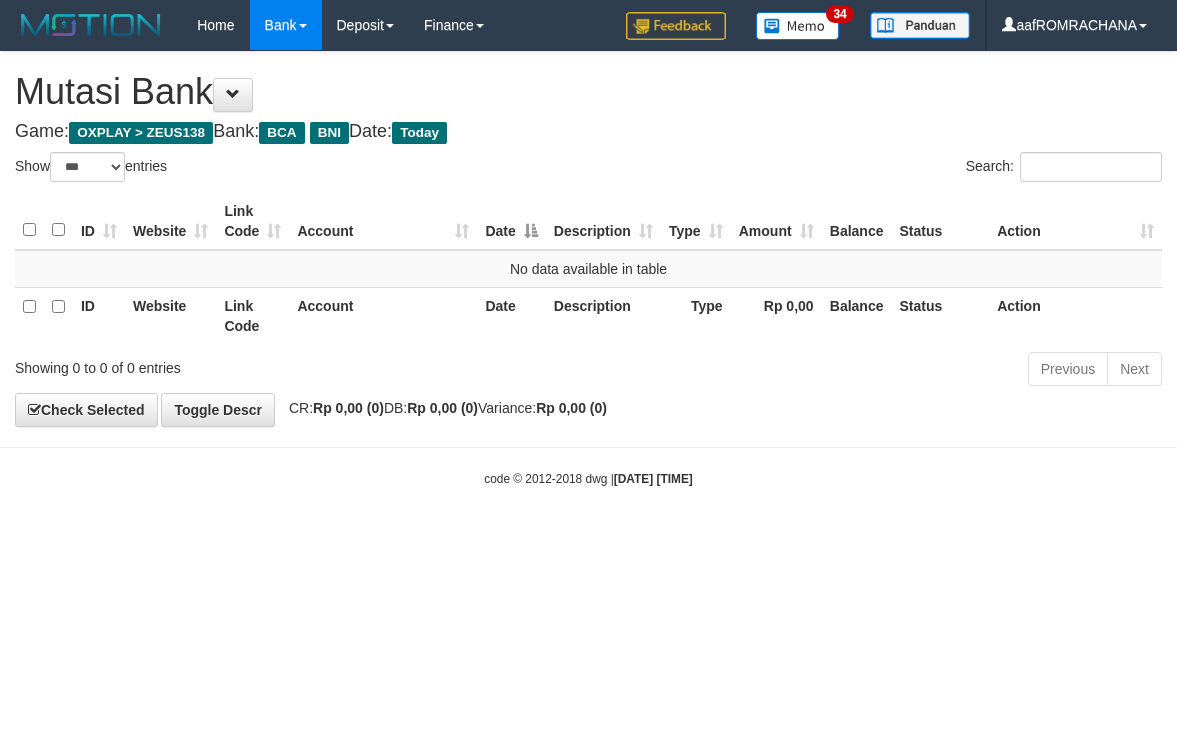 scroll, scrollTop: 0, scrollLeft: 0, axis: both 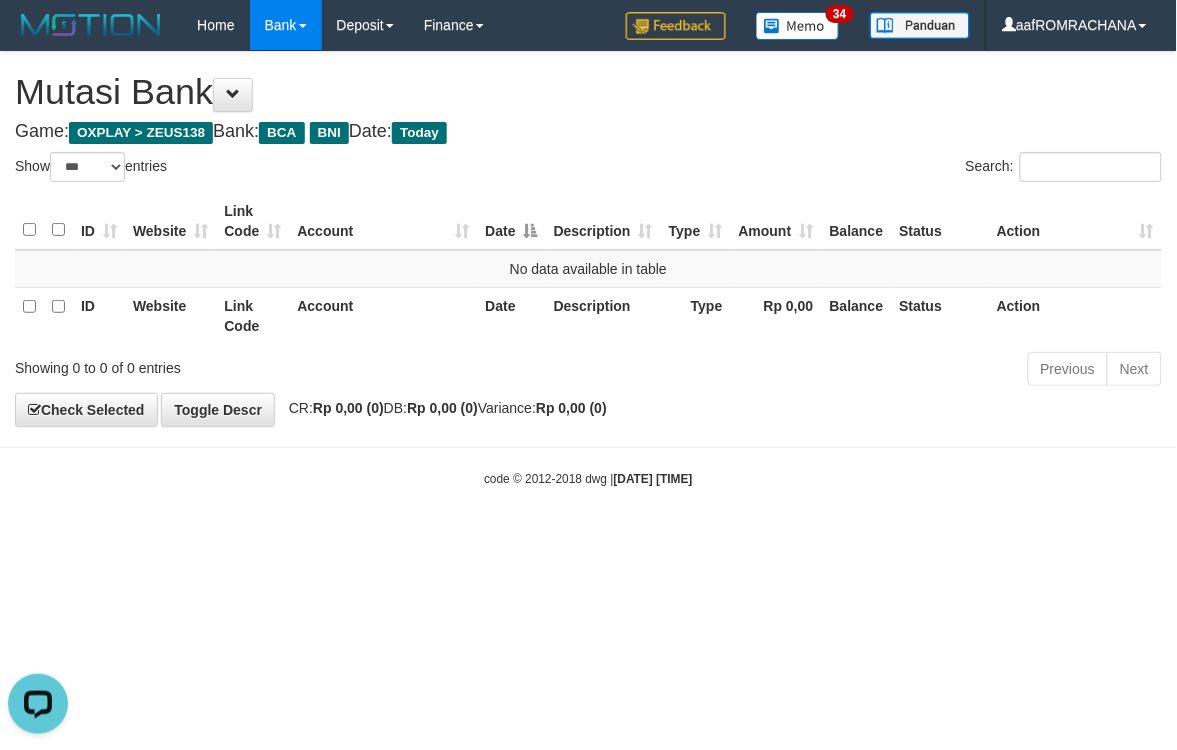 click on "Toggle navigation
Home
Bank
Account List
Load
By Website
Group
[OXPLAY]													ZEUS138
By Load Group (DPS)
Sync" at bounding box center (588, 269) 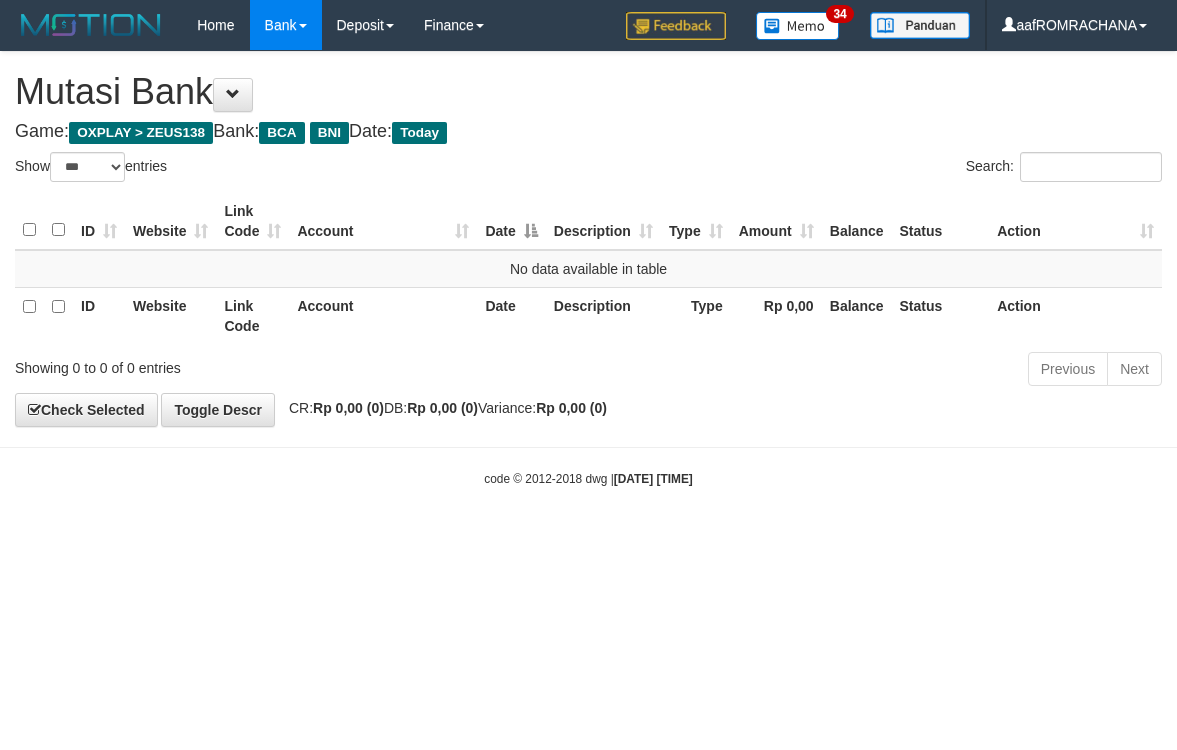 select on "***" 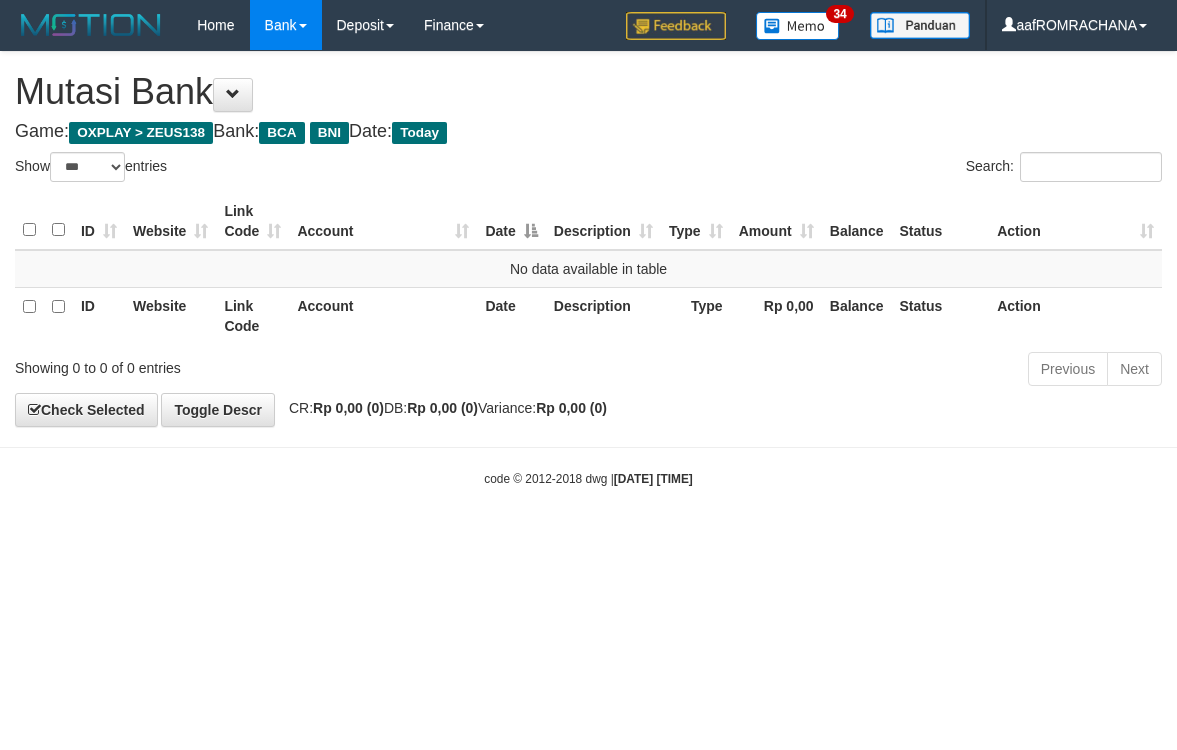 scroll, scrollTop: 0, scrollLeft: 0, axis: both 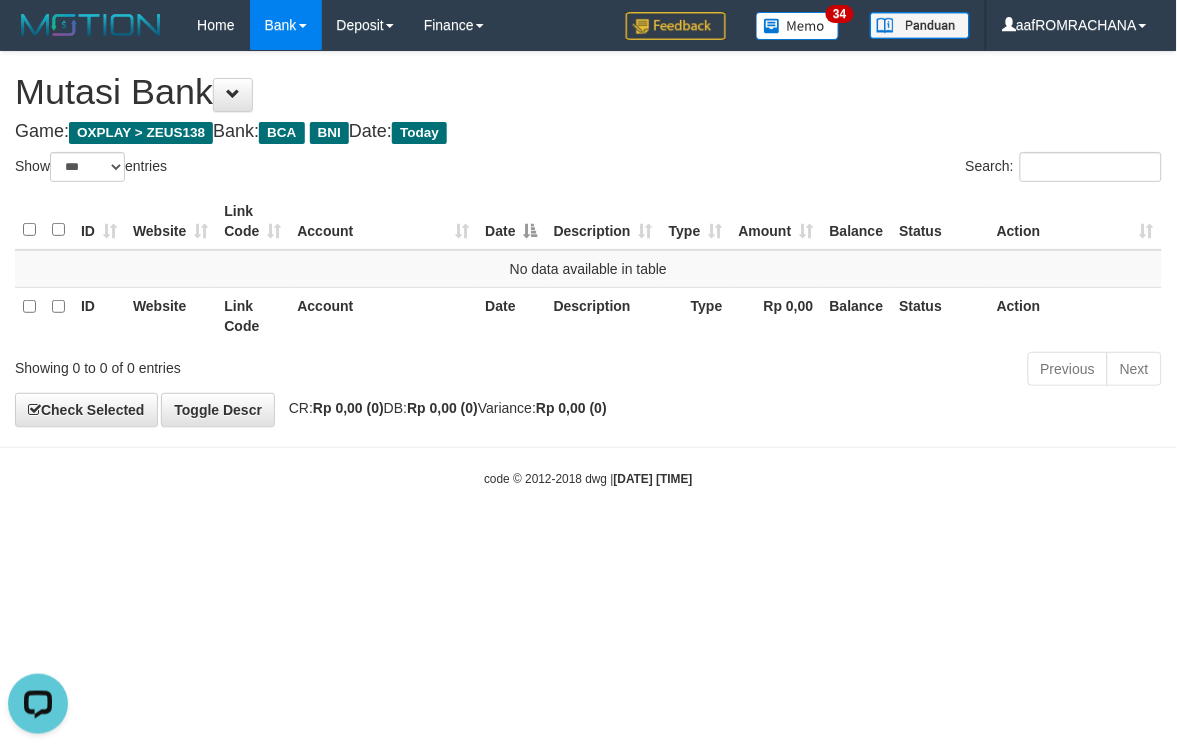 click on "Toggle navigation
Home
Bank
Account List
Load
By Website
Group
[OXPLAY]													ZEUS138
By Load Group (DPS)
Sync" at bounding box center [588, 269] 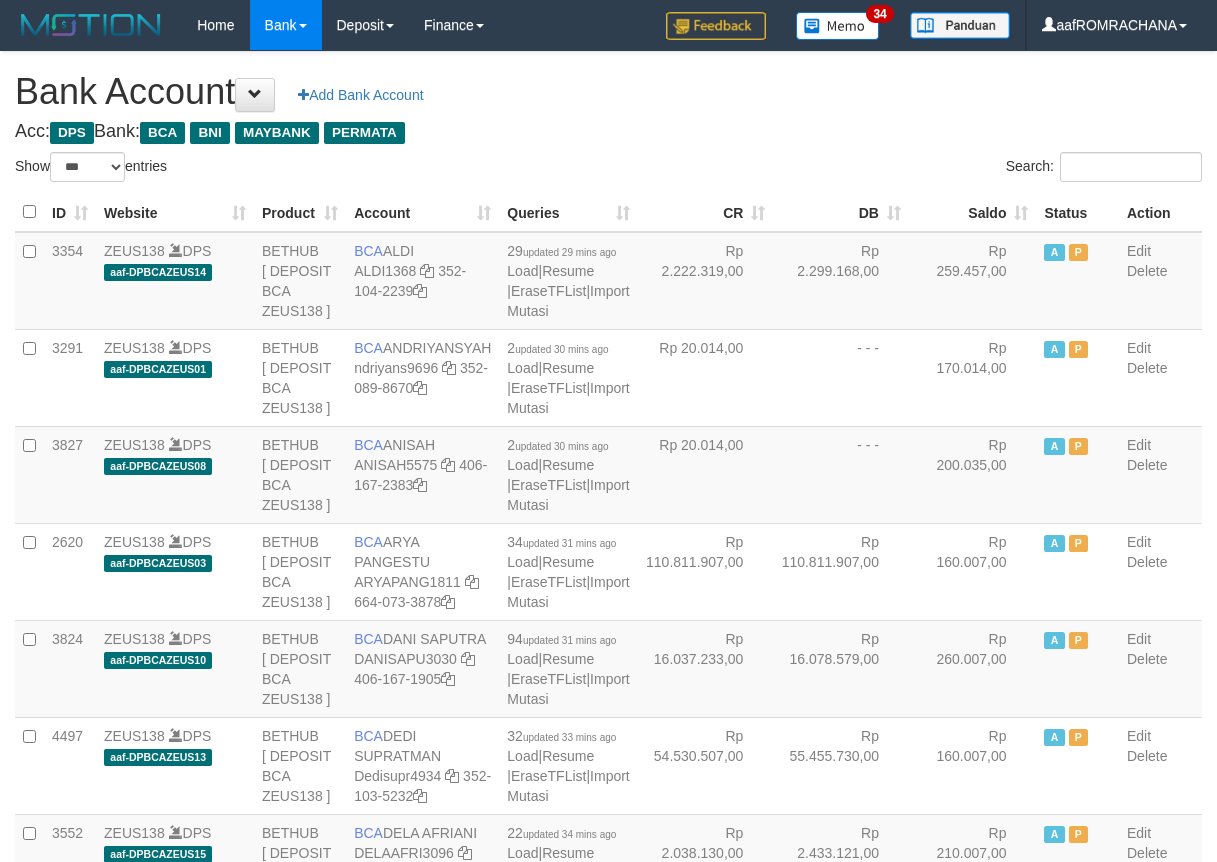 select on "***" 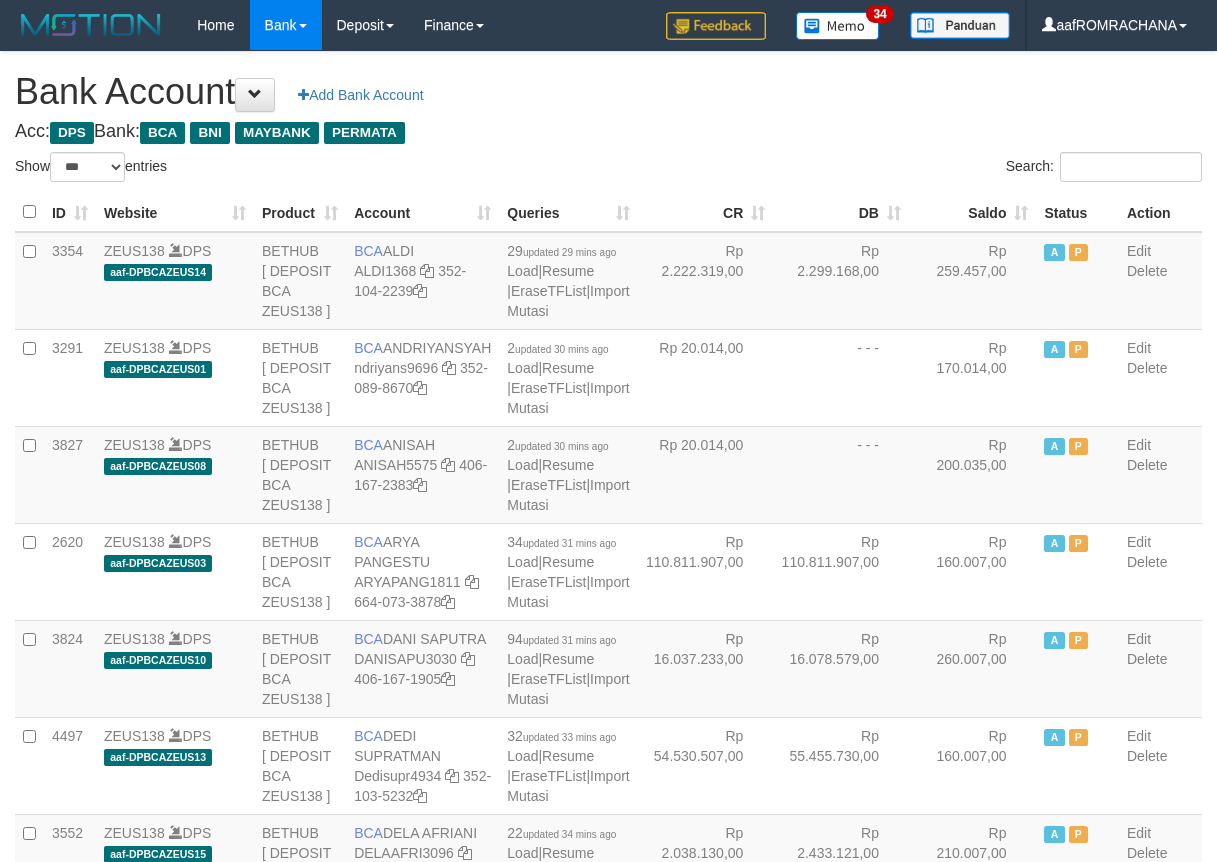 scroll, scrollTop: 0, scrollLeft: 0, axis: both 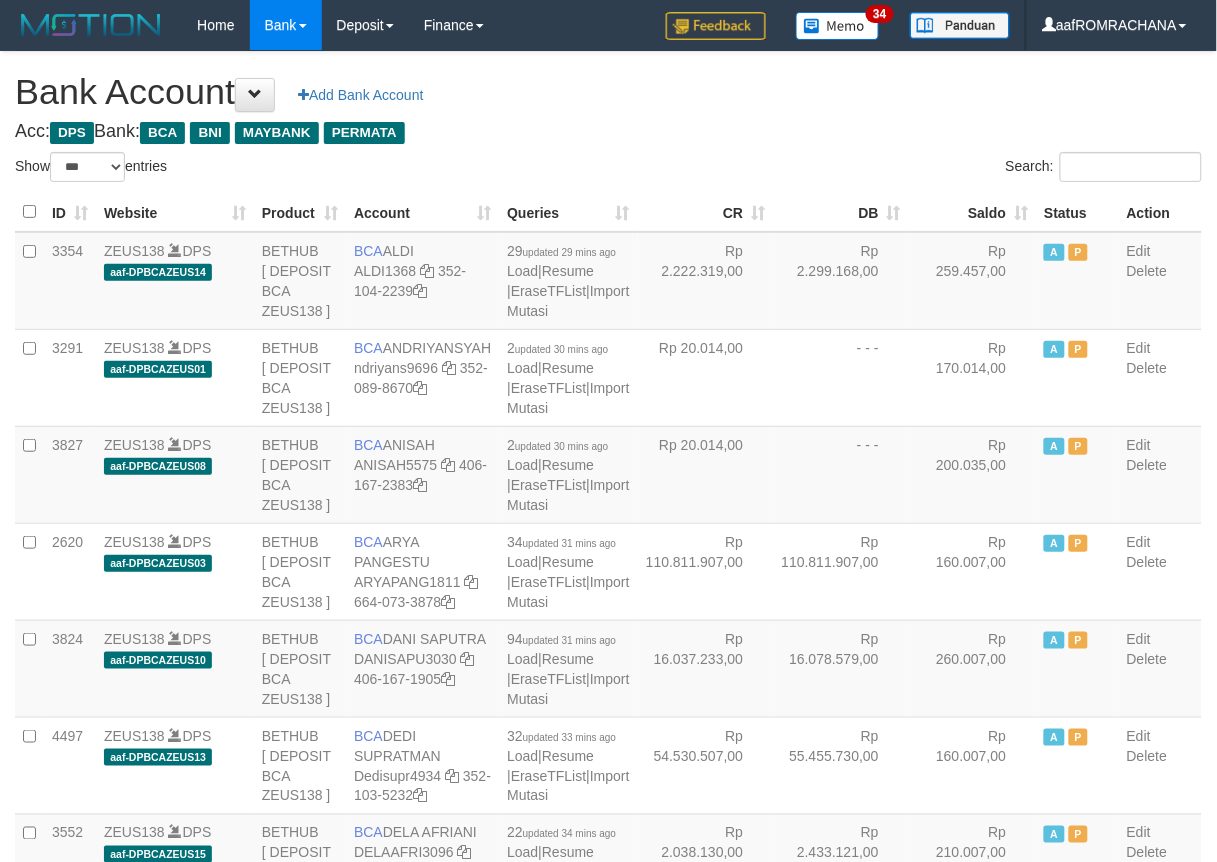 click on "Saldo" at bounding box center (973, 212) 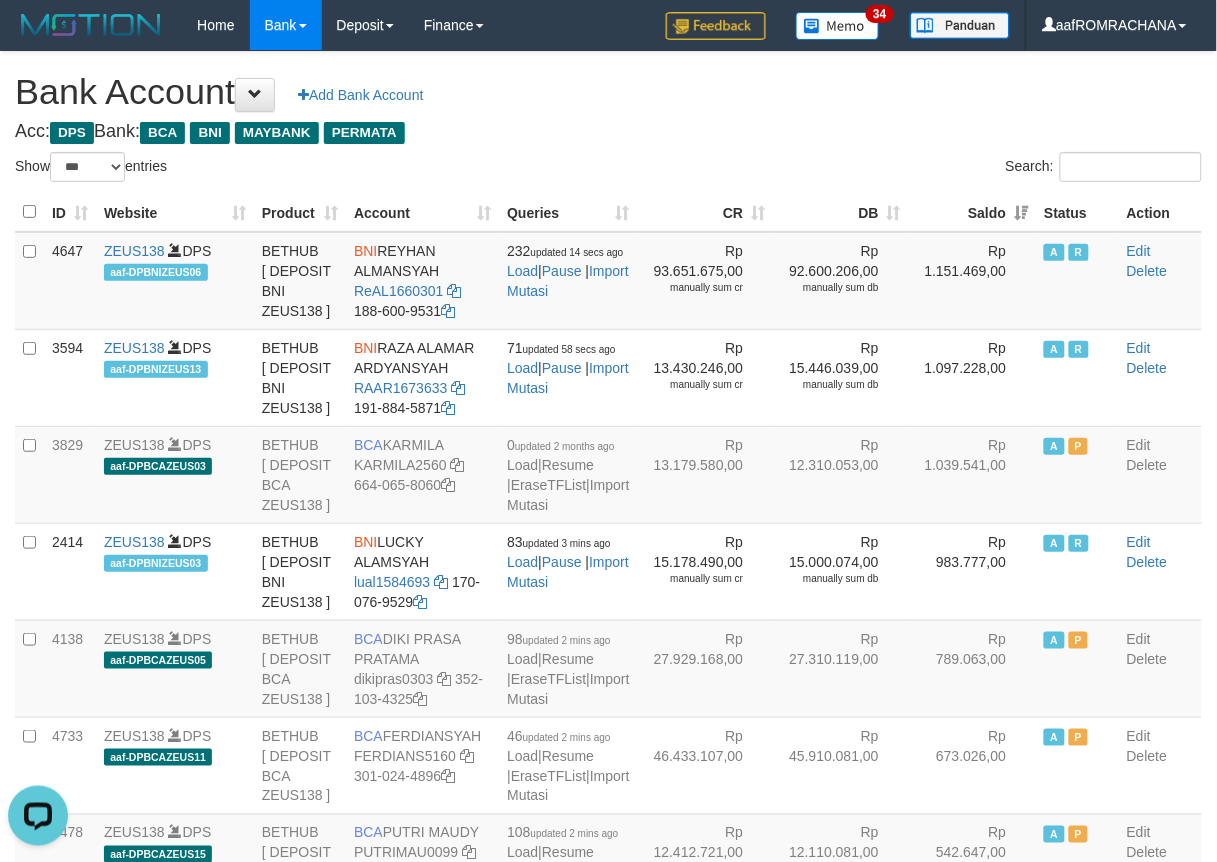 scroll, scrollTop: 0, scrollLeft: 0, axis: both 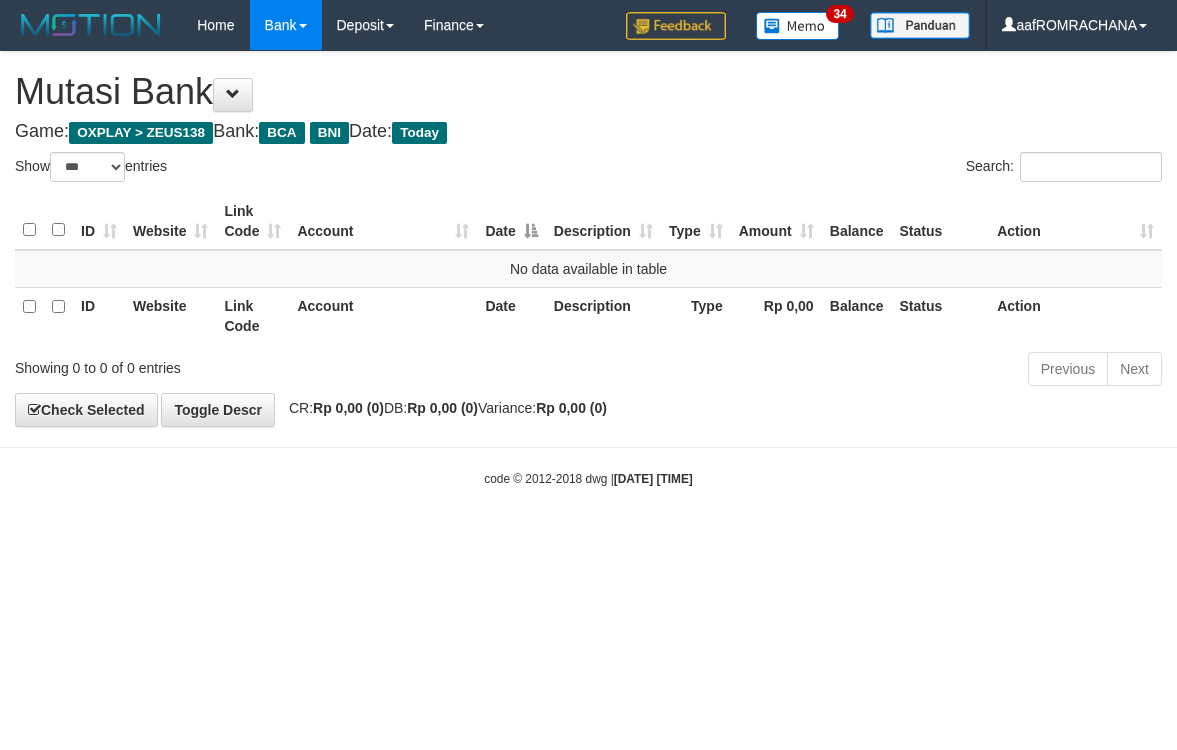 select on "***" 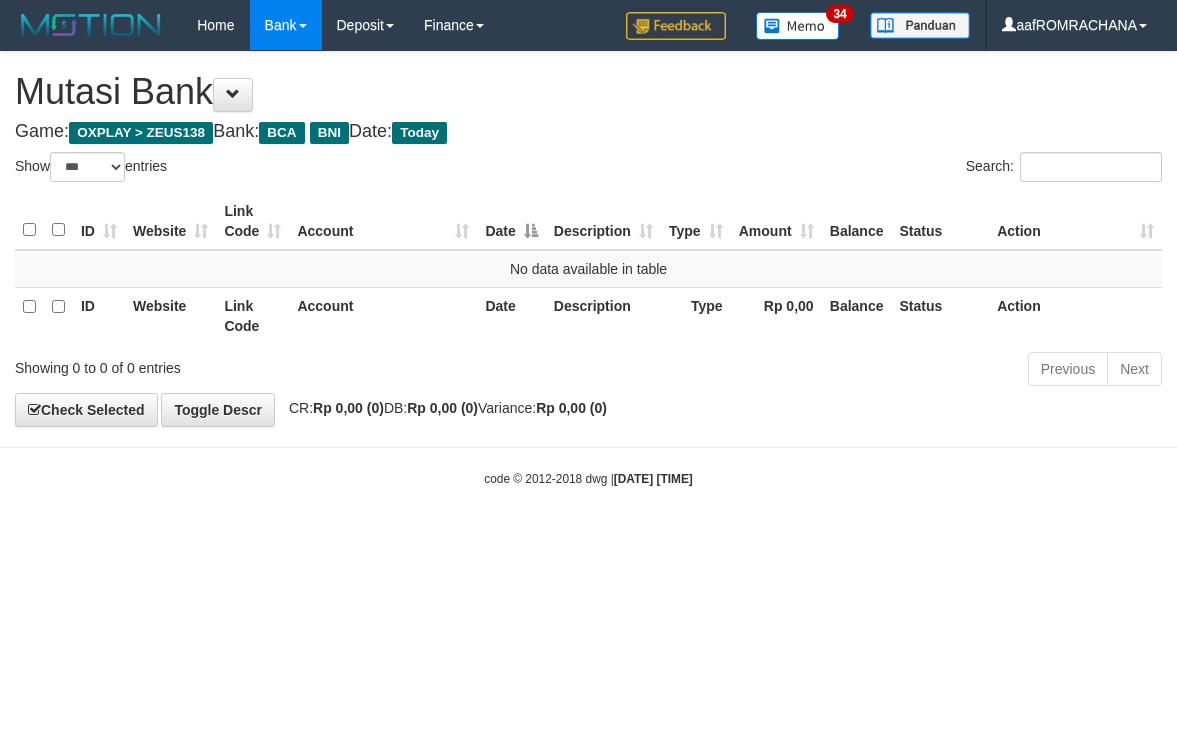 scroll, scrollTop: 0, scrollLeft: 0, axis: both 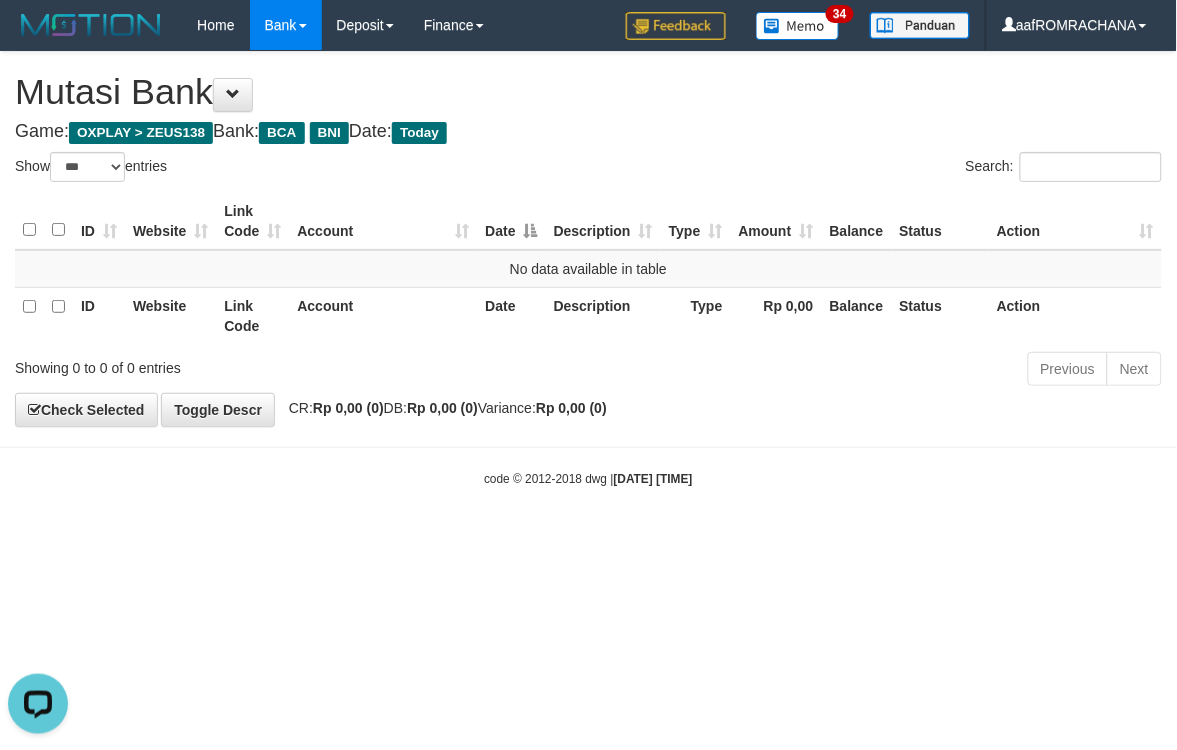 click on "Toggle navigation
Home
Bank
Account List
Load
By Website
Group
[OXPLAY]													ZEUS138
By Load Group (DPS)
Sync" at bounding box center (588, 269) 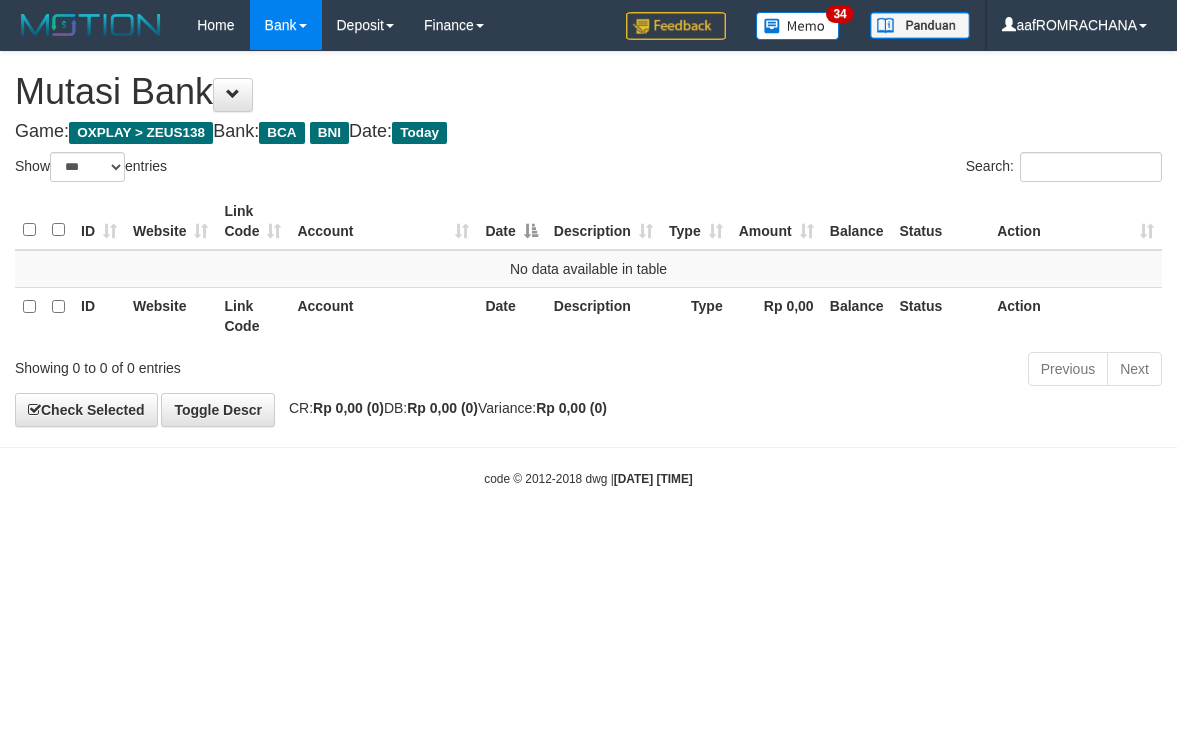 select on "***" 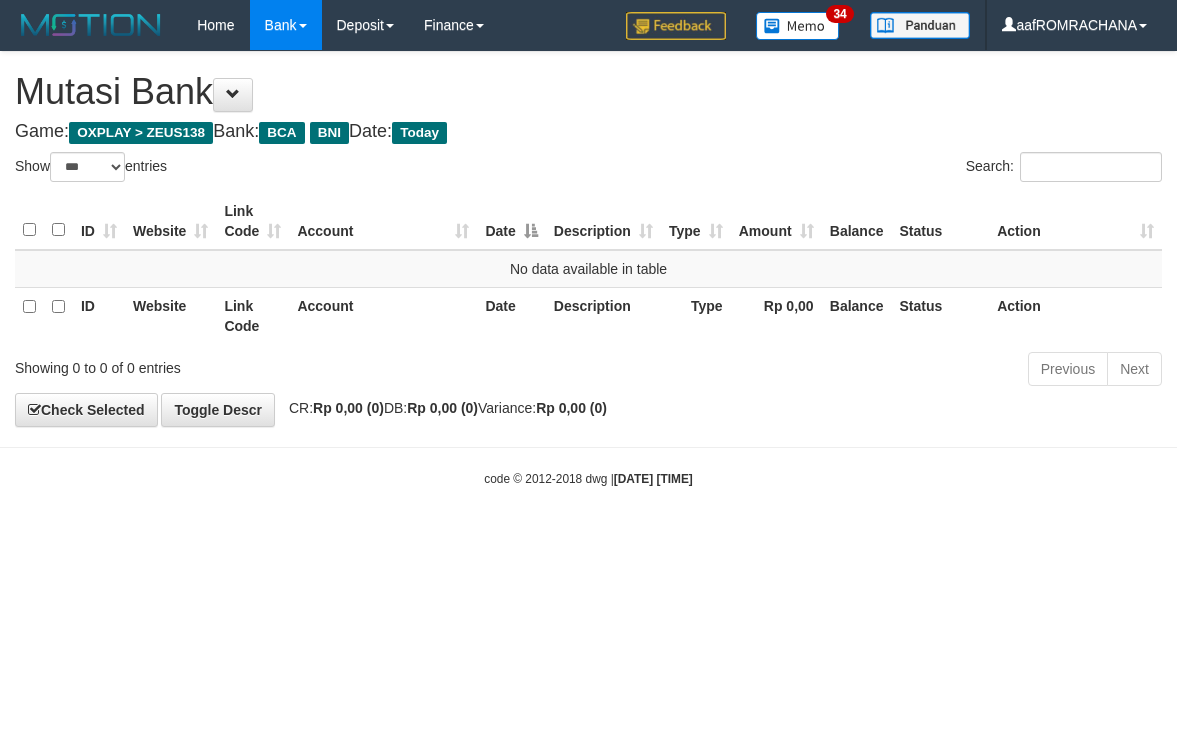scroll, scrollTop: 0, scrollLeft: 0, axis: both 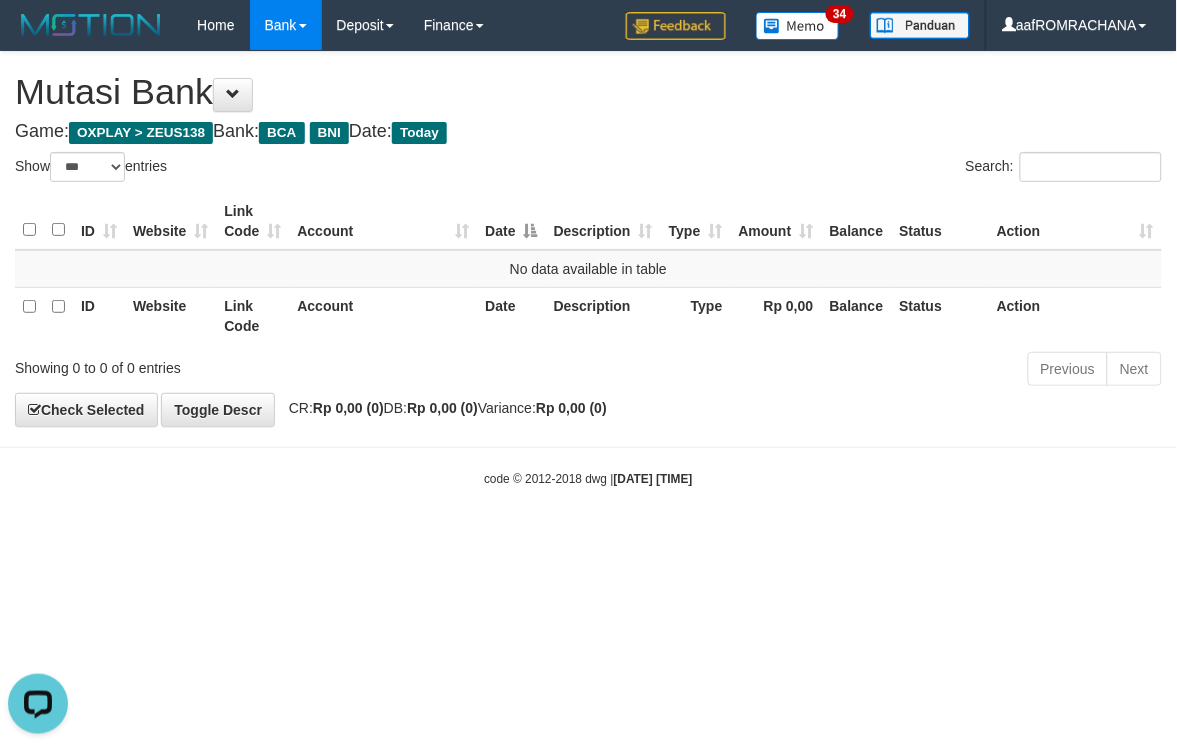 click on "Toggle navigation
Home
Bank
Account List
Load
By Website
Group
[OXPLAY]													ZEUS138
By Load Group (DPS)" at bounding box center (588, 269) 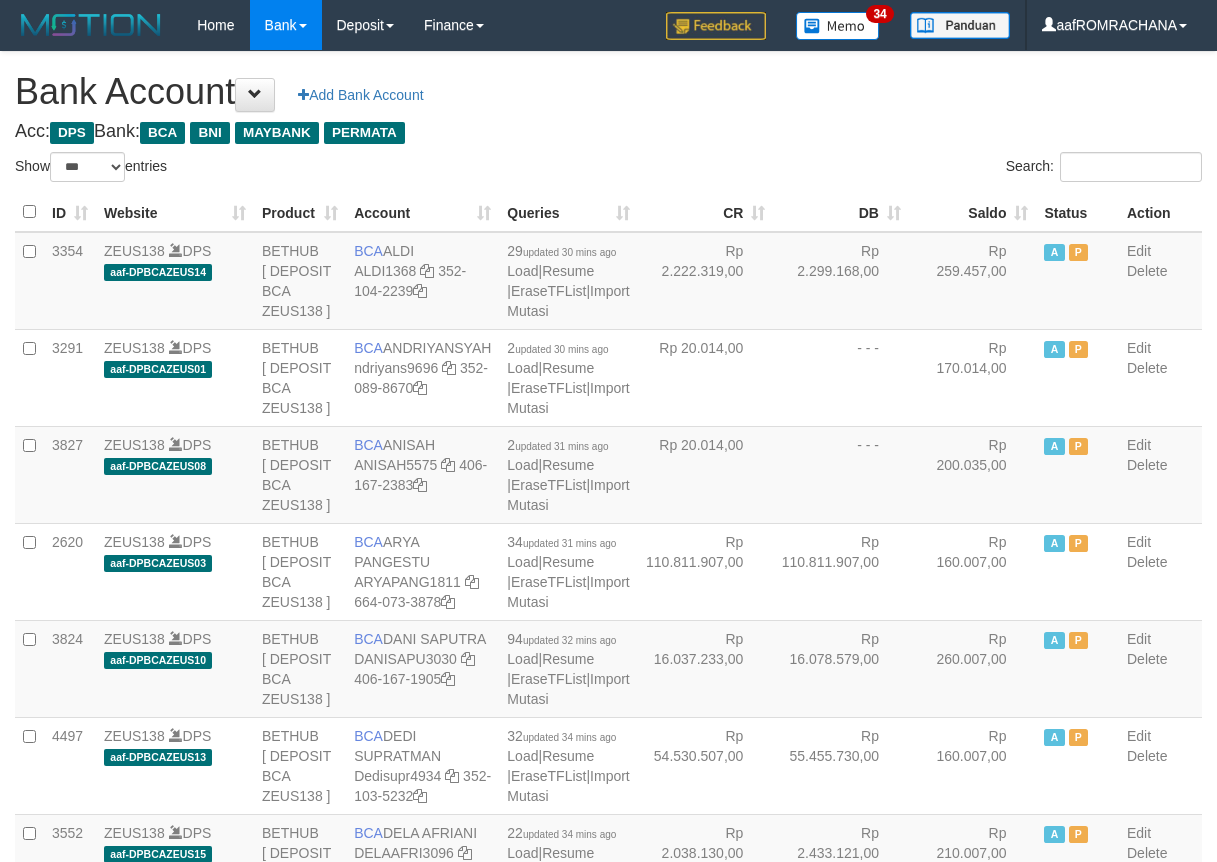 select on "***" 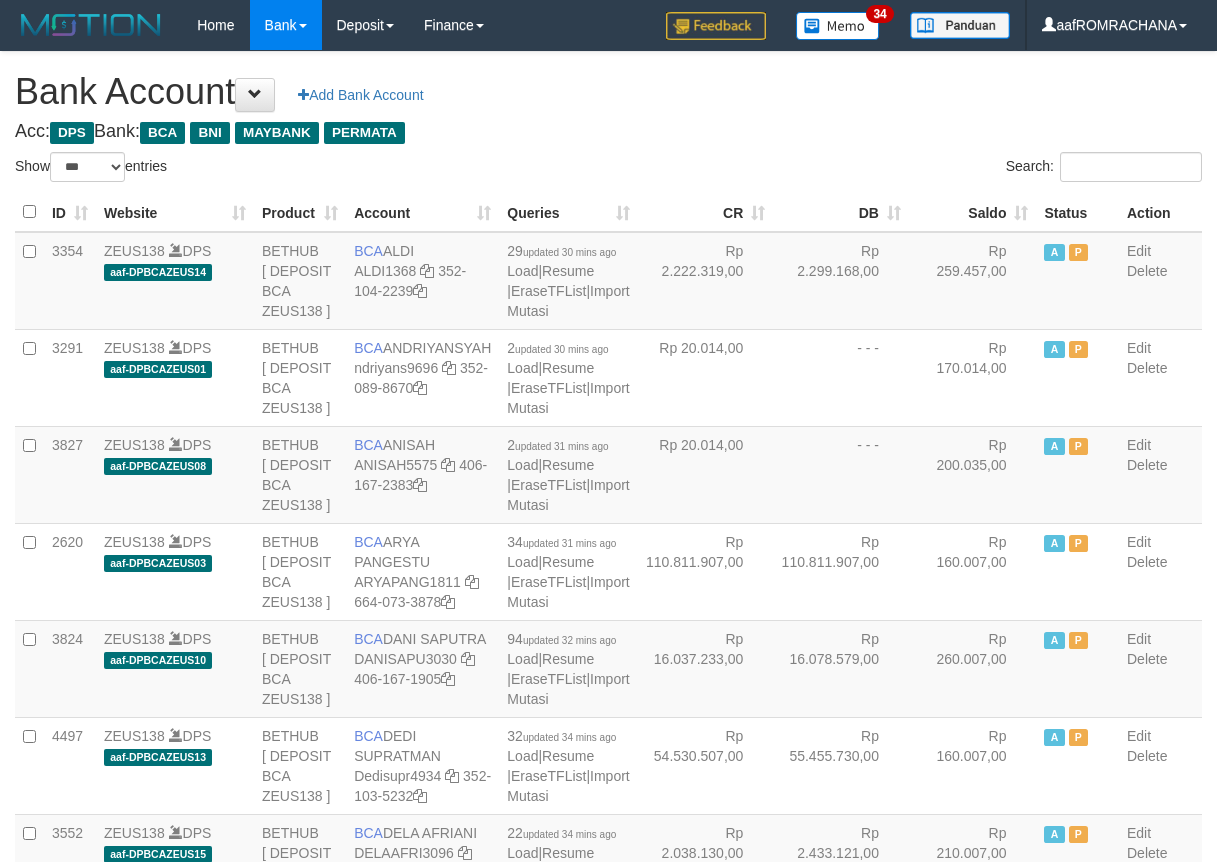 scroll, scrollTop: 0, scrollLeft: 0, axis: both 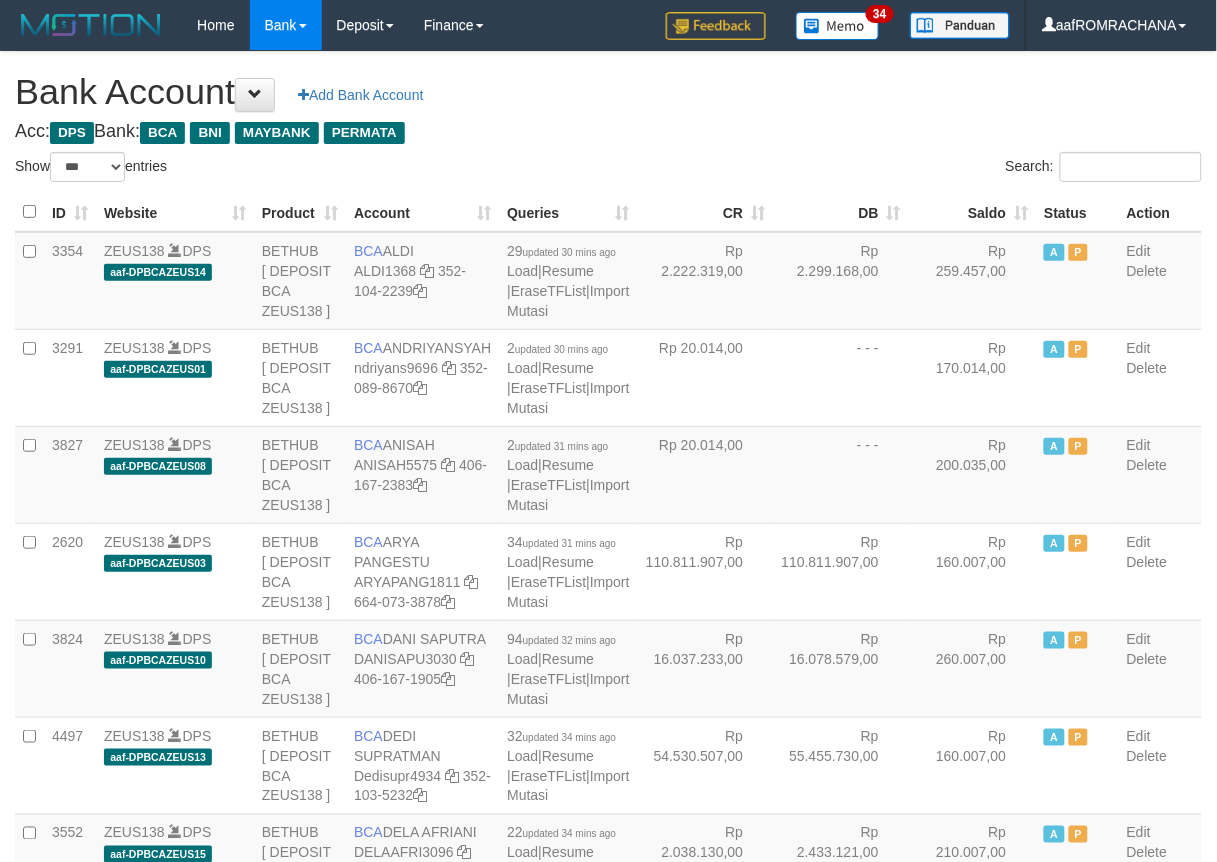 click on "Saldo" at bounding box center [973, 212] 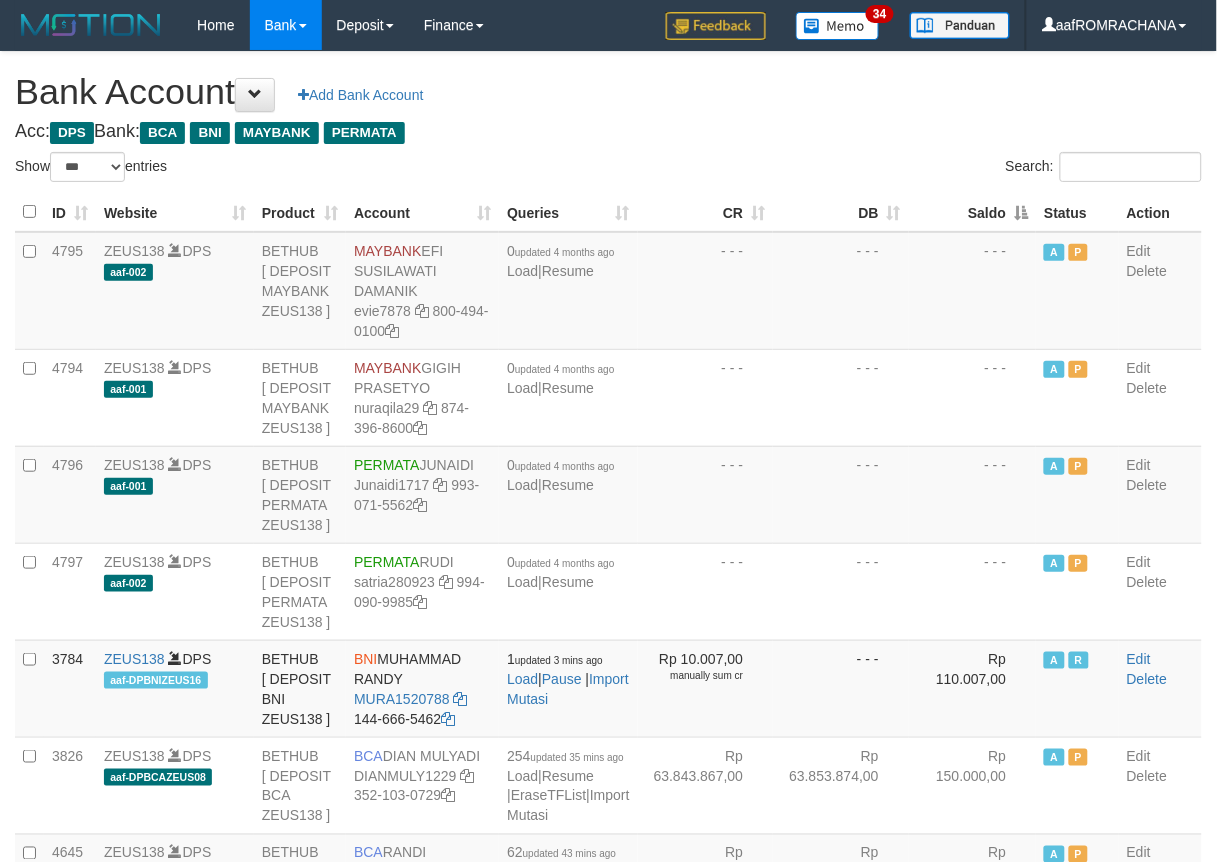 click on "Saldo" at bounding box center (973, 212) 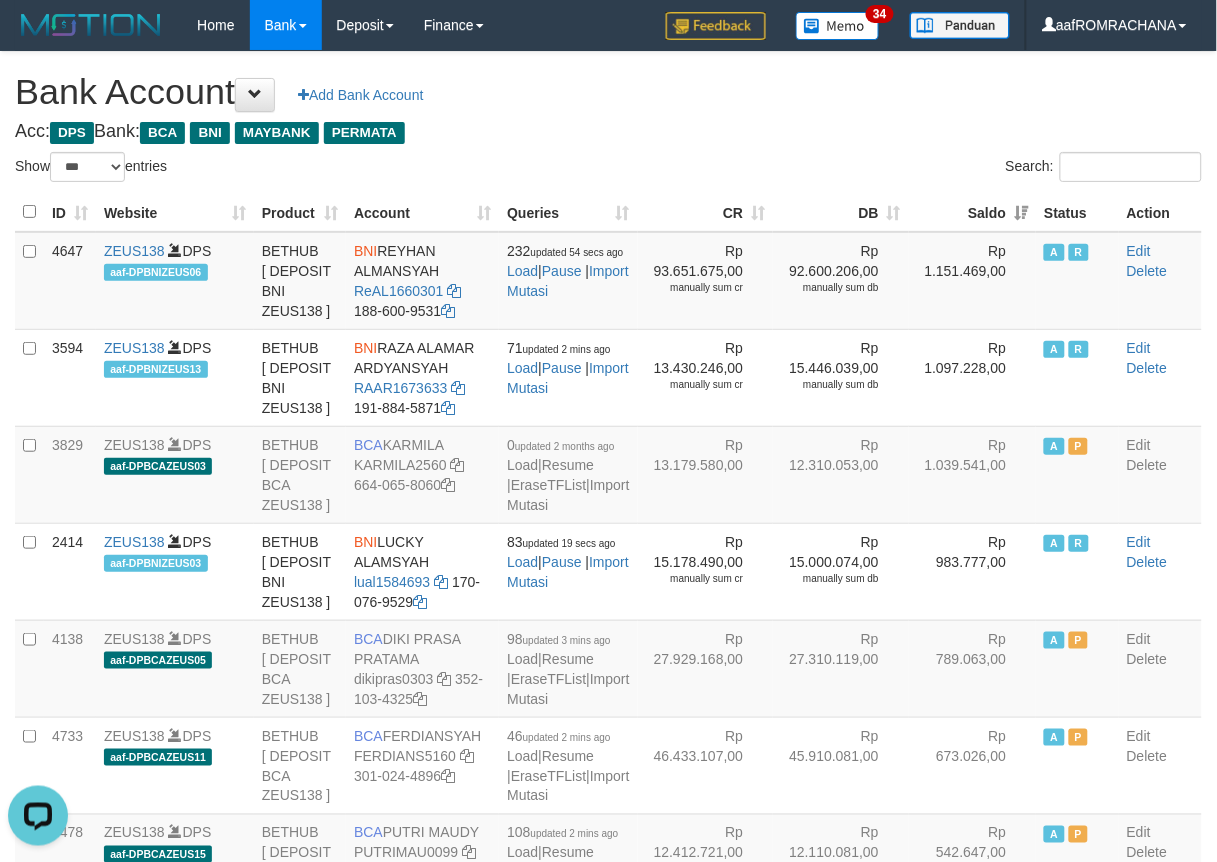scroll, scrollTop: 0, scrollLeft: 0, axis: both 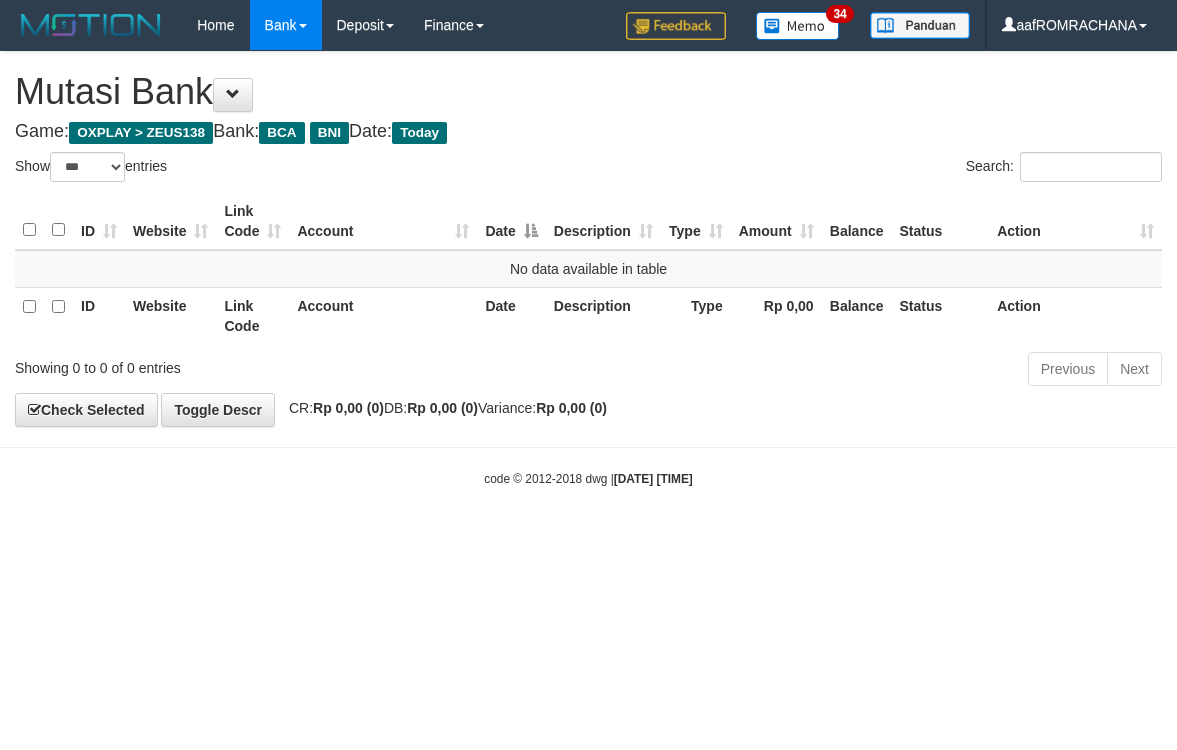 select on "***" 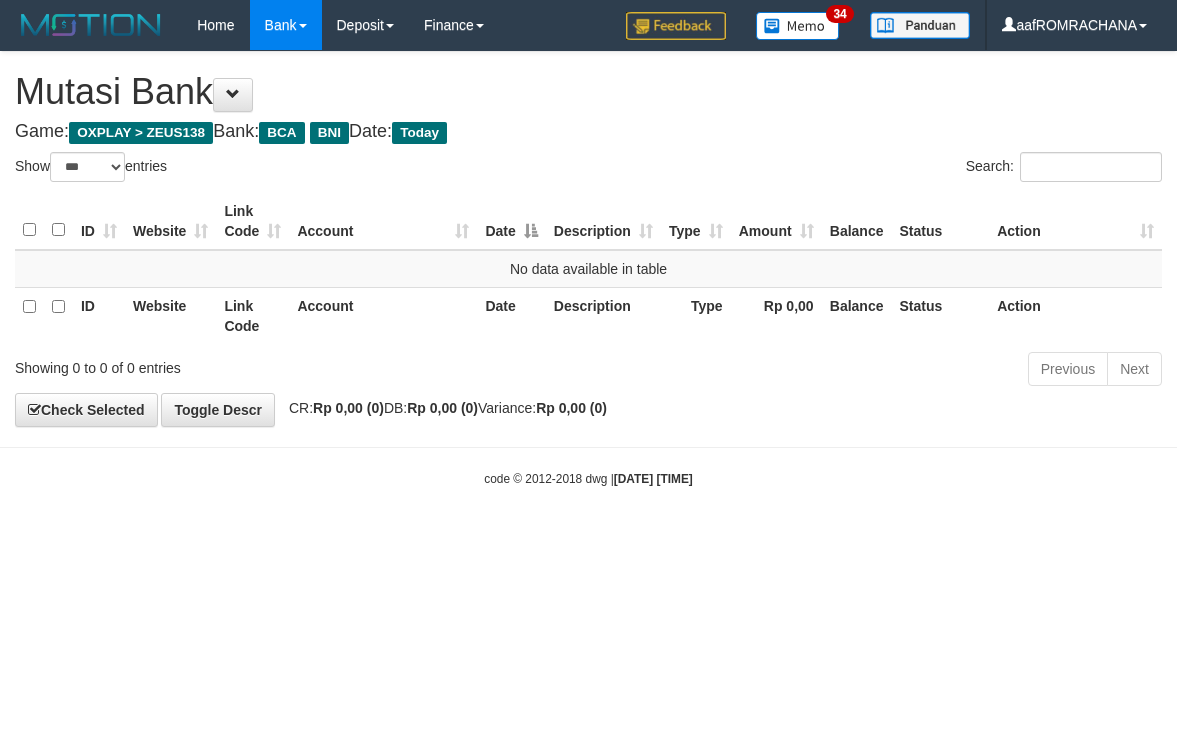 scroll, scrollTop: 0, scrollLeft: 0, axis: both 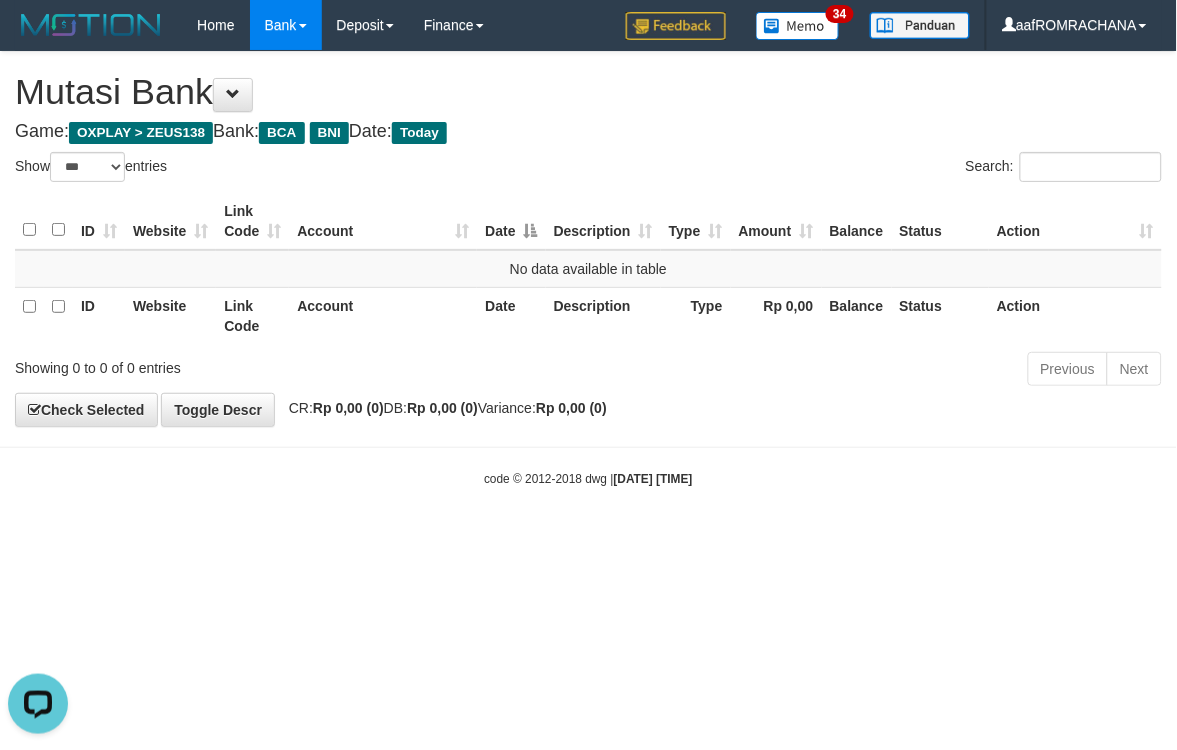 click on "Toggle navigation
Home
Bank
Account List
Load
By Website
Group
[OXPLAY]													ZEUS138
By Load Group (DPS)
Sync" at bounding box center (588, 269) 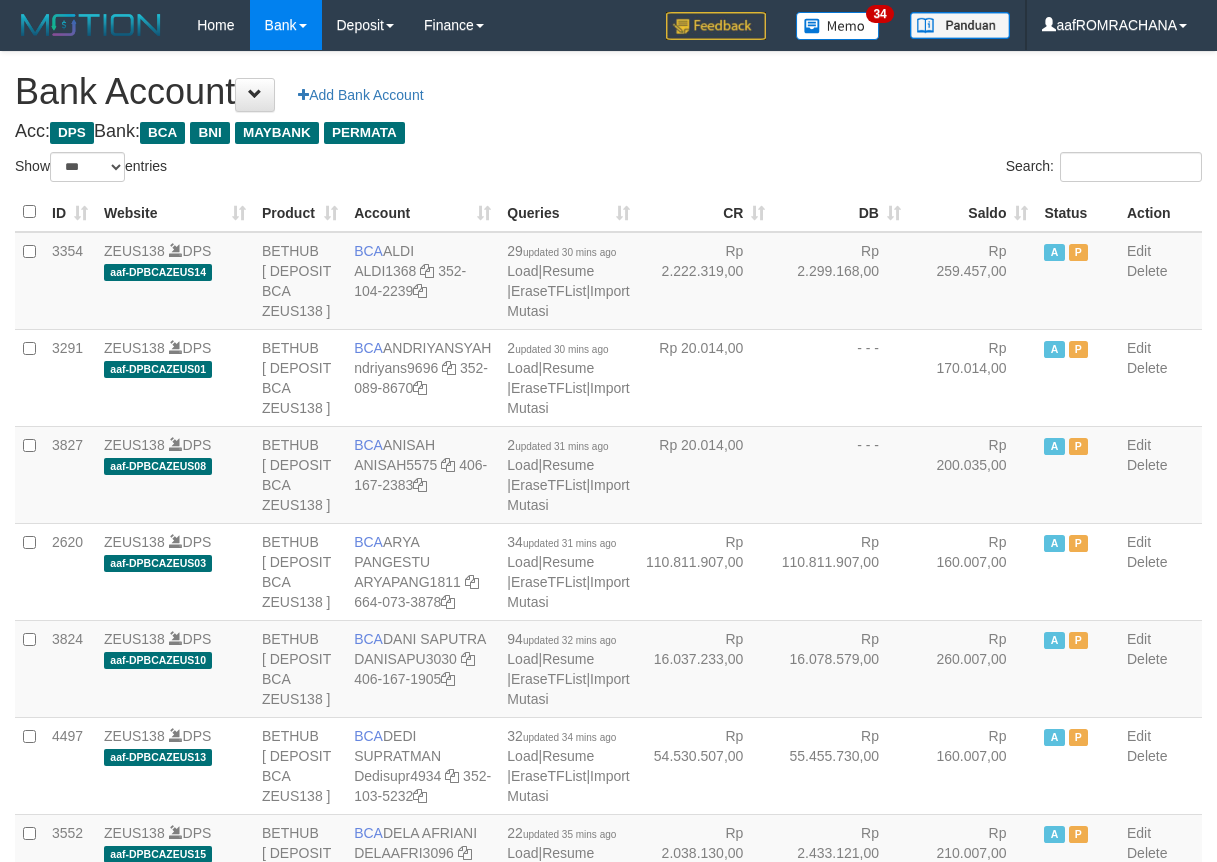 select on "***" 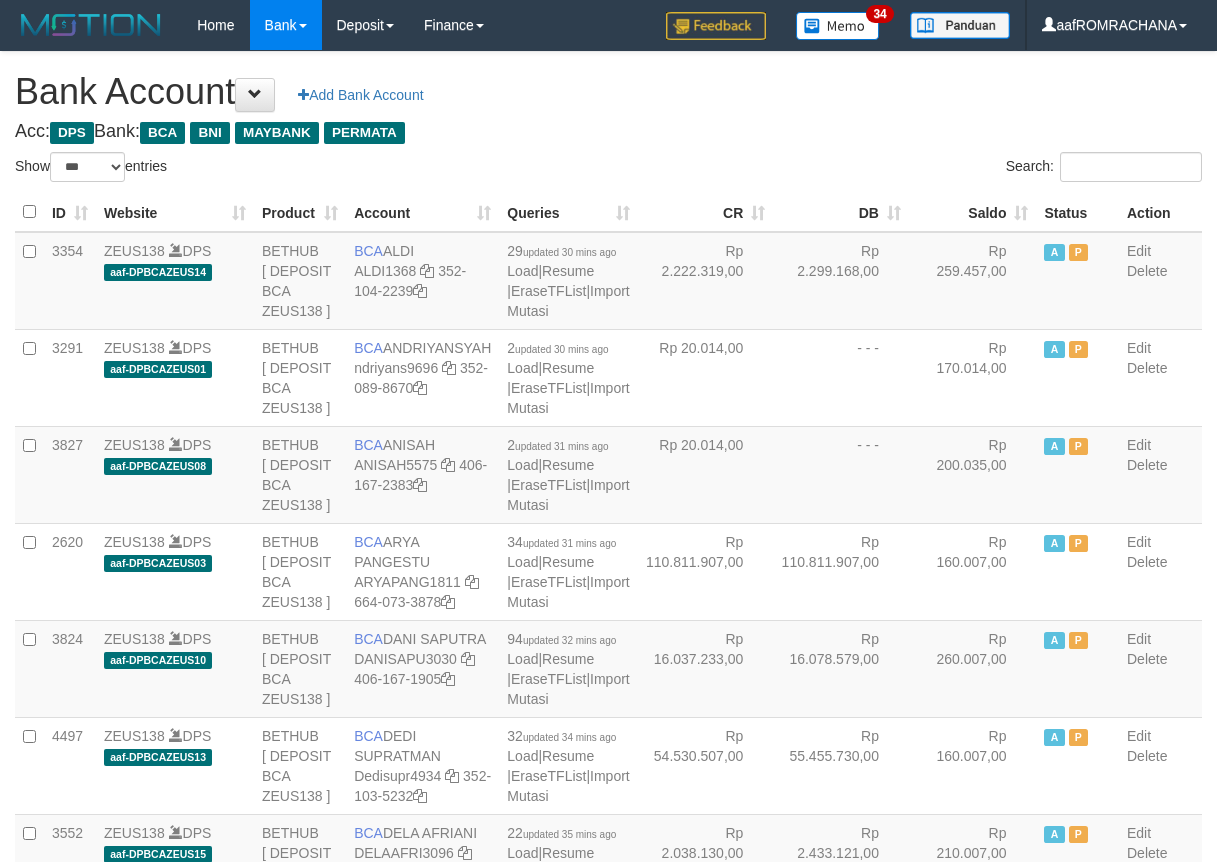 scroll, scrollTop: 0, scrollLeft: 0, axis: both 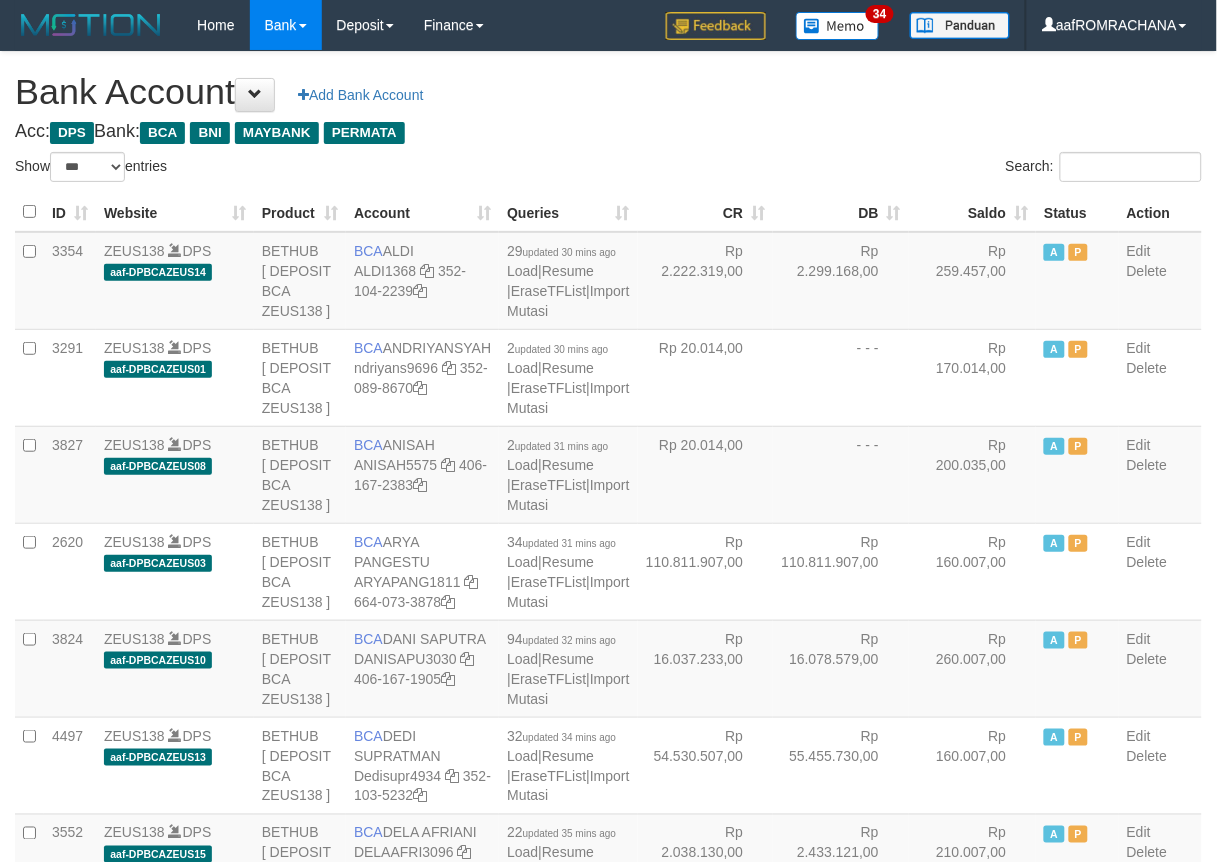 click on "Saldo" at bounding box center [973, 212] 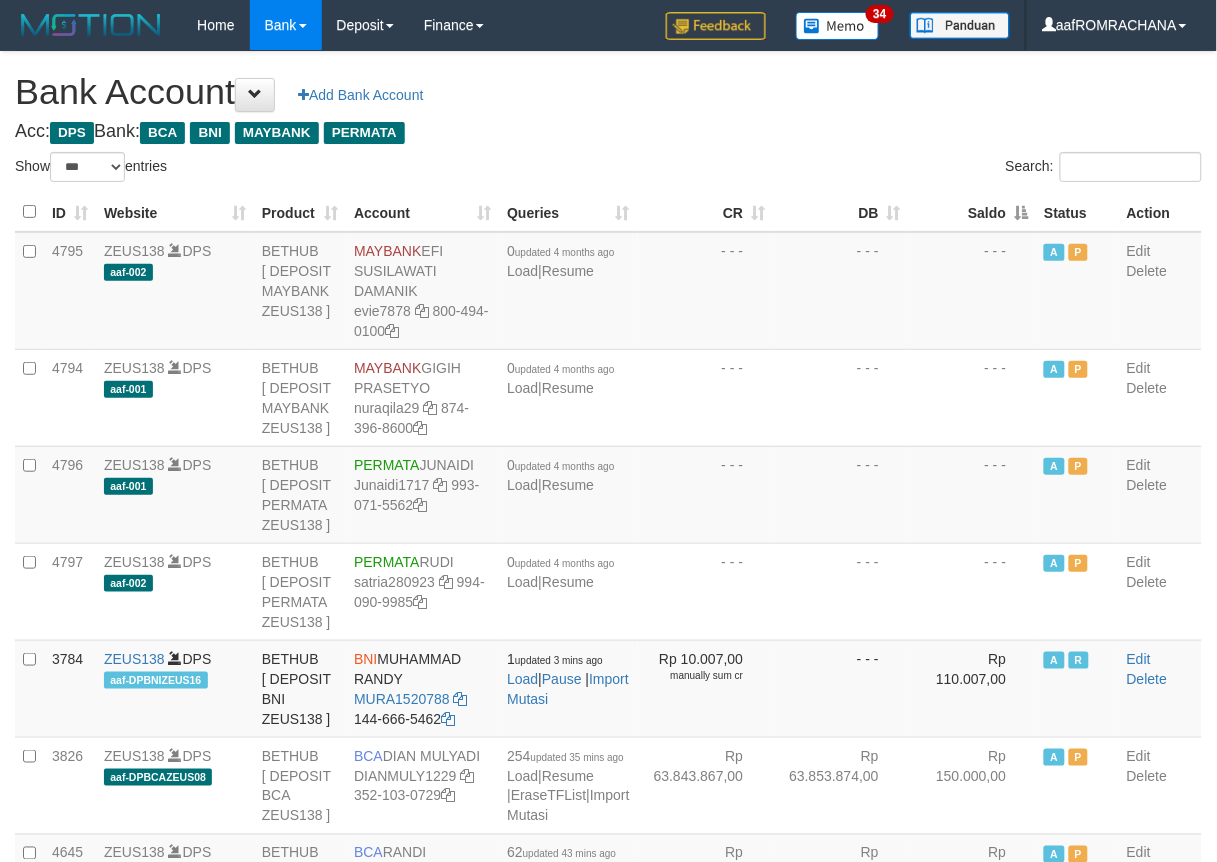 click on "Saldo" at bounding box center [973, 212] 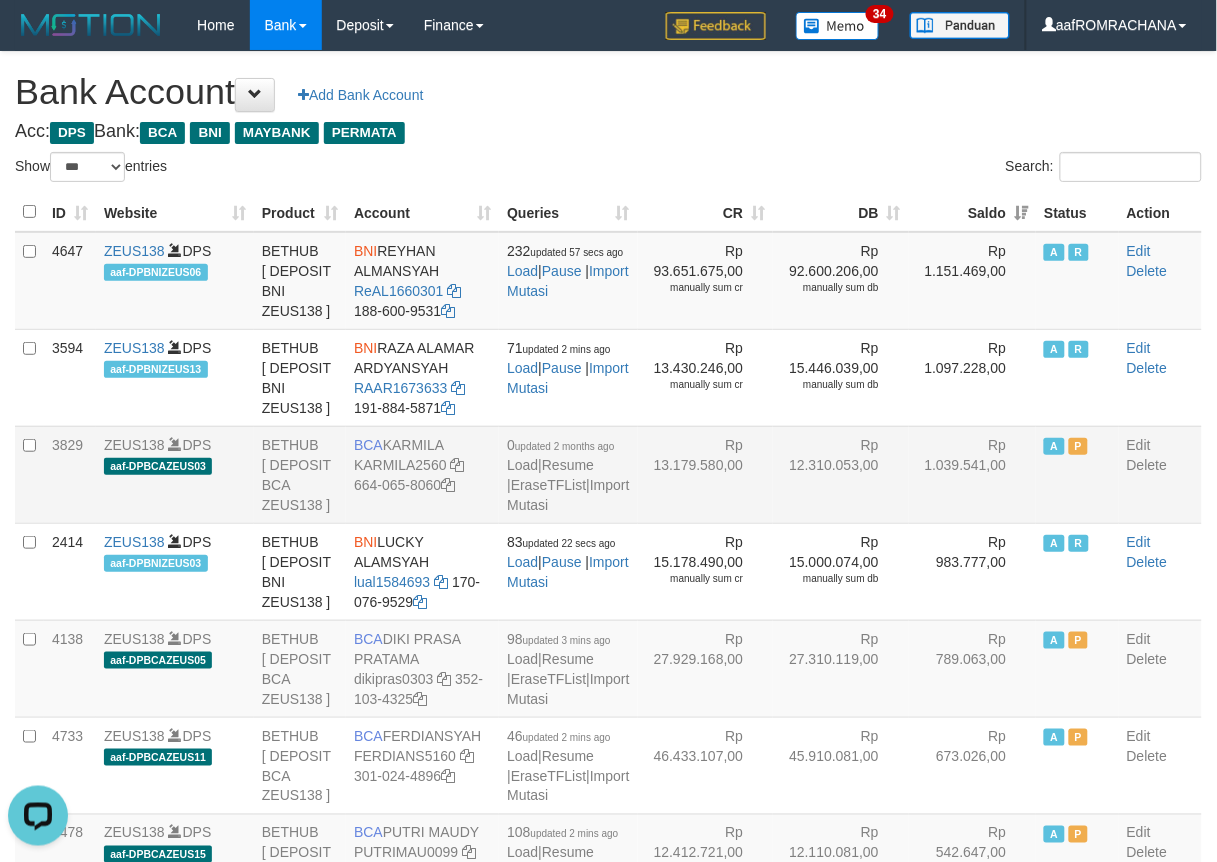 scroll, scrollTop: 0, scrollLeft: 0, axis: both 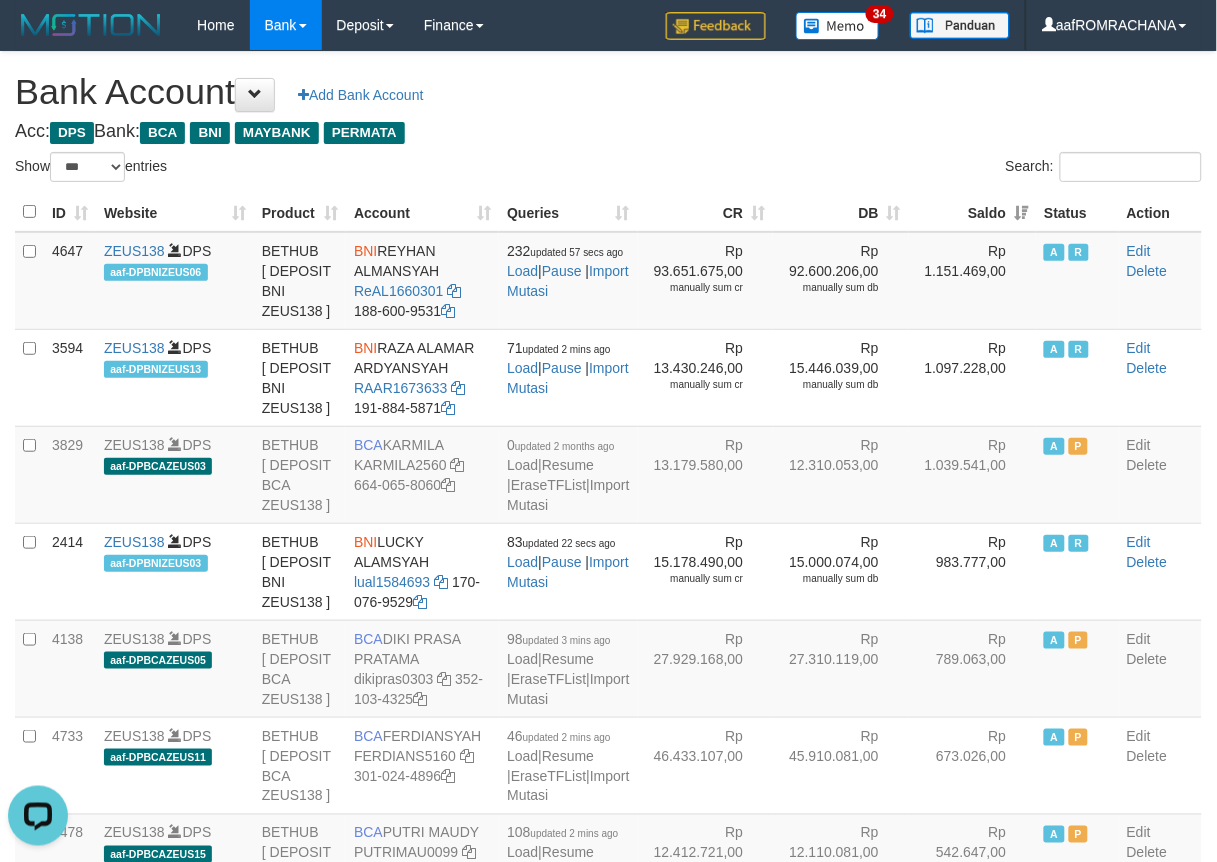 click on "Acc: 										 DPS
Bank:   BCA   BNI   MAYBANK   PERMATA" at bounding box center [608, 132] 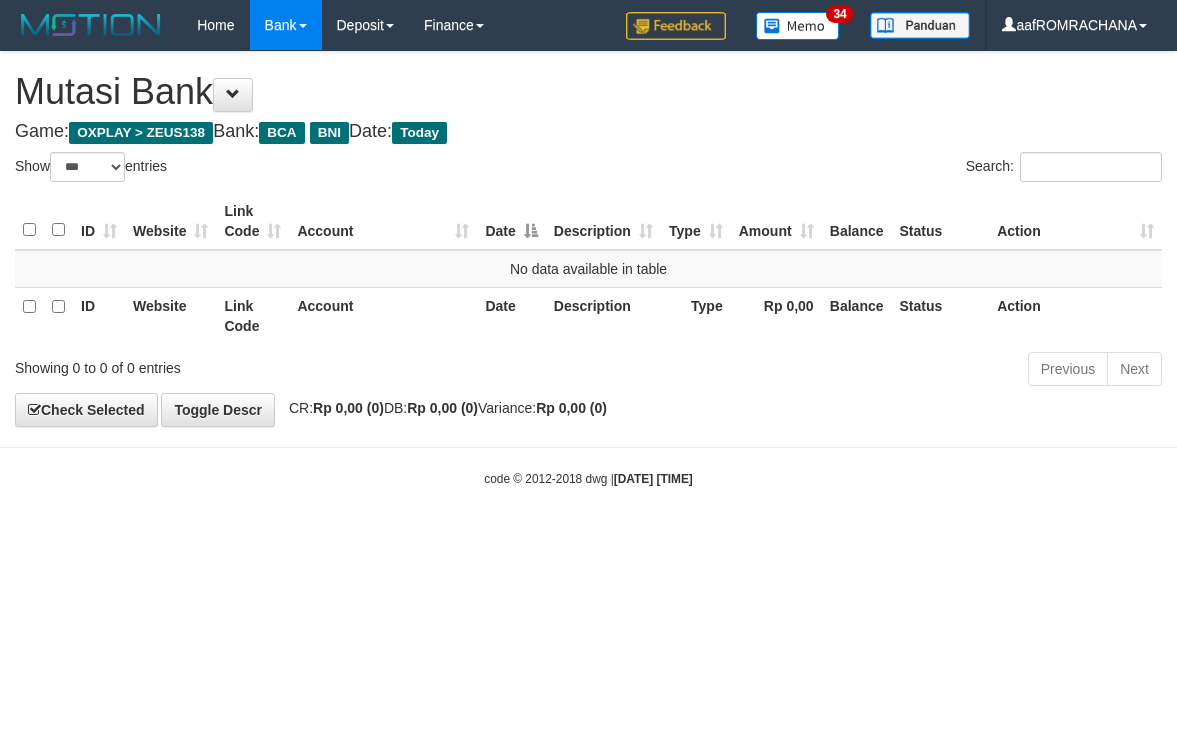select on "***" 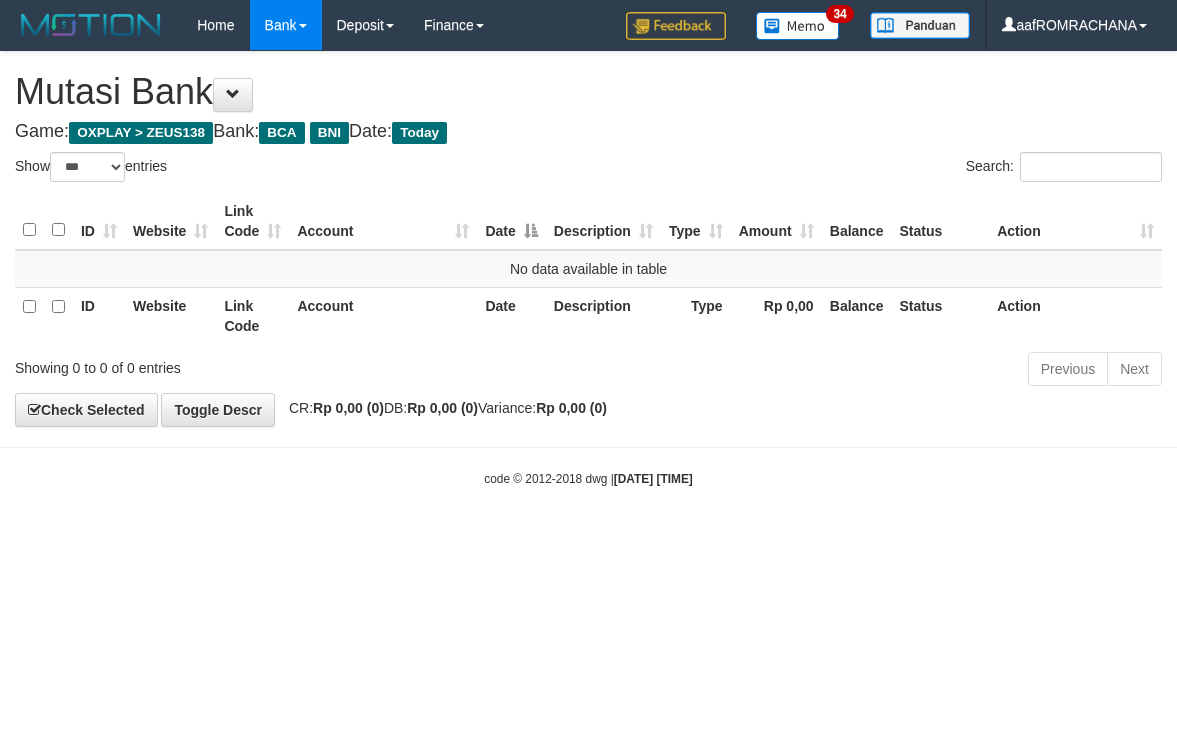 scroll, scrollTop: 0, scrollLeft: 0, axis: both 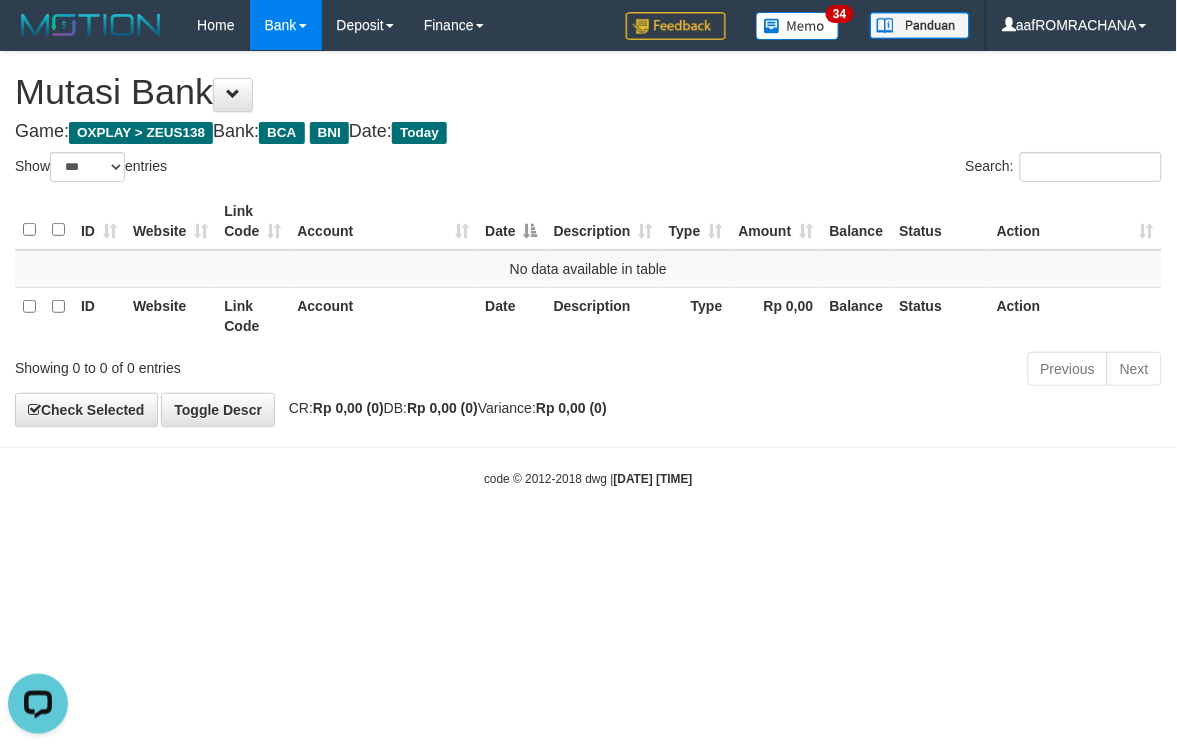 click on "Toggle navigation
Home
Bank
Account List
Load
By Website
Group
[OXPLAY]													ZEUS138
By Load Group (DPS)
Sync" at bounding box center [588, 269] 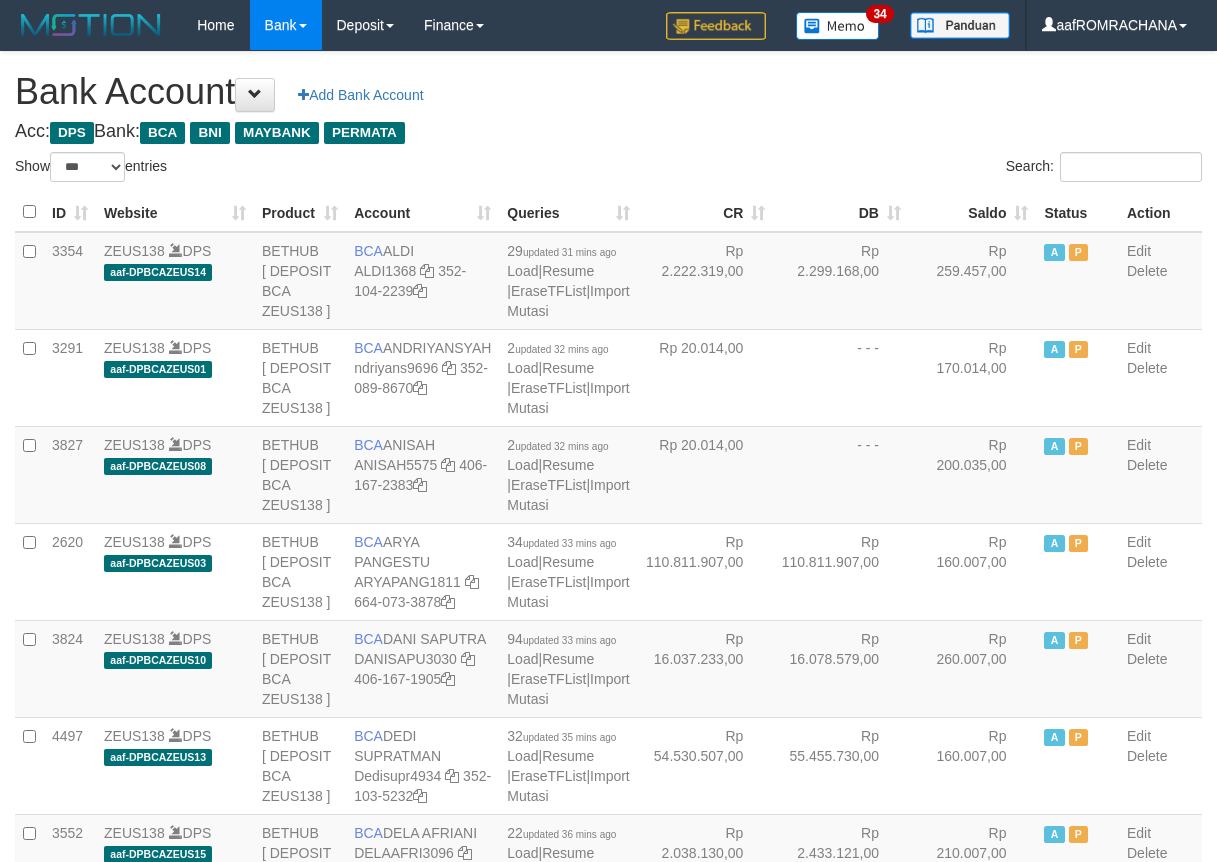 select on "***" 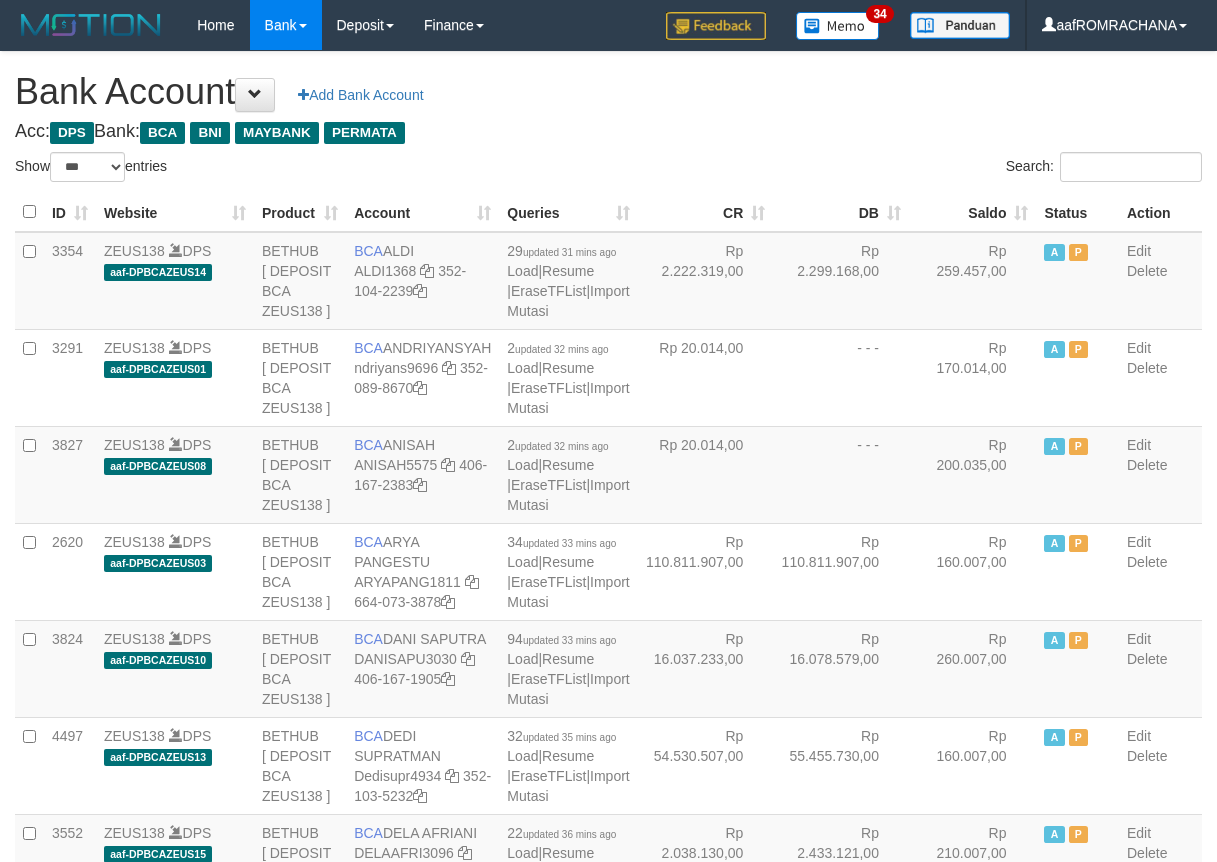 scroll, scrollTop: 0, scrollLeft: 0, axis: both 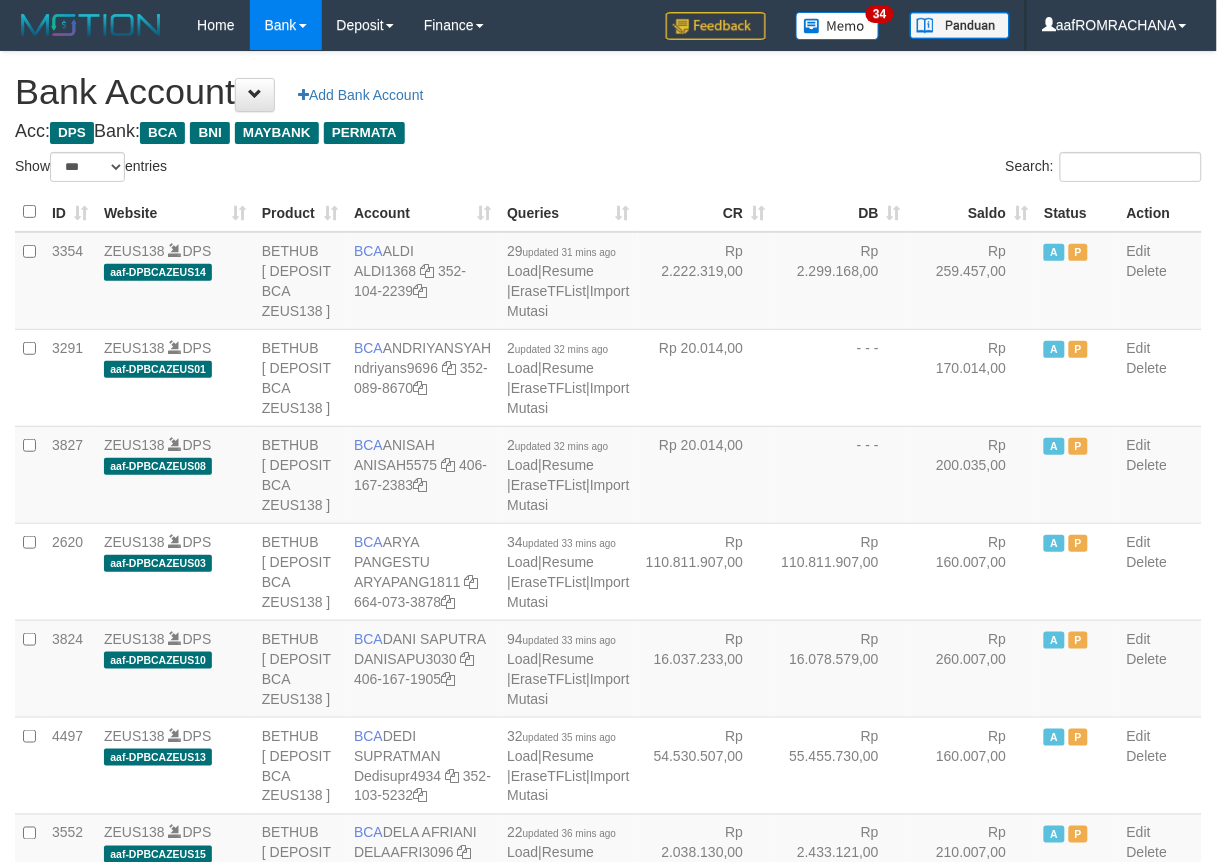 click on "Search:" at bounding box center (913, 169) 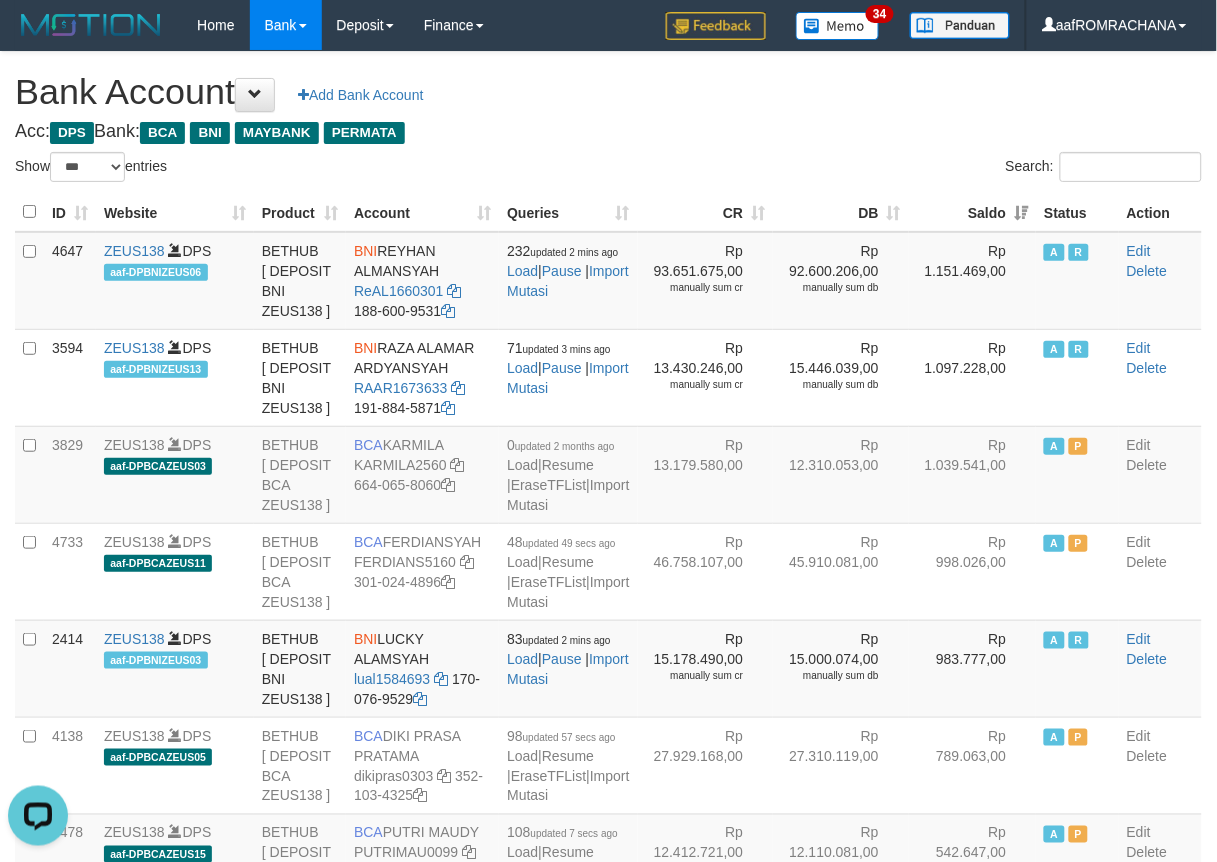 scroll, scrollTop: 0, scrollLeft: 0, axis: both 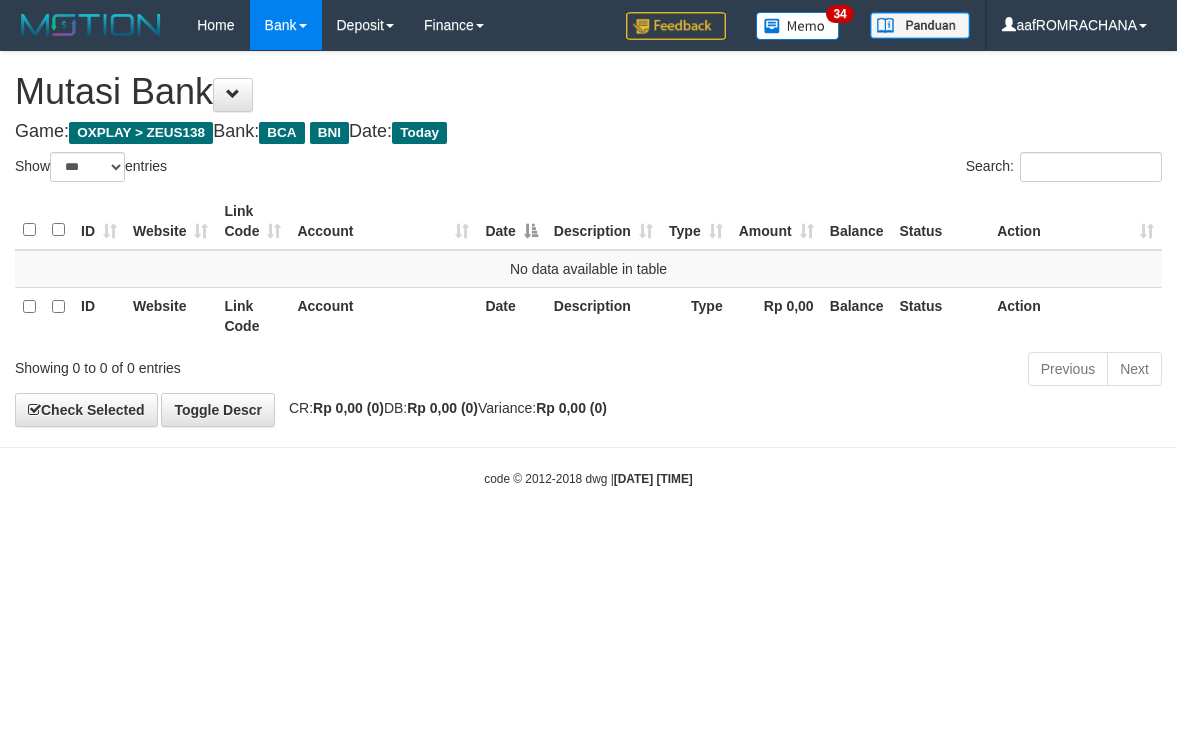 select on "***" 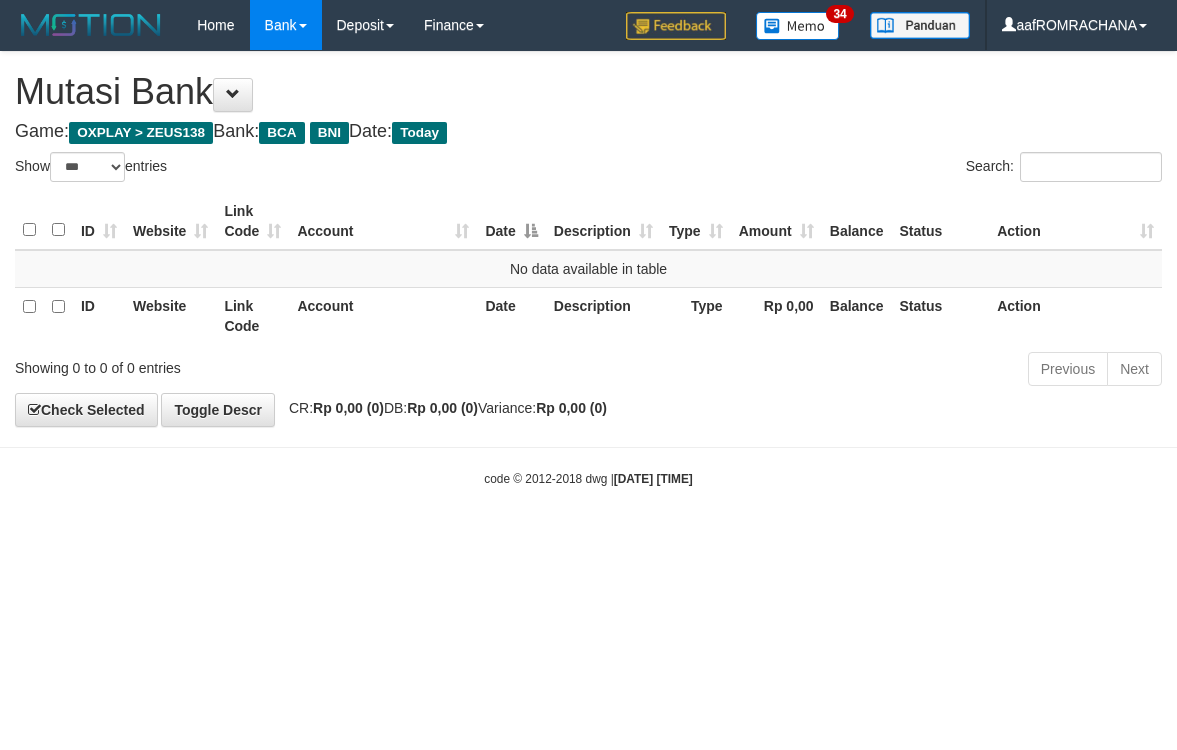 scroll, scrollTop: 0, scrollLeft: 0, axis: both 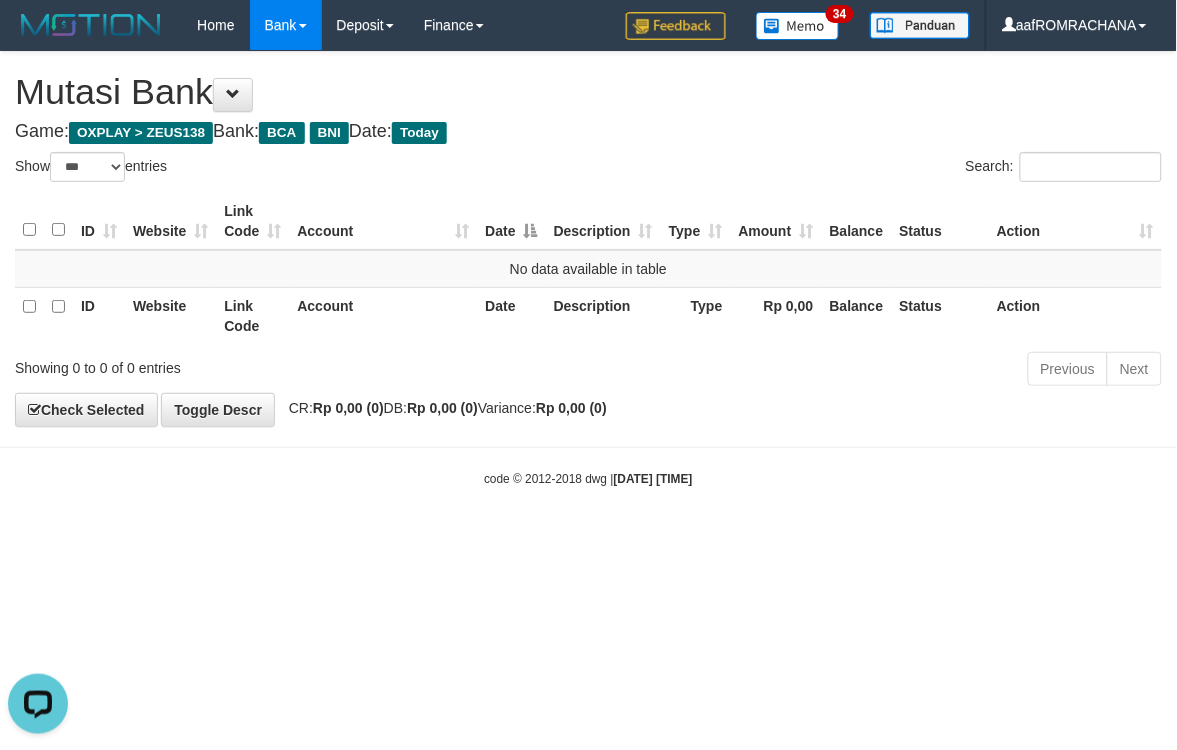 click on "Toggle navigation
Home
Bank
Account List
Load
By Website
Group
[OXPLAY]													ZEUS138
By Load Group (DPS)
Sync" at bounding box center (588, 269) 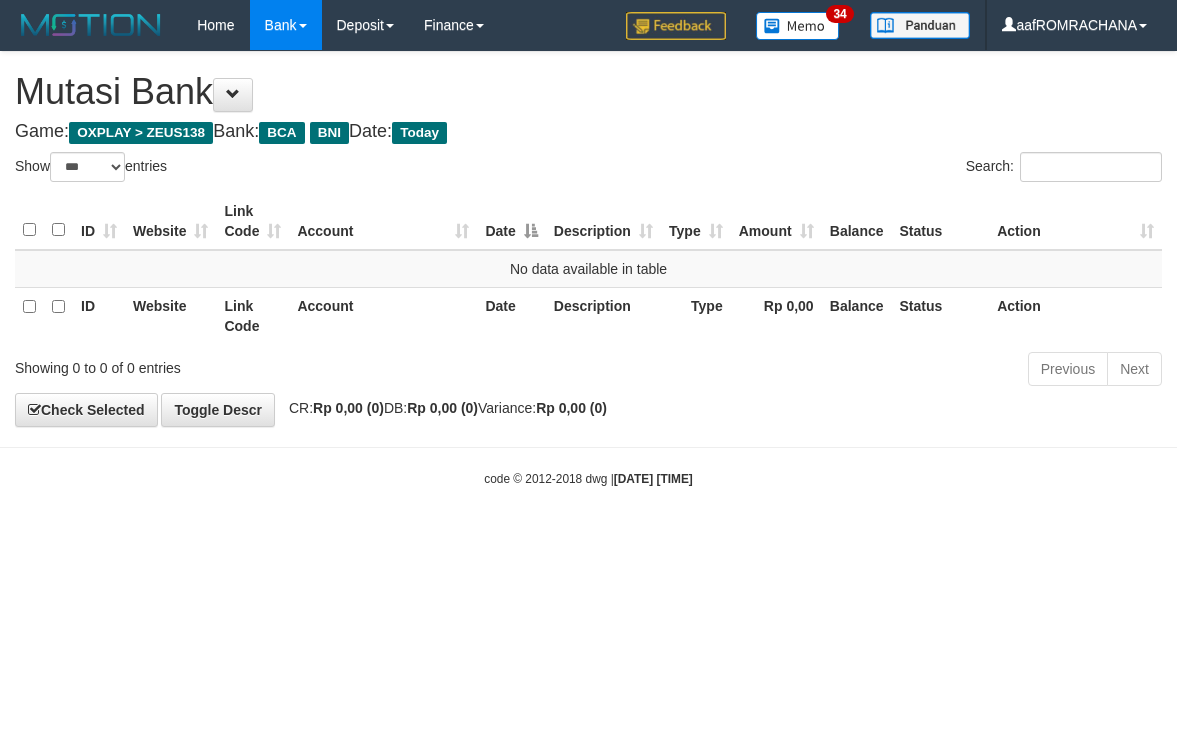 select on "***" 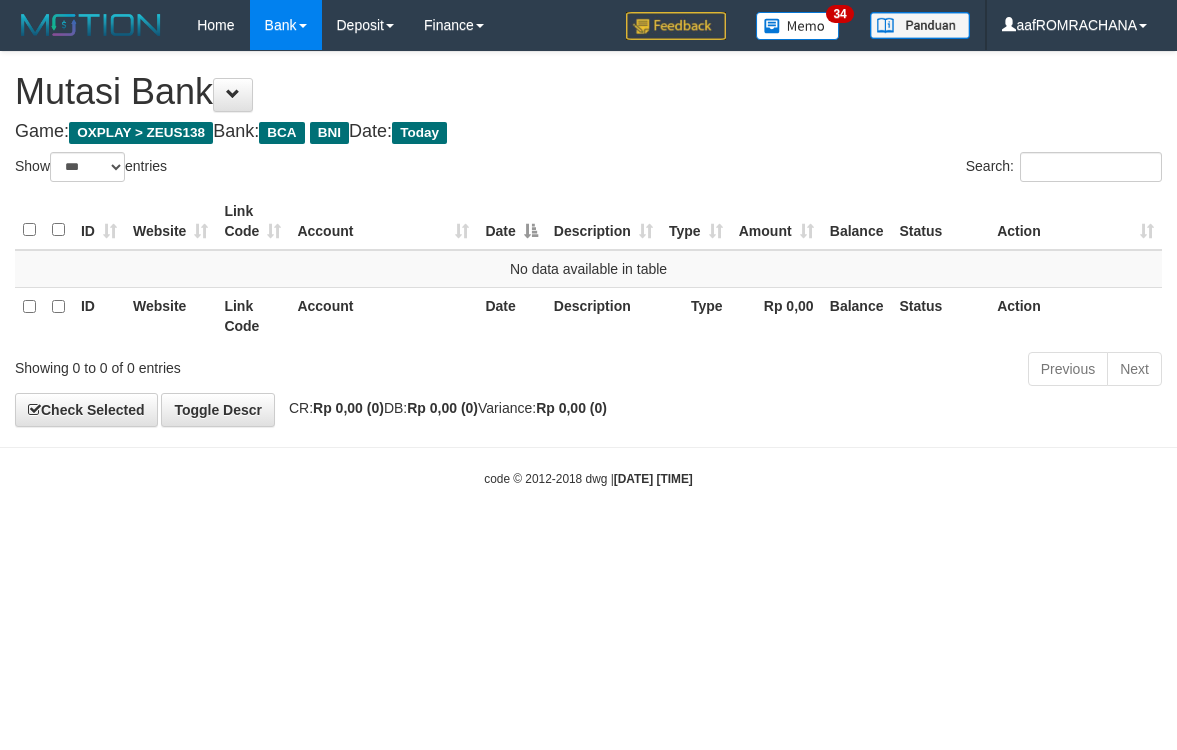 scroll, scrollTop: 0, scrollLeft: 0, axis: both 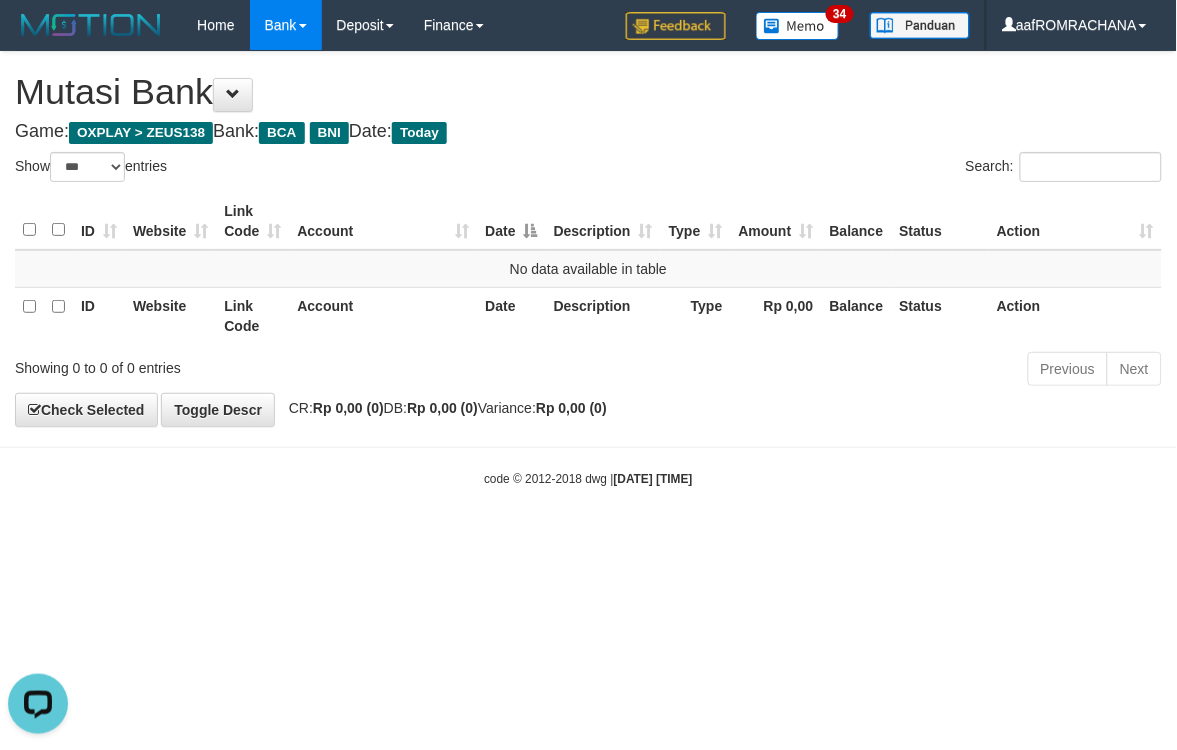 click on "Toggle navigation
Home
Bank
Account List
Load
By Website
Group
[OXPLAY]													ZEUS138
By Load Group (DPS)
Sync" at bounding box center (588, 269) 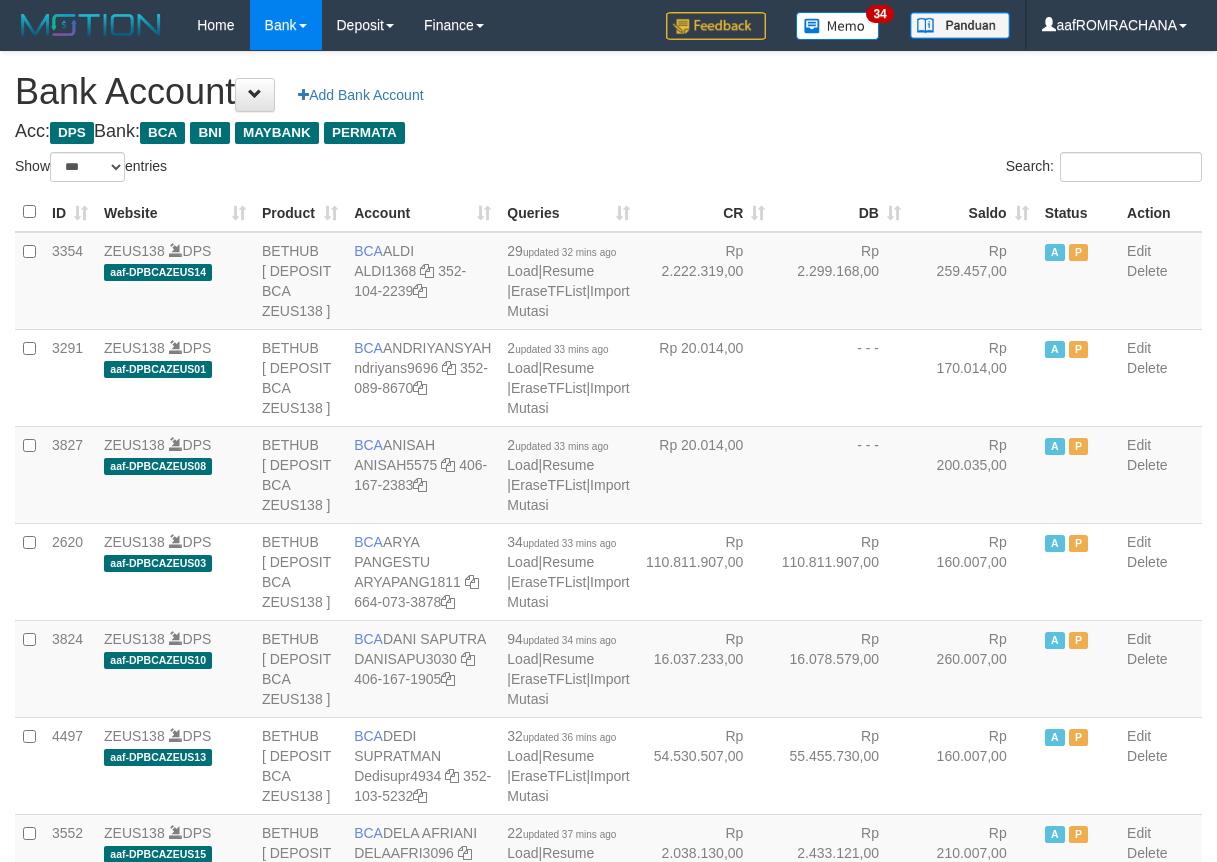 select on "***" 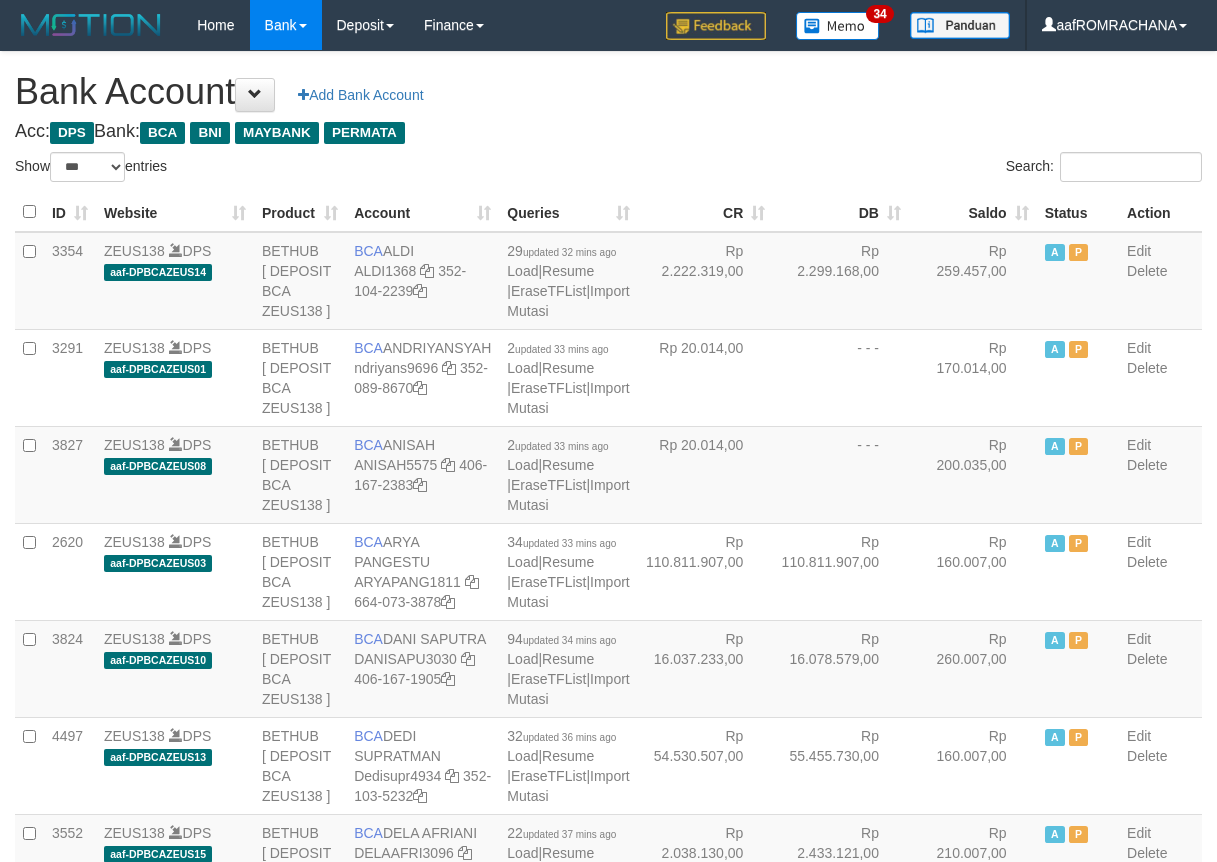 click on "Saldo" at bounding box center [973, 212] 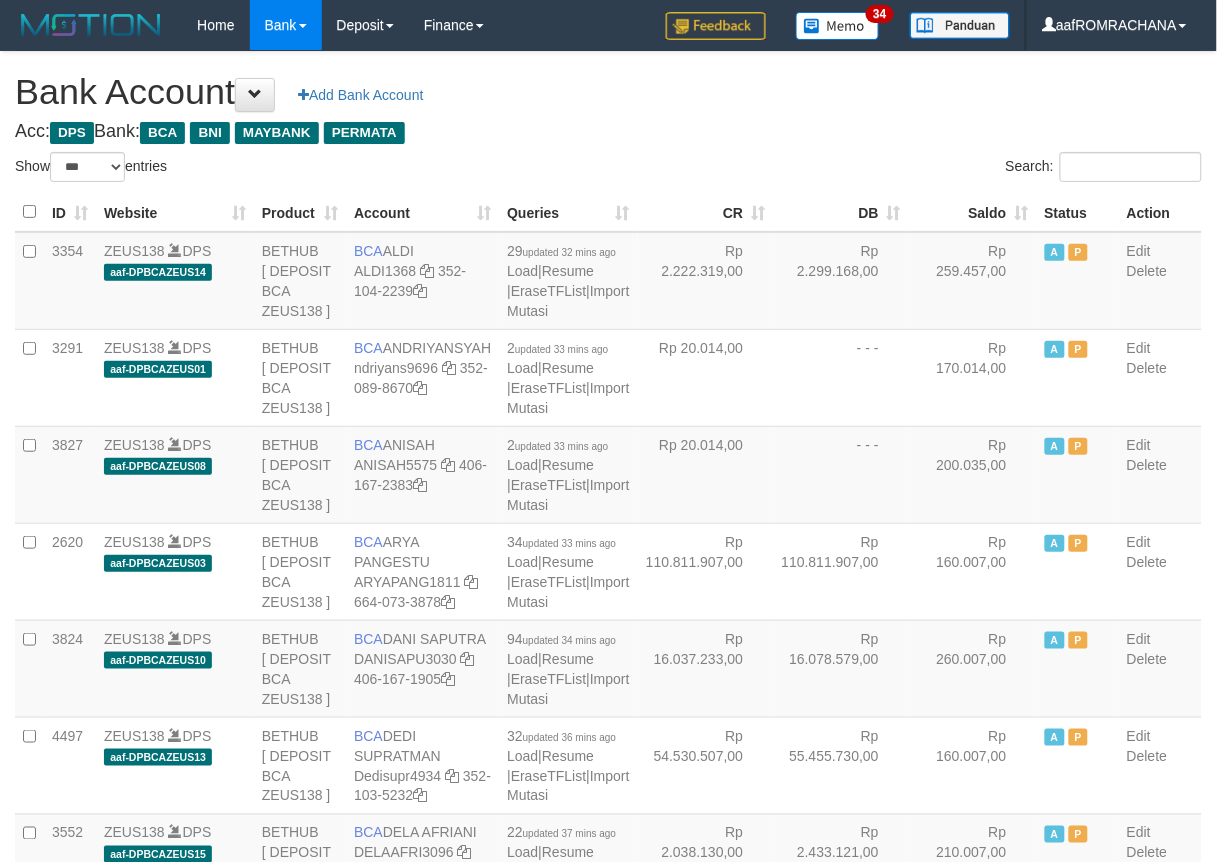 click on "Saldo" at bounding box center (973, 212) 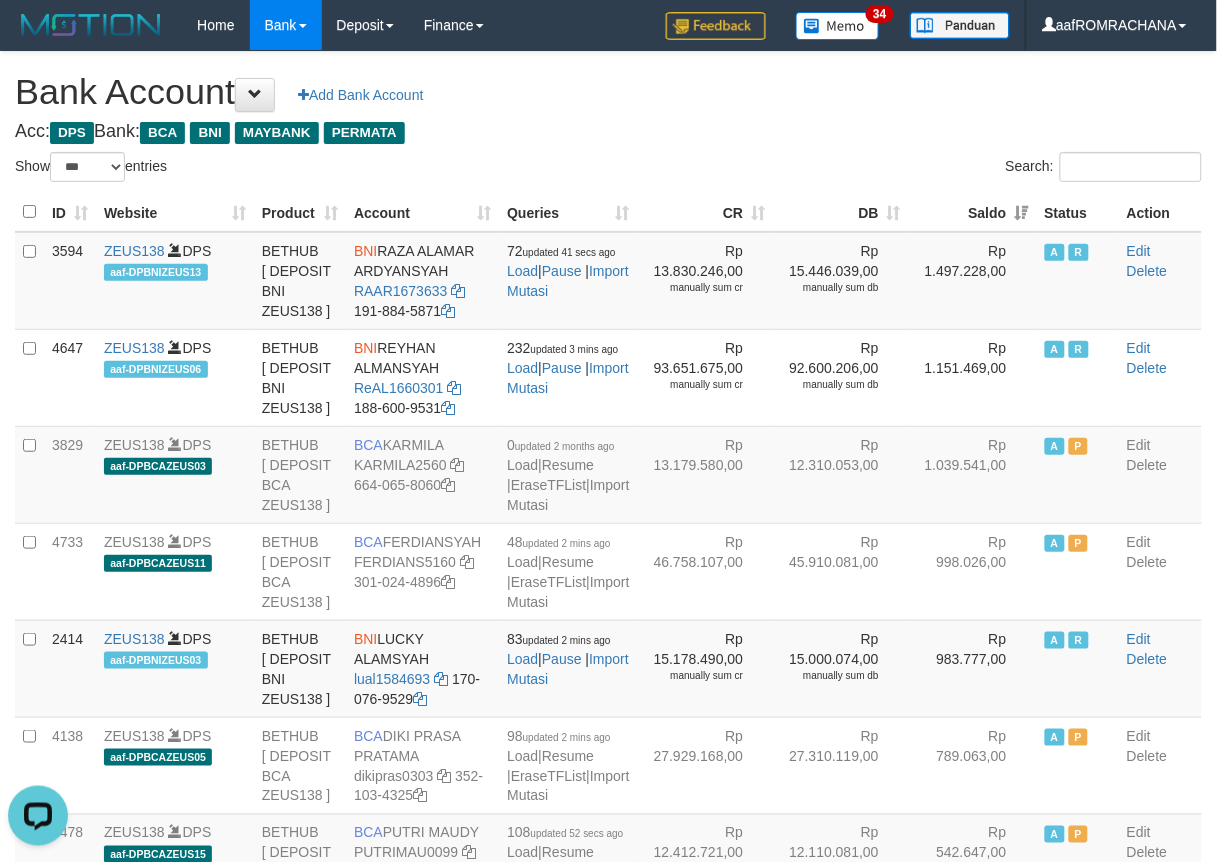 scroll, scrollTop: 0, scrollLeft: 0, axis: both 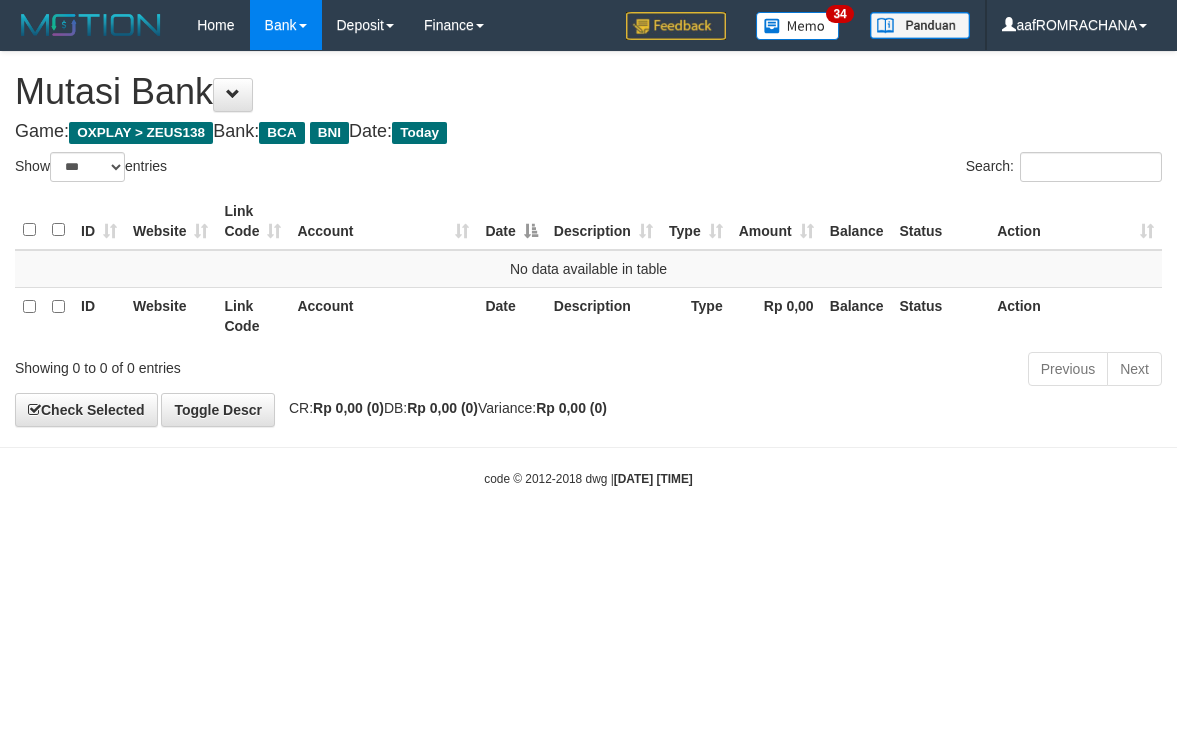 select on "***" 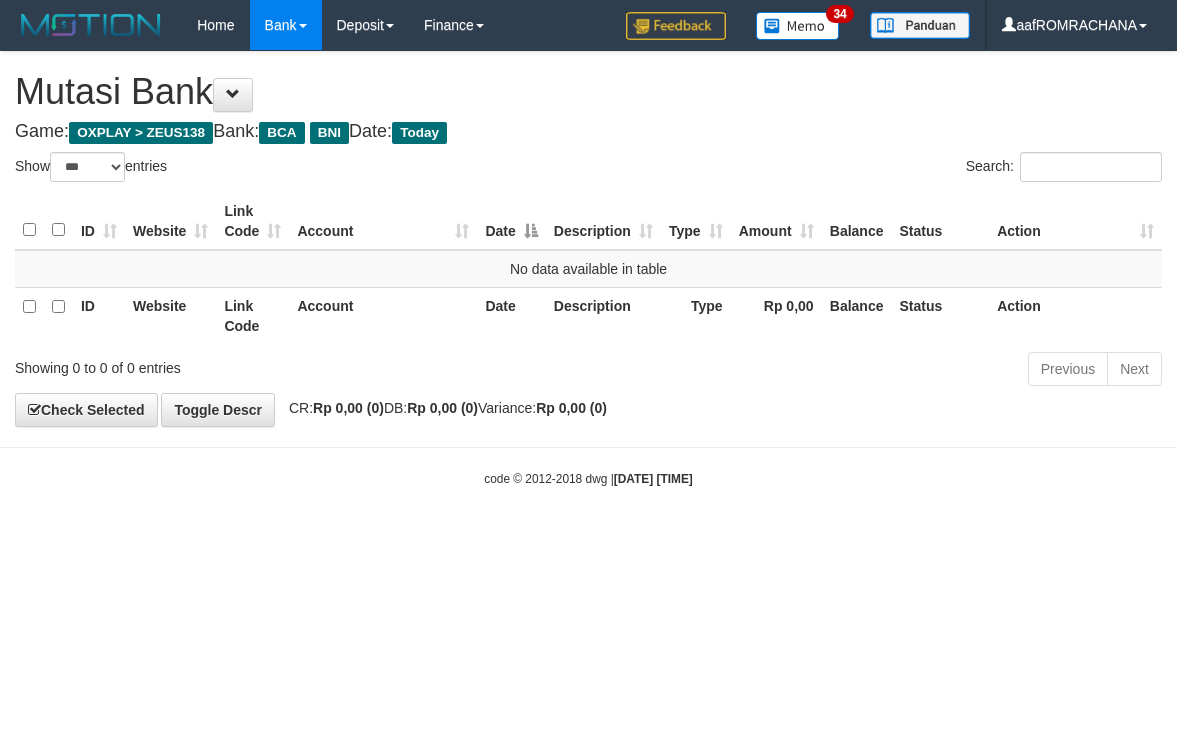 scroll, scrollTop: 0, scrollLeft: 0, axis: both 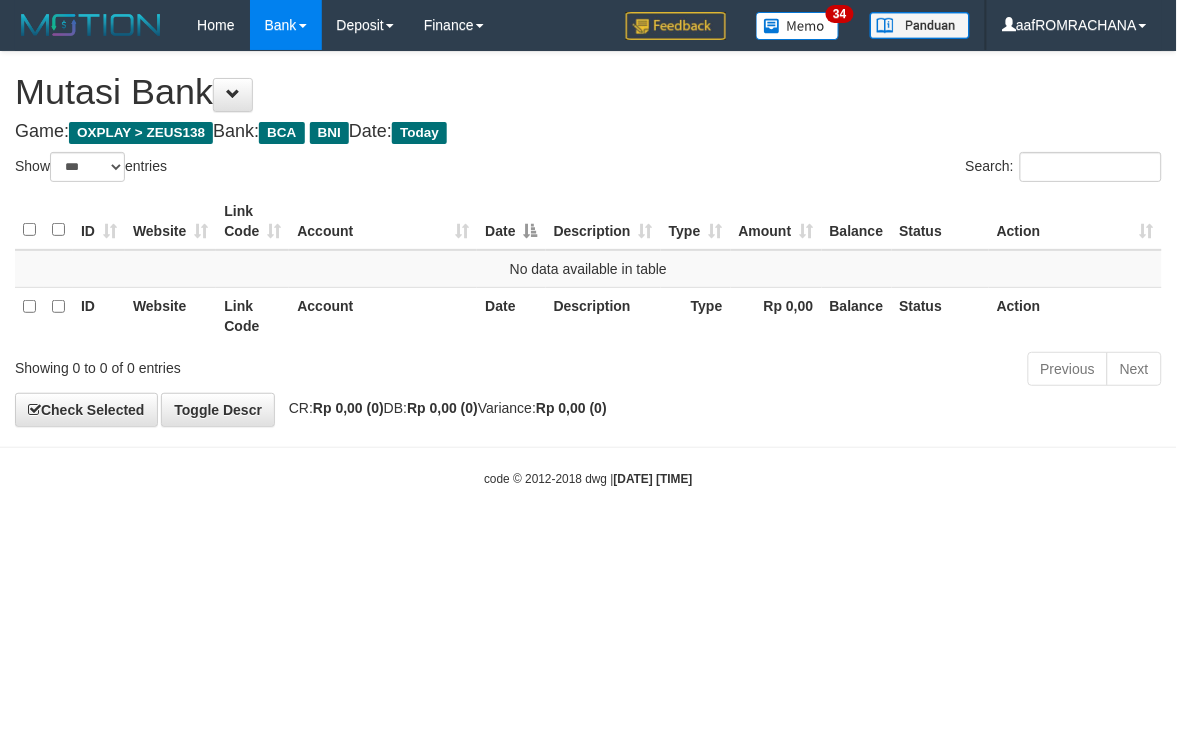 click on "Toggle navigation
Home
Bank
Account List
Load
By Website
Group
[OXPLAY]													ZEUS138
By Load Group (DPS)
Sync" at bounding box center [588, 269] 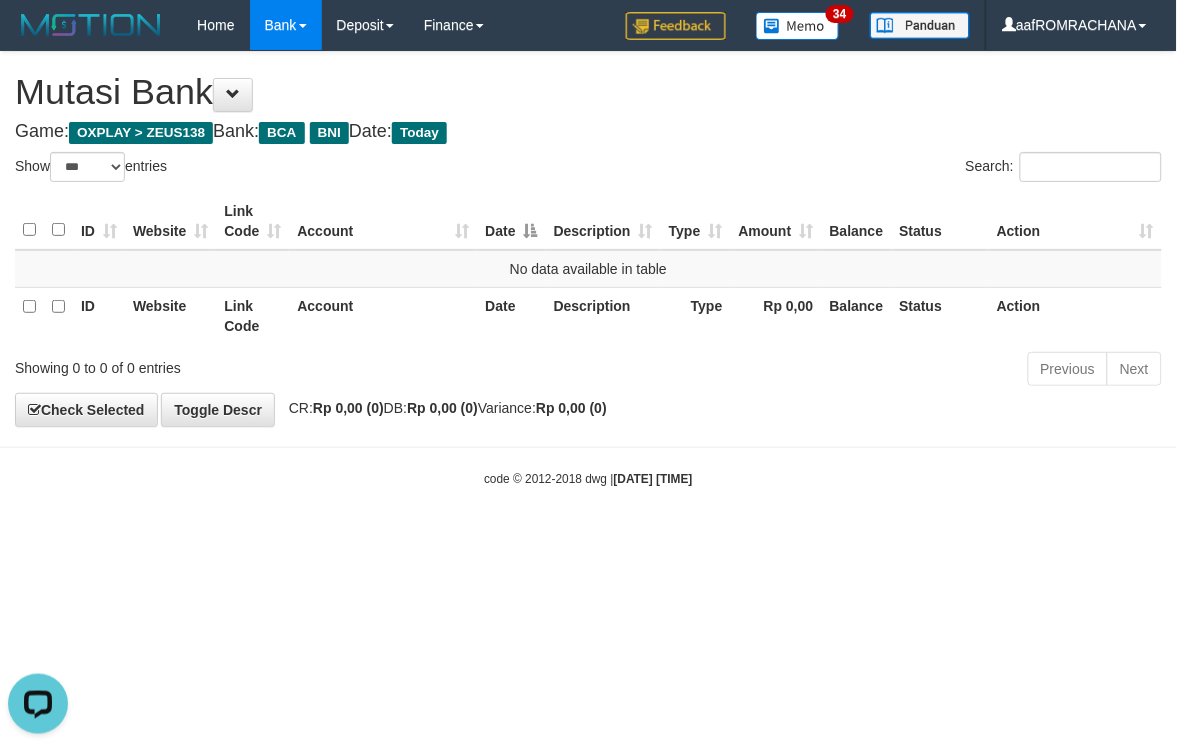 scroll, scrollTop: 0, scrollLeft: 0, axis: both 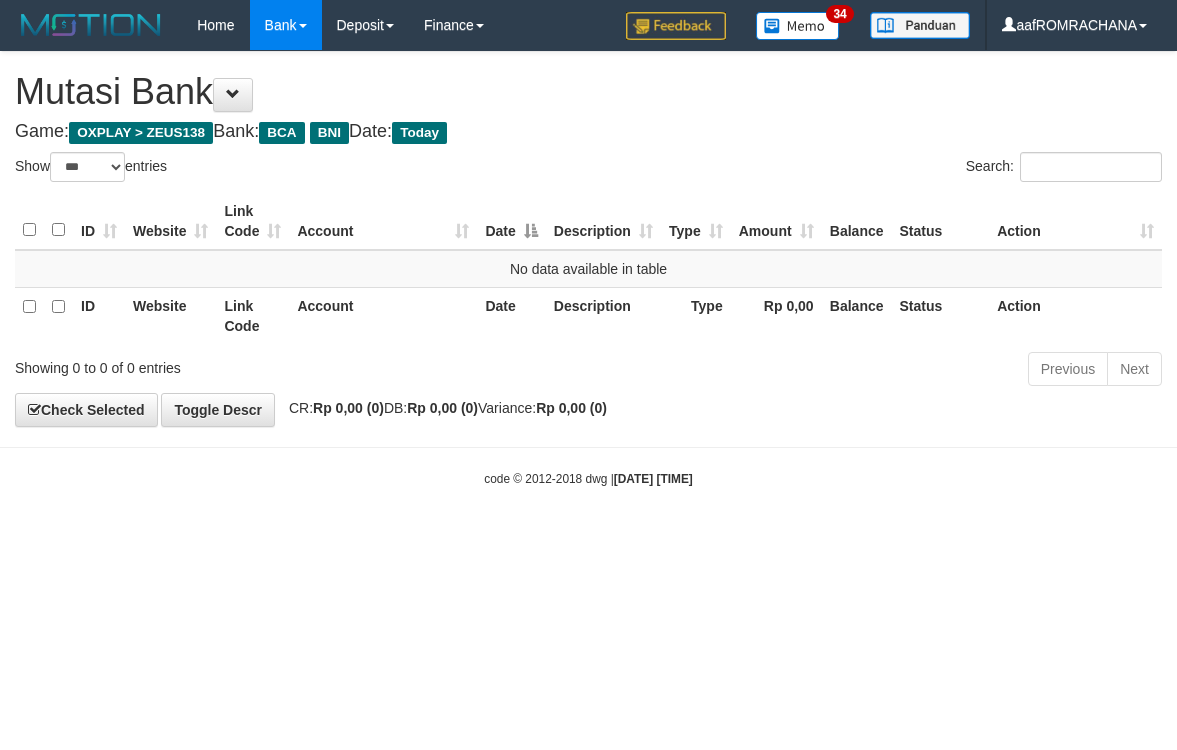 select on "***" 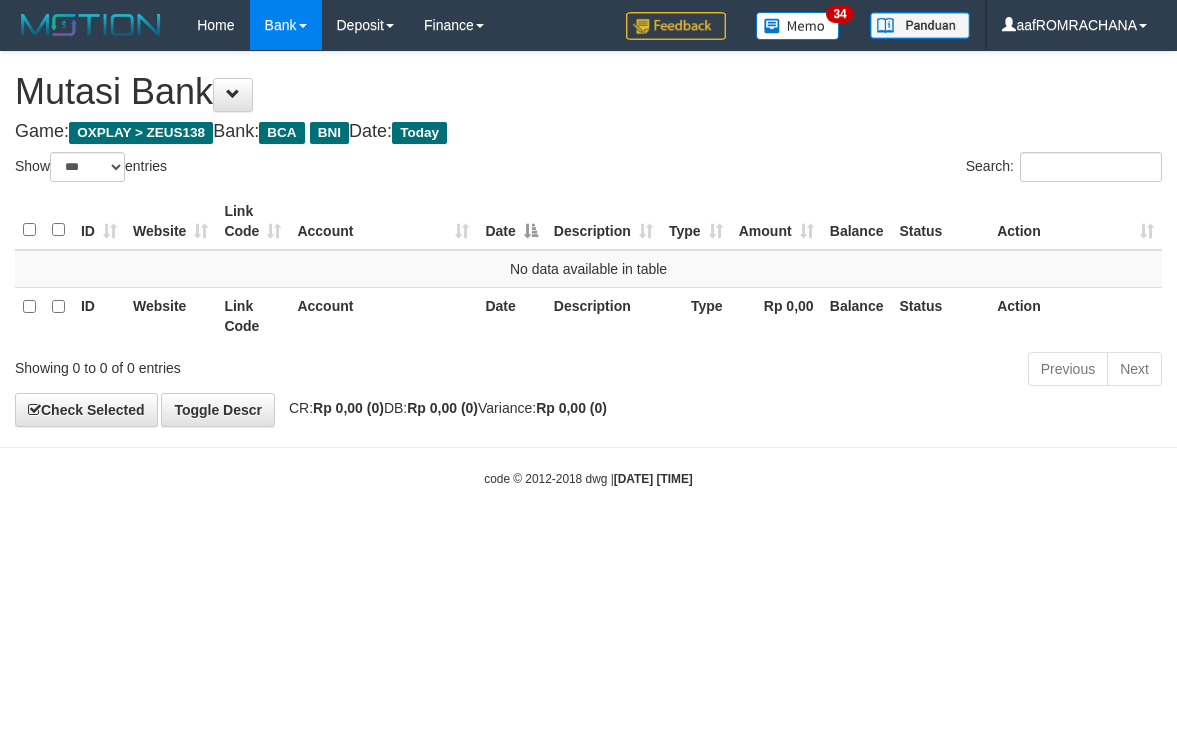 scroll, scrollTop: 0, scrollLeft: 0, axis: both 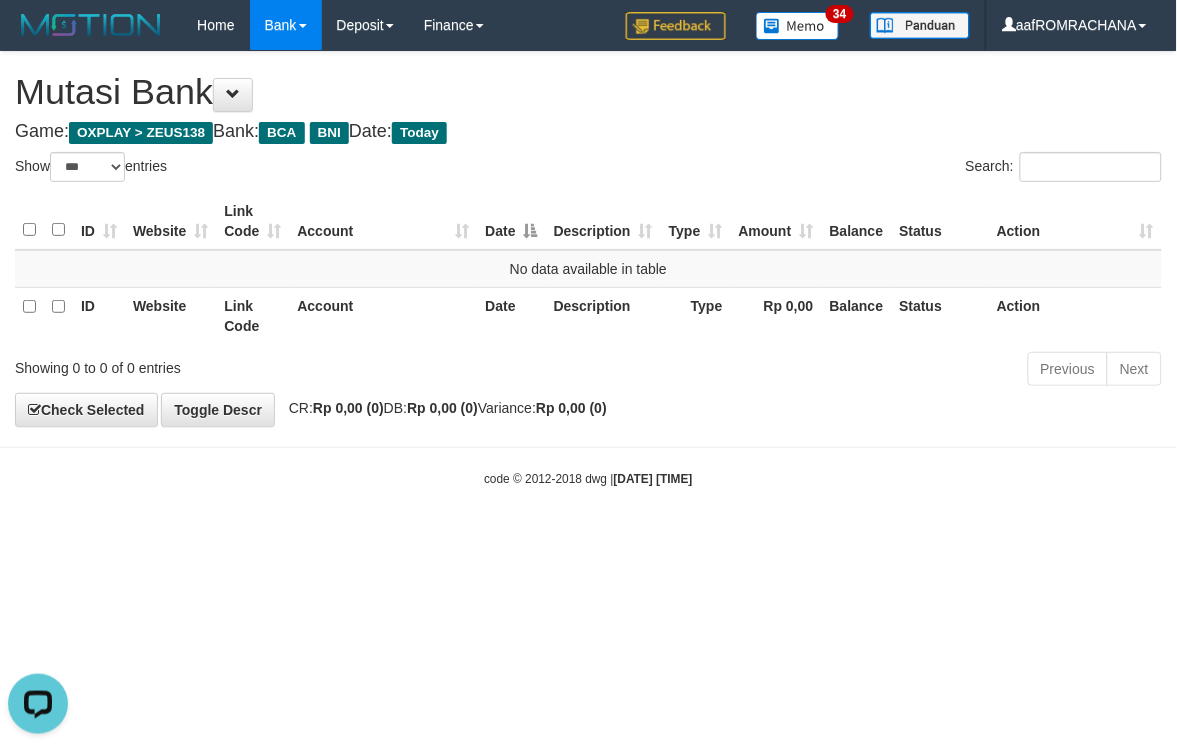 click on "Toggle navigation
Home
Bank
Account List
Load
By Website
Group
[OXPLAY]													ZEUS138
By Load Group (DPS)
Sync" at bounding box center (588, 269) 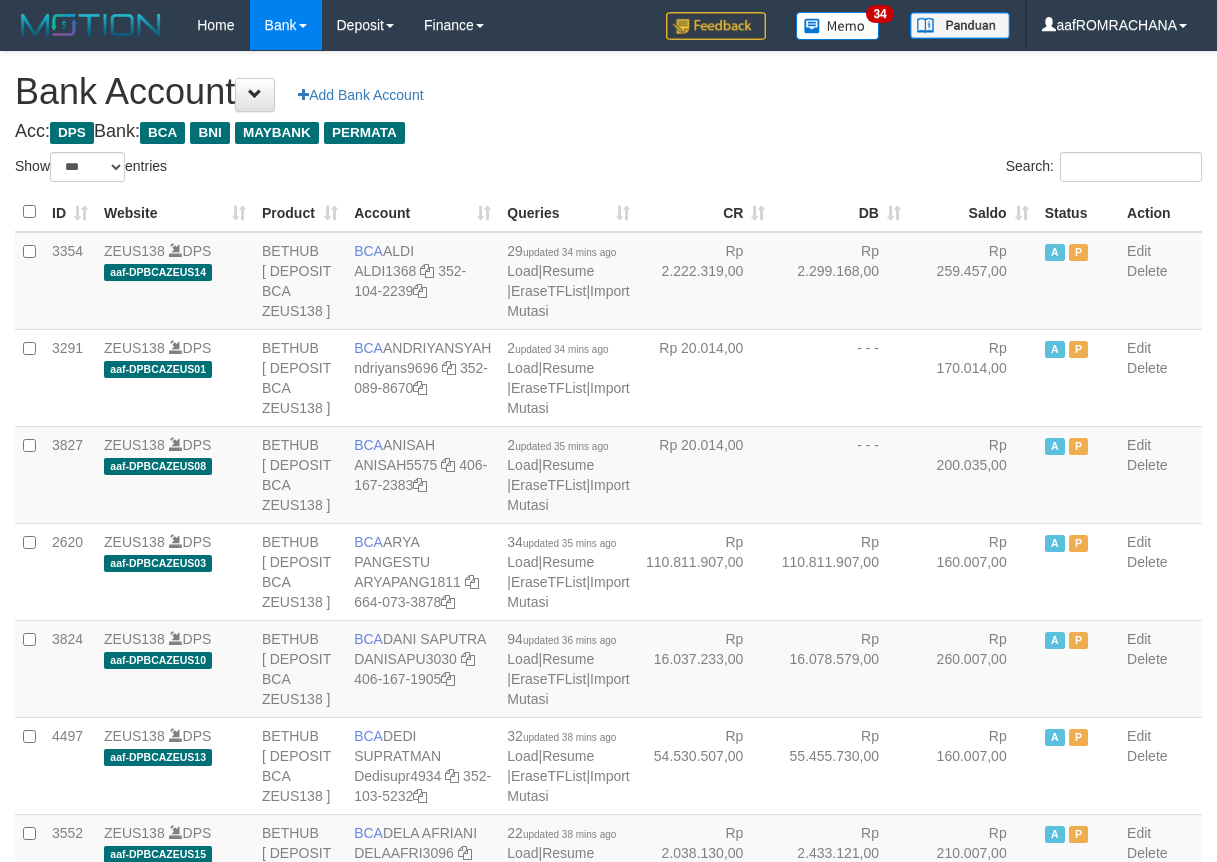select on "***" 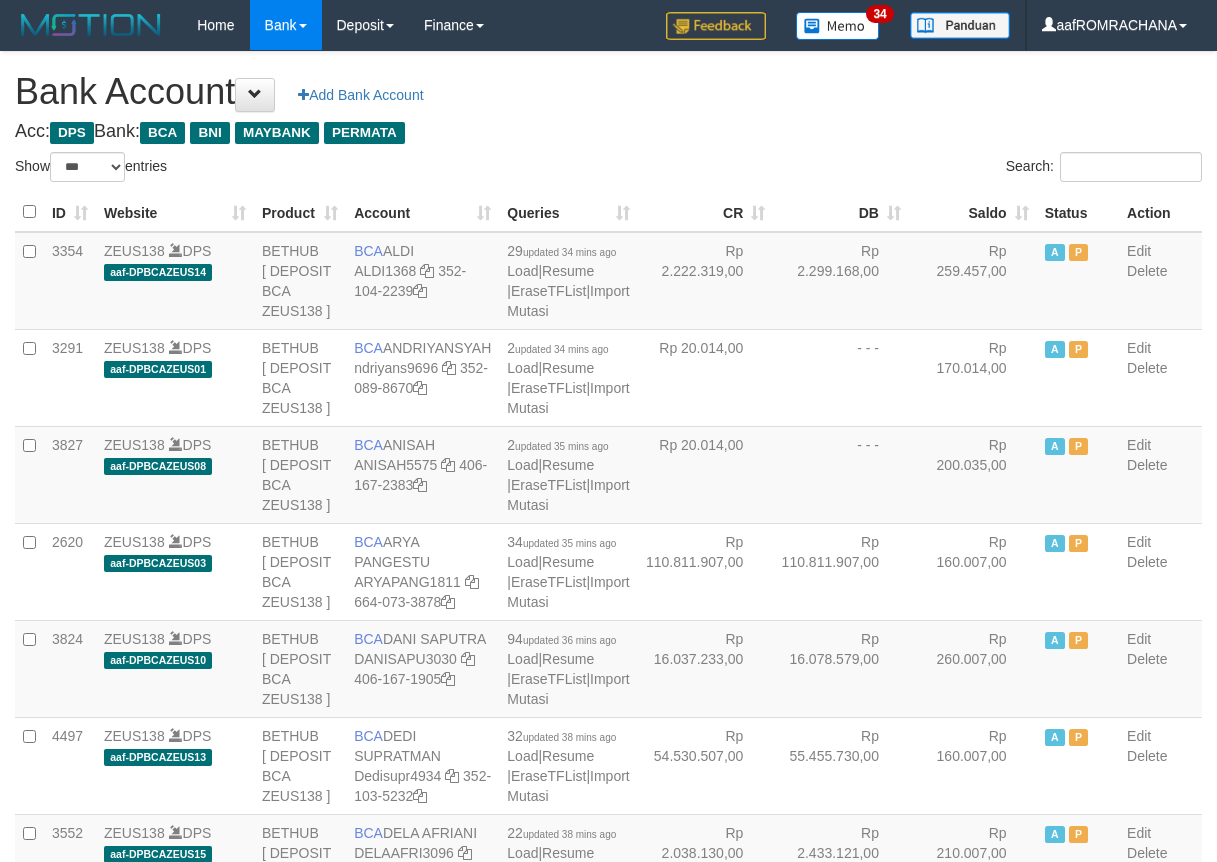 scroll, scrollTop: 0, scrollLeft: 0, axis: both 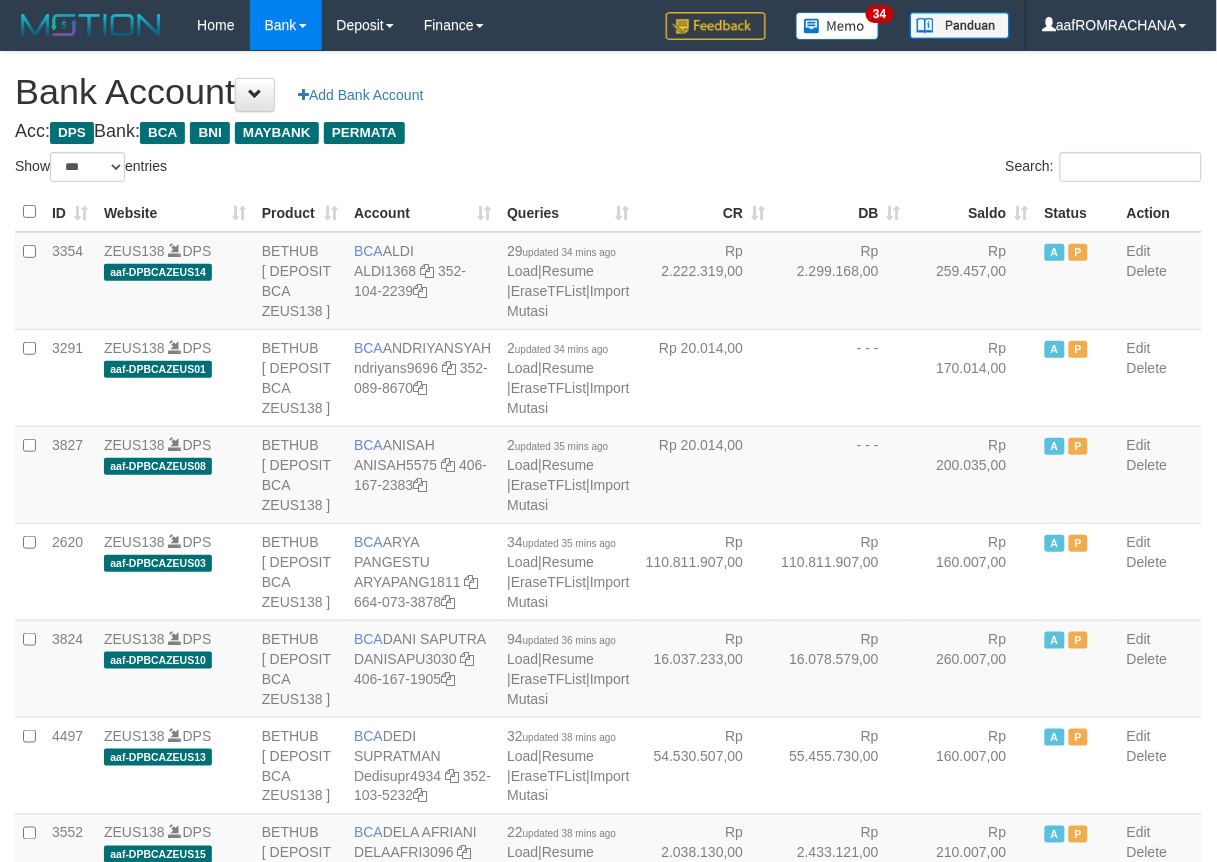 click on "Saldo" at bounding box center (973, 212) 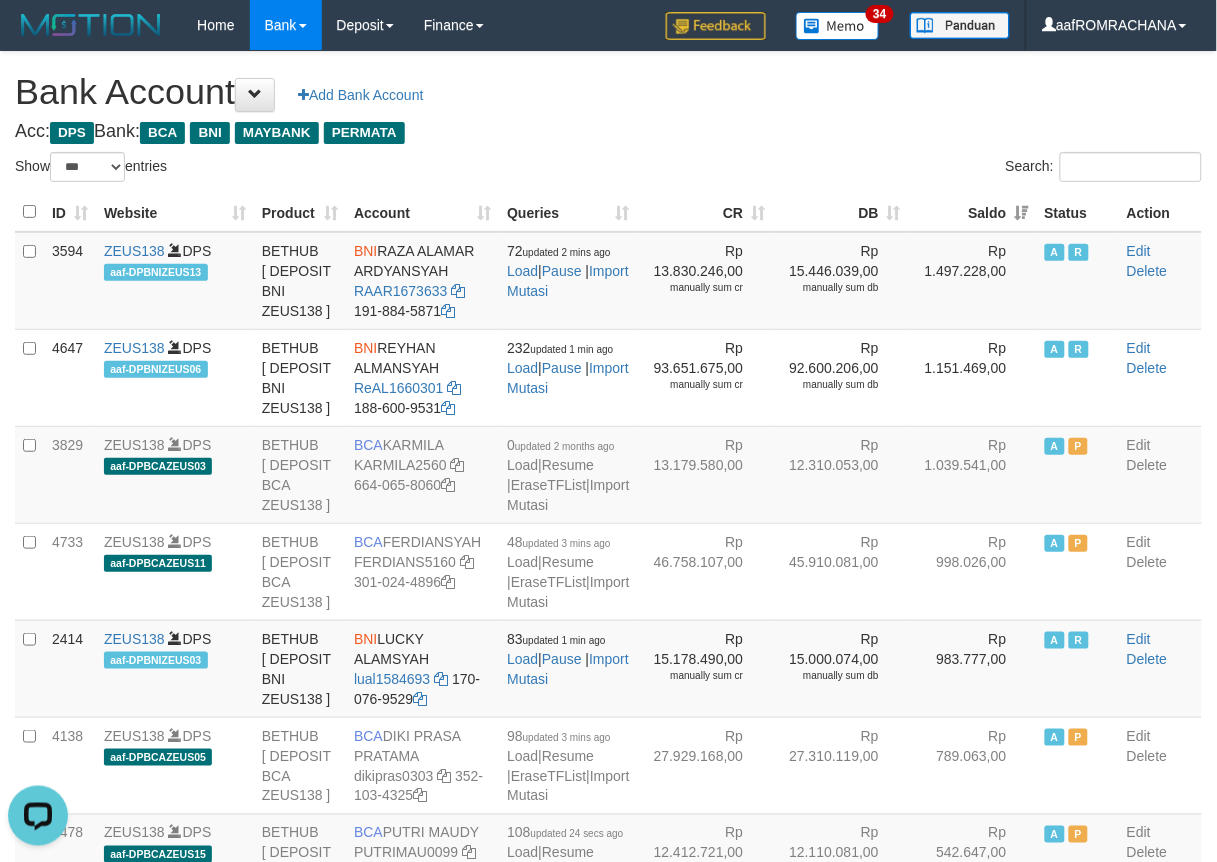 scroll, scrollTop: 0, scrollLeft: 0, axis: both 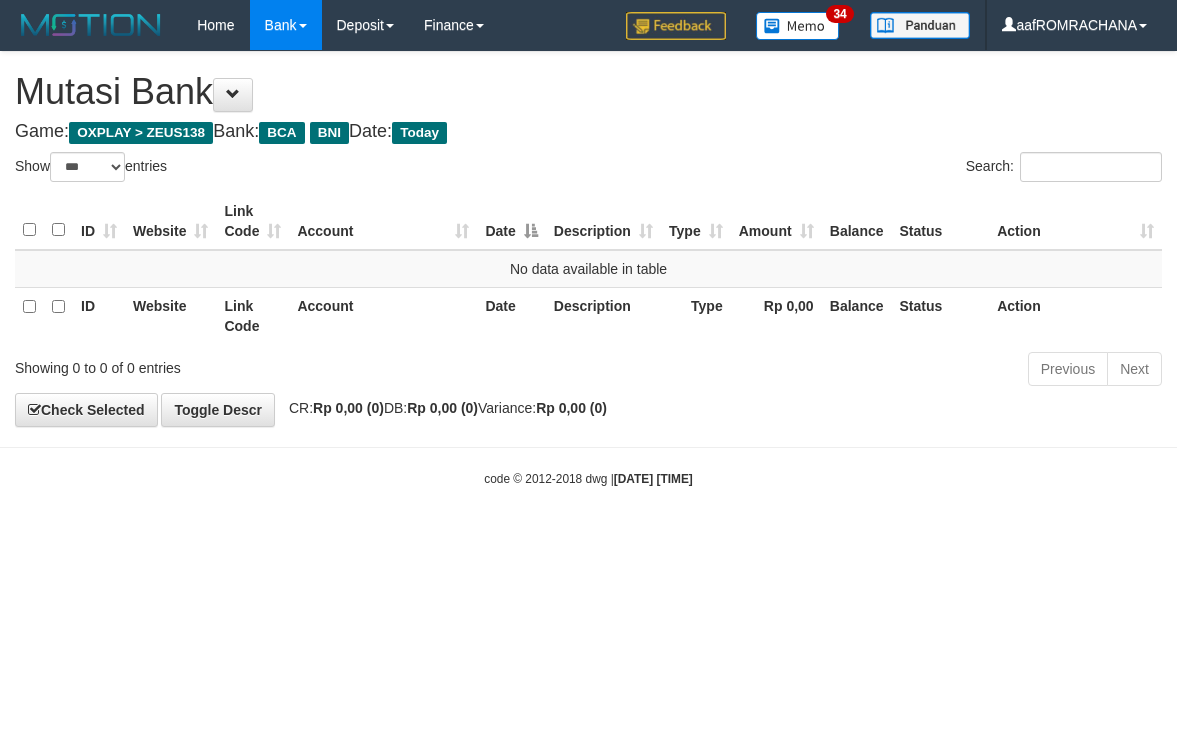 select on "***" 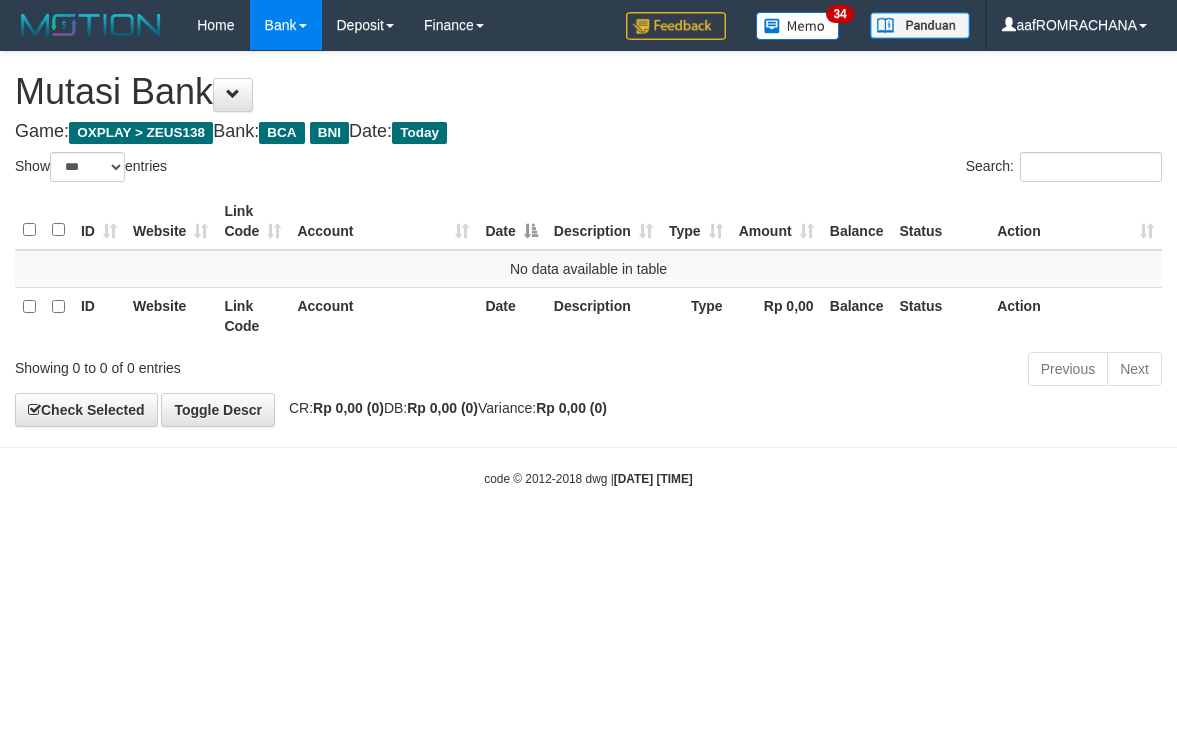 scroll, scrollTop: 0, scrollLeft: 0, axis: both 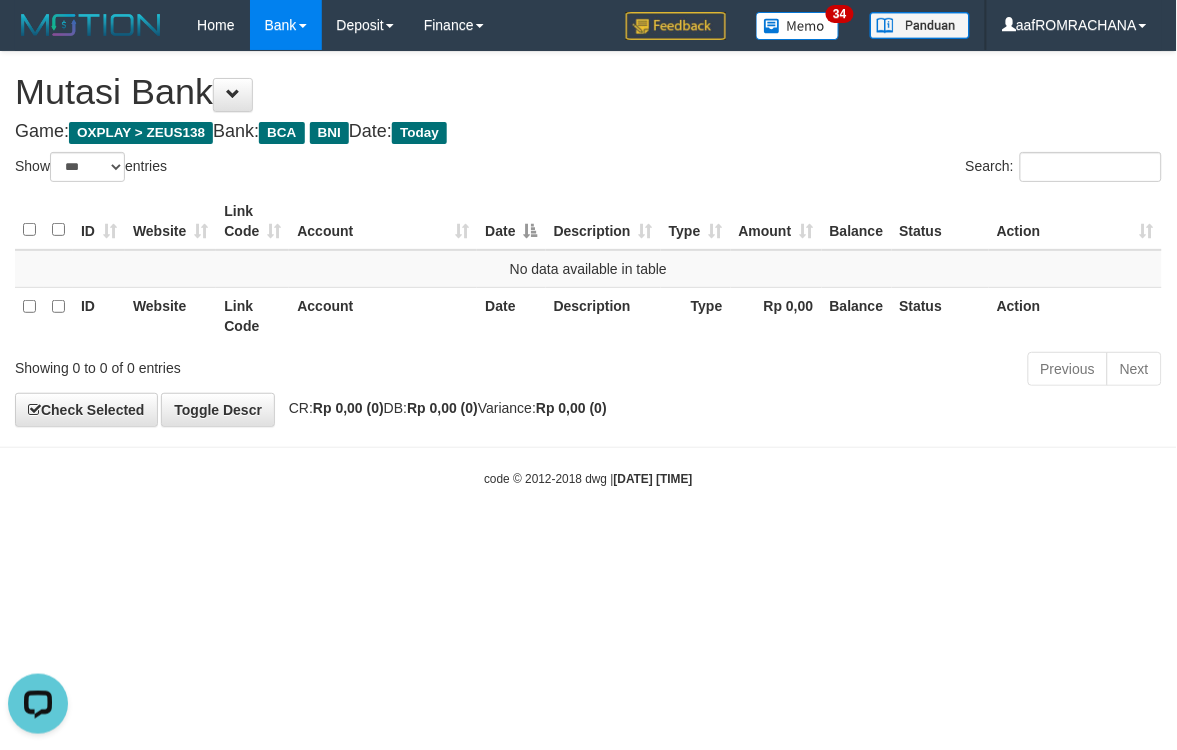click on "Toggle navigation
Home
Bank
Account List
Load
By Website
Group
[OXPLAY]													ZEUS138
By Load Group (DPS)
Sync" at bounding box center (588, 269) 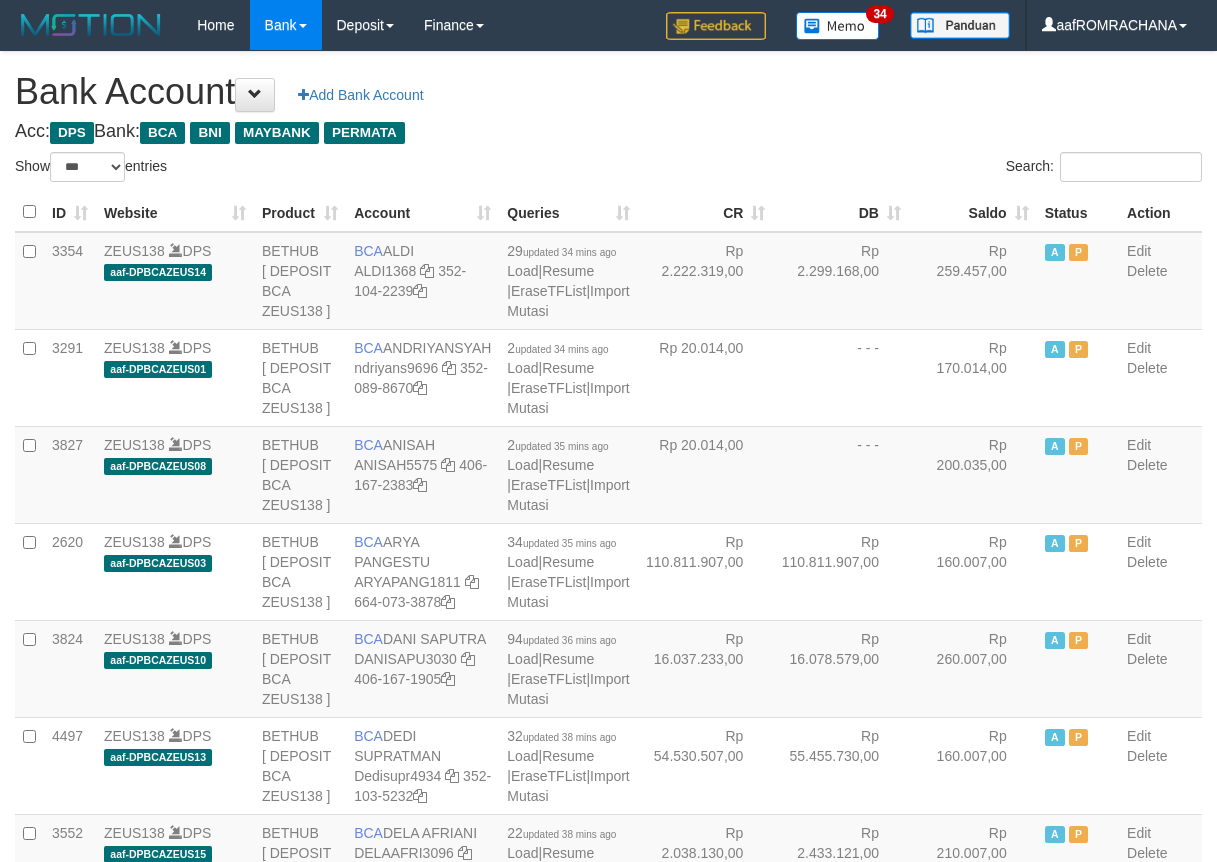 select on "***" 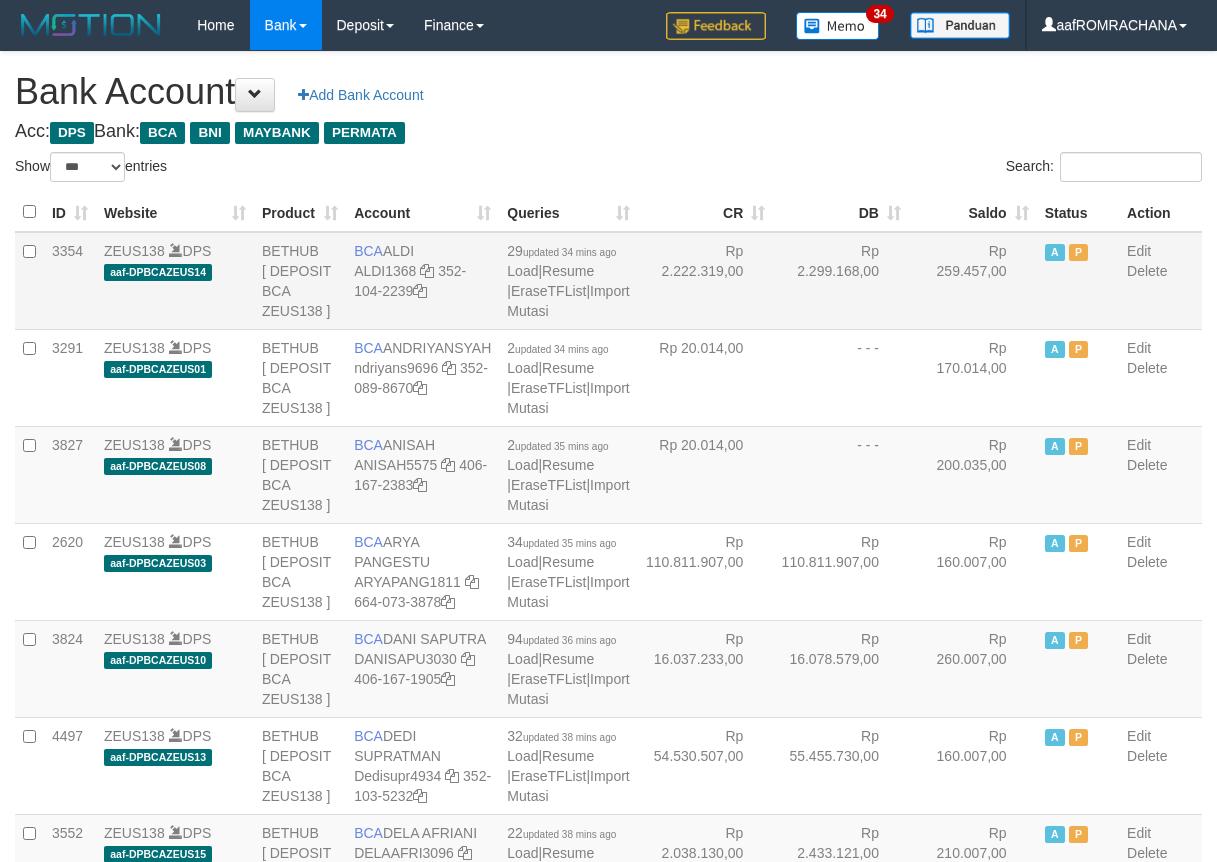 scroll, scrollTop: 0, scrollLeft: 0, axis: both 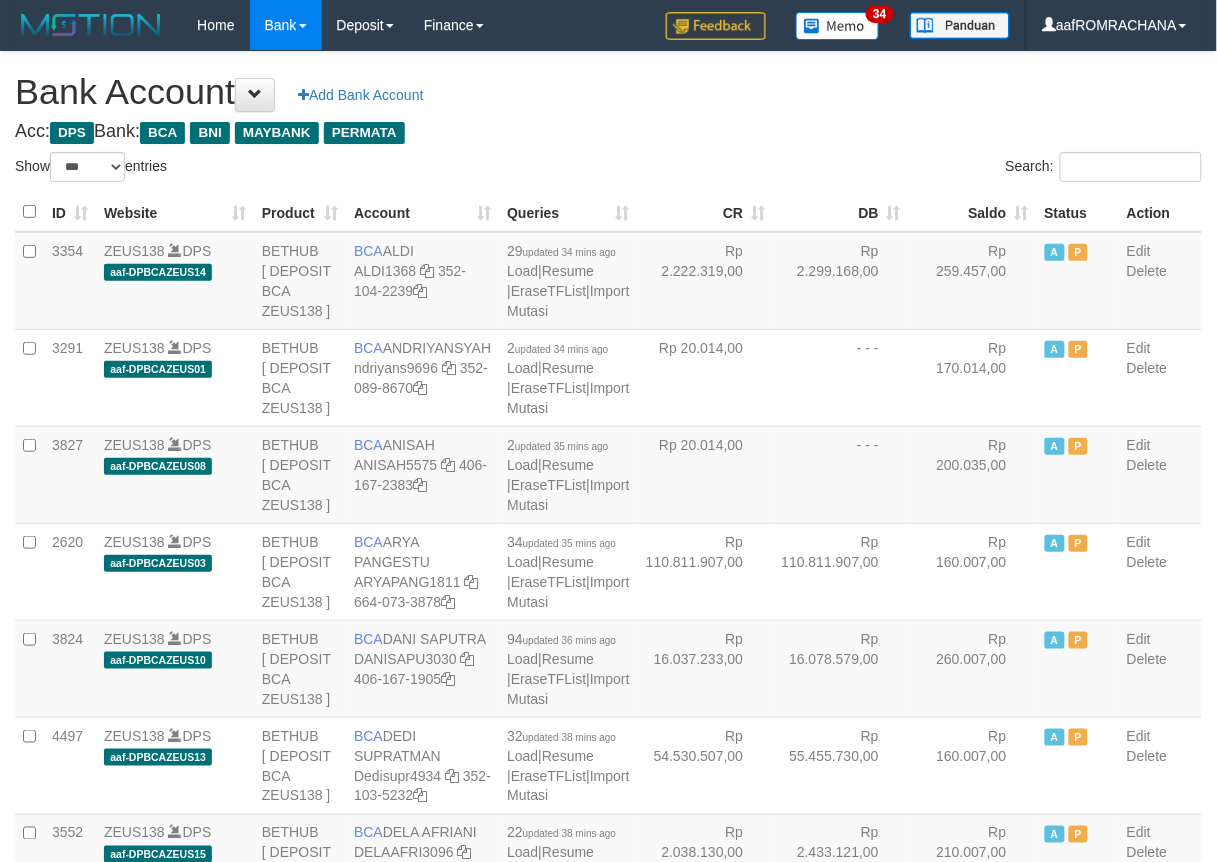 click on "Saldo" at bounding box center (973, 212) 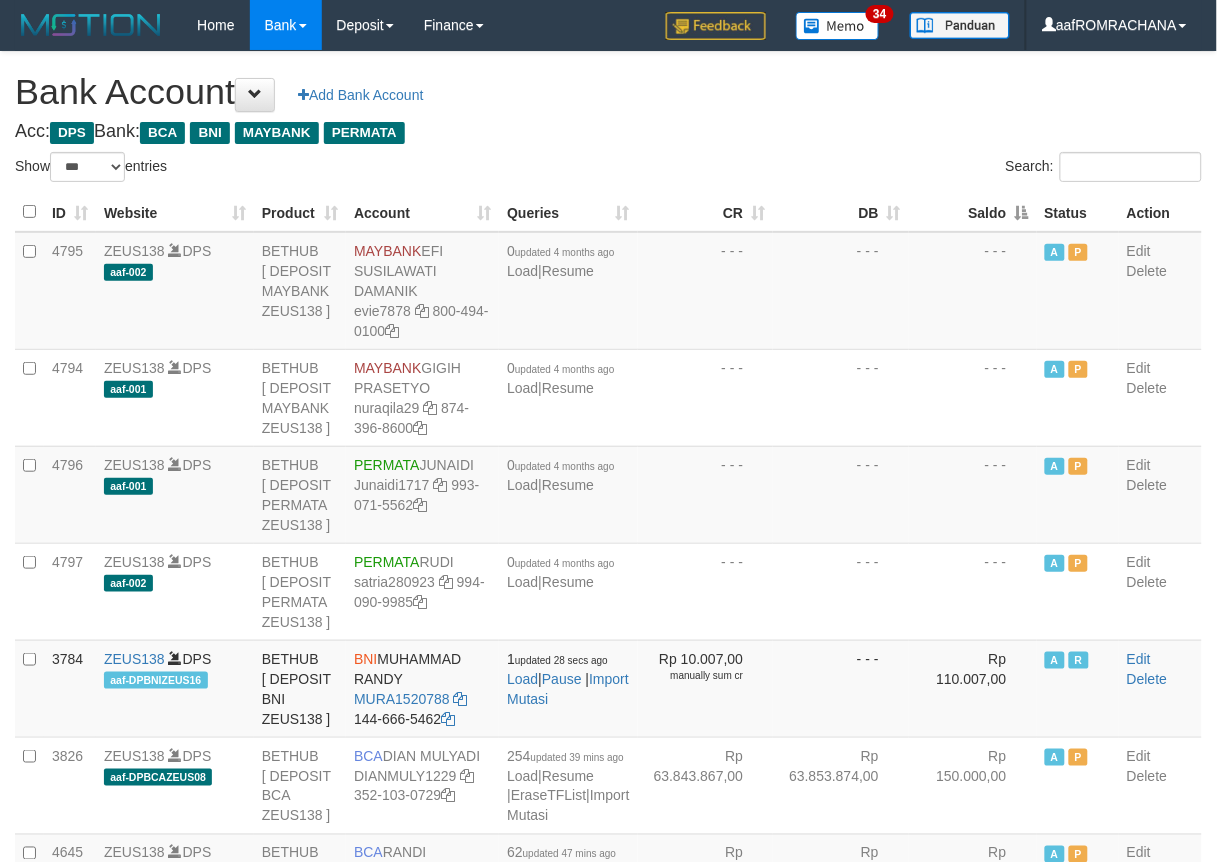 click on "Saldo" at bounding box center [973, 212] 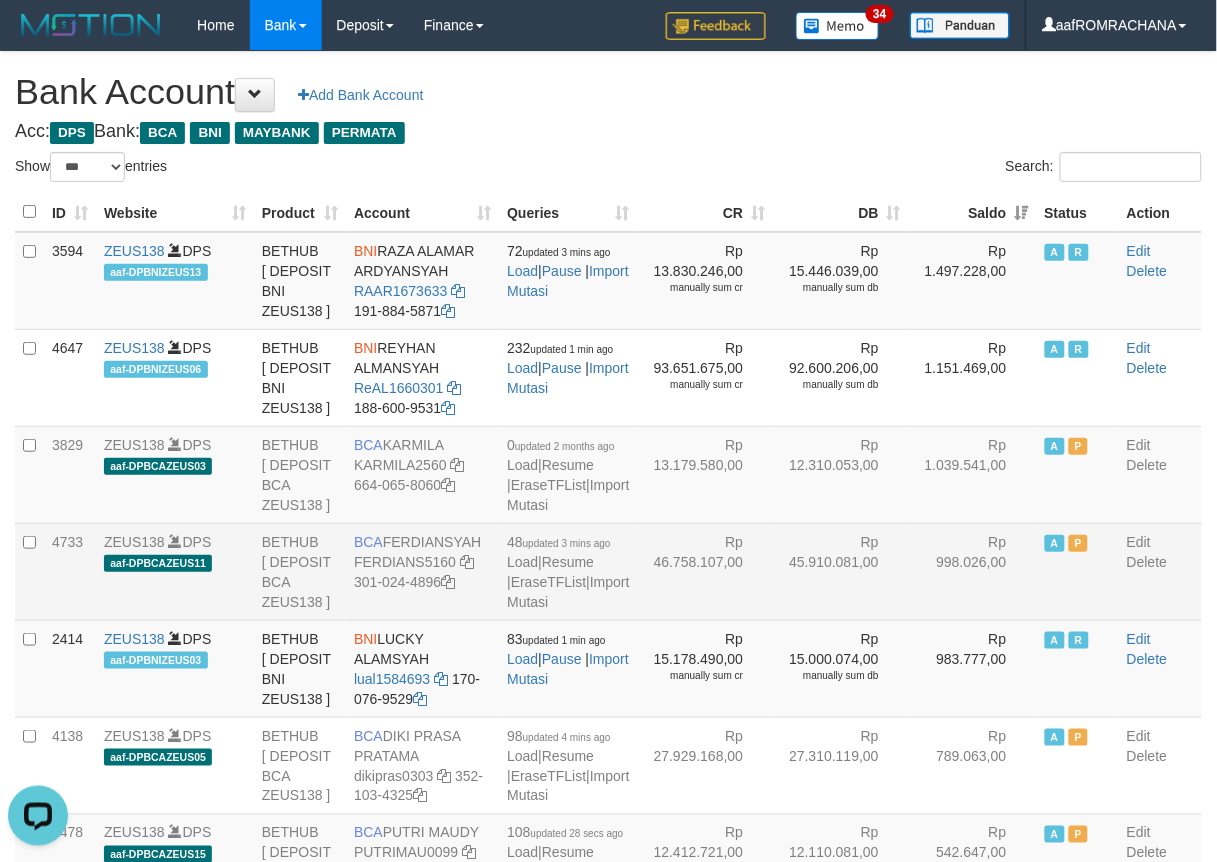 scroll, scrollTop: 0, scrollLeft: 0, axis: both 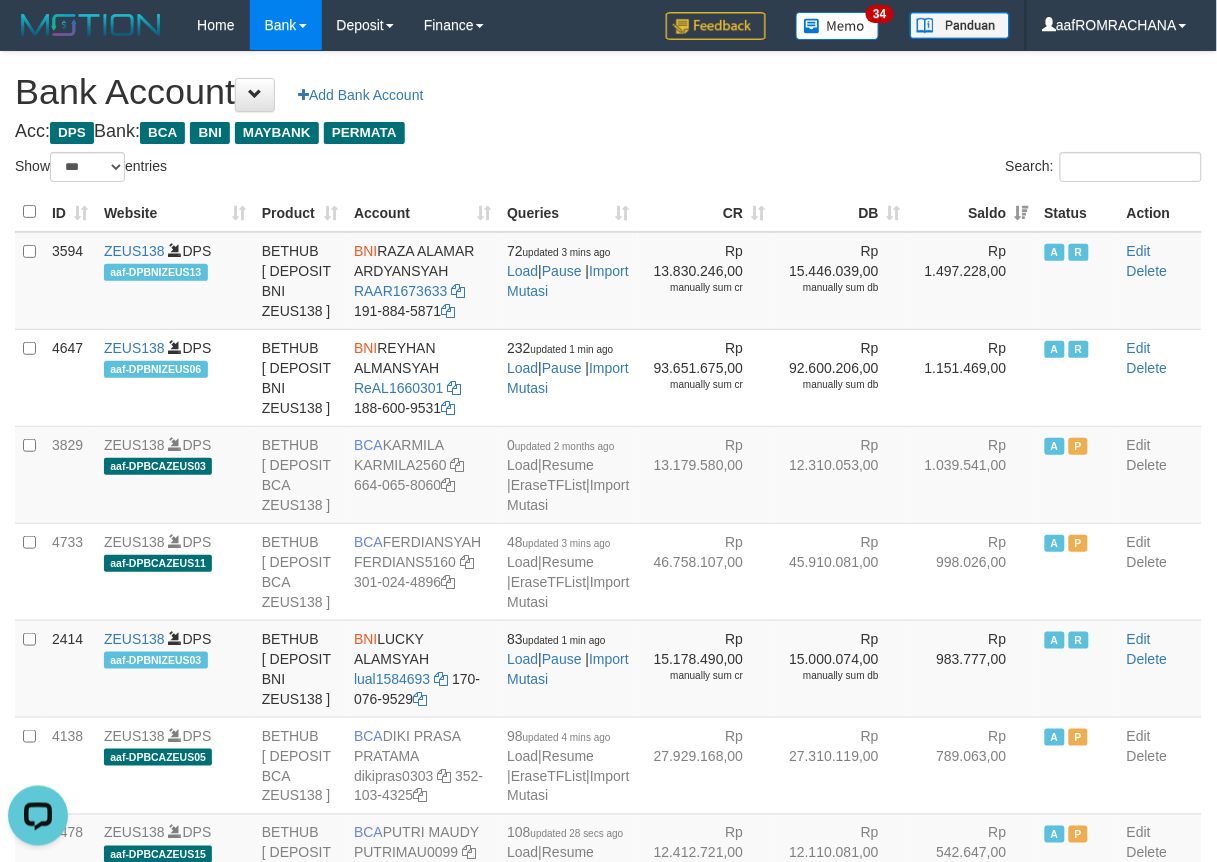 click on "Acc: 										 DPS
Bank:   BCA   BNI   MAYBANK   PERMATA" at bounding box center [608, 132] 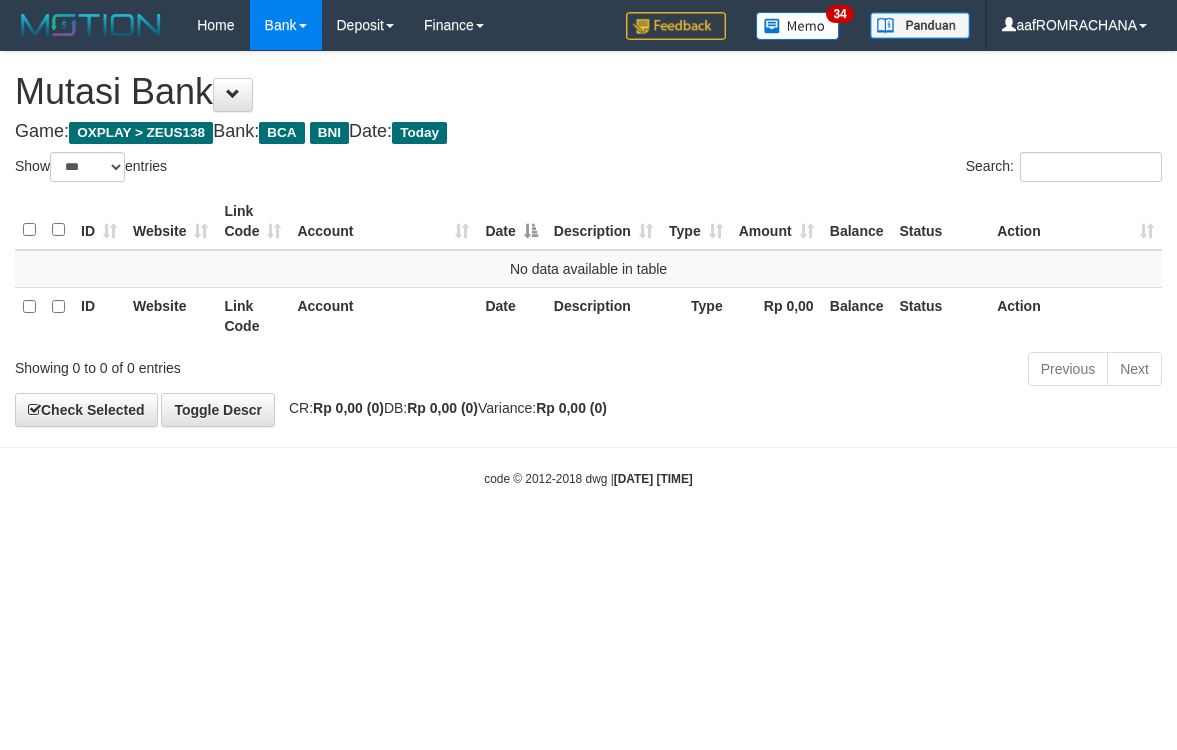 select on "***" 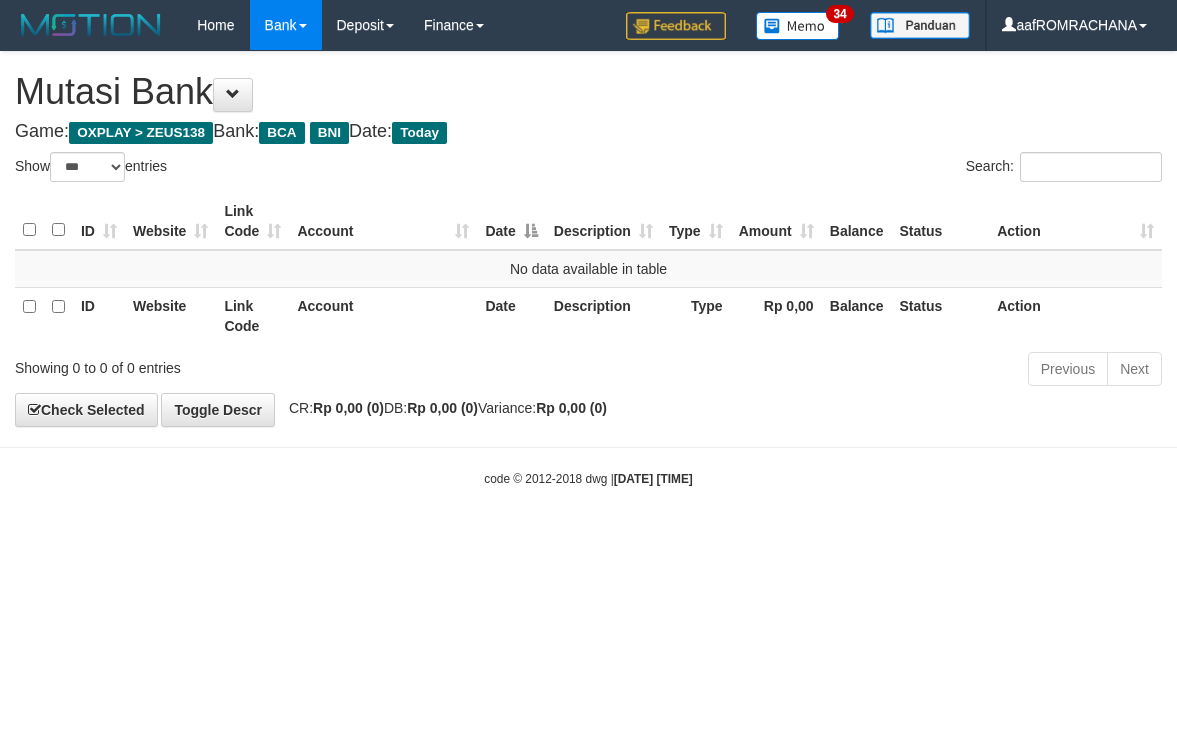 scroll, scrollTop: 0, scrollLeft: 0, axis: both 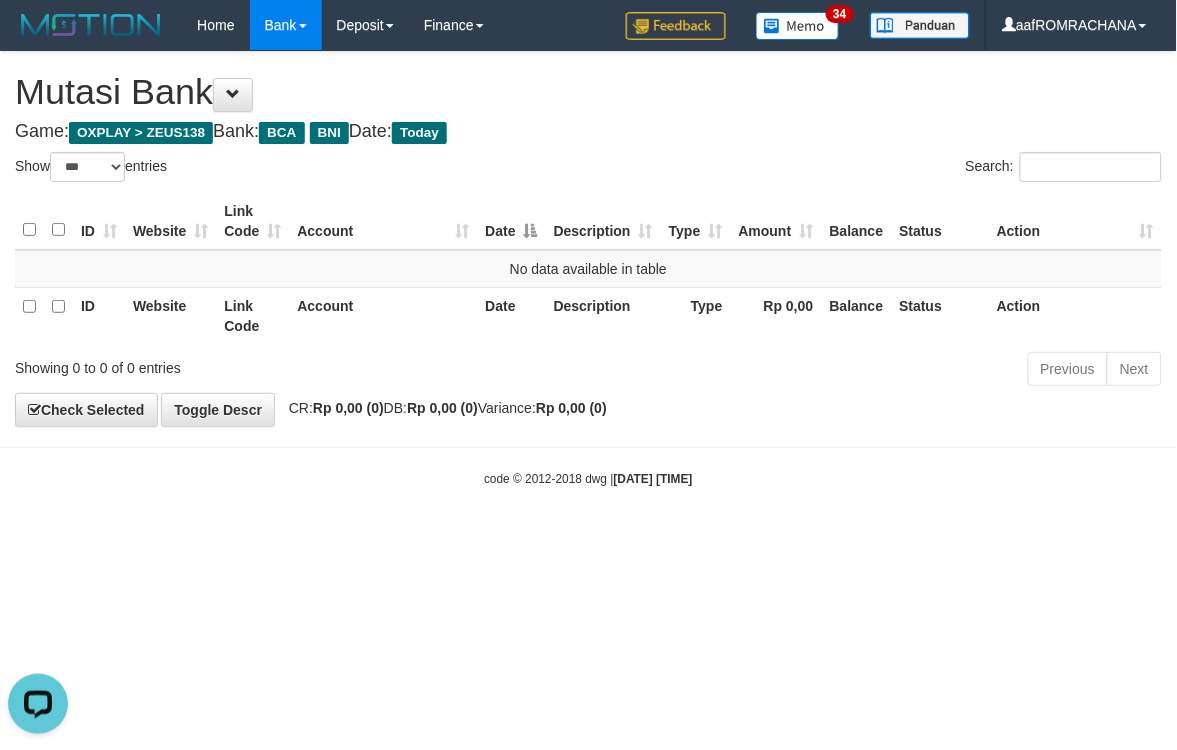click on "Game:   OXPLAY > ZEUS138    		Bank:   BCA   BNI    		Date:  Today" at bounding box center (588, 132) 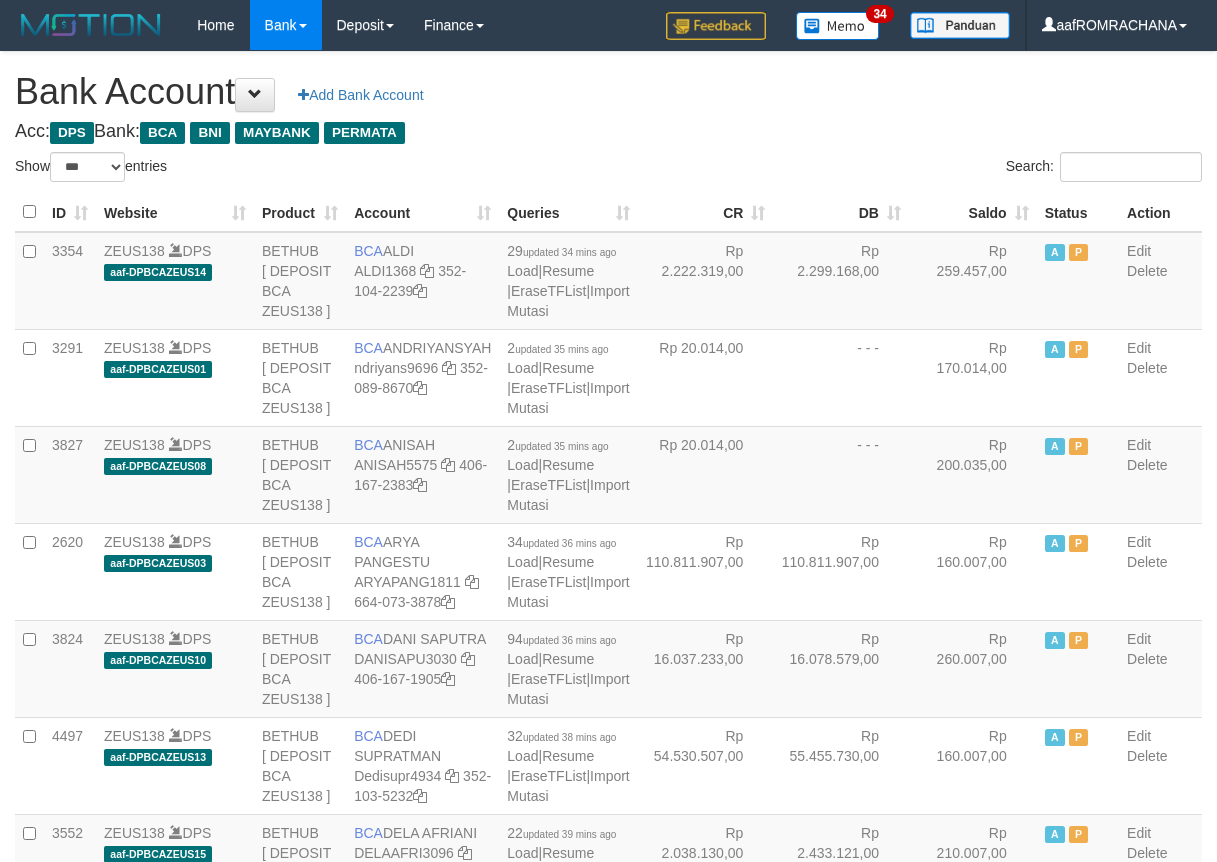 select on "***" 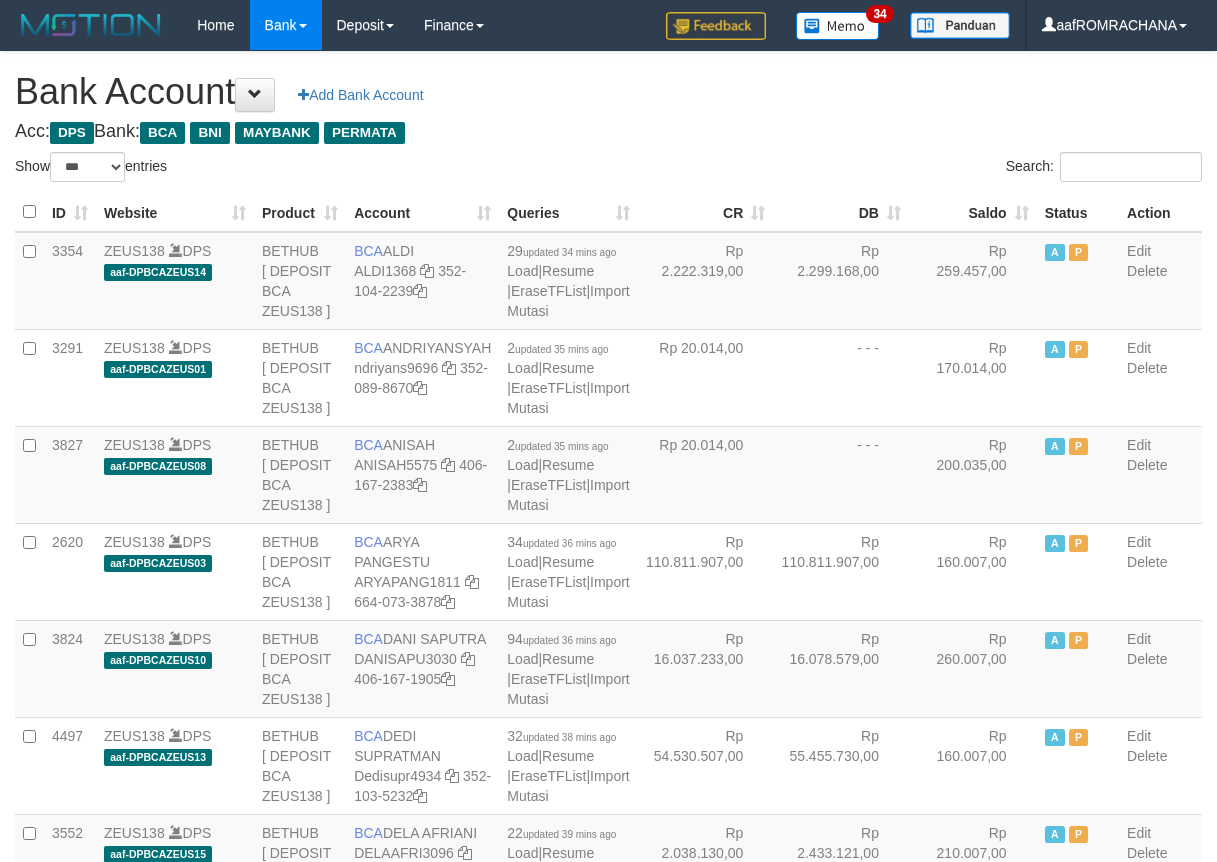scroll, scrollTop: 0, scrollLeft: 0, axis: both 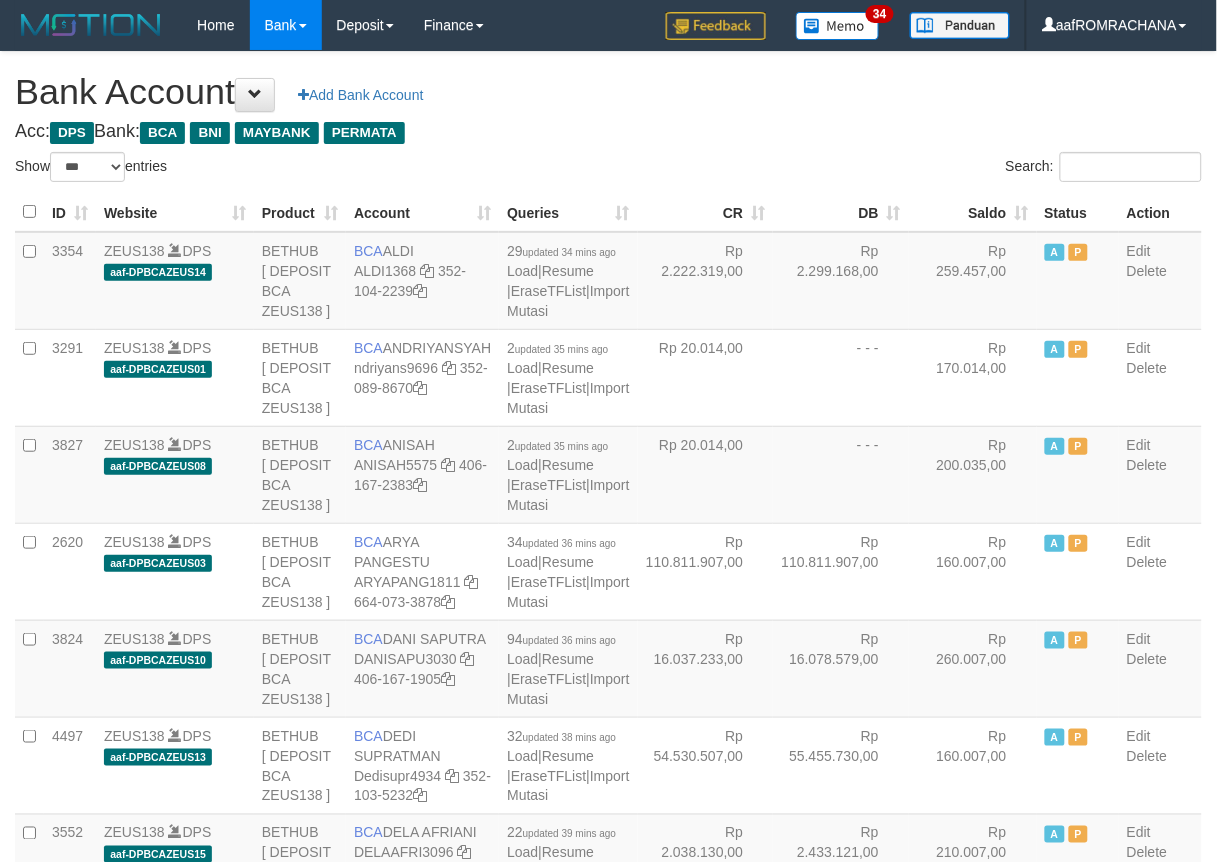 click on "Saldo" at bounding box center [973, 212] 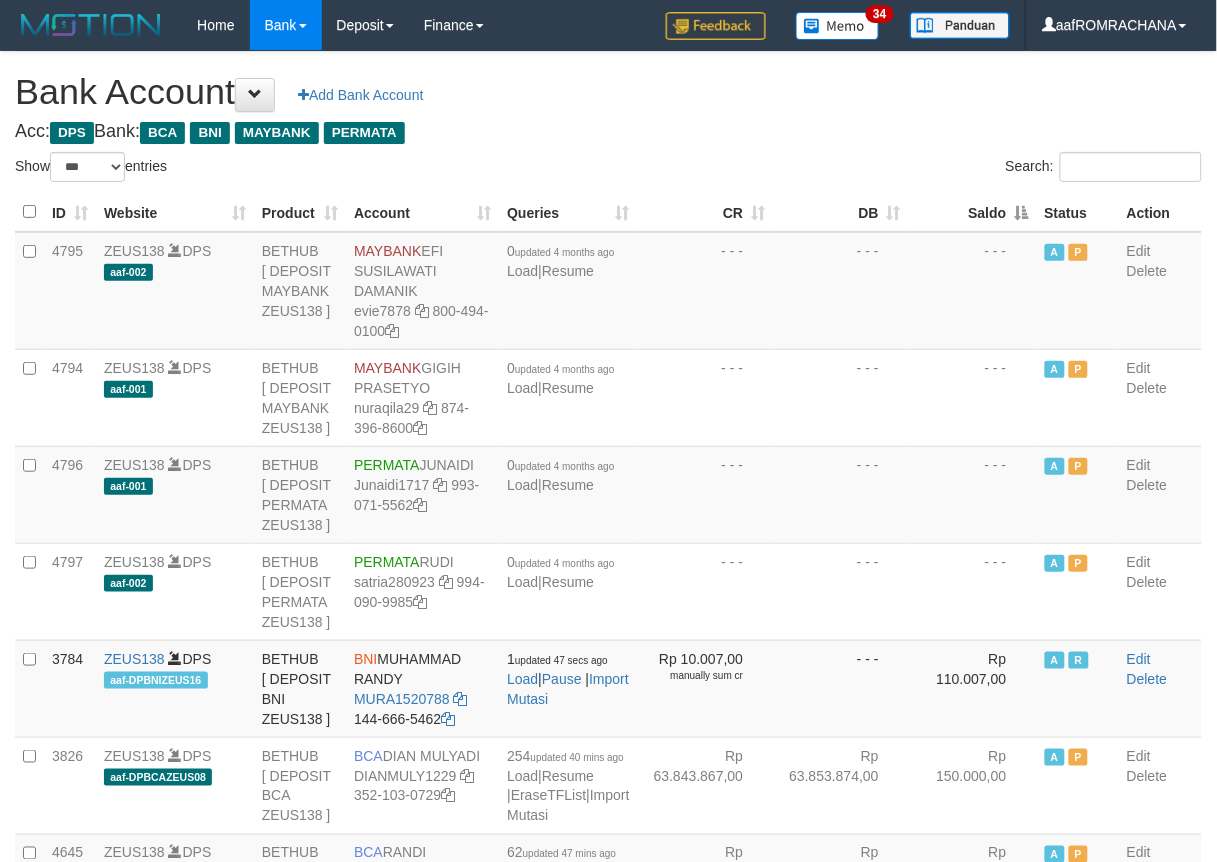 click on "Saldo" at bounding box center [973, 212] 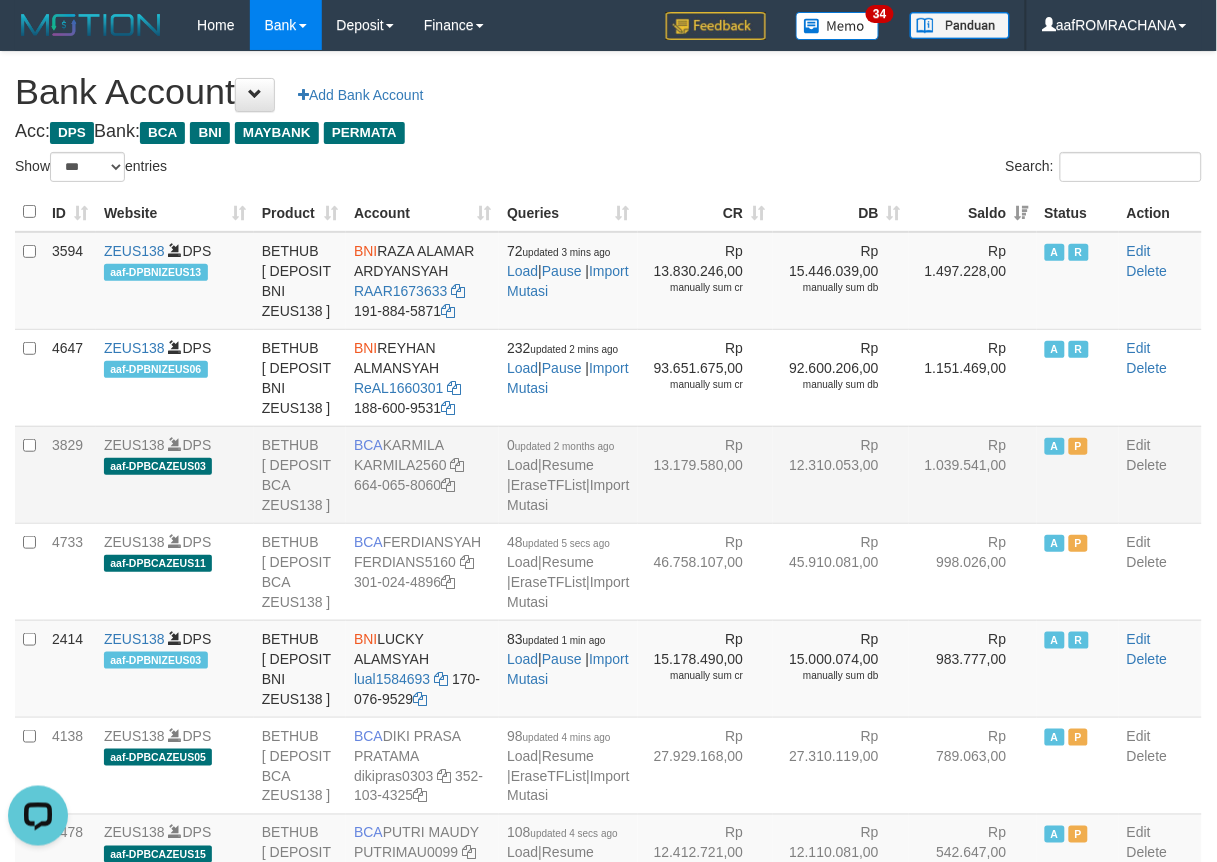 scroll, scrollTop: 0, scrollLeft: 0, axis: both 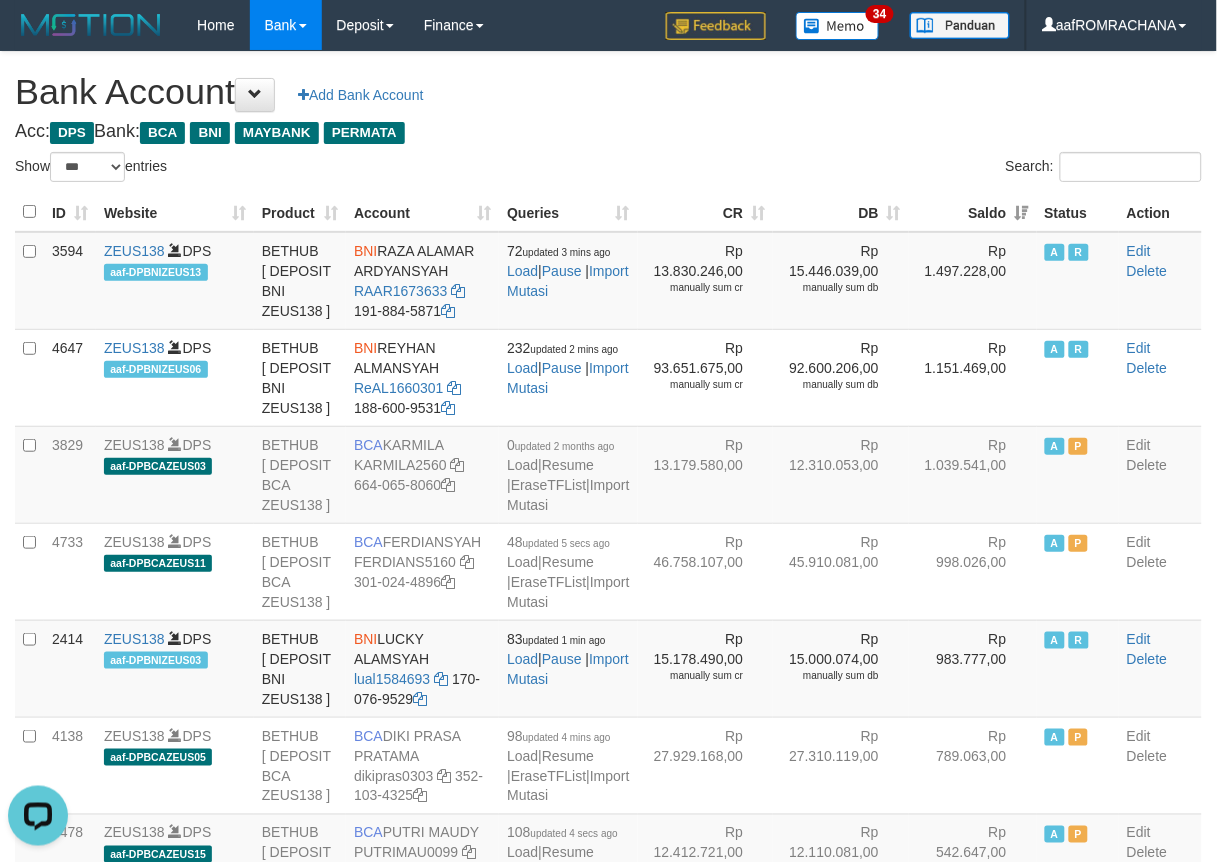 click on "Bank Account
Add Bank Account" at bounding box center [608, 92] 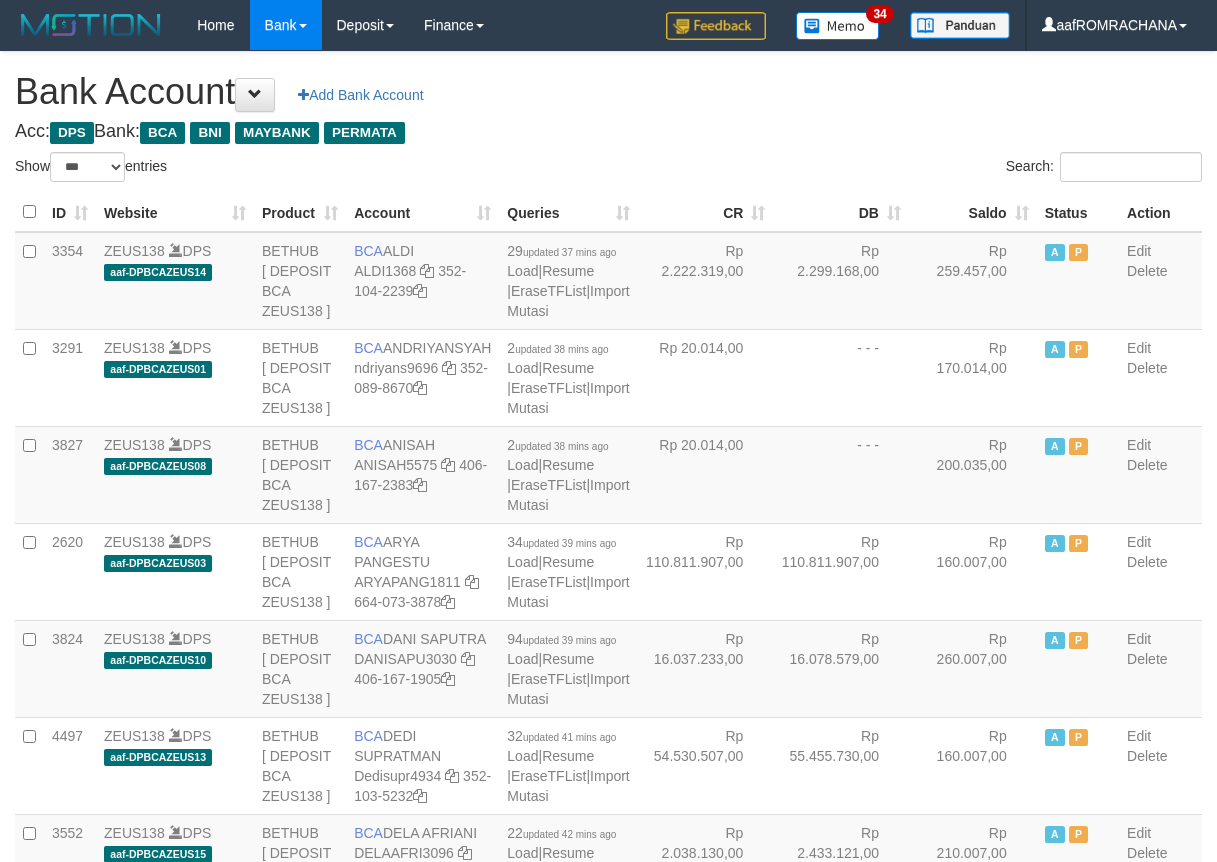 select on "***" 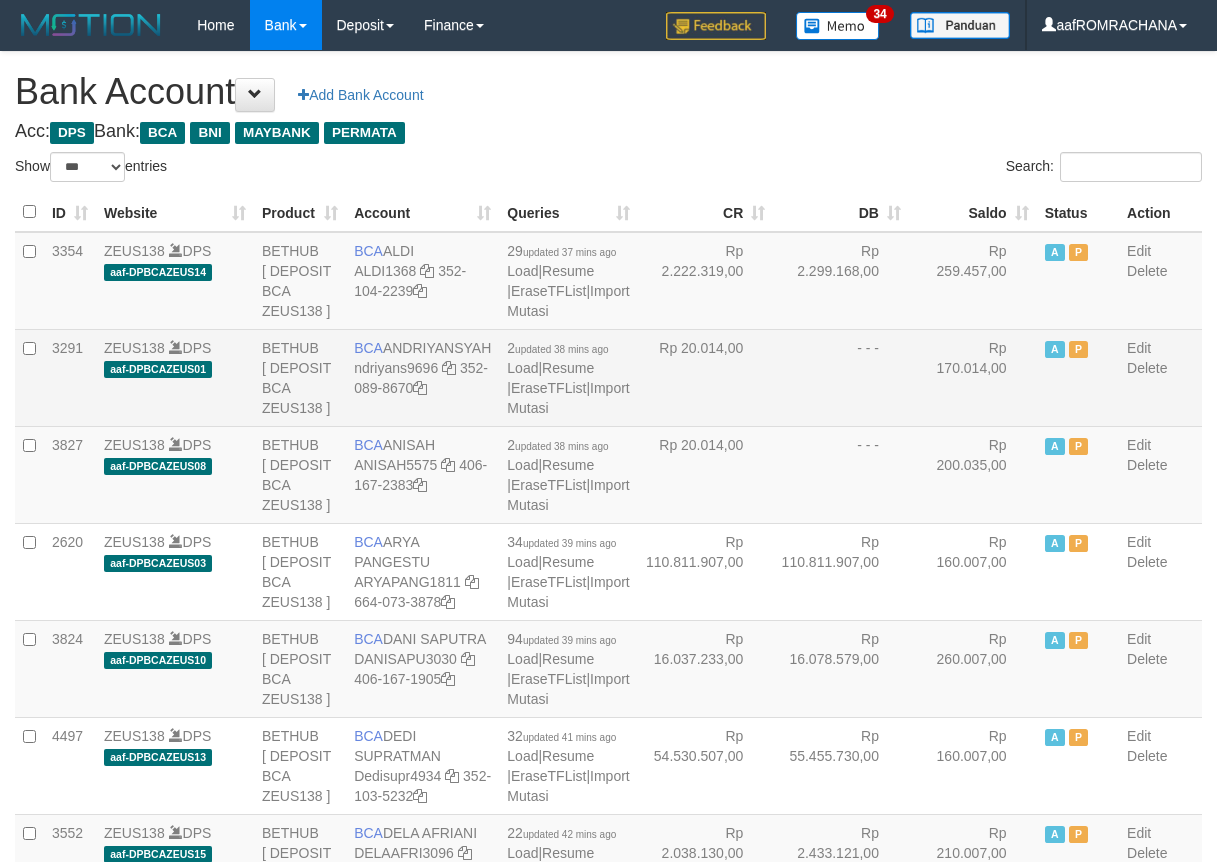 scroll, scrollTop: 0, scrollLeft: 0, axis: both 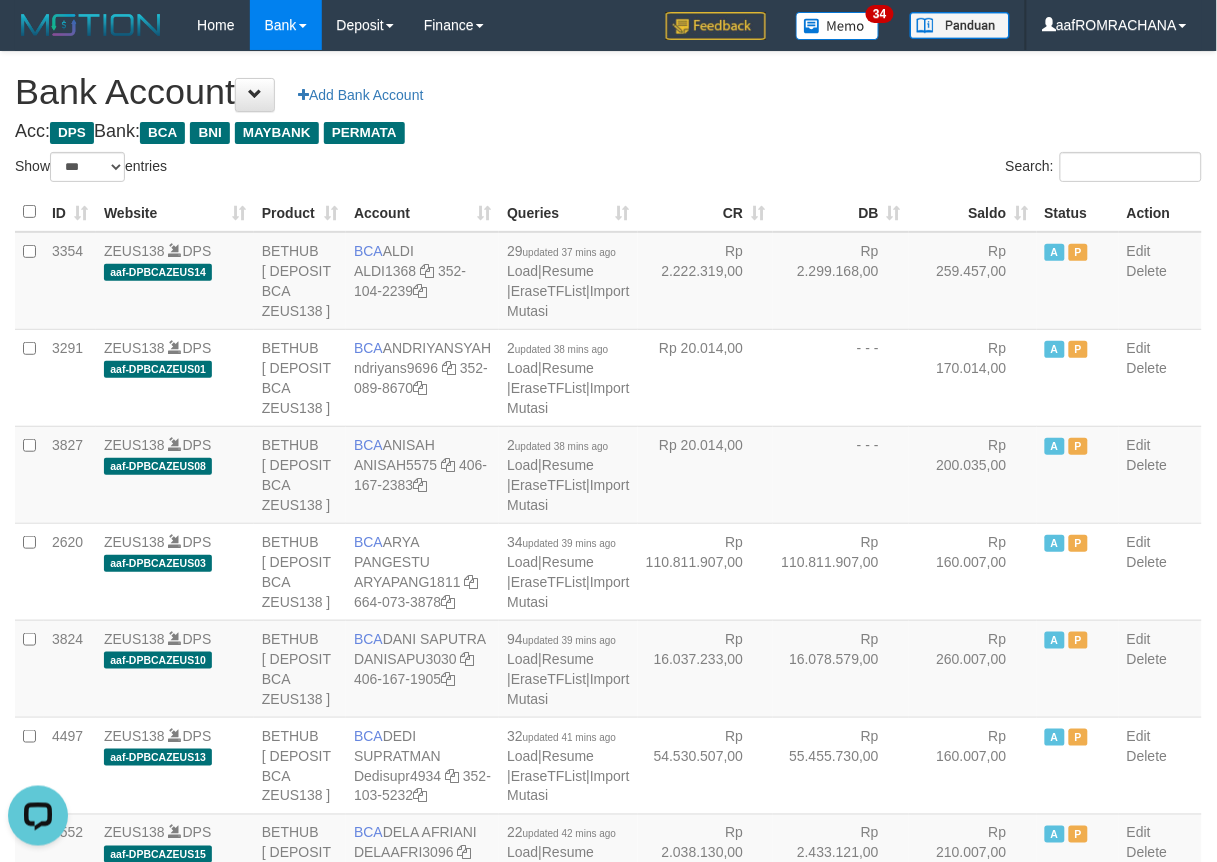 click on "Saldo" at bounding box center (973, 212) 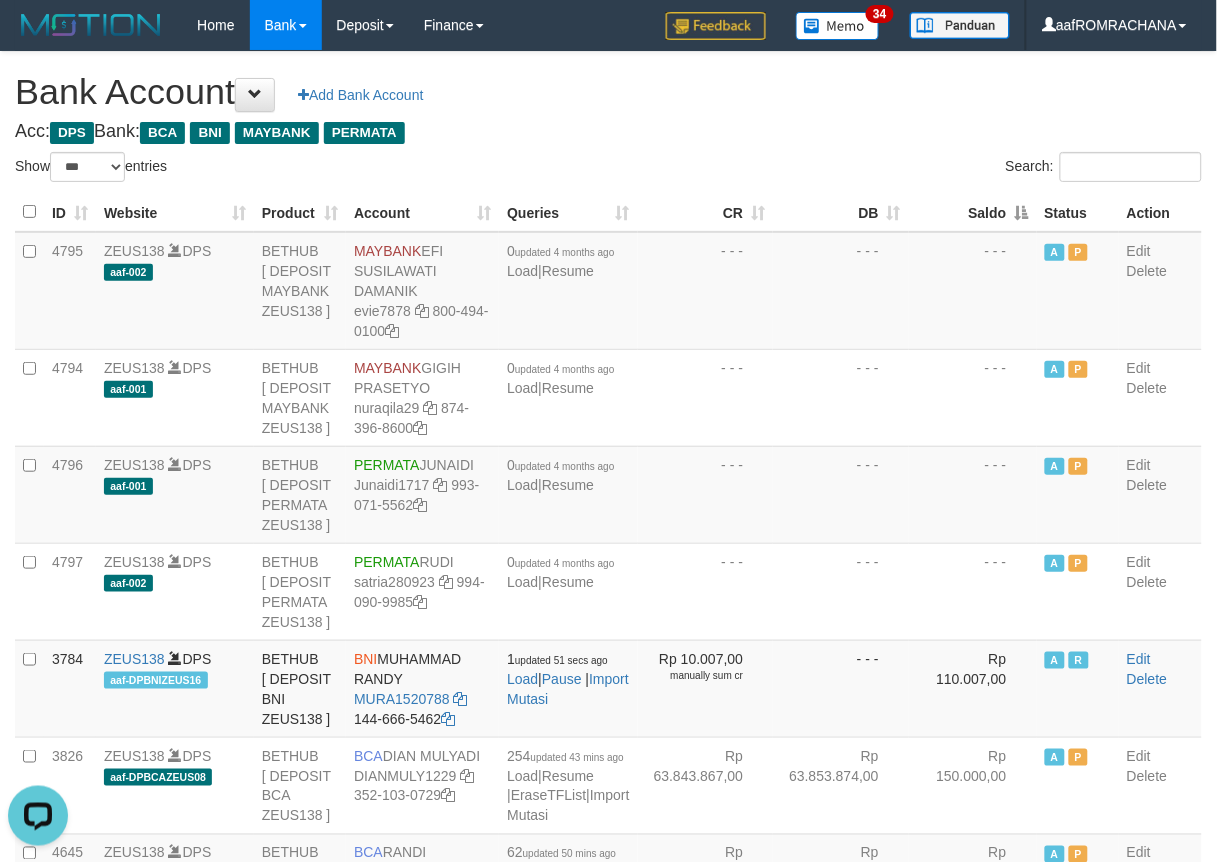 click on "Saldo" at bounding box center [973, 212] 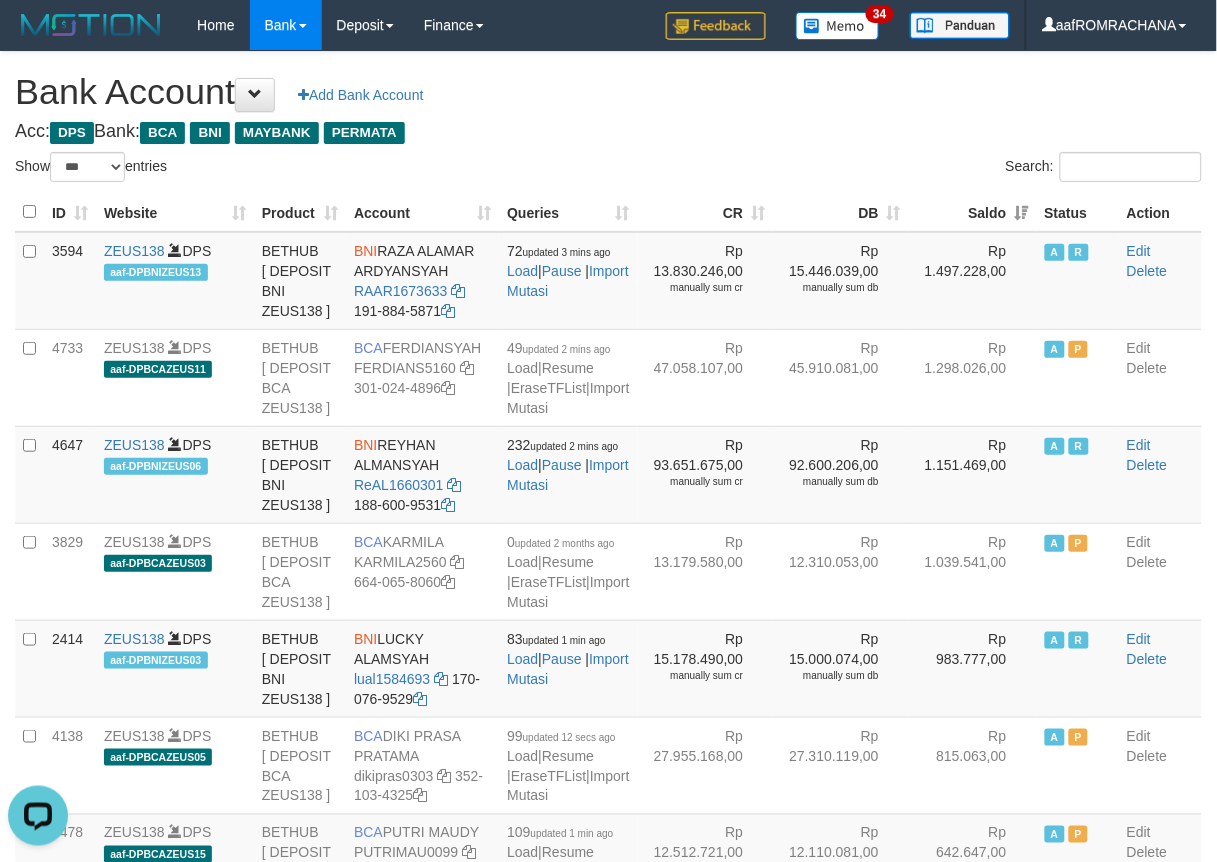 click on "**********" at bounding box center (608, 2047) 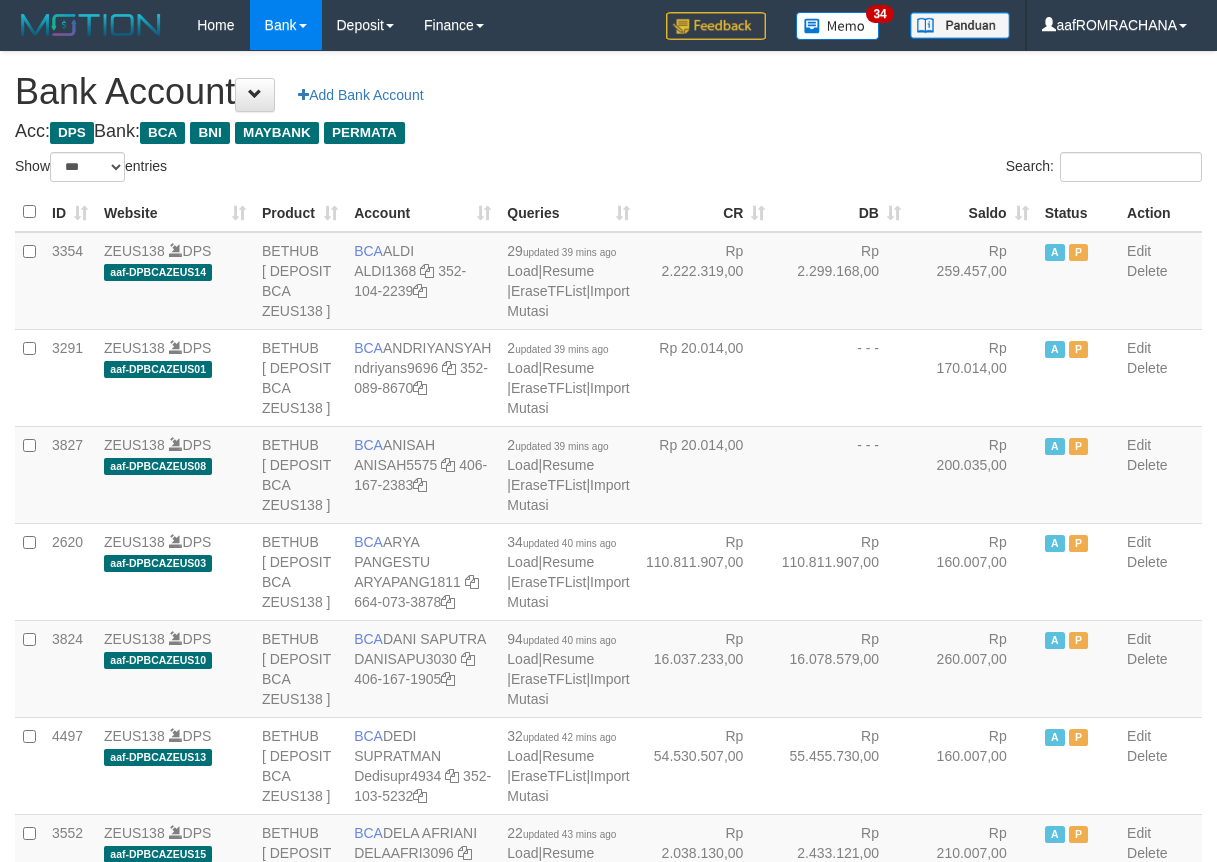select on "***" 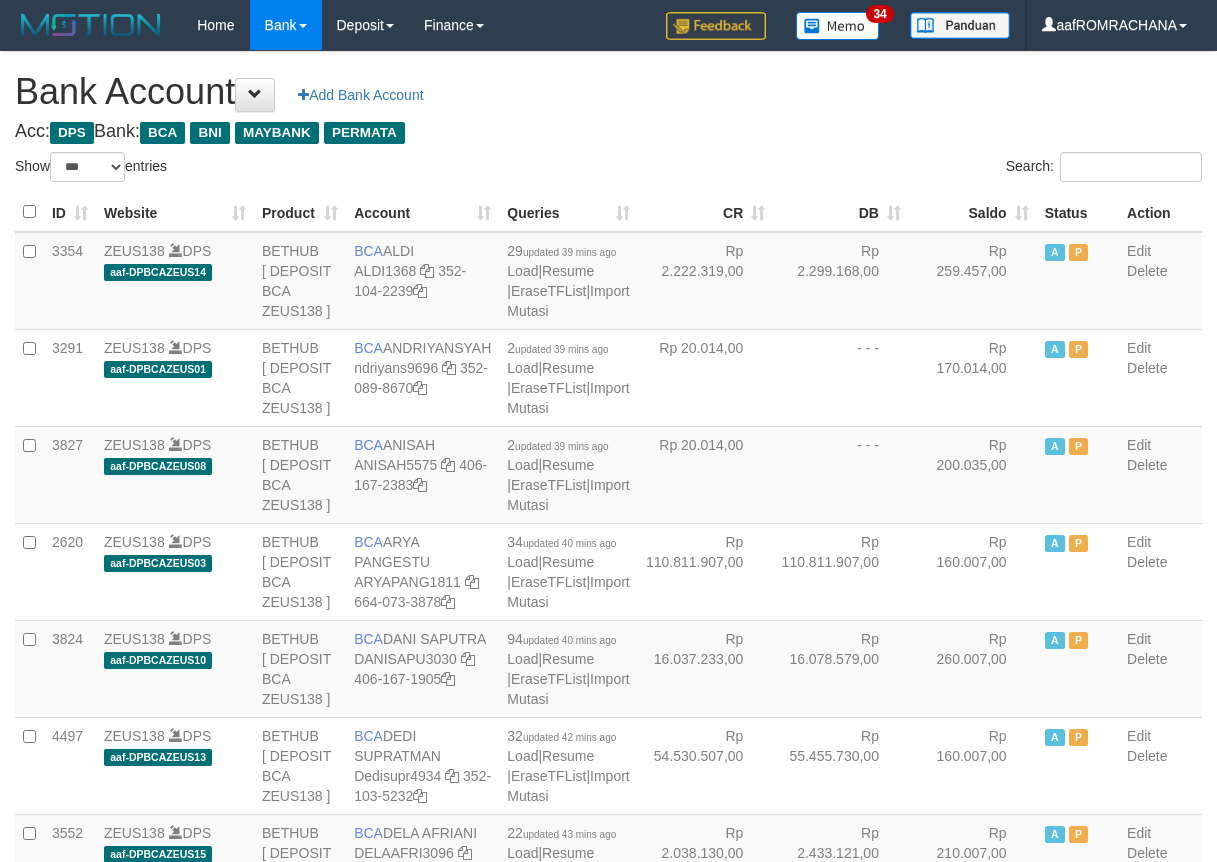scroll, scrollTop: 0, scrollLeft: 0, axis: both 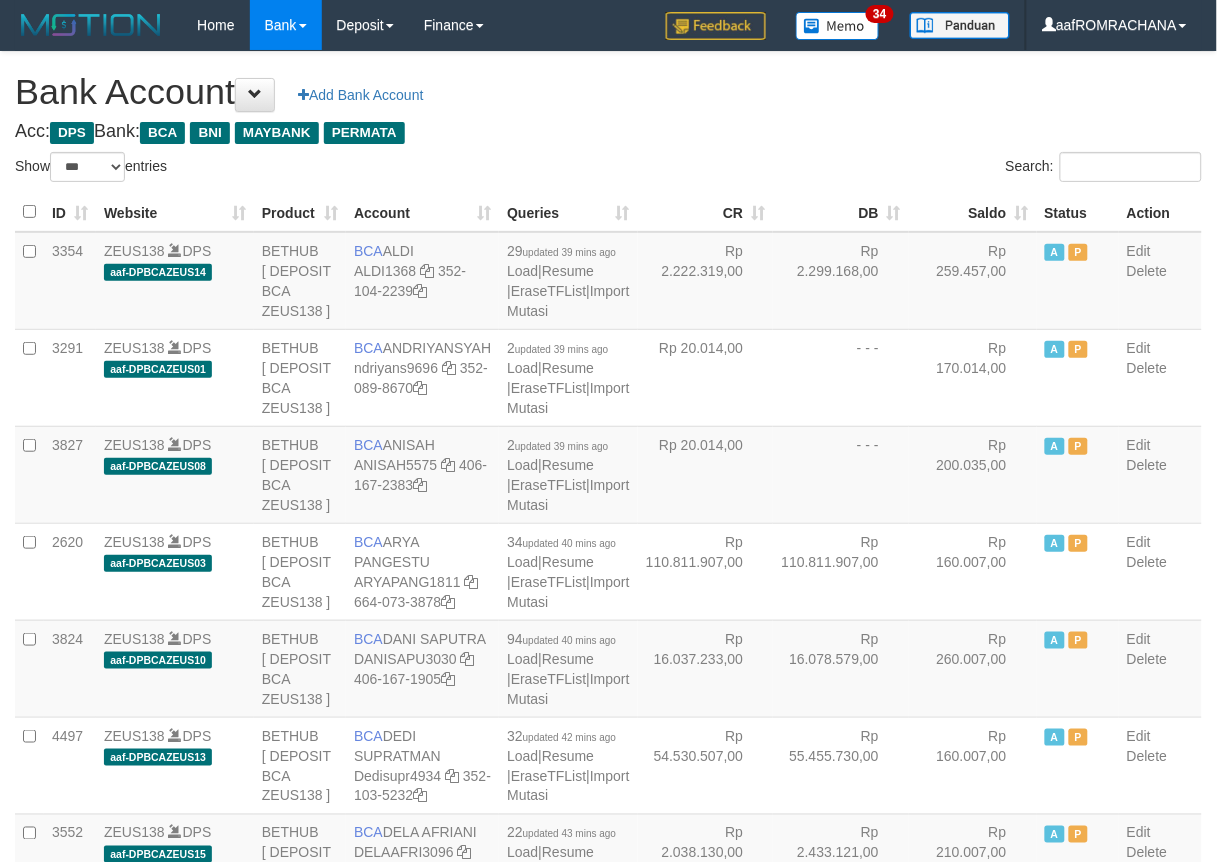 click on "Saldo" at bounding box center (973, 212) 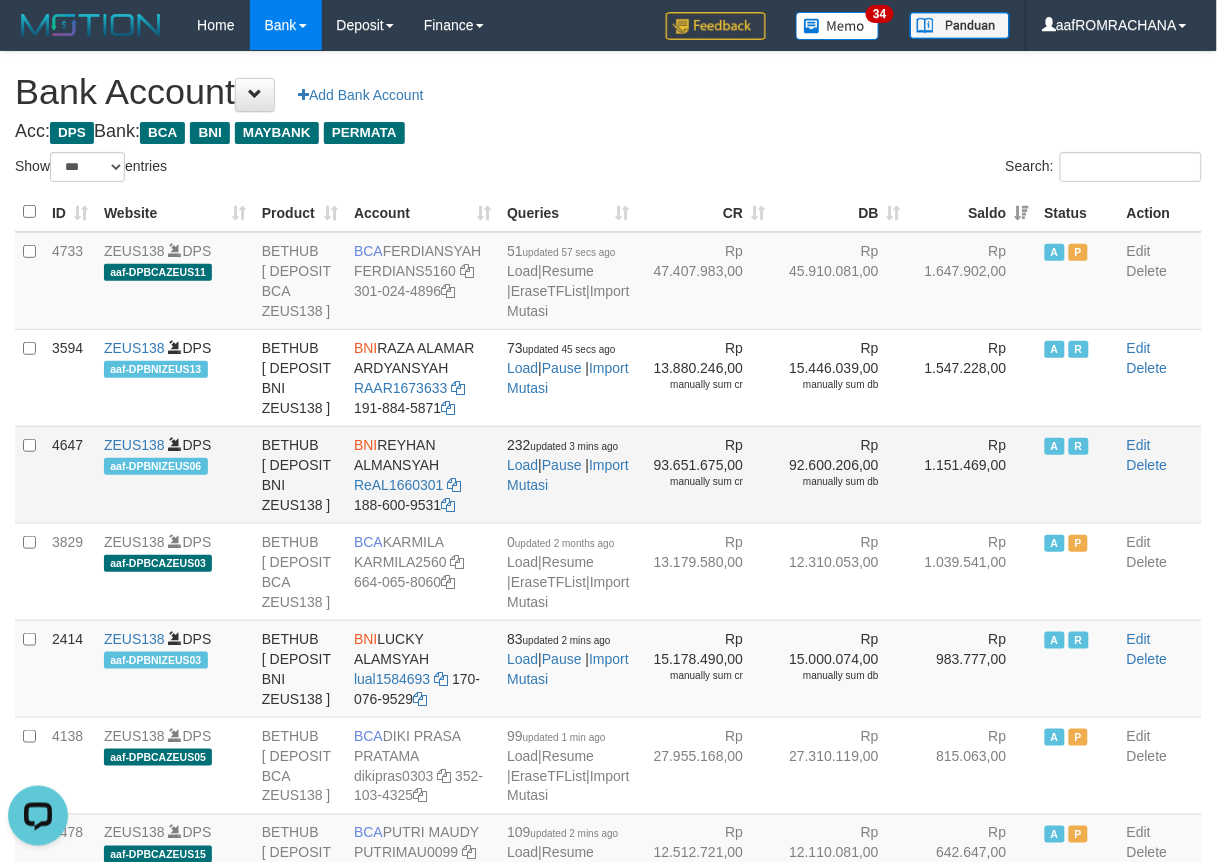 scroll, scrollTop: 0, scrollLeft: 0, axis: both 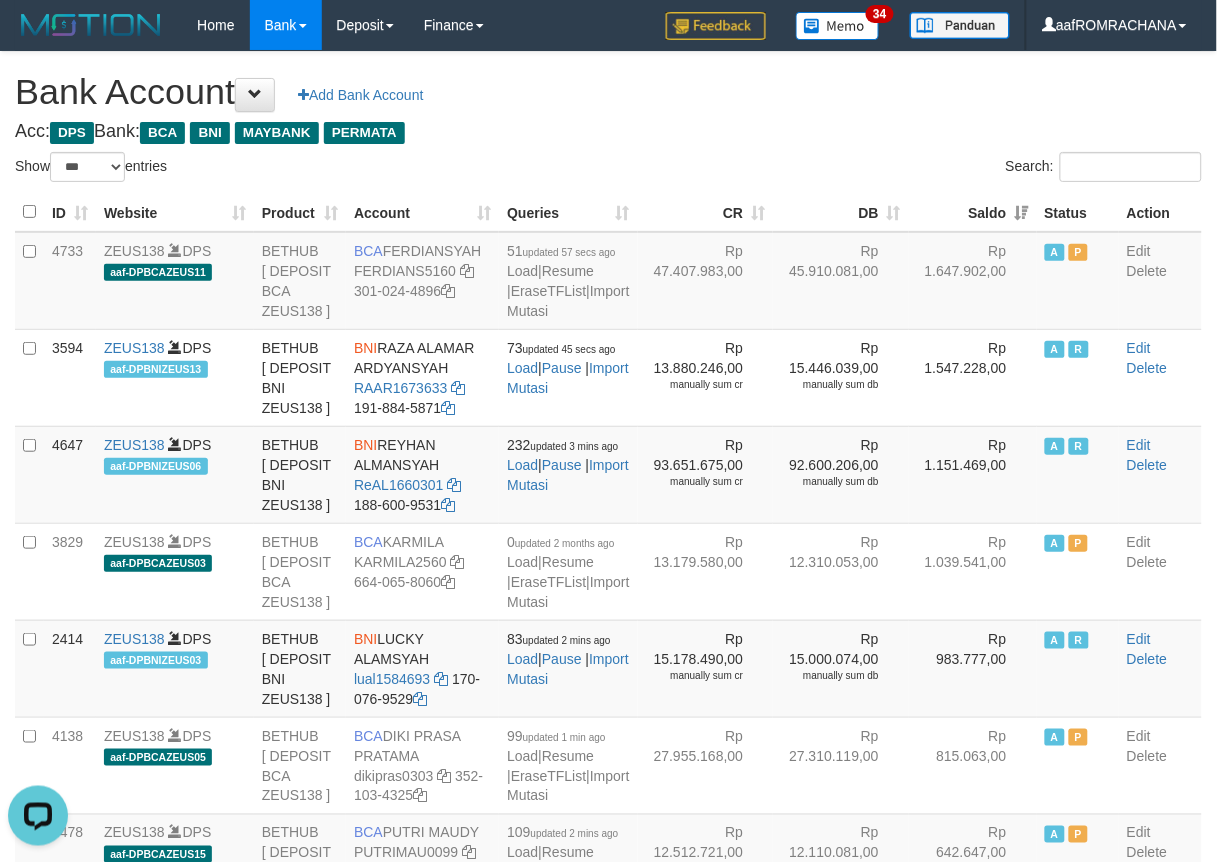 click on "Acc: 										 DPS
Bank:   BCA   BNI   MAYBANK   PERMATA" at bounding box center (608, 132) 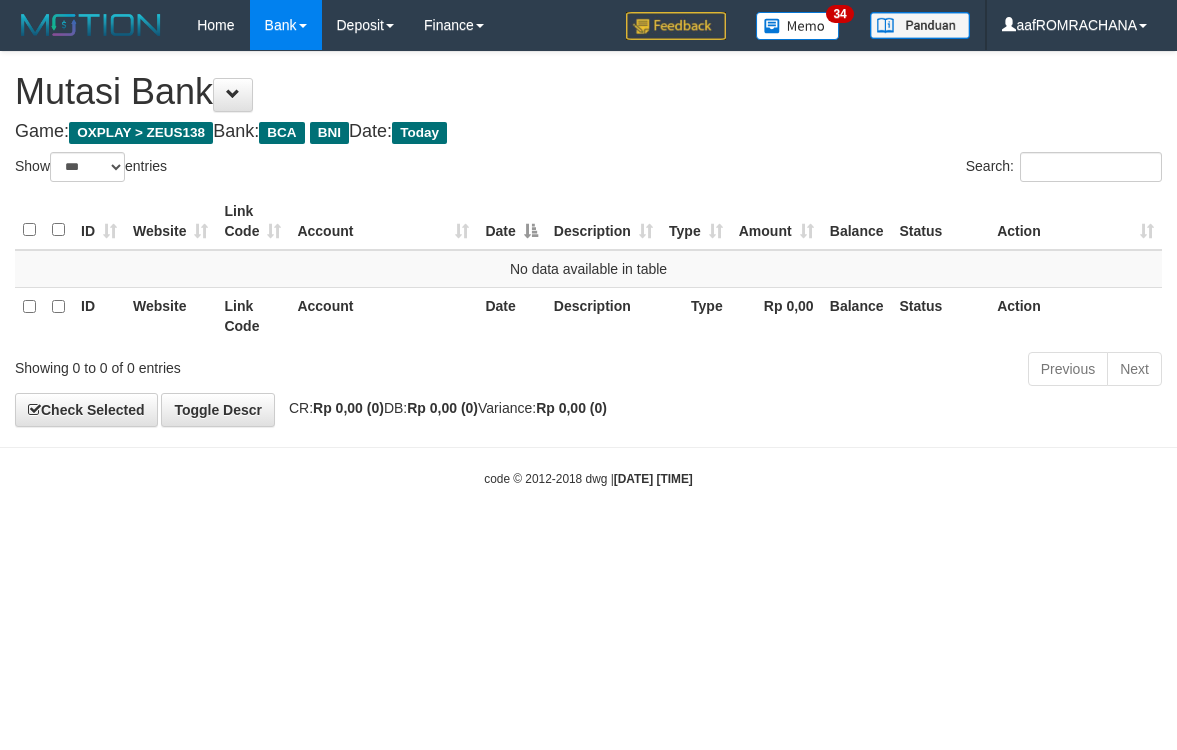 select on "***" 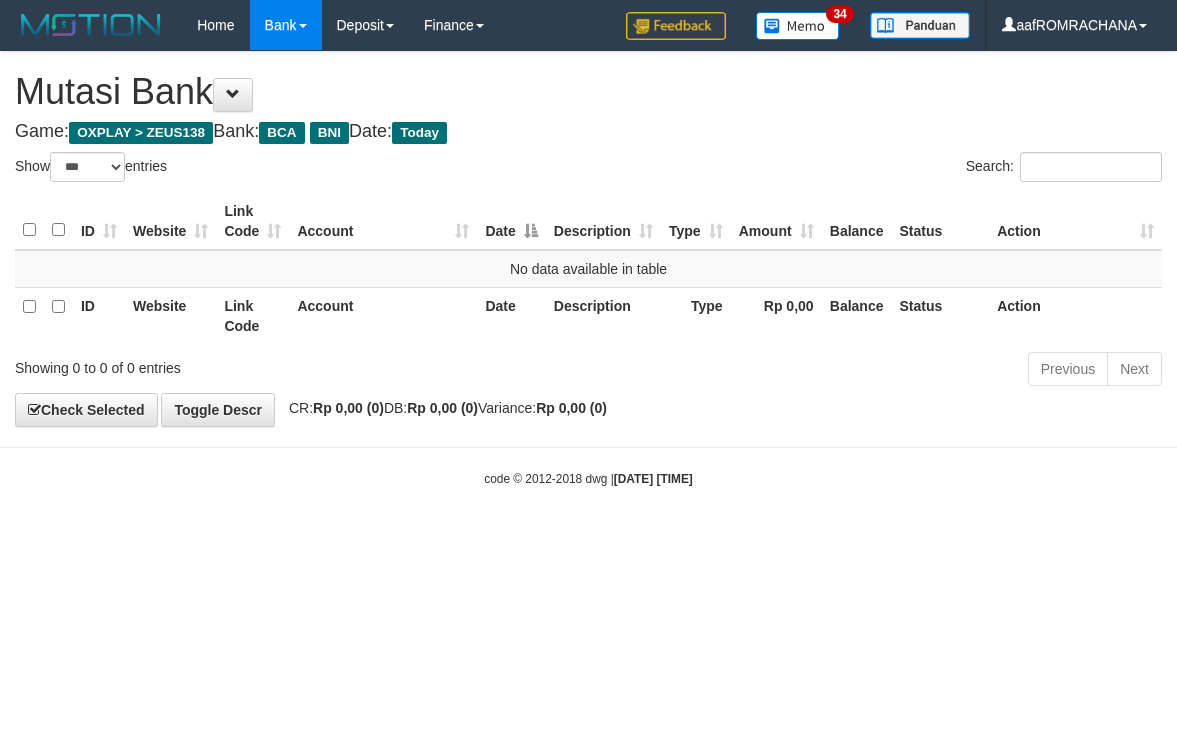 scroll, scrollTop: 0, scrollLeft: 0, axis: both 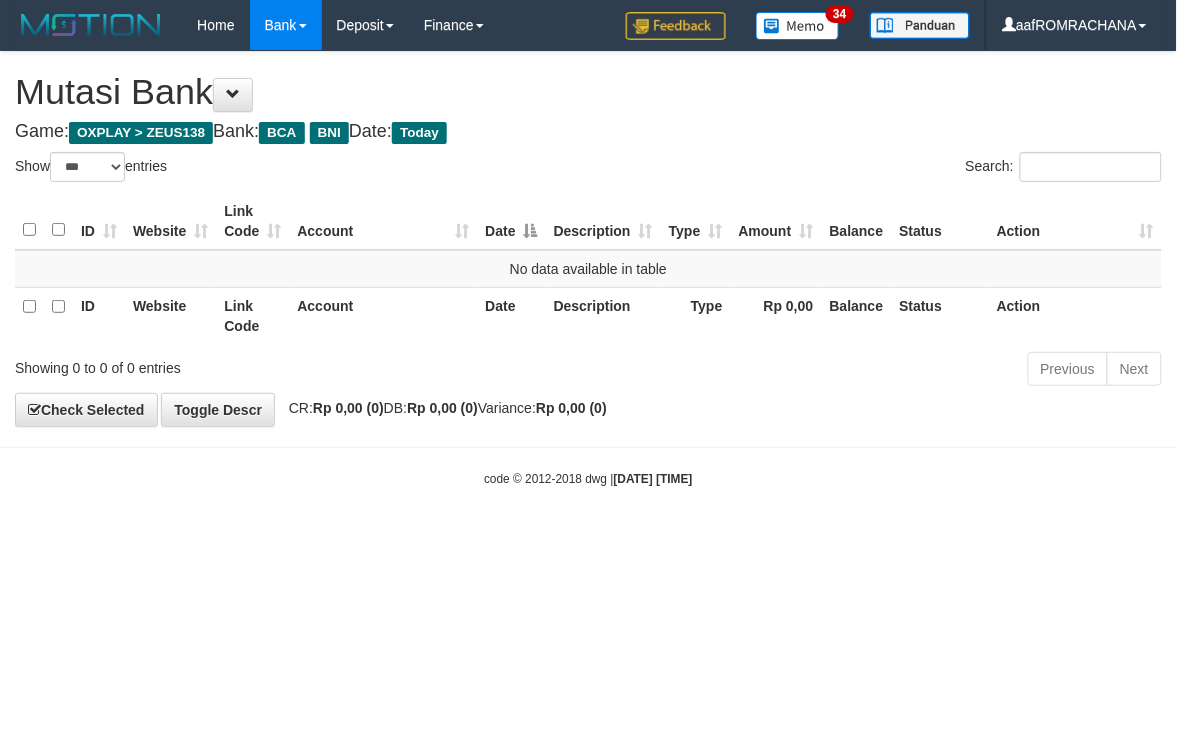 click on "**********" at bounding box center [588, 239] 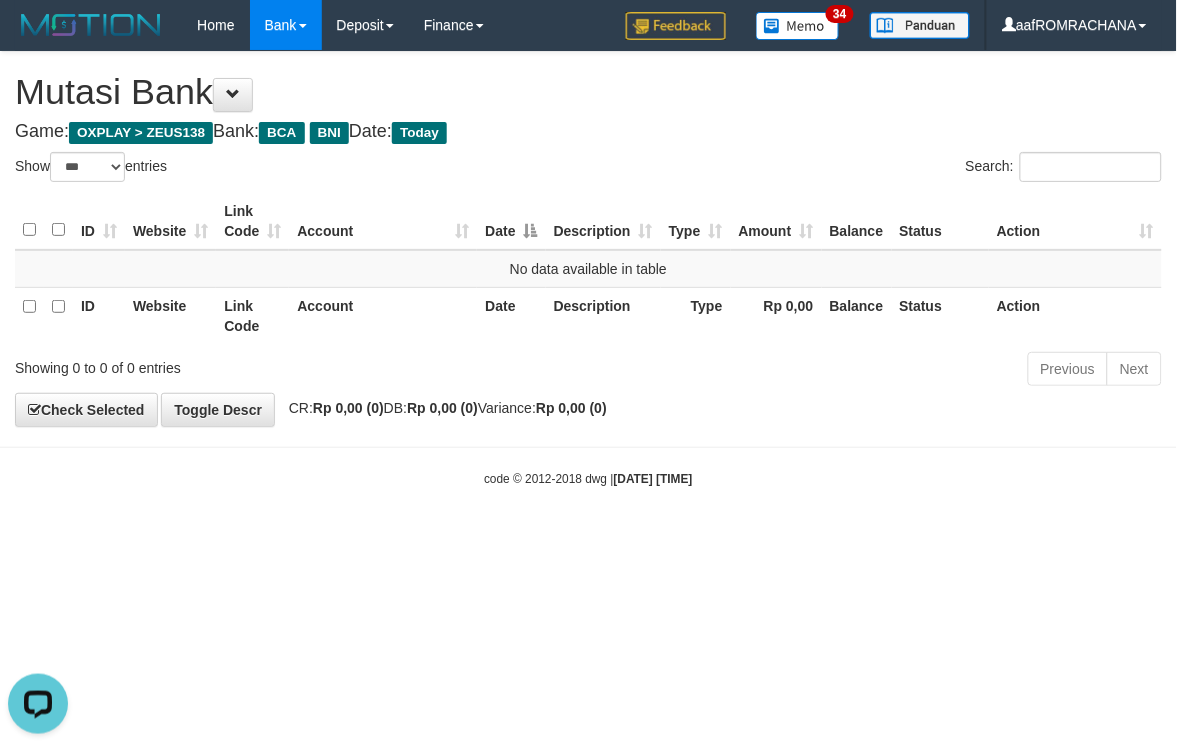 scroll, scrollTop: 0, scrollLeft: 0, axis: both 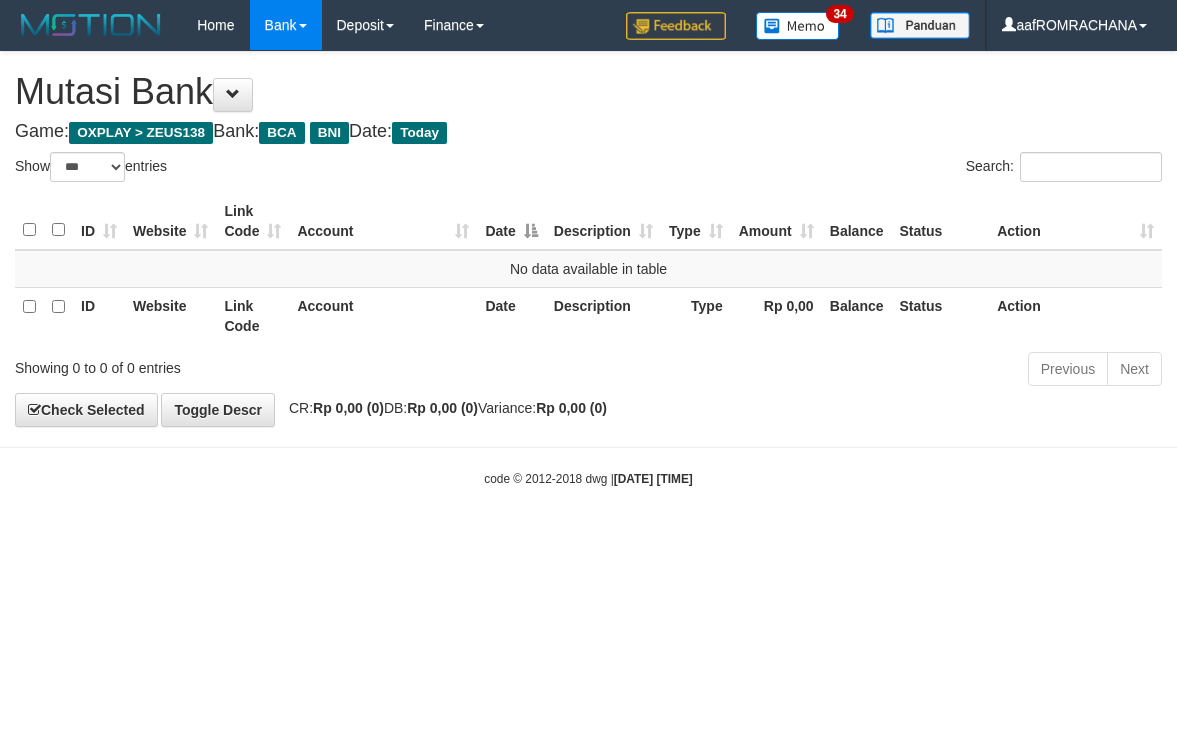 select on "***" 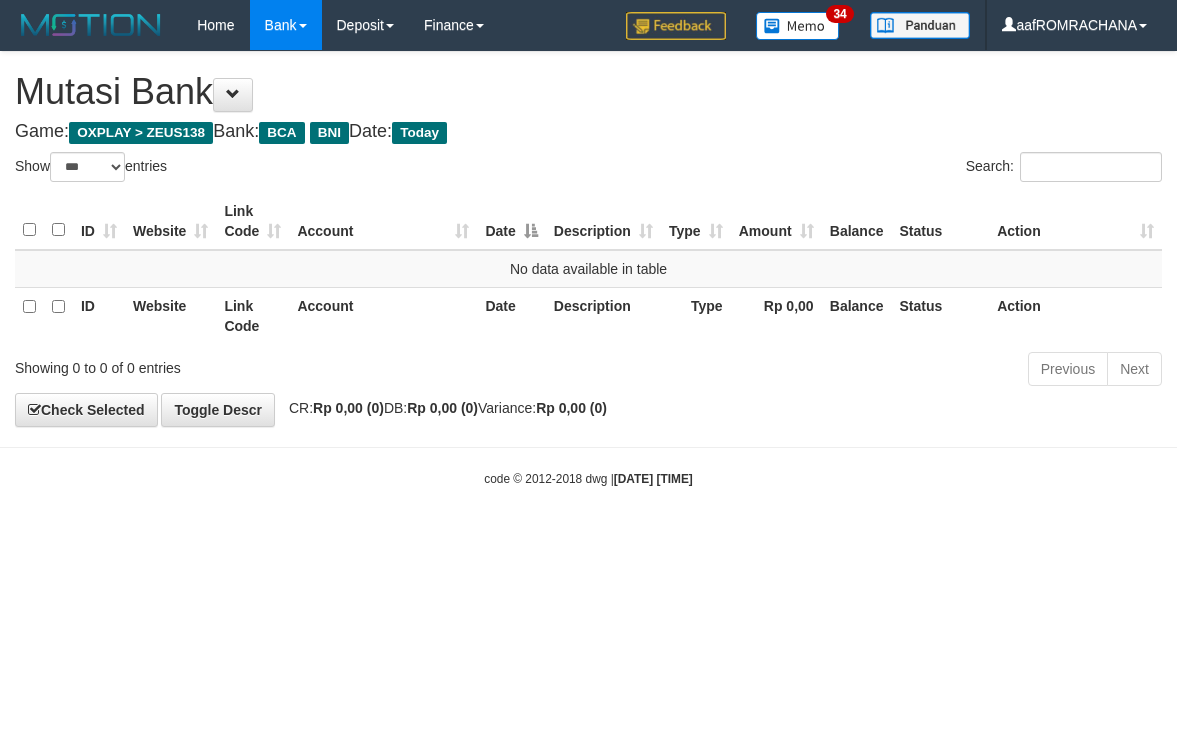 scroll, scrollTop: 0, scrollLeft: 0, axis: both 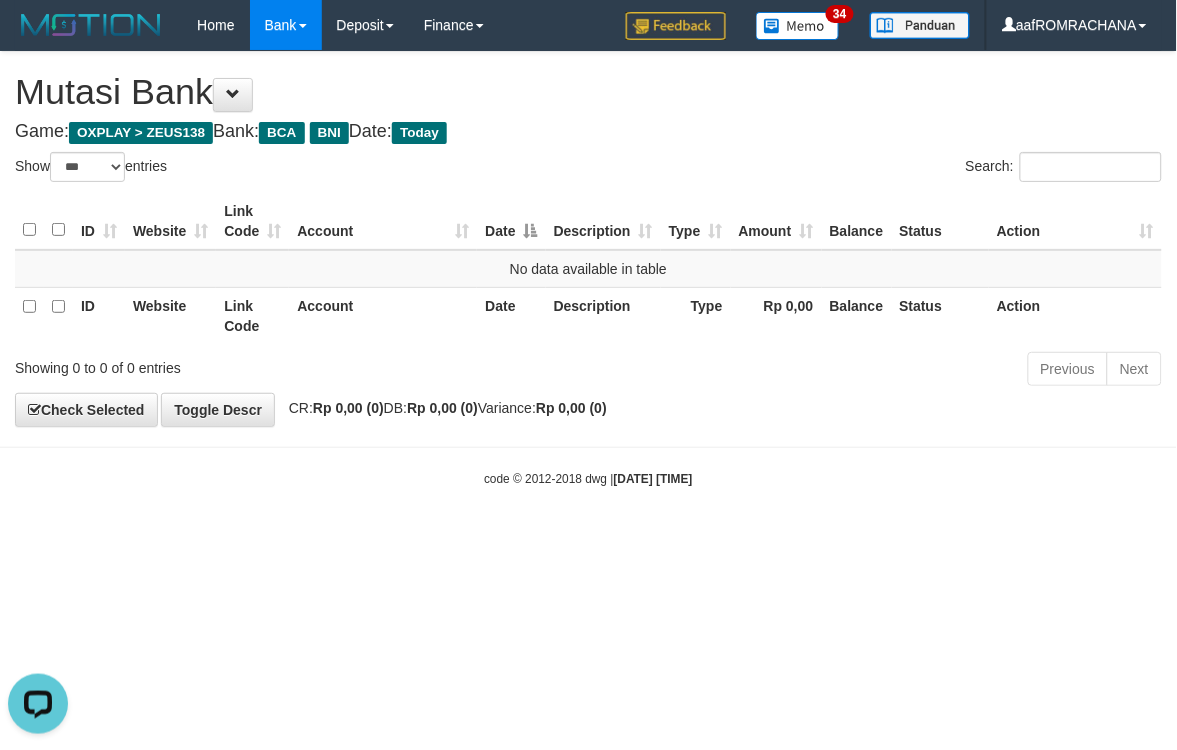 click on "Toggle navigation
Home
Bank
Account List
Load
By Website
Group
[OXPLAY]													ZEUS138
By Load Group (DPS)" at bounding box center (588, 269) 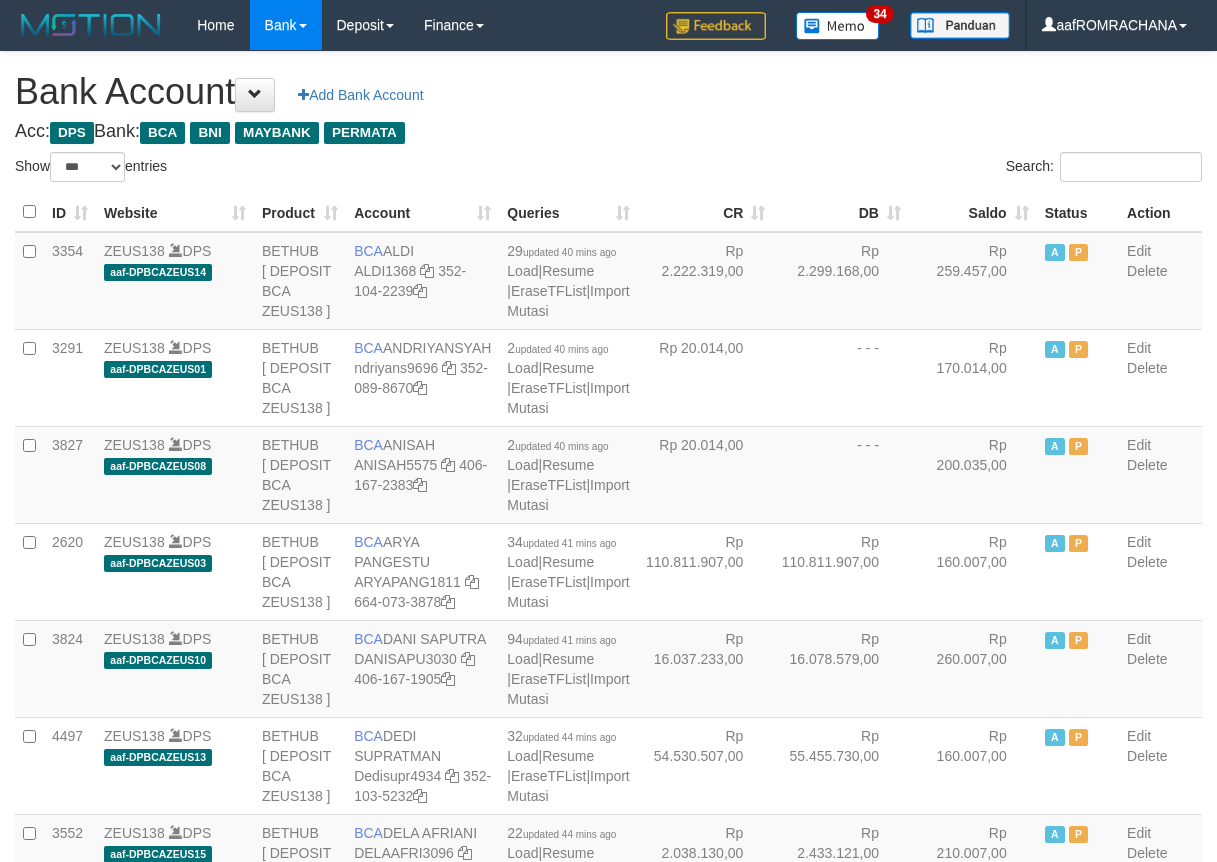 select on "***" 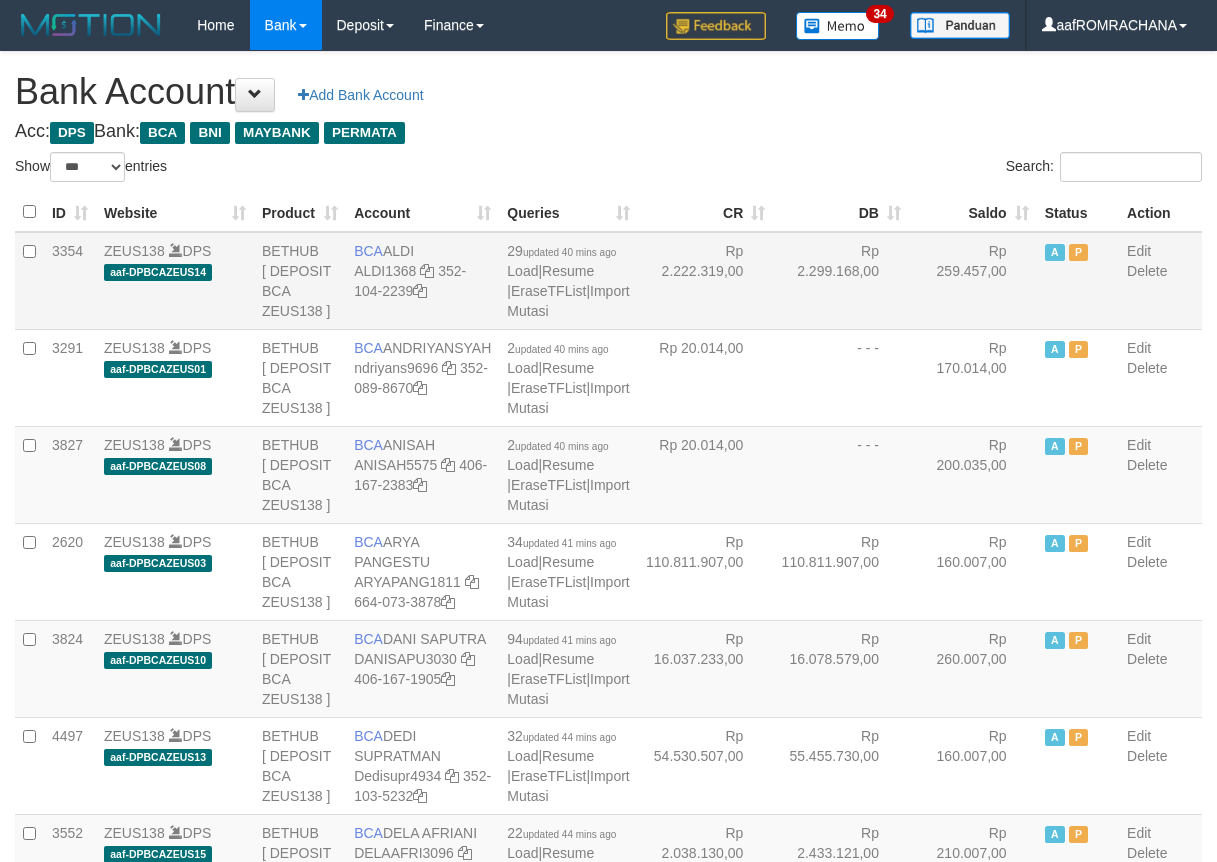 scroll, scrollTop: 0, scrollLeft: 0, axis: both 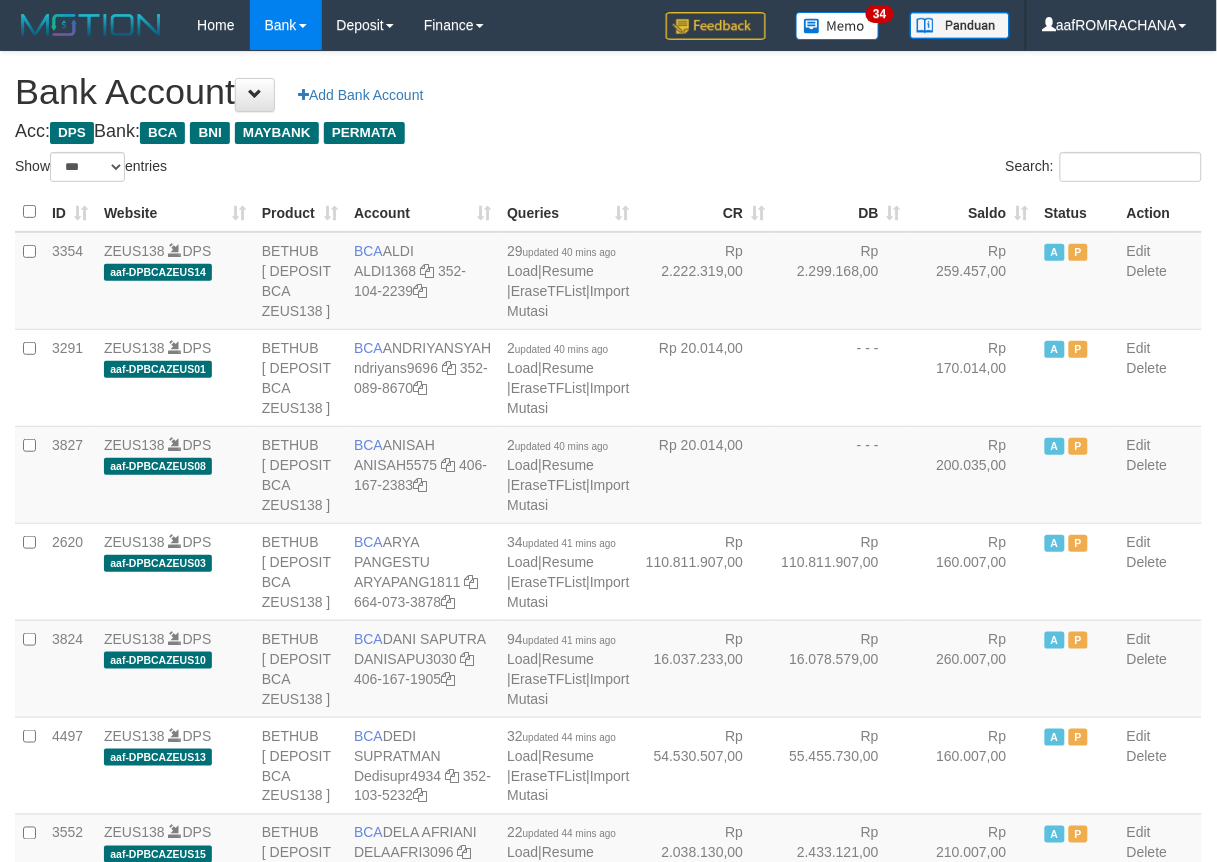click on "Saldo" at bounding box center [973, 212] 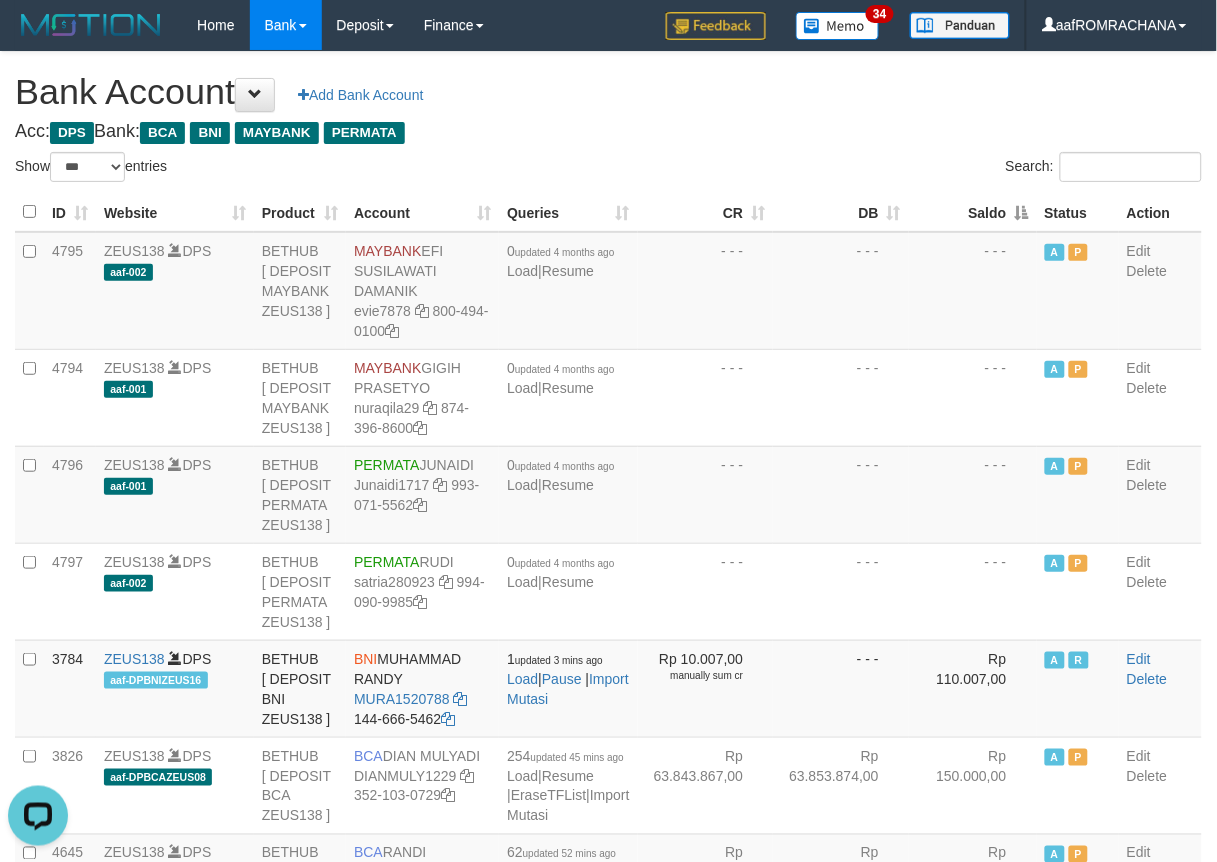scroll, scrollTop: 0, scrollLeft: 0, axis: both 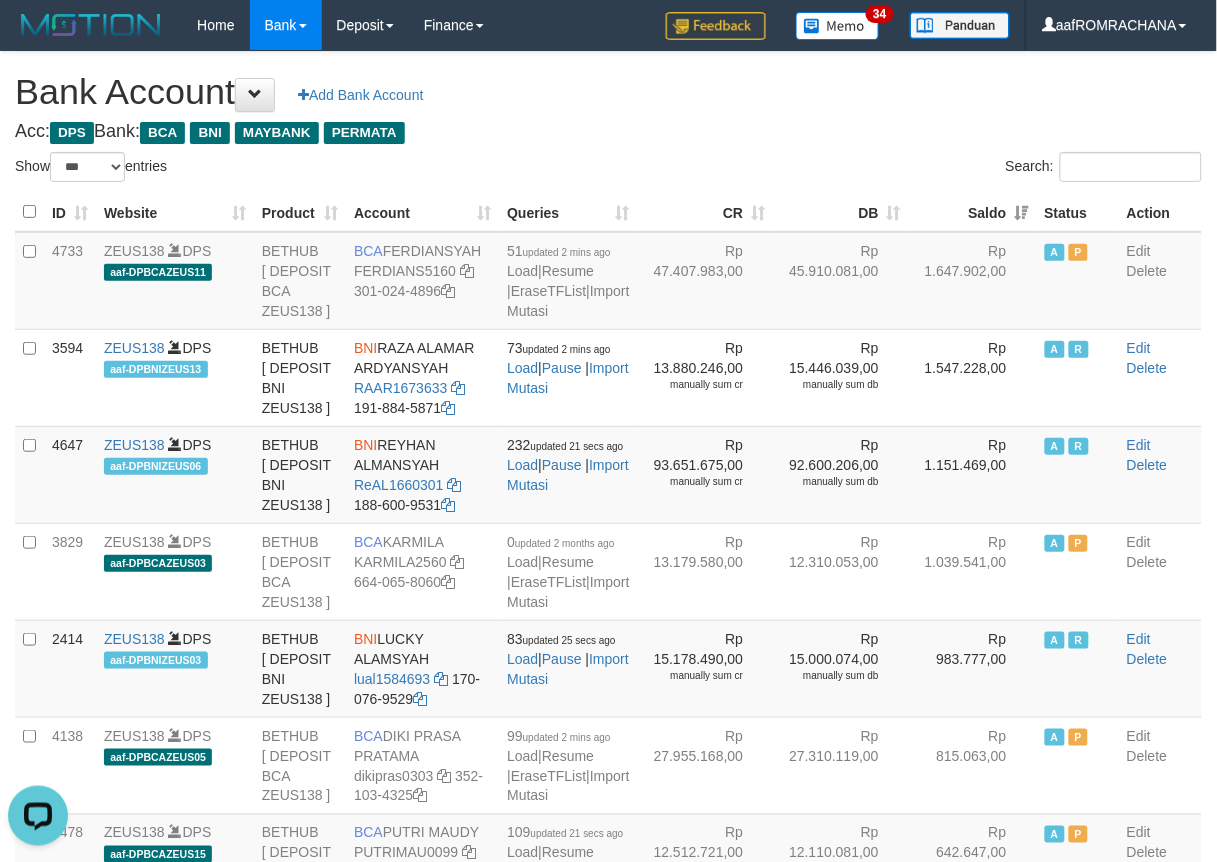 click on "Show  ** ** ** *** ***  entries" at bounding box center (304, 169) 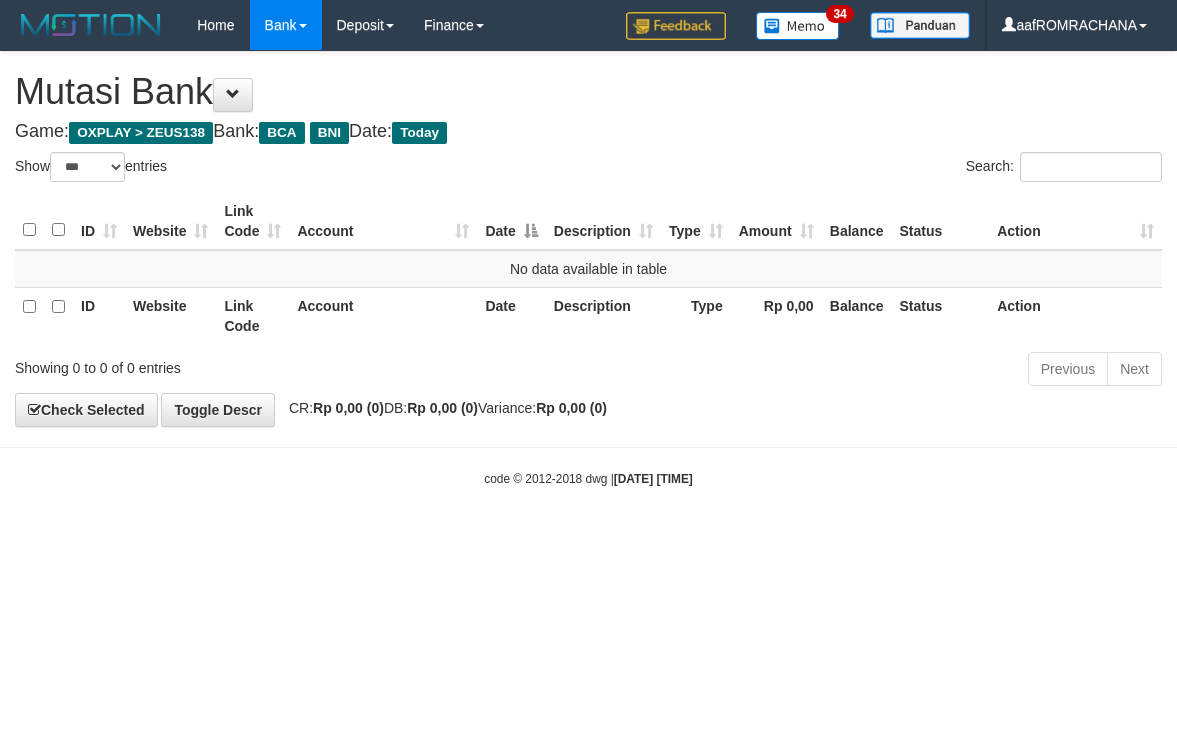 select on "***" 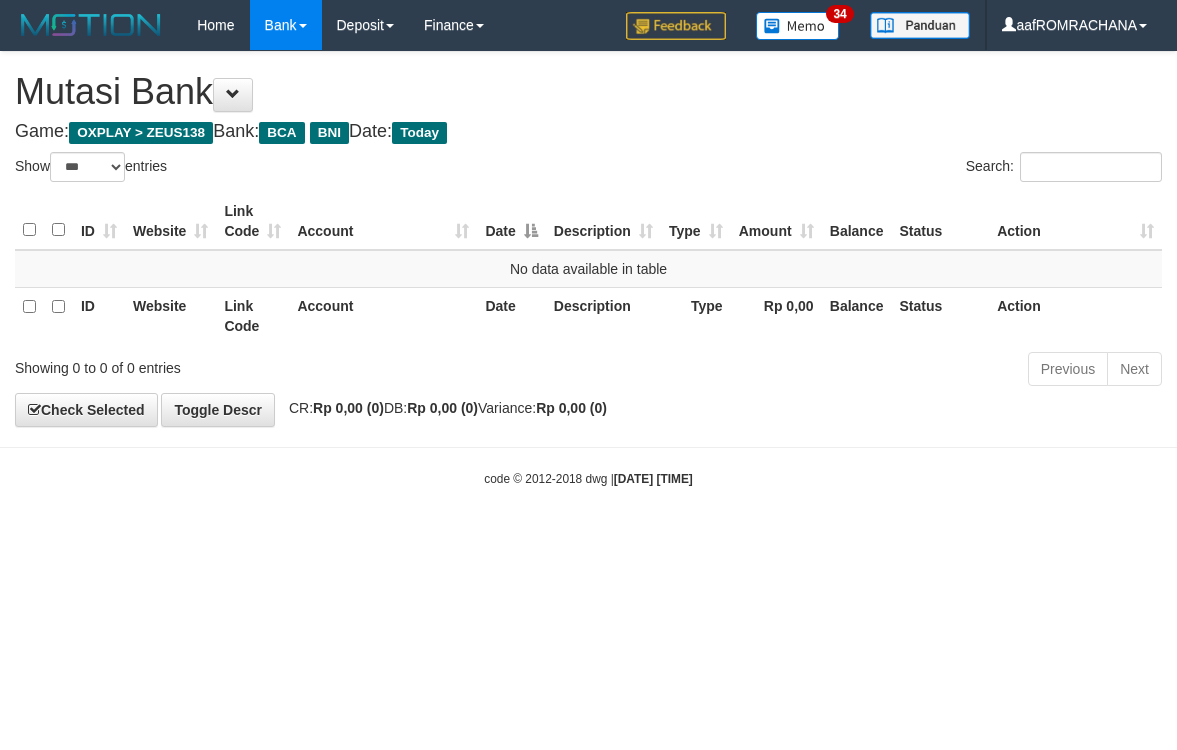 scroll, scrollTop: 0, scrollLeft: 0, axis: both 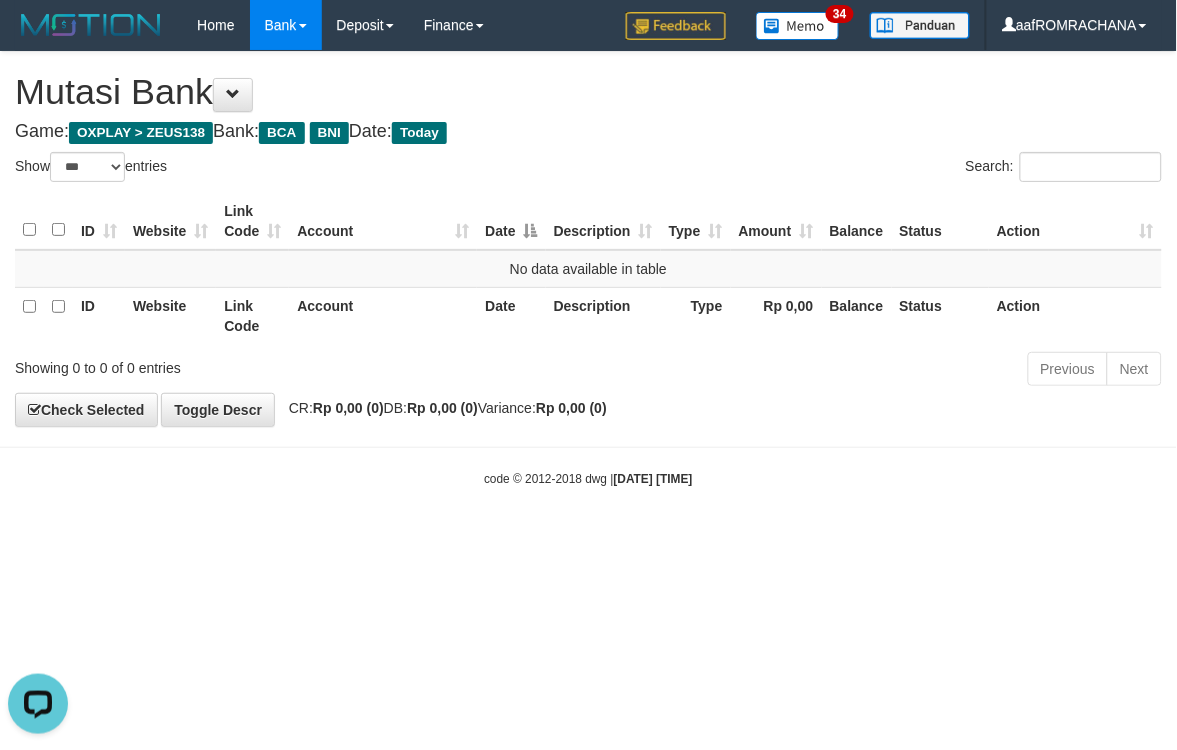click on "Toggle navigation
Home
Bank
Account List
Load
By Website
Group
[OXPLAY]													ZEUS138
By Load Group (DPS)
Sync" at bounding box center [588, 269] 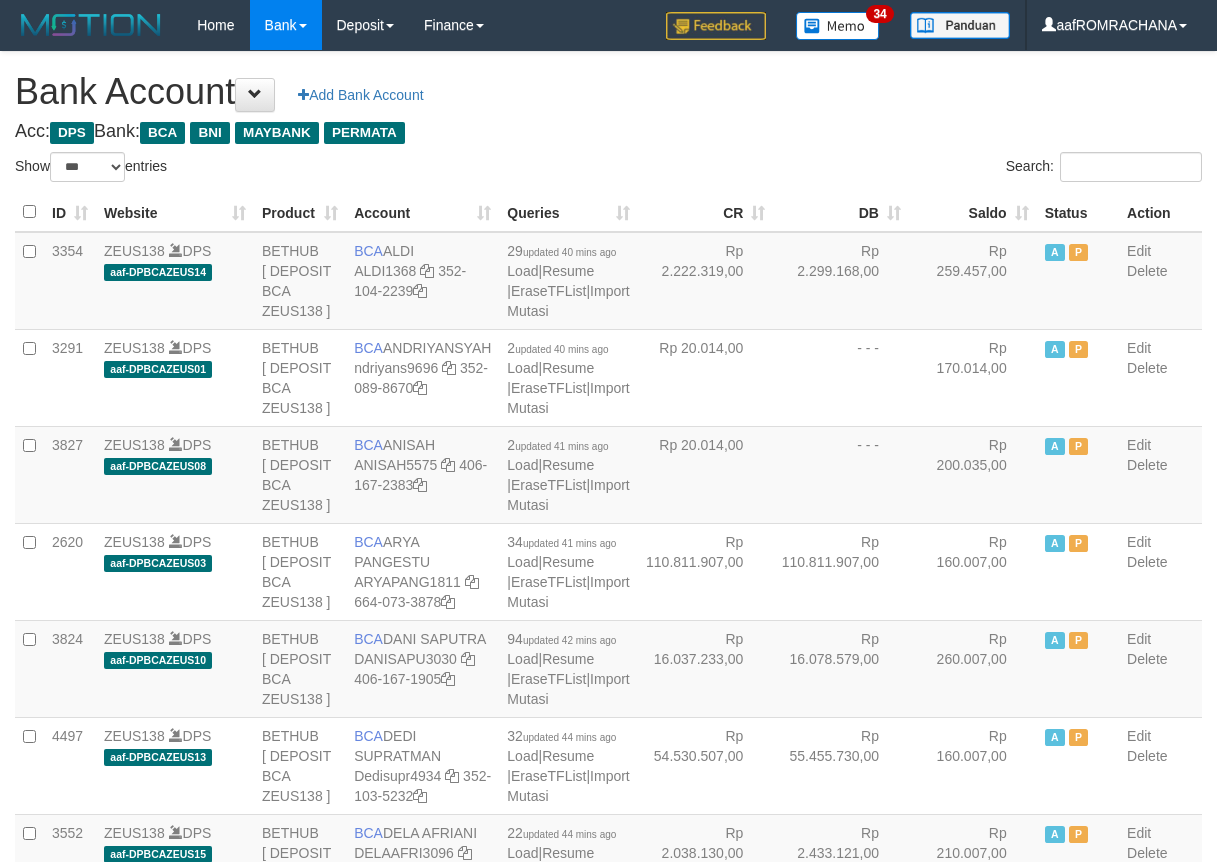 select on "***" 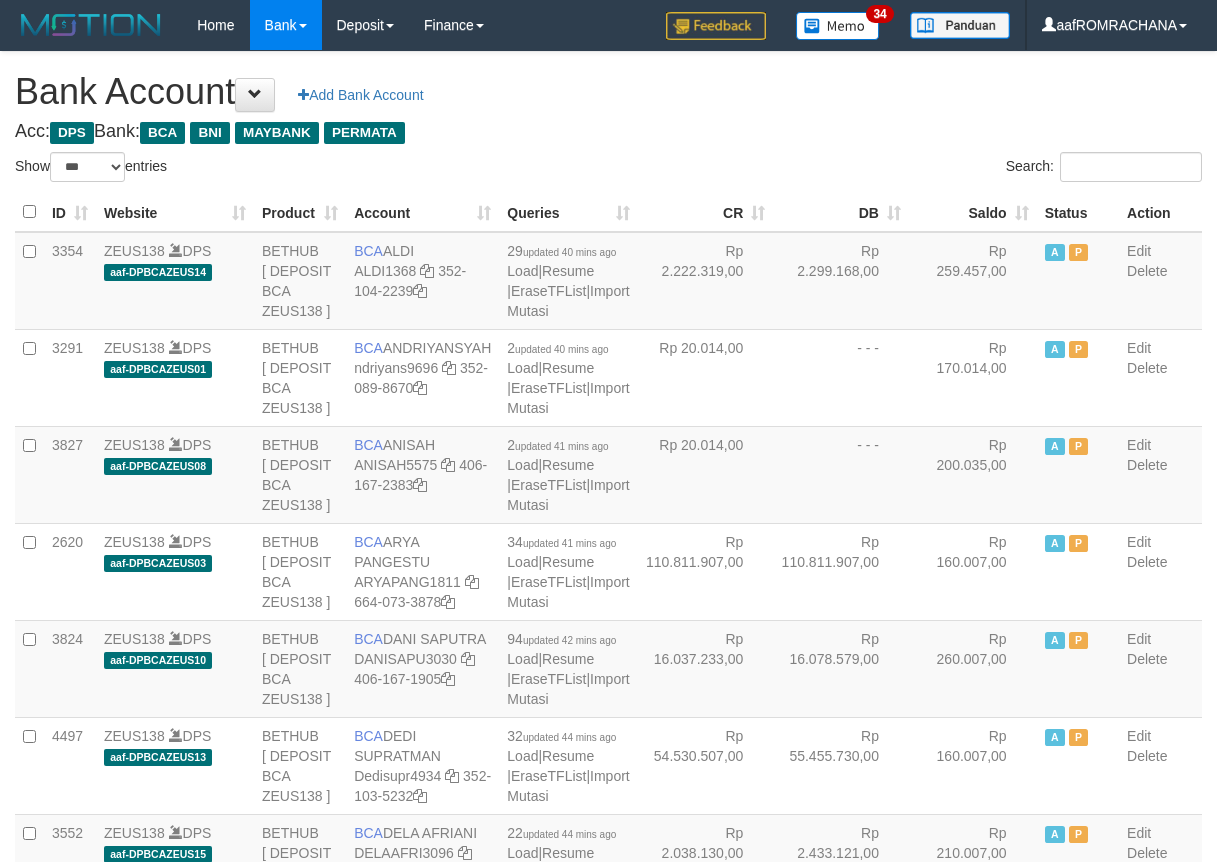 scroll, scrollTop: 0, scrollLeft: 0, axis: both 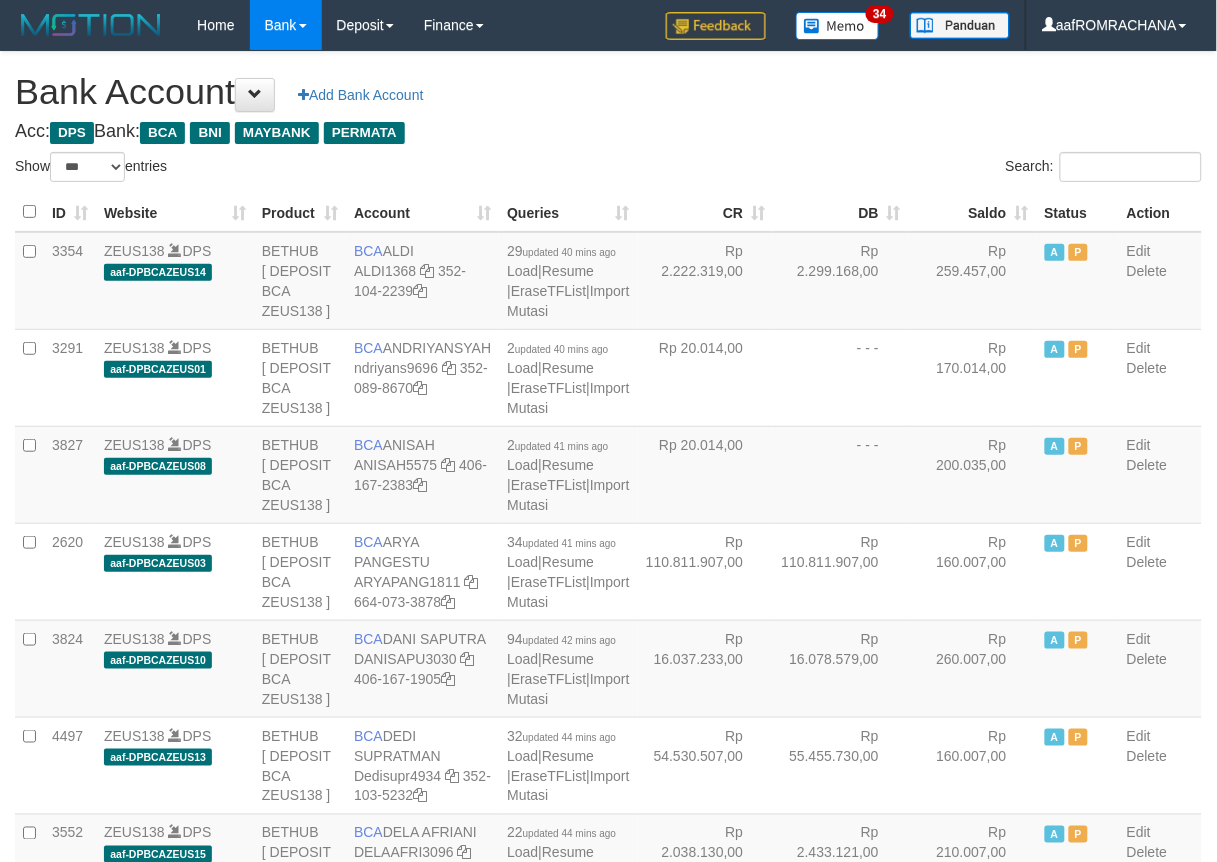 drag, startPoint x: 0, startPoint y: 0, endPoint x: 950, endPoint y: 208, distance: 972.50397 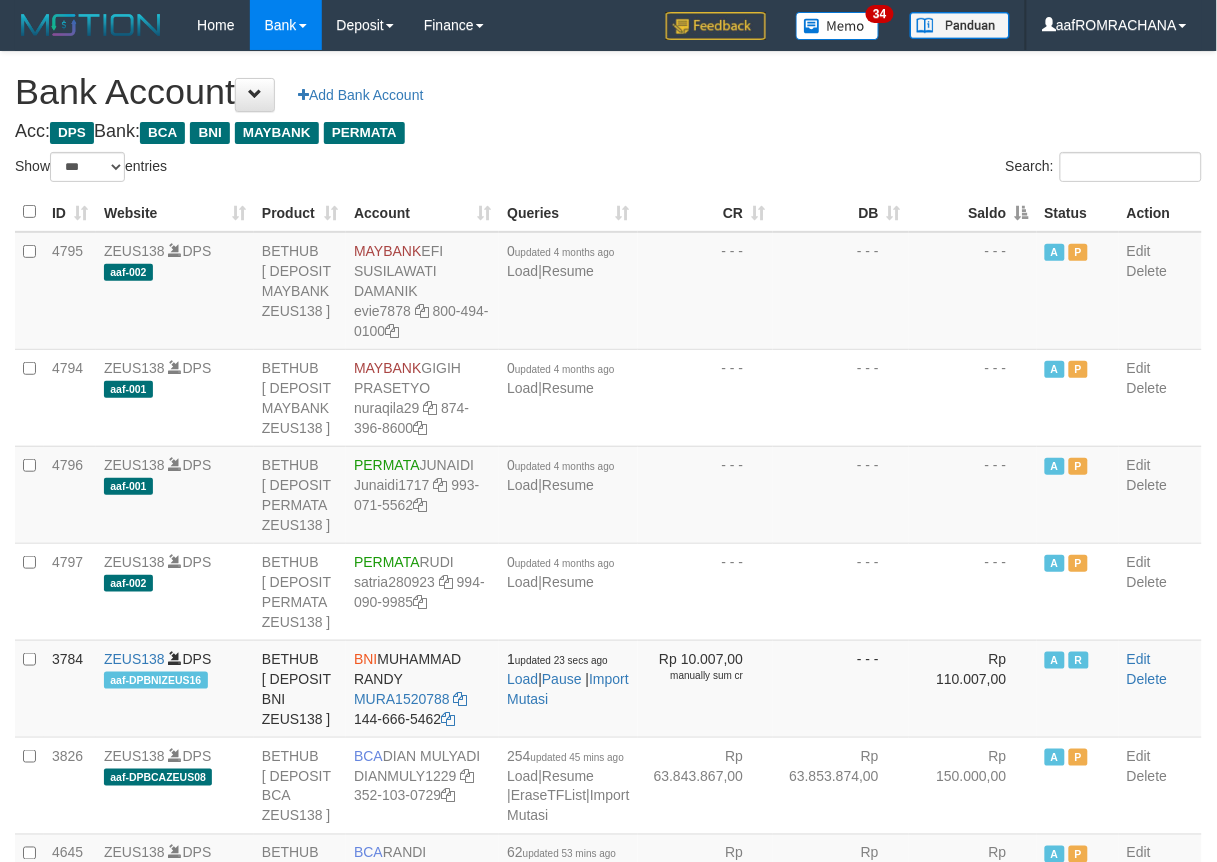 click on "Saldo" at bounding box center [973, 212] 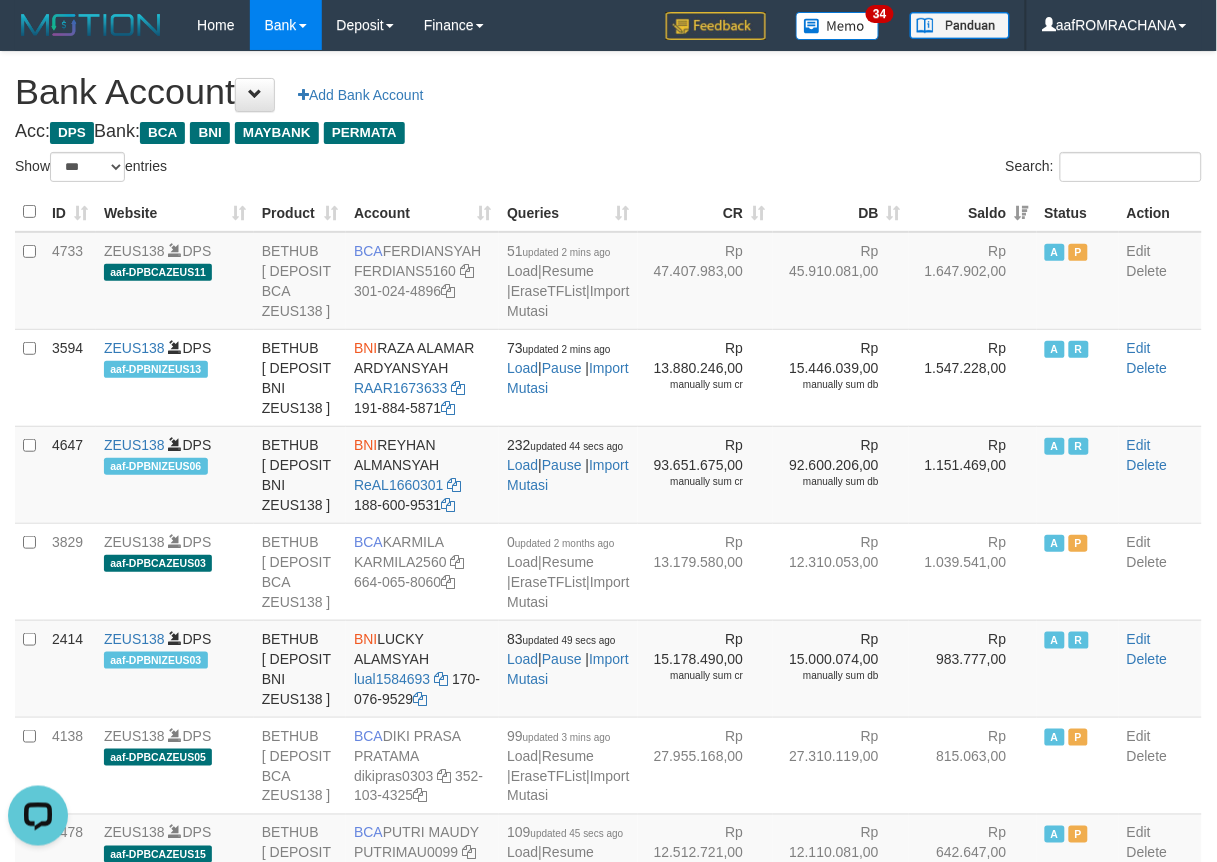 scroll, scrollTop: 0, scrollLeft: 0, axis: both 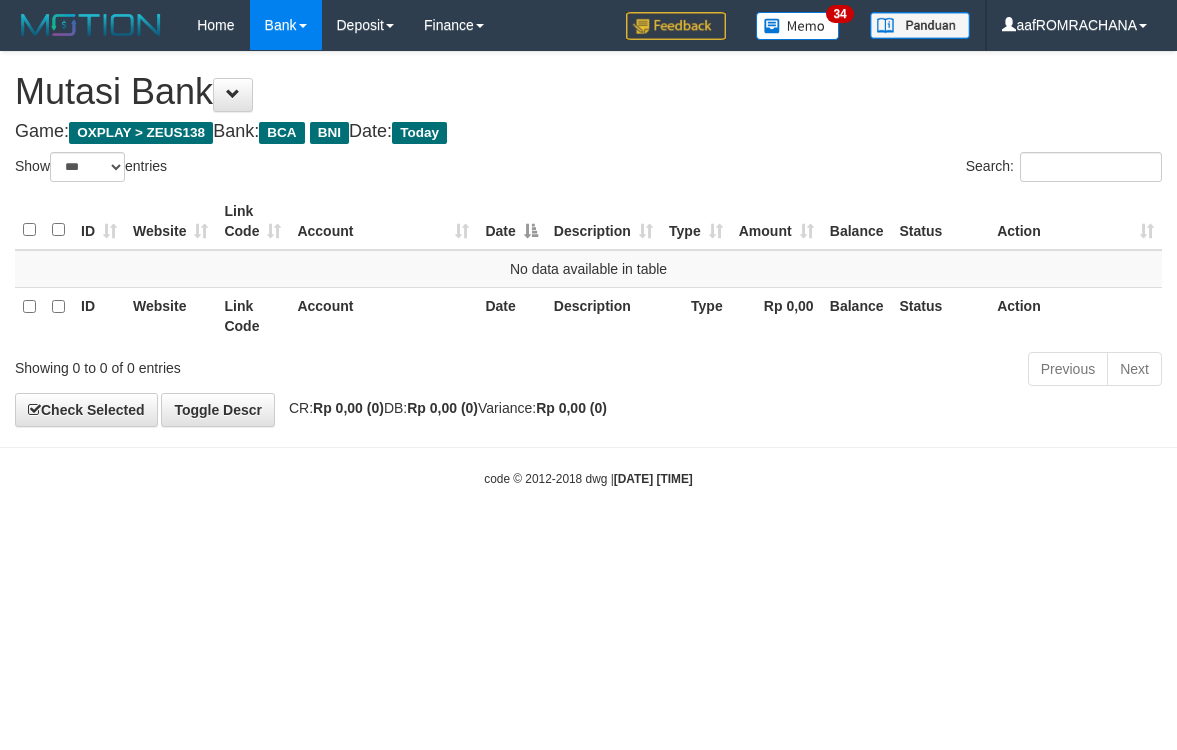 select on "***" 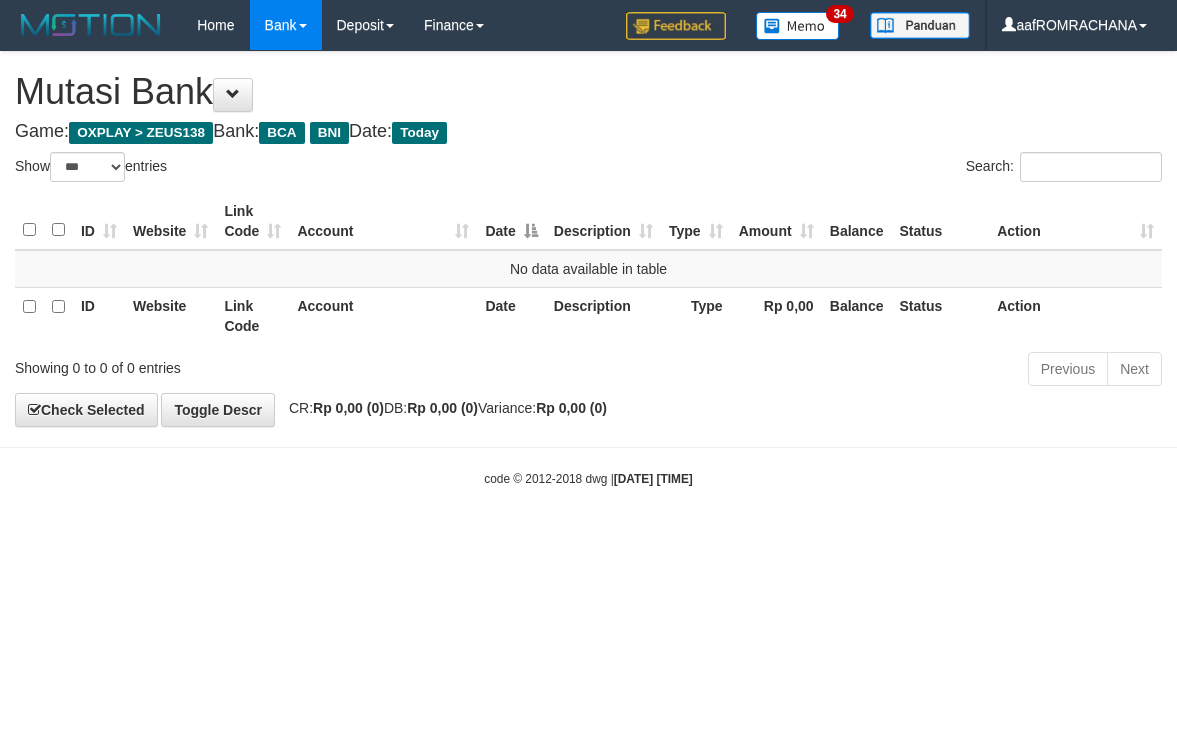 scroll, scrollTop: 0, scrollLeft: 0, axis: both 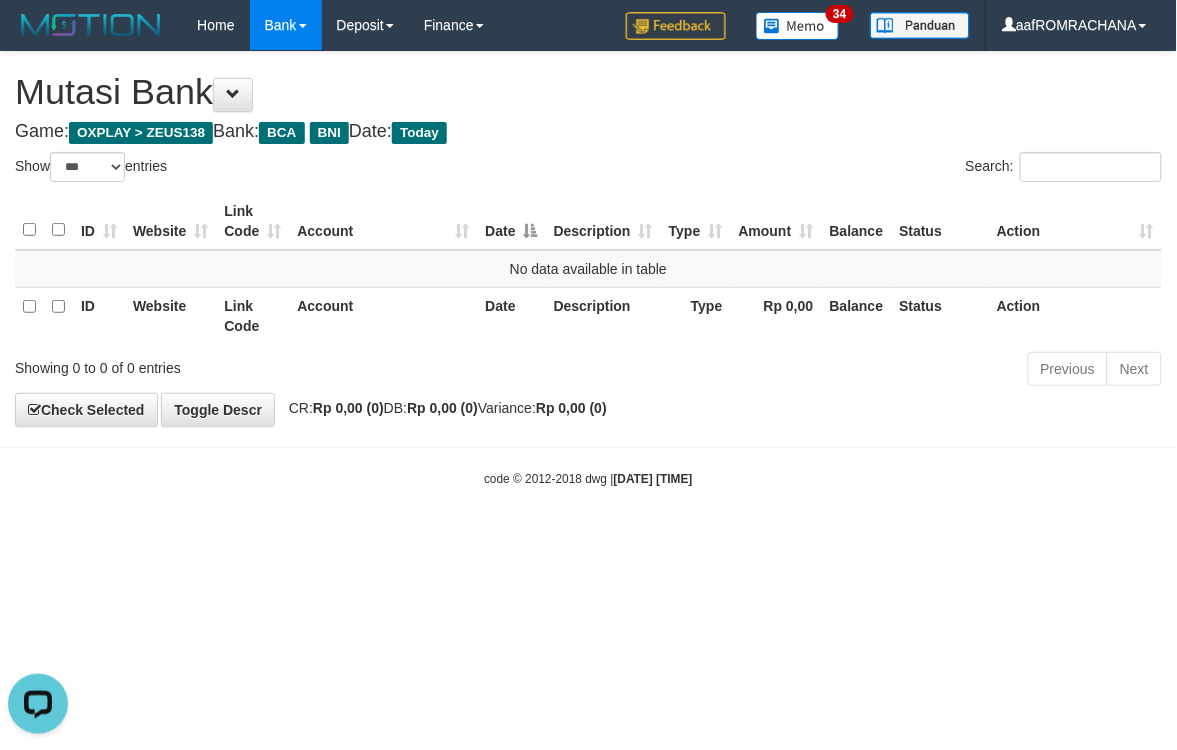 click on "Toggle navigation
Home
Bank
Account List
Load
By Website
Group
[OXPLAY]													ZEUS138
By Load Group (DPS)" at bounding box center [588, 269] 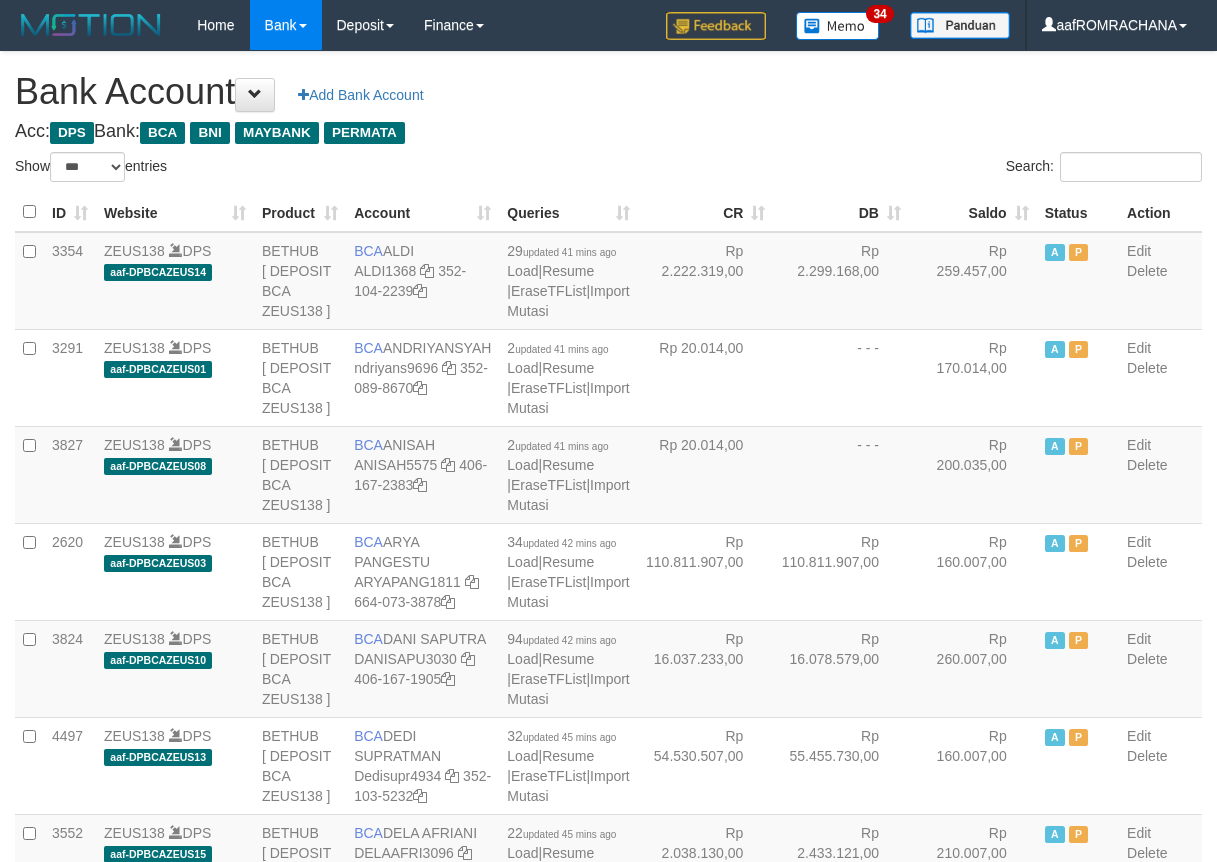select on "***" 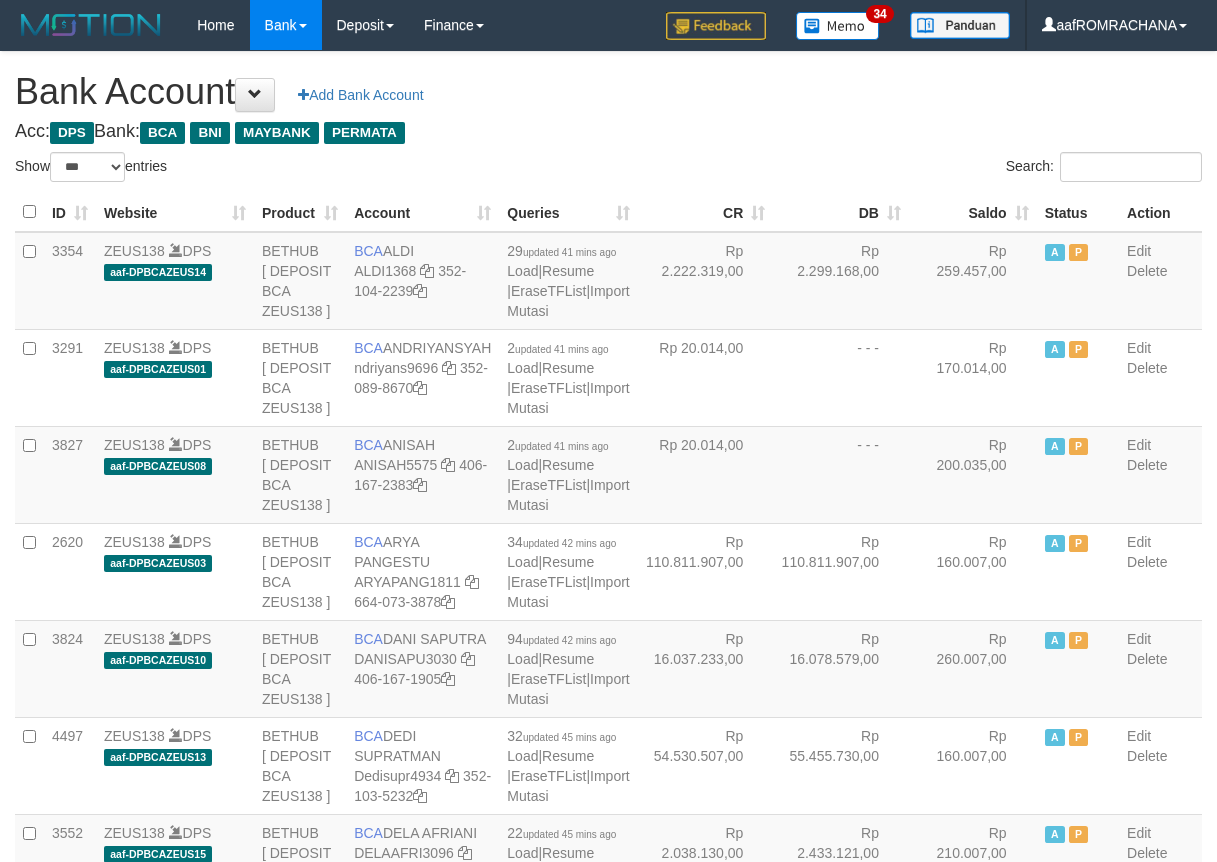 scroll, scrollTop: 0, scrollLeft: 0, axis: both 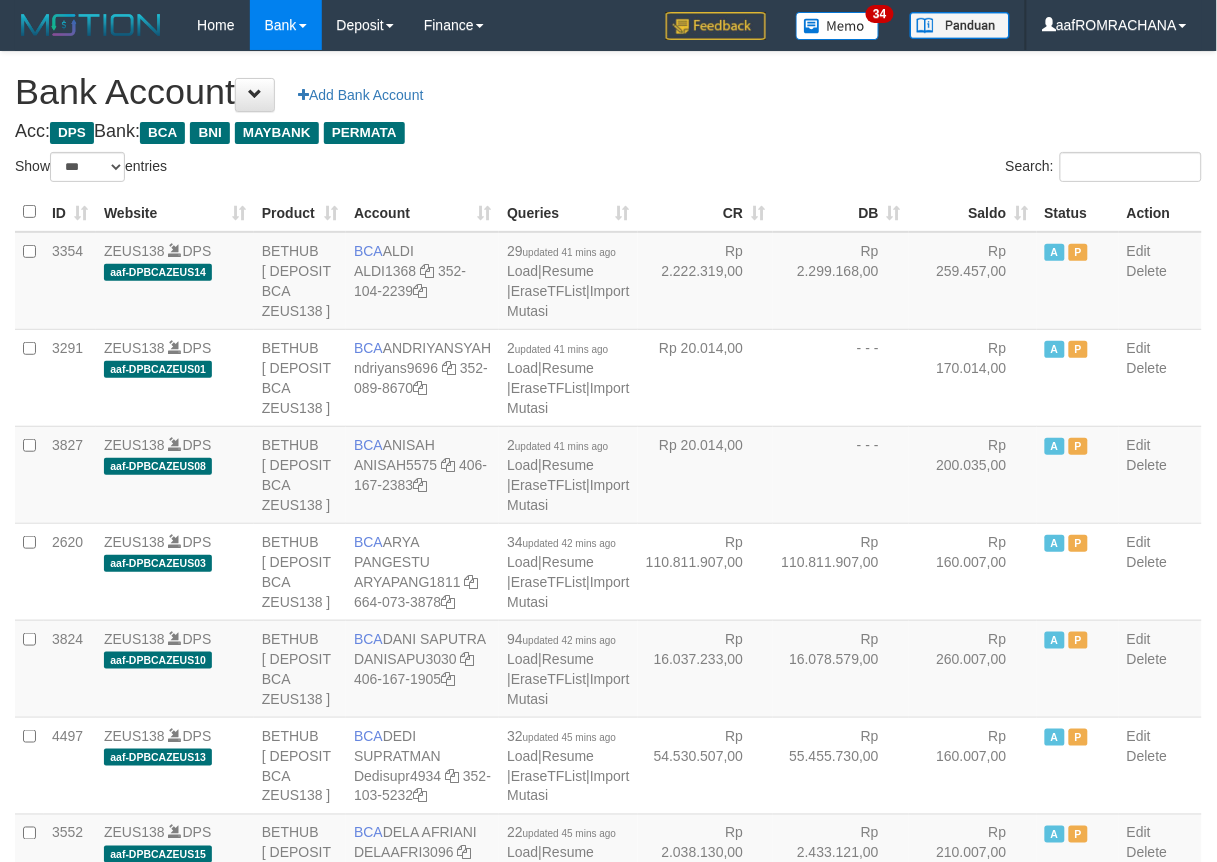 click on "Saldo" at bounding box center [973, 212] 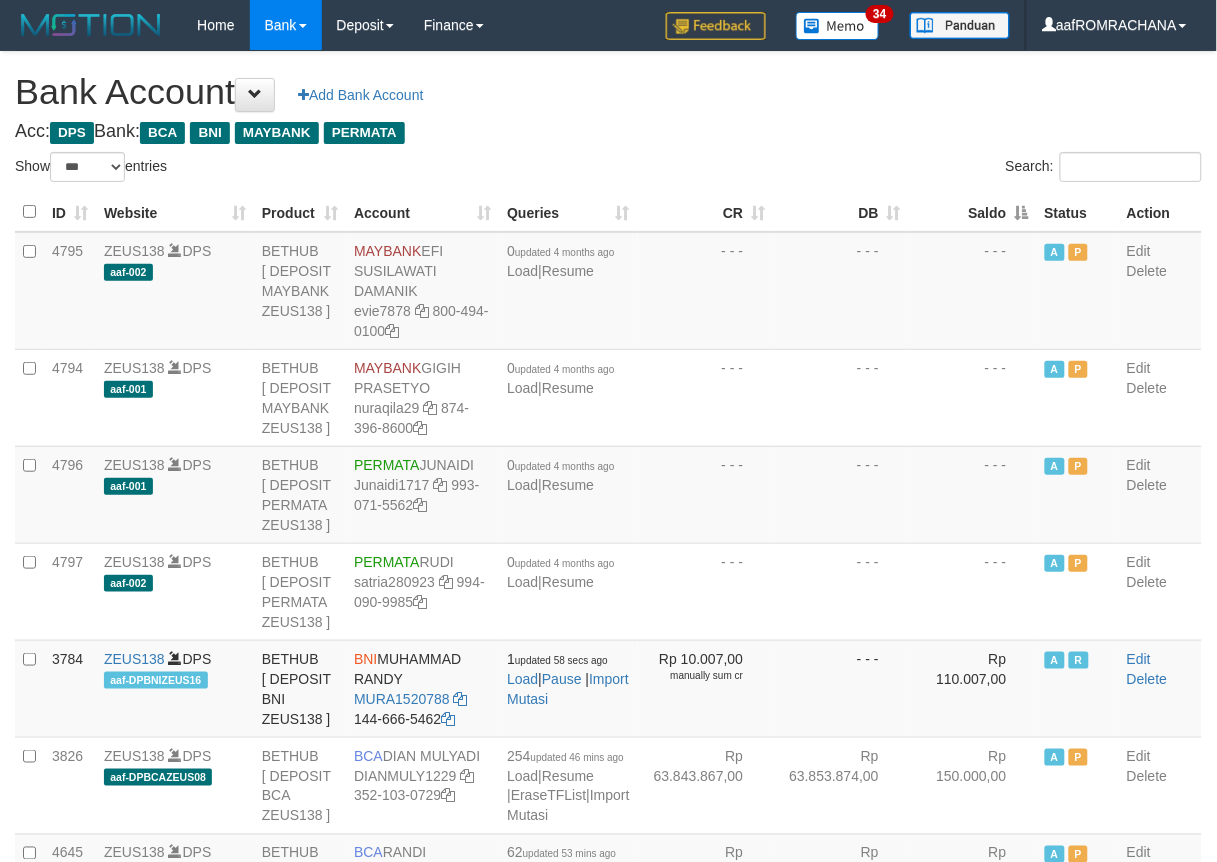 click on "Saldo" at bounding box center (973, 212) 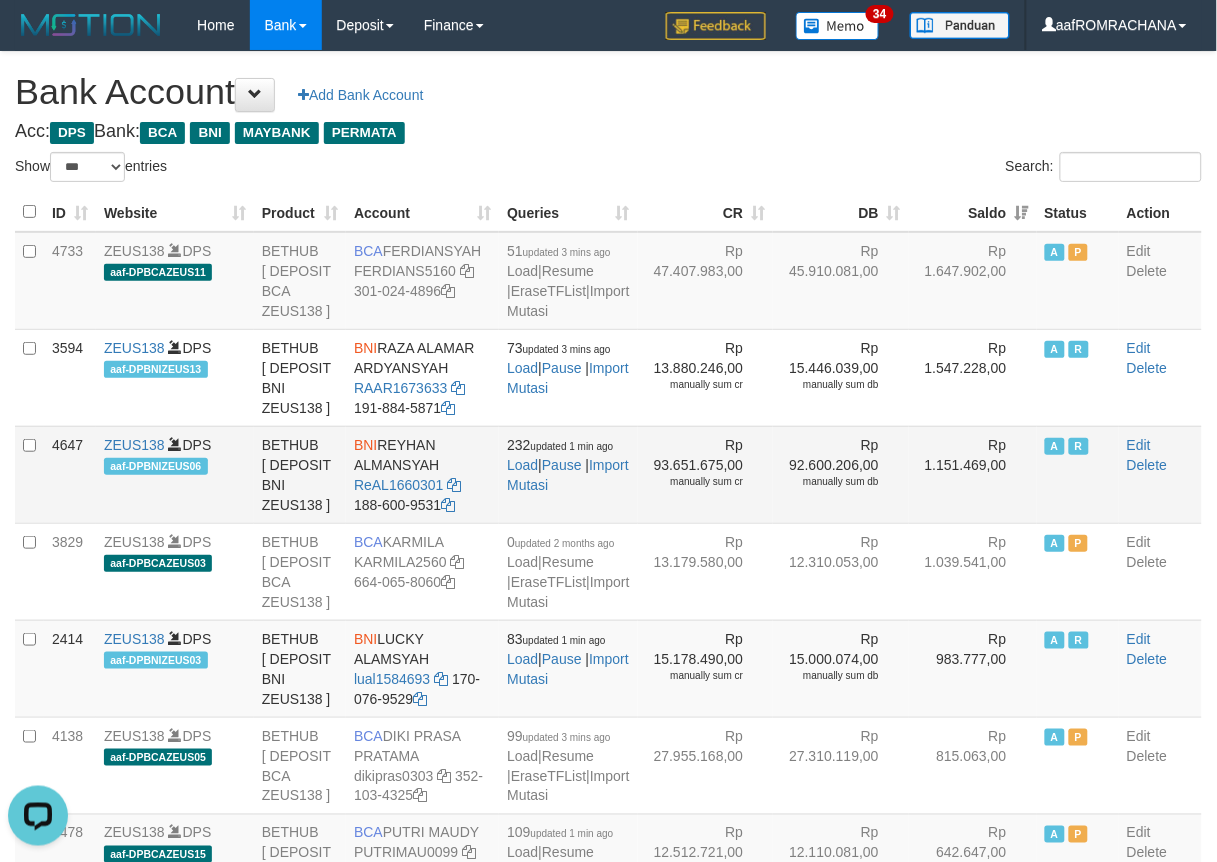 scroll, scrollTop: 0, scrollLeft: 0, axis: both 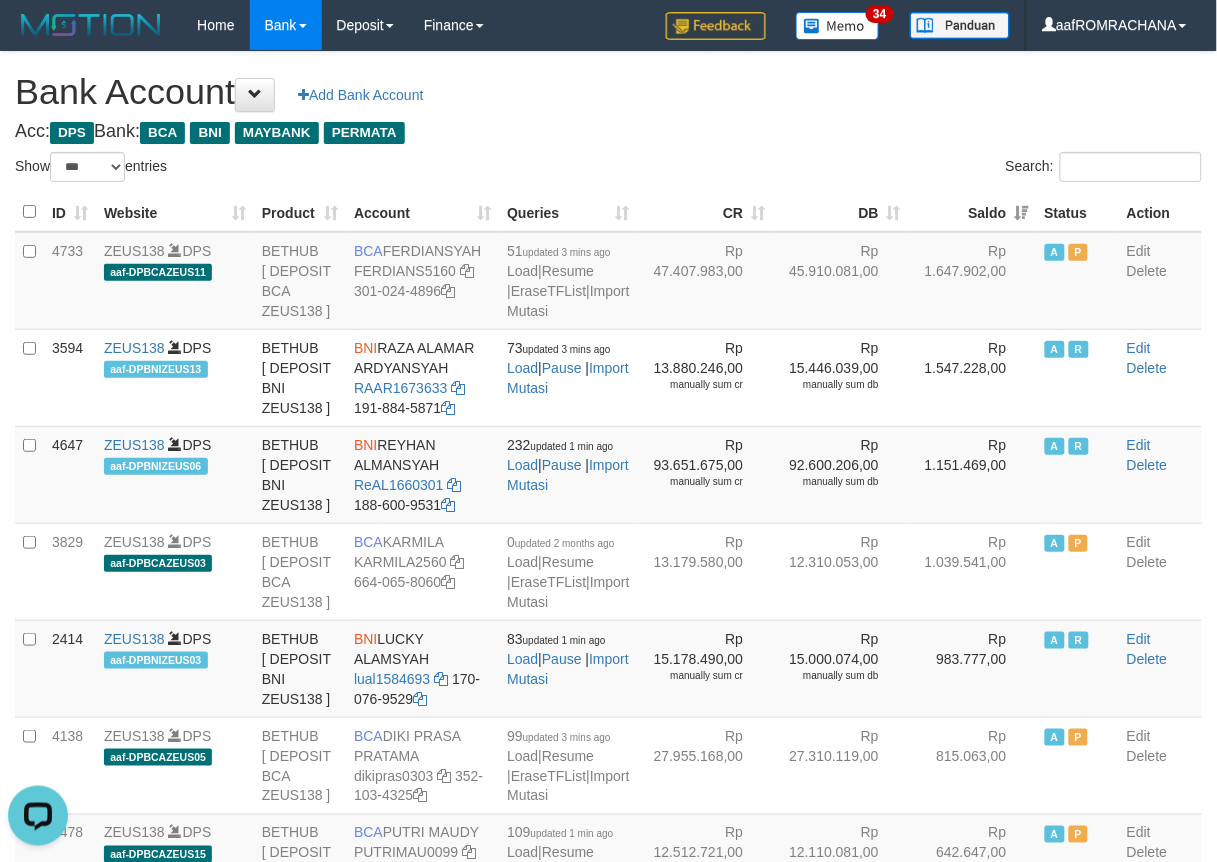 click on "Bank Account
Add Bank Account" at bounding box center [608, 92] 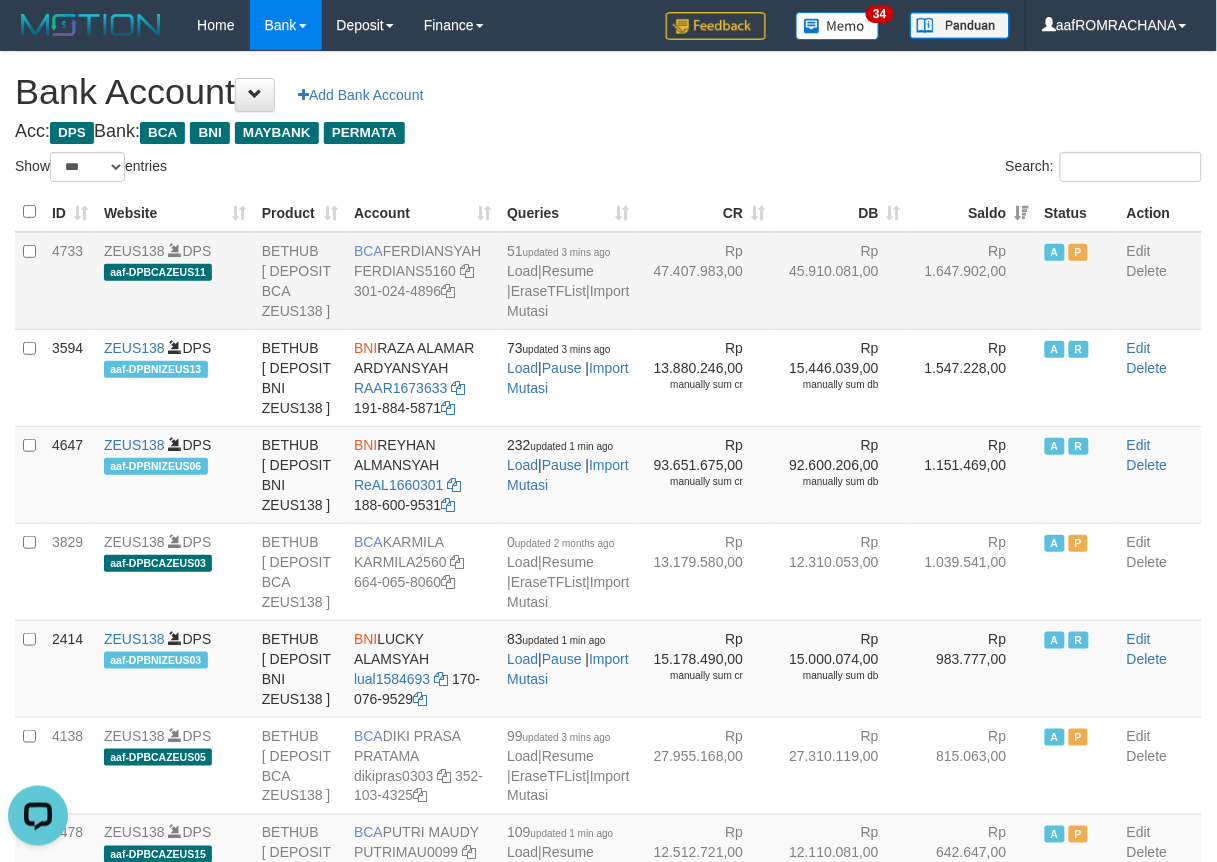 drag, startPoint x: 350, startPoint y: 264, endPoint x: 458, endPoint y: 265, distance: 108.00463 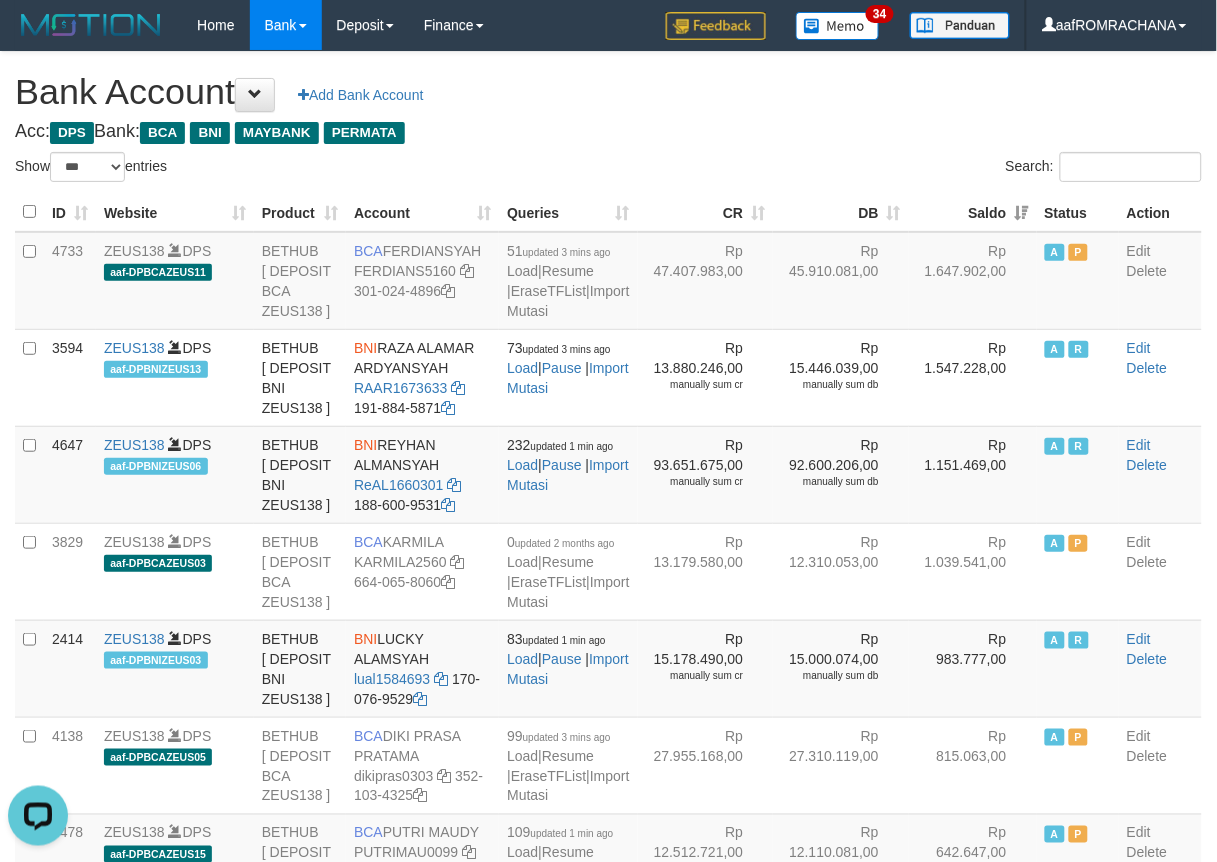 click on "Acc: 										 DPS
Bank:   BCA   BNI   MAYBANK   PERMATA" at bounding box center [608, 132] 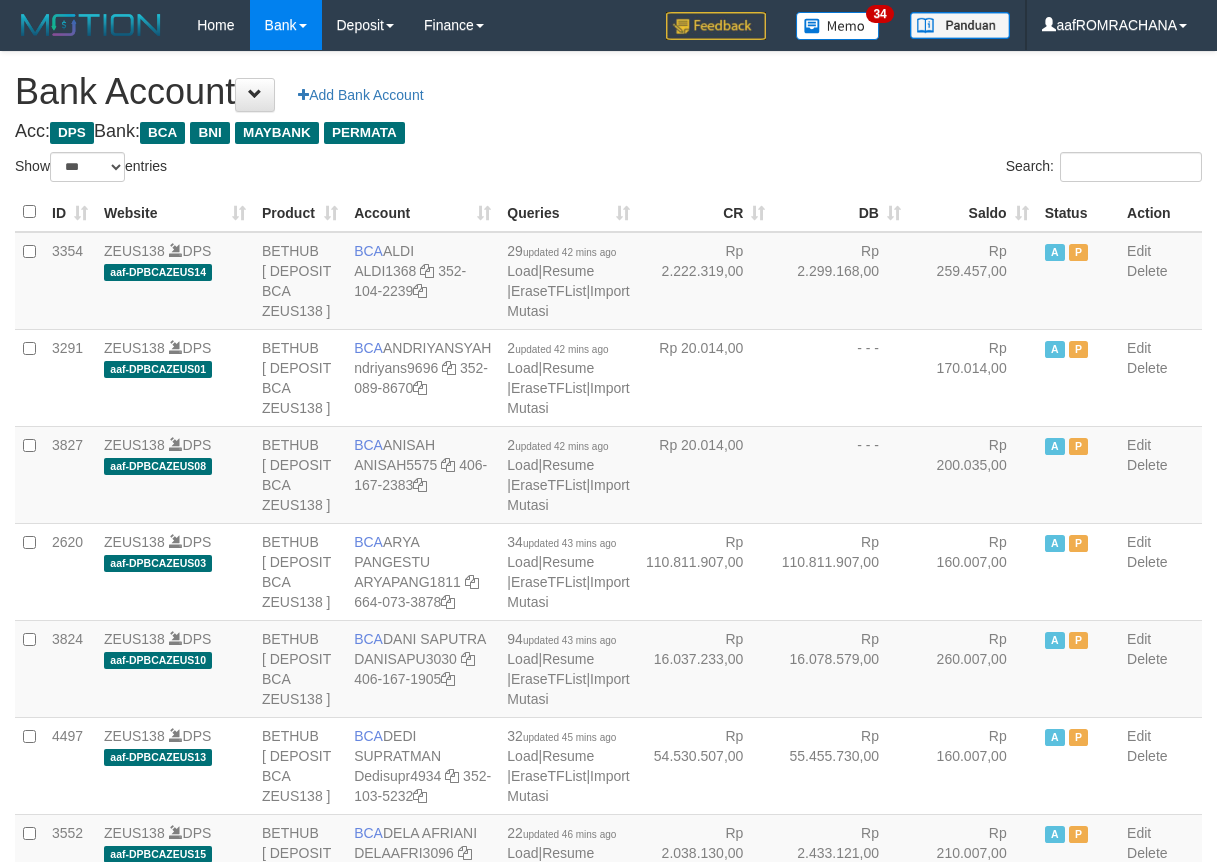 select on "***" 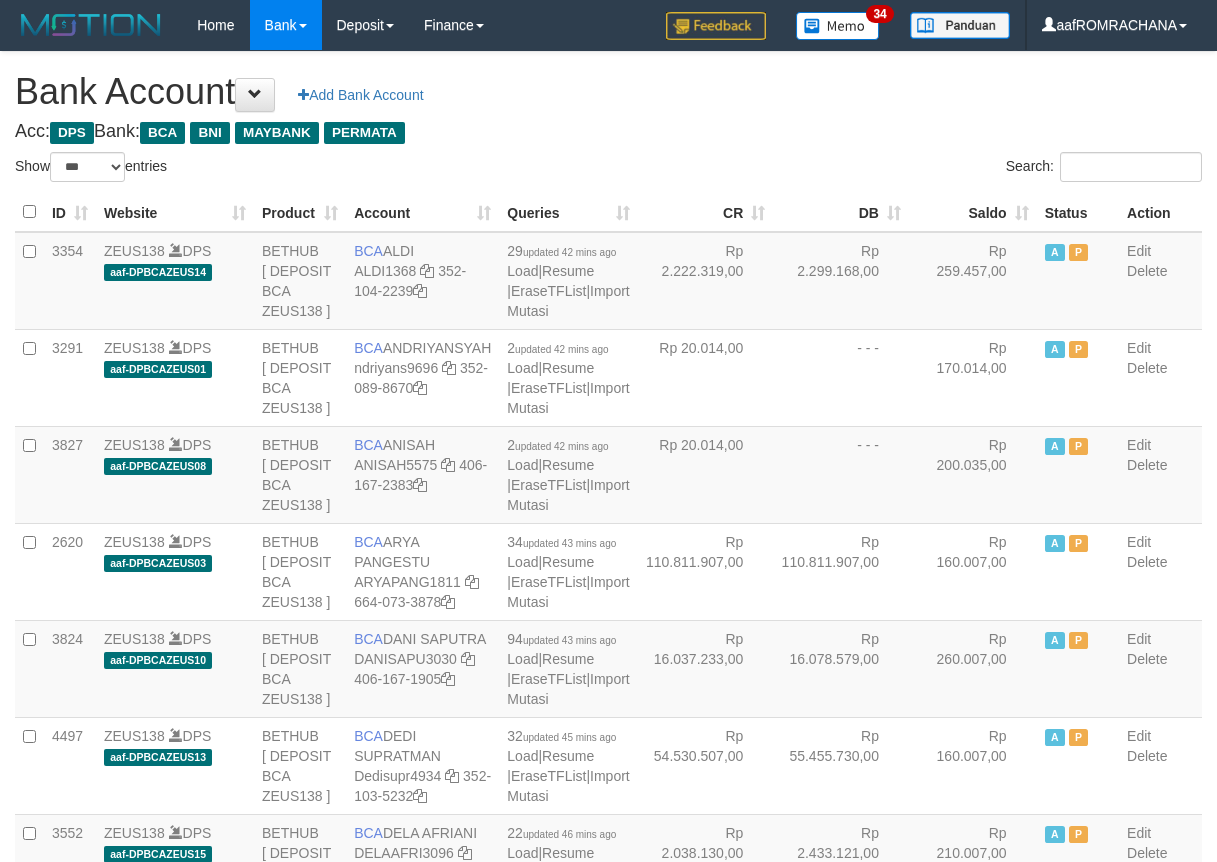 scroll, scrollTop: 0, scrollLeft: 0, axis: both 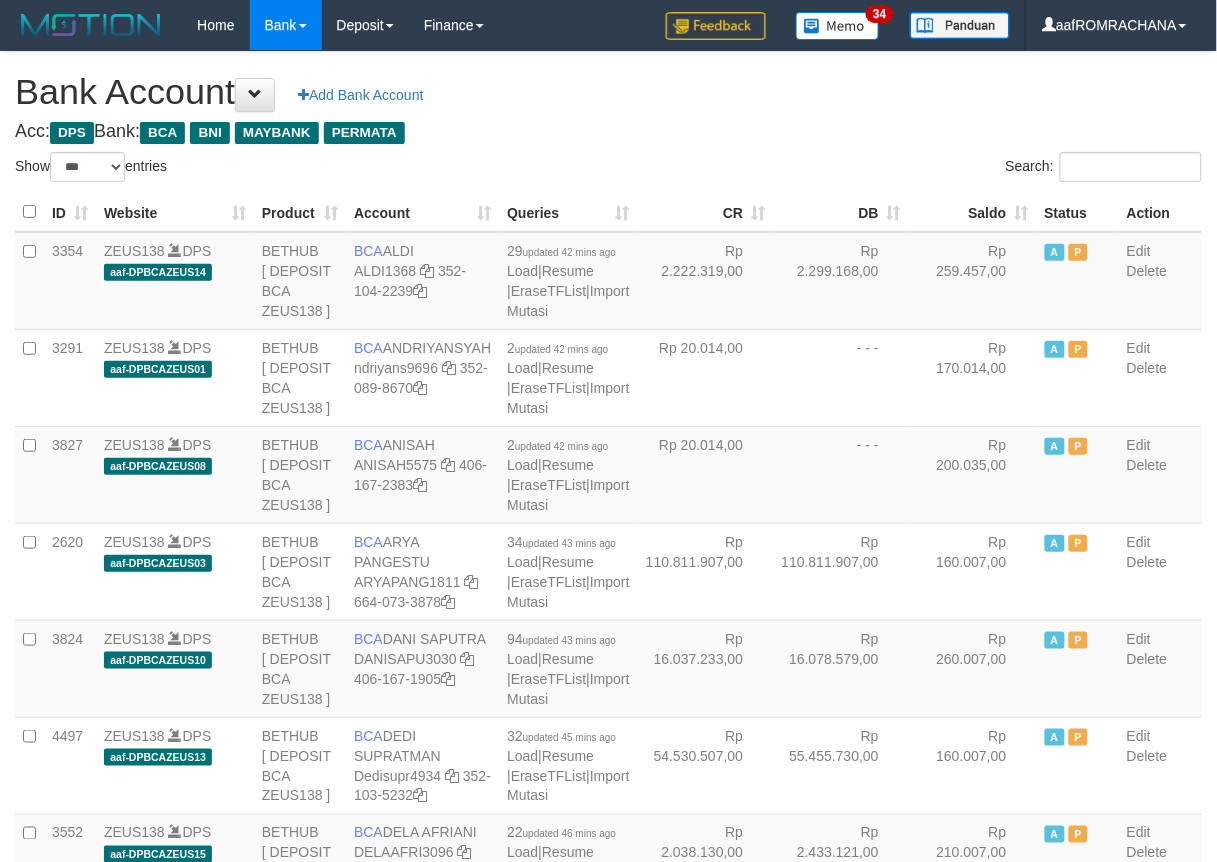 click on "Saldo" at bounding box center (973, 212) 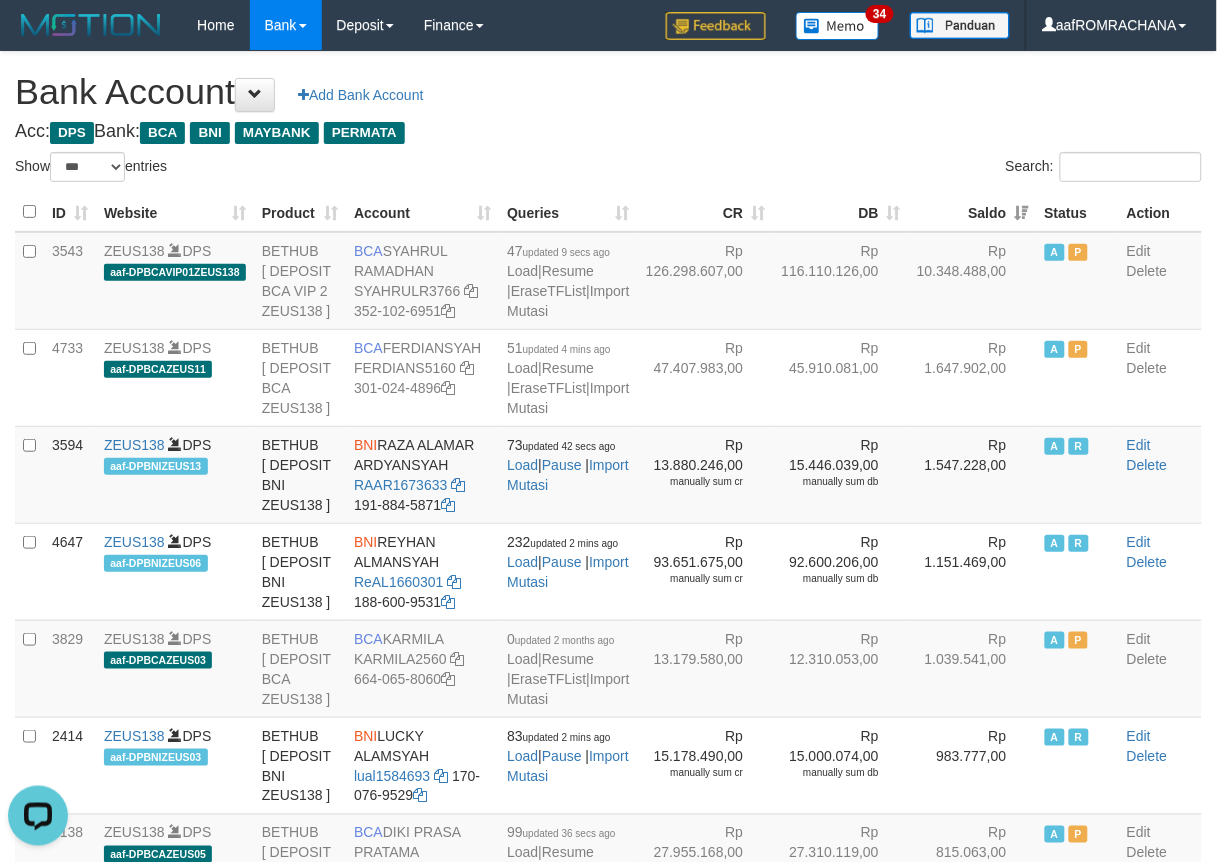 scroll, scrollTop: 0, scrollLeft: 0, axis: both 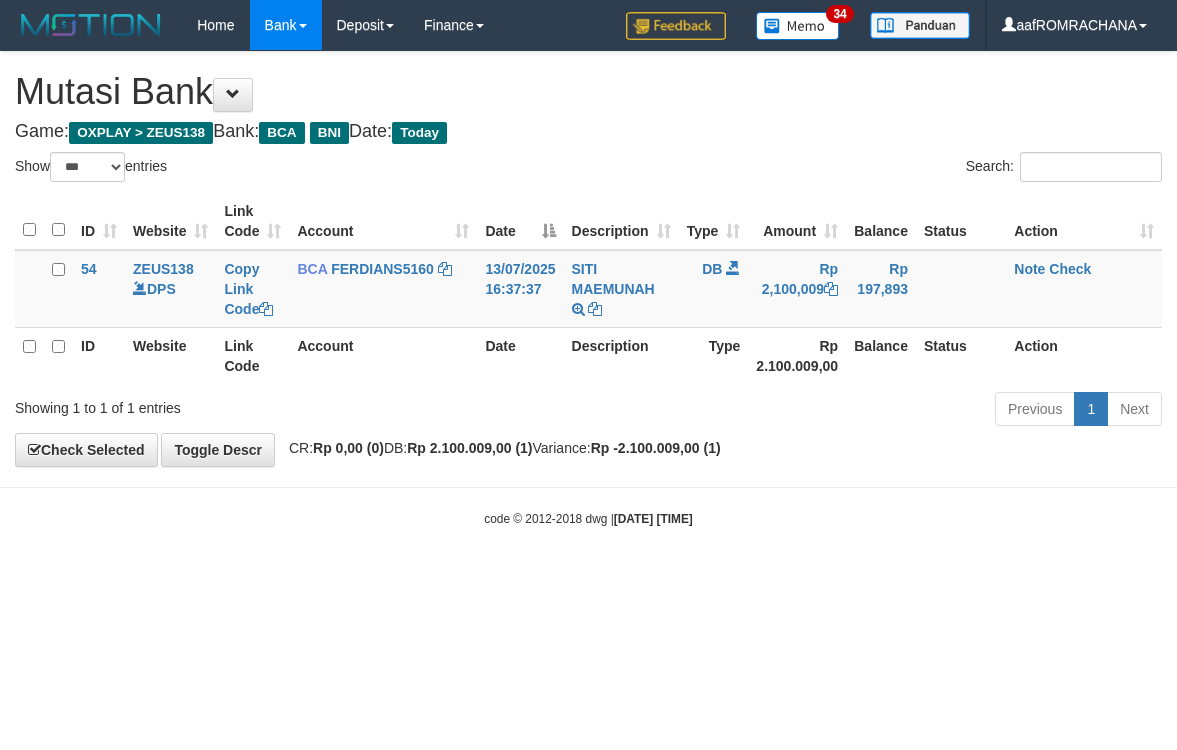 select on "***" 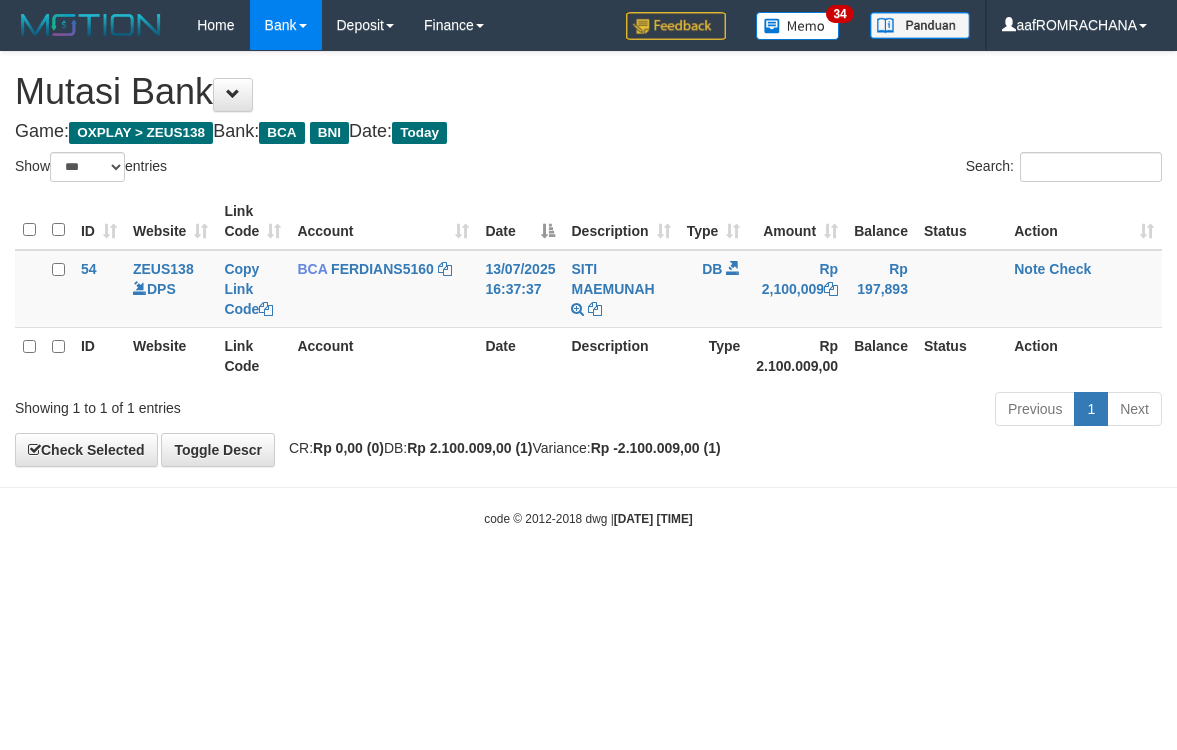 scroll, scrollTop: 0, scrollLeft: 0, axis: both 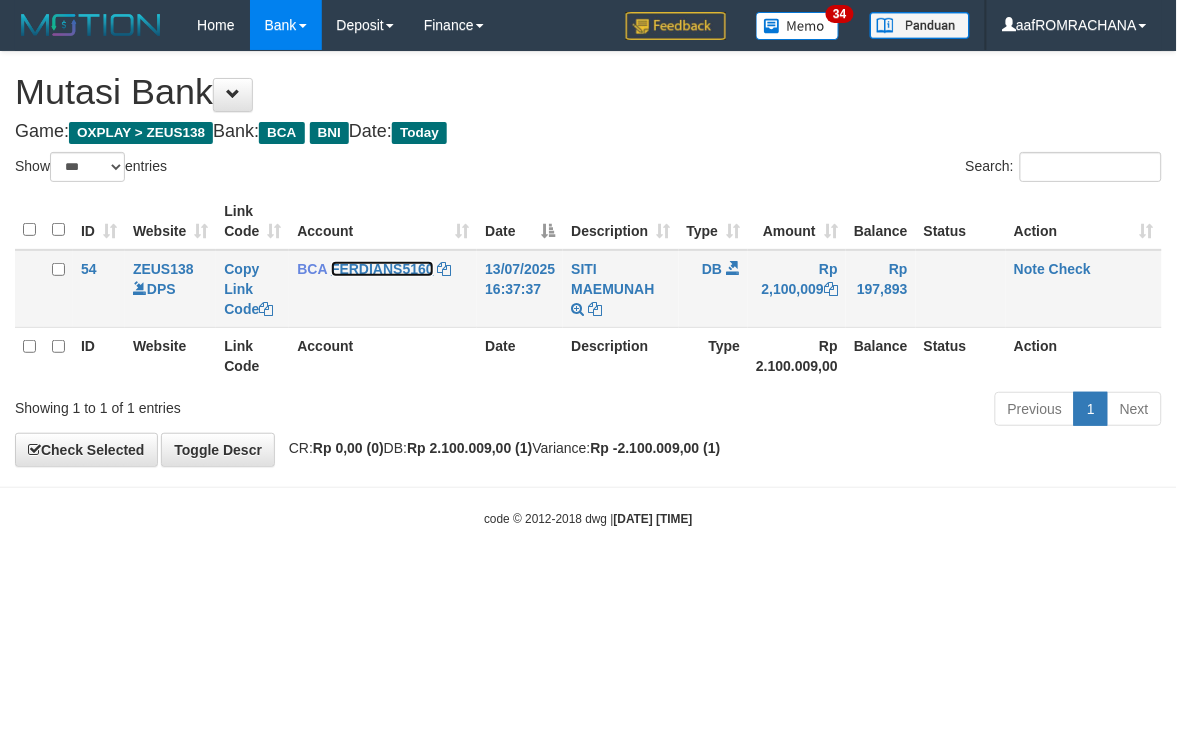 click on "FERDIANS5160" at bounding box center (382, 269) 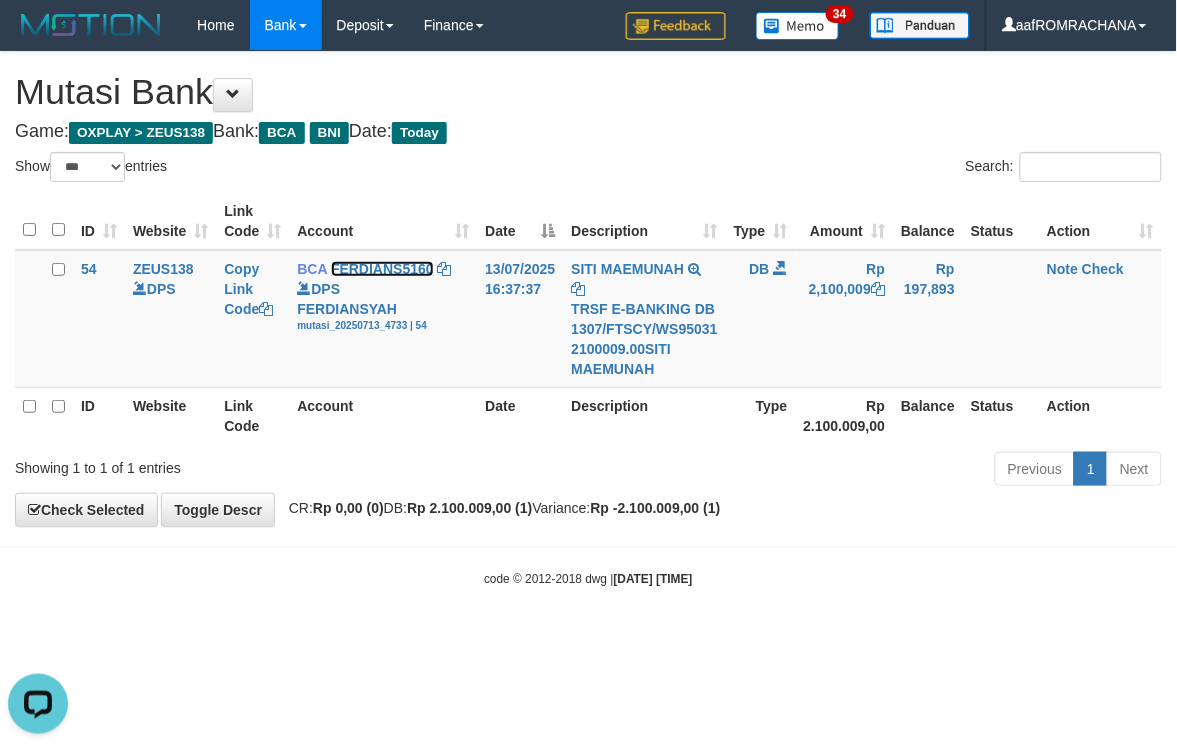 scroll, scrollTop: 0, scrollLeft: 0, axis: both 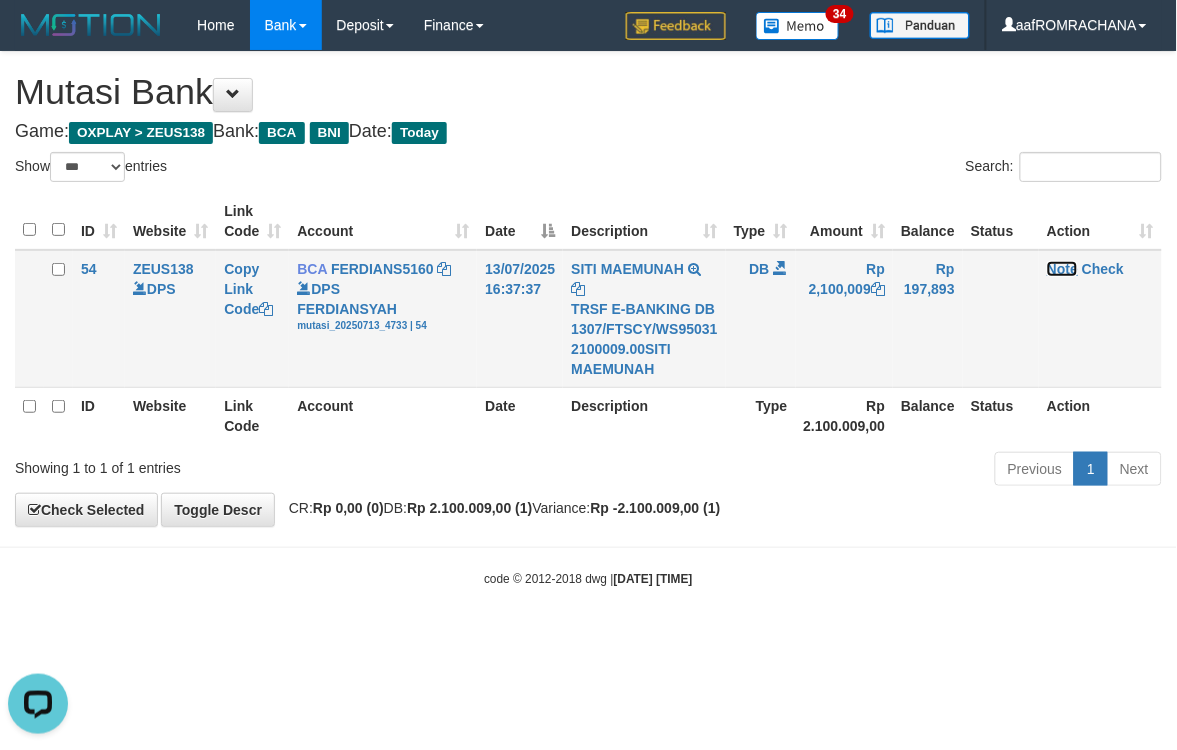 click on "Note" at bounding box center [1062, 269] 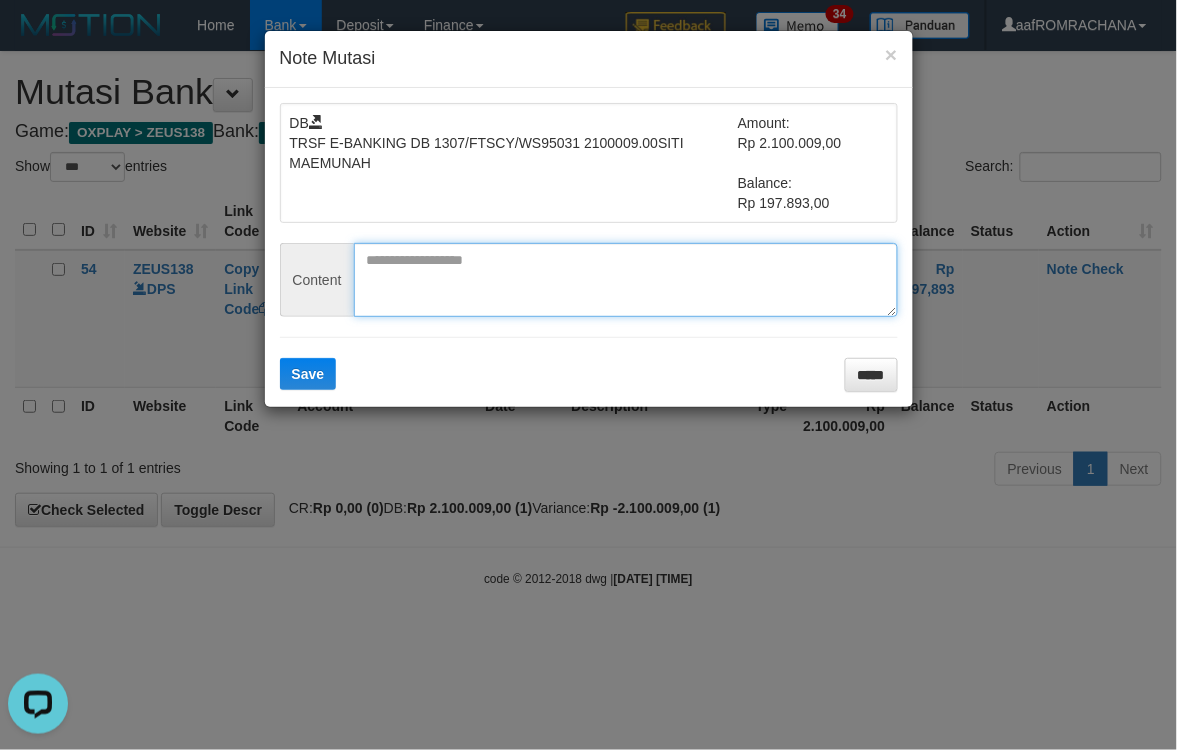 click at bounding box center [626, 280] 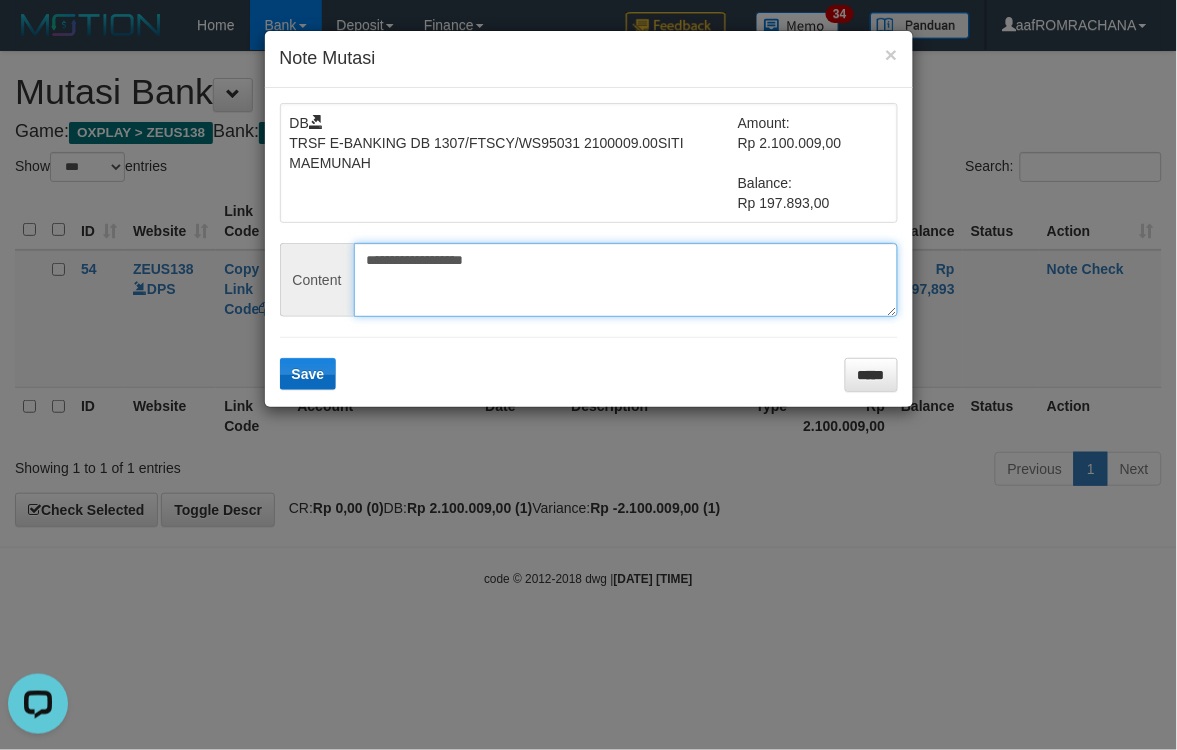 type on "**********" 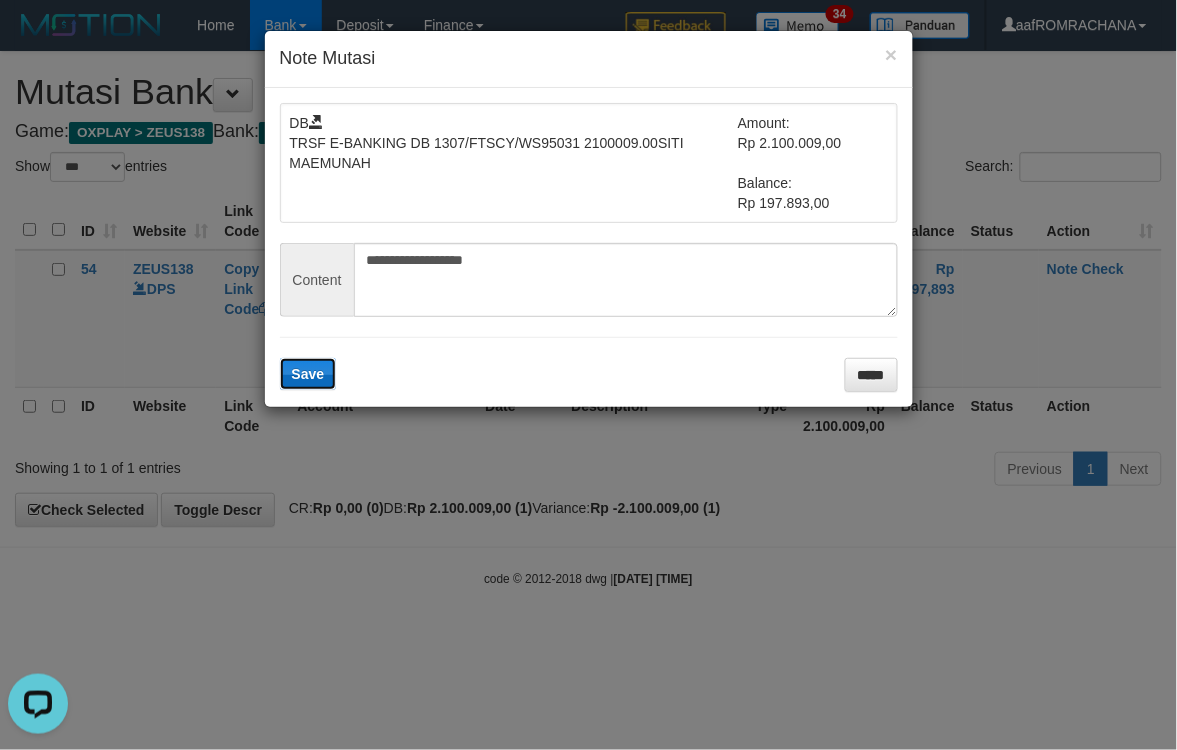 click on "Save" at bounding box center (308, 374) 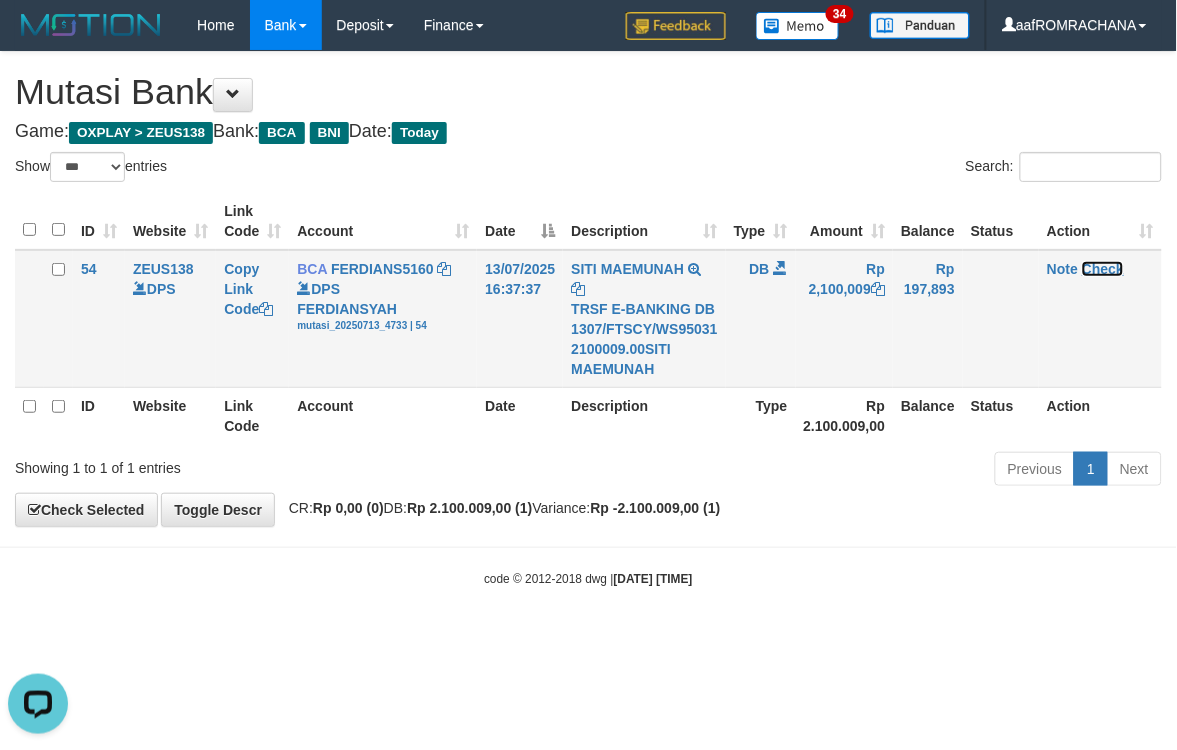 click on "Check" at bounding box center [1103, 269] 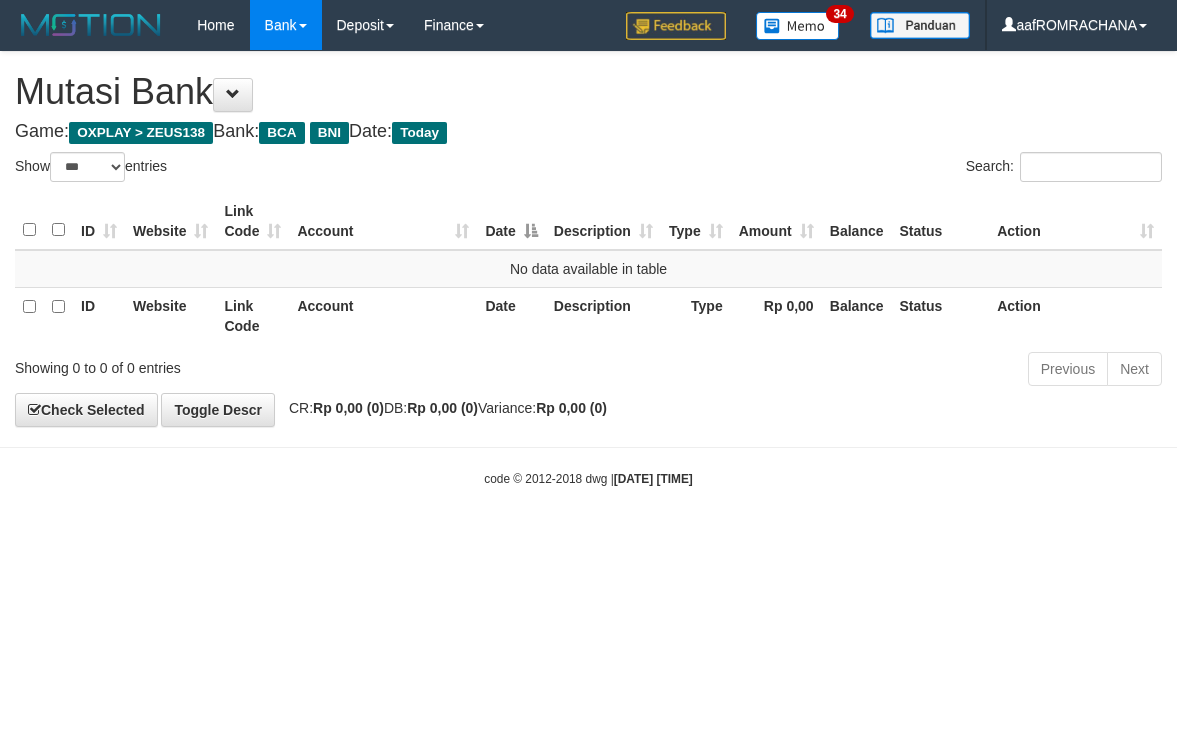 select on "***" 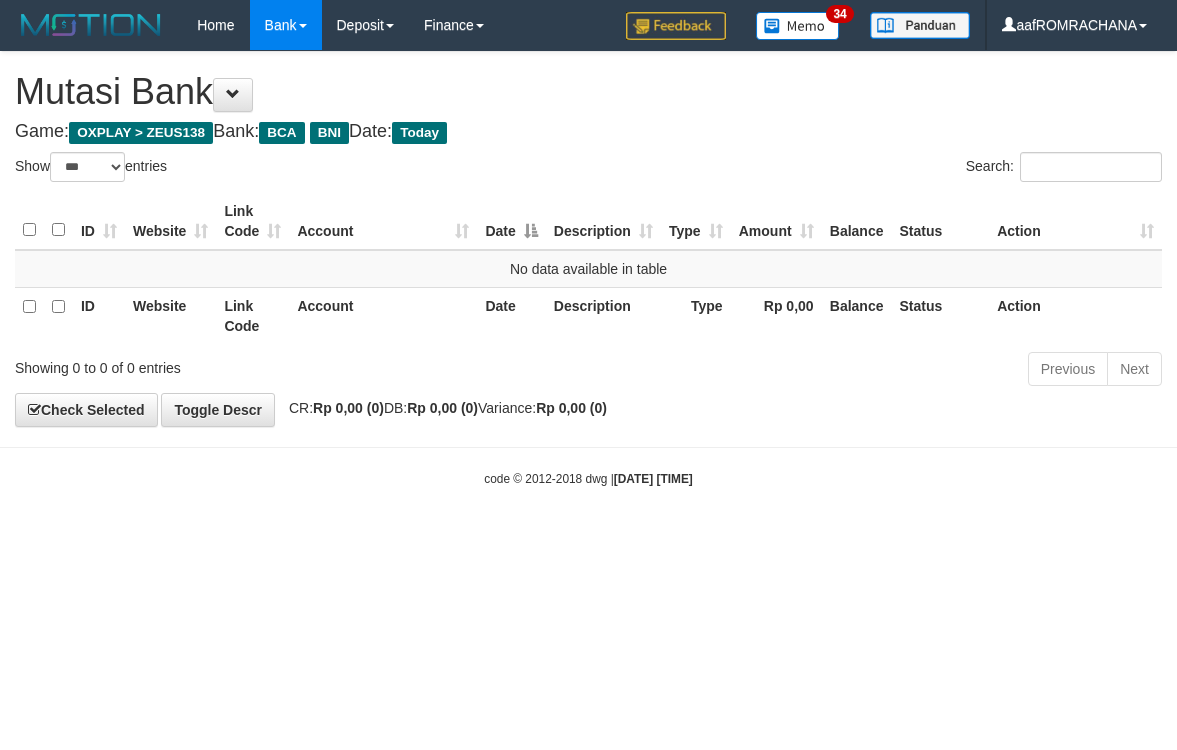 scroll, scrollTop: 0, scrollLeft: 0, axis: both 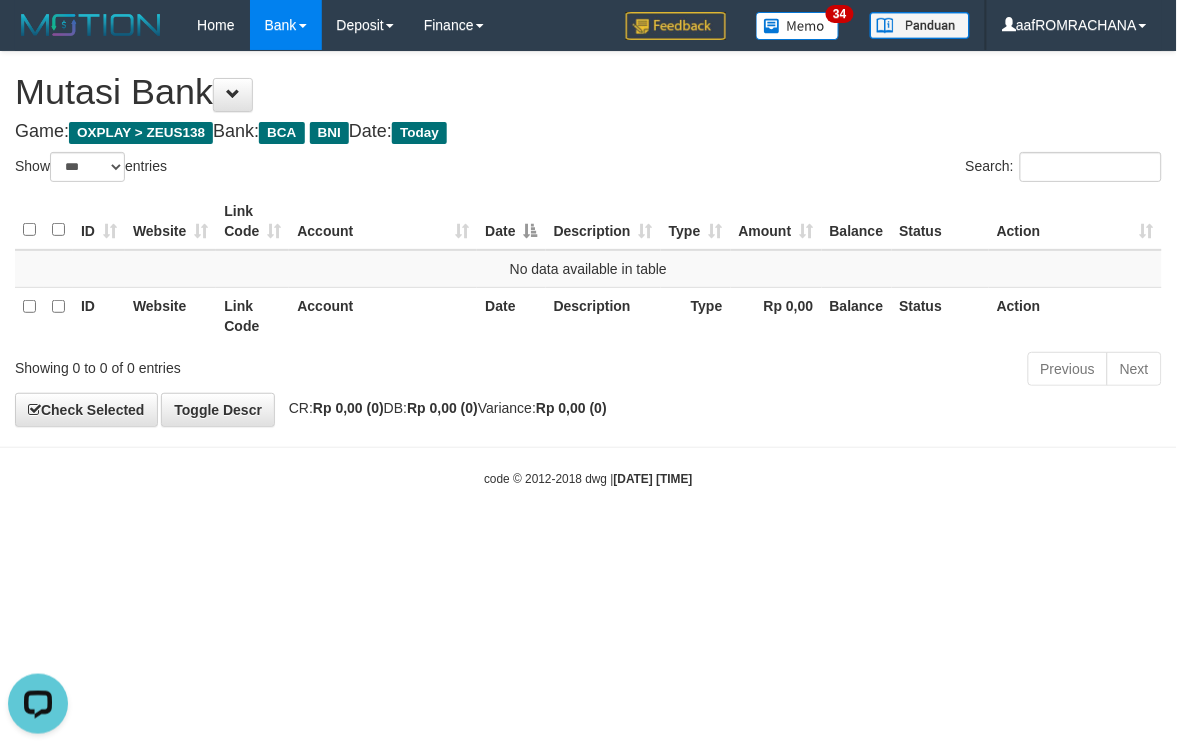 click on "Toggle navigation
Home
Bank
Account List
Load
By Website
Group
[OXPLAY]													ZEUS138
By Load Group (DPS)
Sync" at bounding box center (588, 269) 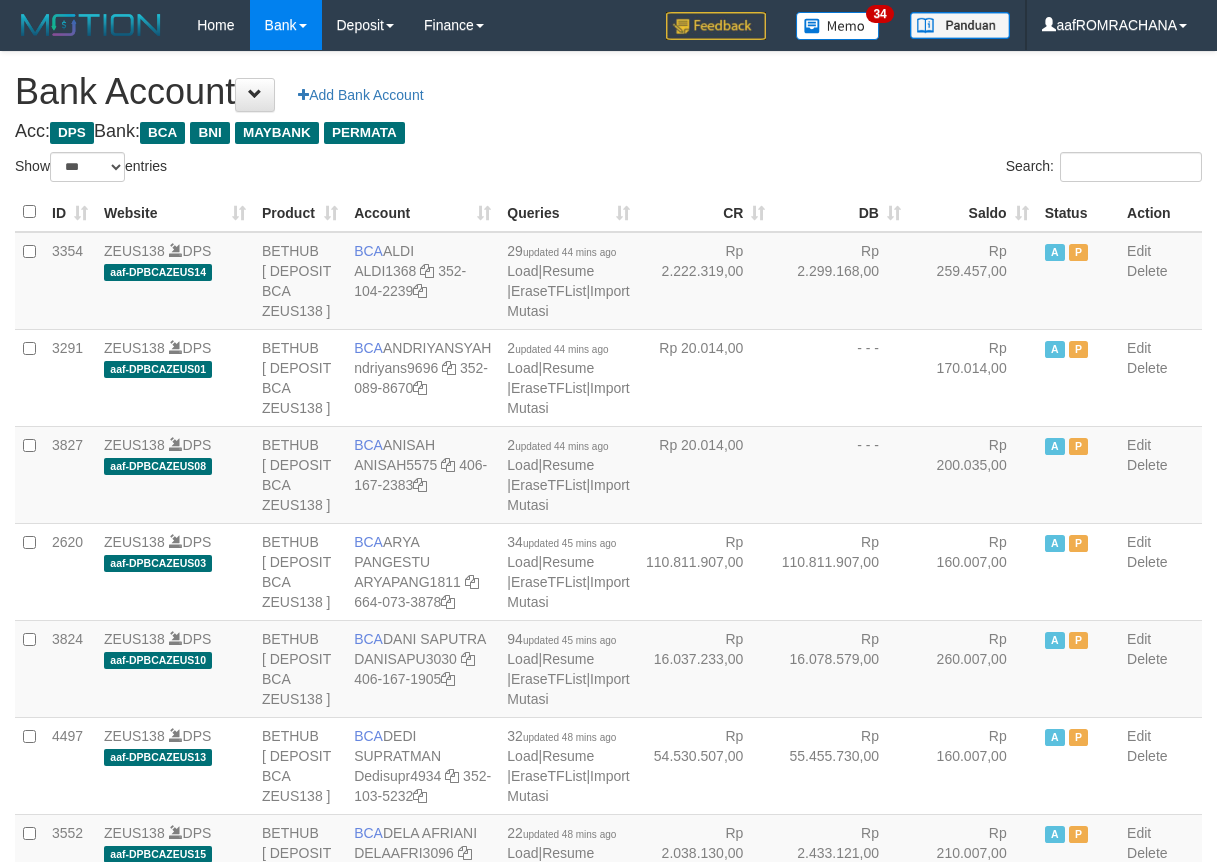 select on "***" 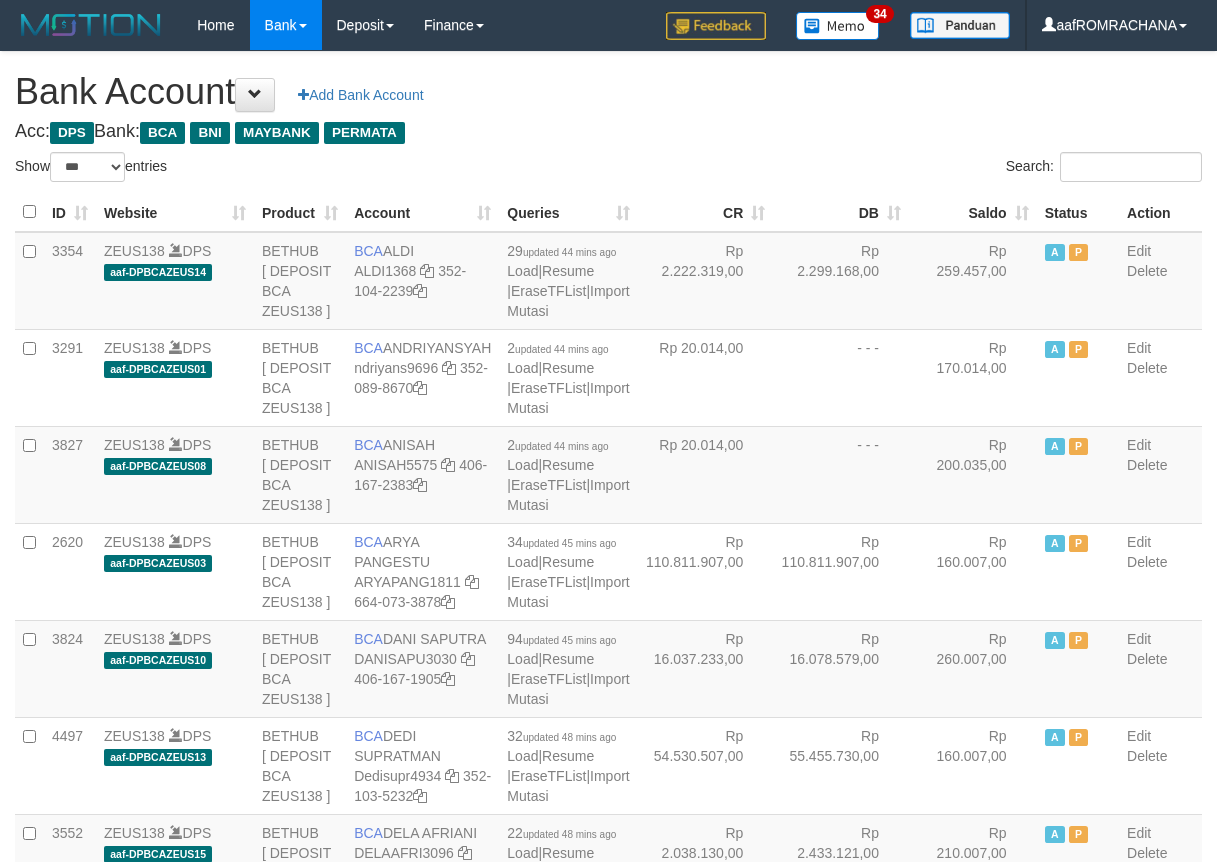 scroll, scrollTop: 0, scrollLeft: 0, axis: both 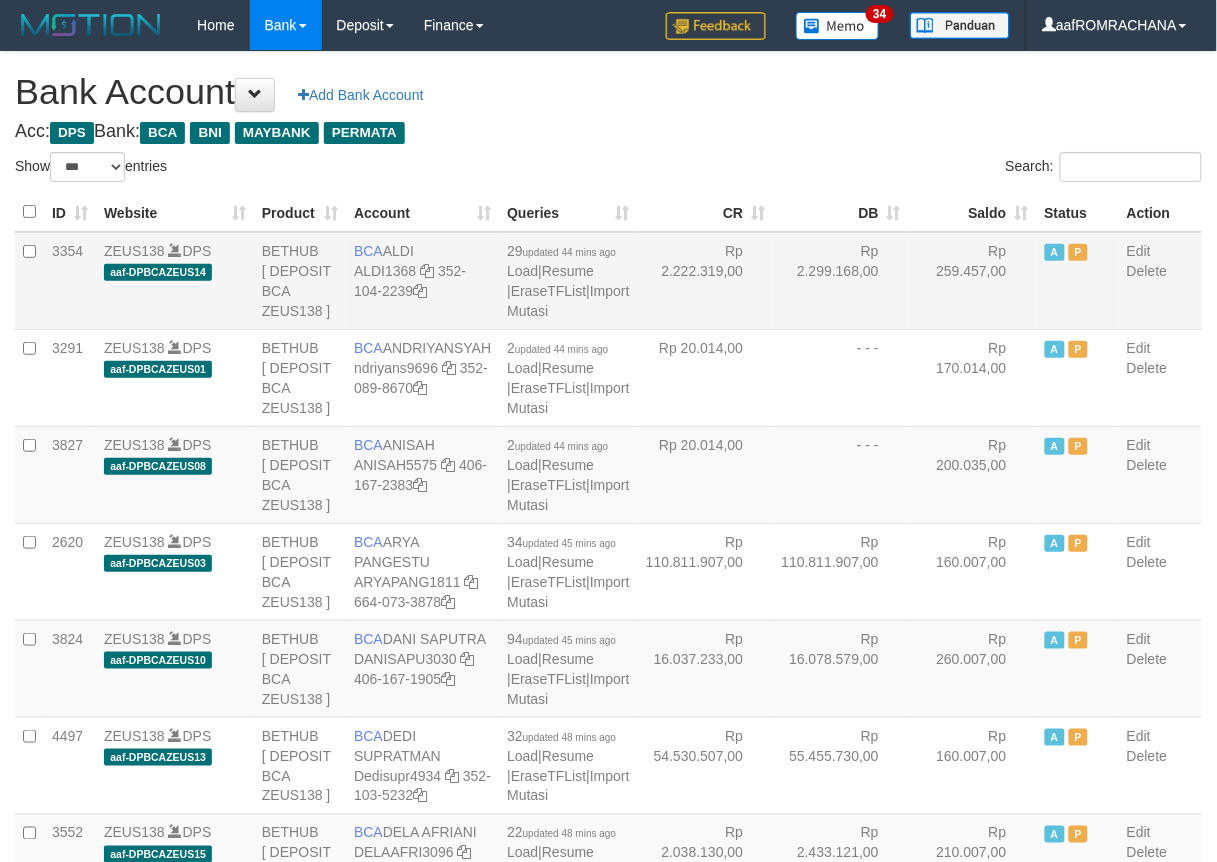drag, startPoint x: 0, startPoint y: 0, endPoint x: 957, endPoint y: 235, distance: 985.43085 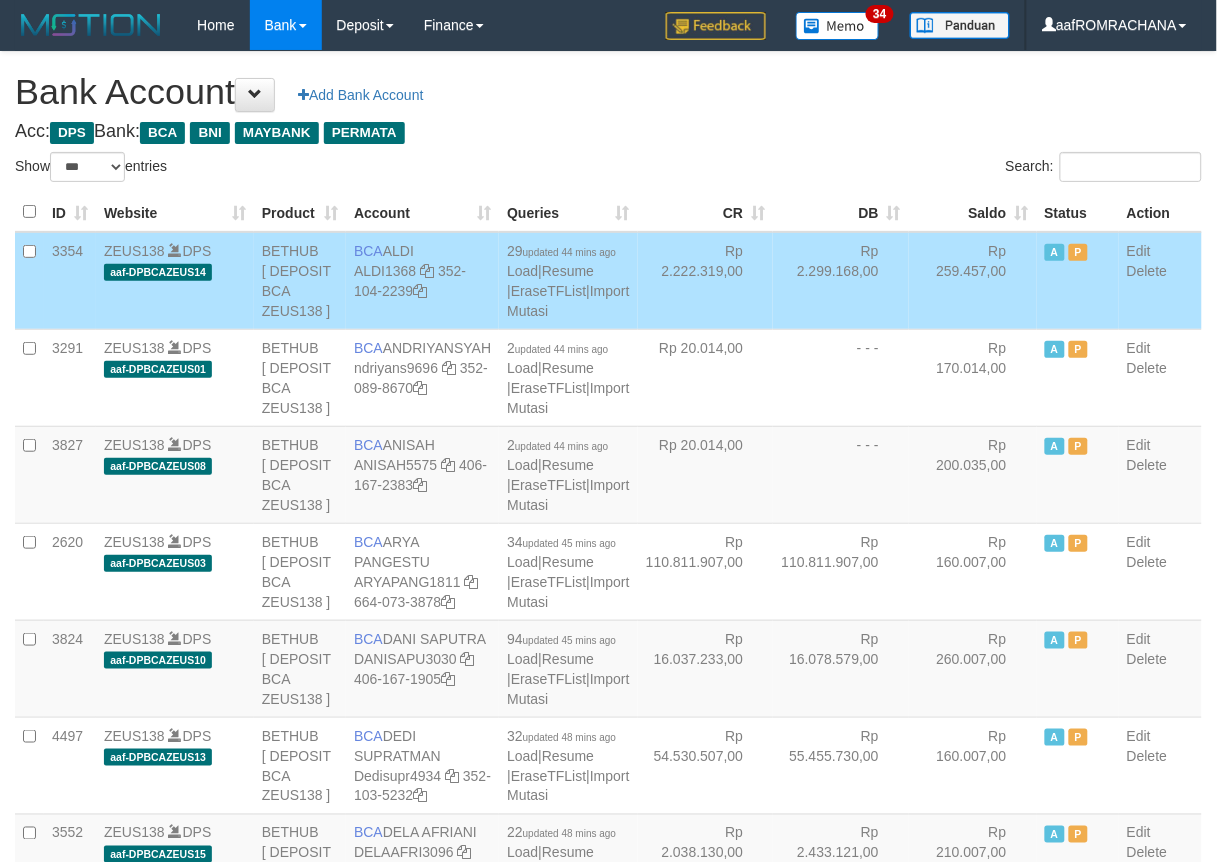 click on "Rp 259.457,00" at bounding box center [973, 281] 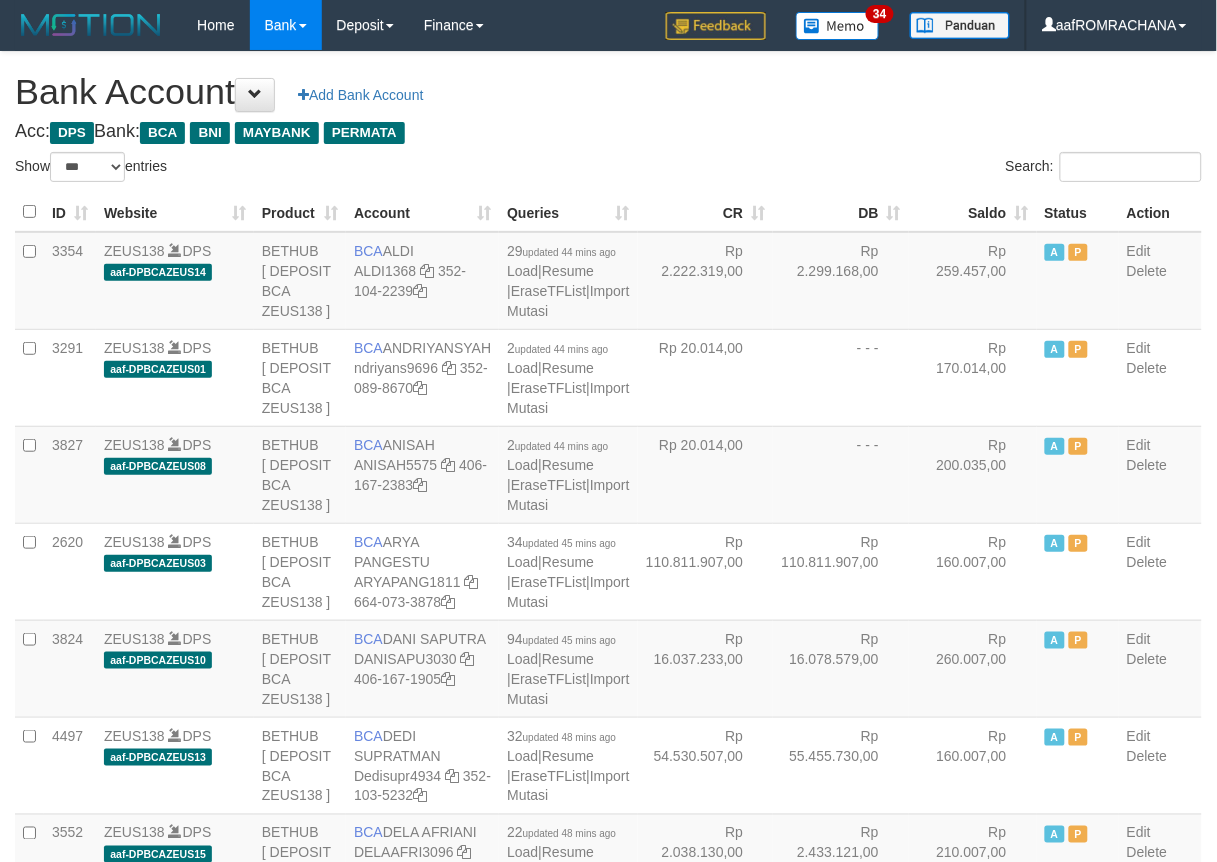 click on "Saldo" at bounding box center [973, 212] 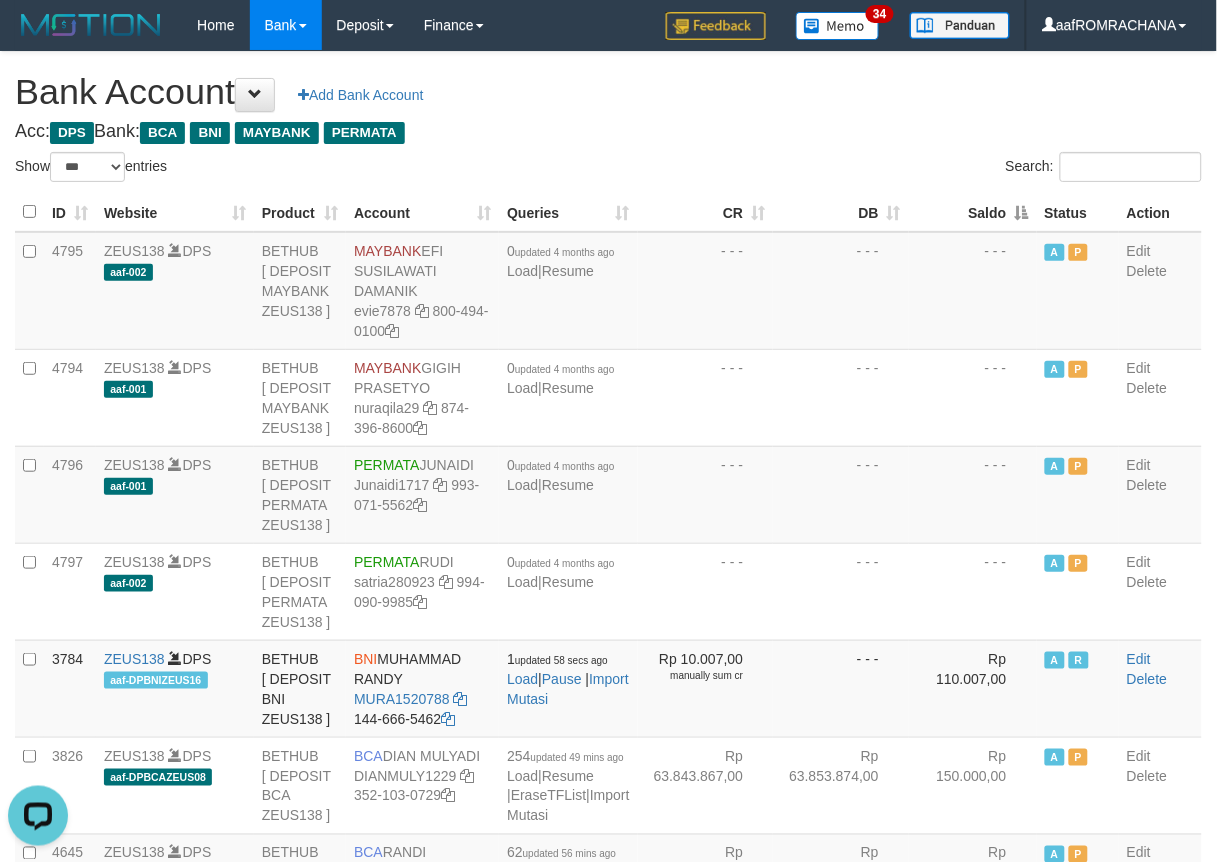 scroll, scrollTop: 0, scrollLeft: 0, axis: both 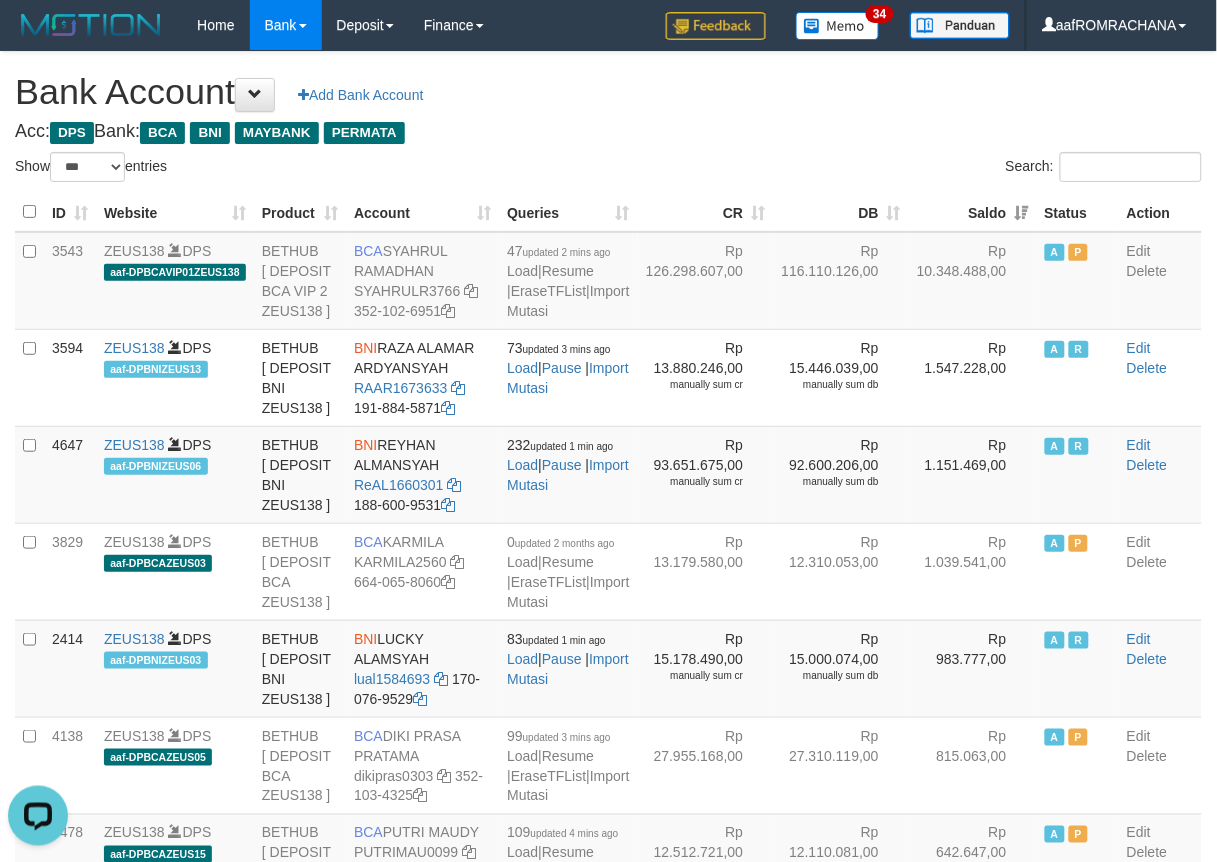 click on "Saldo" at bounding box center (973, 212) 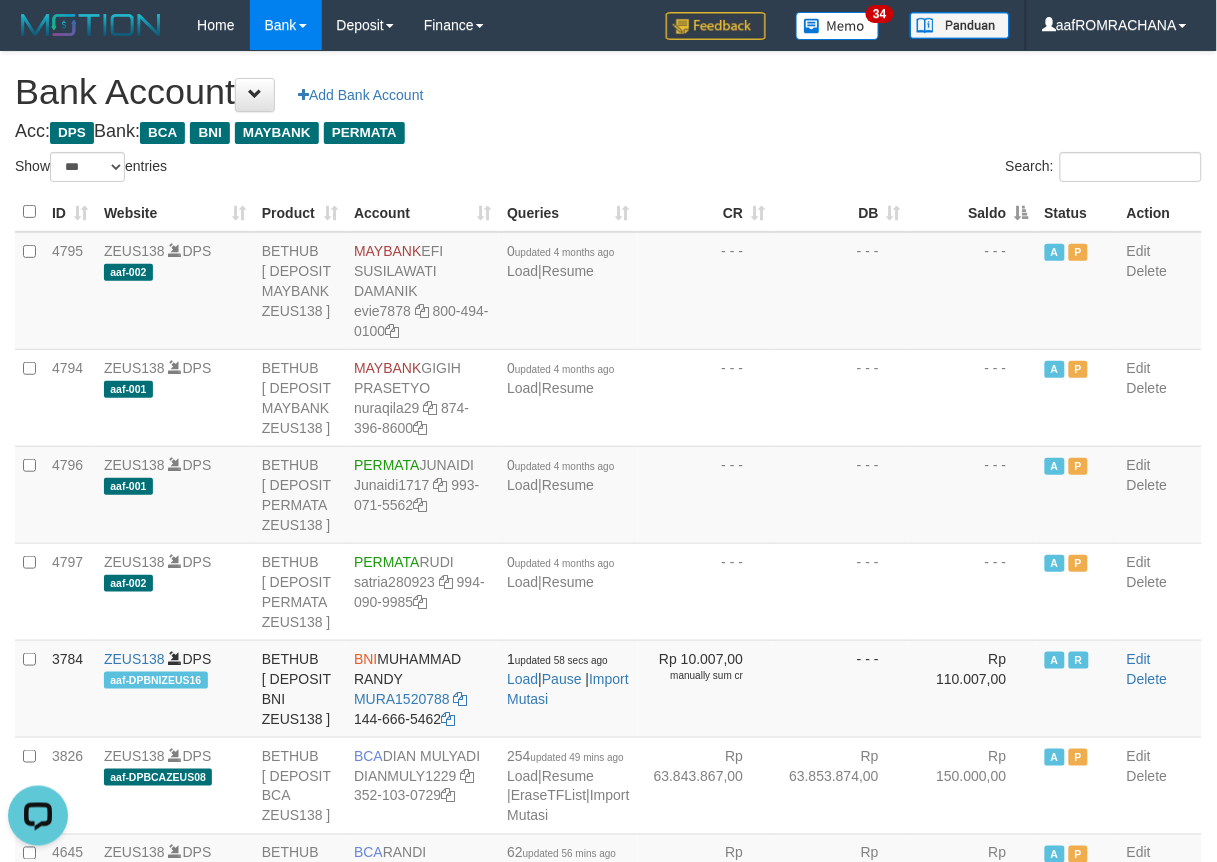 click on "Saldo" at bounding box center (973, 212) 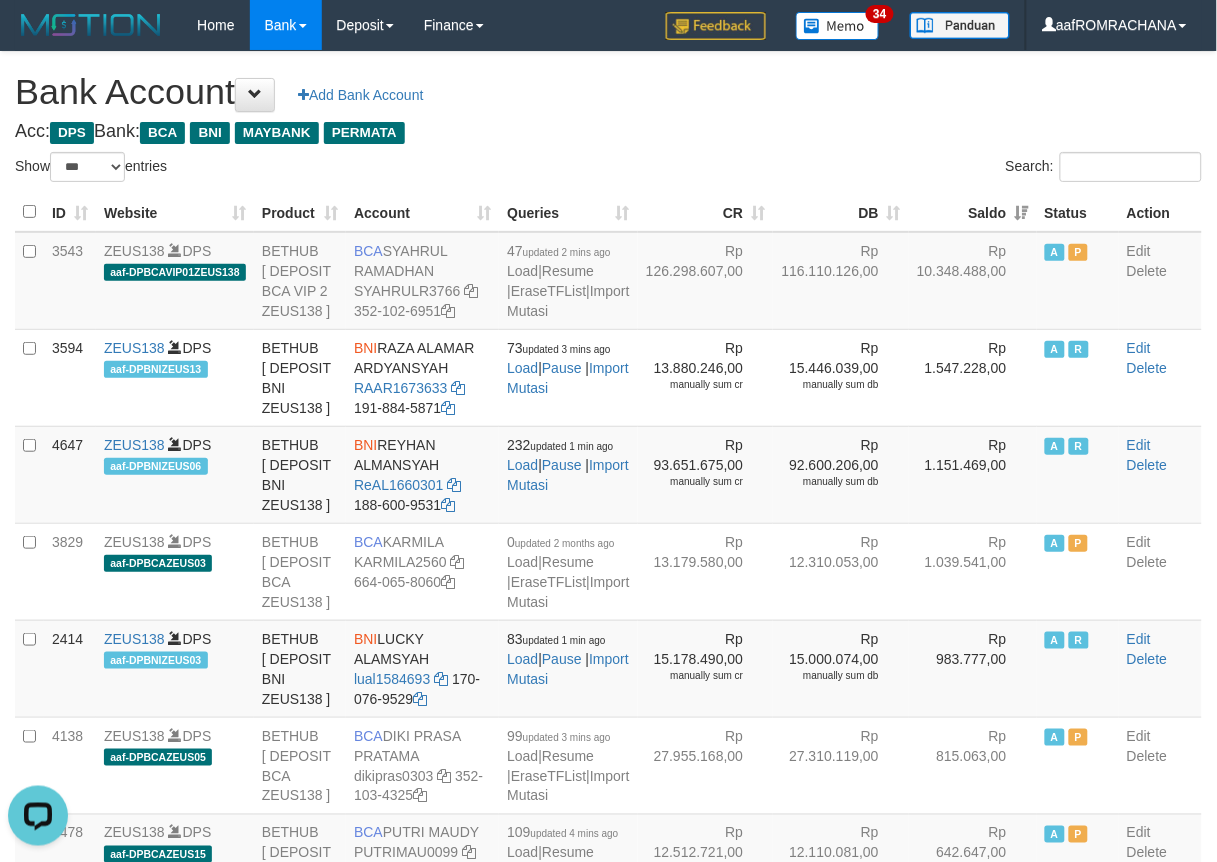 click on "Saldo" at bounding box center (973, 212) 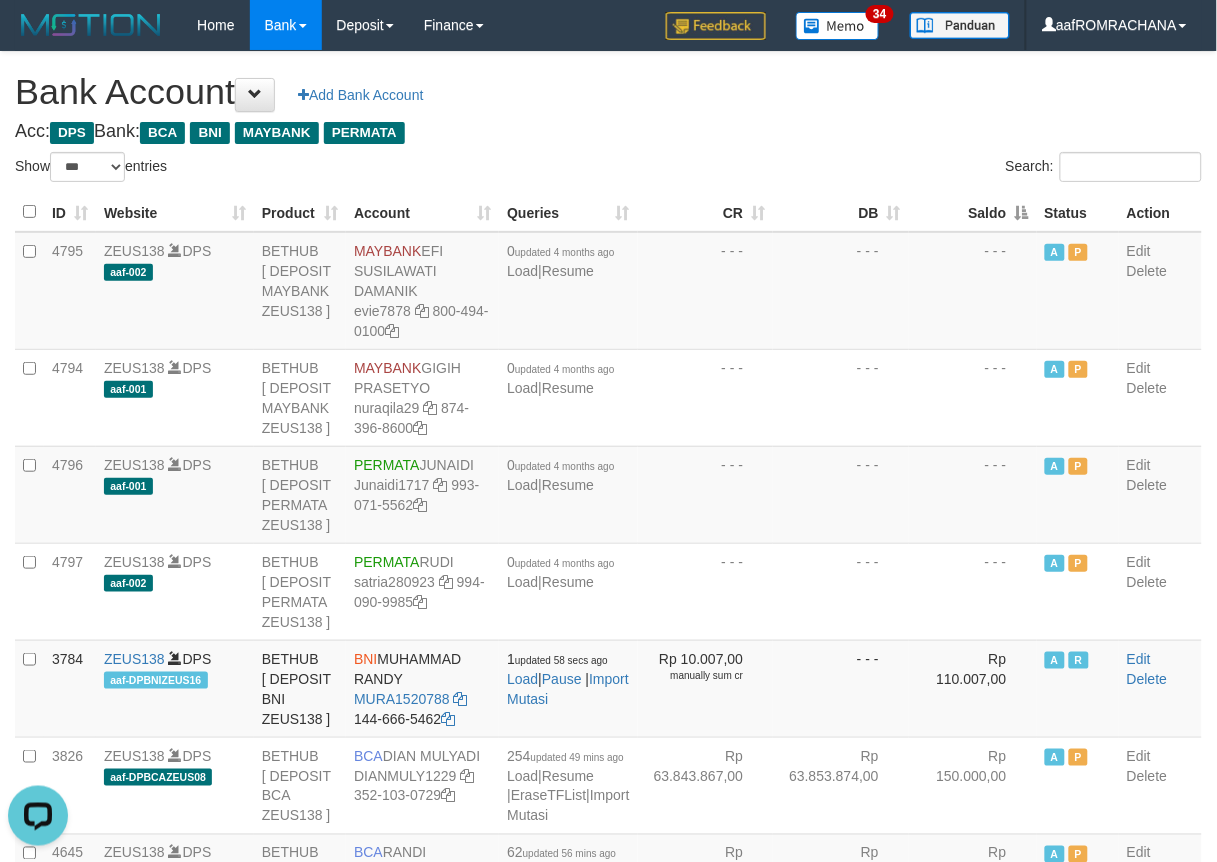 click on "Saldo" at bounding box center [973, 212] 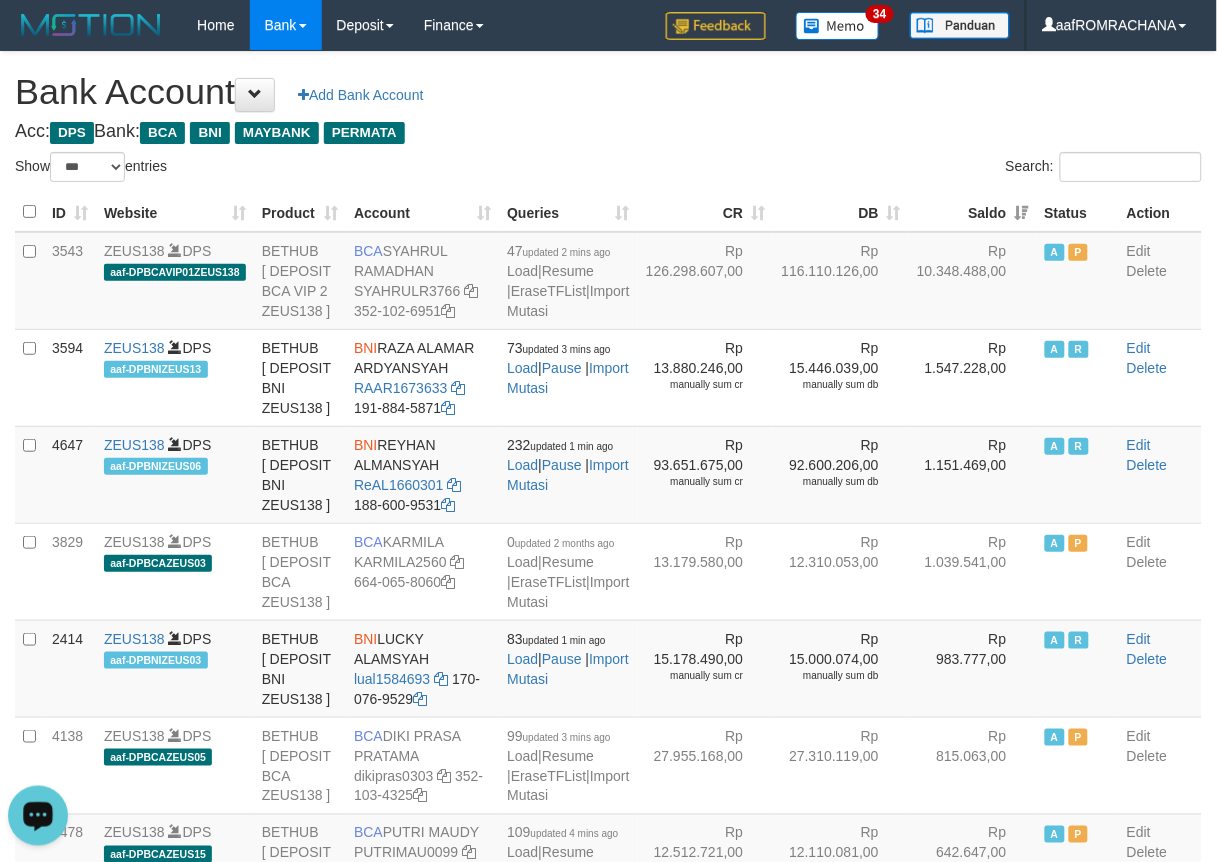 click on "Bank Account
Add Bank Account" at bounding box center (608, 92) 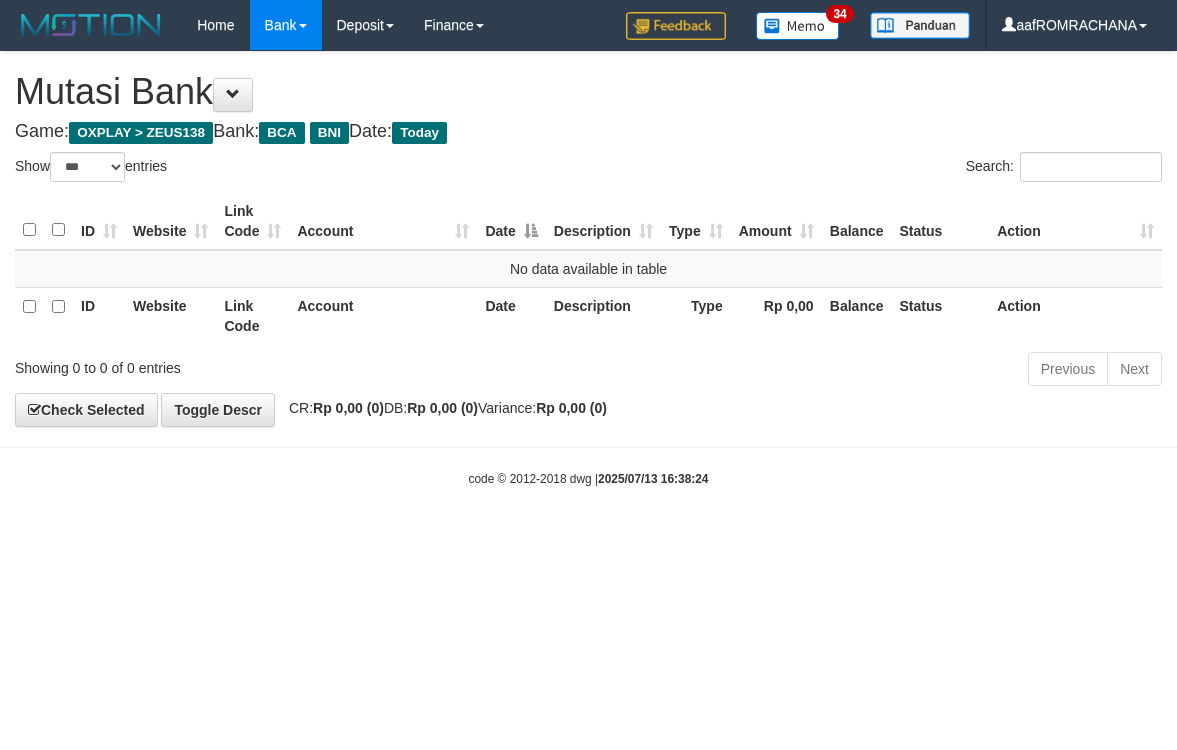 select on "***" 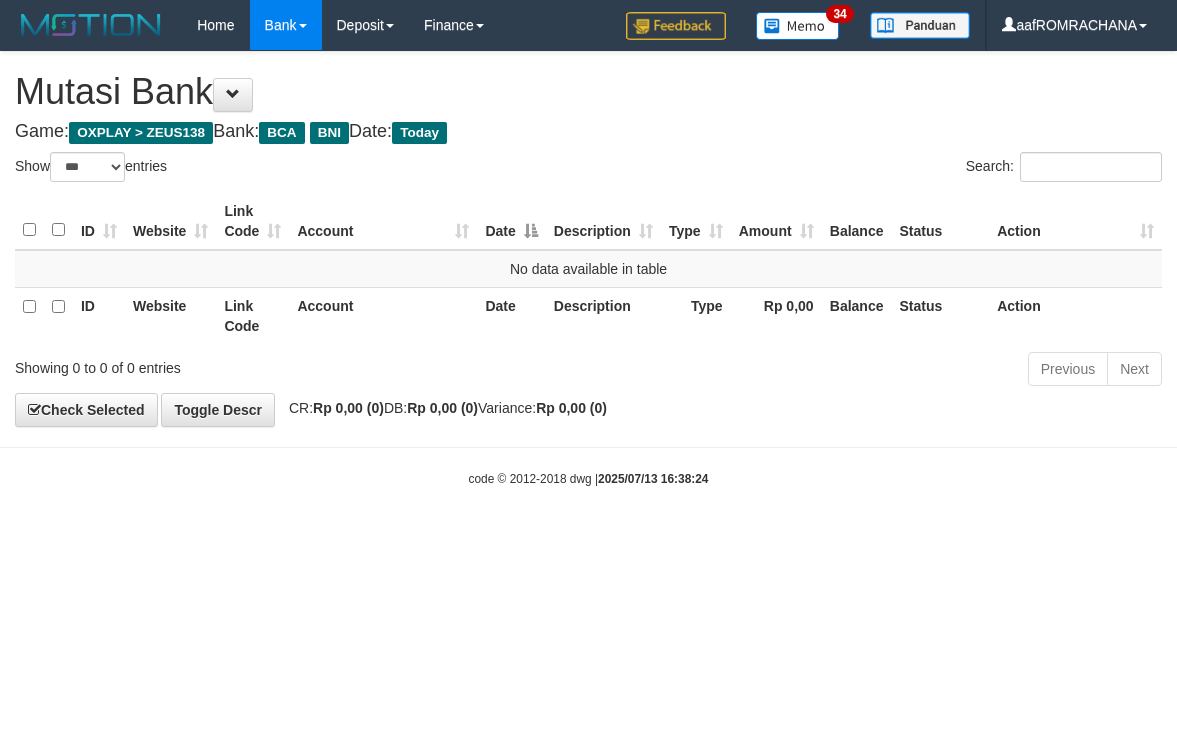 scroll, scrollTop: 0, scrollLeft: 0, axis: both 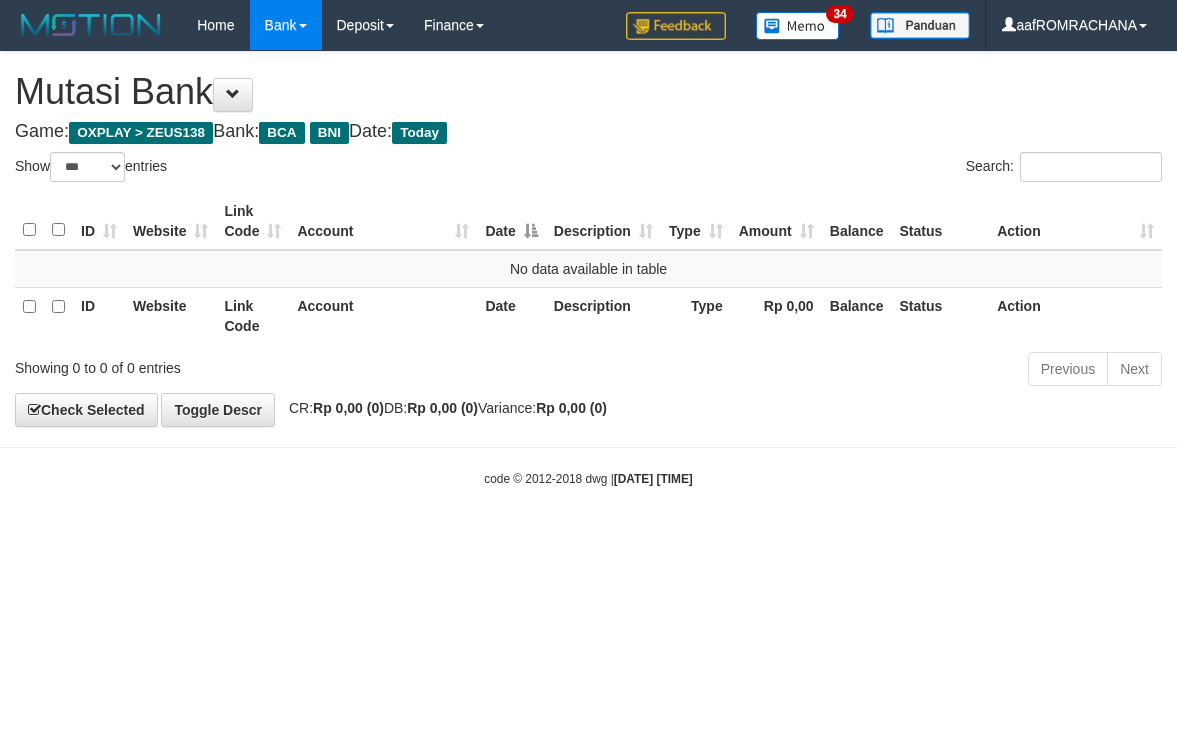 select on "***" 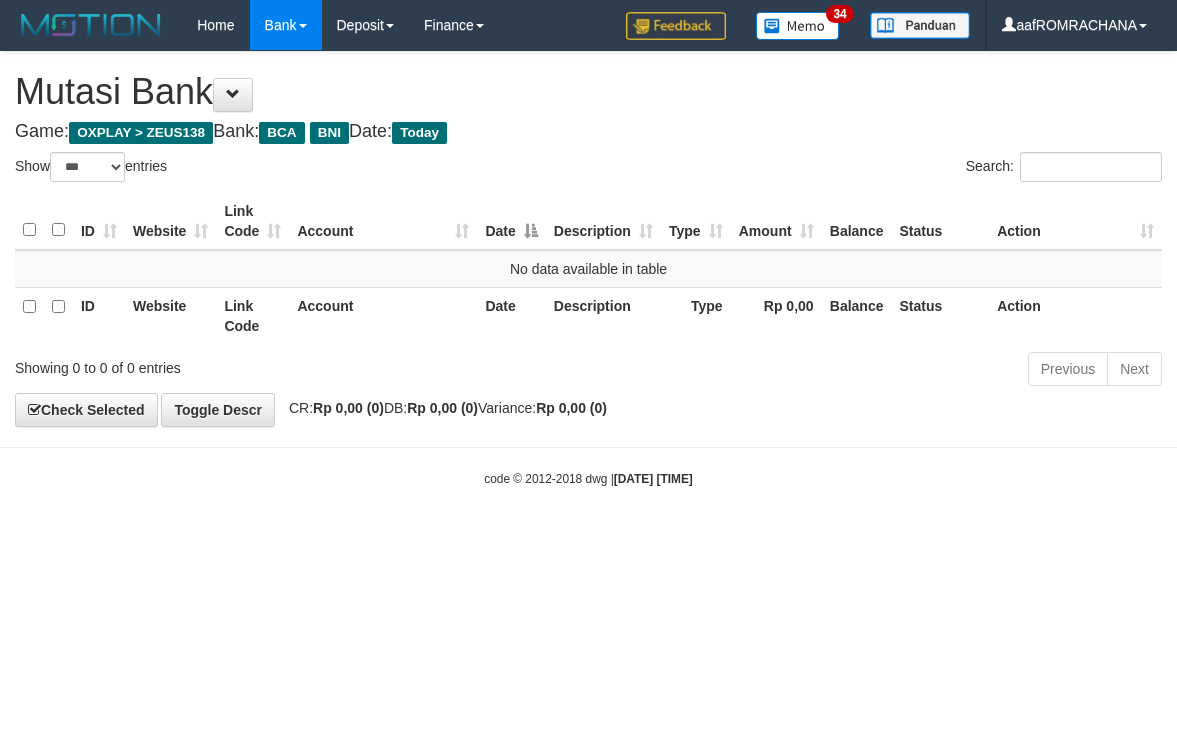 scroll, scrollTop: 0, scrollLeft: 0, axis: both 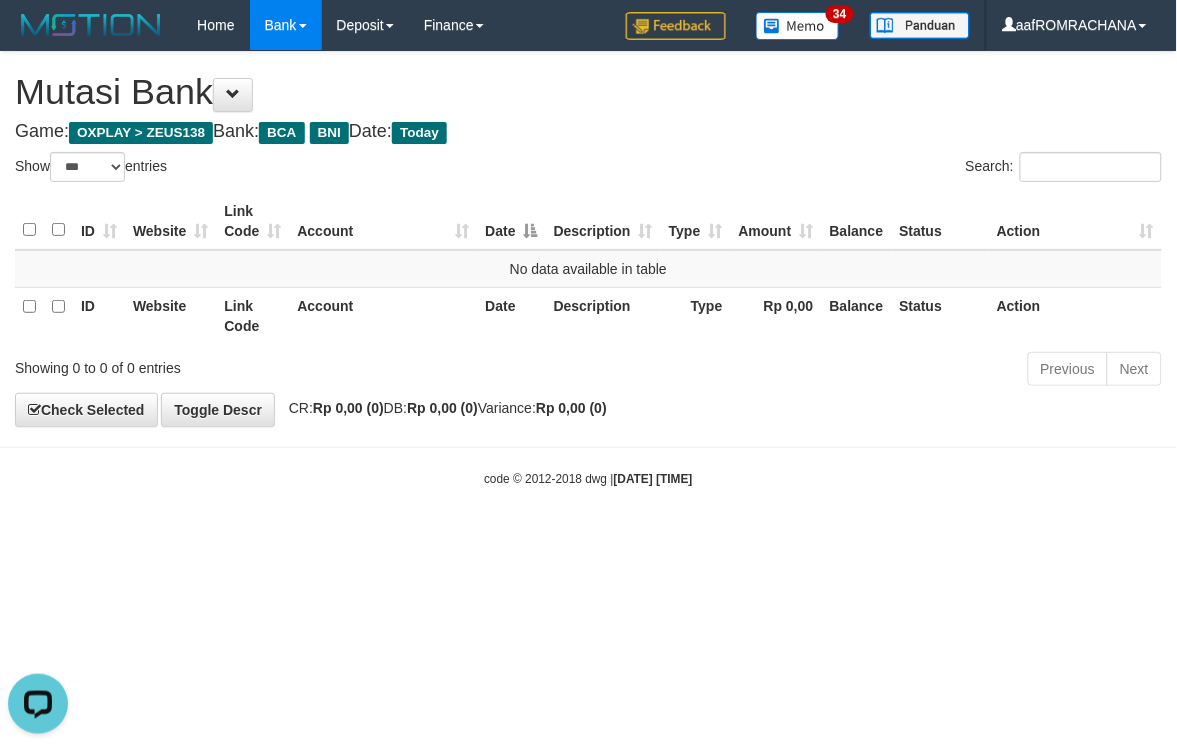 click on "Toggle navigation
Home
Bank
Account List
Load
By Website
Group
[OXPLAY]													ZEUS138
By Load Group (DPS)
Sync" at bounding box center [588, 269] 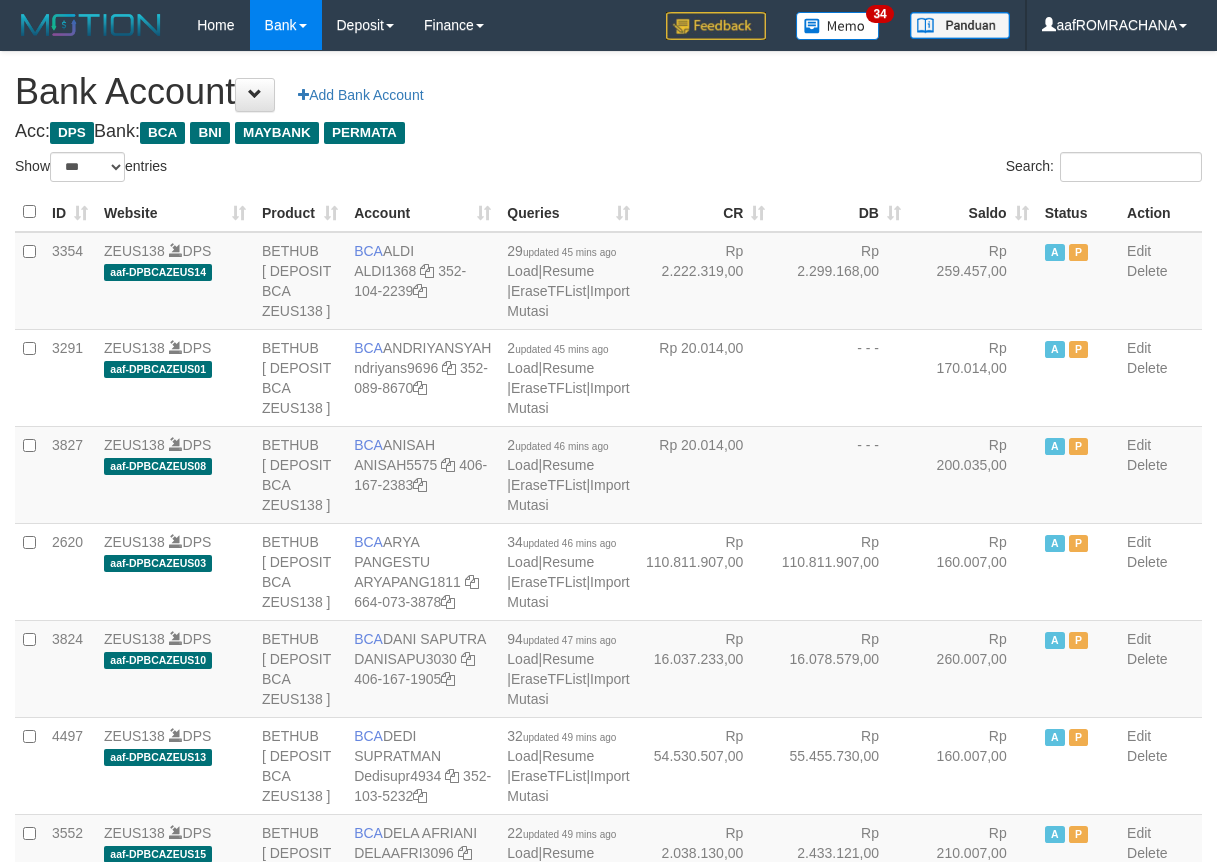 select on "***" 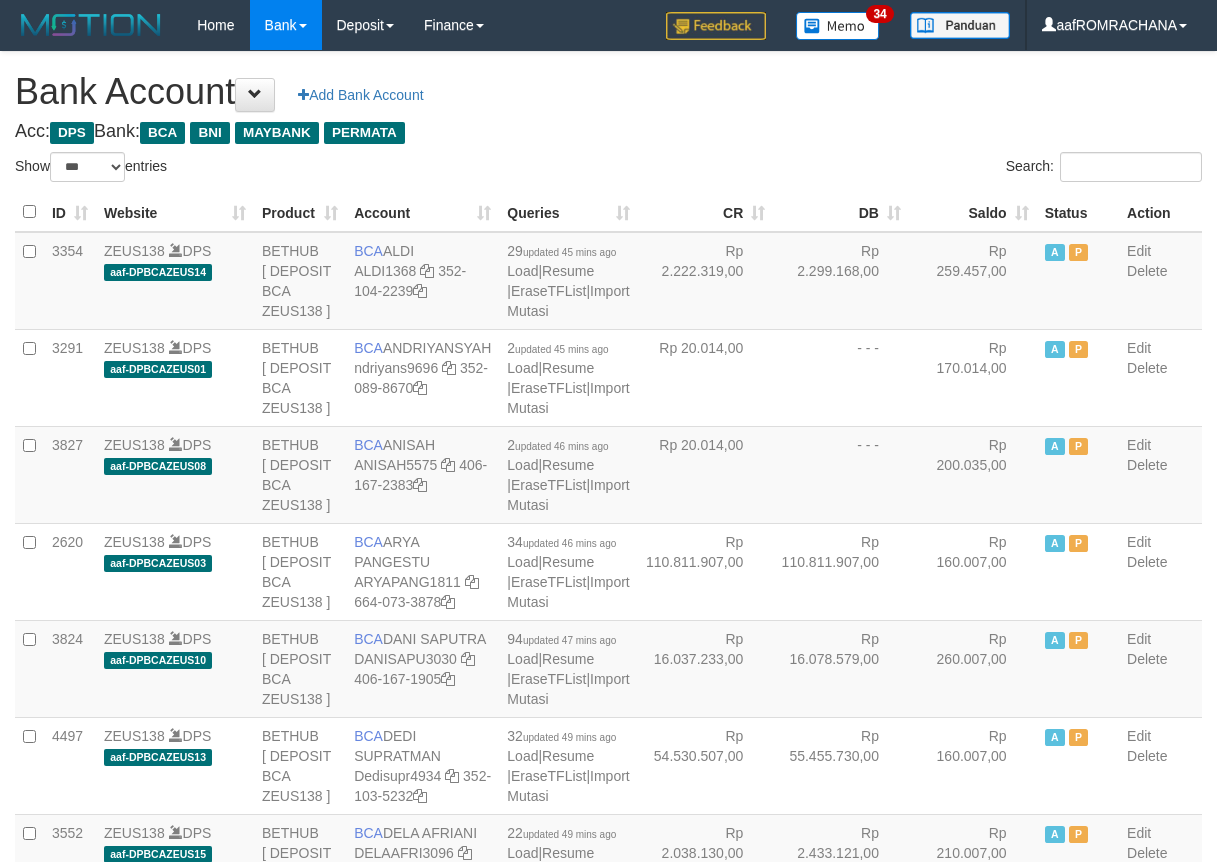 scroll, scrollTop: 0, scrollLeft: 0, axis: both 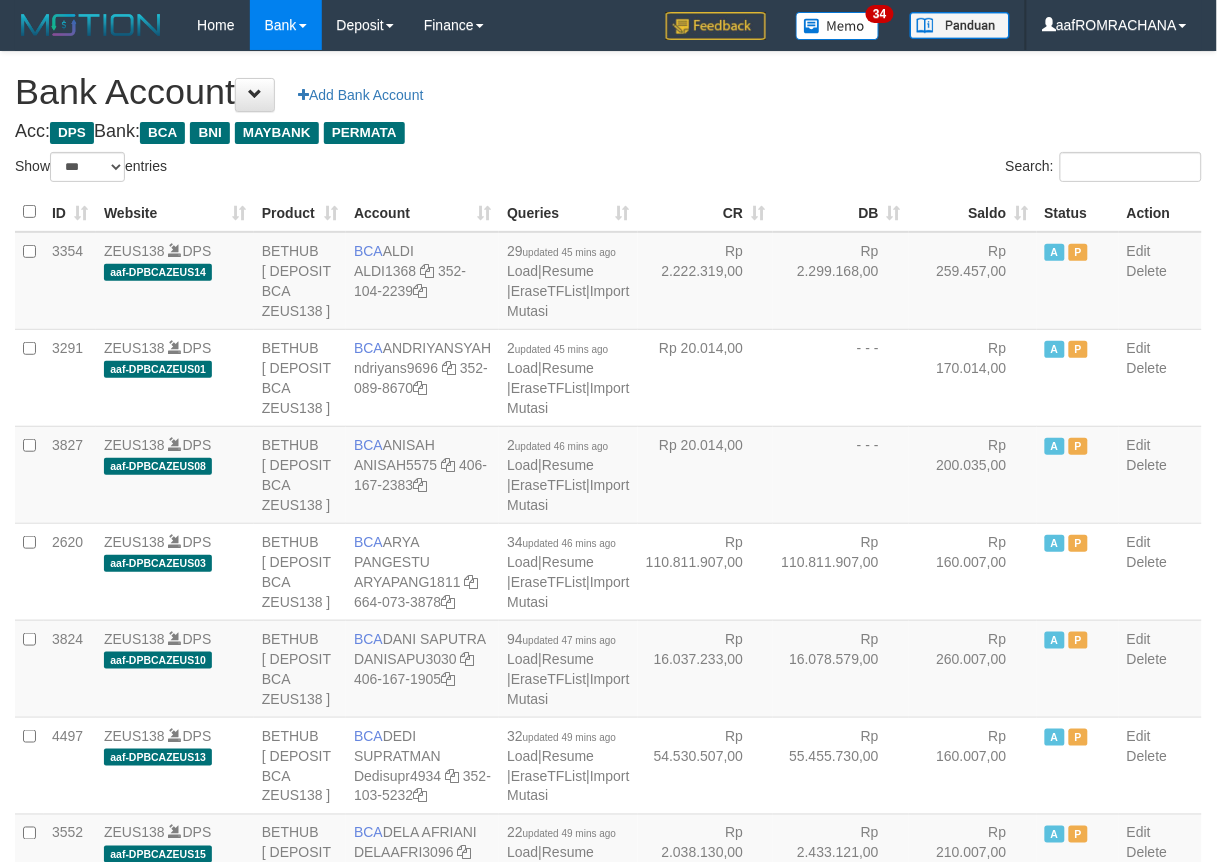 click on "Saldo" at bounding box center (973, 212) 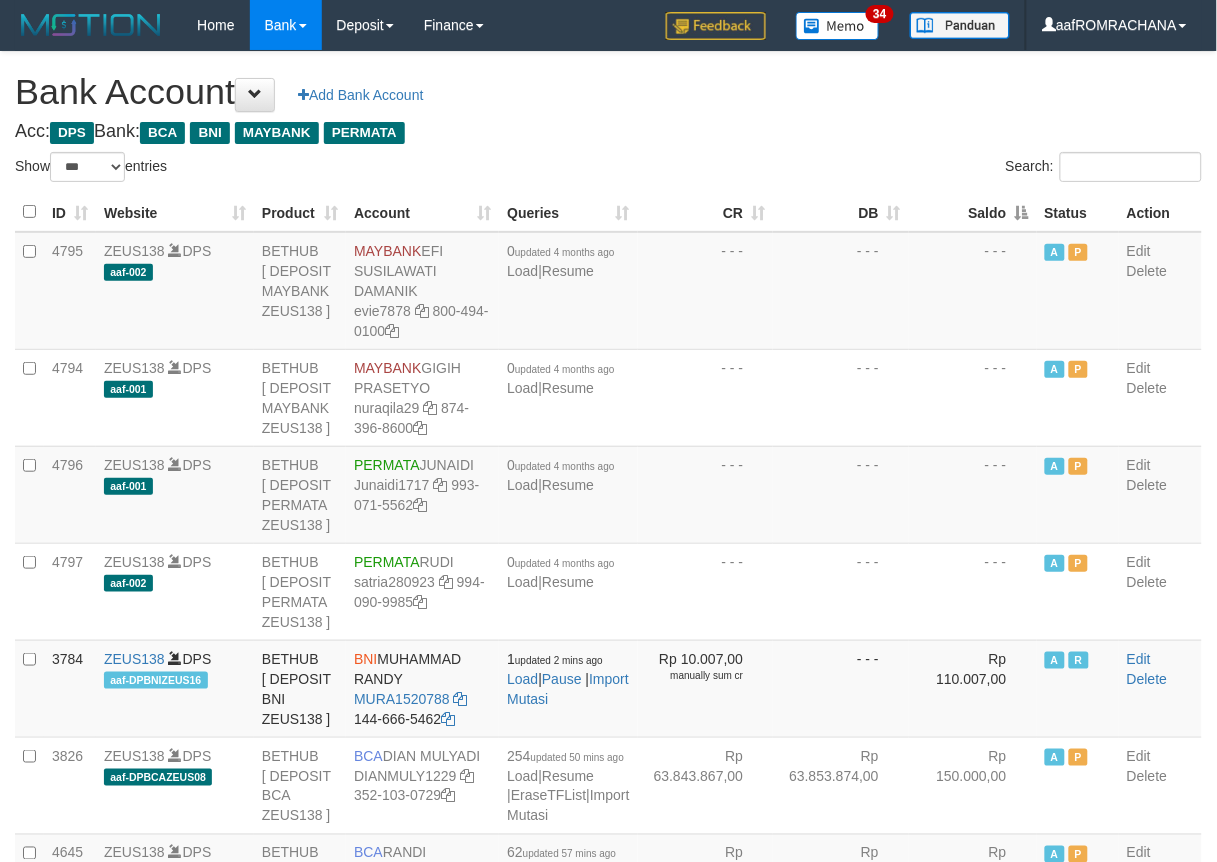 click on "Saldo" at bounding box center [973, 212] 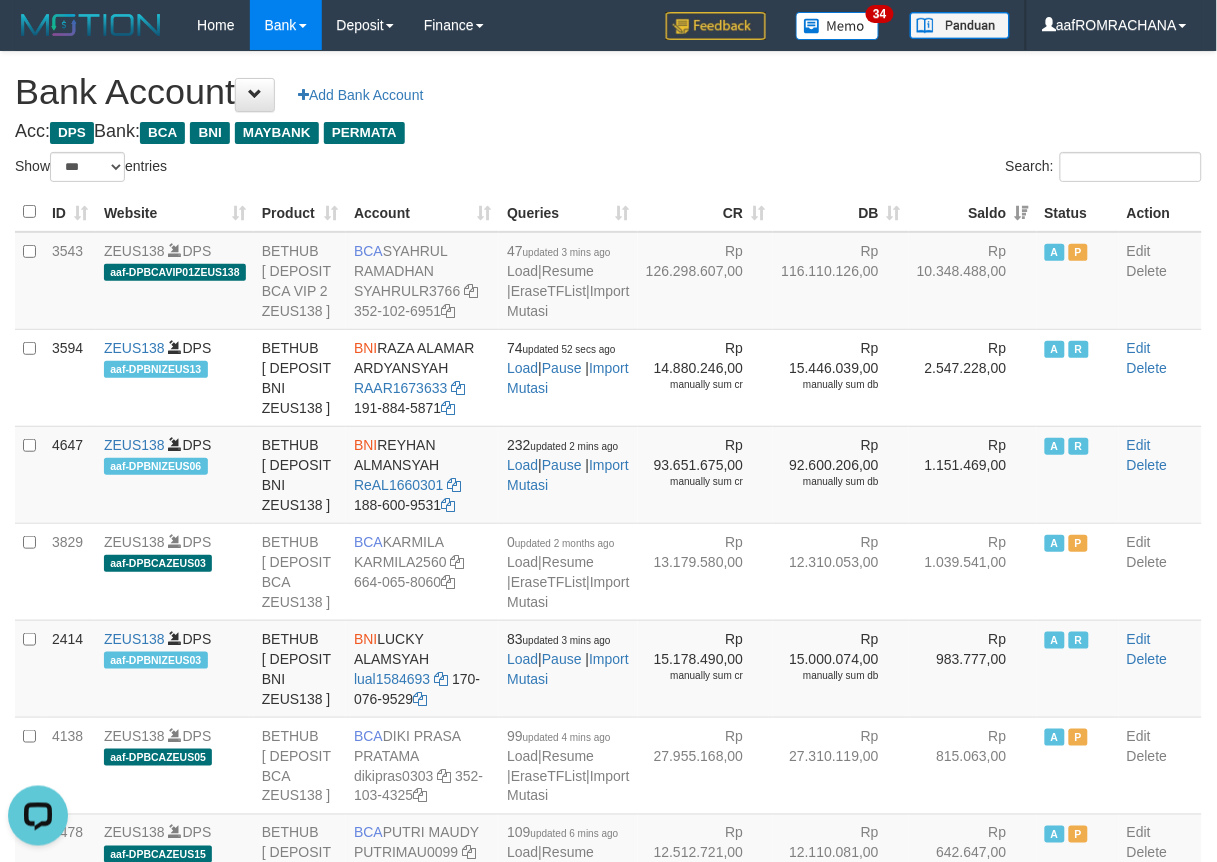 scroll, scrollTop: 0, scrollLeft: 0, axis: both 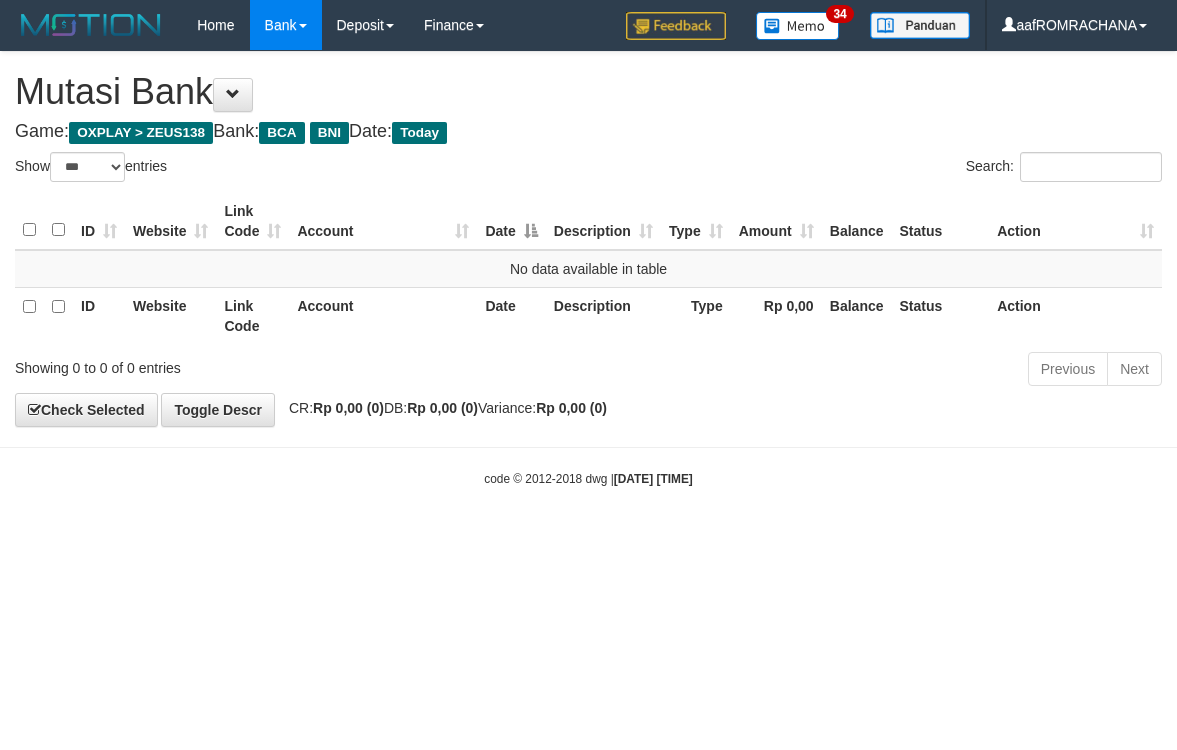 select on "***" 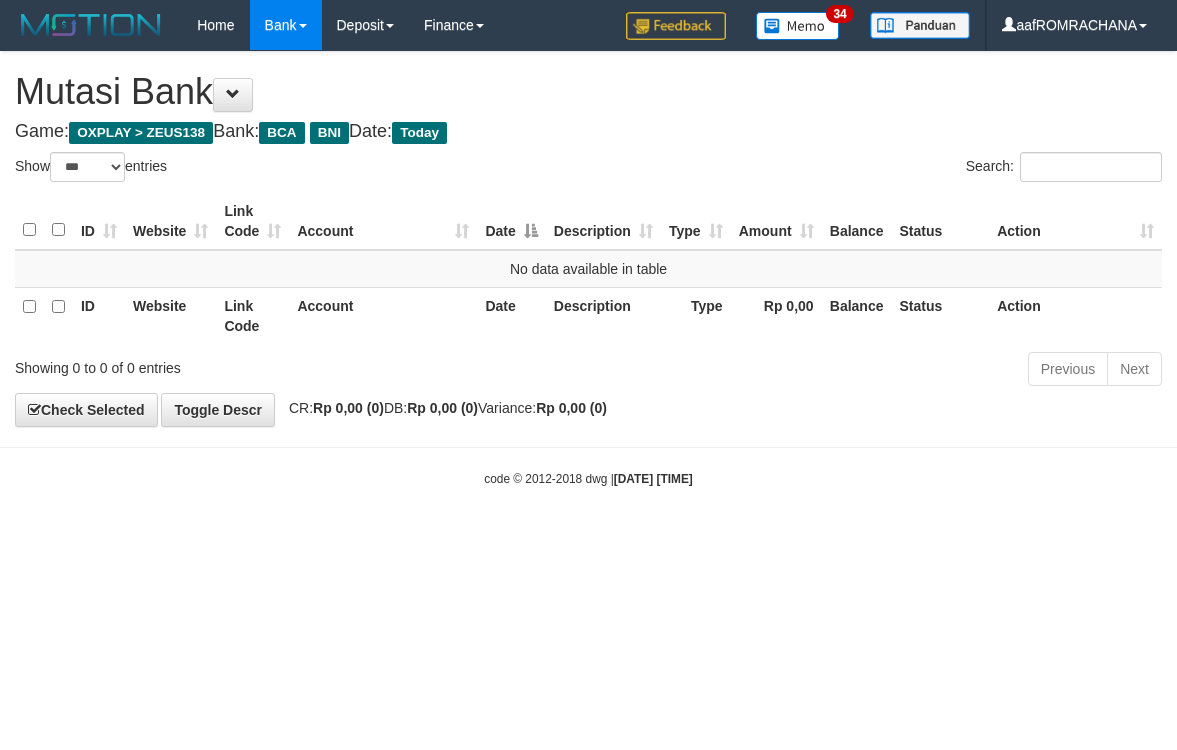 scroll, scrollTop: 0, scrollLeft: 0, axis: both 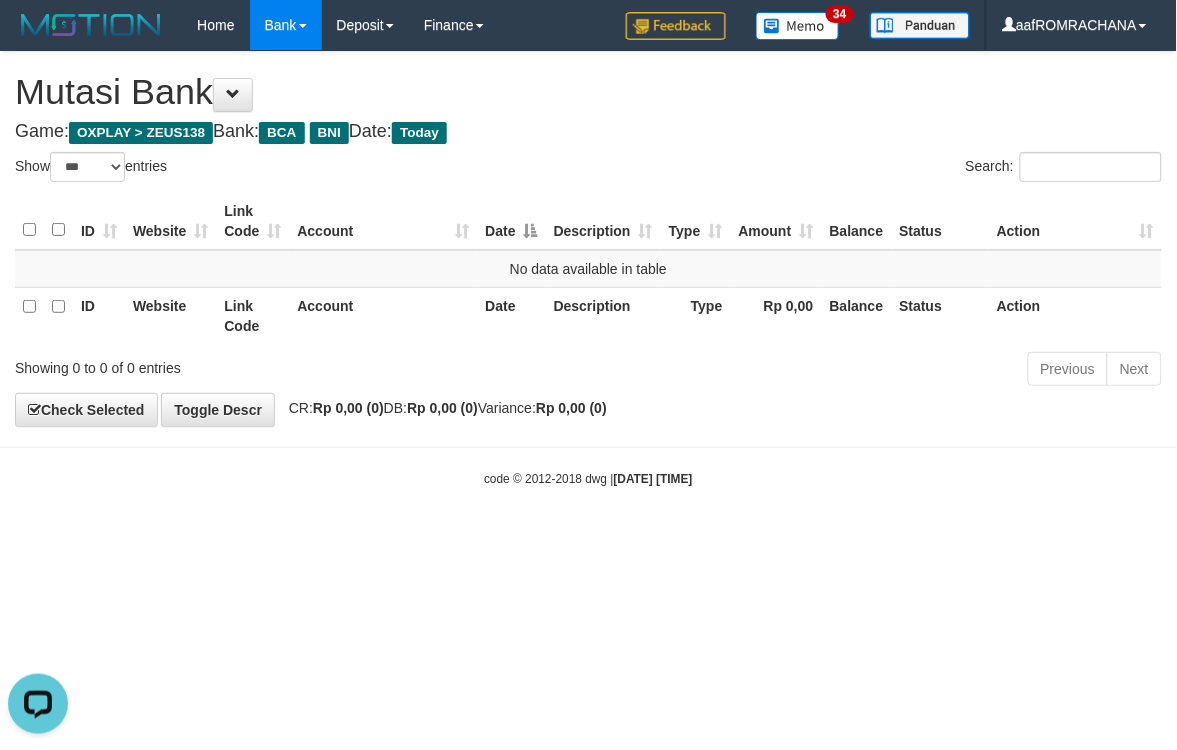click on "Toggle navigation
Home
Bank
Account List
Load
By Website
Group
[OXPLAY]													ZEUS138
By Load Group (DPS)
Sync" at bounding box center [588, 269] 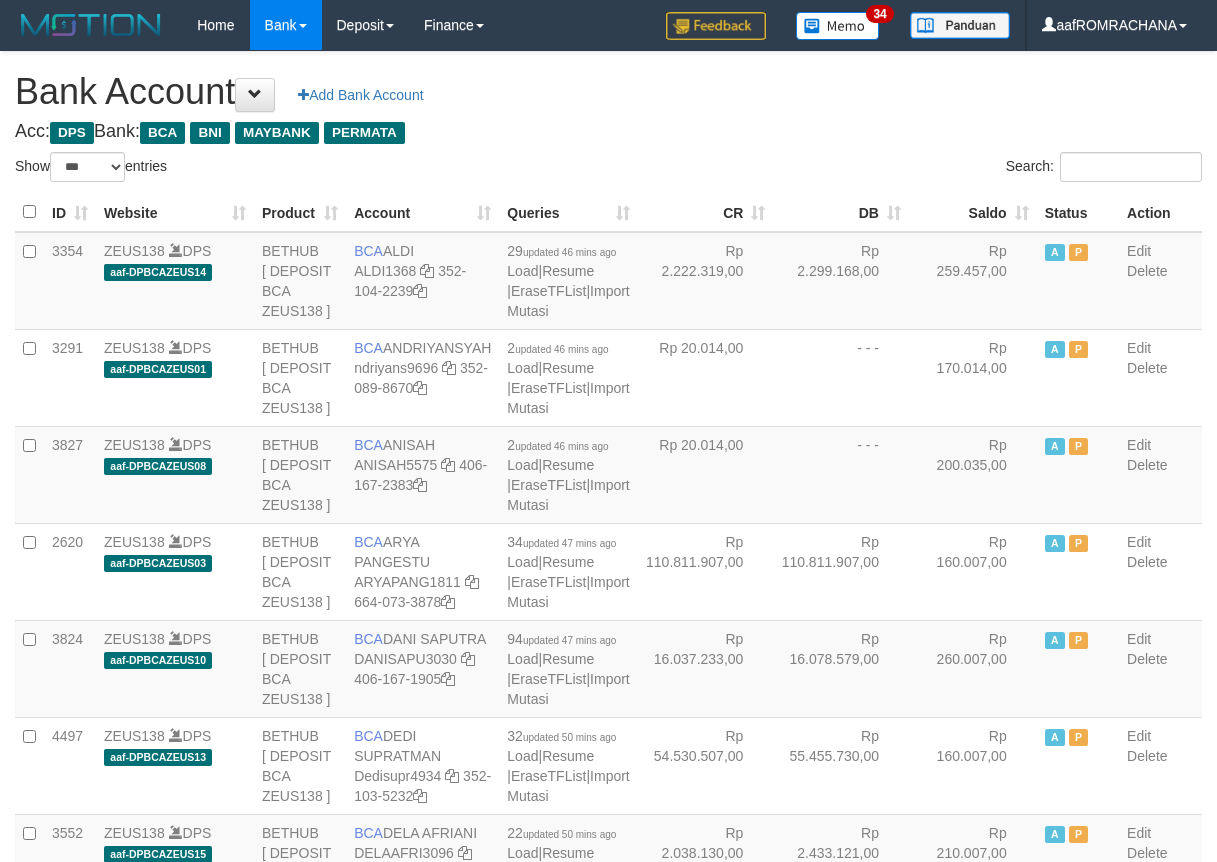 select on "***" 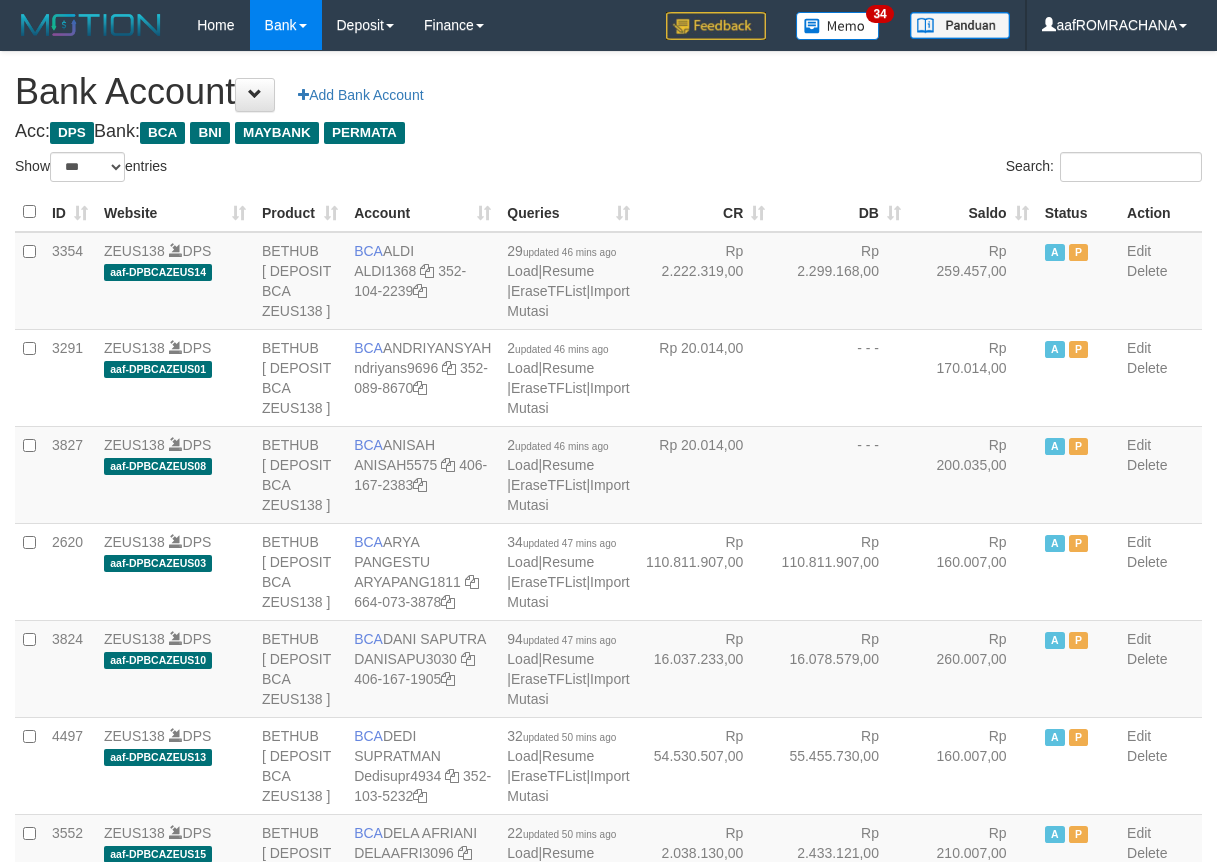 scroll, scrollTop: 0, scrollLeft: 0, axis: both 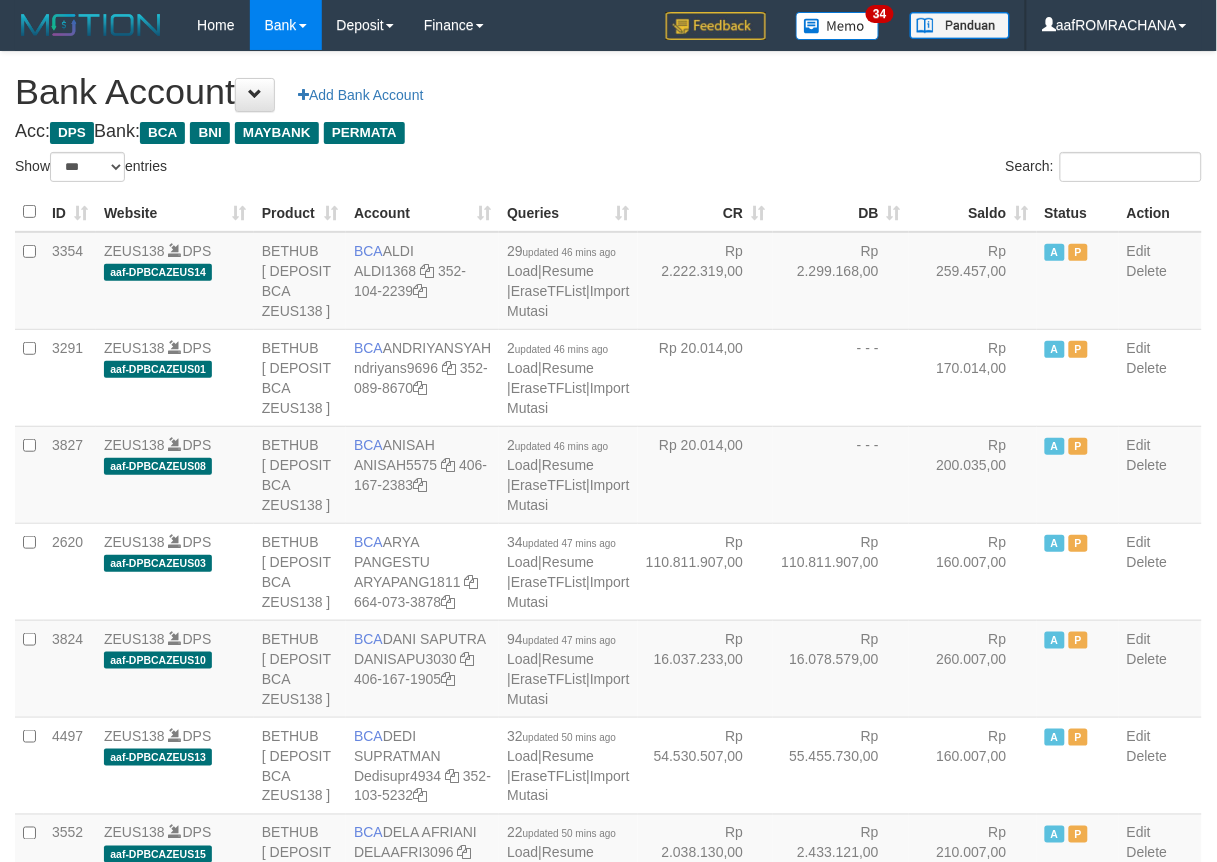 click on "Saldo" at bounding box center (973, 212) 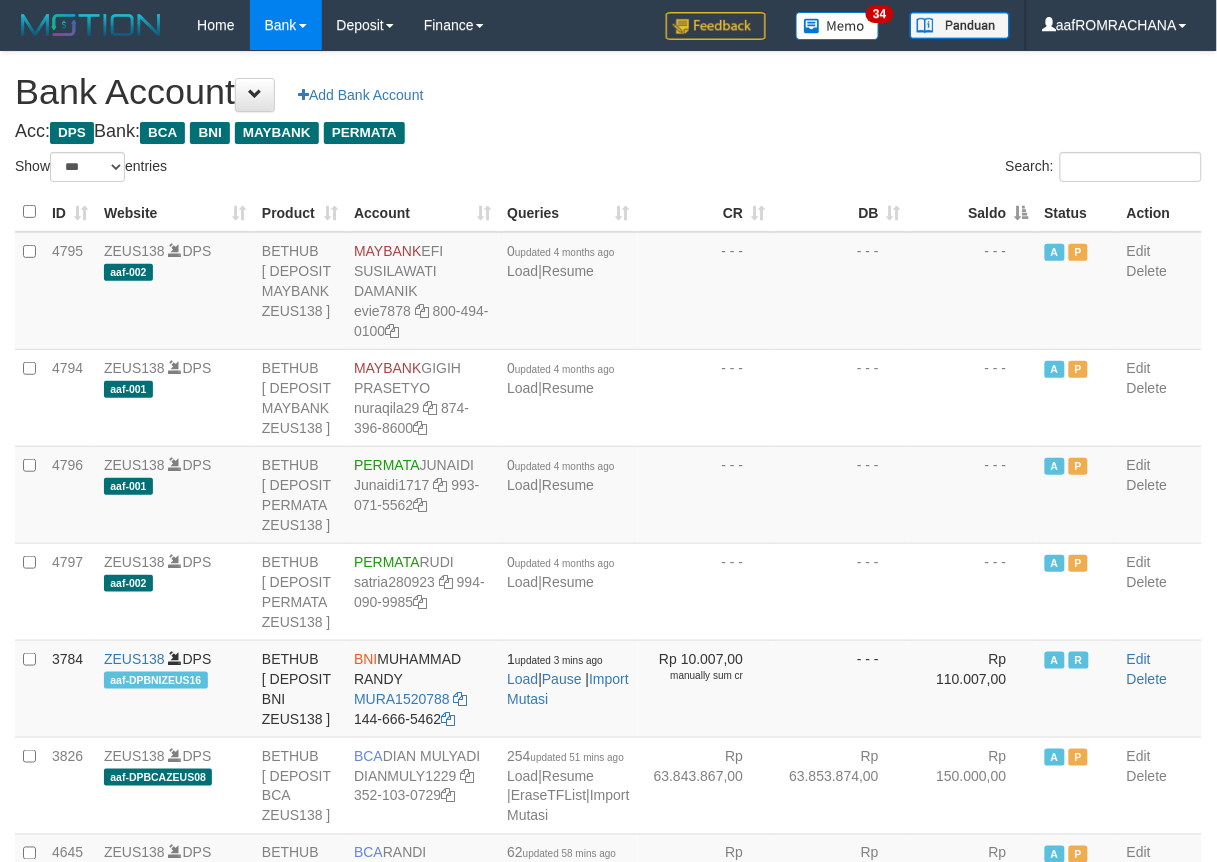 click on "Saldo" at bounding box center [973, 212] 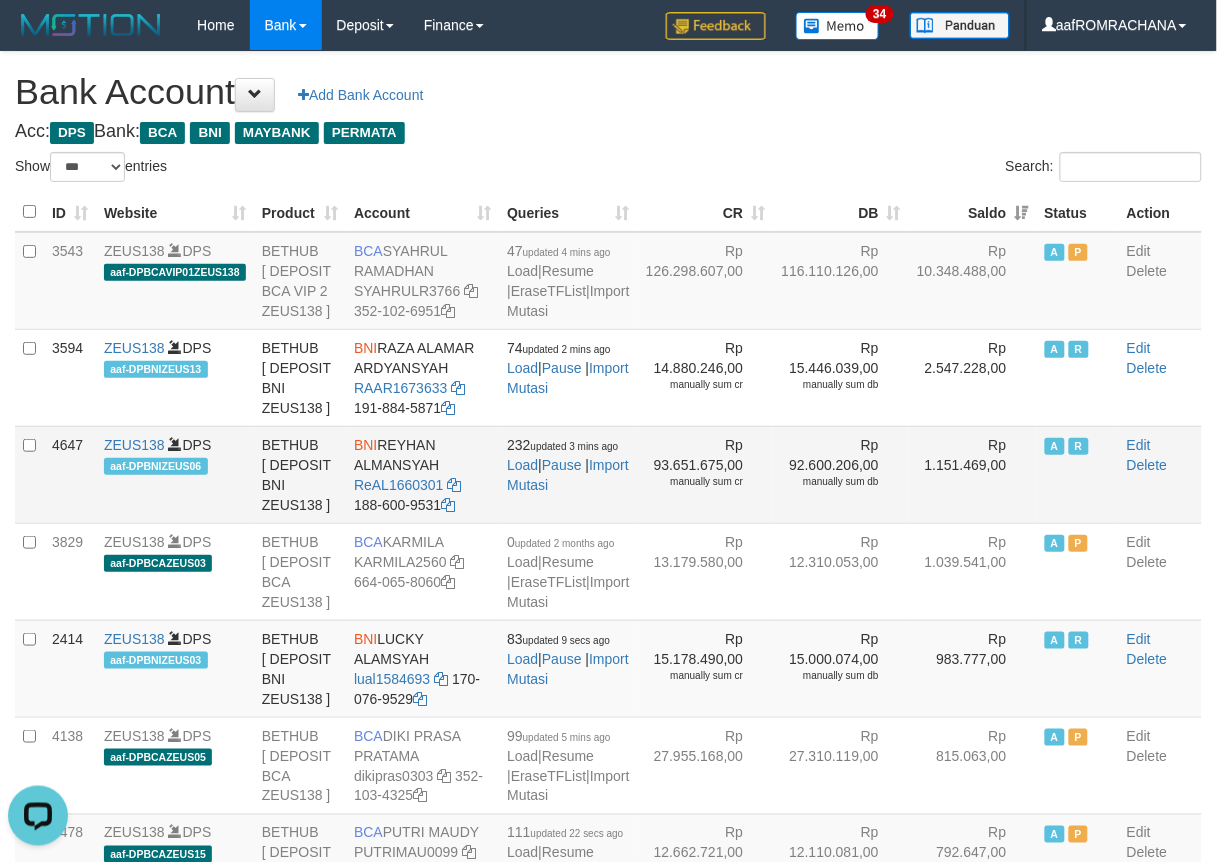 scroll, scrollTop: 0, scrollLeft: 0, axis: both 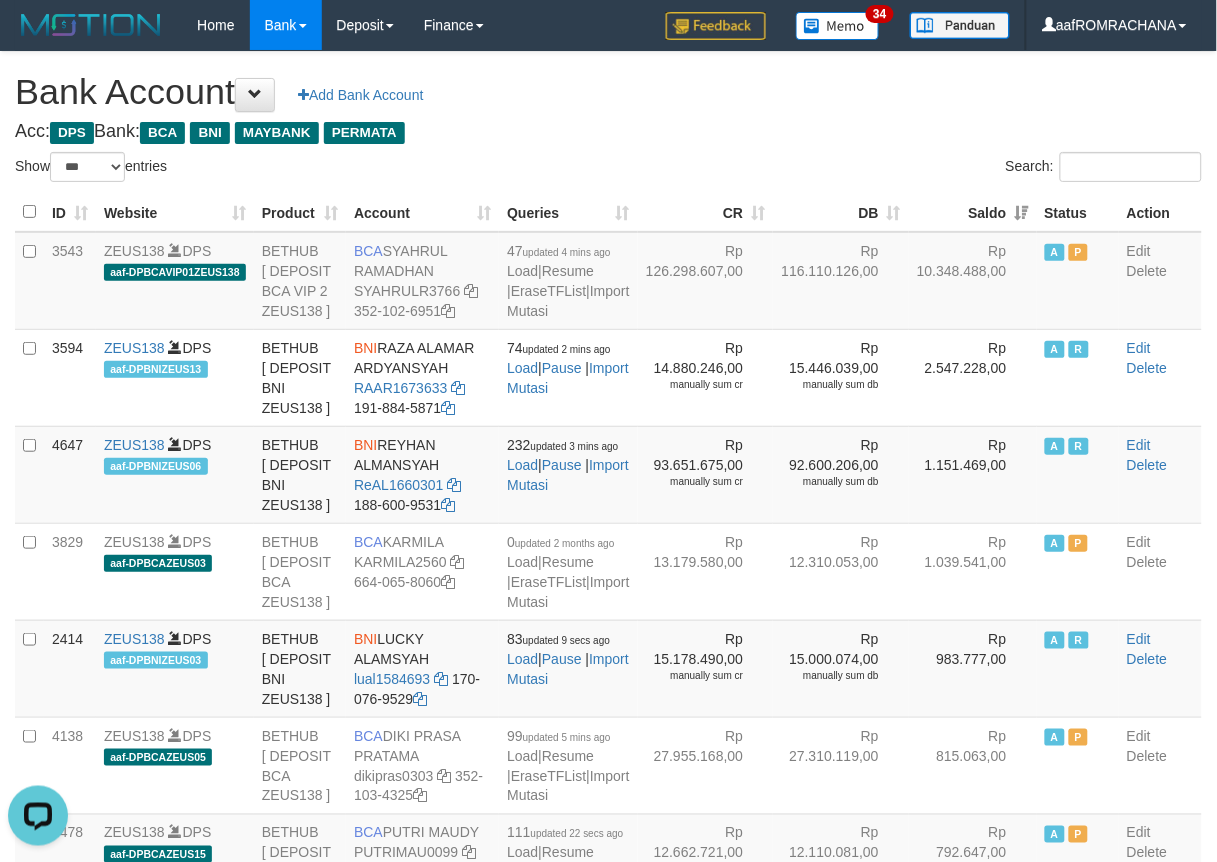 click on "Bank Account
Add Bank Account" at bounding box center (608, 92) 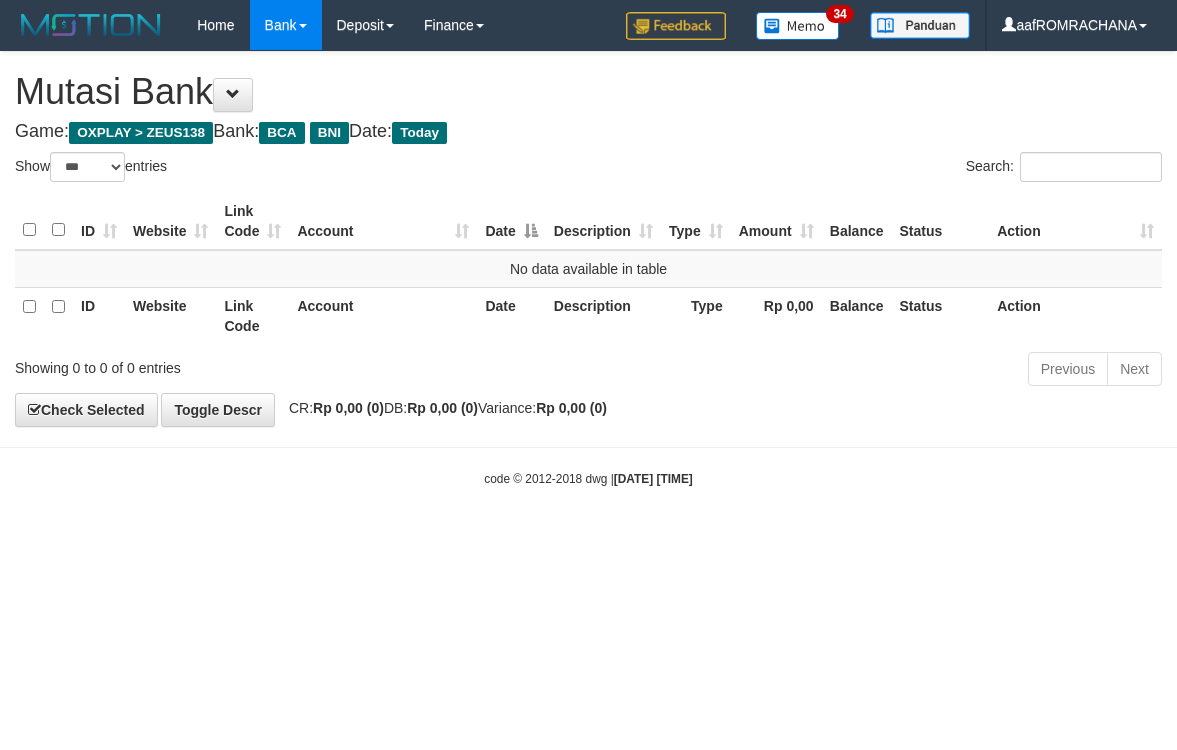 select on "***" 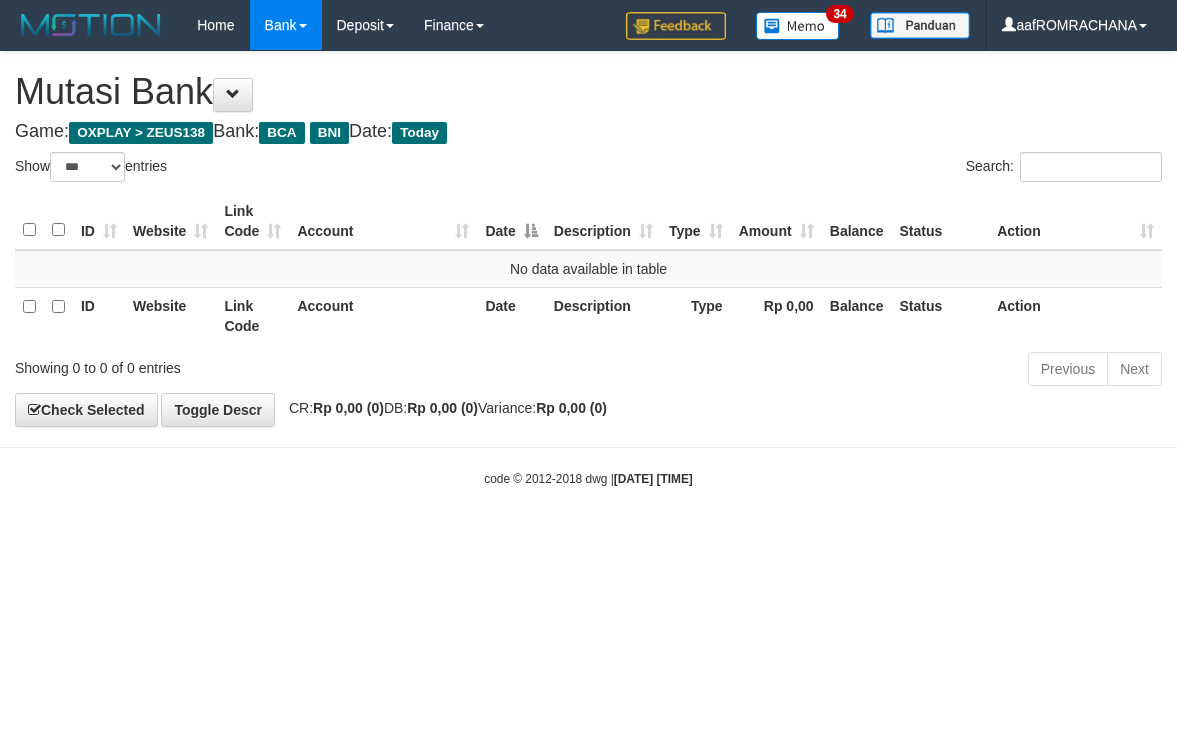 scroll, scrollTop: 0, scrollLeft: 0, axis: both 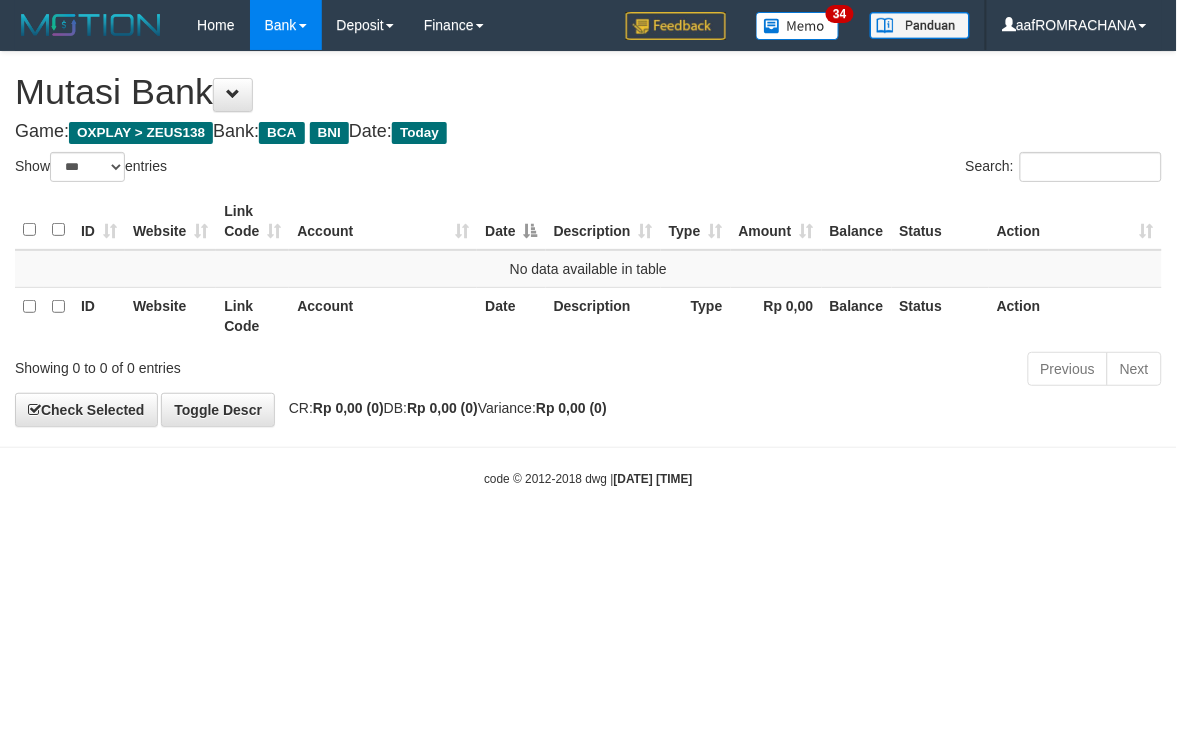 click on "Toggle navigation
Home
Bank
Account List
Load
By Website
Group
[OXPLAY]													ZEUS138
By Load Group (DPS)" at bounding box center (588, 269) 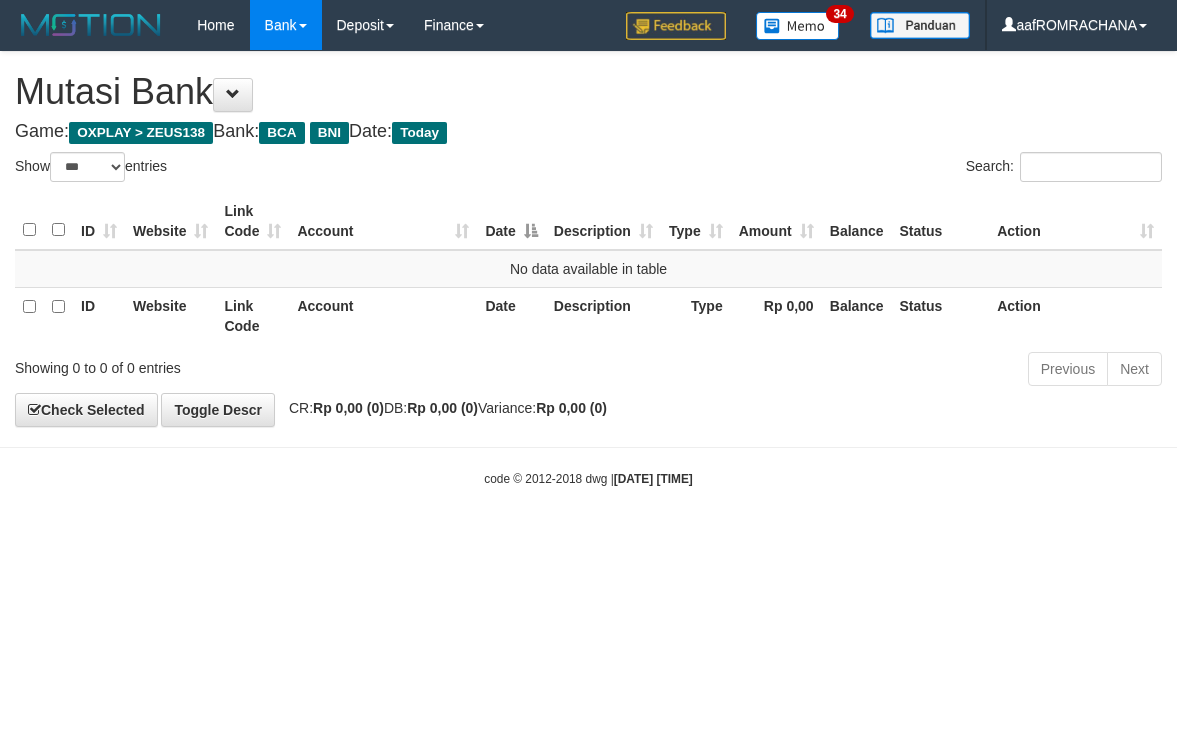 select on "***" 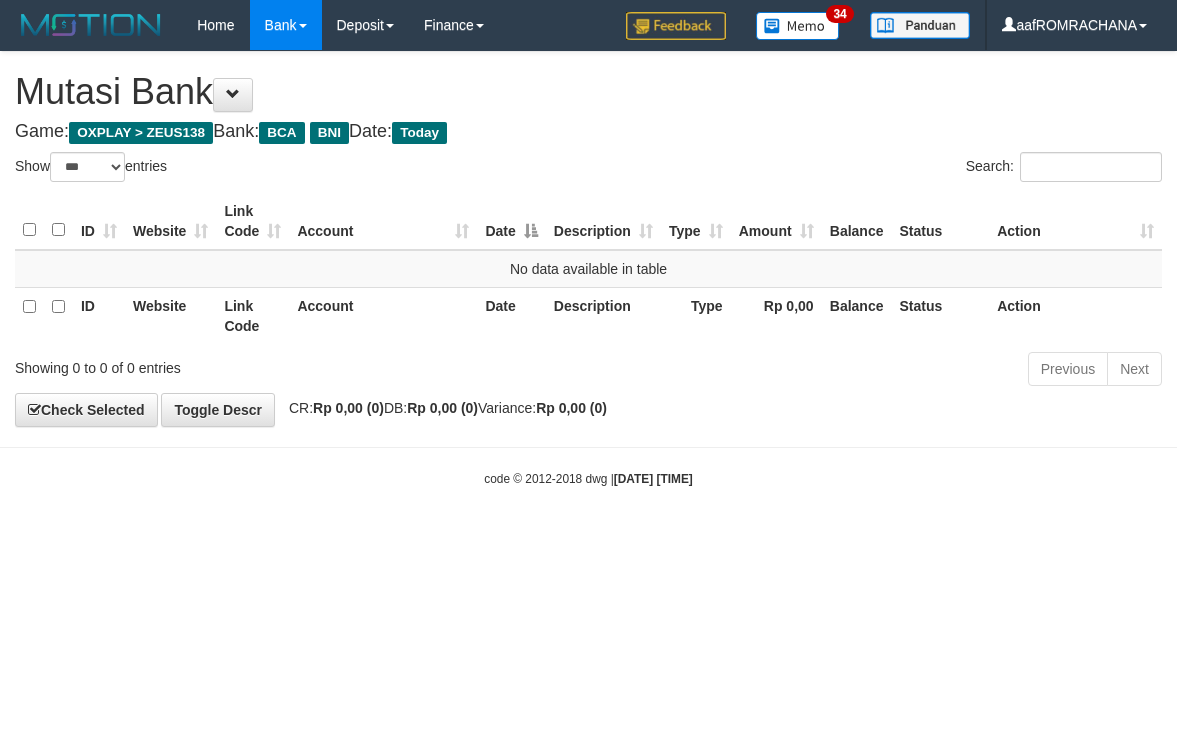 scroll, scrollTop: 0, scrollLeft: 0, axis: both 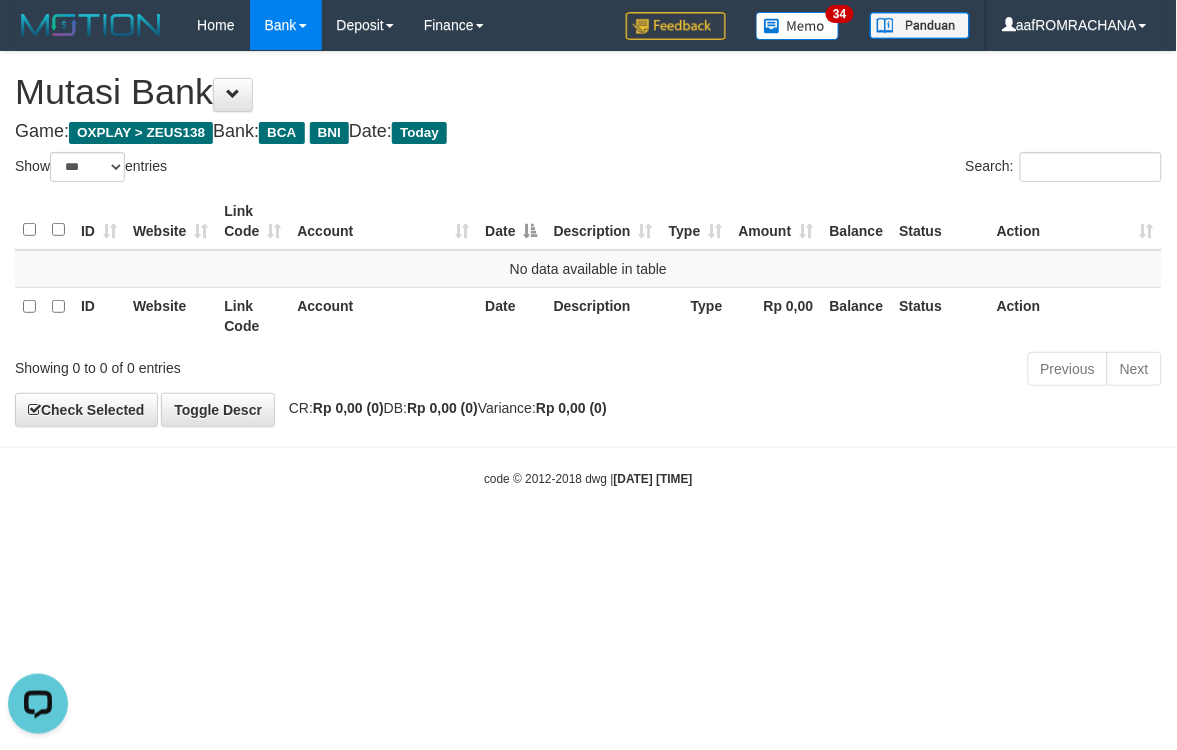 drag, startPoint x: 625, startPoint y: 150, endPoint x: 635, endPoint y: 163, distance: 16.40122 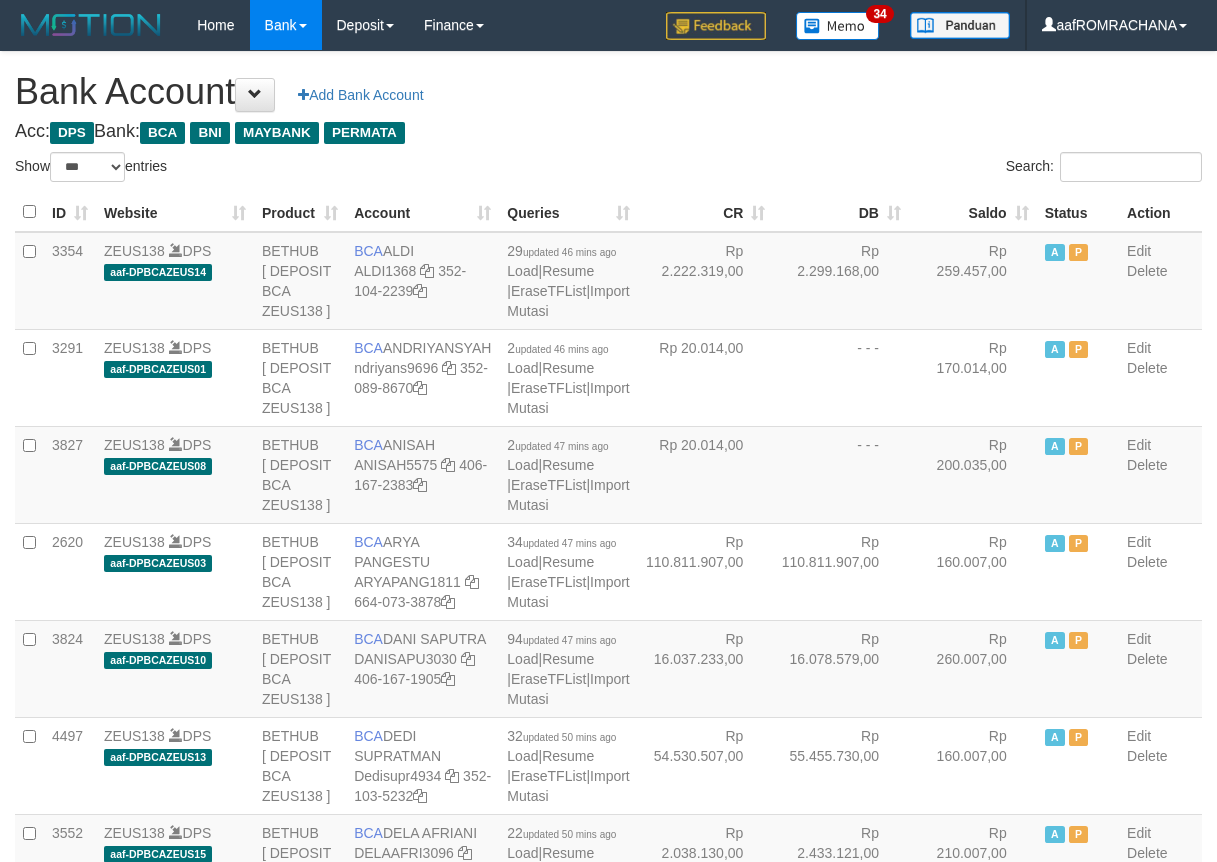 select on "***" 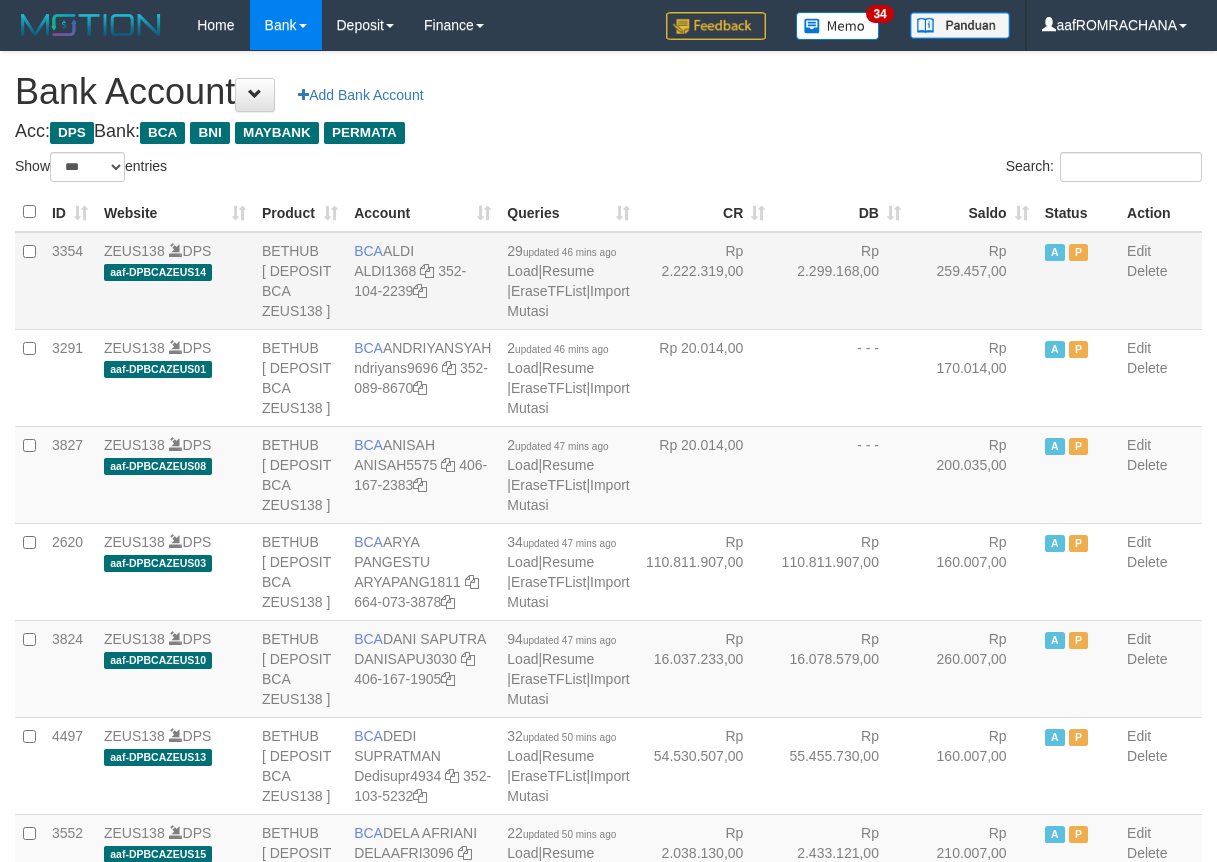 scroll, scrollTop: 0, scrollLeft: 0, axis: both 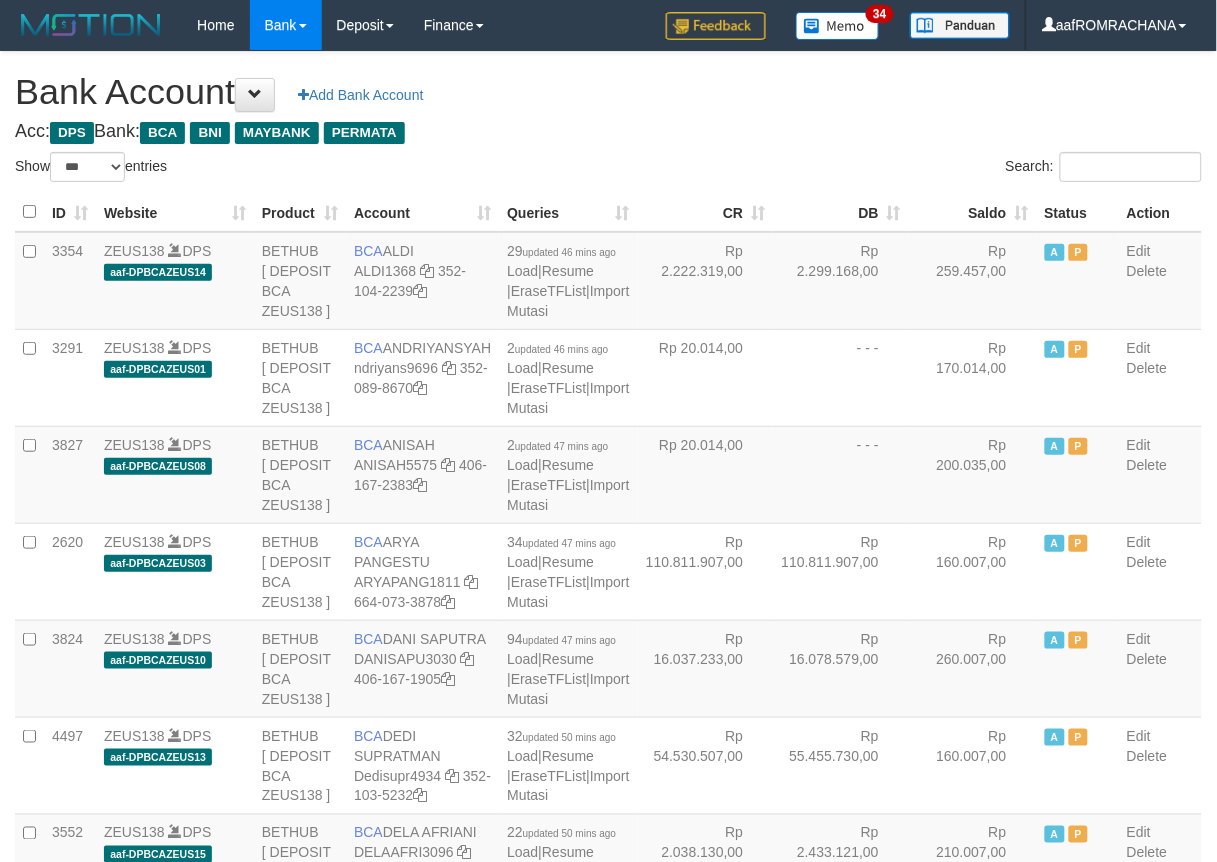 click on "Saldo" at bounding box center (973, 212) 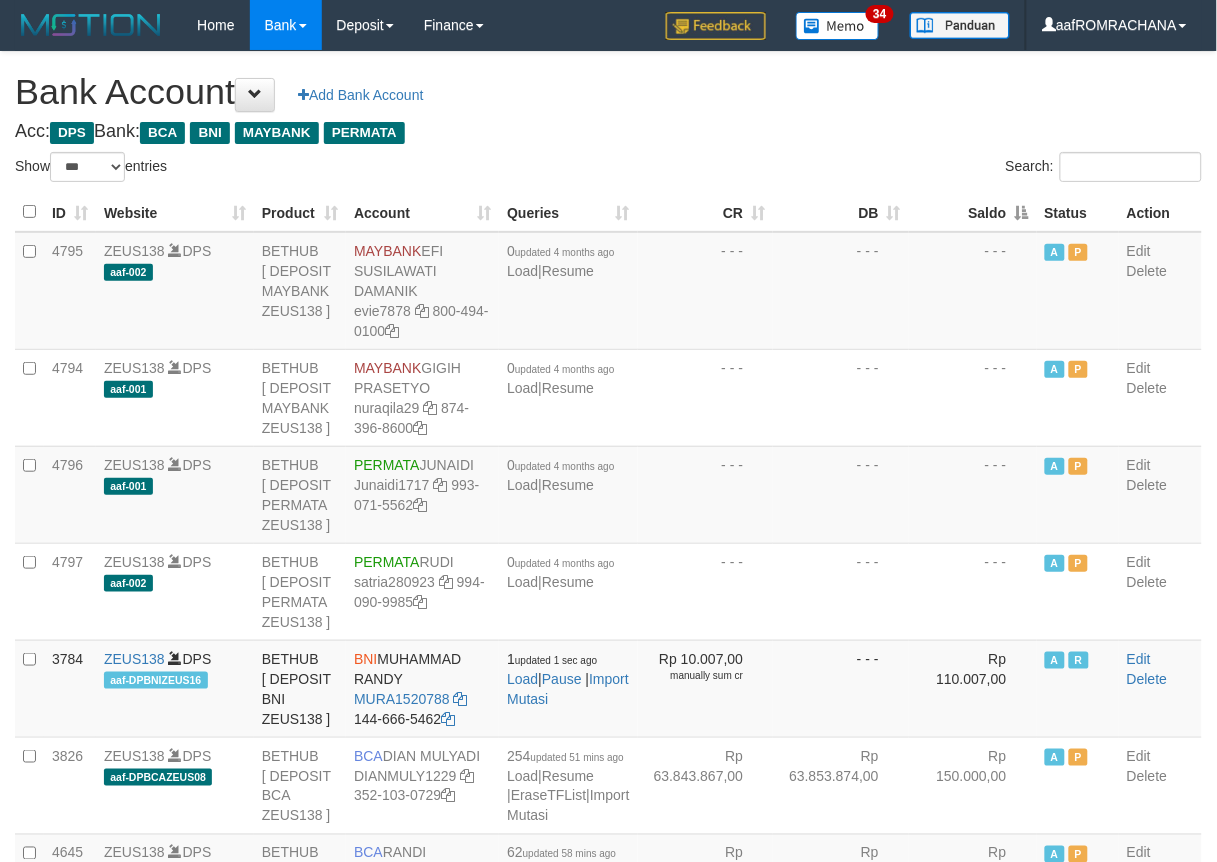 click on "Saldo" at bounding box center [973, 212] 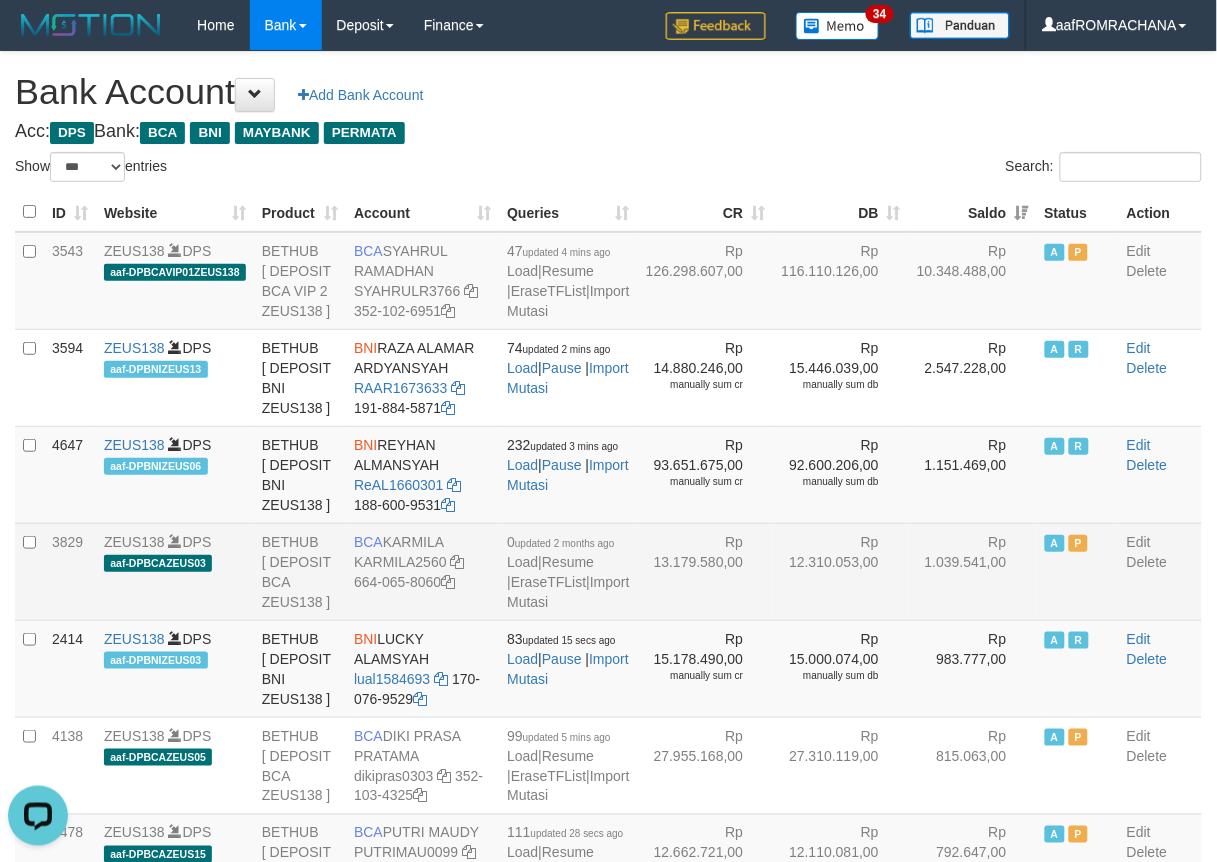 scroll, scrollTop: 0, scrollLeft: 0, axis: both 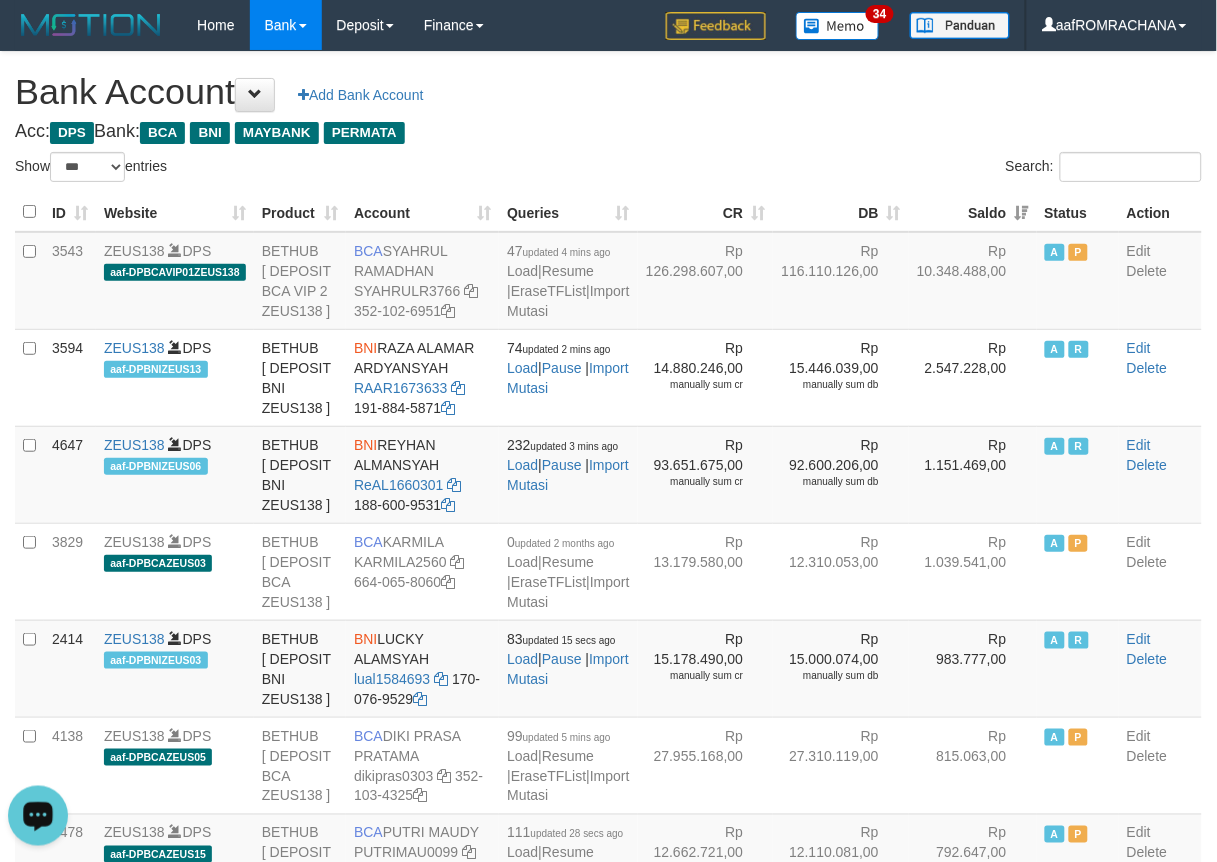 click on "**********" at bounding box center [608, 2047] 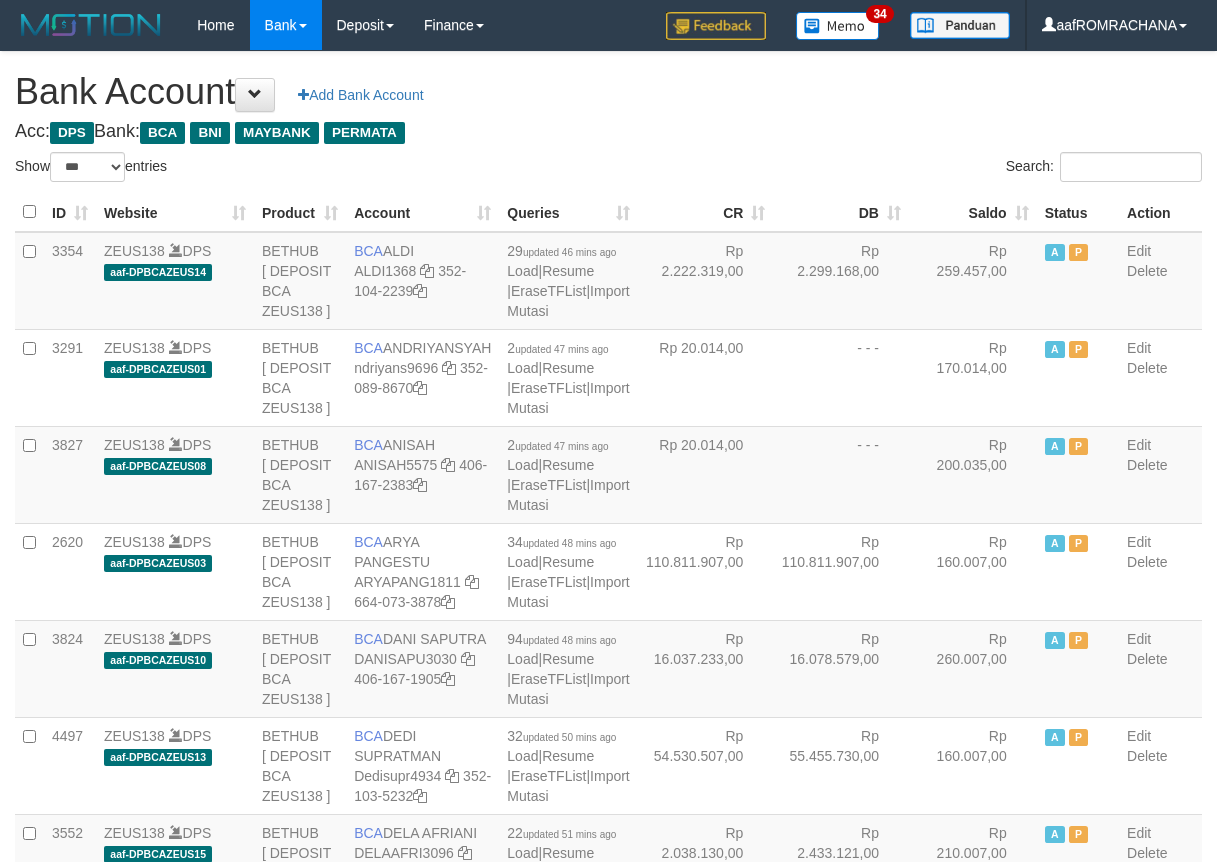 select on "***" 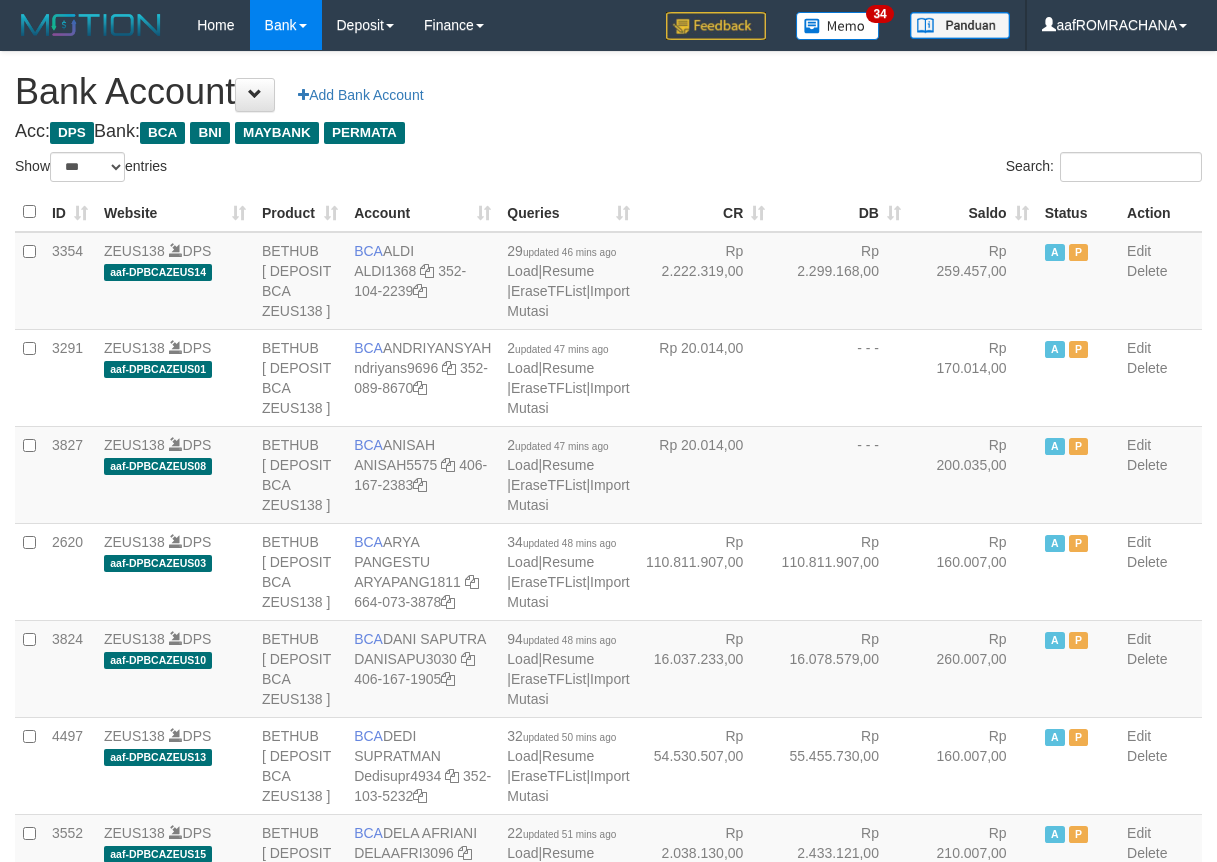 scroll, scrollTop: 0, scrollLeft: 0, axis: both 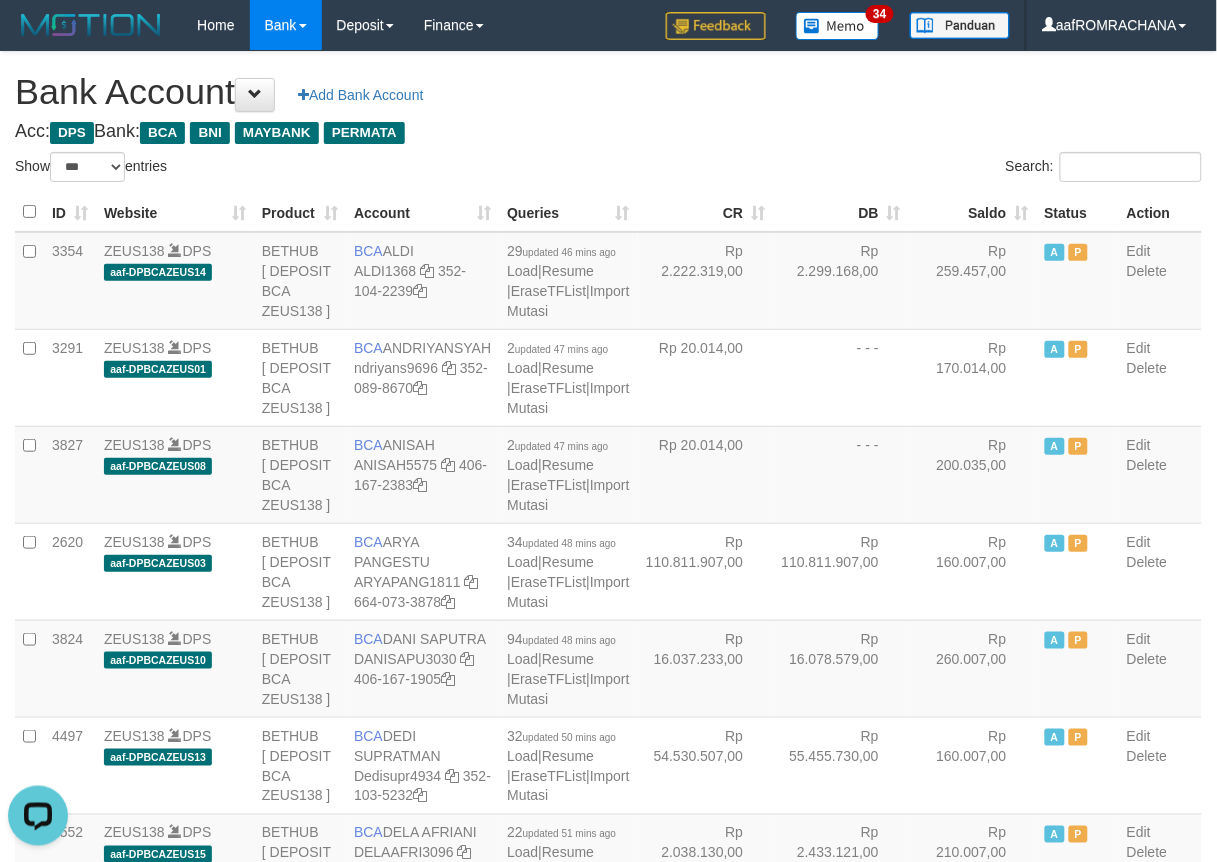 click on "Show  ** ** ** *** ***  entries" at bounding box center [304, 169] 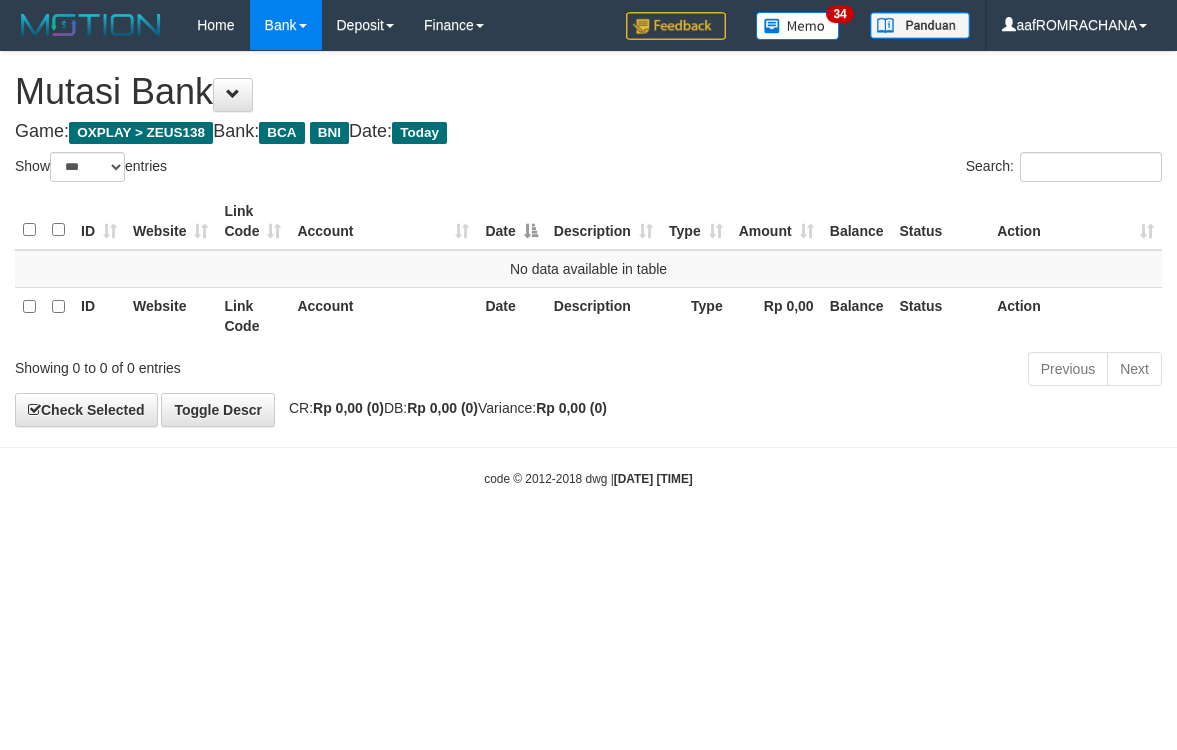 select on "***" 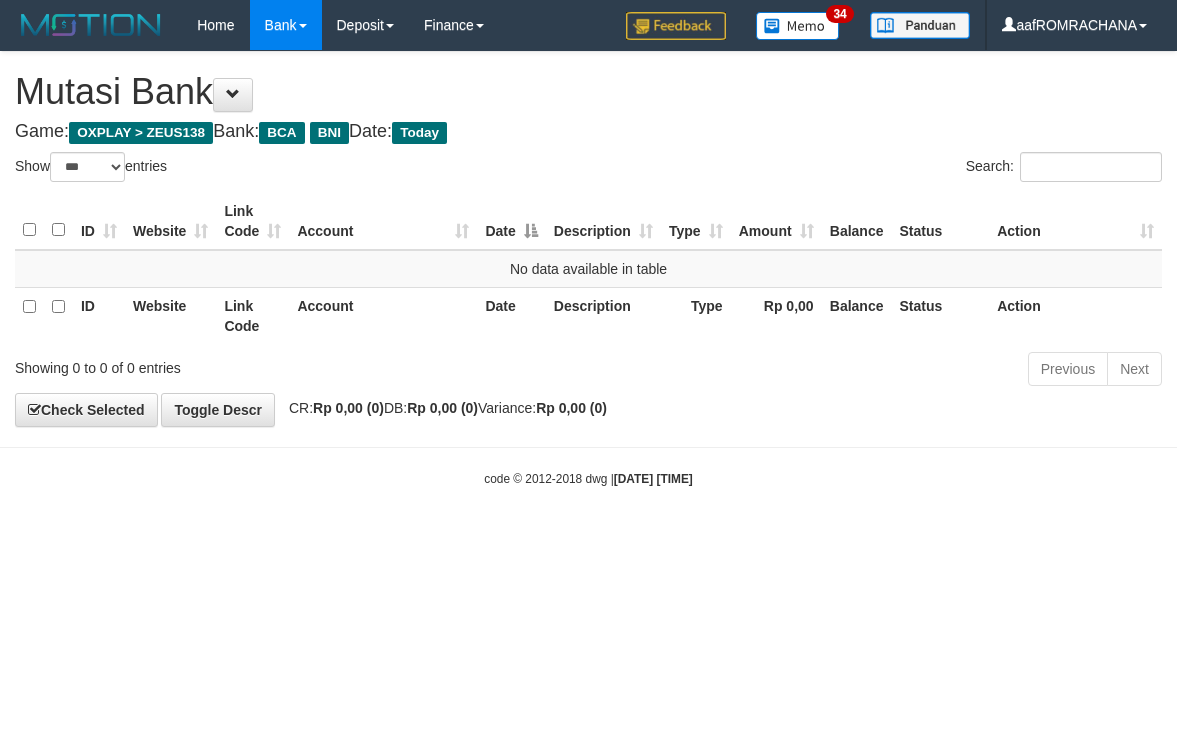 scroll, scrollTop: 0, scrollLeft: 0, axis: both 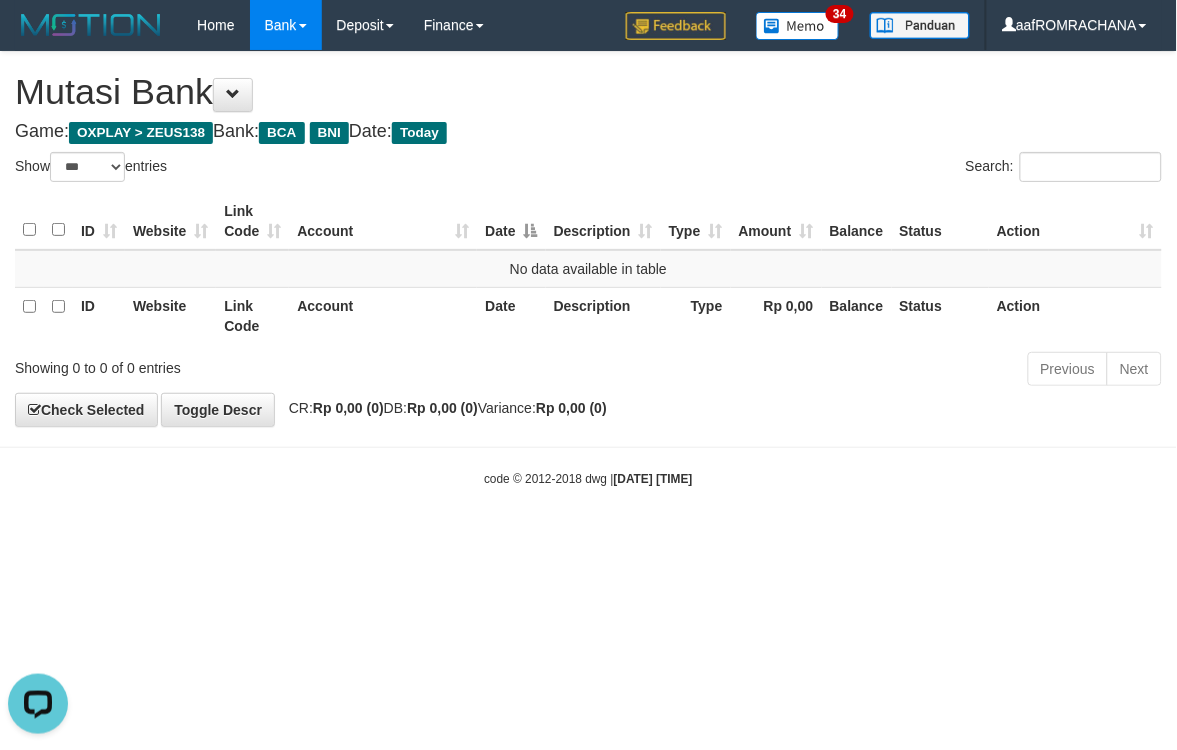 click on "Toggle navigation
Home
Bank
Account List
Load
By Website
Group
[OXPLAY]													ZEUS138
By Load Group (DPS)
Sync" at bounding box center (588, 269) 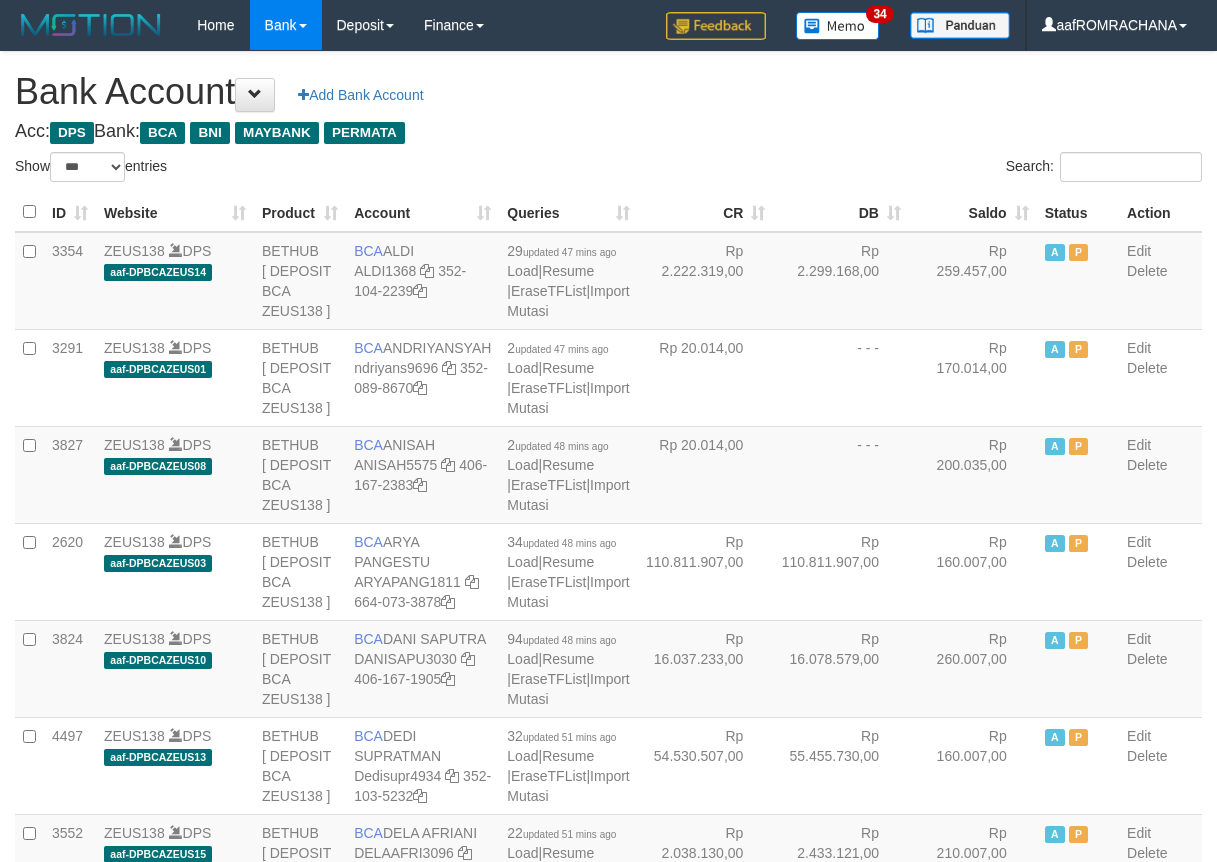select on "***" 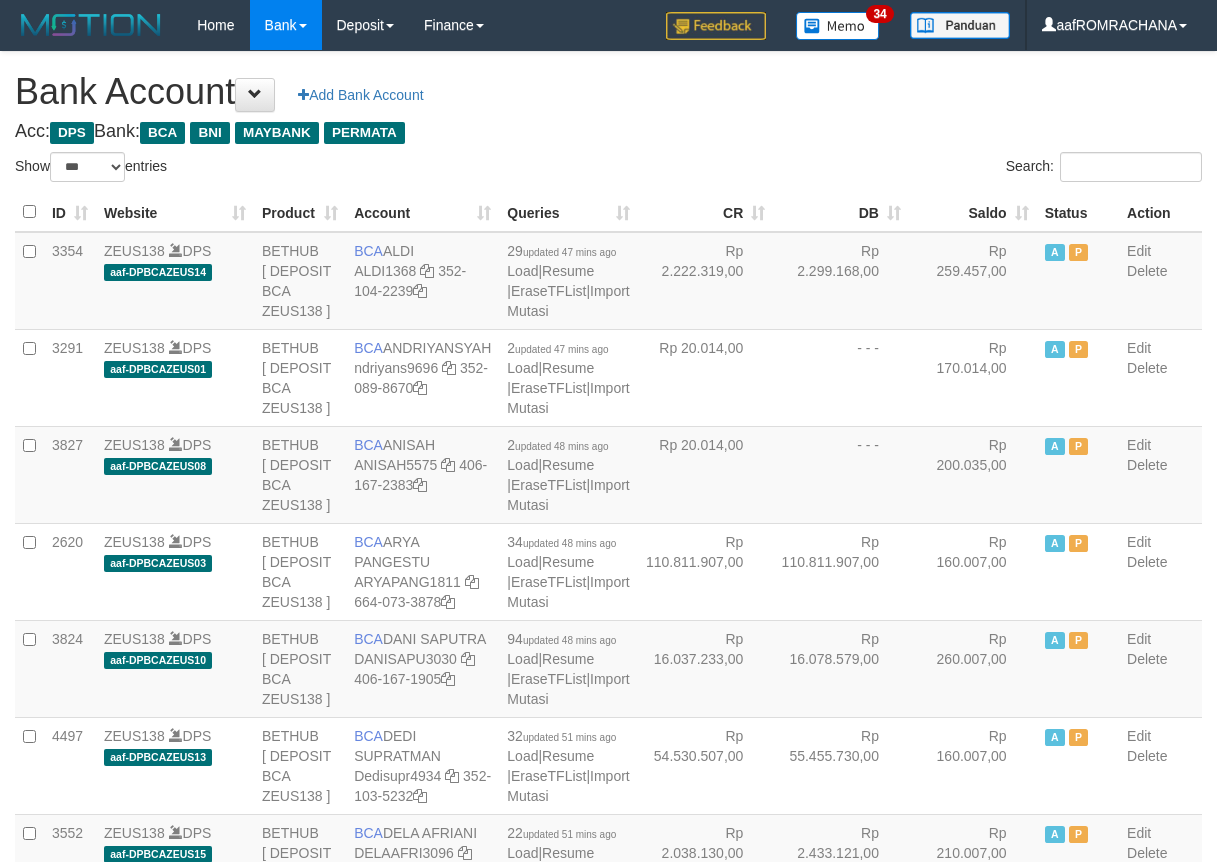 scroll, scrollTop: 0, scrollLeft: 0, axis: both 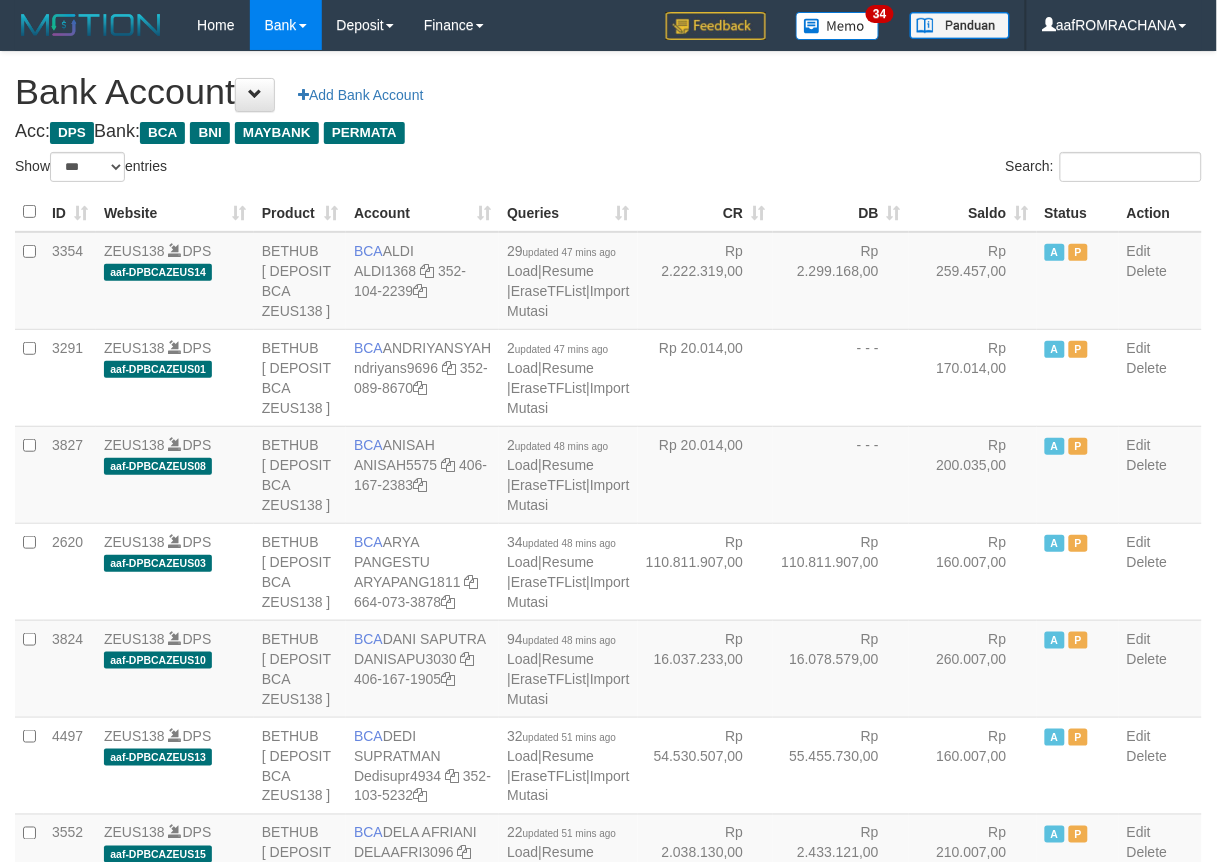 click on "Saldo" at bounding box center (973, 212) 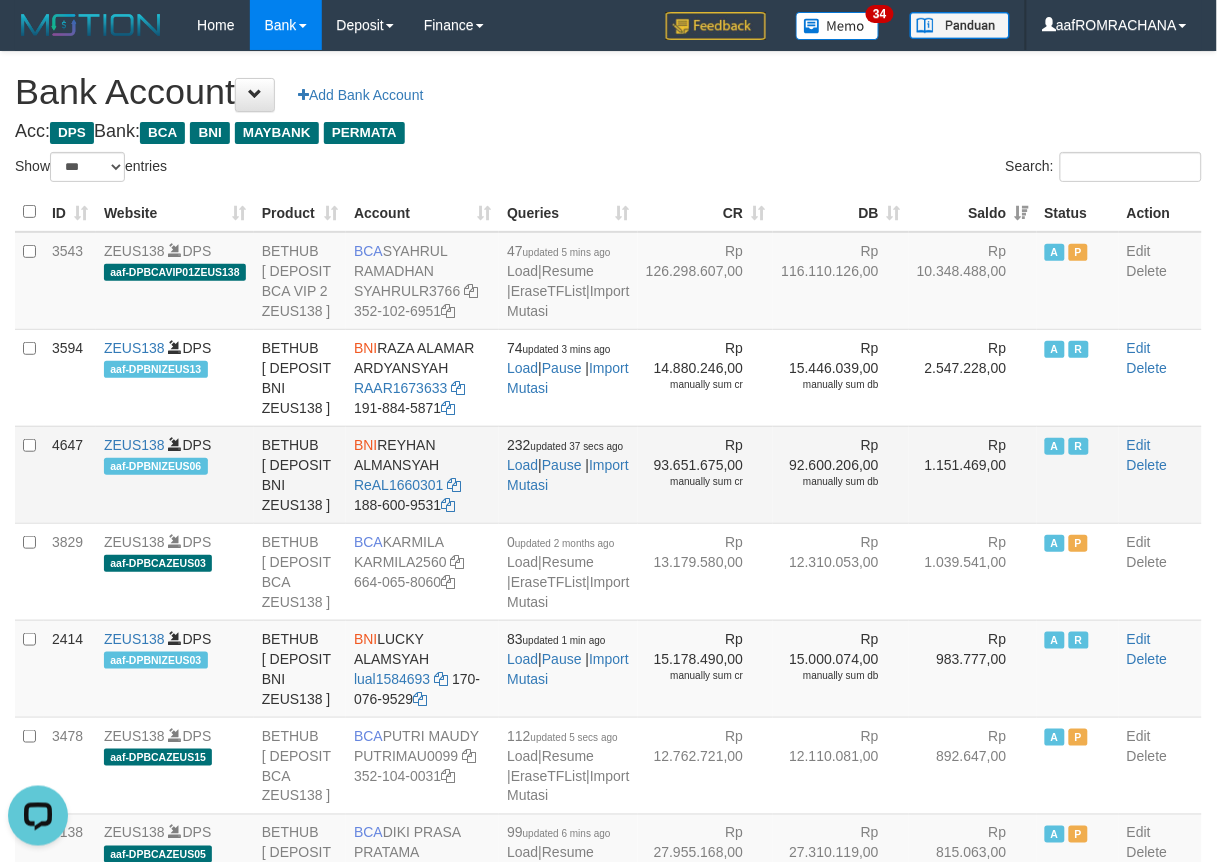 scroll, scrollTop: 0, scrollLeft: 0, axis: both 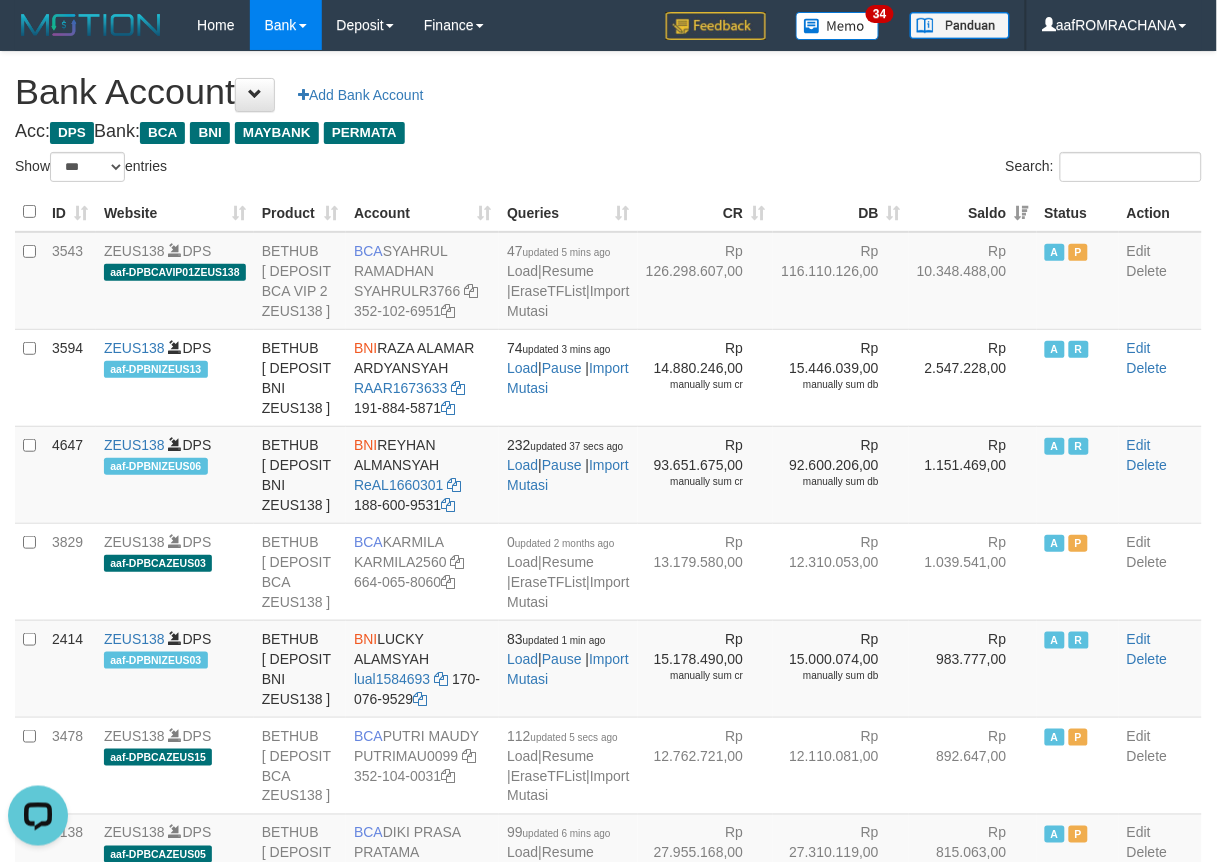 click on "Acc: 										 DPS
Bank:   BCA   BNI   MAYBANK   PERMATA" at bounding box center (608, 132) 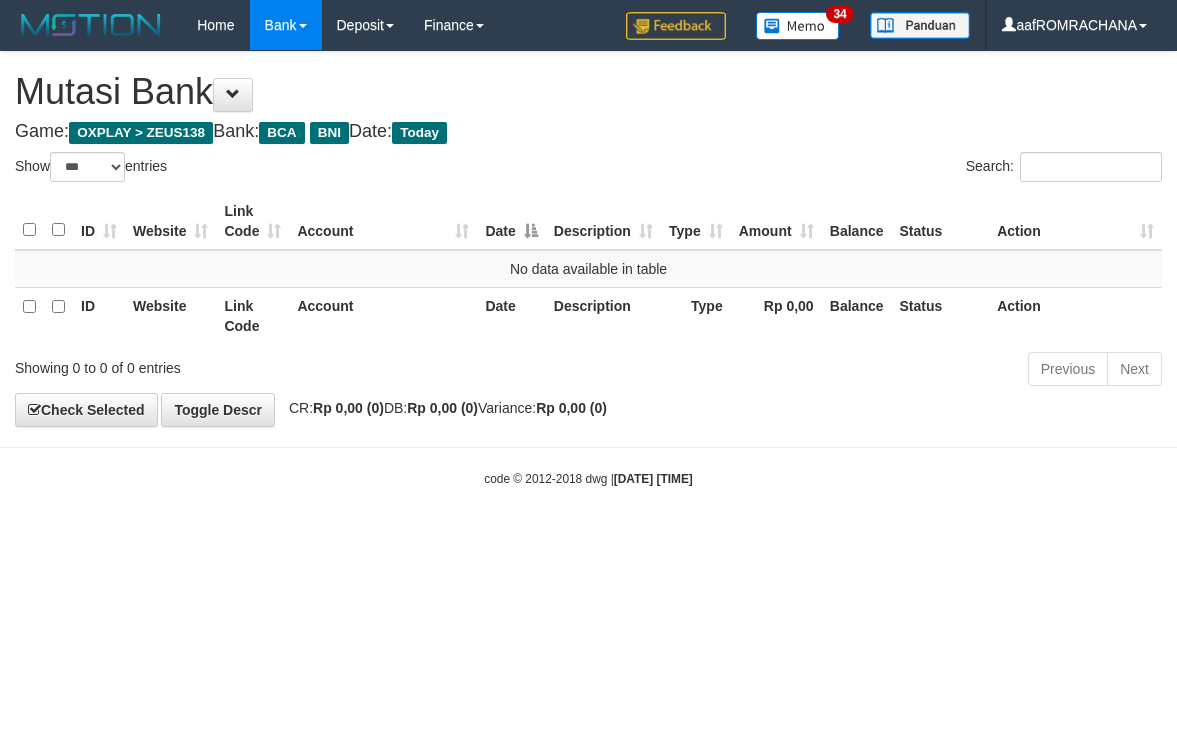 select on "***" 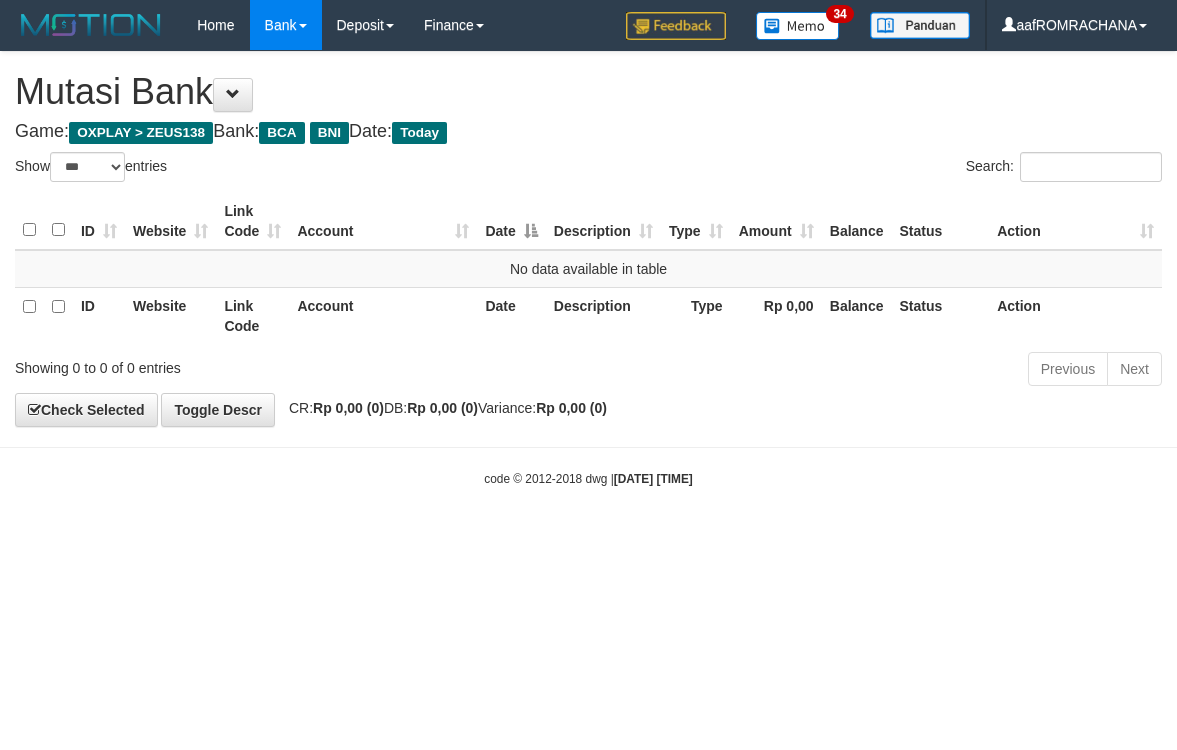 scroll, scrollTop: 0, scrollLeft: 0, axis: both 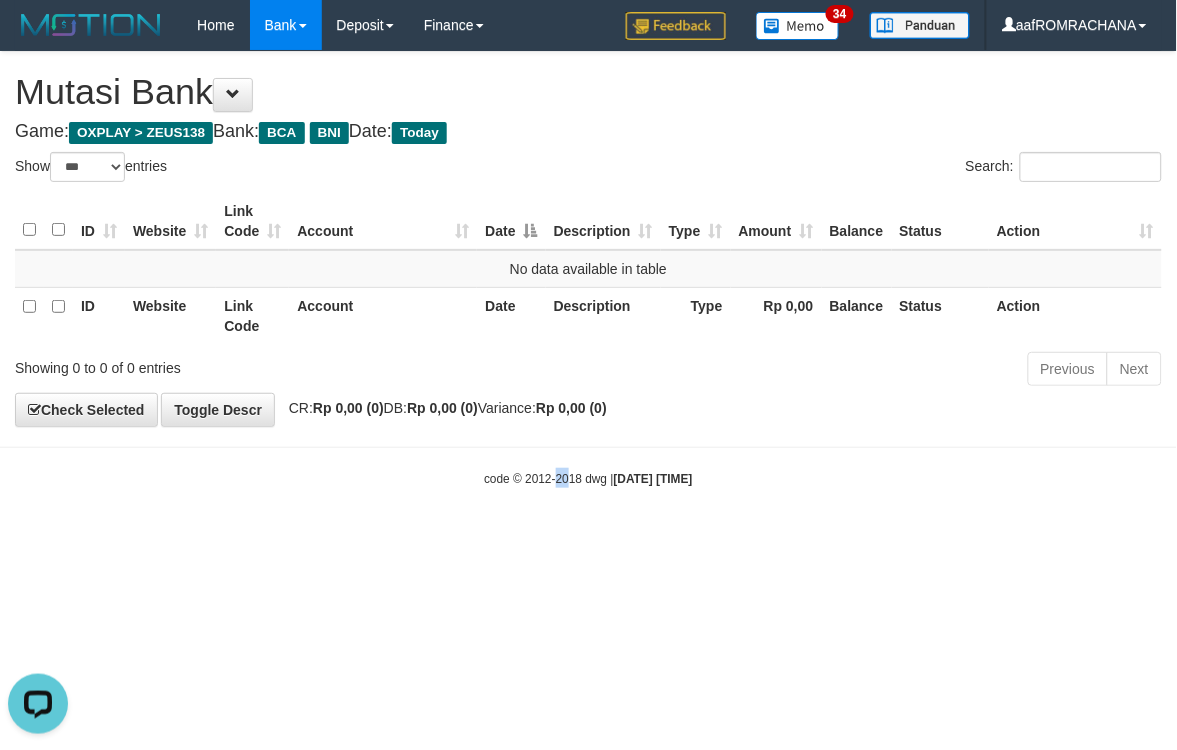 drag, startPoint x: 552, startPoint y: 544, endPoint x: 540, endPoint y: 538, distance: 13.416408 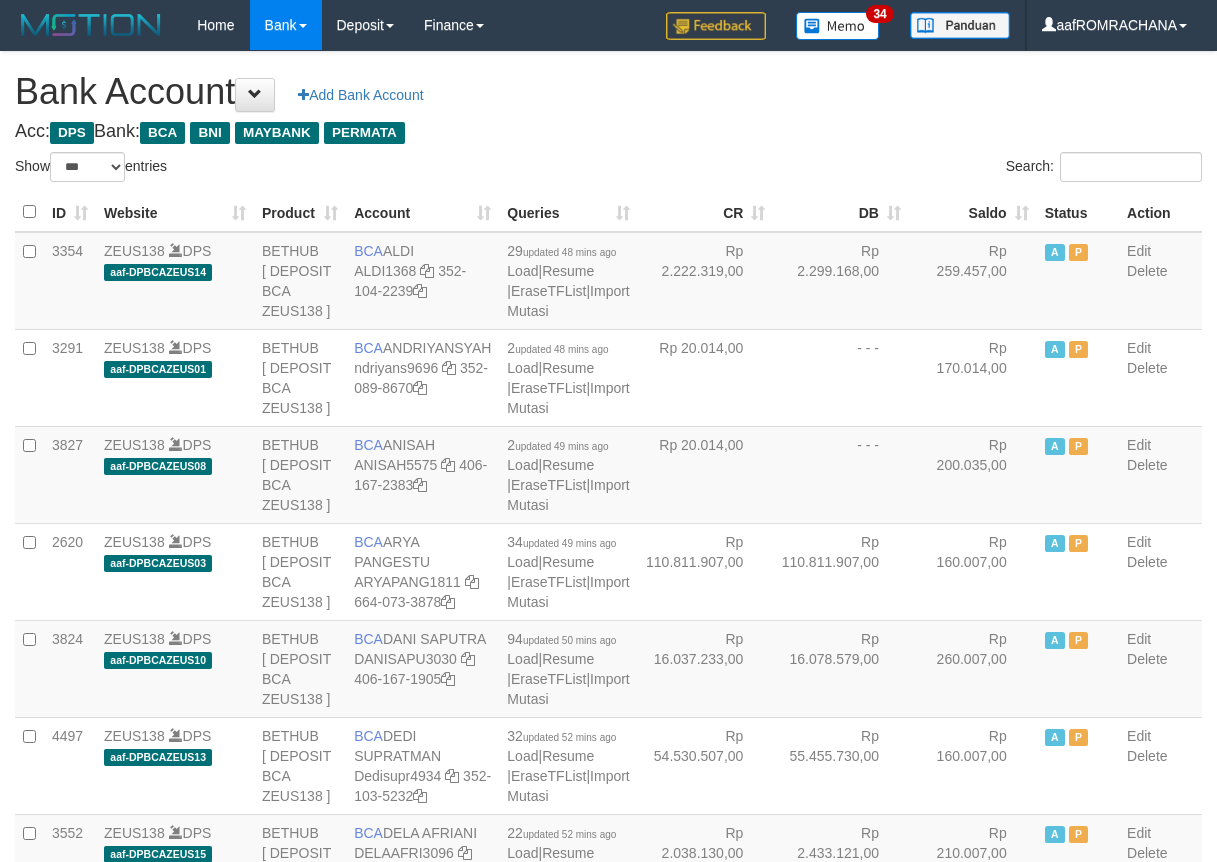select on "***" 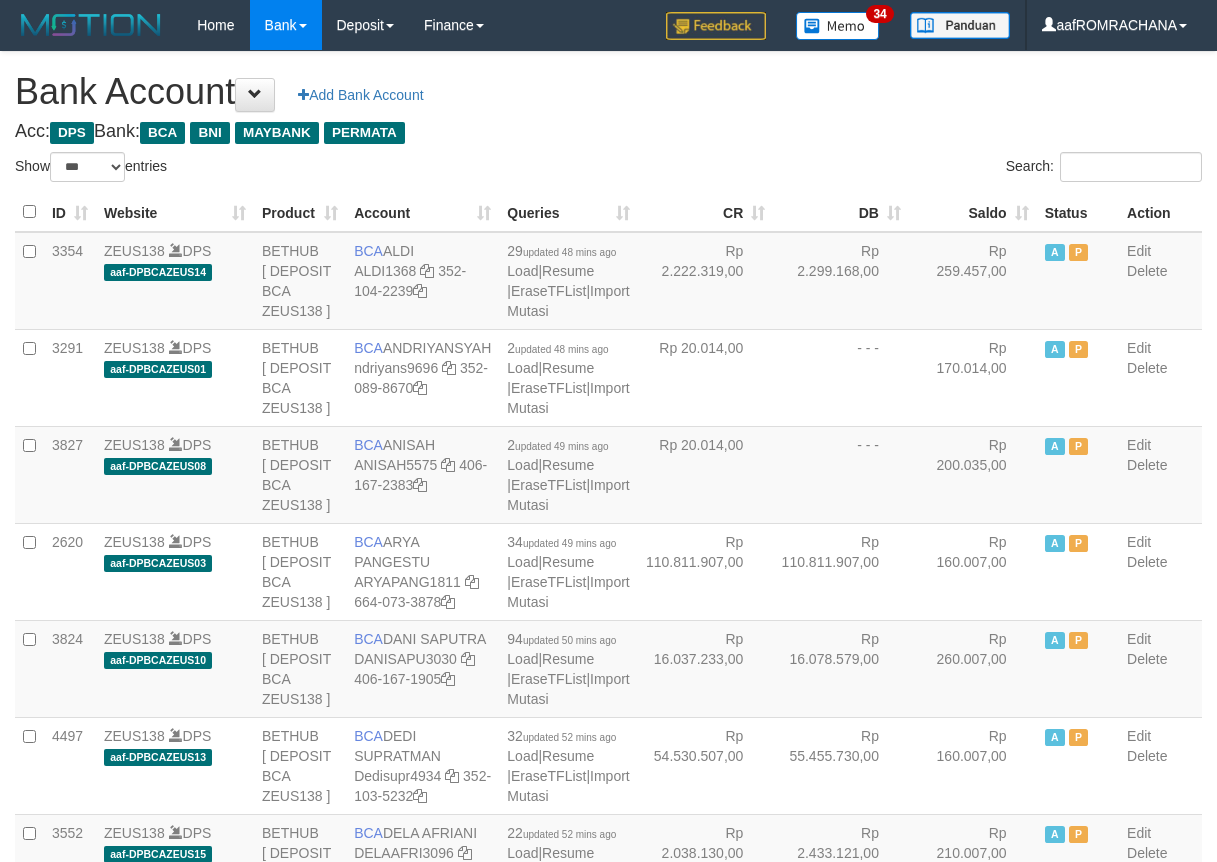 scroll, scrollTop: 0, scrollLeft: 0, axis: both 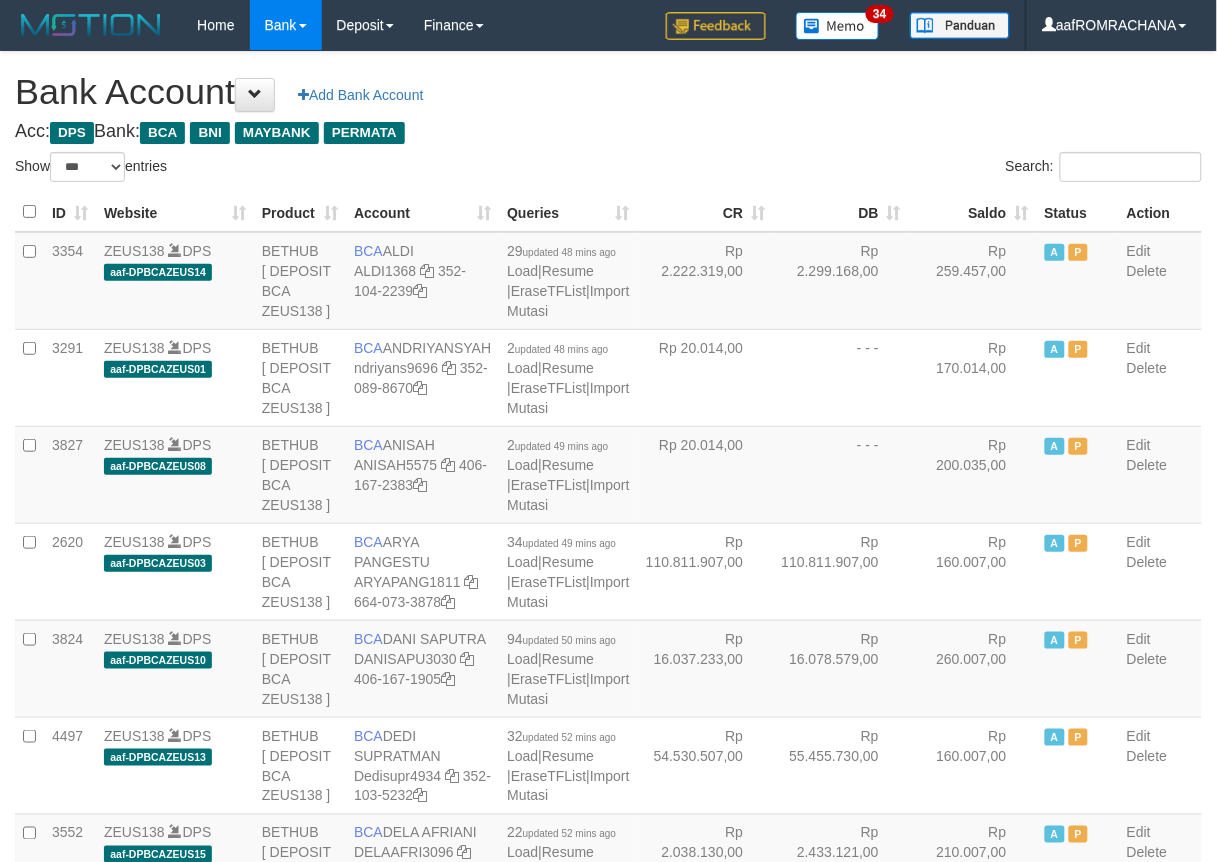click on "Saldo" at bounding box center (973, 212) 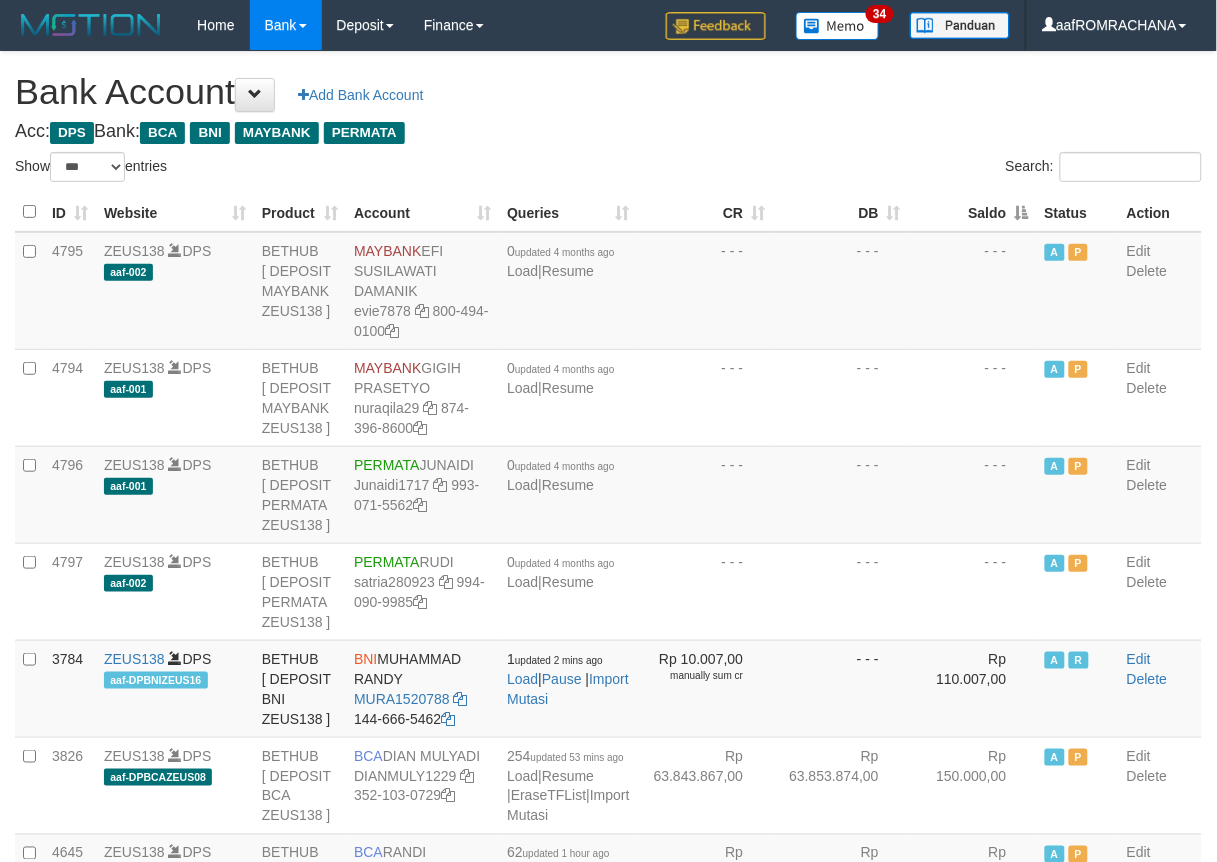 click on "Saldo" at bounding box center (973, 212) 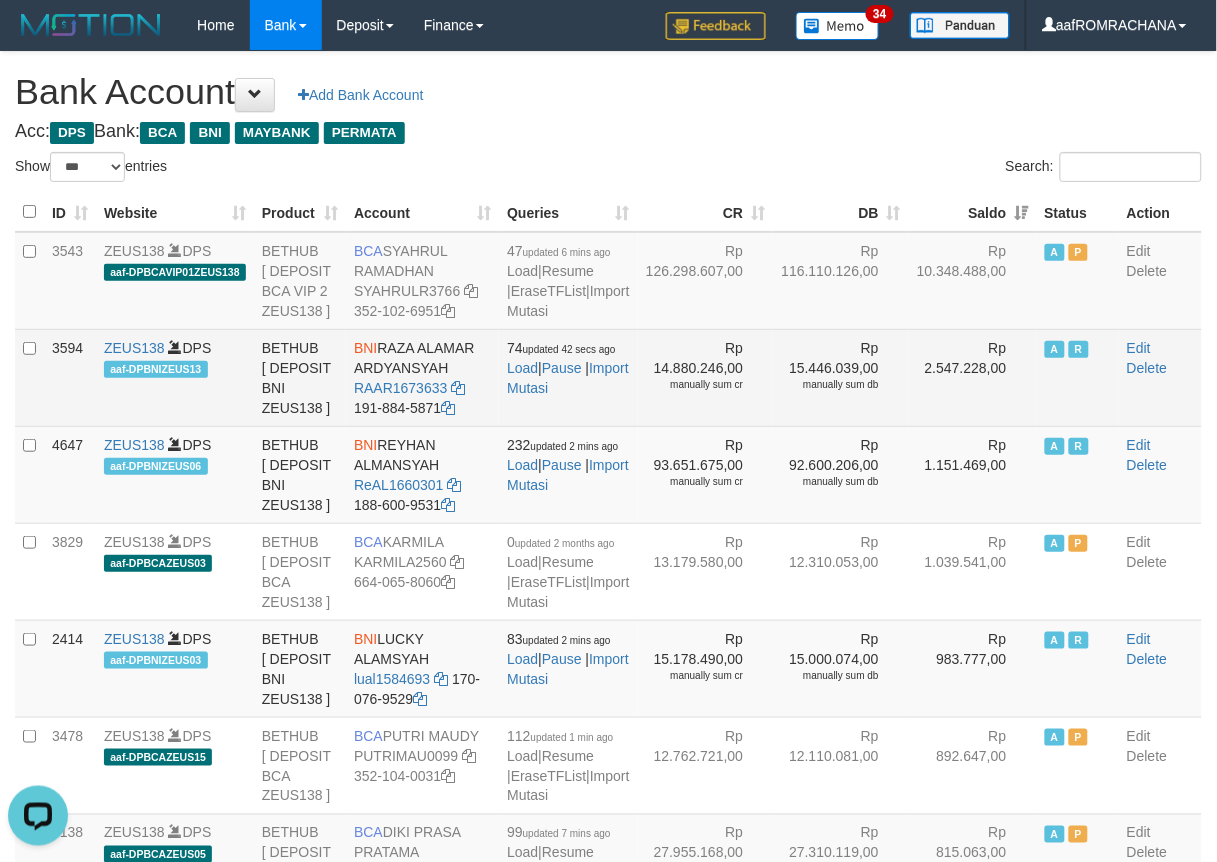 scroll, scrollTop: 0, scrollLeft: 0, axis: both 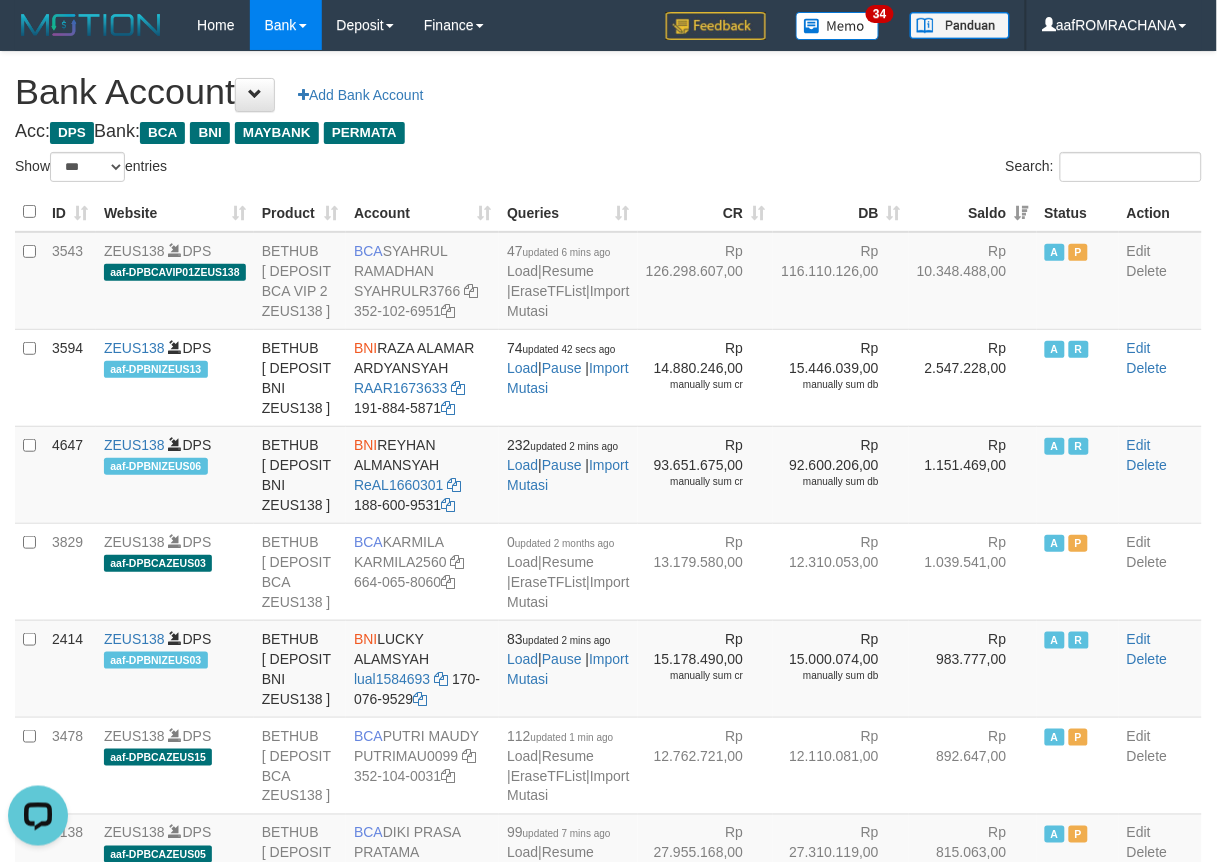 click on "Acc: 										 DPS
Bank:   BCA   BNI   MAYBANK   PERMATA" at bounding box center (608, 132) 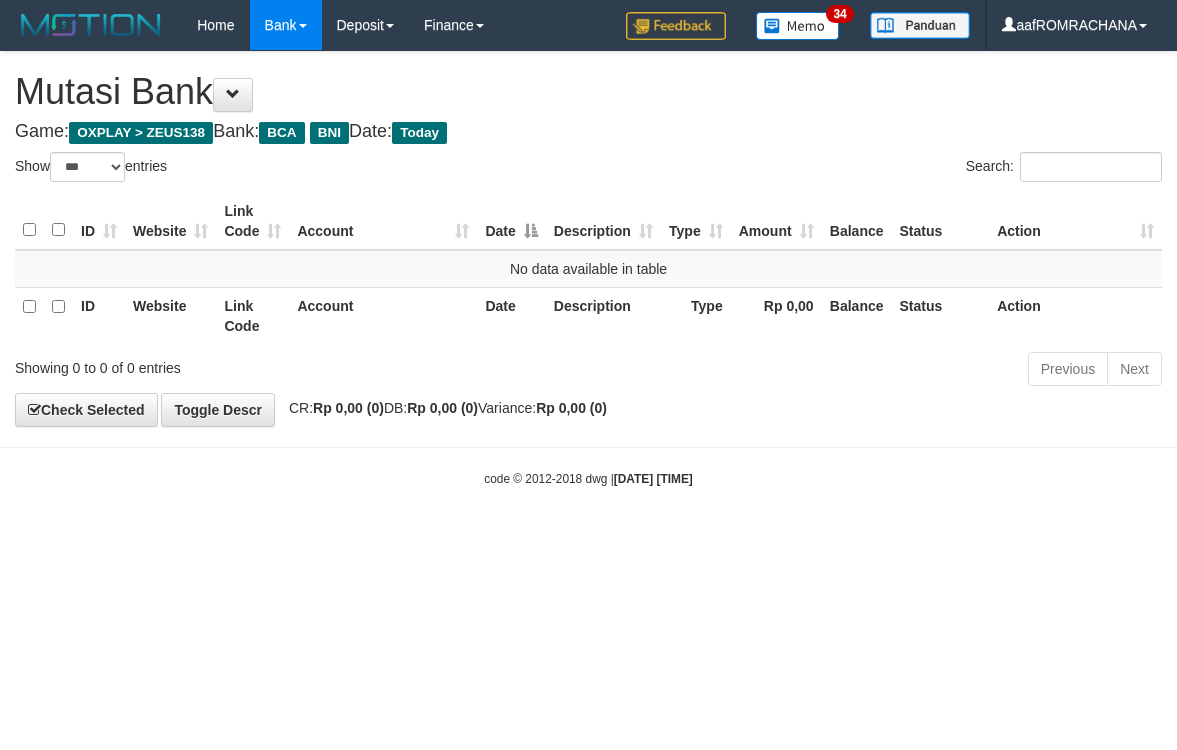 select on "***" 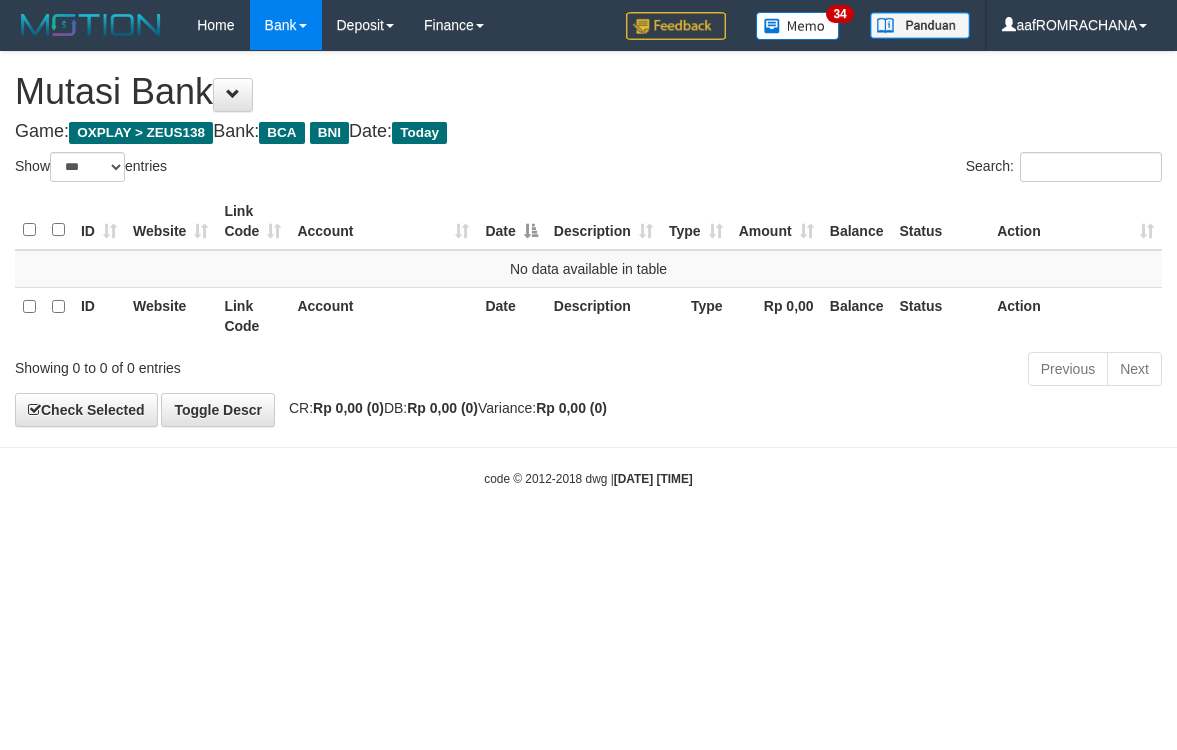 scroll, scrollTop: 0, scrollLeft: 0, axis: both 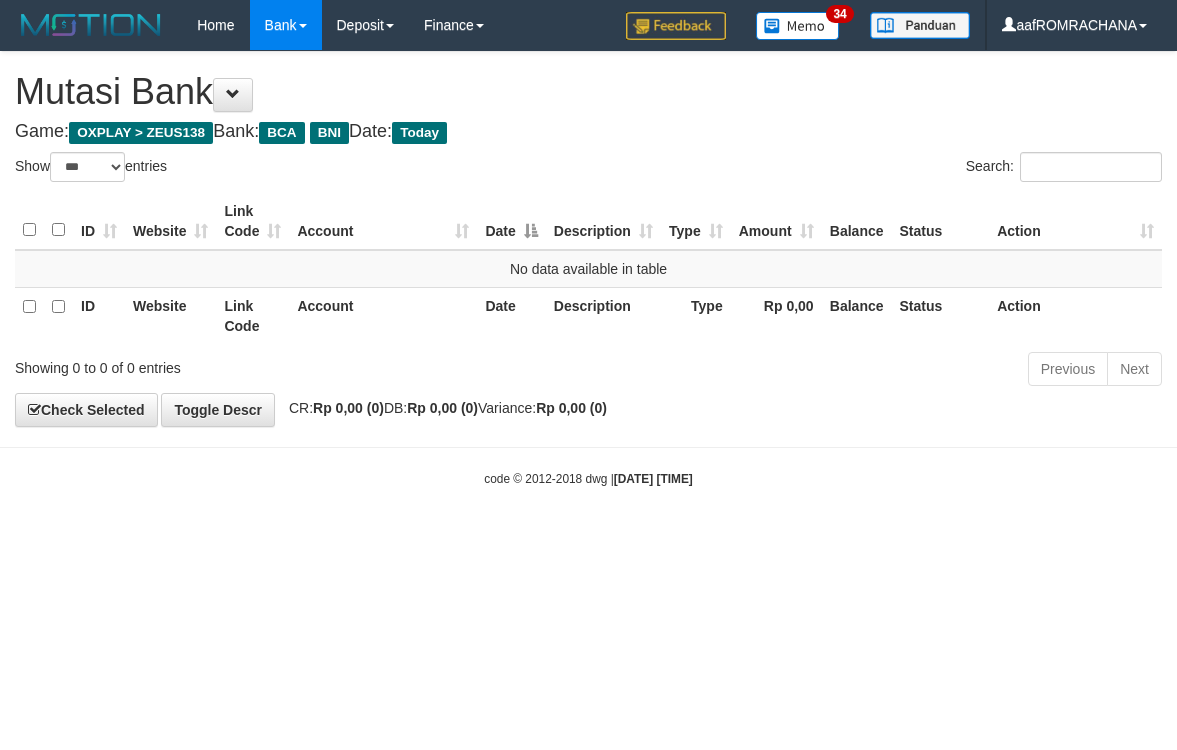 select on "***" 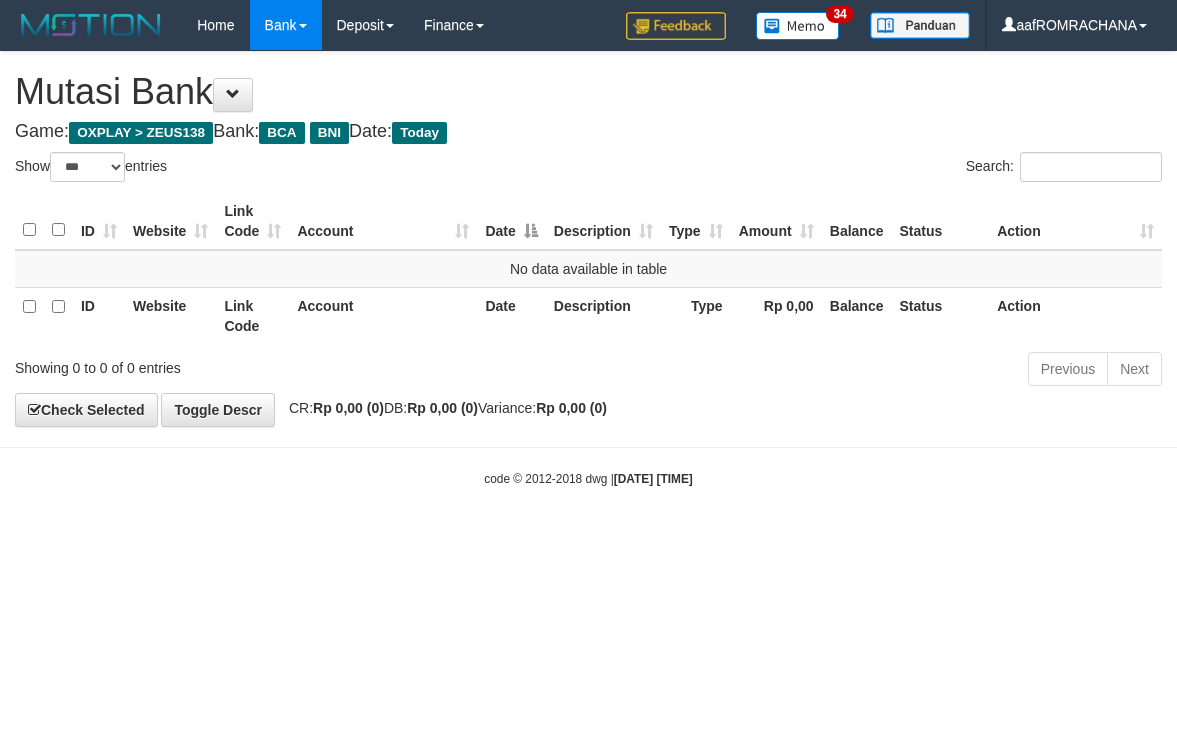 scroll, scrollTop: 0, scrollLeft: 0, axis: both 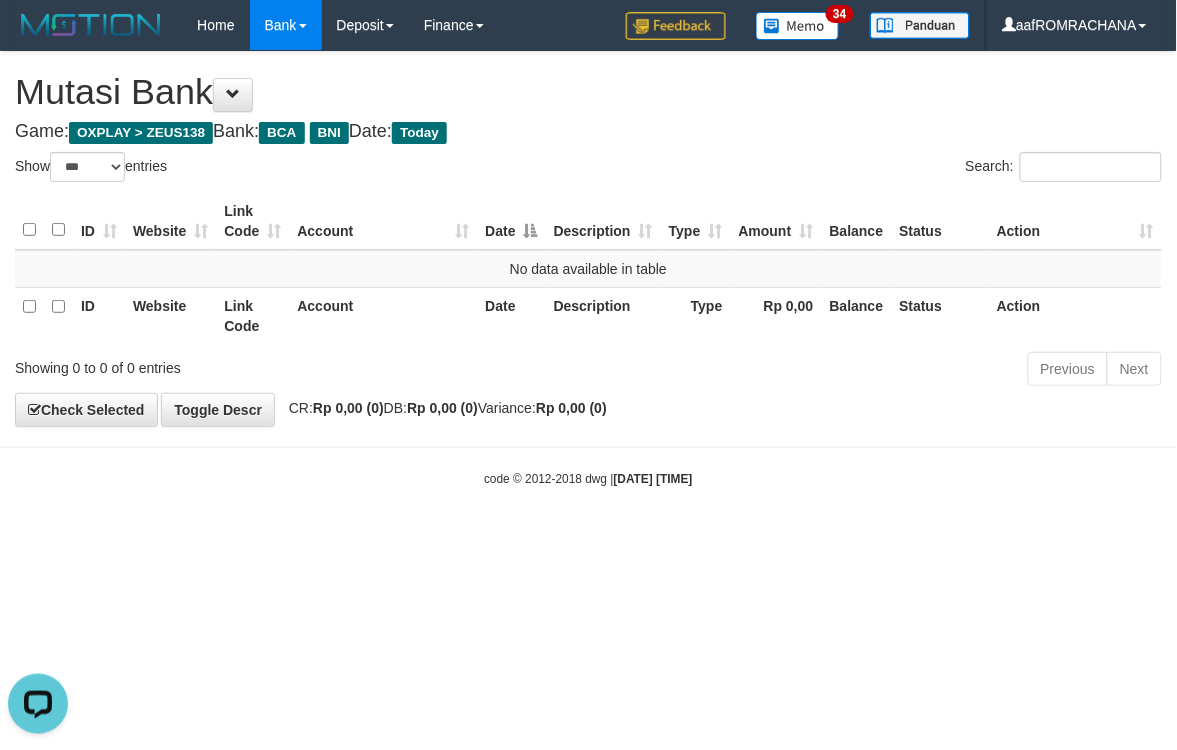 click on "Toggle navigation
Home
Bank
Account List
Load
By Website
Group
[OXPLAY]													ZEUS138
By Load Group (DPS)
Sync" at bounding box center (588, 269) 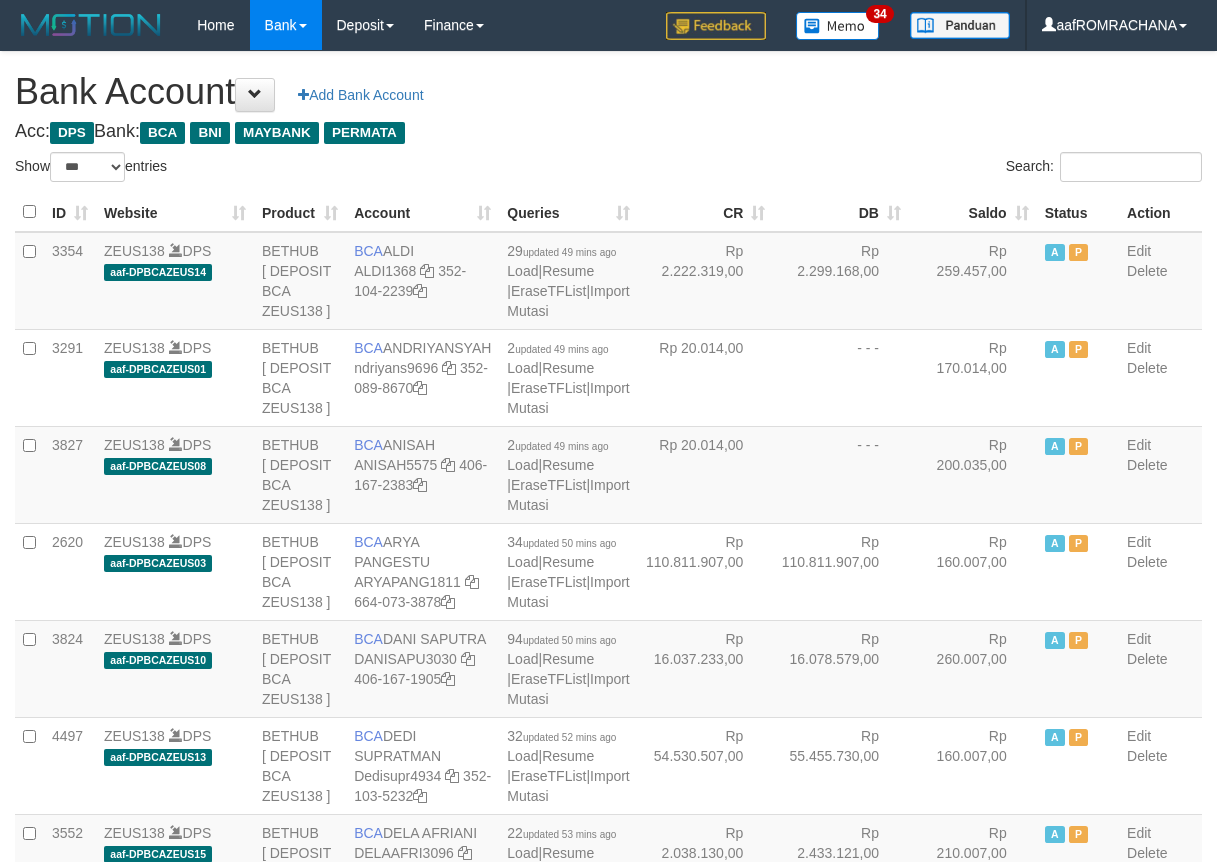 select on "***" 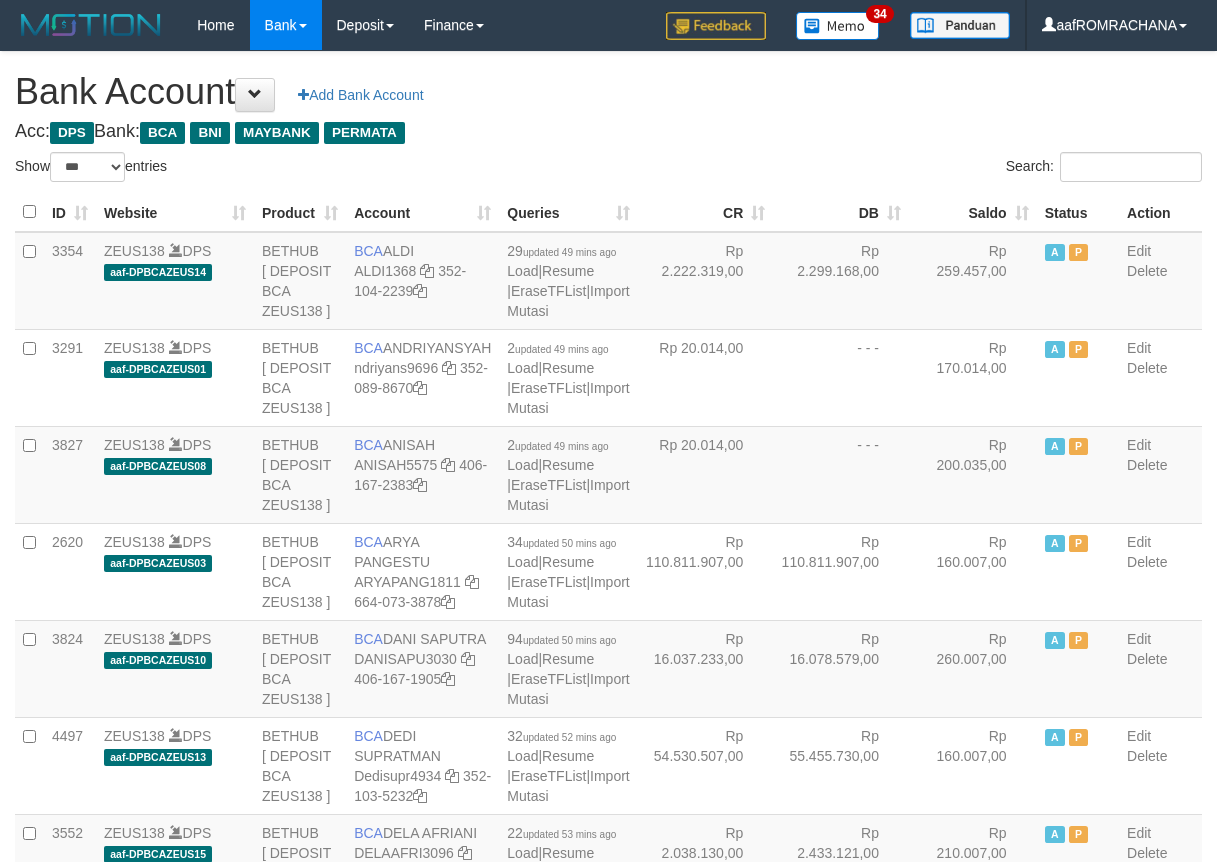 scroll, scrollTop: 0, scrollLeft: 0, axis: both 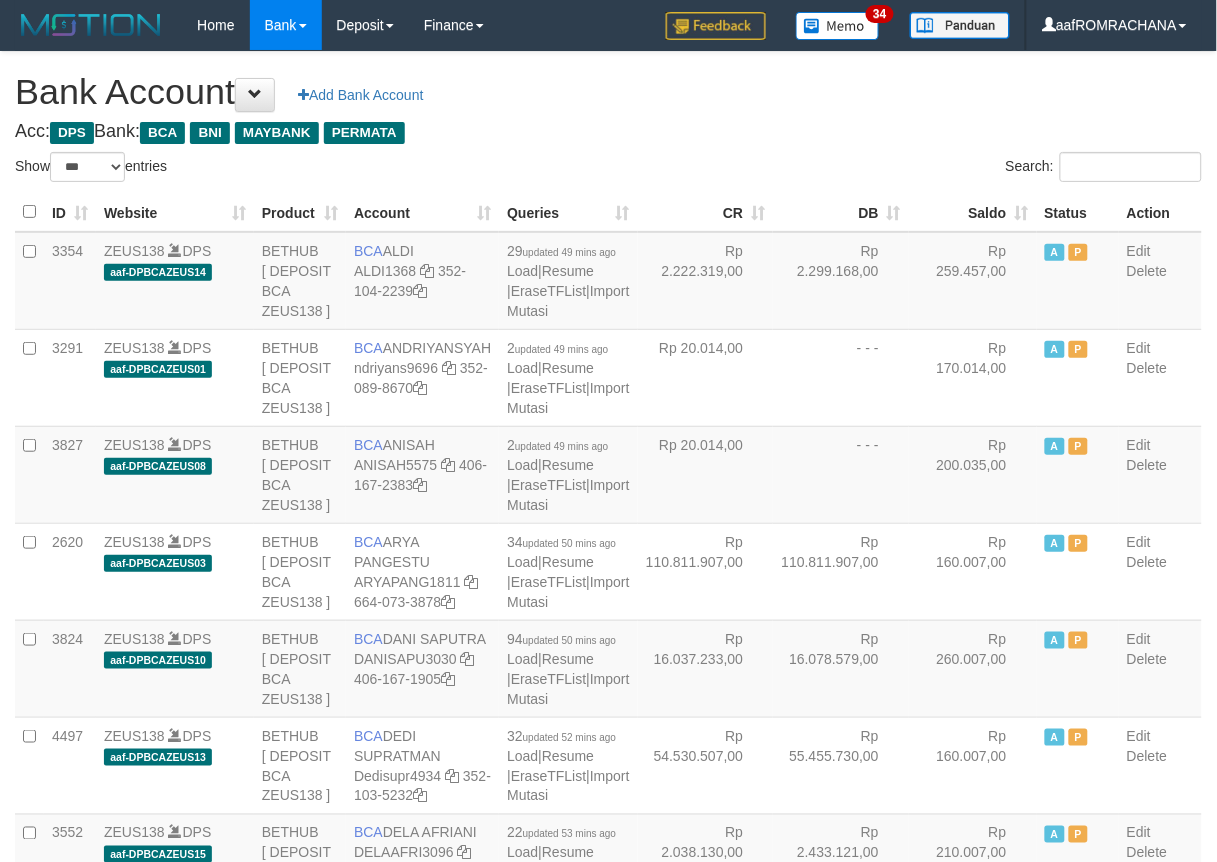 click on "Saldo" at bounding box center (973, 212) 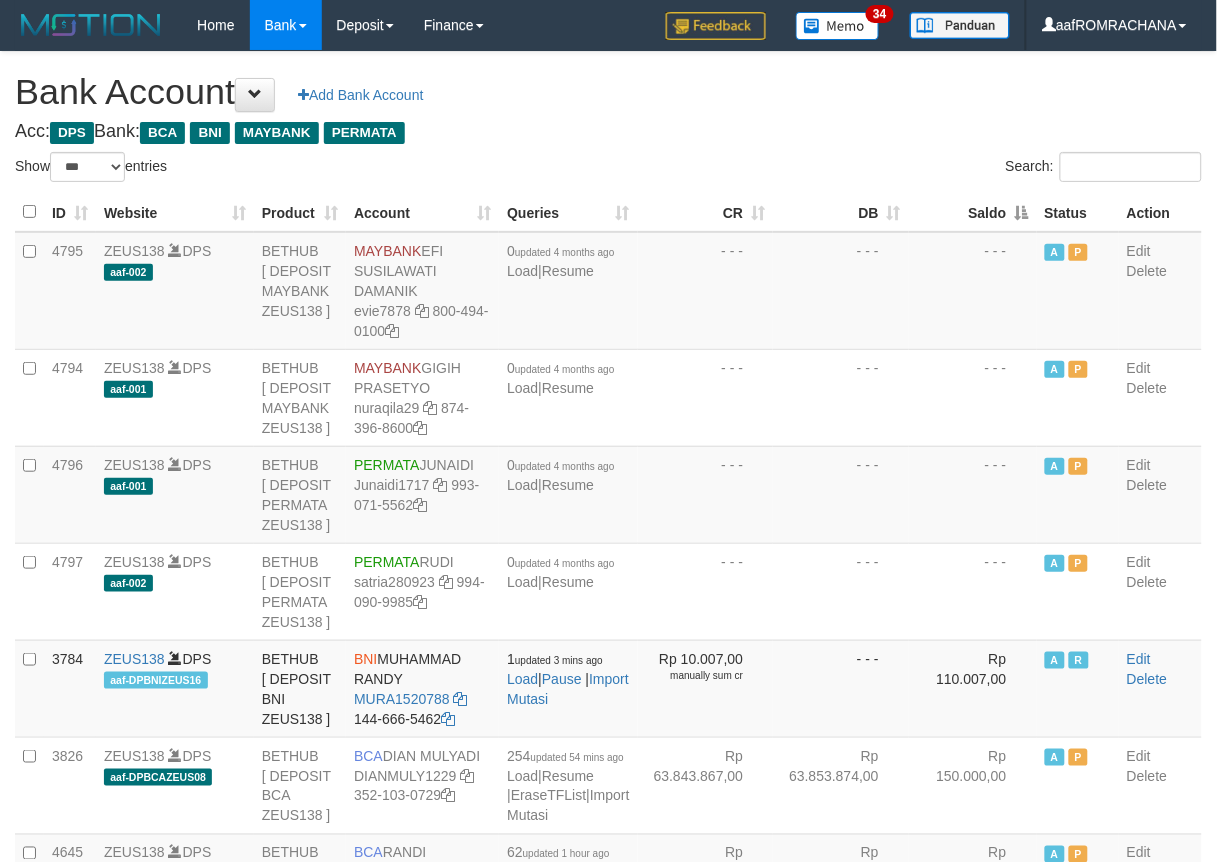 click on "Saldo" at bounding box center (973, 212) 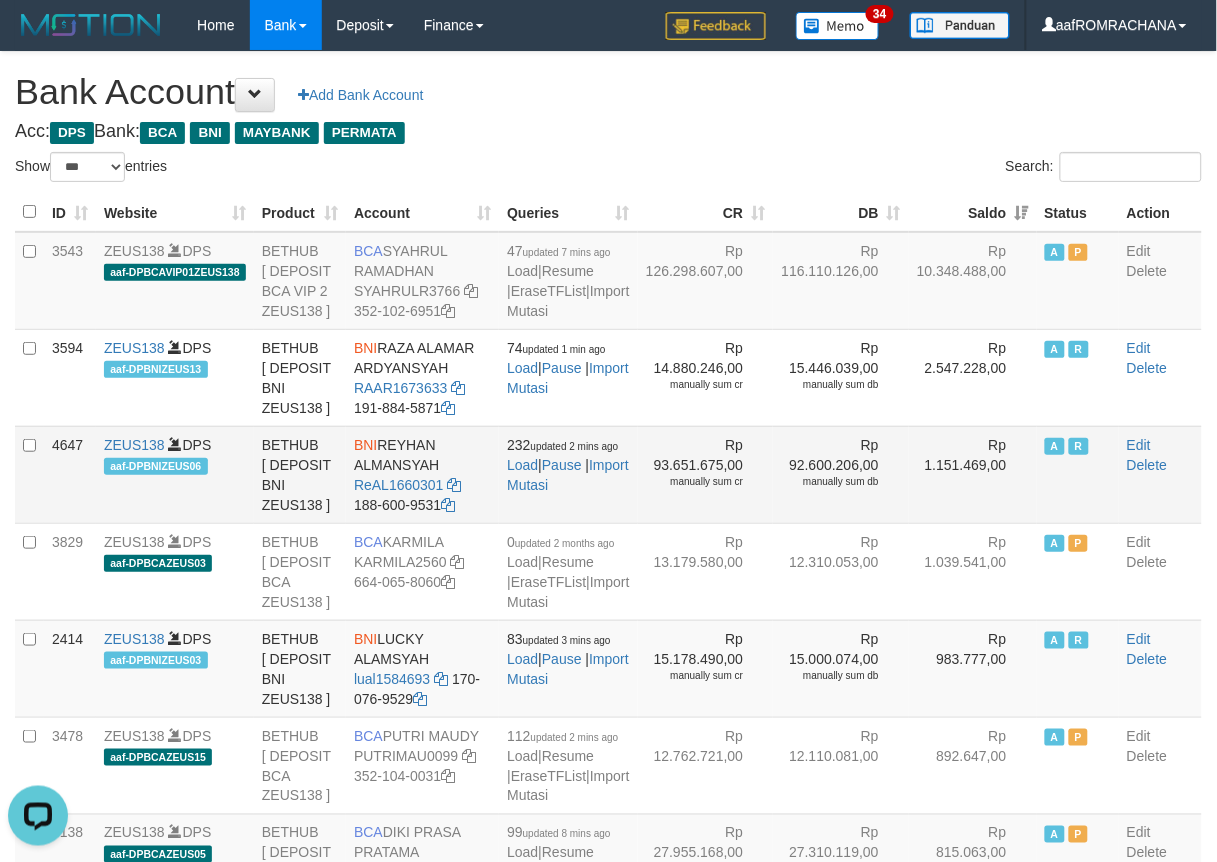 scroll, scrollTop: 0, scrollLeft: 0, axis: both 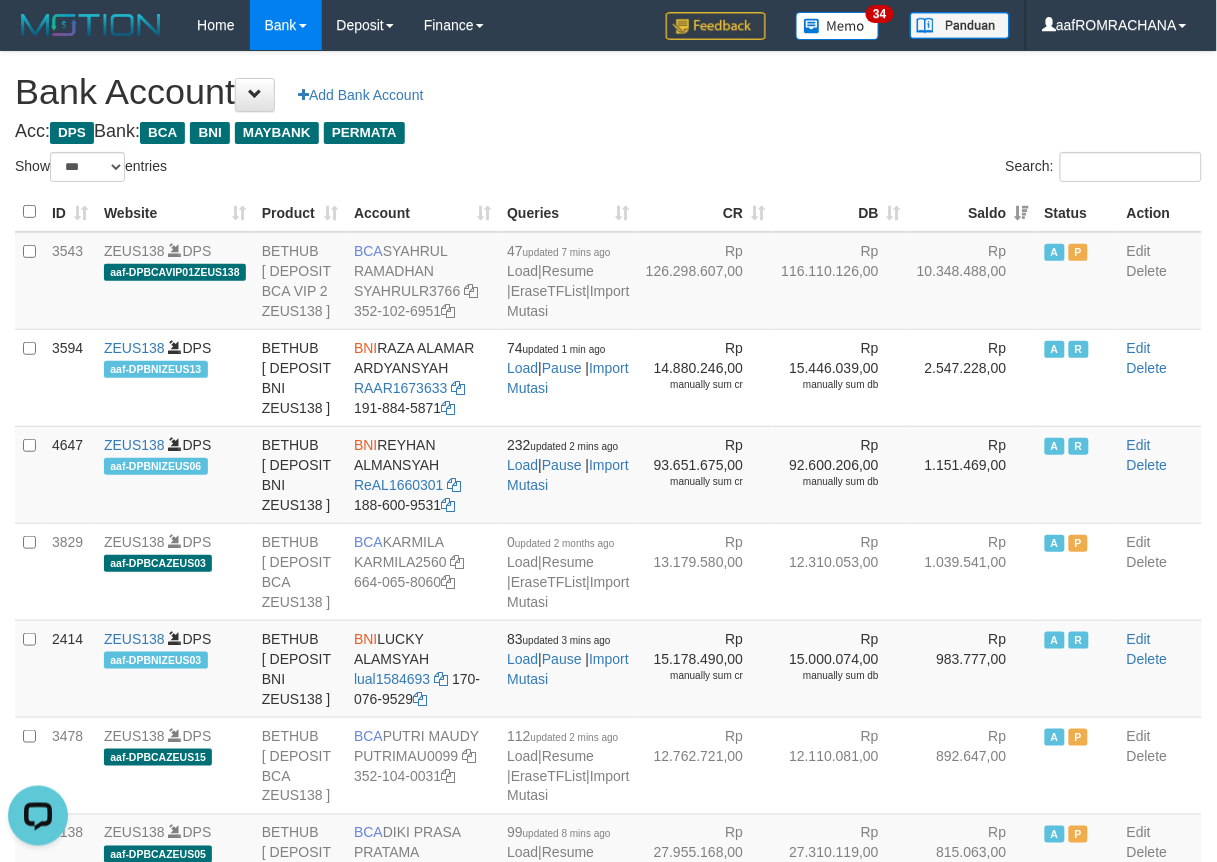 click on "Acc: 										 DPS
Bank:   BCA   BNI   MAYBANK   PERMATA" at bounding box center (608, 132) 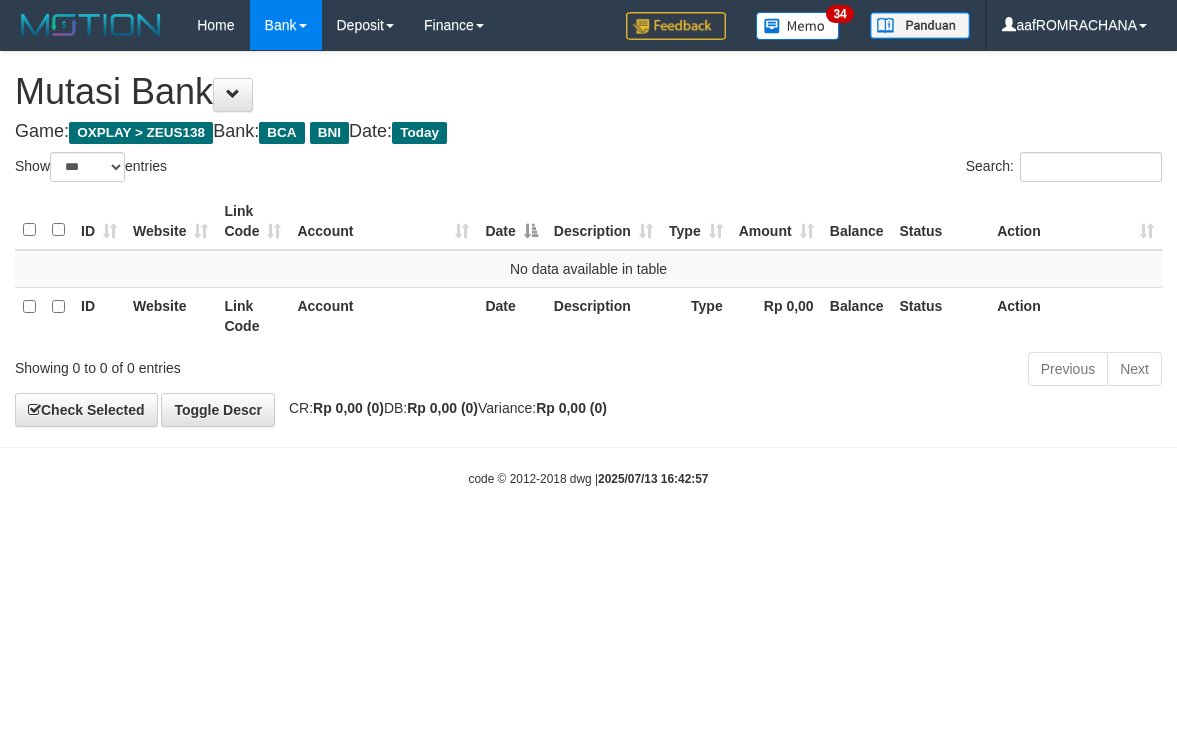 select on "***" 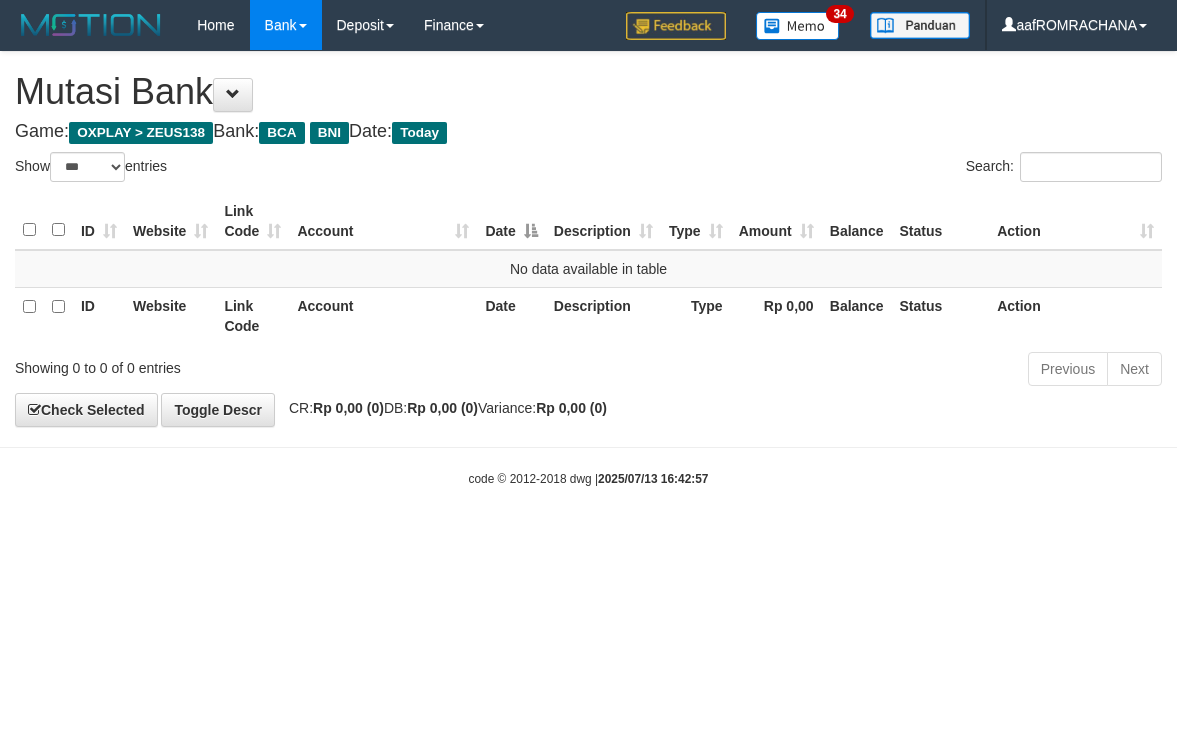 scroll, scrollTop: 0, scrollLeft: 0, axis: both 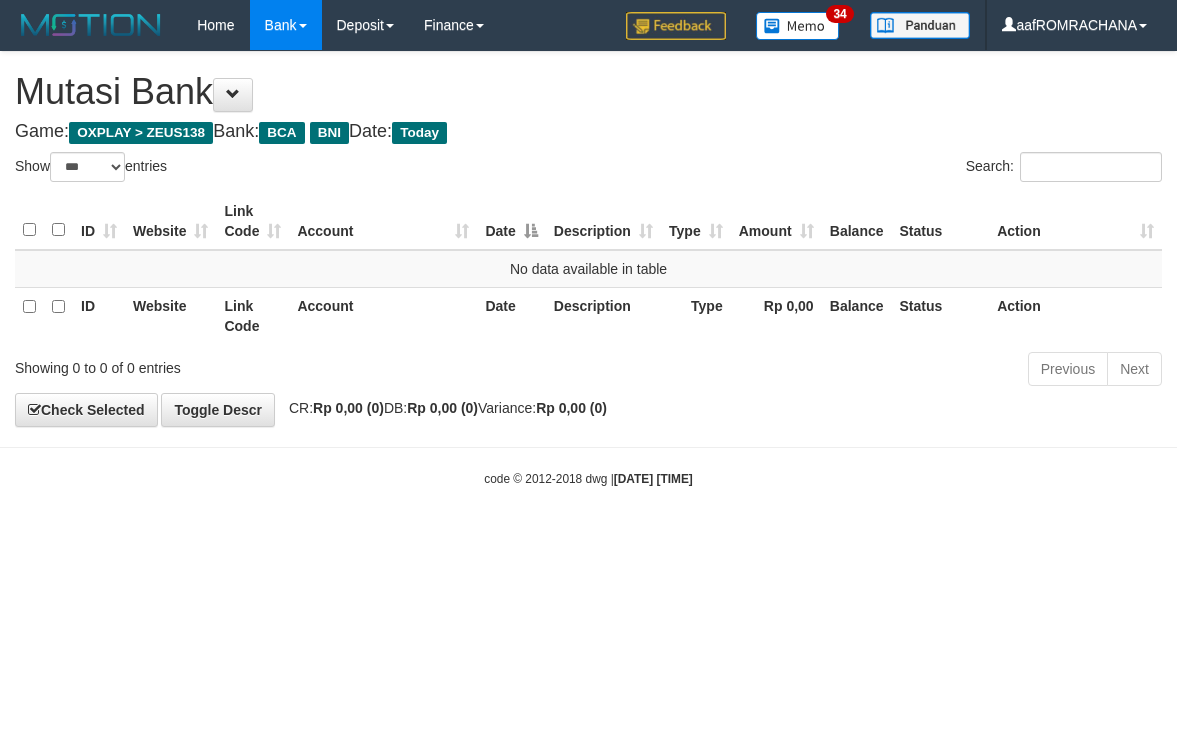 select on "***" 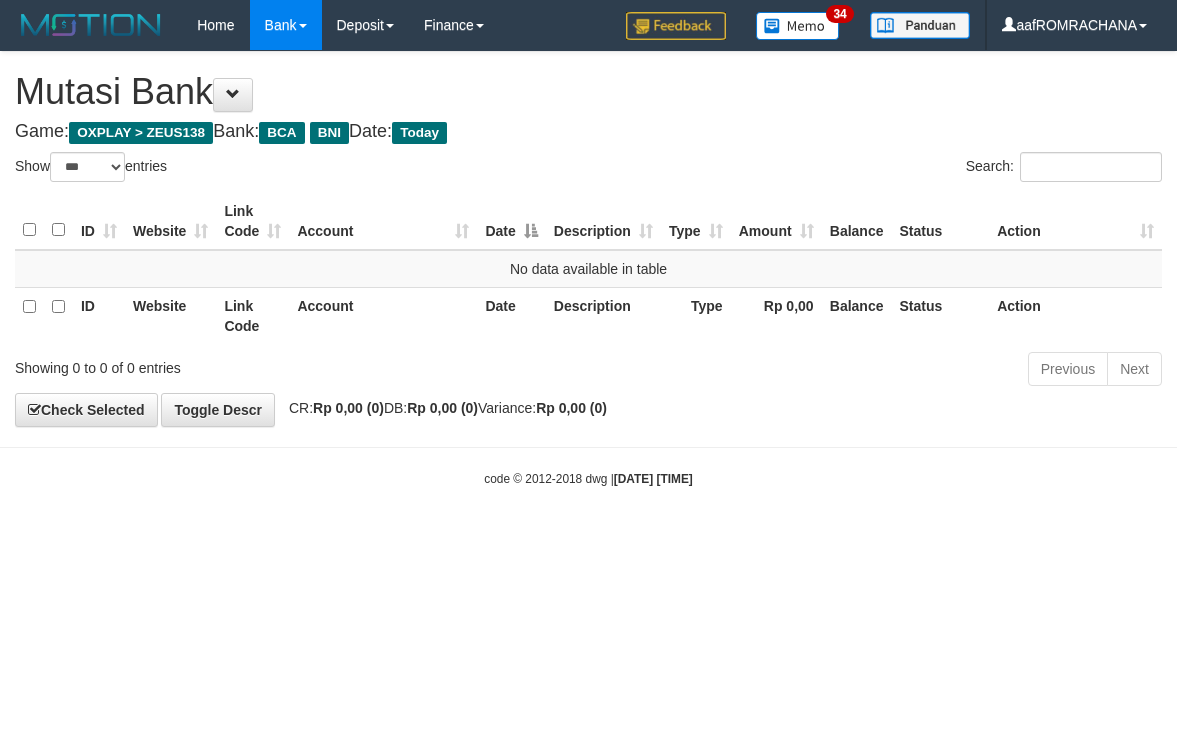 scroll, scrollTop: 0, scrollLeft: 0, axis: both 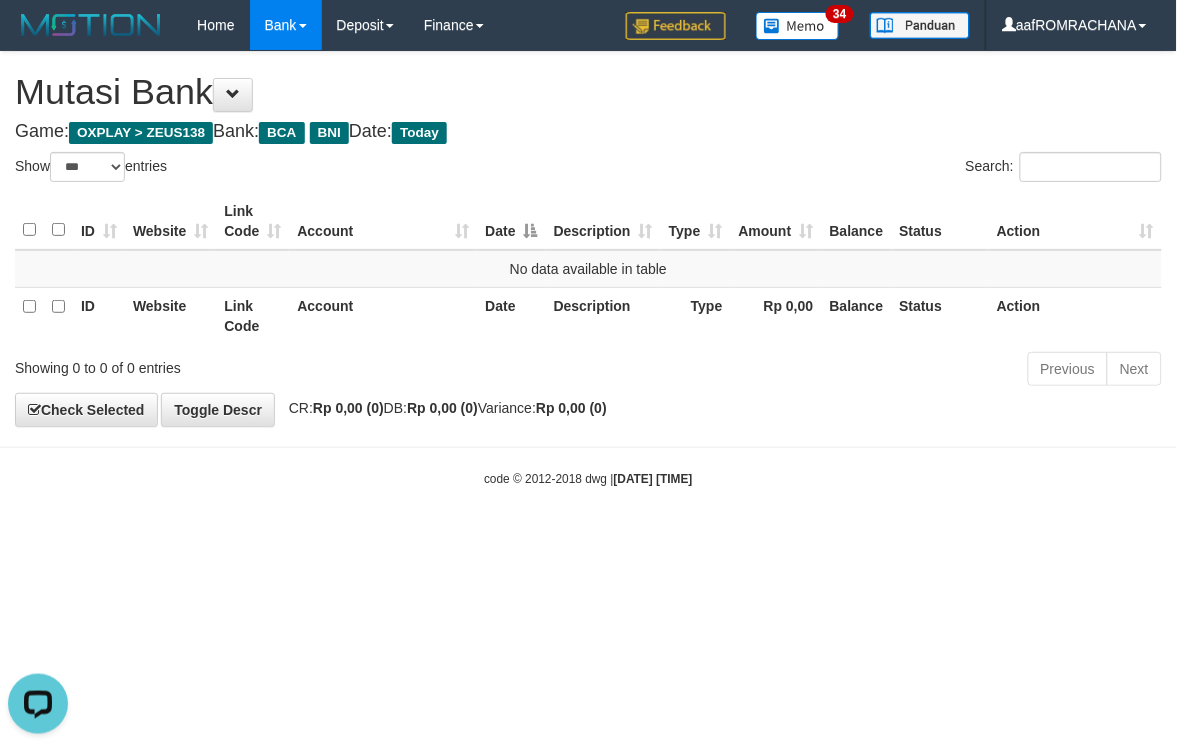 click on "Toggle navigation
Home
Bank
Account List
Load
By Website
Group
[OXPLAY]													ZEUS138
By Load Group (DPS)
Sync" at bounding box center [588, 269] 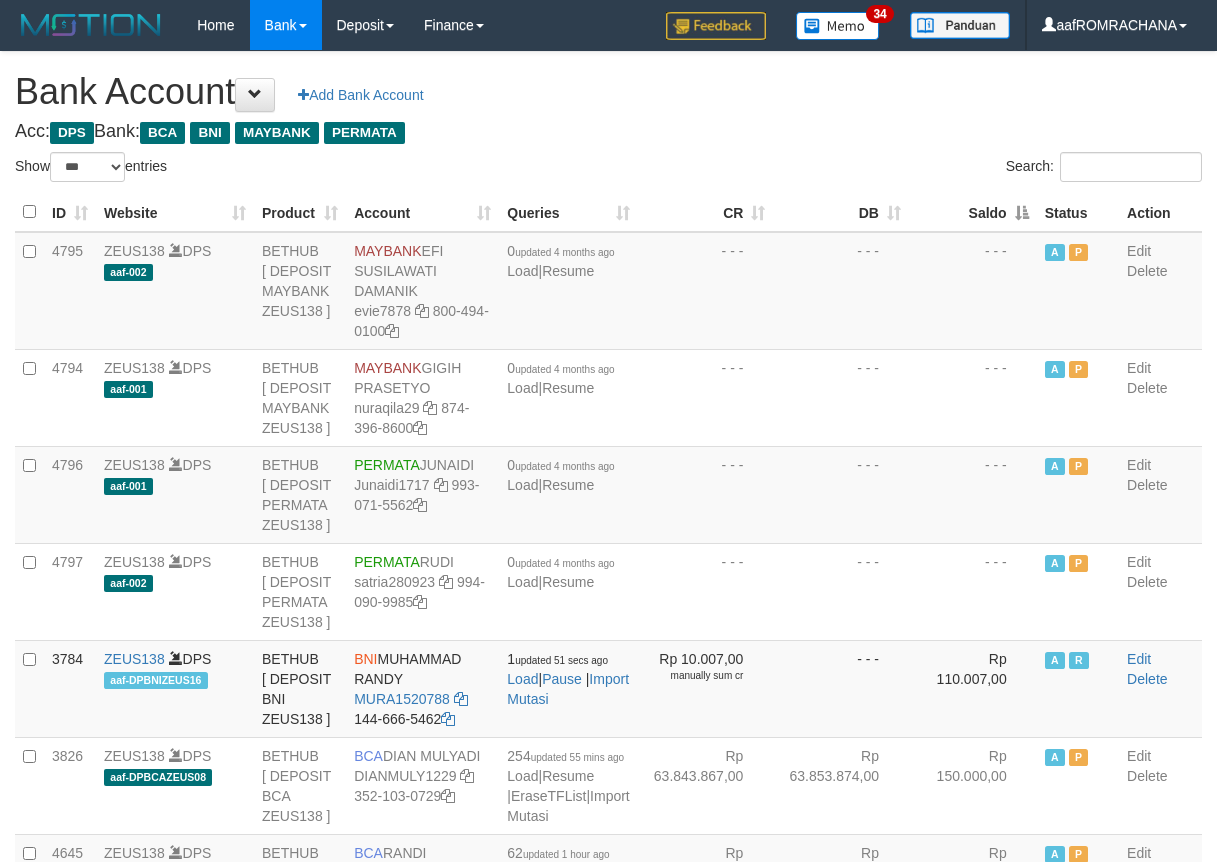 select on "***" 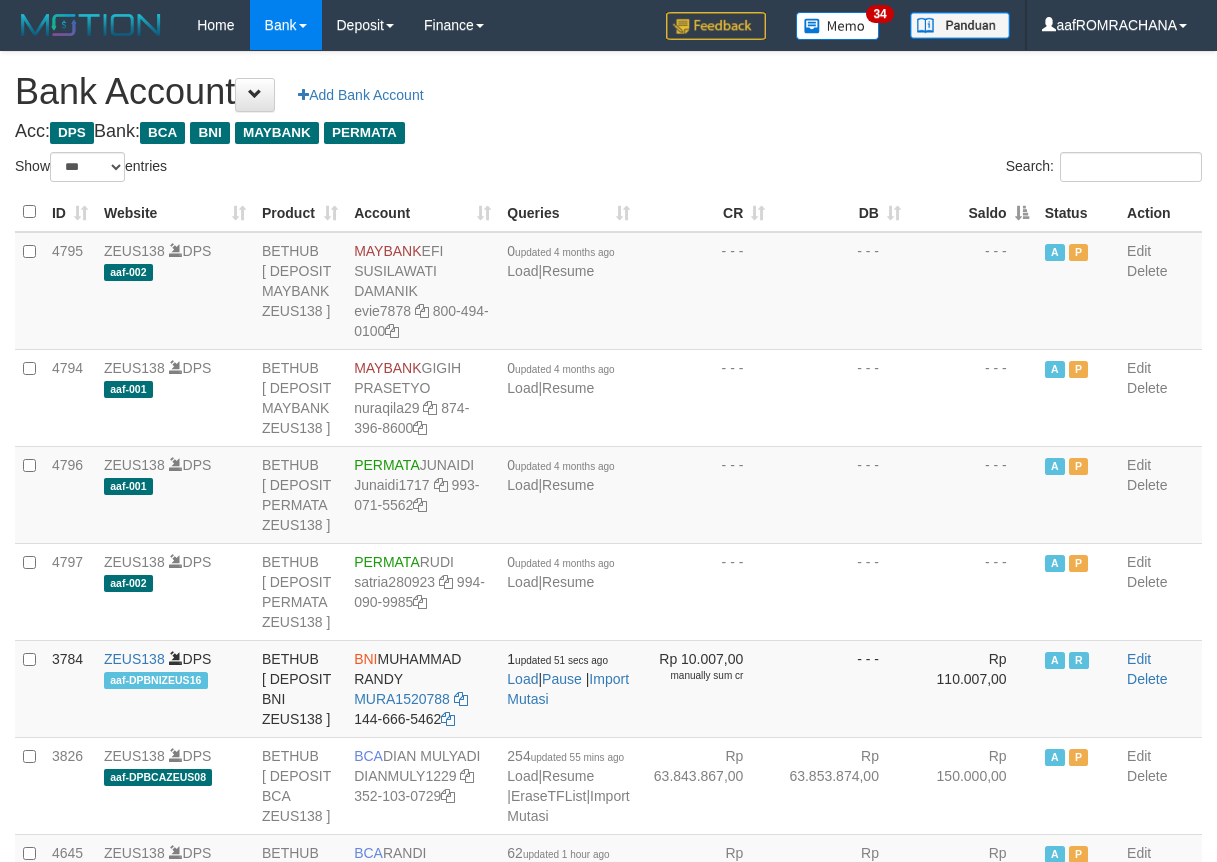 click on "Saldo" at bounding box center [973, 212] 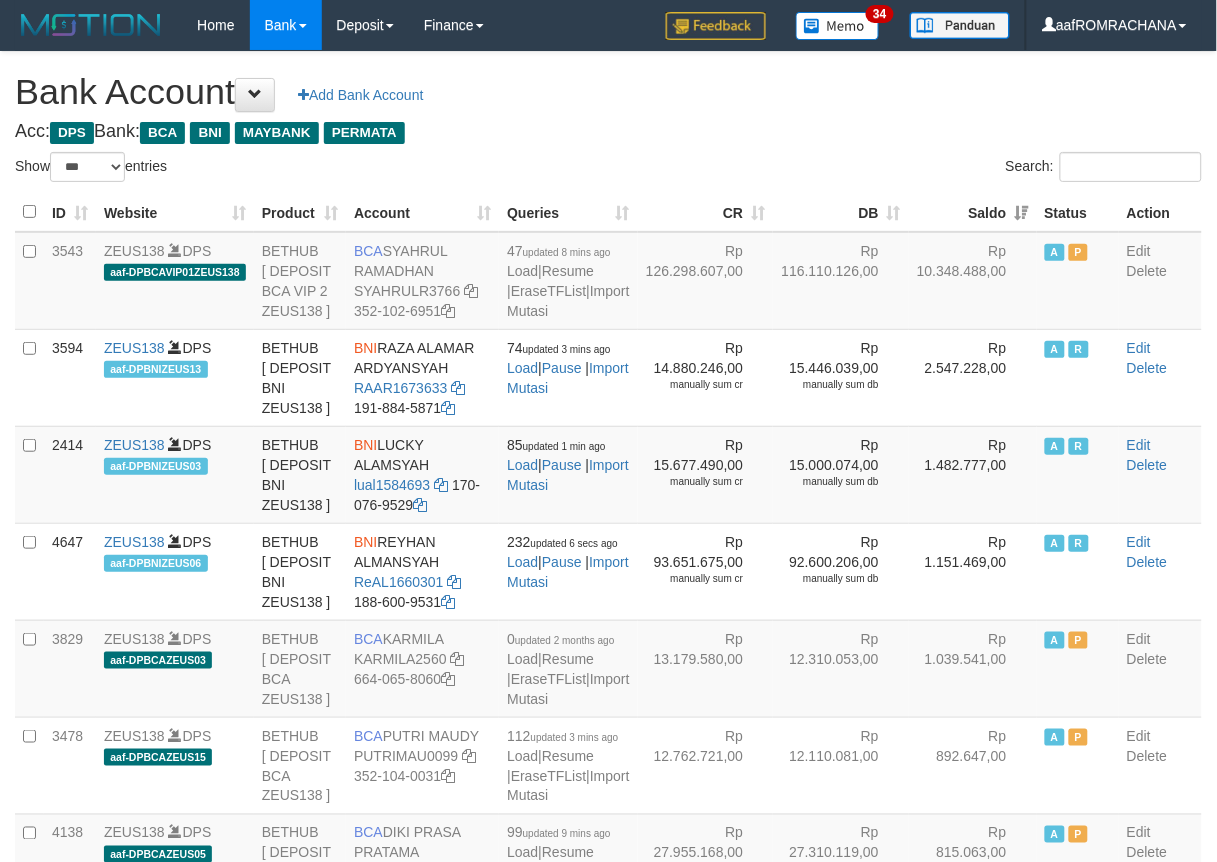click on "Saldo" at bounding box center (973, 212) 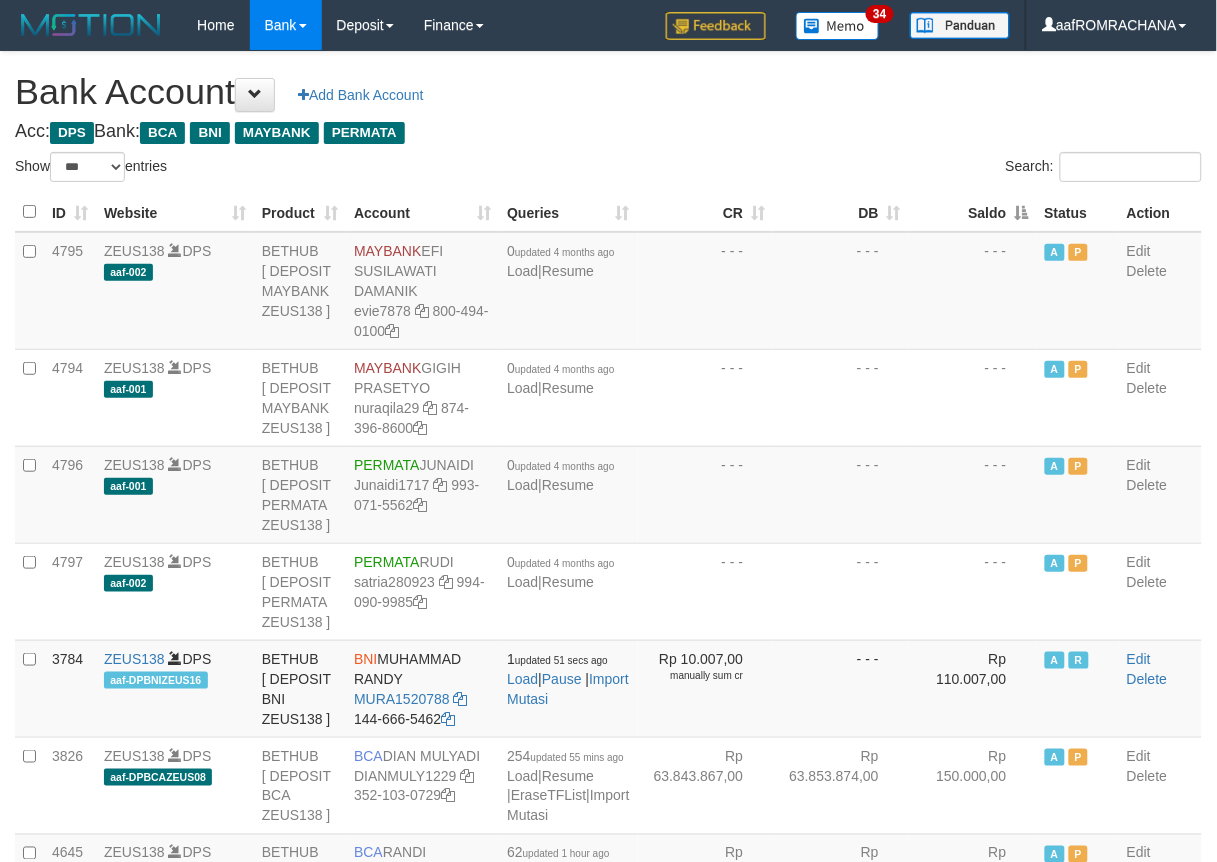 click on "Saldo" at bounding box center [973, 212] 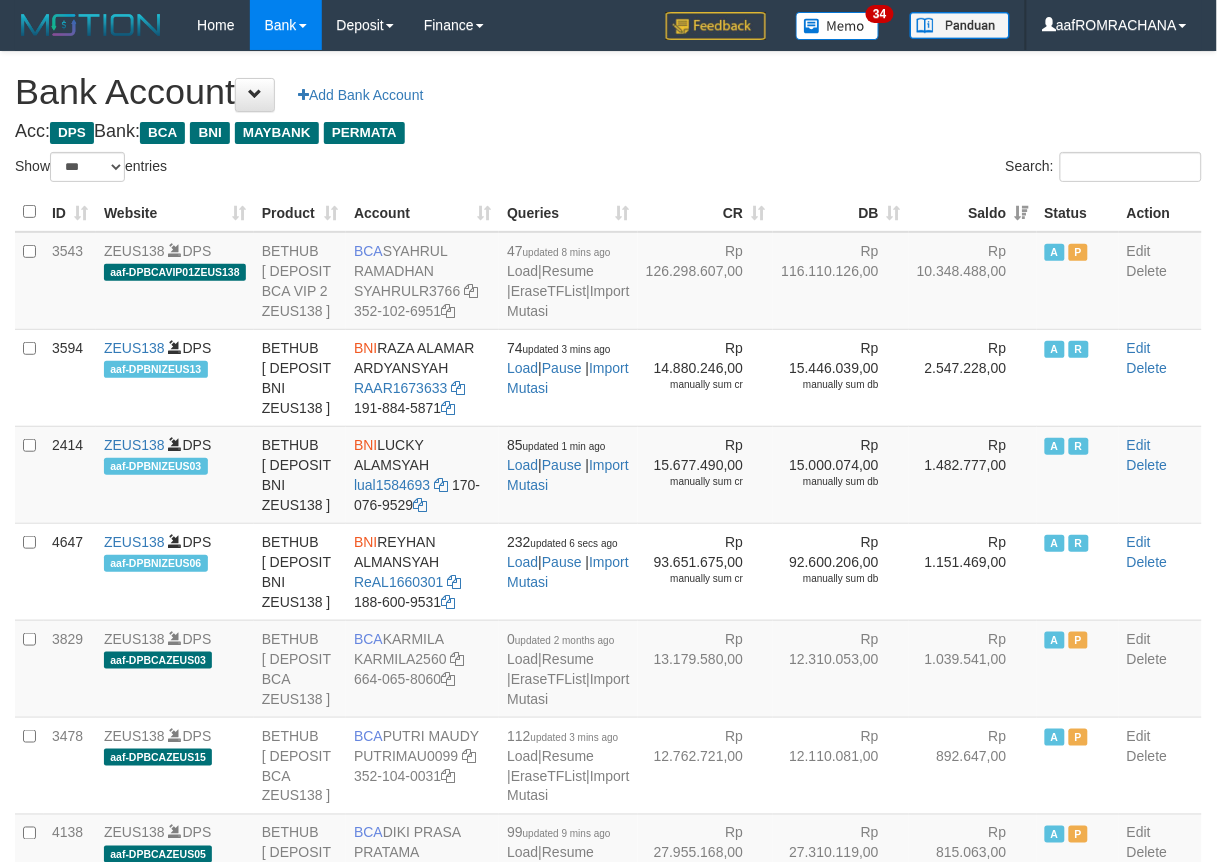 click on "Saldo" at bounding box center [973, 212] 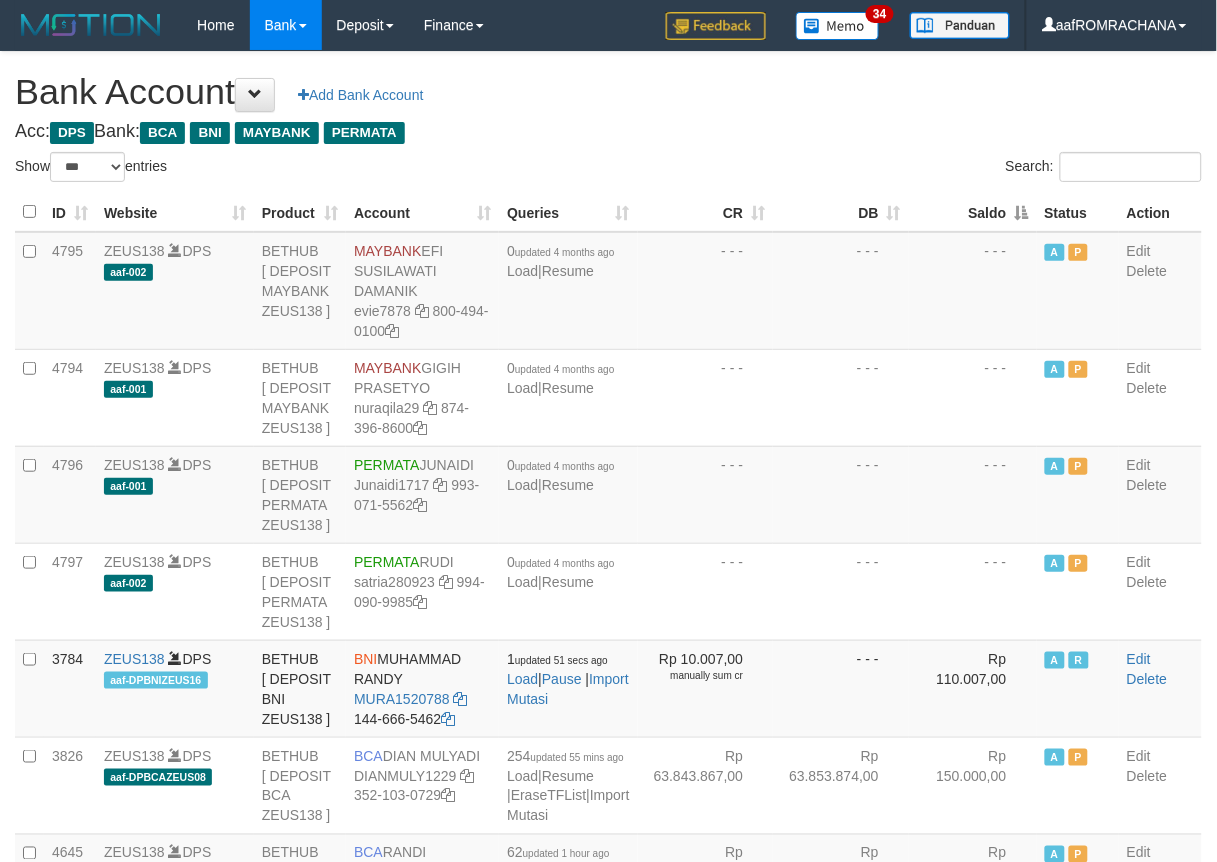 click on "Saldo" at bounding box center [973, 212] 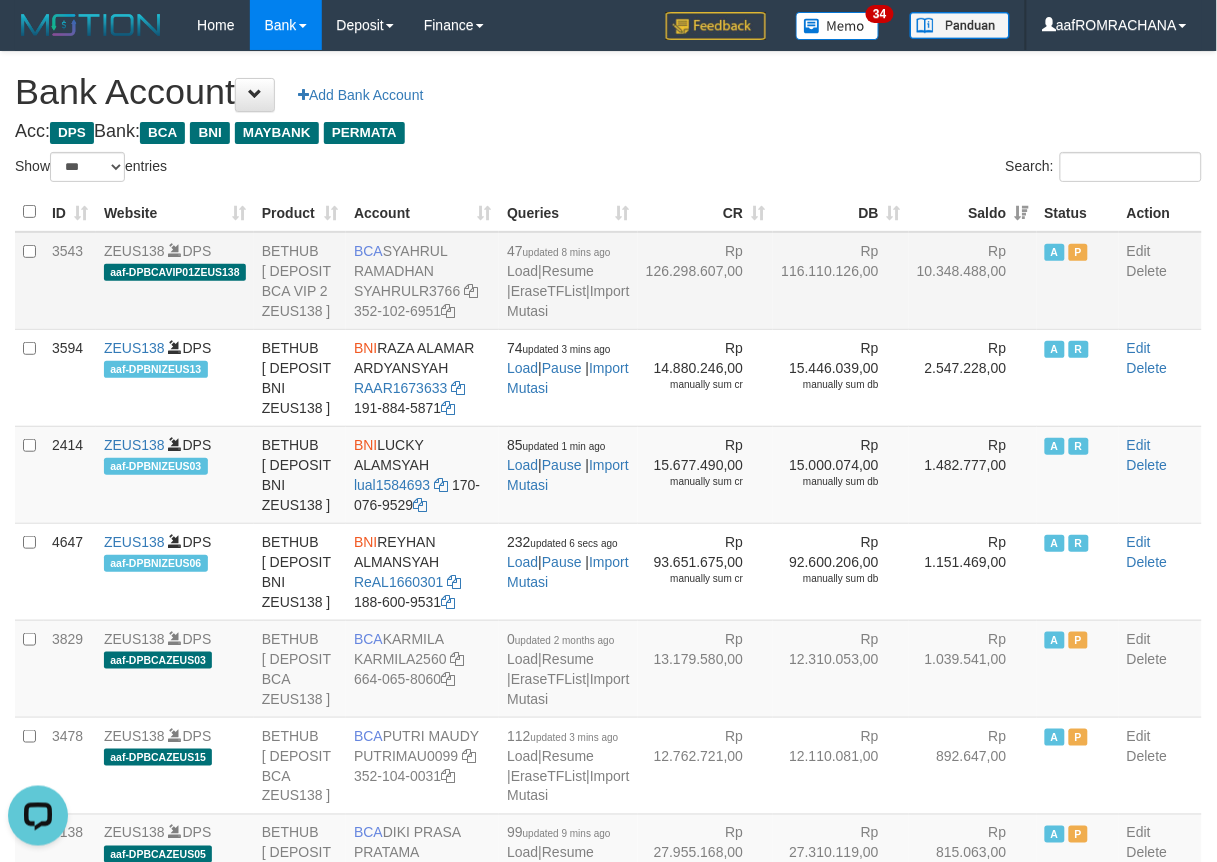 scroll, scrollTop: 0, scrollLeft: 0, axis: both 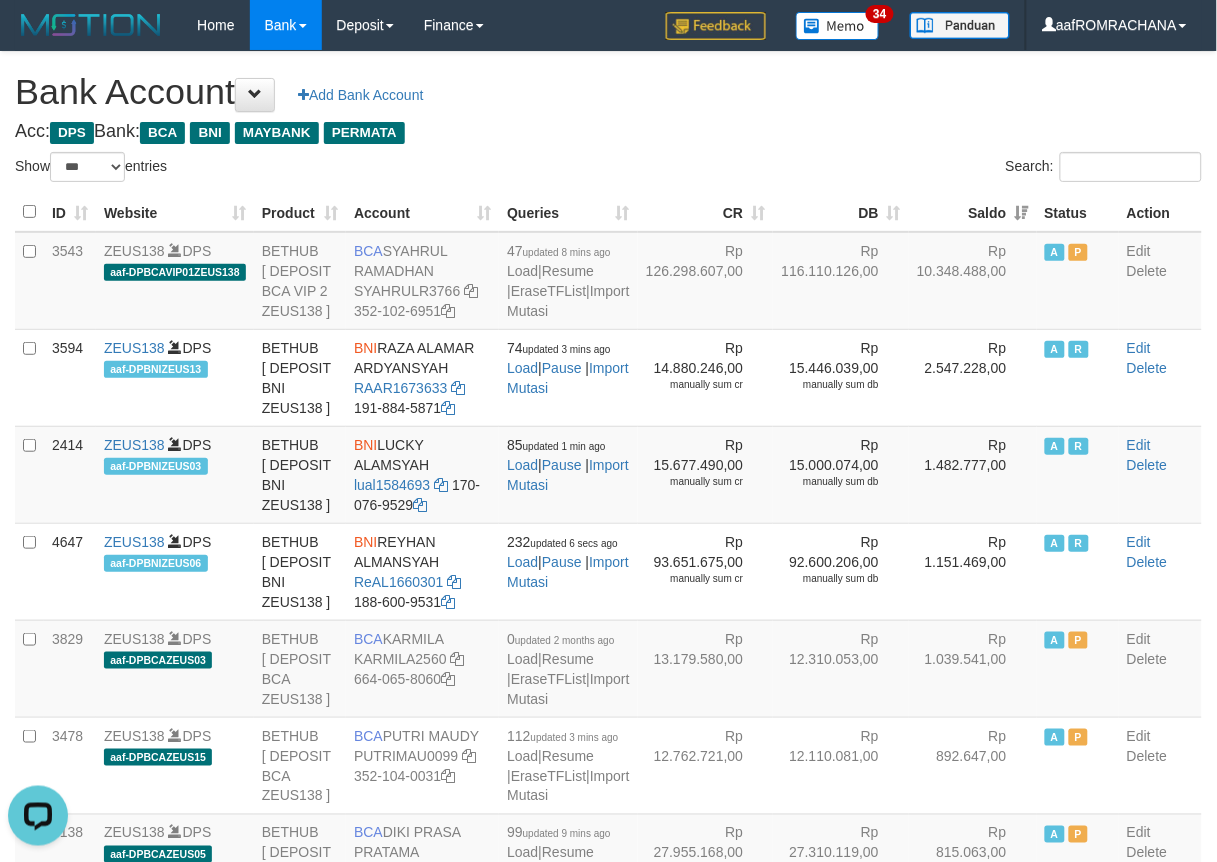 click on "Acc: 										 DPS
Bank:   BCA   BNI   MAYBANK   PERMATA" at bounding box center (608, 132) 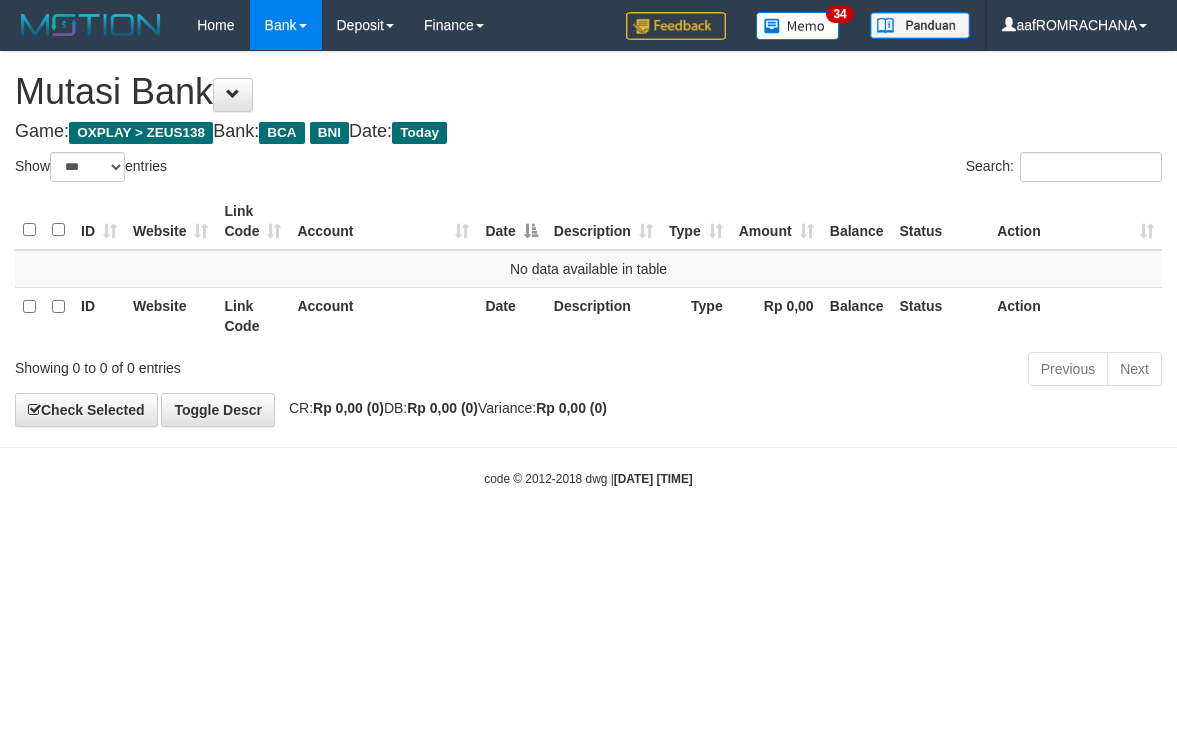 select on "***" 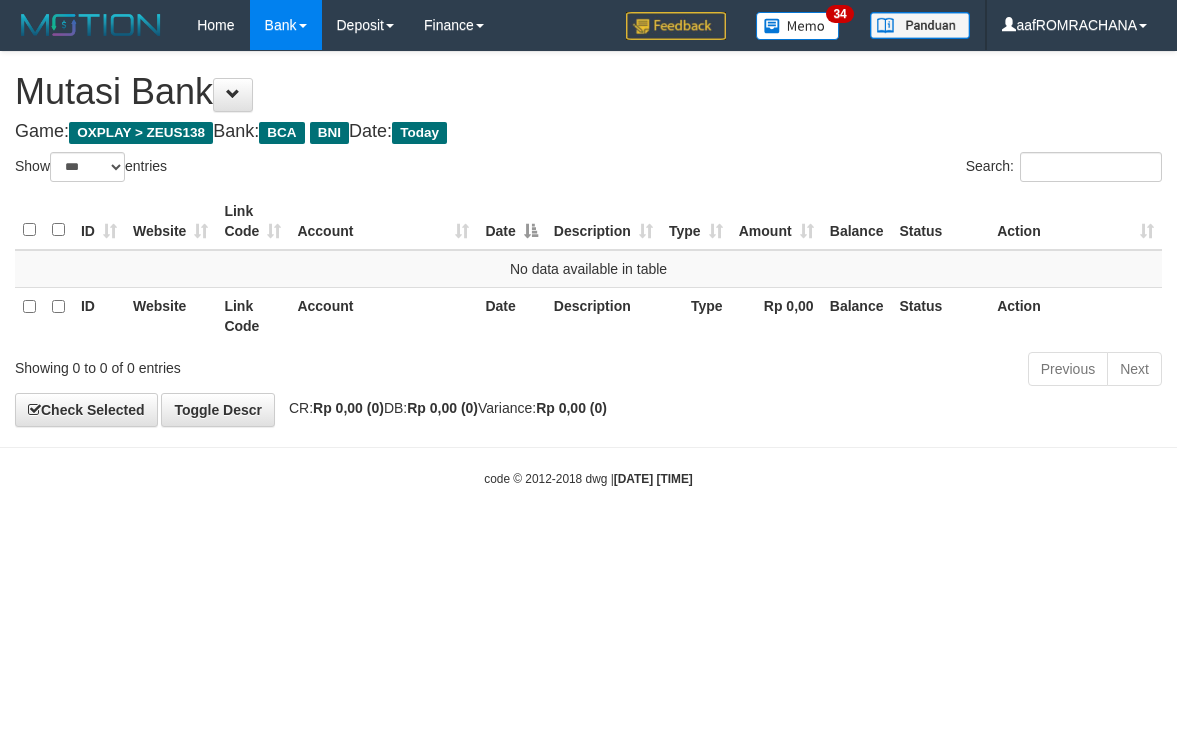 scroll, scrollTop: 0, scrollLeft: 0, axis: both 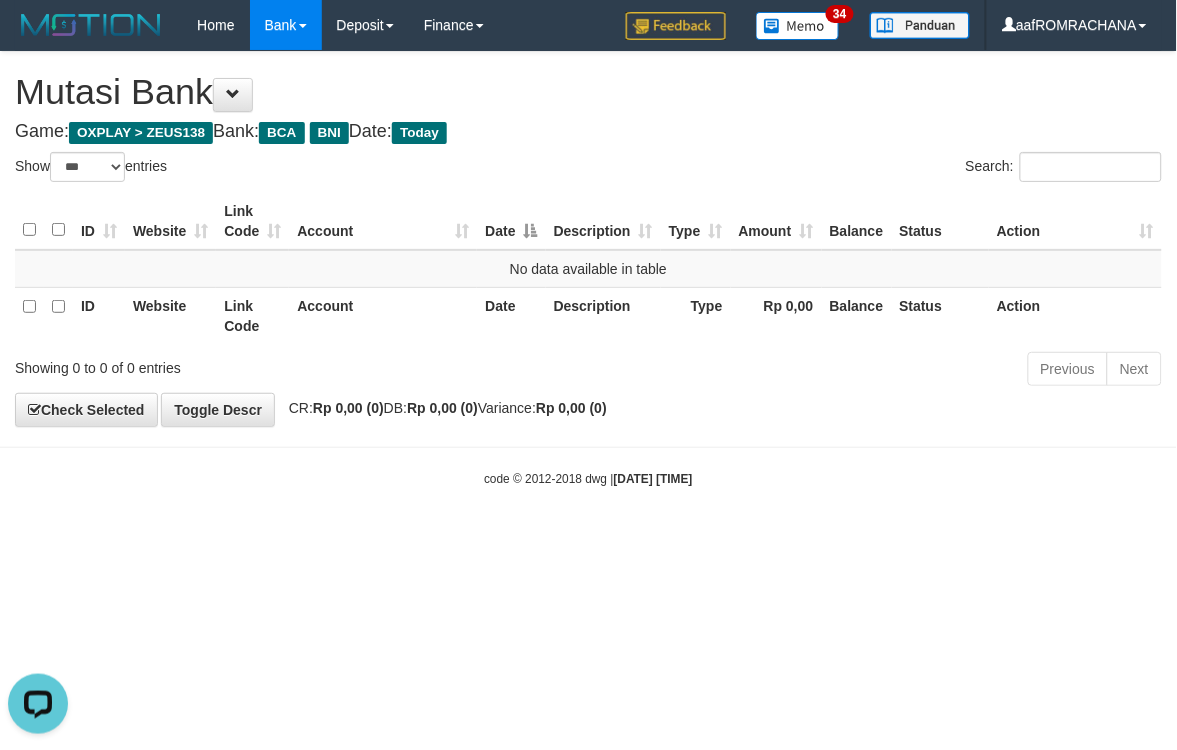 click on "Toggle navigation
Home
Bank
Account List
Load
By Website
Group
[OXPLAY]													ZEUS138
By Load Group (DPS)
Sync" at bounding box center [588, 269] 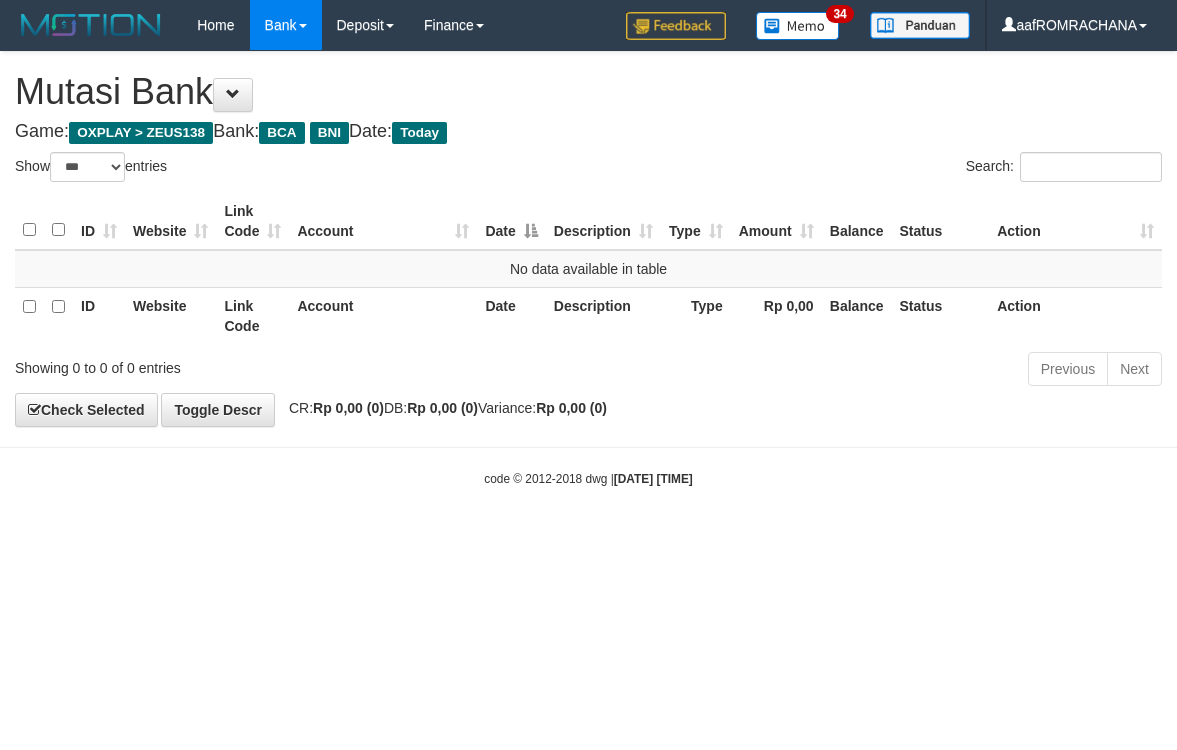 select on "***" 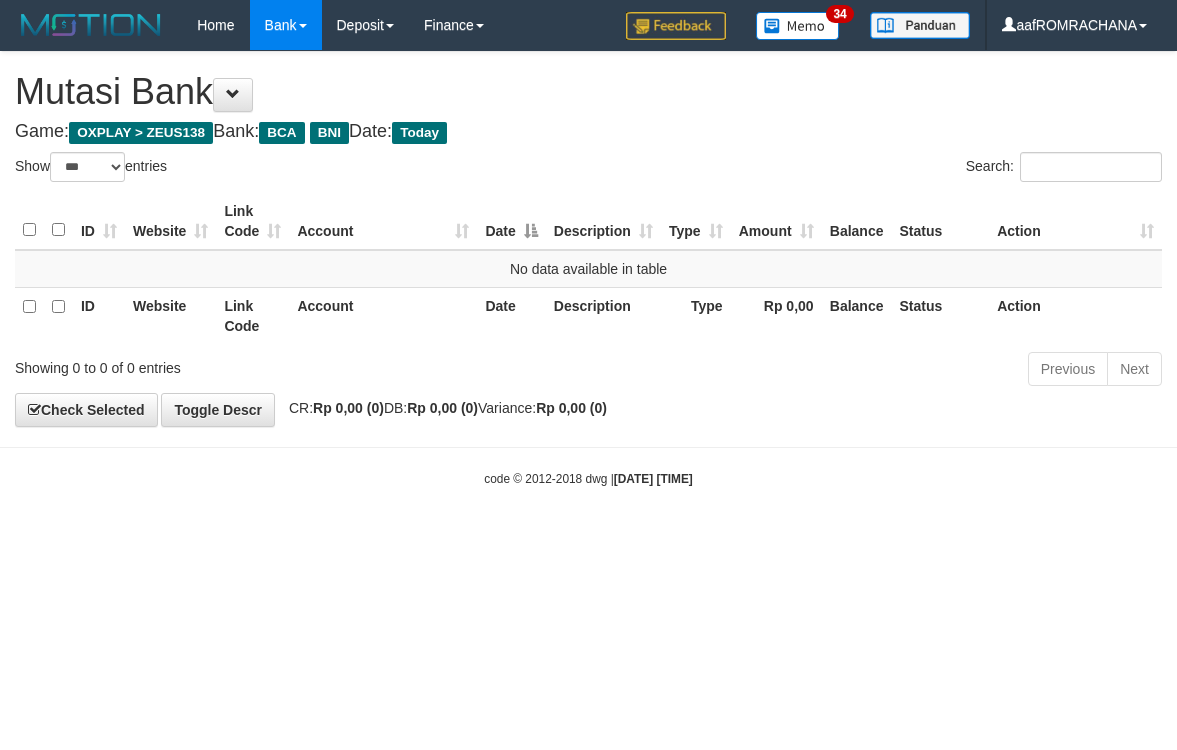 scroll, scrollTop: 0, scrollLeft: 0, axis: both 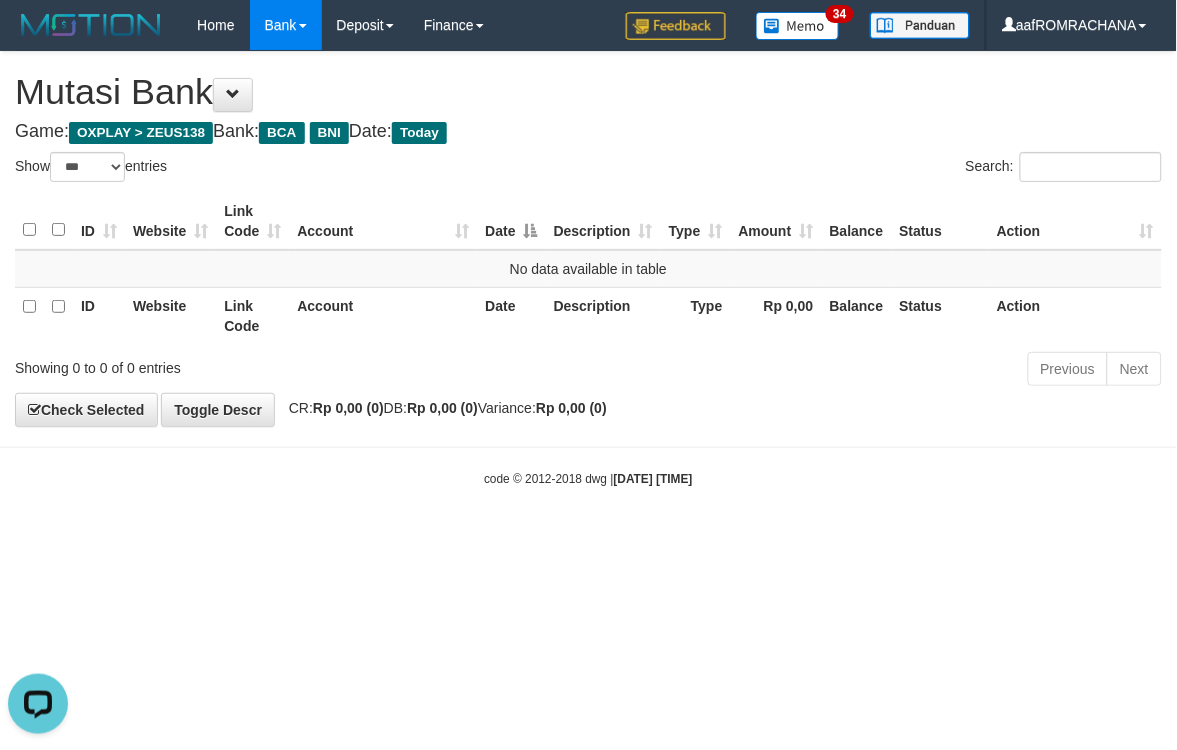 click on "Toggle navigation
Home
Bank
Account List
Load
By Website
Group
[OXPLAY]													ZEUS138
By Load Group (DPS)
Sync" at bounding box center [588, 269] 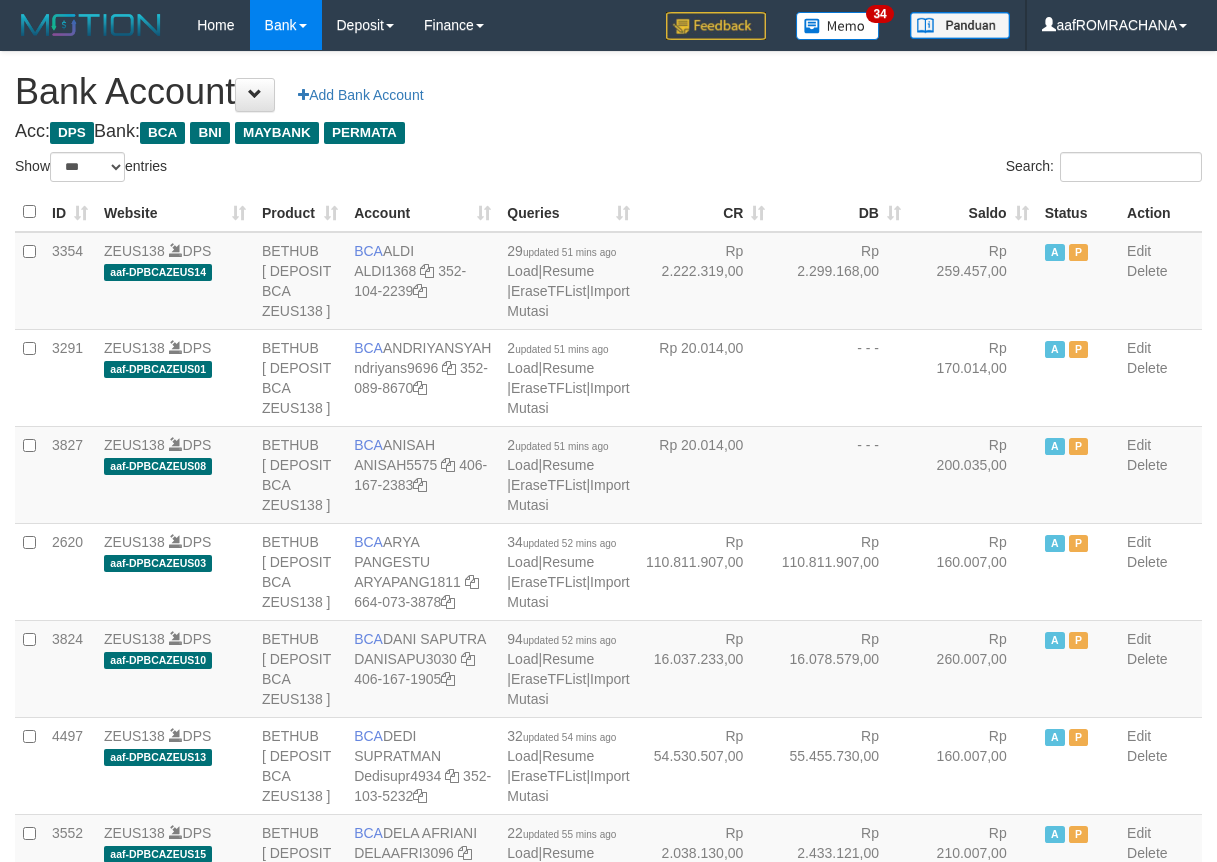 select on "***" 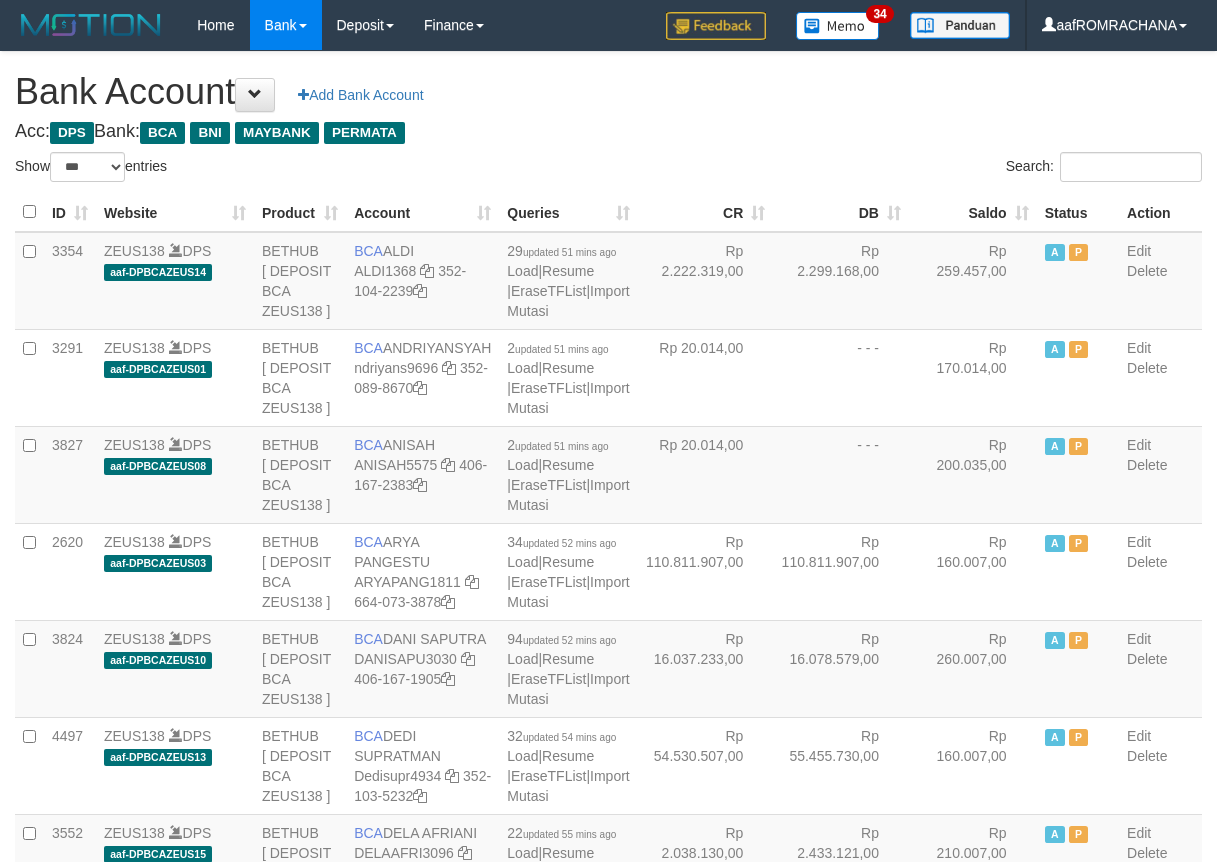 scroll, scrollTop: 0, scrollLeft: 0, axis: both 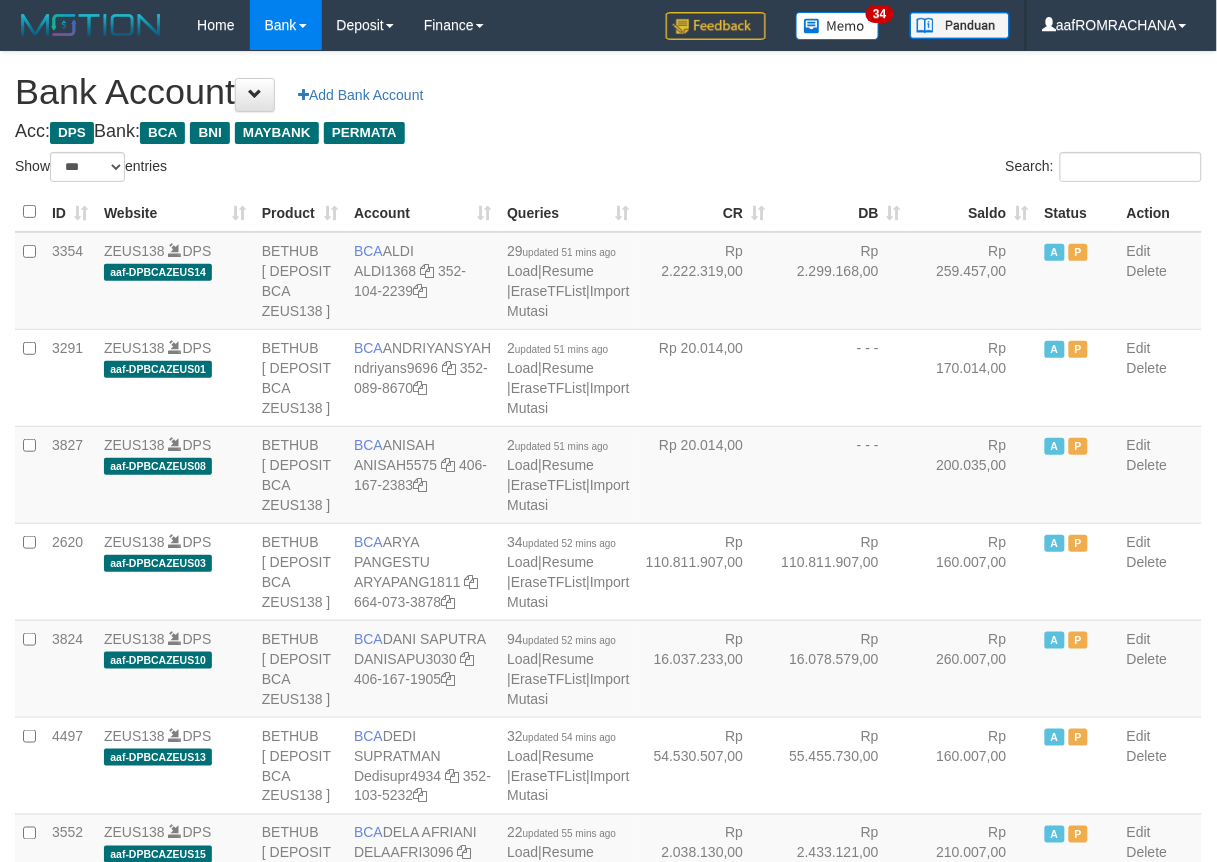 click on "Saldo" at bounding box center (973, 212) 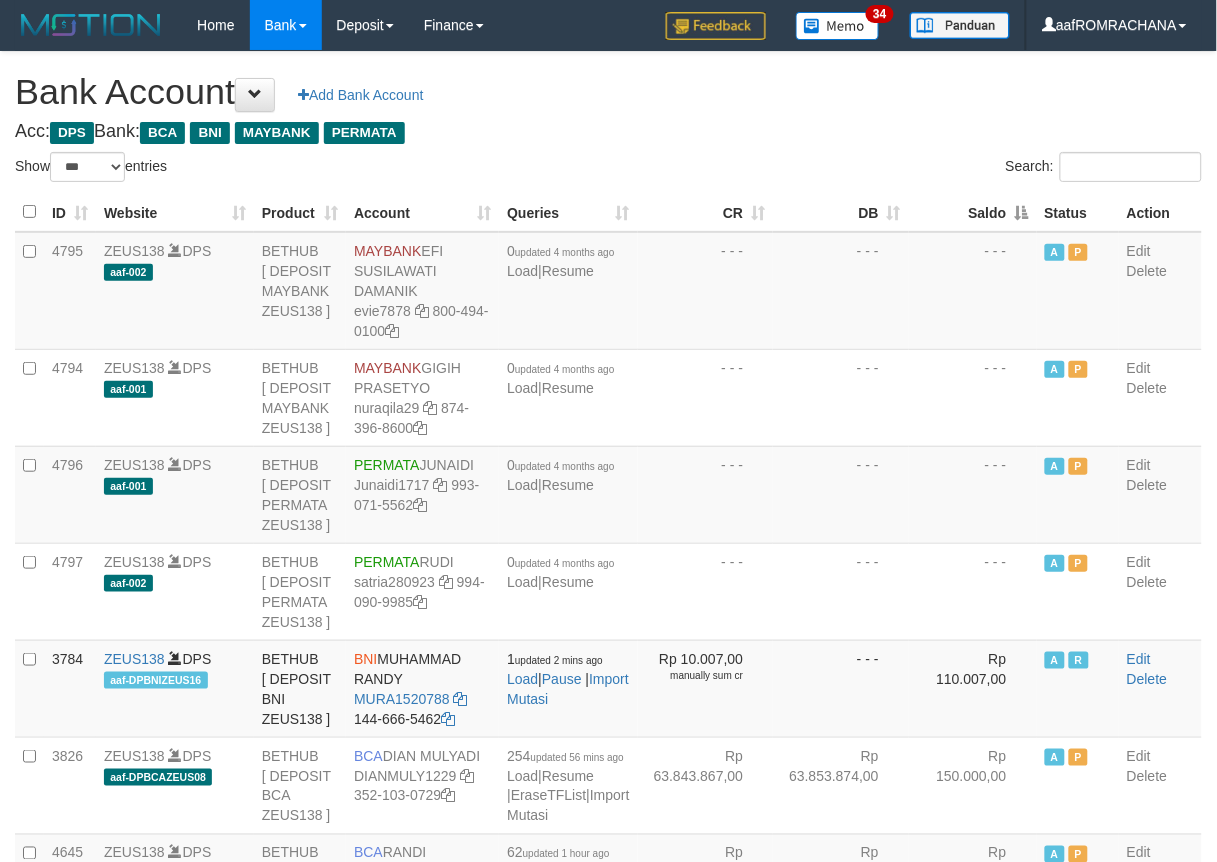click on "Saldo" at bounding box center (973, 212) 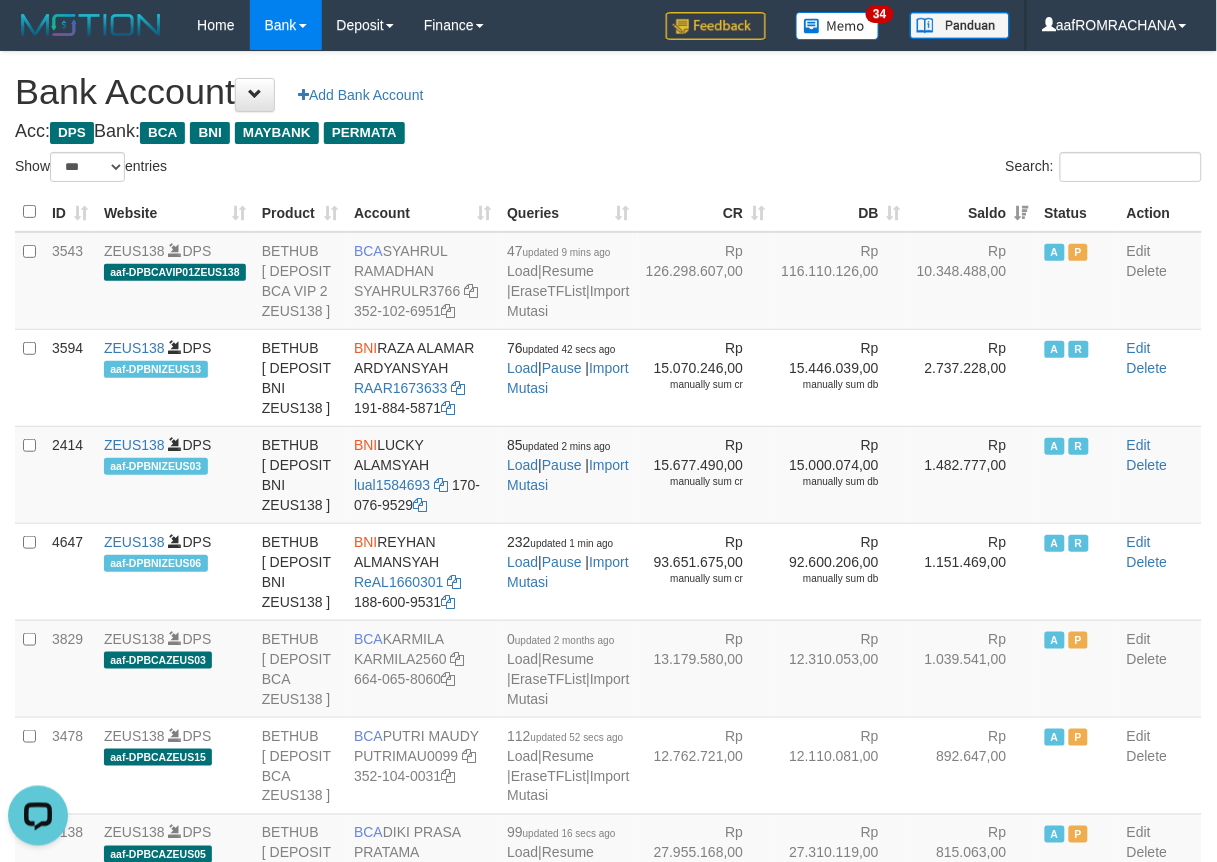 scroll, scrollTop: 0, scrollLeft: 0, axis: both 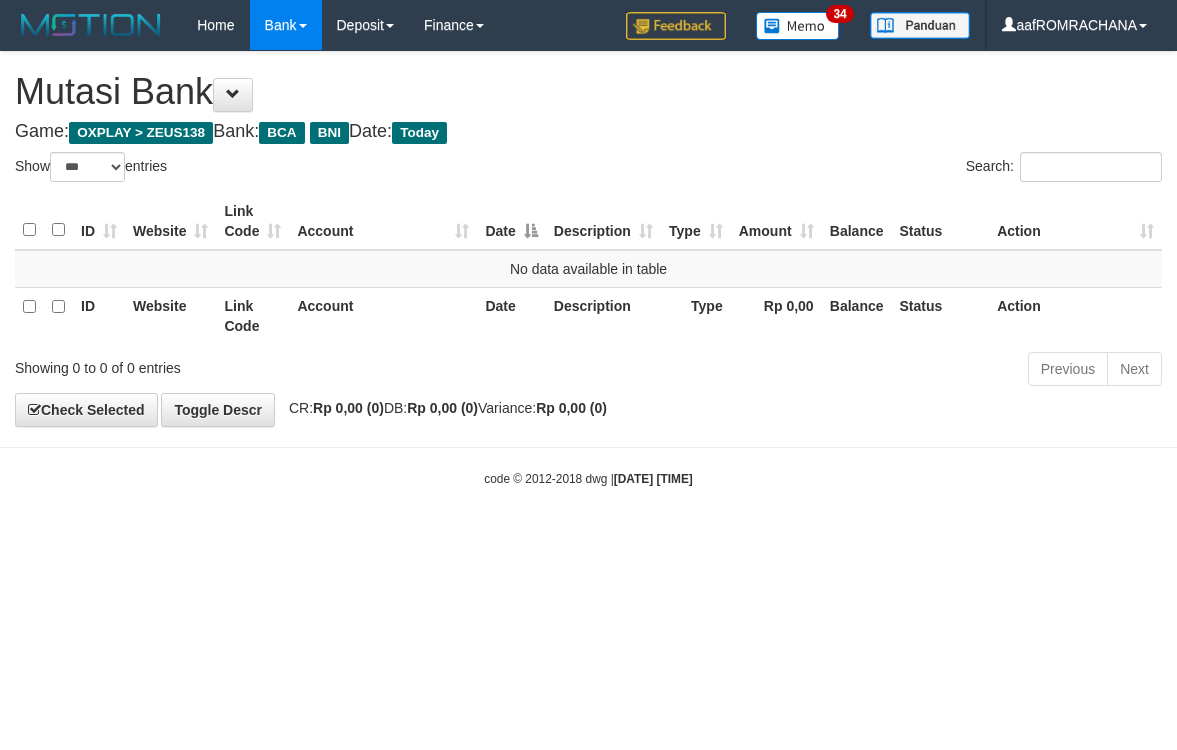 select on "***" 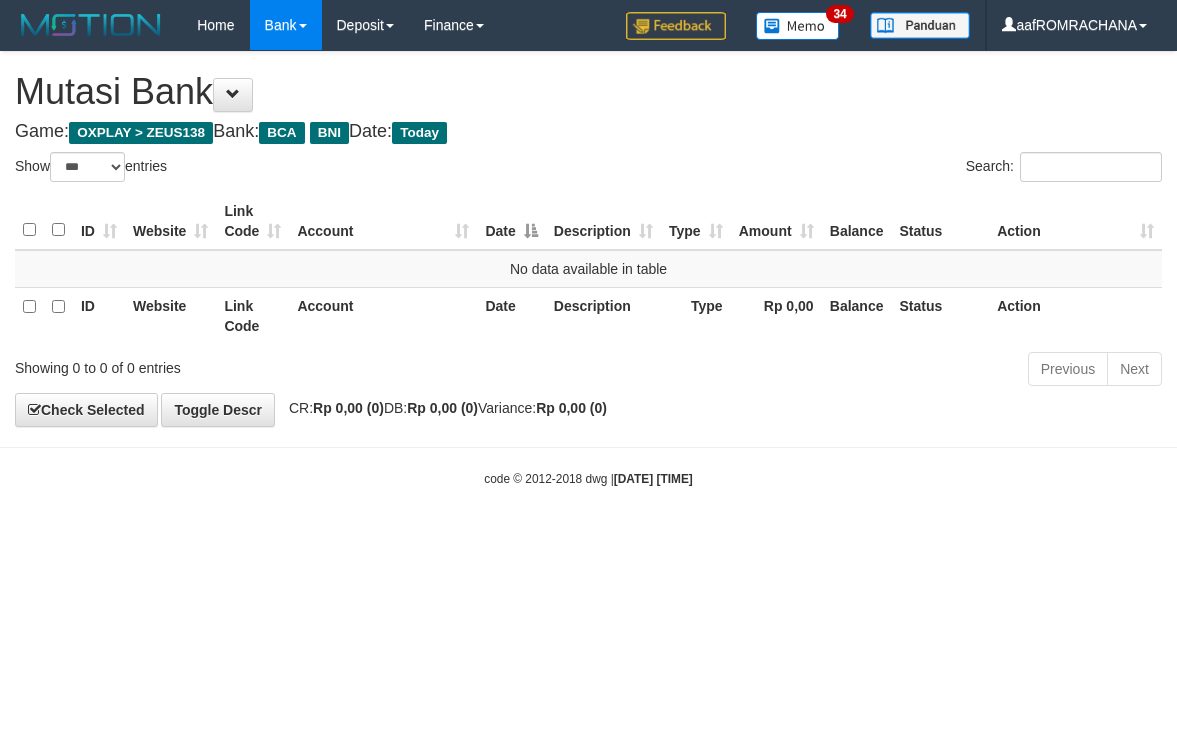 scroll, scrollTop: 0, scrollLeft: 0, axis: both 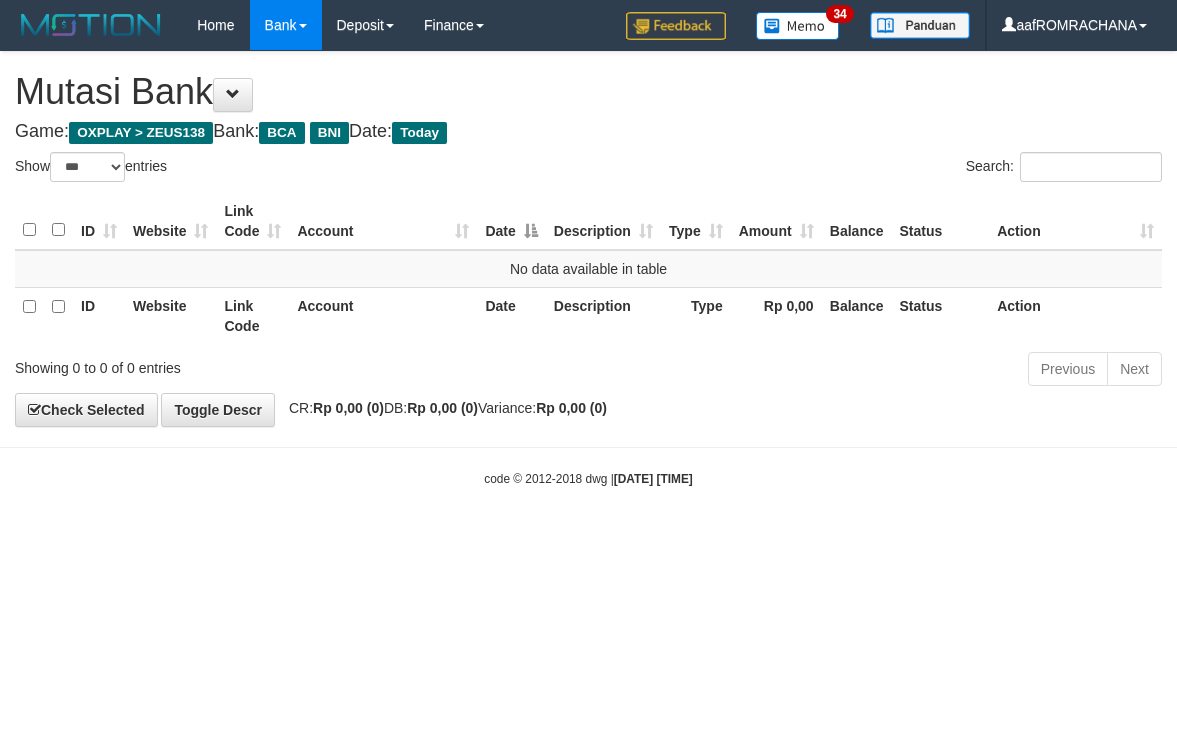 select on "***" 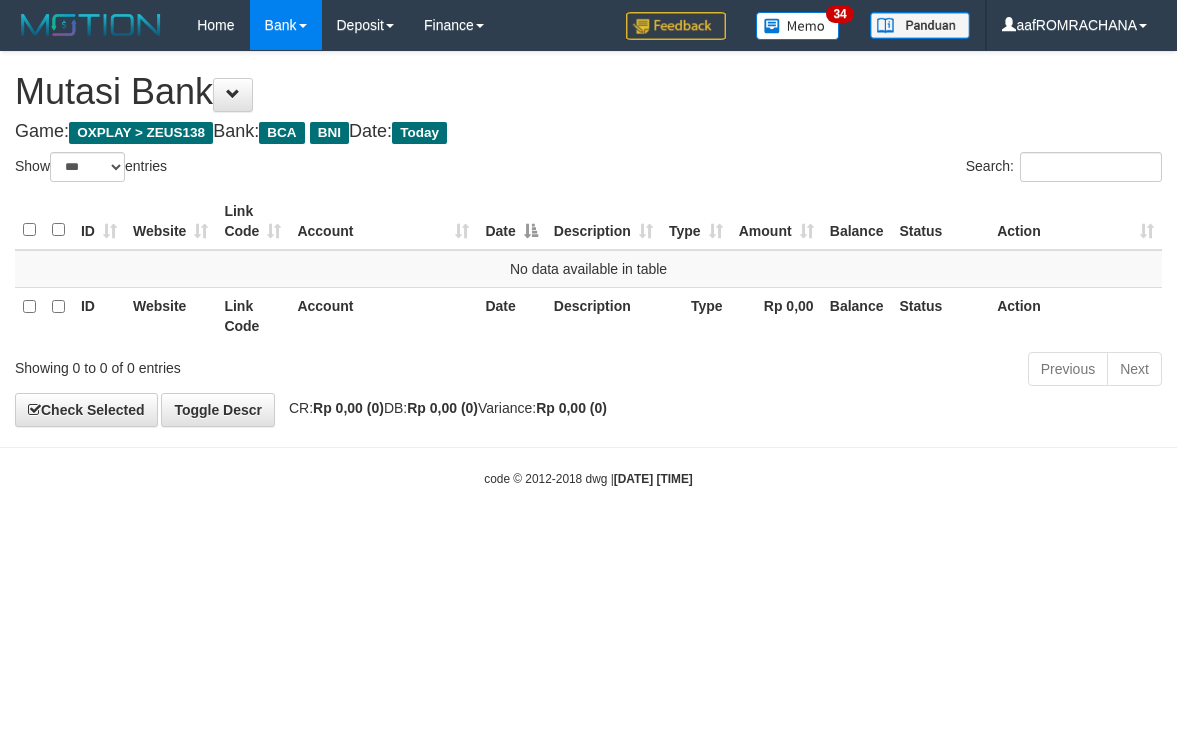 scroll, scrollTop: 0, scrollLeft: 0, axis: both 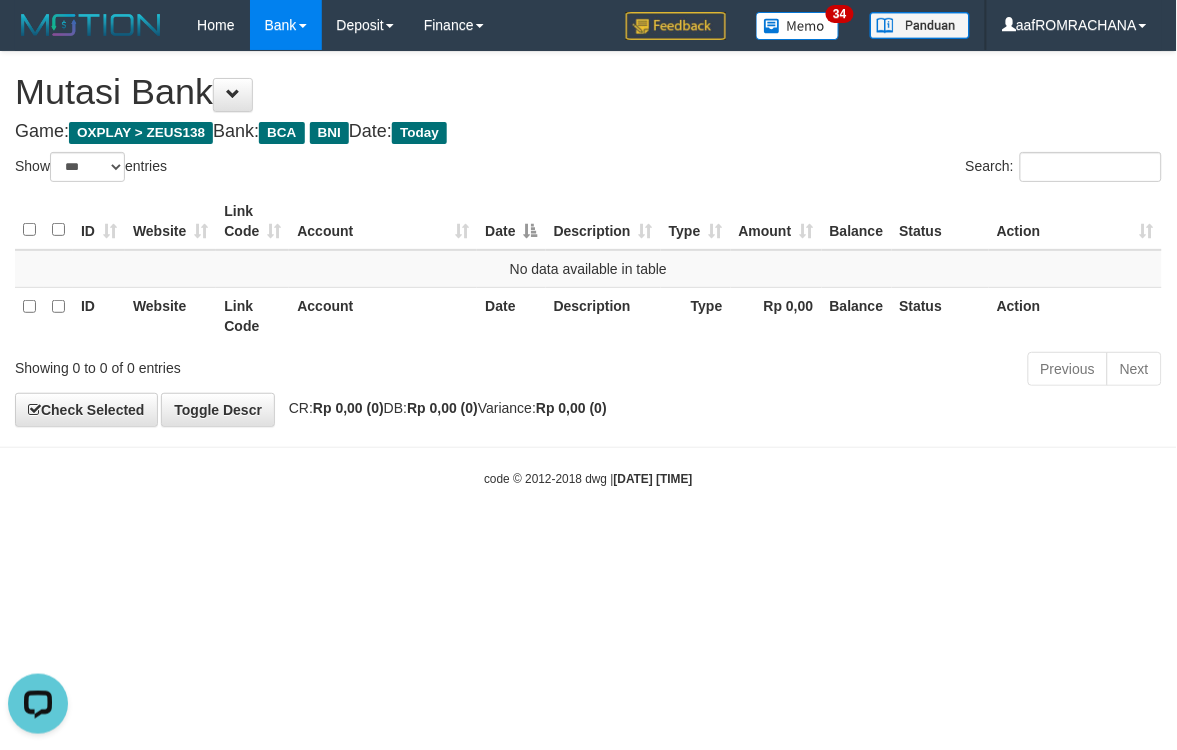 click on "Toggle navigation
Home
Bank
Account List
Load
By Website
Group
[OXPLAY]													ZEUS138
By Load Group (DPS)
Sync" at bounding box center (588, 269) 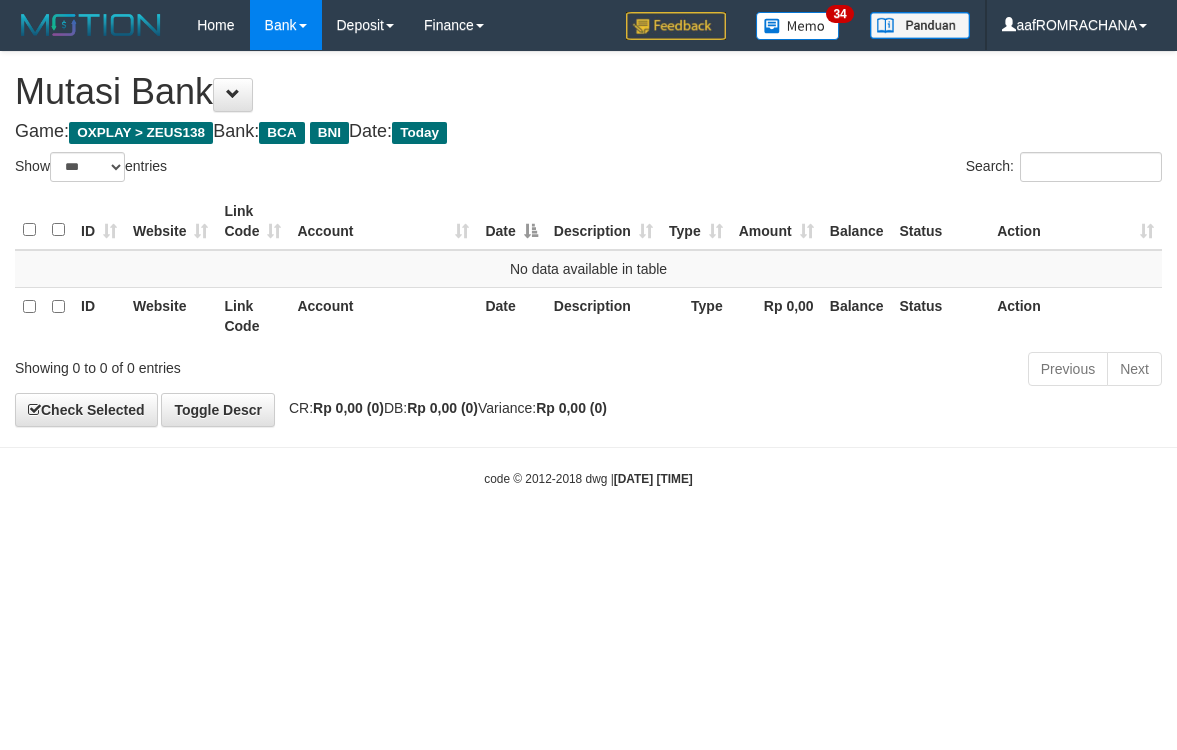 select on "***" 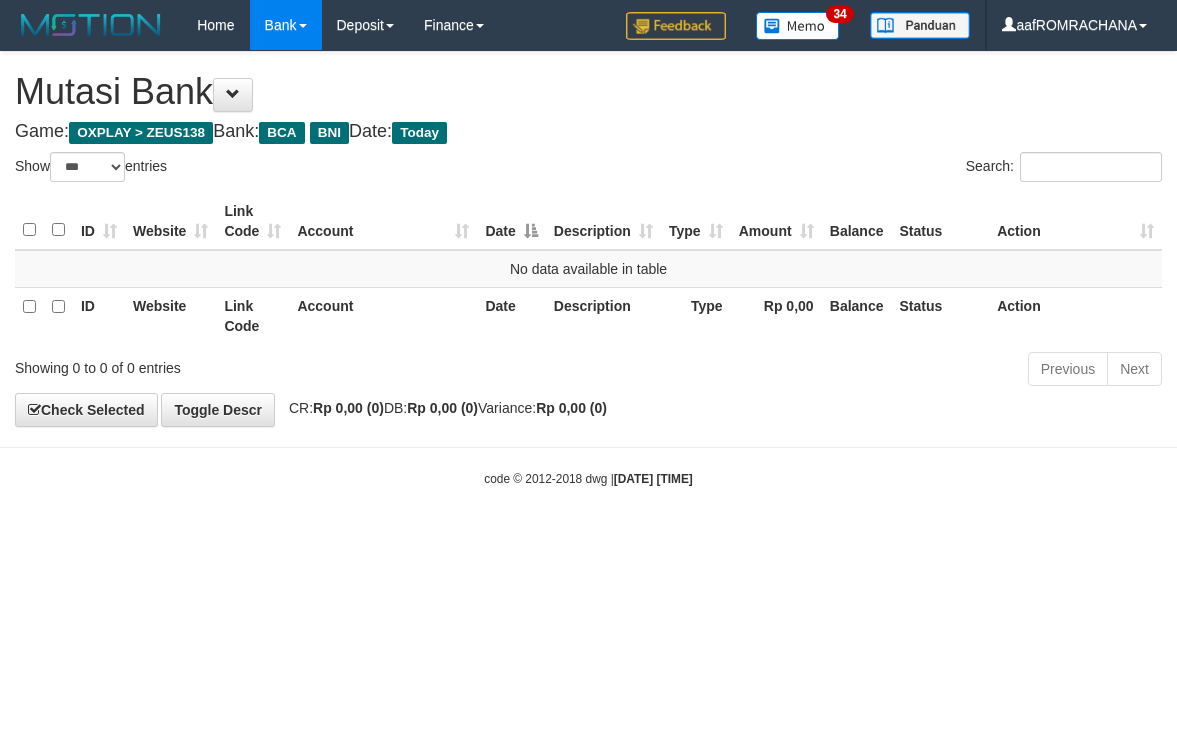 scroll, scrollTop: 0, scrollLeft: 0, axis: both 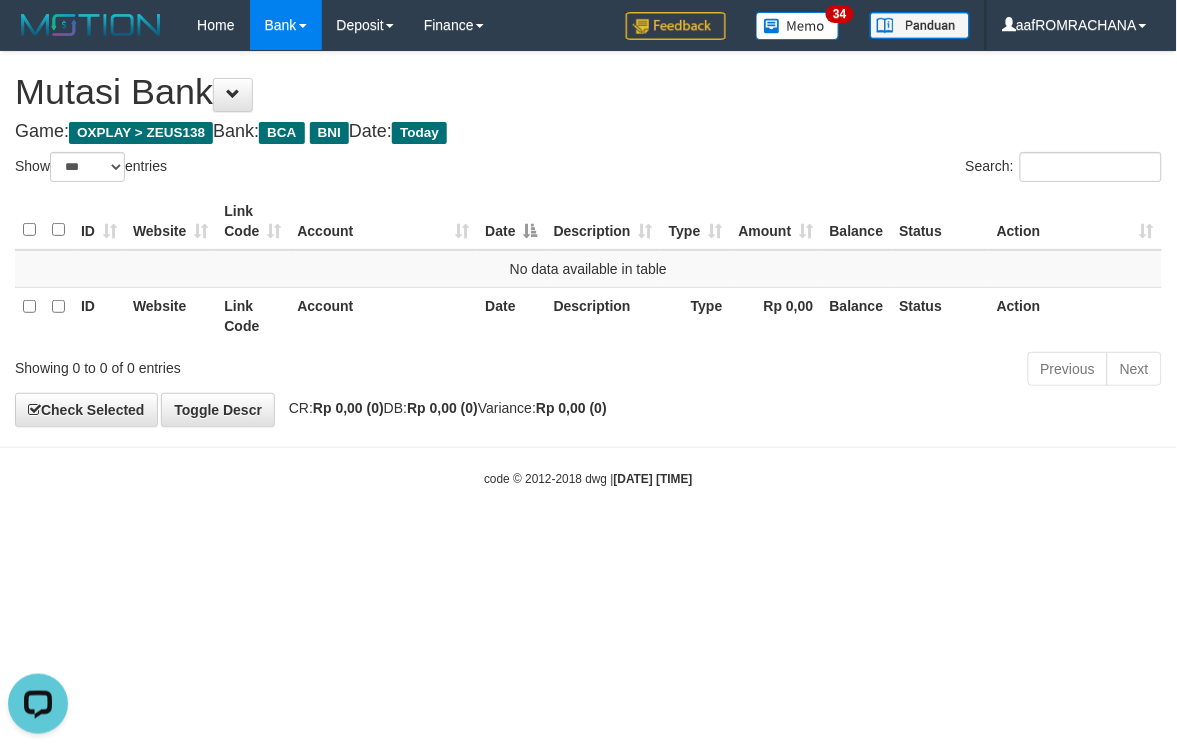 click on "code © 2012-2018 dwg |  2025/07/13 16:45:57" at bounding box center (588, 478) 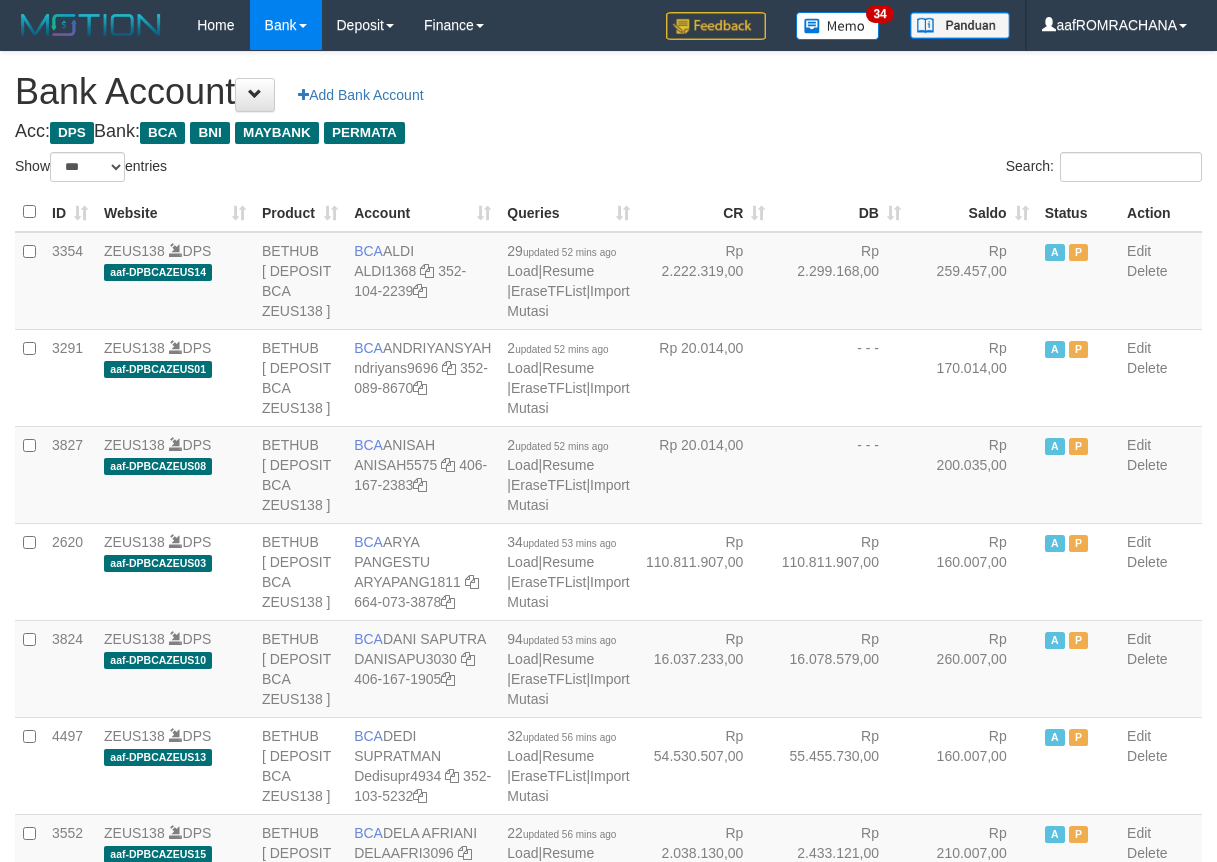 select on "***" 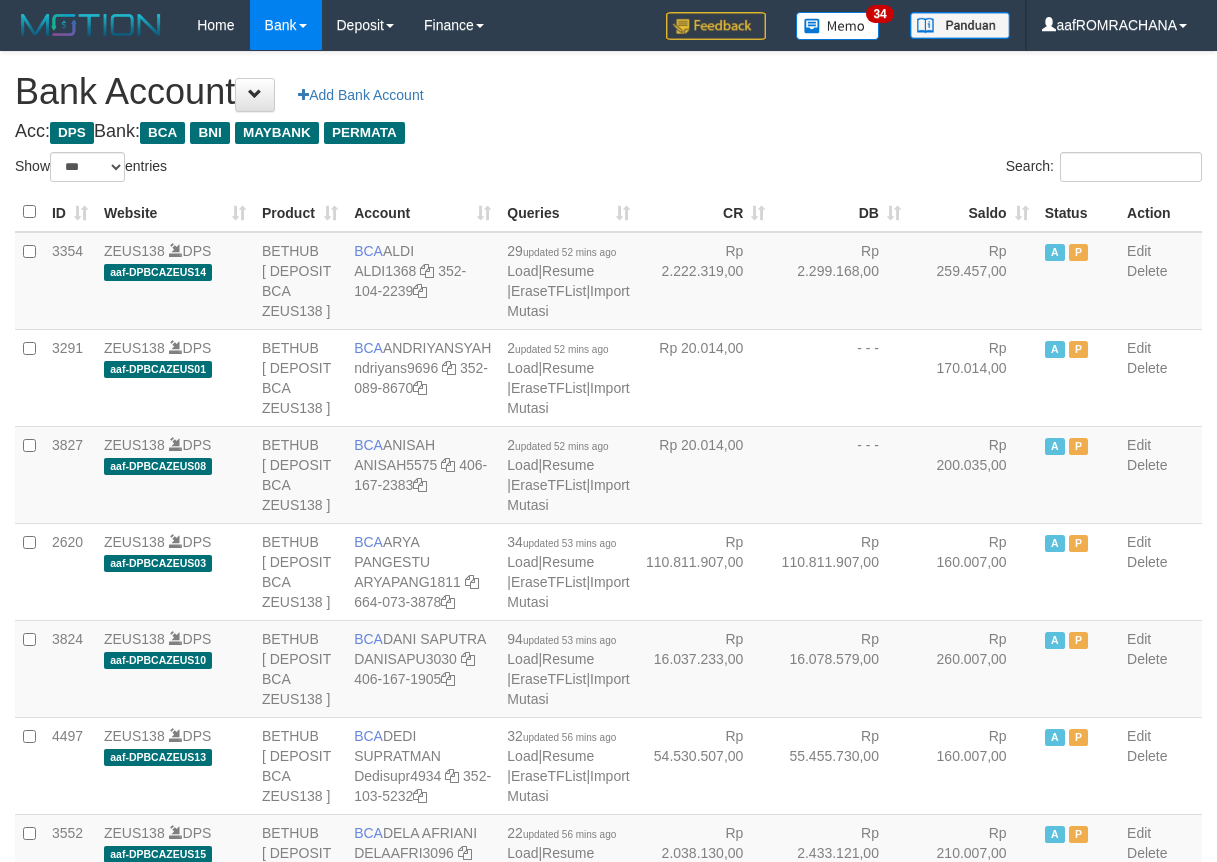 scroll, scrollTop: 0, scrollLeft: 0, axis: both 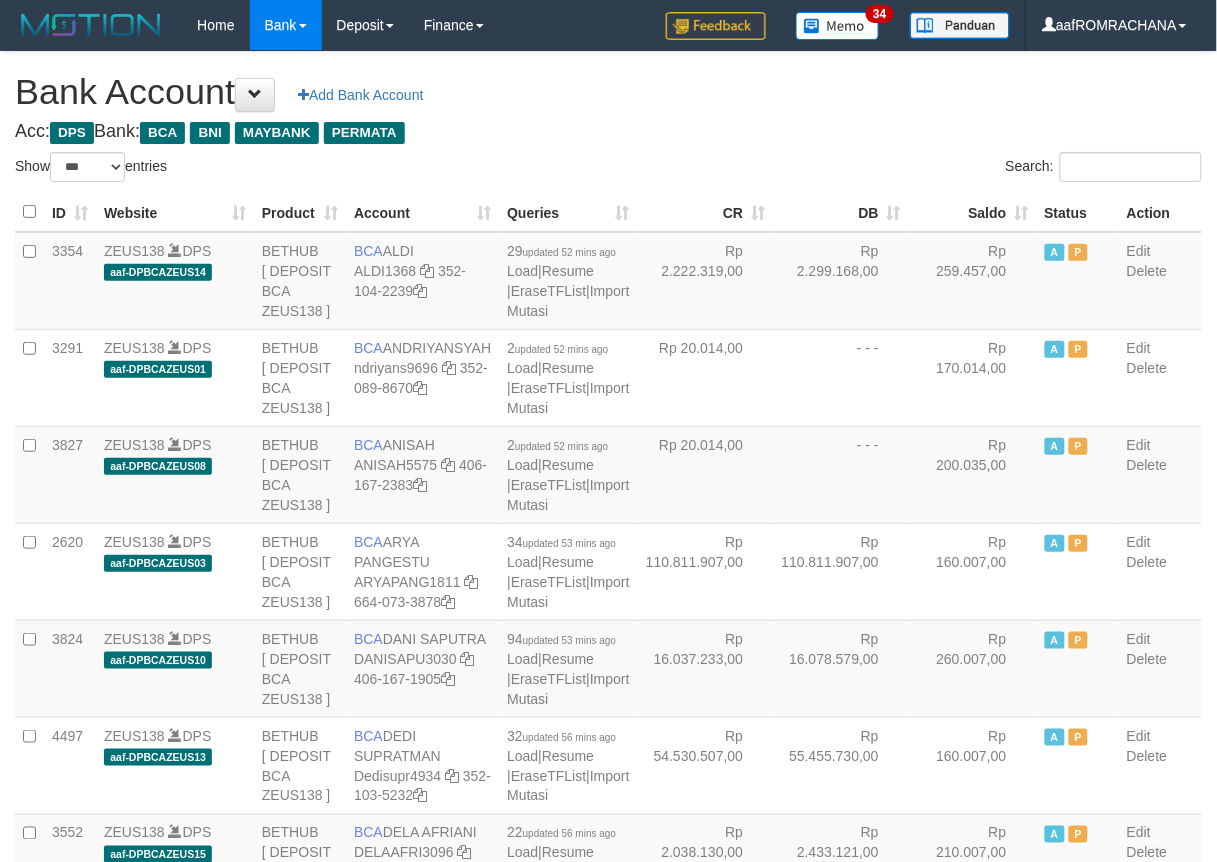 click on "Saldo" at bounding box center (973, 212) 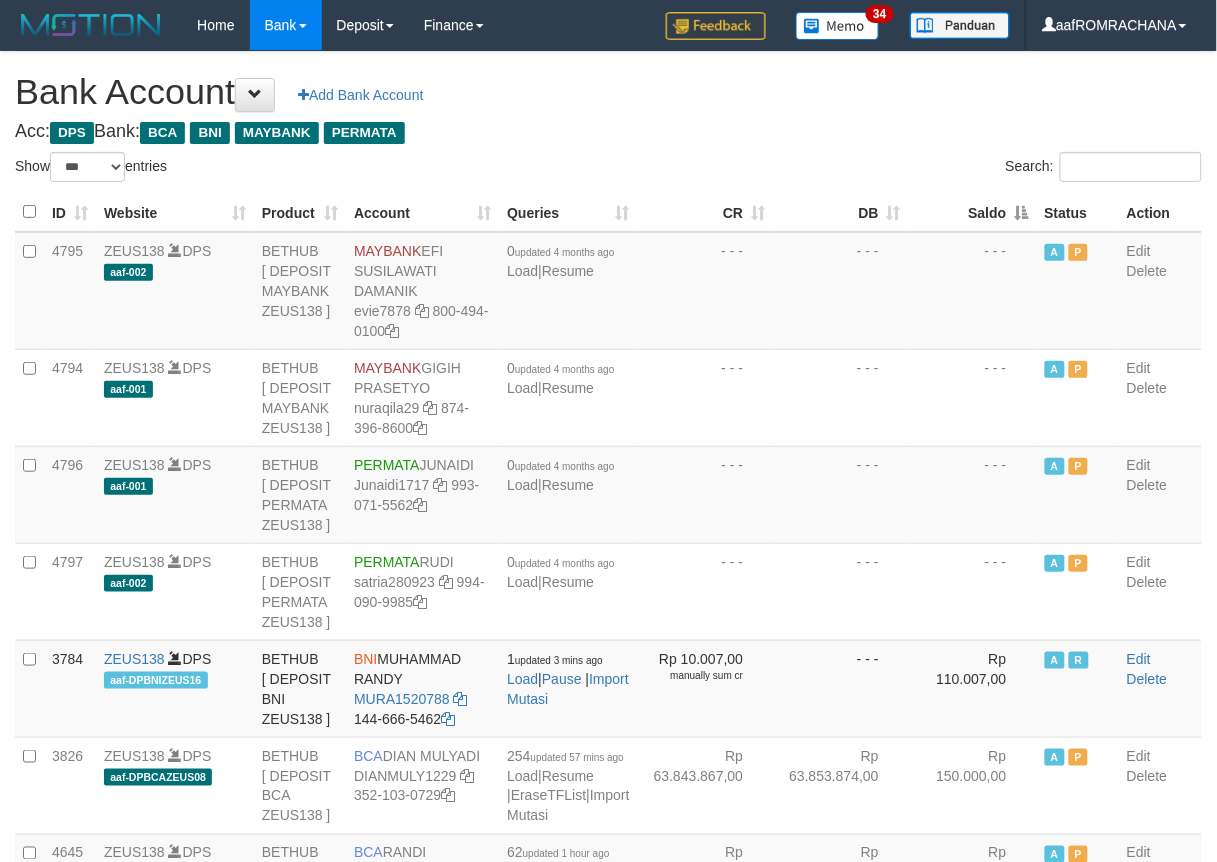 click on "Saldo" at bounding box center [973, 212] 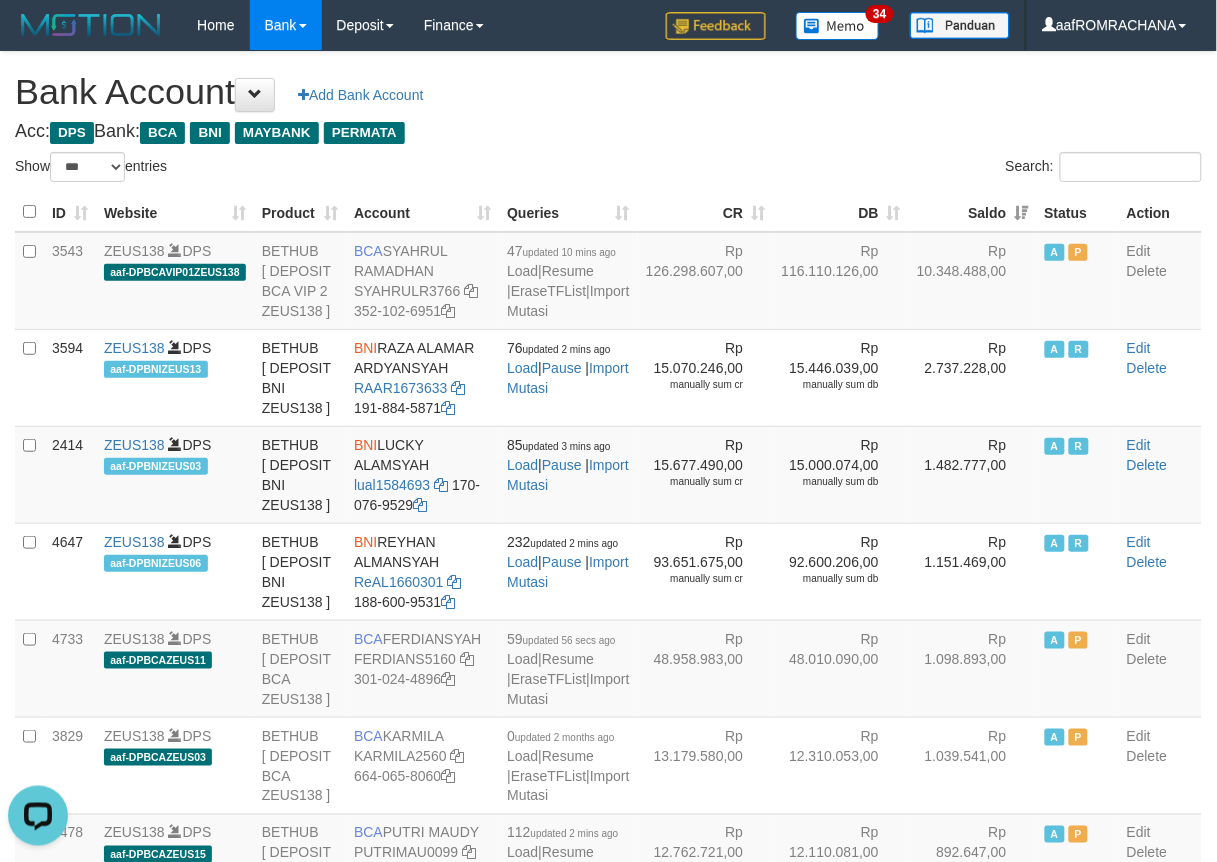 scroll, scrollTop: 0, scrollLeft: 0, axis: both 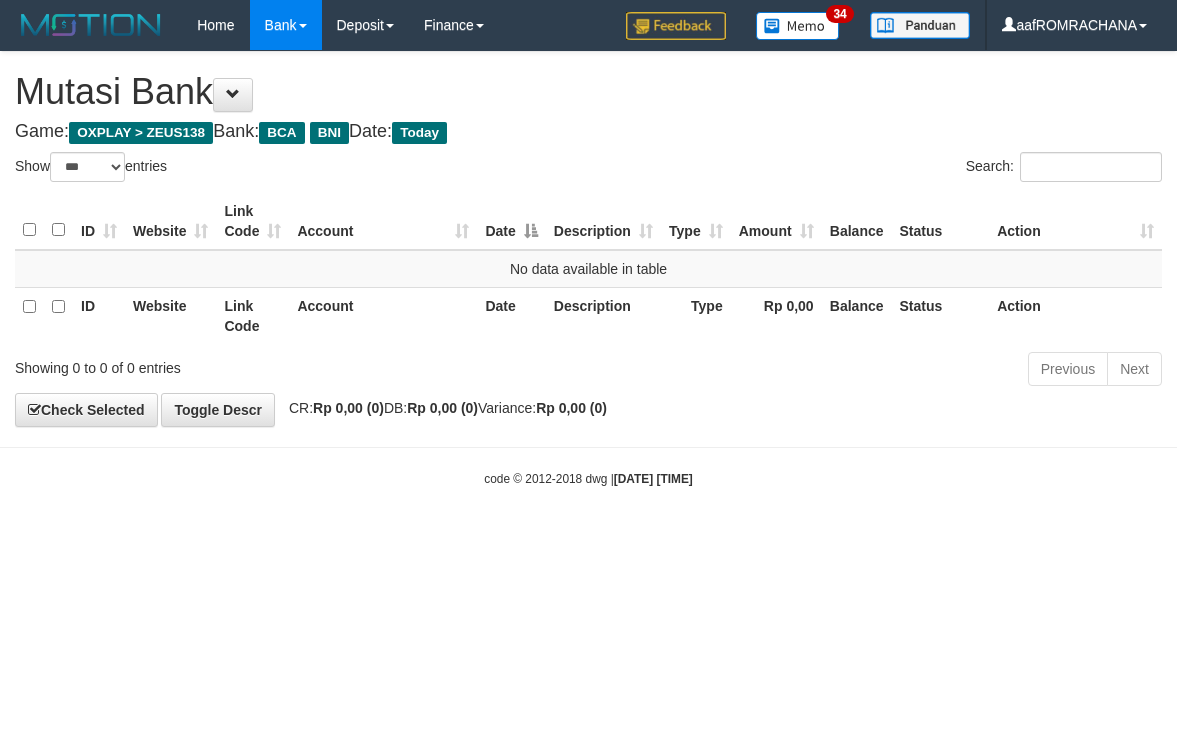 select on "***" 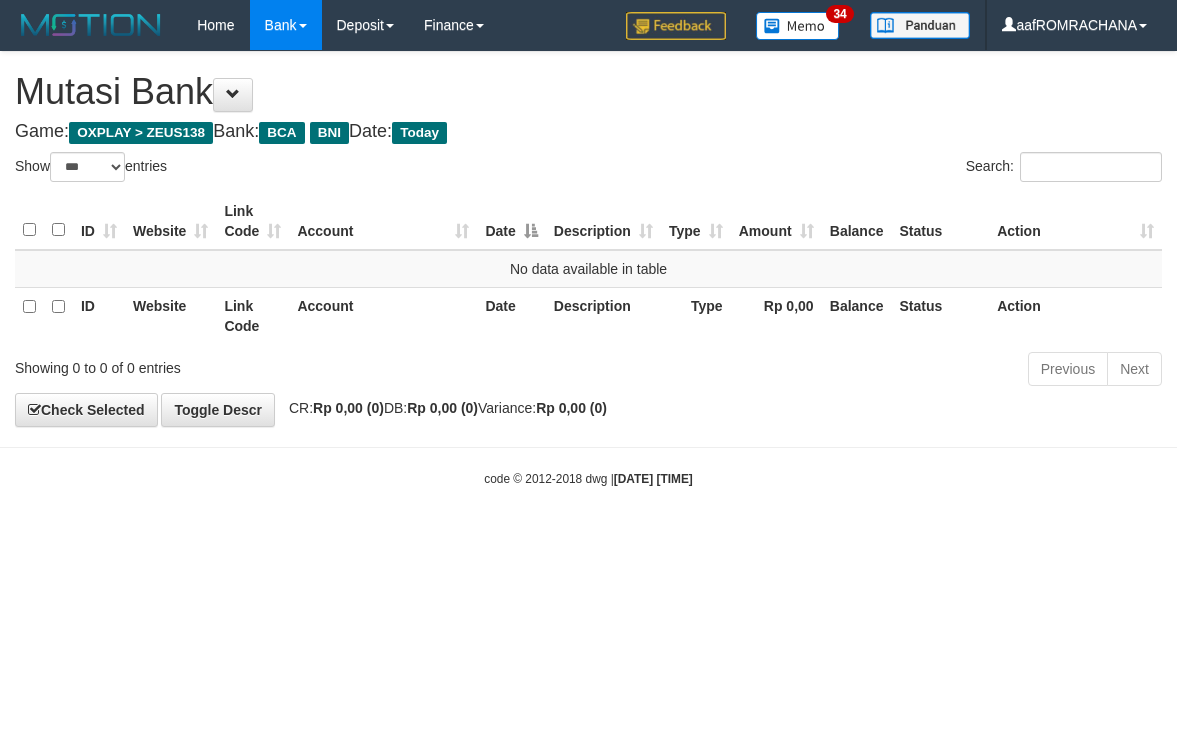 scroll, scrollTop: 0, scrollLeft: 0, axis: both 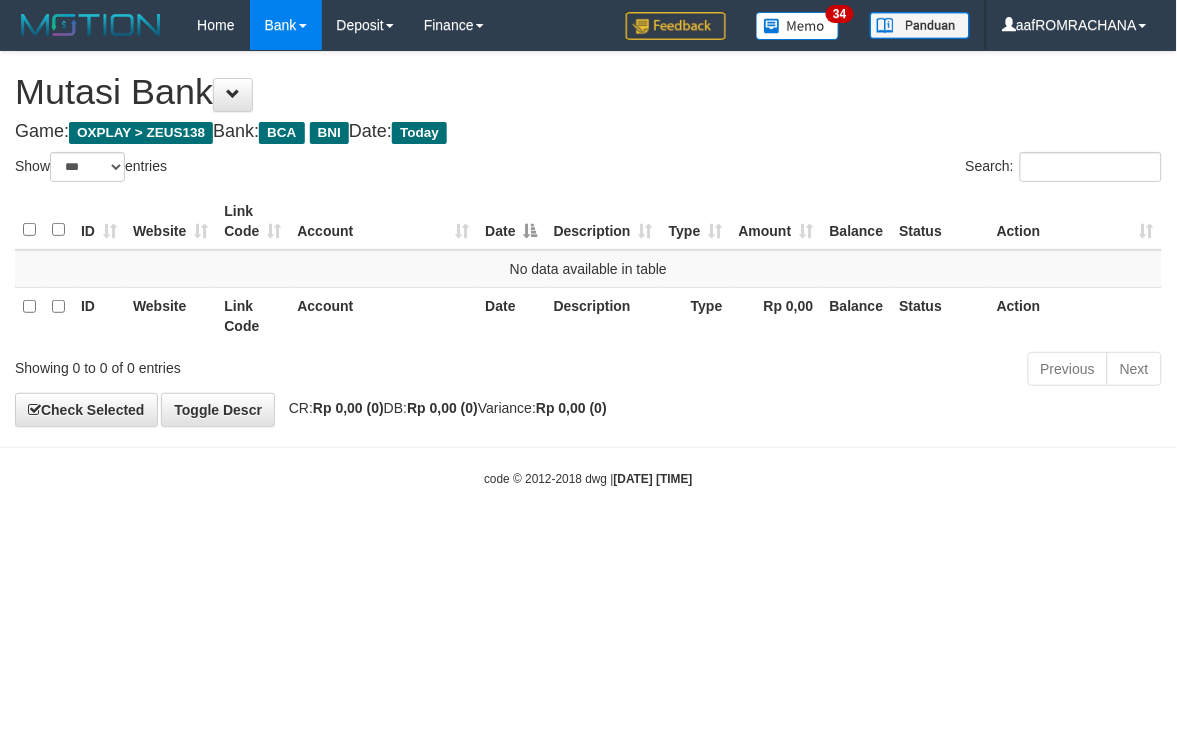 click on "Toggle navigation
Home
Bank
Account List
Load
By Website
Group
[OXPLAY]													ZEUS138
By Load Group (DPS)" at bounding box center (588, 269) 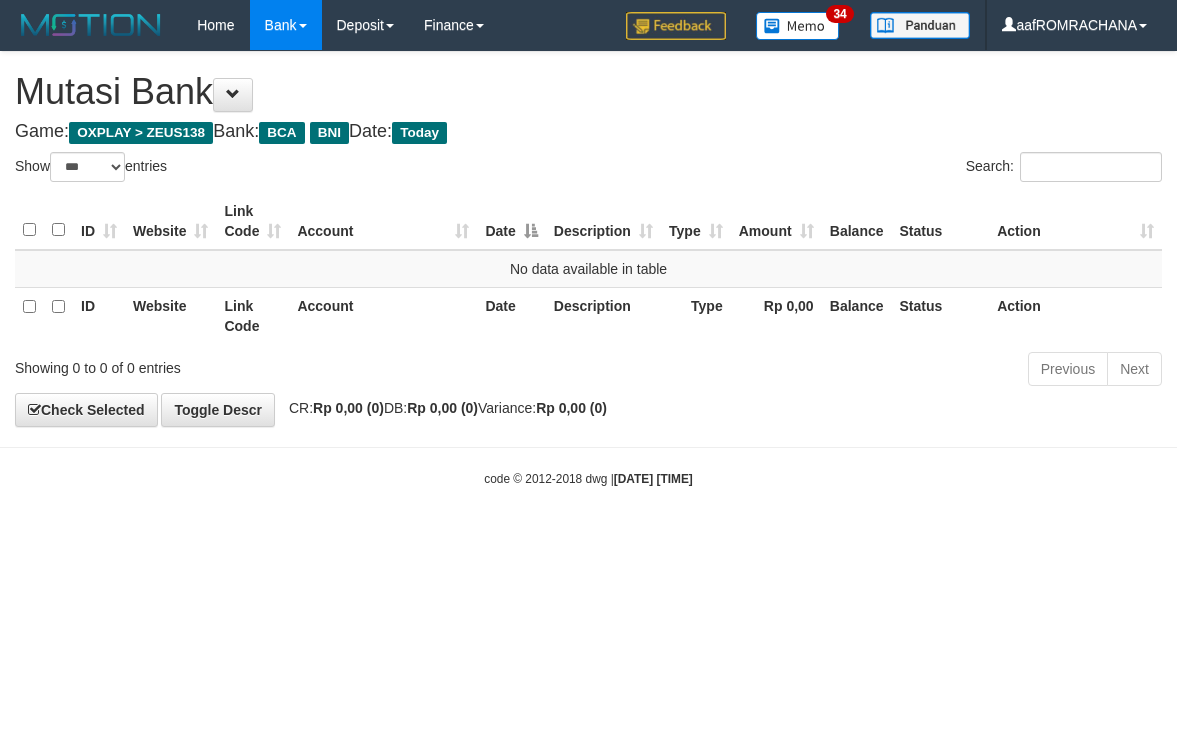 select on "***" 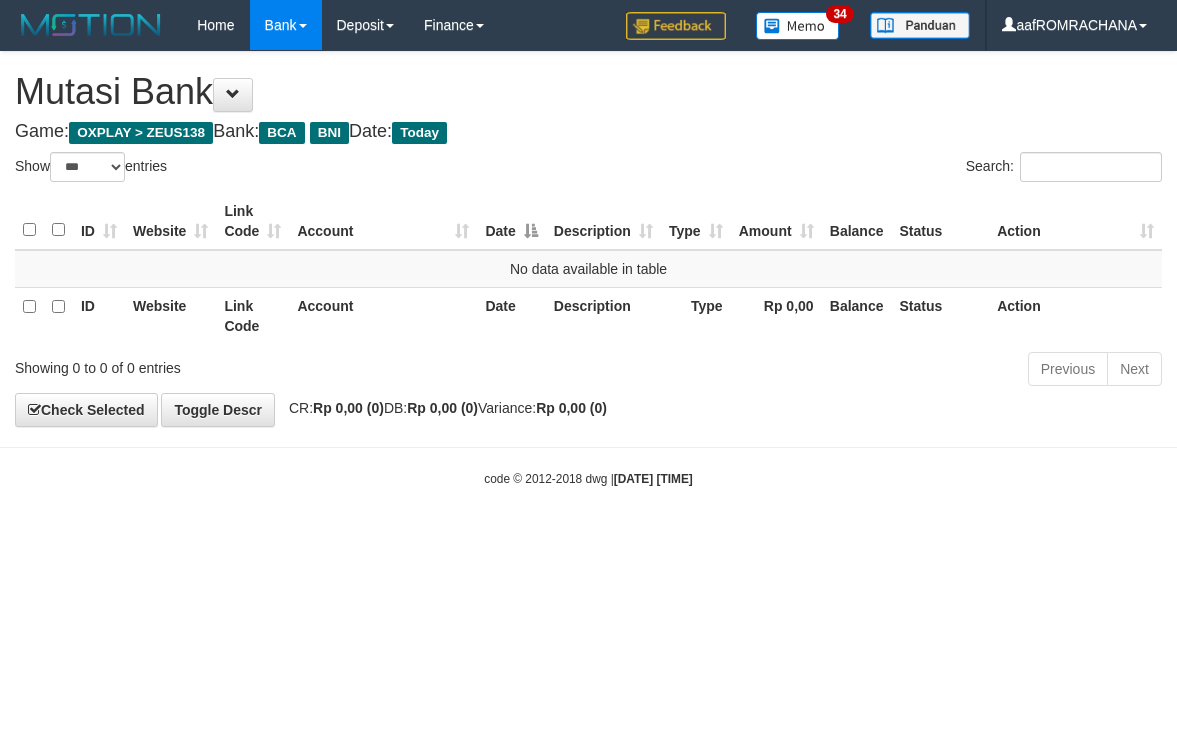 scroll, scrollTop: 0, scrollLeft: 0, axis: both 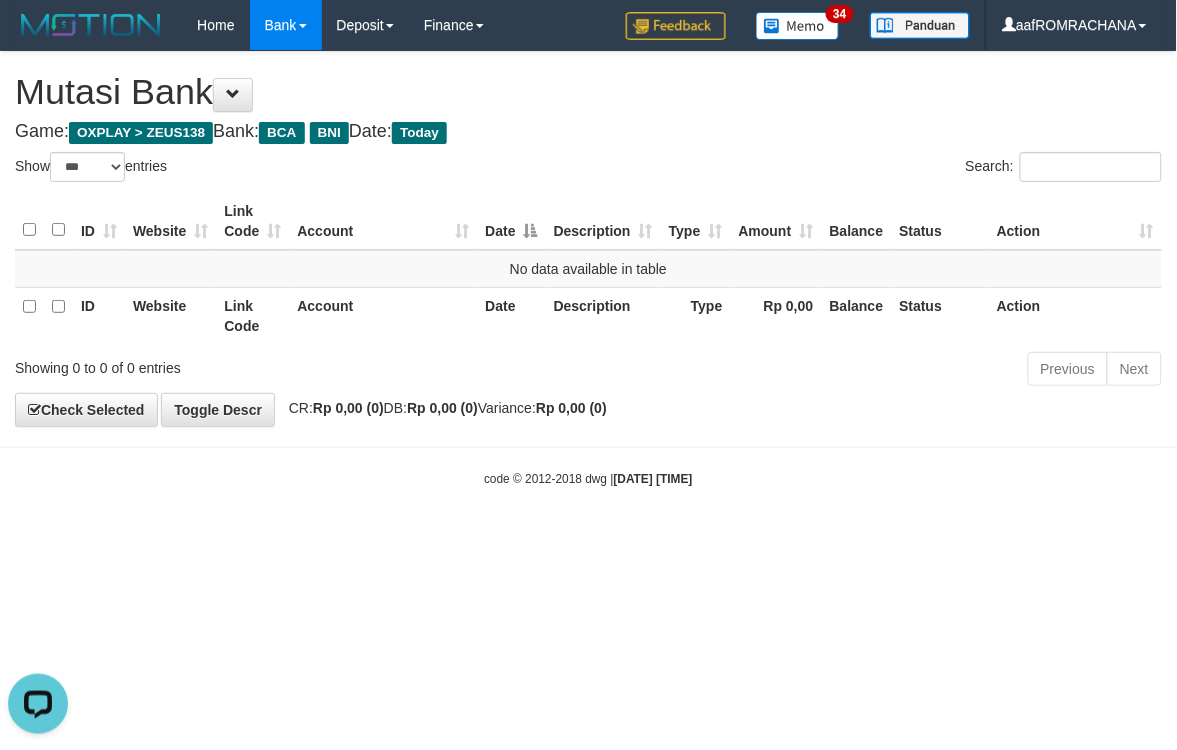 click on "Game:   OXPLAY > ZEUS138    		Bank:   BCA   BNI    		Date:  Today" at bounding box center [588, 132] 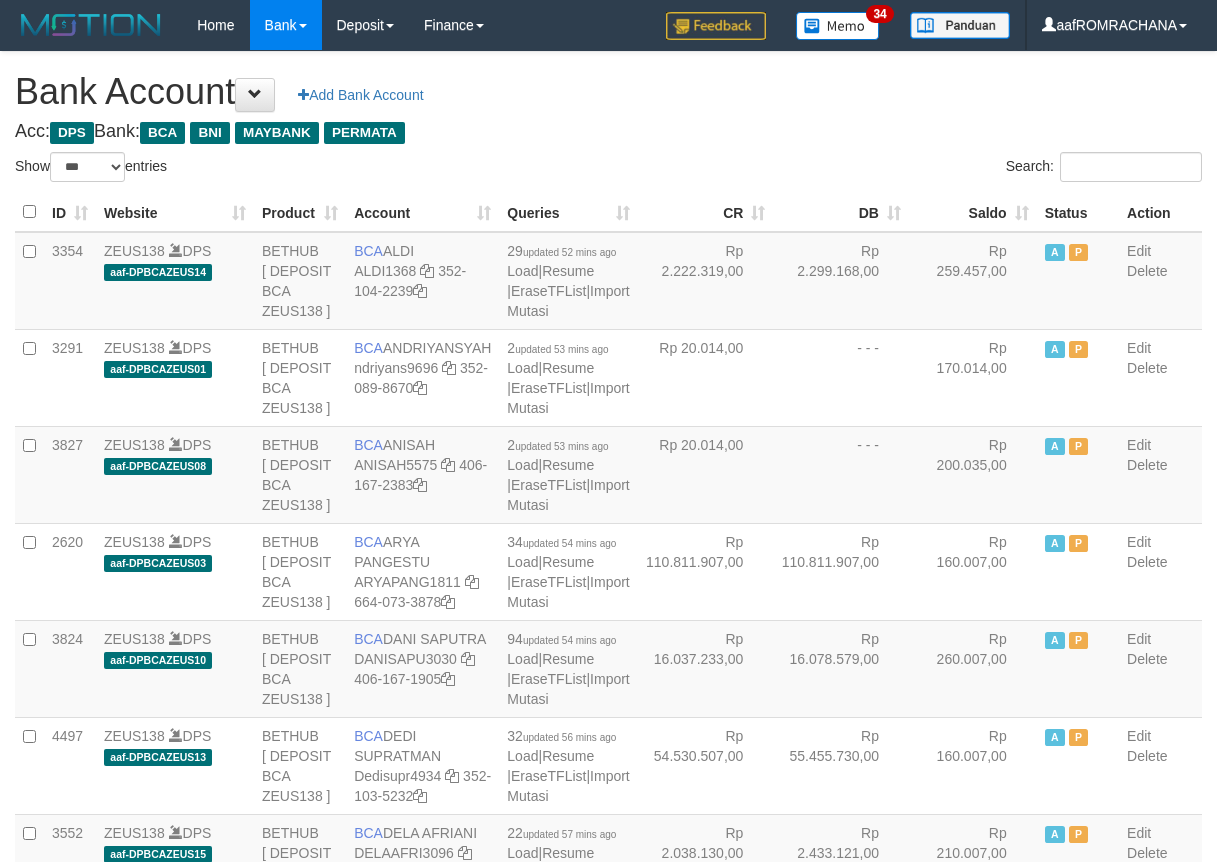 select on "***" 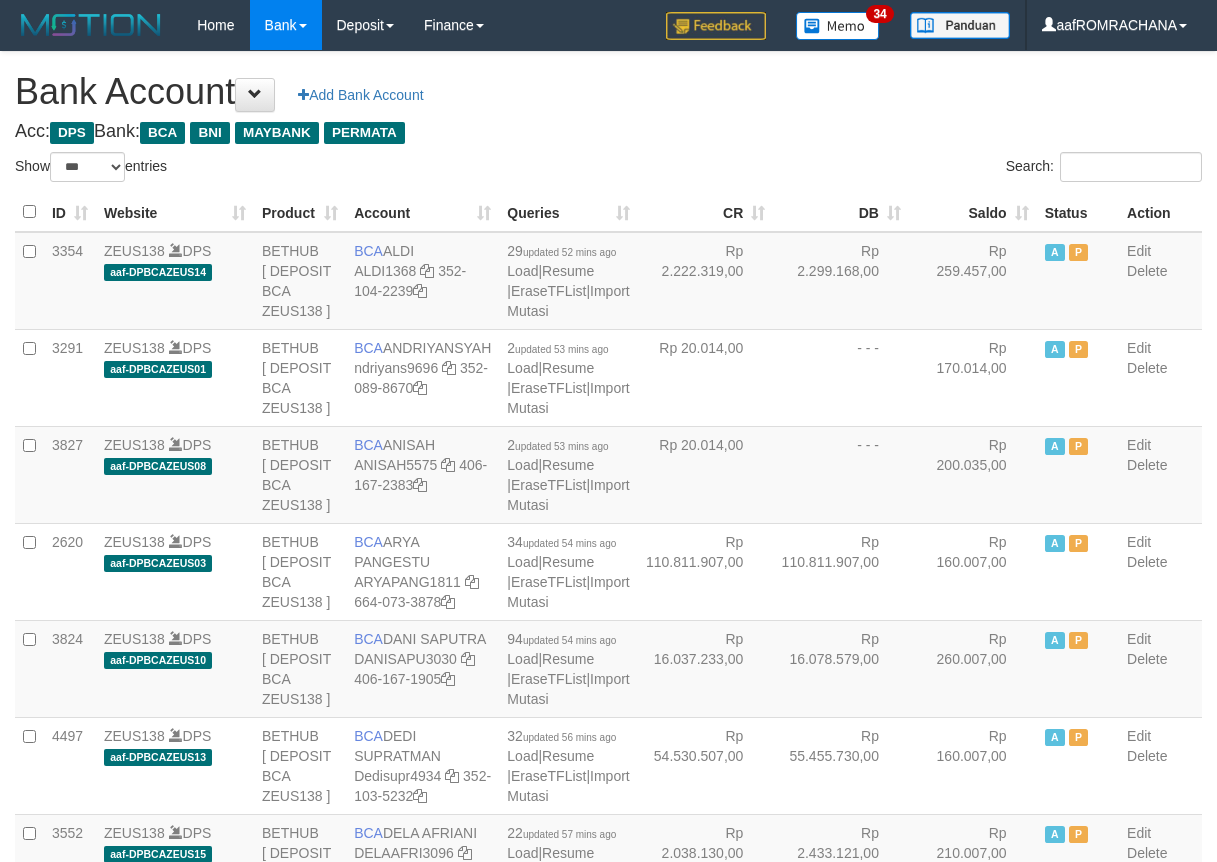 scroll, scrollTop: 0, scrollLeft: 0, axis: both 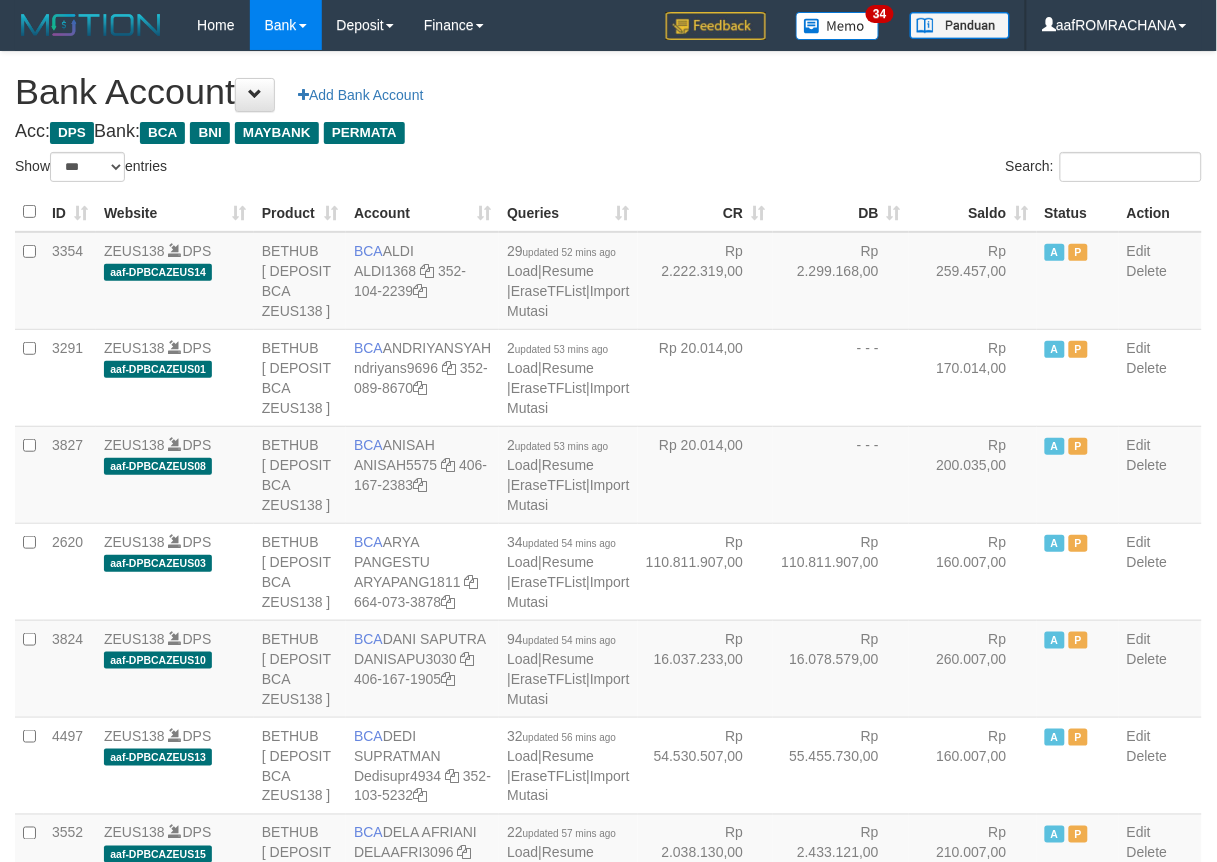click on "Saldo" at bounding box center (973, 212) 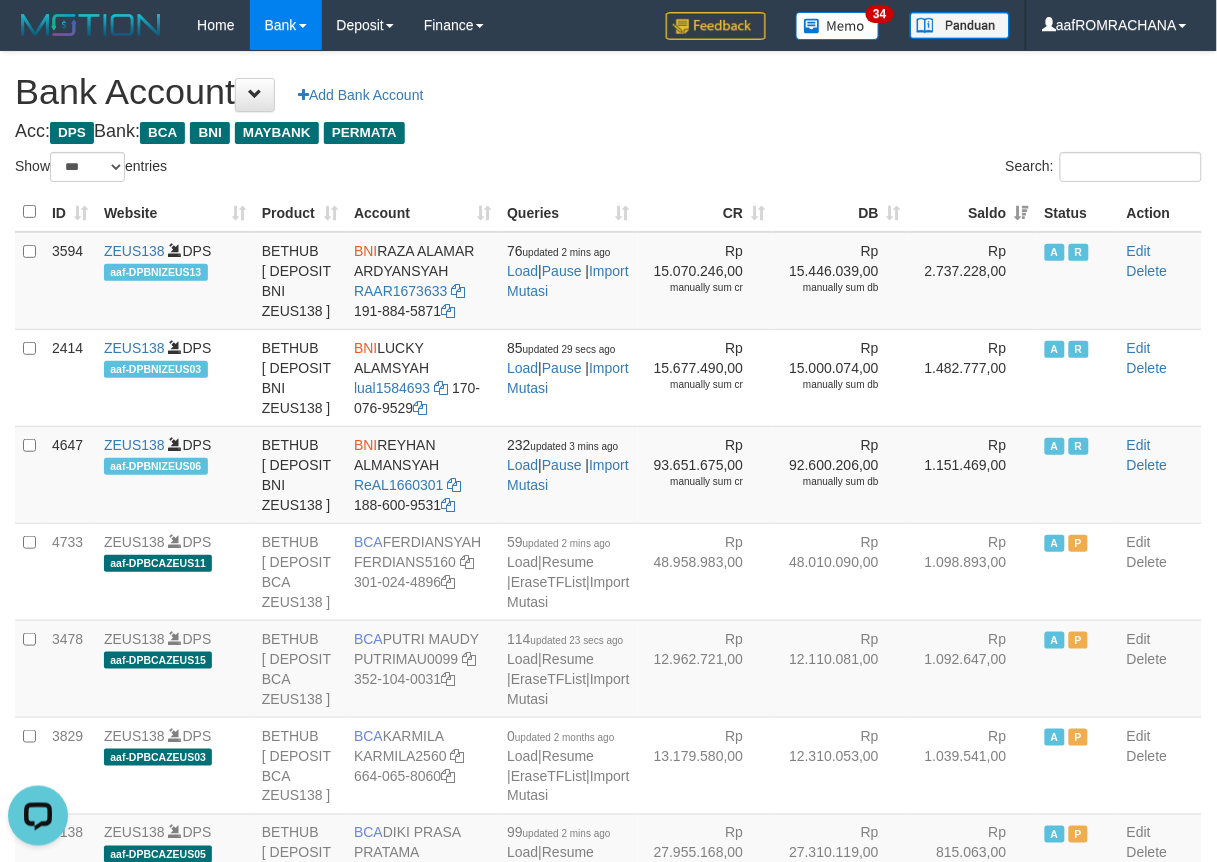 scroll, scrollTop: 0, scrollLeft: 0, axis: both 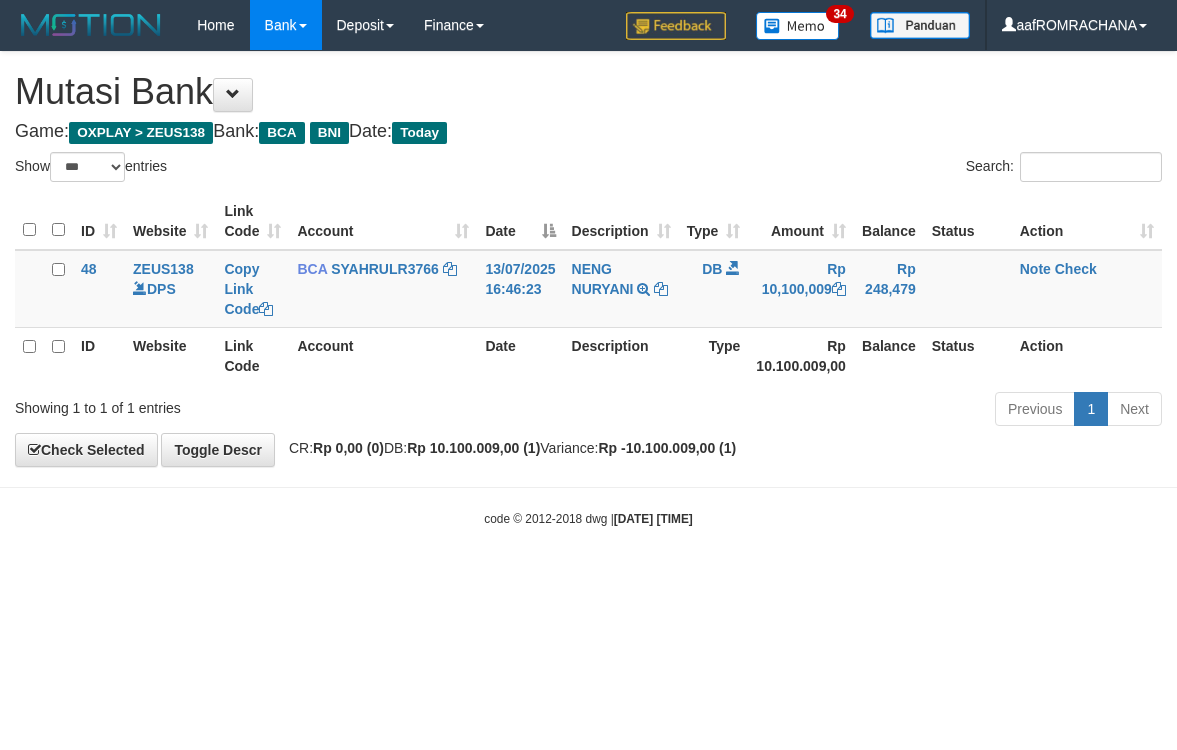 select on "***" 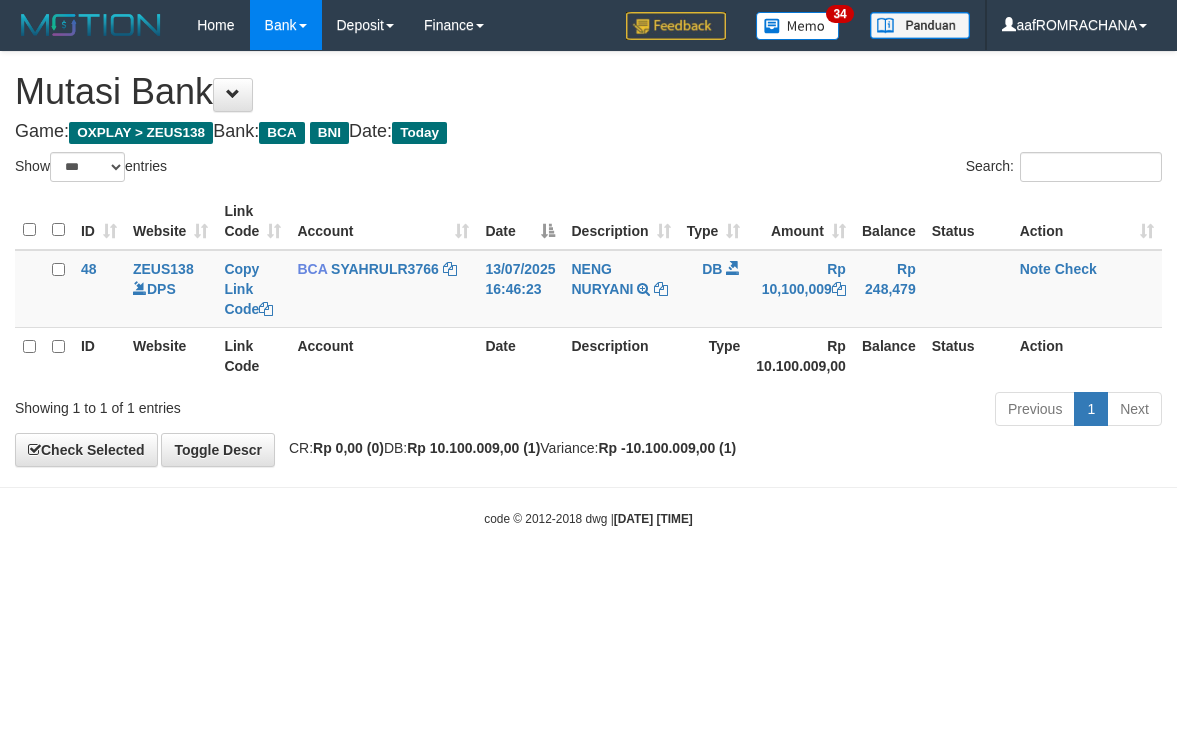 scroll, scrollTop: 0, scrollLeft: 0, axis: both 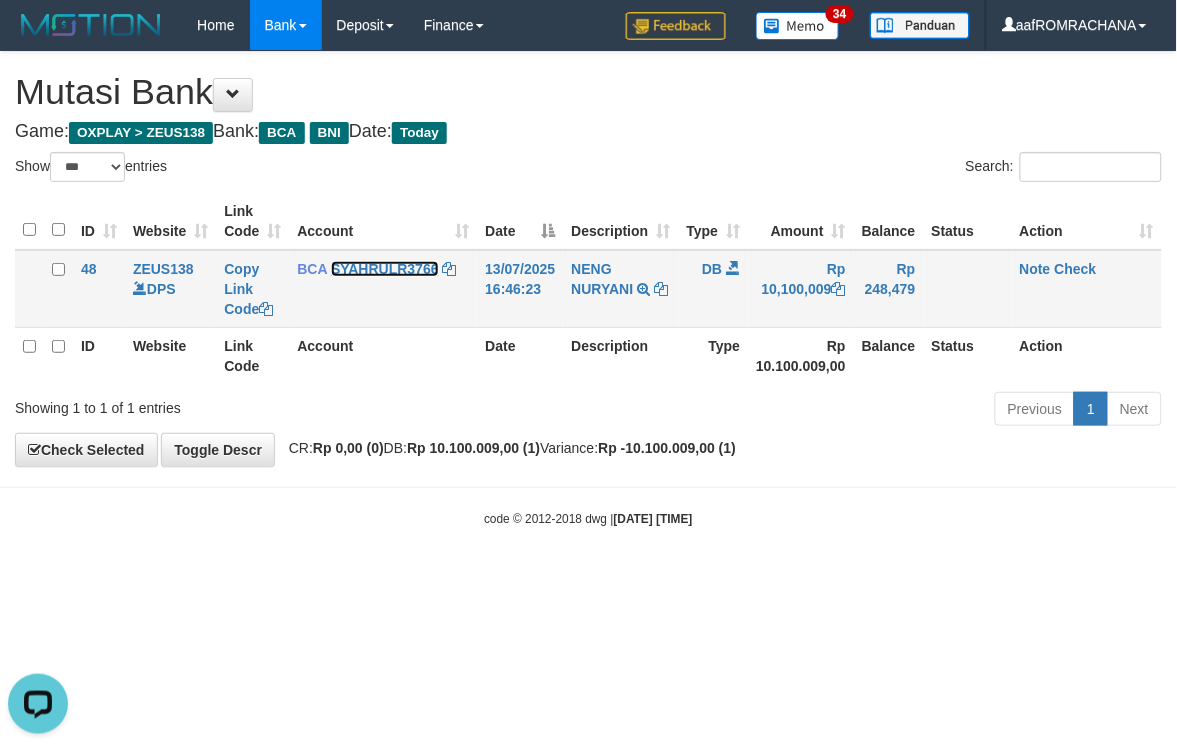 click on "SYAHRULR3766" at bounding box center (385, 269) 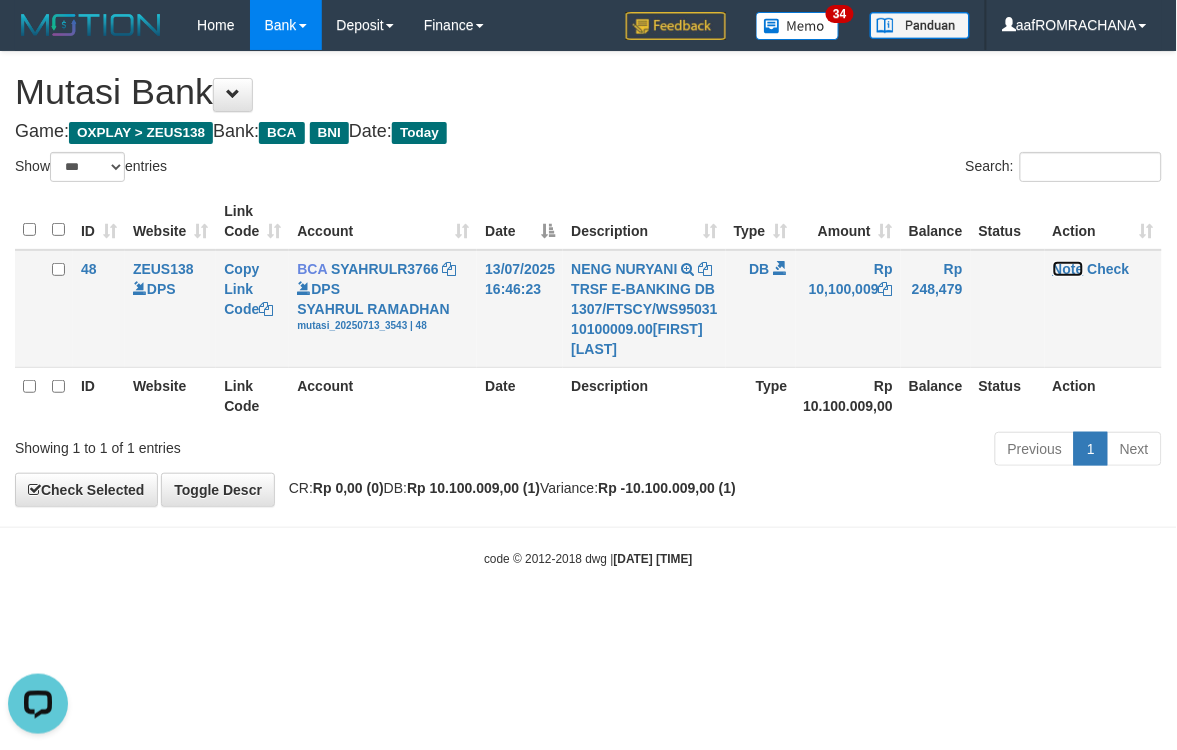 click on "Note" at bounding box center (1068, 269) 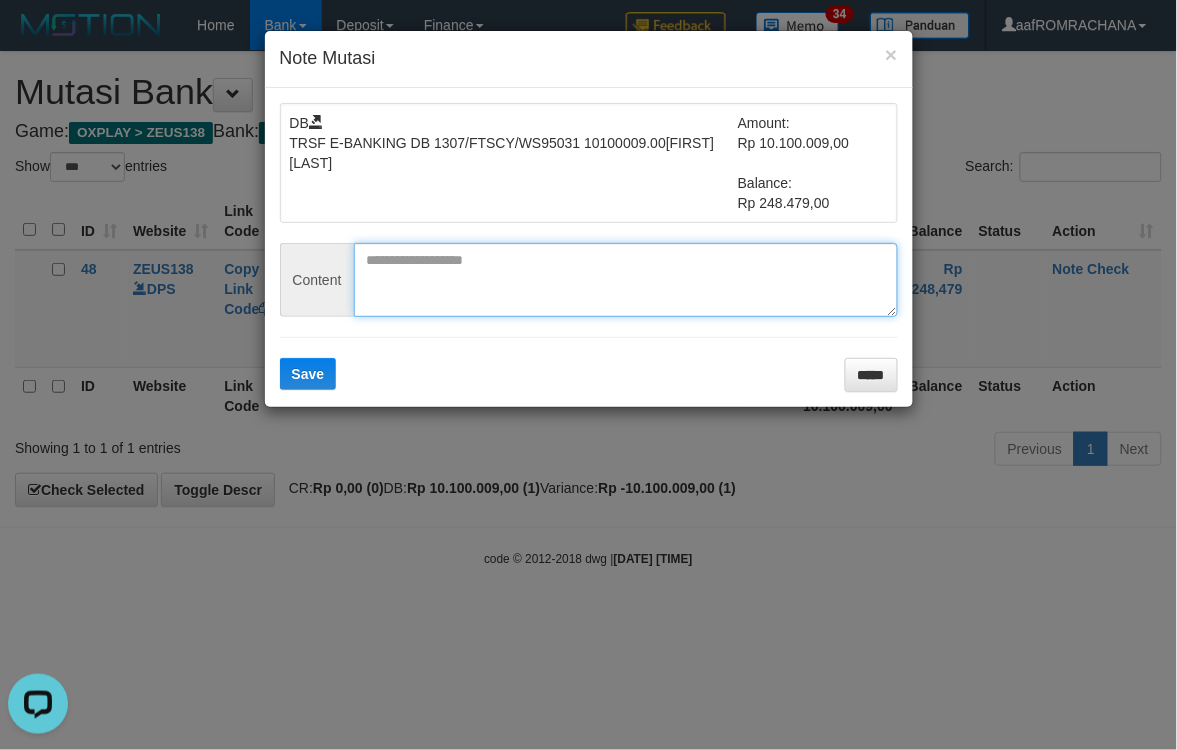 click at bounding box center [626, 280] 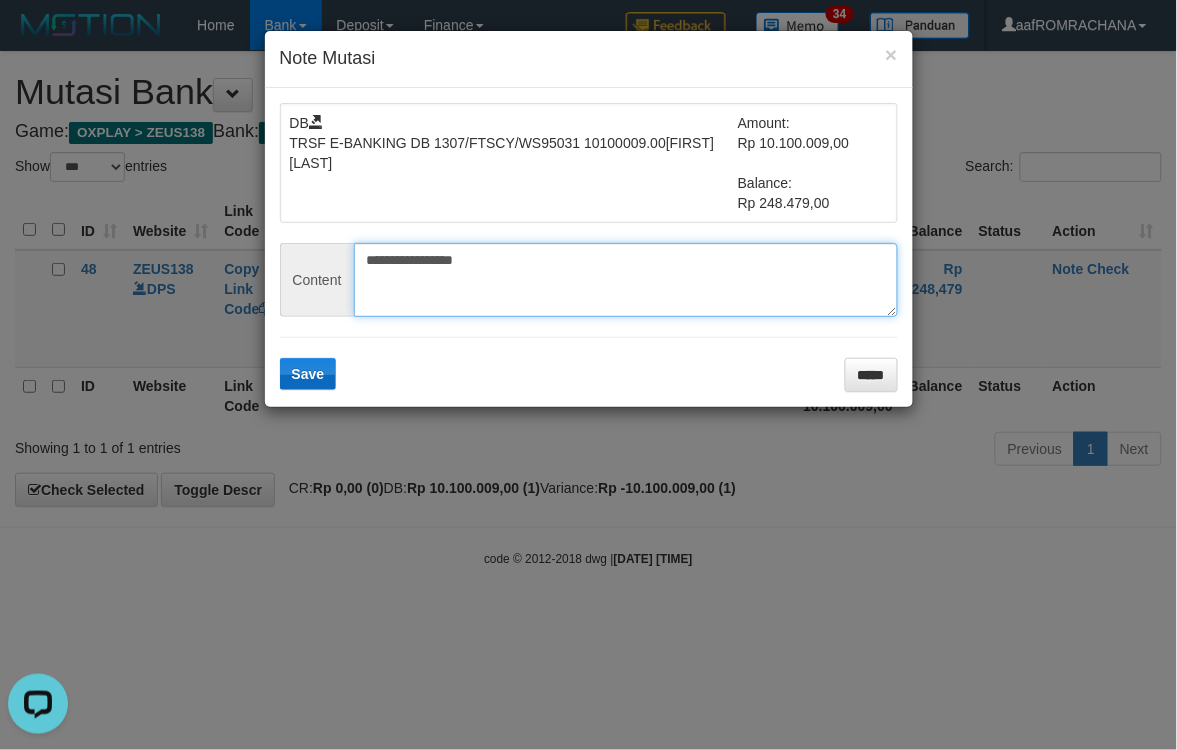 type on "**********" 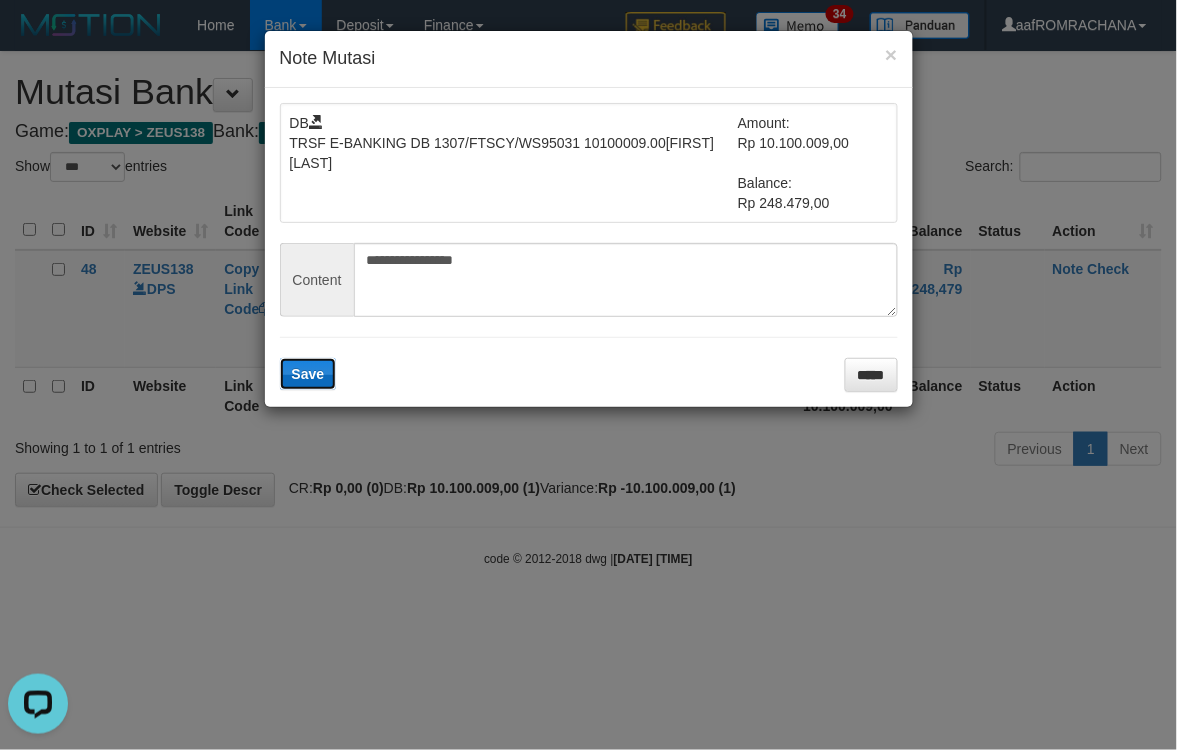 click on "Save" at bounding box center (308, 374) 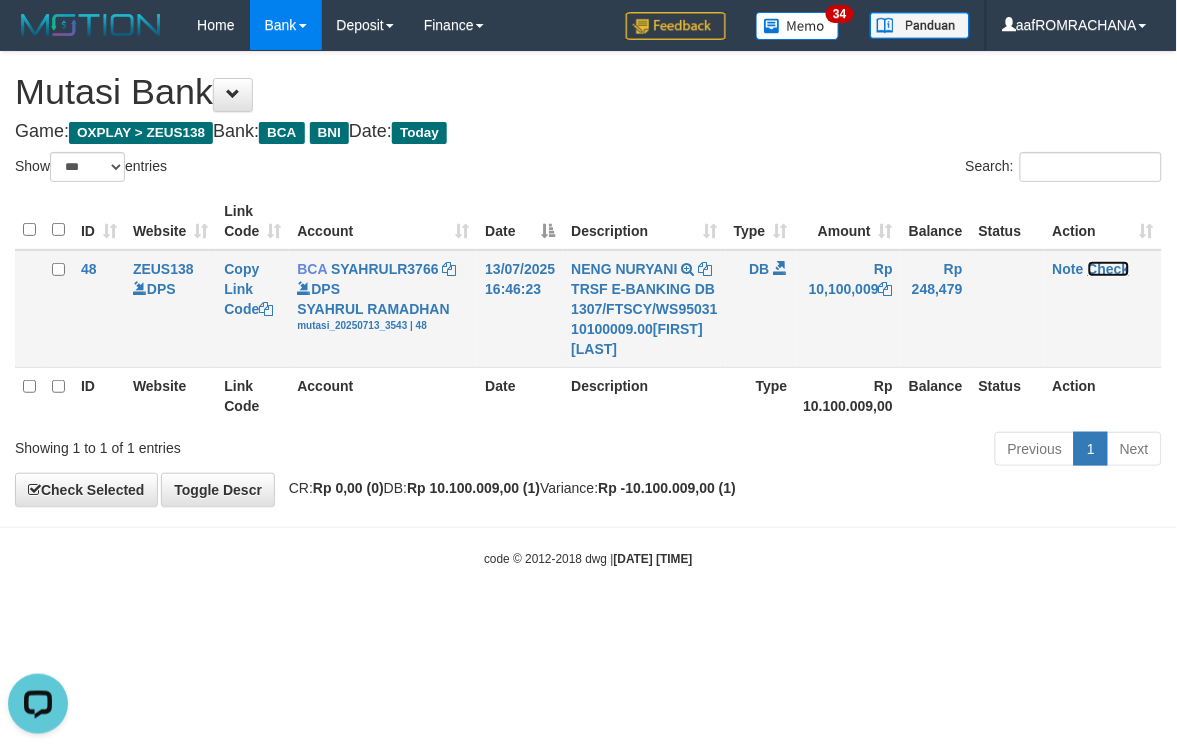 click on "Check" at bounding box center (1109, 269) 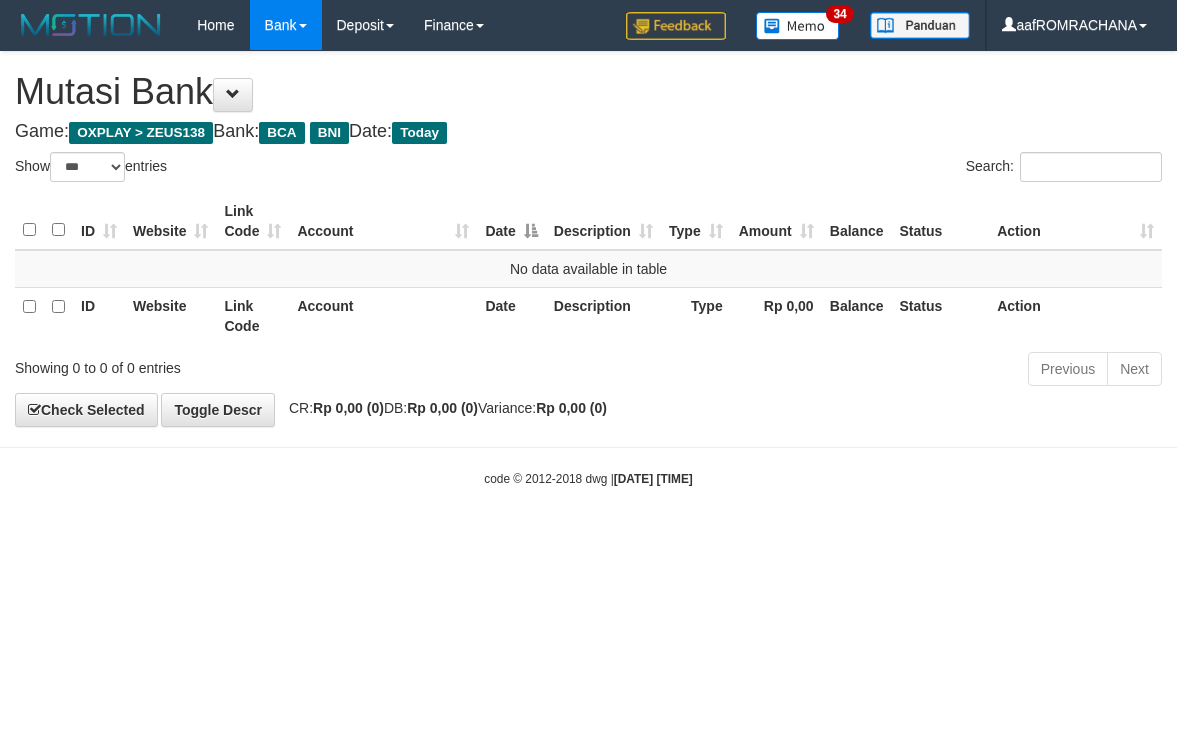 select on "***" 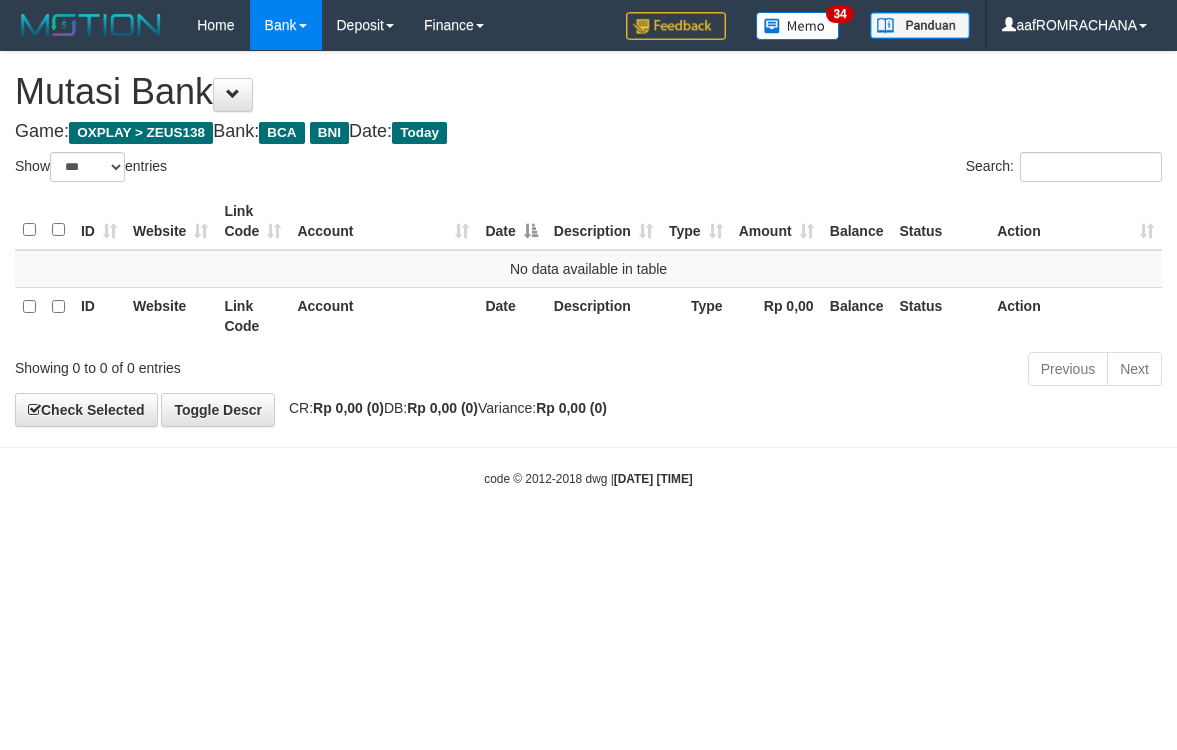scroll, scrollTop: 0, scrollLeft: 0, axis: both 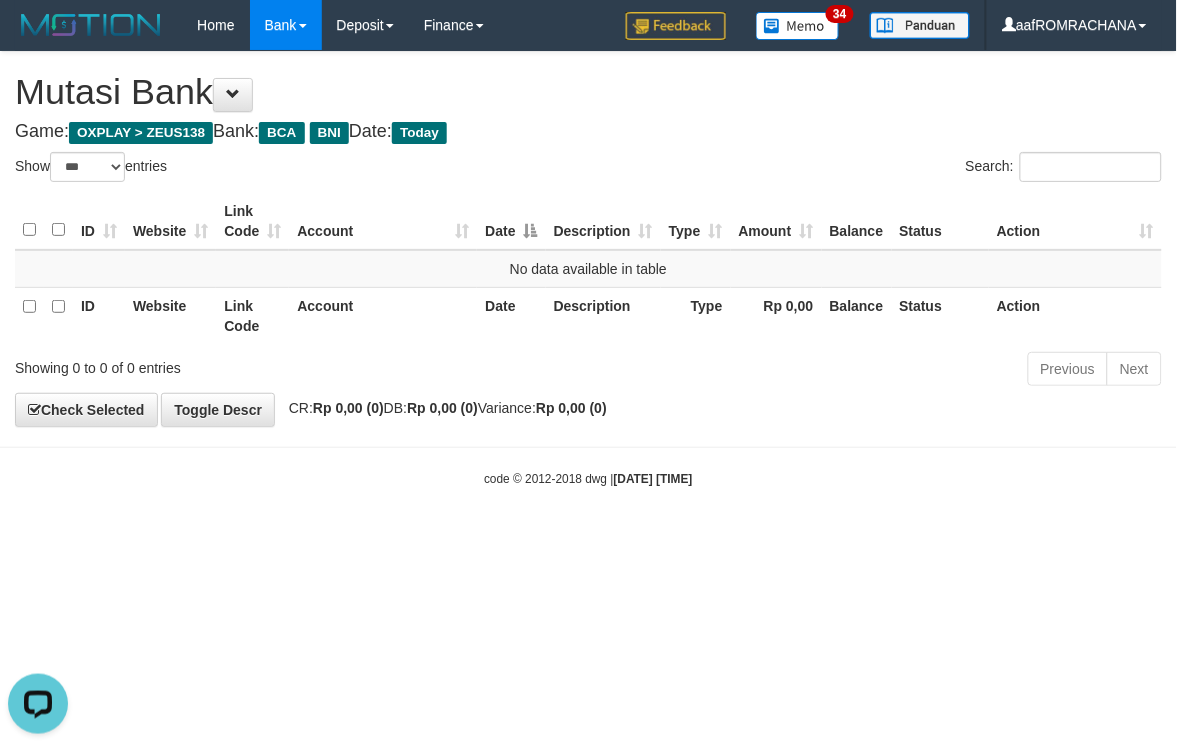 click on "Toggle navigation
Home
Bank
Account List
Load
By Website
Group
[OXPLAY]													ZEUS138
By Load Group (DPS)
Sync" at bounding box center [588, 269] 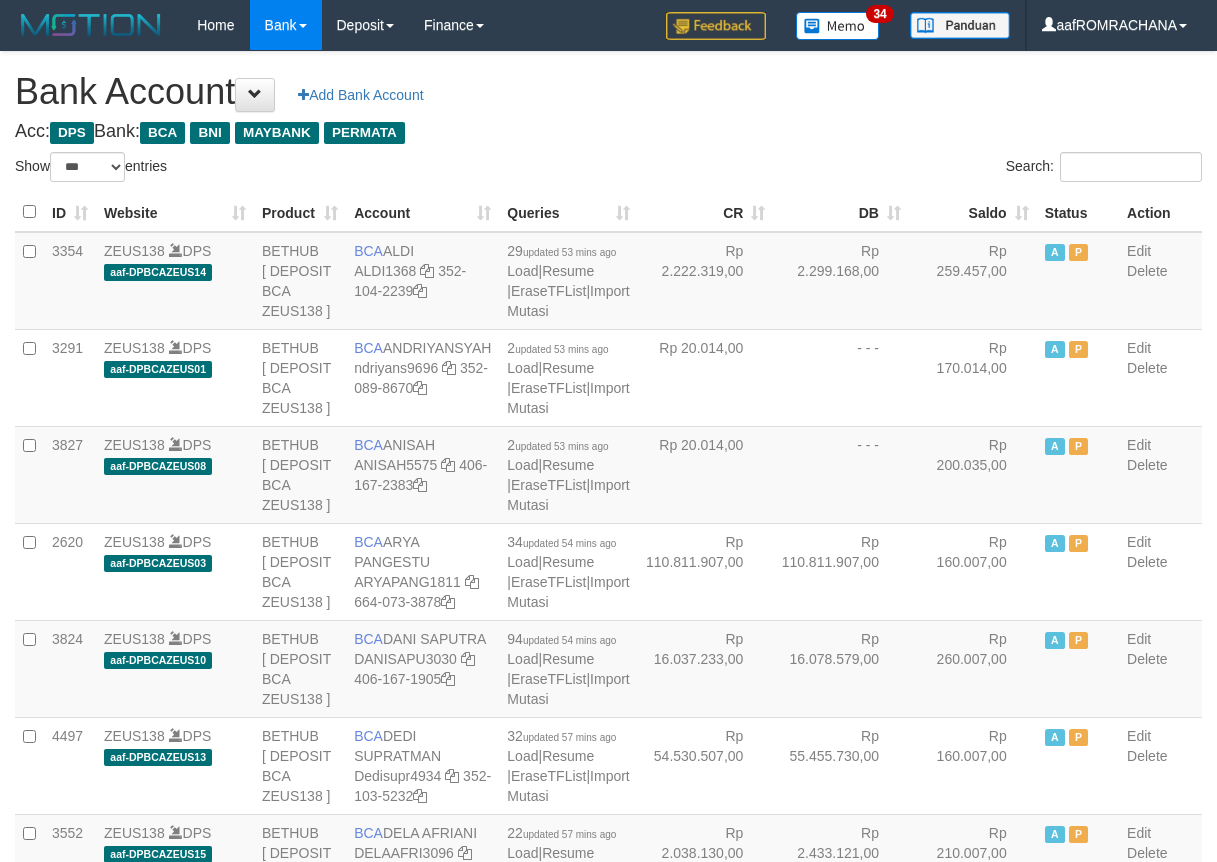 select on "***" 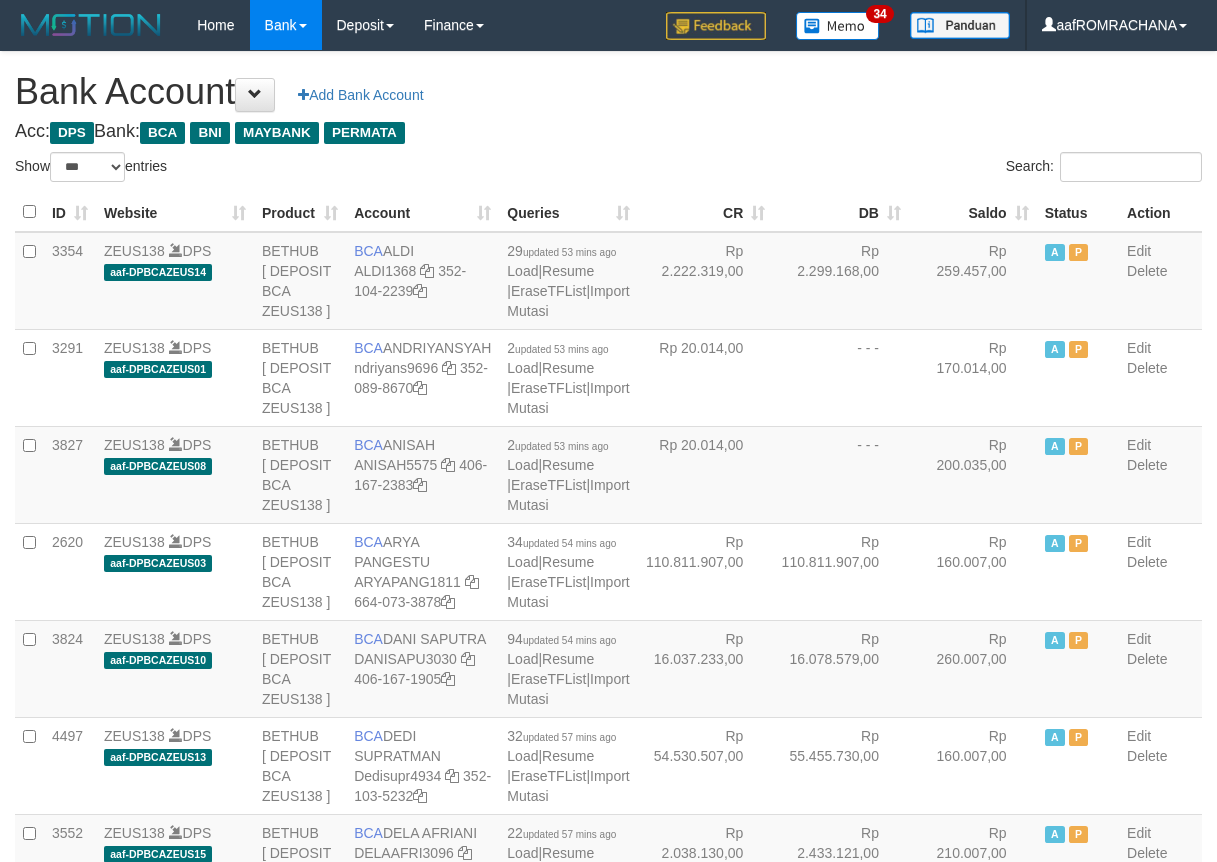 scroll, scrollTop: 0, scrollLeft: 0, axis: both 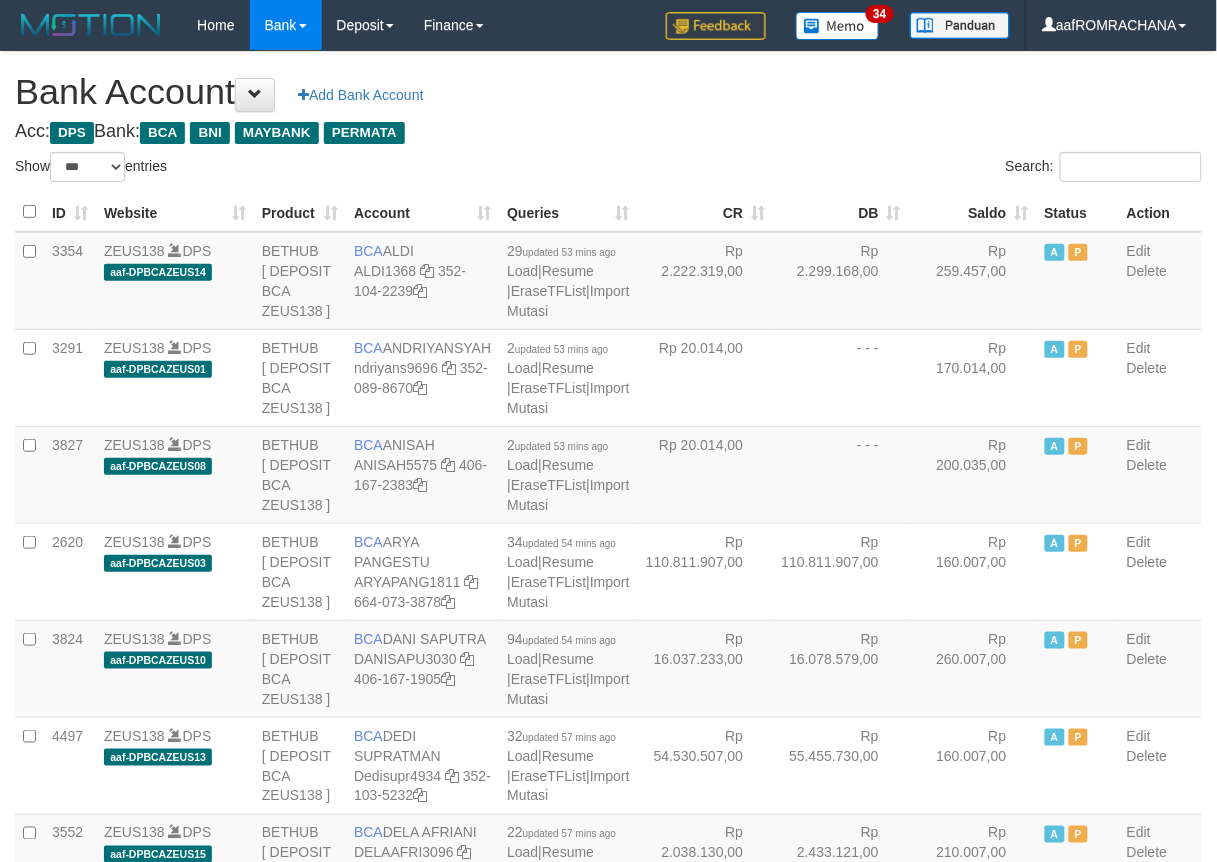 click on "Saldo" at bounding box center [973, 212] 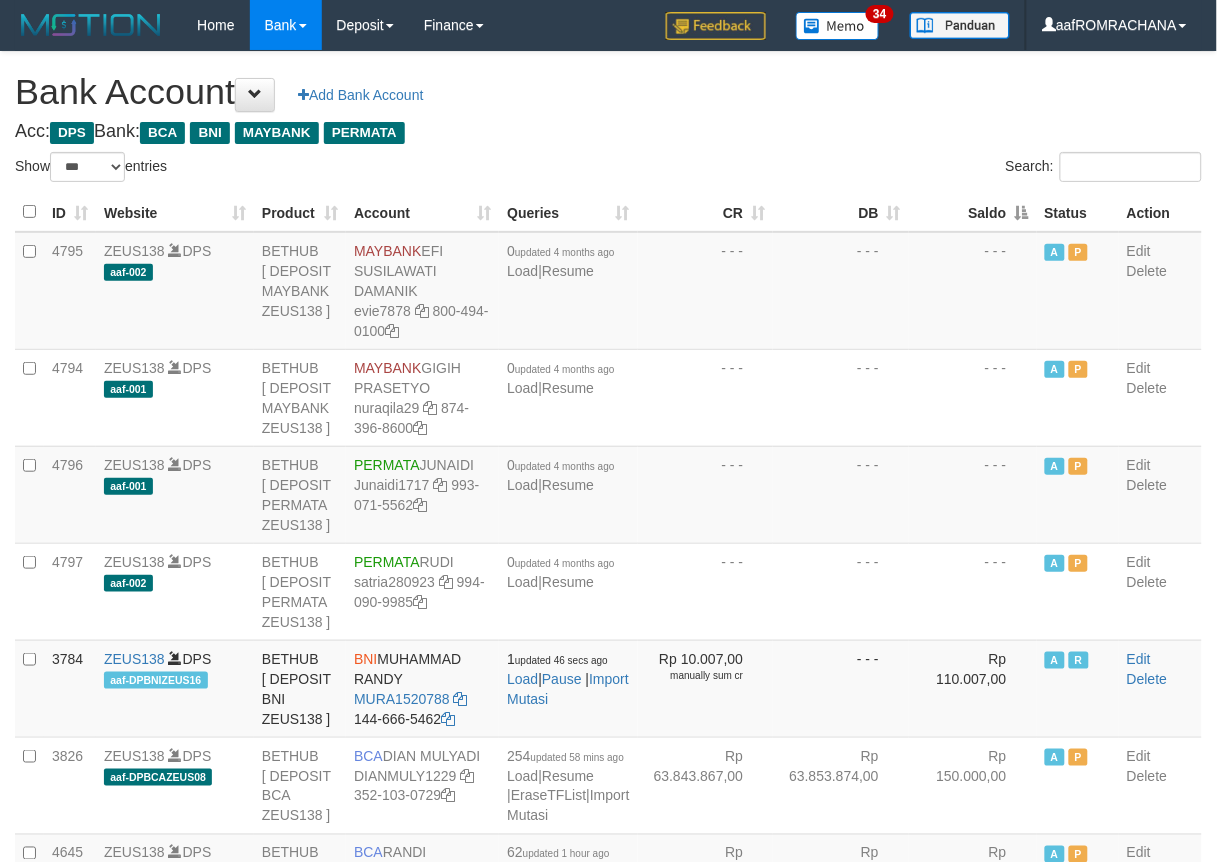 click on "Saldo" at bounding box center [973, 212] 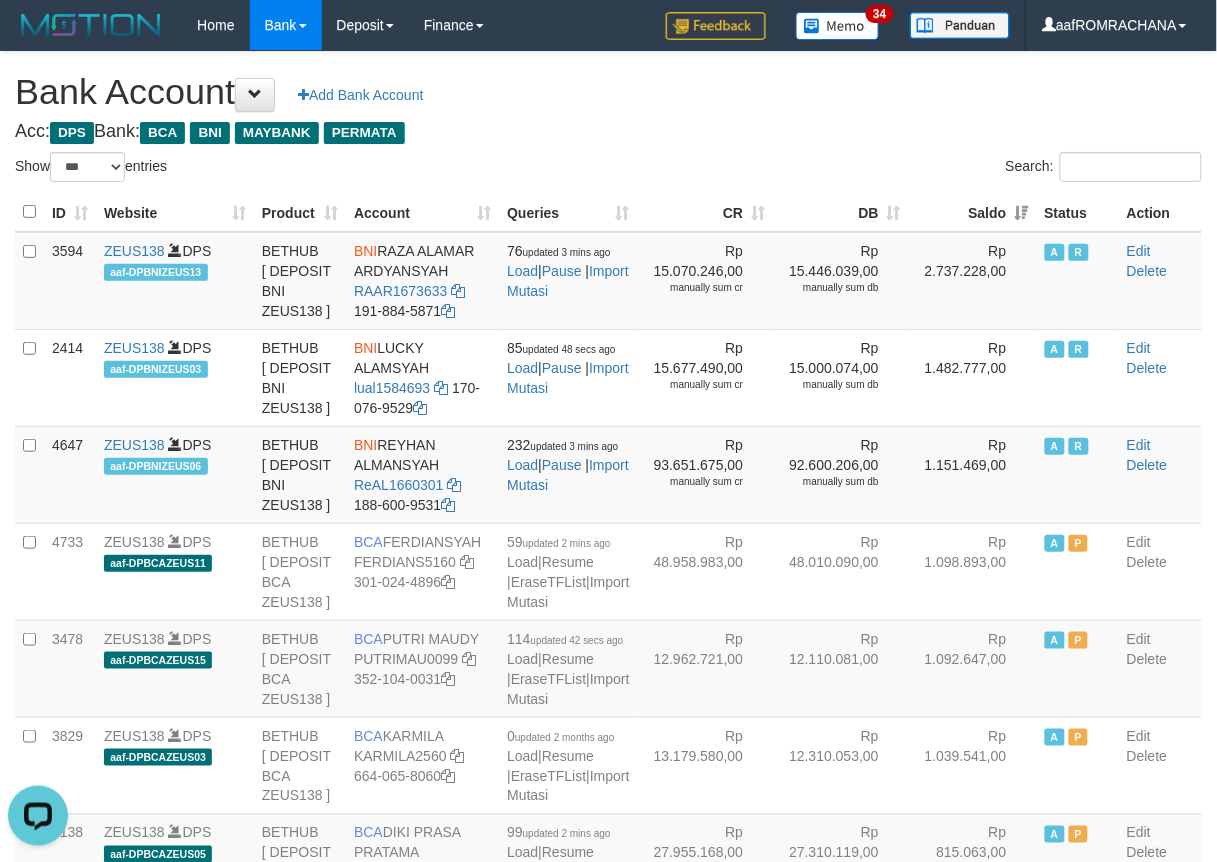 scroll, scrollTop: 0, scrollLeft: 0, axis: both 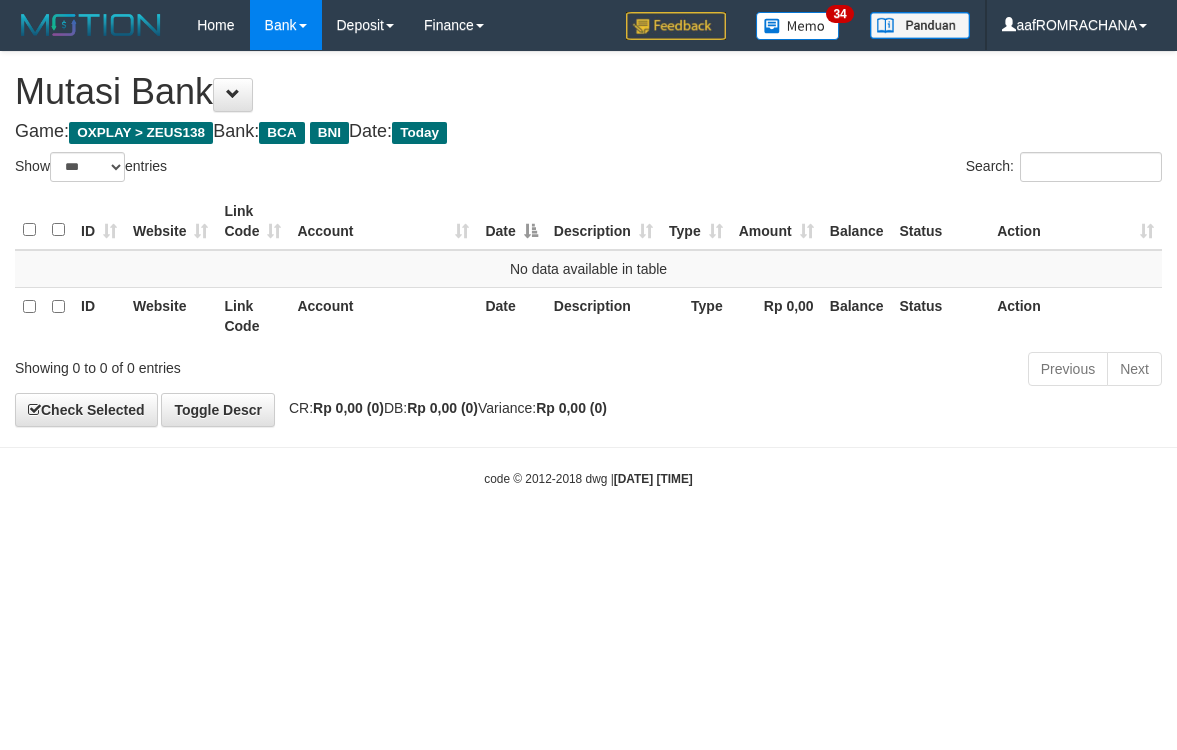 select on "***" 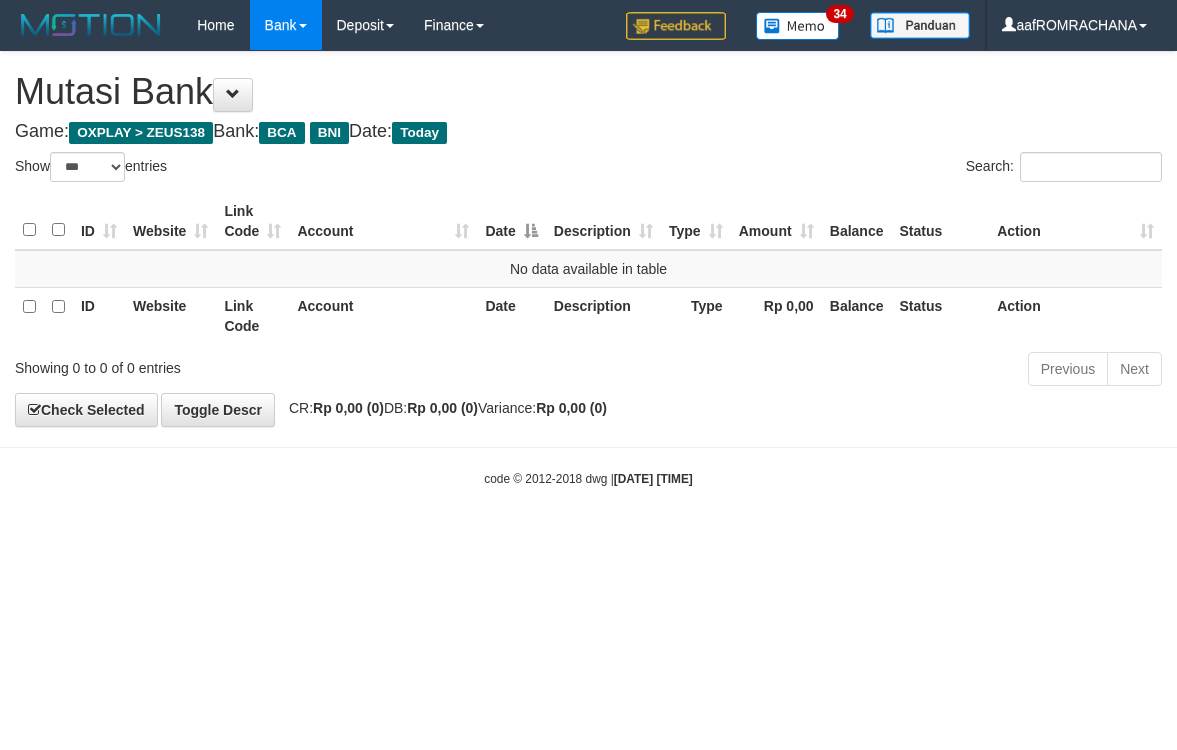 scroll, scrollTop: 0, scrollLeft: 0, axis: both 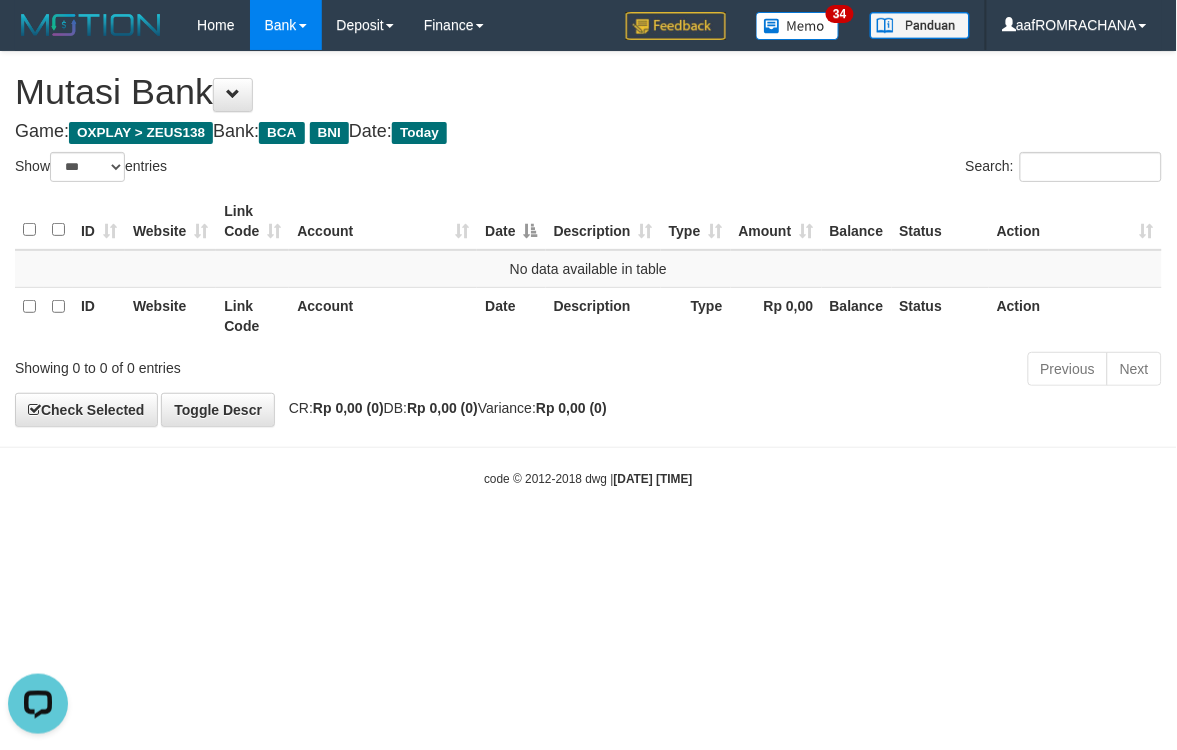click on "Toggle navigation
Home
Bank
Account List
Load
By Website
Group
[OXPLAY]													ZEUS138
By Load Group (DPS)
Sync" at bounding box center (588, 269) 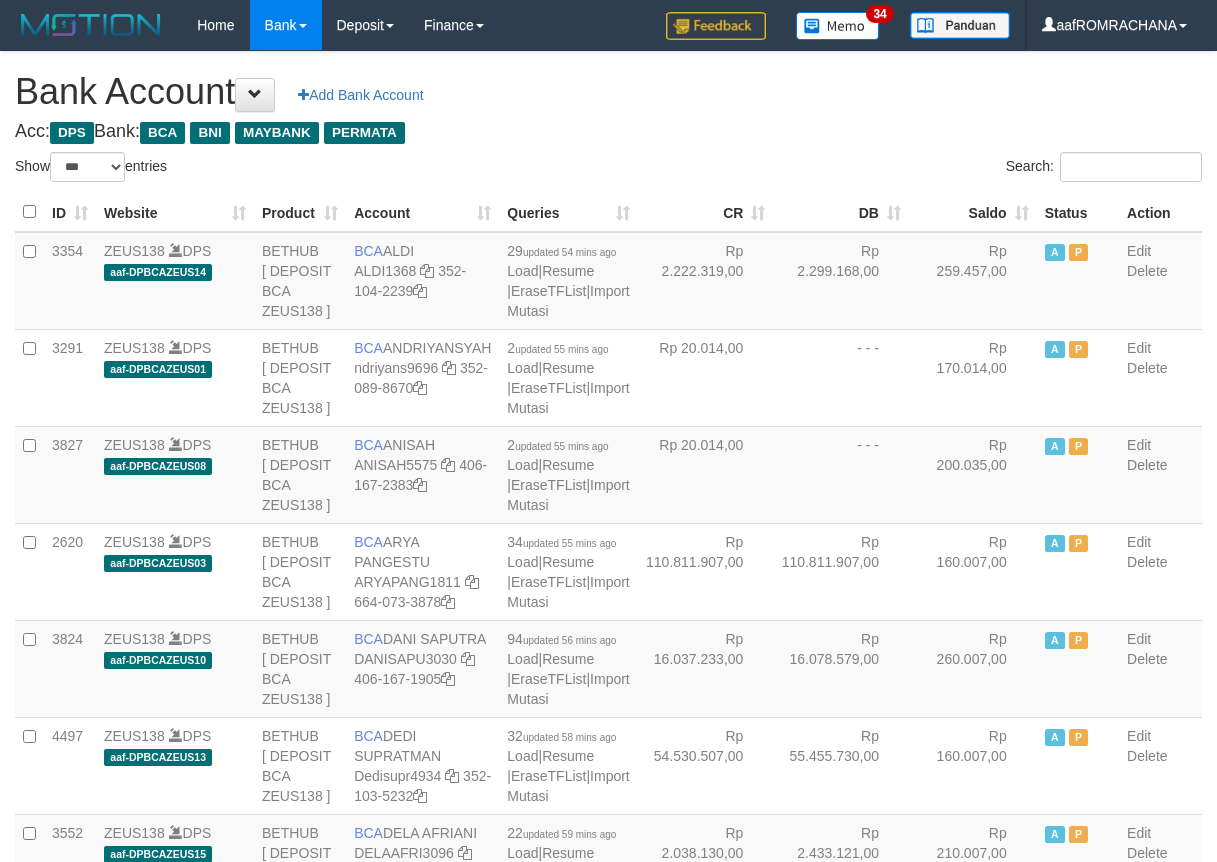 select on "***" 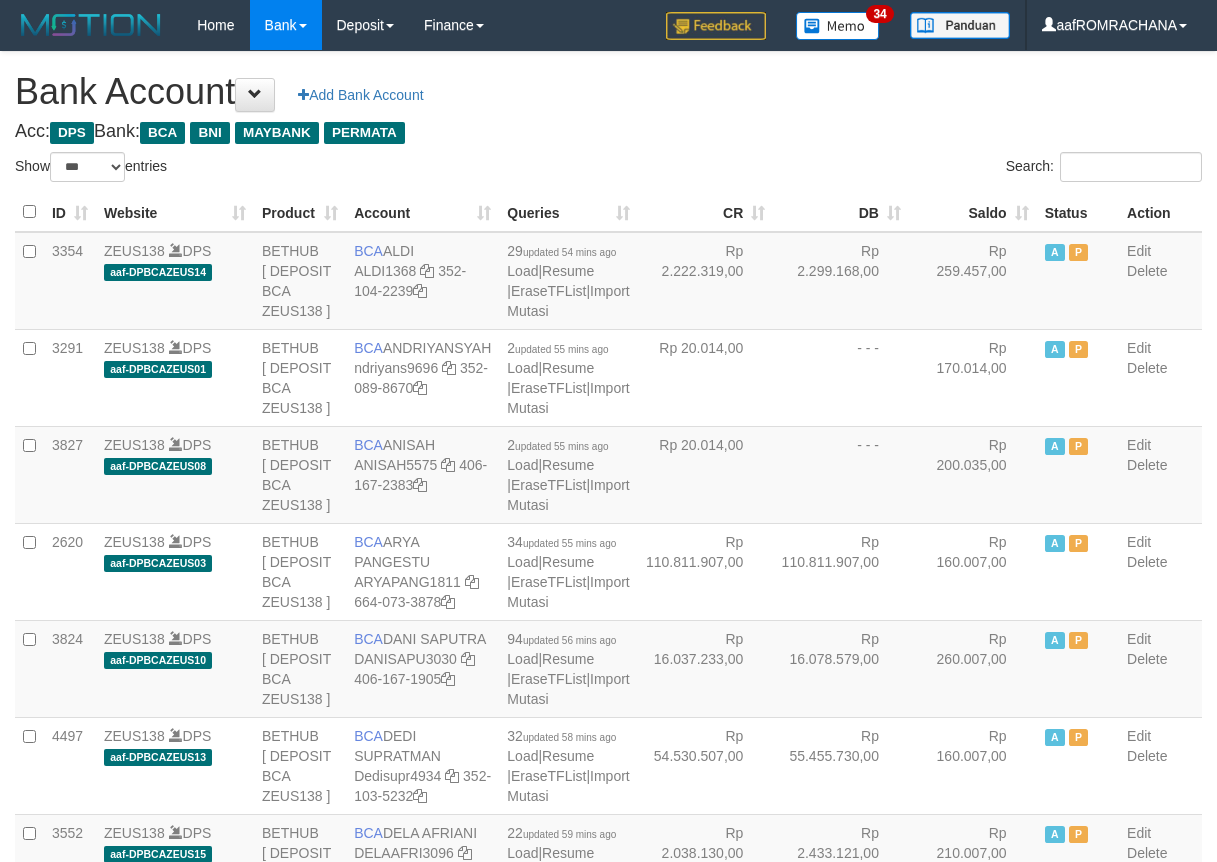 scroll, scrollTop: 0, scrollLeft: 0, axis: both 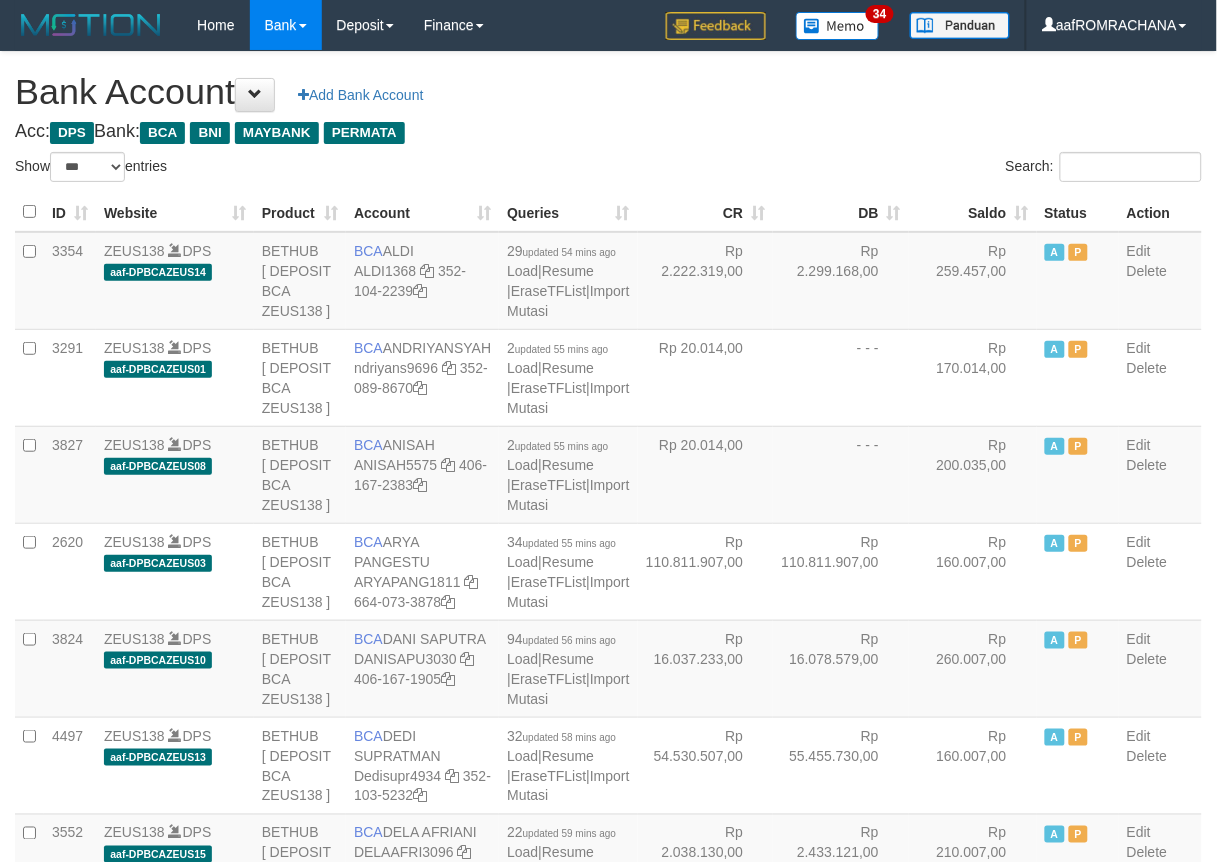 click on "Saldo" at bounding box center [973, 212] 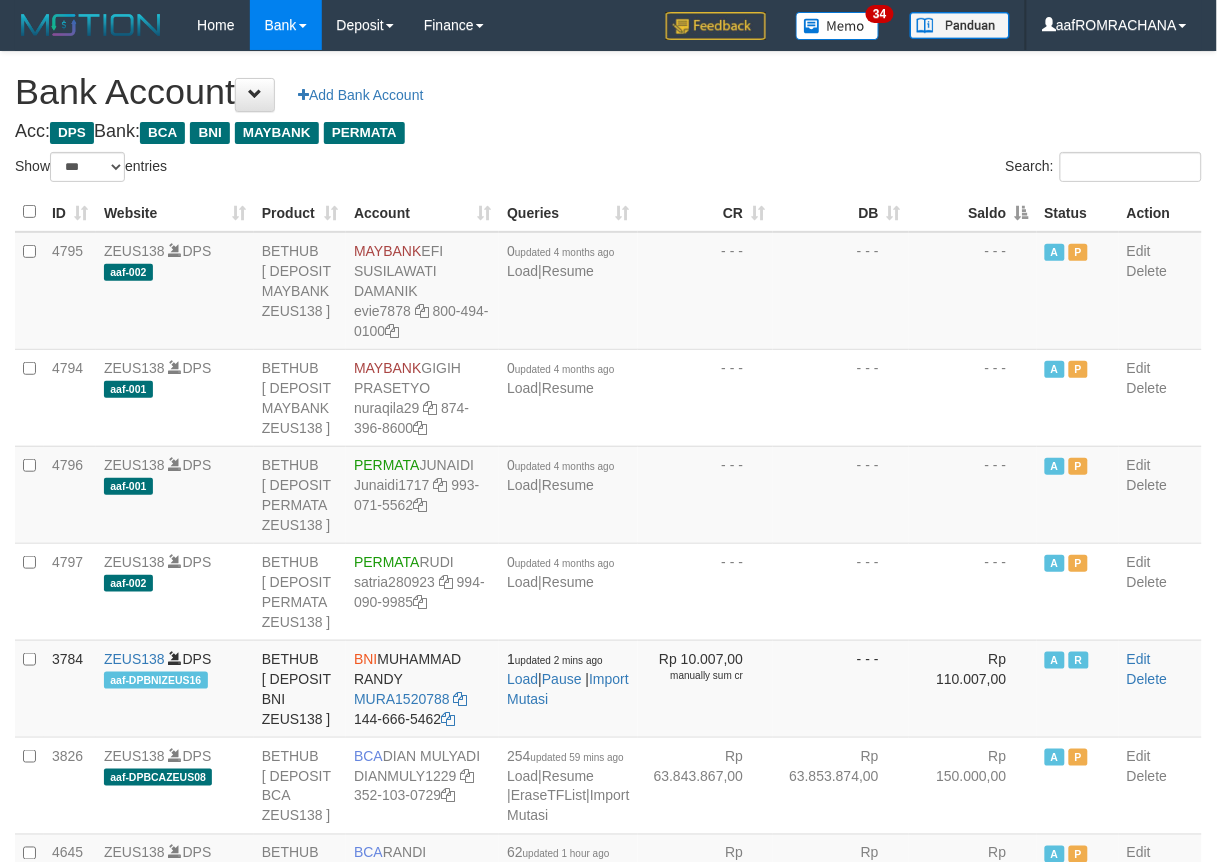 click on "Saldo" at bounding box center (973, 212) 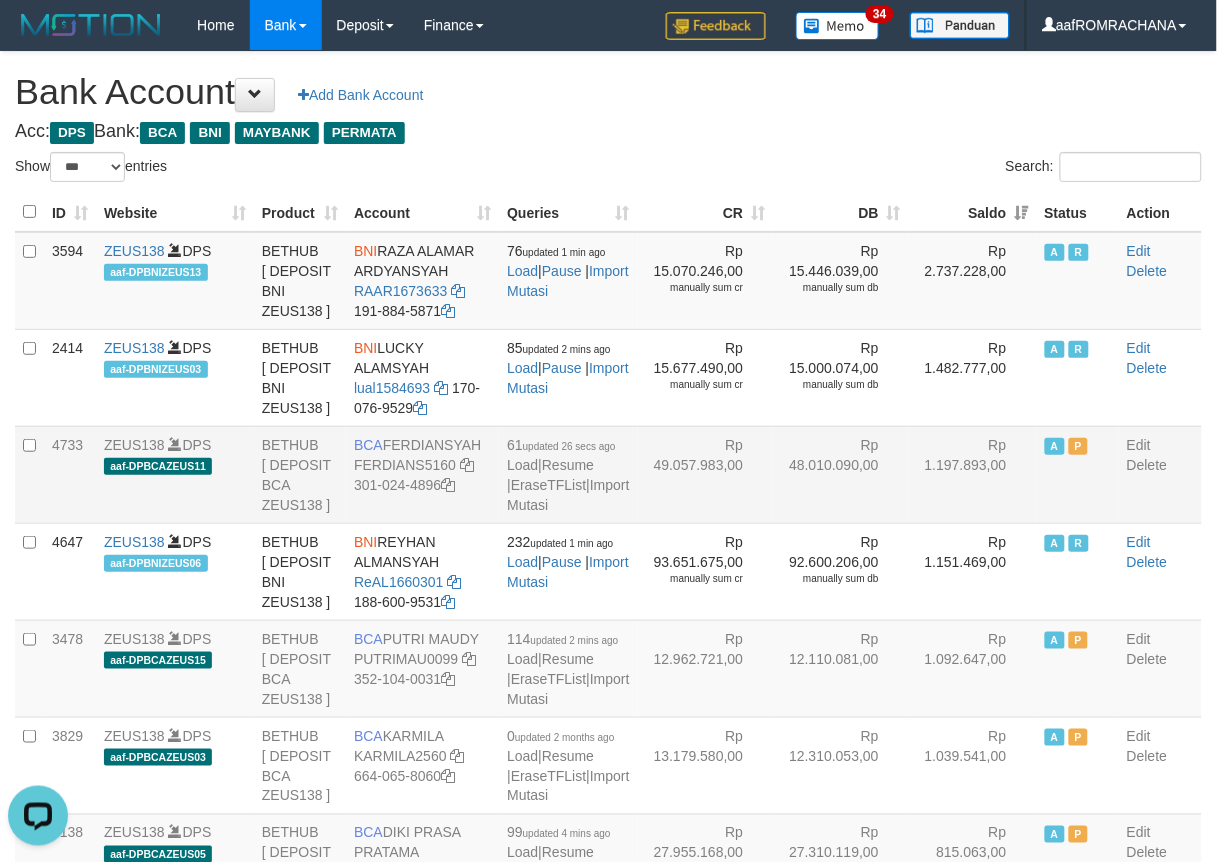 scroll, scrollTop: 0, scrollLeft: 0, axis: both 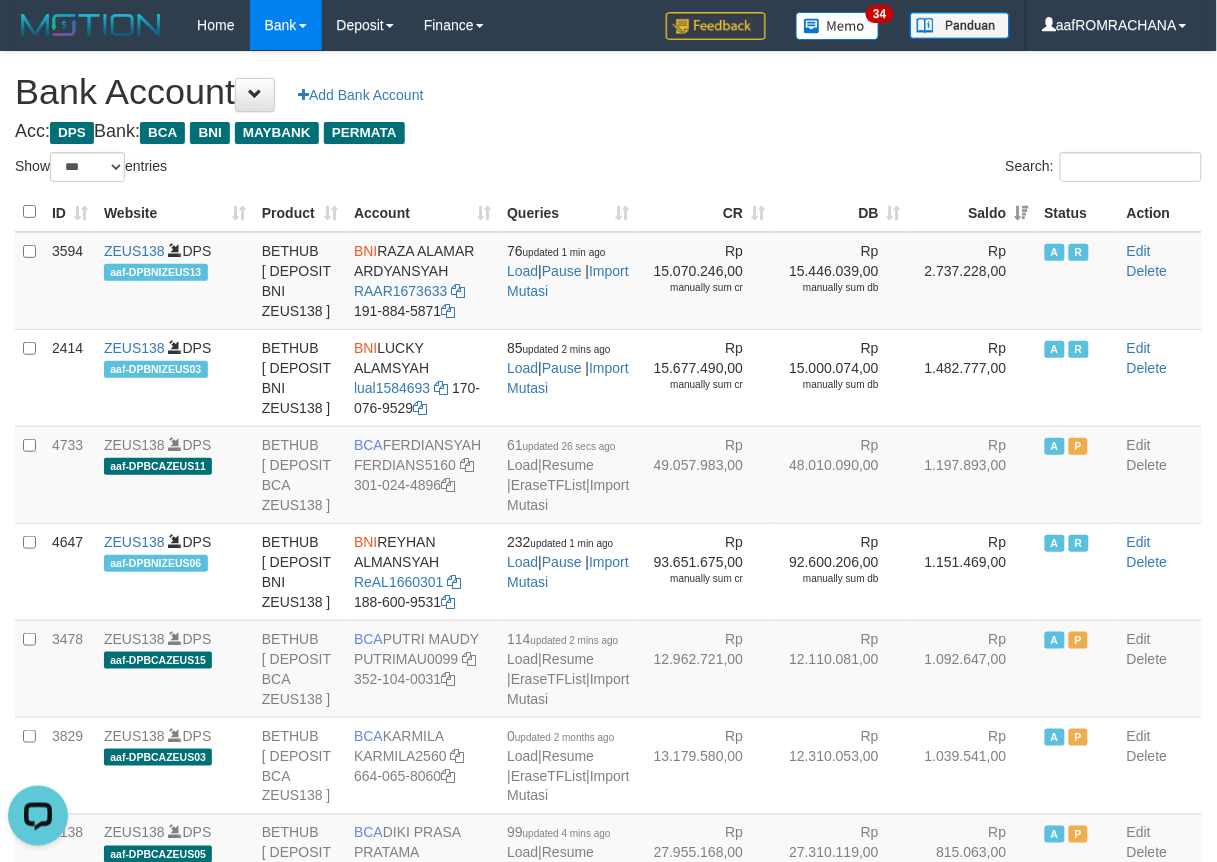 click on "Acc: 										 DPS
Bank:   BCA   BNI   MAYBANK   PERMATA" at bounding box center (608, 132) 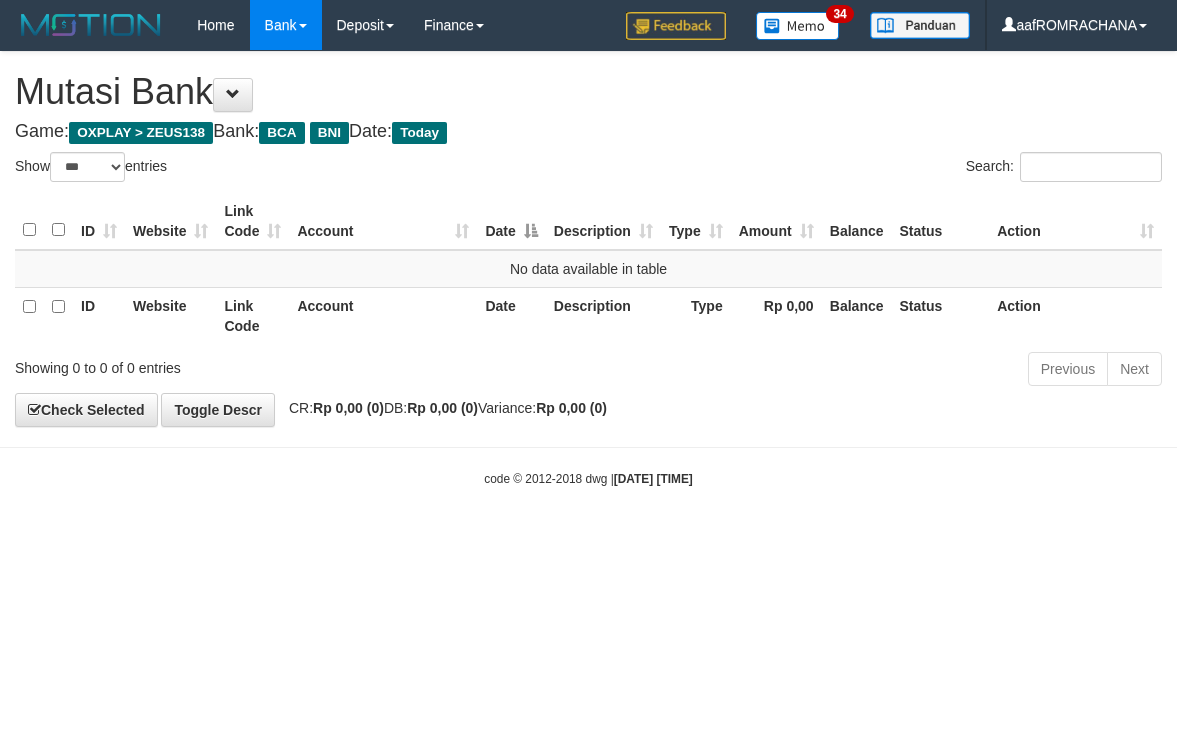 select on "***" 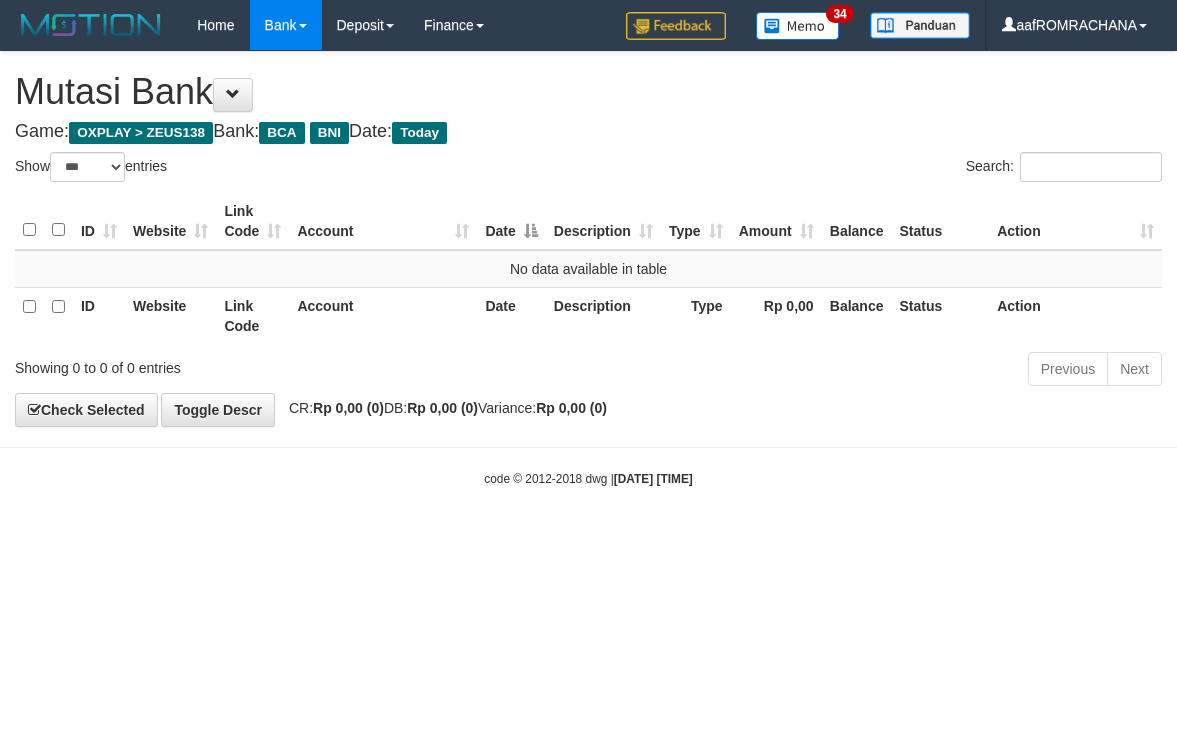 scroll, scrollTop: 0, scrollLeft: 0, axis: both 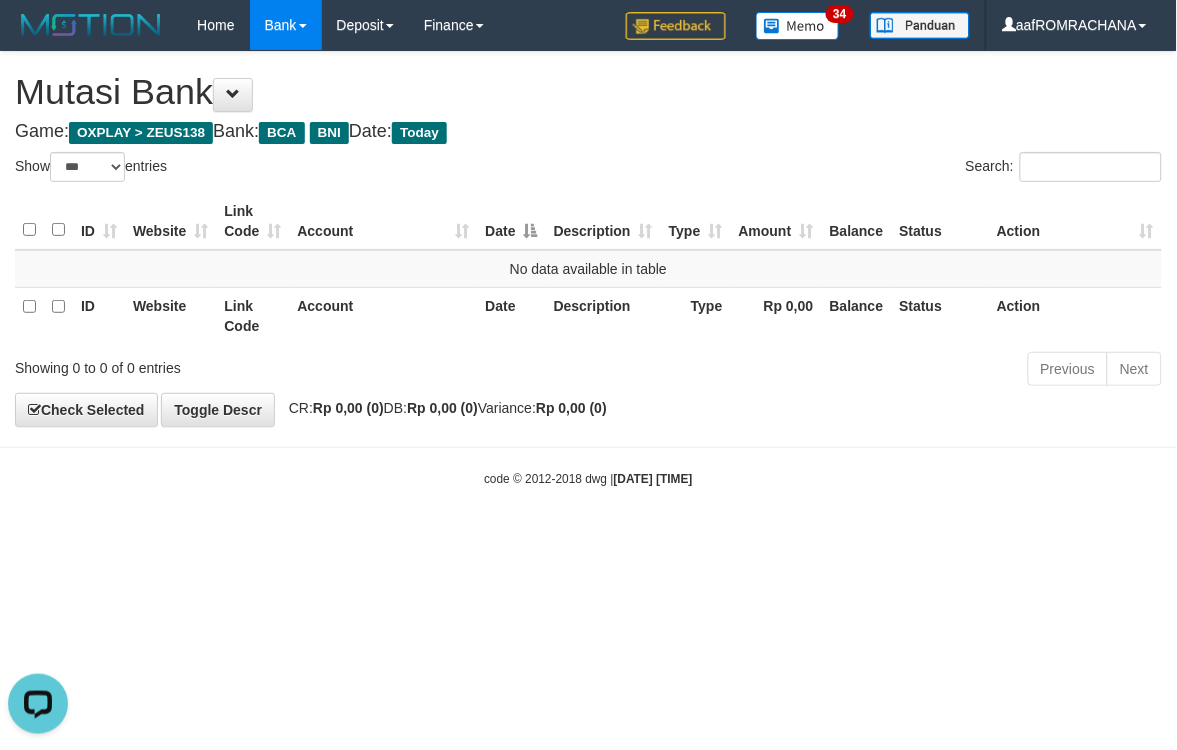 click on "Game:   OXPLAY > ZEUS138    		Bank:   BCA   BNI    		Date:  Today" at bounding box center [588, 132] 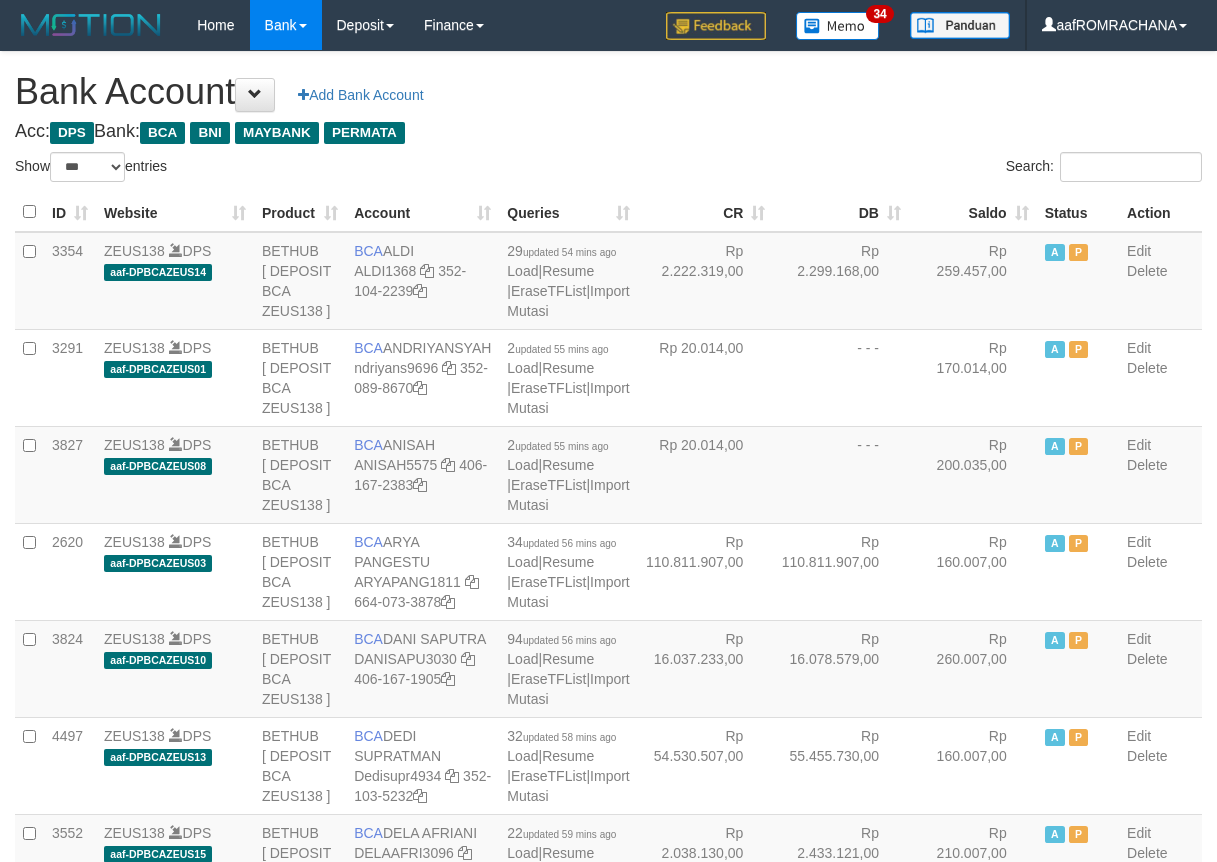 select on "***" 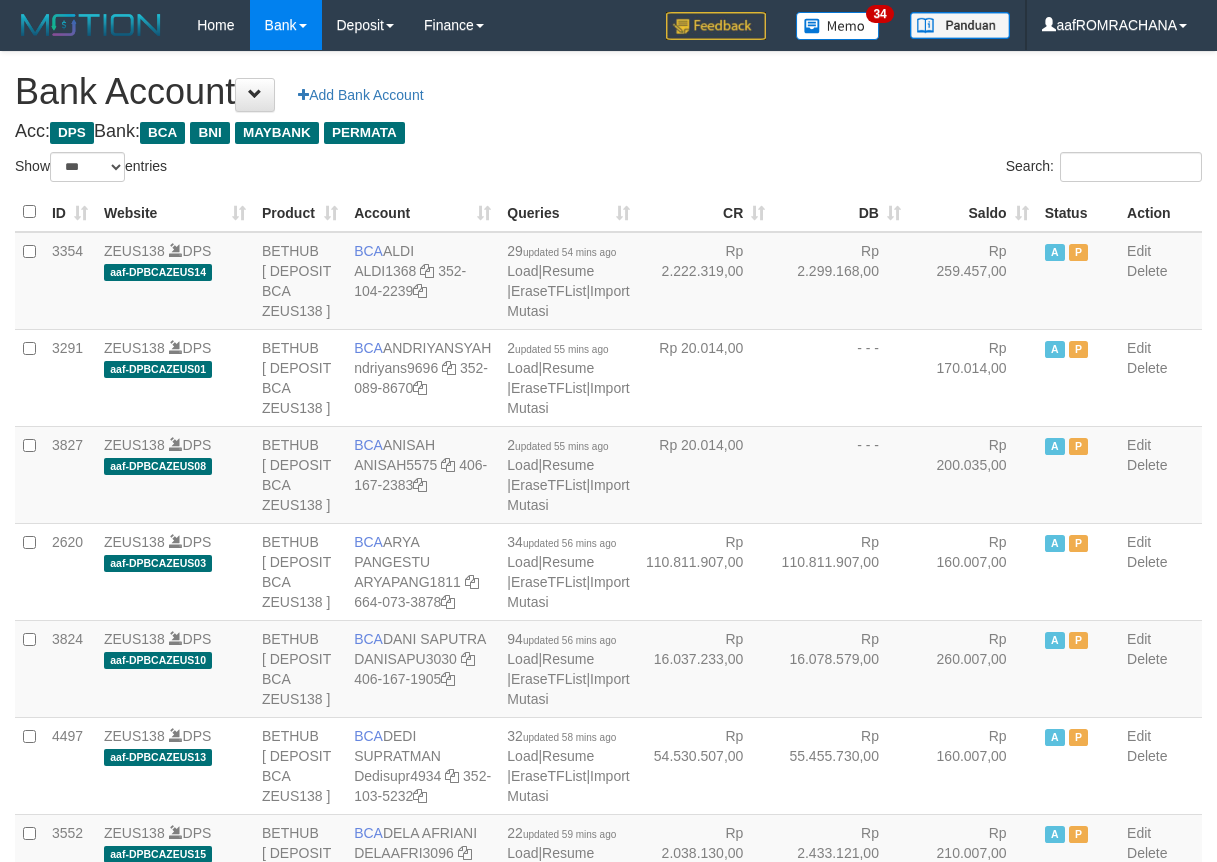 scroll, scrollTop: 0, scrollLeft: 0, axis: both 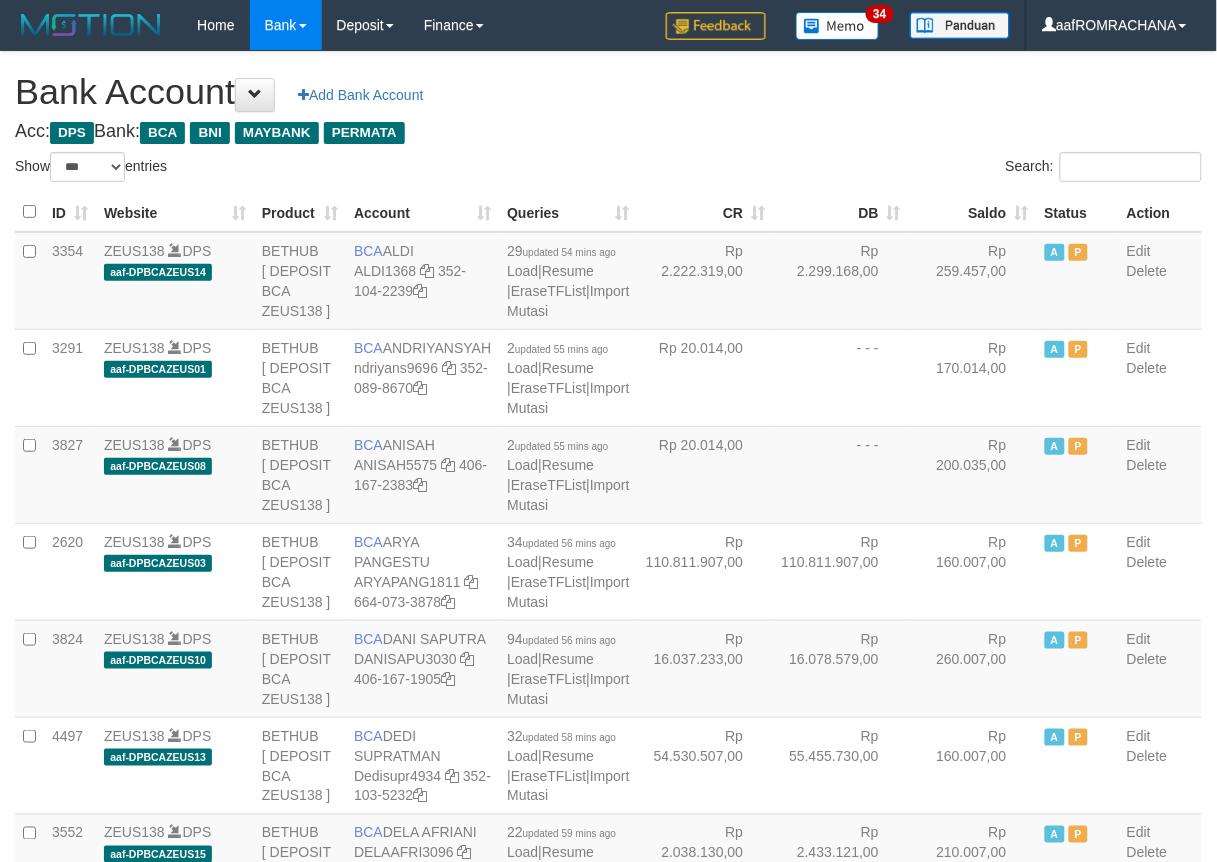 click on "Saldo" at bounding box center (973, 212) 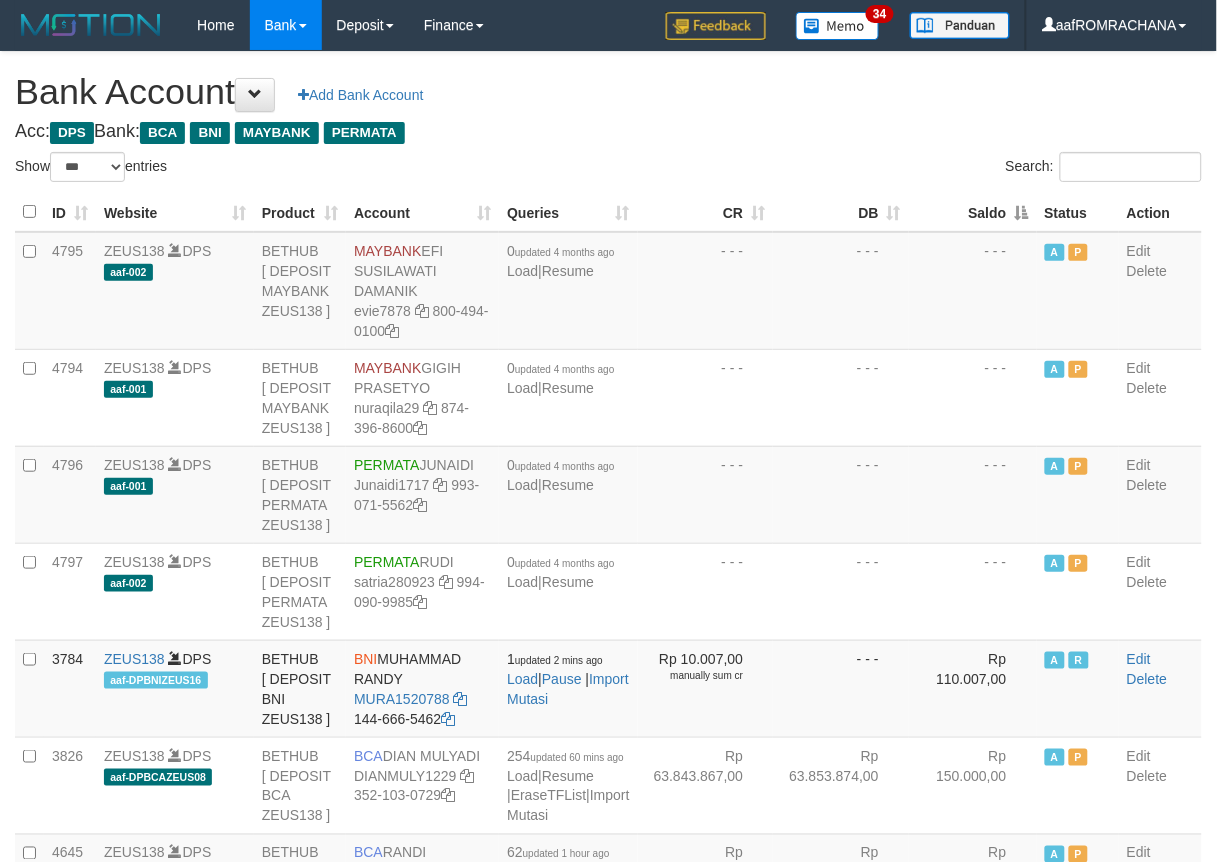 click on "Saldo" at bounding box center (973, 212) 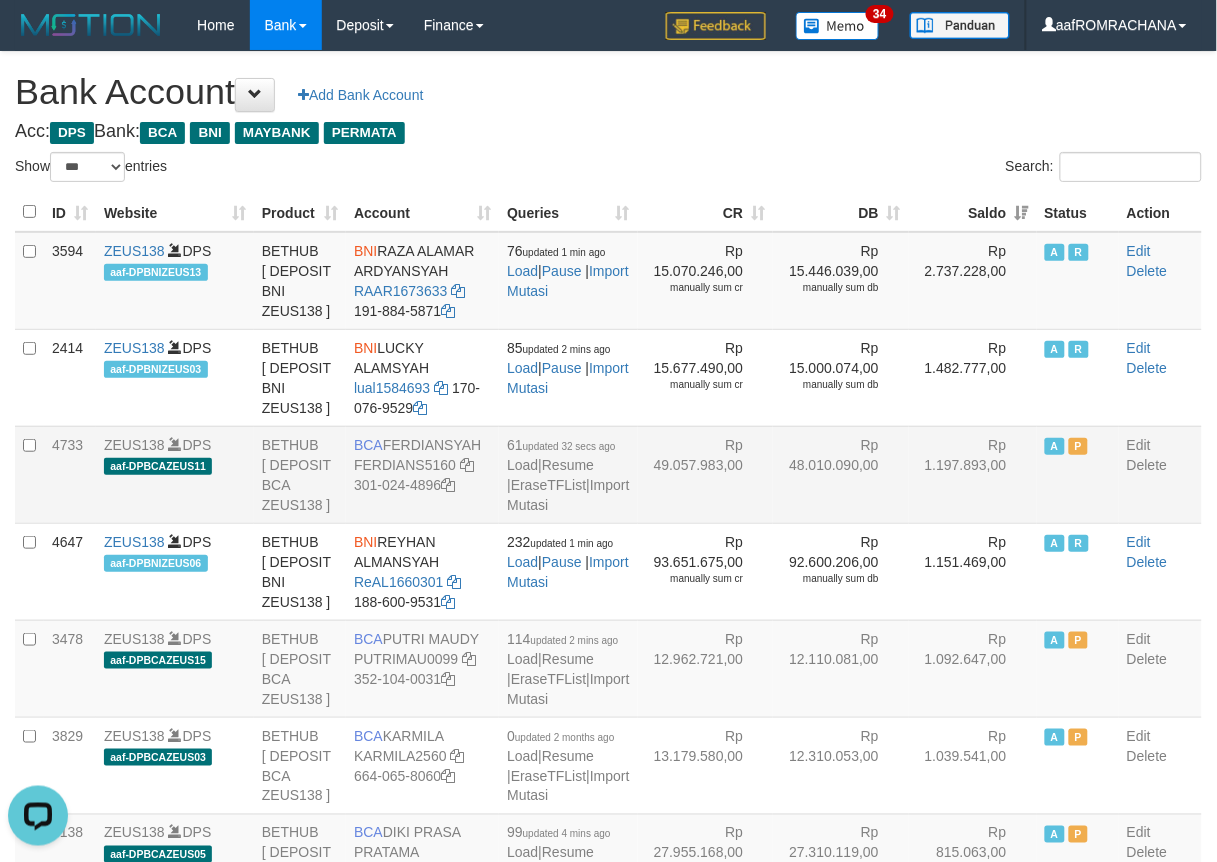 scroll, scrollTop: 0, scrollLeft: 0, axis: both 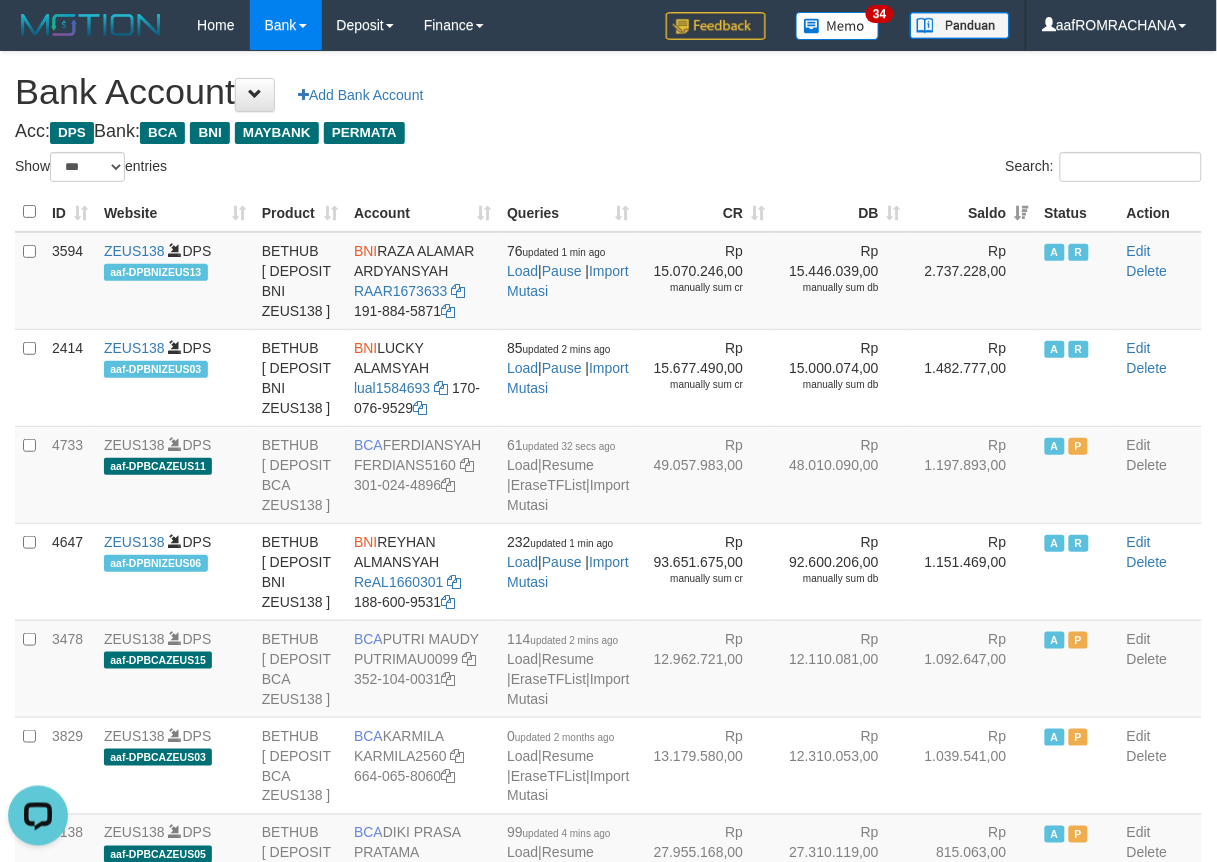 click on "Acc: 										 DPS
Bank:   BCA   BNI   MAYBANK   PERMATA" at bounding box center [608, 132] 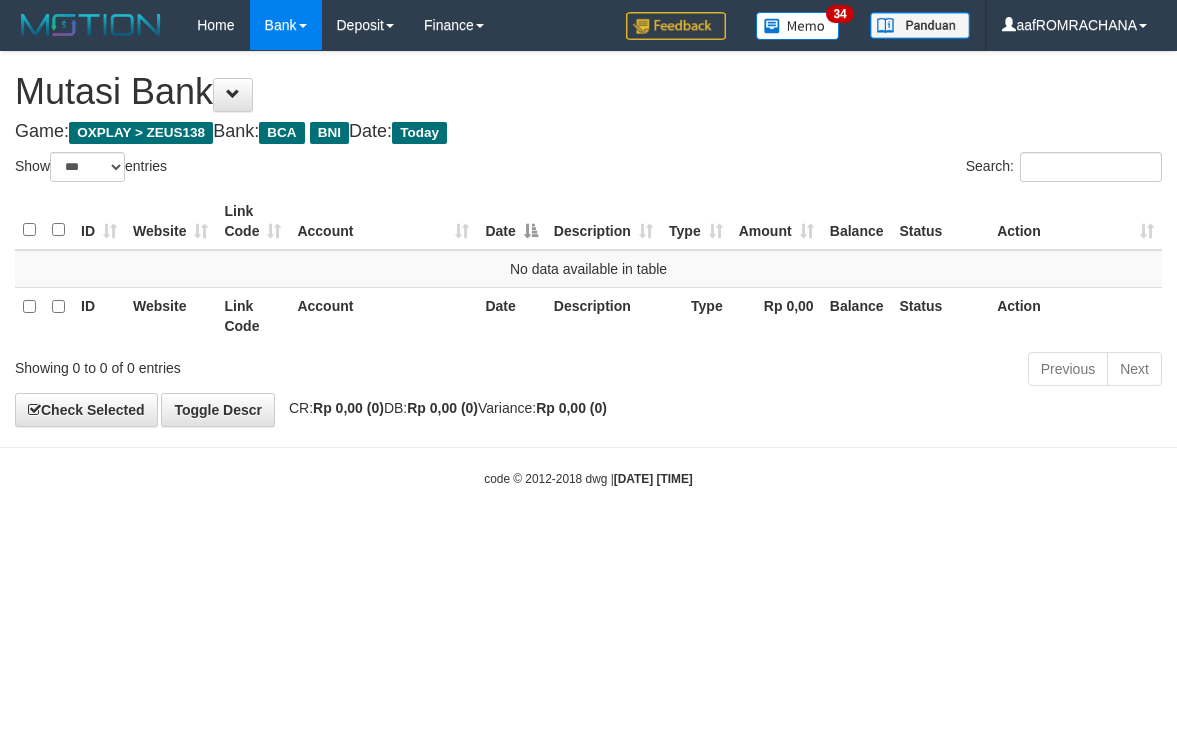 select on "***" 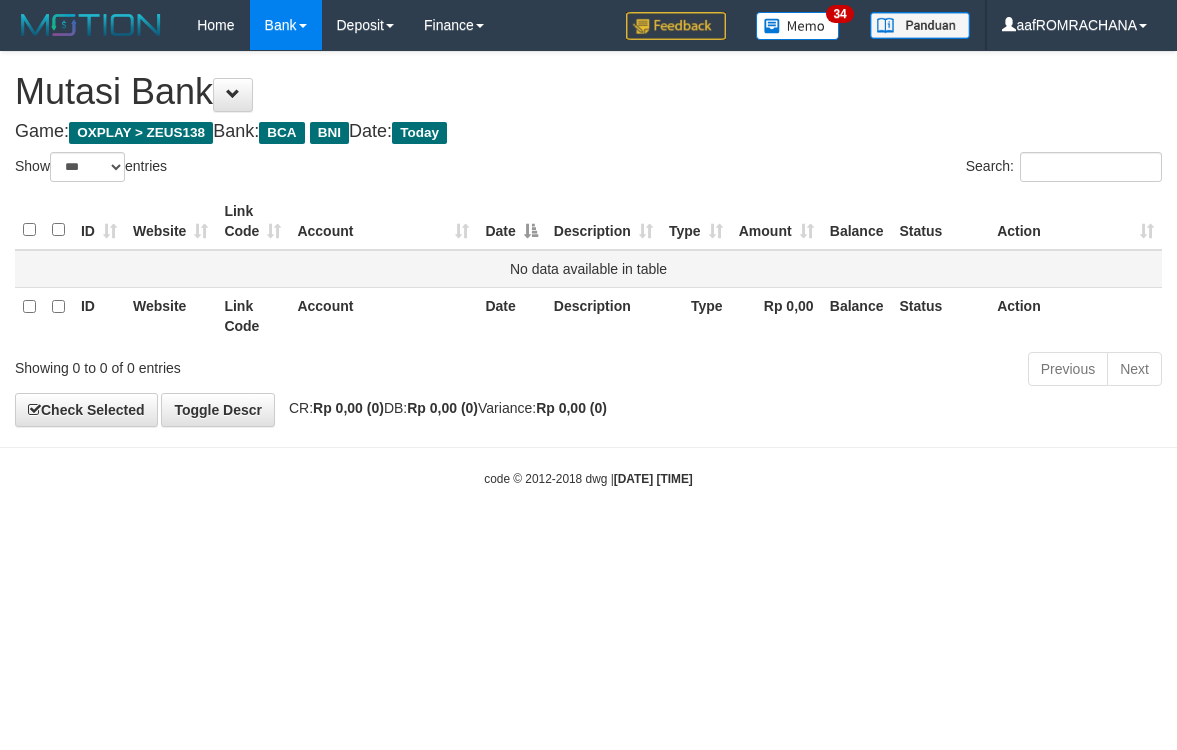 scroll, scrollTop: 0, scrollLeft: 0, axis: both 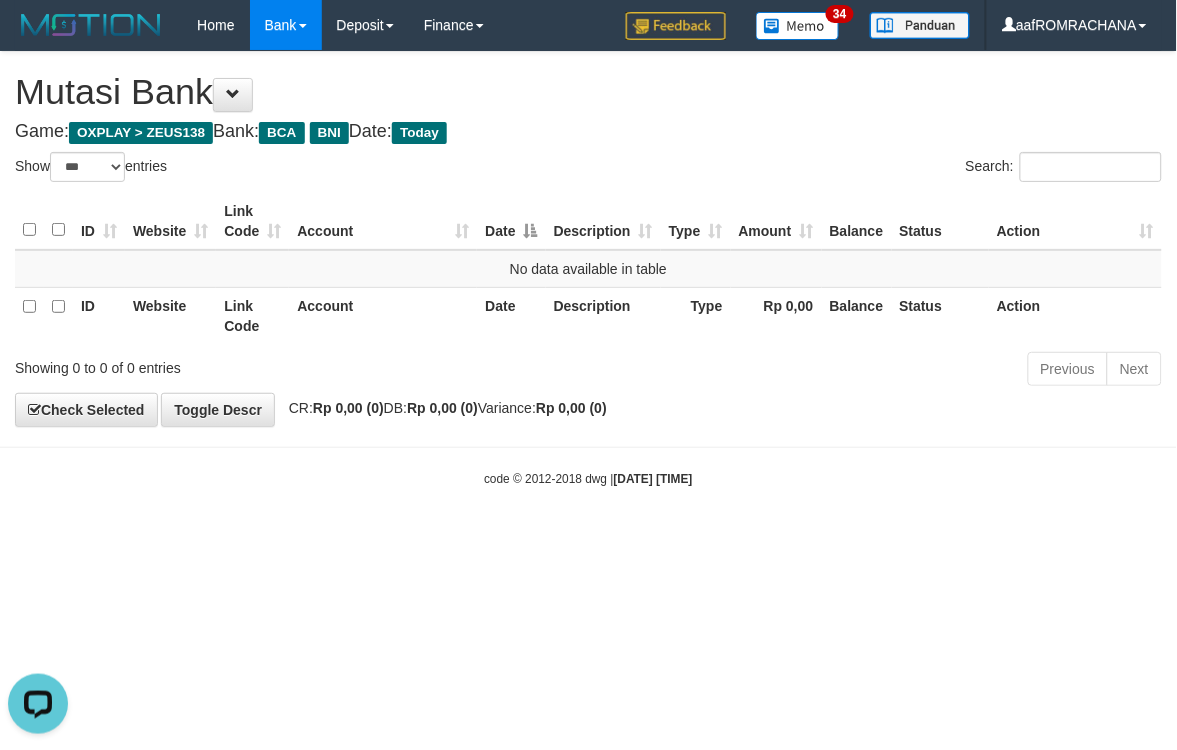 click on "Toggle navigation
Home
Bank
Account List
Load
By Website
Group
[OXPLAY]													ZEUS138
By Load Group (DPS)
Sync" at bounding box center (588, 269) 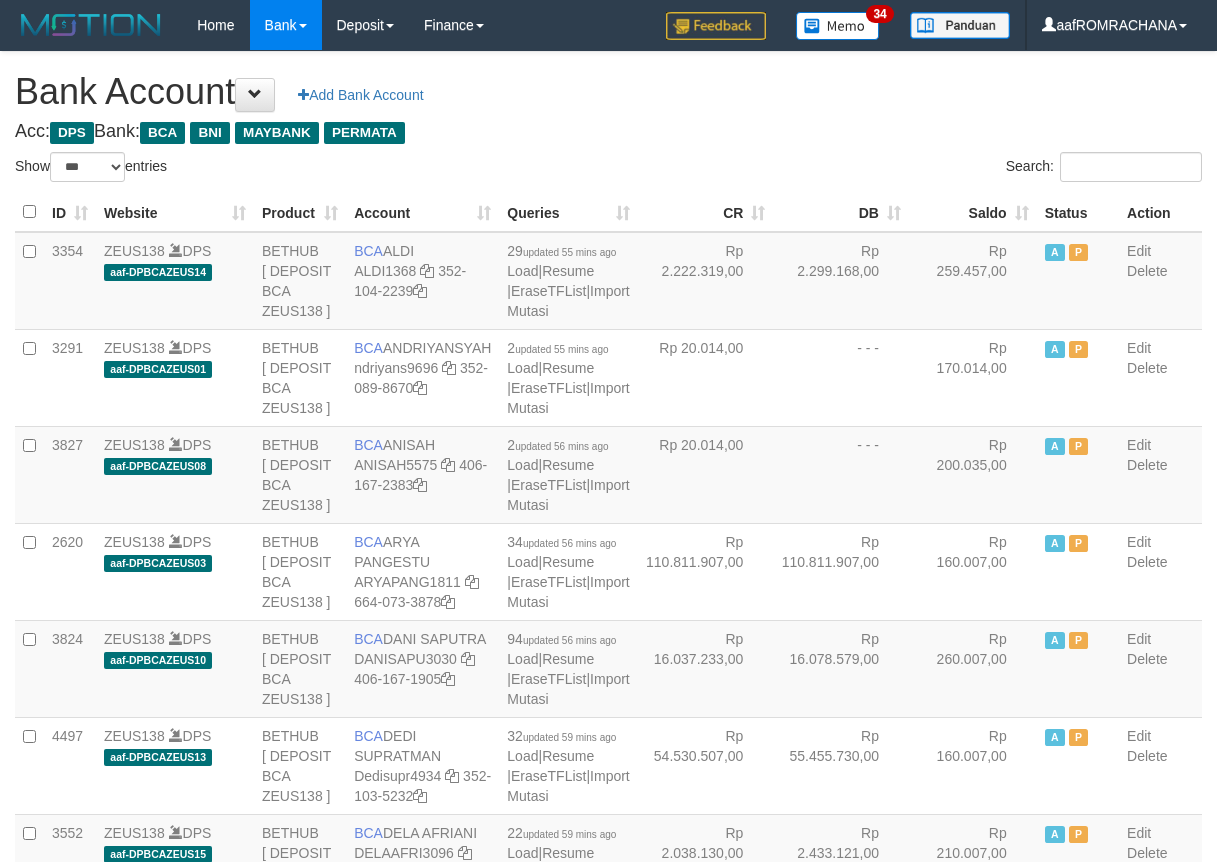 select on "***" 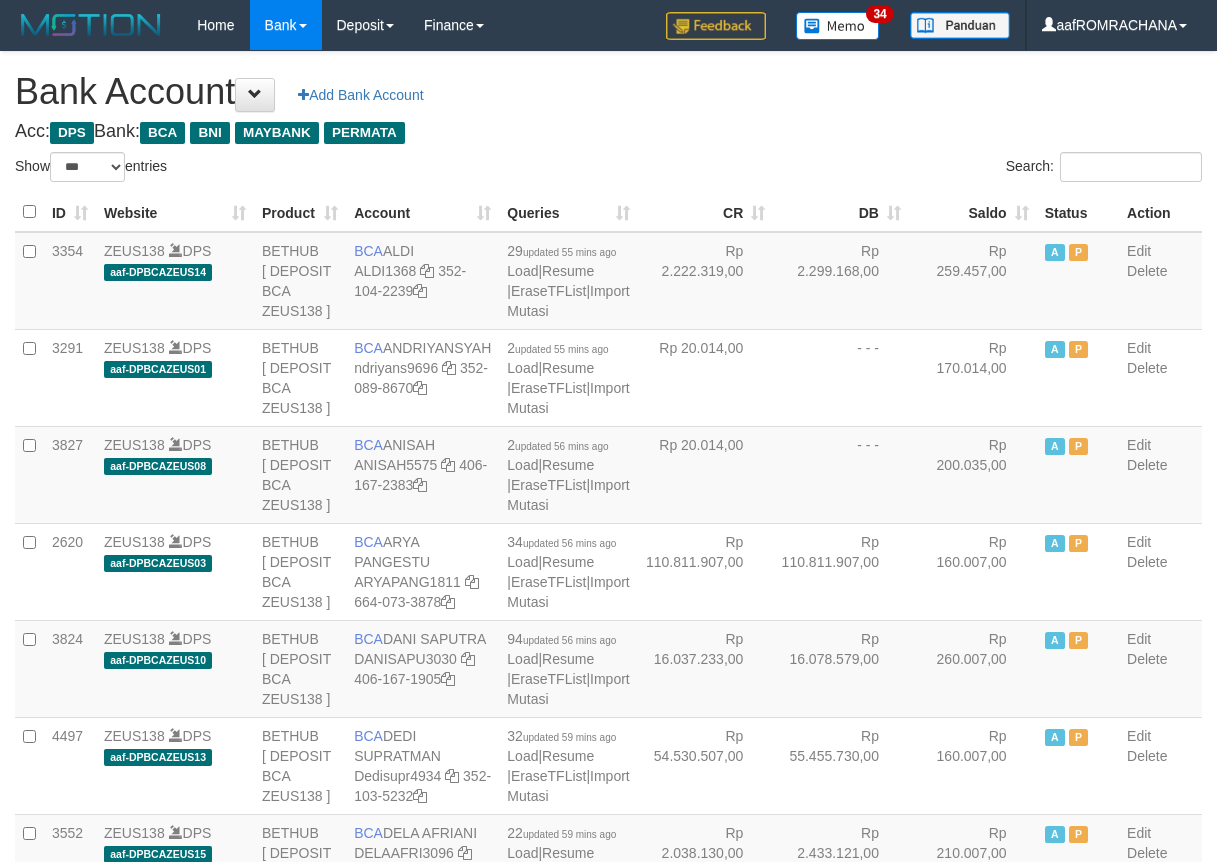 scroll, scrollTop: 0, scrollLeft: 0, axis: both 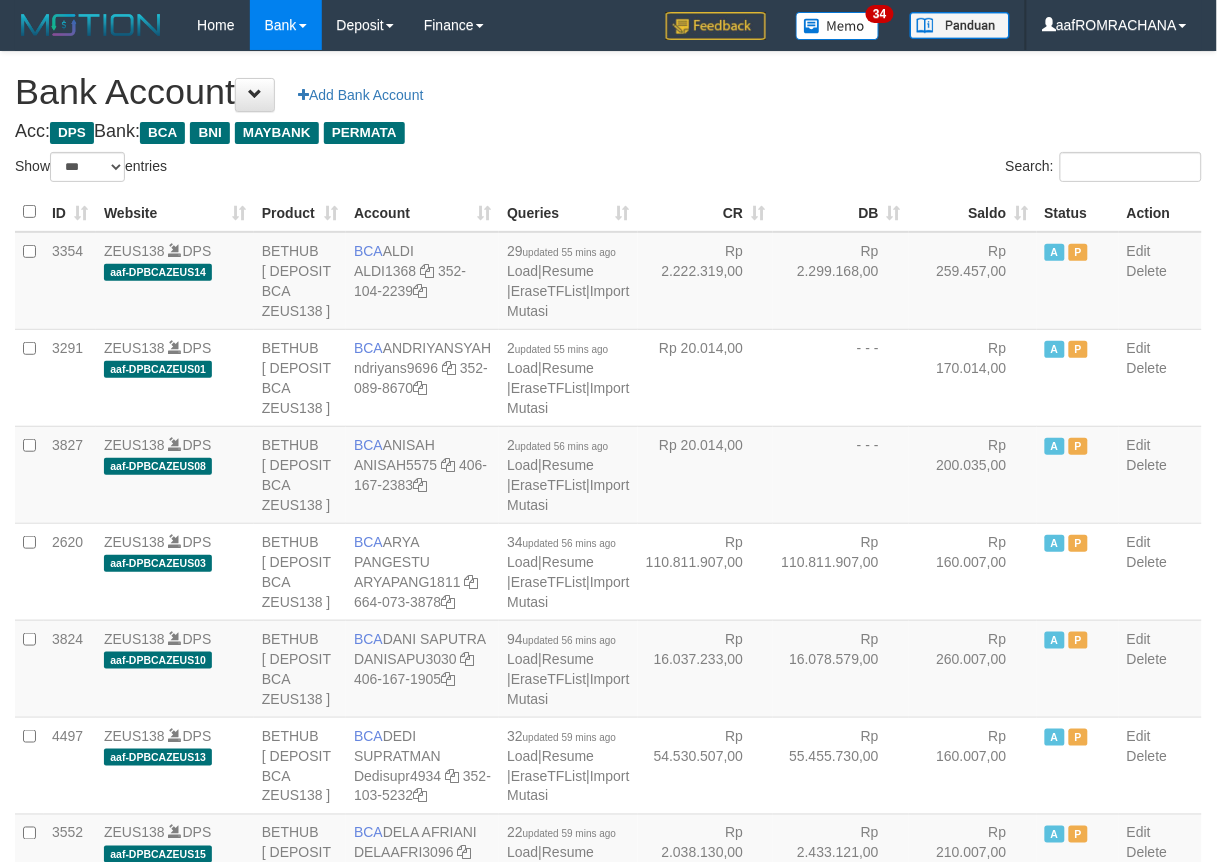 click on "Saldo" at bounding box center (973, 212) 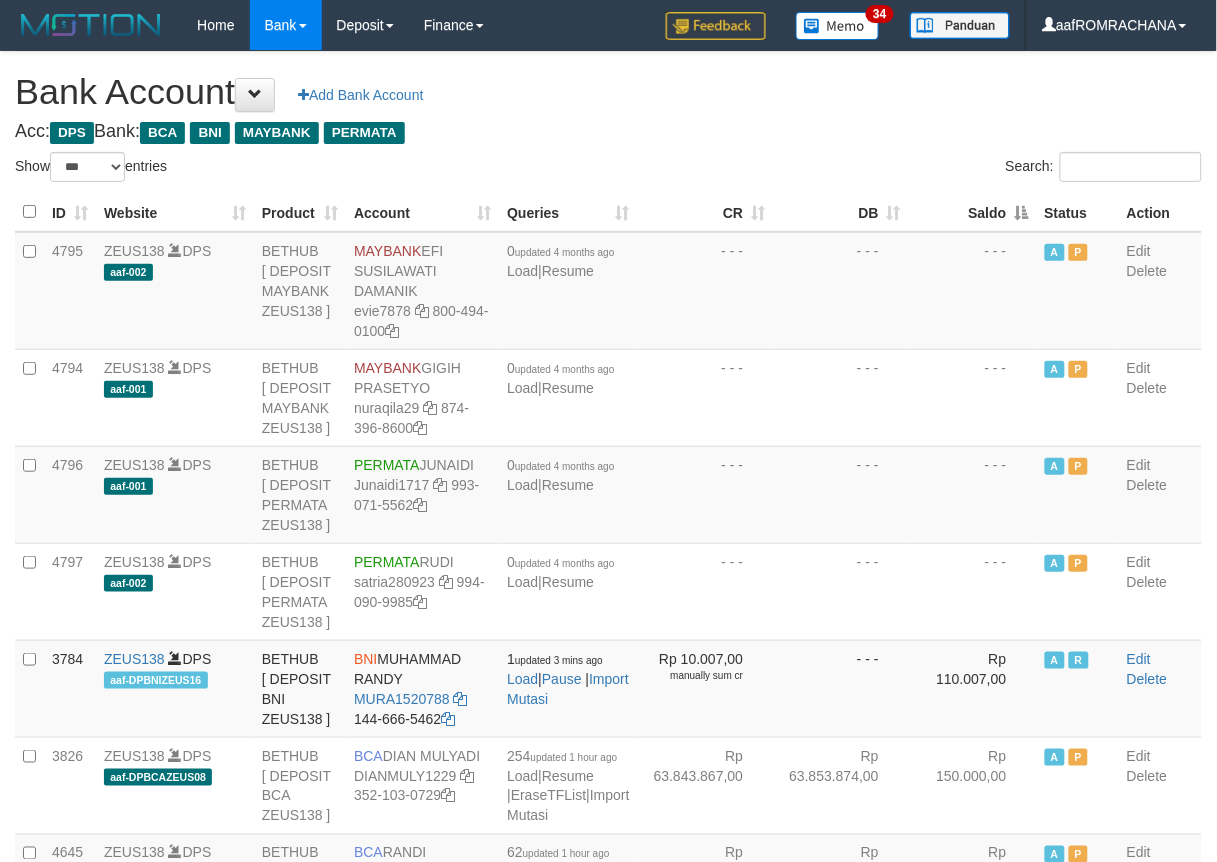 click on "Saldo" at bounding box center (973, 212) 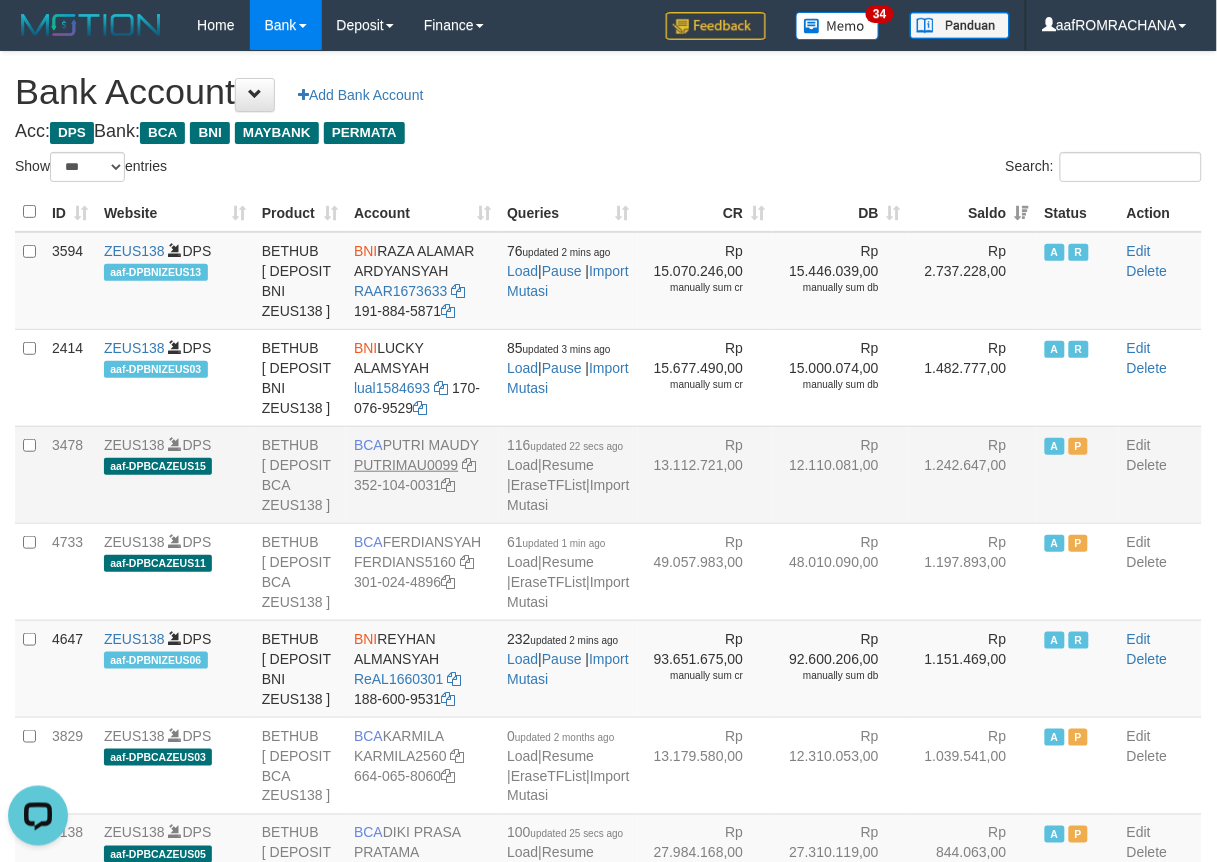 scroll, scrollTop: 0, scrollLeft: 0, axis: both 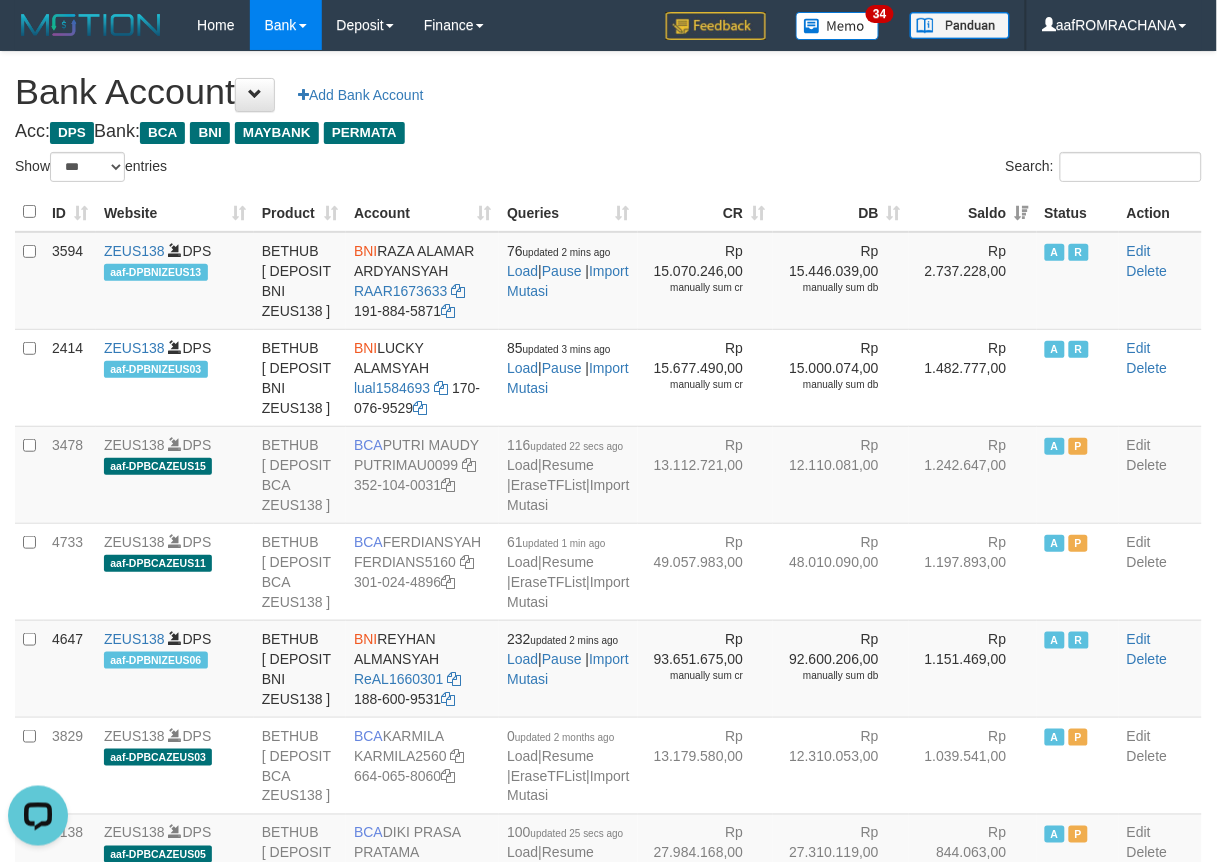 click on "Bank Account
Add Bank Account" at bounding box center (608, 92) 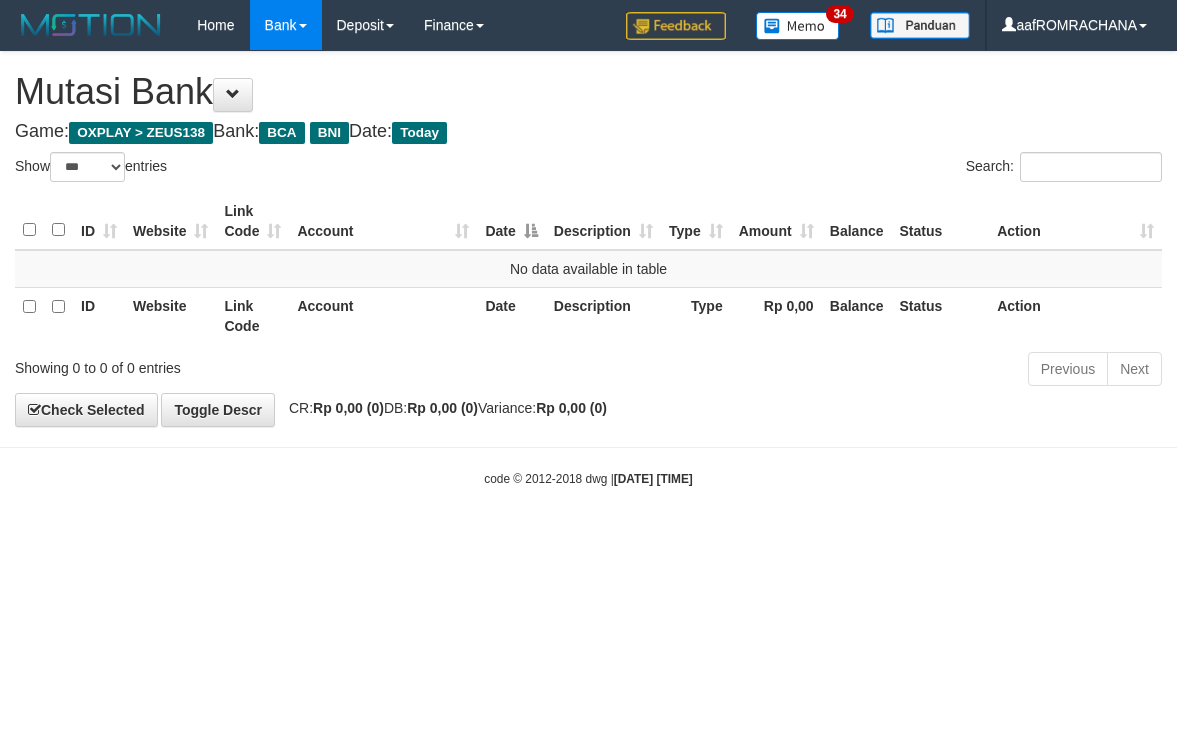 select on "***" 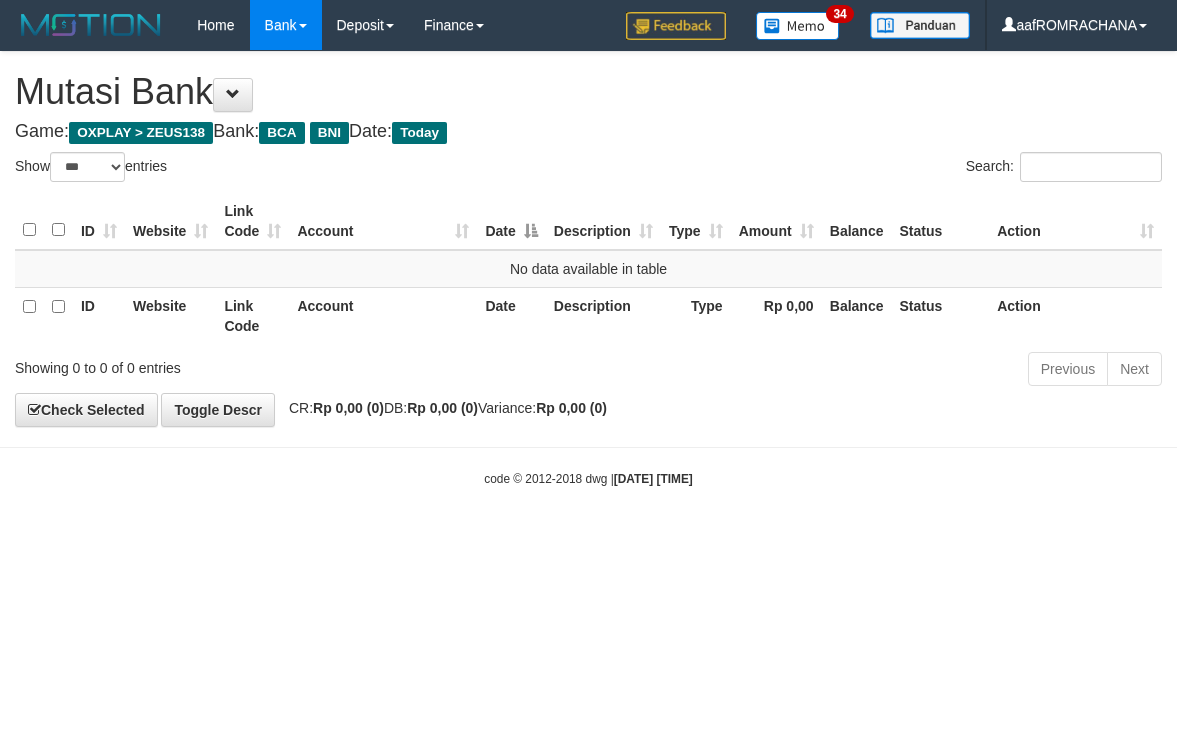 scroll, scrollTop: 0, scrollLeft: 0, axis: both 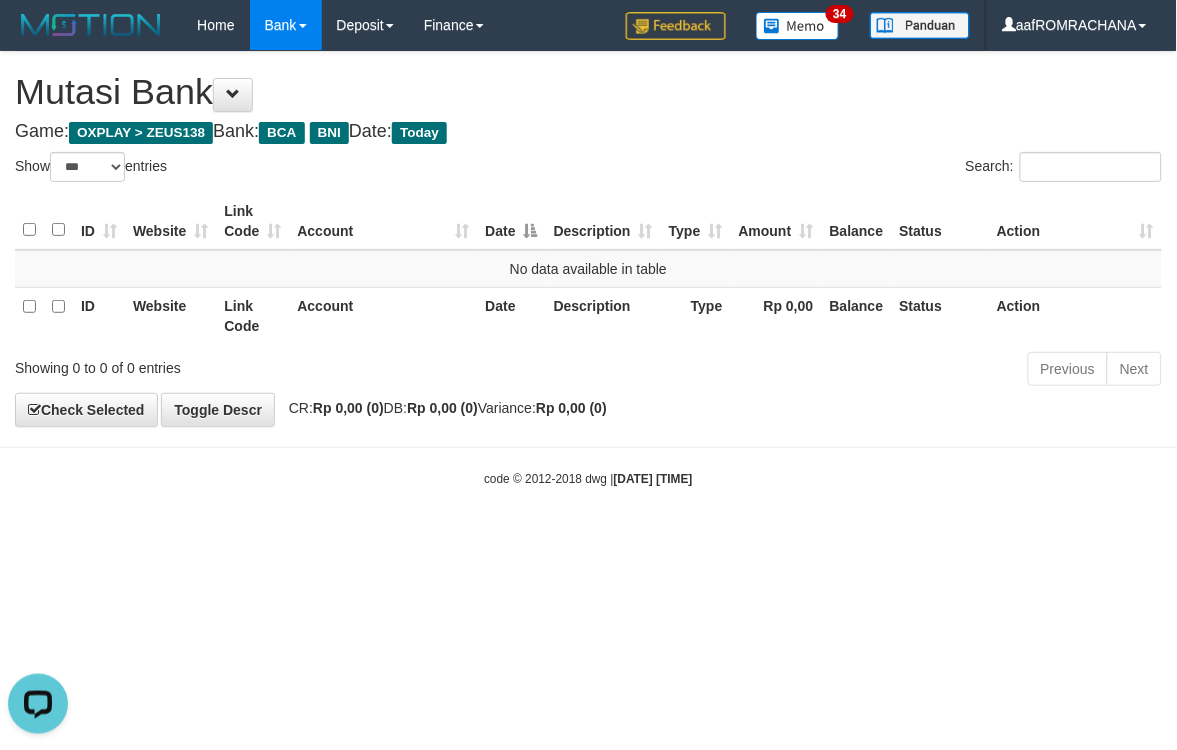 click on "Toggle navigation
Home
Bank
Account List
Load
By Website
Group
[OXPLAY]													ZEUS138
By Load Group (DPS)" at bounding box center [588, 269] 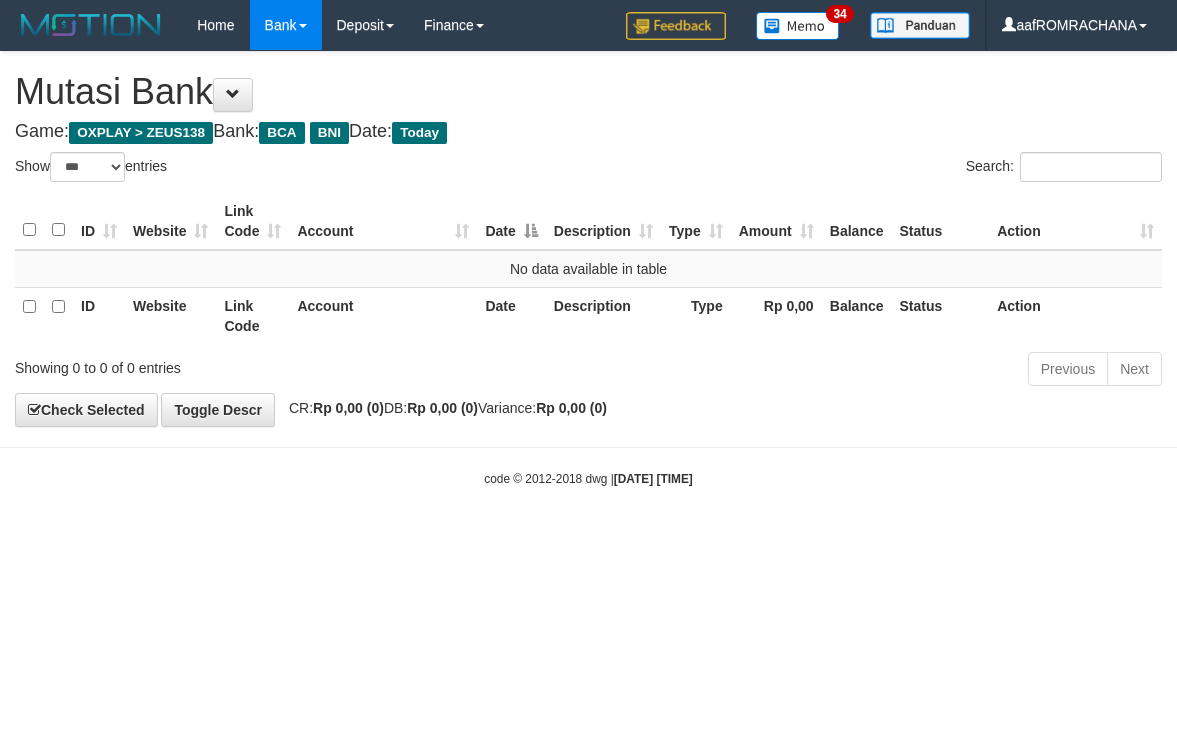 select on "***" 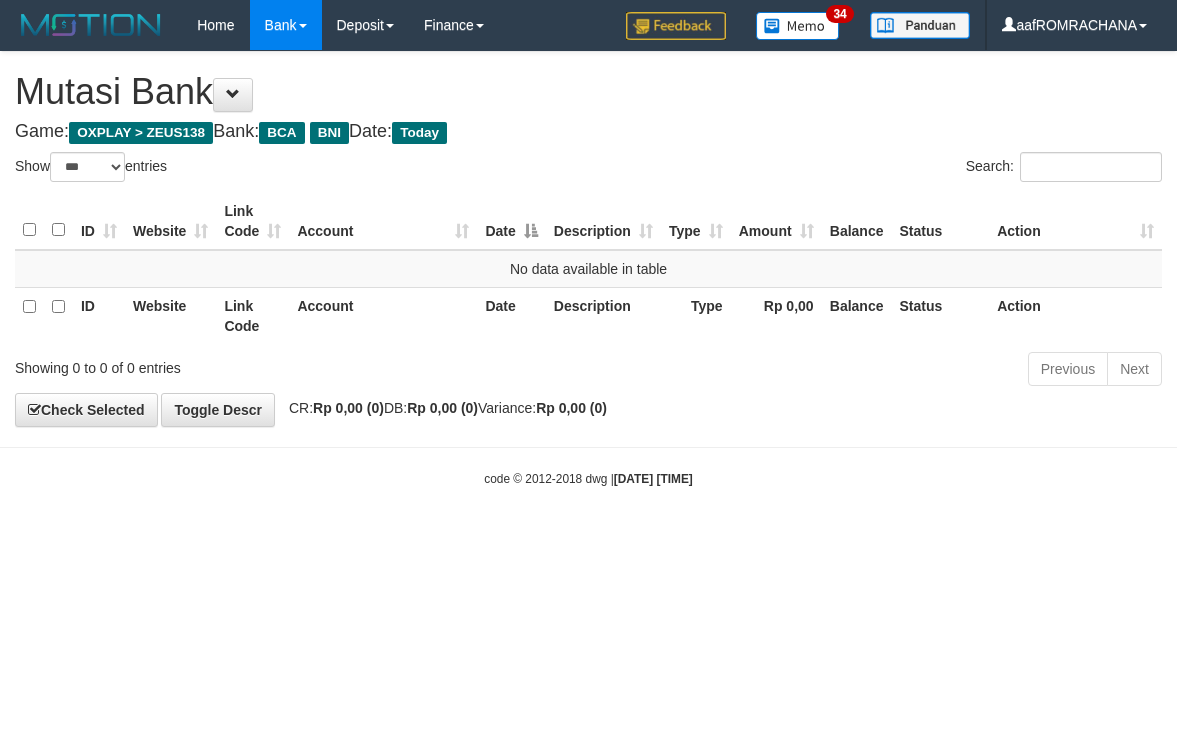 scroll, scrollTop: 0, scrollLeft: 0, axis: both 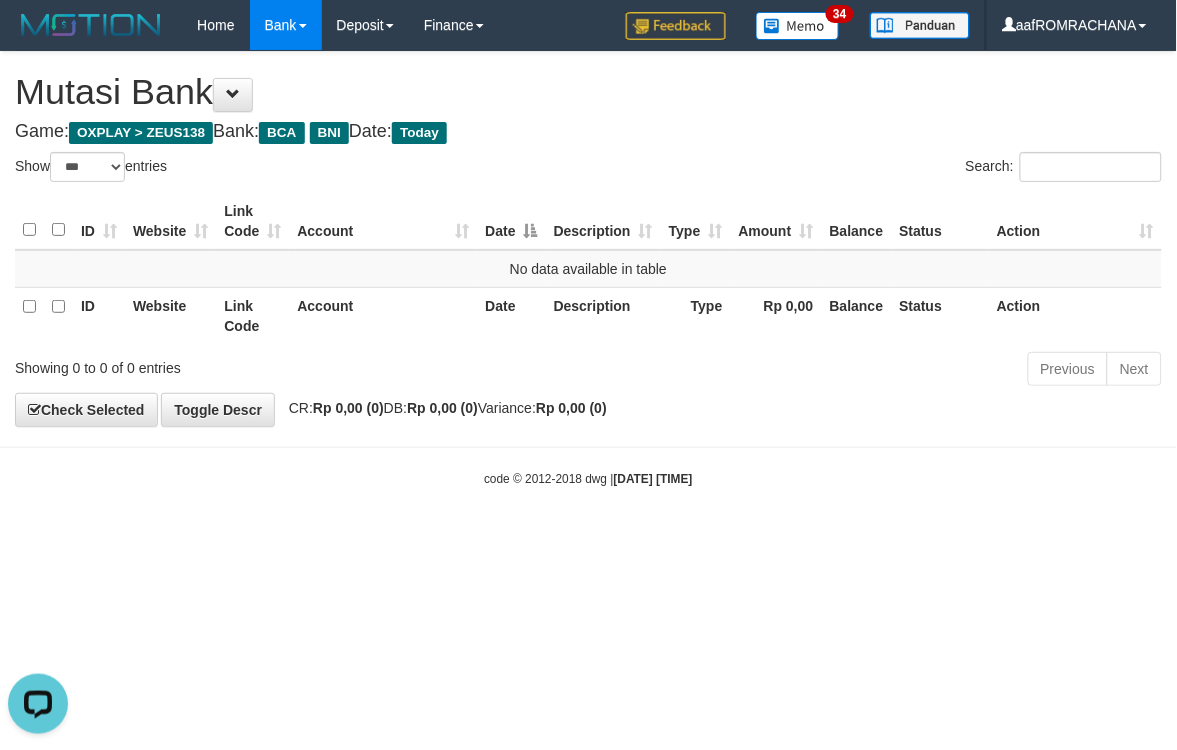 click on "Toggle navigation
Home
Bank
Account List
Load
By Website
Group
[OXPLAY]													ZEUS138
By Load Group (DPS)
Sync" at bounding box center (588, 269) 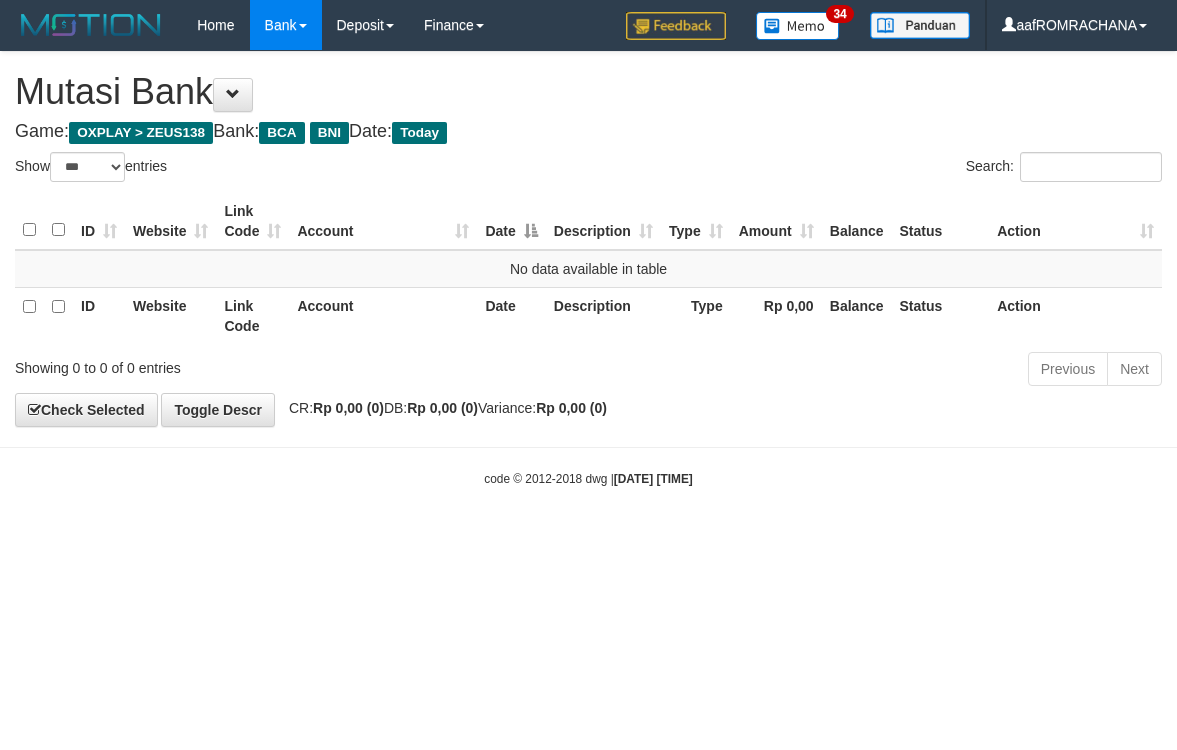 select on "***" 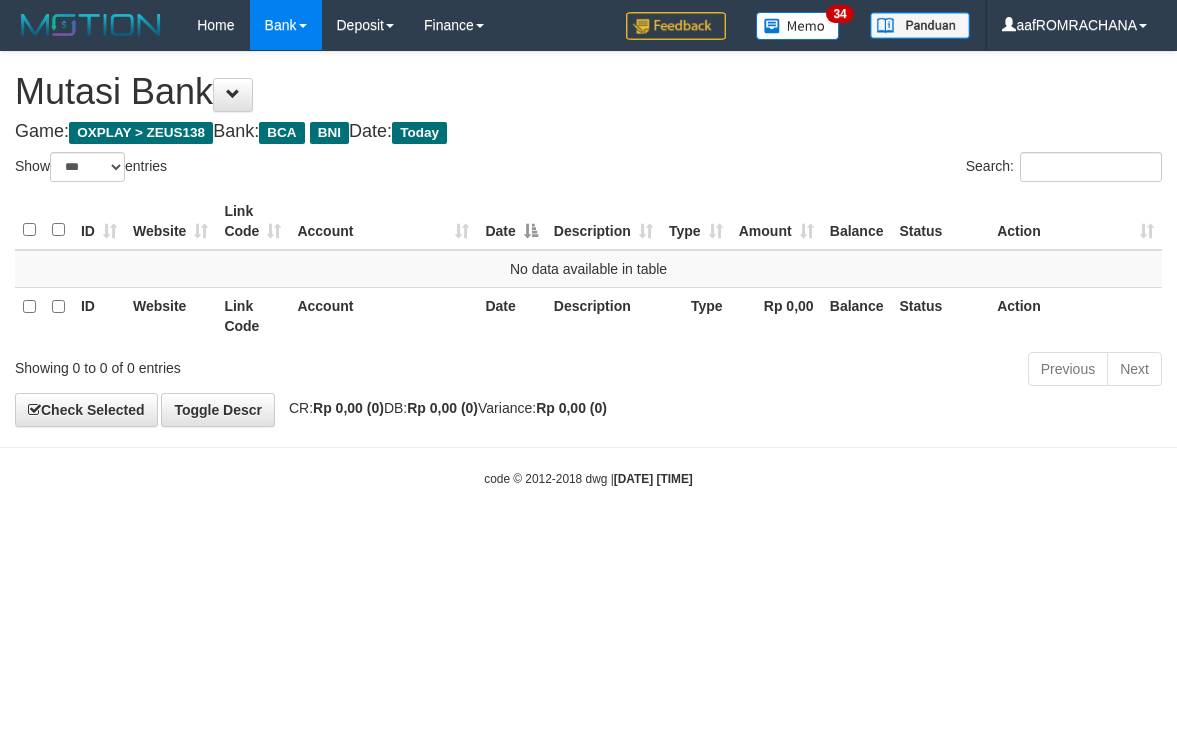scroll, scrollTop: 0, scrollLeft: 0, axis: both 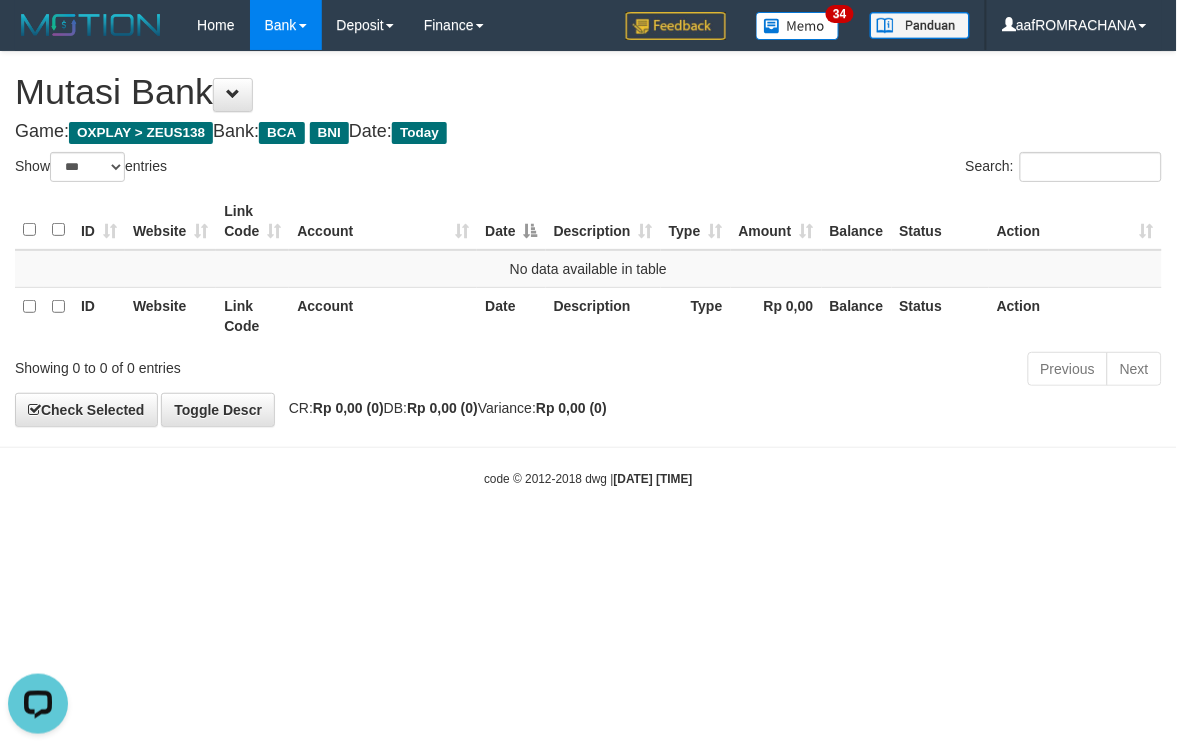 click on "Toggle navigation
Home
Bank
Account List
Load
By Website
Group
[OXPLAY]													ZEUS138
By Load Group (DPS)
Sync" at bounding box center (588, 269) 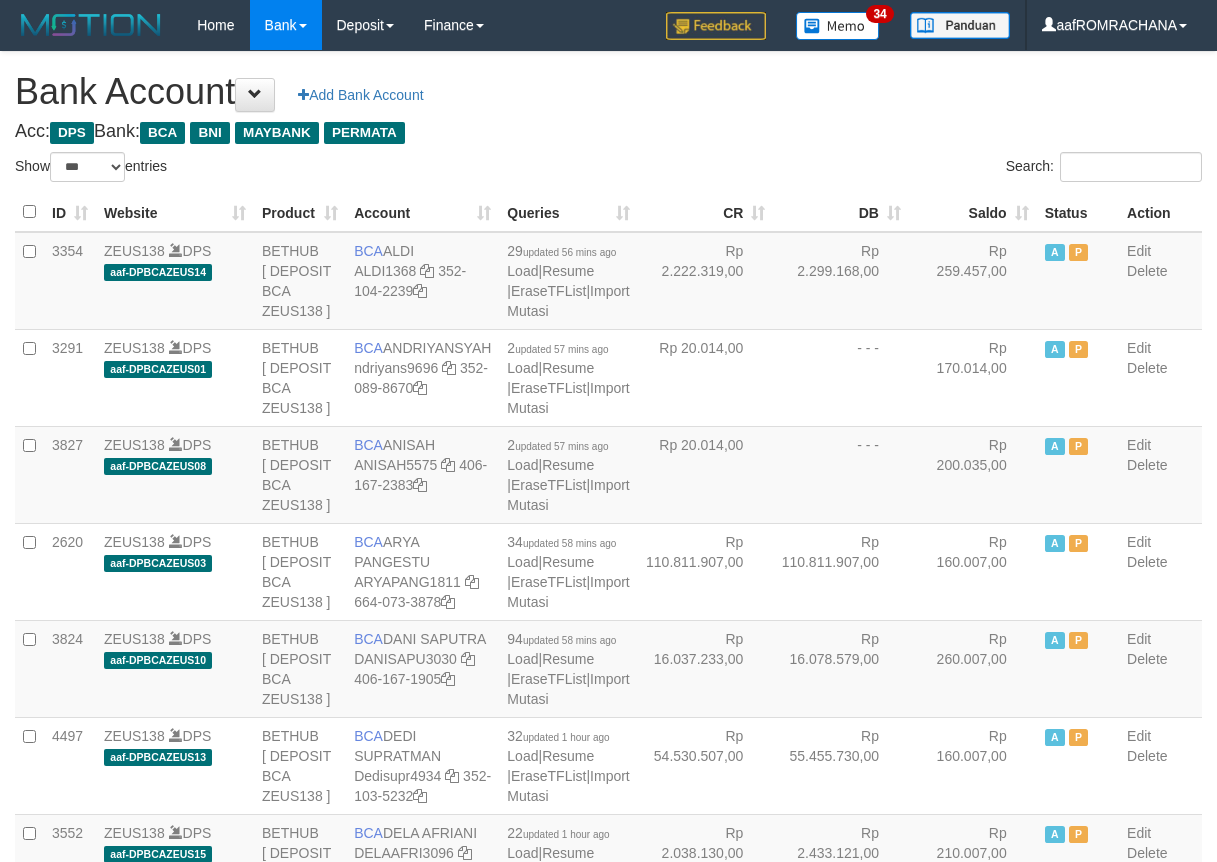 select on "***" 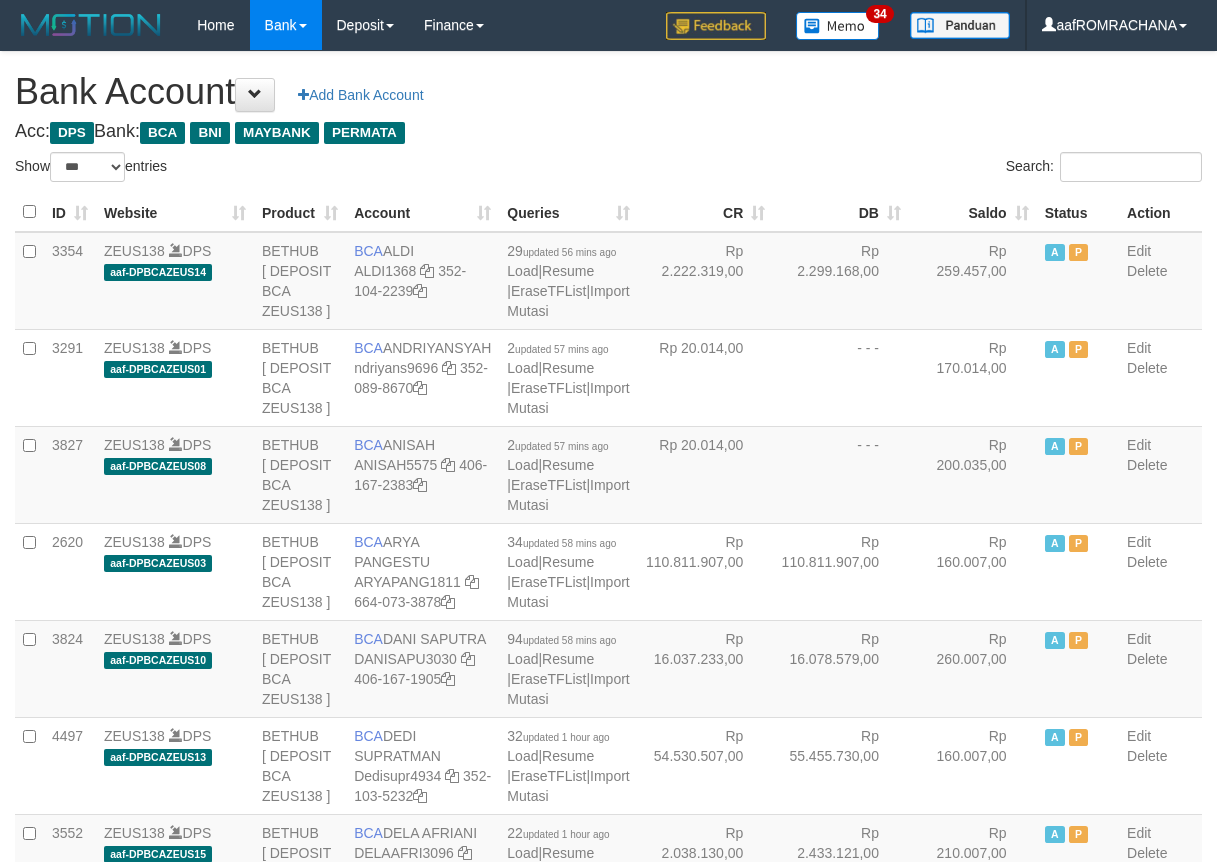 scroll, scrollTop: 0, scrollLeft: 0, axis: both 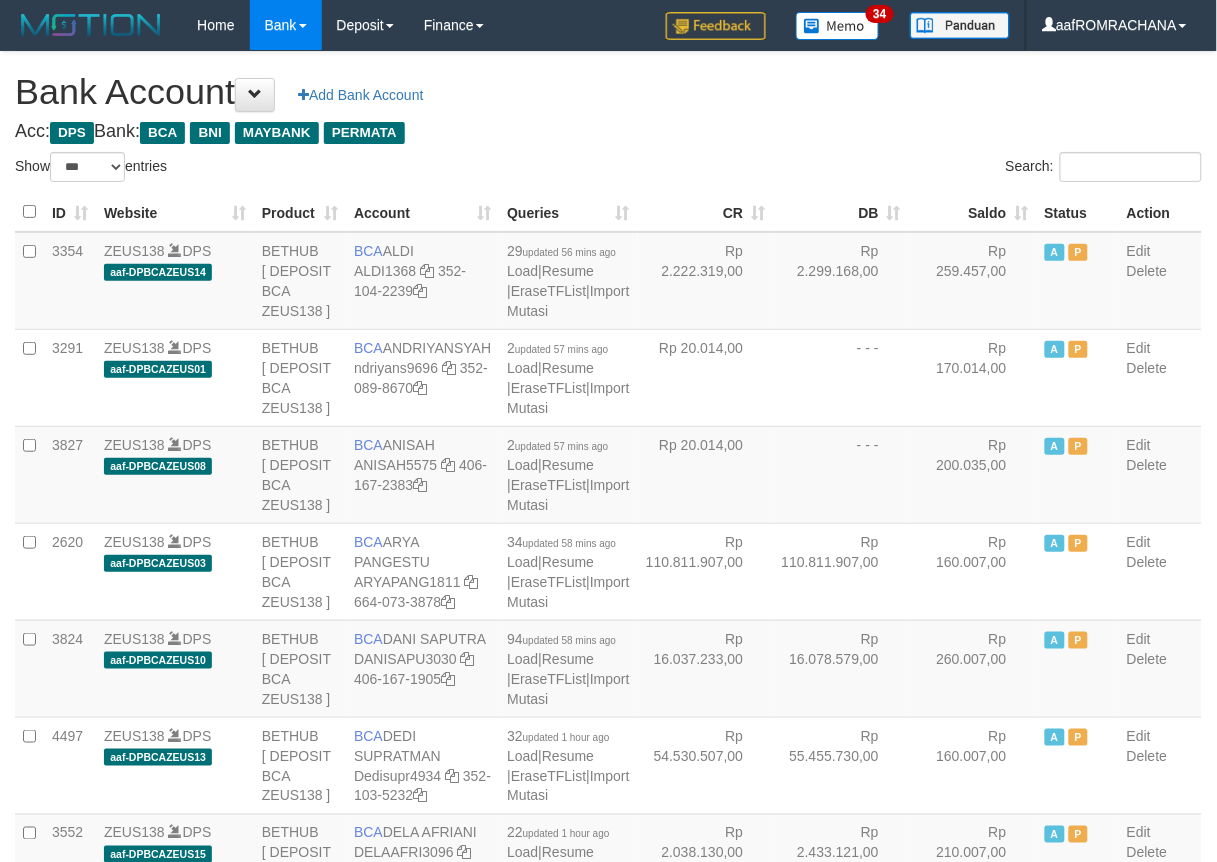 click on "Saldo" at bounding box center [973, 212] 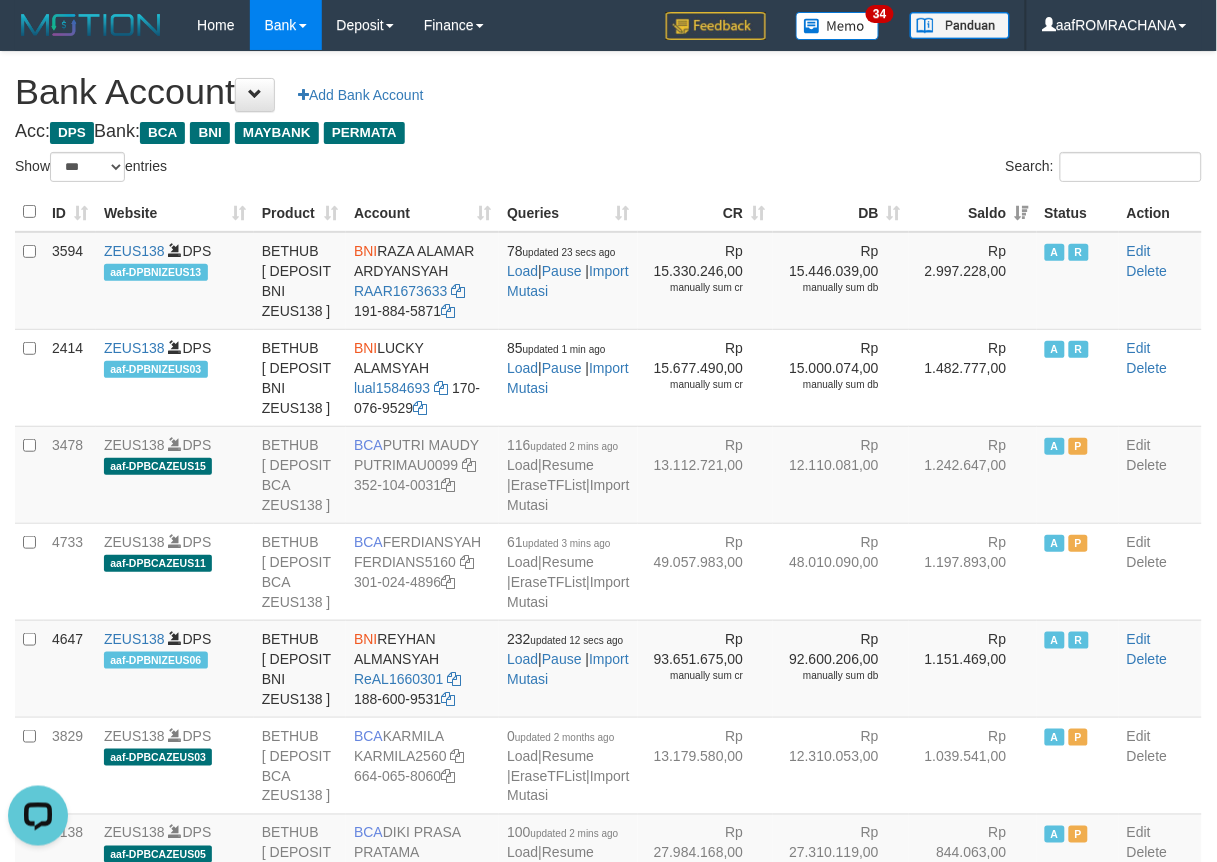 scroll, scrollTop: 0, scrollLeft: 0, axis: both 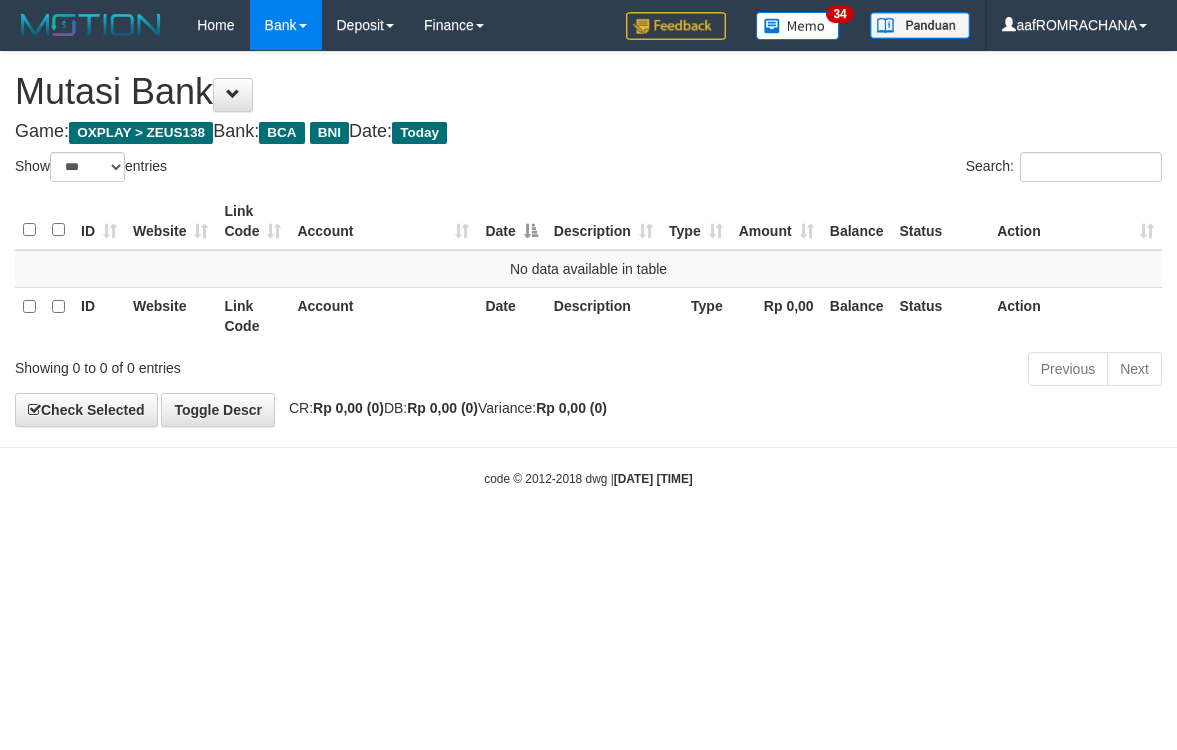 select on "***" 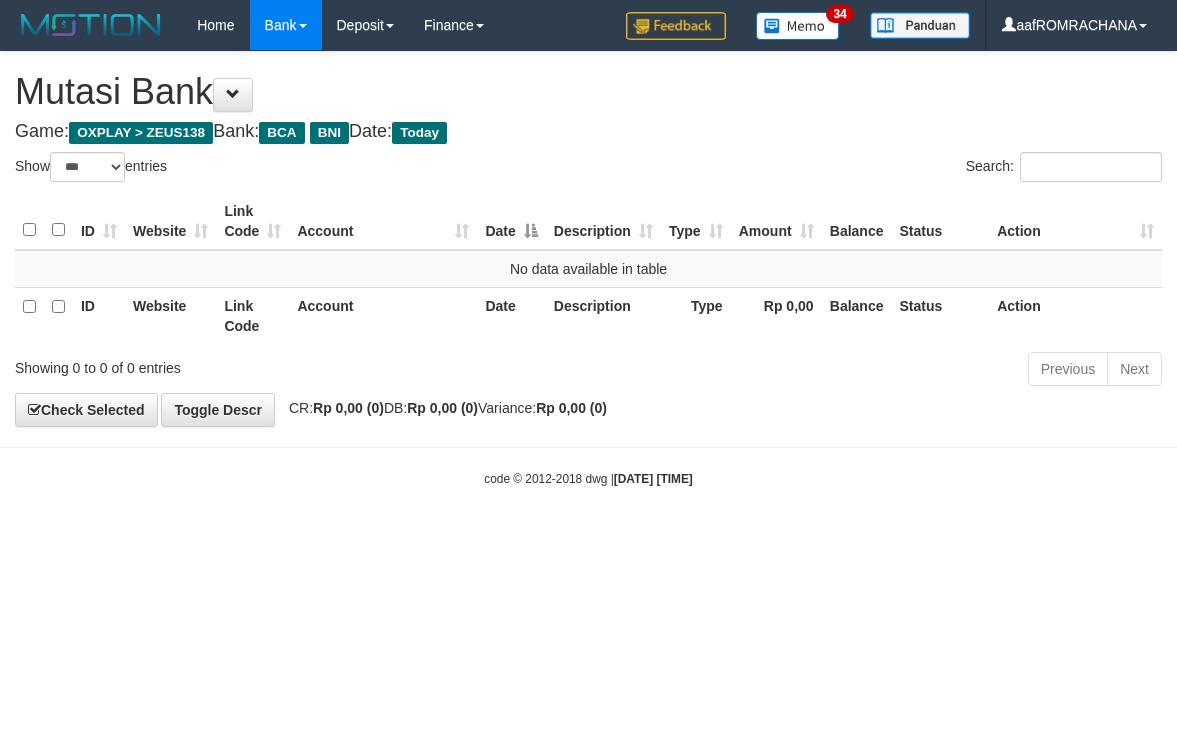 scroll, scrollTop: 0, scrollLeft: 0, axis: both 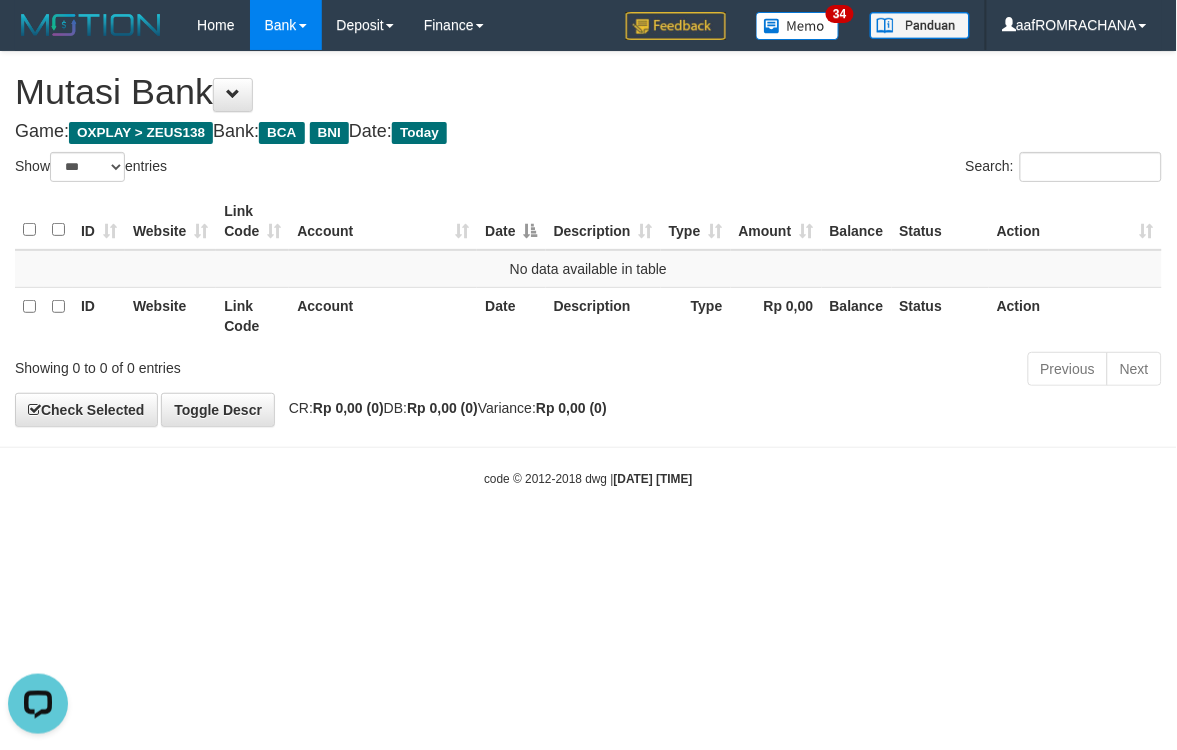 click on "Toggle navigation
Home
Bank
Account List
Load
By Website
Group
[OXPLAY]													ZEUS138
By Load Group (DPS)
Sync" at bounding box center [588, 269] 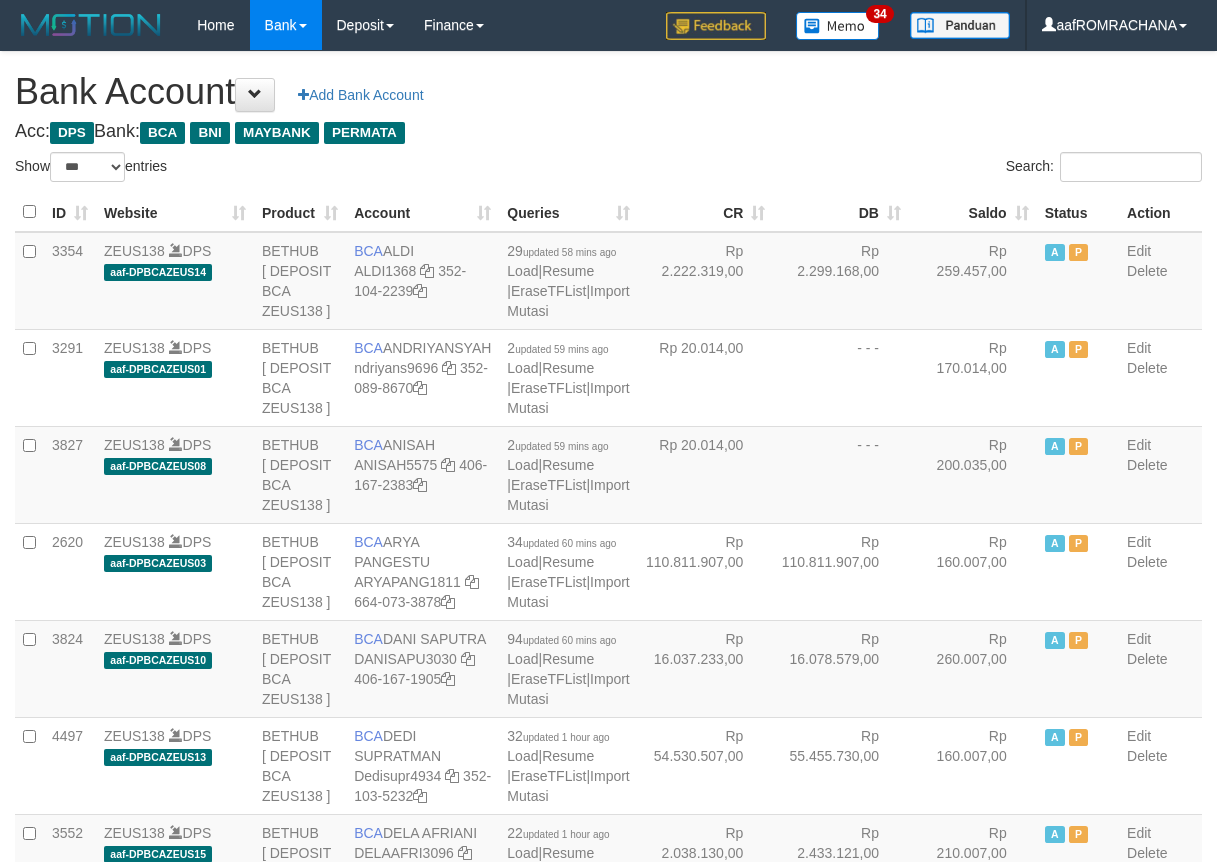 select on "***" 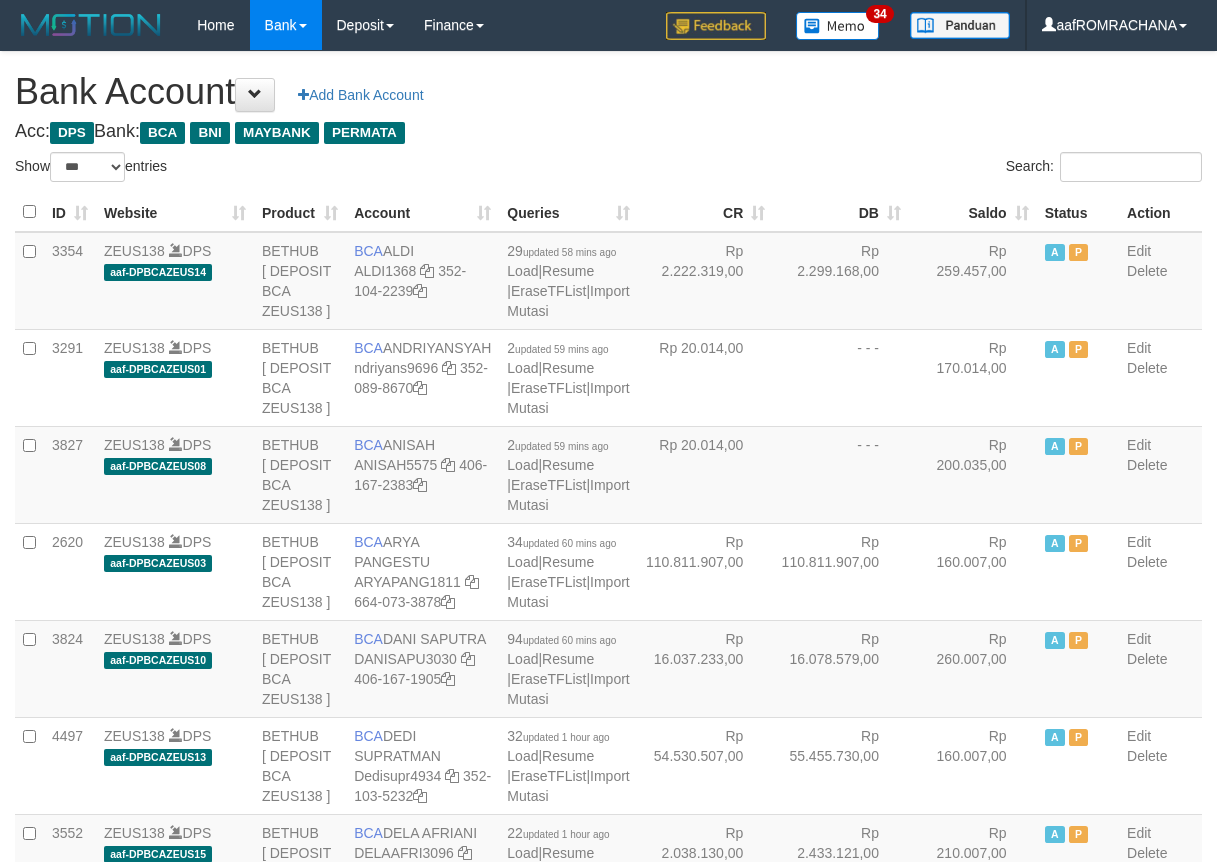 scroll, scrollTop: 0, scrollLeft: 0, axis: both 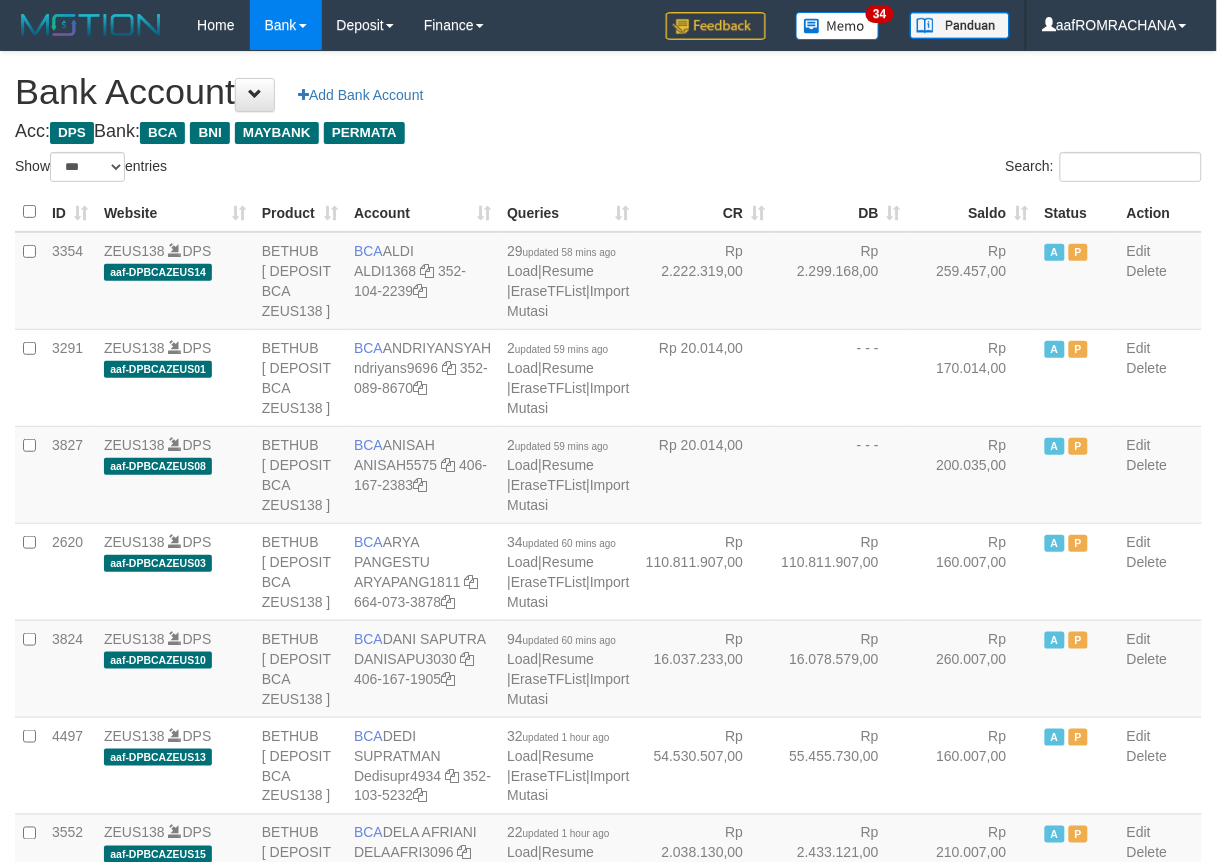 drag, startPoint x: 0, startPoint y: 0, endPoint x: 972, endPoint y: 207, distance: 993.79724 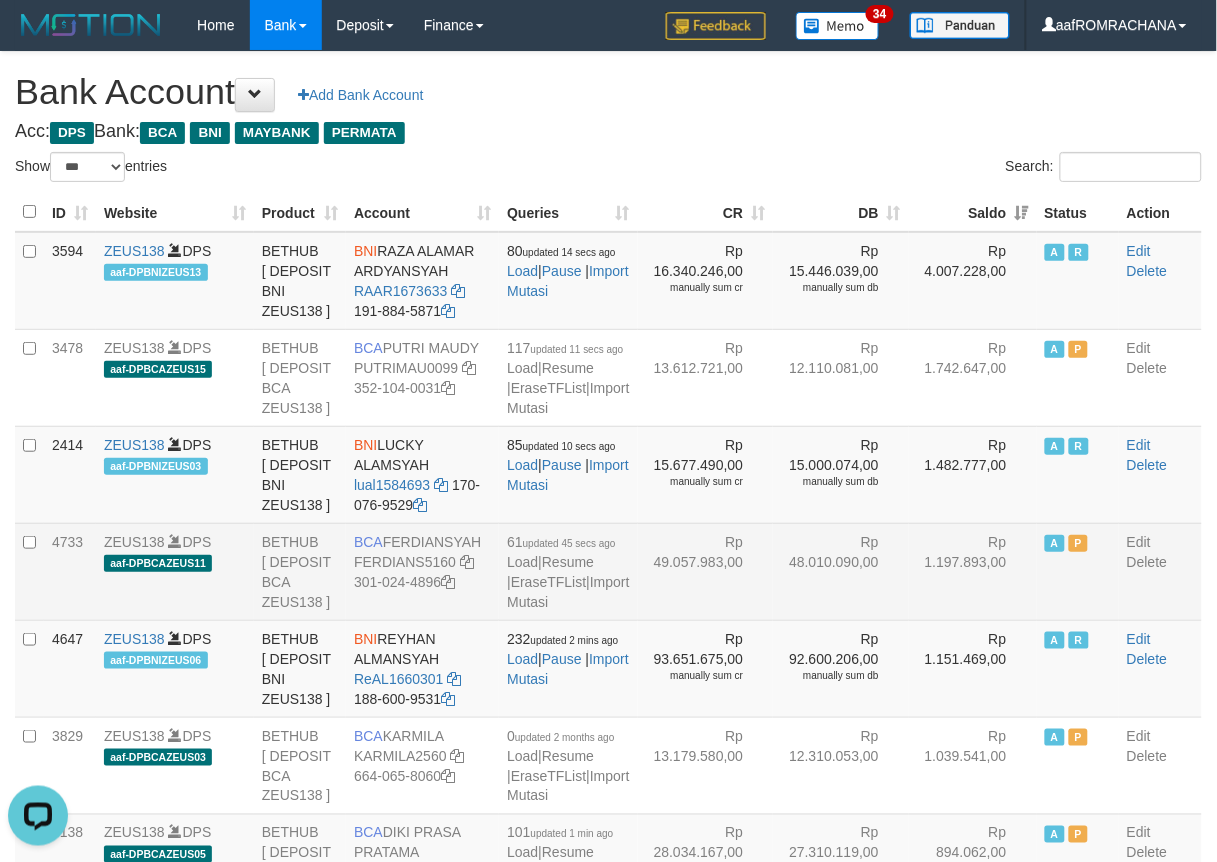 scroll, scrollTop: 0, scrollLeft: 0, axis: both 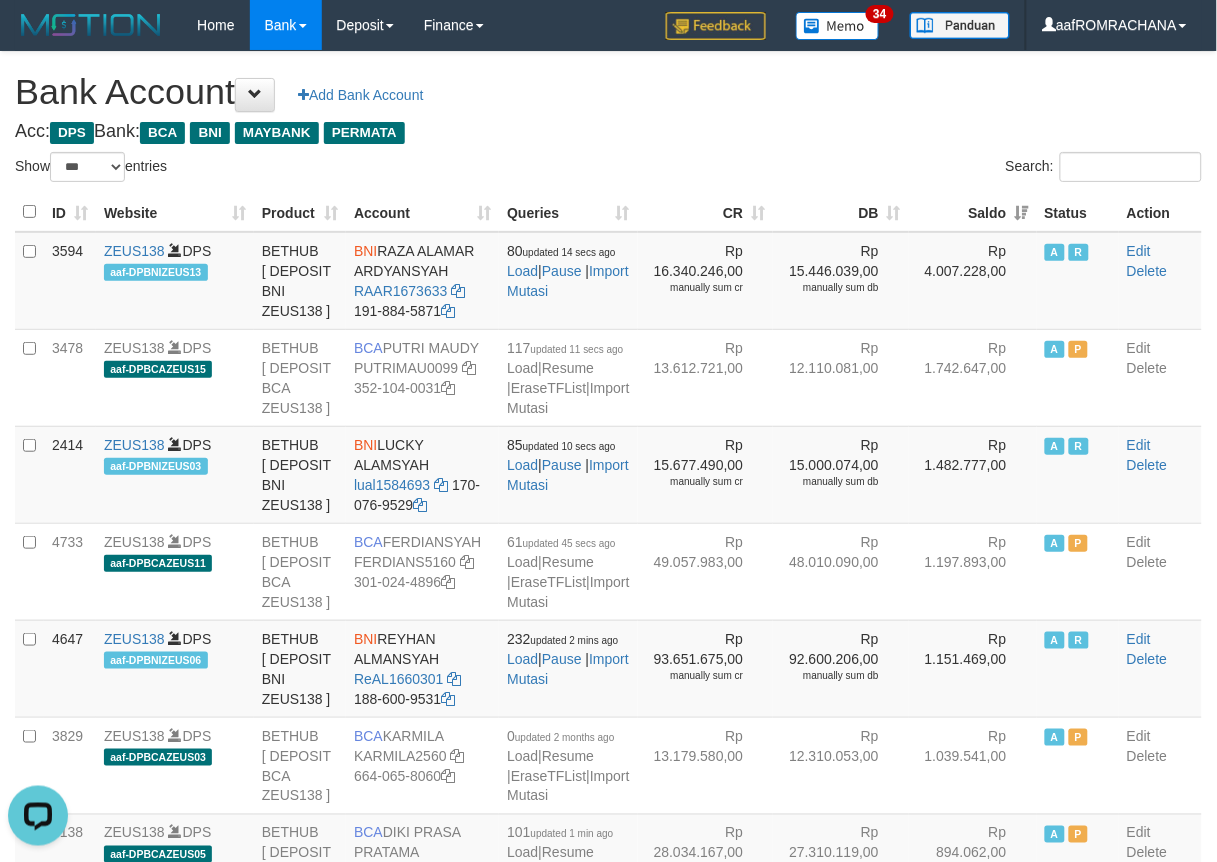 click on "Acc: 										 DPS
Bank:   BCA   BNI   MAYBANK   PERMATA" at bounding box center [608, 132] 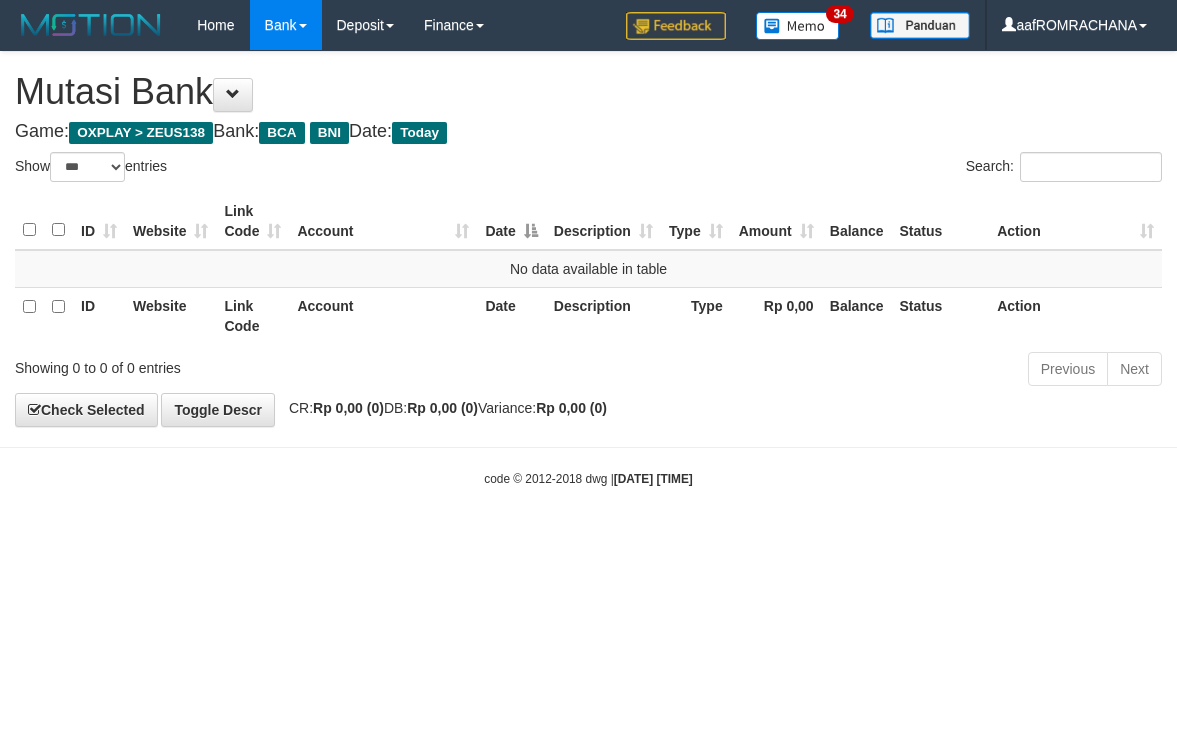 select on "***" 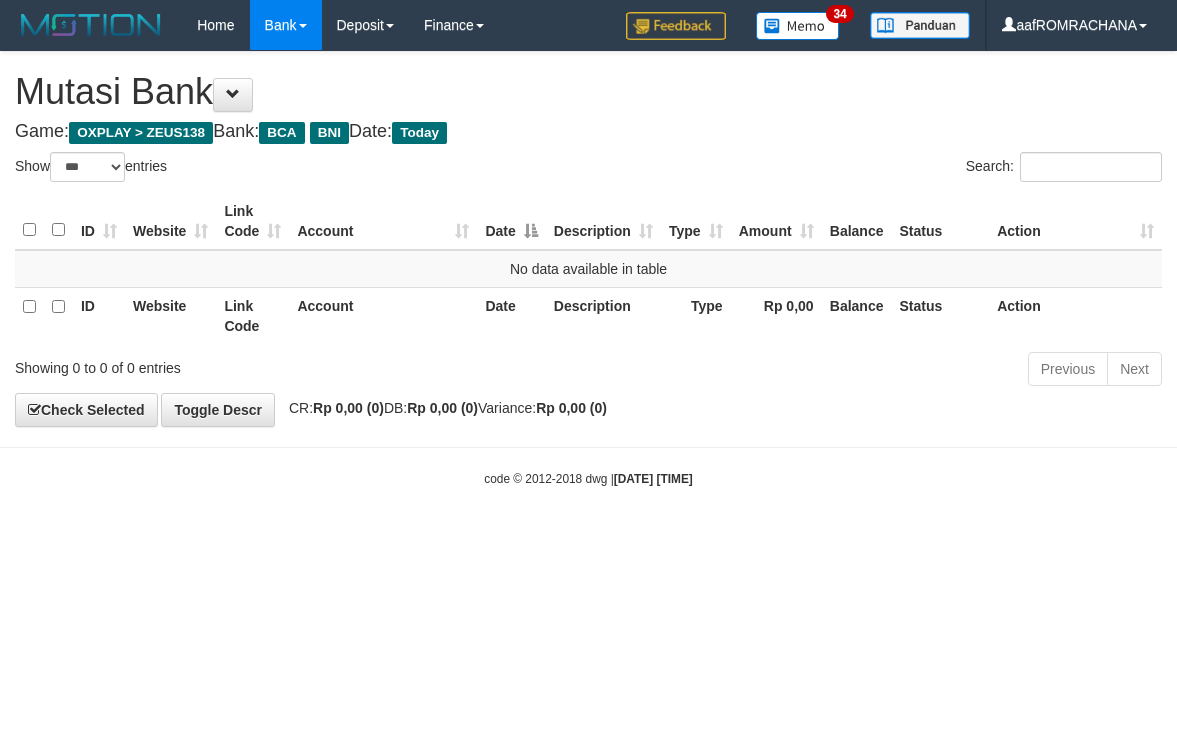 scroll, scrollTop: 0, scrollLeft: 0, axis: both 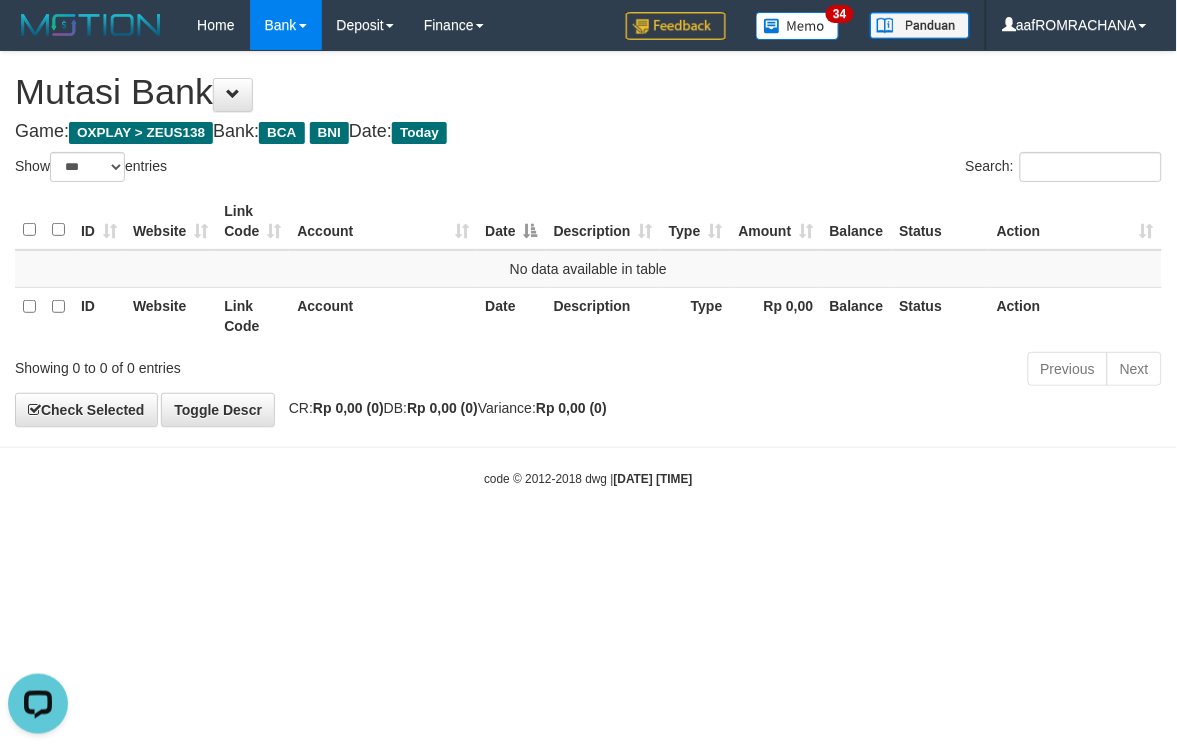 click on "Toggle navigation
Home
Bank
Account List
Load
By Website
Group
[OXPLAY]													ZEUS138
By Load Group (DPS)
Sync" at bounding box center [588, 269] 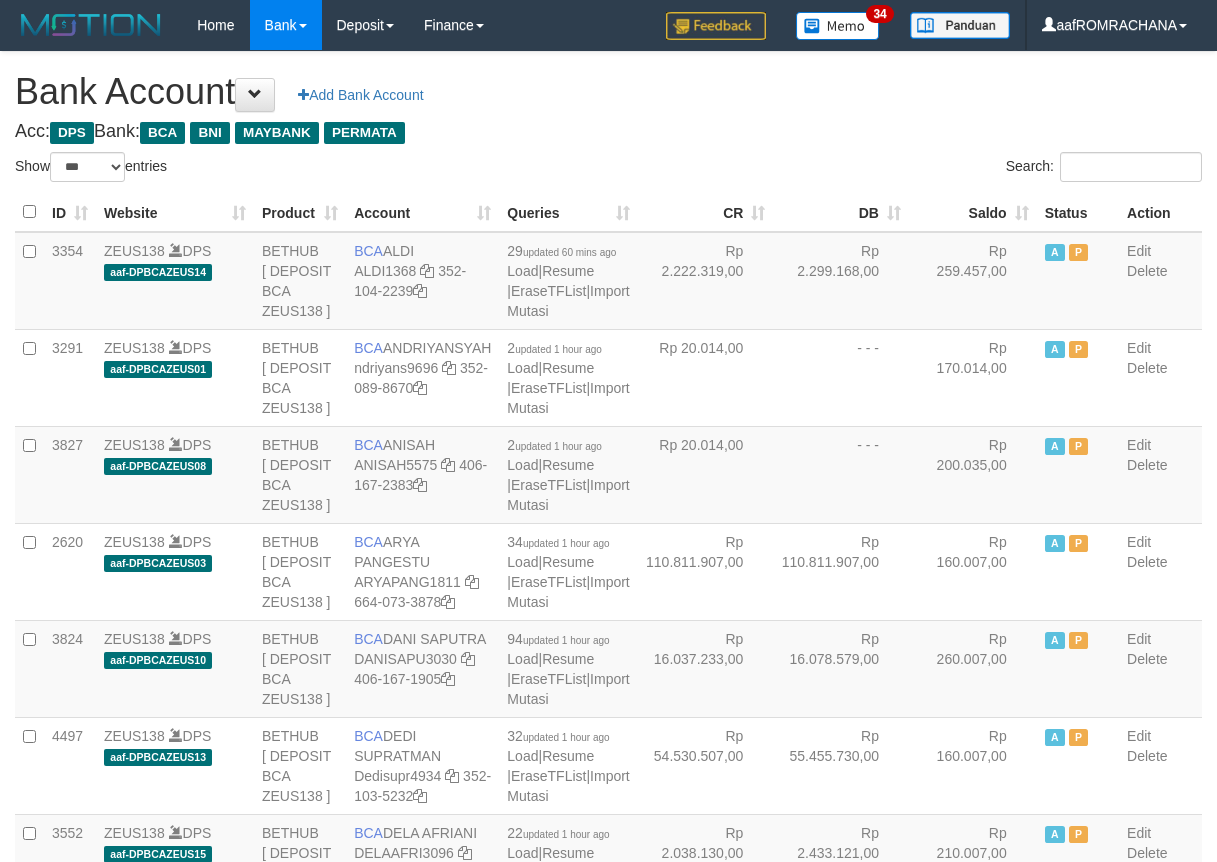 select on "***" 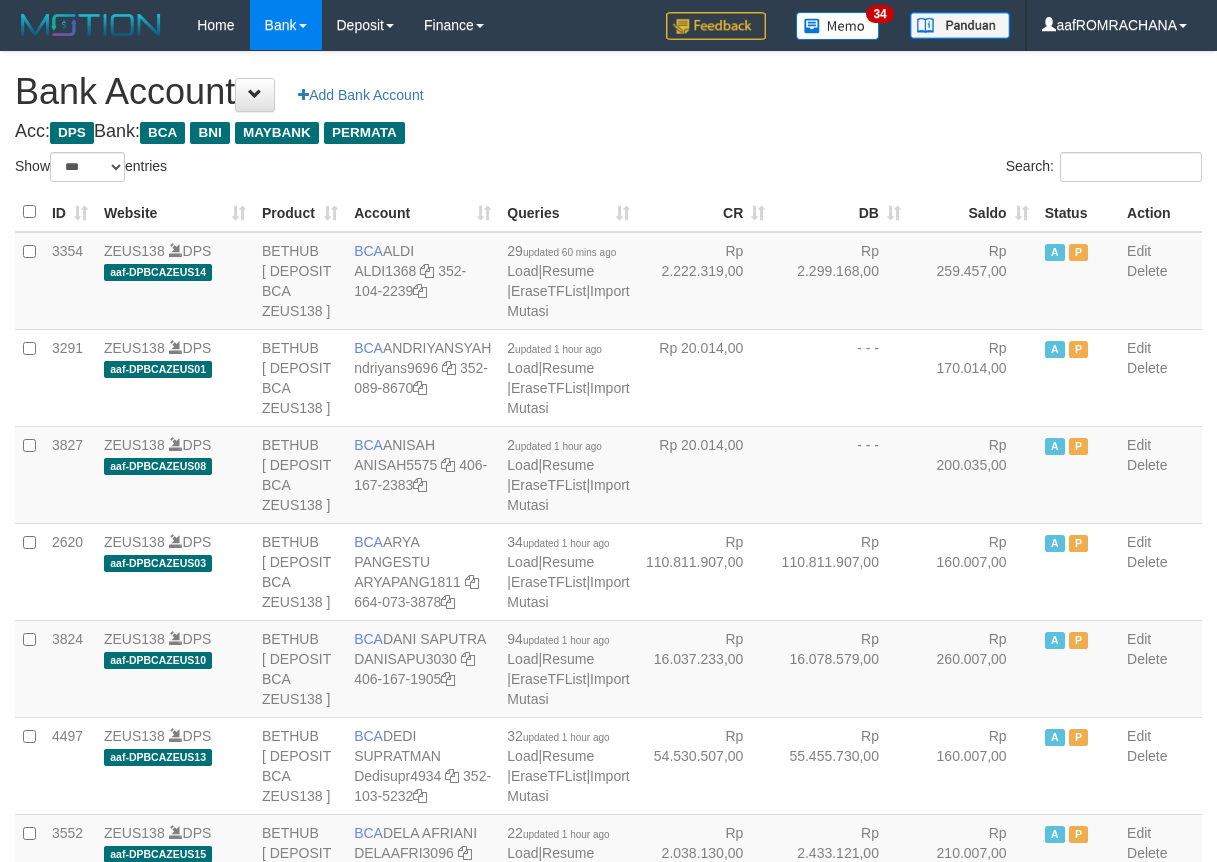 scroll, scrollTop: 0, scrollLeft: 0, axis: both 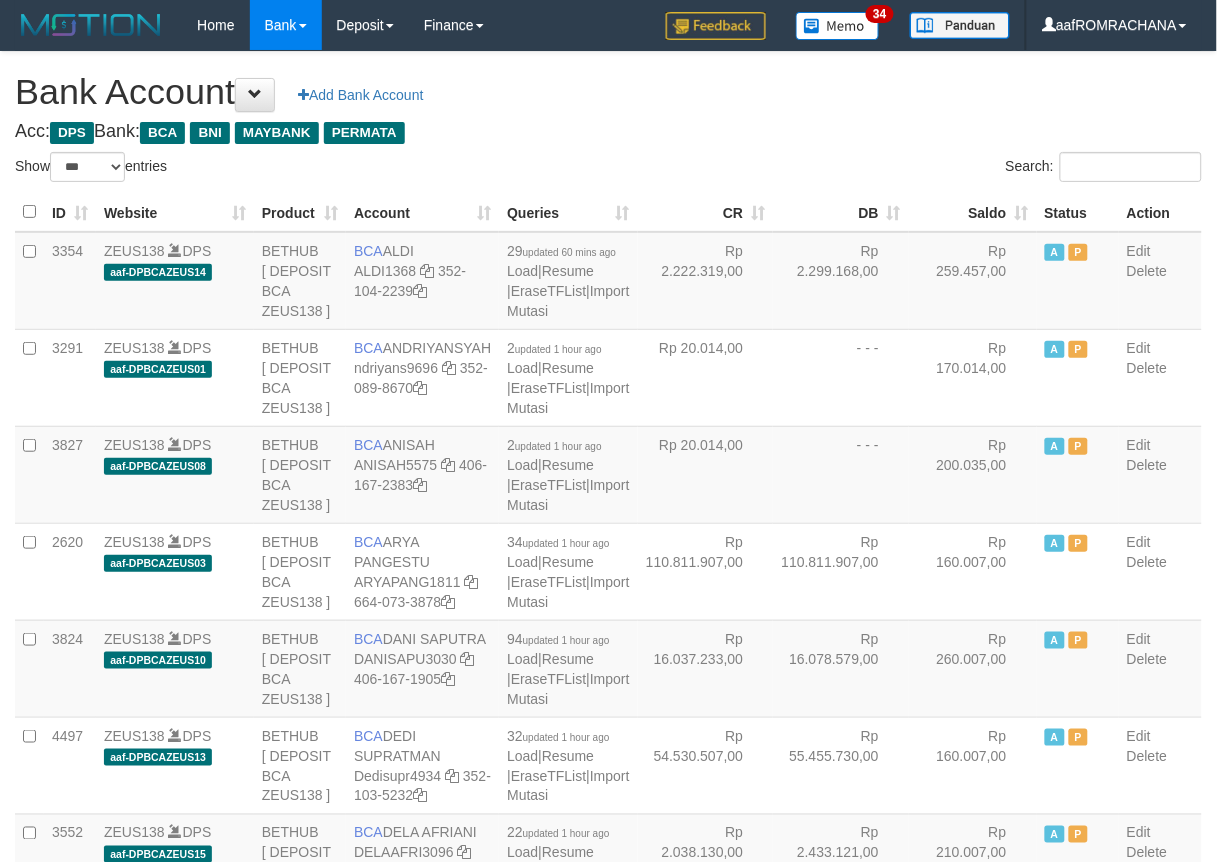 click on "Saldo" at bounding box center [973, 212] 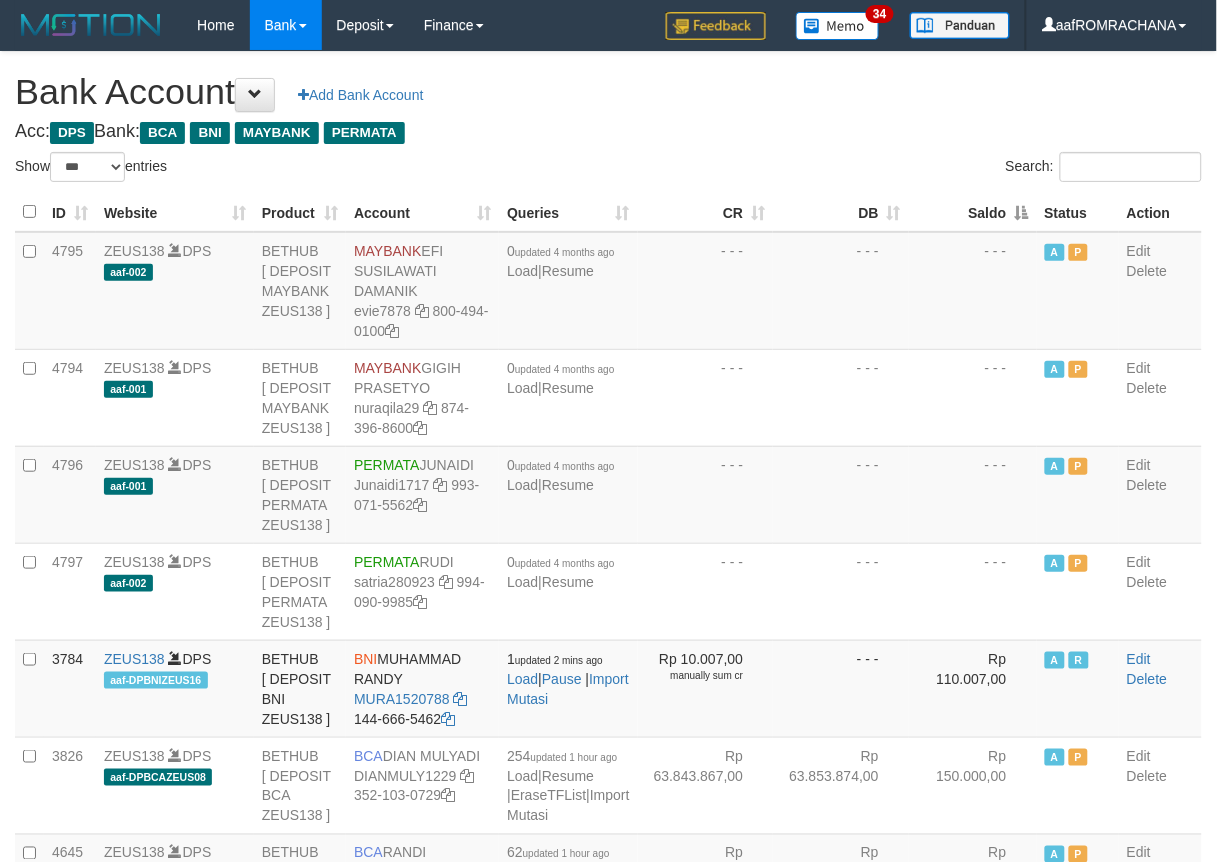 click on "Saldo" at bounding box center [973, 212] 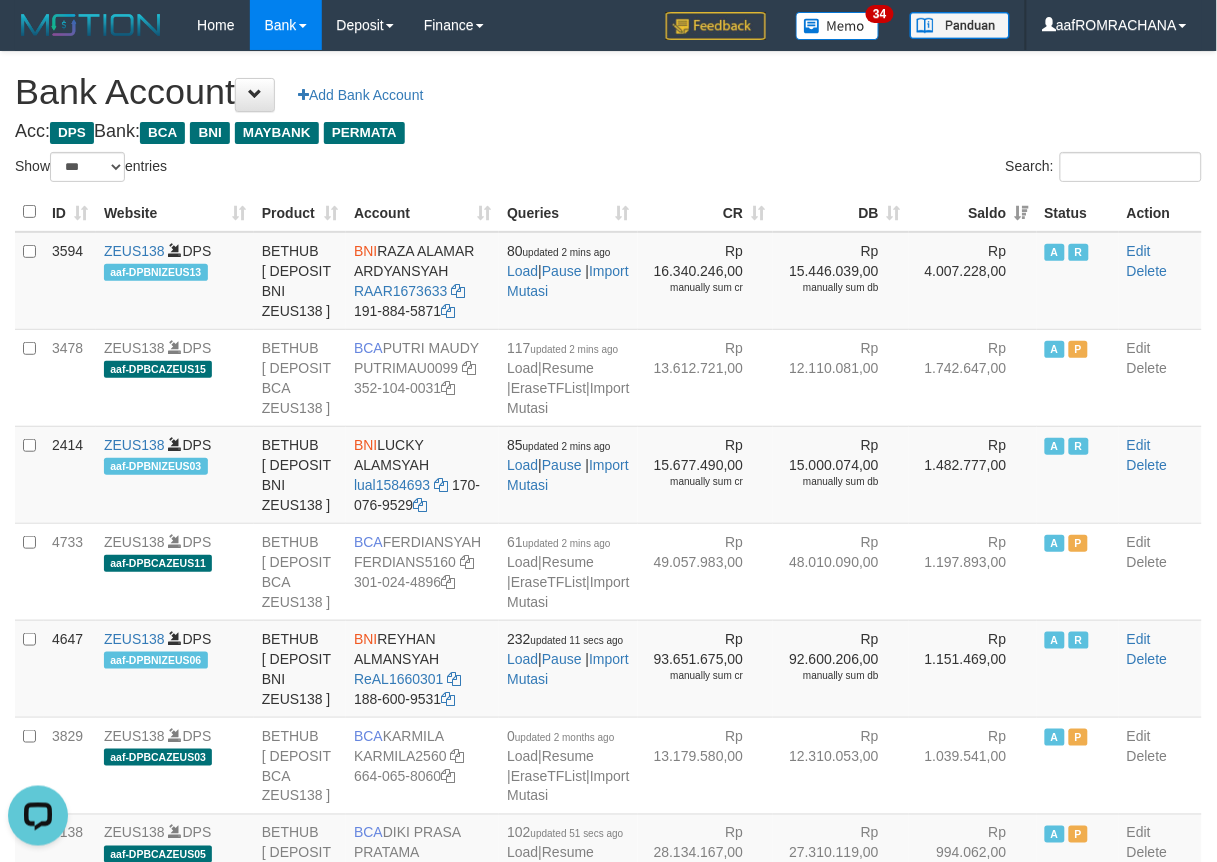 scroll, scrollTop: 0, scrollLeft: 0, axis: both 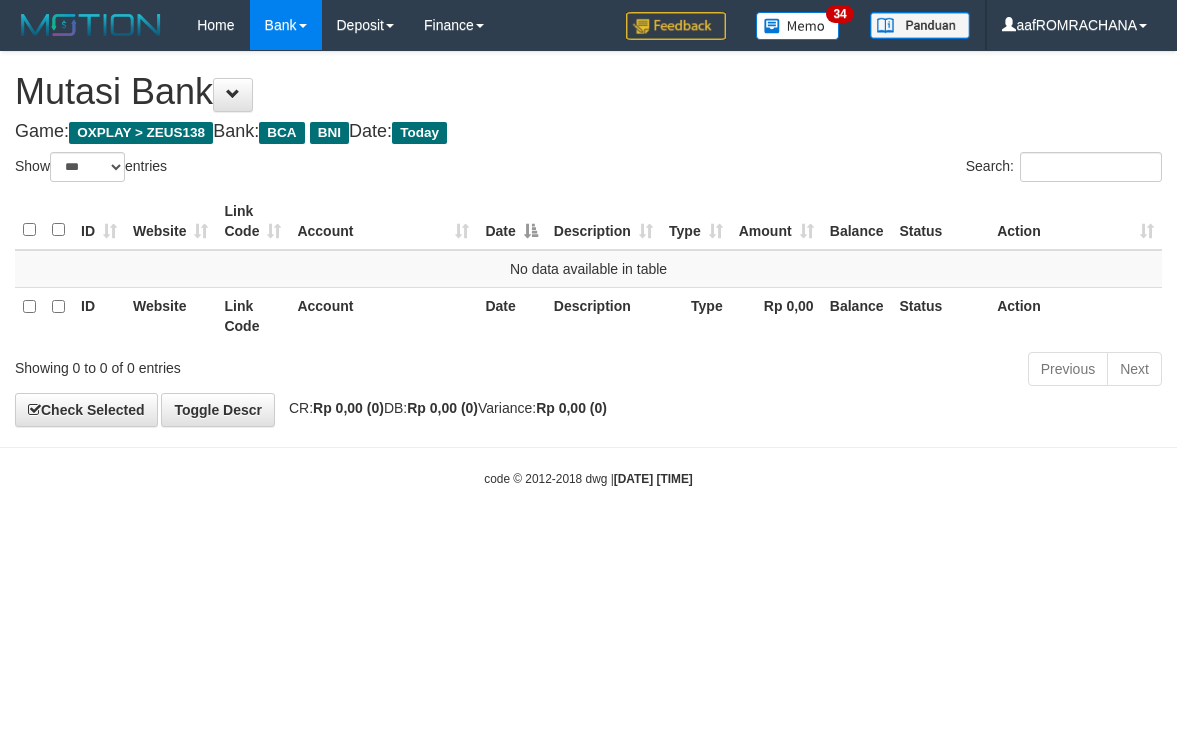 select on "***" 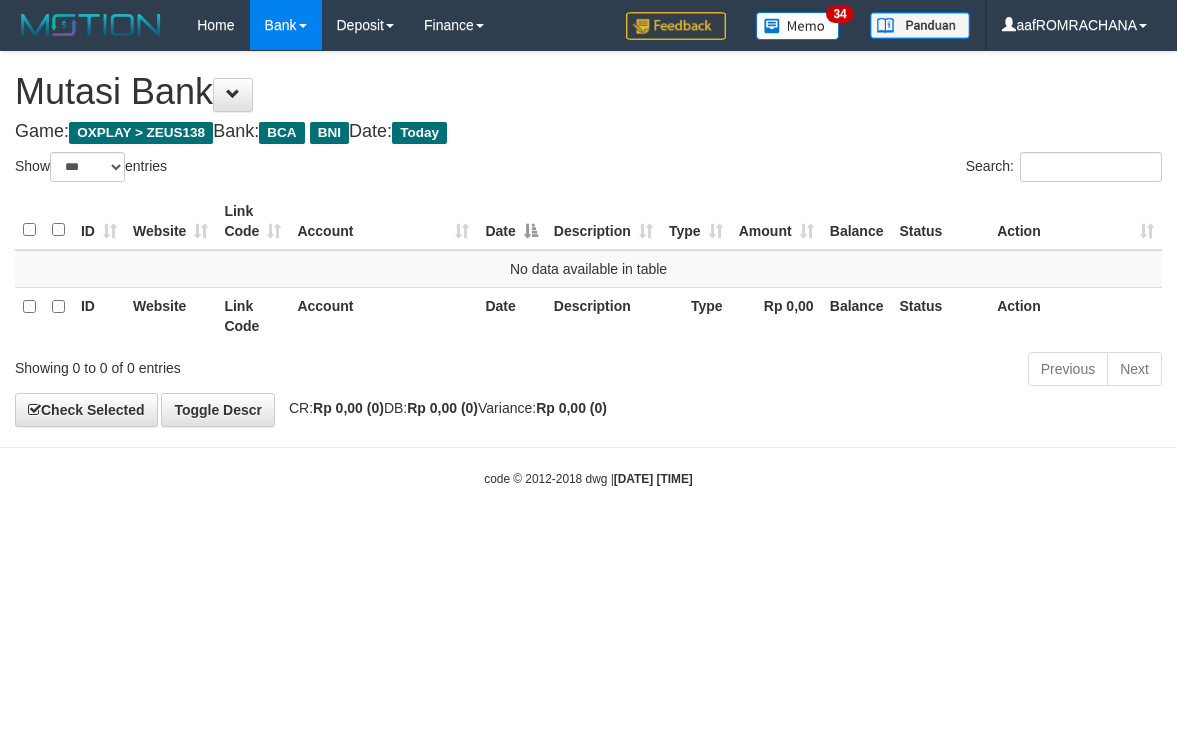 scroll, scrollTop: 0, scrollLeft: 0, axis: both 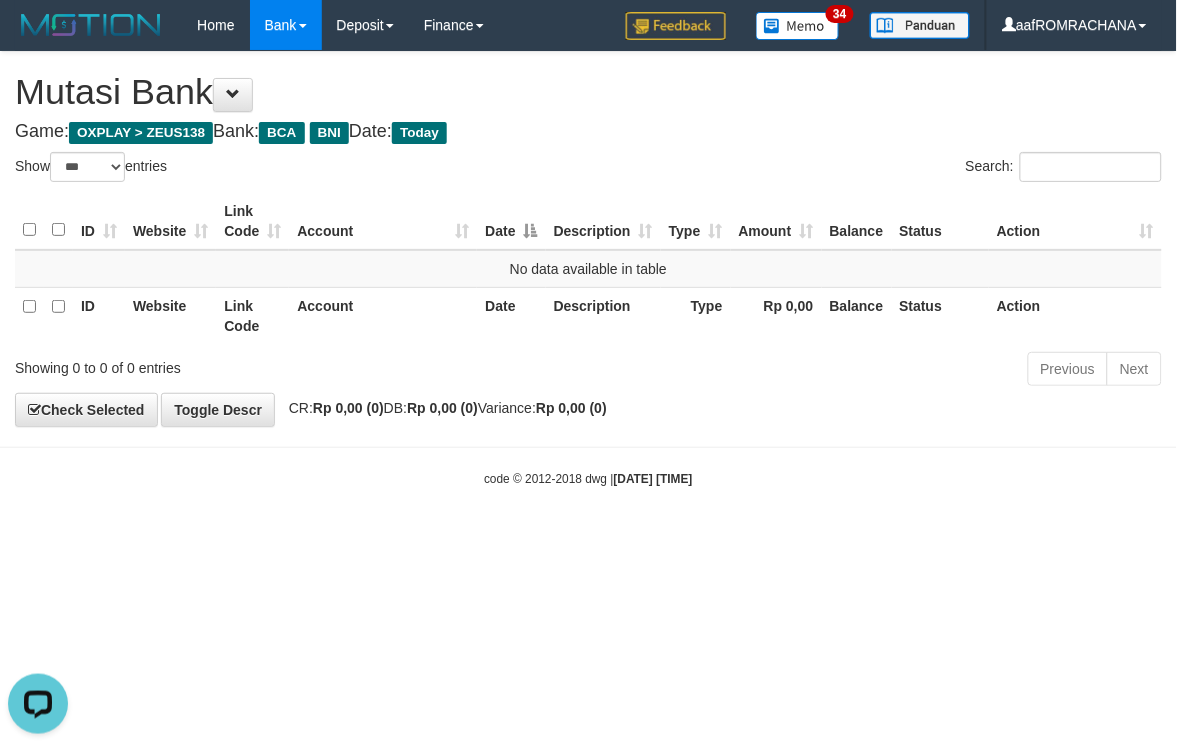 click on "Toggle navigation
Home
Bank
Account List
Load
By Website
Group
[OXPLAY]													ZEUS138
By Load Group (DPS)
Sync" at bounding box center [588, 269] 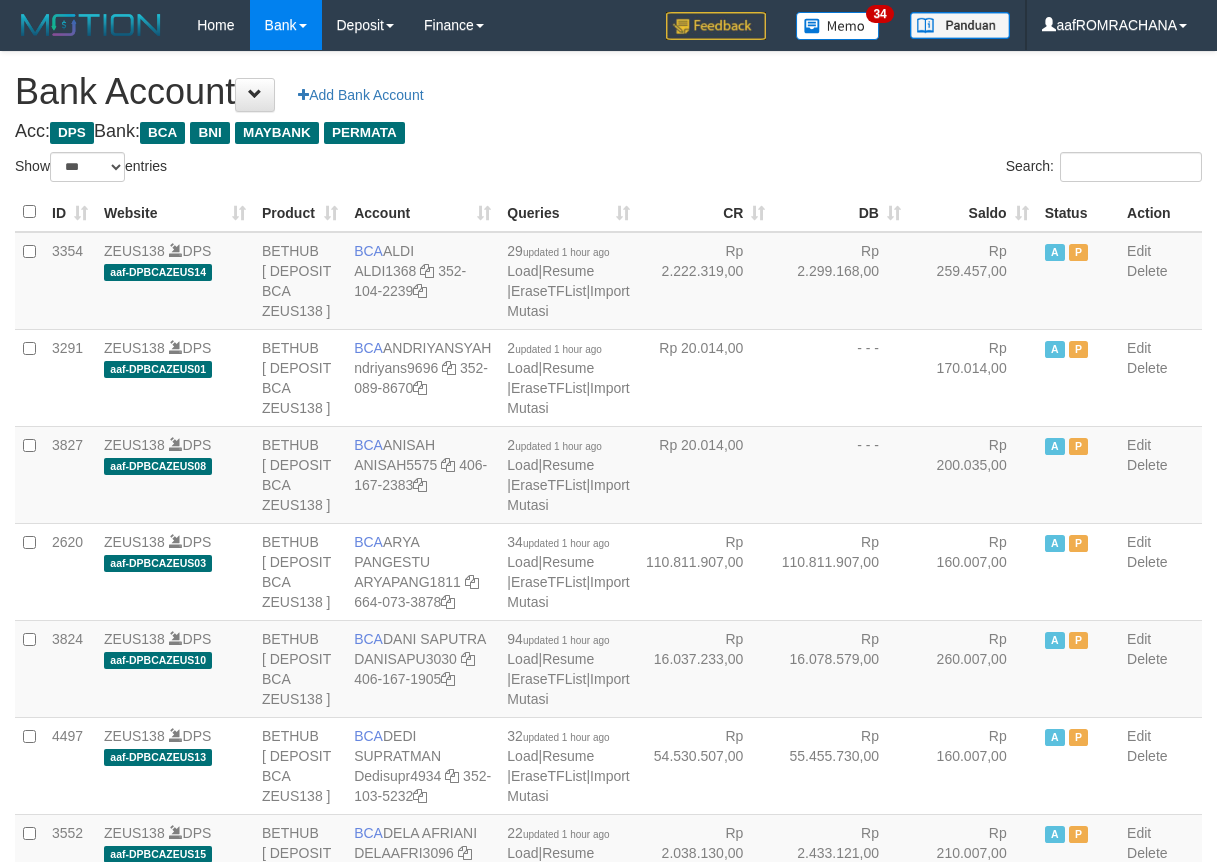 select on "***" 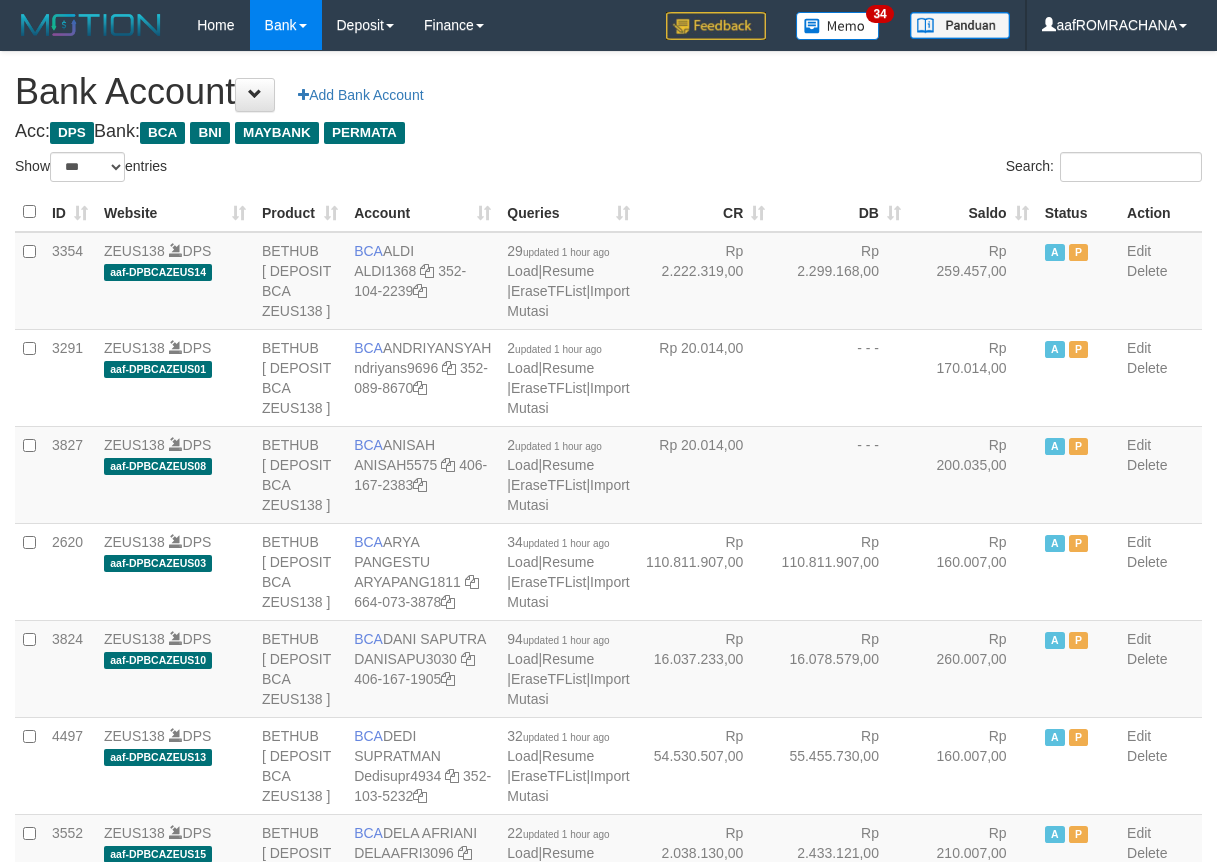 scroll, scrollTop: 0, scrollLeft: 0, axis: both 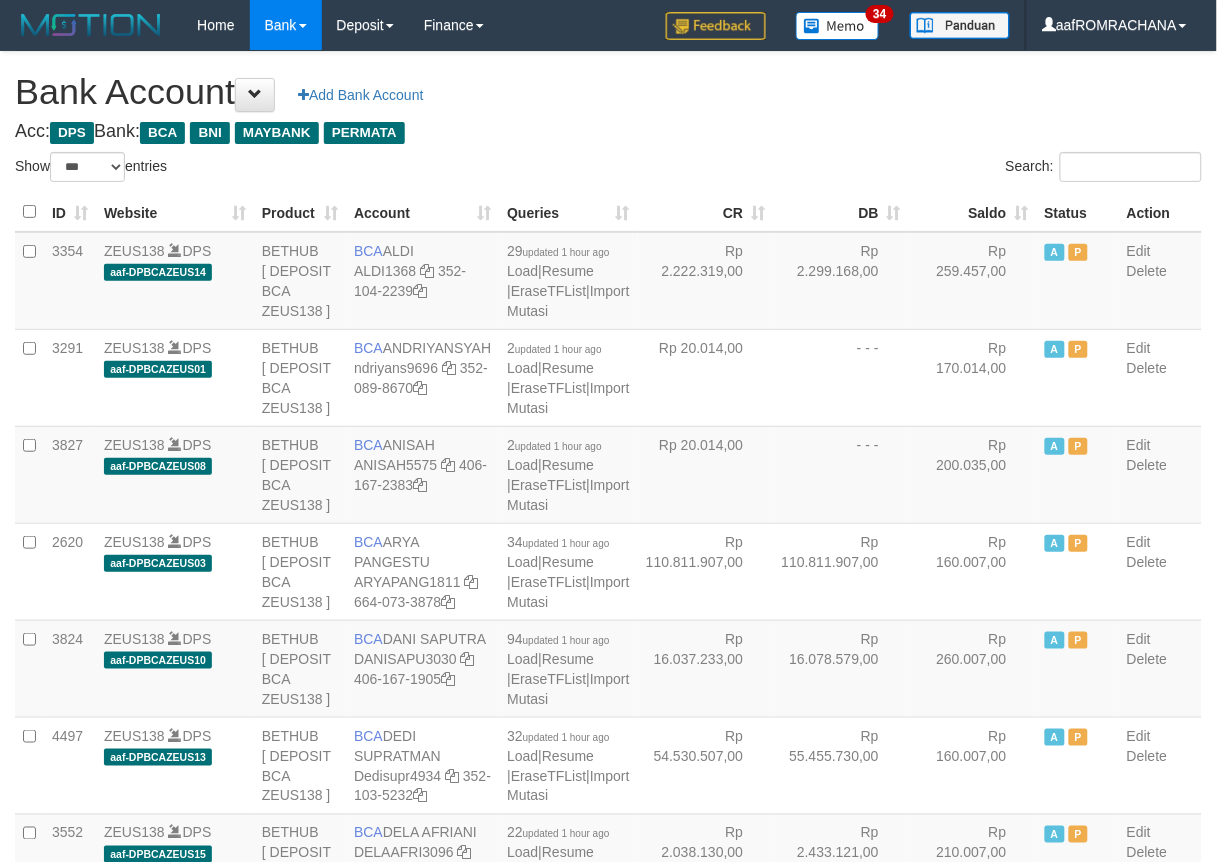 click on "Saldo" at bounding box center [973, 212] 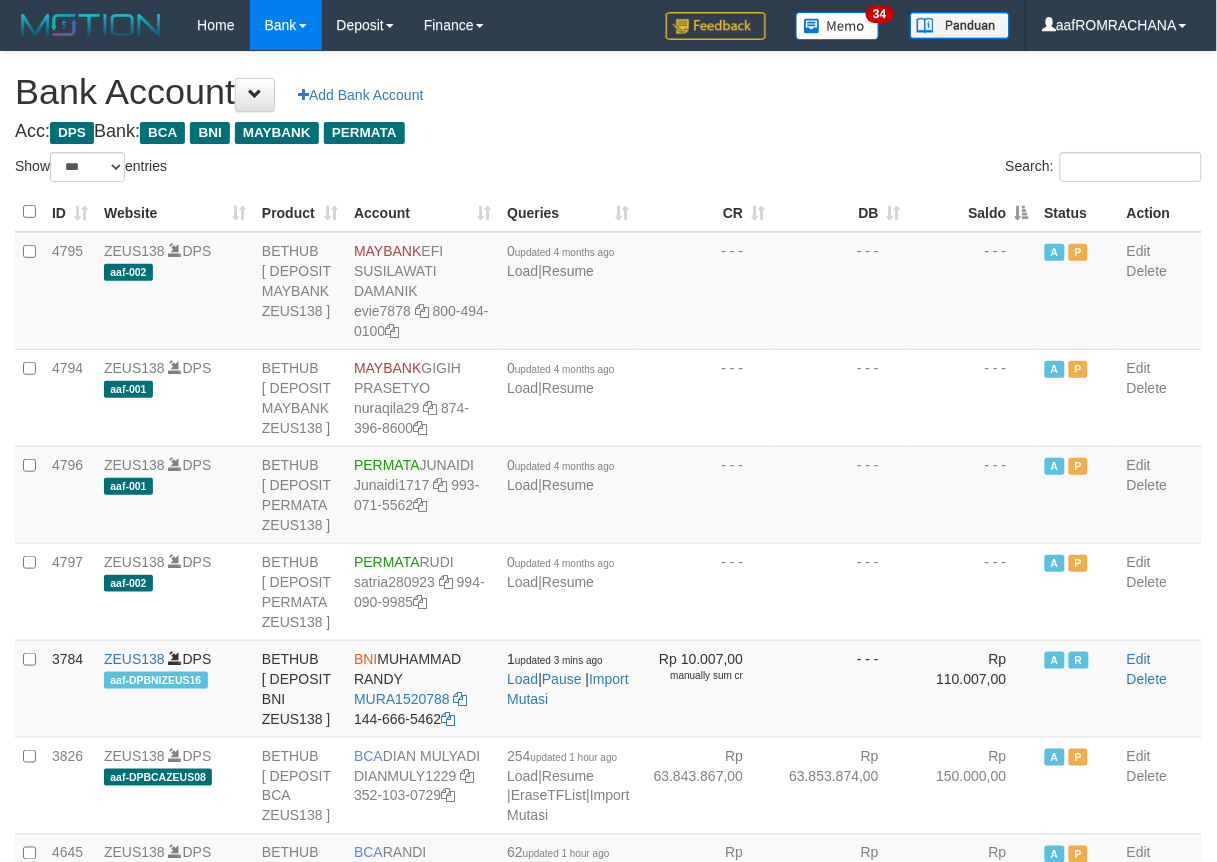 click on "Saldo" at bounding box center [973, 212] 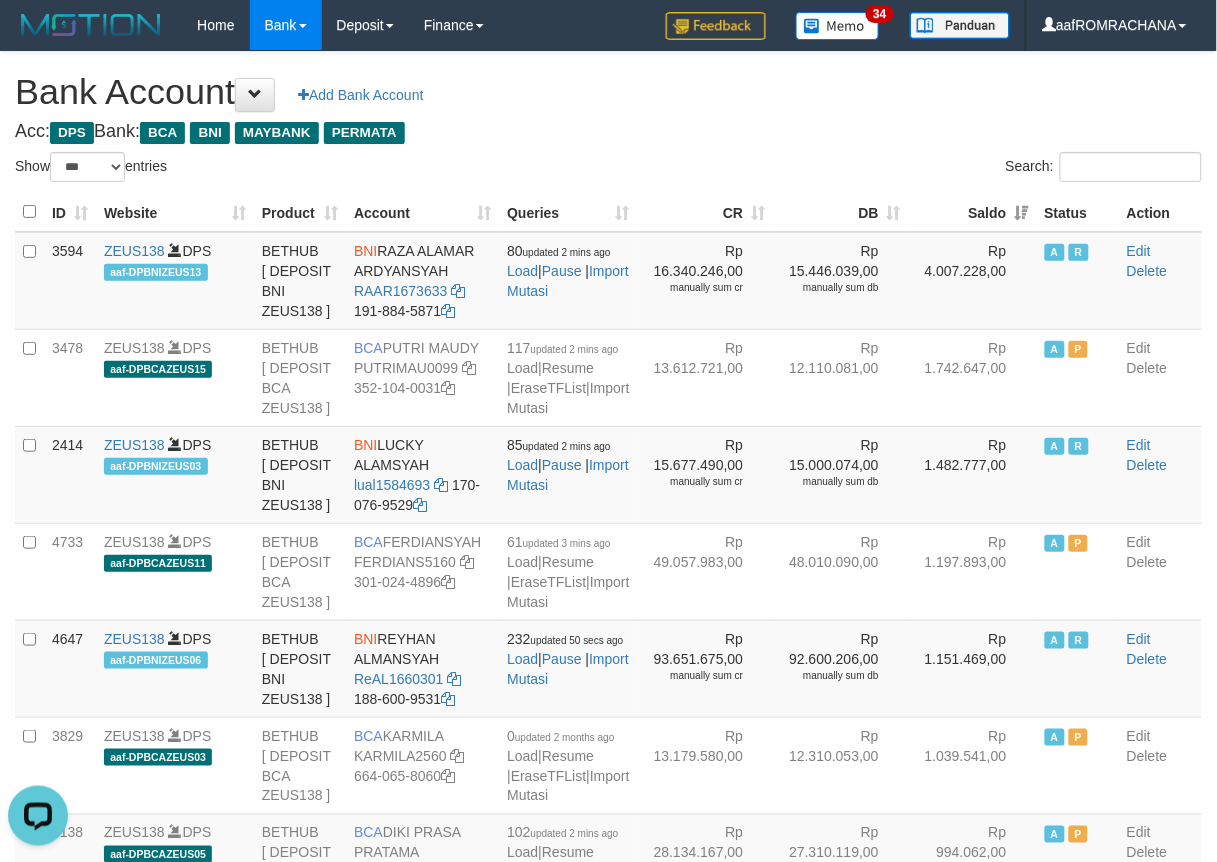 scroll, scrollTop: 0, scrollLeft: 0, axis: both 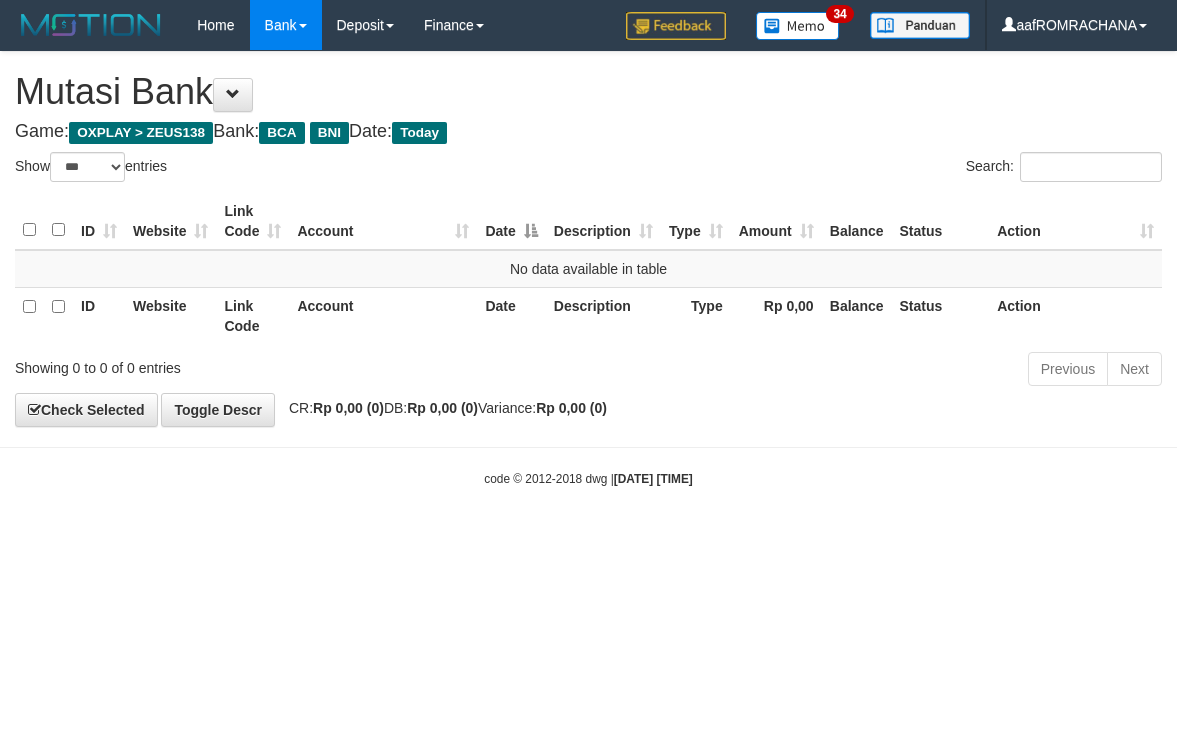 select on "***" 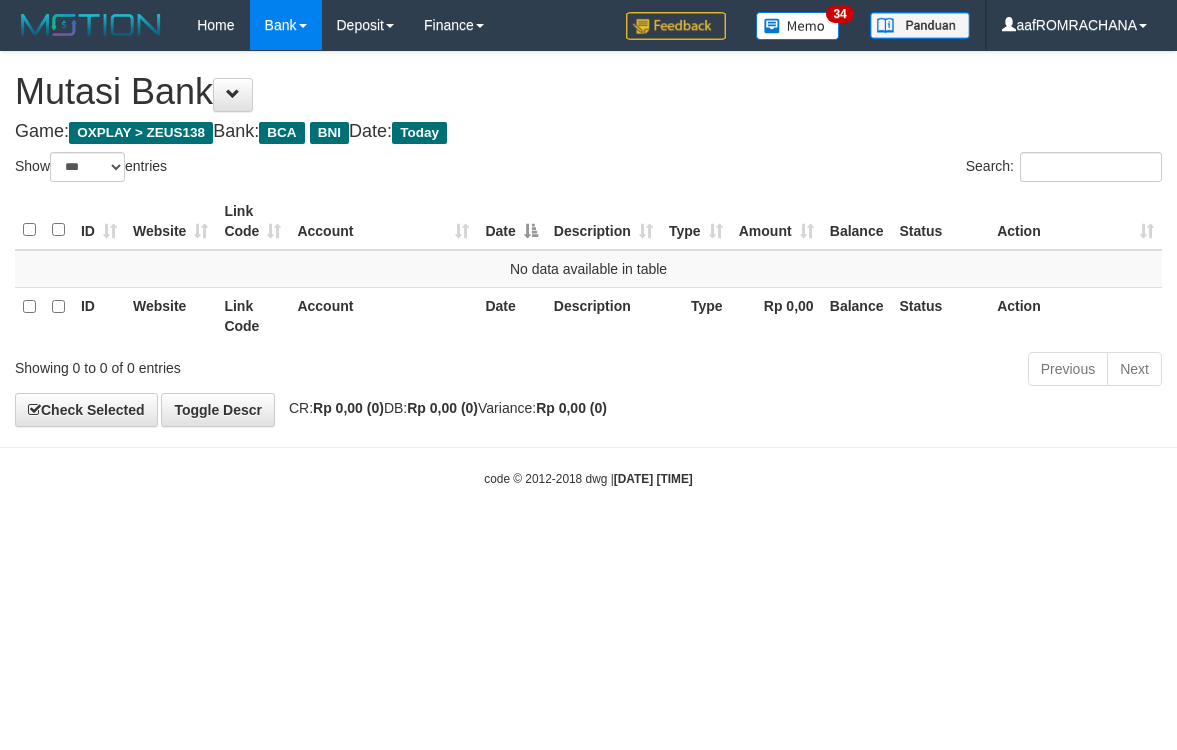 scroll, scrollTop: 0, scrollLeft: 0, axis: both 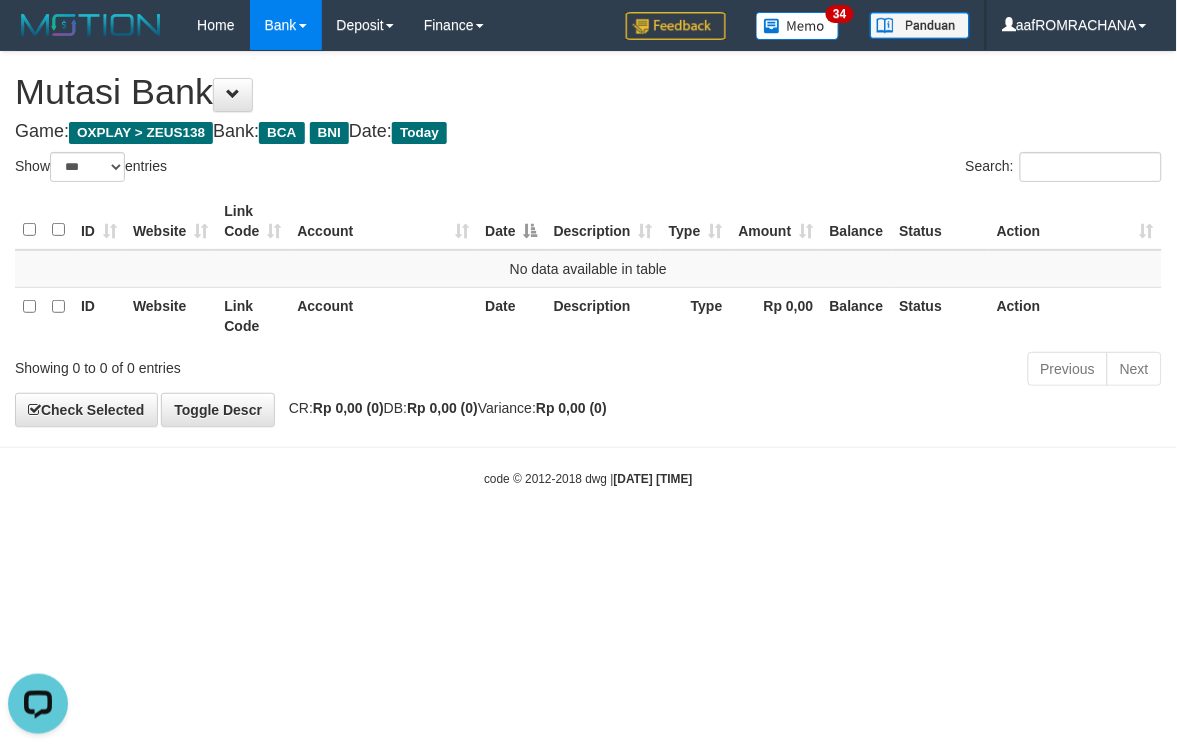 click on "Toggle navigation
Home
Bank
Account List
Load
By Website
Group
[OXPLAY]													ZEUS138
By Load Group (DPS)
Sync" at bounding box center [588, 269] 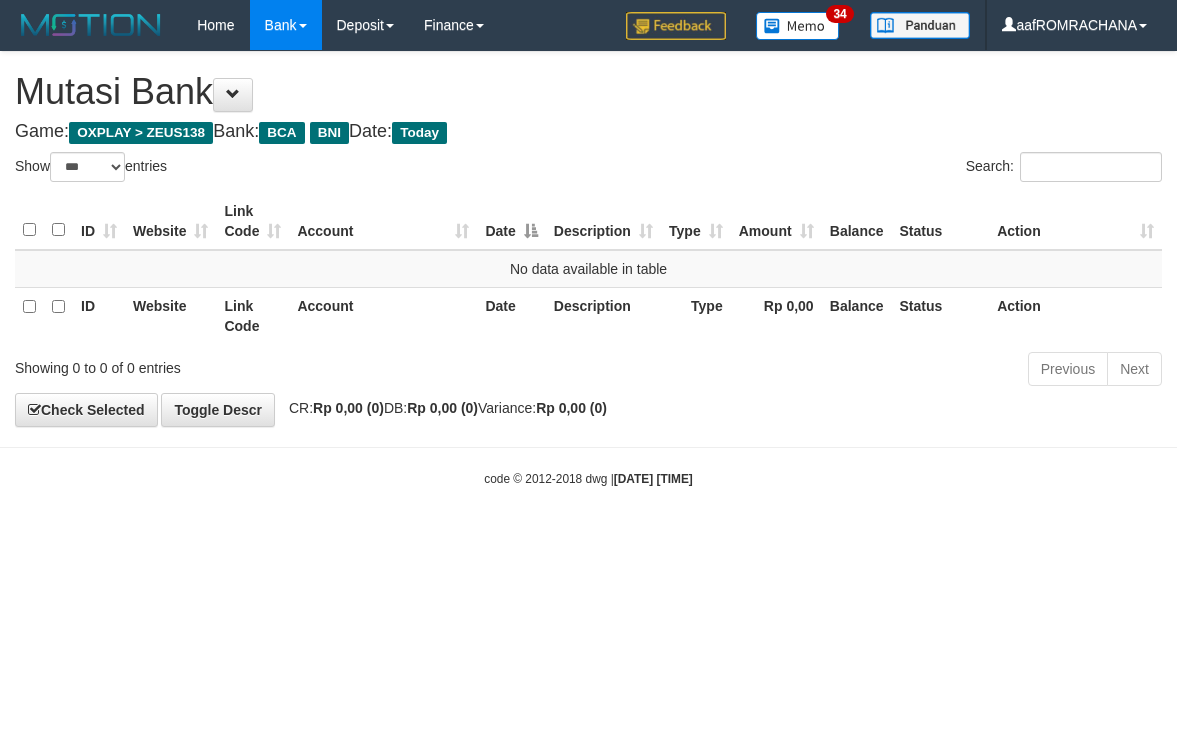 select on "***" 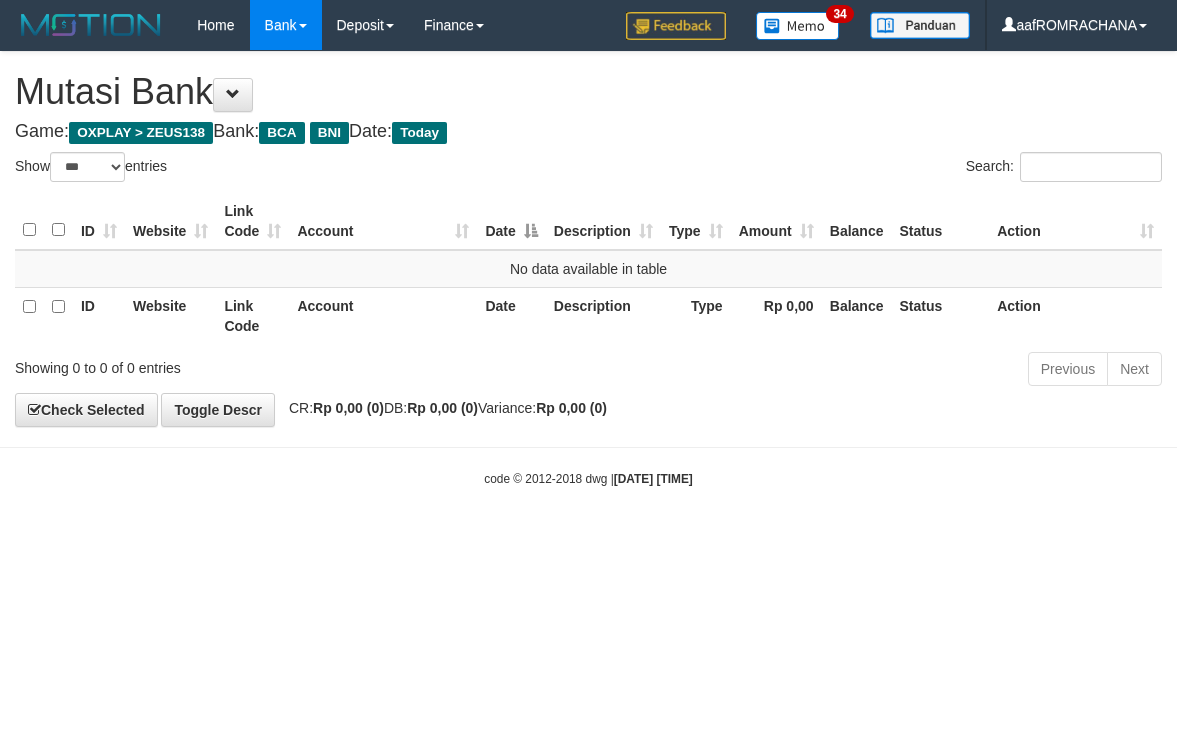 scroll, scrollTop: 0, scrollLeft: 0, axis: both 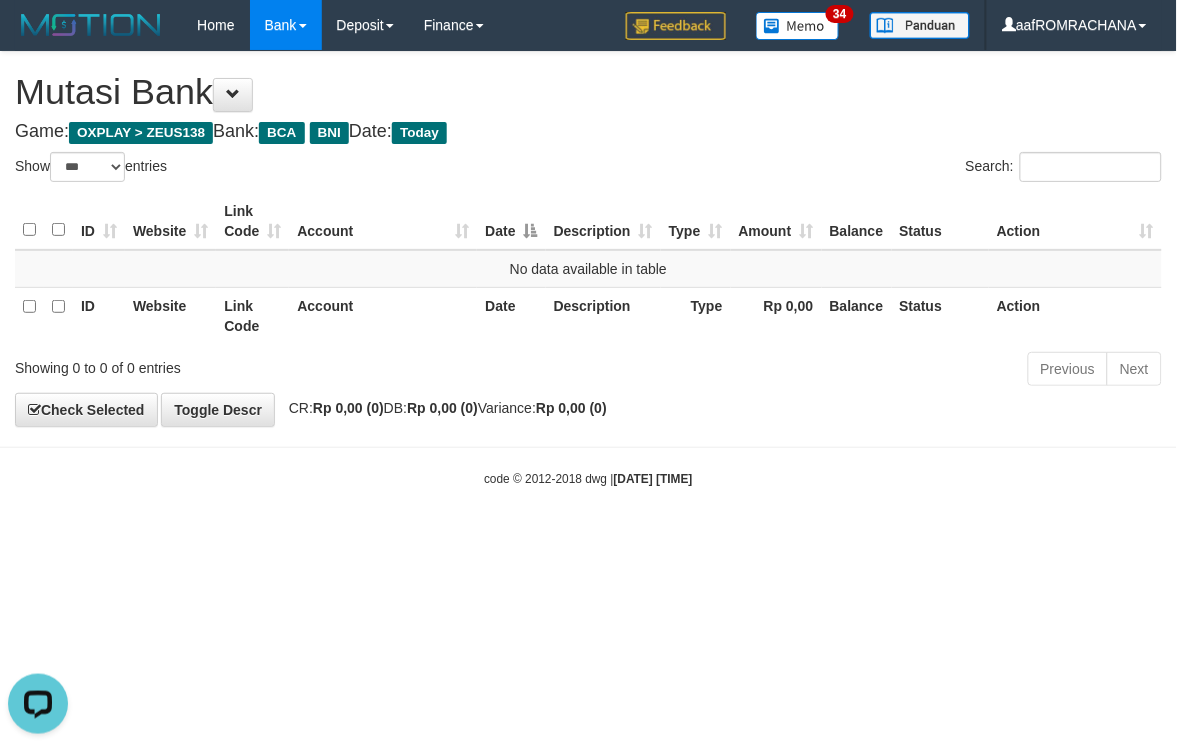 click on "Toggle navigation
Home
Bank
Account List
Load
By Website
Group
[OXPLAY]													ZEUS138
By Load Group (DPS)
Sync" at bounding box center [588, 269] 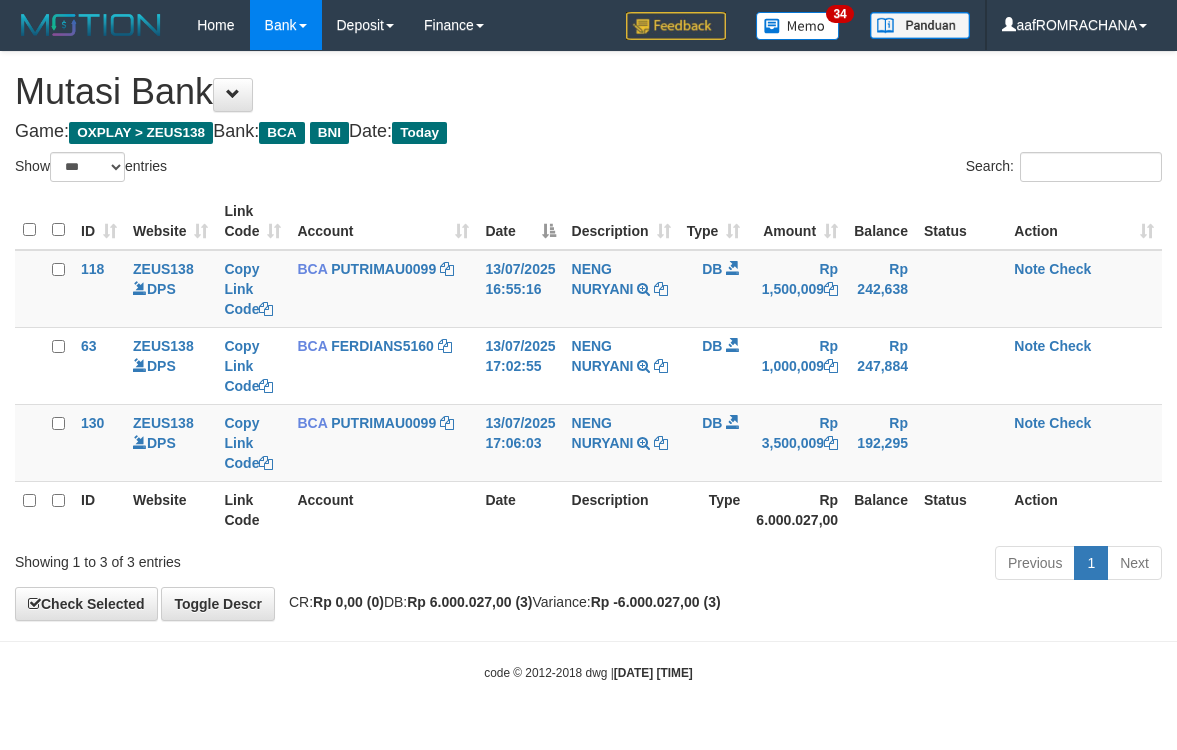 select on "***" 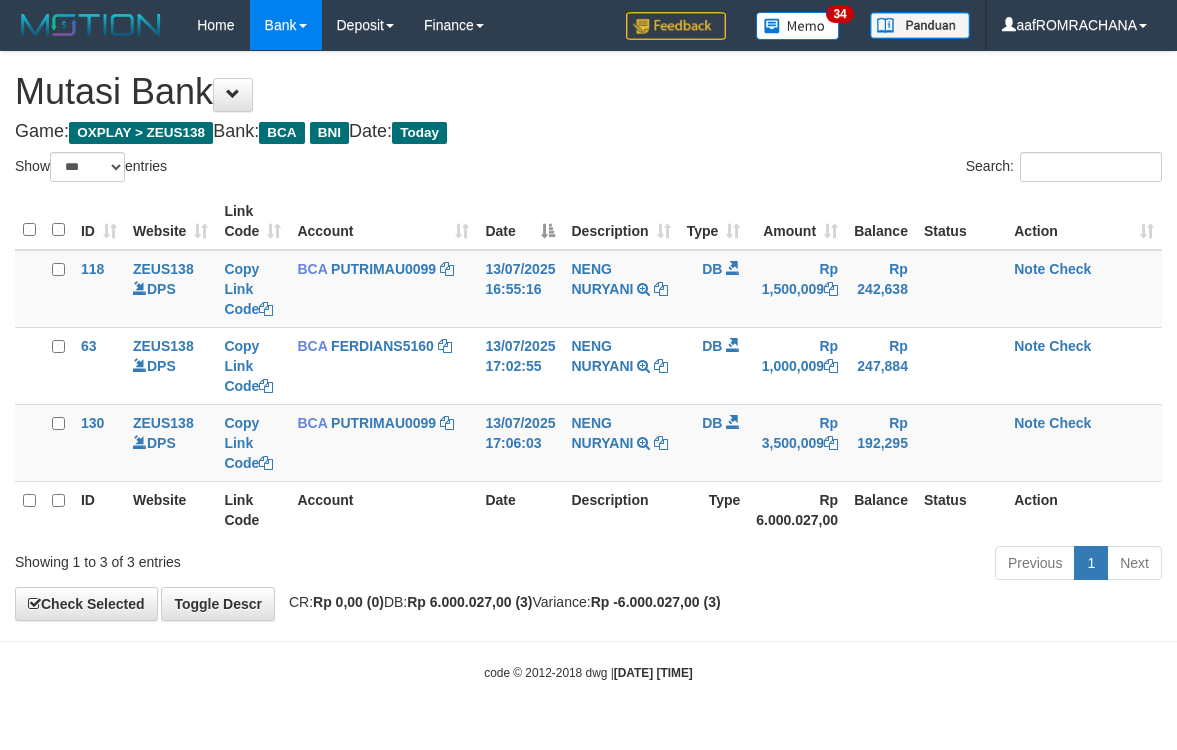 scroll, scrollTop: 0, scrollLeft: 0, axis: both 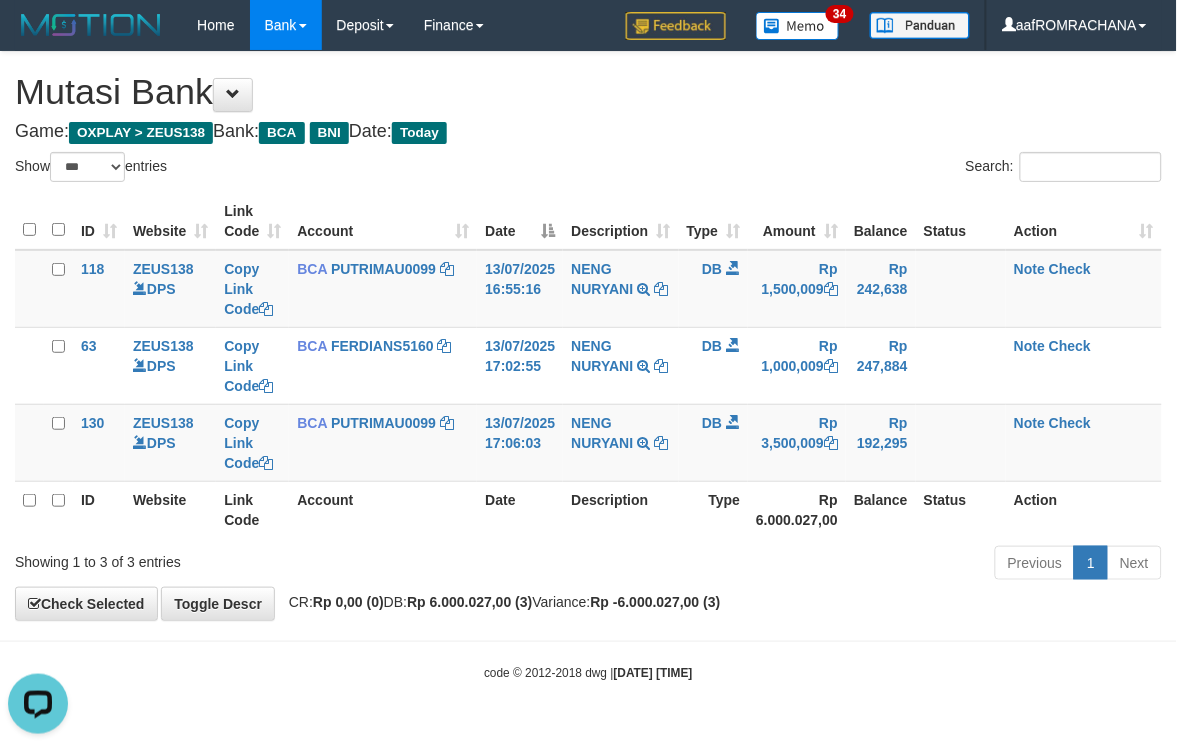 click on "Toggle navigation
Home
Bank
Account List
Load
By Website
Group
[OXPLAY]													ZEUS138
By Load Group (DPS)" at bounding box center [588, 366] 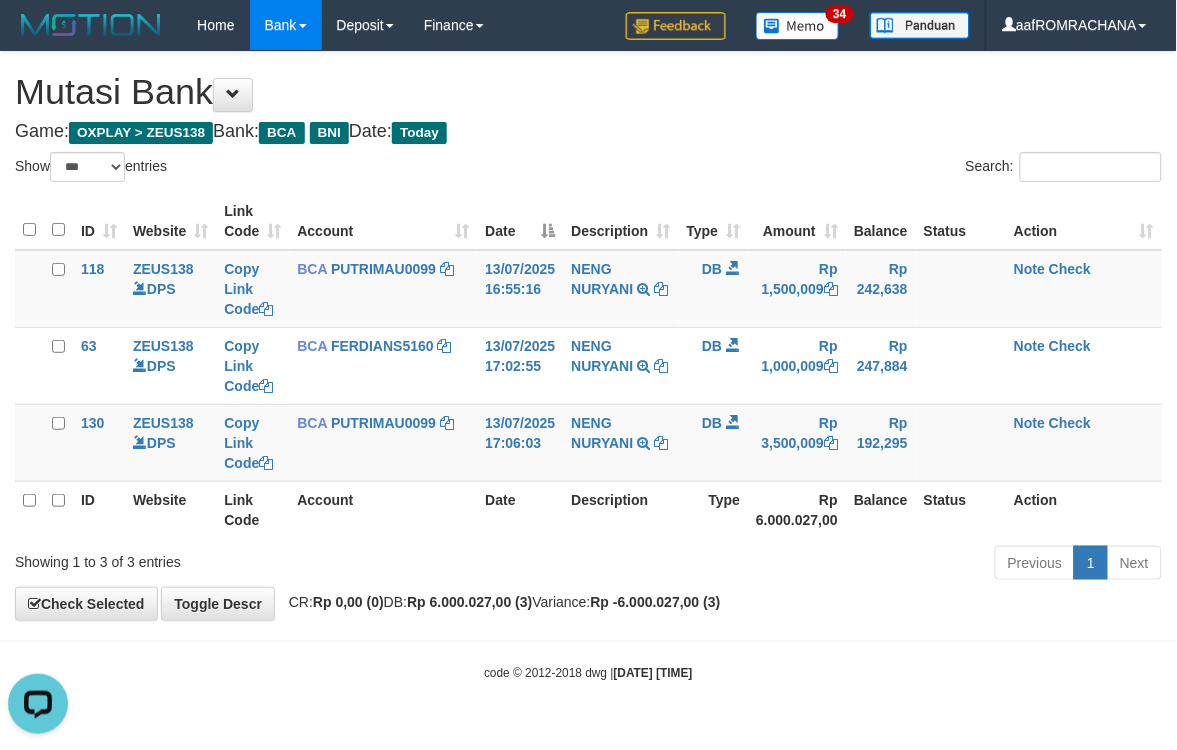 click on "**********" at bounding box center [588, 336] 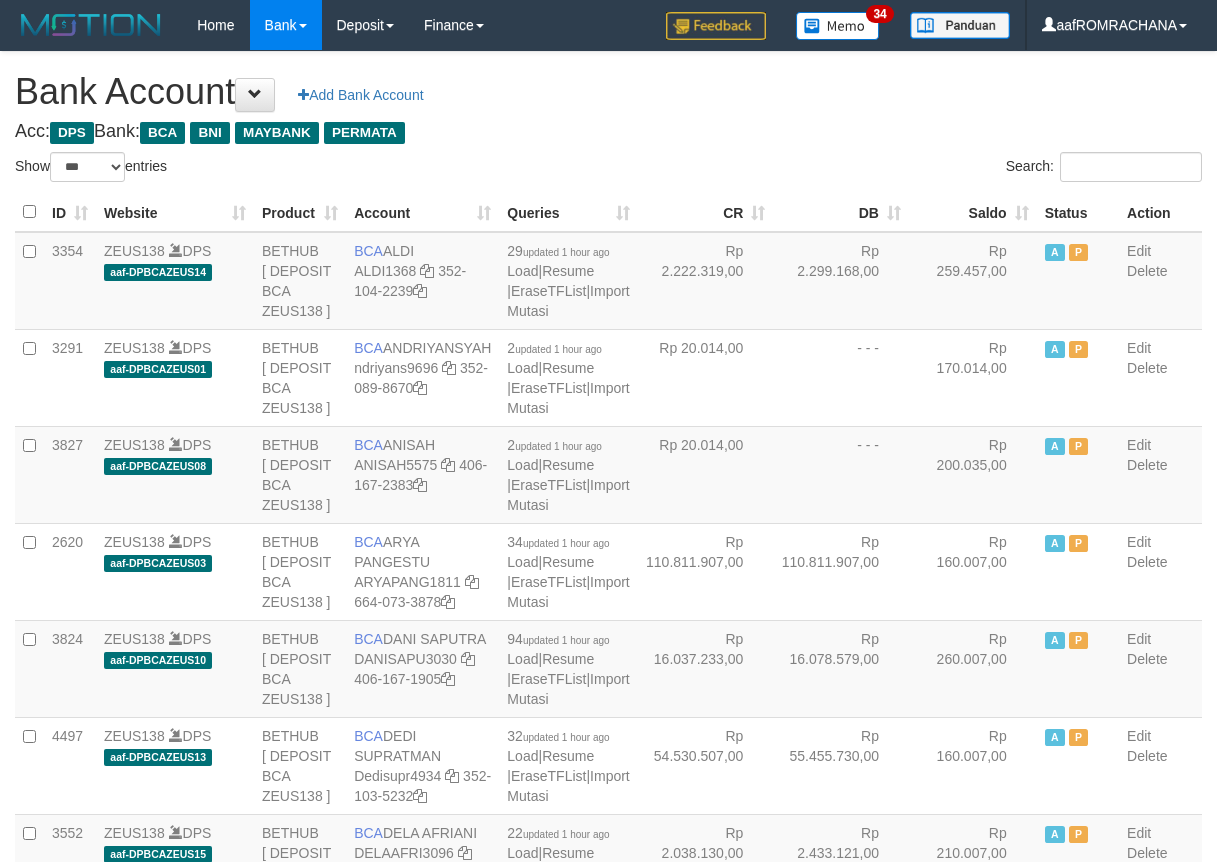 select on "***" 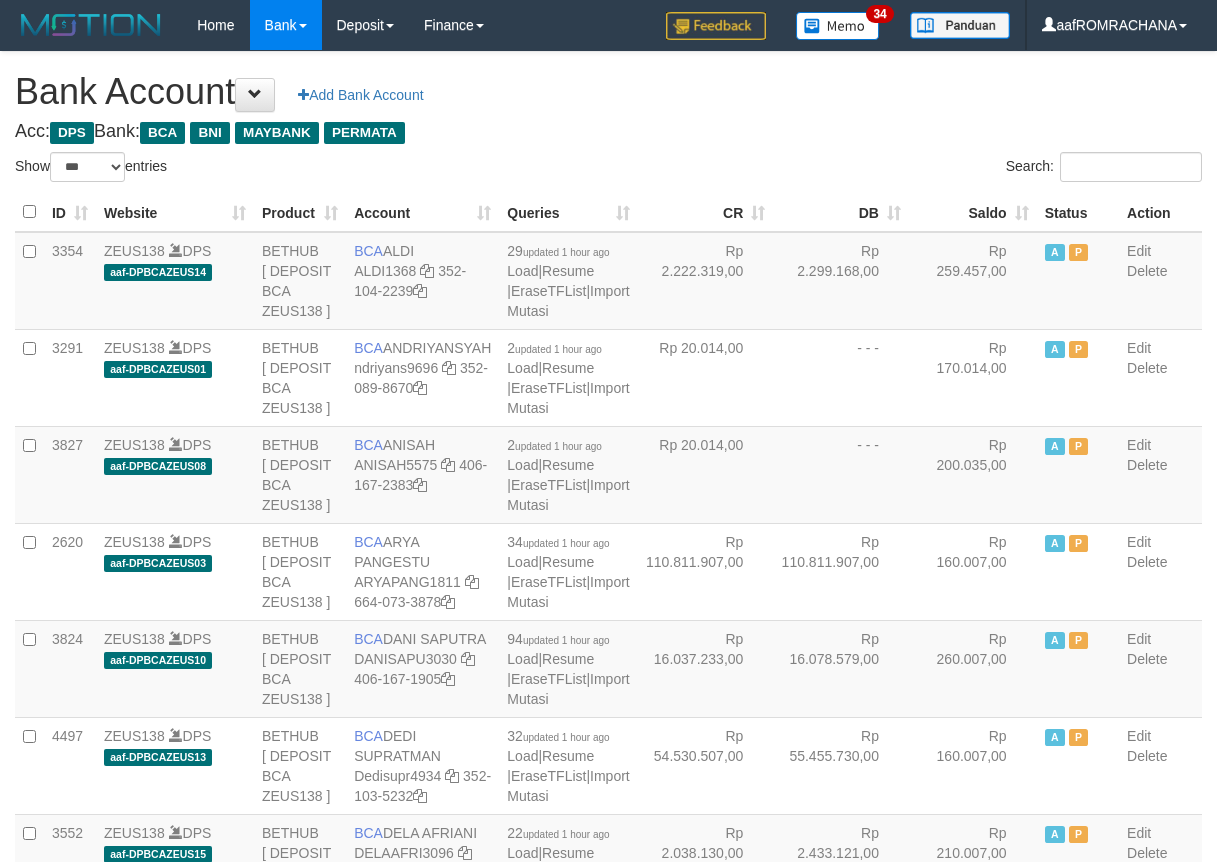 scroll, scrollTop: 0, scrollLeft: 0, axis: both 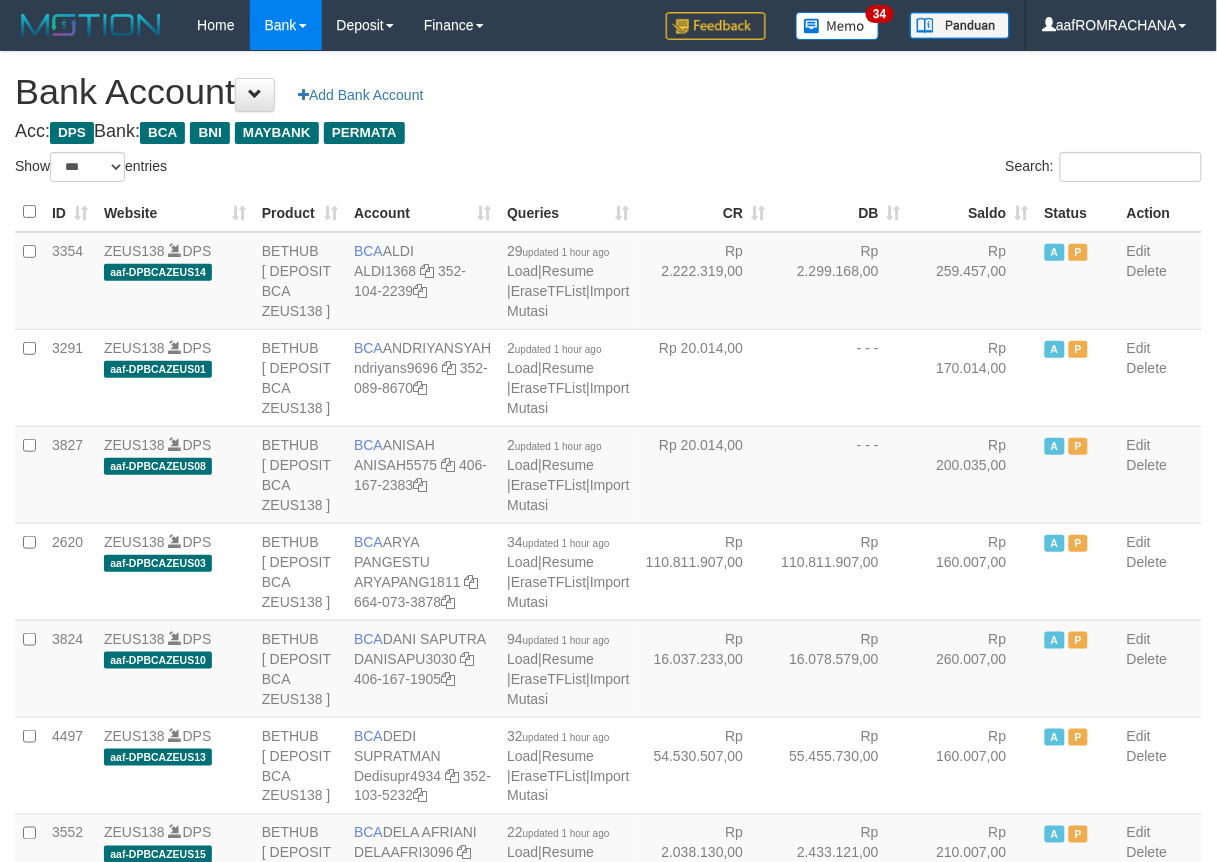 click on "ID Website Product Account Queries CR DB Saldo Status Action
3354
ZEUS138
DPS
aaf-DPBCAZEUS14
BETHUB
[ DEPOSIT BCA ZEUS138 ]
BCA
ALDI
ALDI1368
352-104-2239
29  updated [TIME] ago
Load
|
Resume
|
EraseTFList
|
Import Mutasi
Rp 2.222.319,00
A" at bounding box center (608, 2094) 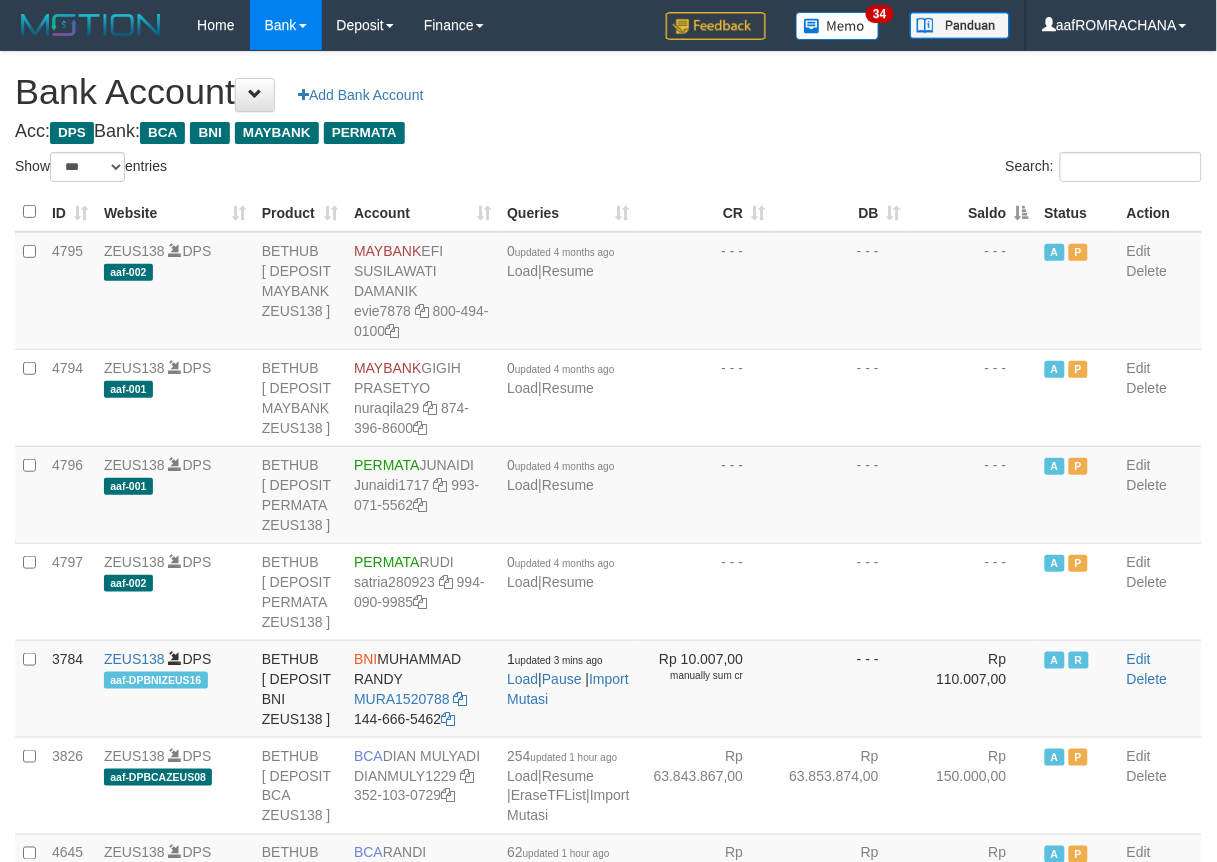 click on "Saldo" at bounding box center (973, 212) 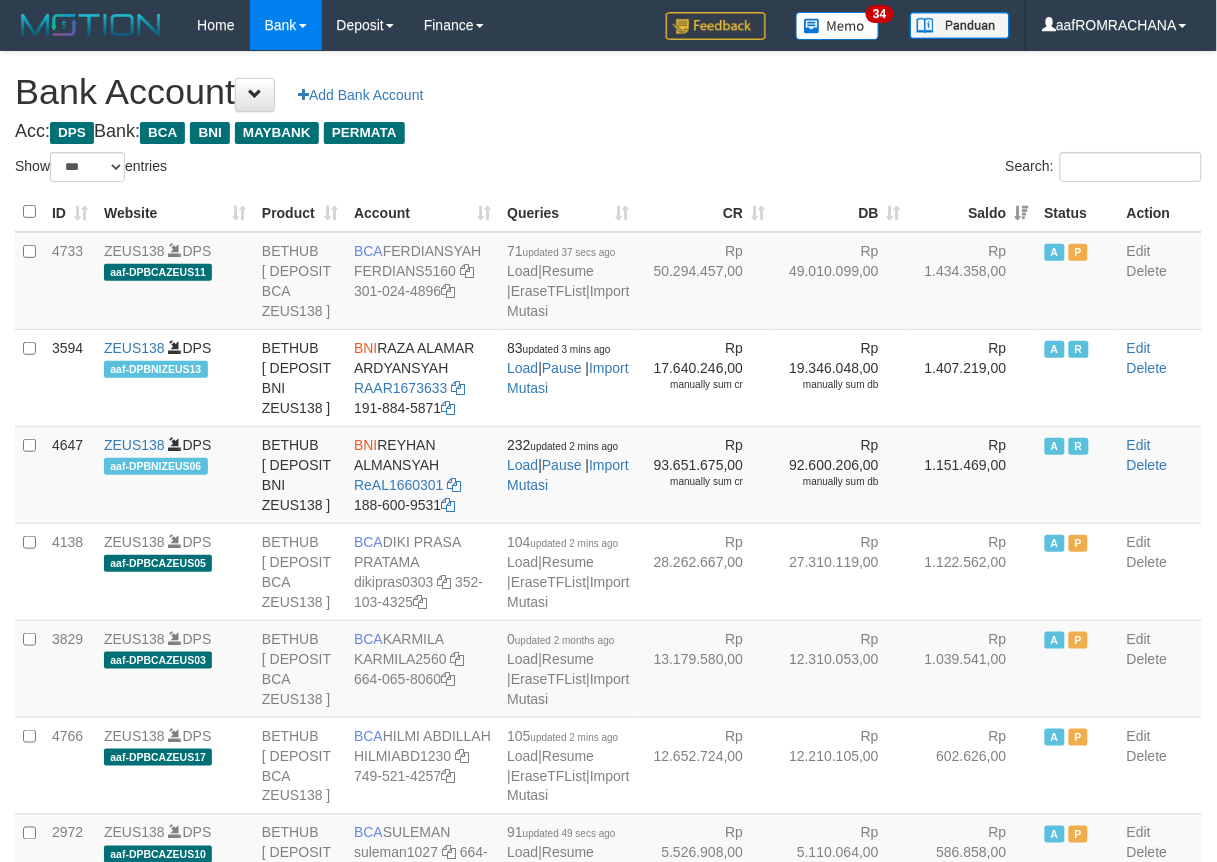 click on "Saldo" at bounding box center (973, 212) 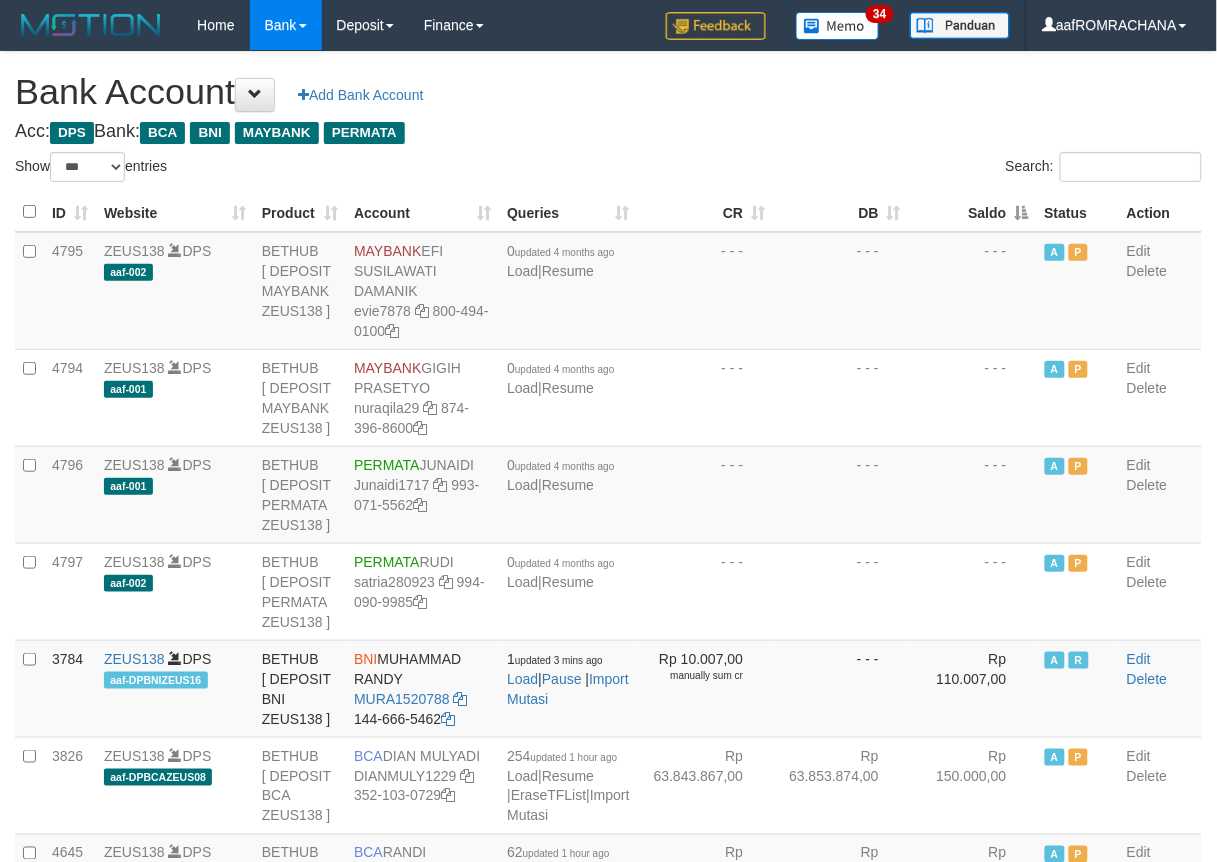 click on "Saldo" at bounding box center (973, 212) 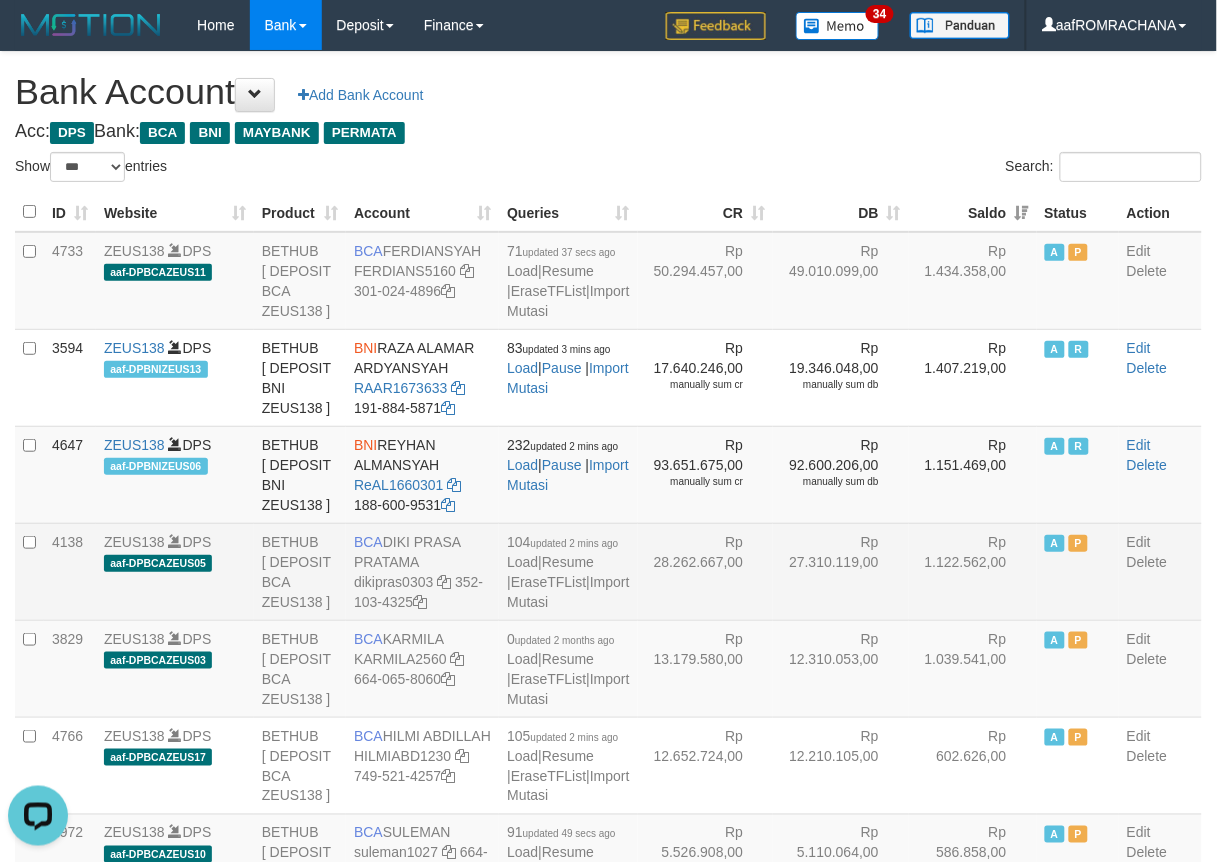 scroll, scrollTop: 0, scrollLeft: 0, axis: both 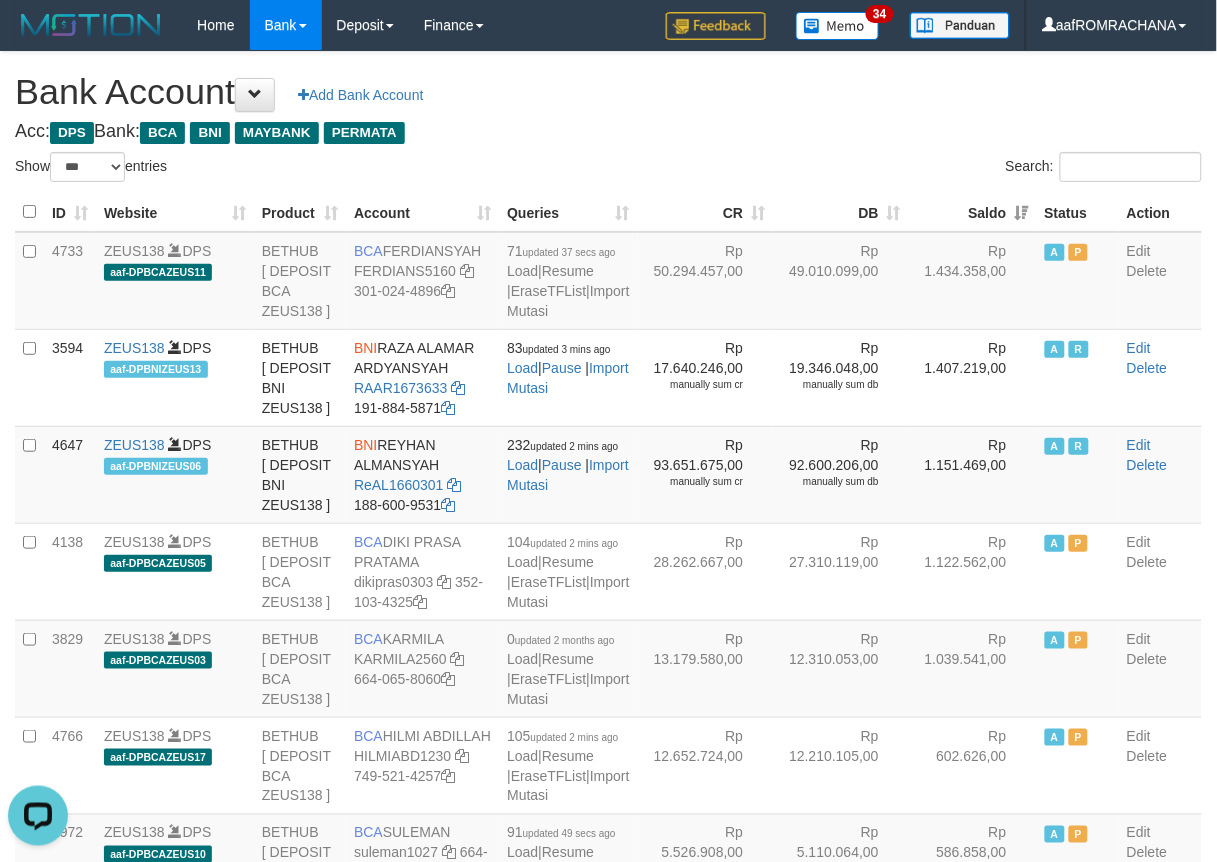 click on "Search:" at bounding box center (913, 169) 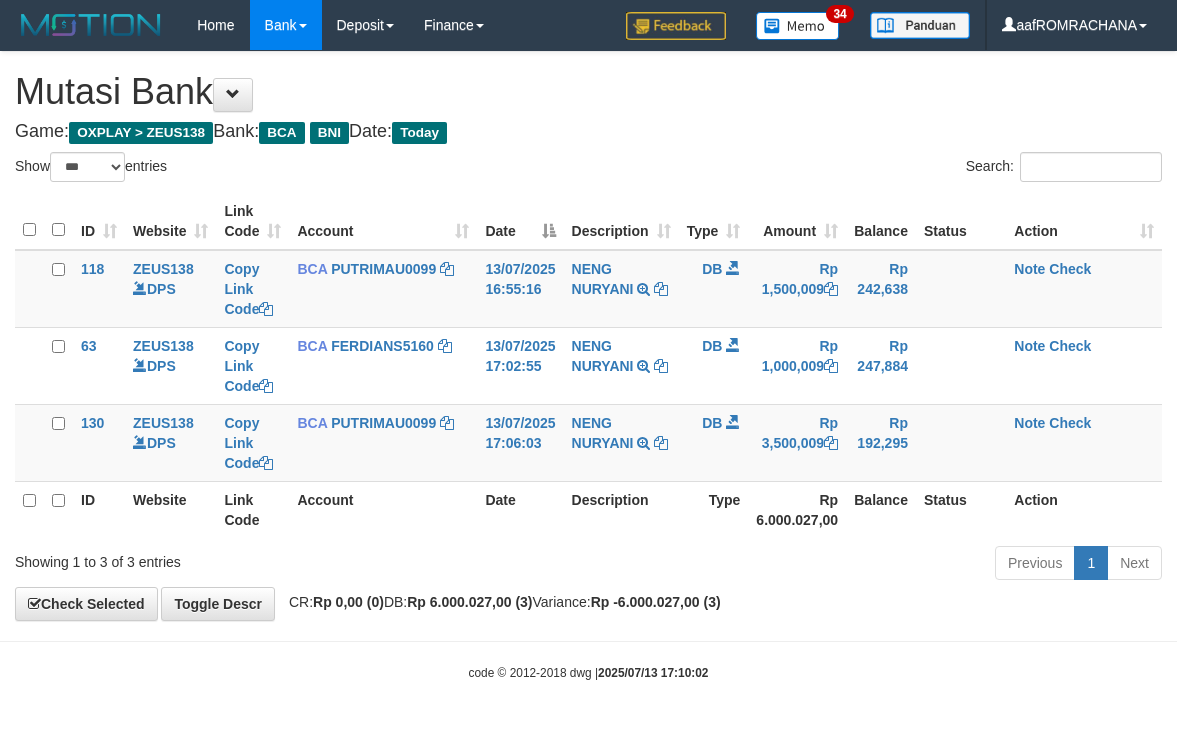 select on "***" 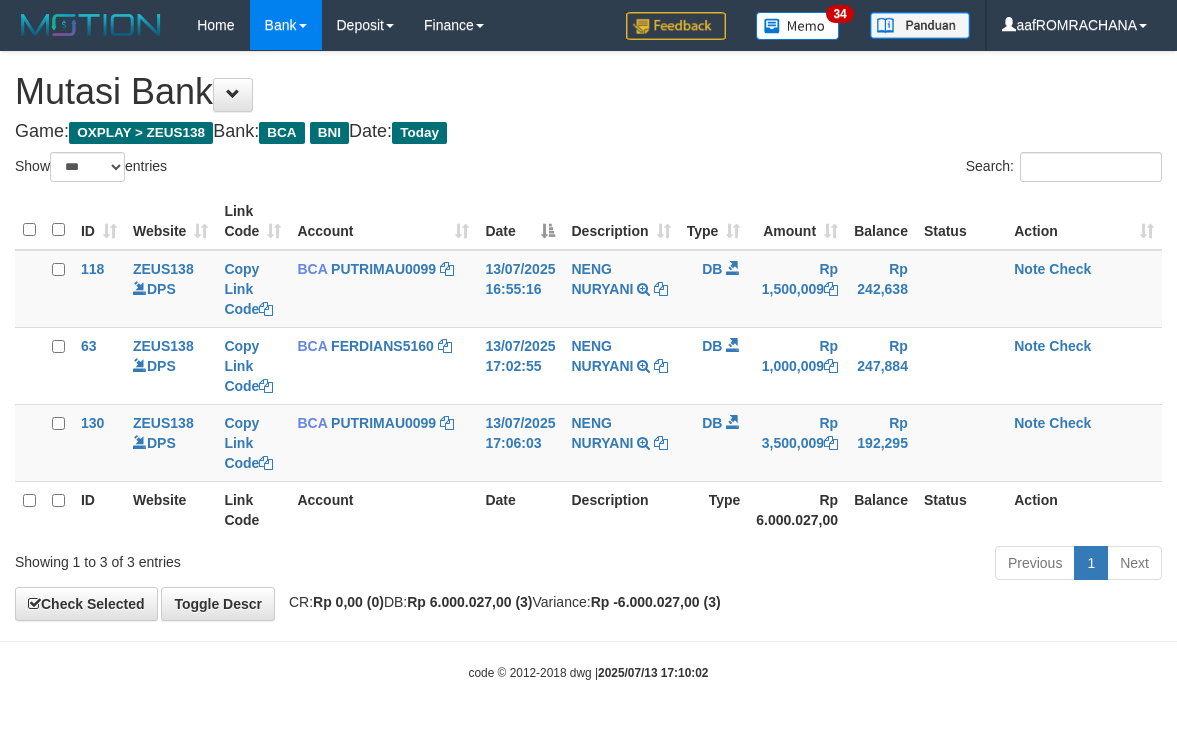 scroll, scrollTop: 0, scrollLeft: 0, axis: both 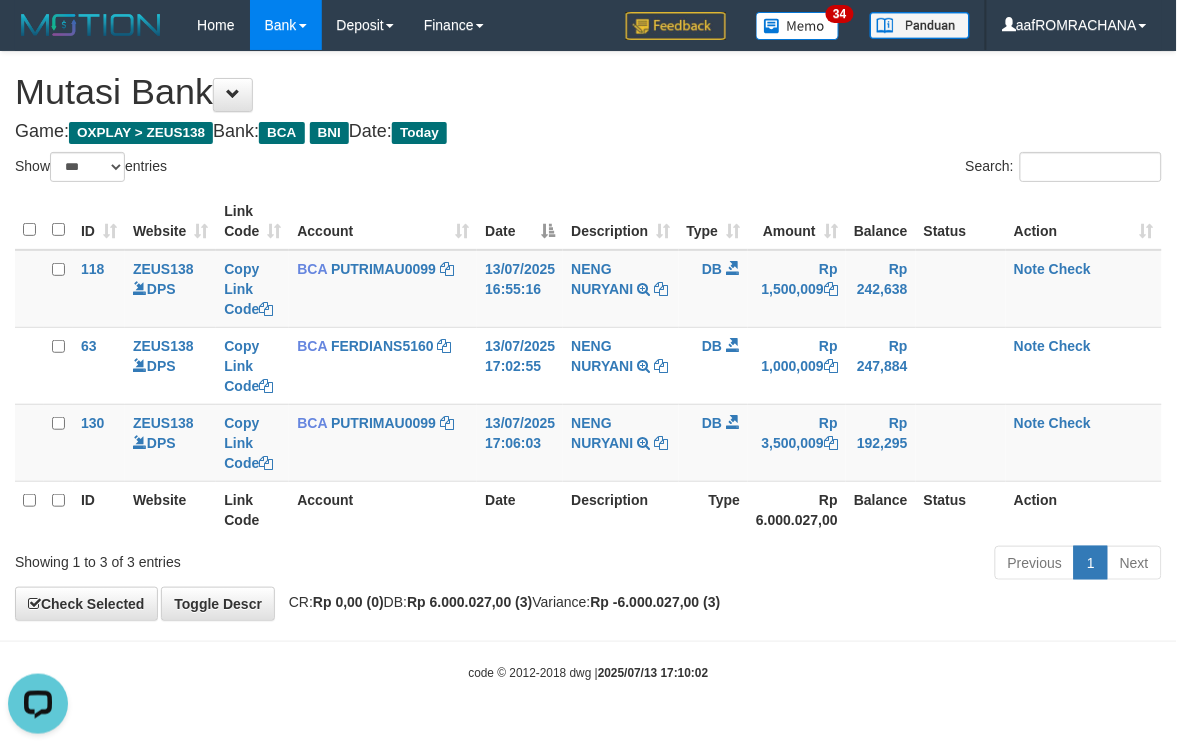 click on "code © 2012-2018 dwg |  [DATE] [TIME]" at bounding box center [589, 673] 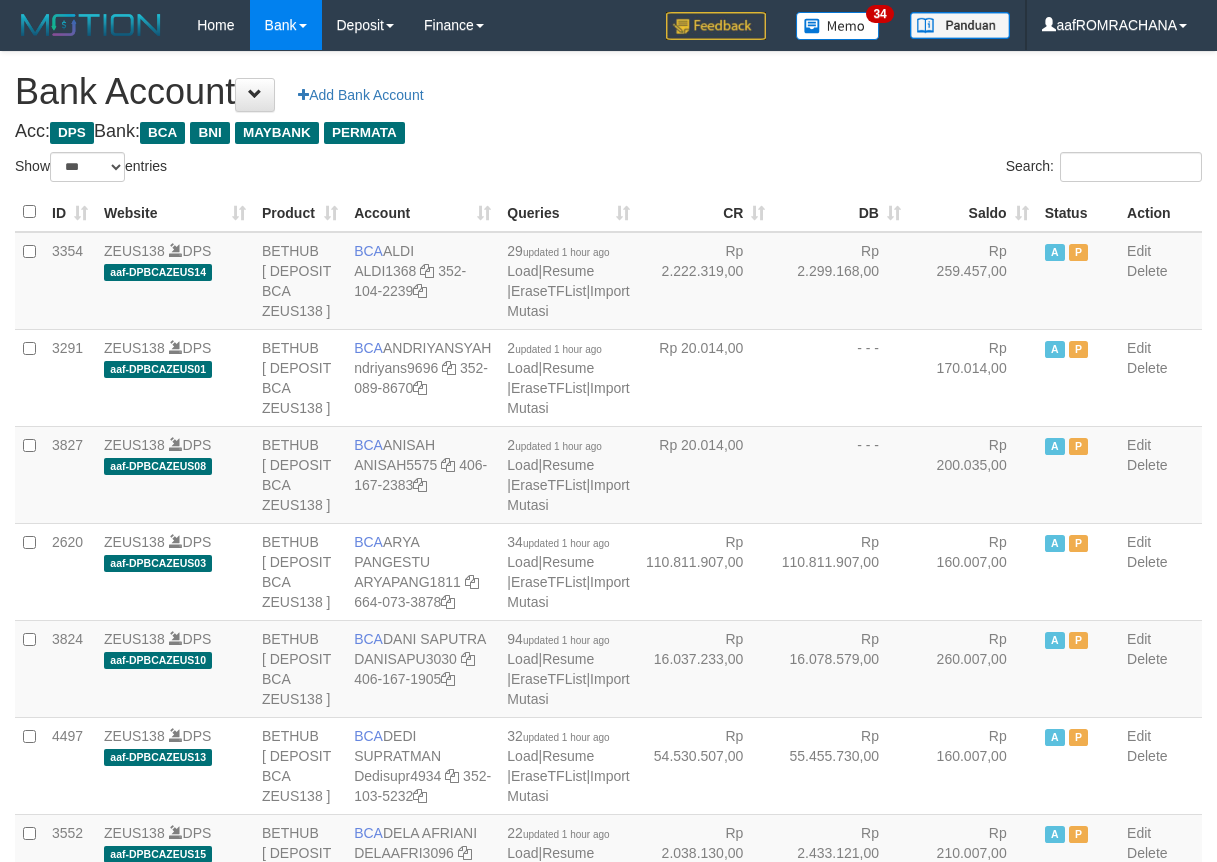 select on "***" 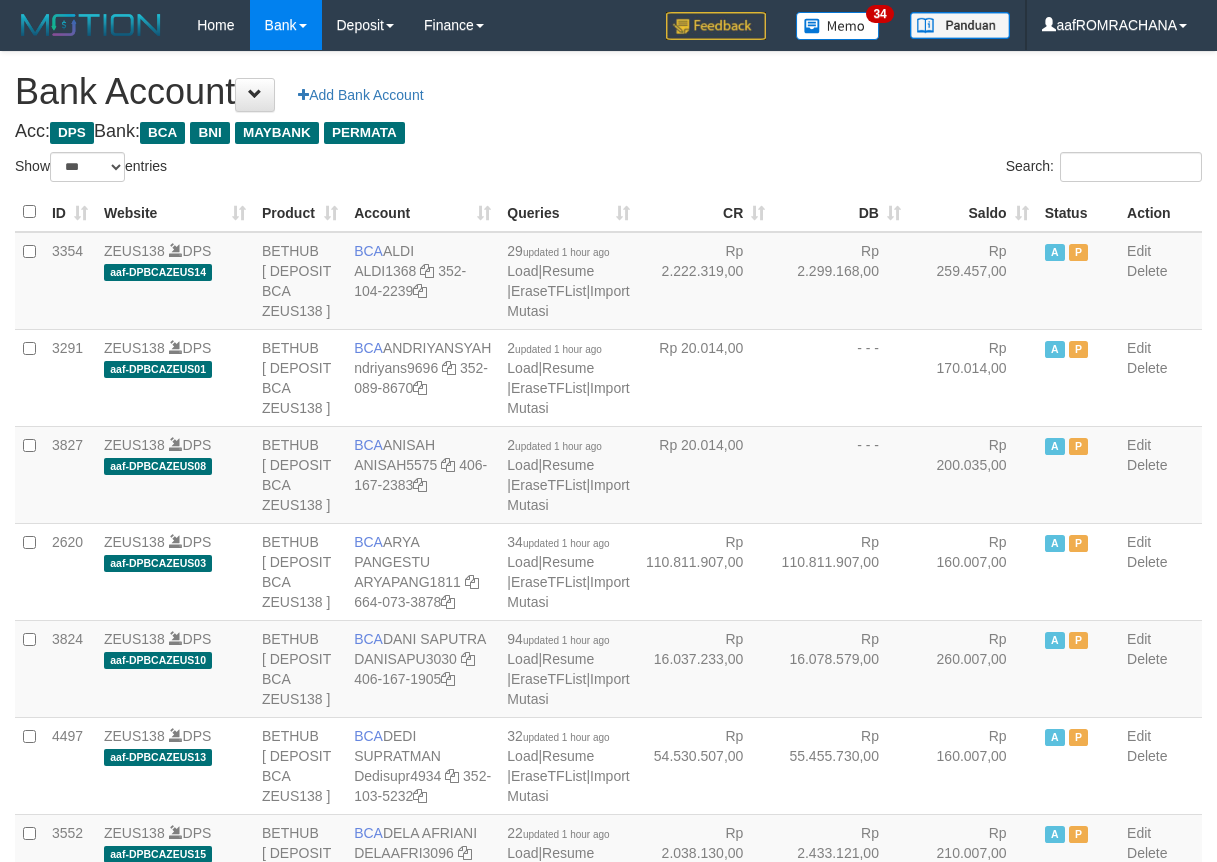 scroll, scrollTop: 0, scrollLeft: 0, axis: both 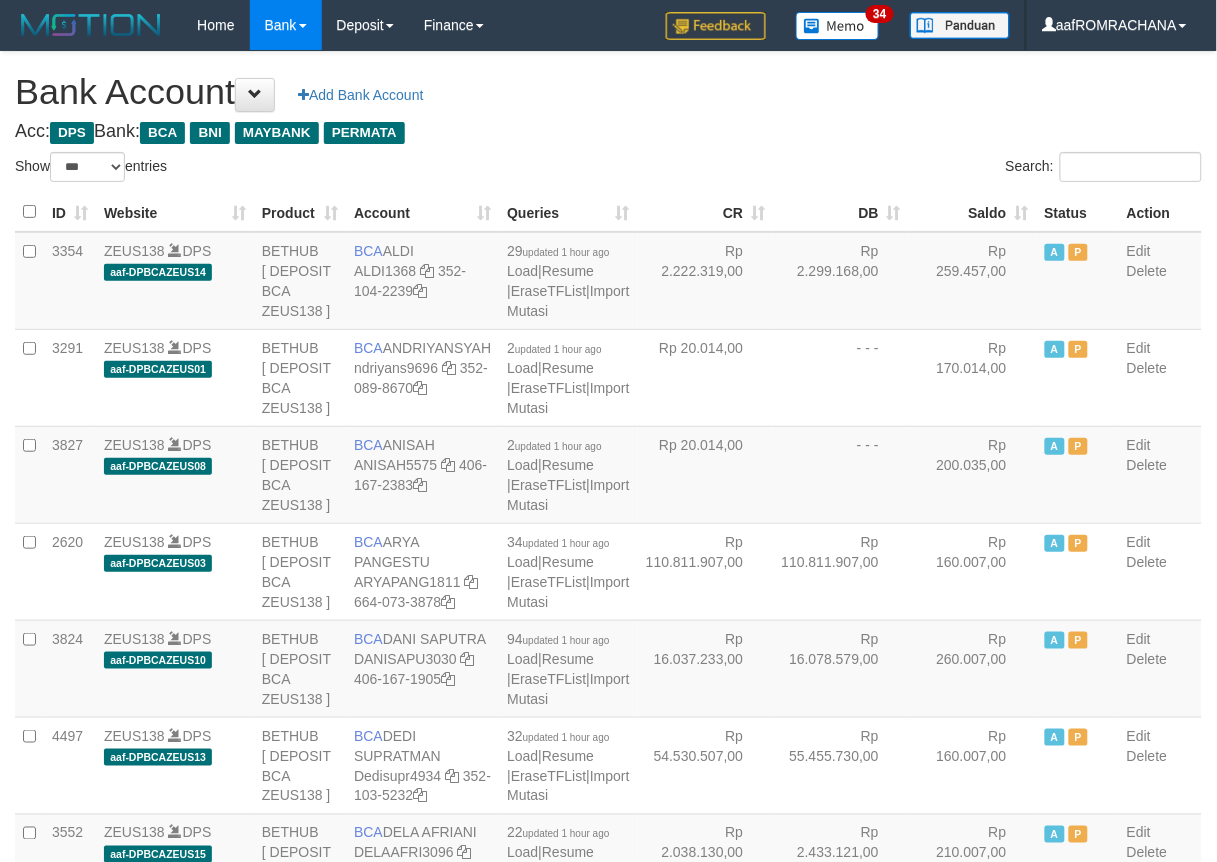 drag, startPoint x: 0, startPoint y: 0, endPoint x: 955, endPoint y: 214, distance: 978.6833 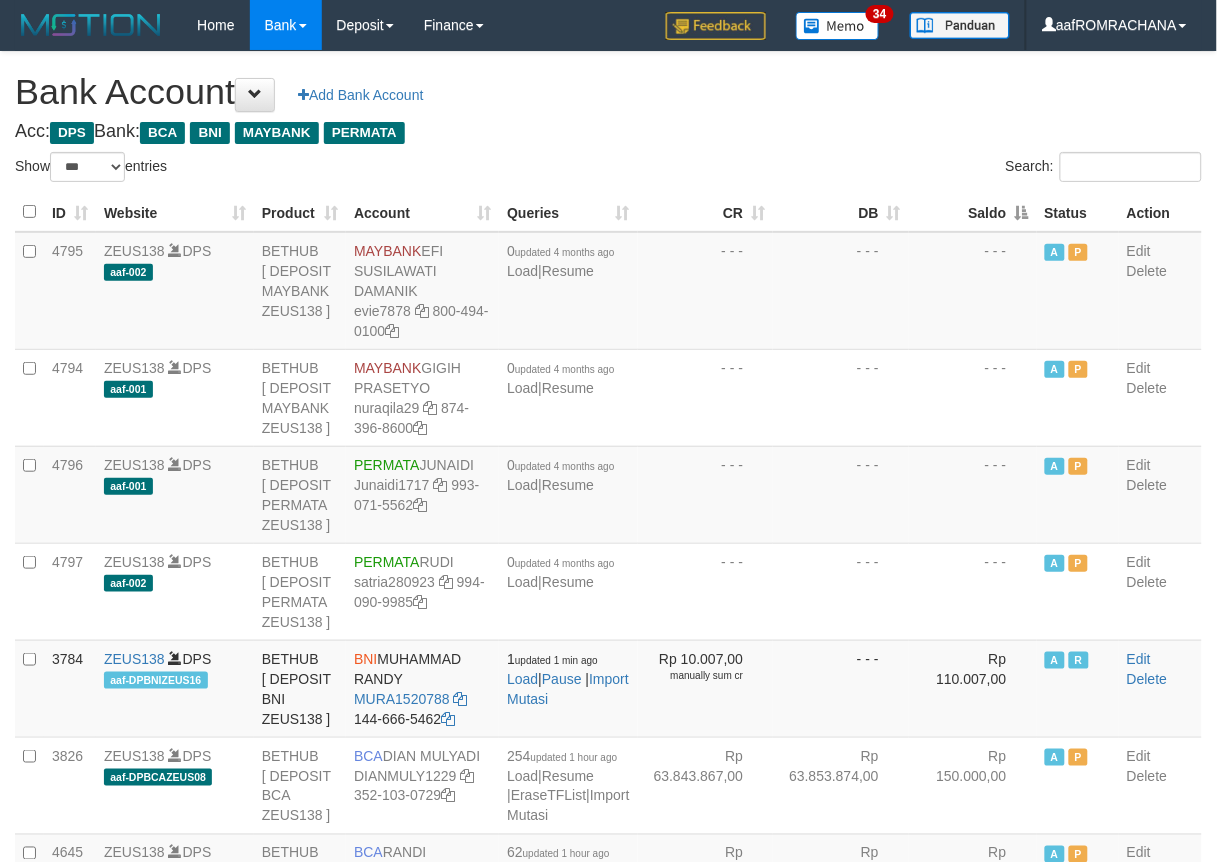 click on "Saldo" at bounding box center [973, 212] 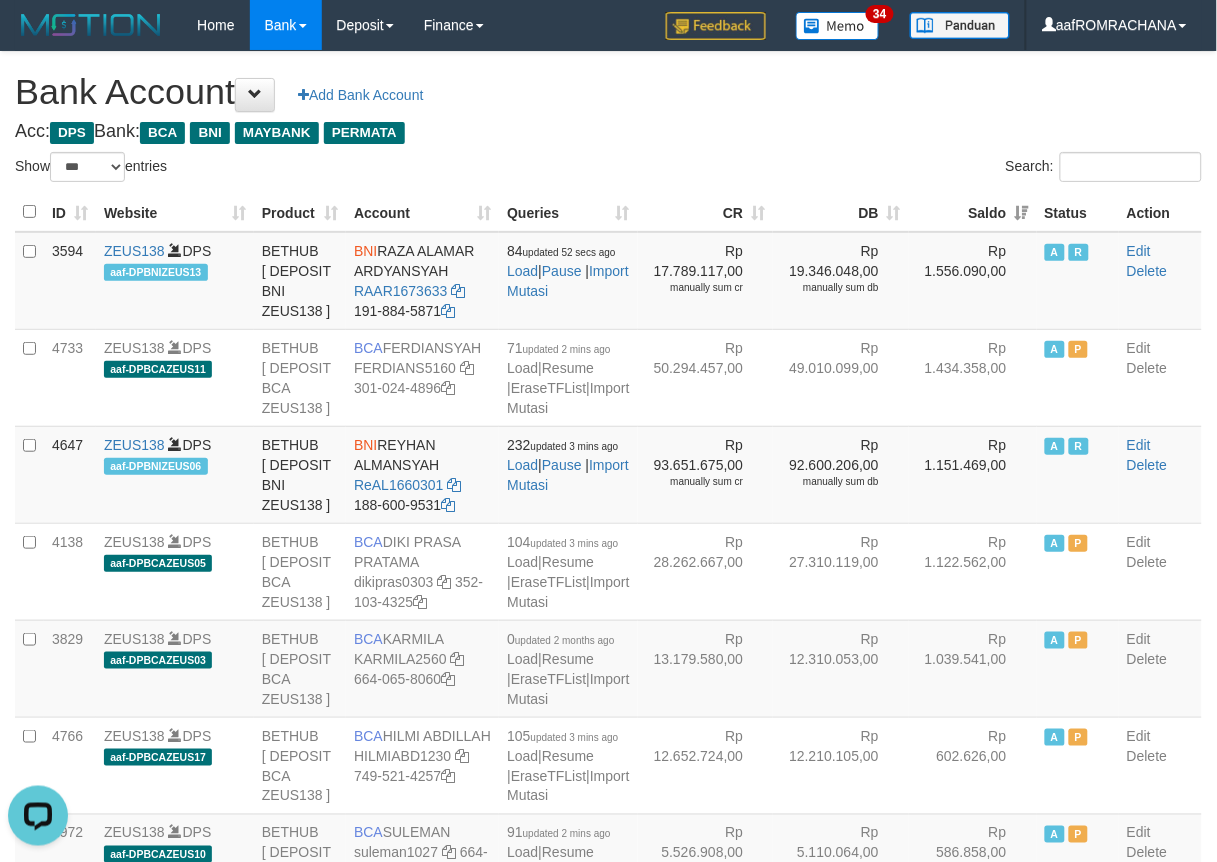 scroll, scrollTop: 0, scrollLeft: 0, axis: both 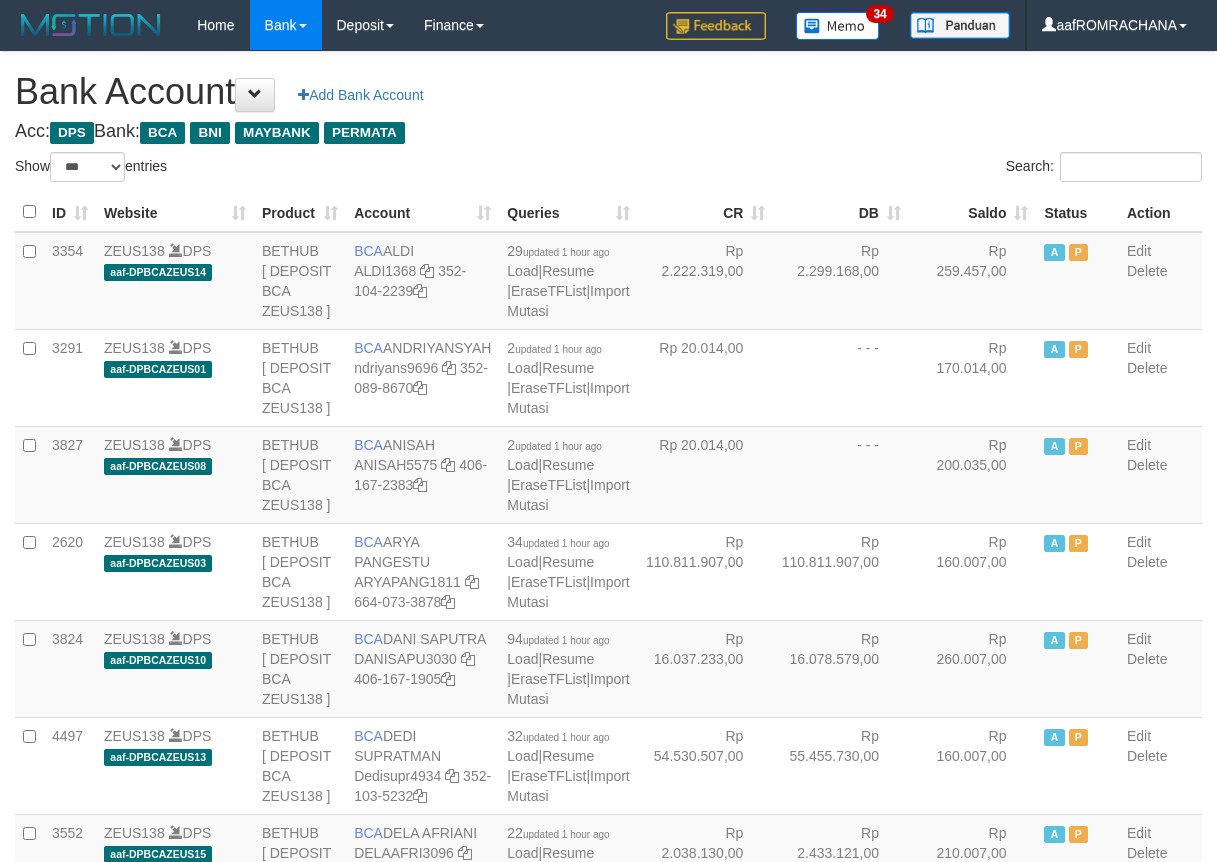 select on "***" 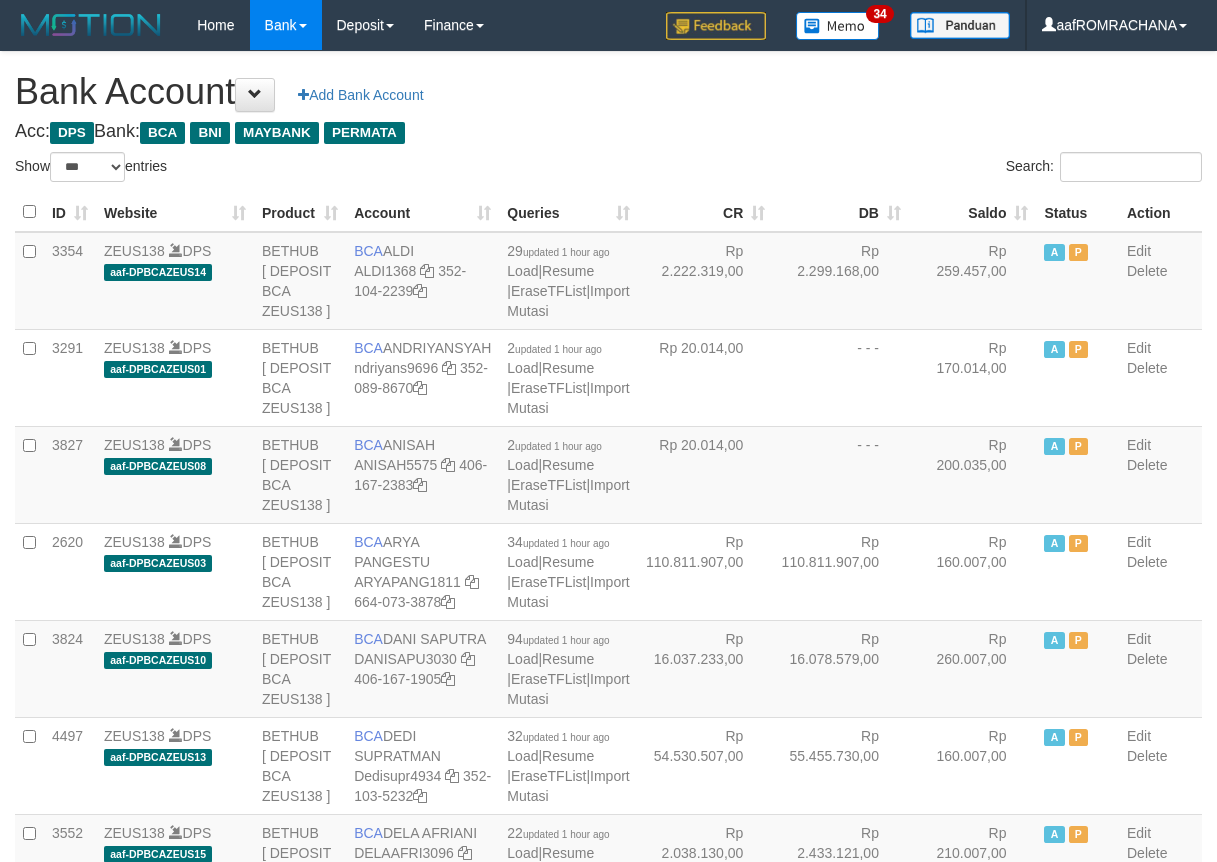 scroll, scrollTop: 0, scrollLeft: 0, axis: both 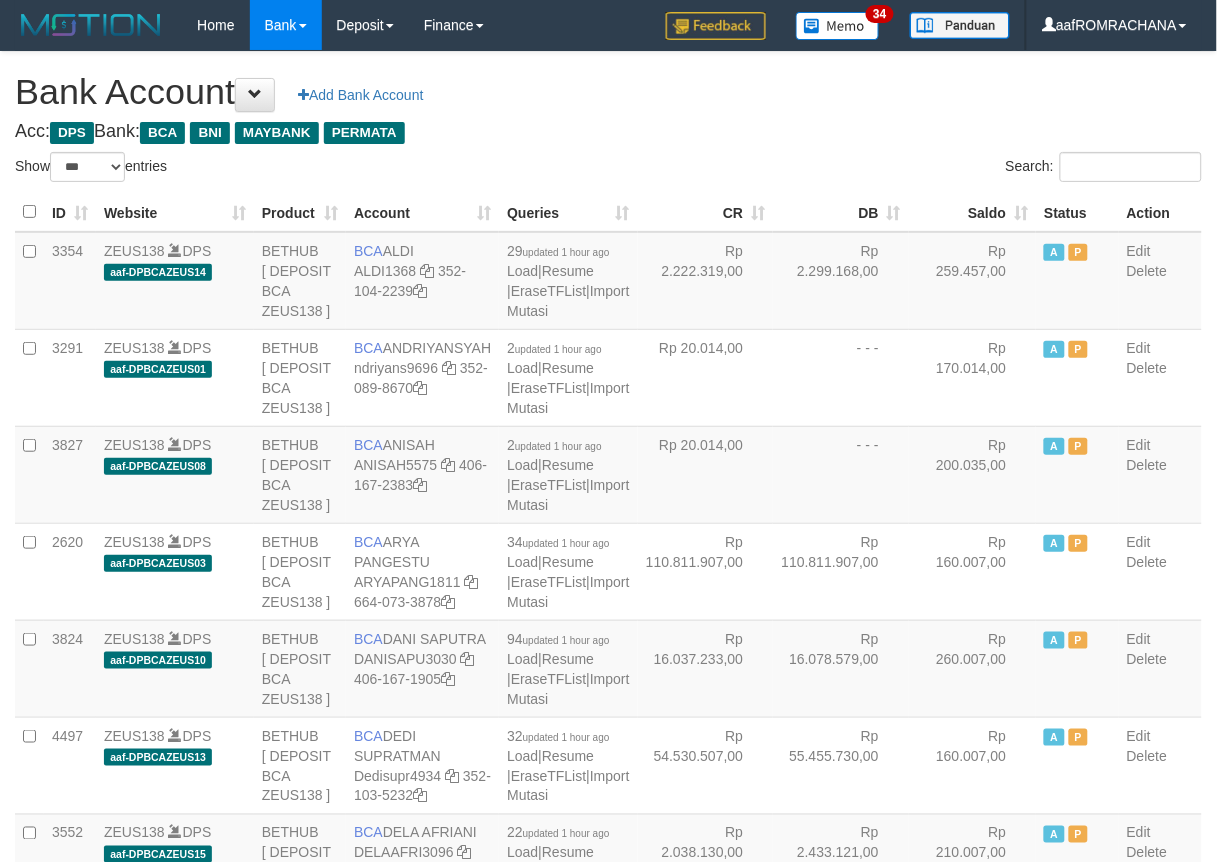 click on "Saldo" at bounding box center [973, 212] 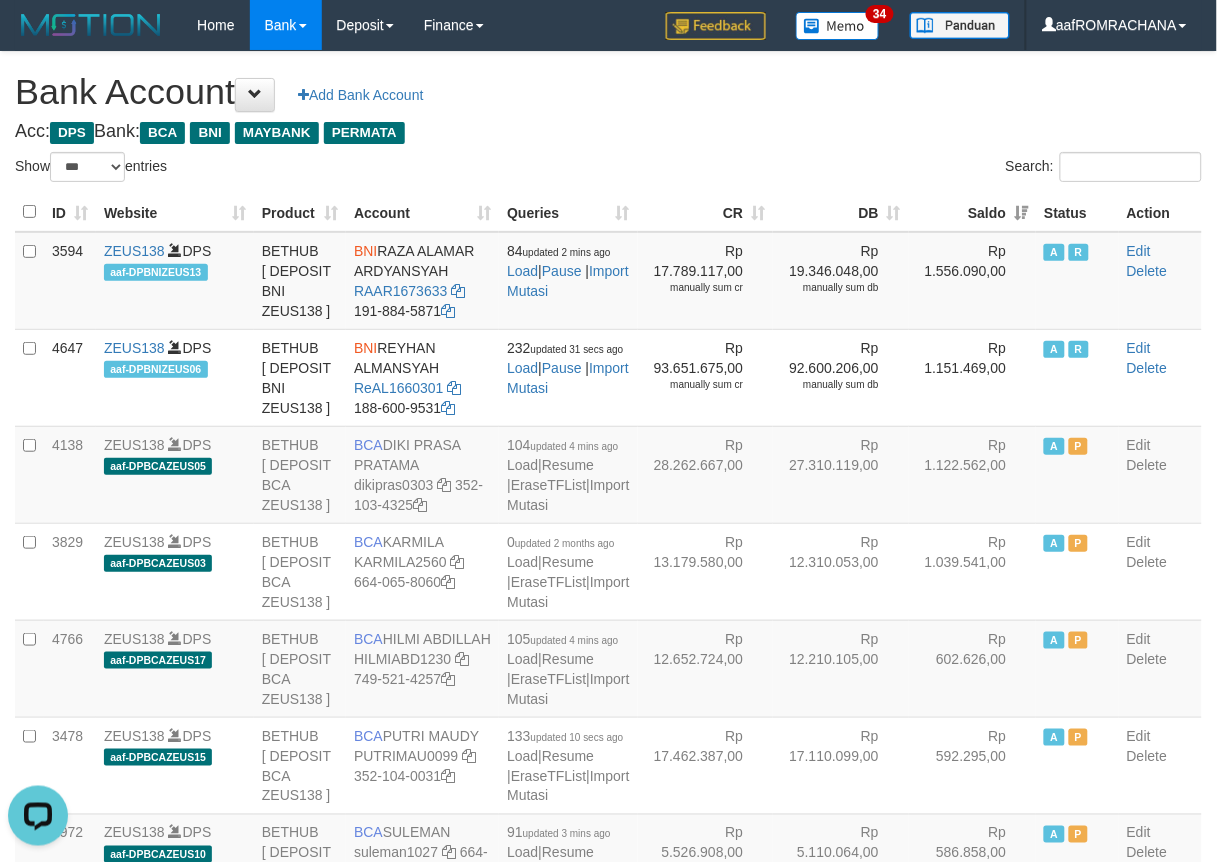 scroll, scrollTop: 0, scrollLeft: 0, axis: both 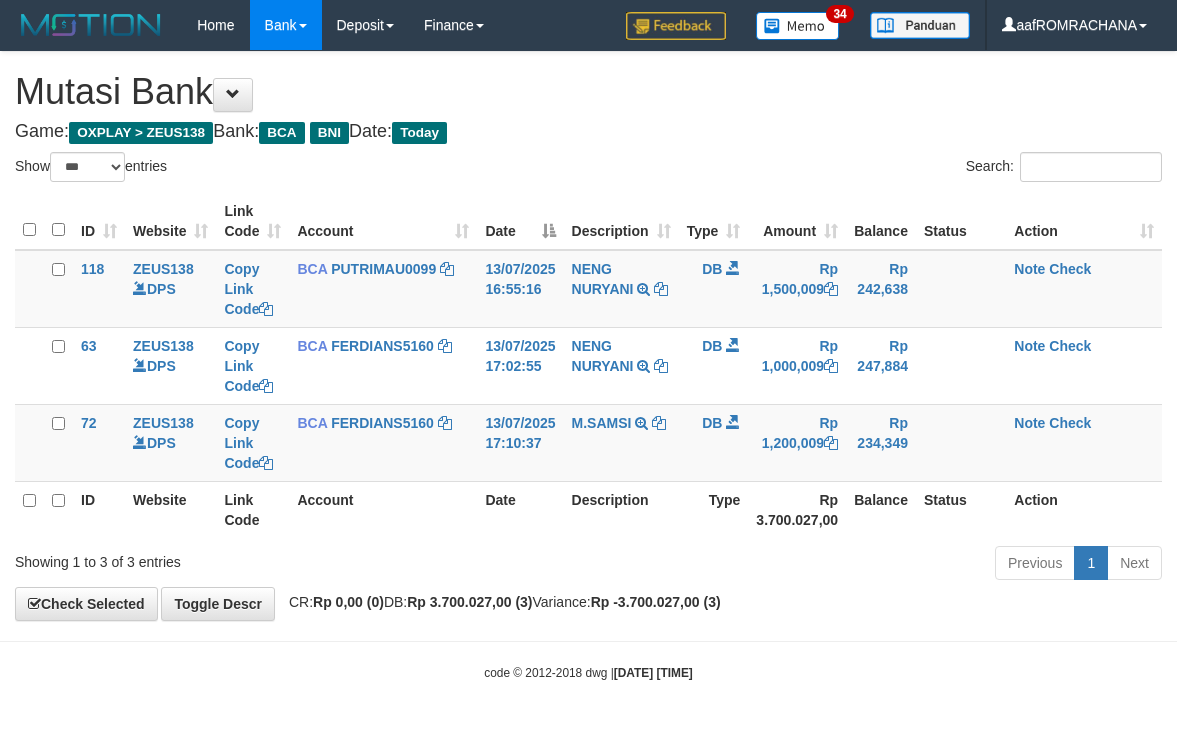 select on "***" 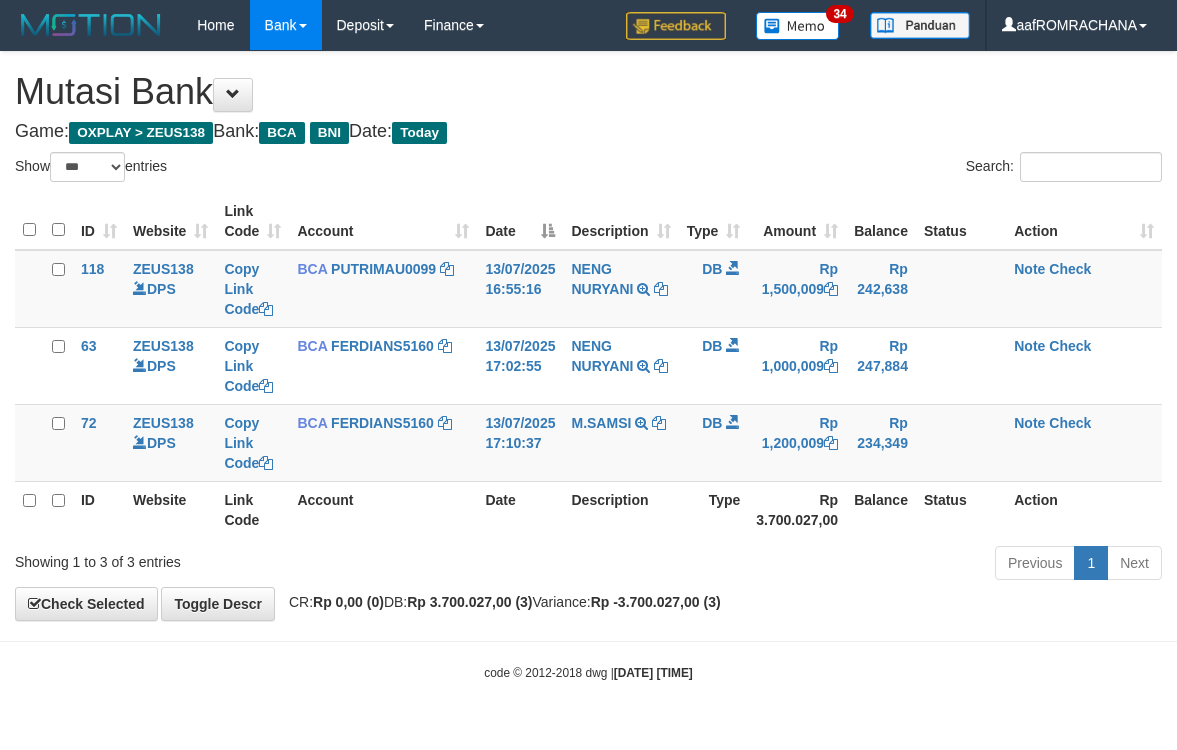 scroll, scrollTop: 0, scrollLeft: 0, axis: both 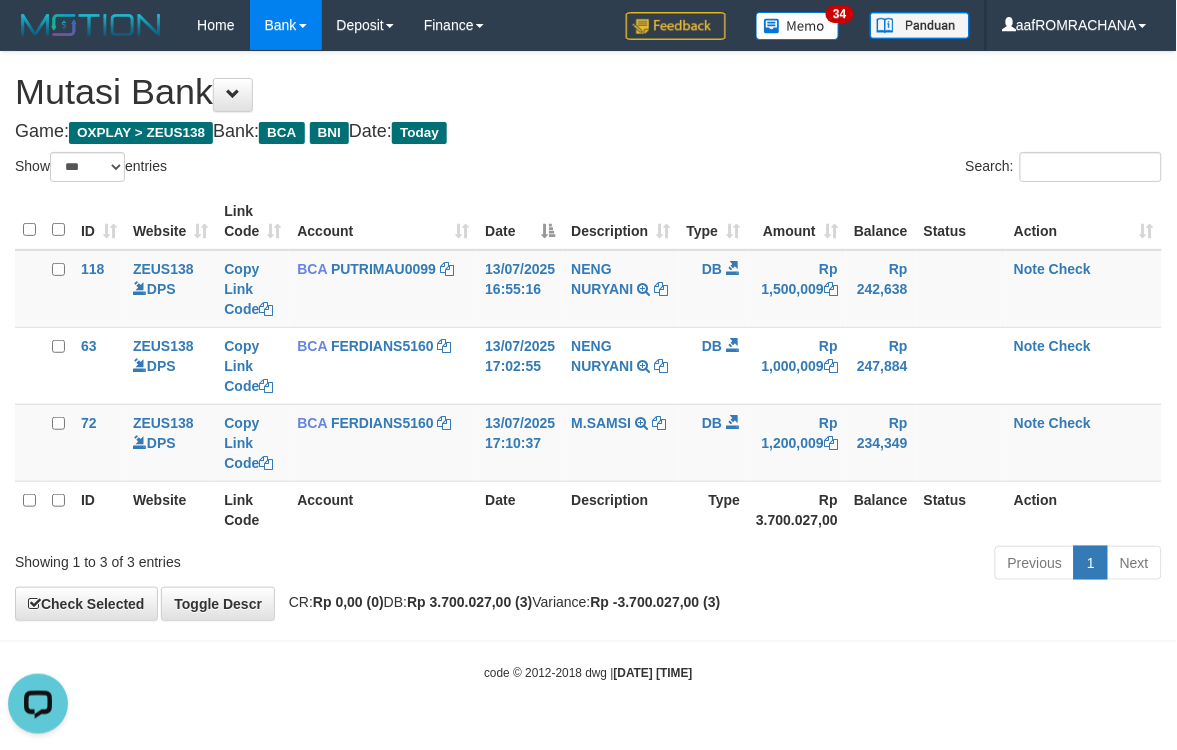 click on "code © 2012-2018 dwg |  2025/07/13 17:11:15" at bounding box center [588, 672] 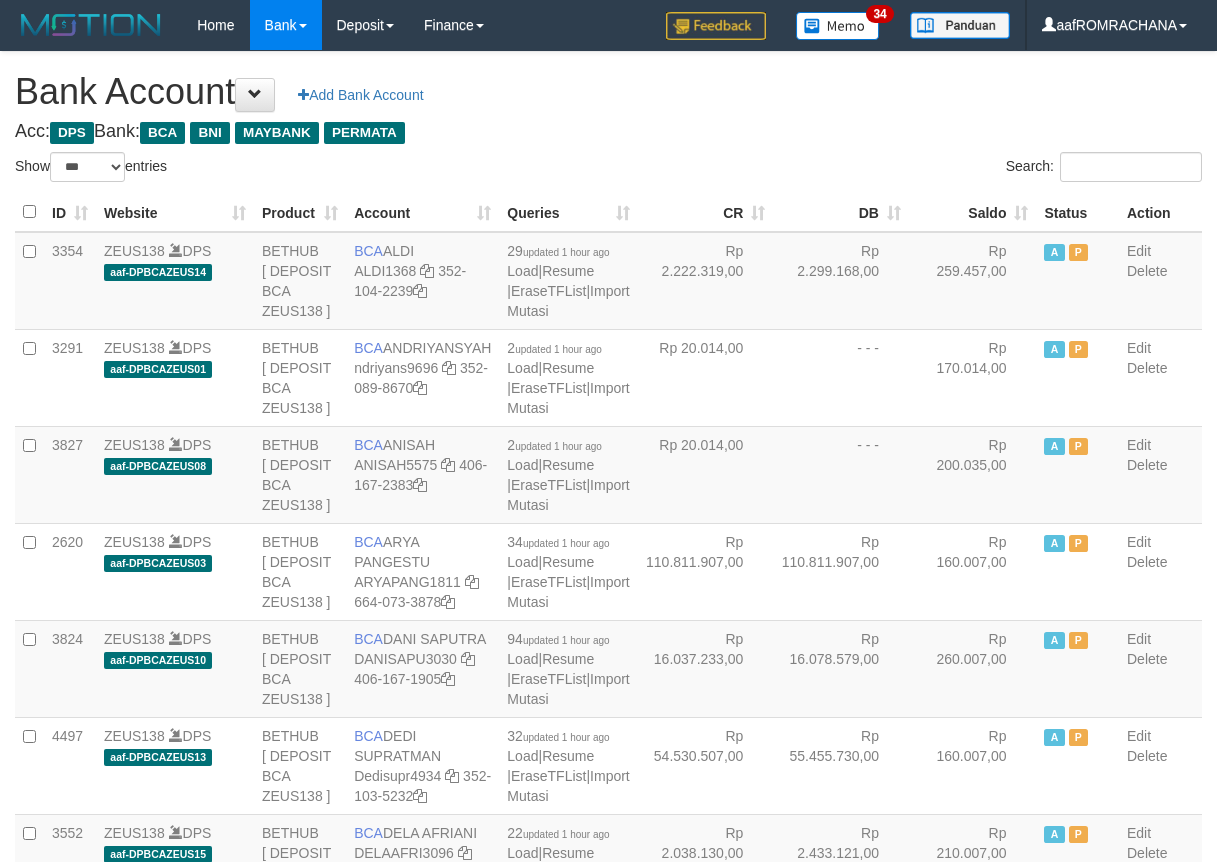 select on "***" 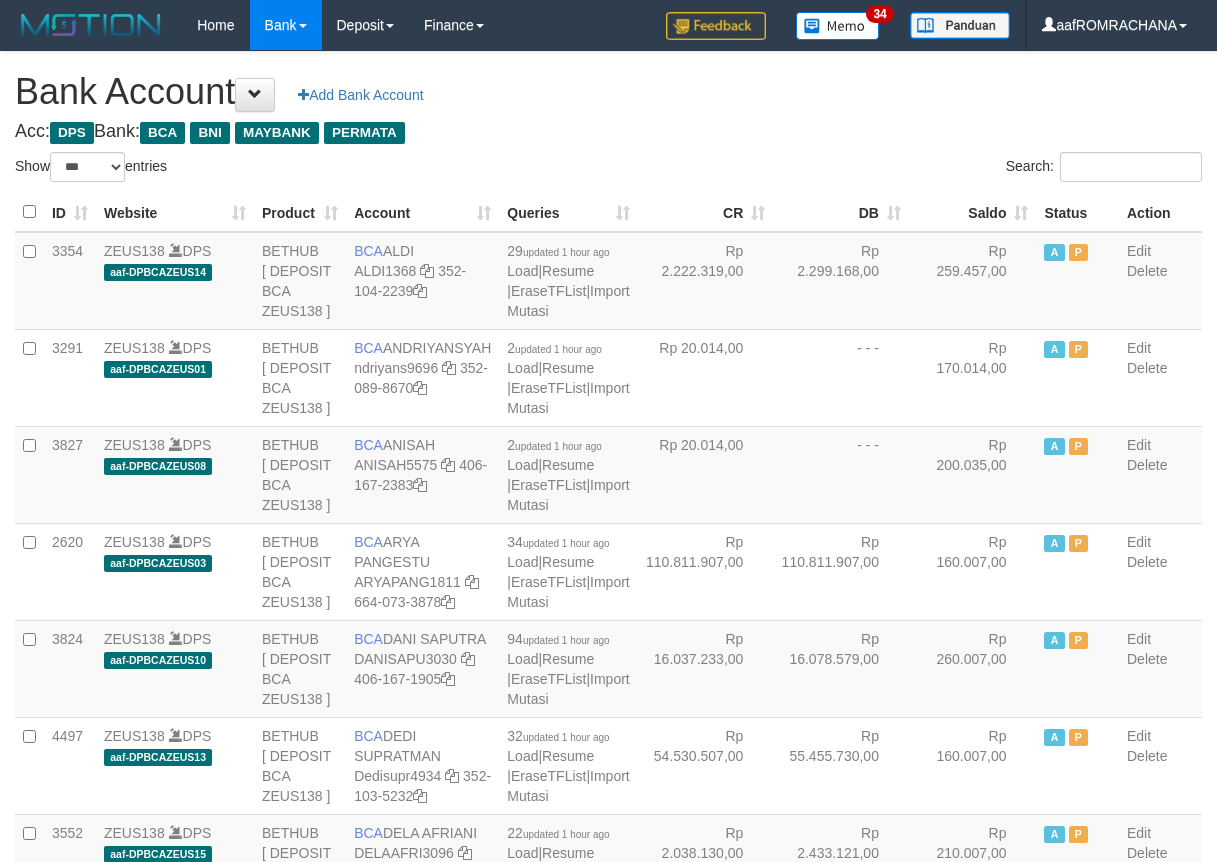 scroll, scrollTop: 0, scrollLeft: 0, axis: both 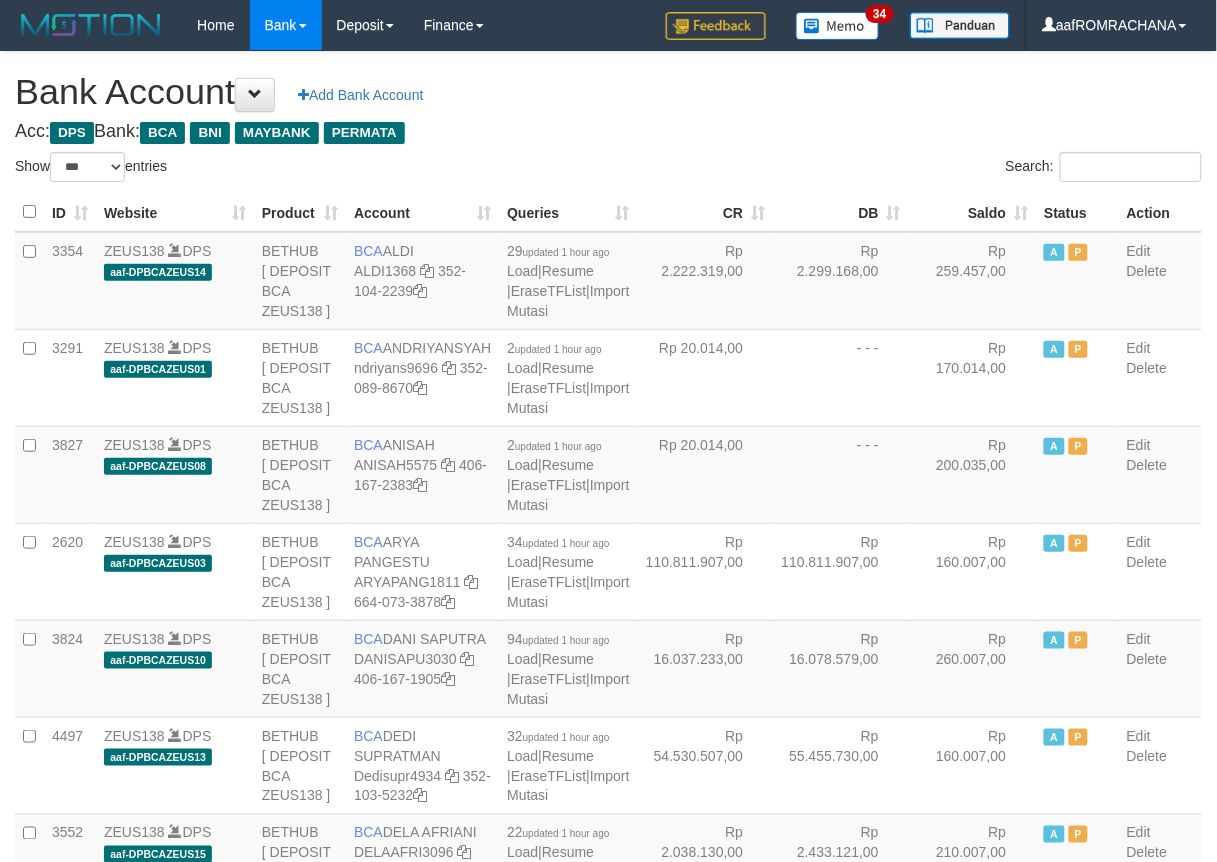 click on "Saldo" at bounding box center (973, 212) 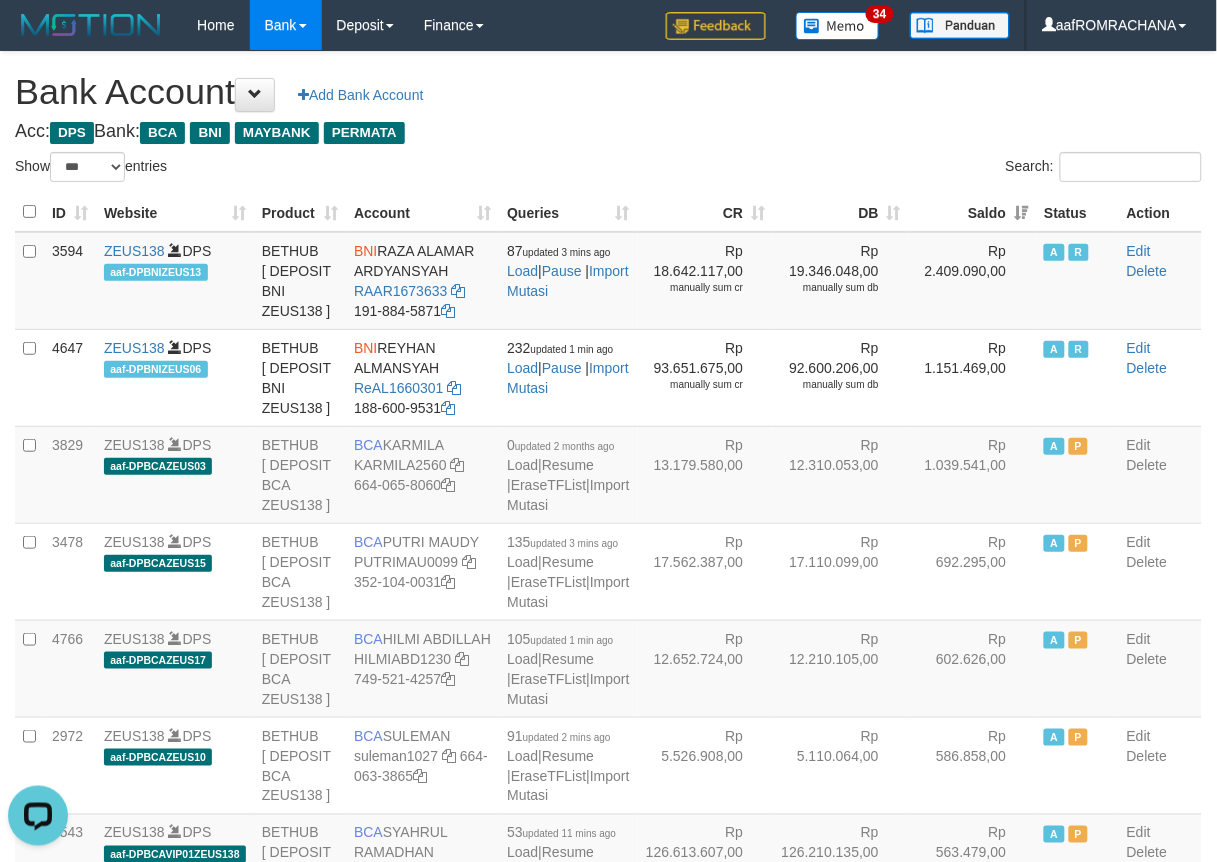 scroll, scrollTop: 0, scrollLeft: 0, axis: both 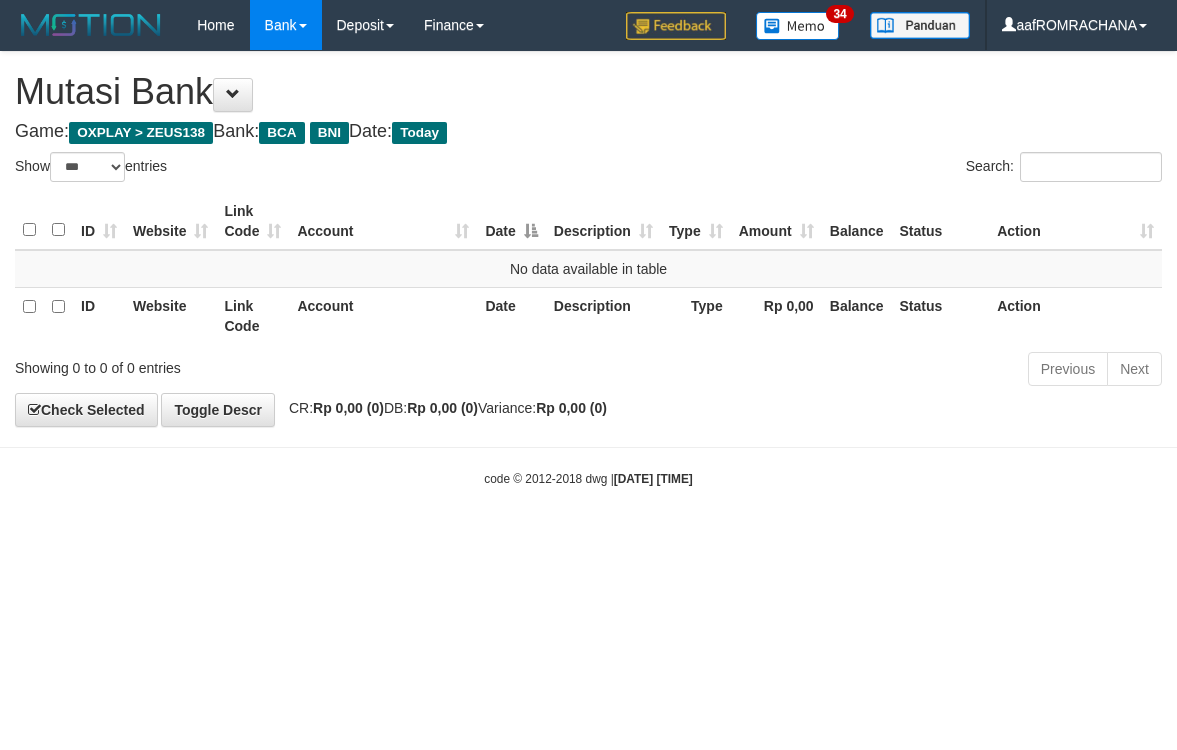 select on "***" 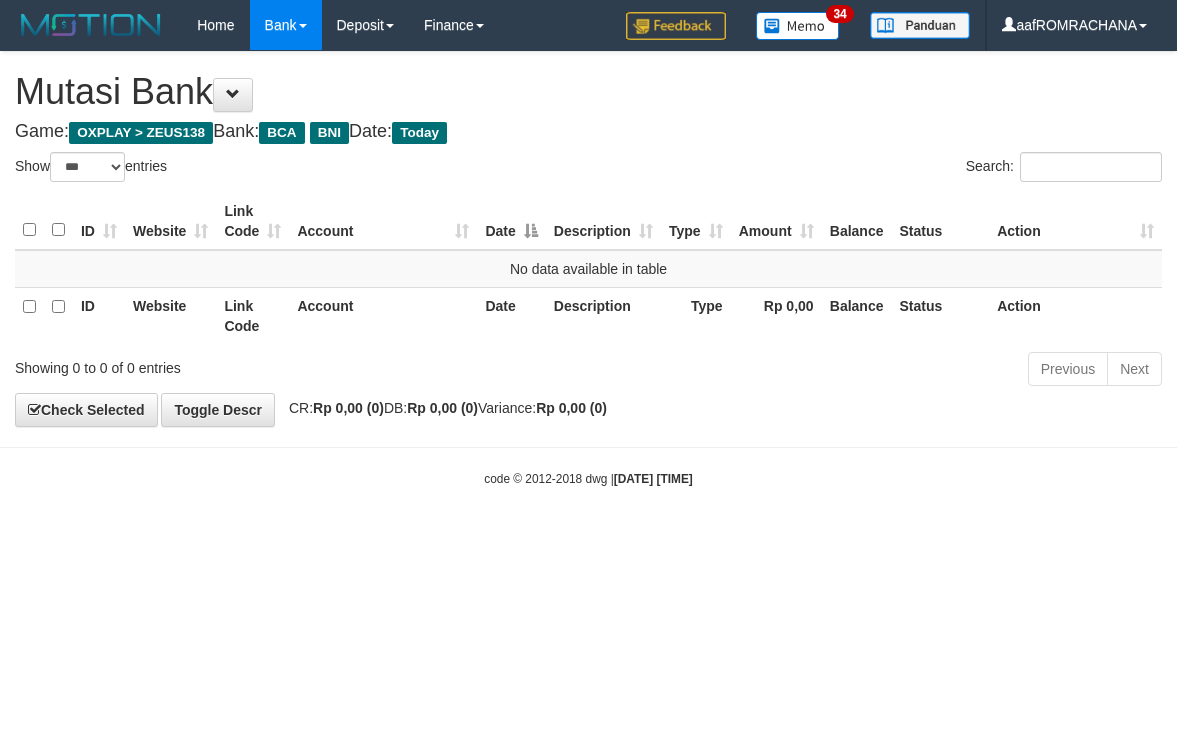 scroll, scrollTop: 0, scrollLeft: 0, axis: both 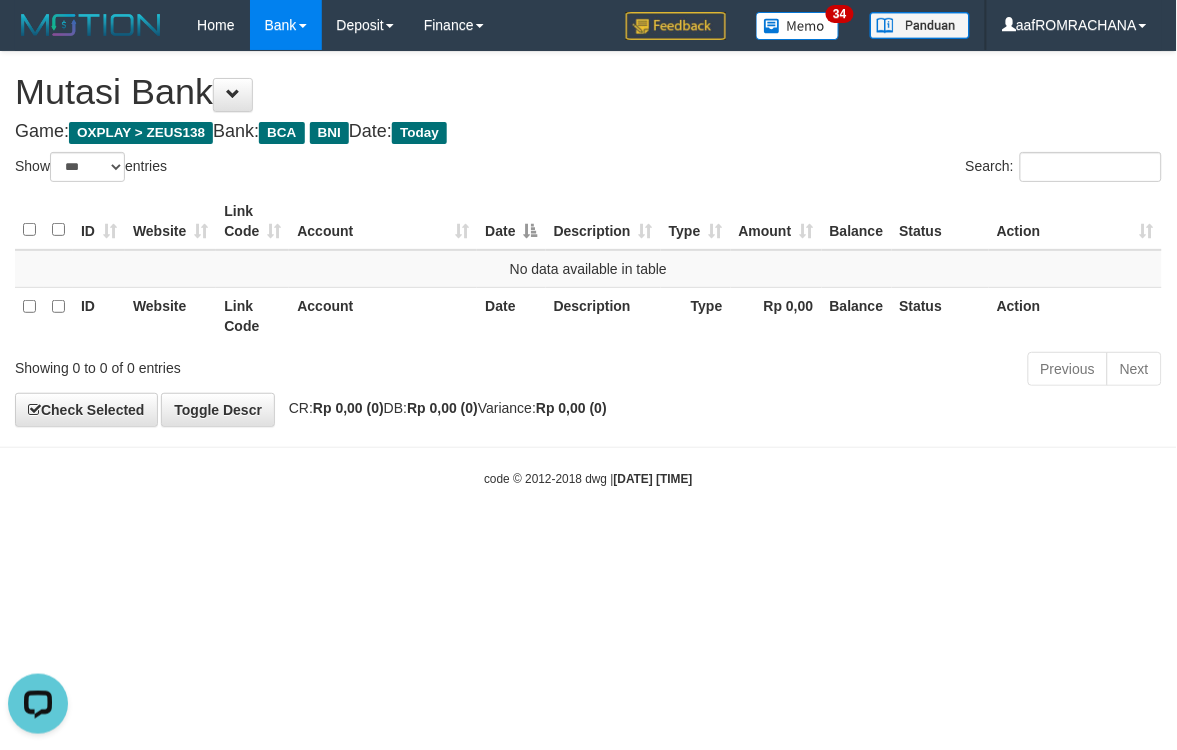 click on "Toggle navigation
Home
Bank
Account List
Load
By Website
Group
[OXPLAY]													ZEUS138
By Load Group (DPS)
Sync" at bounding box center (588, 269) 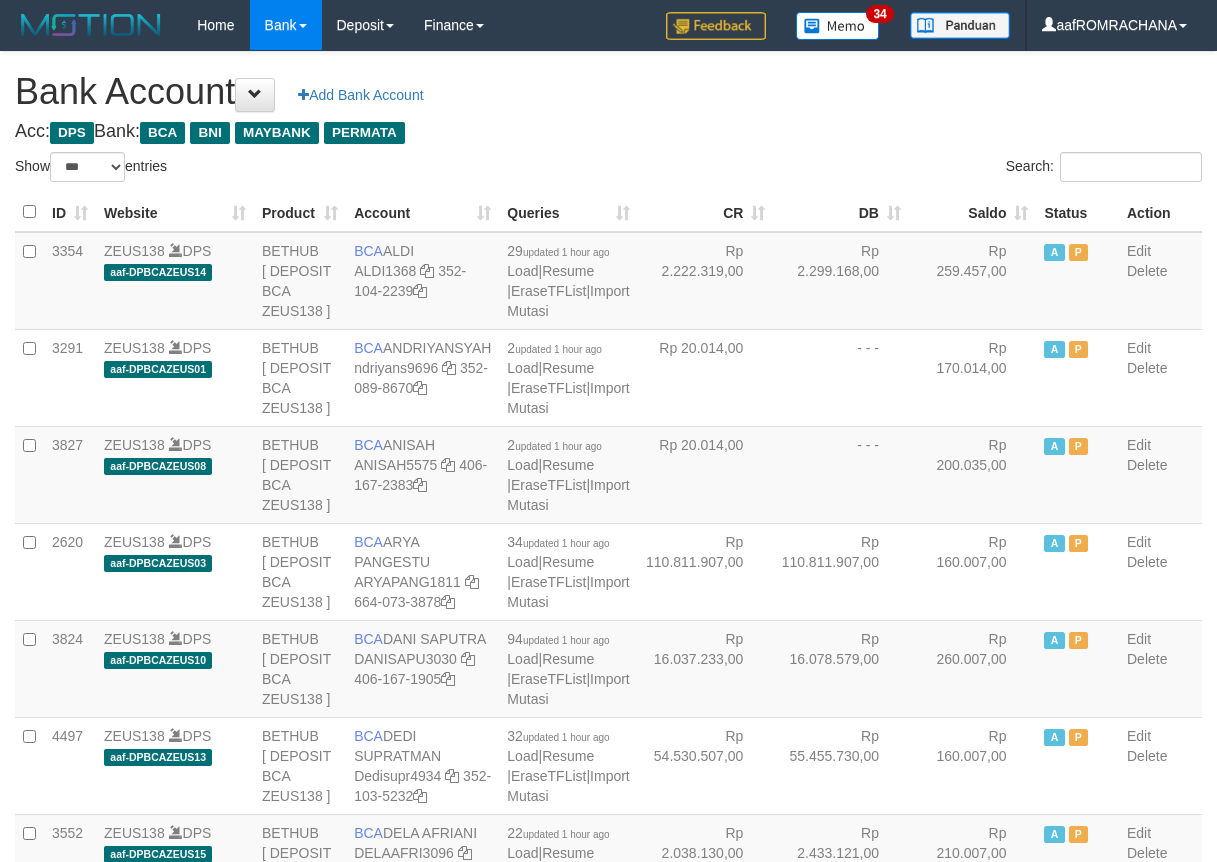 select on "***" 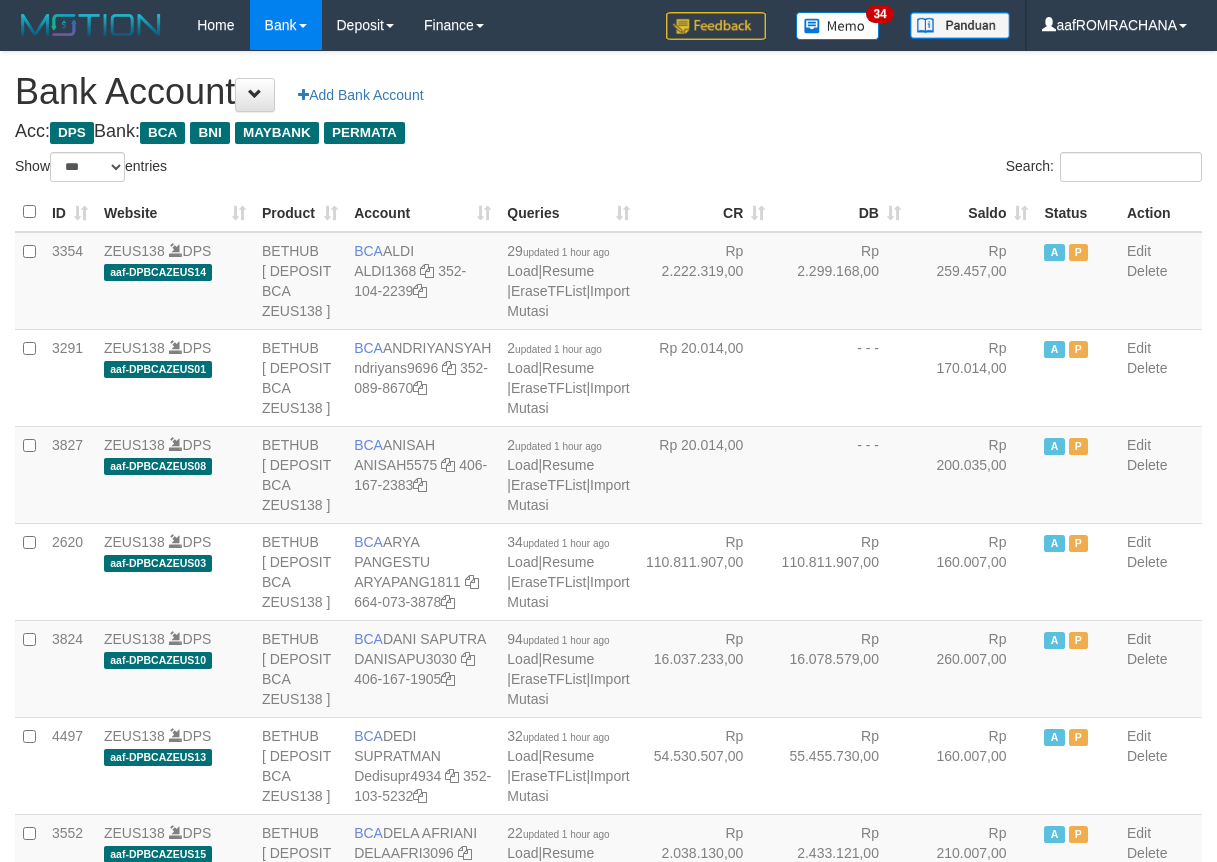 scroll, scrollTop: 0, scrollLeft: 0, axis: both 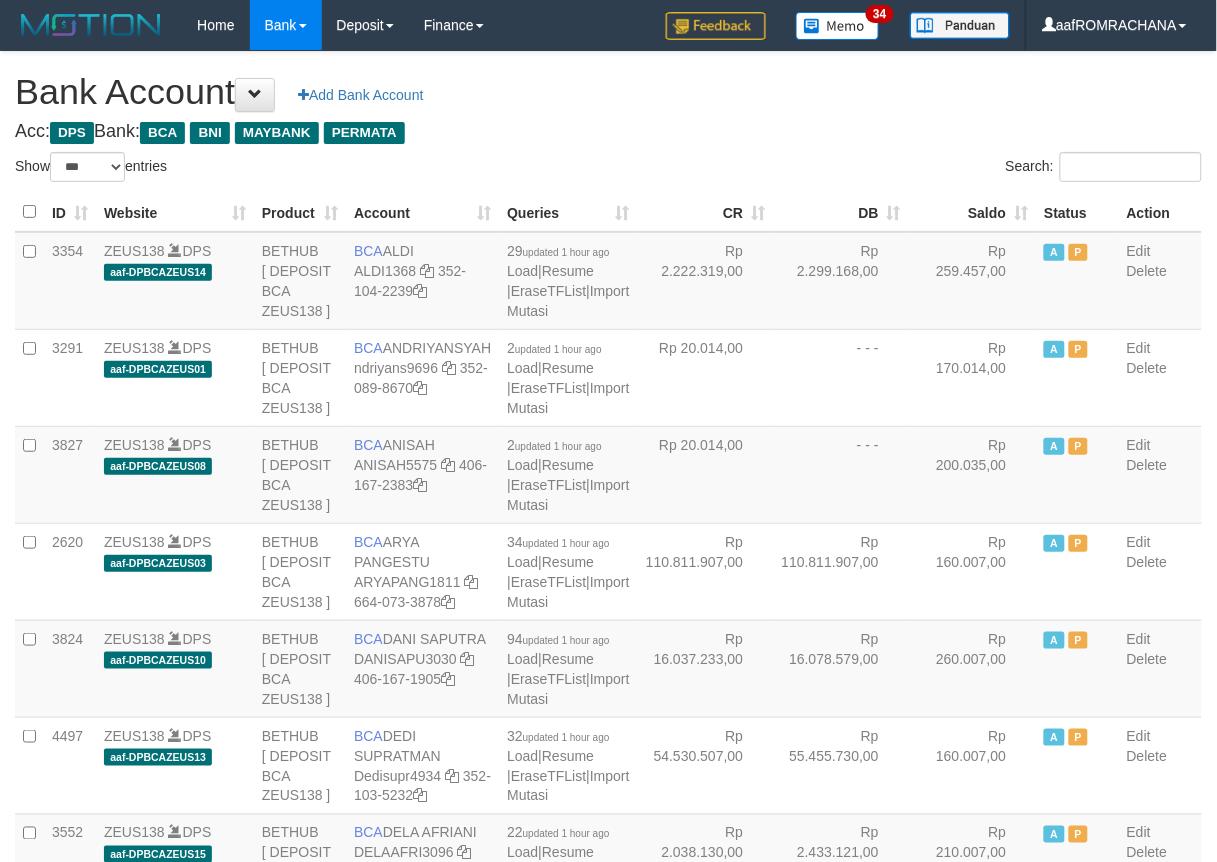 click on "Saldo" at bounding box center (973, 212) 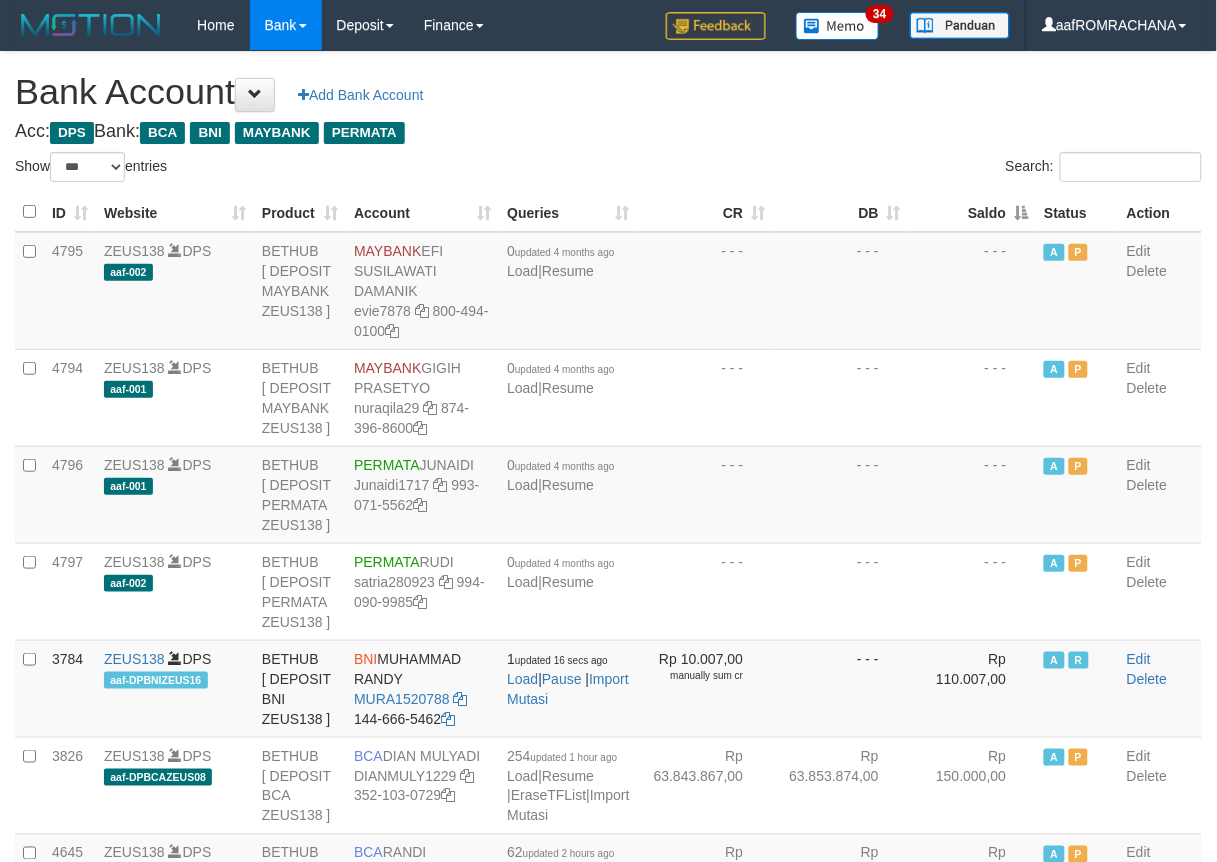 click on "Saldo" at bounding box center (973, 212) 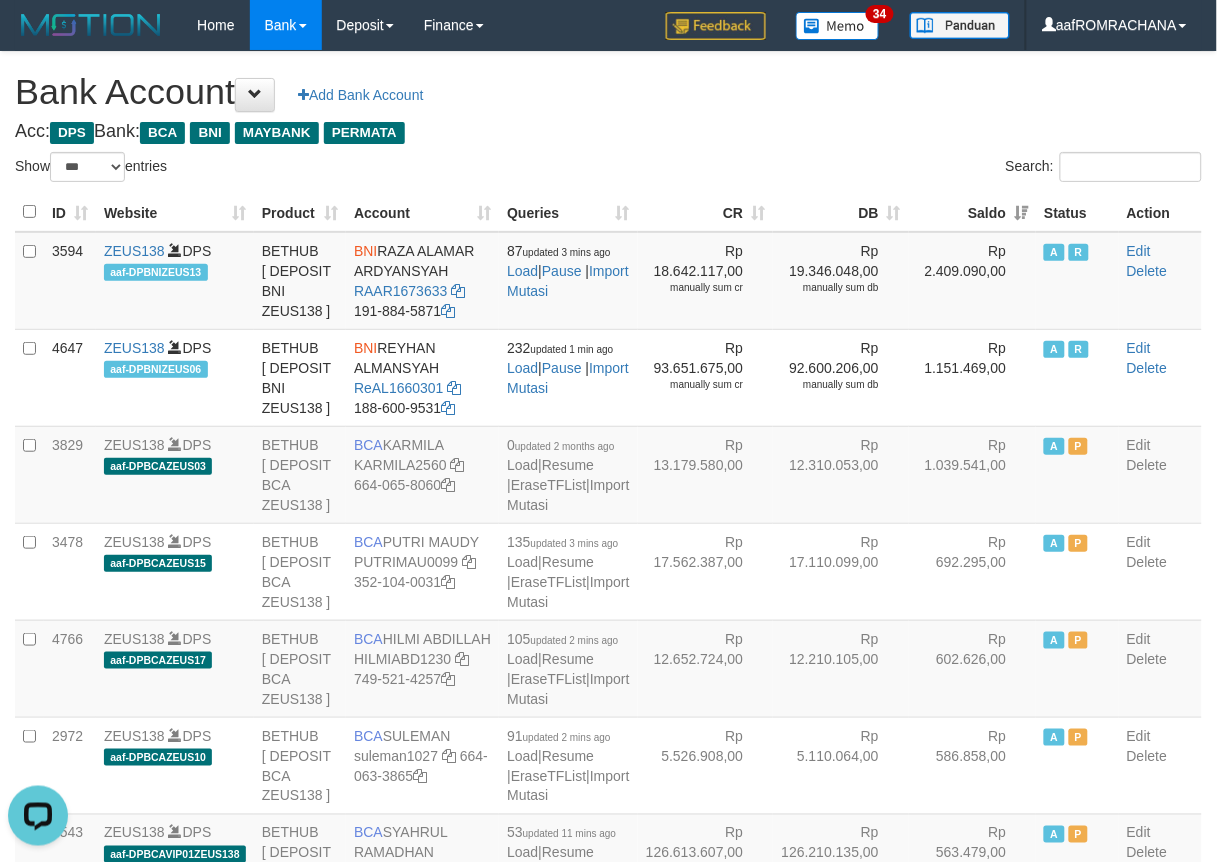 scroll, scrollTop: 0, scrollLeft: 0, axis: both 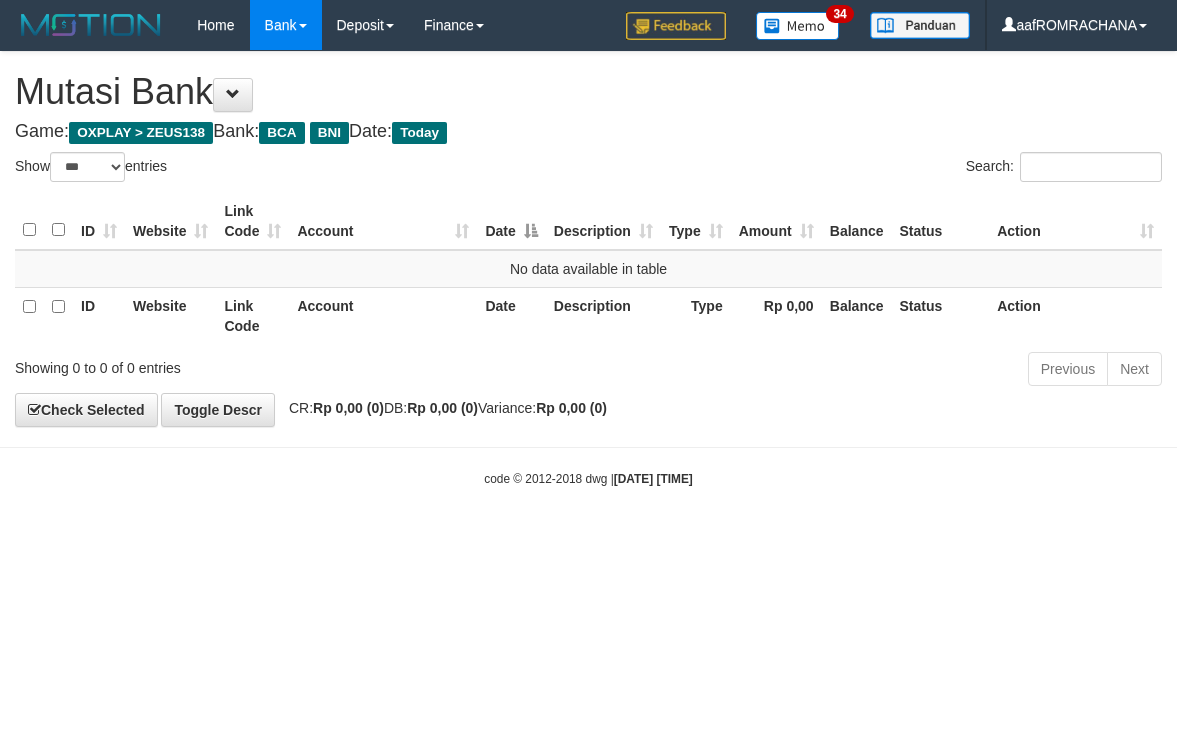 select on "***" 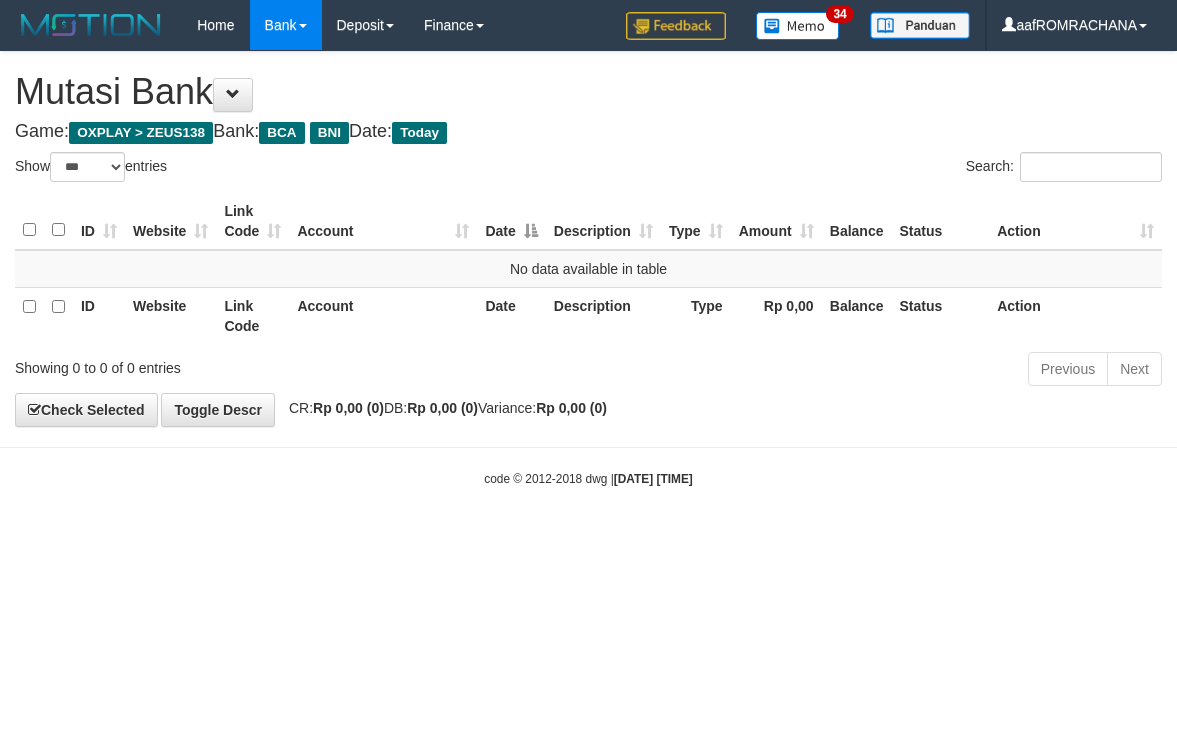 scroll, scrollTop: 0, scrollLeft: 0, axis: both 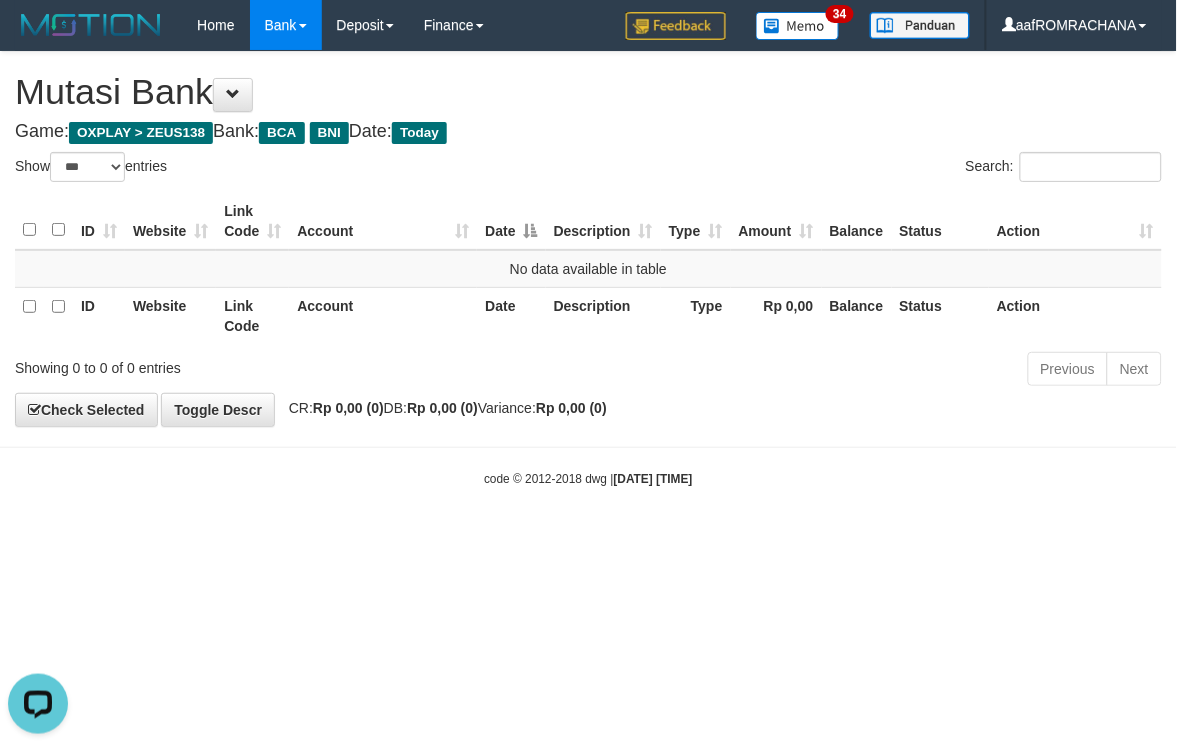 click on "Toggle navigation
Home
Bank
Account List
Load
By Website
Group
[OXPLAY]													ZEUS138
By Load Group (DPS)
Sync" at bounding box center [588, 269] 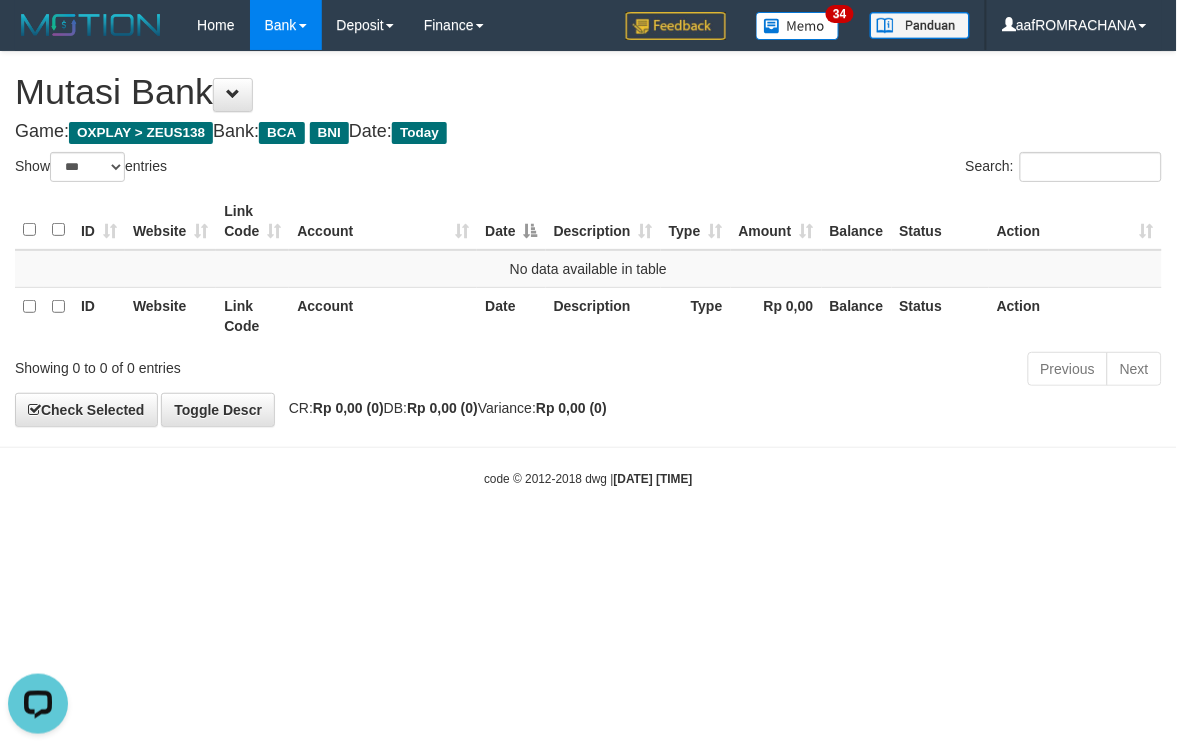 click on "Toggle navigation
Home
Bank
Account List
Load
By Website
Group
[OXPLAY]													ZEUS138
By Load Group (DPS)
Sync" at bounding box center (588, 269) 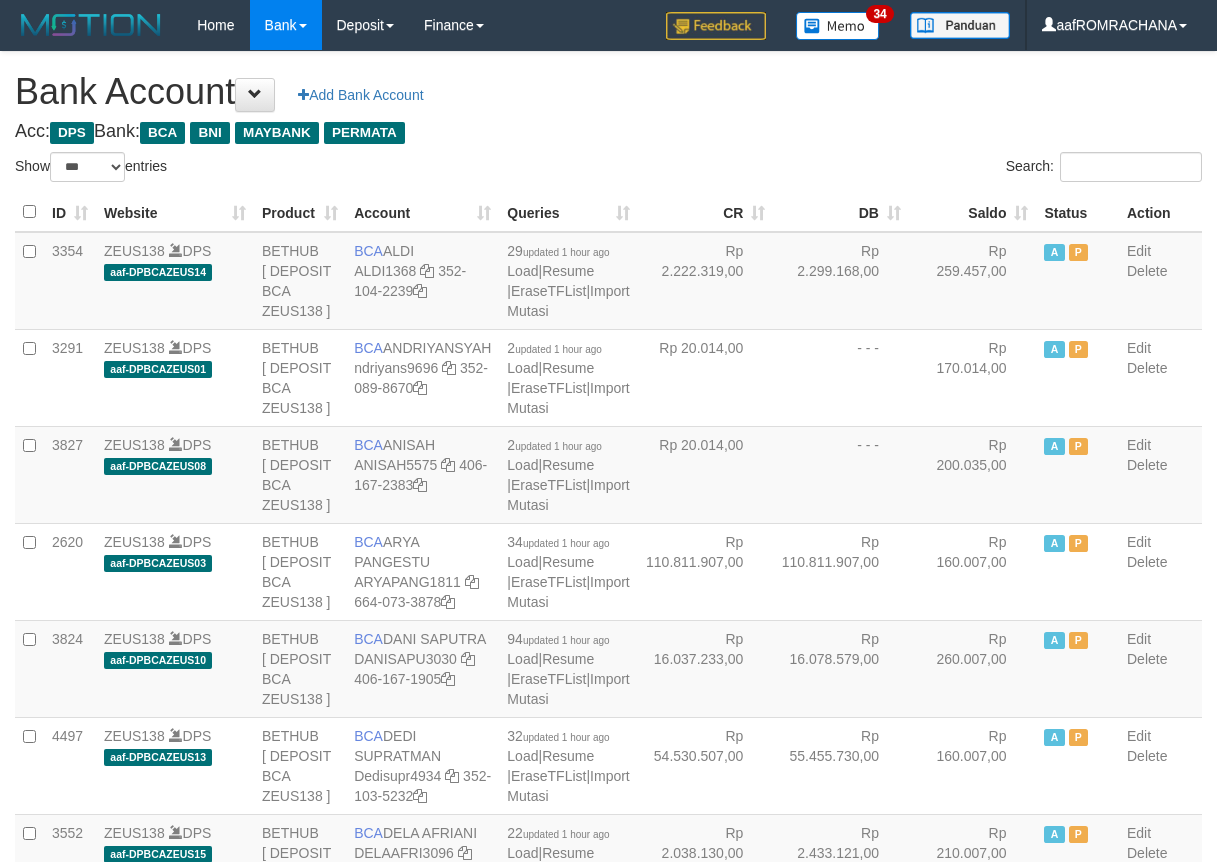 select on "***" 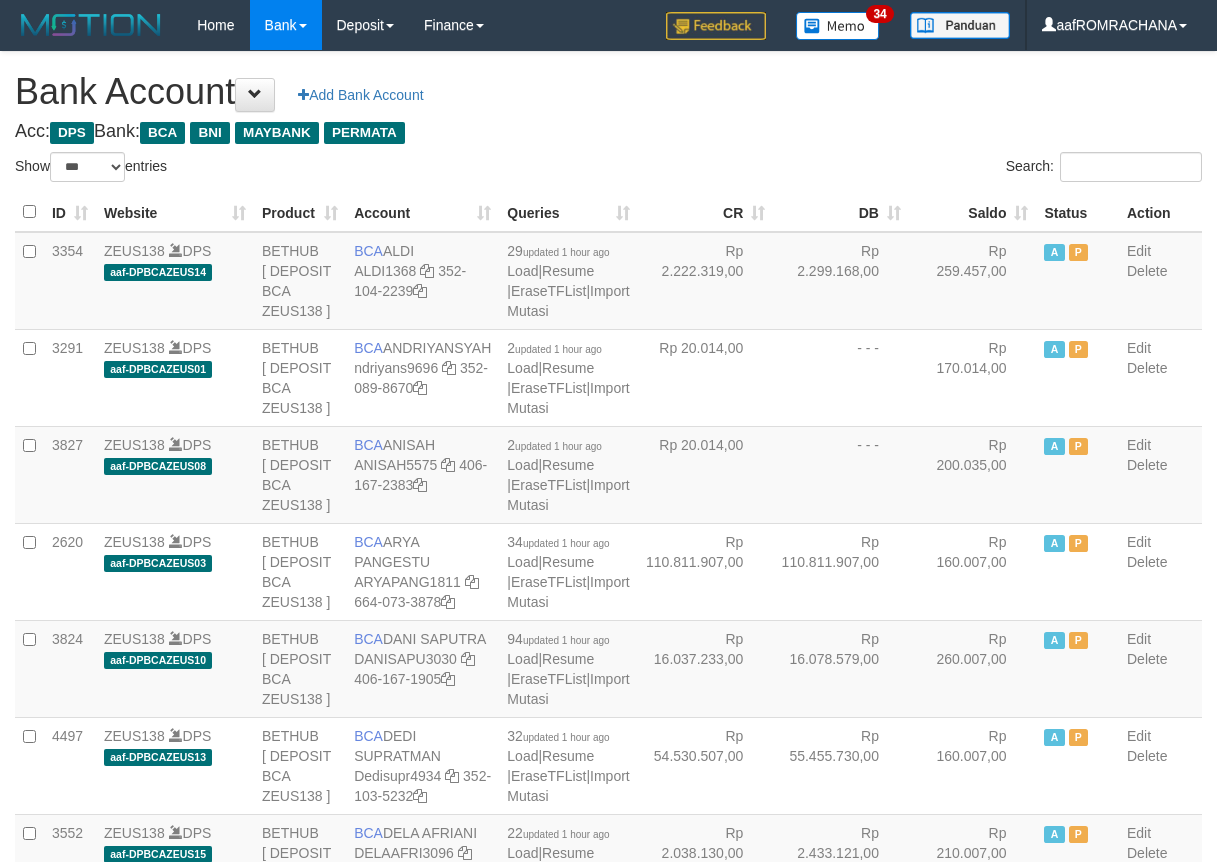 scroll, scrollTop: 0, scrollLeft: 0, axis: both 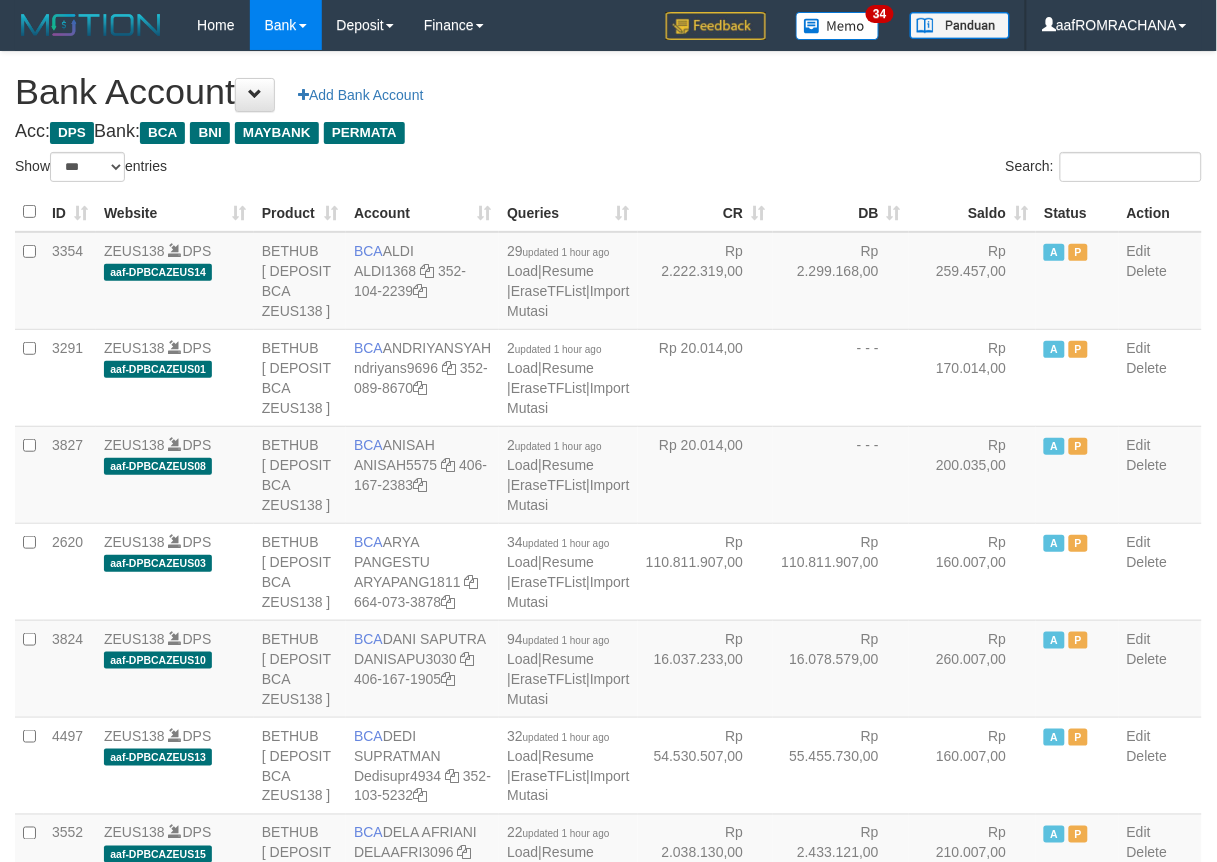 click on "Saldo" at bounding box center (973, 212) 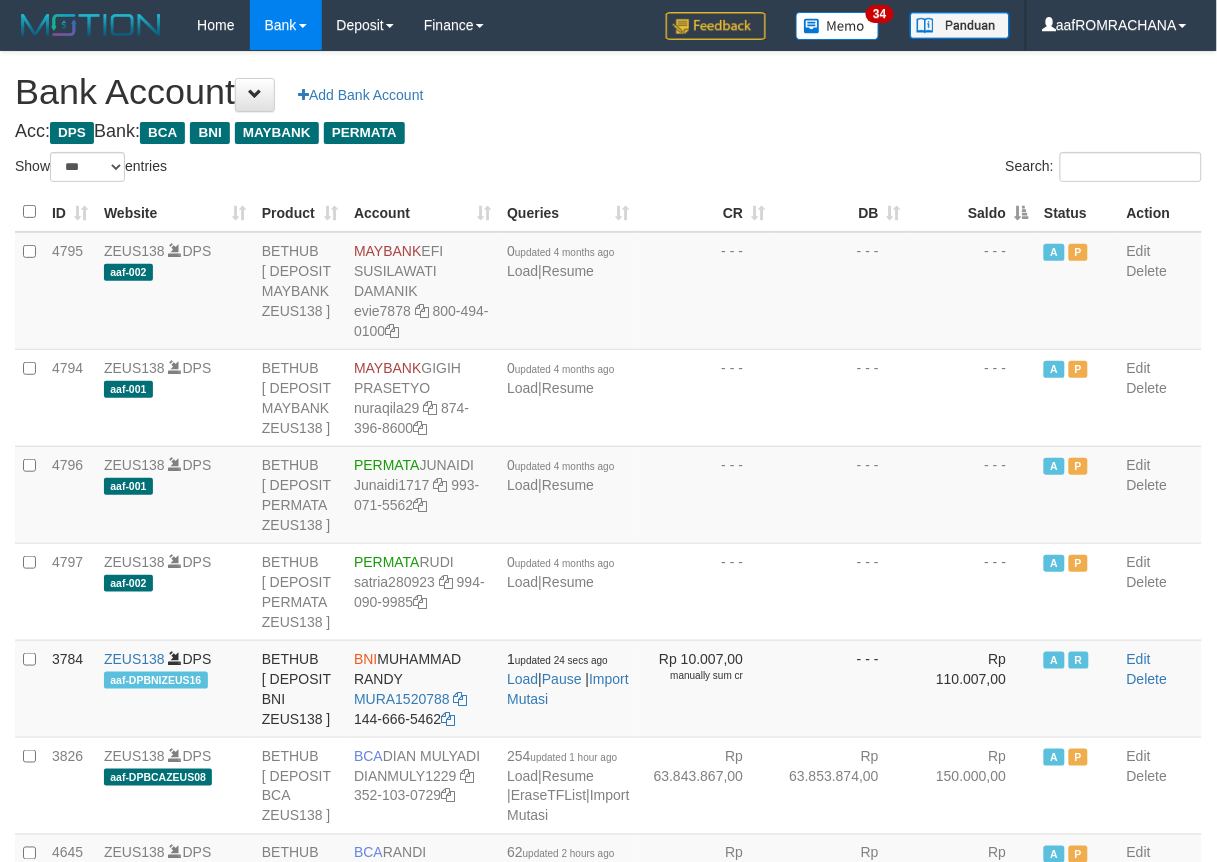 click on "Saldo" at bounding box center (973, 212) 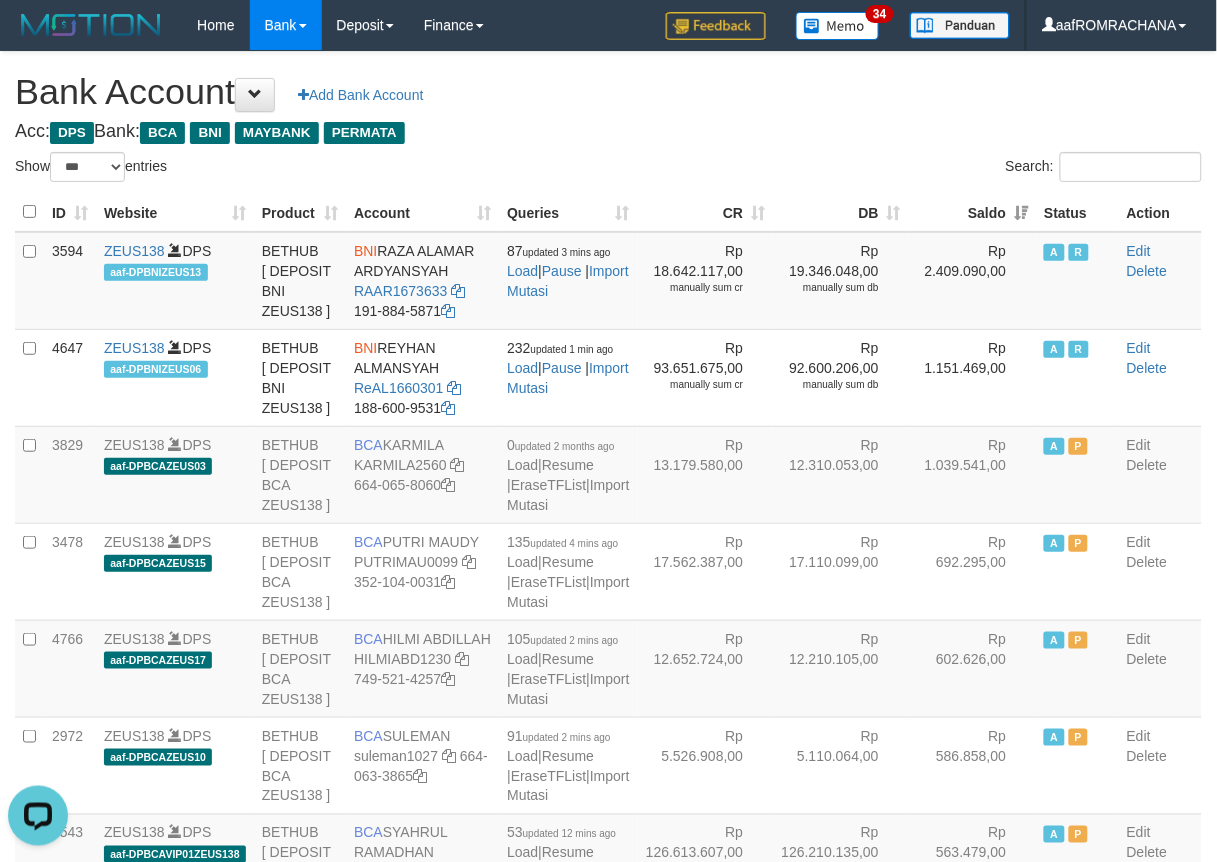 scroll, scrollTop: 0, scrollLeft: 0, axis: both 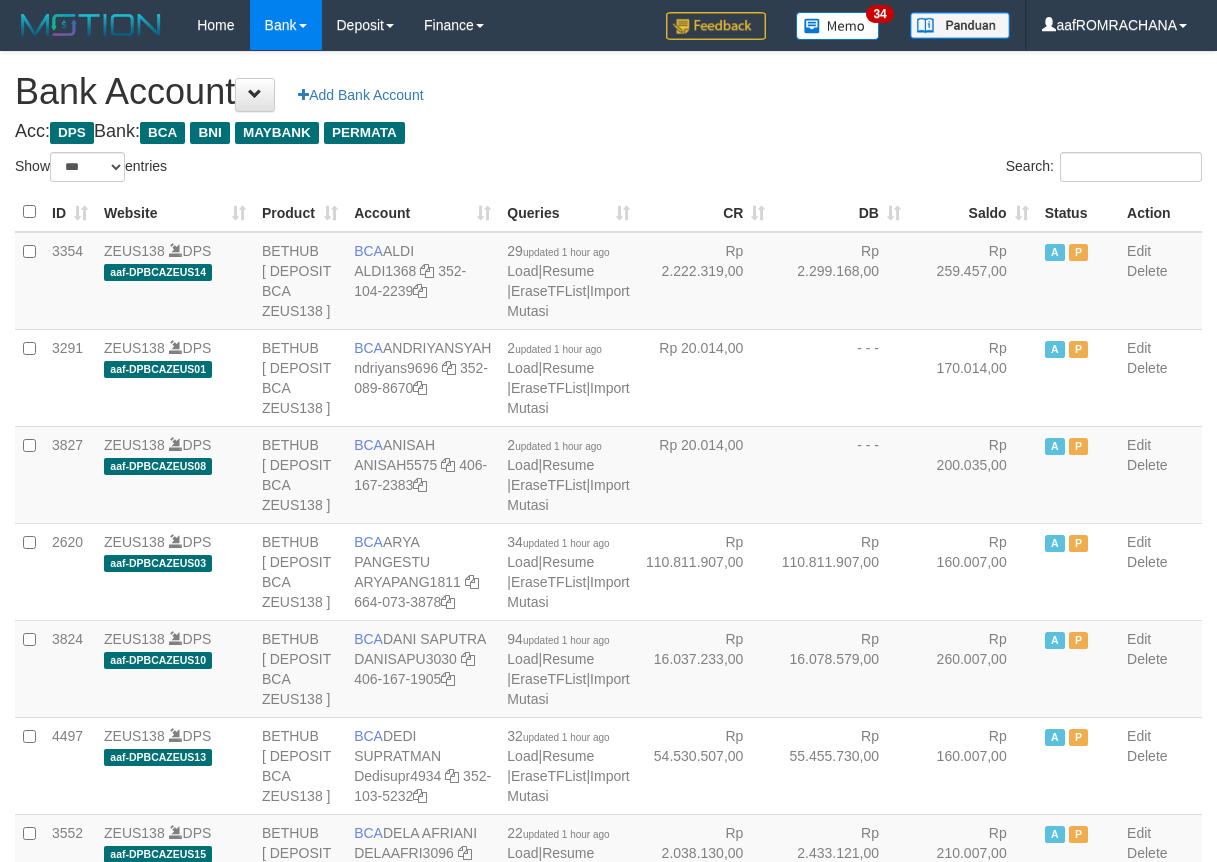 select on "***" 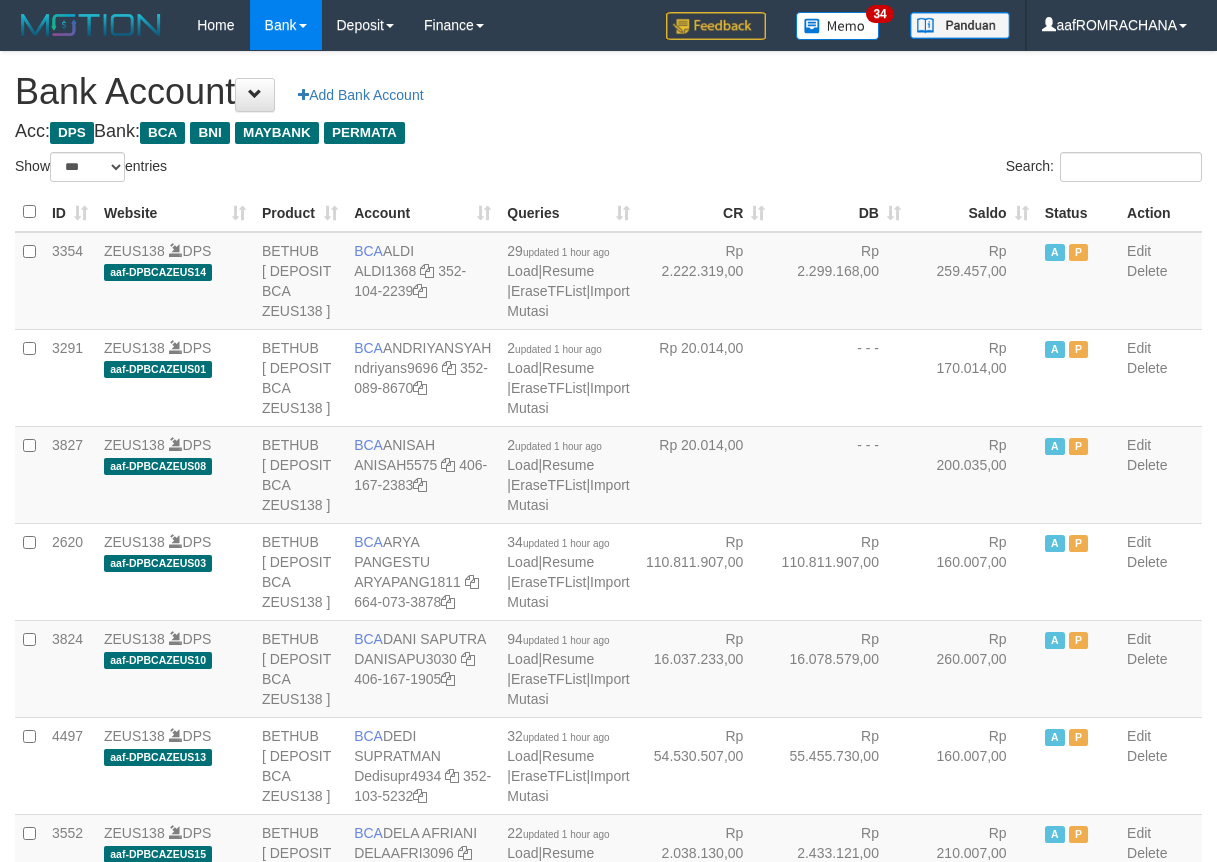 scroll, scrollTop: 0, scrollLeft: 0, axis: both 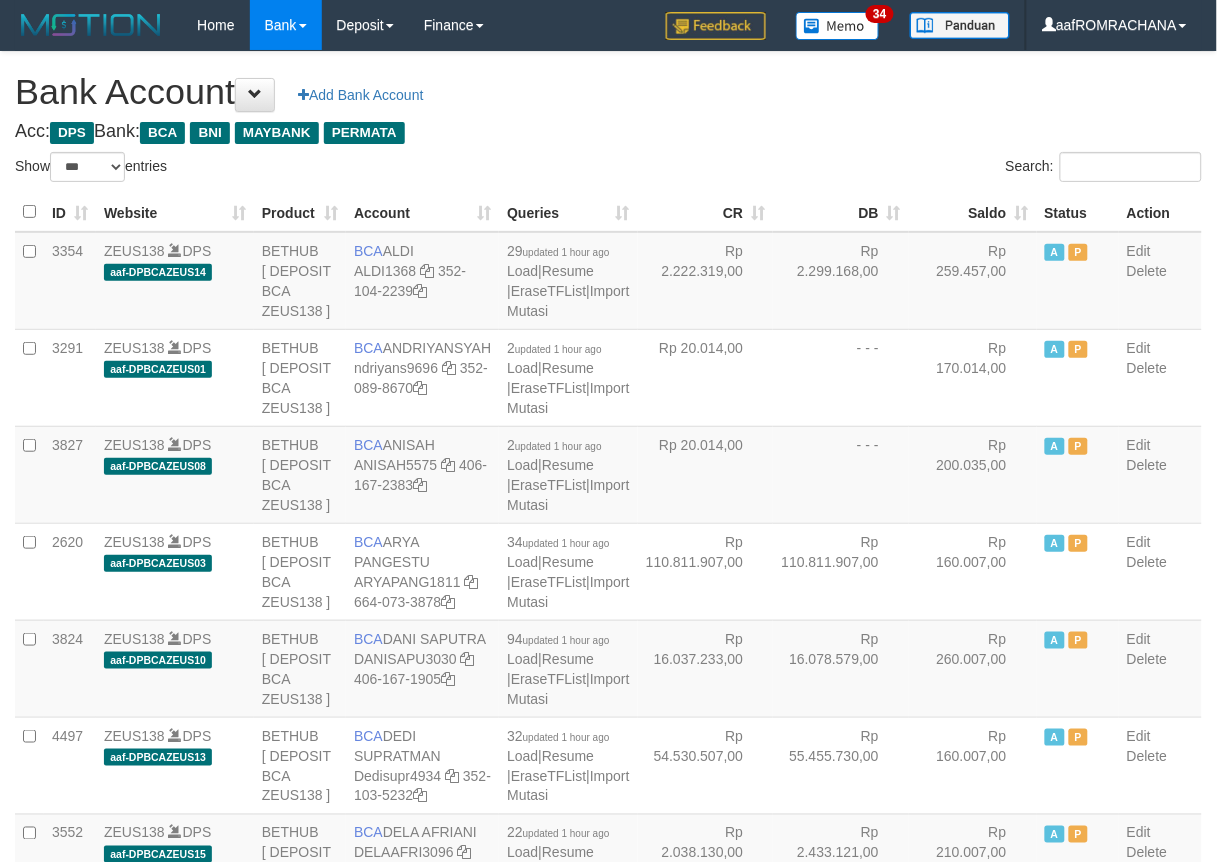 click on "Saldo" at bounding box center (973, 212) 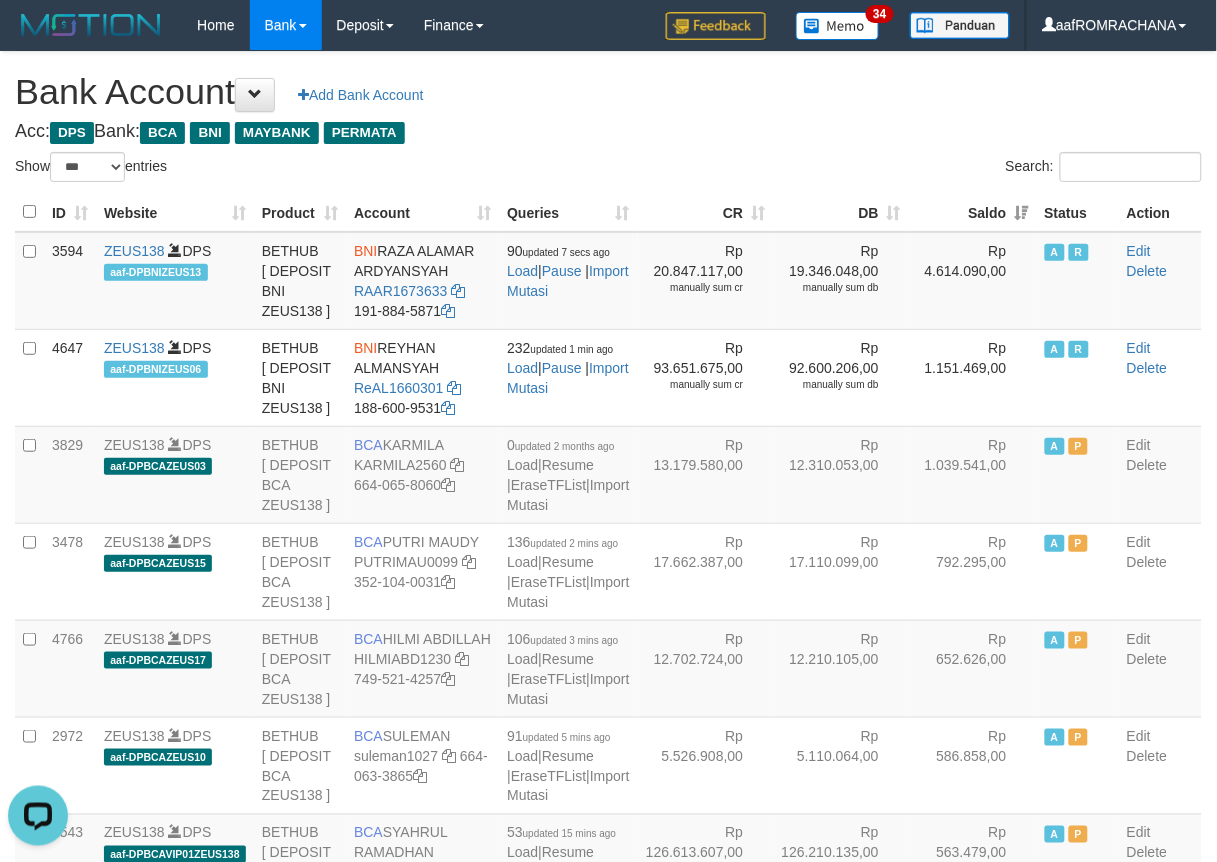 scroll, scrollTop: 0, scrollLeft: 0, axis: both 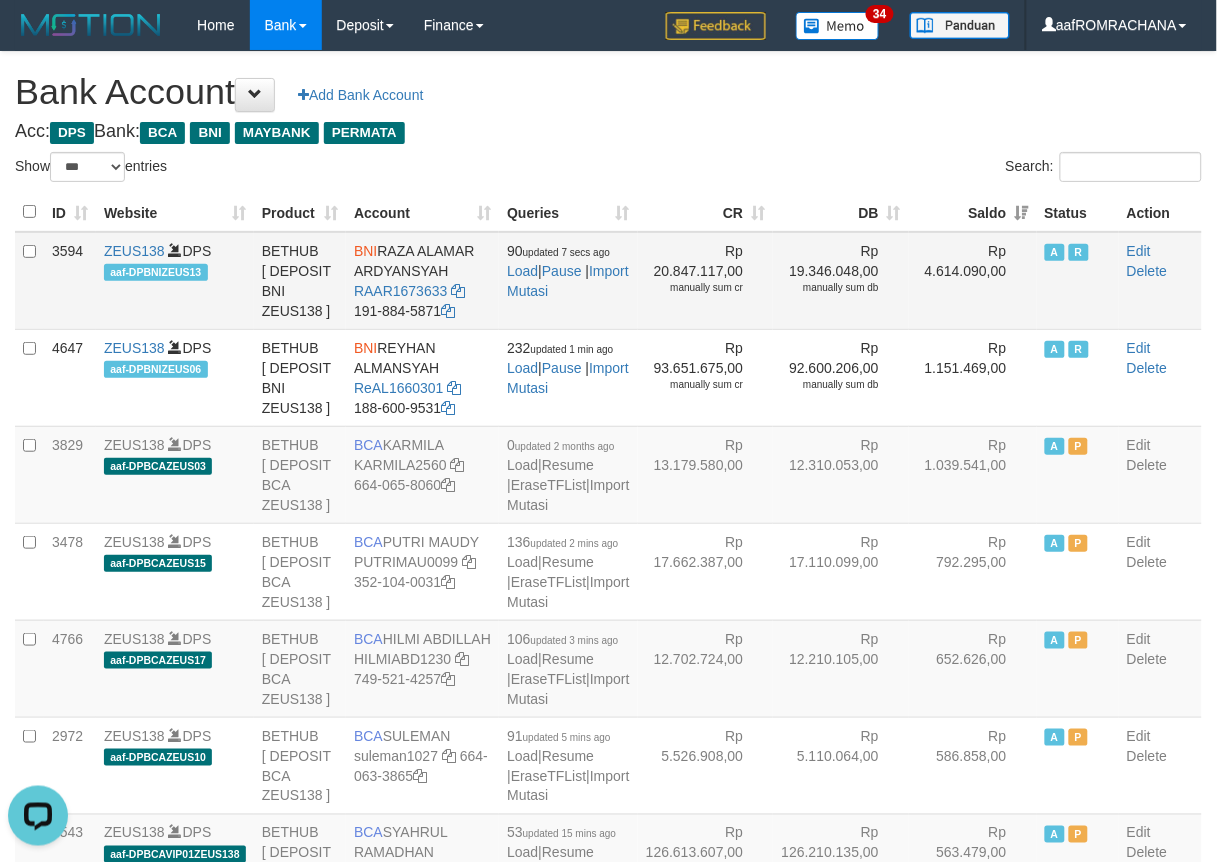 drag, startPoint x: 383, startPoint y: 244, endPoint x: 454, endPoint y: 282, distance: 80.529495 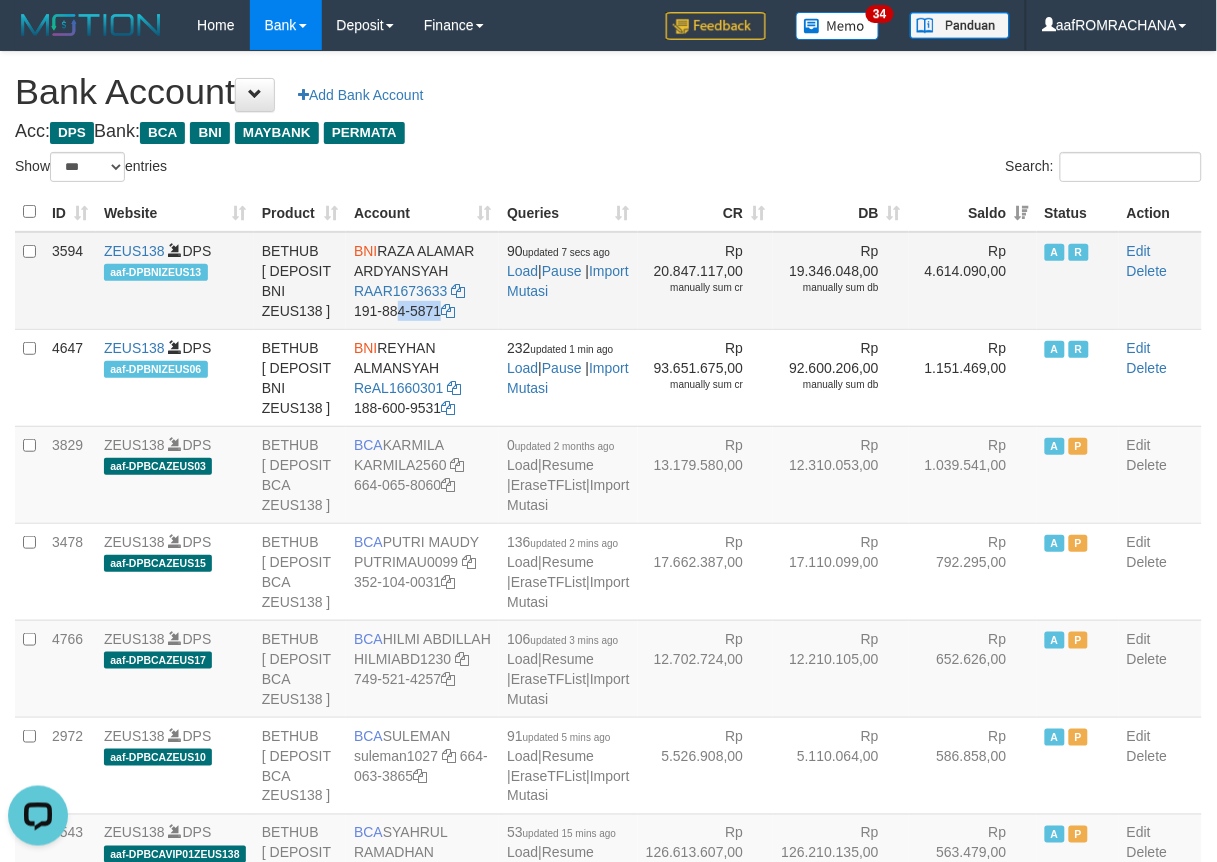 drag, startPoint x: 373, startPoint y: 326, endPoint x: 561, endPoint y: 366, distance: 192.20822 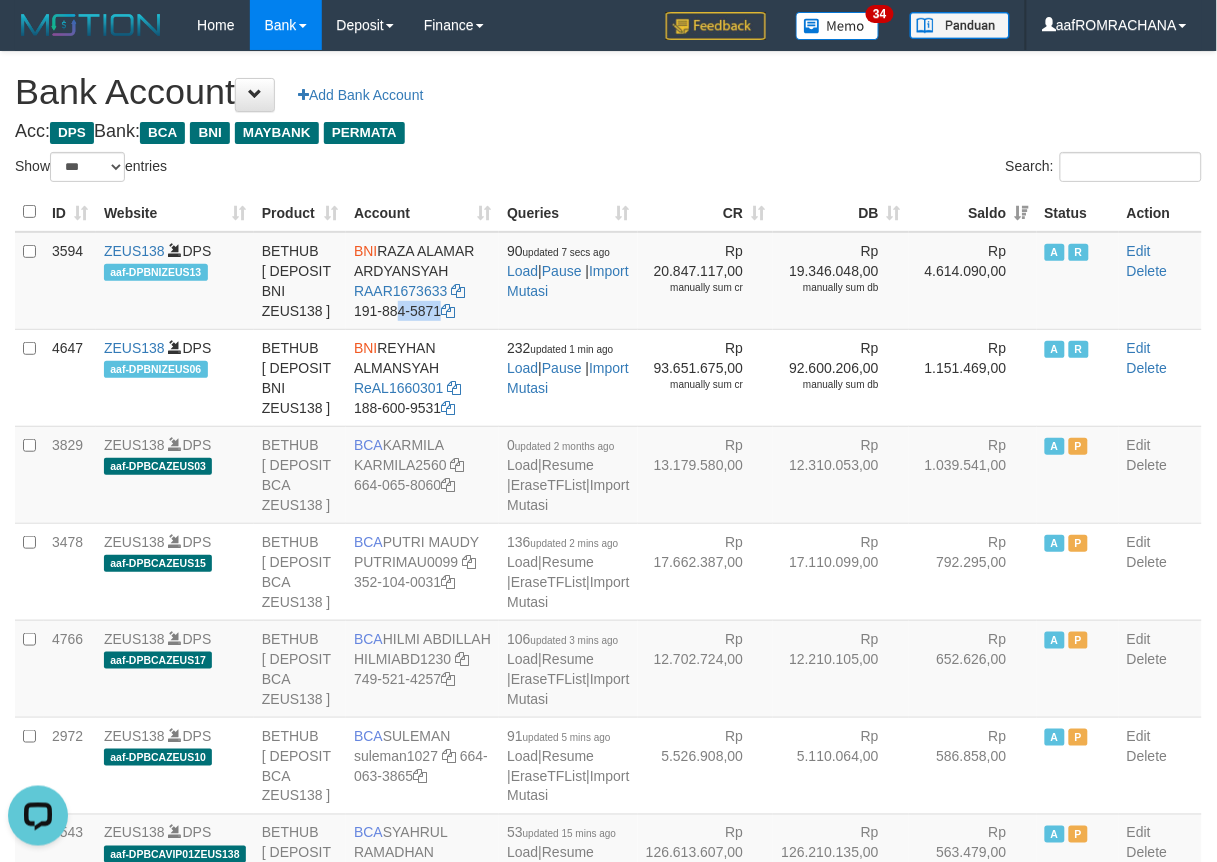 copy on "191-884-5871" 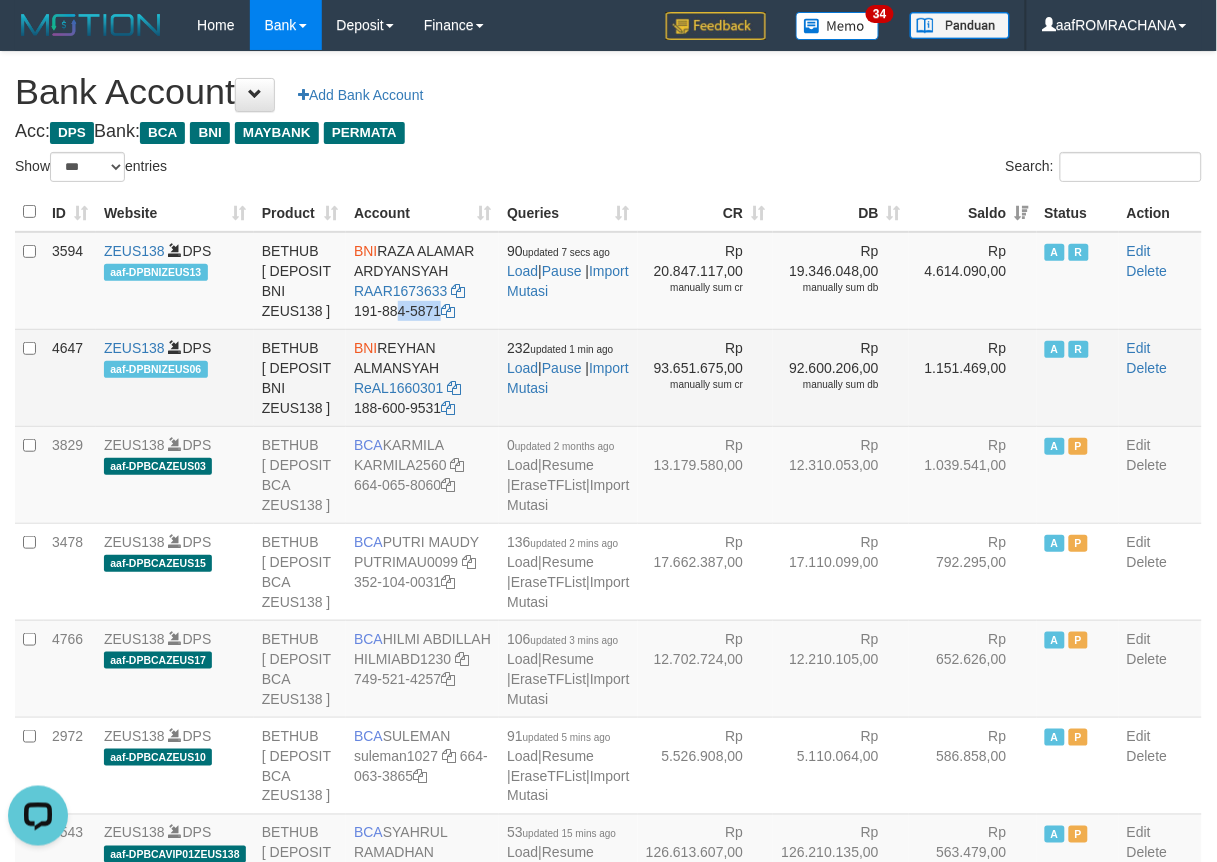 drag, startPoint x: 386, startPoint y: 384, endPoint x: 506, endPoint y: 411, distance: 123 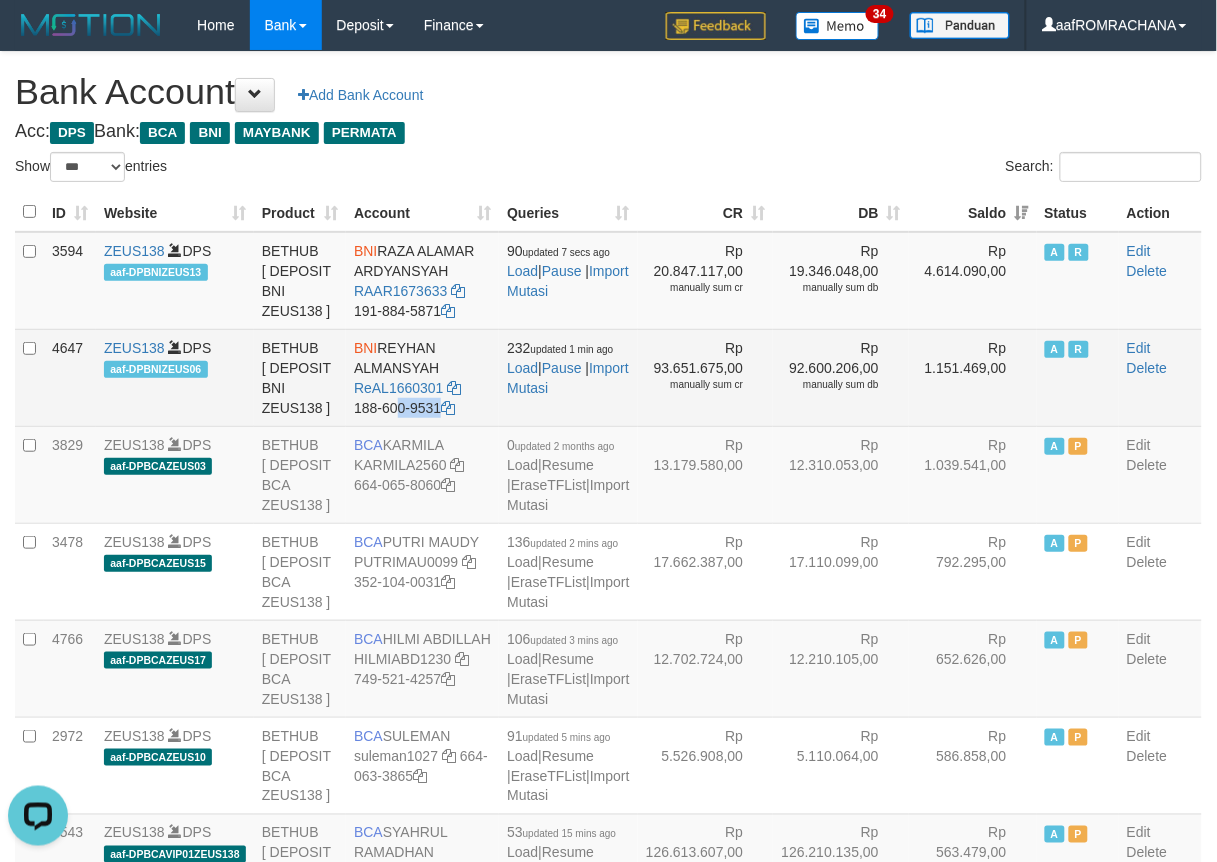 drag, startPoint x: 348, startPoint y: 452, endPoint x: 448, endPoint y: 467, distance: 101.118744 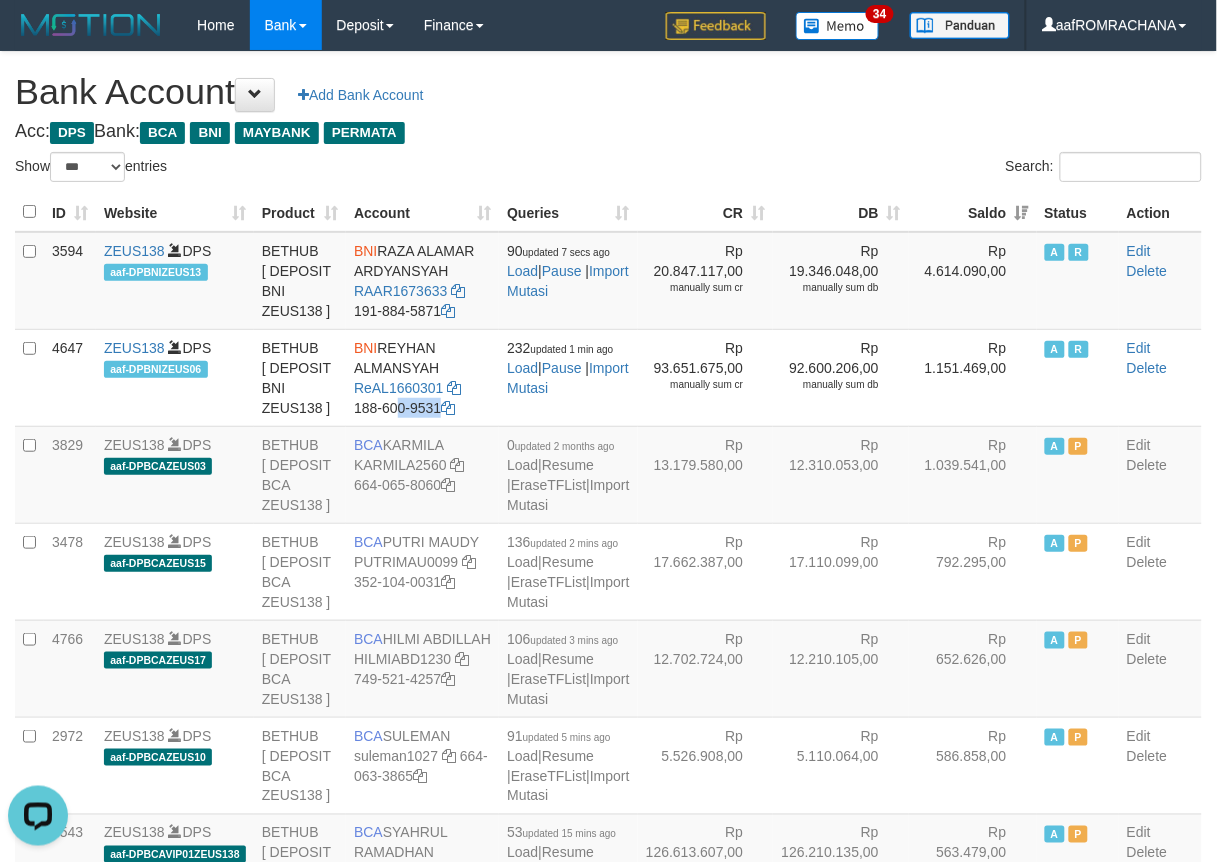 click on "Bank Account
Add Bank Account" at bounding box center [608, 92] 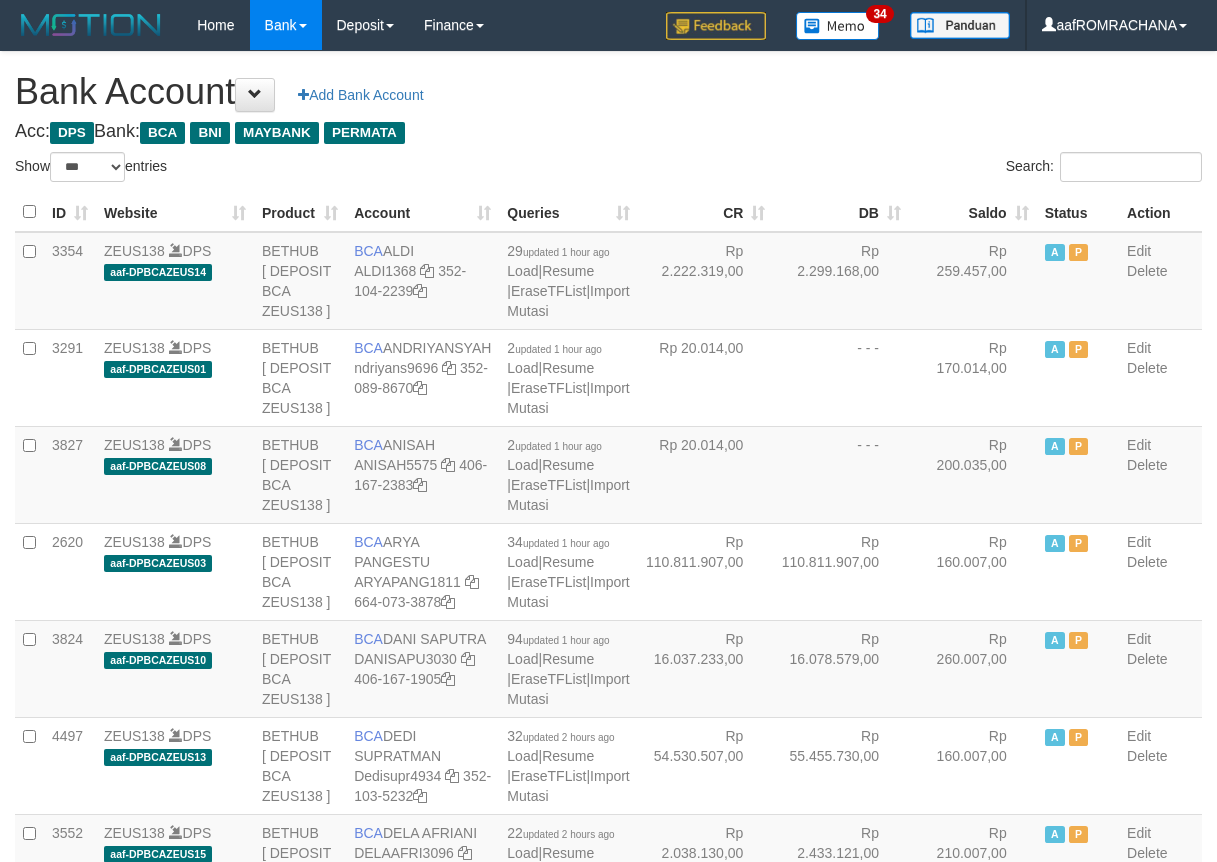 select on "***" 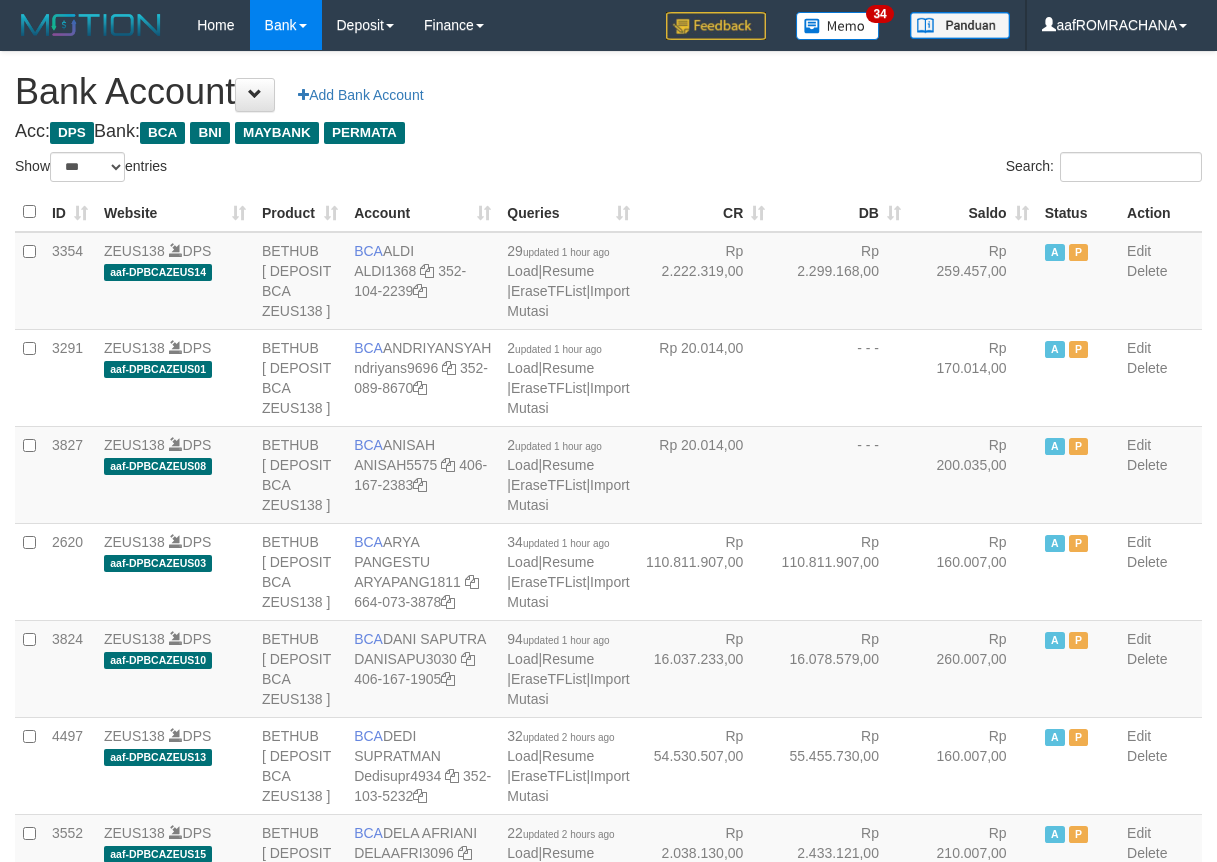scroll, scrollTop: 0, scrollLeft: 0, axis: both 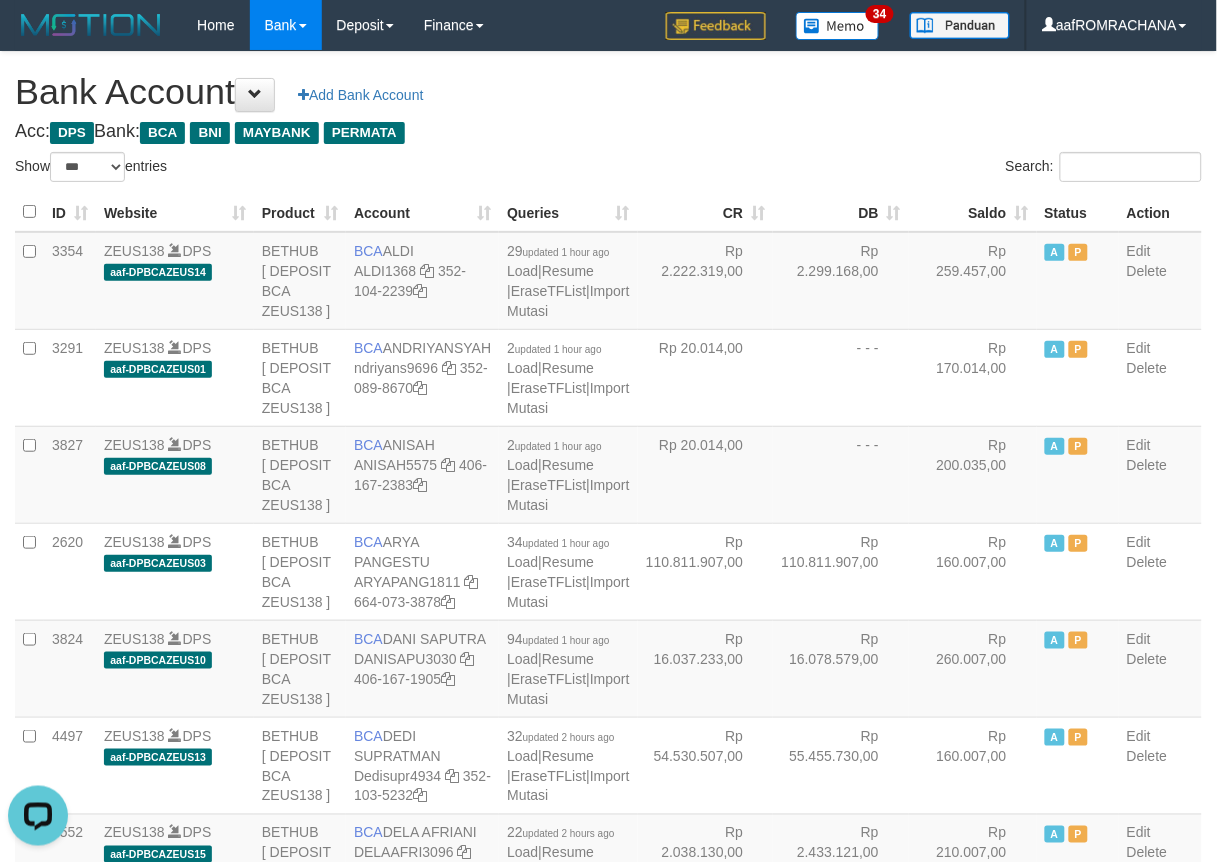 click on "**********" at bounding box center [608, 2047] 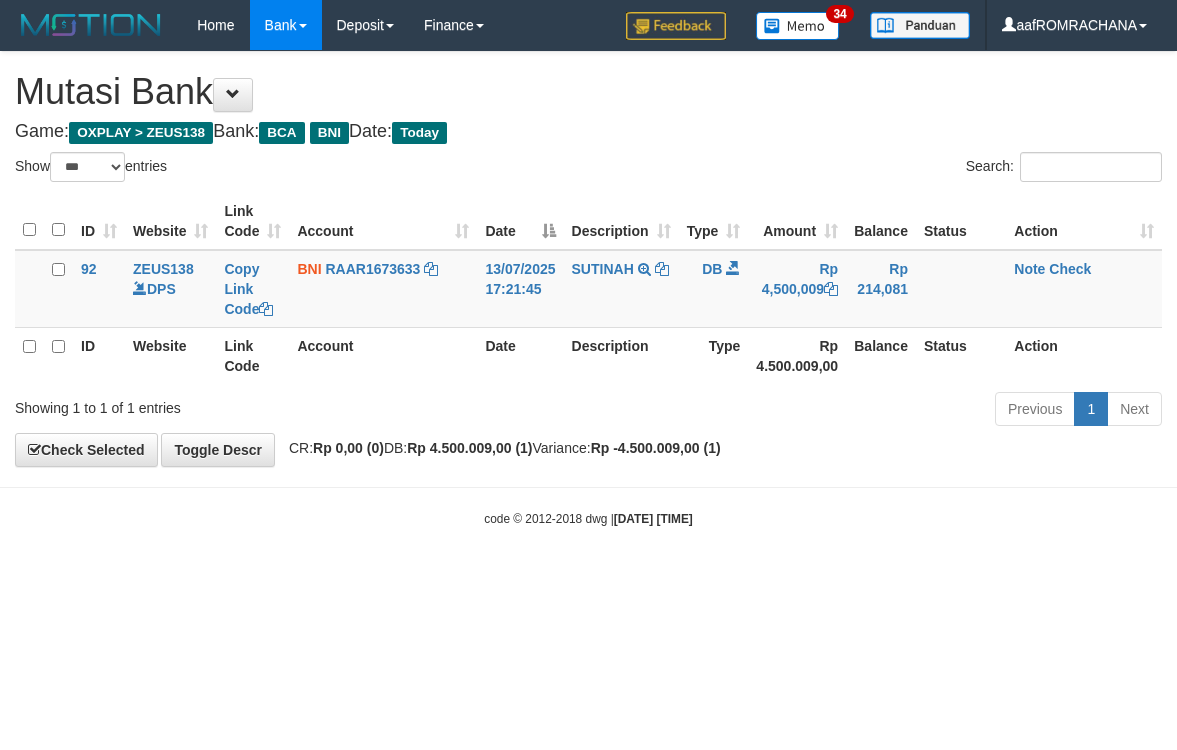 select on "***" 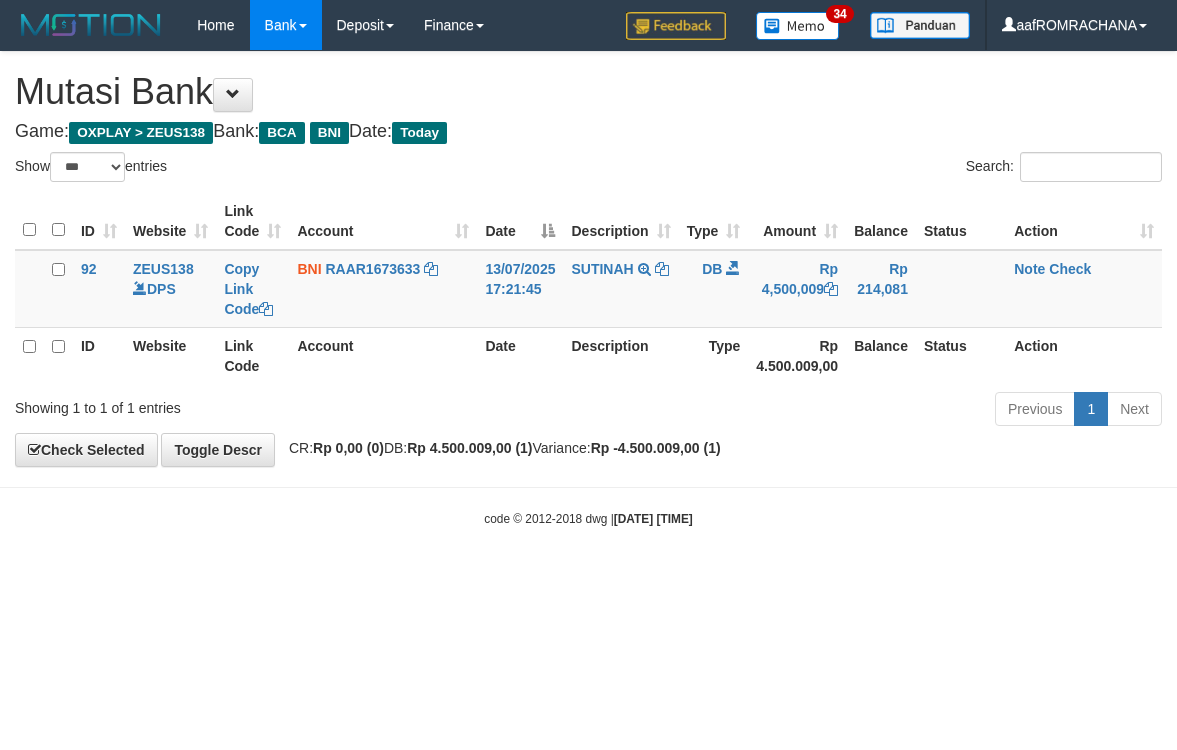 scroll, scrollTop: 0, scrollLeft: 0, axis: both 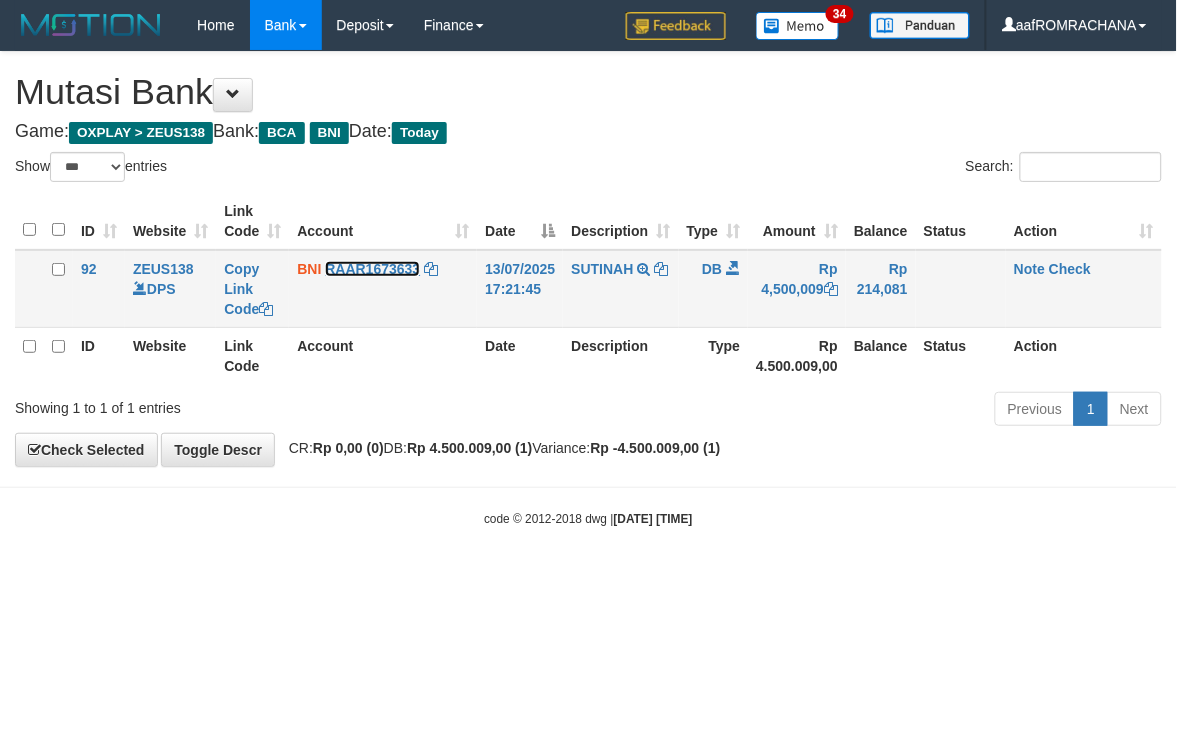 click on "RAAR1673633" at bounding box center [372, 269] 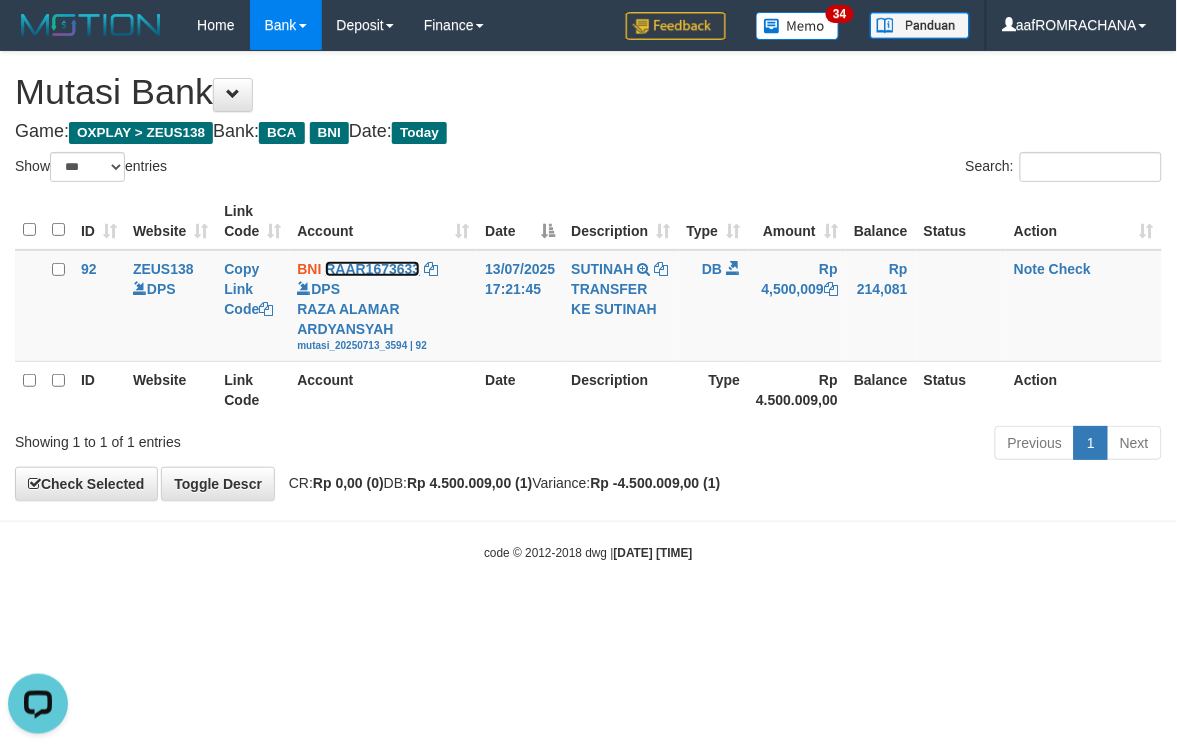 scroll, scrollTop: 0, scrollLeft: 0, axis: both 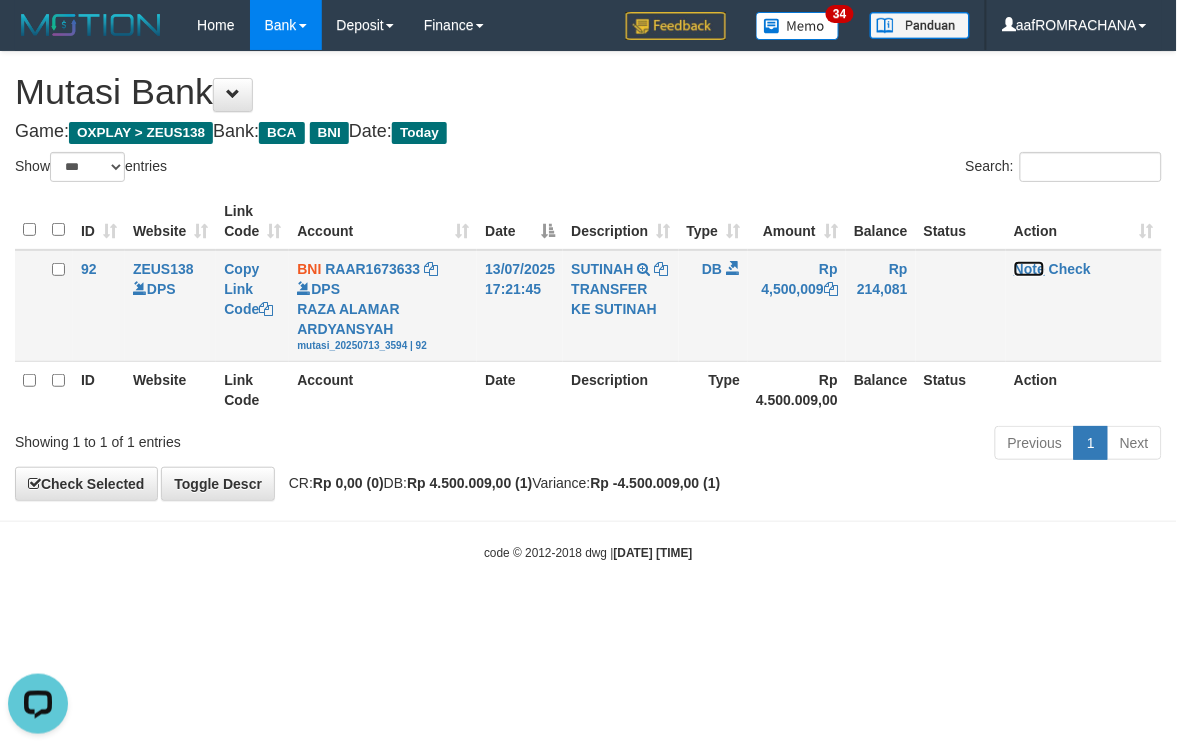 click on "Note" at bounding box center (1029, 269) 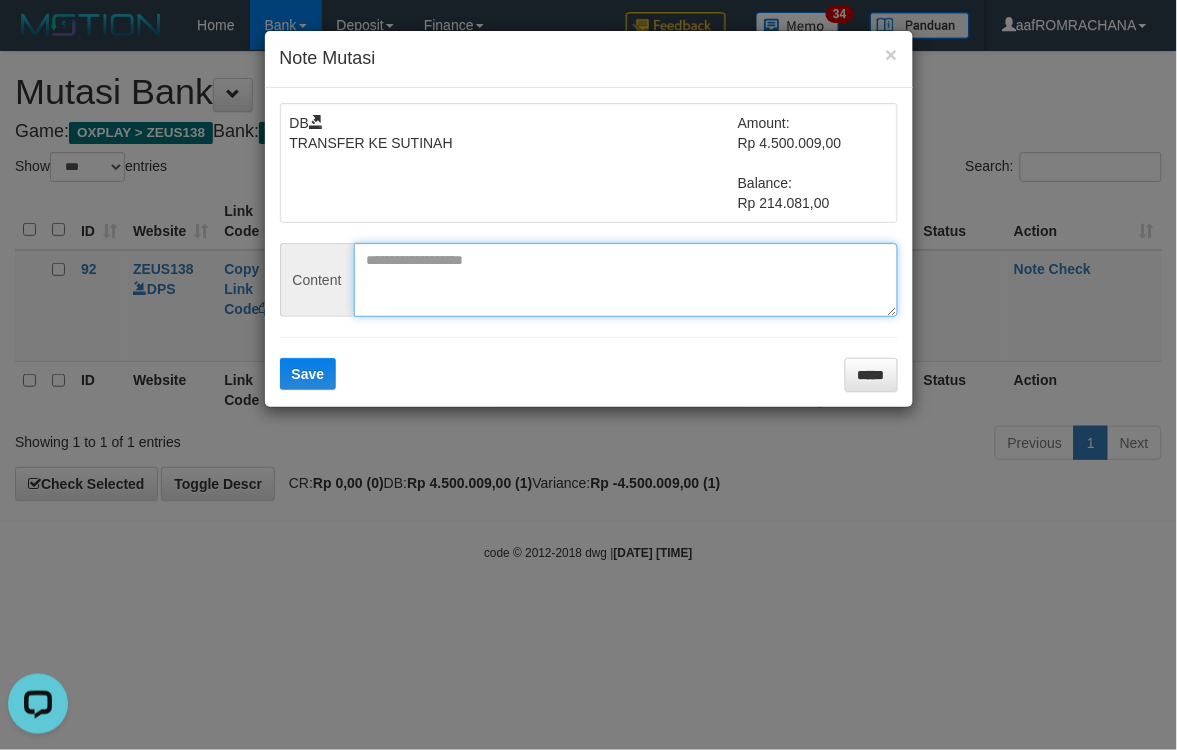 click at bounding box center [626, 280] 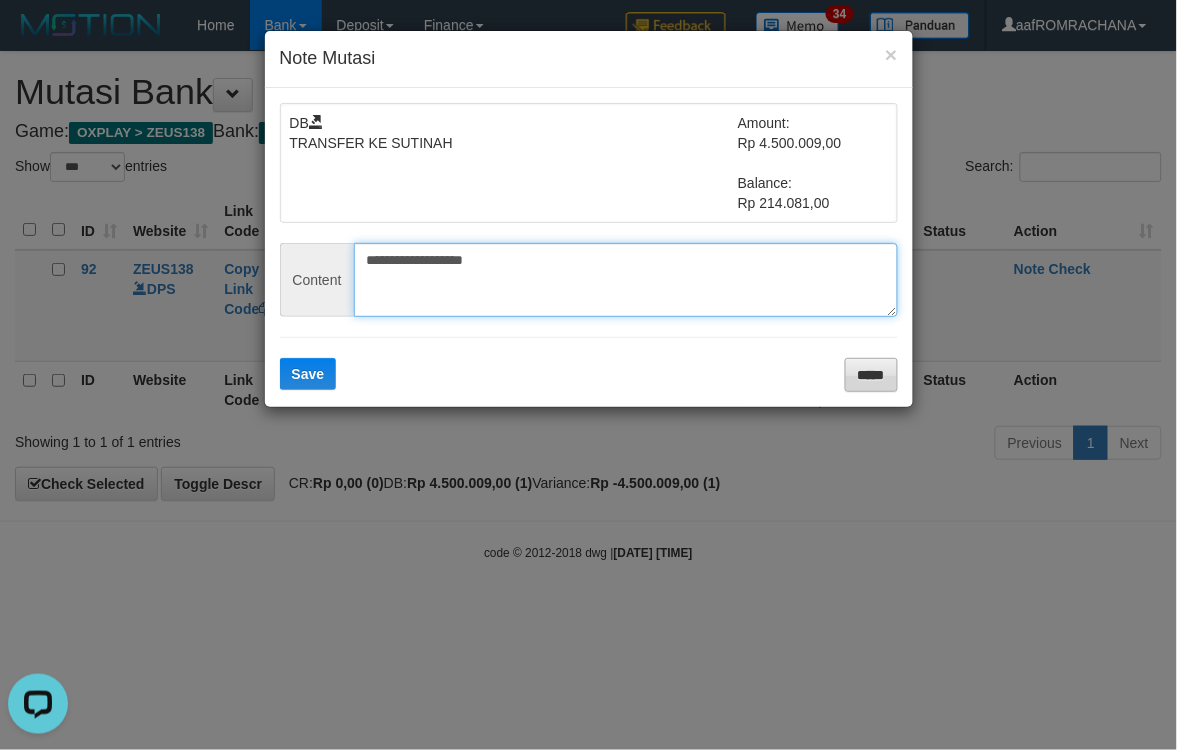 type on "**********" 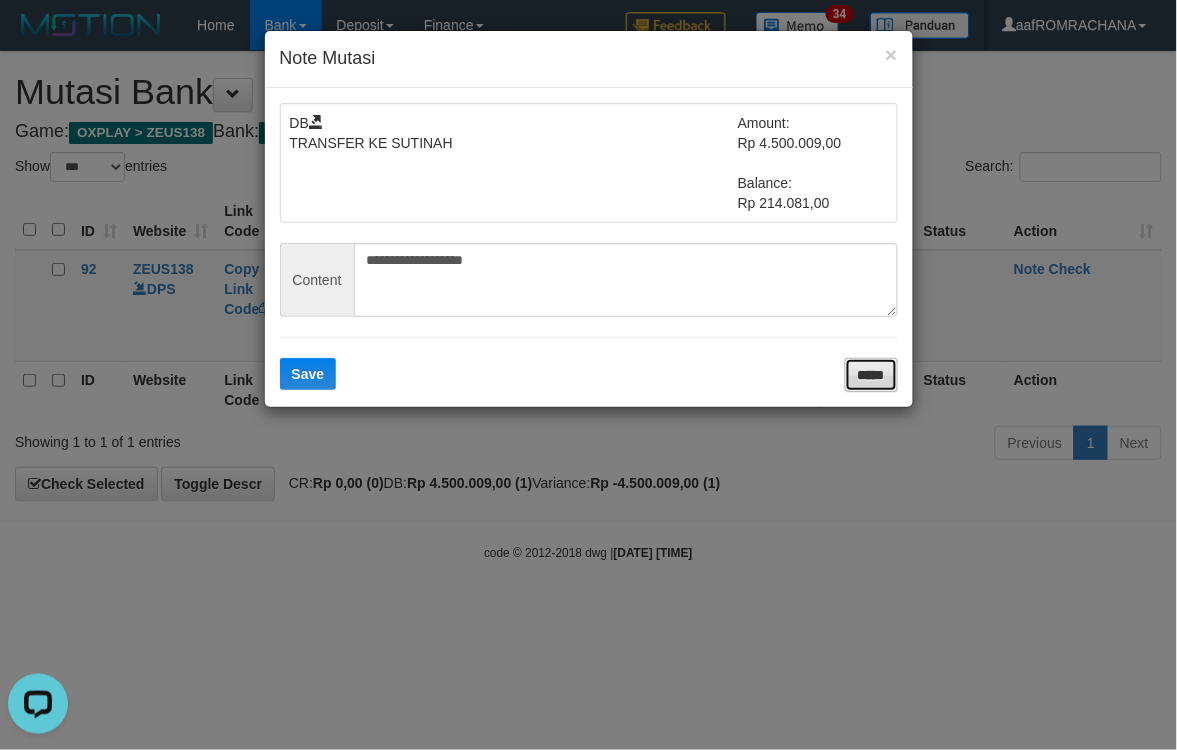click on "*****" at bounding box center [871, 375] 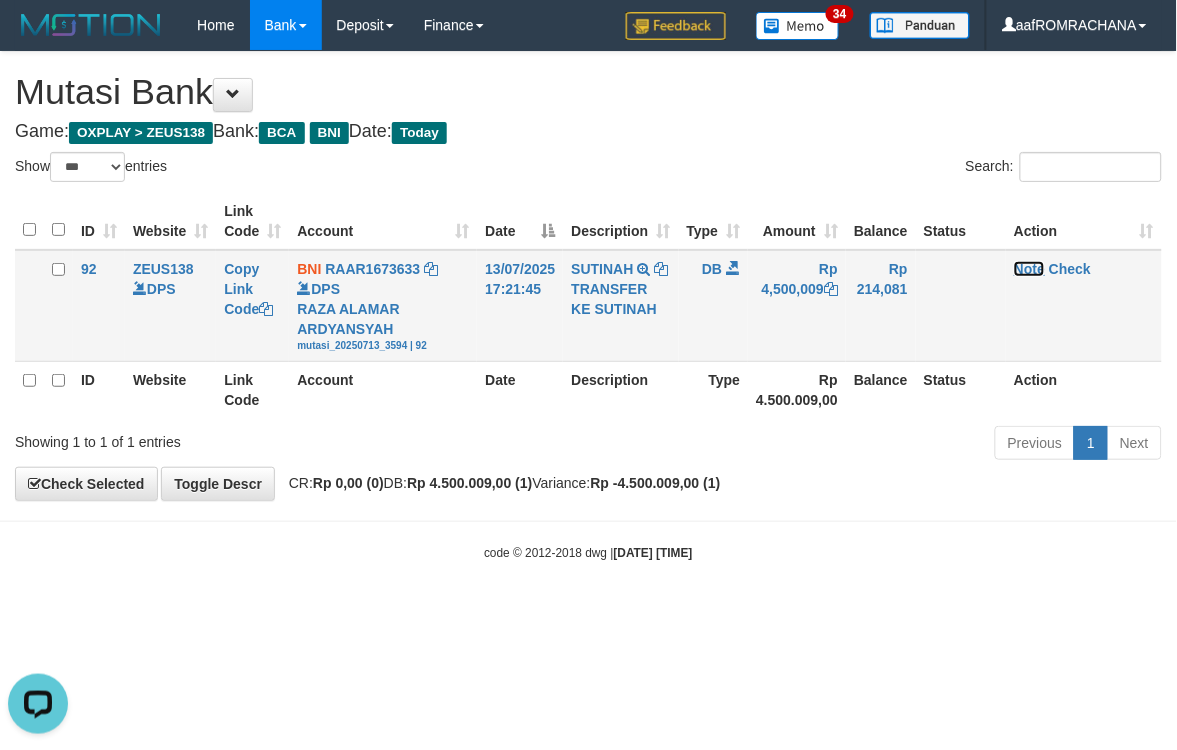 click on "Note" at bounding box center (1029, 269) 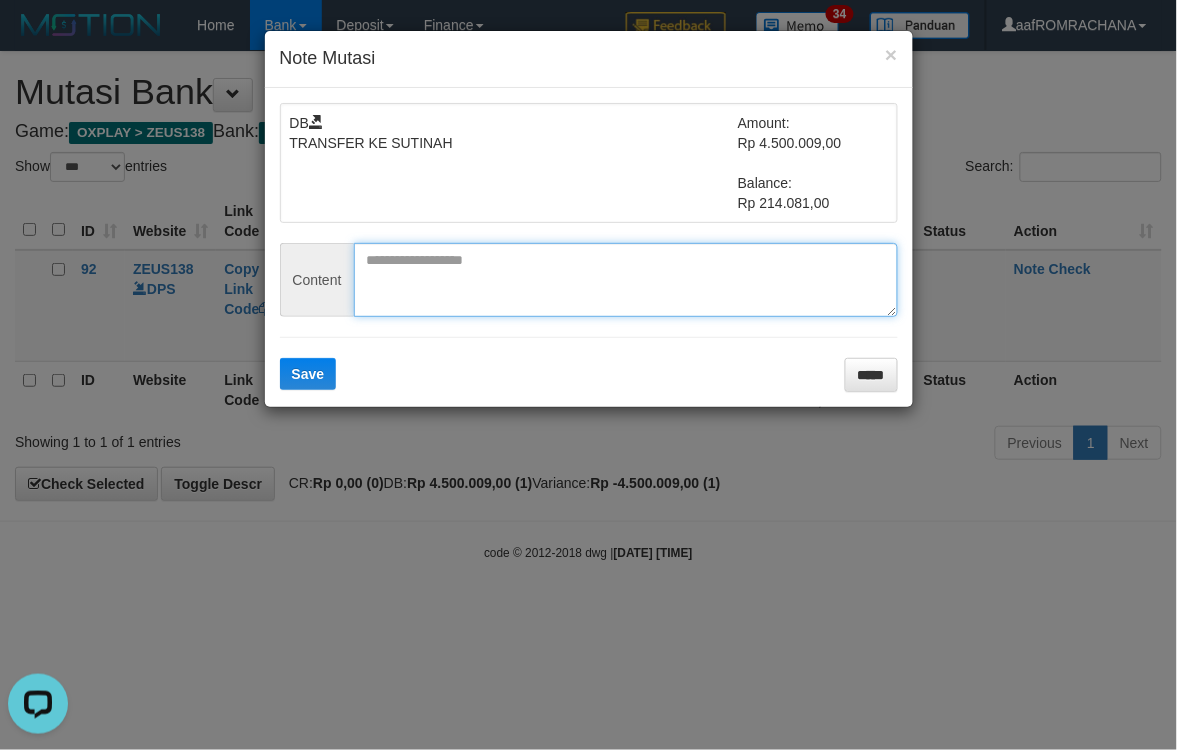 click at bounding box center (626, 280) 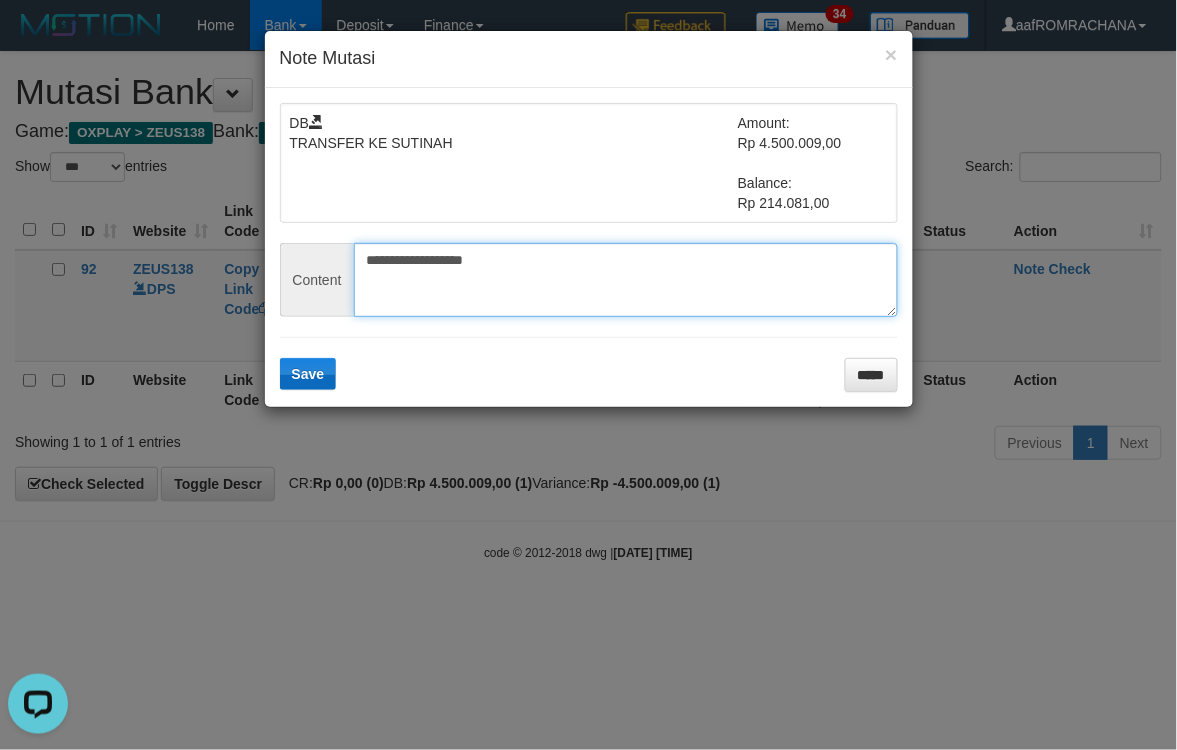 type on "**********" 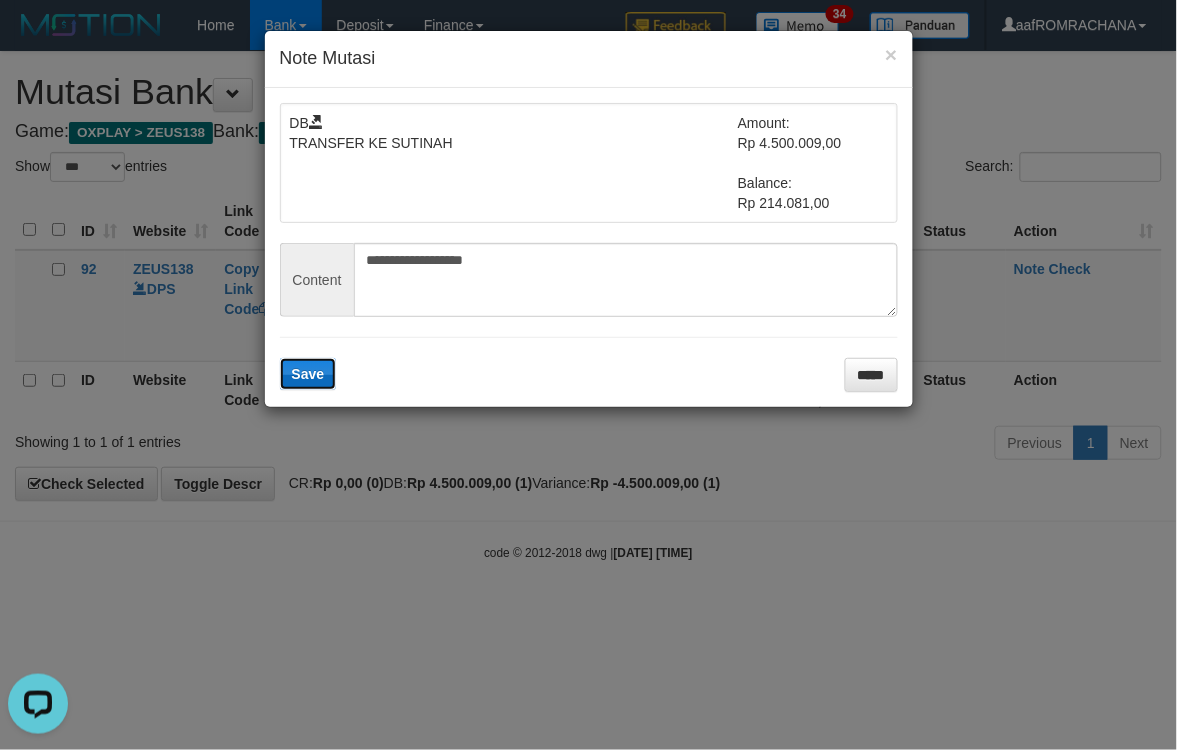 click on "Save" at bounding box center (308, 374) 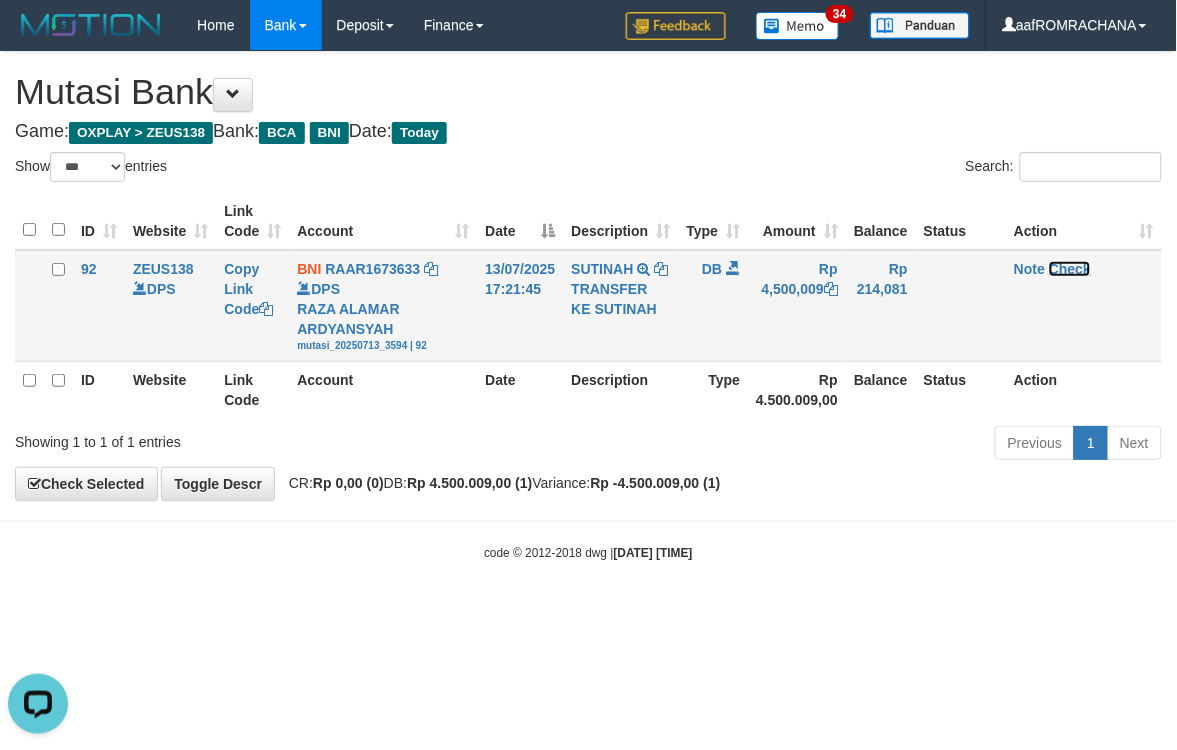 click on "Check" at bounding box center (1070, 269) 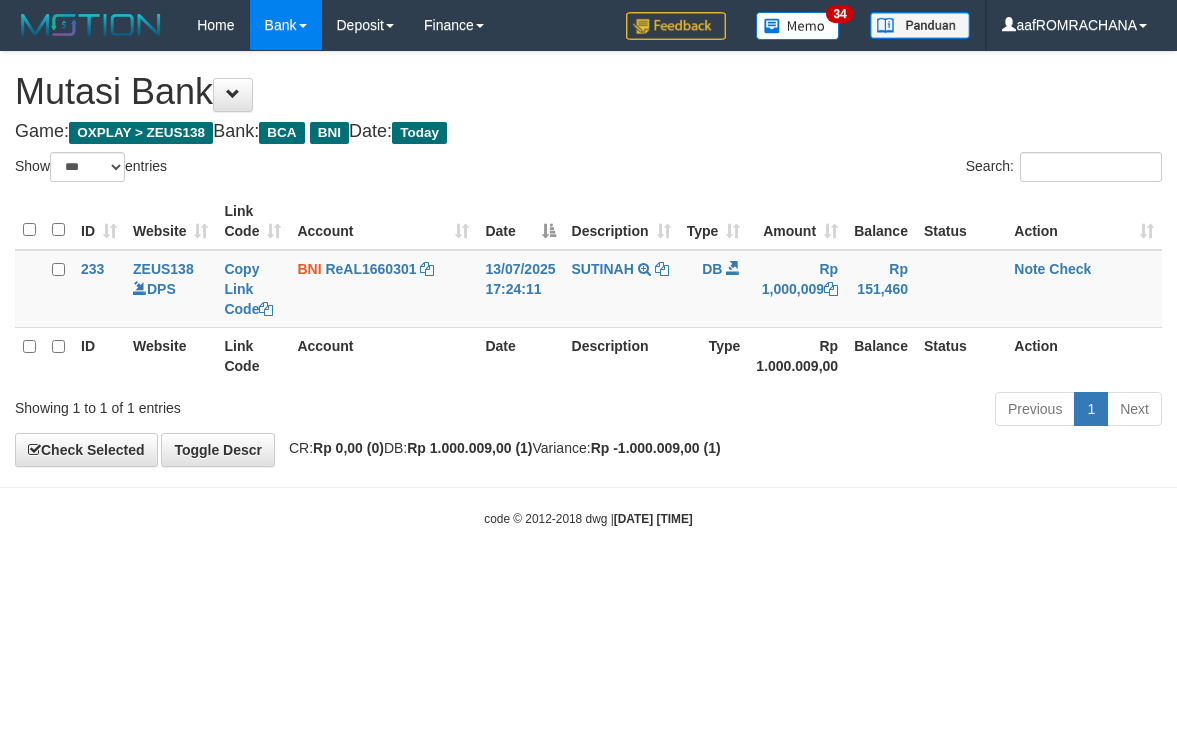 select on "***" 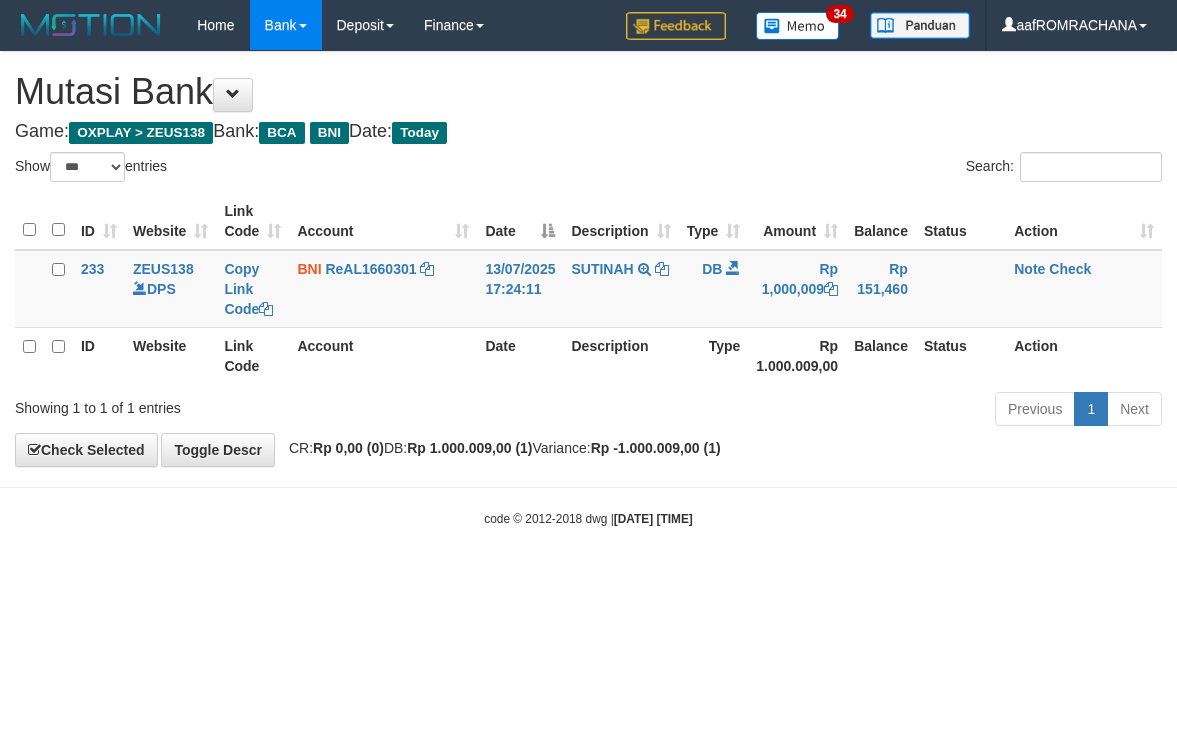 scroll, scrollTop: 0, scrollLeft: 0, axis: both 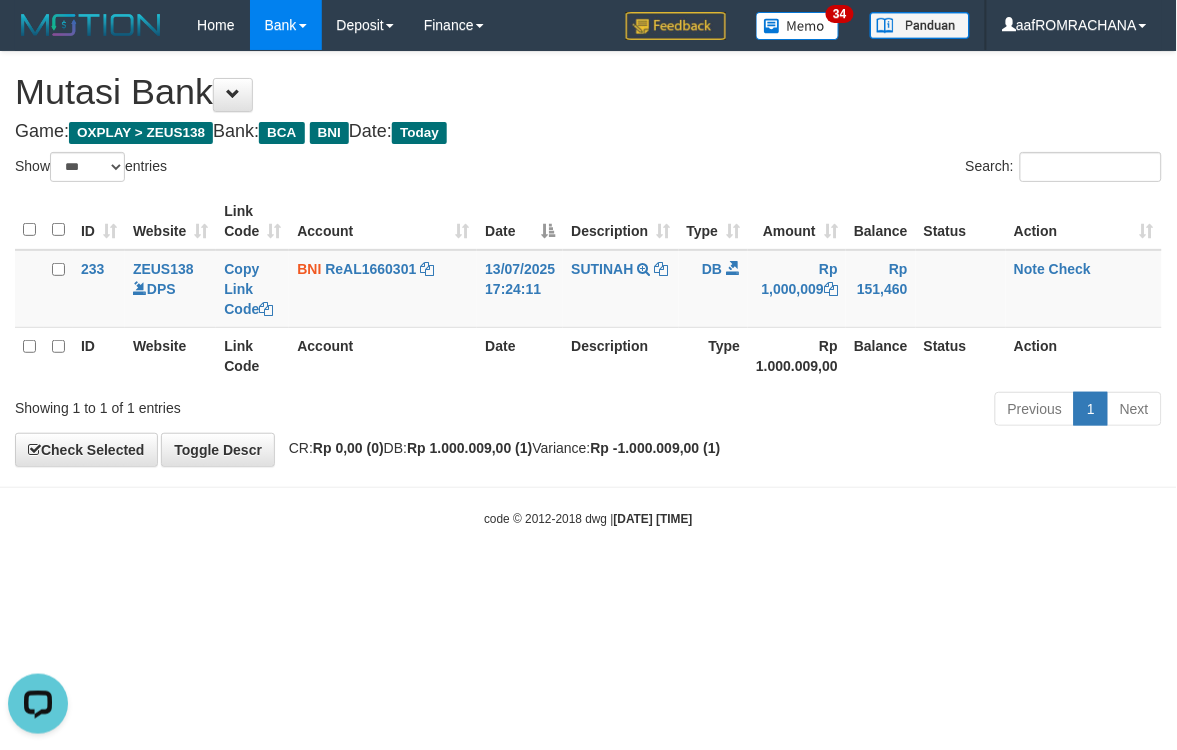 click on "Toggle navigation
Home
Bank
Account List
Load
By Website
Group
[OXPLAY]													ZEUS138
By Load Group (DPS)" at bounding box center [588, 289] 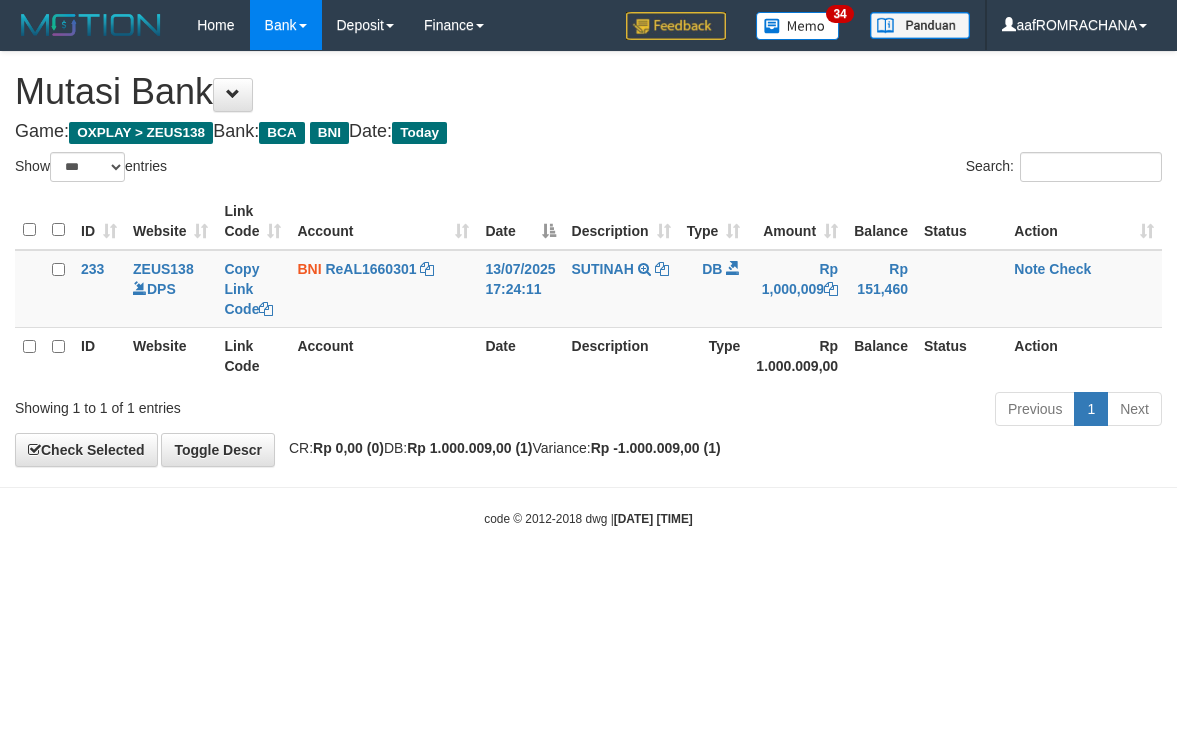 select on "***" 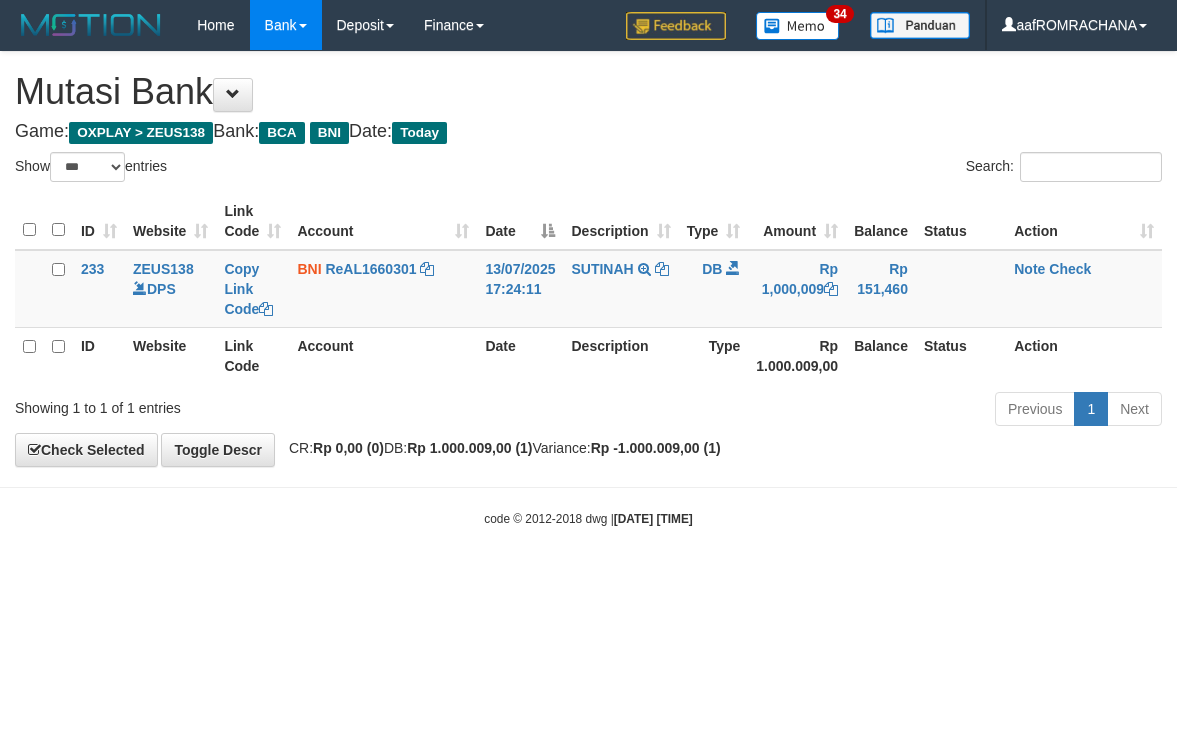 scroll, scrollTop: 0, scrollLeft: 0, axis: both 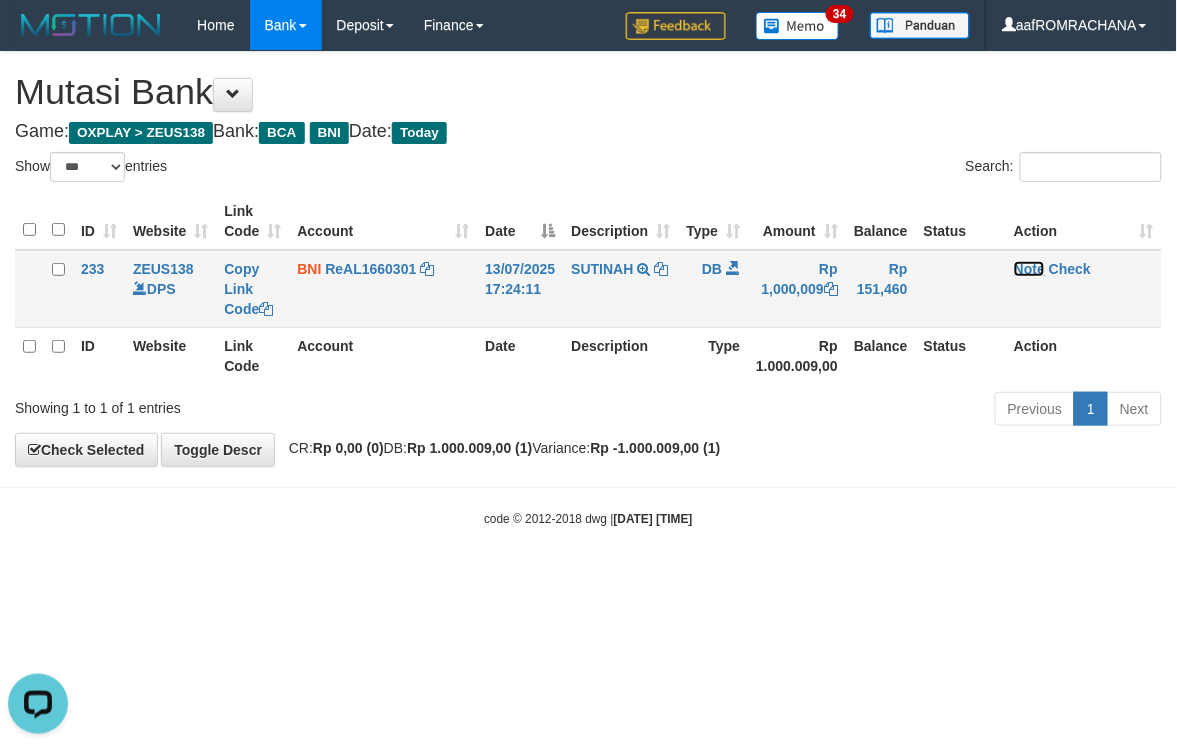 click on "Note" at bounding box center (1029, 269) 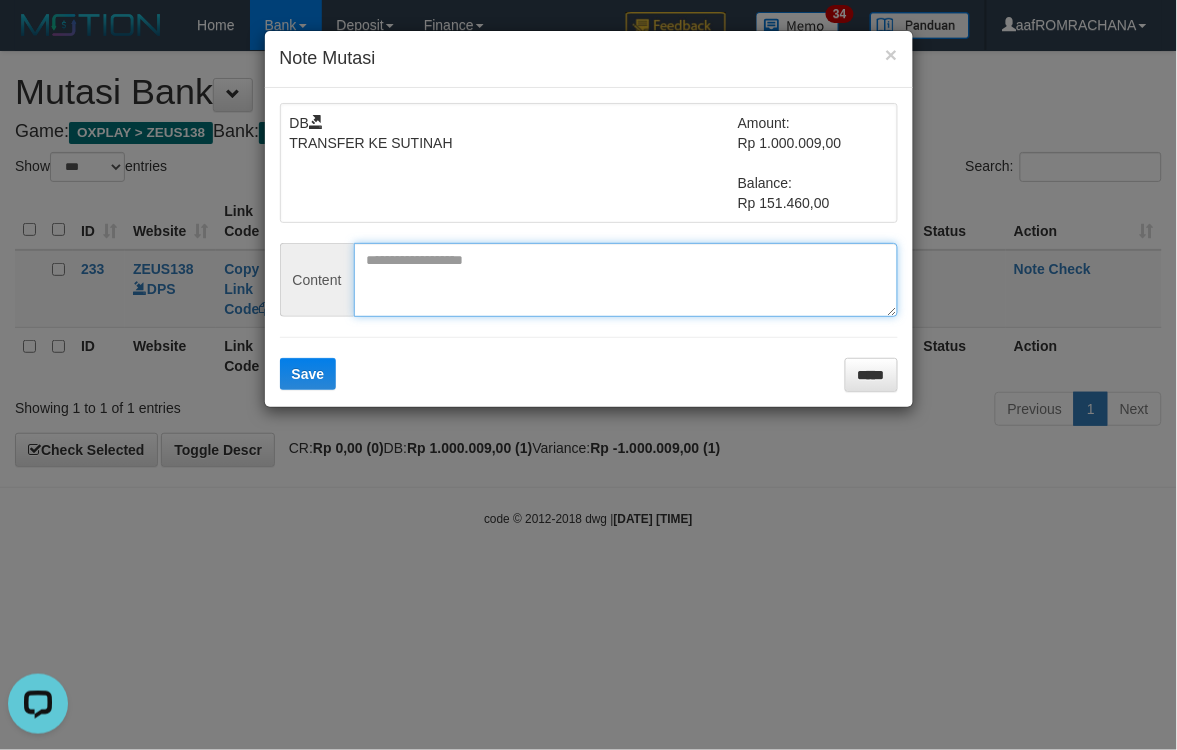 click at bounding box center [626, 280] 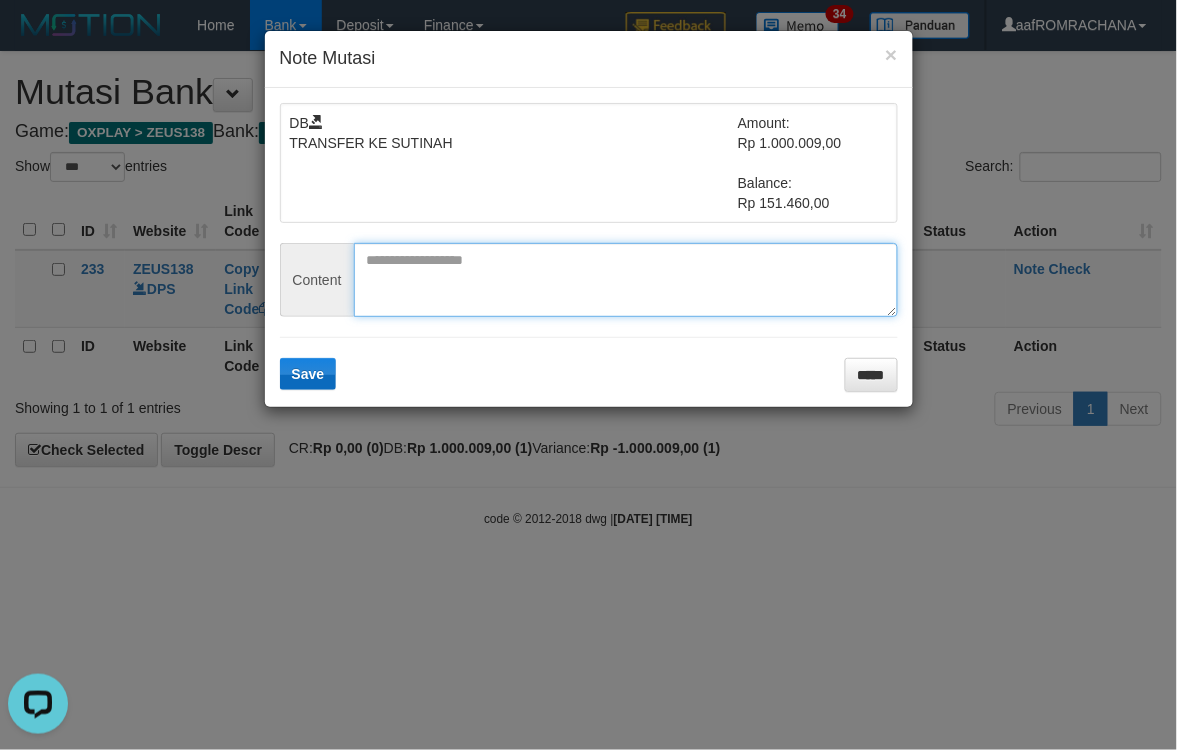 paste on "**********" 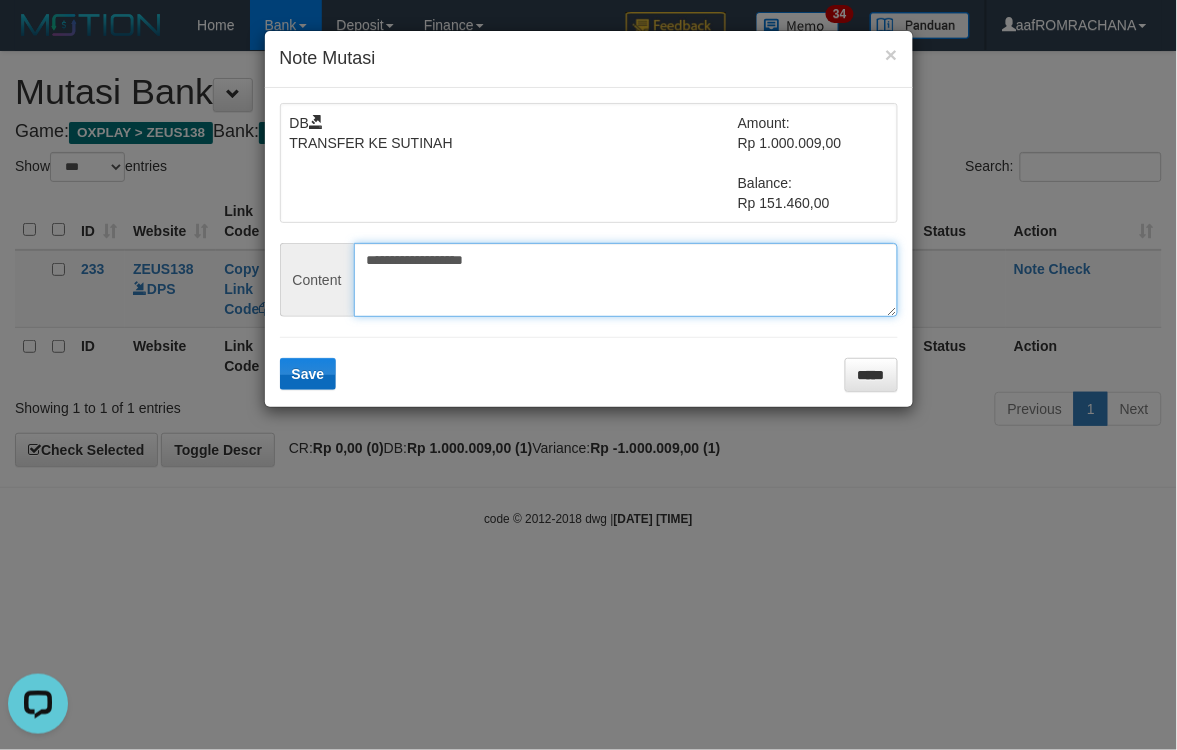 type on "**********" 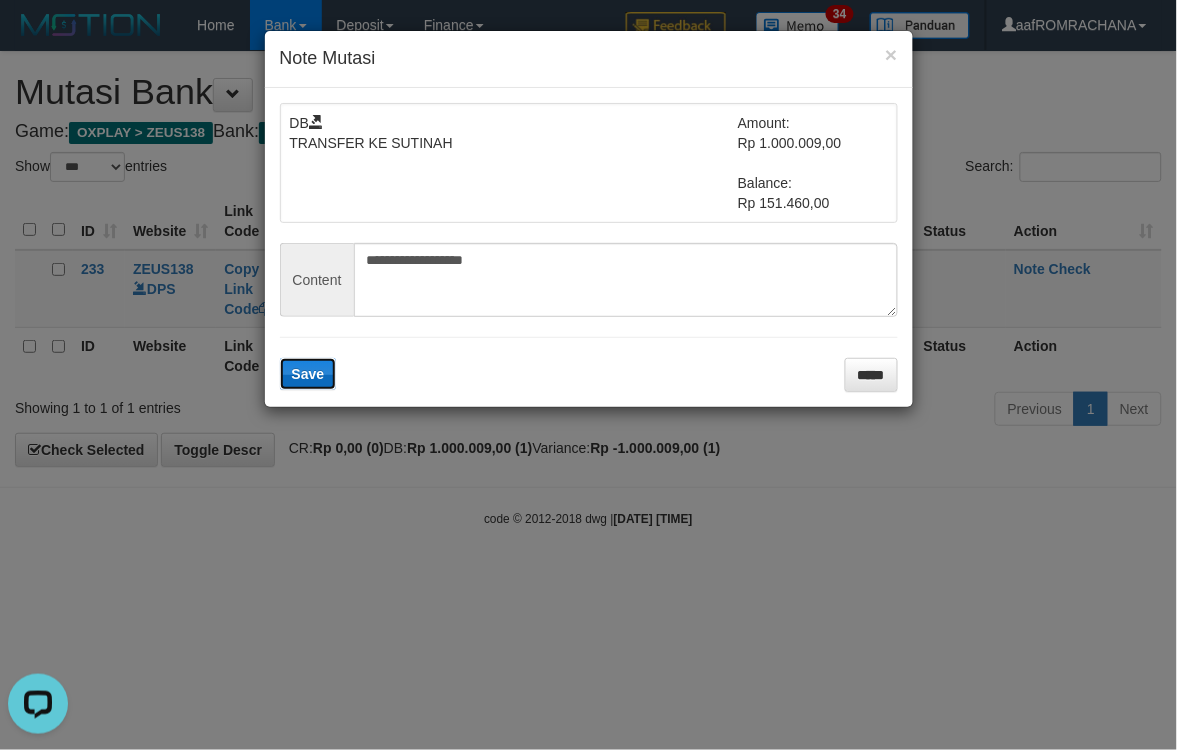 click on "Save" at bounding box center (308, 374) 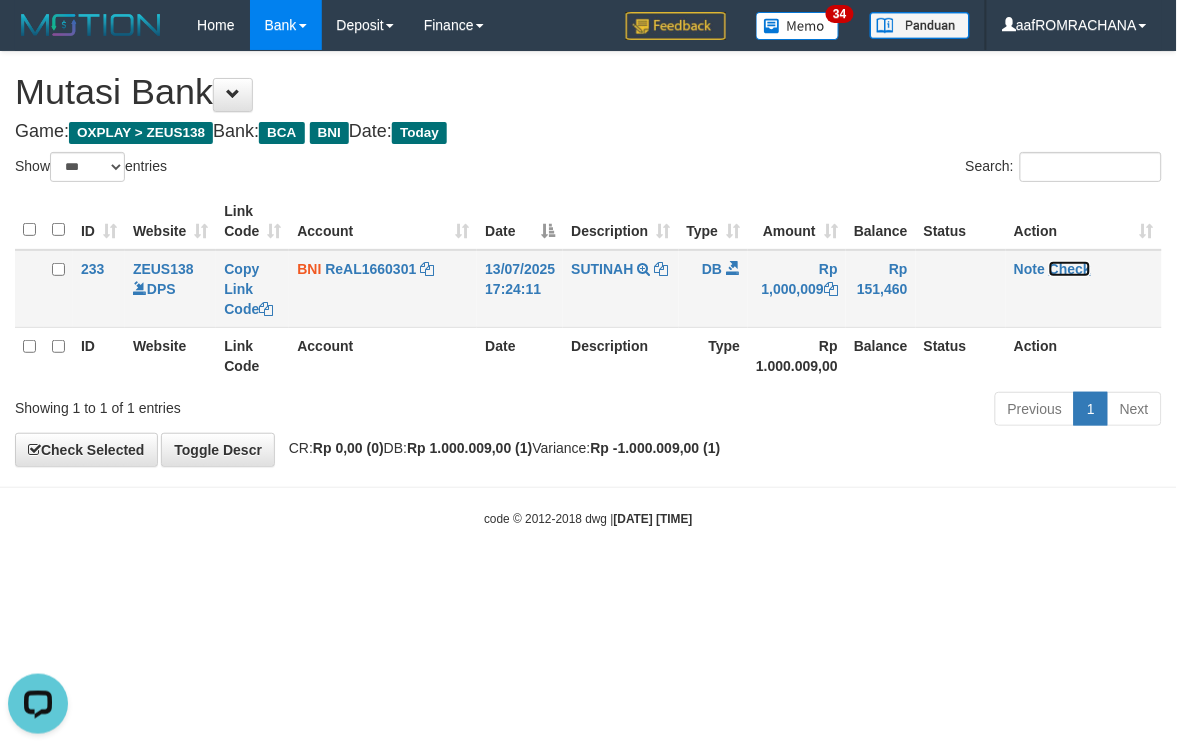 click on "Check" at bounding box center (1070, 269) 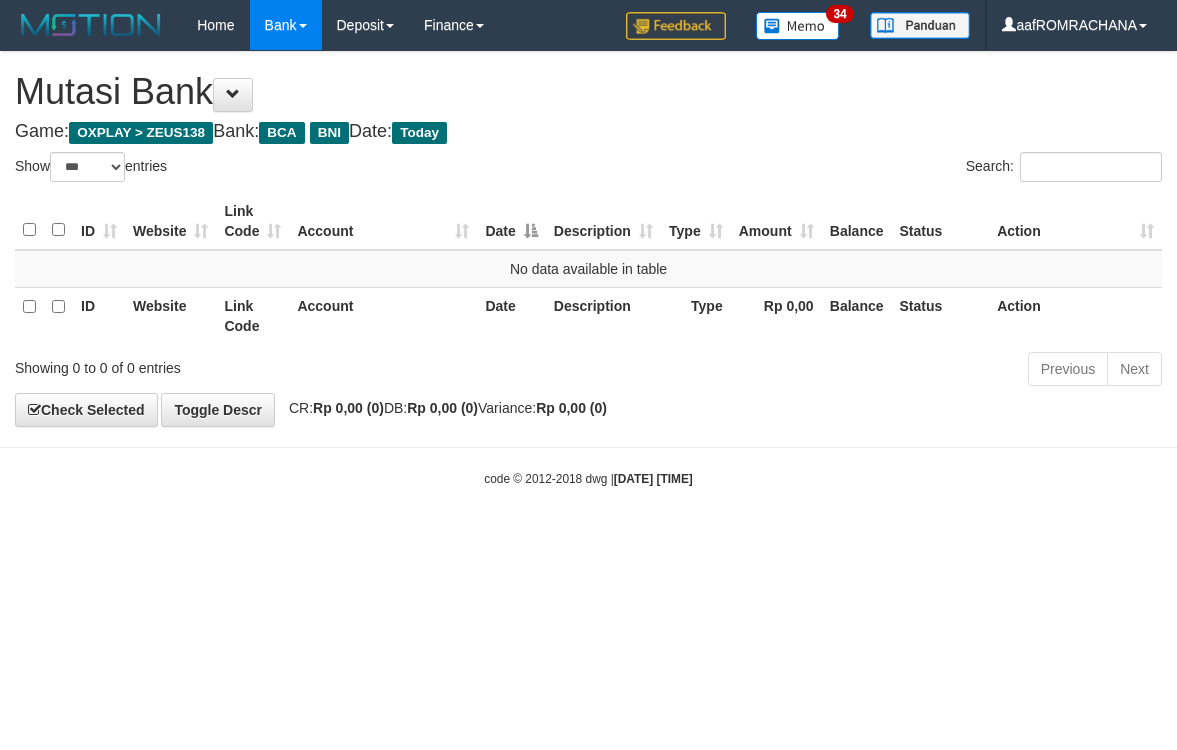select on "***" 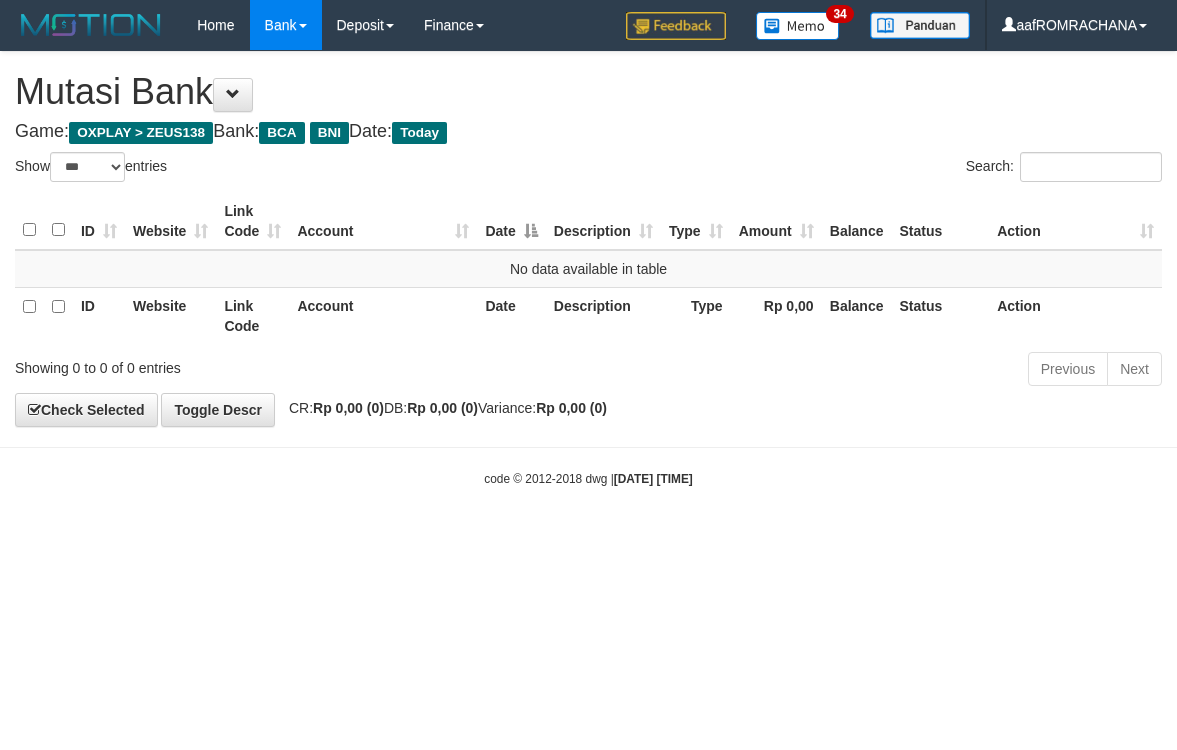 scroll, scrollTop: 0, scrollLeft: 0, axis: both 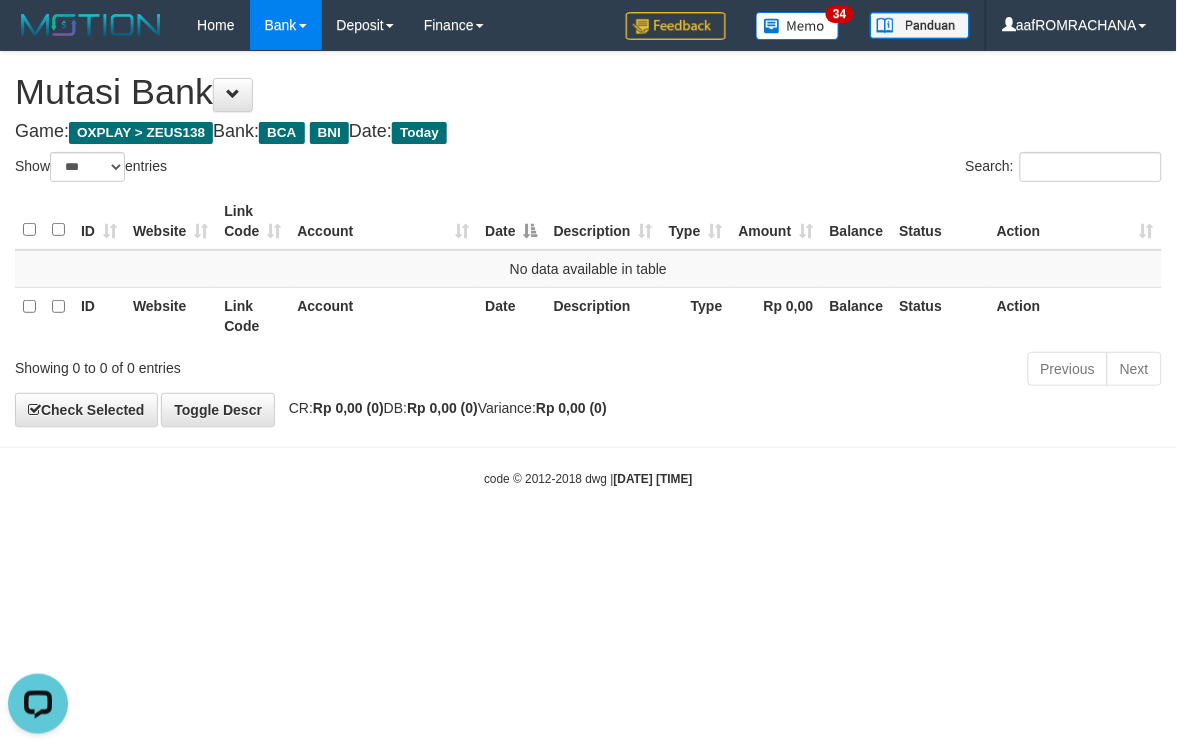 click on "Toggle navigation
Home
Bank
Account List
Load
By Website
Group
[OXPLAY]													ZEUS138
By Load Group (DPS)
Sync" at bounding box center [588, 269] 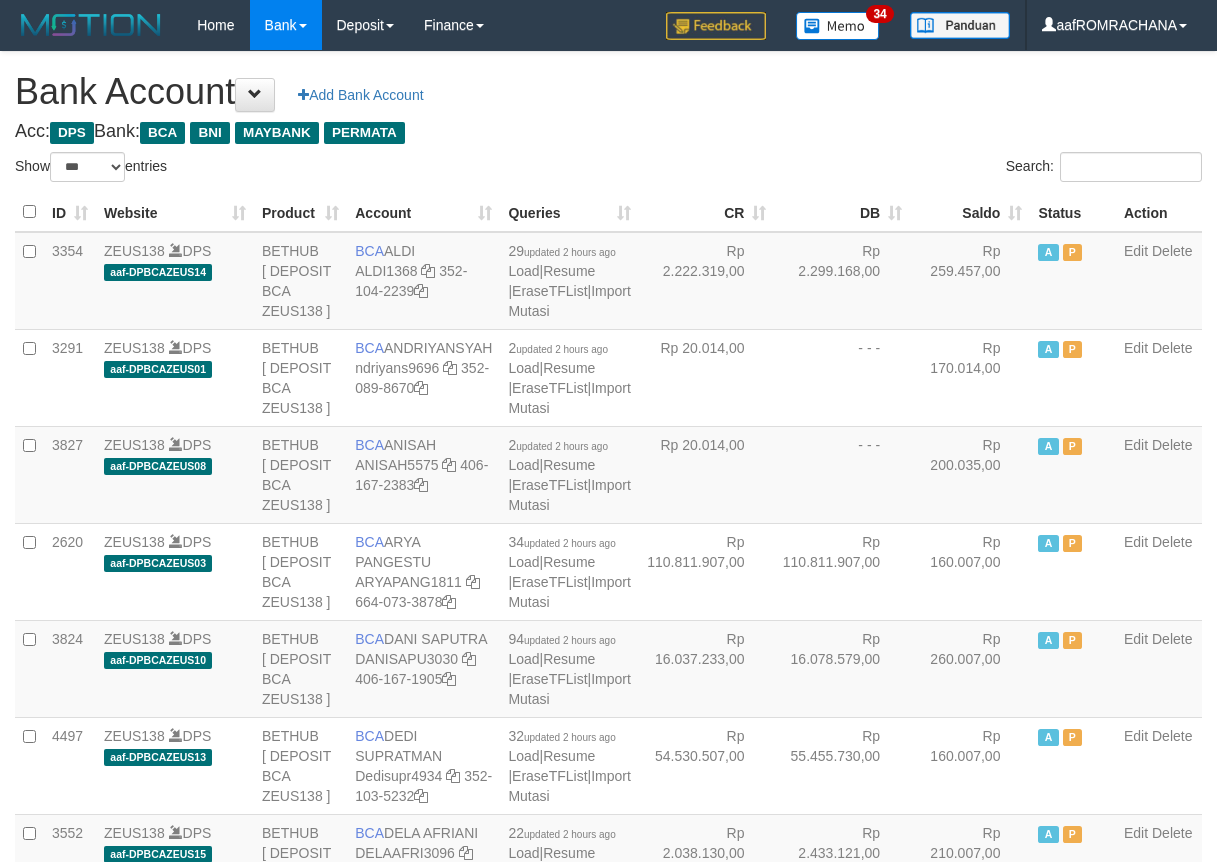 select on "***" 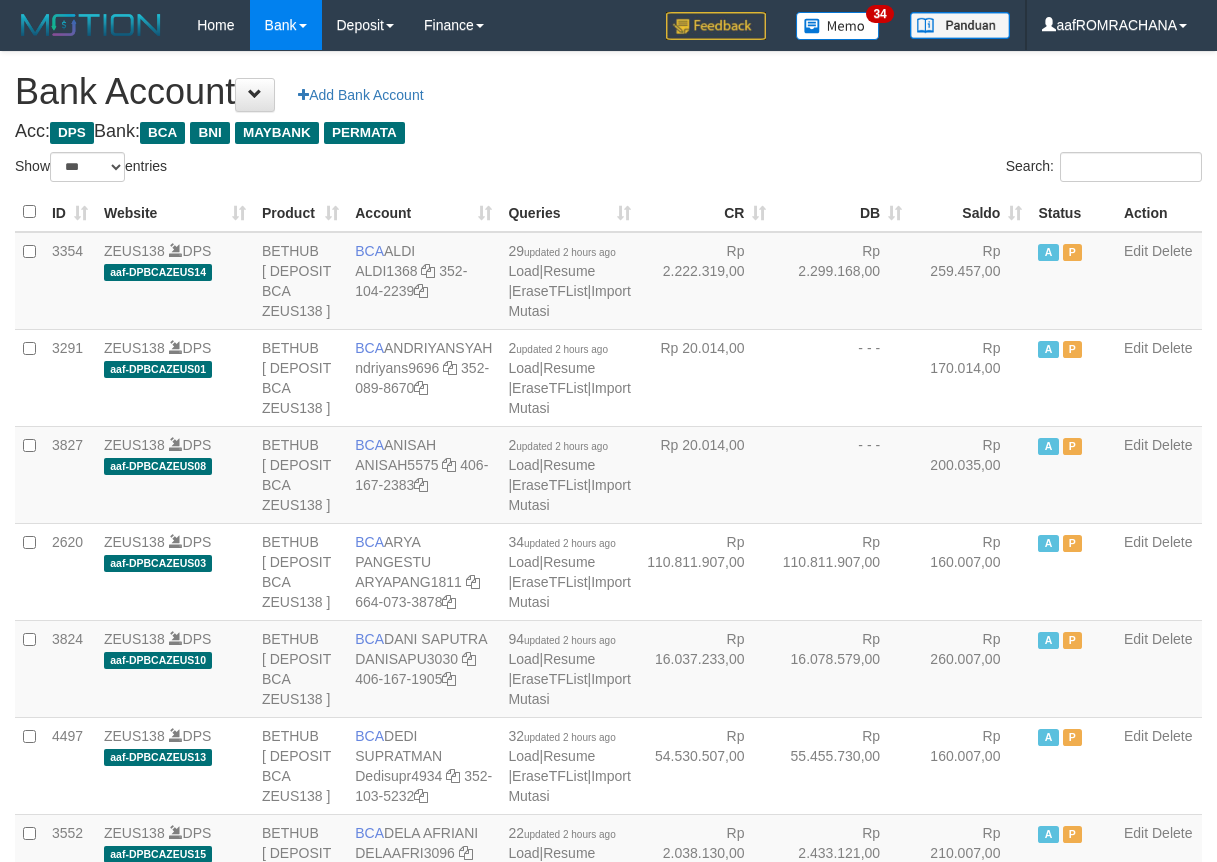 scroll, scrollTop: 0, scrollLeft: 0, axis: both 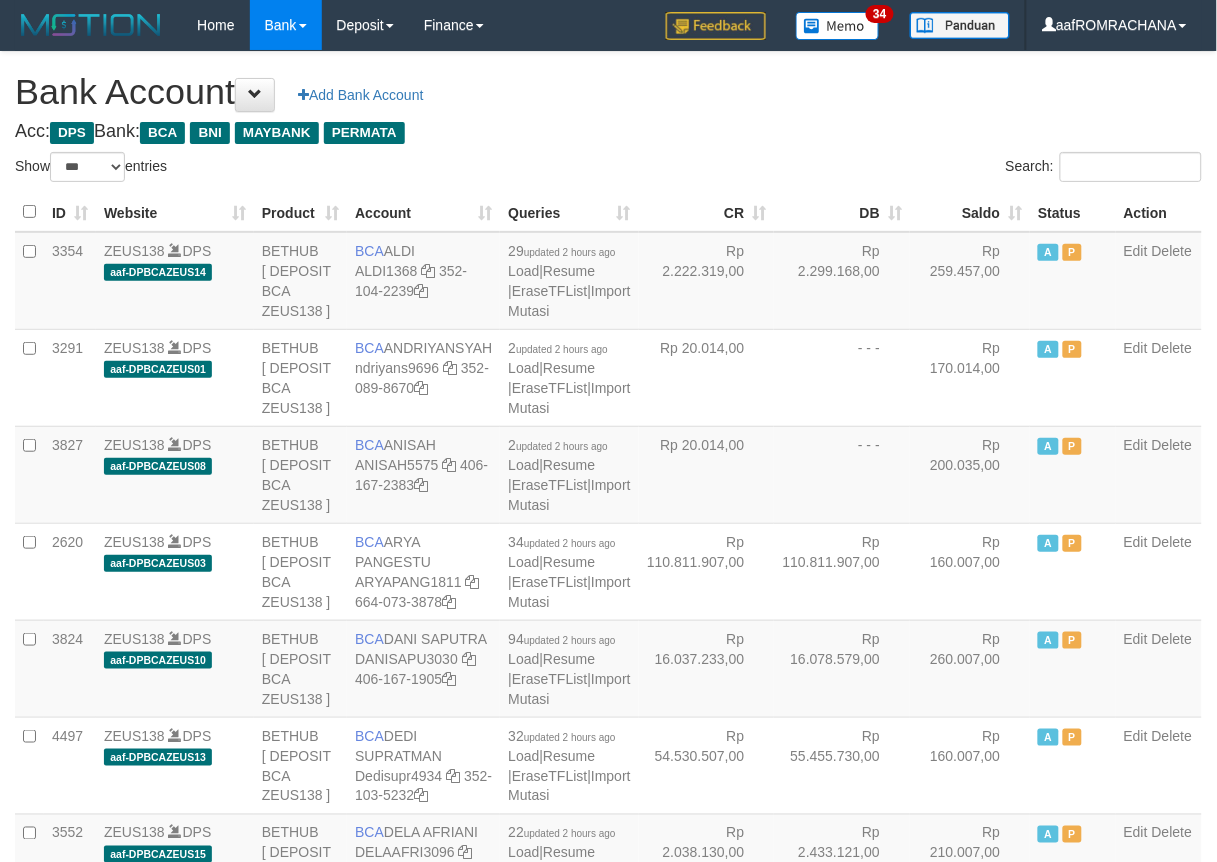 click on "Saldo" at bounding box center [970, 212] 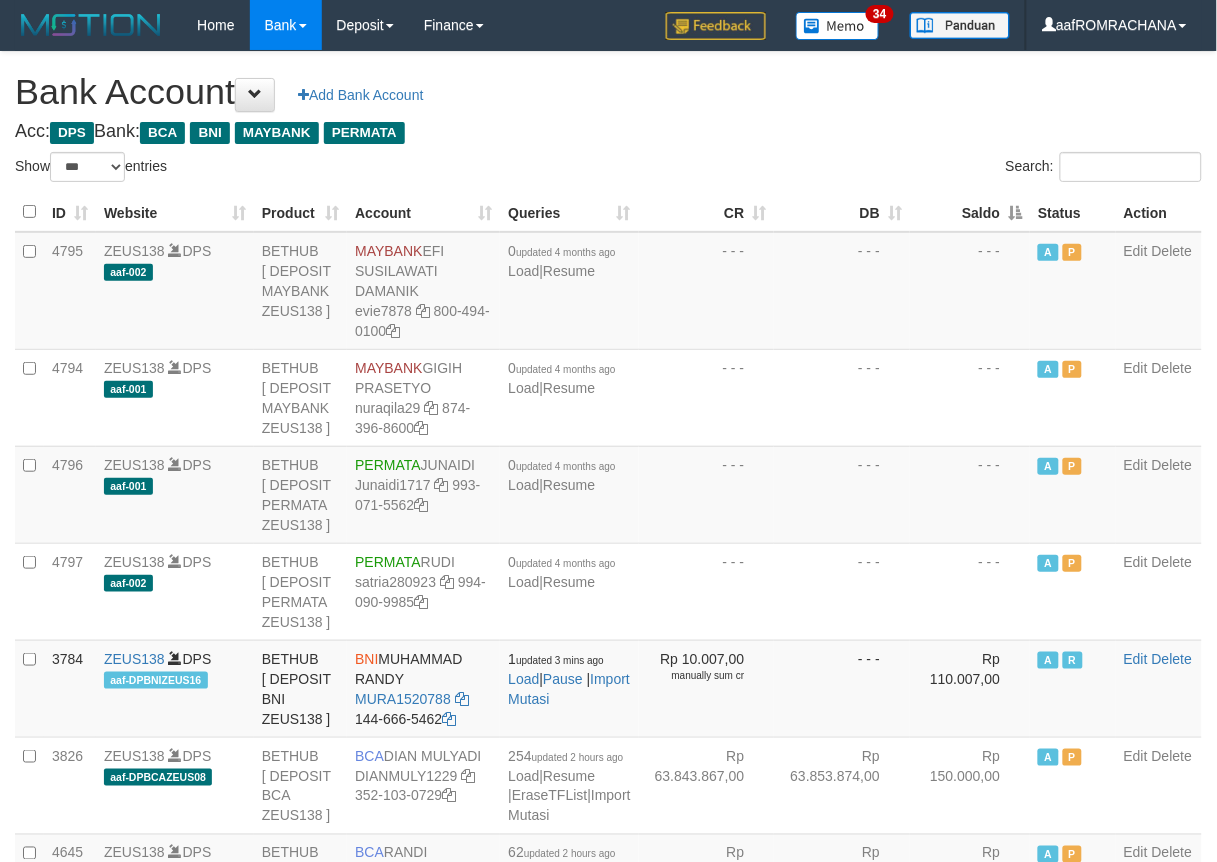 click on "Saldo" at bounding box center (970, 212) 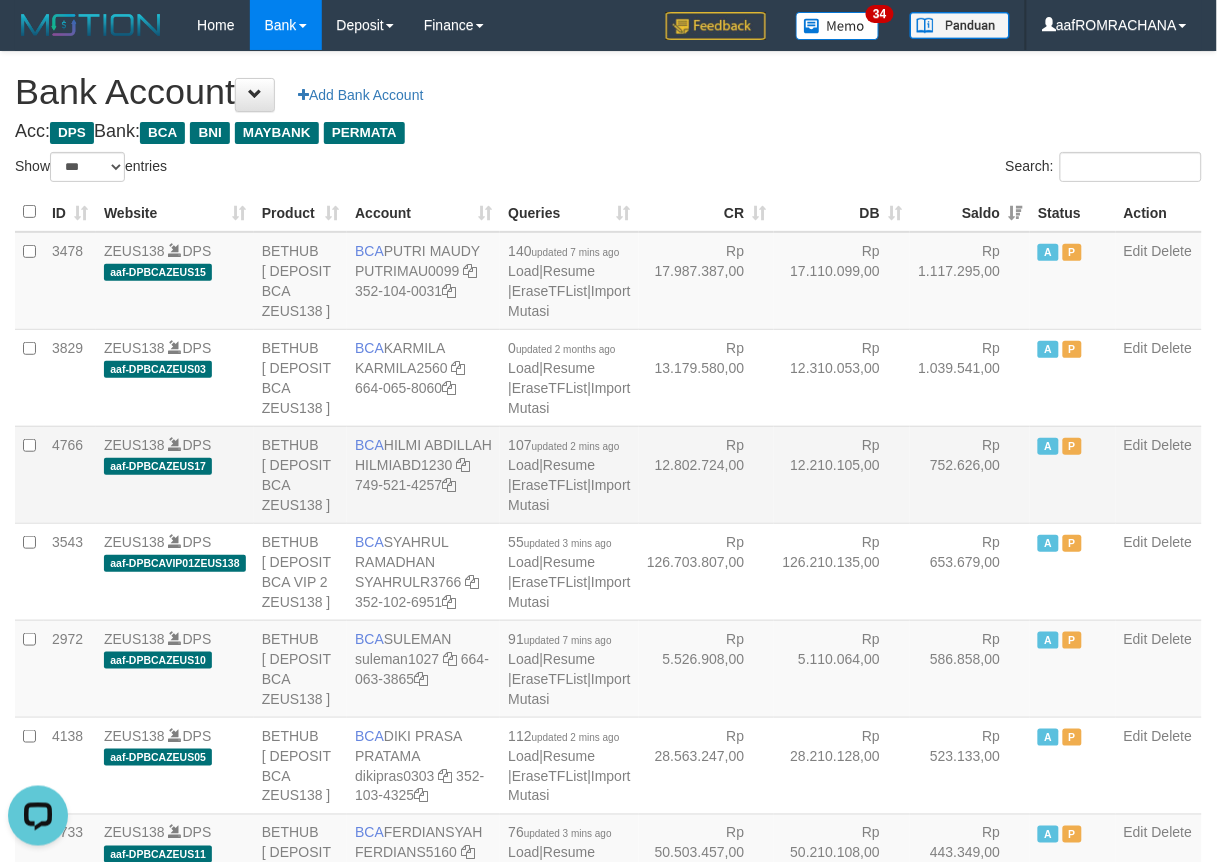 scroll, scrollTop: 0, scrollLeft: 0, axis: both 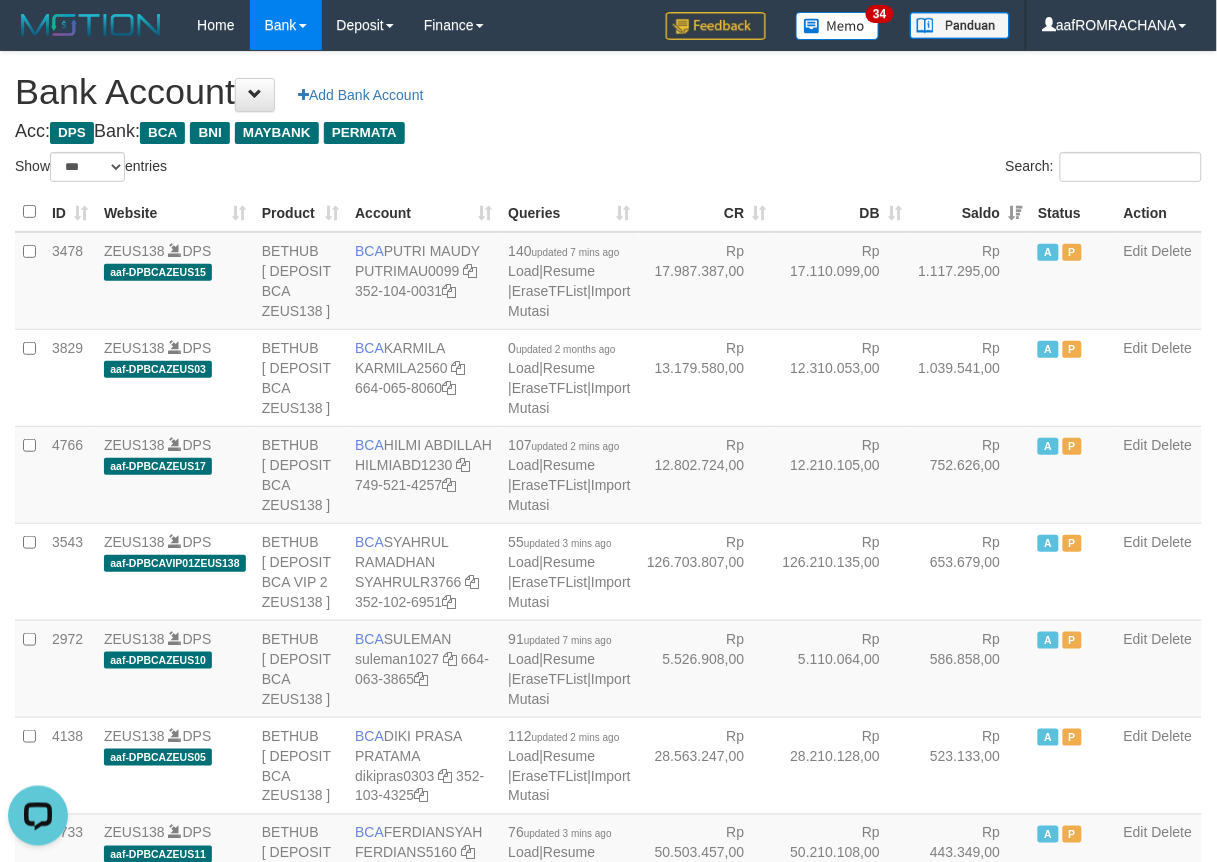 click on "Acc: 										 DPS
Bank:   BCA   BNI   MAYBANK   PERMATA" at bounding box center (608, 132) 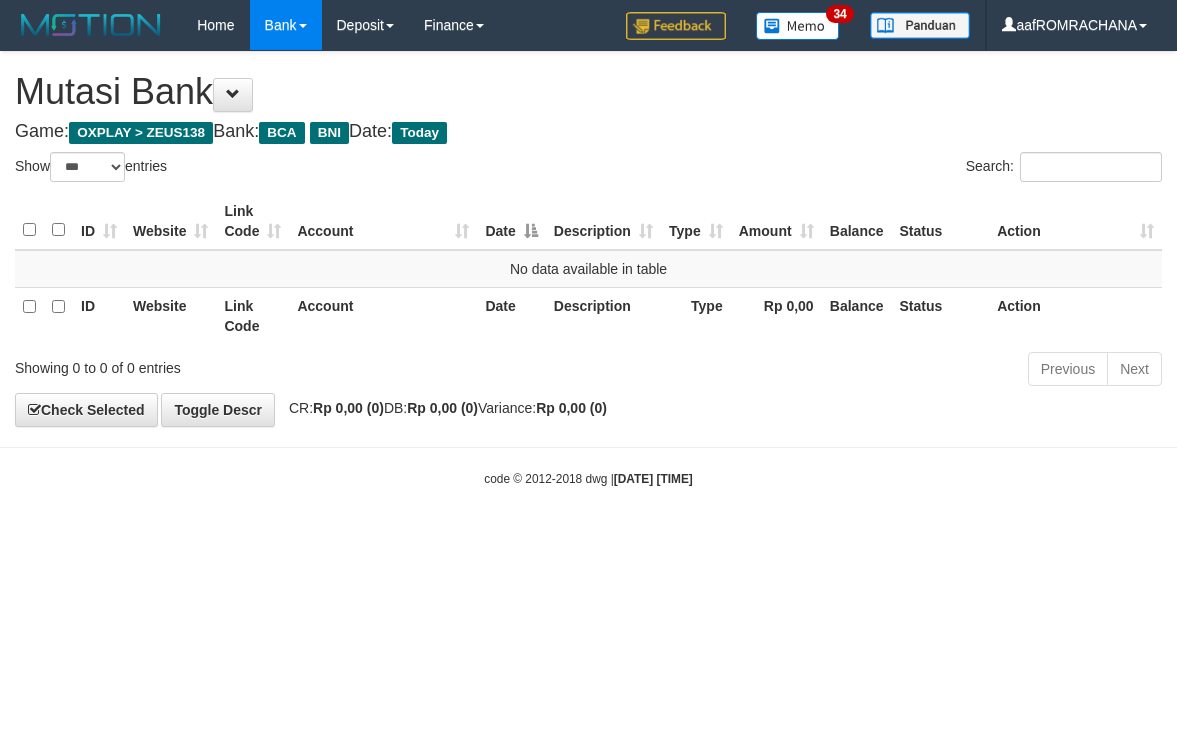 select on "***" 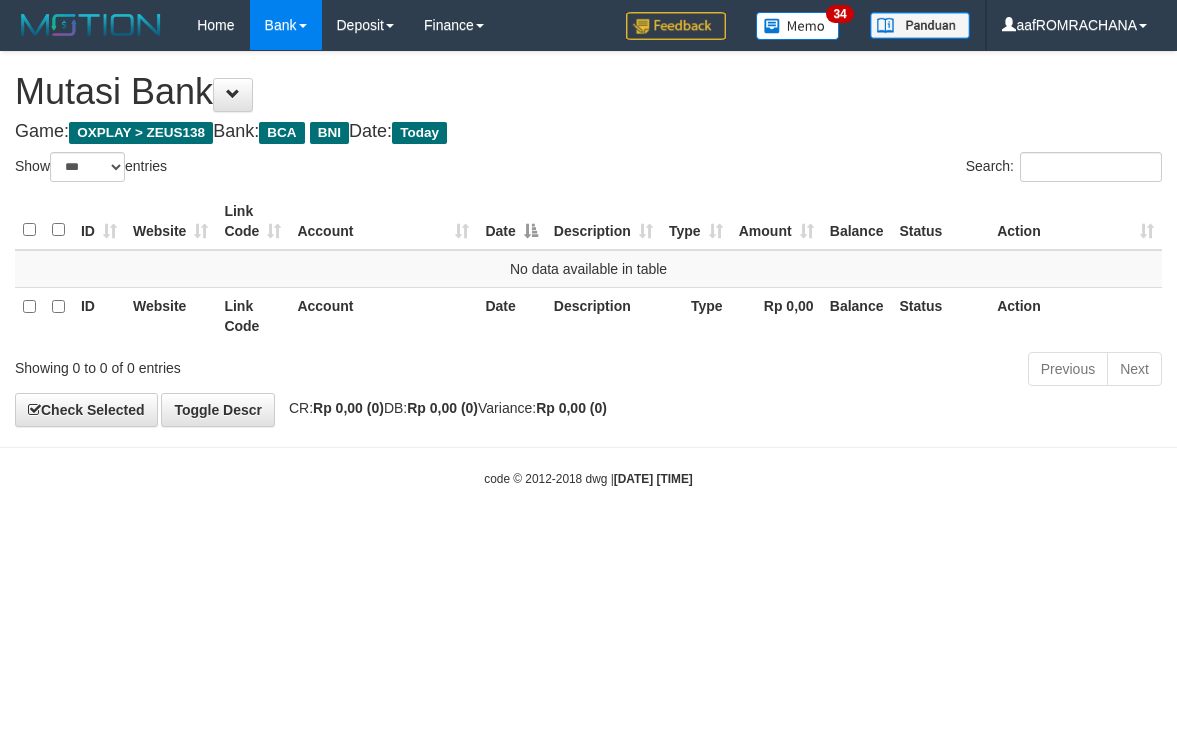 scroll, scrollTop: 0, scrollLeft: 0, axis: both 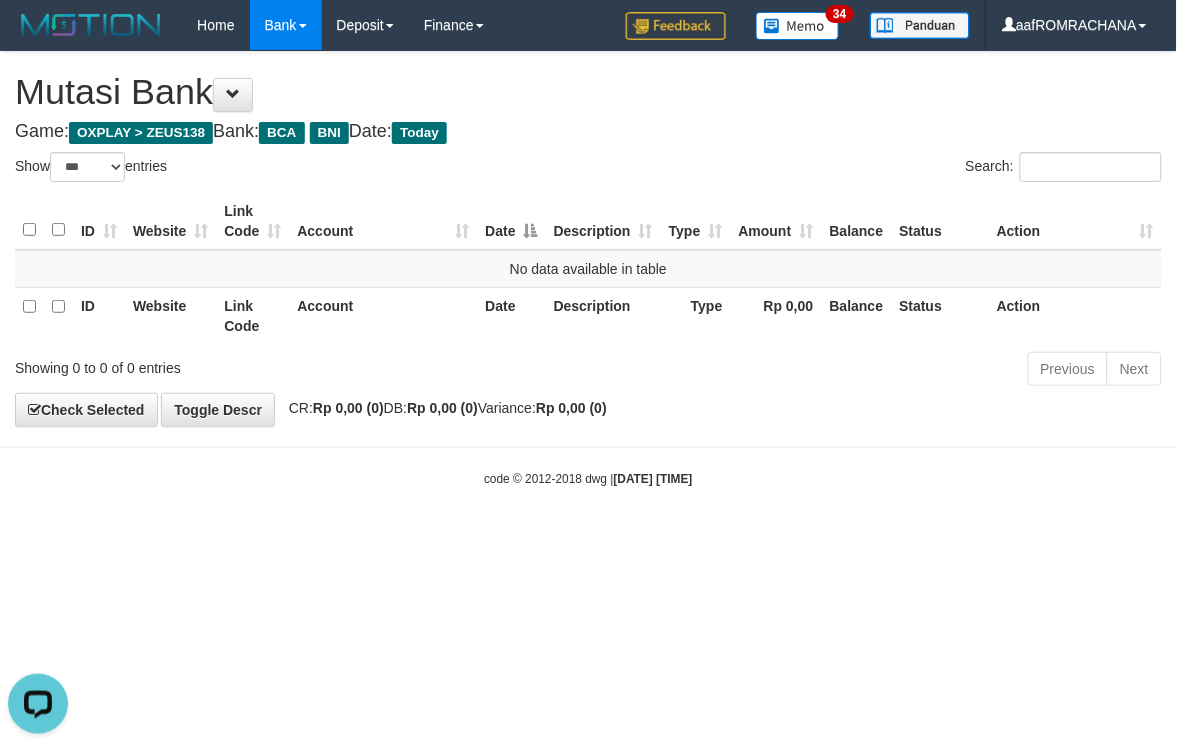 click on "Toggle navigation
Home
Bank
Account List
Load
By Website
Group
[OXPLAY]													ZEUS138
By Load Group (DPS)
Sync" at bounding box center (588, 269) 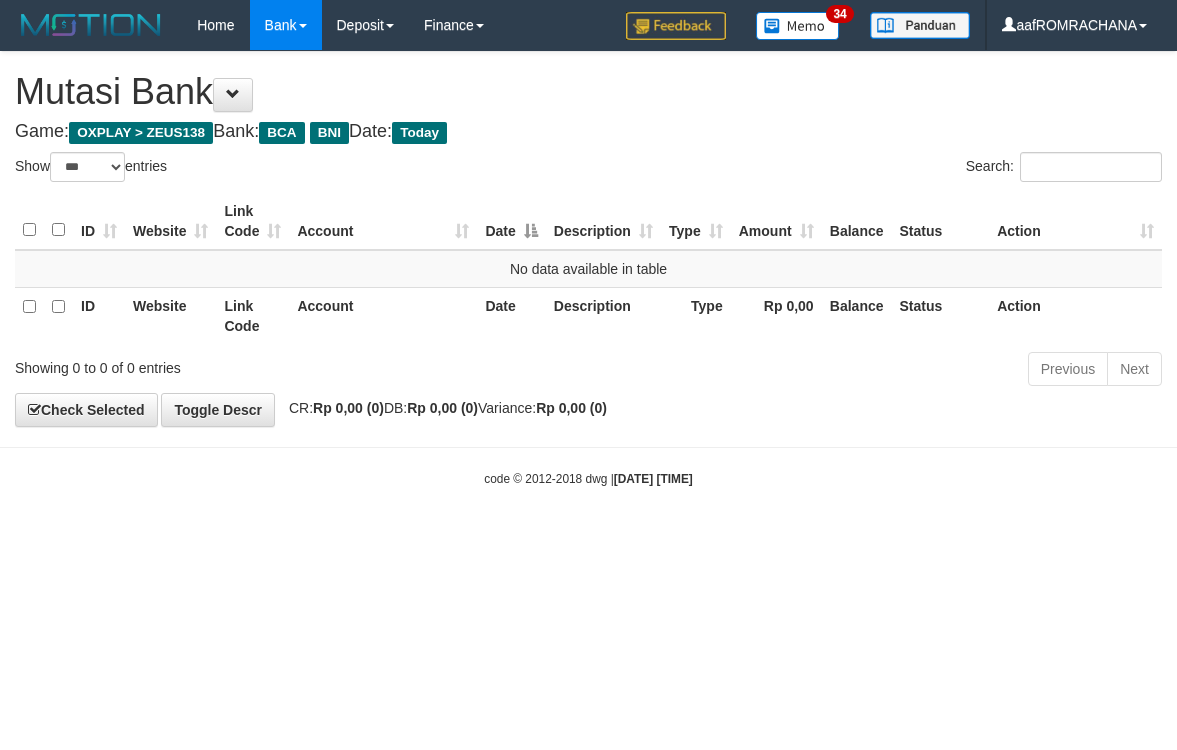 select on "***" 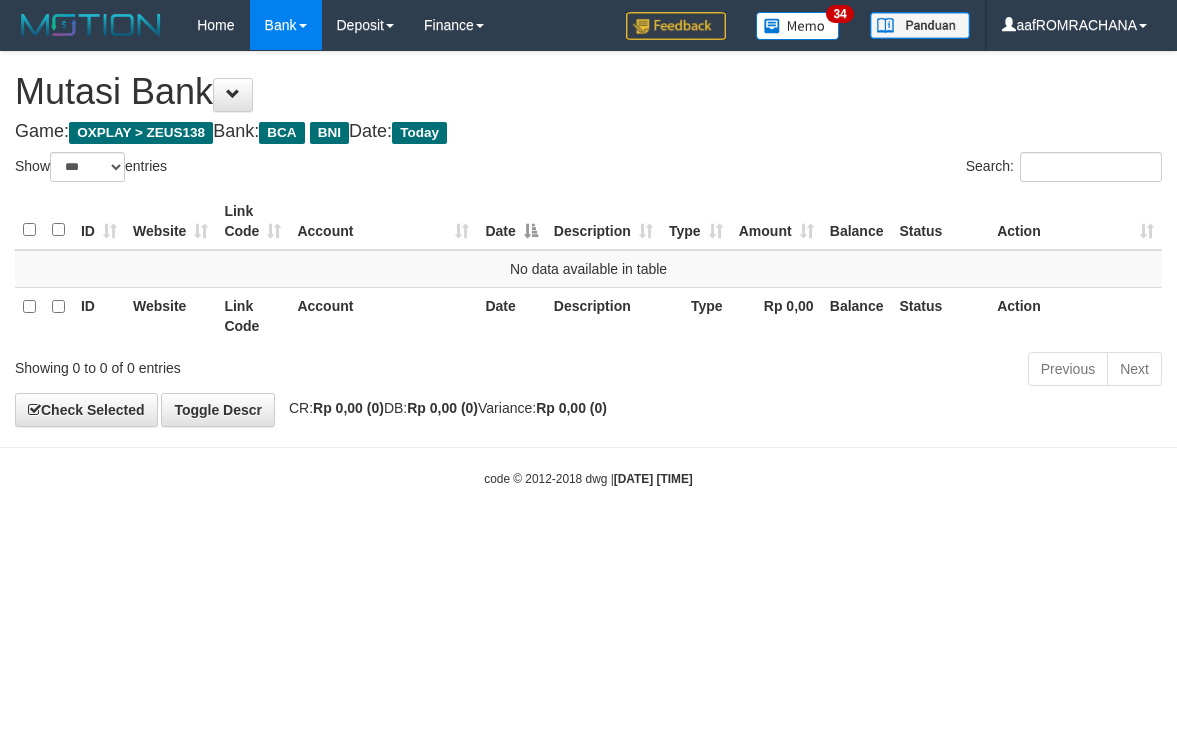 scroll, scrollTop: 0, scrollLeft: 0, axis: both 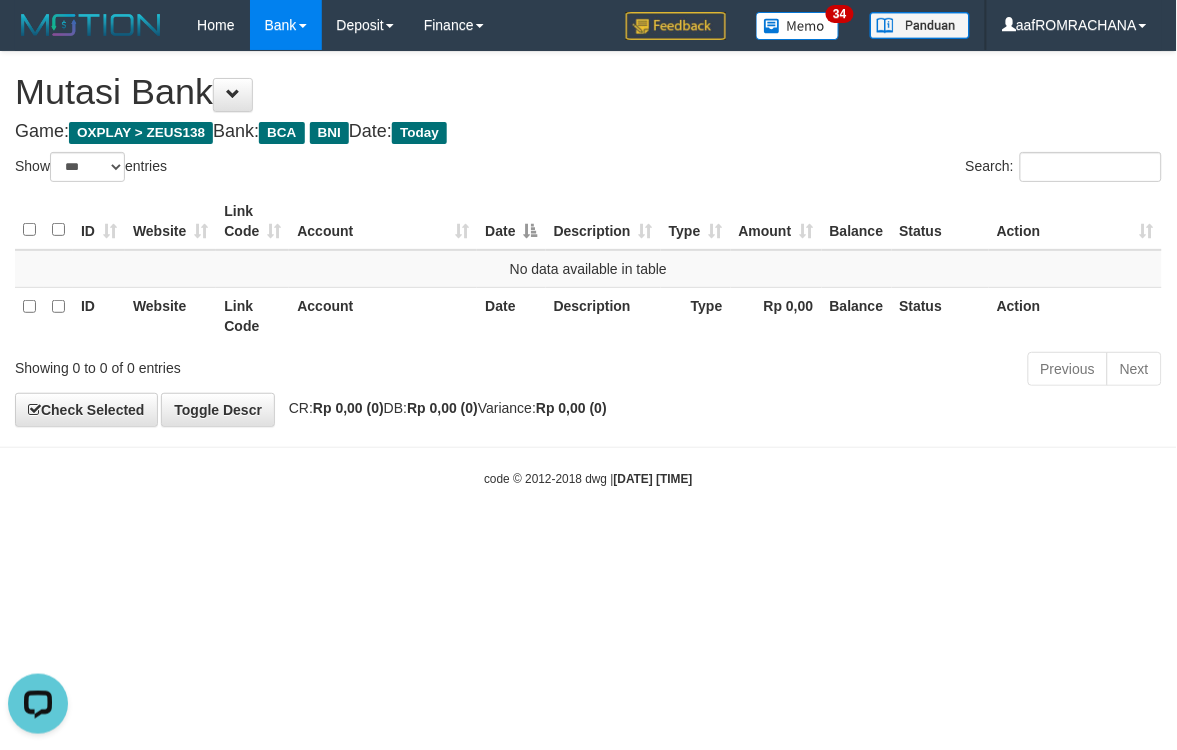 click on "Toggle navigation
Home
Bank
Account List
Load
By Website
Group
[OXPLAY]													ZEUS138
By Load Group (DPS)" at bounding box center (588, 269) 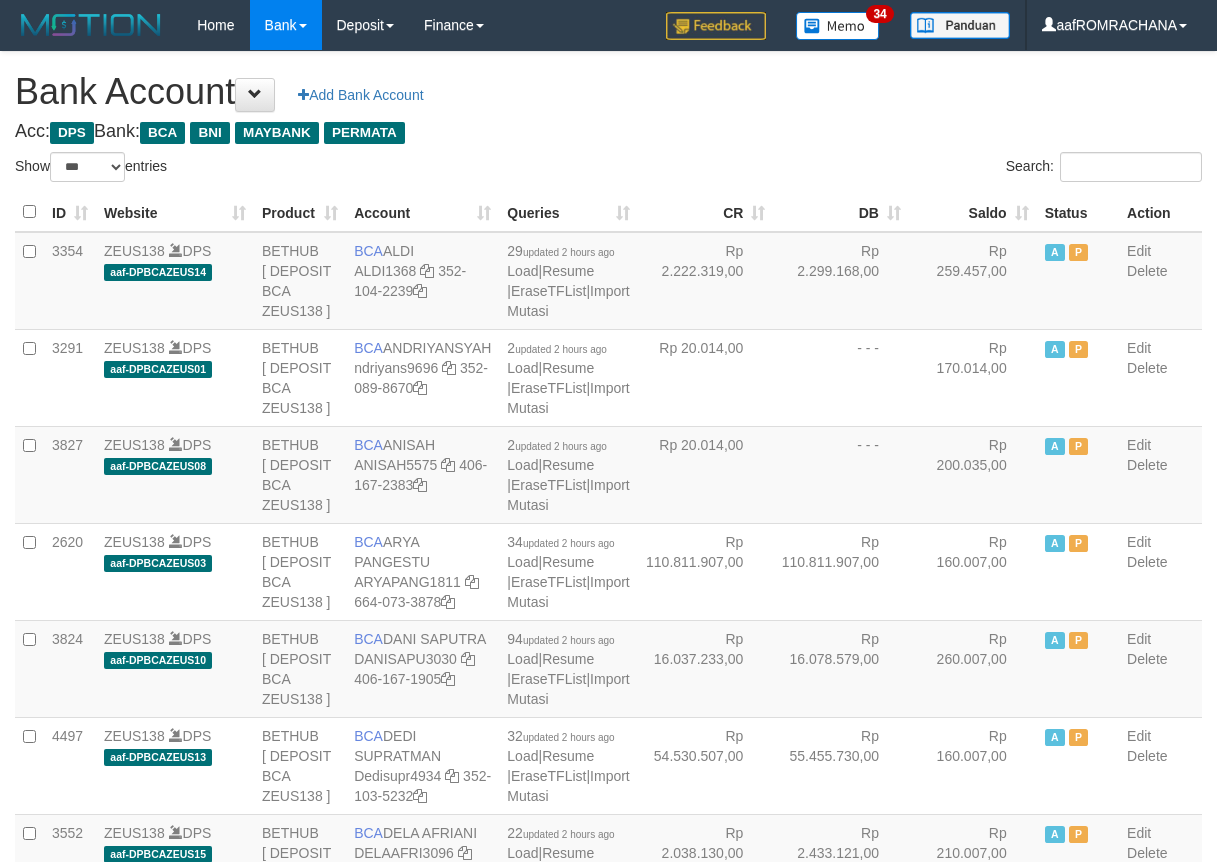 select on "***" 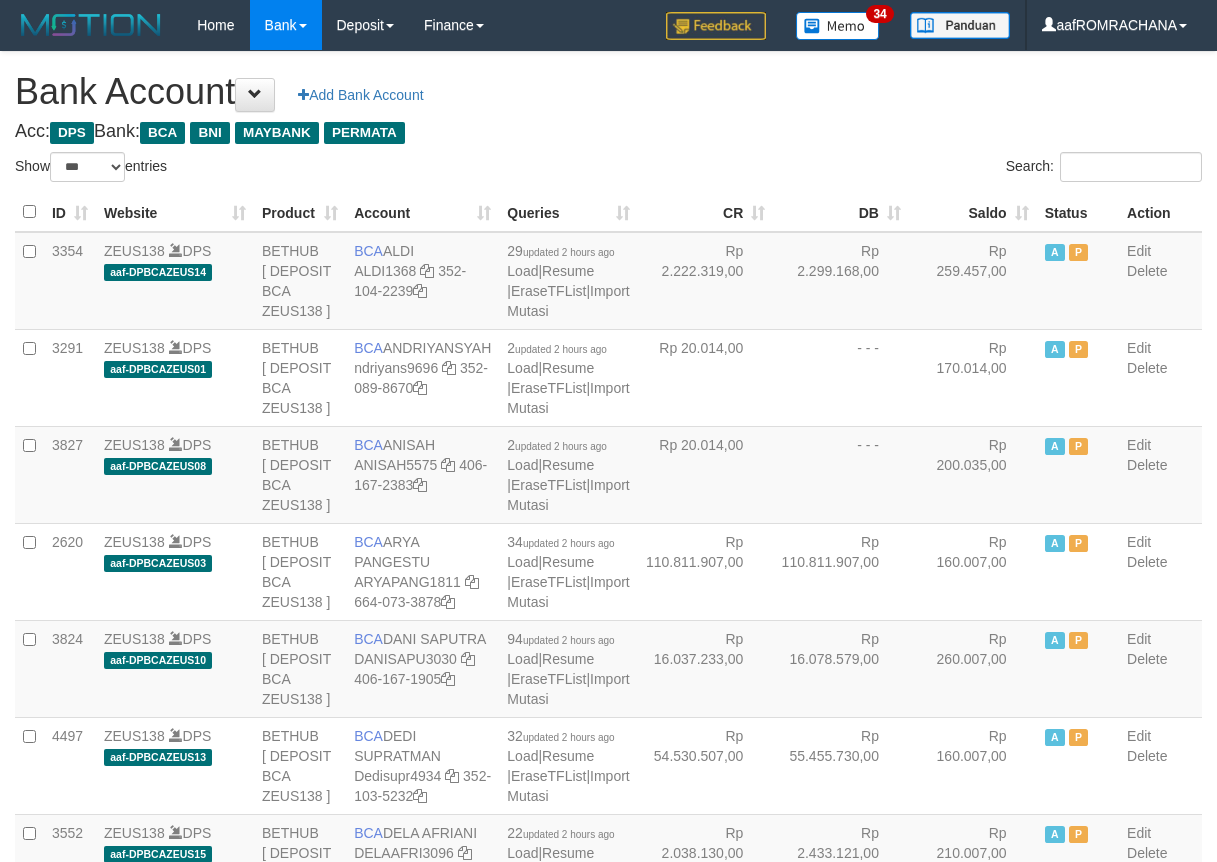 scroll, scrollTop: 0, scrollLeft: 0, axis: both 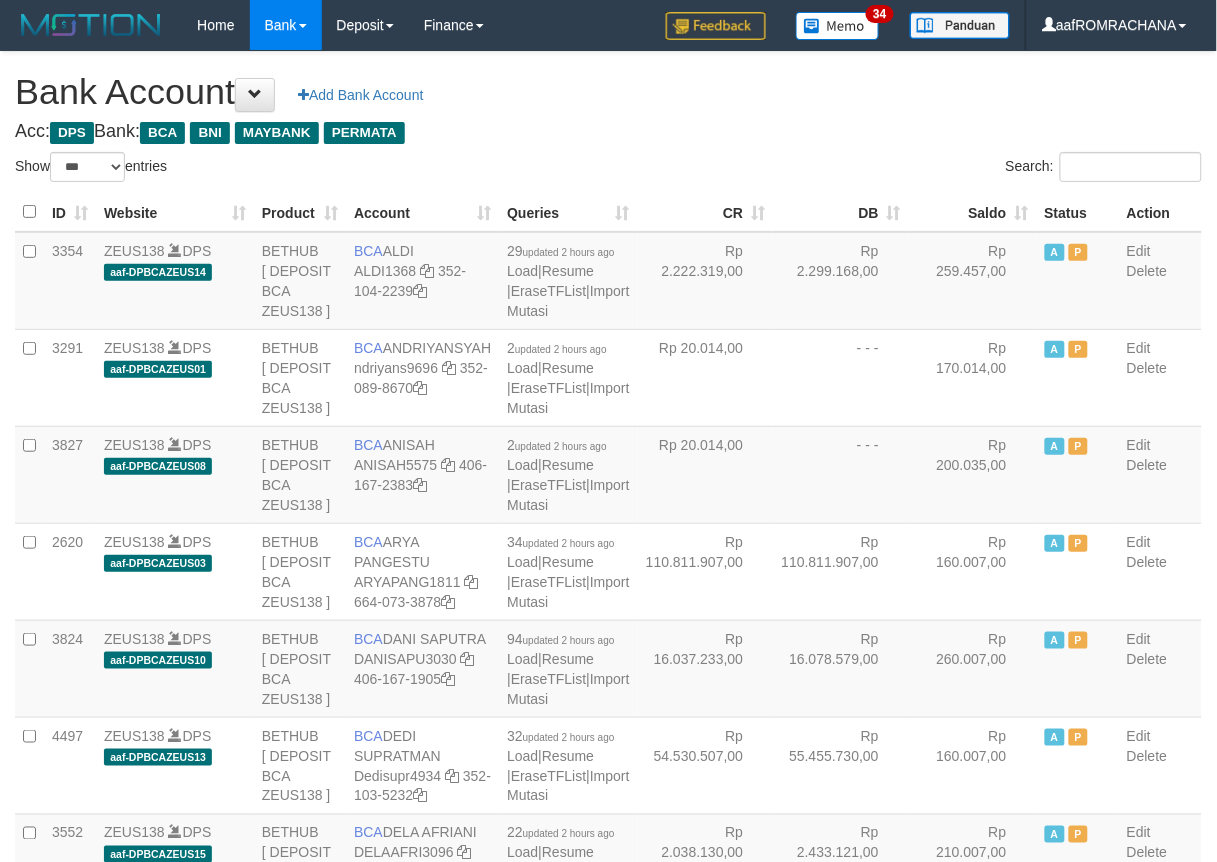 click on "Saldo" at bounding box center [973, 212] 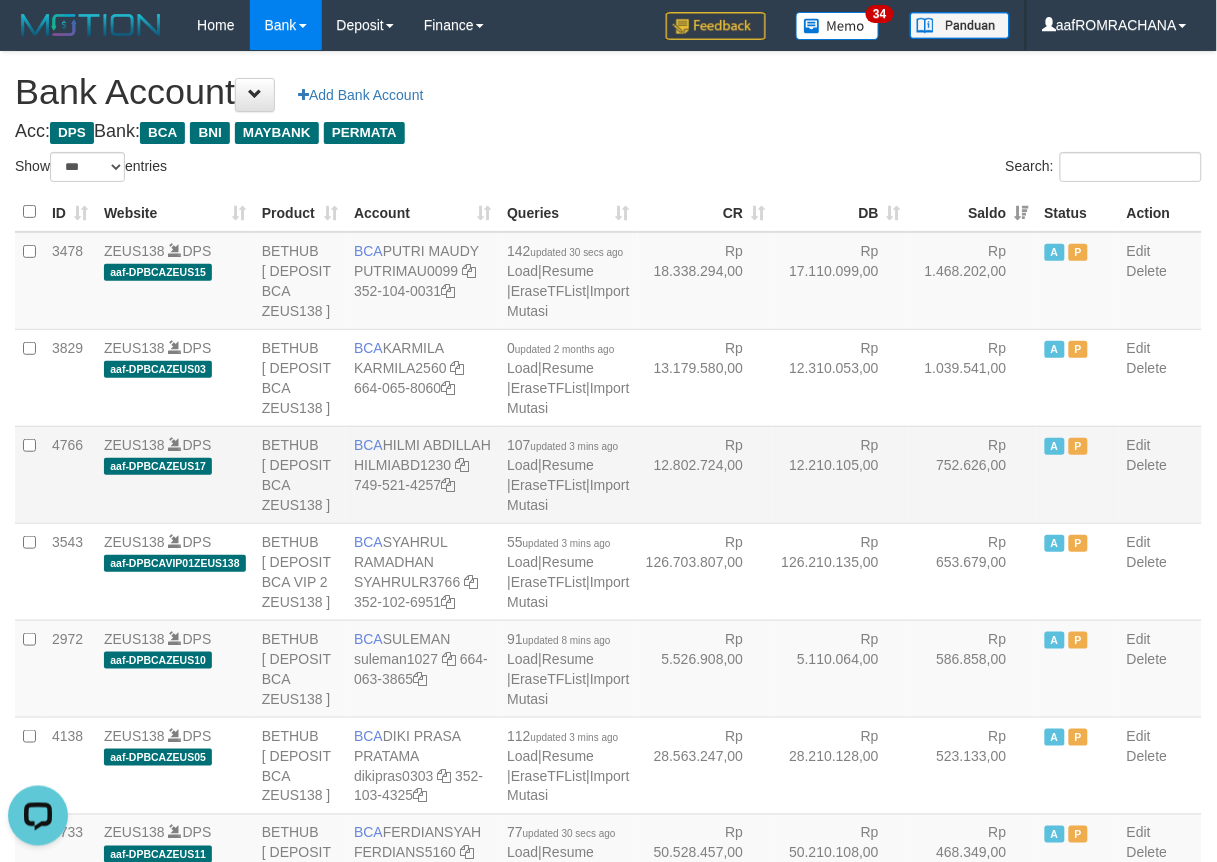 scroll, scrollTop: 0, scrollLeft: 0, axis: both 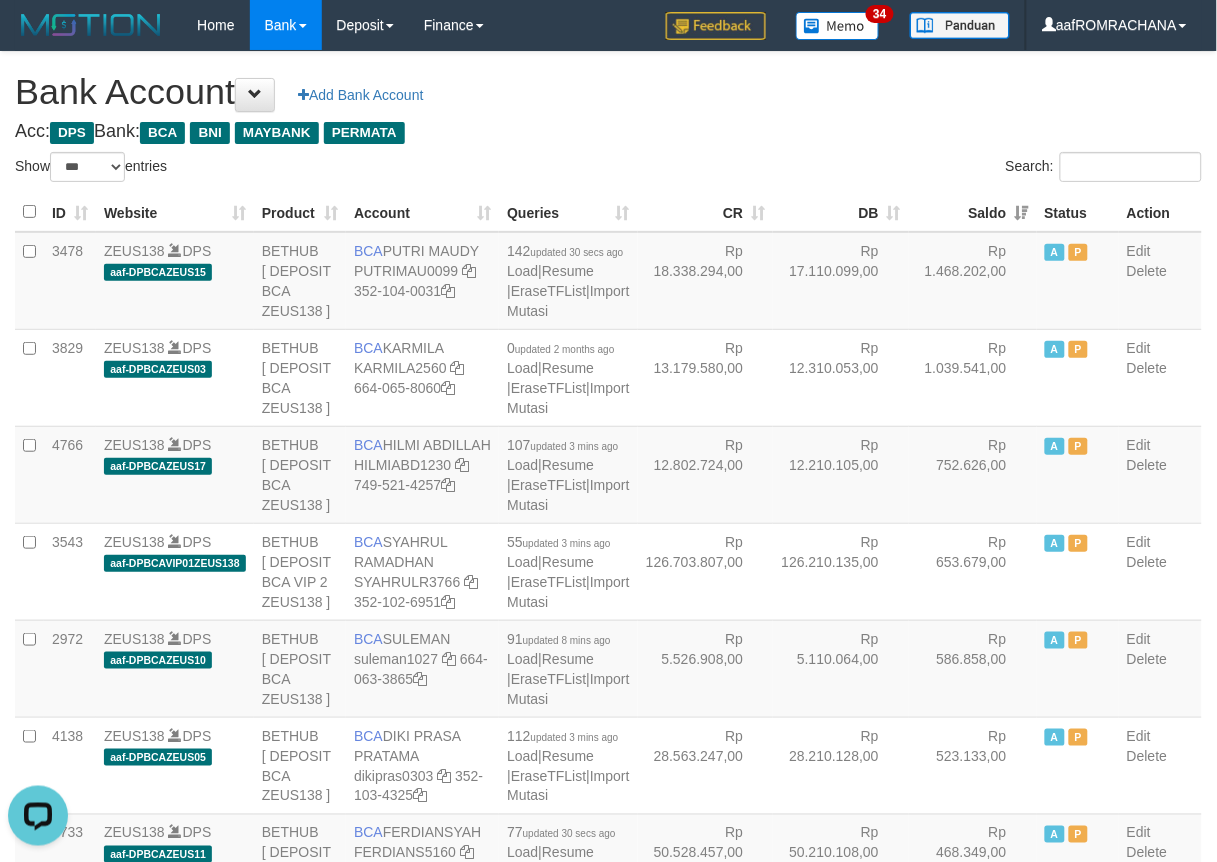 click on "**********" at bounding box center (608, 2047) 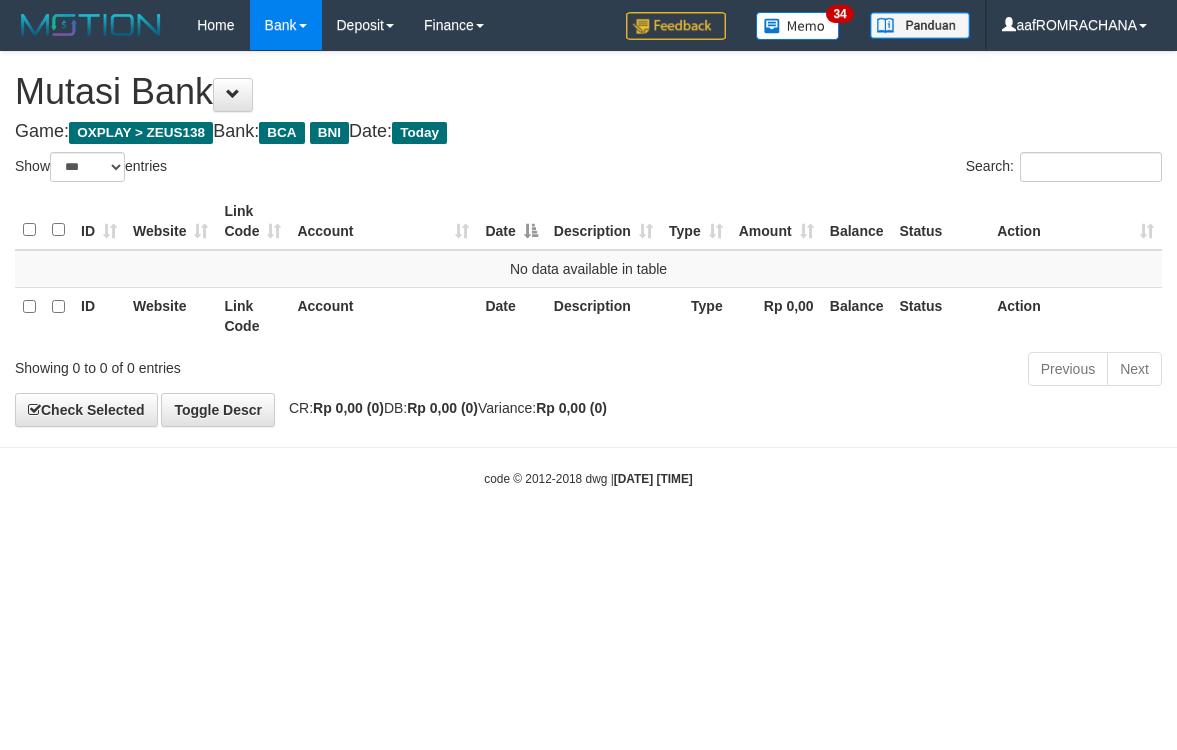 select on "***" 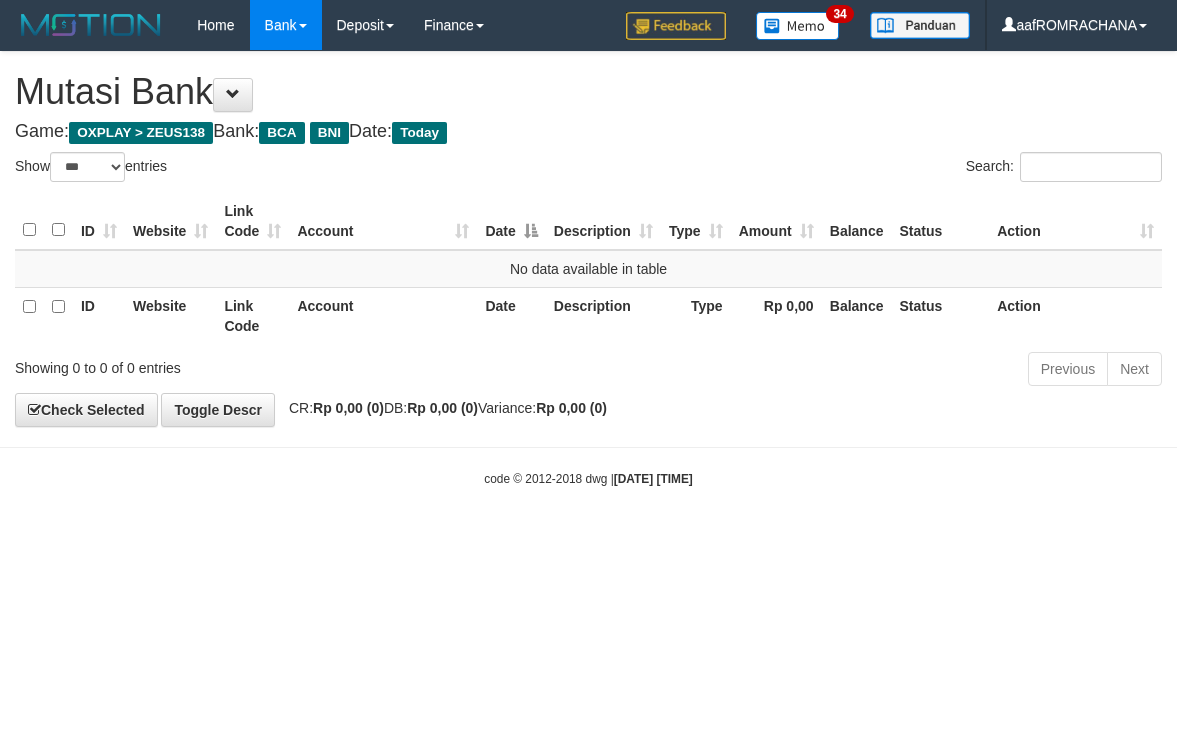 scroll, scrollTop: 0, scrollLeft: 0, axis: both 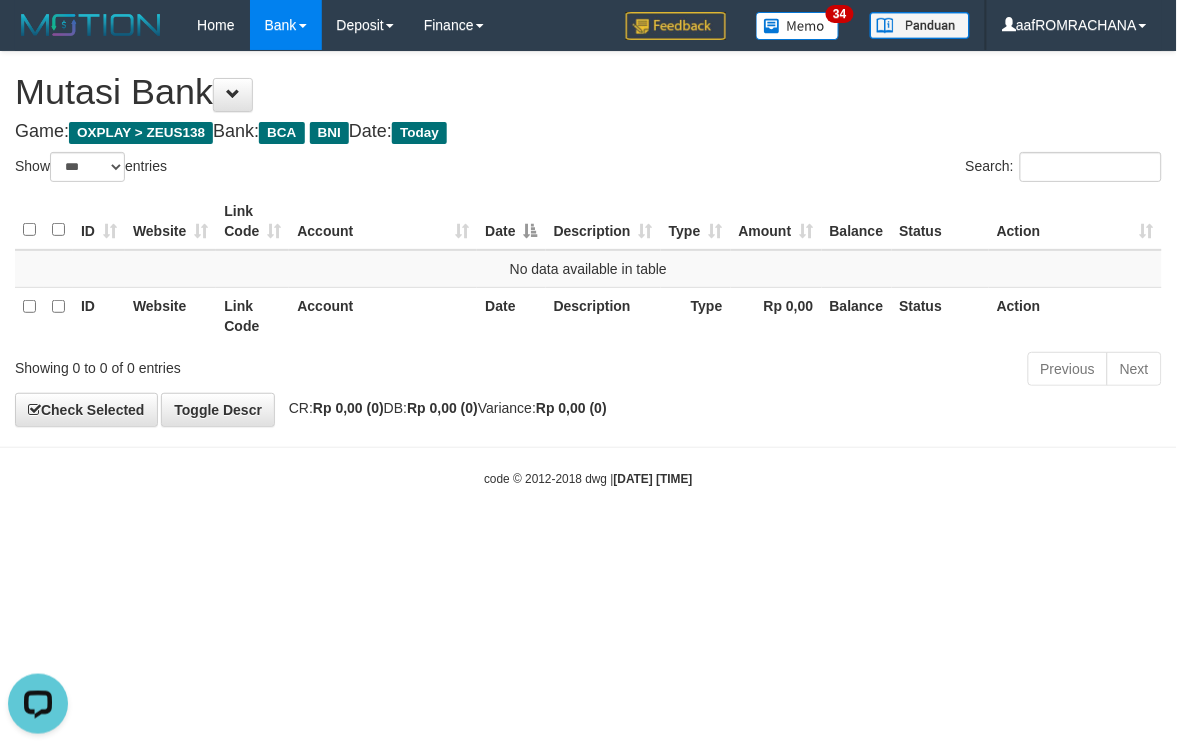 click on "Toggle navigation
Home
Bank
Account List
Load
By Website
Group
[OXPLAY]													ZEUS138
By Load Group (DPS)
Sync" at bounding box center [588, 269] 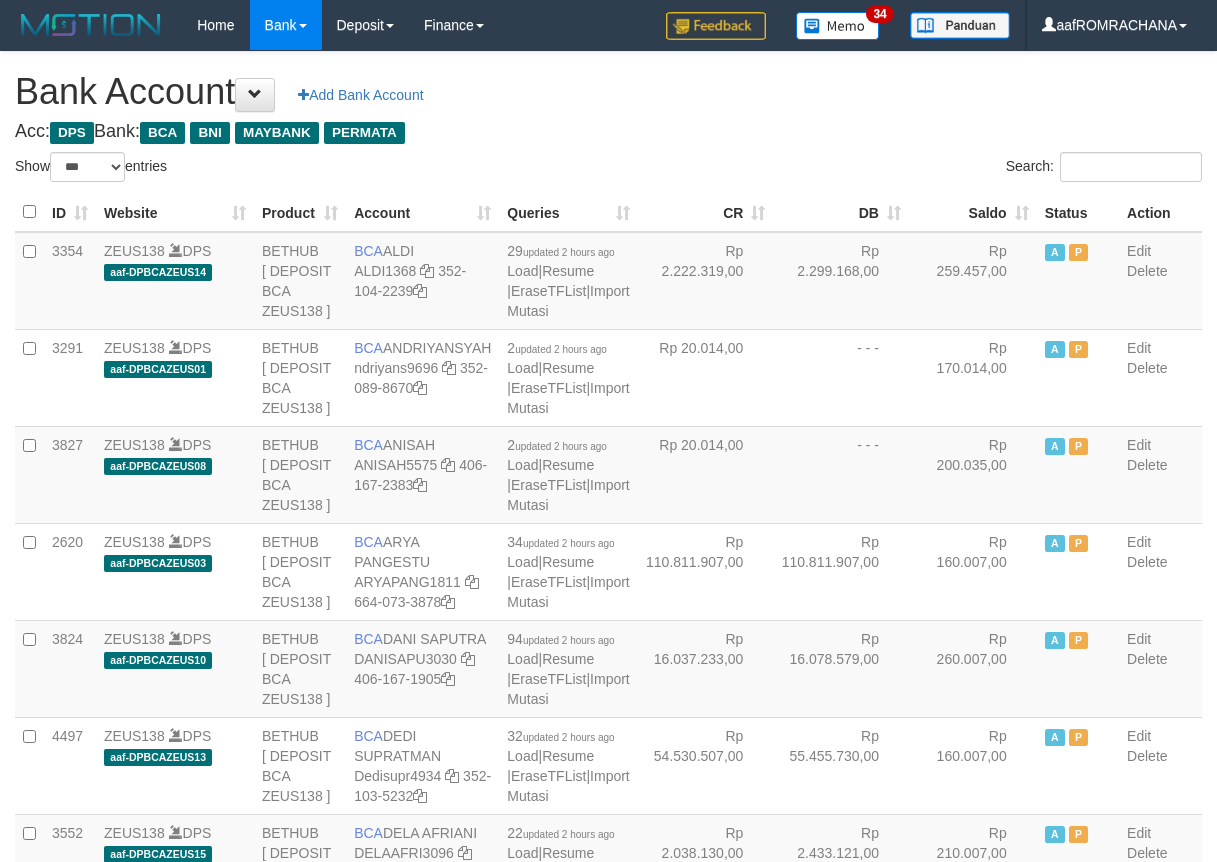 select on "***" 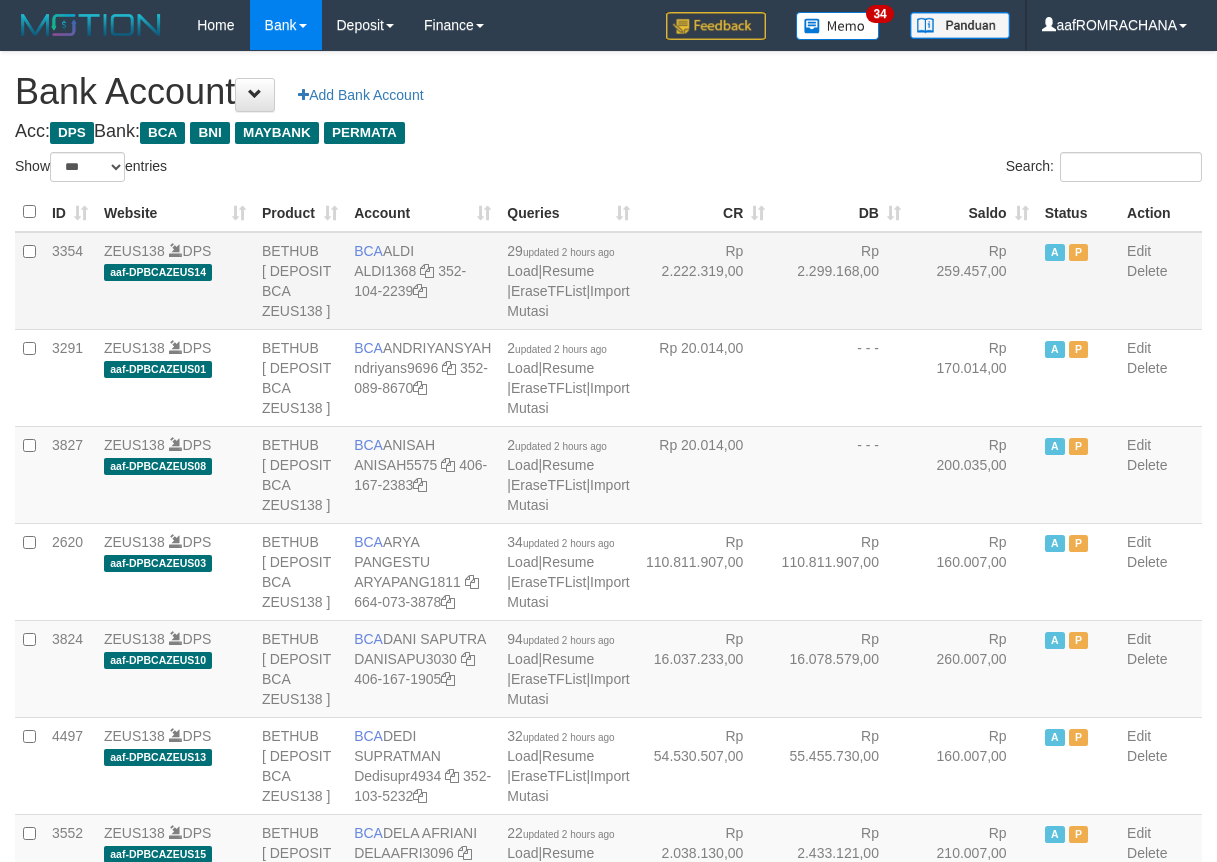 scroll, scrollTop: 0, scrollLeft: 0, axis: both 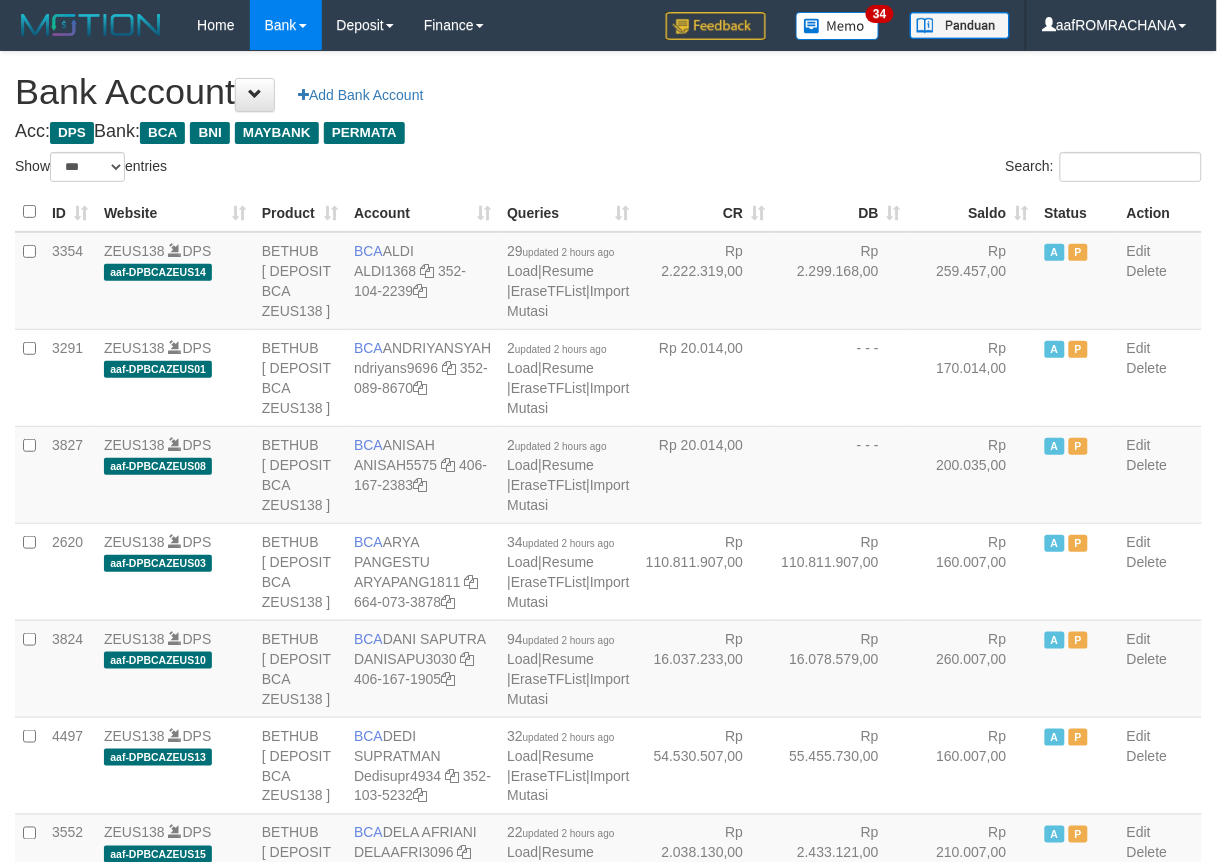 click on "Saldo" at bounding box center (973, 212) 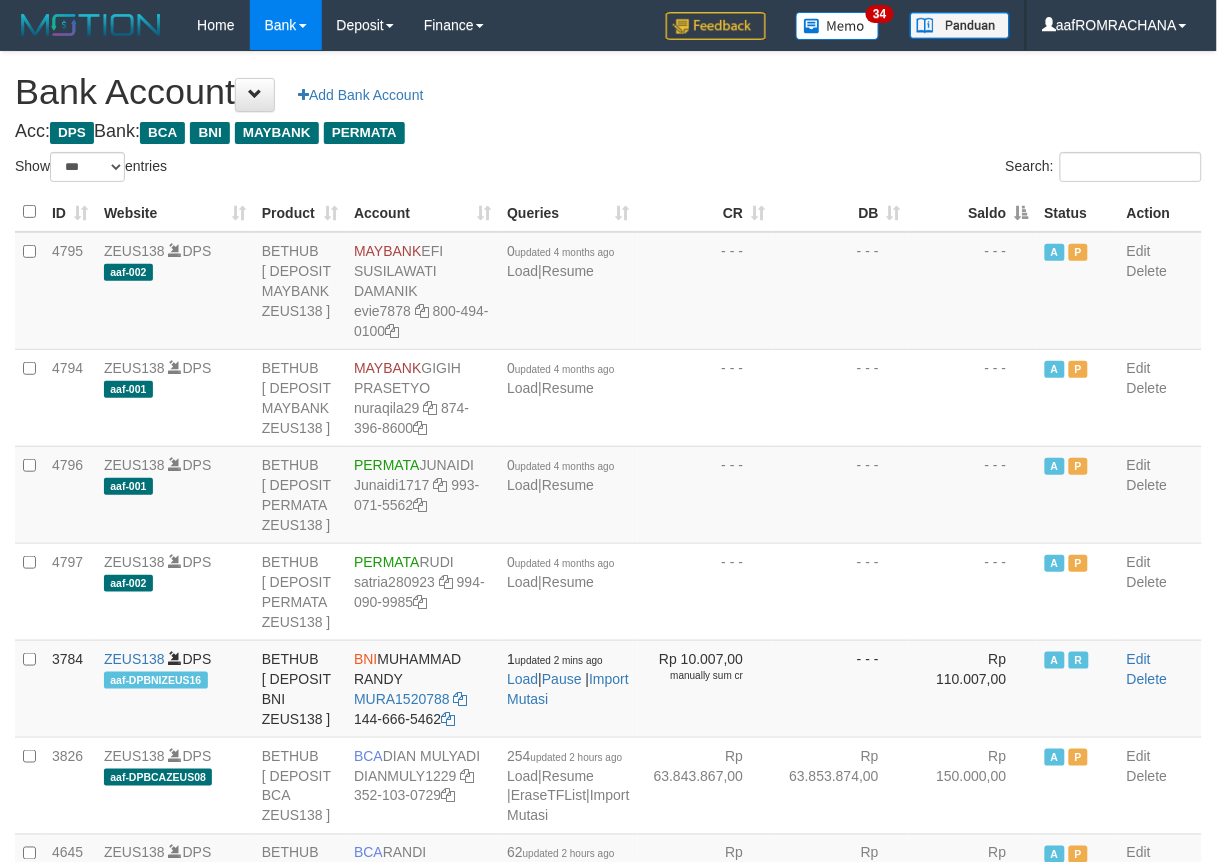 click on "Saldo" at bounding box center (973, 212) 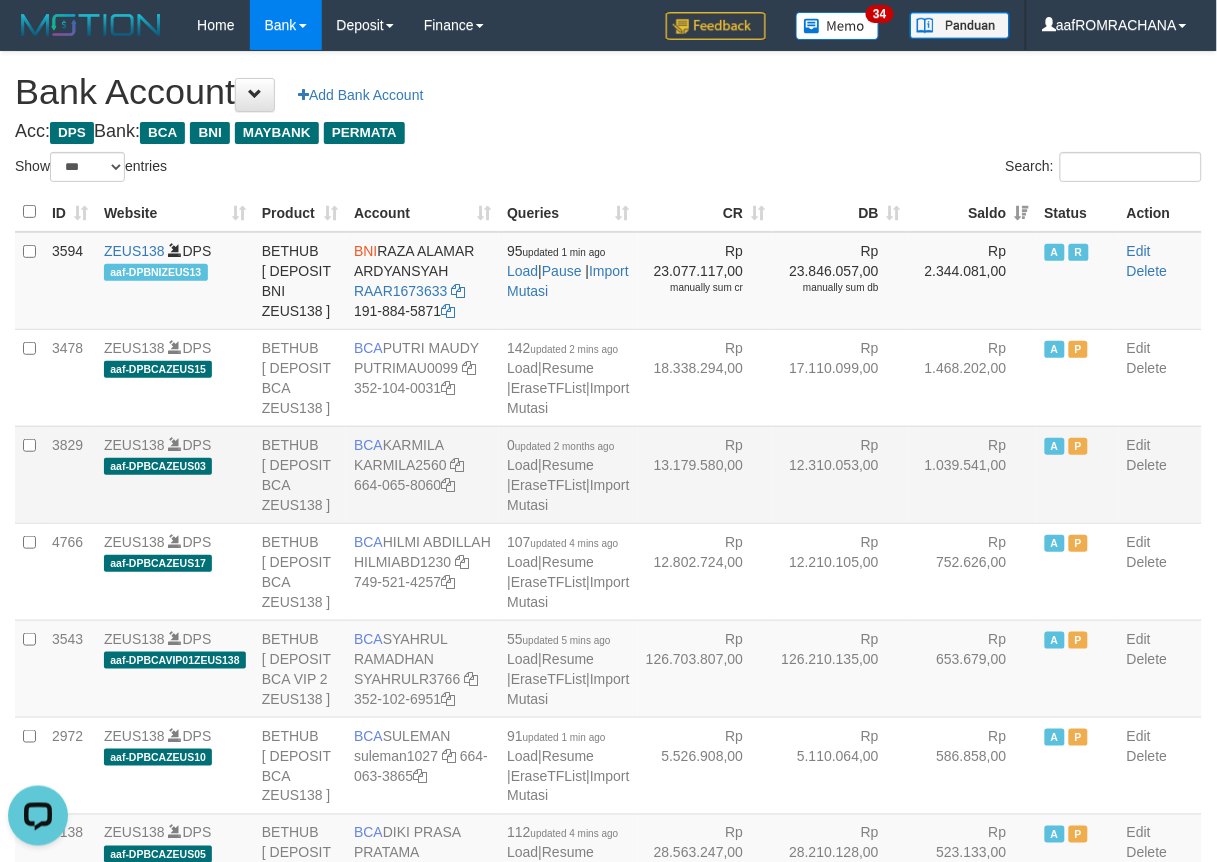 scroll, scrollTop: 0, scrollLeft: 0, axis: both 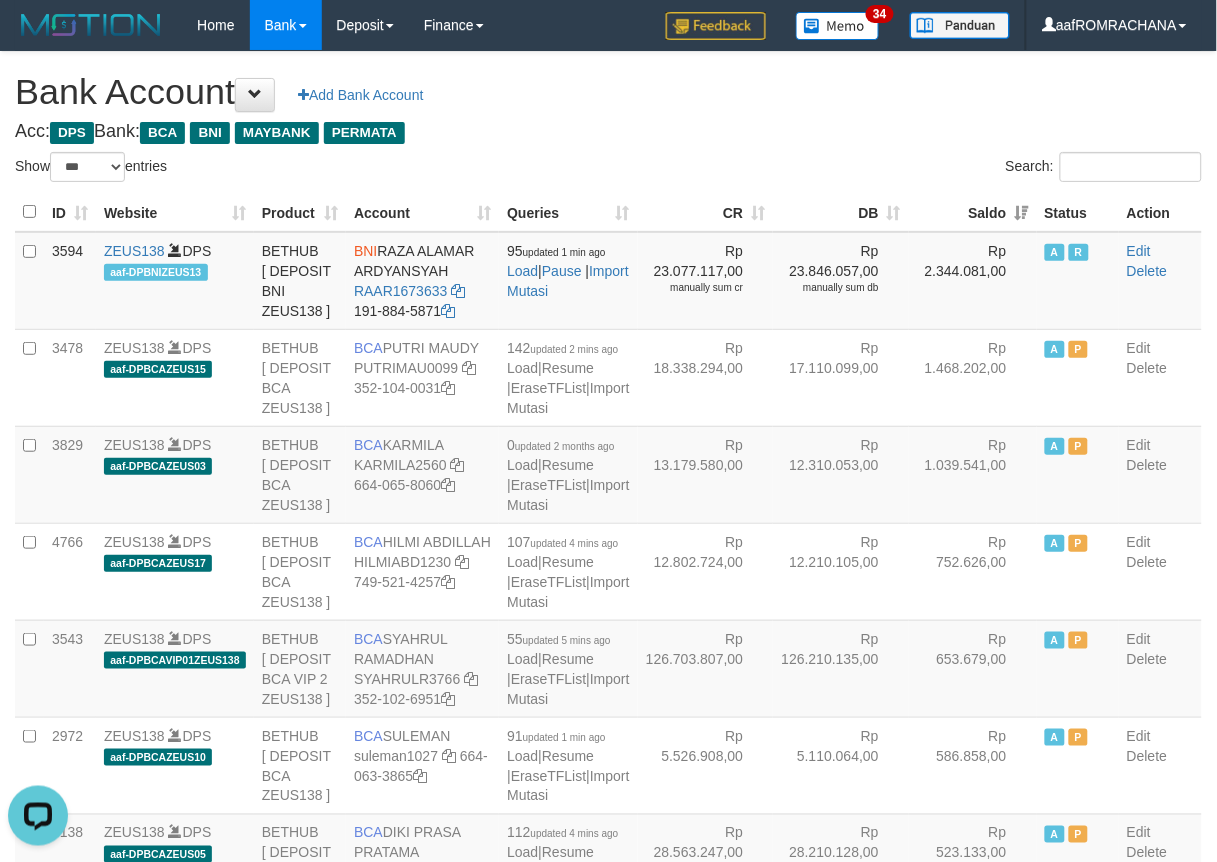 click on "Bank Account
Add Bank Account" at bounding box center [608, 92] 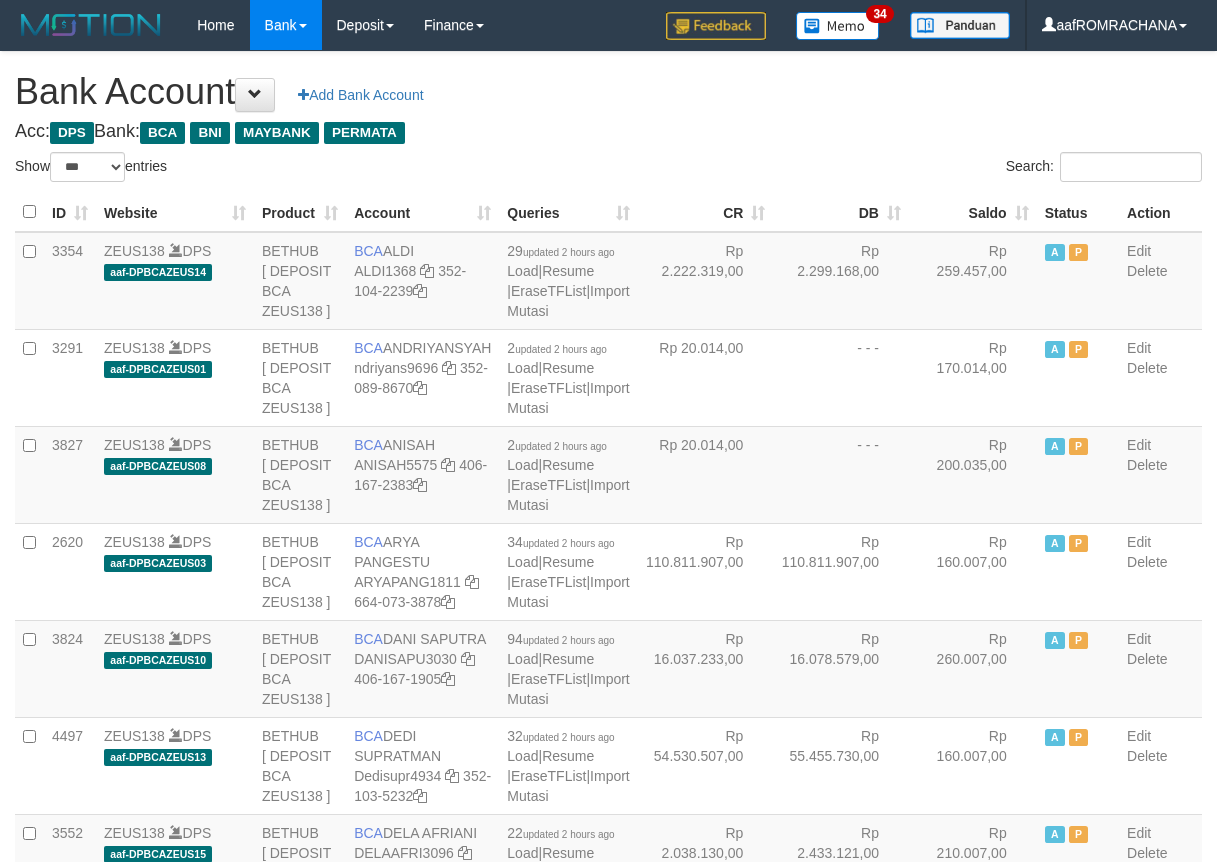 select on "***" 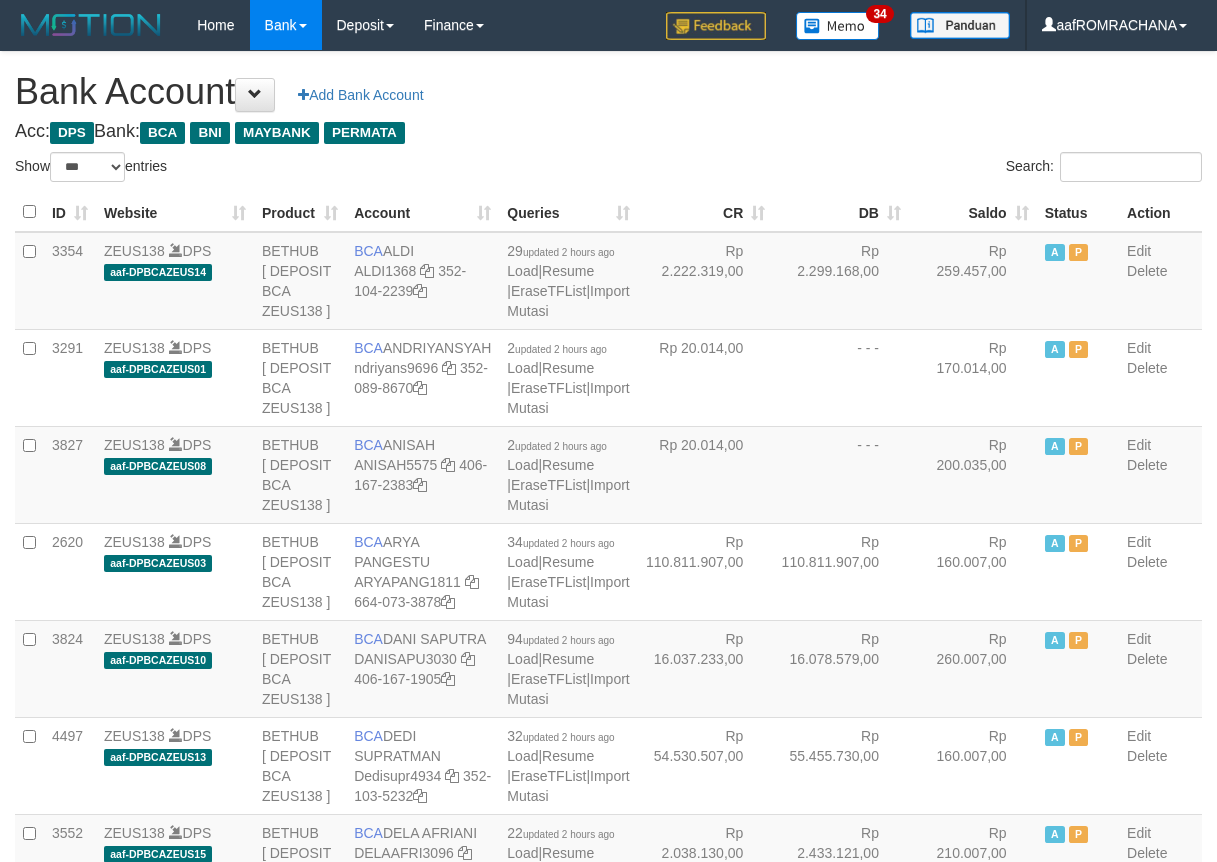 scroll, scrollTop: 0, scrollLeft: 0, axis: both 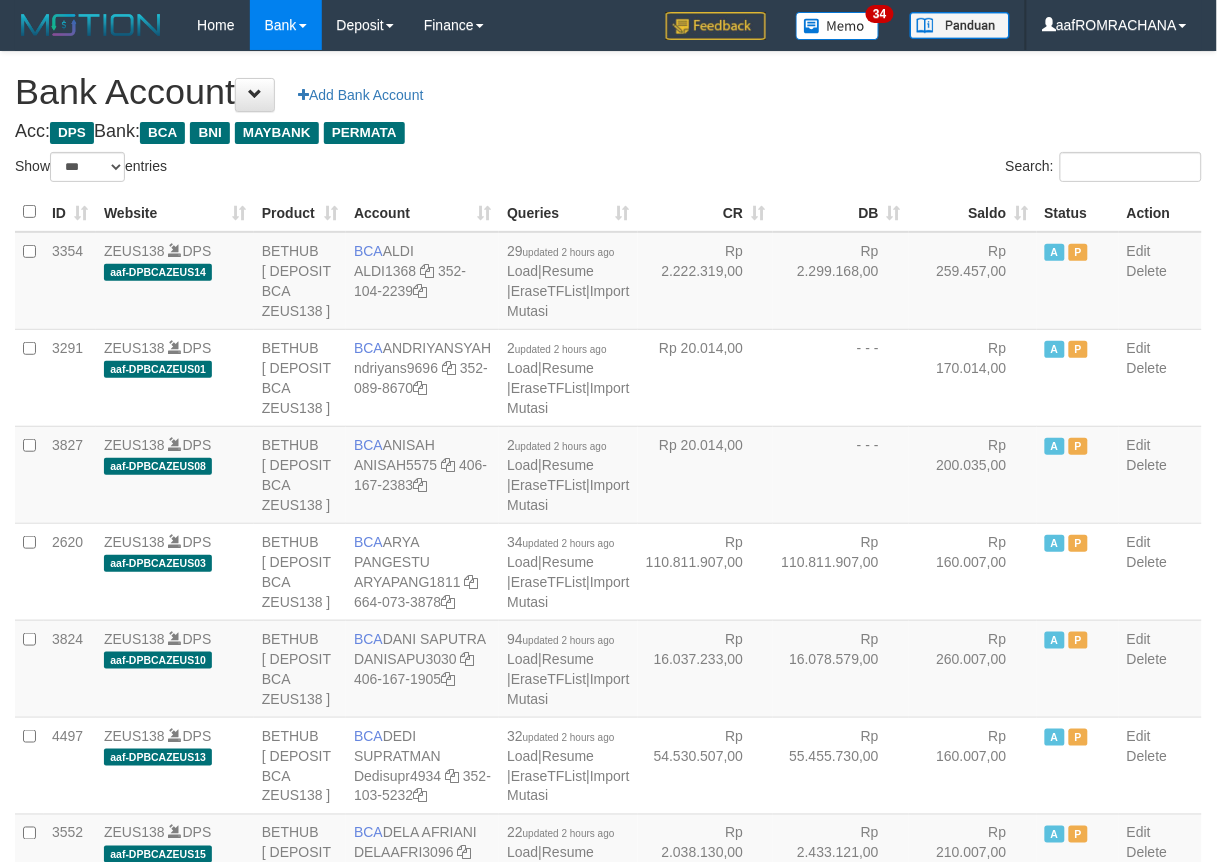 click on "Saldo" at bounding box center (973, 212) 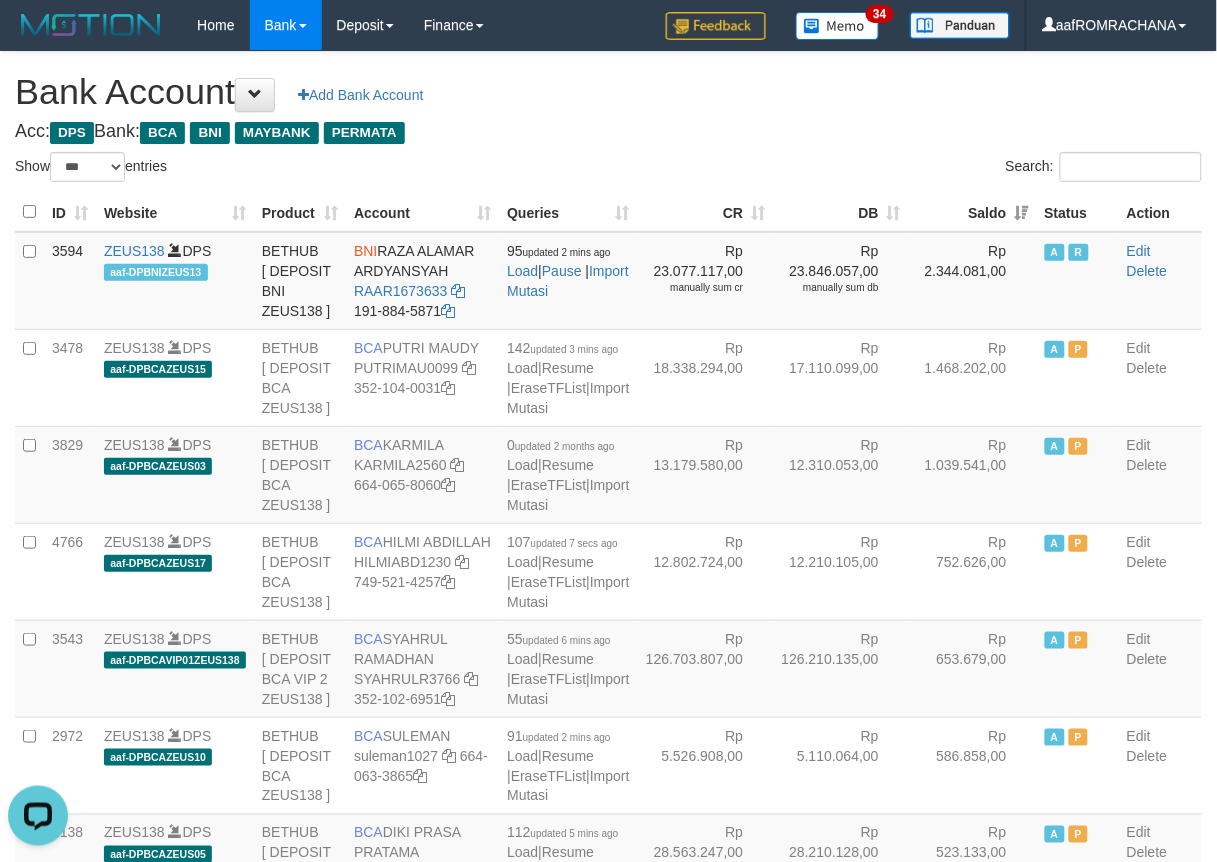 scroll, scrollTop: 0, scrollLeft: 0, axis: both 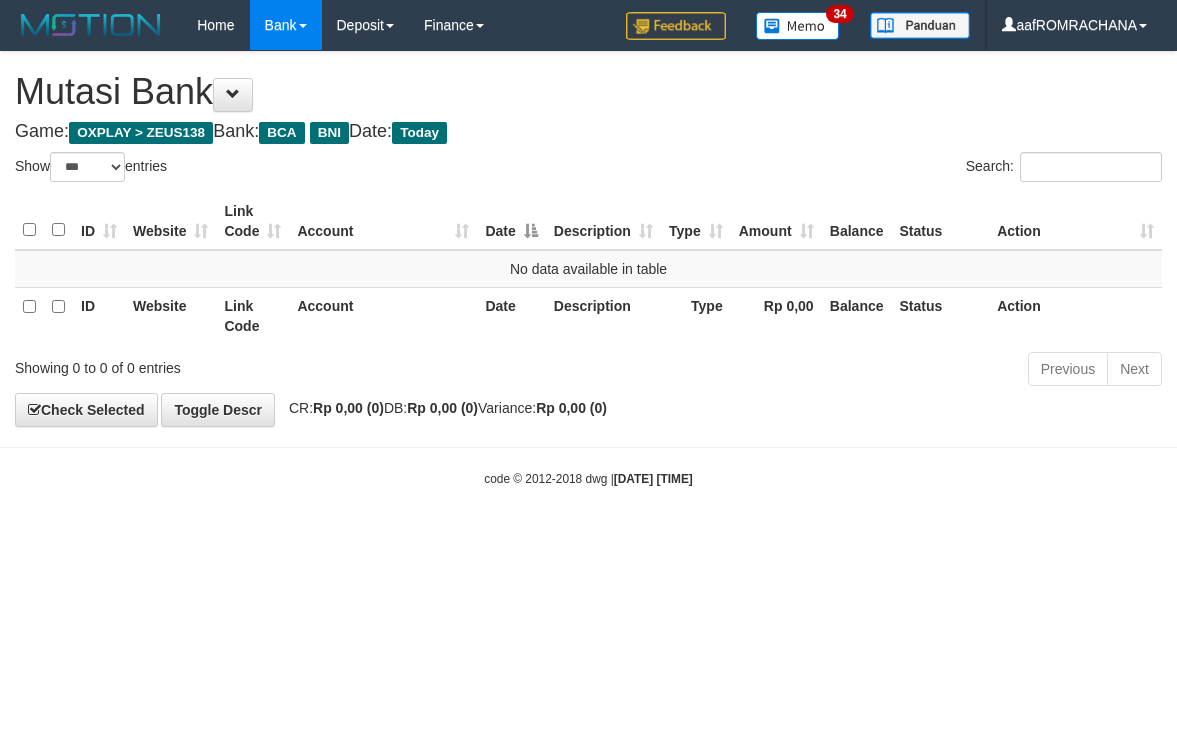 select on "***" 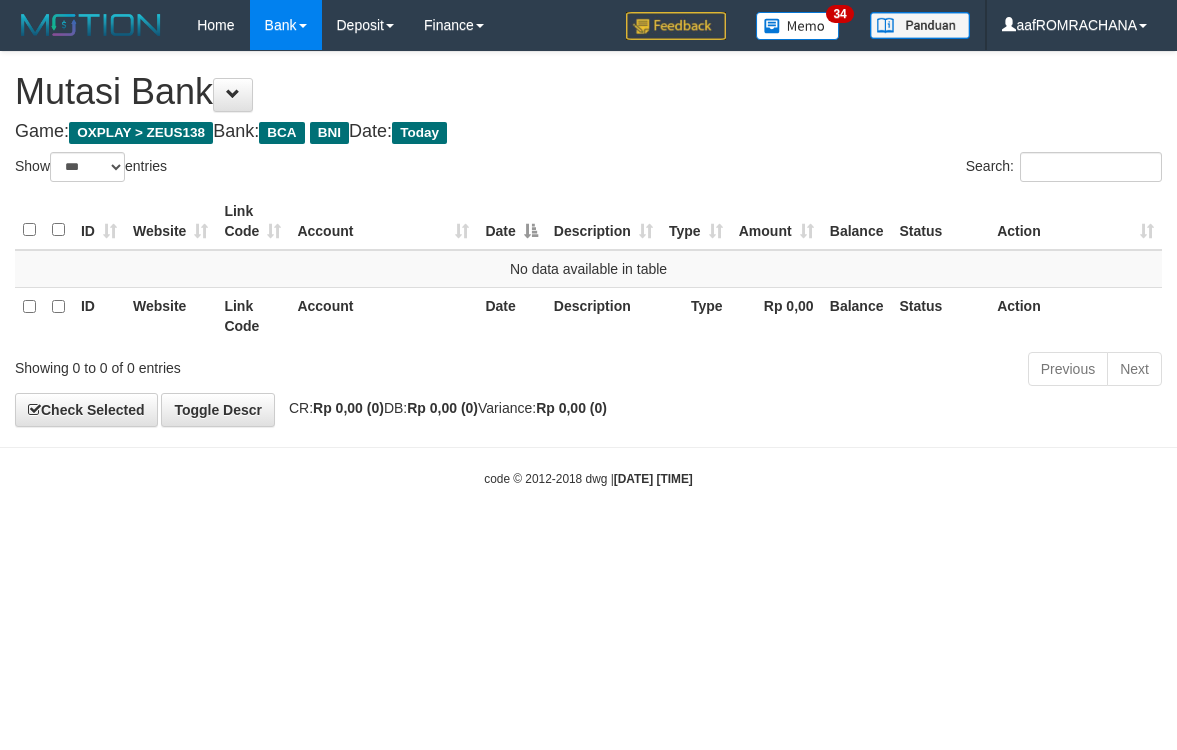 scroll, scrollTop: 0, scrollLeft: 0, axis: both 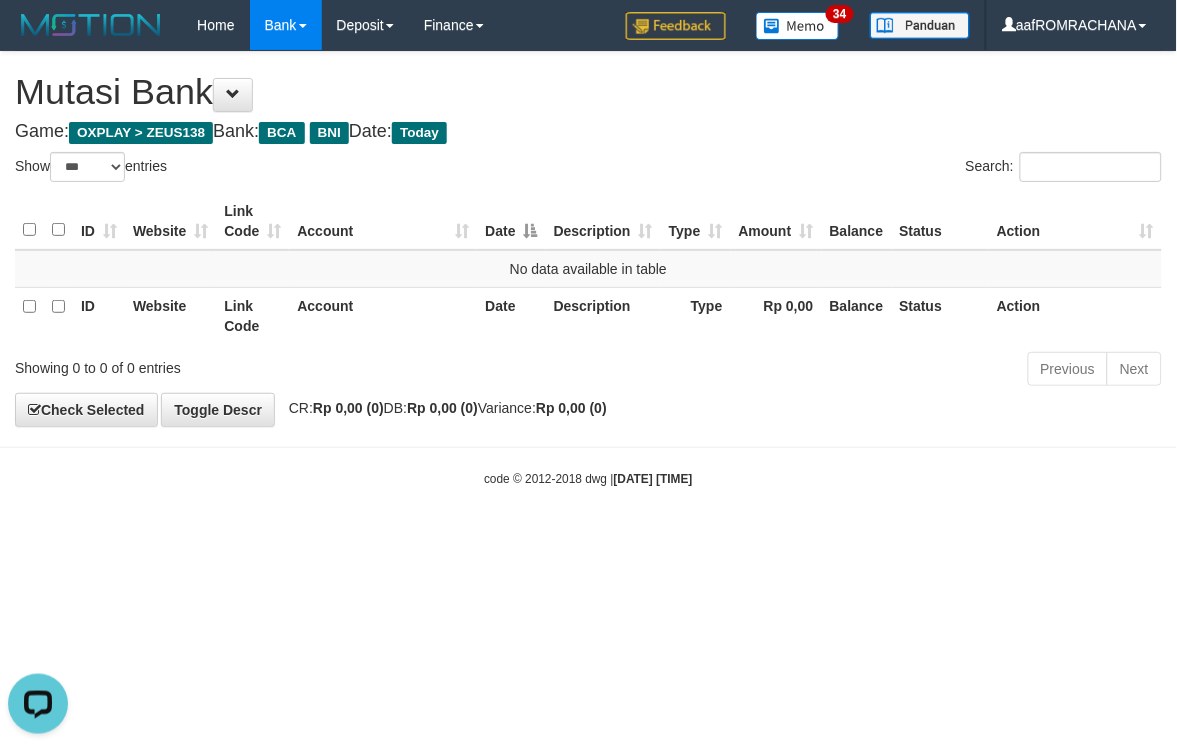 drag, startPoint x: 552, startPoint y: 581, endPoint x: 523, endPoint y: 596, distance: 32.649654 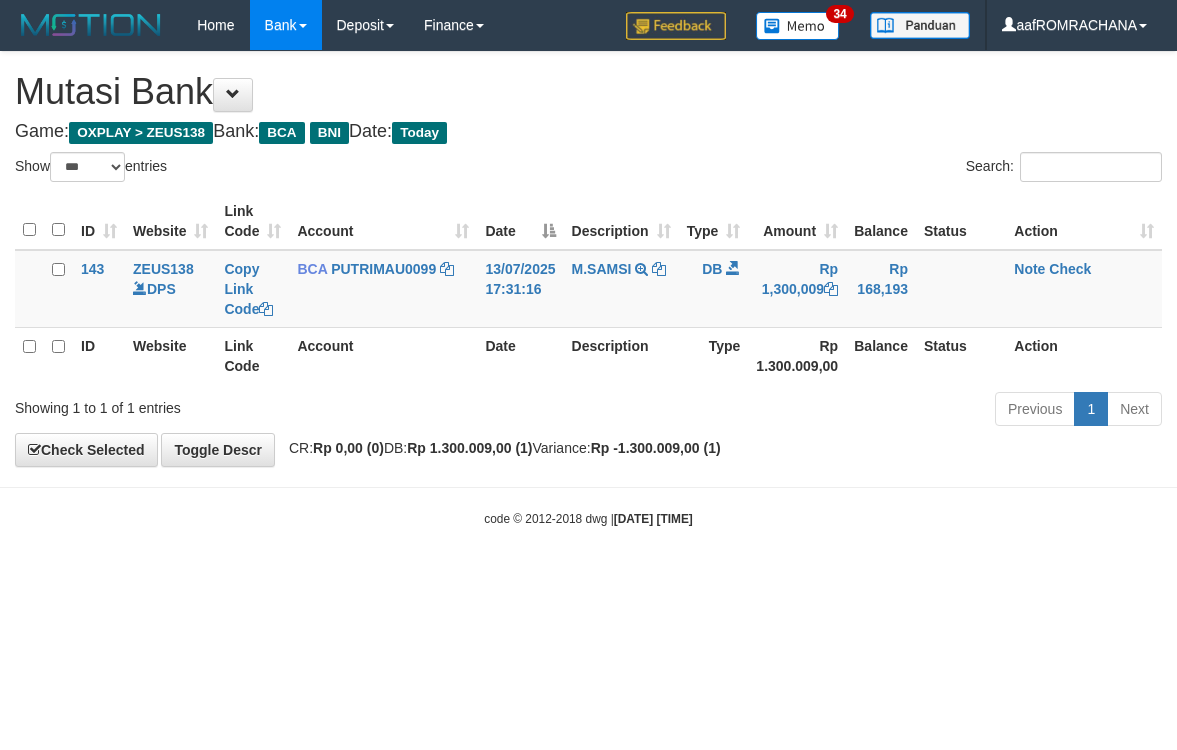 select on "***" 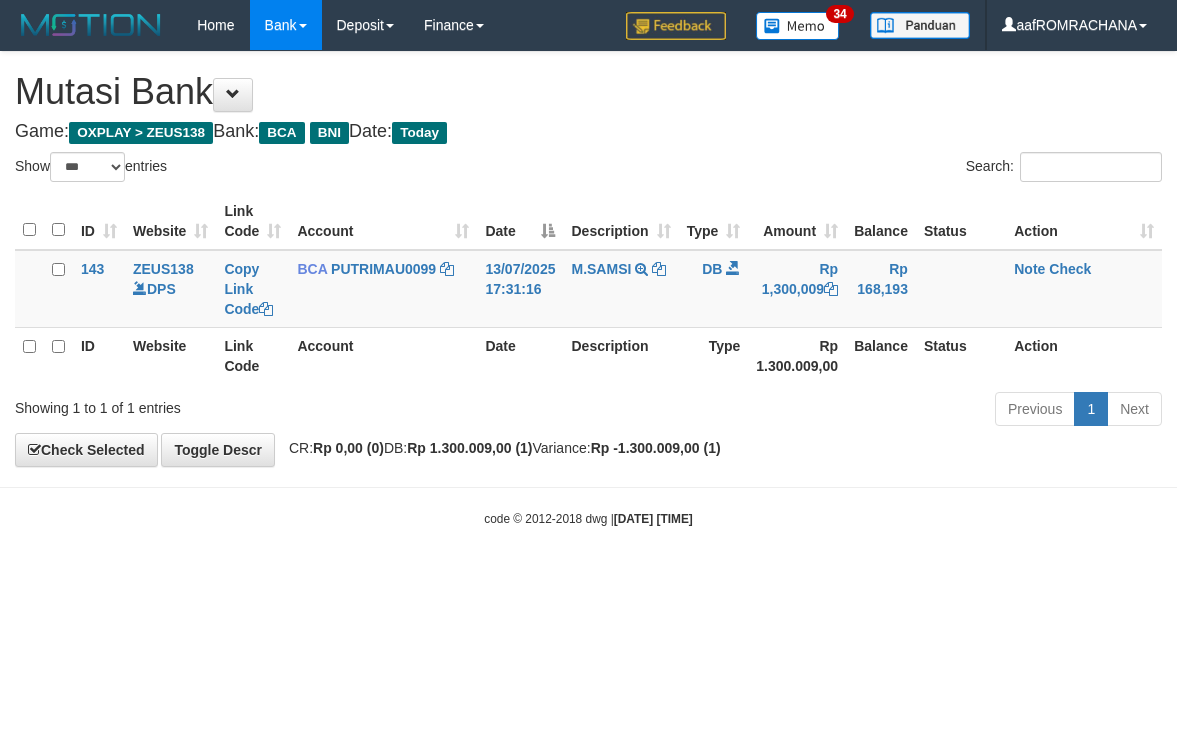 scroll, scrollTop: 0, scrollLeft: 0, axis: both 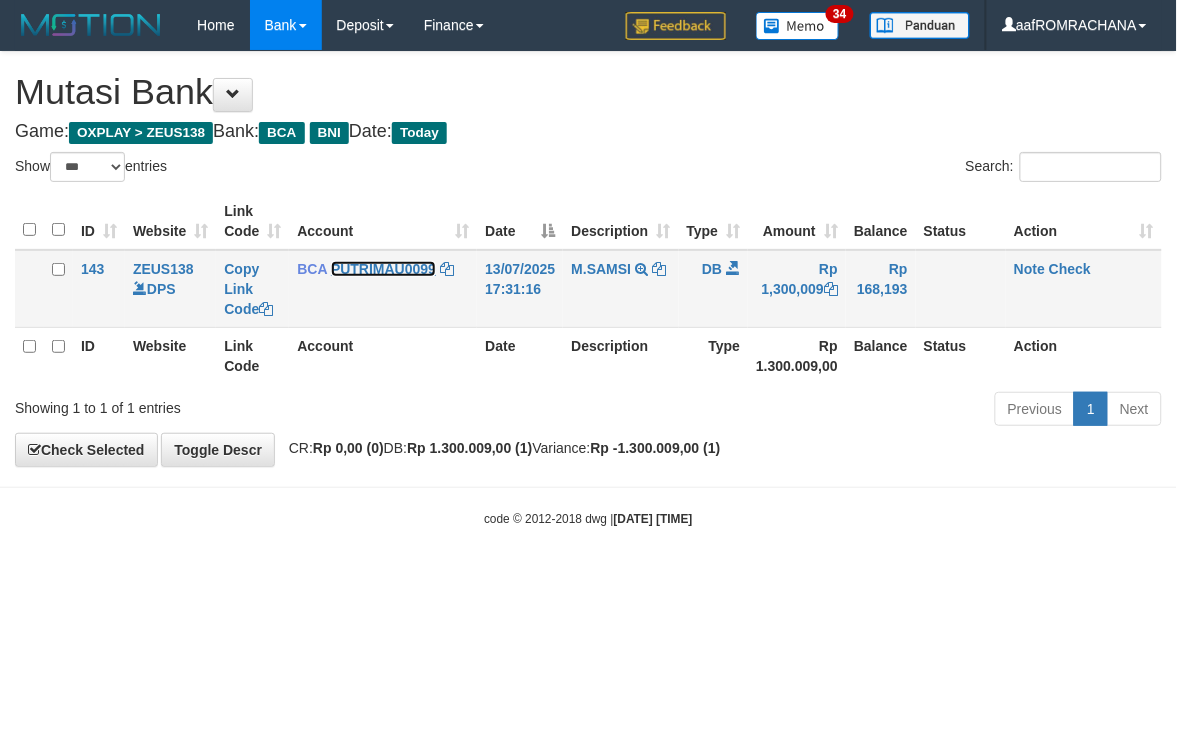 click on "PUTRIMAU0099" at bounding box center (383, 269) 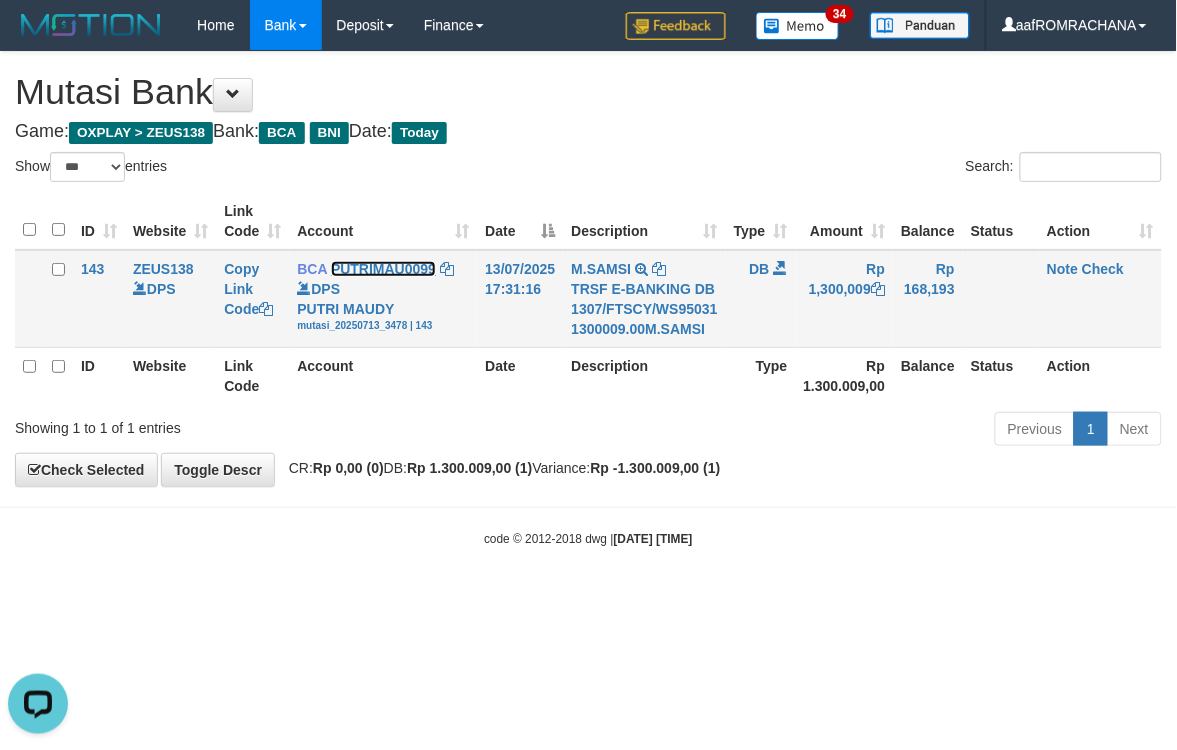 scroll, scrollTop: 0, scrollLeft: 0, axis: both 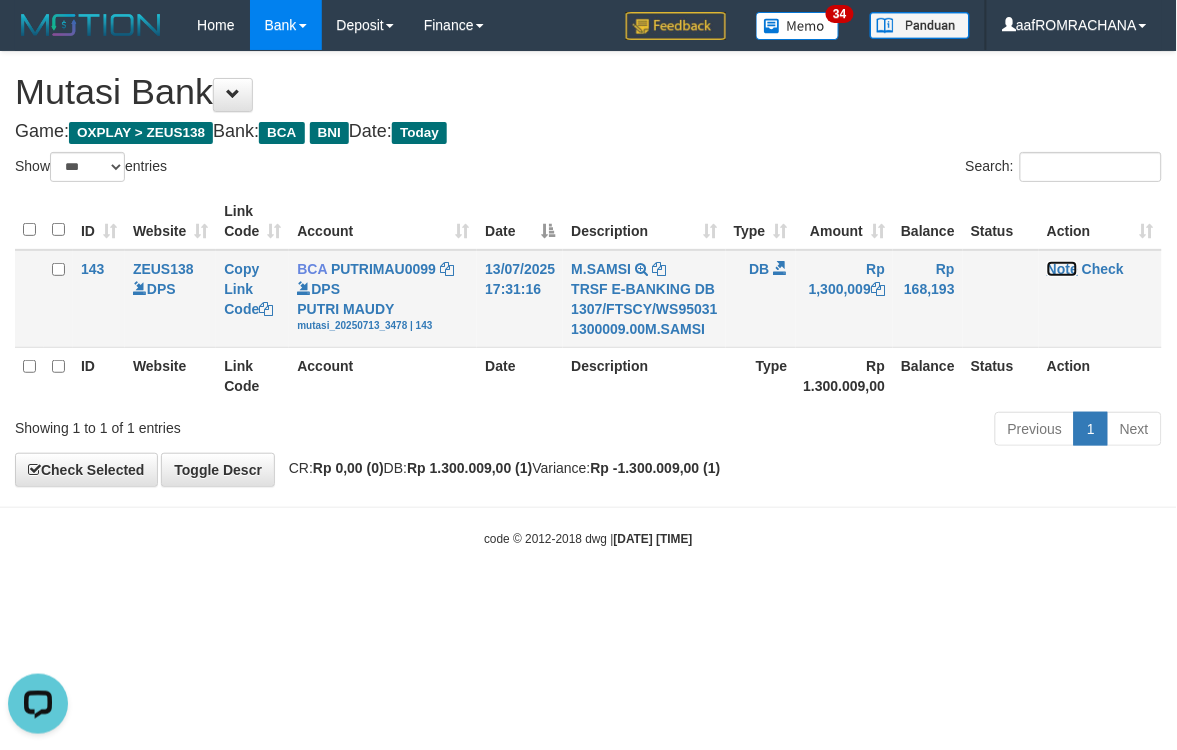 drag, startPoint x: 1068, startPoint y: 265, endPoint x: 1067, endPoint y: 275, distance: 10.049875 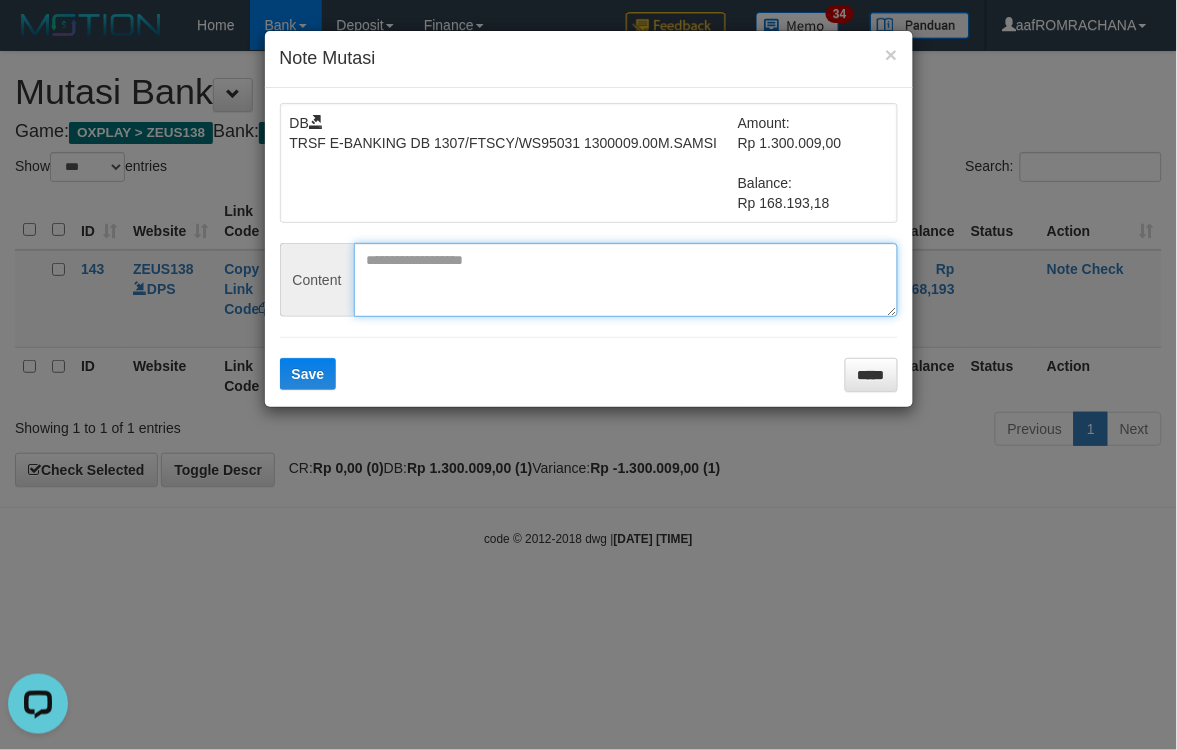 click at bounding box center (626, 280) 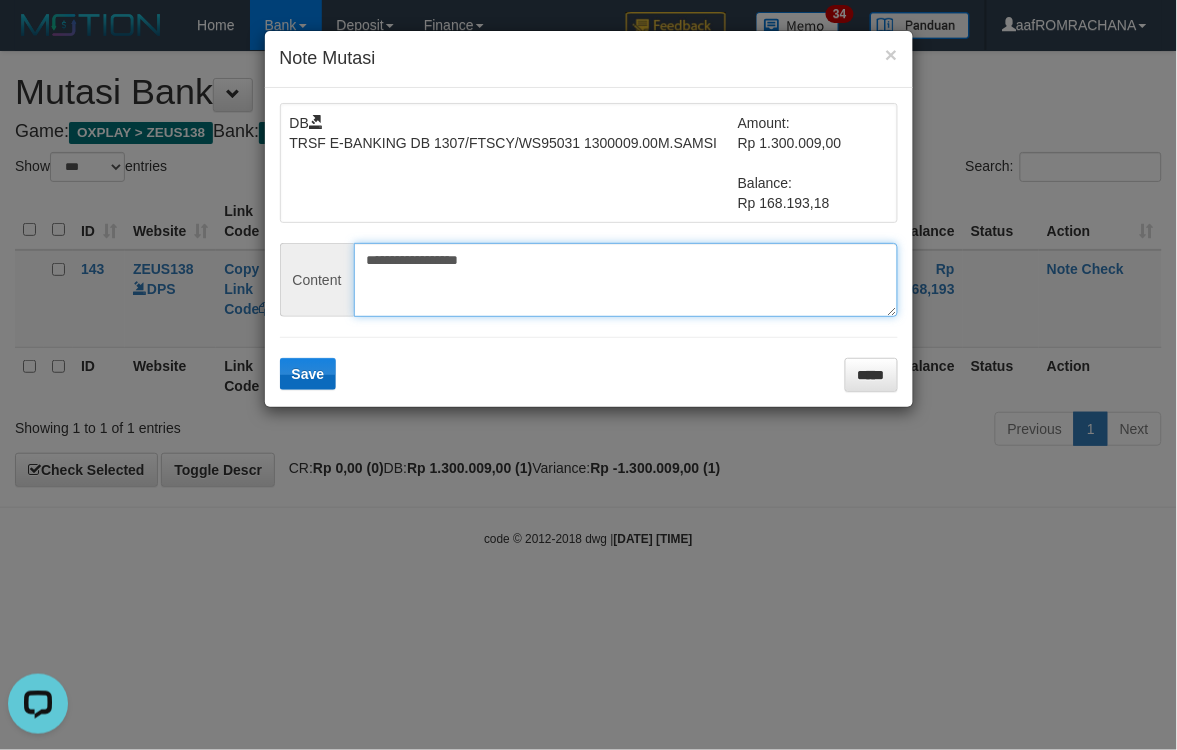 type on "**********" 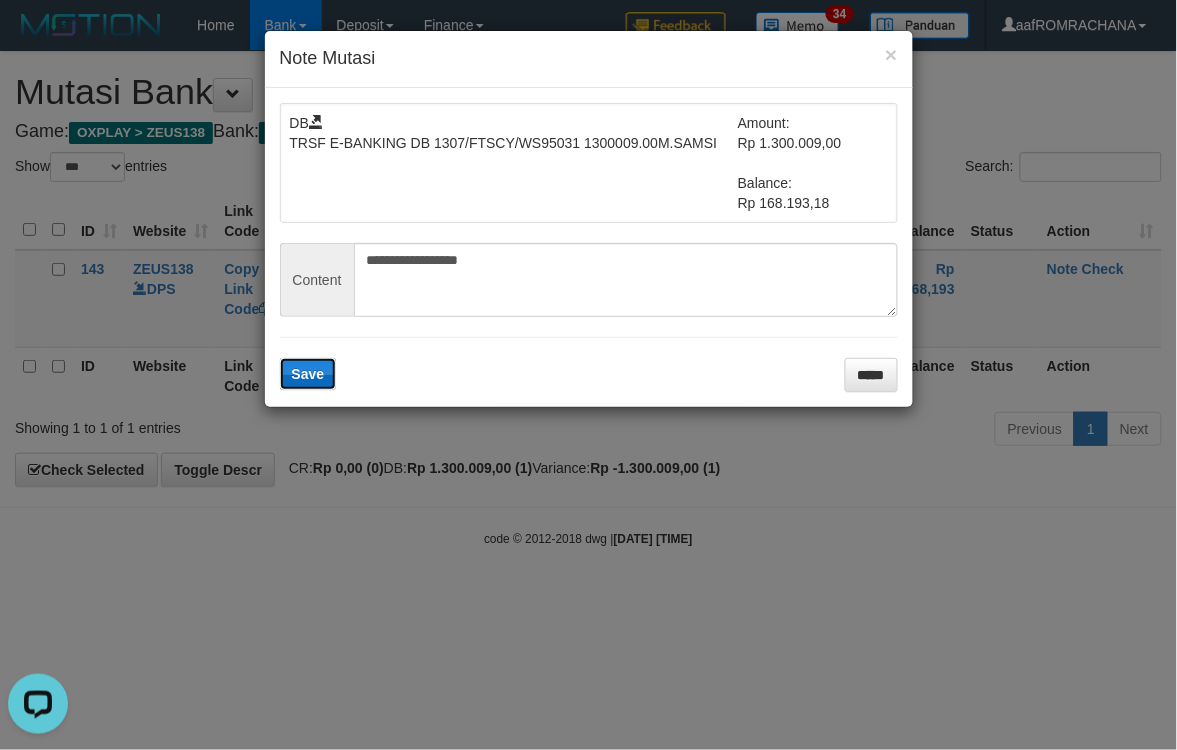 click on "Save" at bounding box center (308, 374) 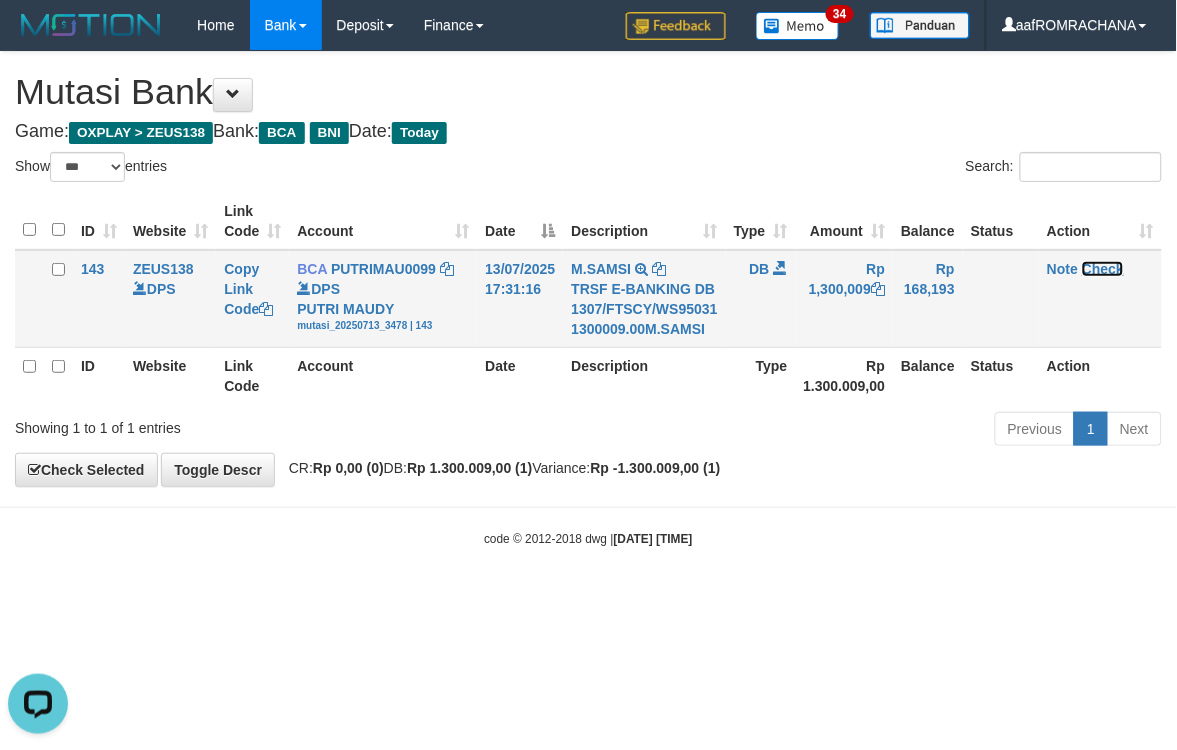 click on "Check" at bounding box center (1103, 269) 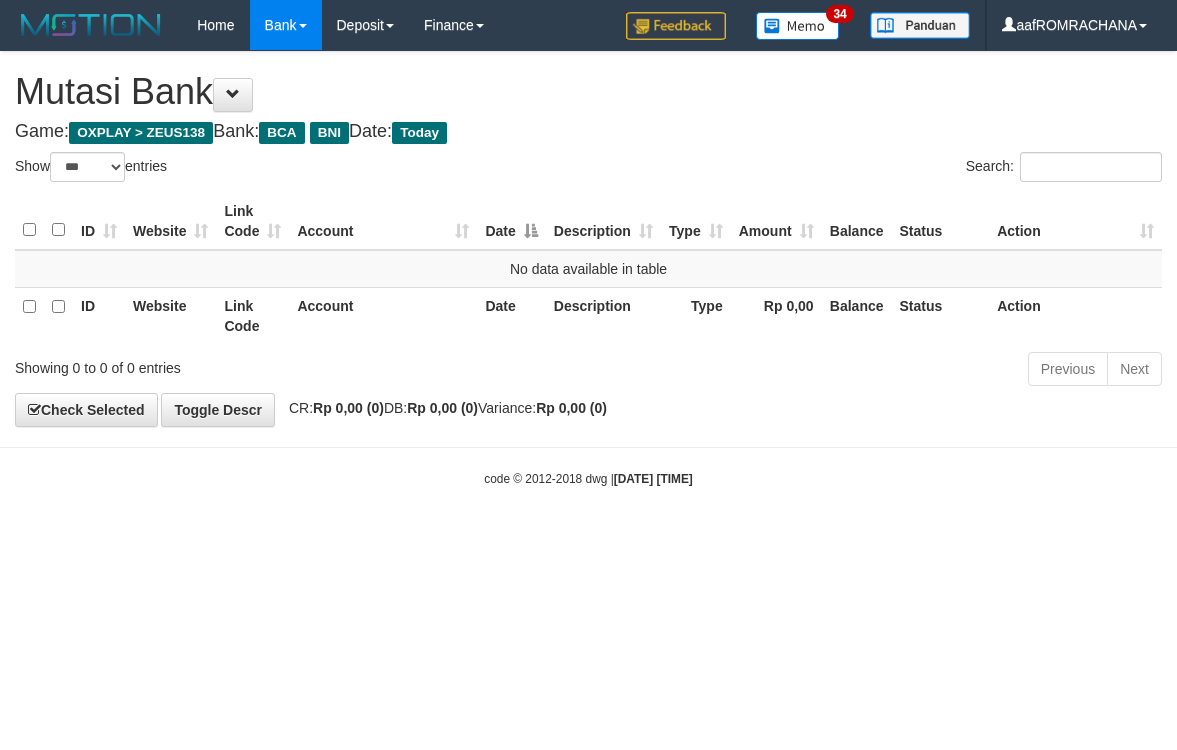 select on "***" 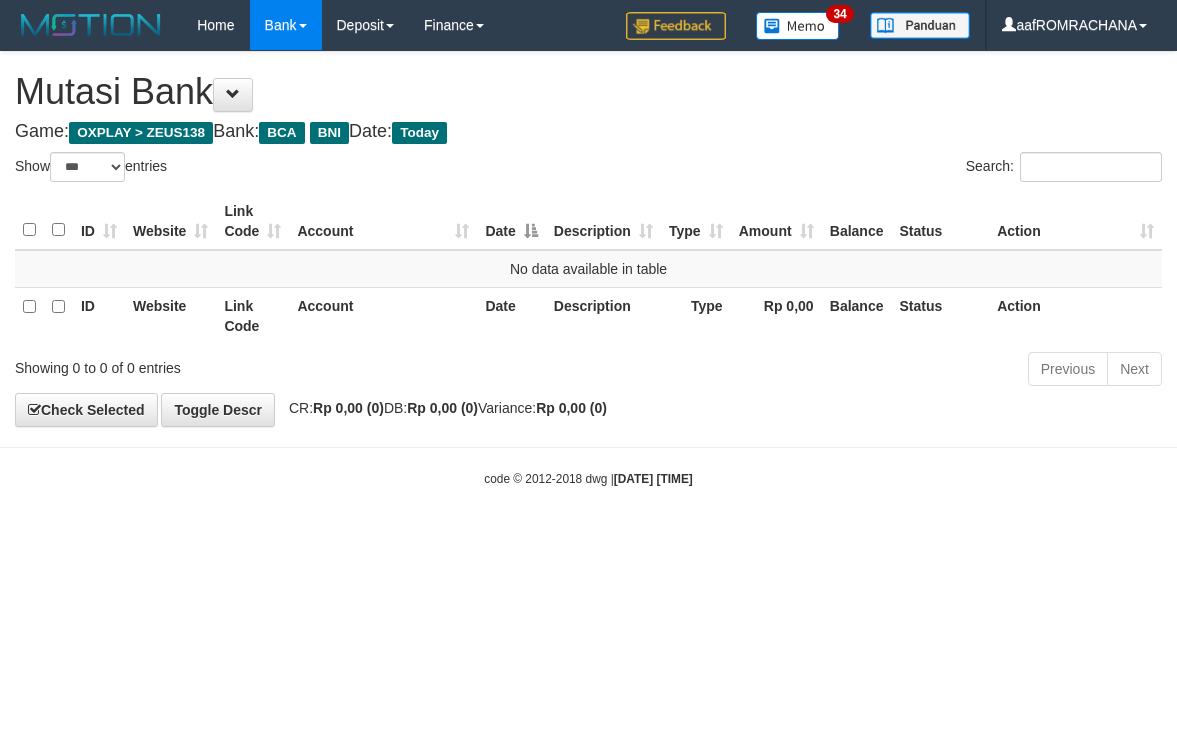 scroll, scrollTop: 0, scrollLeft: 0, axis: both 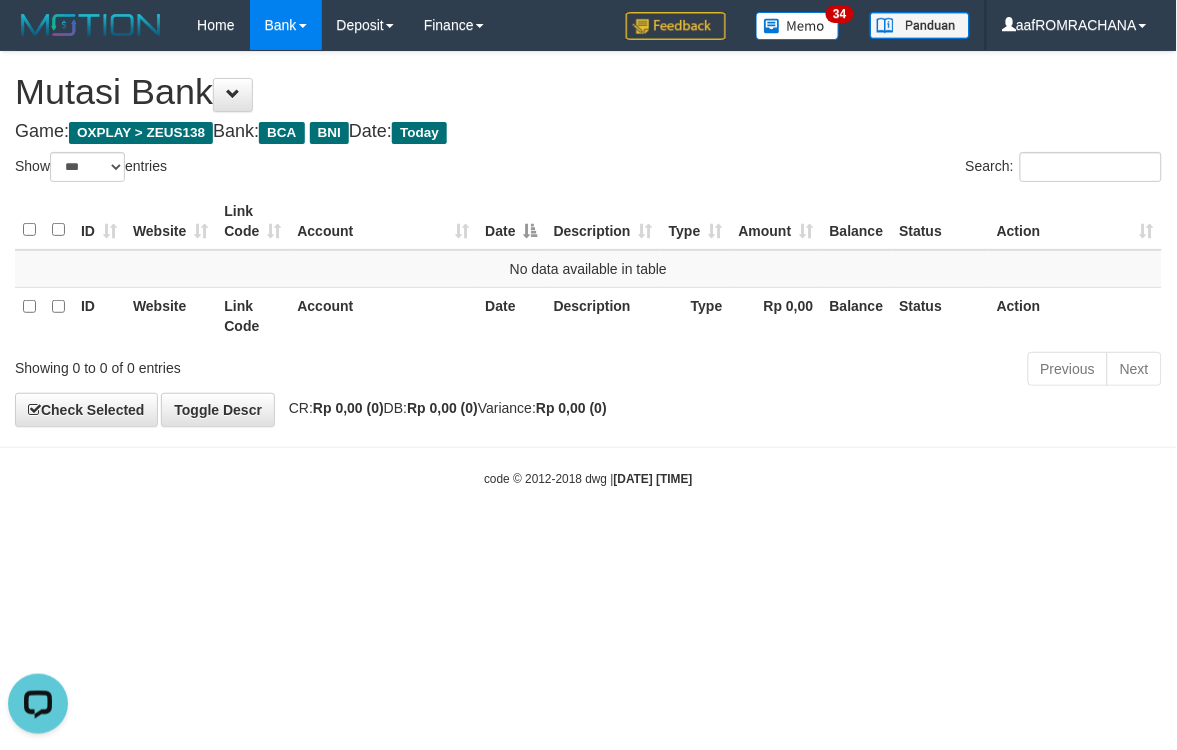 click on "Toggle navigation
Home
Bank
Account List
Load
By Website
Group
[OXPLAY]													ZEUS138
By Load Group (DPS)
Sync" at bounding box center [588, 269] 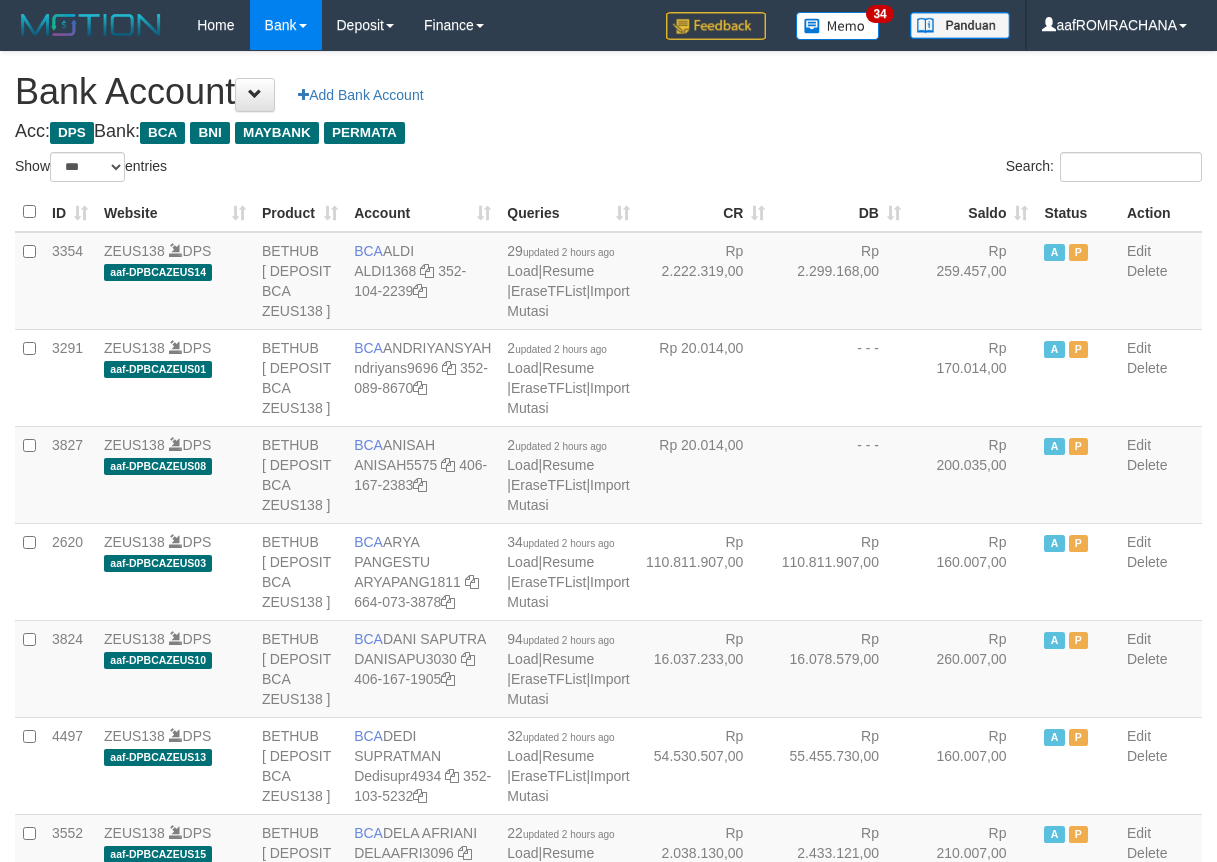 select on "***" 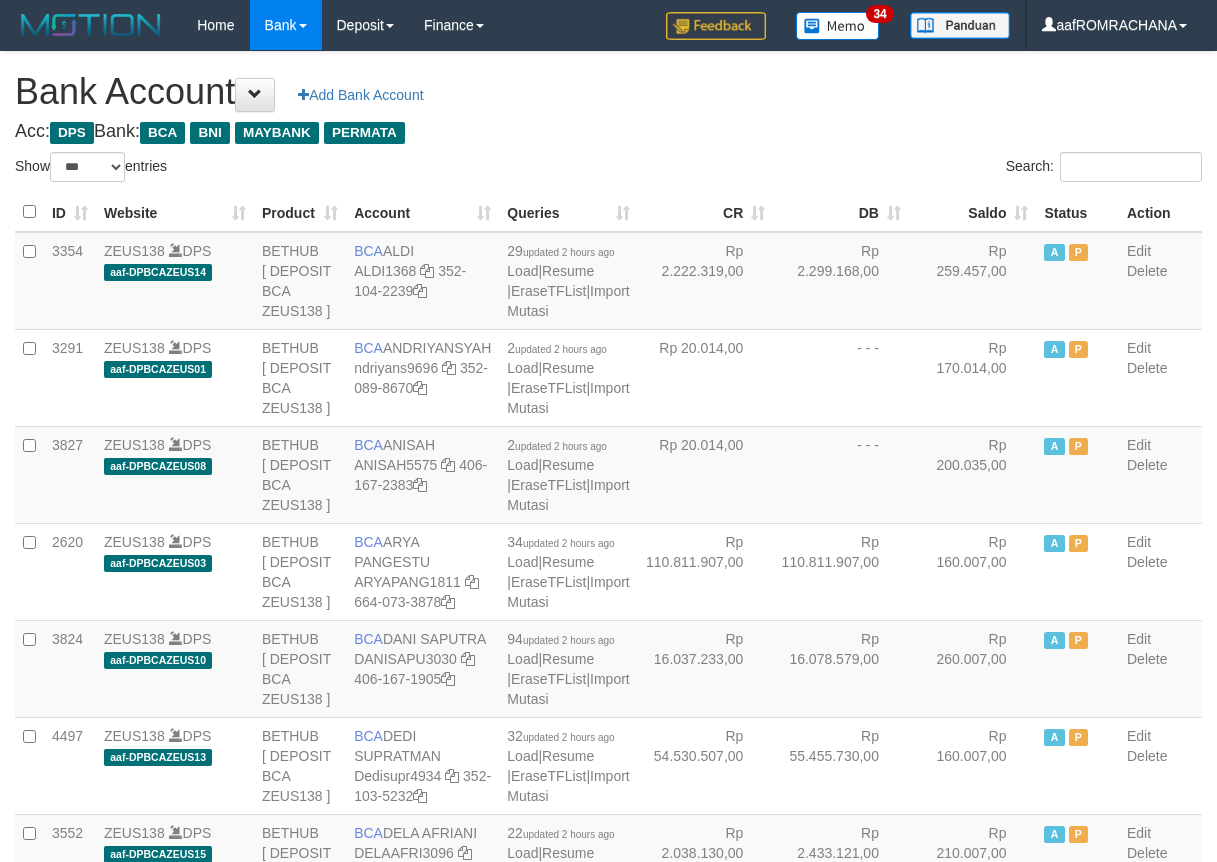 scroll, scrollTop: 0, scrollLeft: 0, axis: both 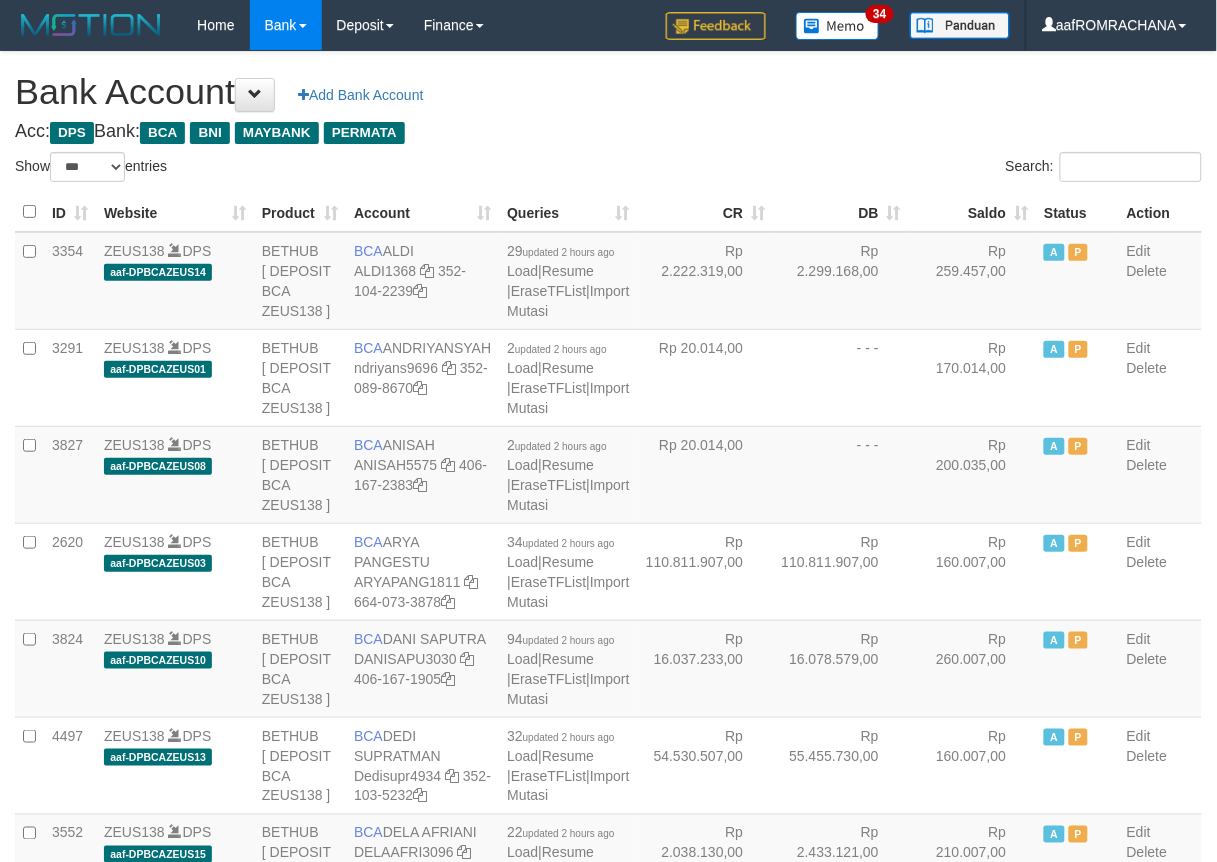 click on "Saldo" at bounding box center (973, 212) 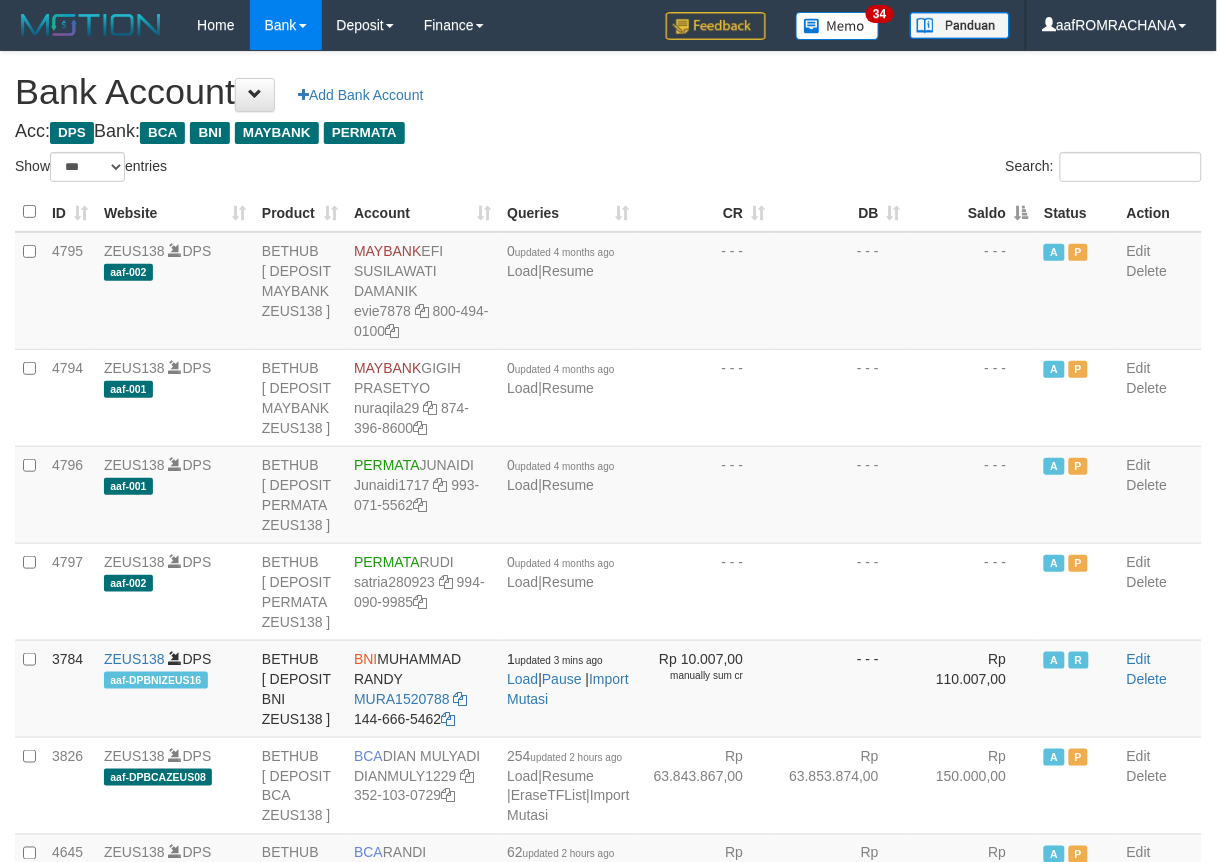 click on "Saldo" at bounding box center [973, 212] 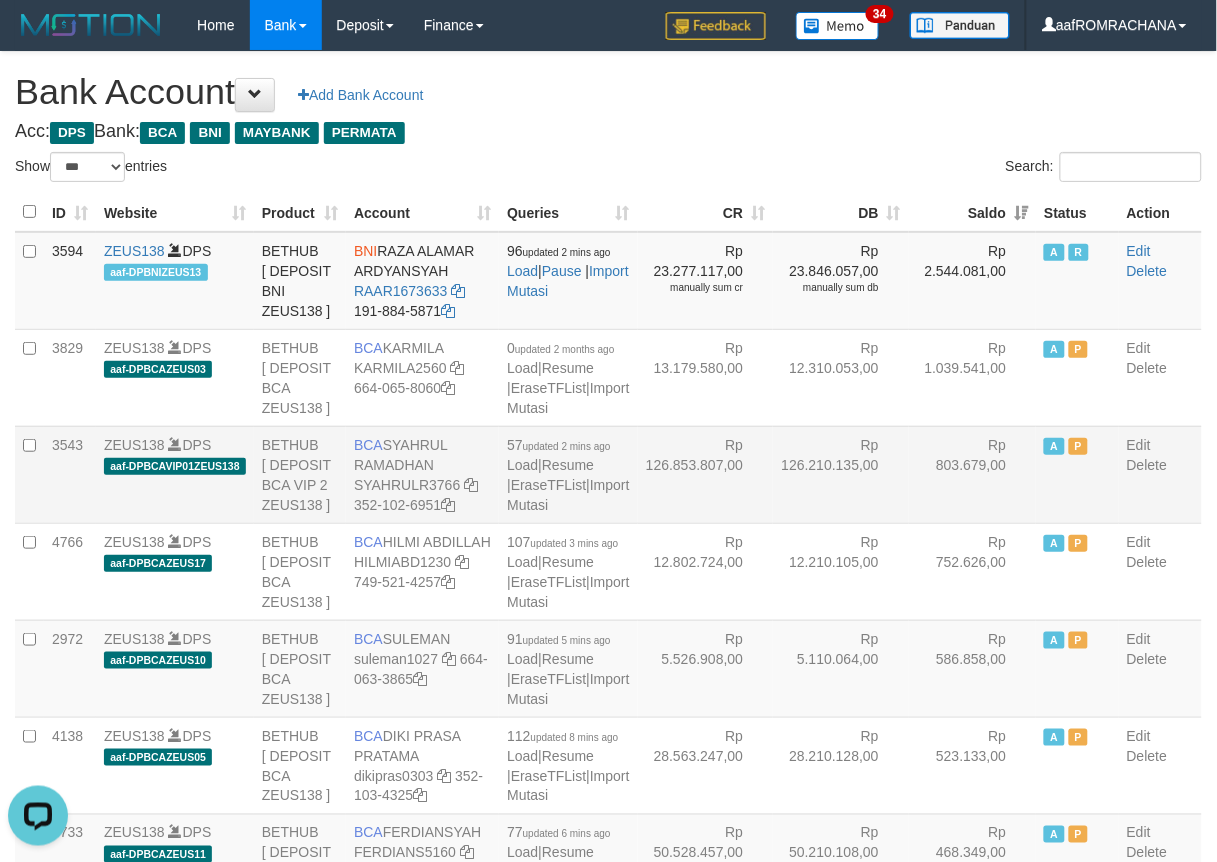 scroll, scrollTop: 0, scrollLeft: 0, axis: both 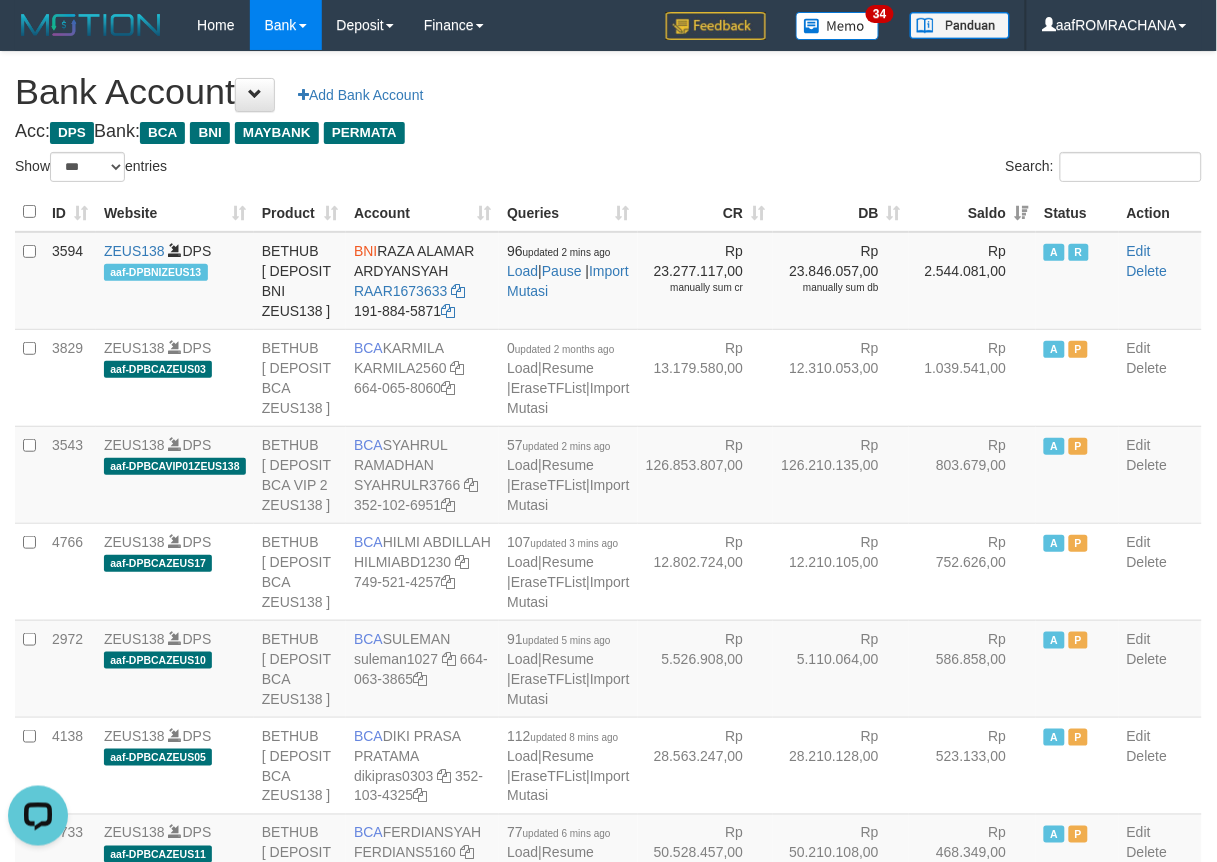 click on "Acc: 										 DPS
Bank:   BCA   BNI   MAYBANK   PERMATA" at bounding box center (608, 132) 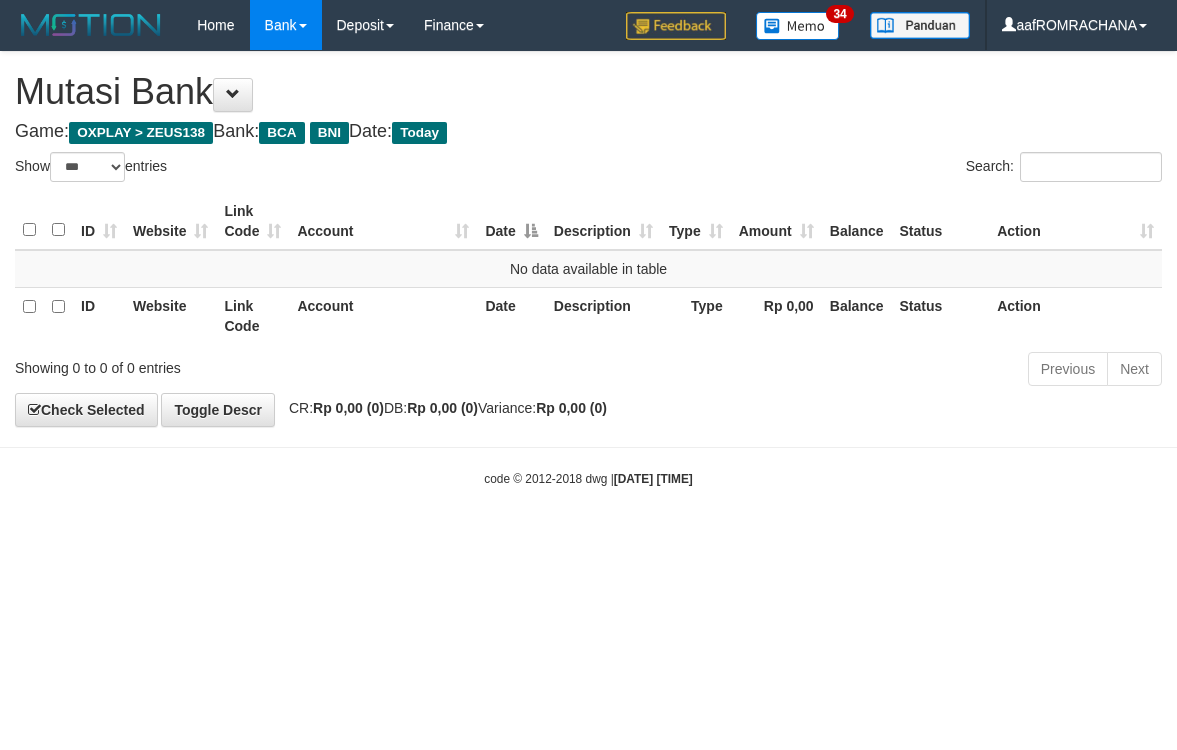 select on "***" 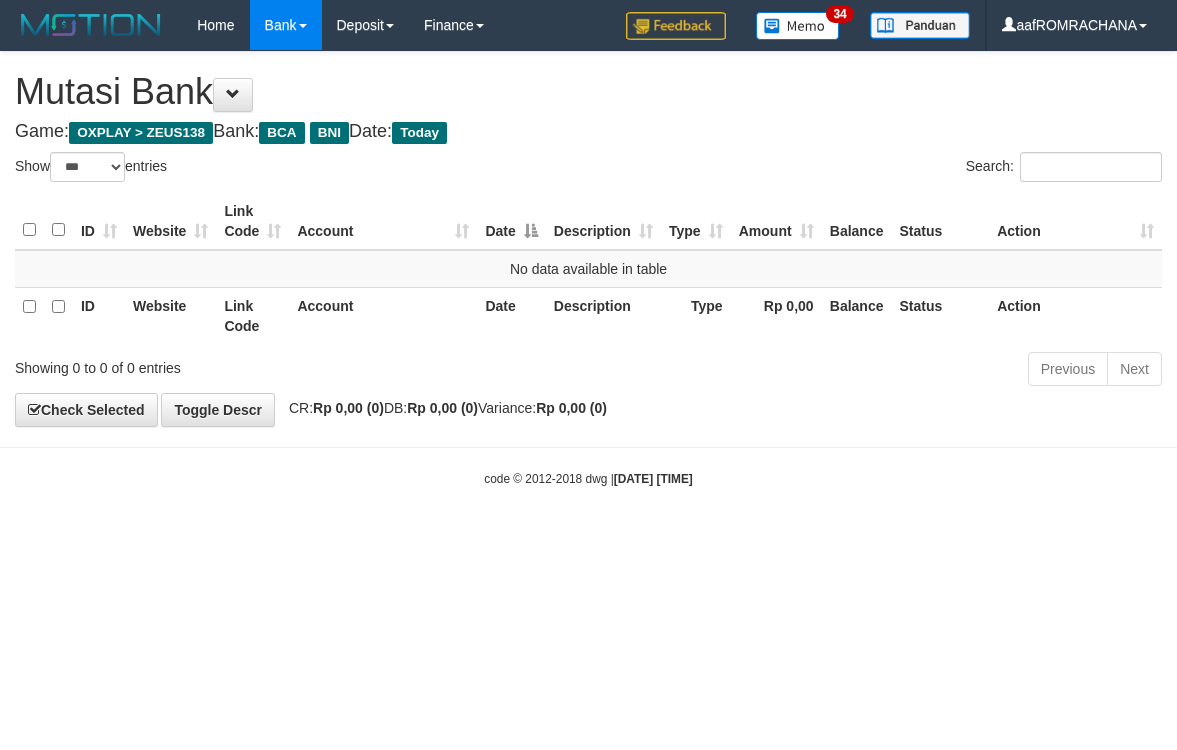scroll, scrollTop: 0, scrollLeft: 0, axis: both 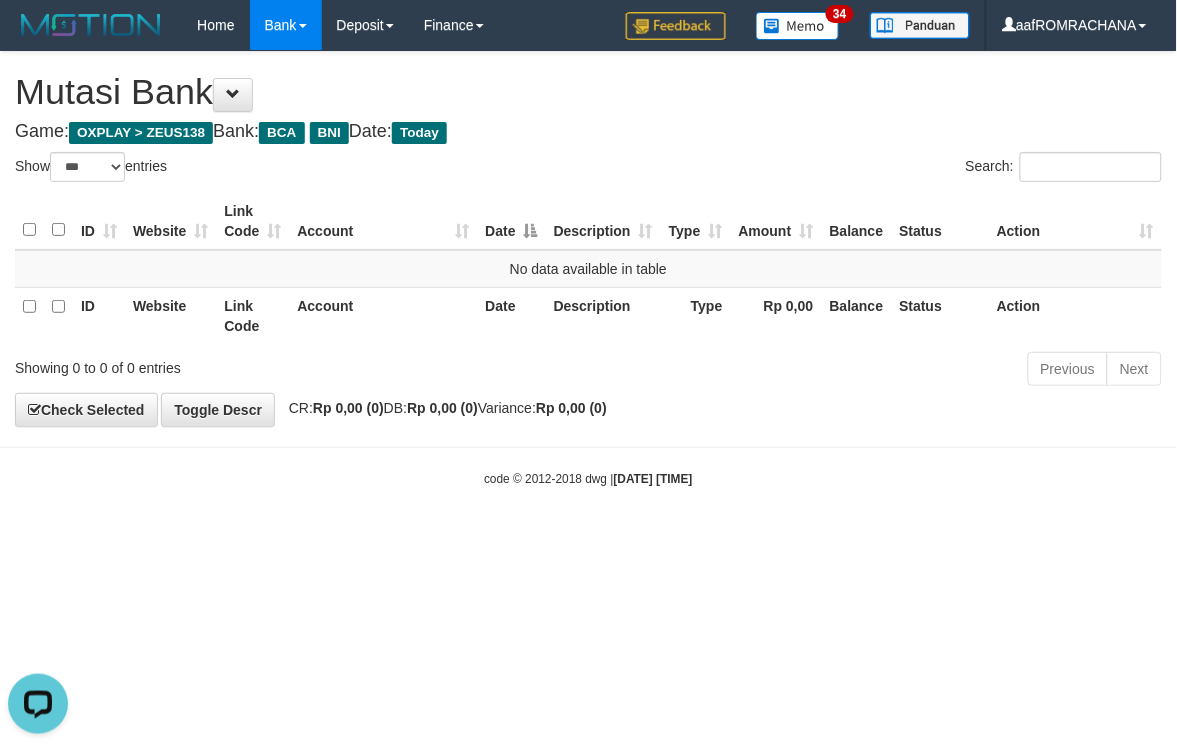 click on "Toggle navigation
Home
Bank
Account List
Load
By Website
Group
[OXPLAY]													ZEUS138
By Load Group (DPS)
Sync" at bounding box center (588, 269) 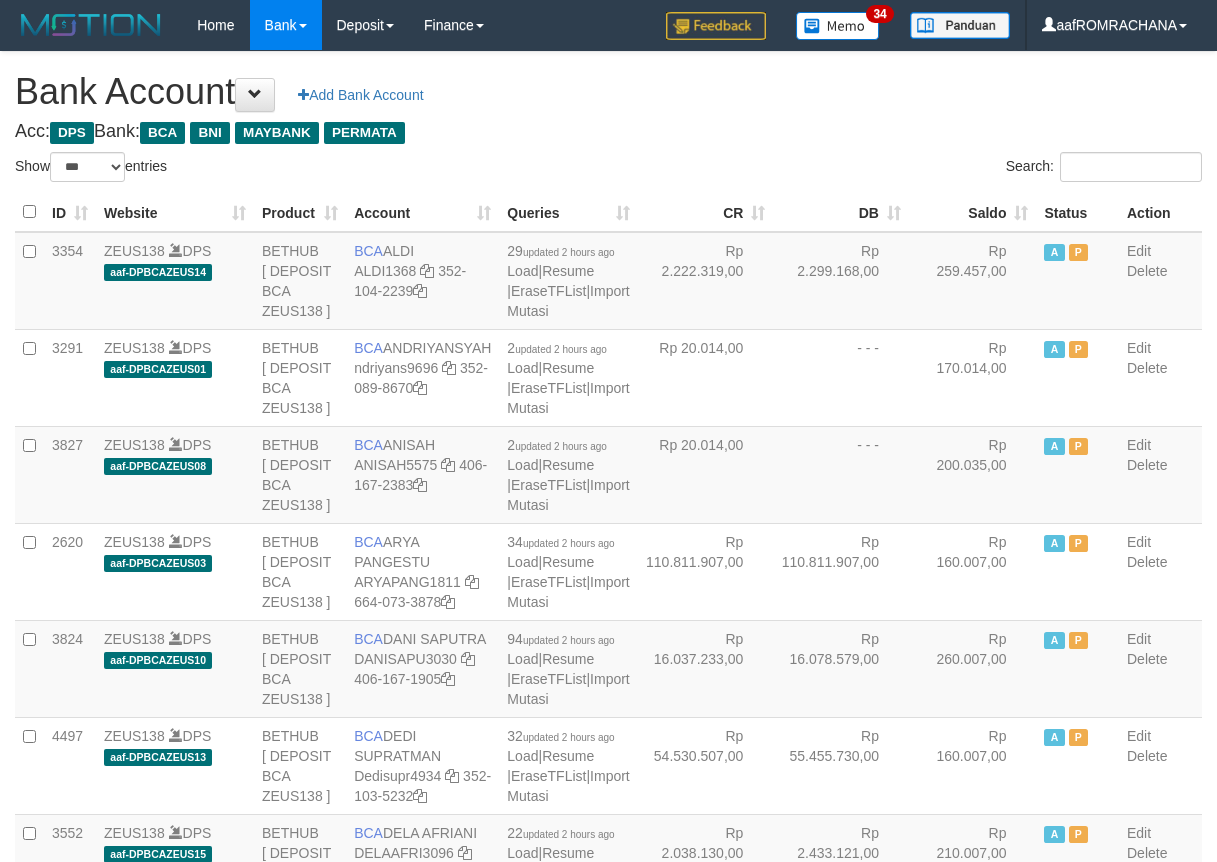 select on "***" 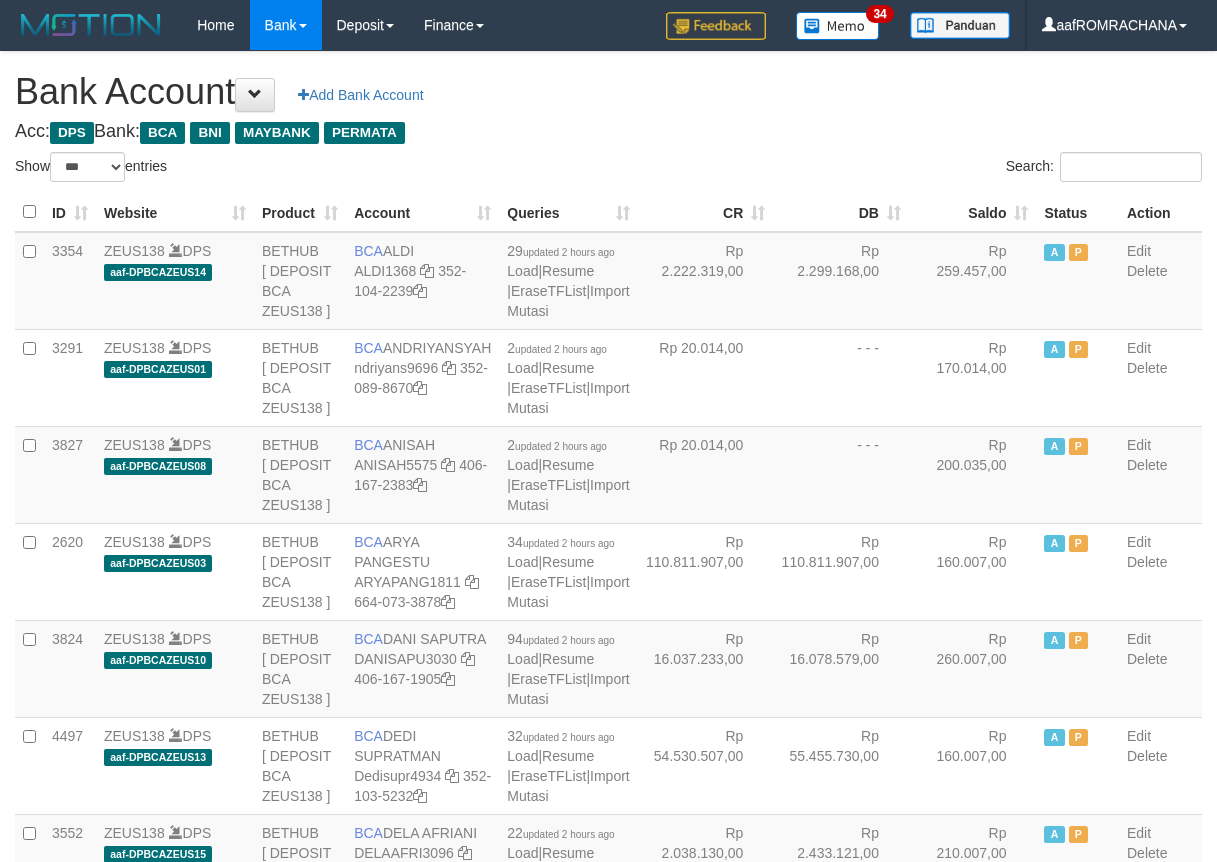 scroll, scrollTop: 0, scrollLeft: 0, axis: both 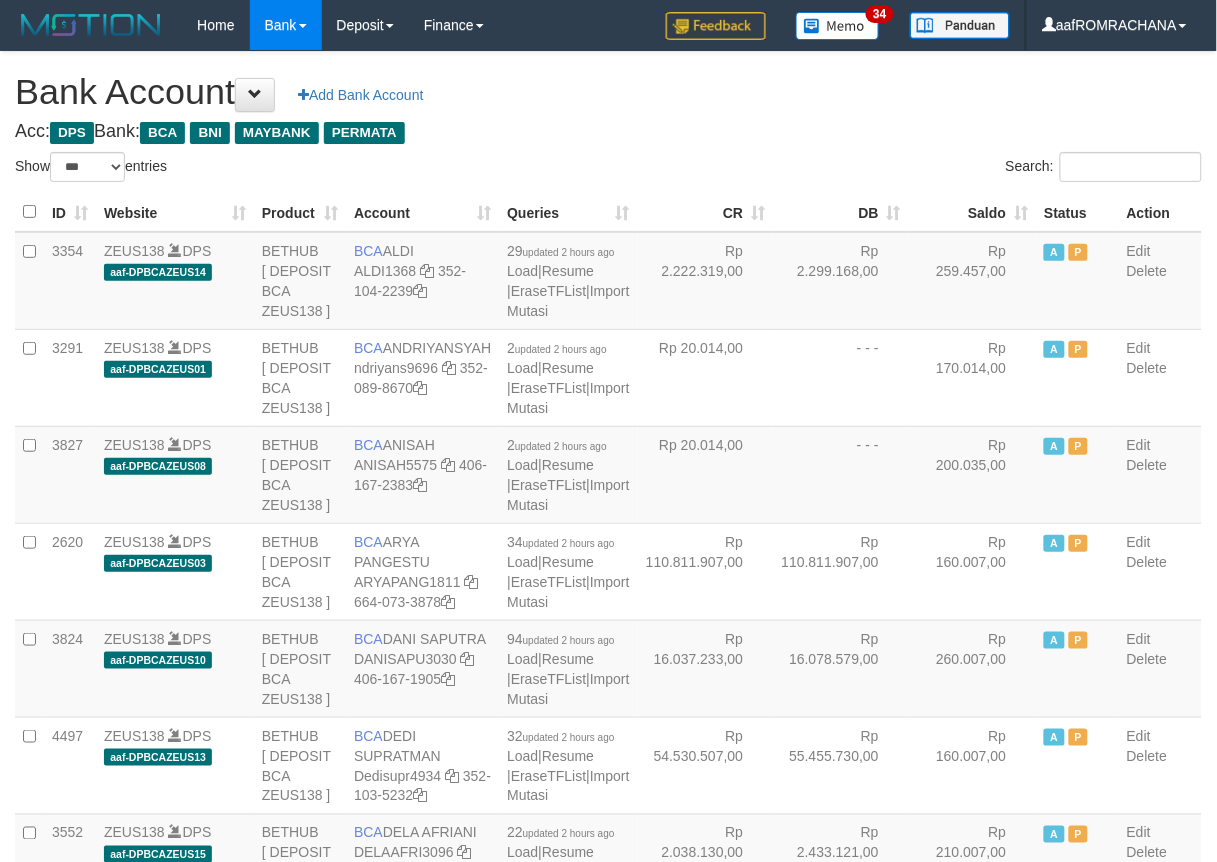 click on "Saldo" at bounding box center (973, 212) 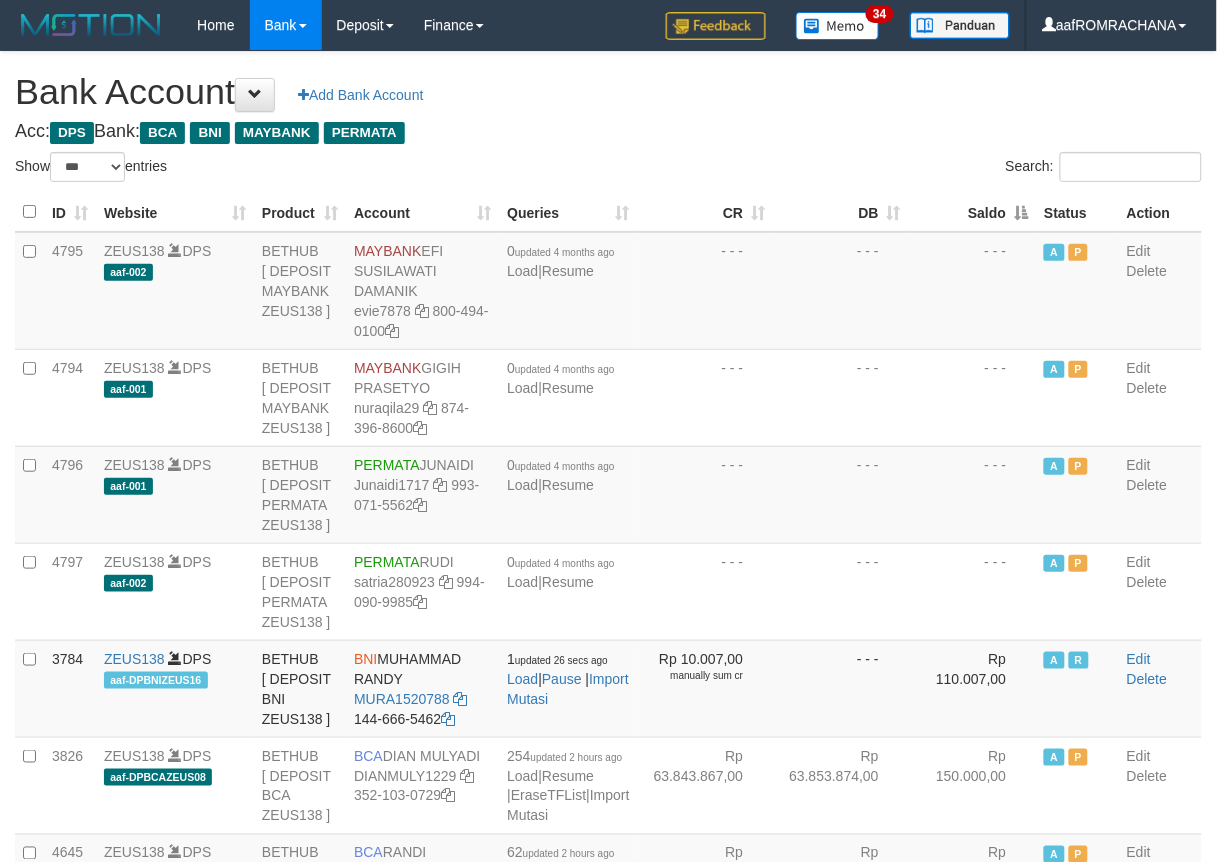 click on "ID Website Product Account Queries CR DB Saldo Status Action" at bounding box center [608, 212] 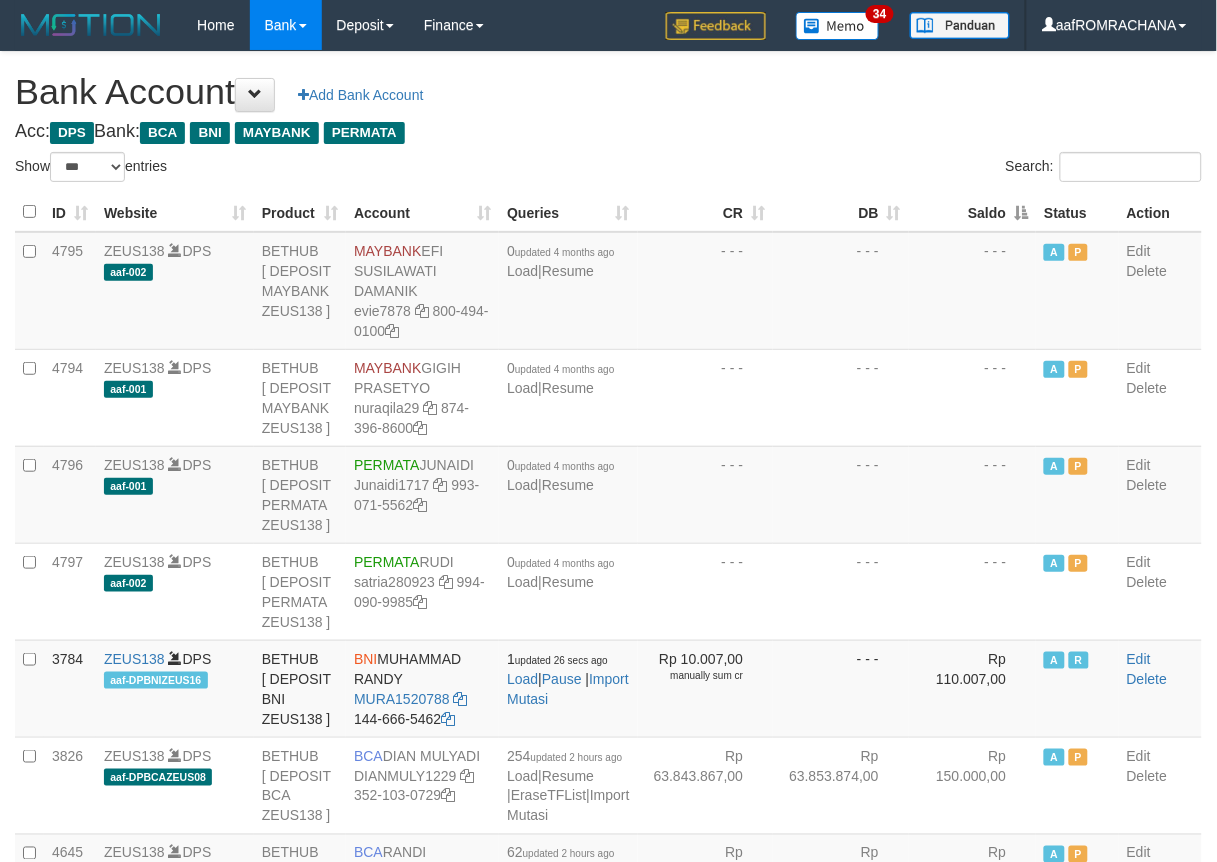click on "Saldo" at bounding box center (973, 212) 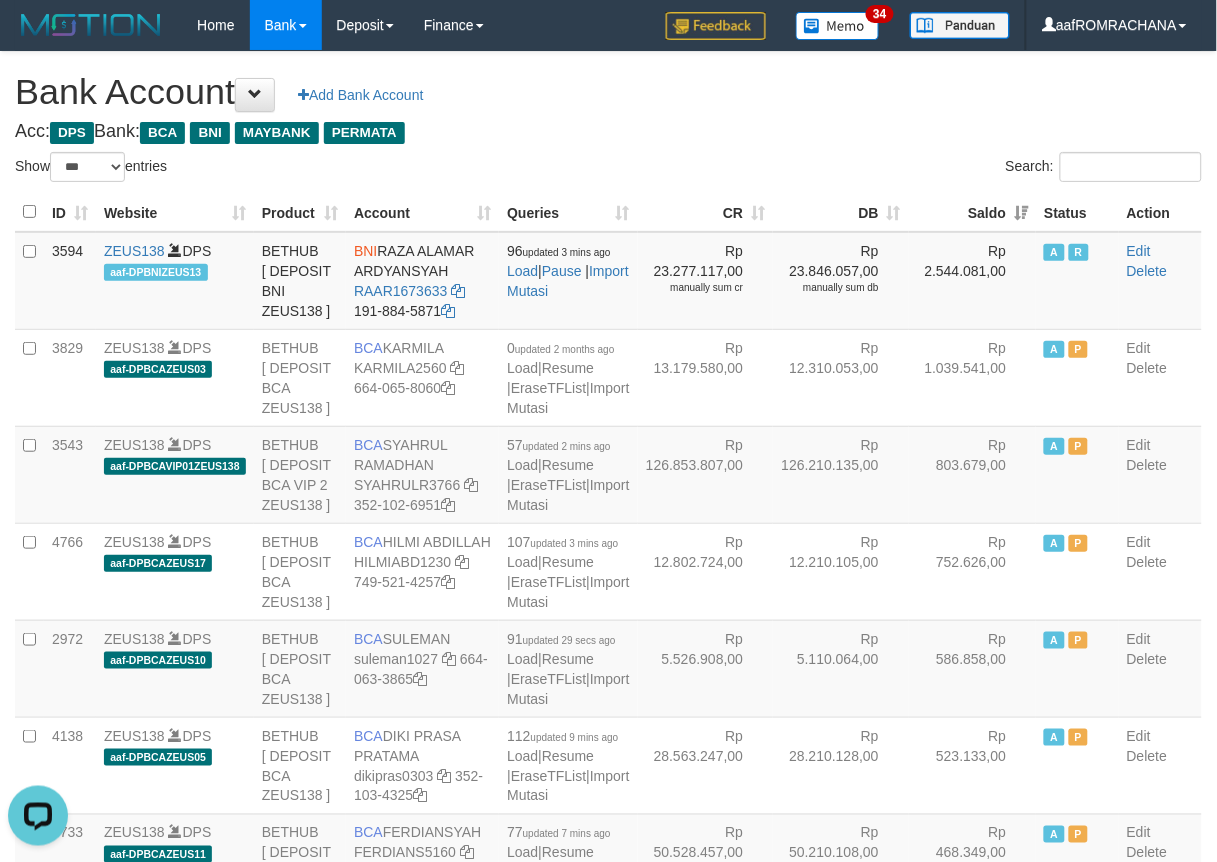 scroll, scrollTop: 0, scrollLeft: 0, axis: both 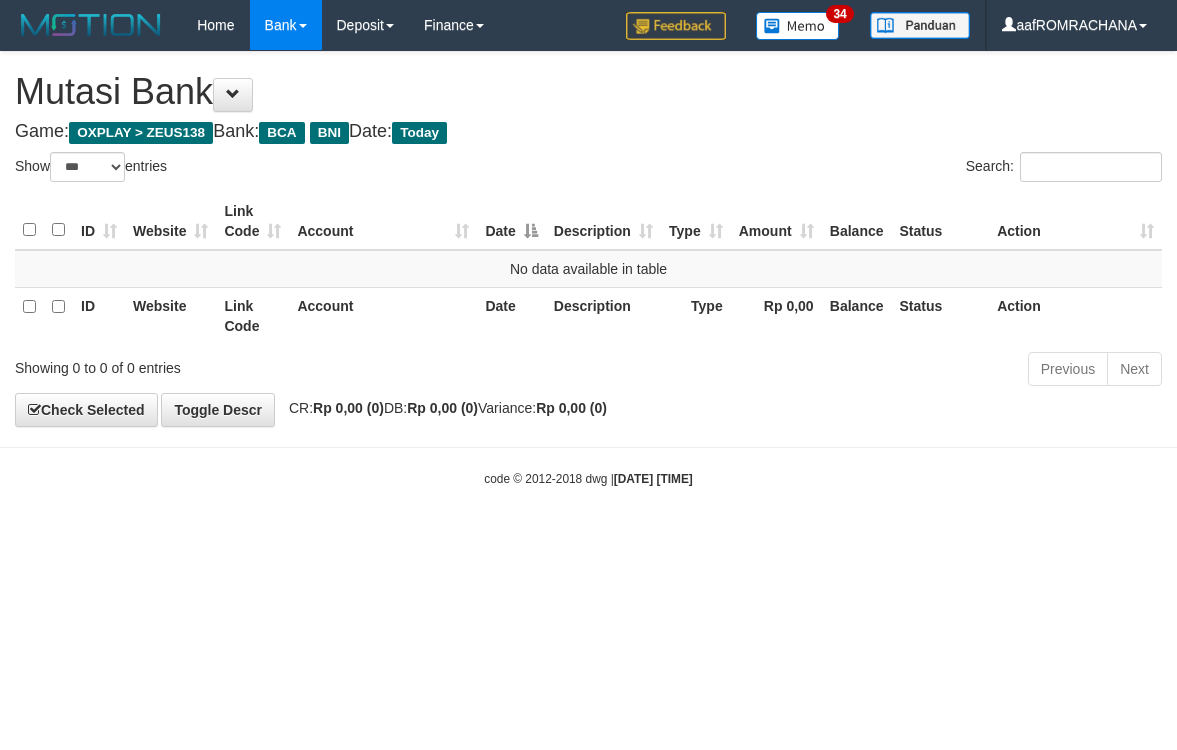 select on "***" 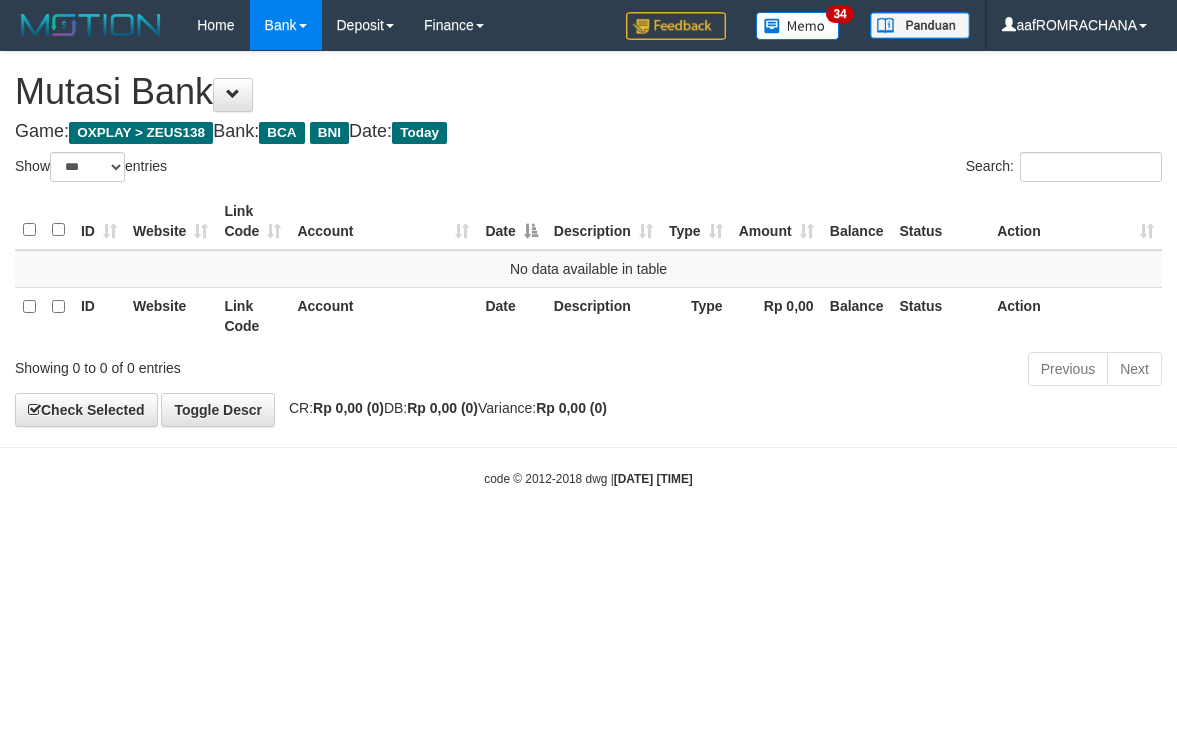 scroll, scrollTop: 0, scrollLeft: 0, axis: both 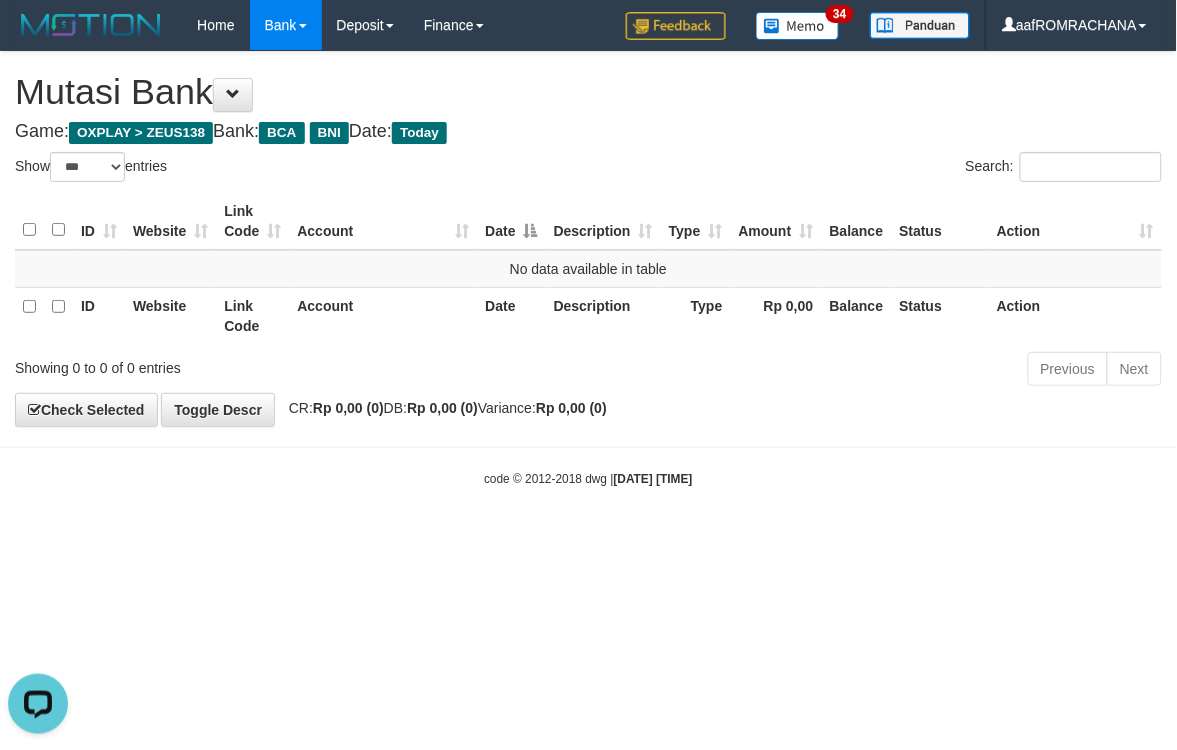 click on "code © 2012-2018 dwg |  2025/07/13 17:33:51" at bounding box center [588, 478] 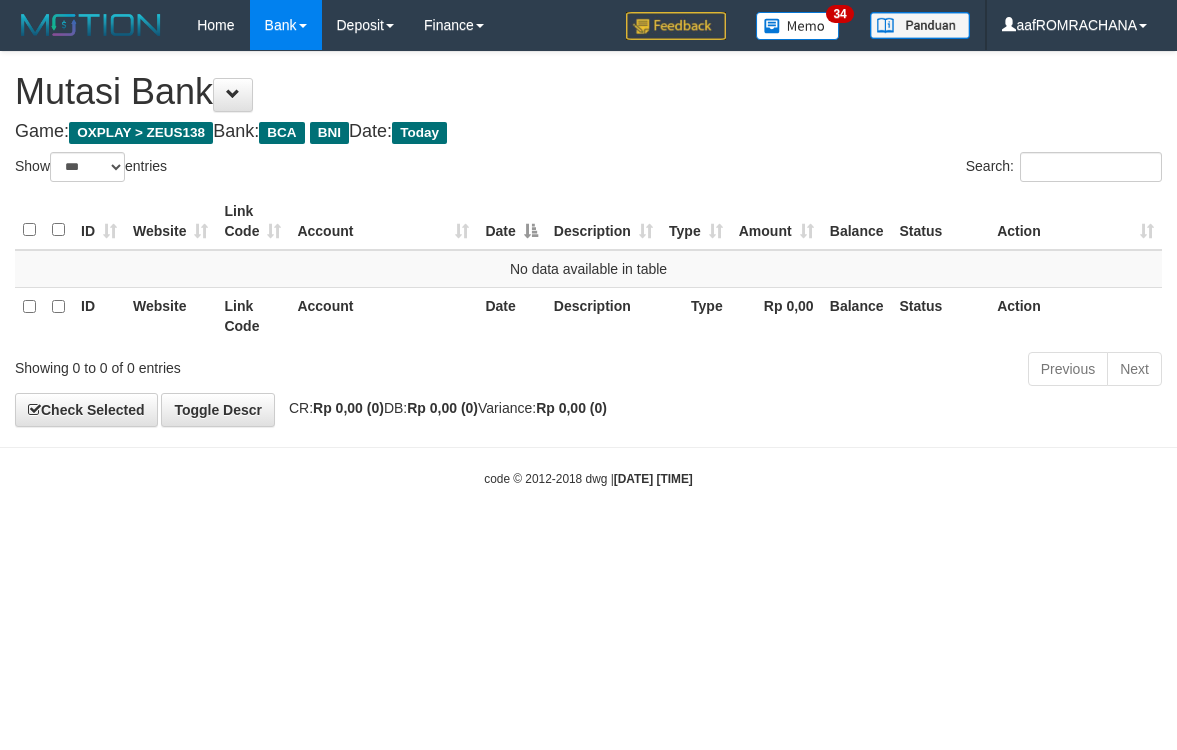 select on "***" 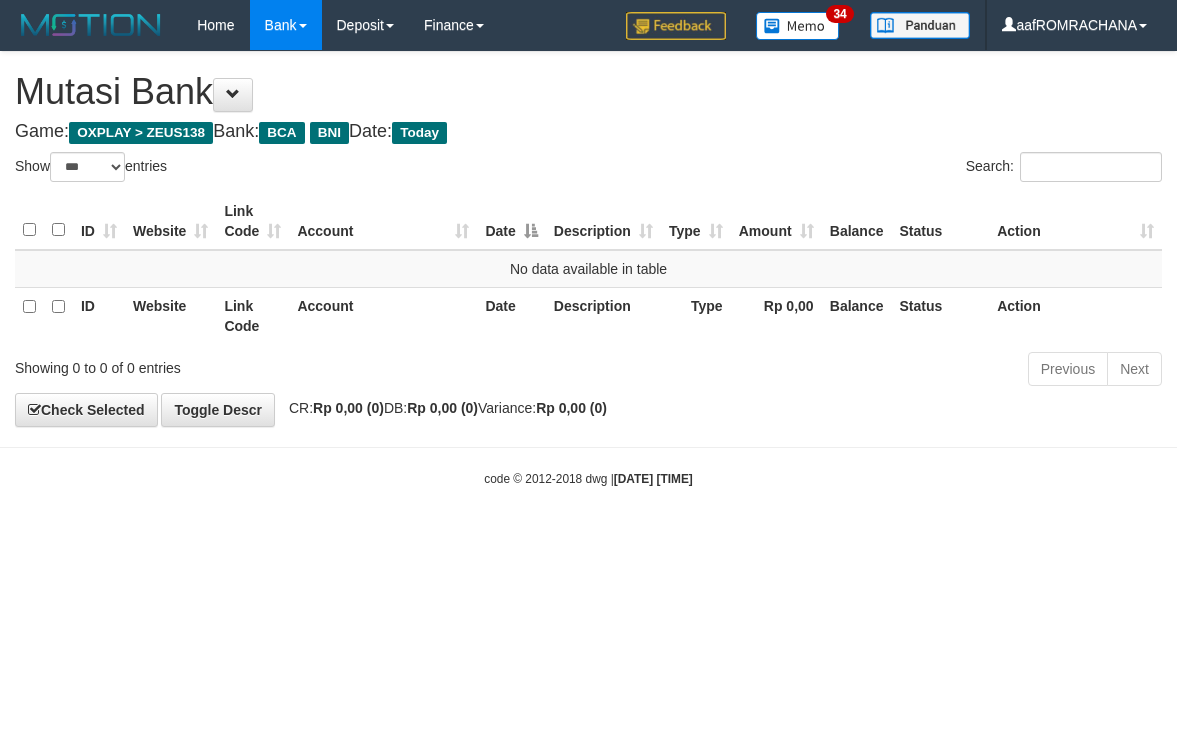 scroll, scrollTop: 0, scrollLeft: 0, axis: both 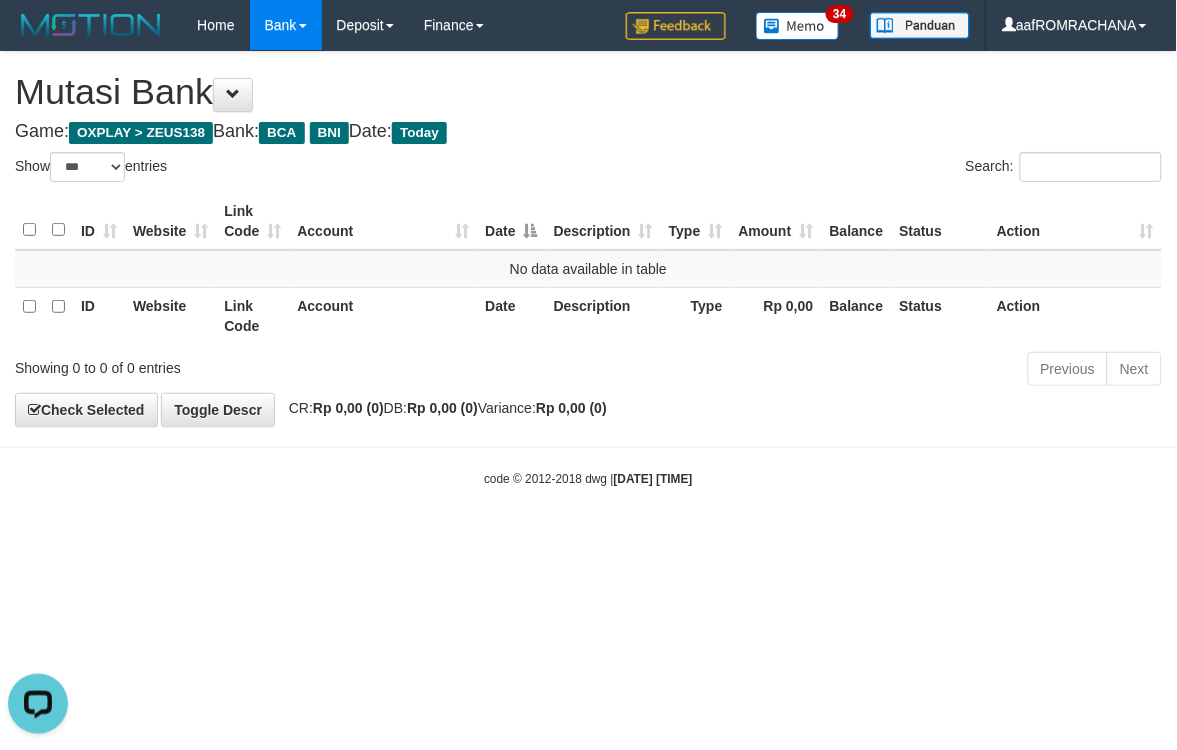 click on "Toggle navigation
Home
Bank
Account List
Load
By Website
Group
[OXPLAY]													ZEUS138
By Load Group (DPS)
Sync" at bounding box center (588, 269) 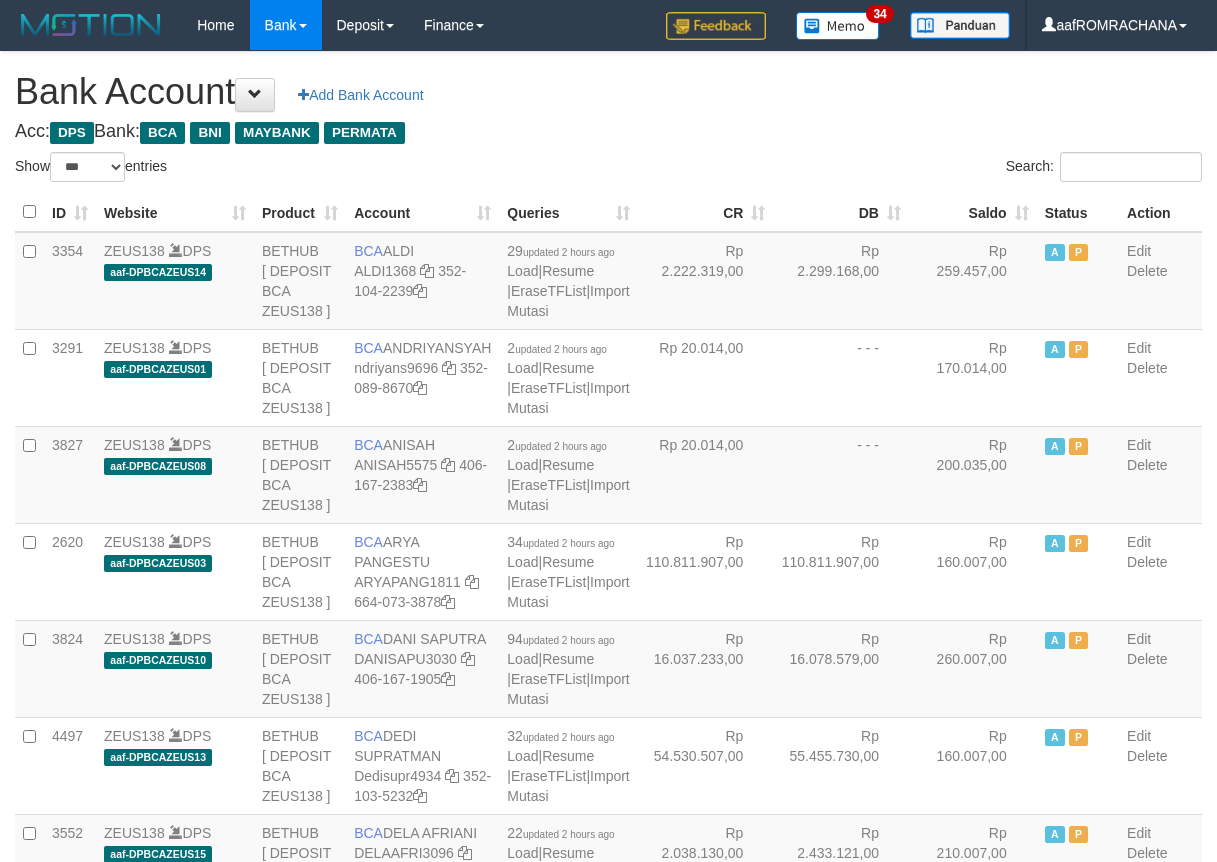select on "***" 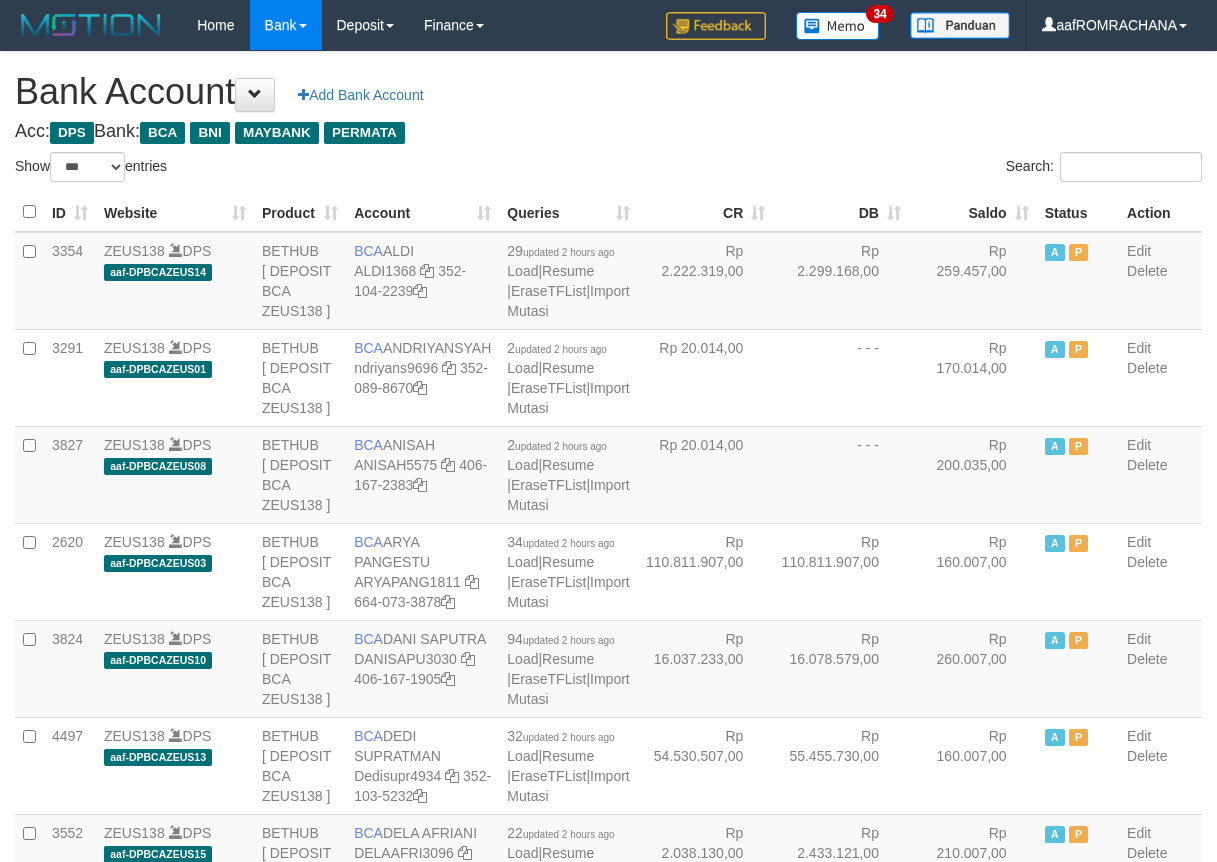 scroll, scrollTop: 0, scrollLeft: 0, axis: both 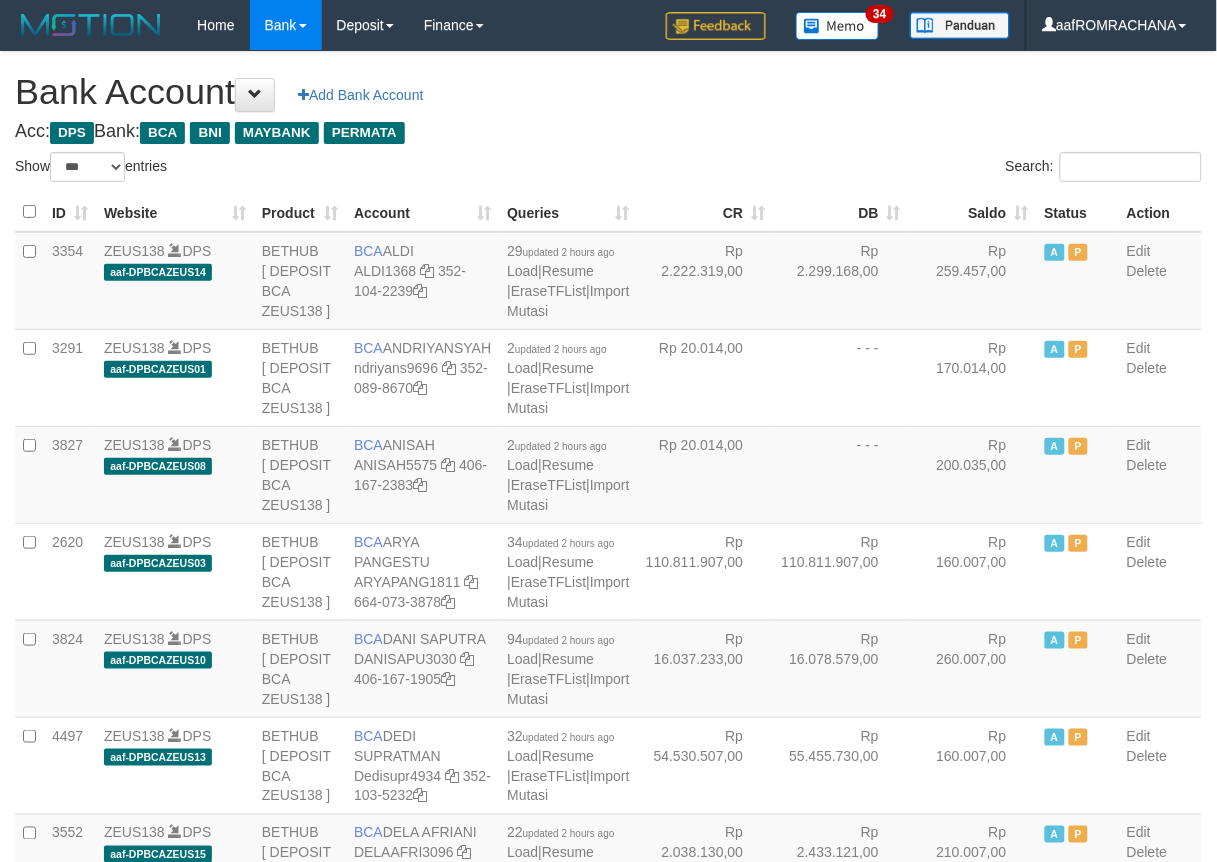 click on "Saldo" at bounding box center [973, 212] 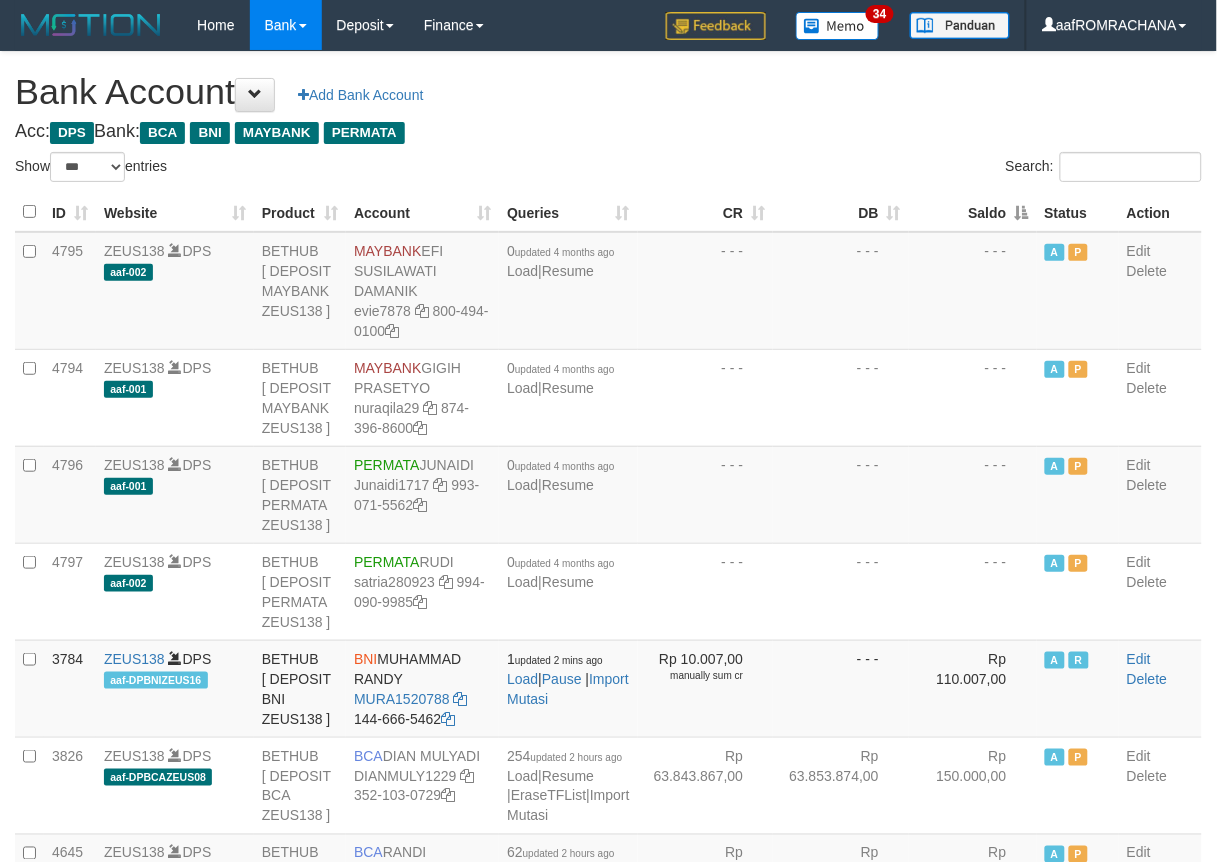 click on "Saldo" at bounding box center (973, 212) 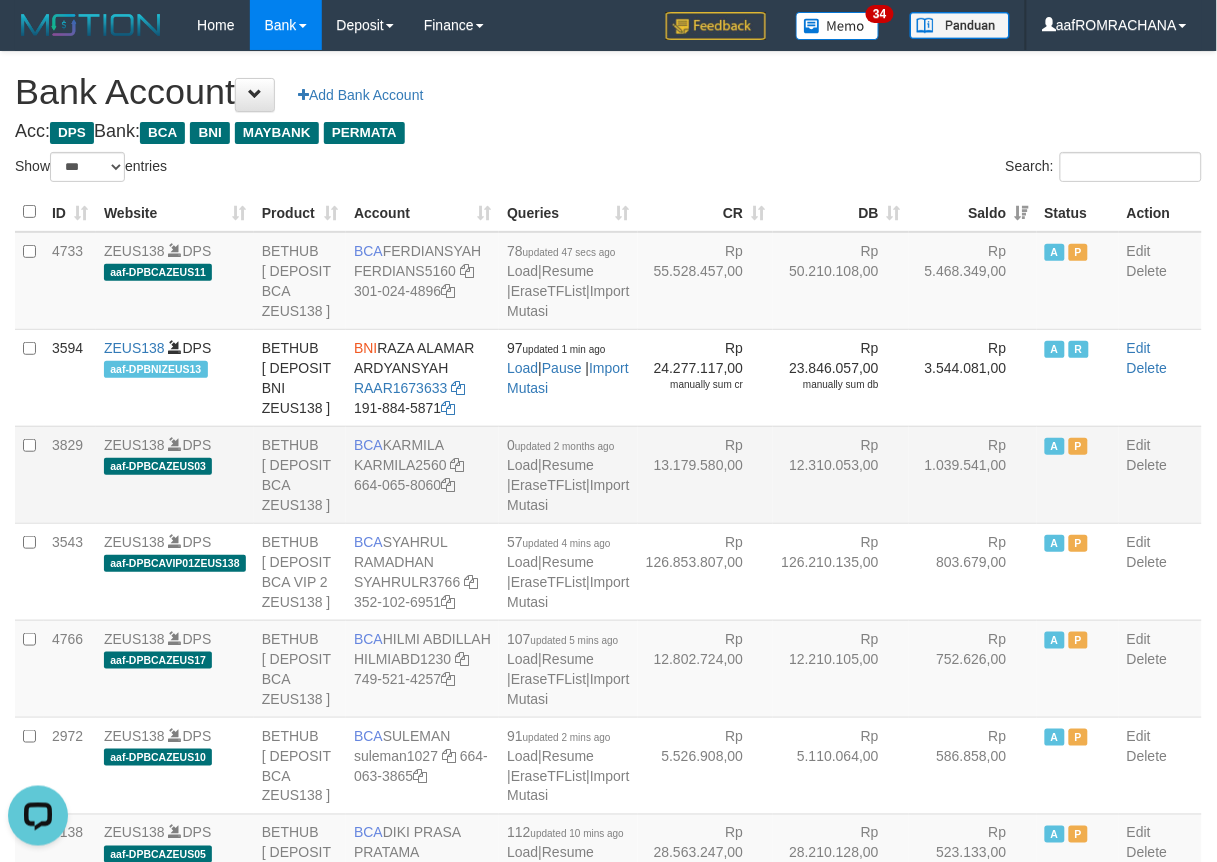 scroll, scrollTop: 0, scrollLeft: 0, axis: both 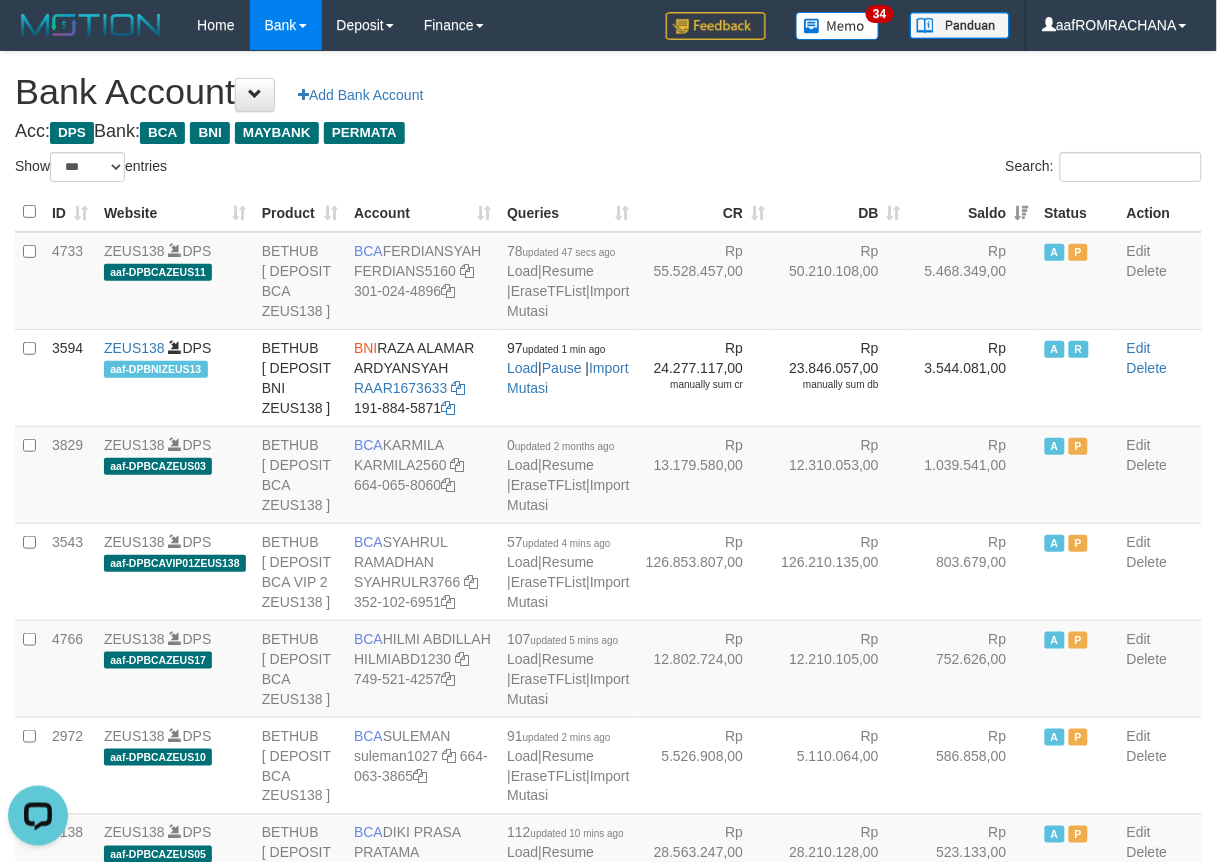 click on "**********" at bounding box center [608, 2047] 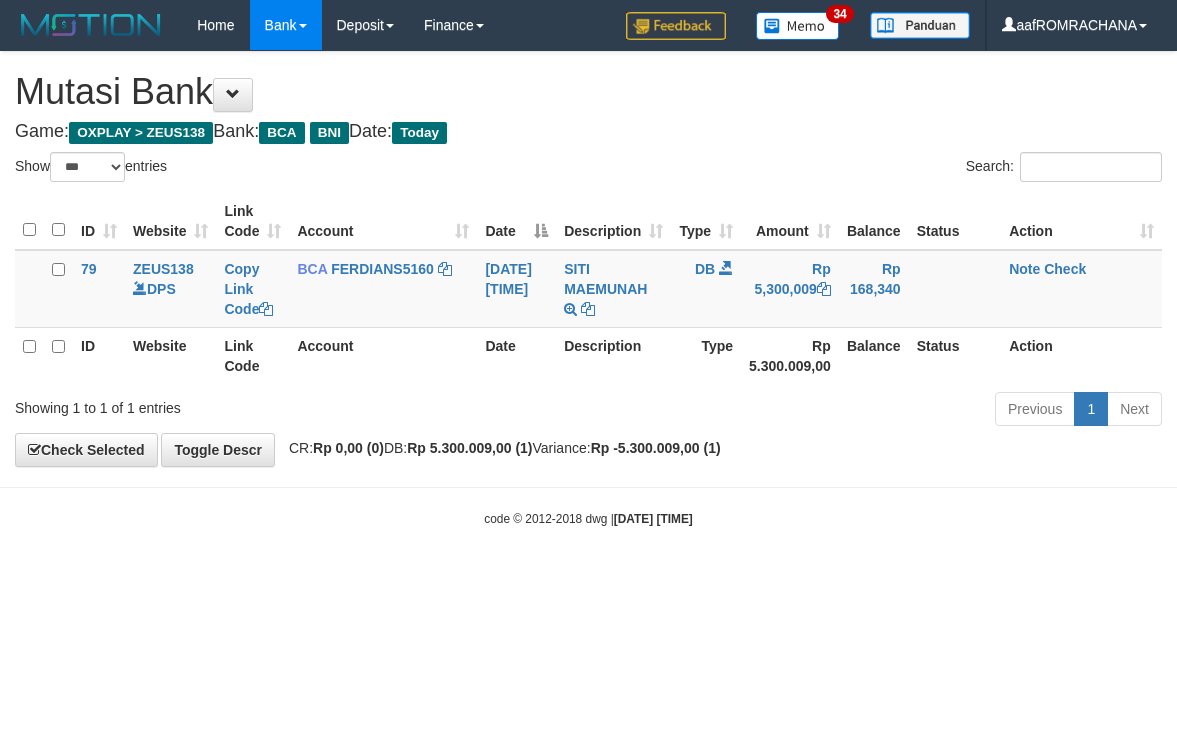 select on "***" 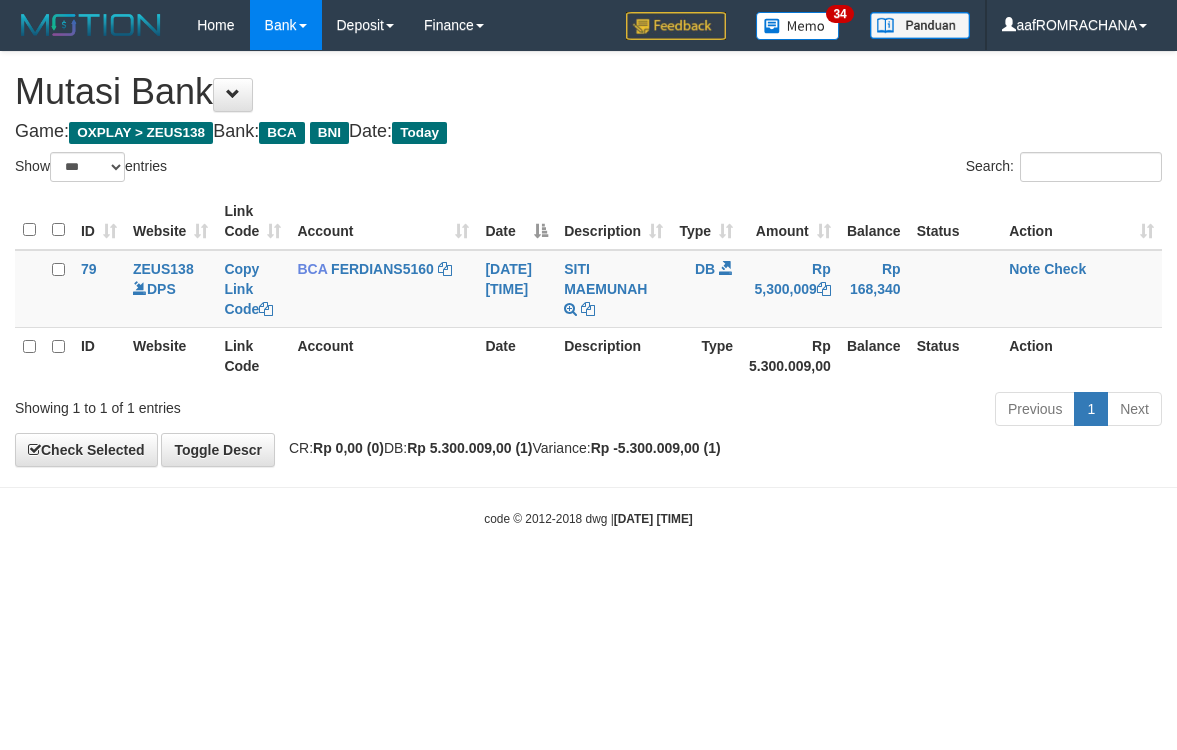 scroll, scrollTop: 0, scrollLeft: 0, axis: both 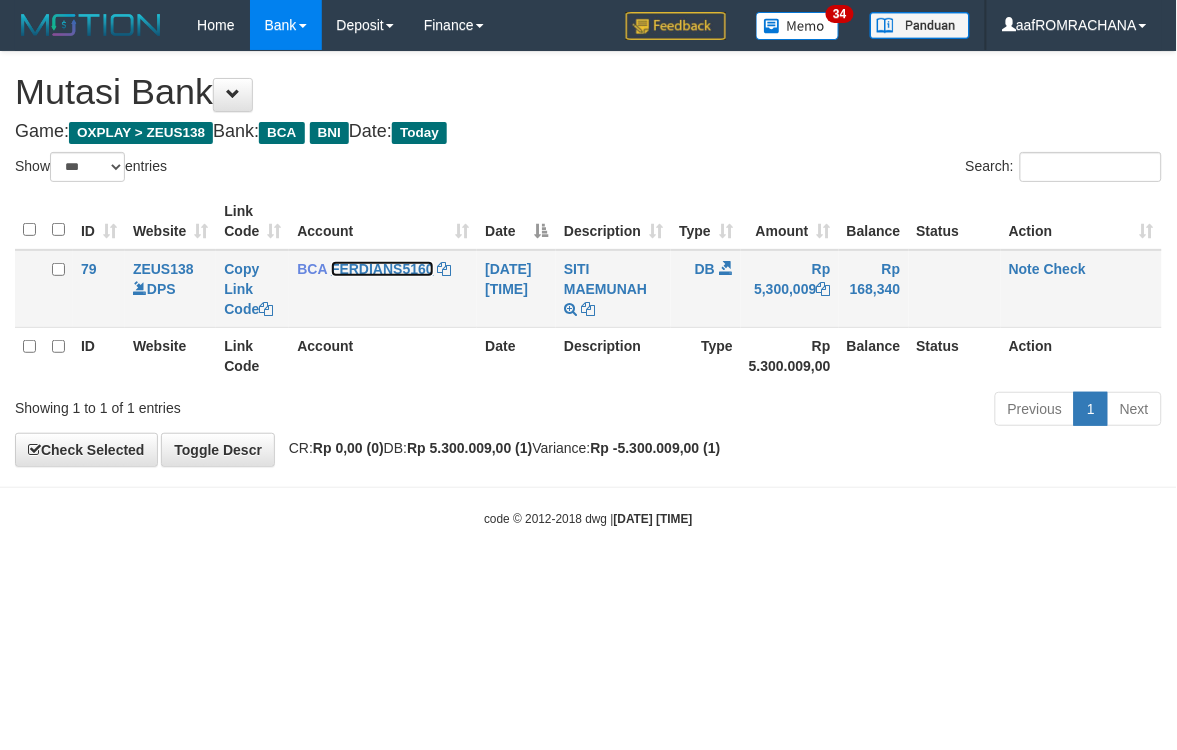 click on "FERDIANS5160" at bounding box center [382, 269] 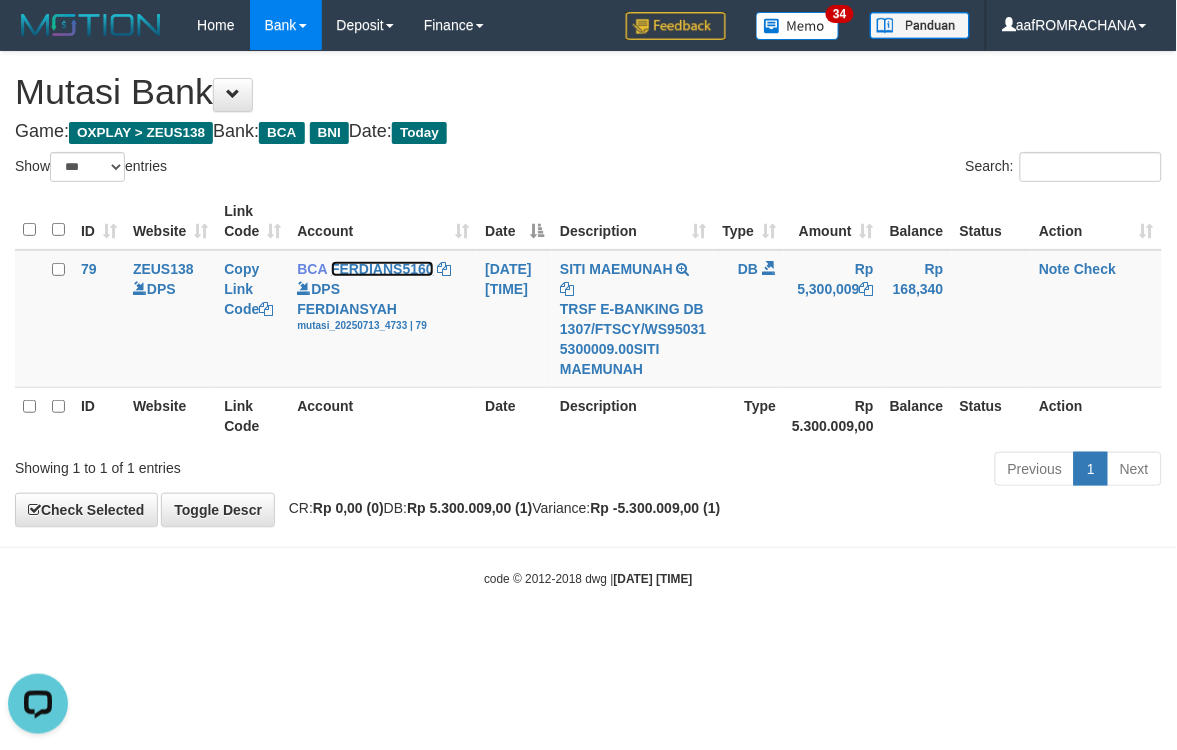 scroll, scrollTop: 0, scrollLeft: 0, axis: both 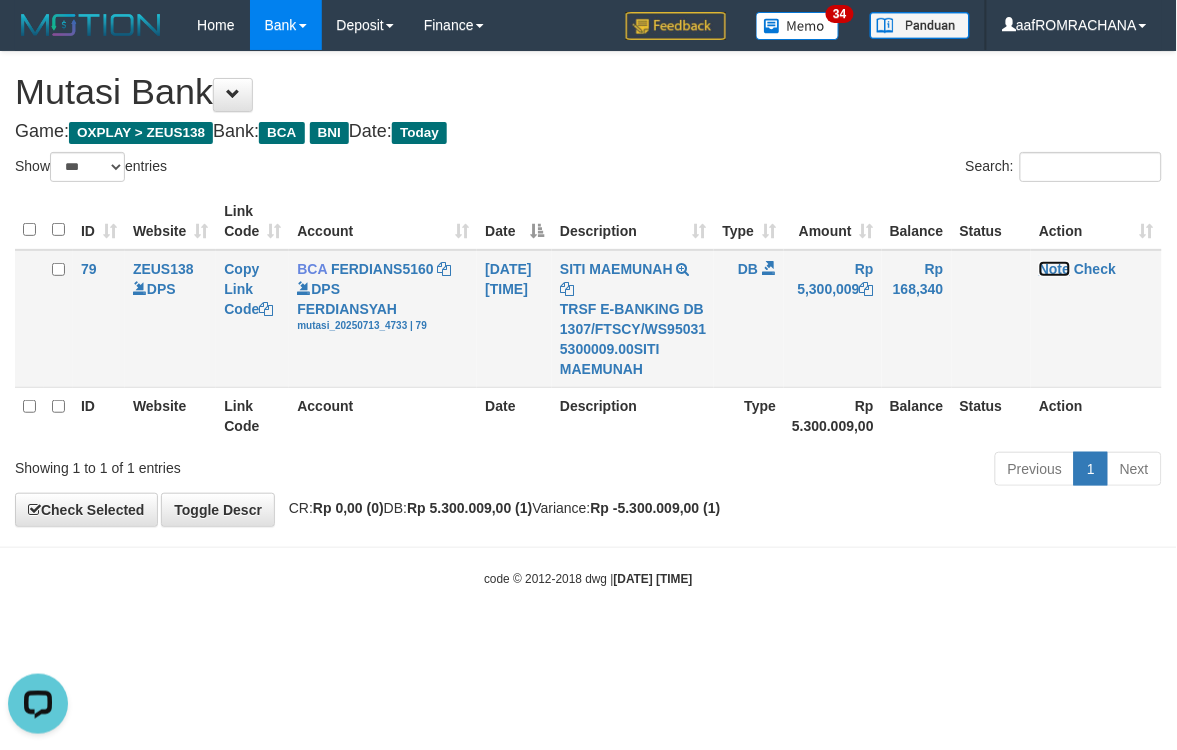 click on "Note" at bounding box center (1054, 269) 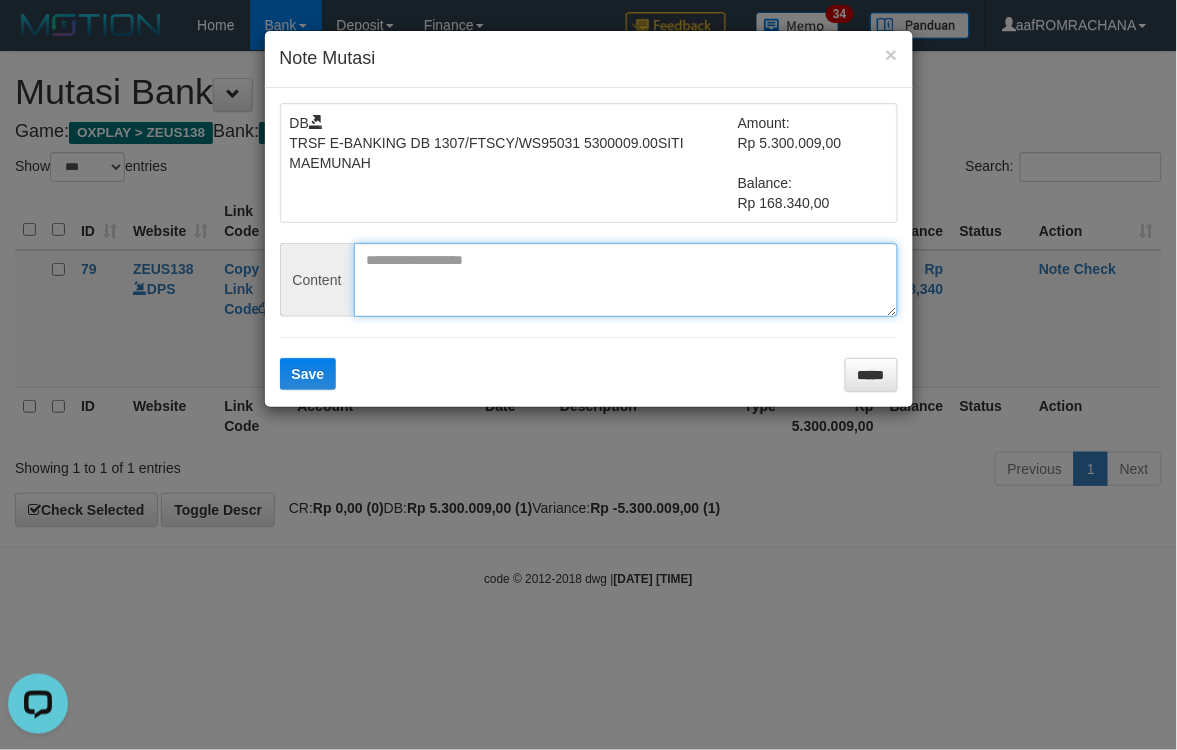 click at bounding box center (626, 280) 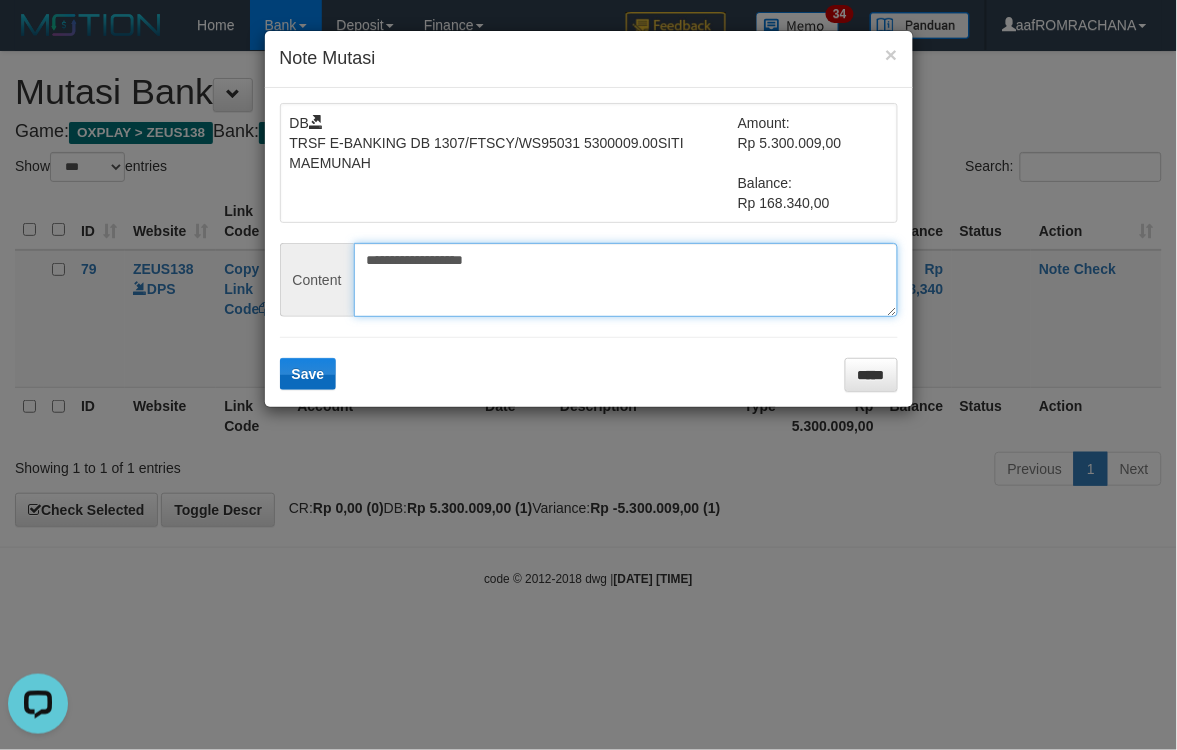 type on "**********" 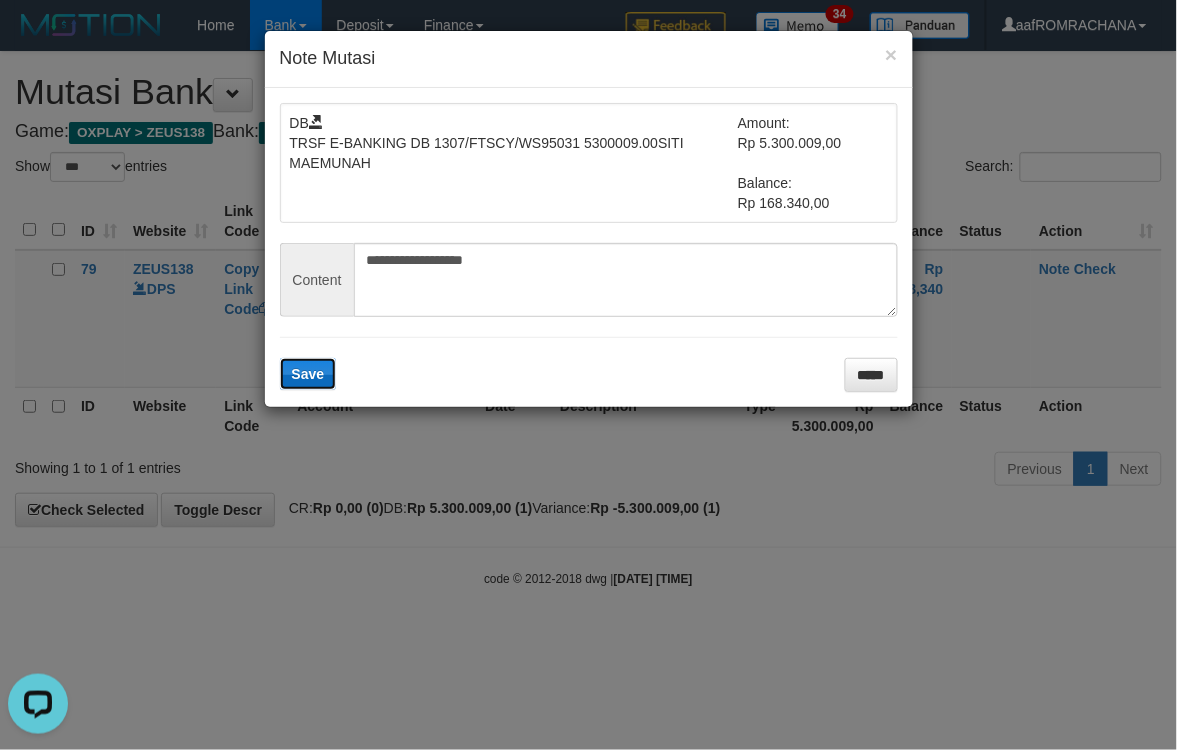 click on "Save" at bounding box center [308, 374] 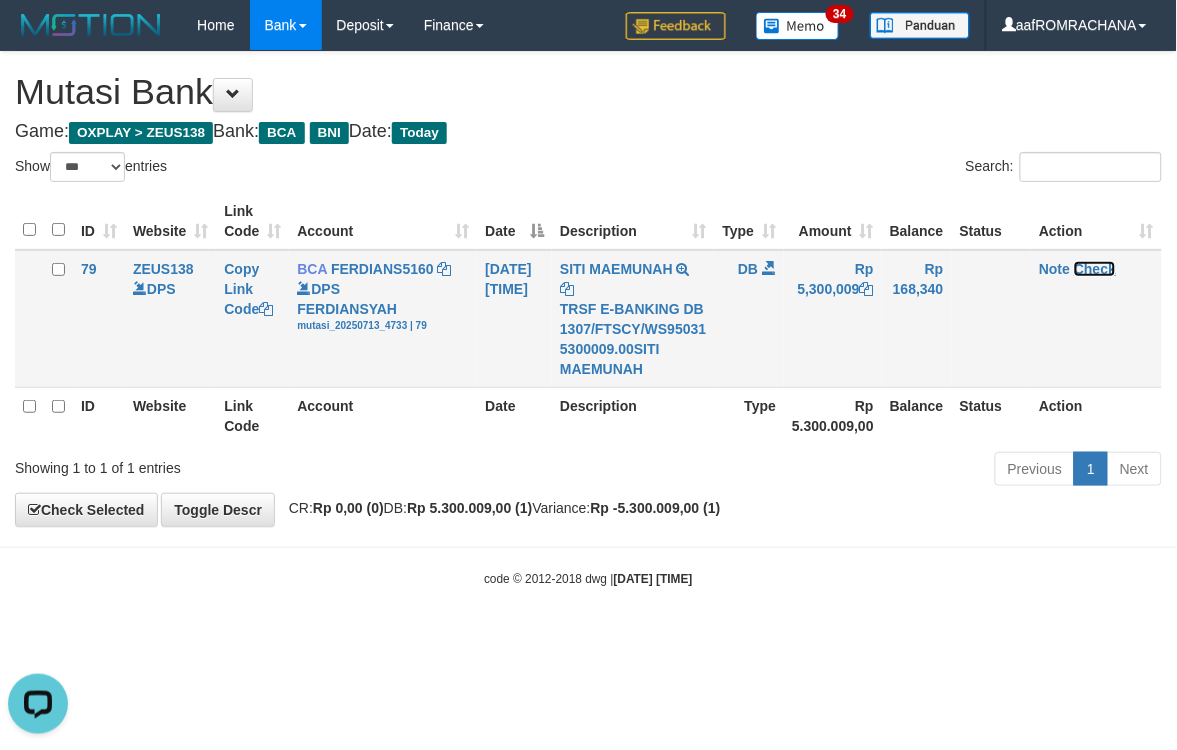 click on "Check" at bounding box center [1095, 269] 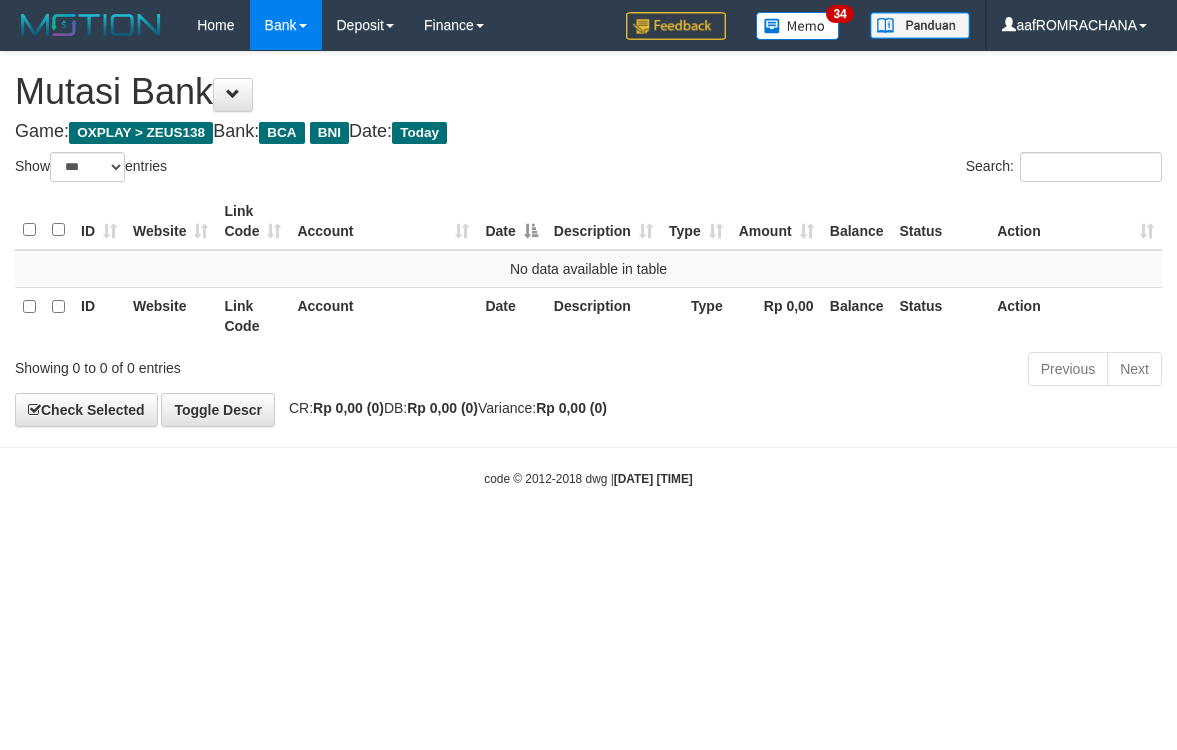 select on "***" 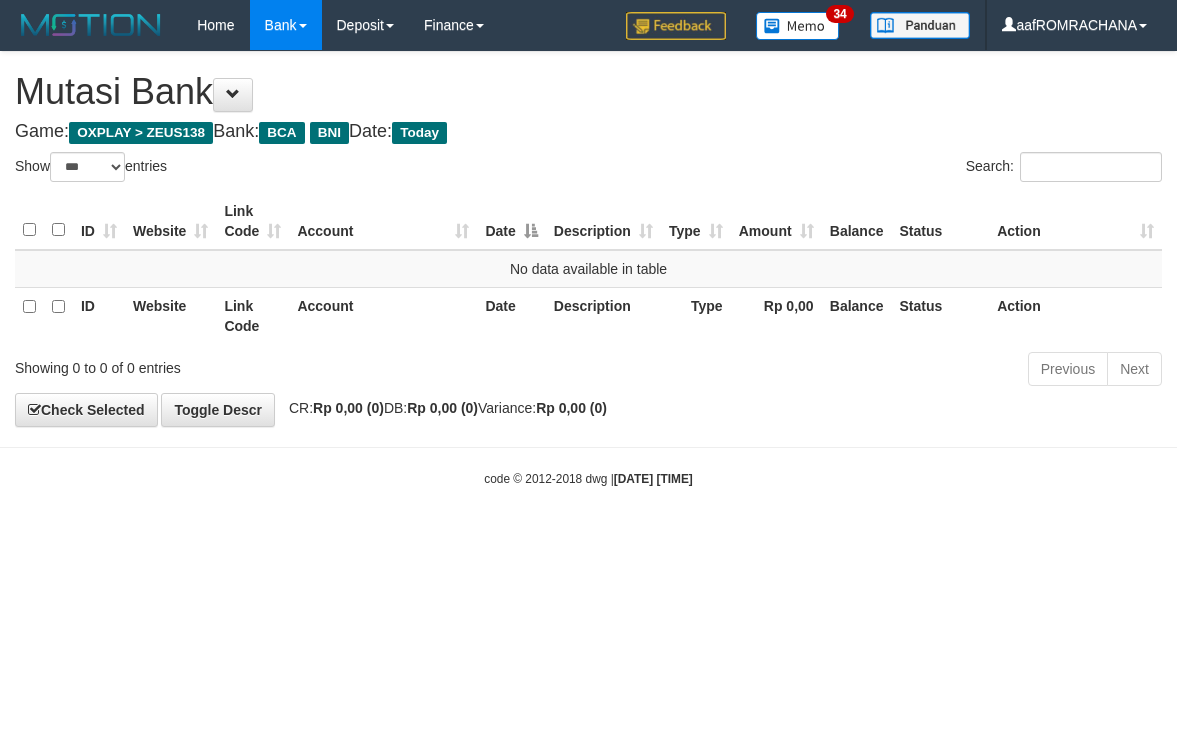 scroll, scrollTop: 0, scrollLeft: 0, axis: both 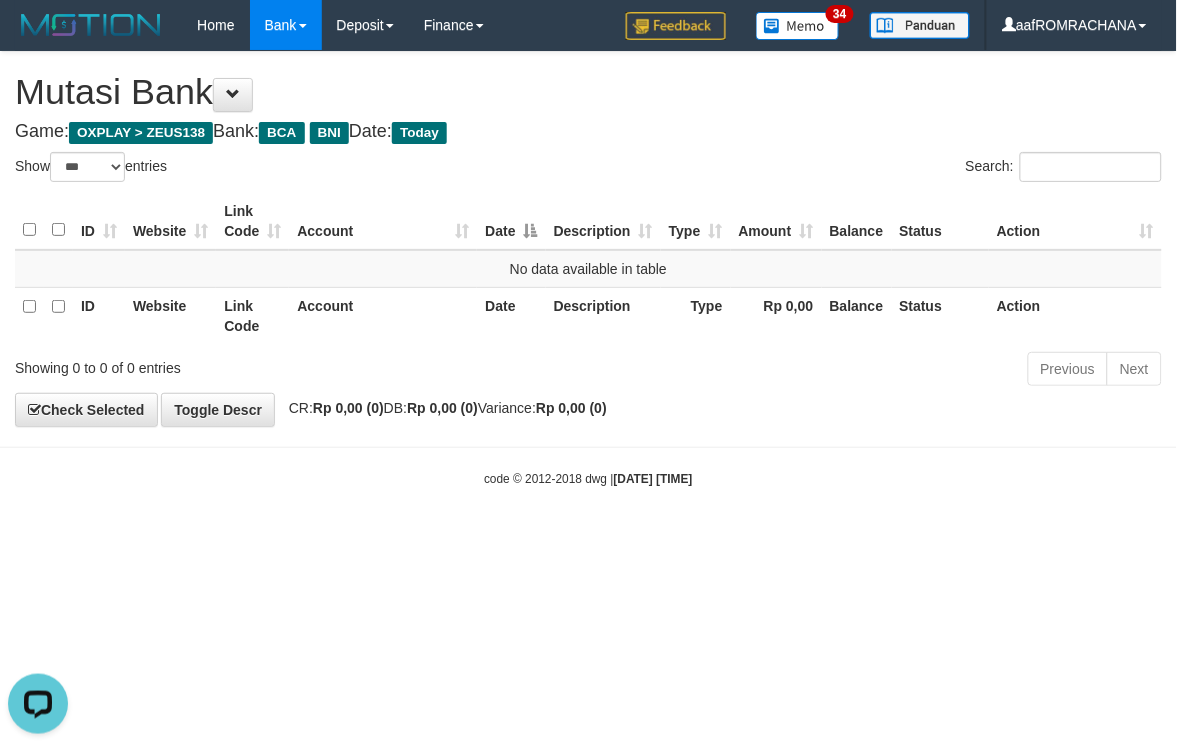 click on "Toggle navigation
Home
Bank
Account List
Load
By Website
Group
[OXPLAY]													ZEUS138
By Load Group (DPS)
Sync" at bounding box center (588, 269) 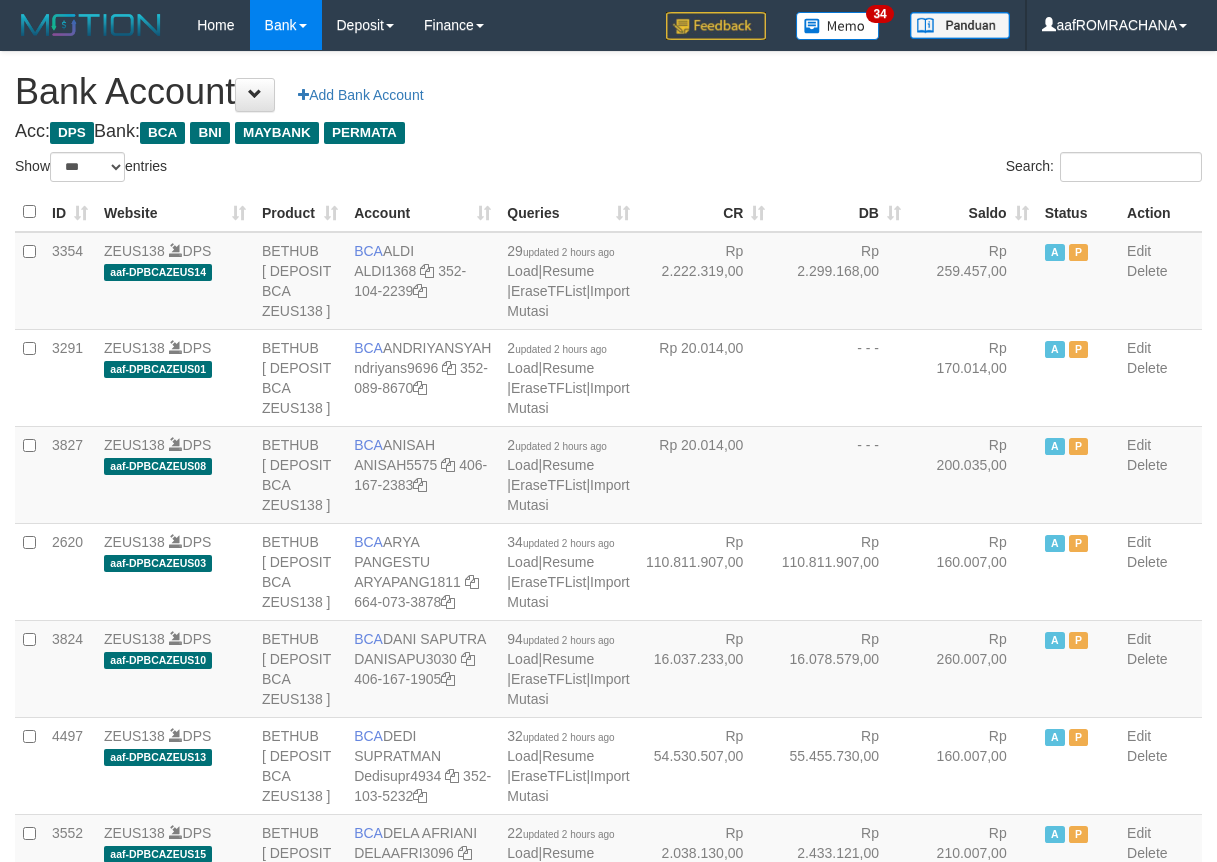 select on "***" 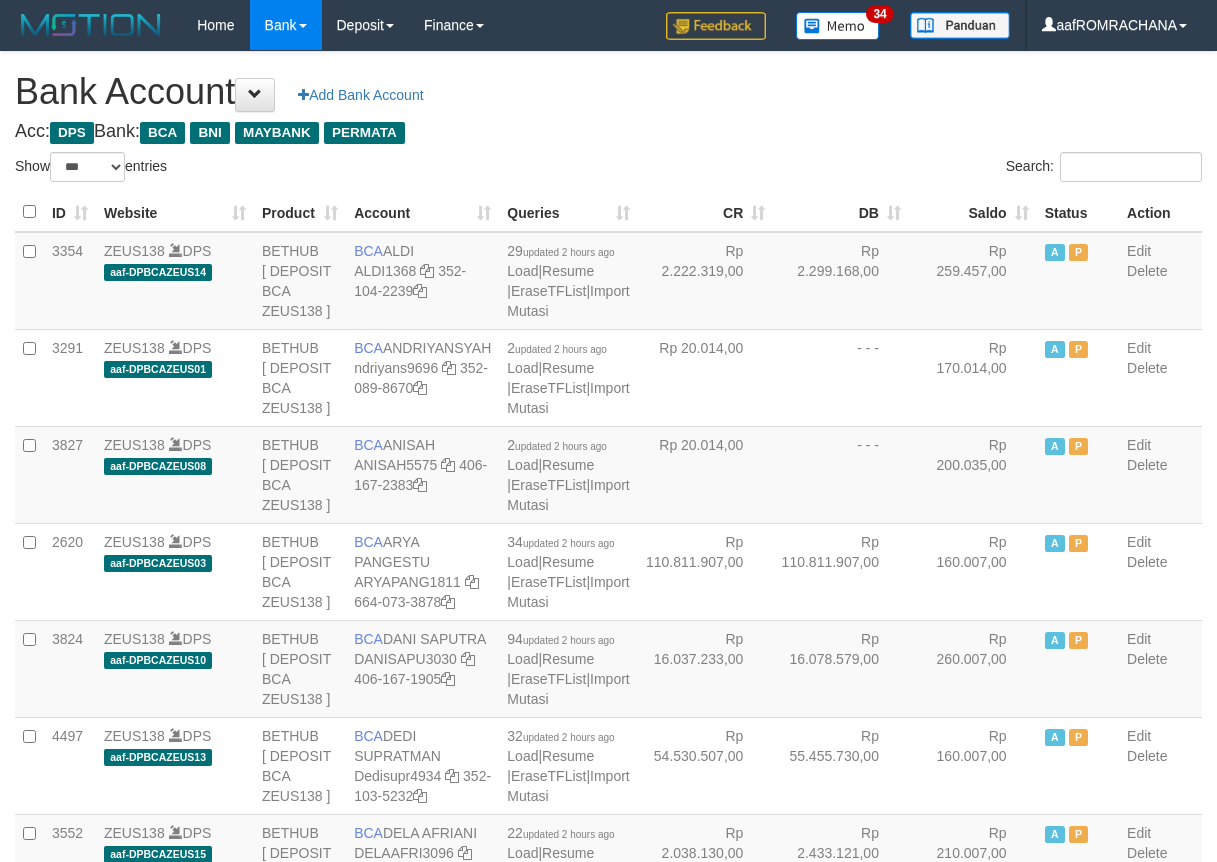 scroll, scrollTop: 0, scrollLeft: 0, axis: both 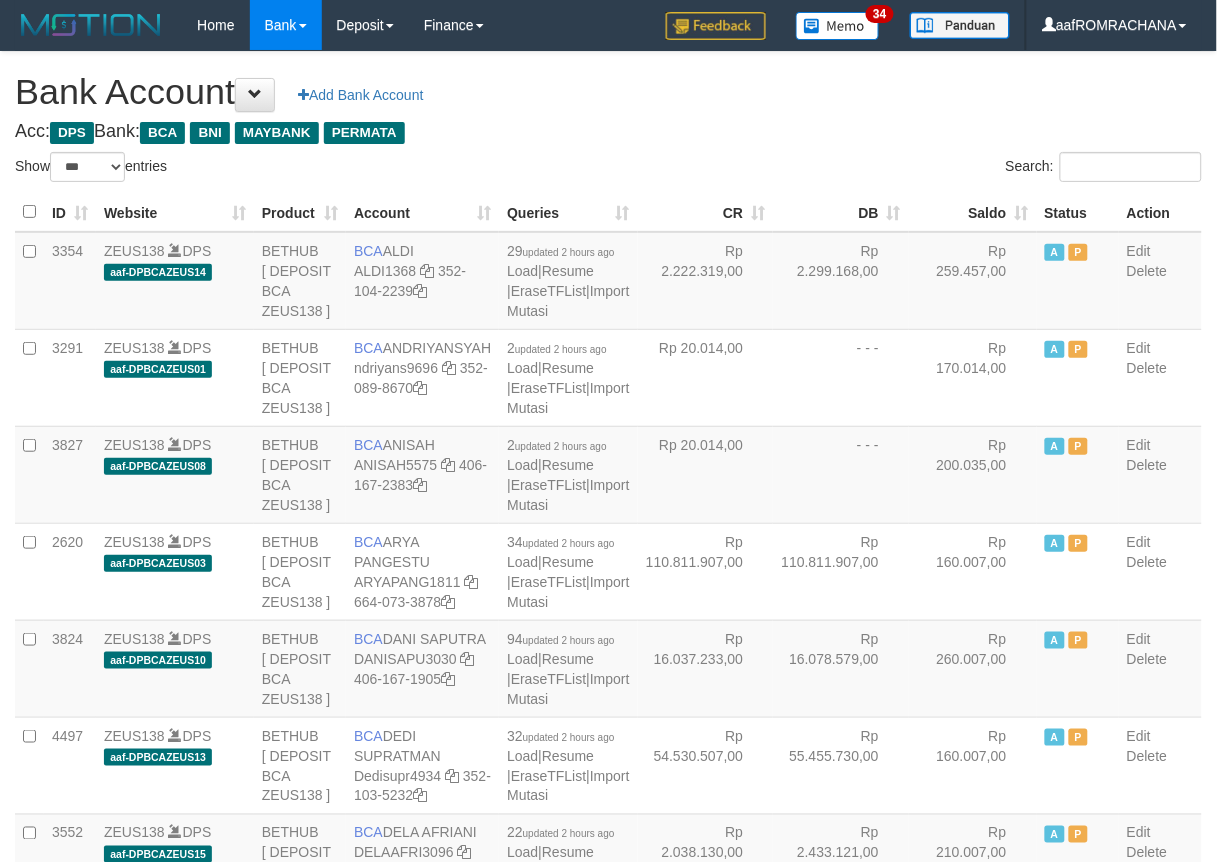 click on "Saldo" at bounding box center (973, 212) 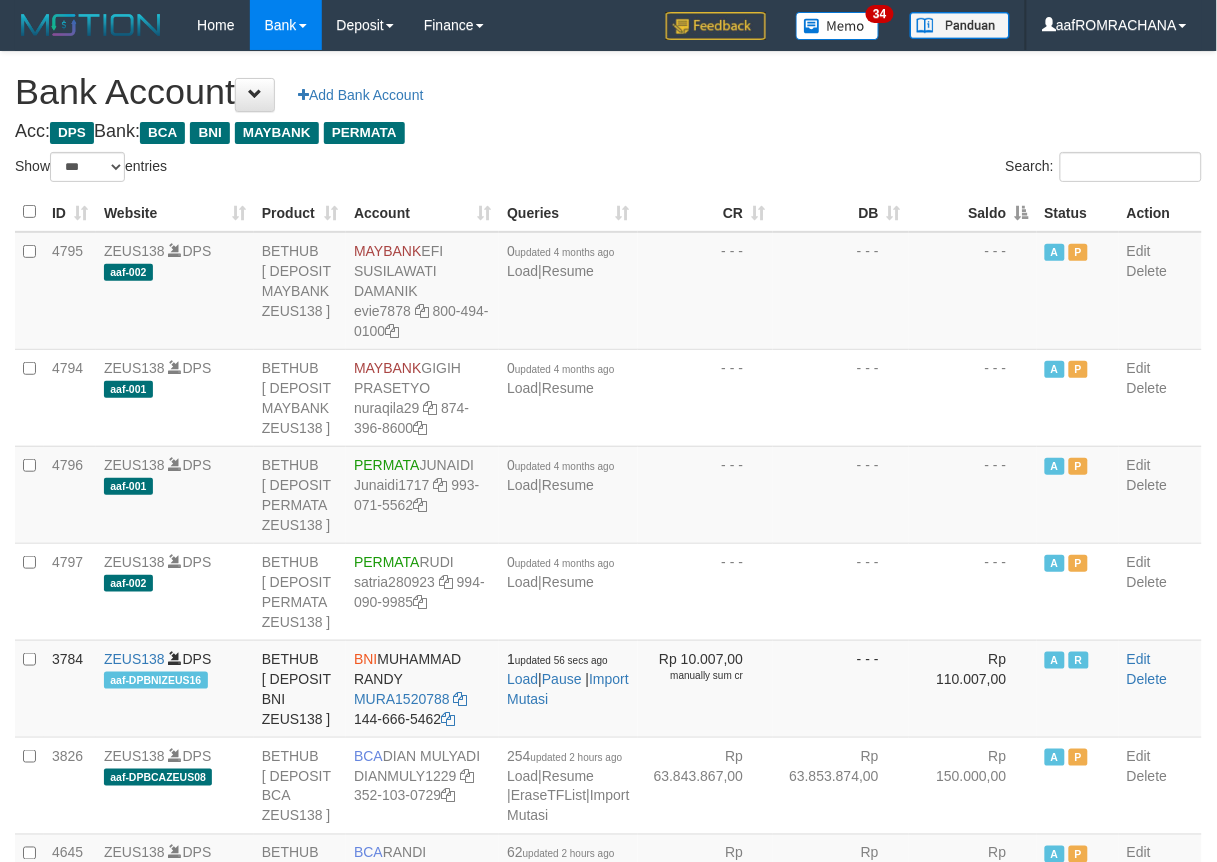 click on "Saldo" at bounding box center [973, 212] 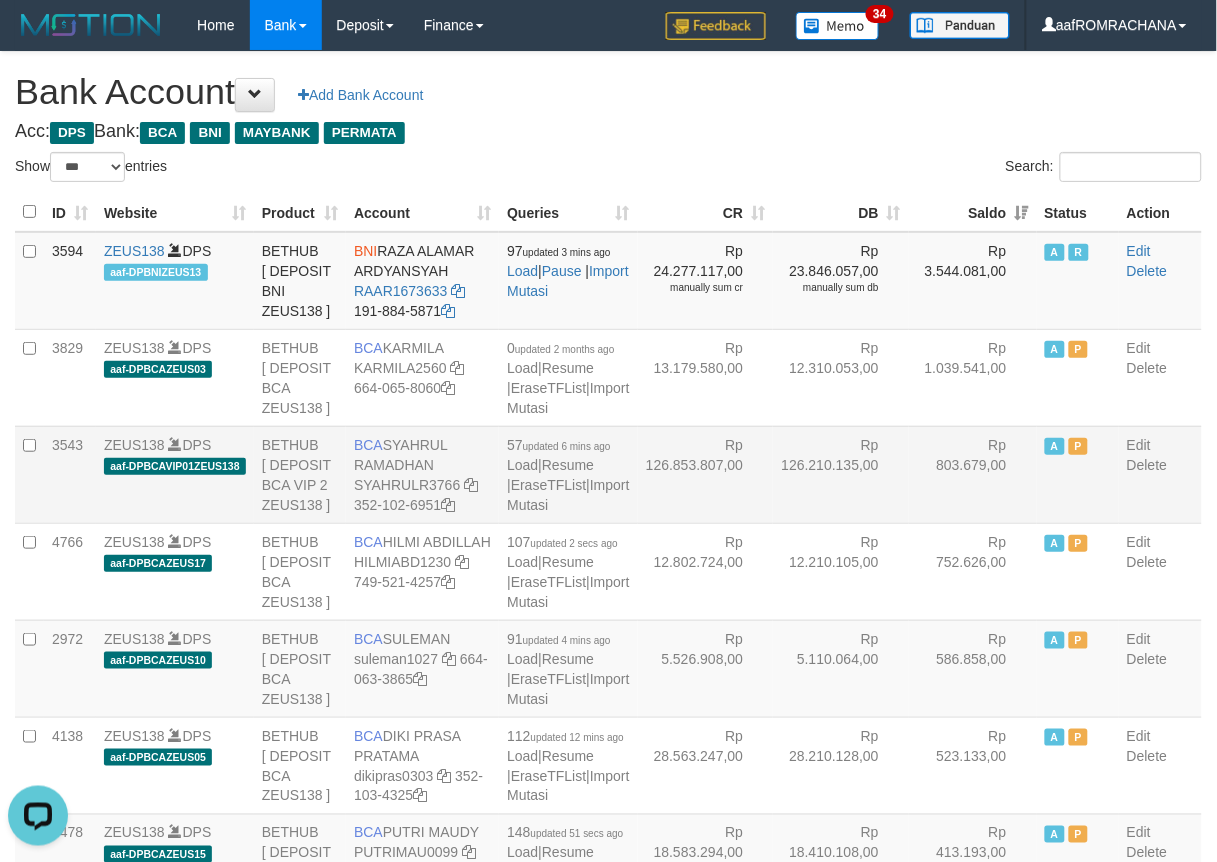 scroll, scrollTop: 0, scrollLeft: 0, axis: both 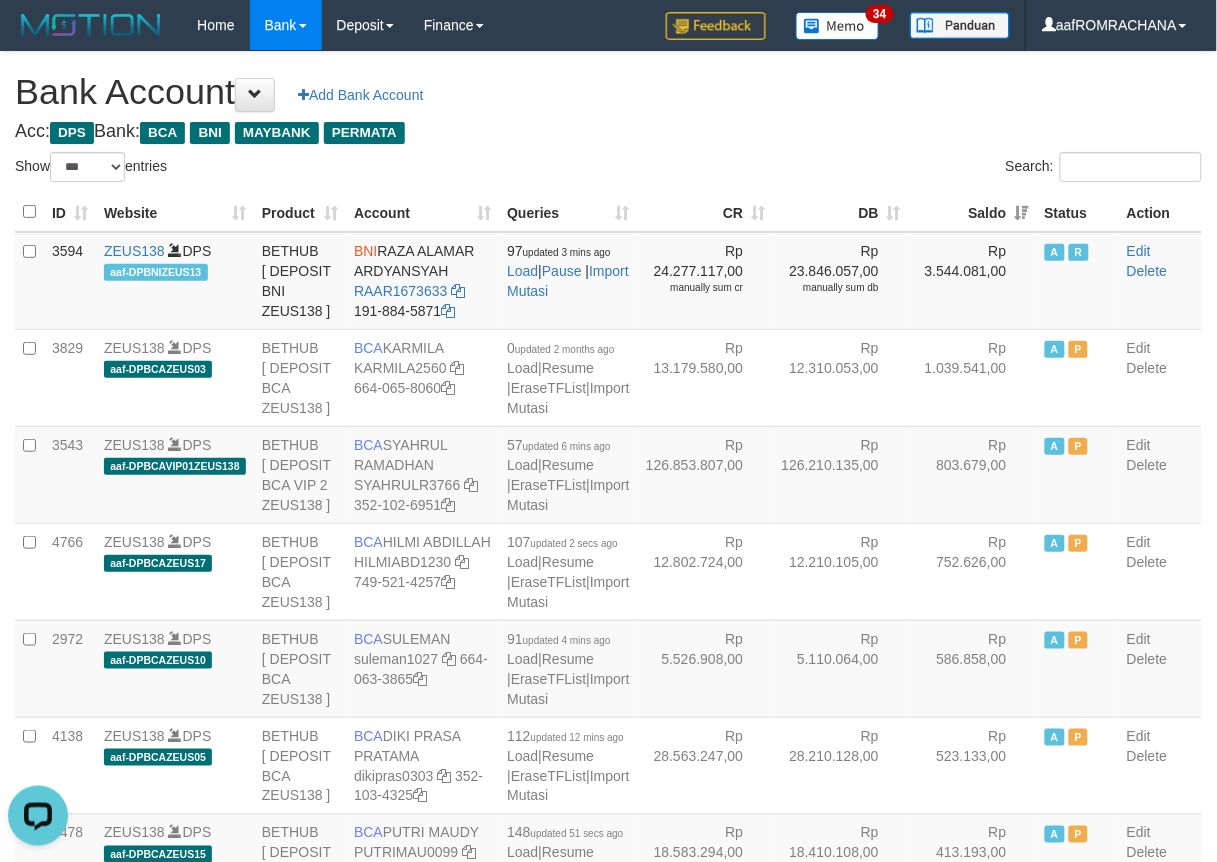 click on "Bank Account
Add Bank Account" at bounding box center (608, 92) 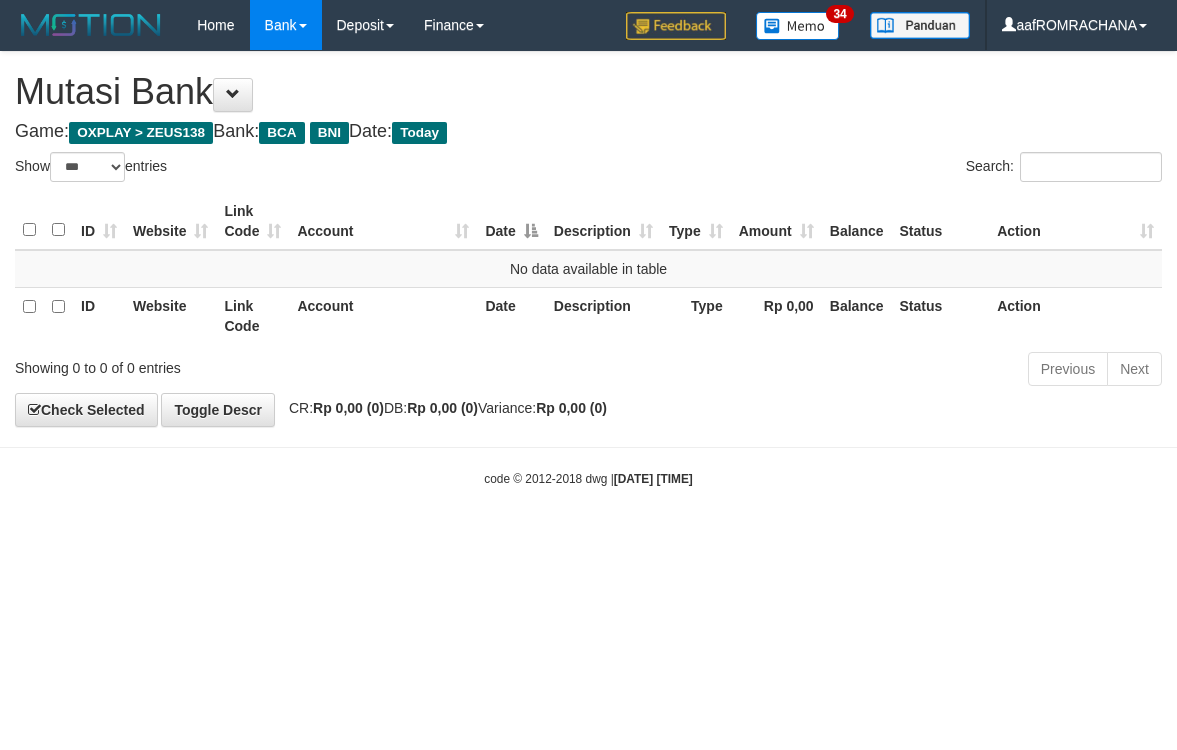 select on "***" 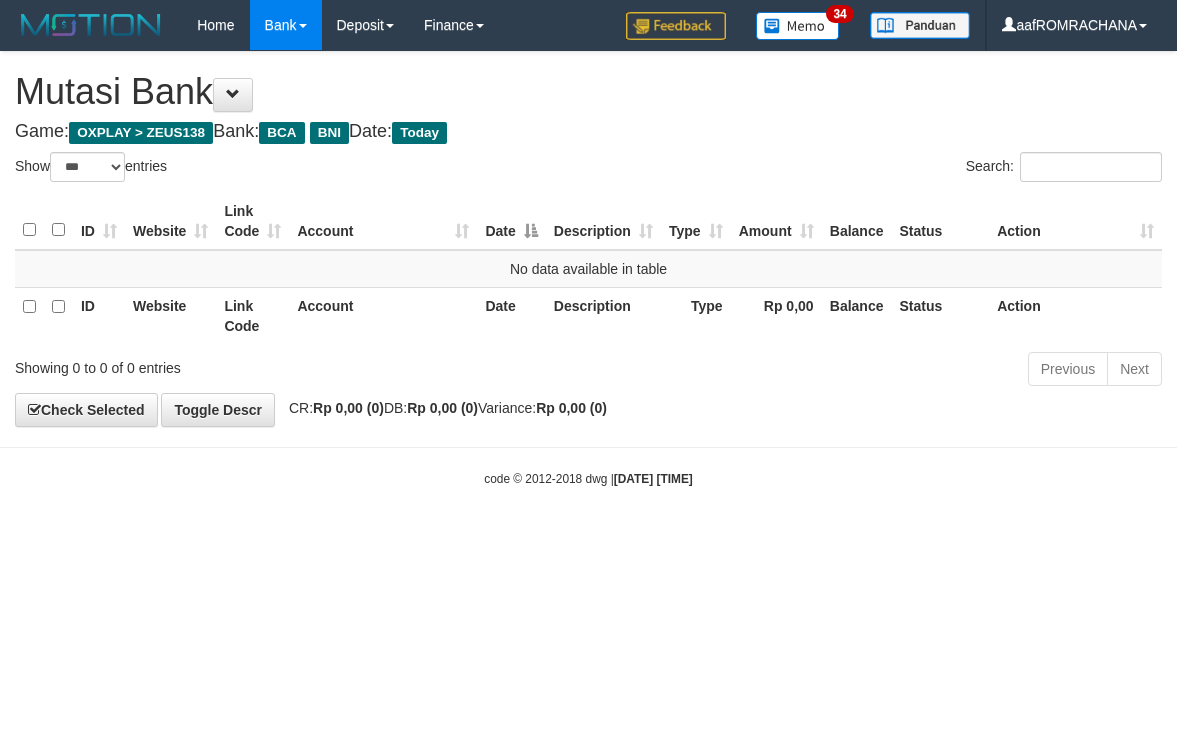 scroll, scrollTop: 0, scrollLeft: 0, axis: both 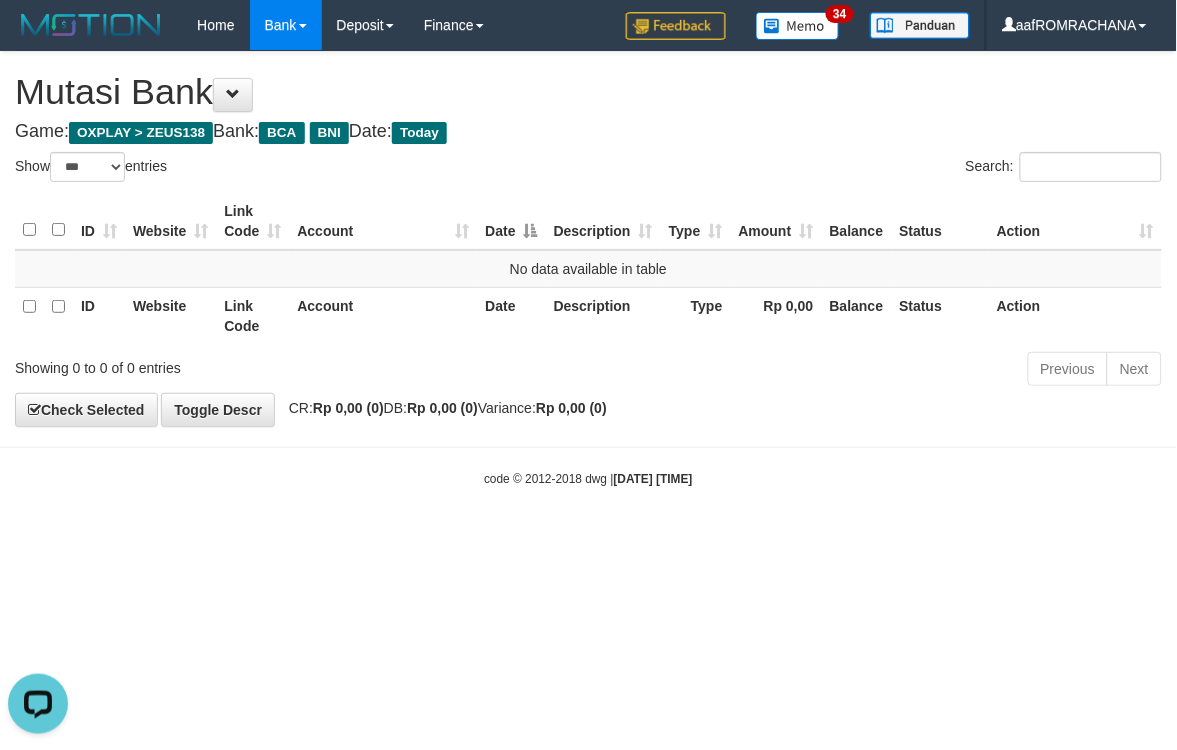 click on "Toggle navigation
Home
Bank
Account List
Load
By Website
Group
[OXPLAY]													ZEUS138
By Load Group (DPS)" at bounding box center [588, 269] 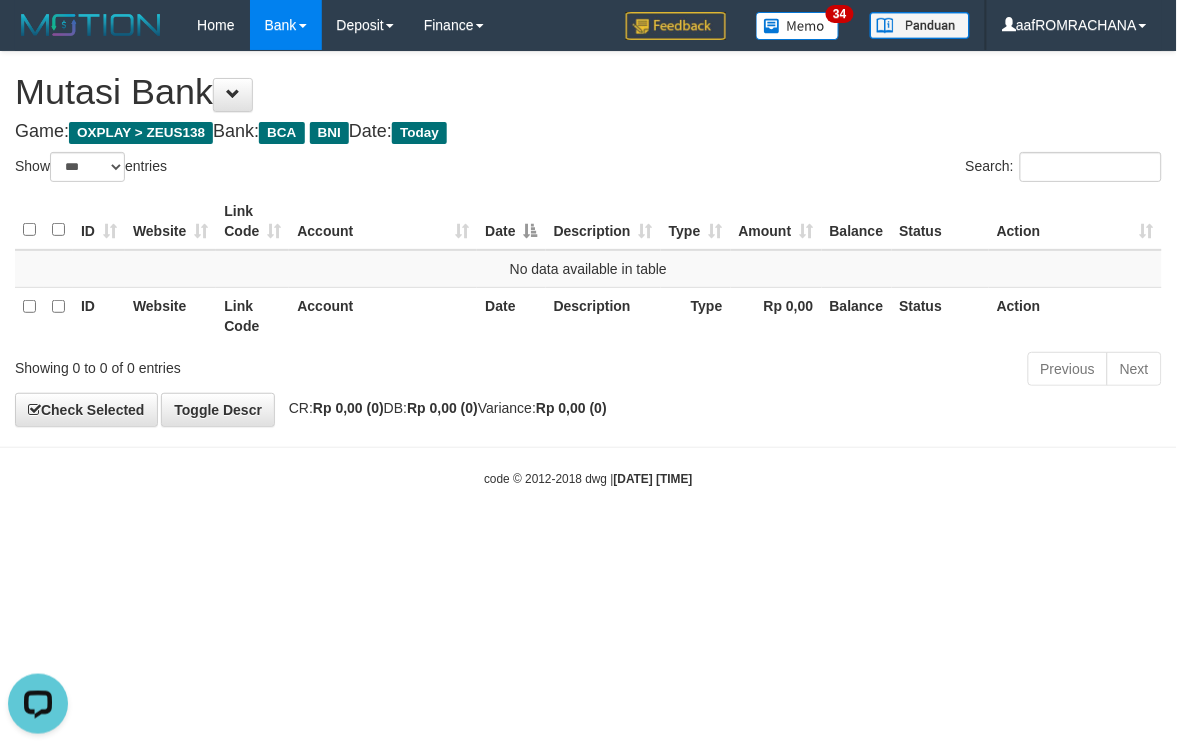 click on "code © 2012-2018 dwg |  2025/07/13 17:37:27" at bounding box center [588, 479] 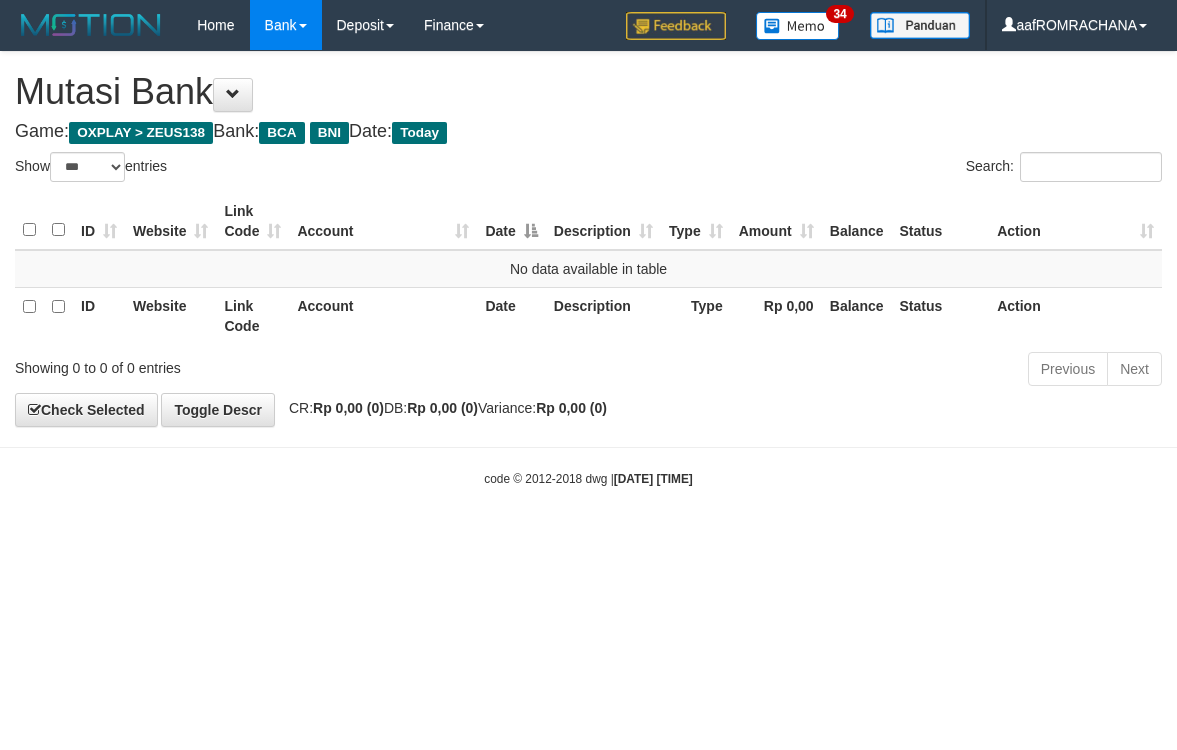 select on "***" 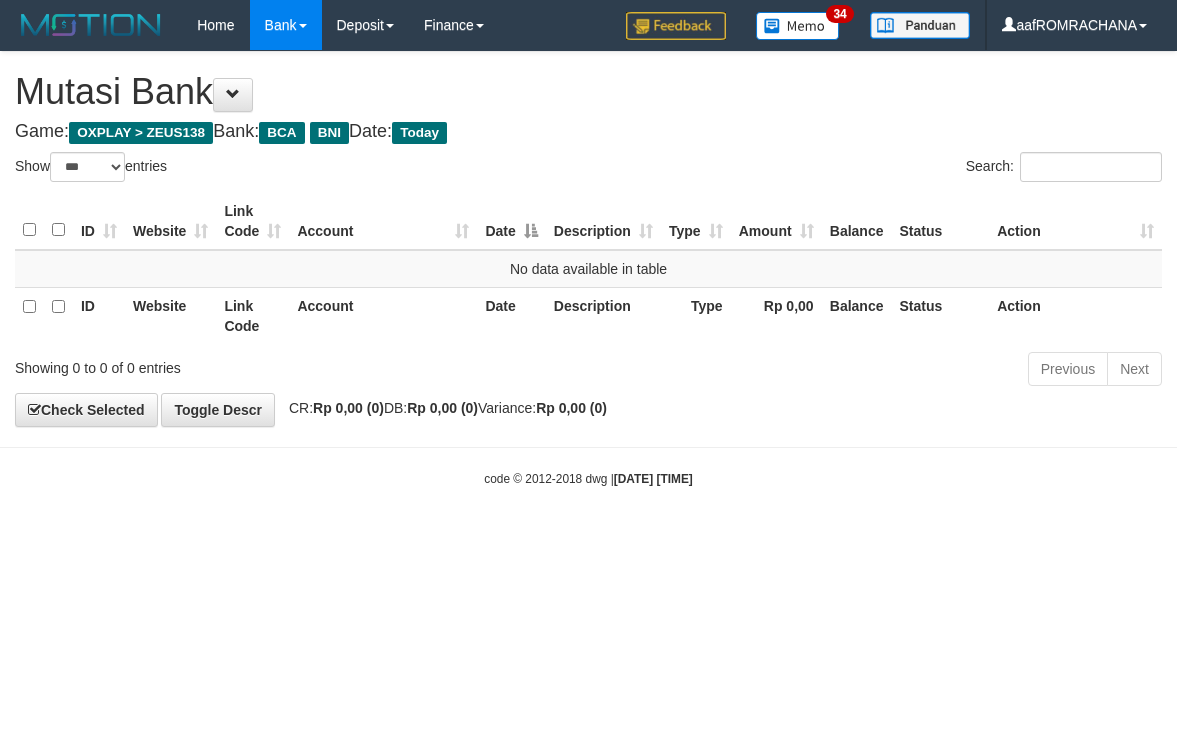 scroll, scrollTop: 0, scrollLeft: 0, axis: both 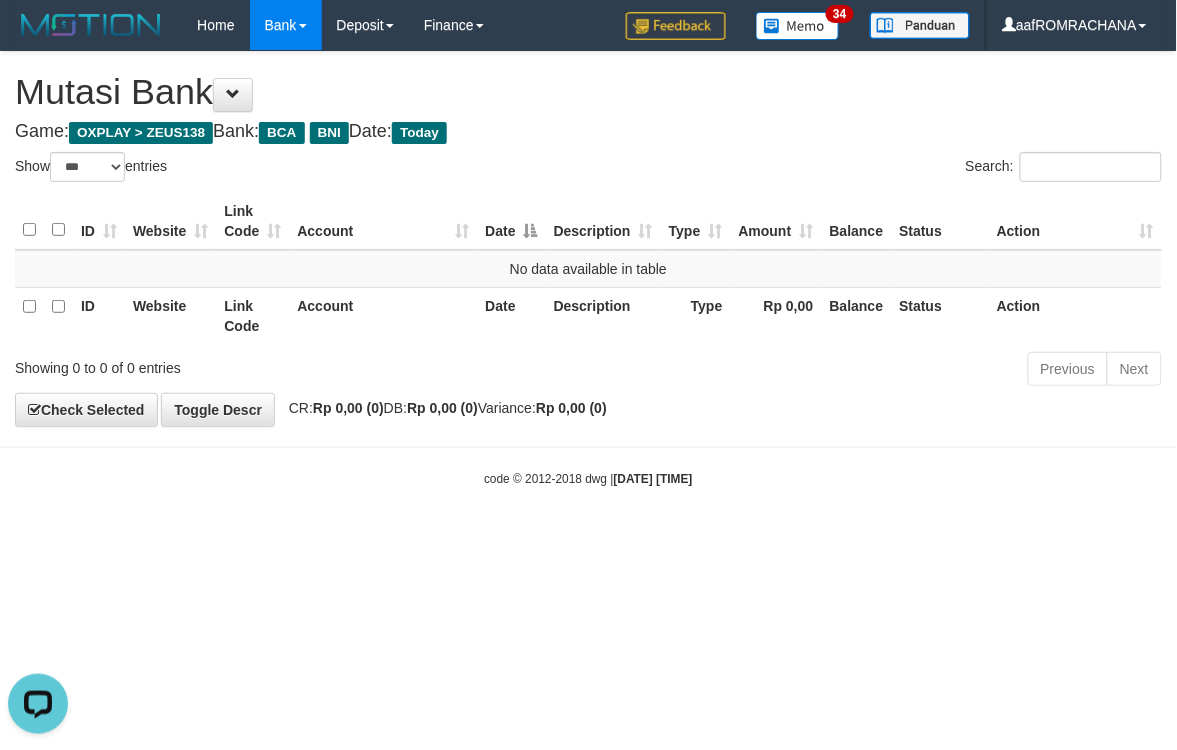 click on "Toggle navigation
Home
Bank
Account List
Load
By Website
Group
[OXPLAY]													ZEUS138
By Load Group (DPS)
Sync" at bounding box center (588, 269) 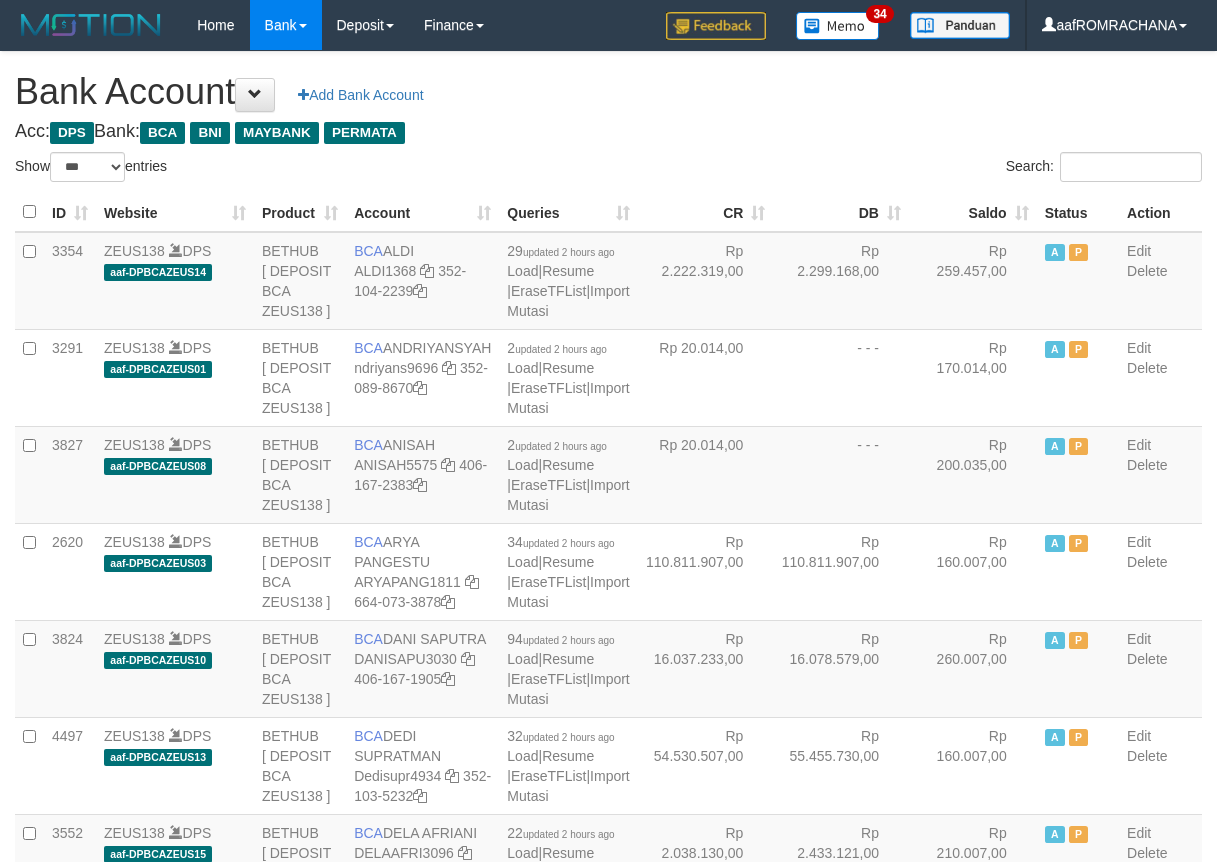 select on "***" 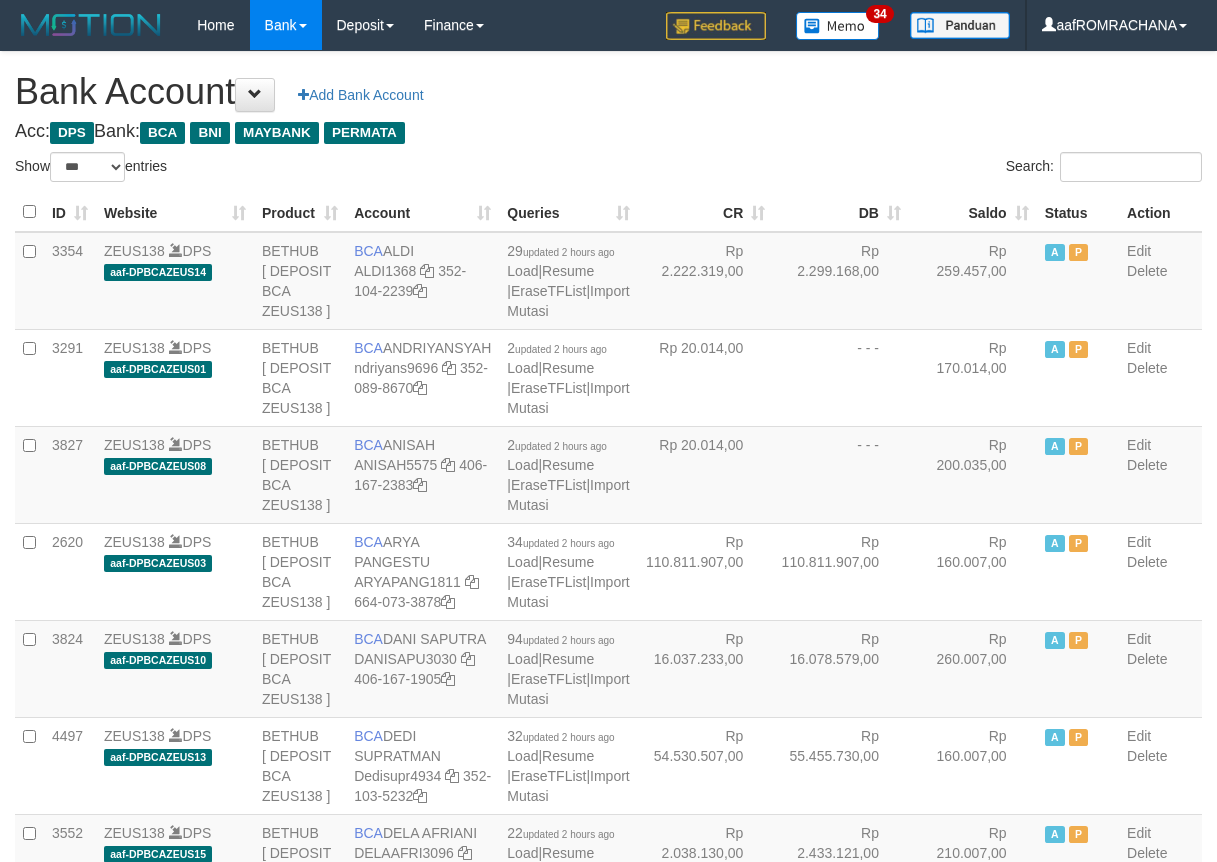 scroll, scrollTop: 0, scrollLeft: 0, axis: both 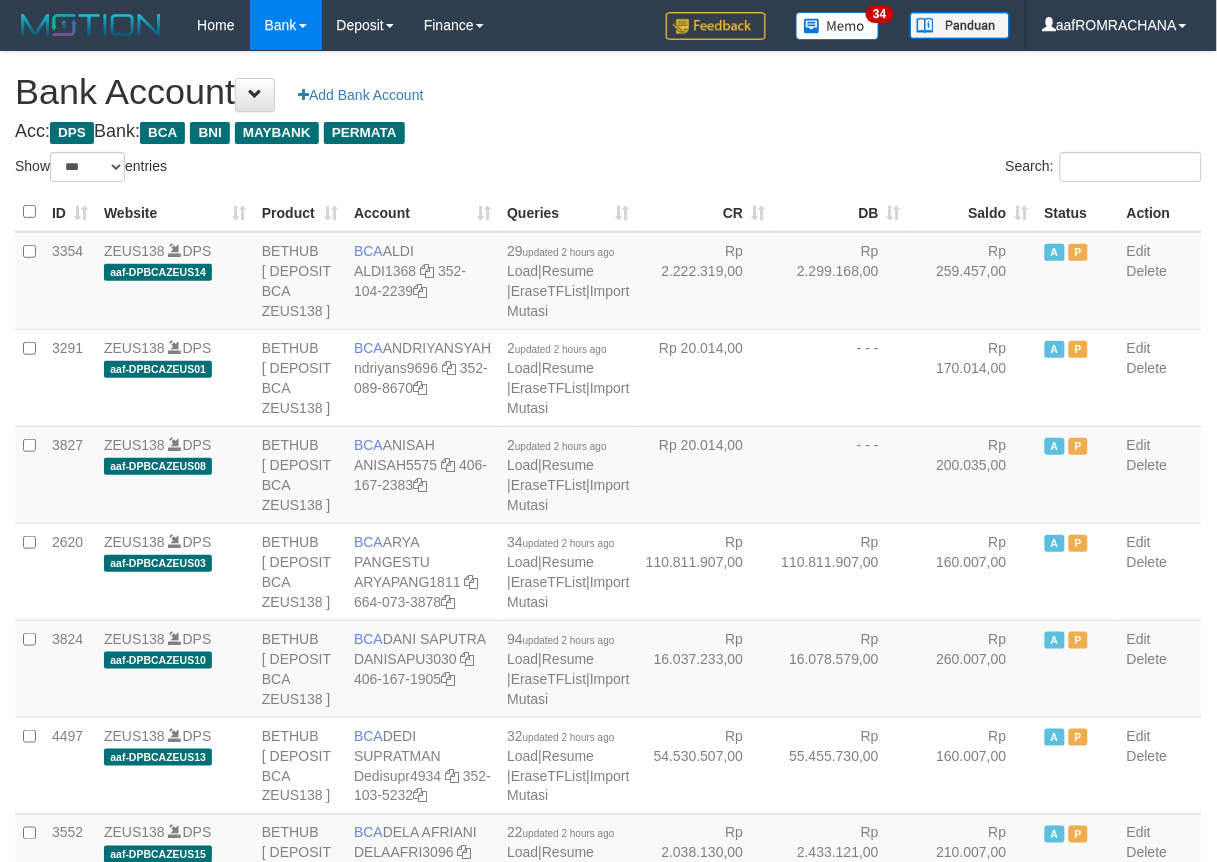 click on "Saldo" at bounding box center (973, 212) 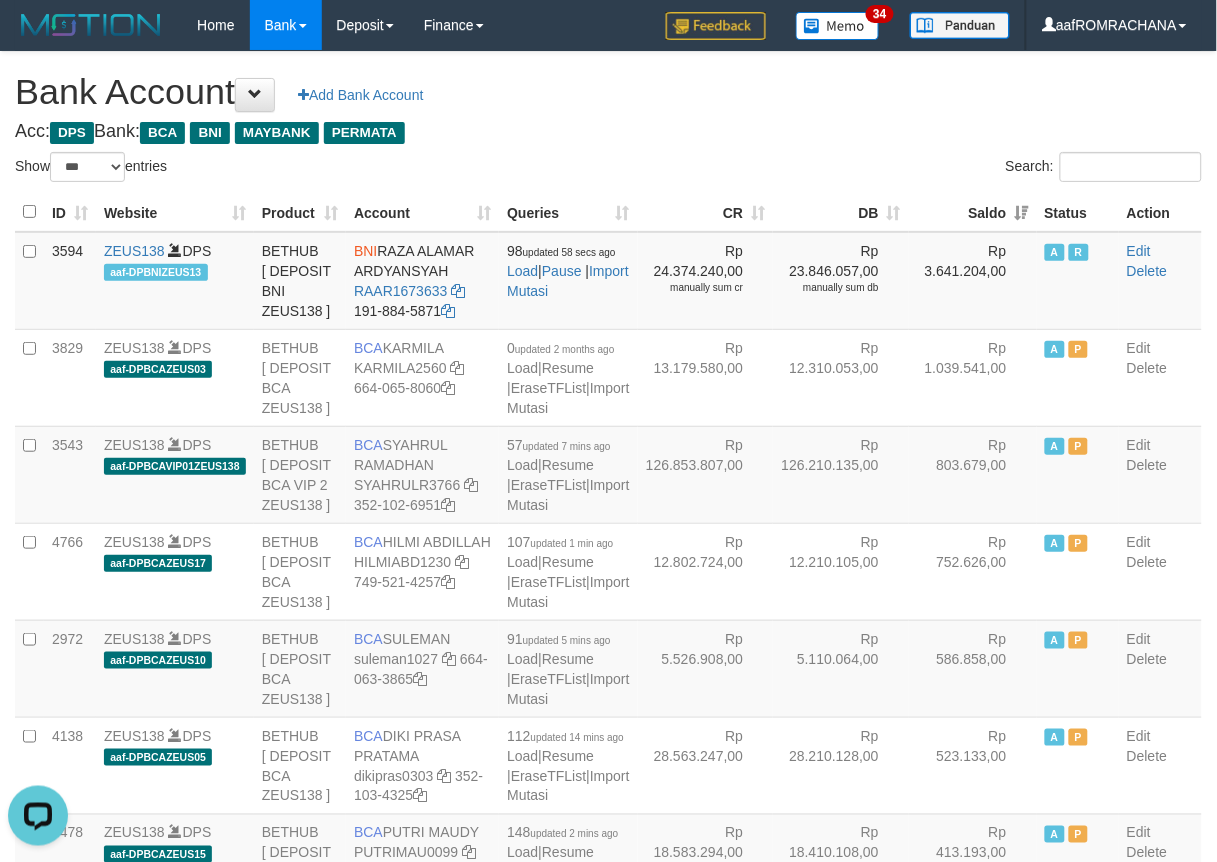 scroll, scrollTop: 0, scrollLeft: 0, axis: both 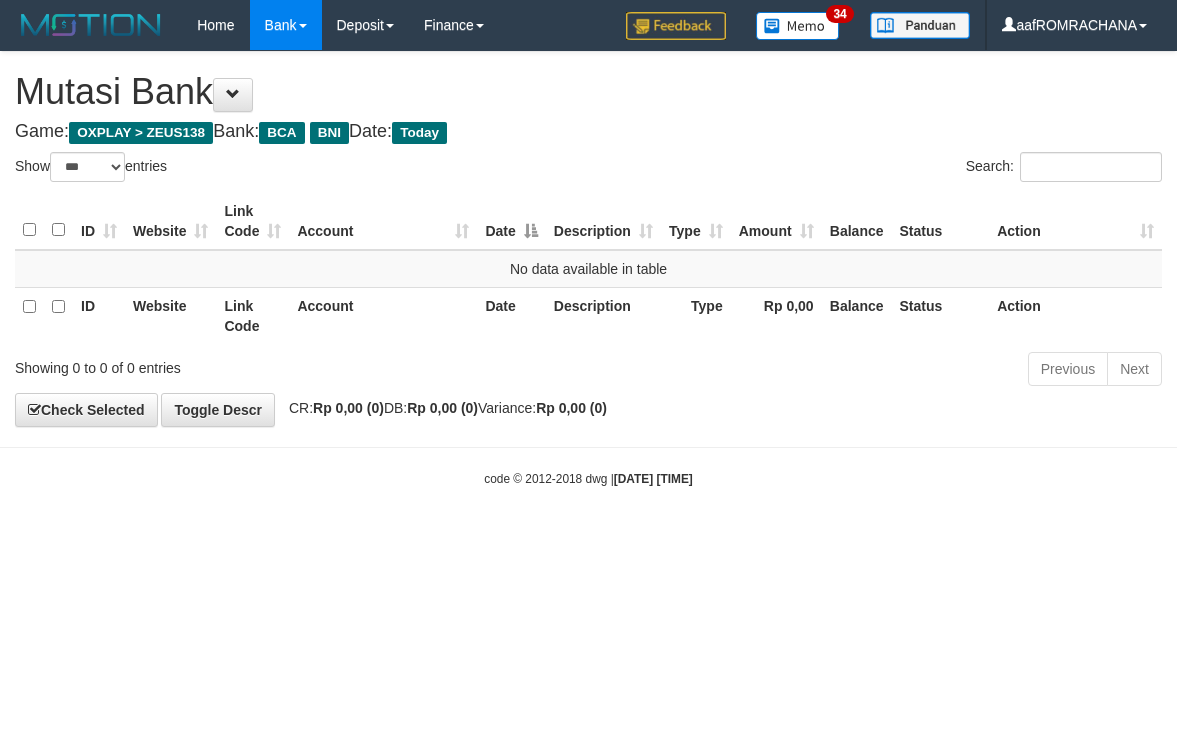 select on "***" 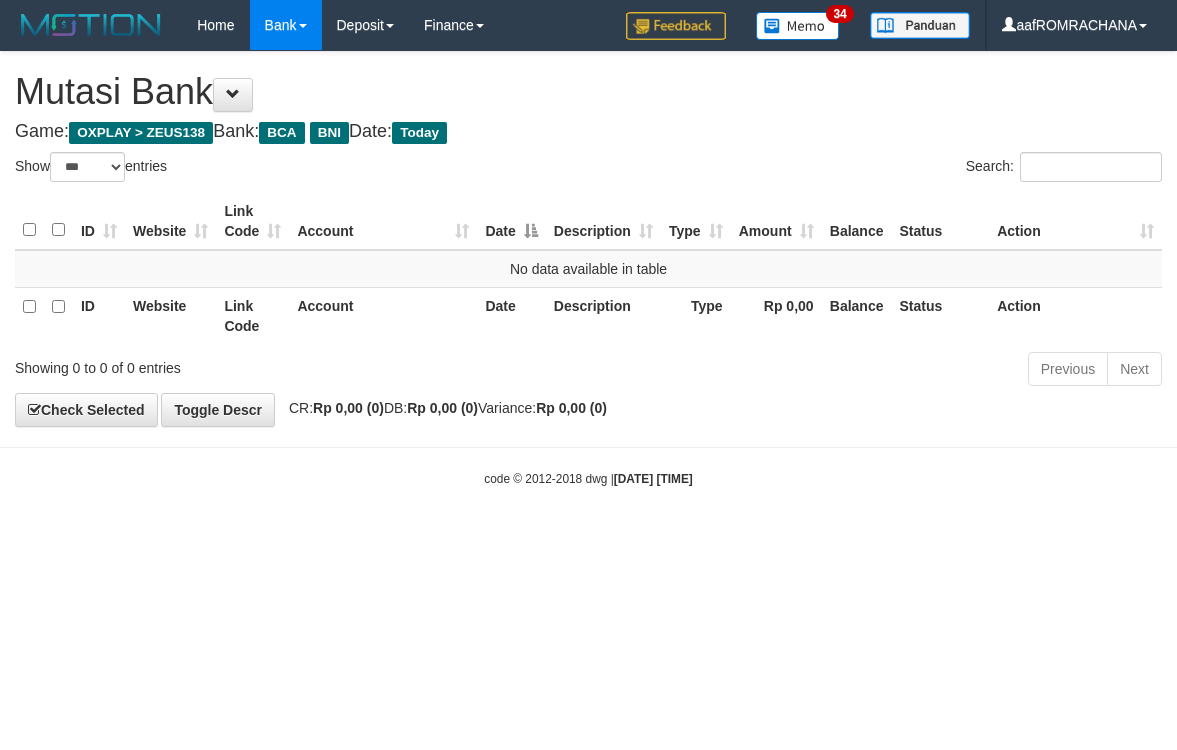 scroll, scrollTop: 0, scrollLeft: 0, axis: both 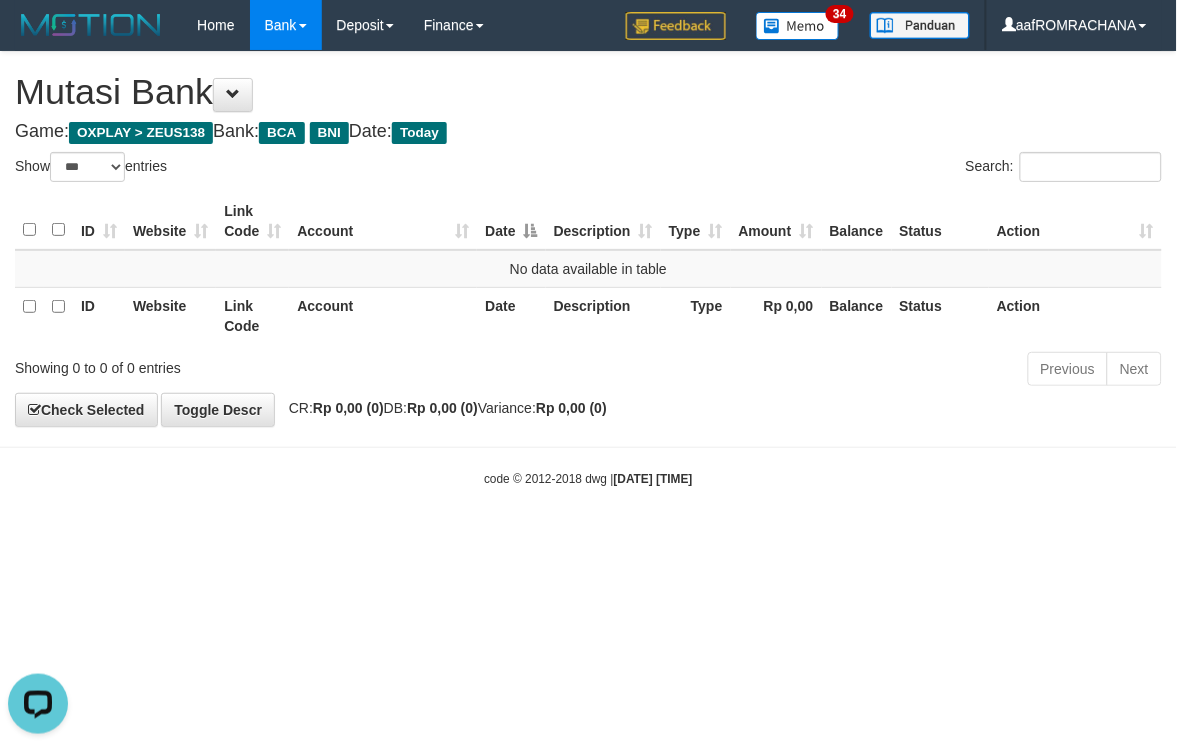 click on "Toggle navigation
Home
Bank
Account List
Load
By Website
Group
[OXPLAY]													ZEUS138
By Load Group (DPS)
Sync" at bounding box center [588, 269] 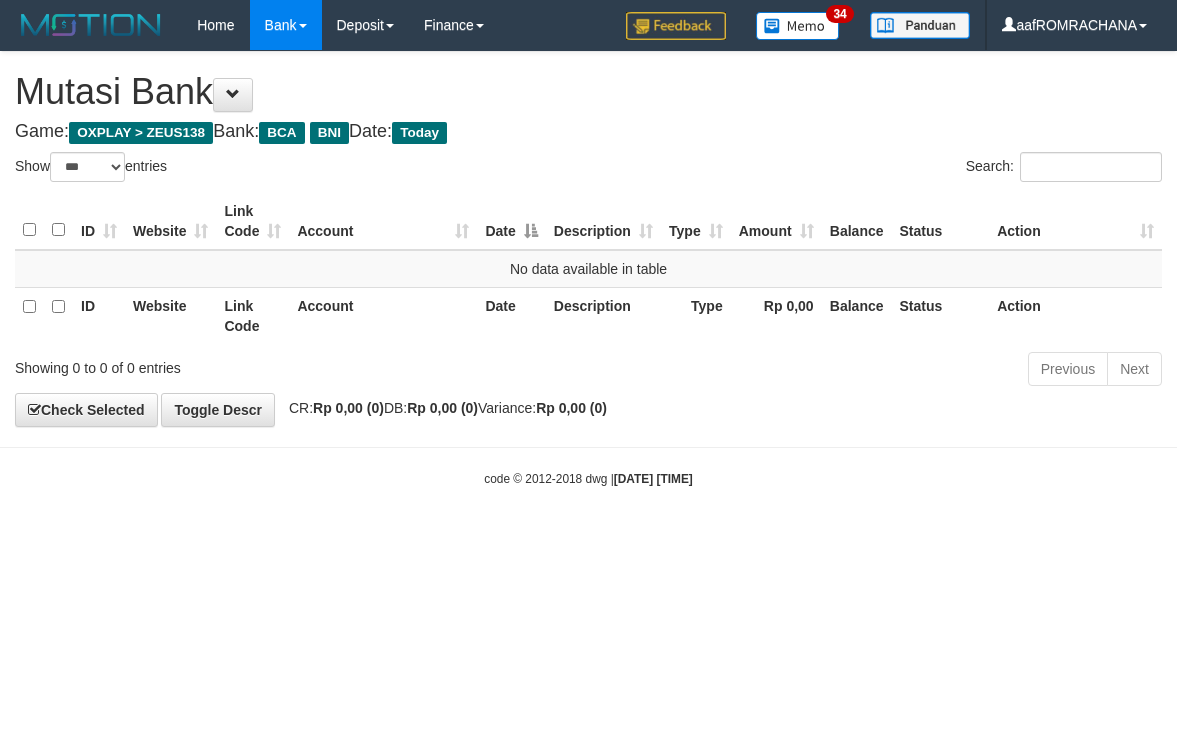 select on "***" 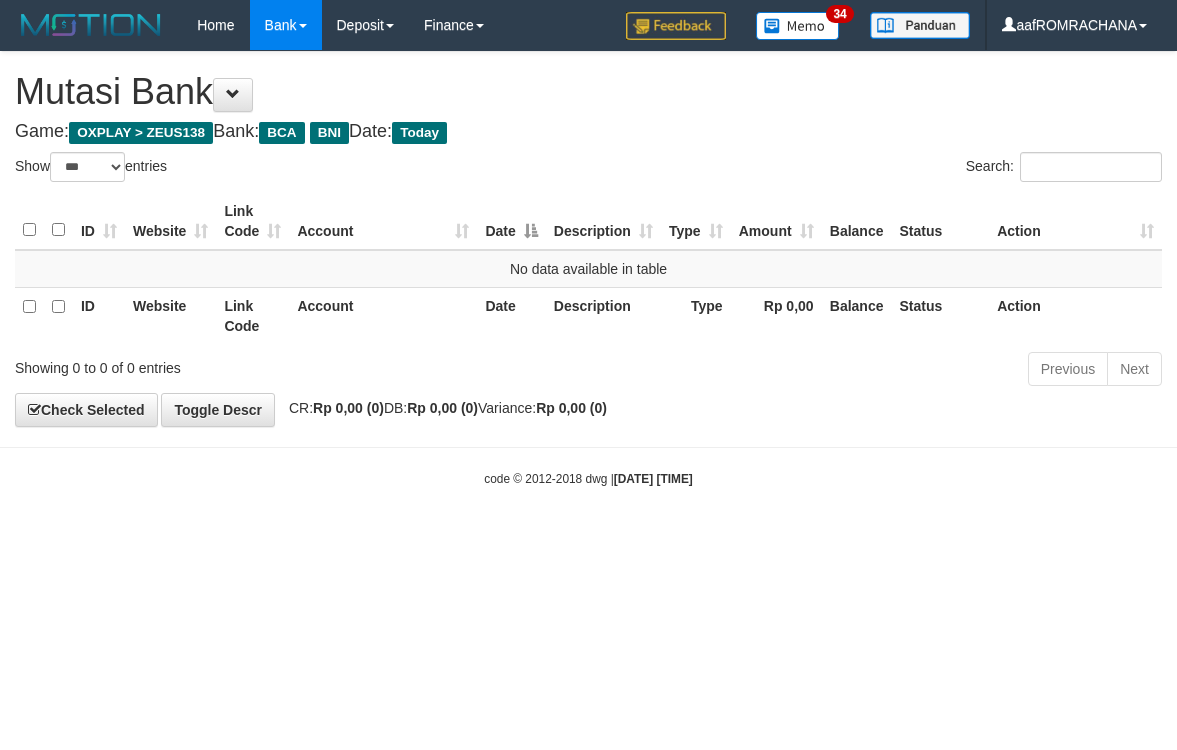 scroll, scrollTop: 0, scrollLeft: 0, axis: both 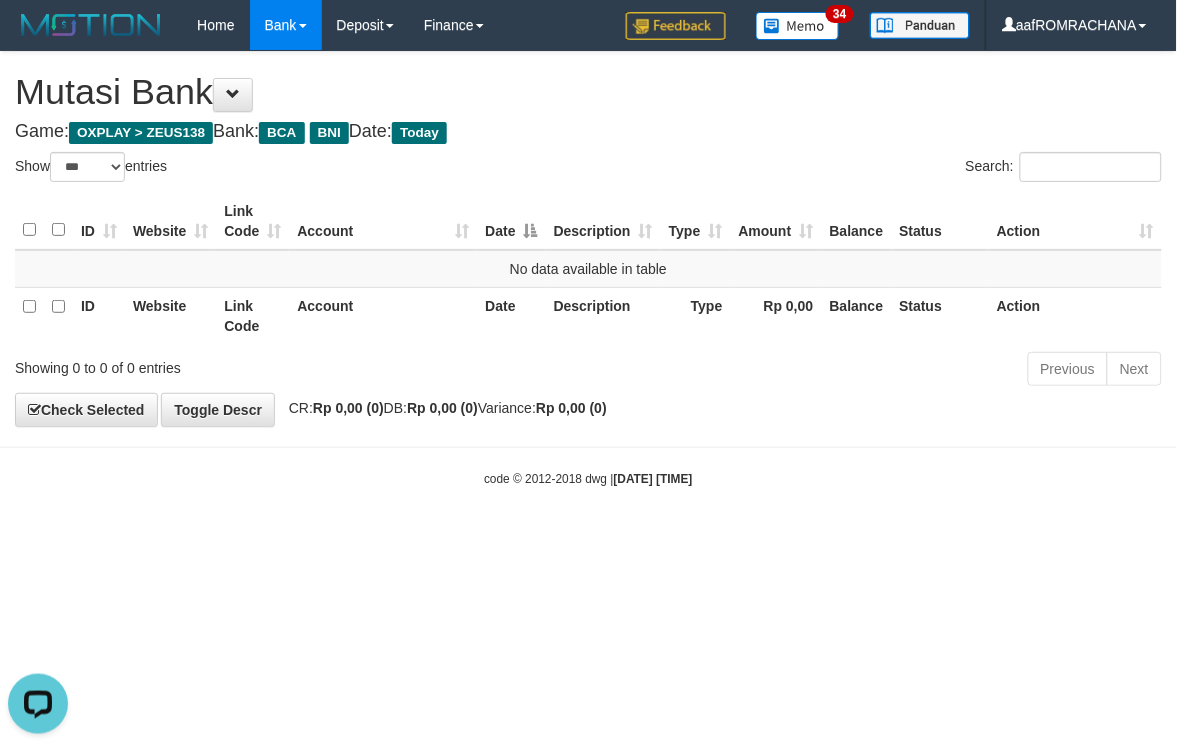 click on "Toggle navigation
Home
Bank
Account List
Load
By Website
Group
[OXPLAY]													ZEUS138
By Load Group (DPS)
Sync" at bounding box center [588, 269] 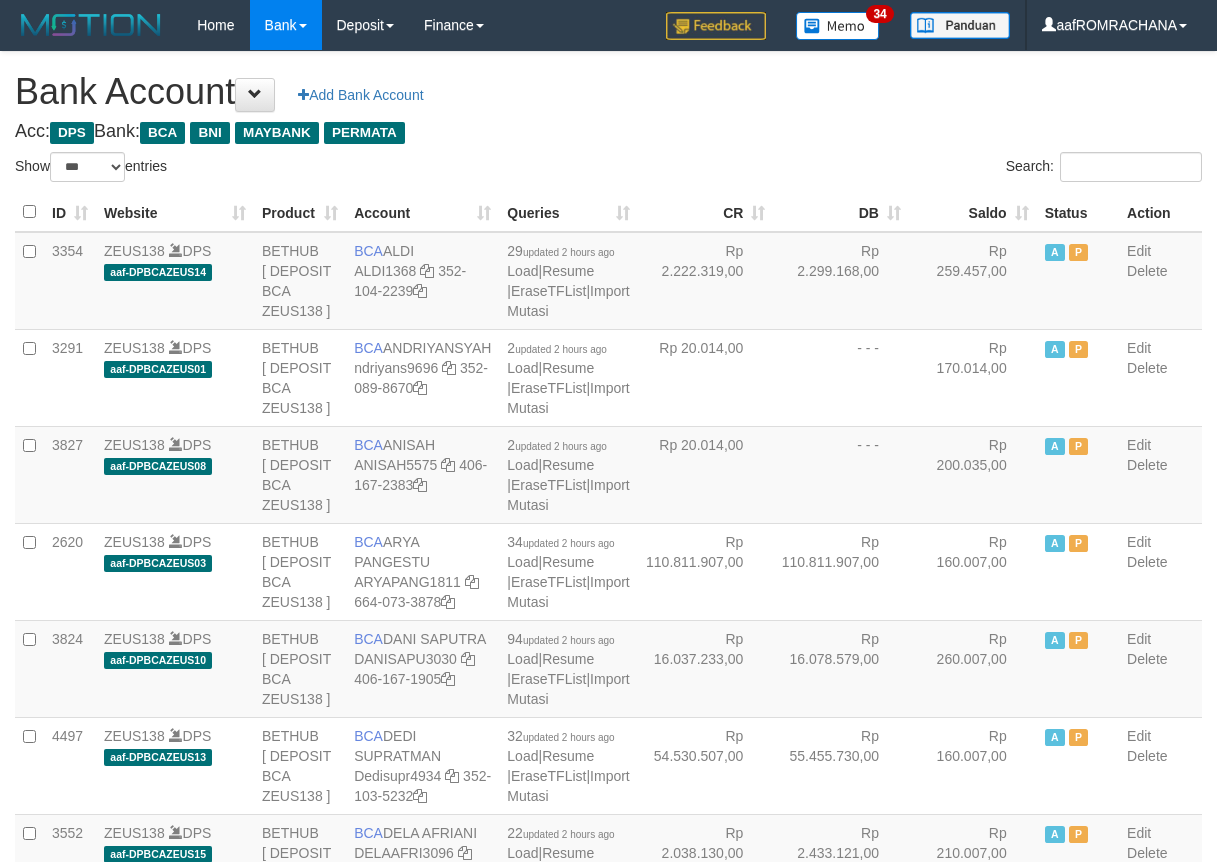 select on "***" 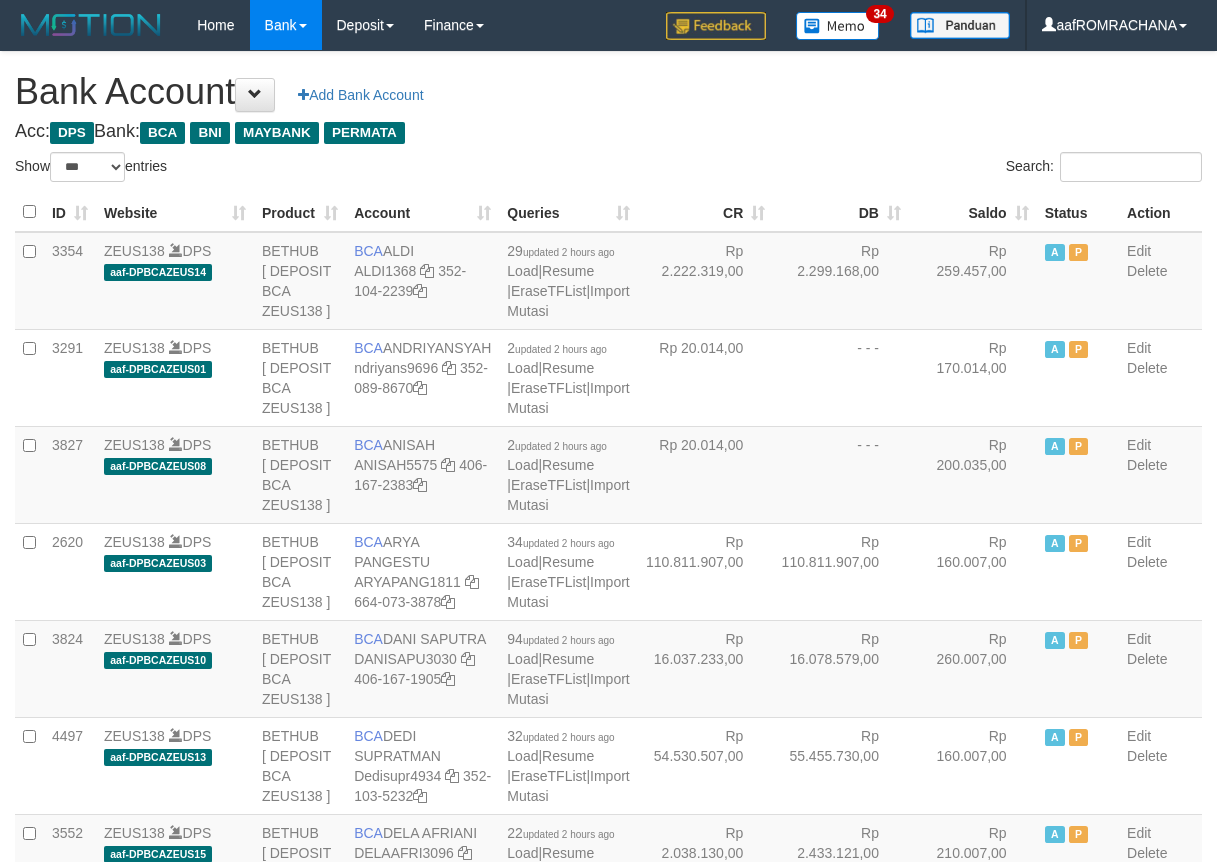 scroll, scrollTop: 0, scrollLeft: 0, axis: both 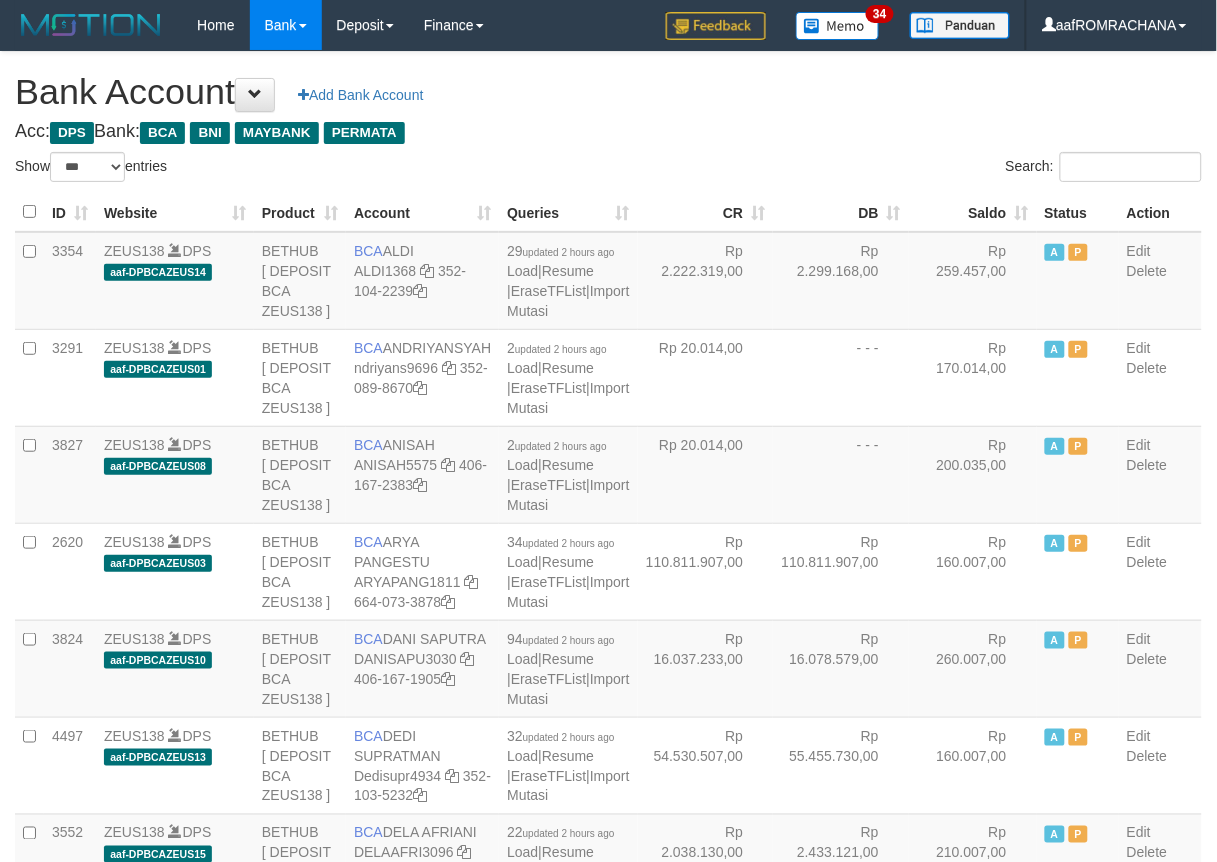 drag, startPoint x: 0, startPoint y: 0, endPoint x: 911, endPoint y: 227, distance: 938.8557 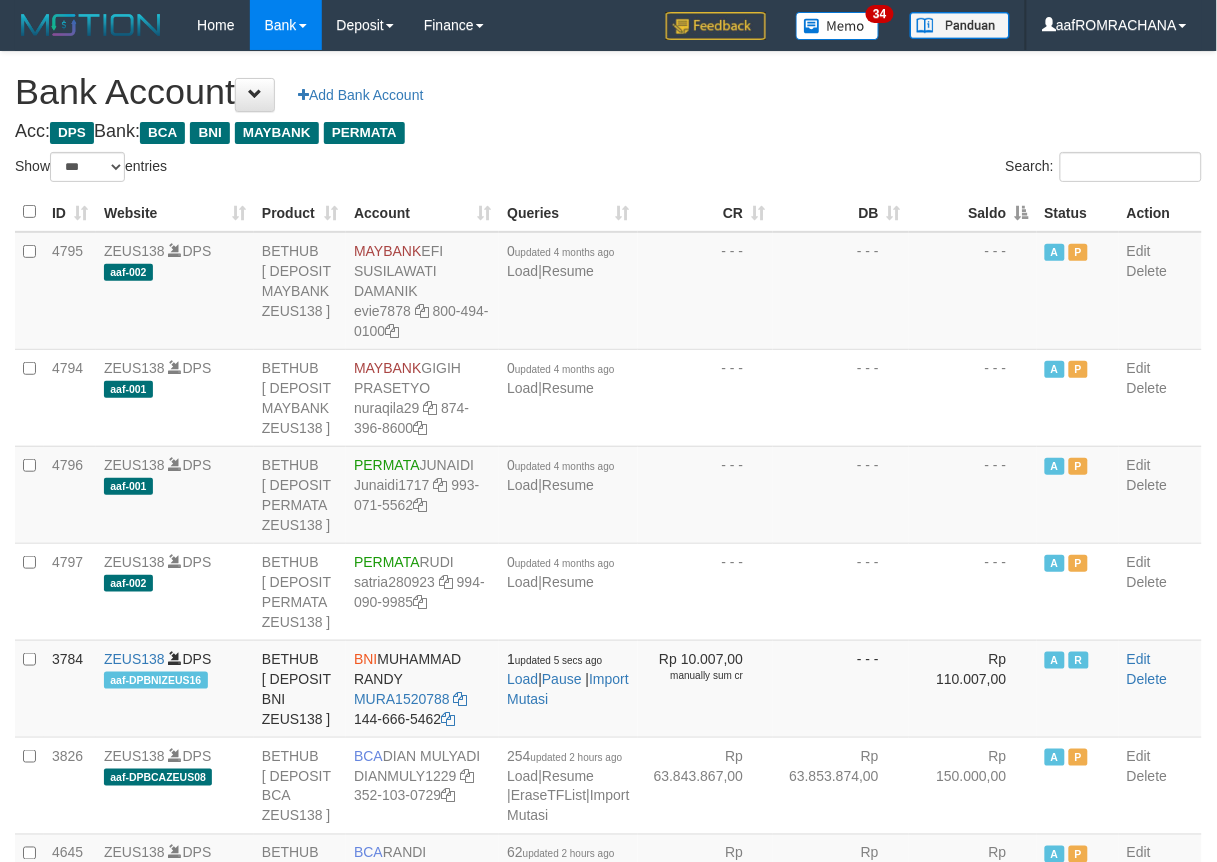 click on "Saldo" at bounding box center [973, 212] 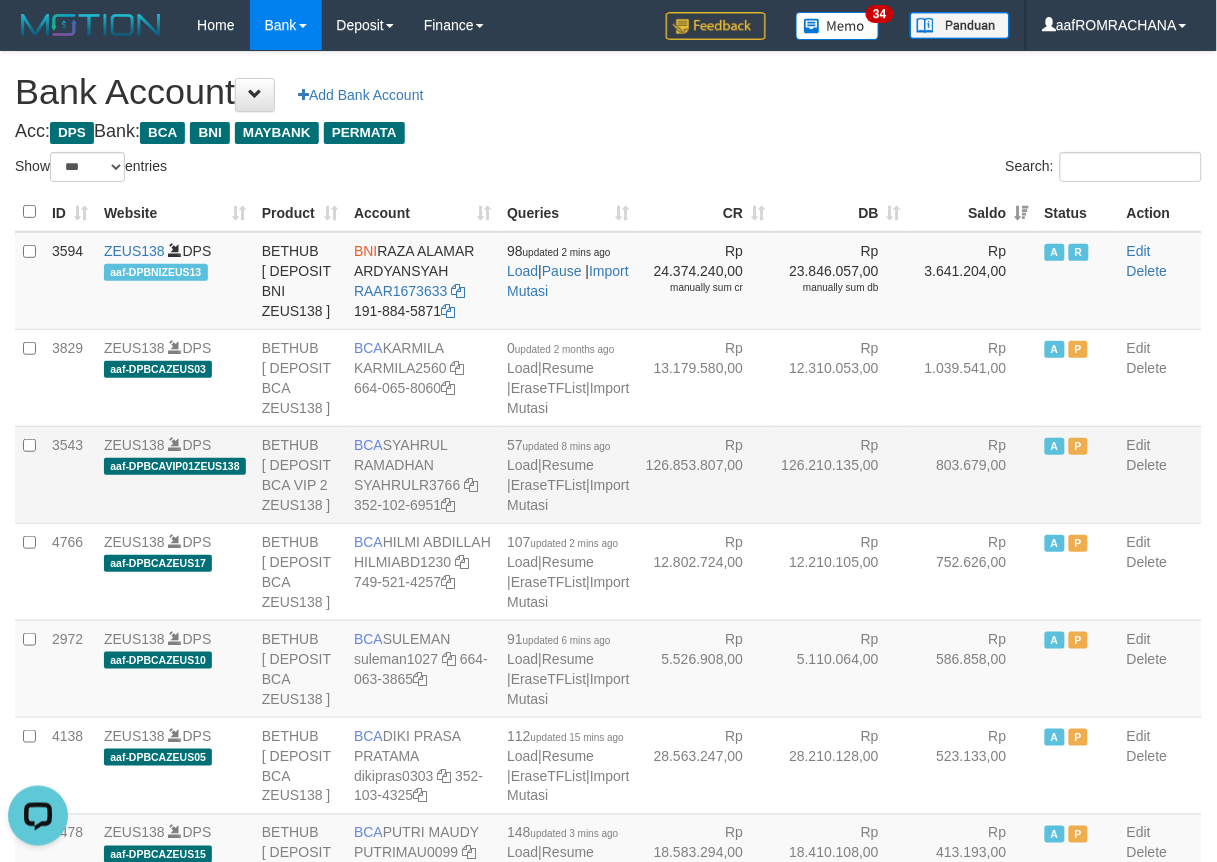 scroll, scrollTop: 0, scrollLeft: 0, axis: both 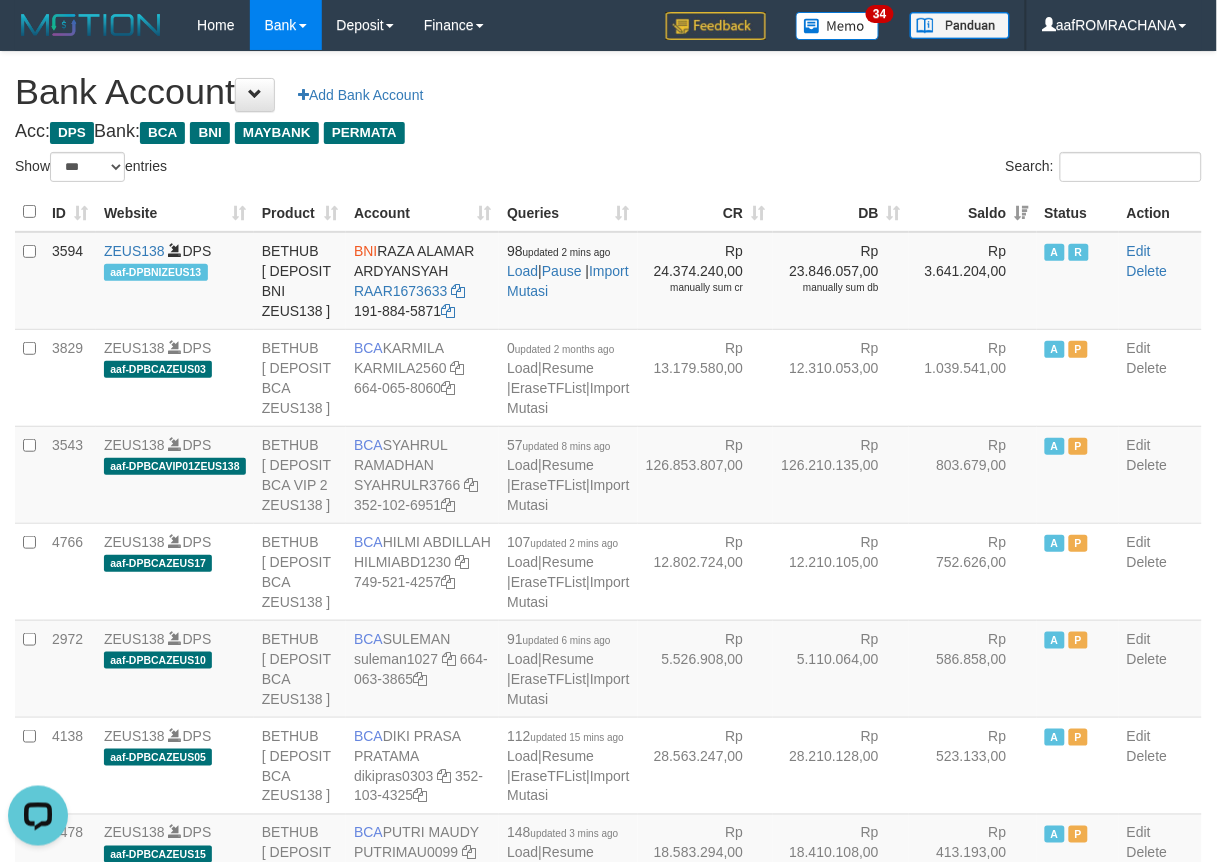 click on "Acc: 										 DPS
Bank:   BCA   BNI   MAYBANK   PERMATA" at bounding box center [608, 132] 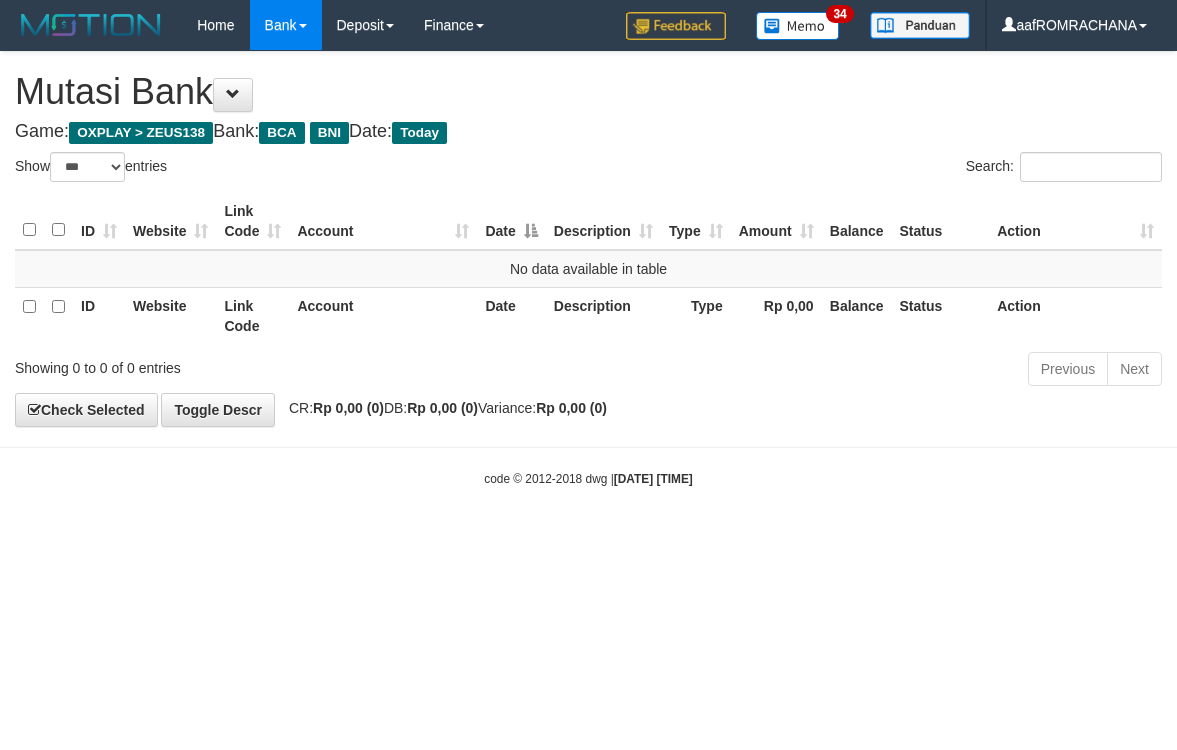 select on "***" 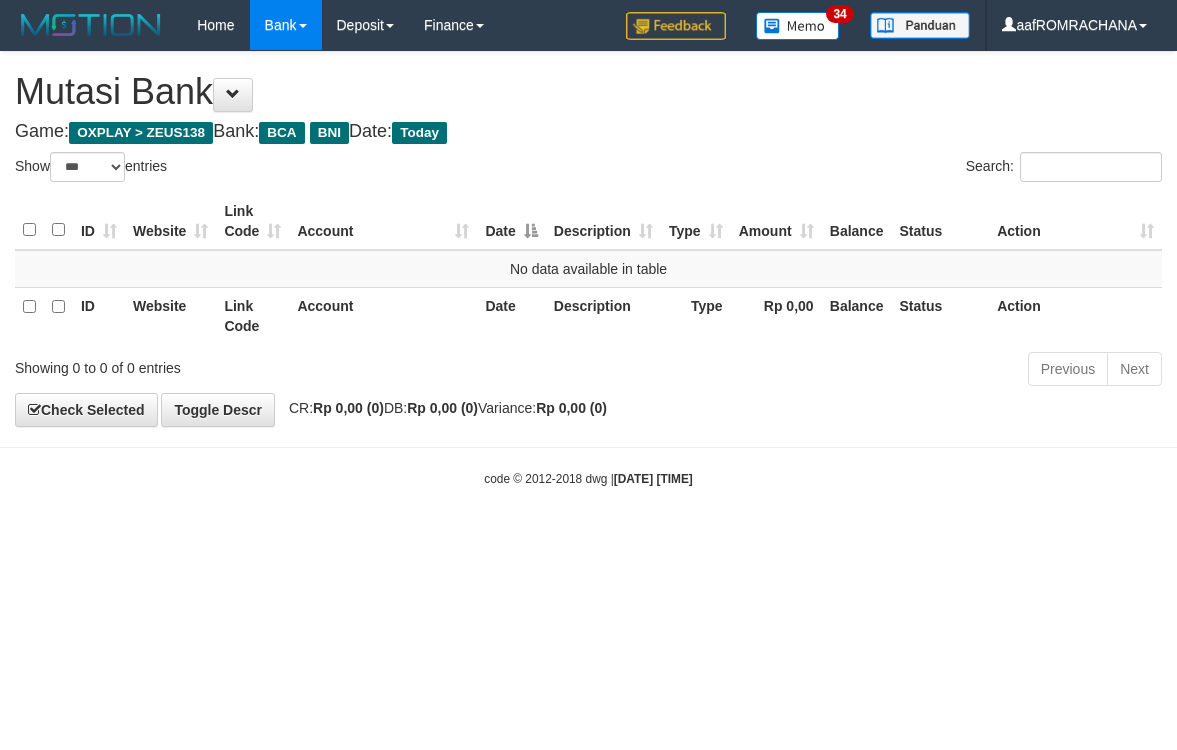 scroll, scrollTop: 0, scrollLeft: 0, axis: both 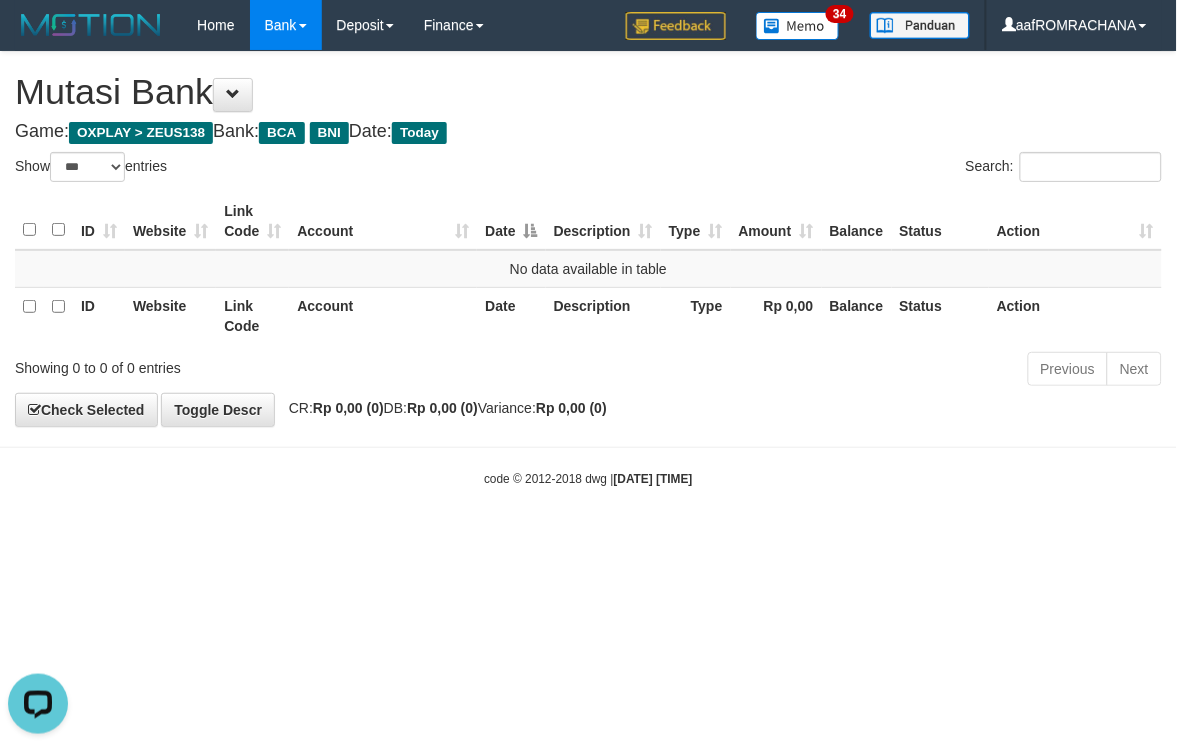 click on "Toggle navigation
Home
Bank
Account List
Load
By Website
Group
[OXPLAY]													ZEUS138
By Load Group (DPS)
Sync" at bounding box center [588, 269] 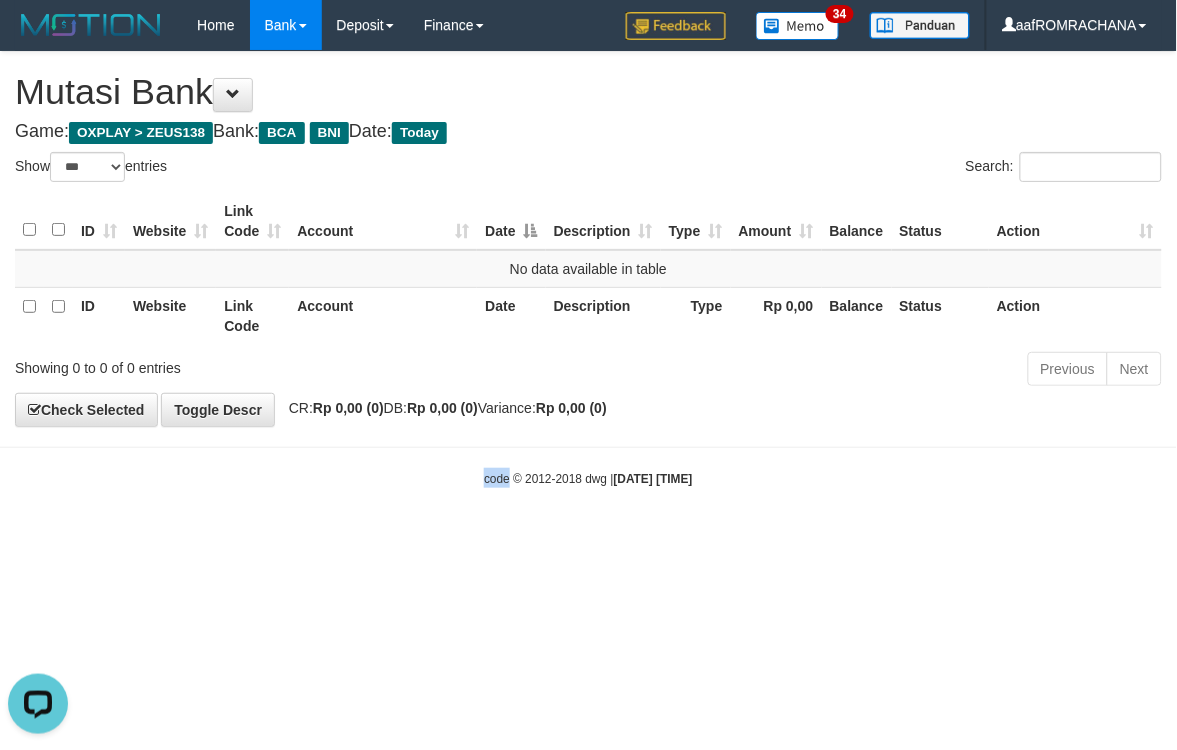 click on "Toggle navigation
Home
Bank
Account List
Load
By Website
Group
[OXPLAY]													ZEUS138
By Load Group (DPS)
Sync" at bounding box center [588, 269] 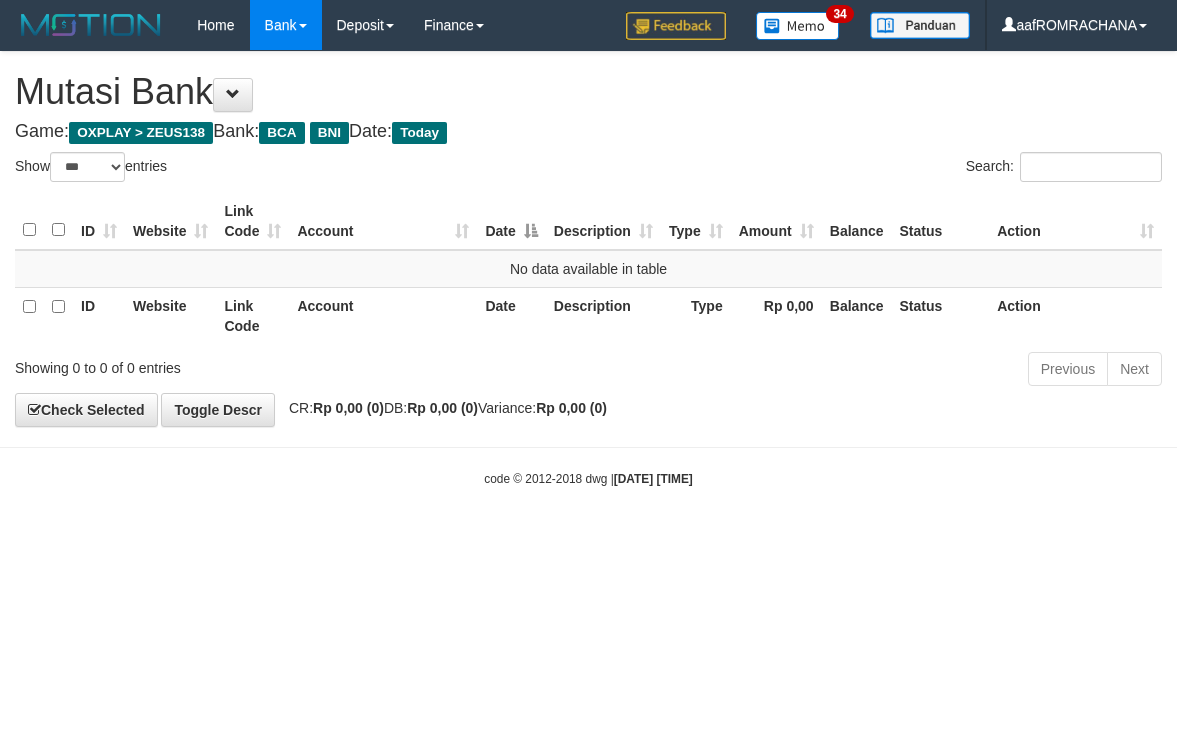 select on "***" 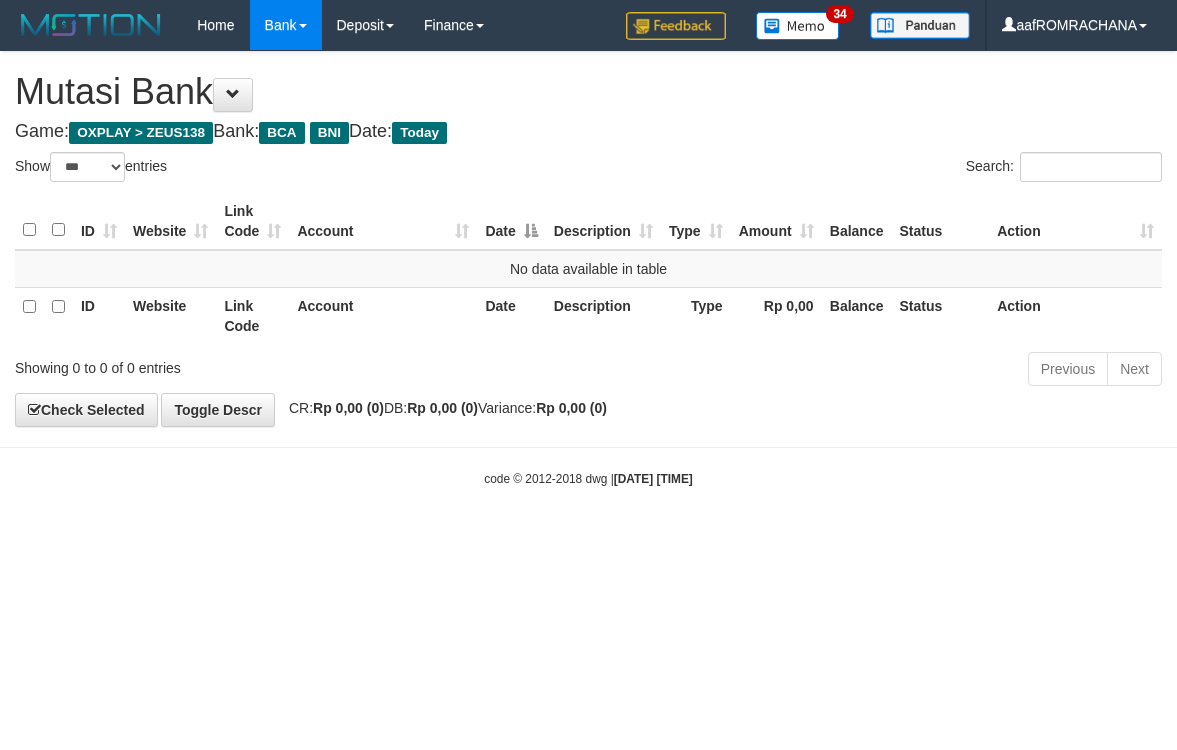 scroll, scrollTop: 0, scrollLeft: 0, axis: both 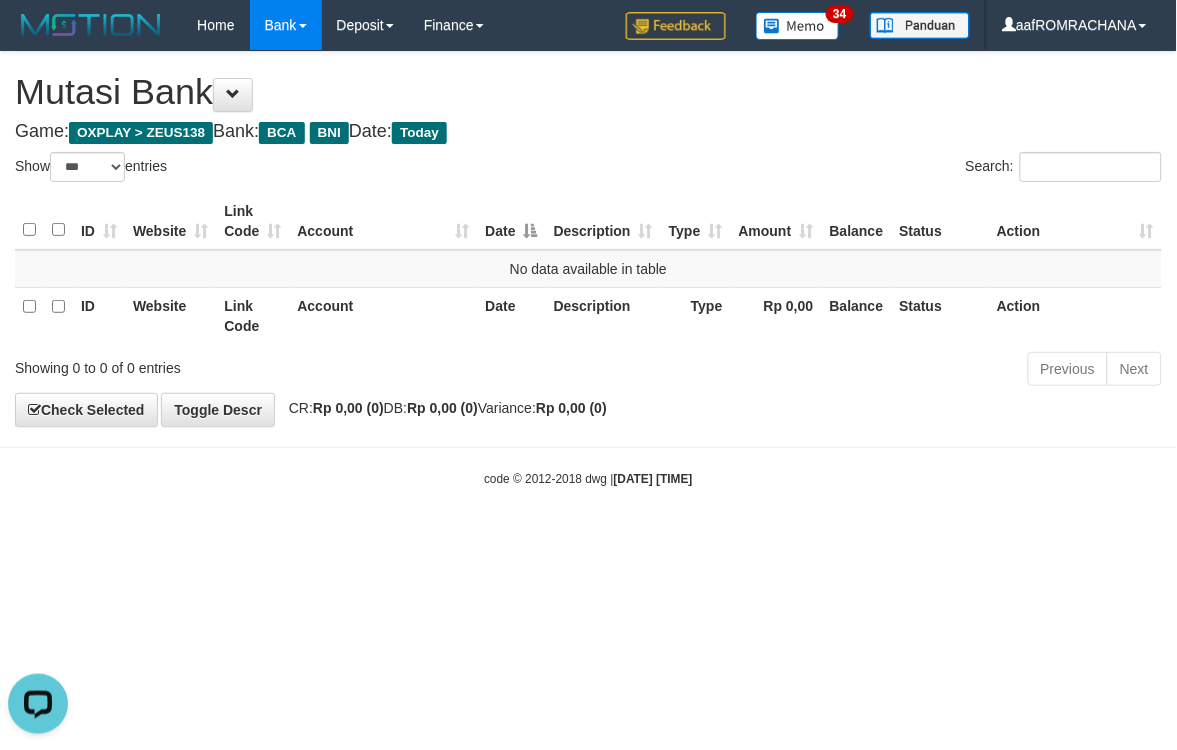 click on "Toggle navigation
Home
Bank
Account List
Load
By Website
Group
[OXPLAY]													ZEUS138
By Load Group (DPS)
Sync" at bounding box center [588, 269] 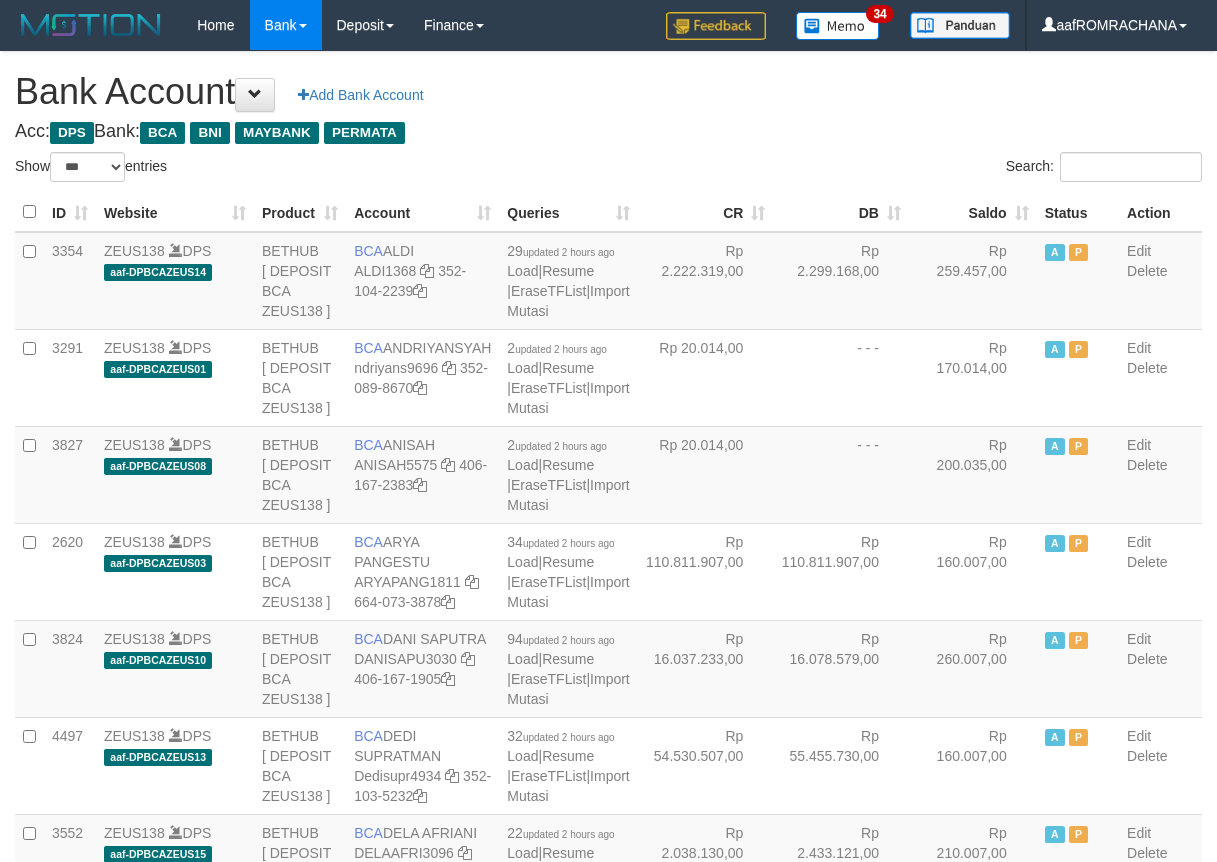 select on "***" 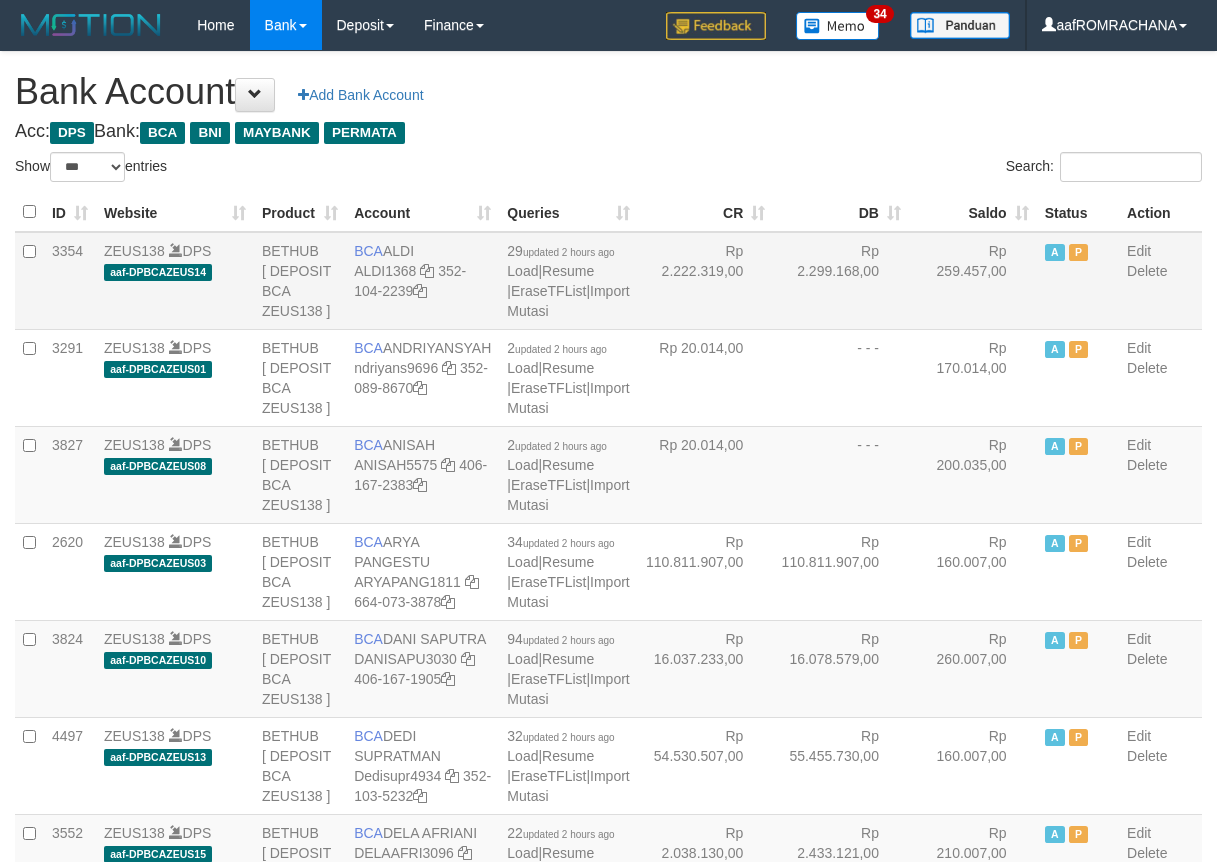scroll, scrollTop: 0, scrollLeft: 0, axis: both 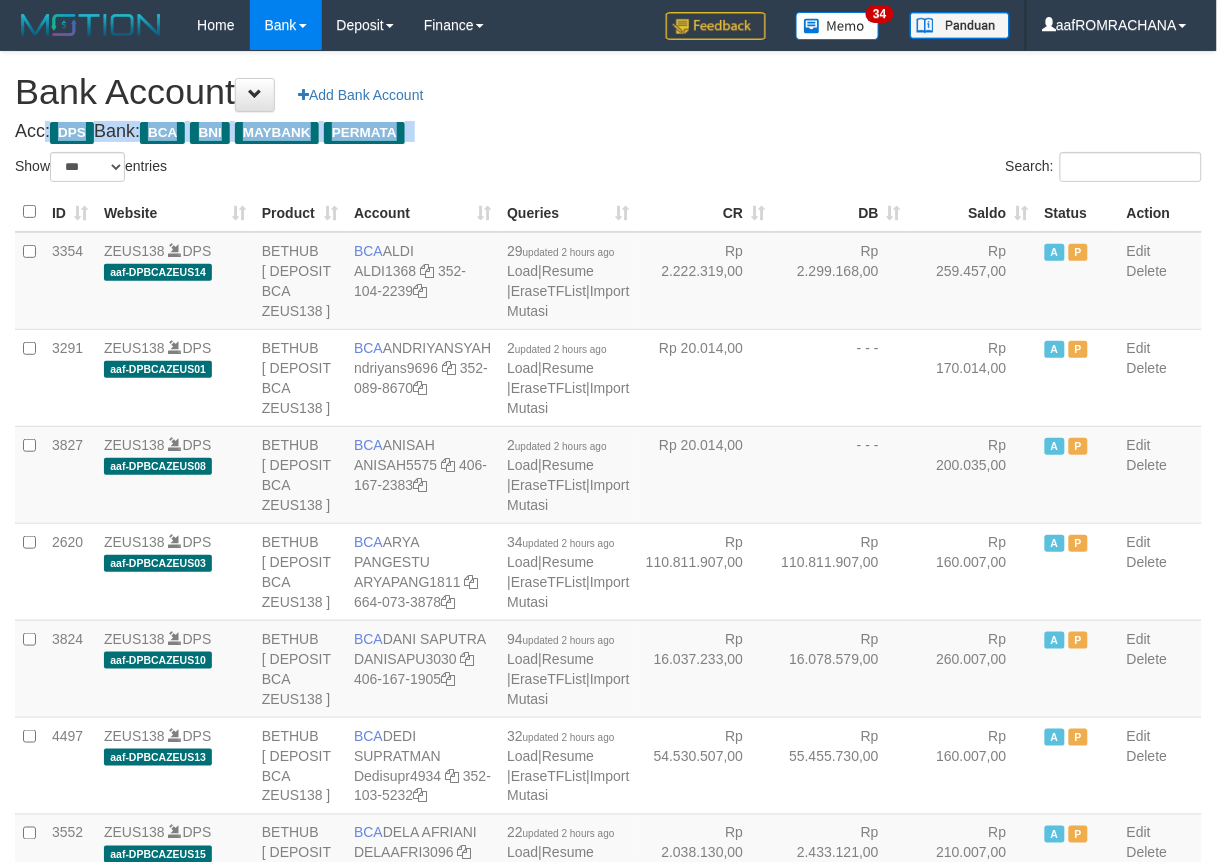 click on "**********" at bounding box center (608, 2047) 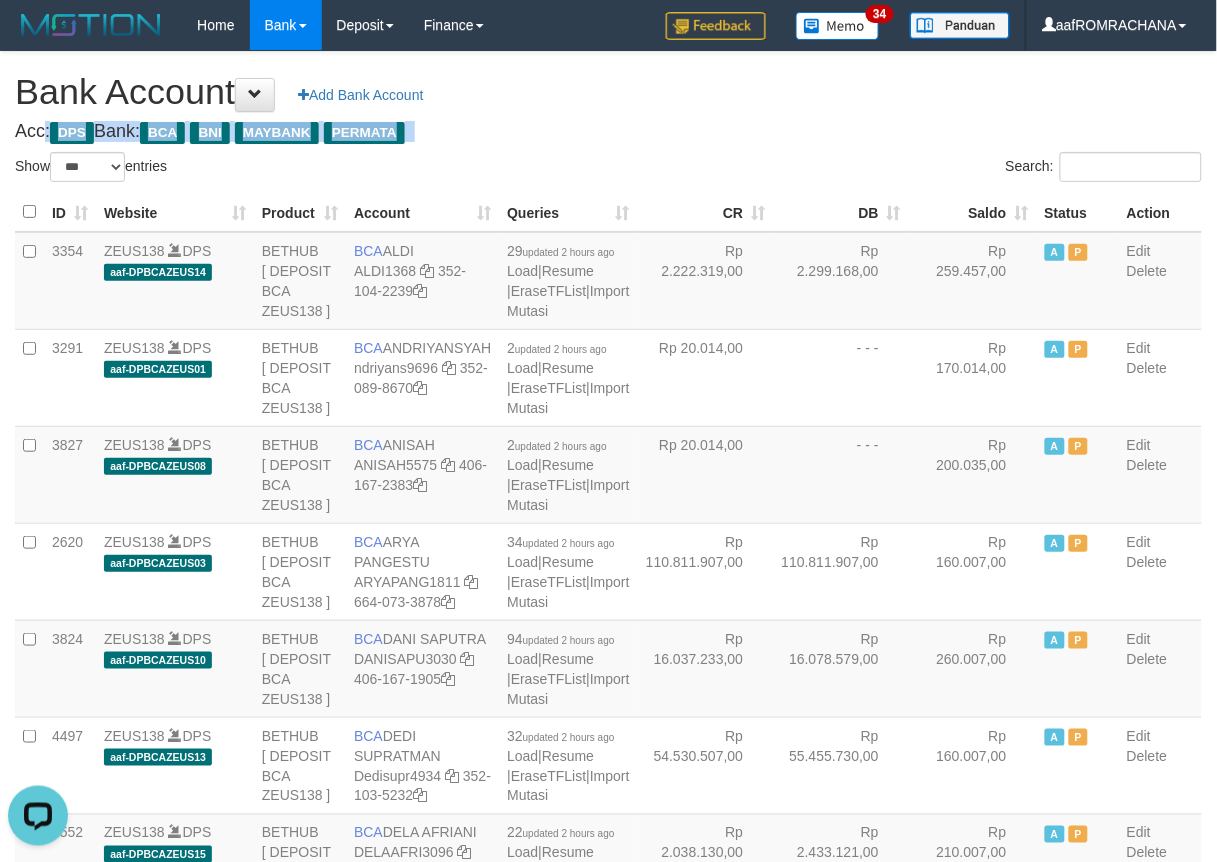 scroll, scrollTop: 0, scrollLeft: 0, axis: both 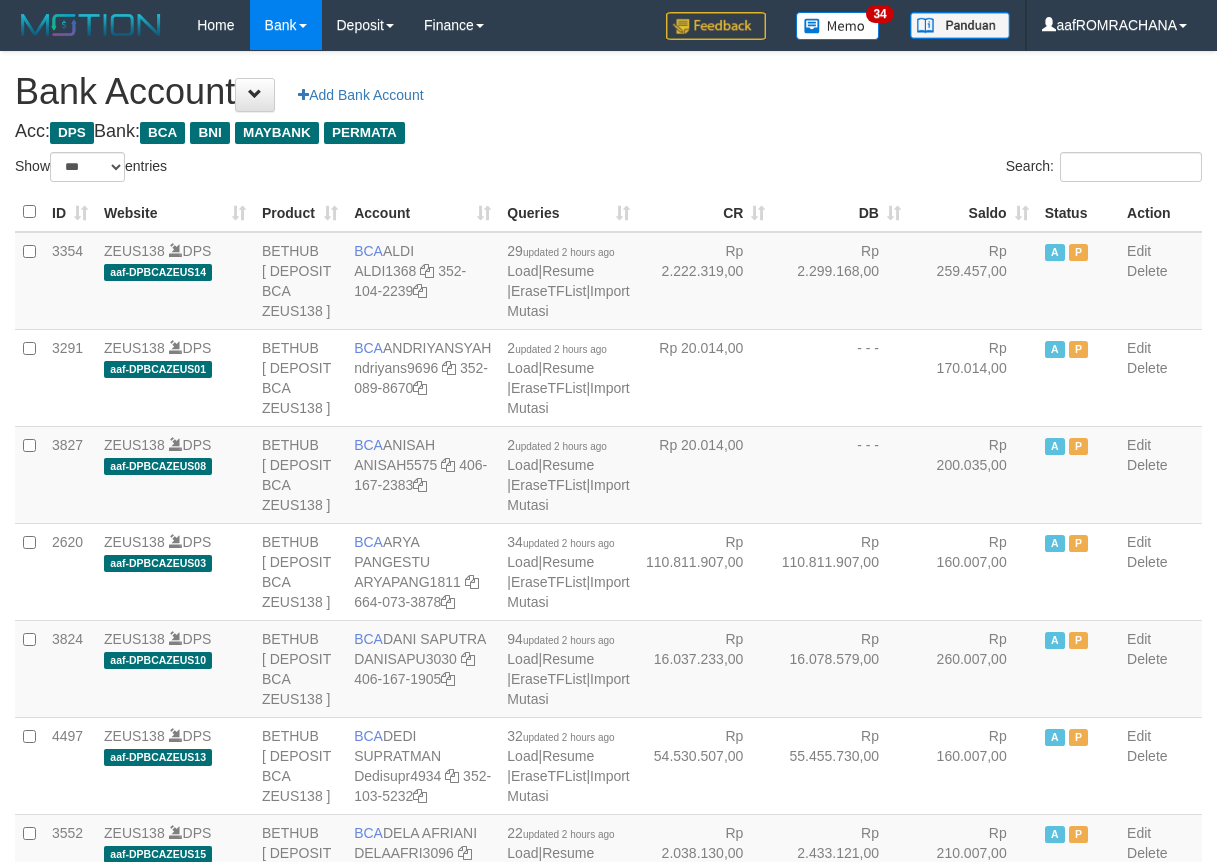 select on "***" 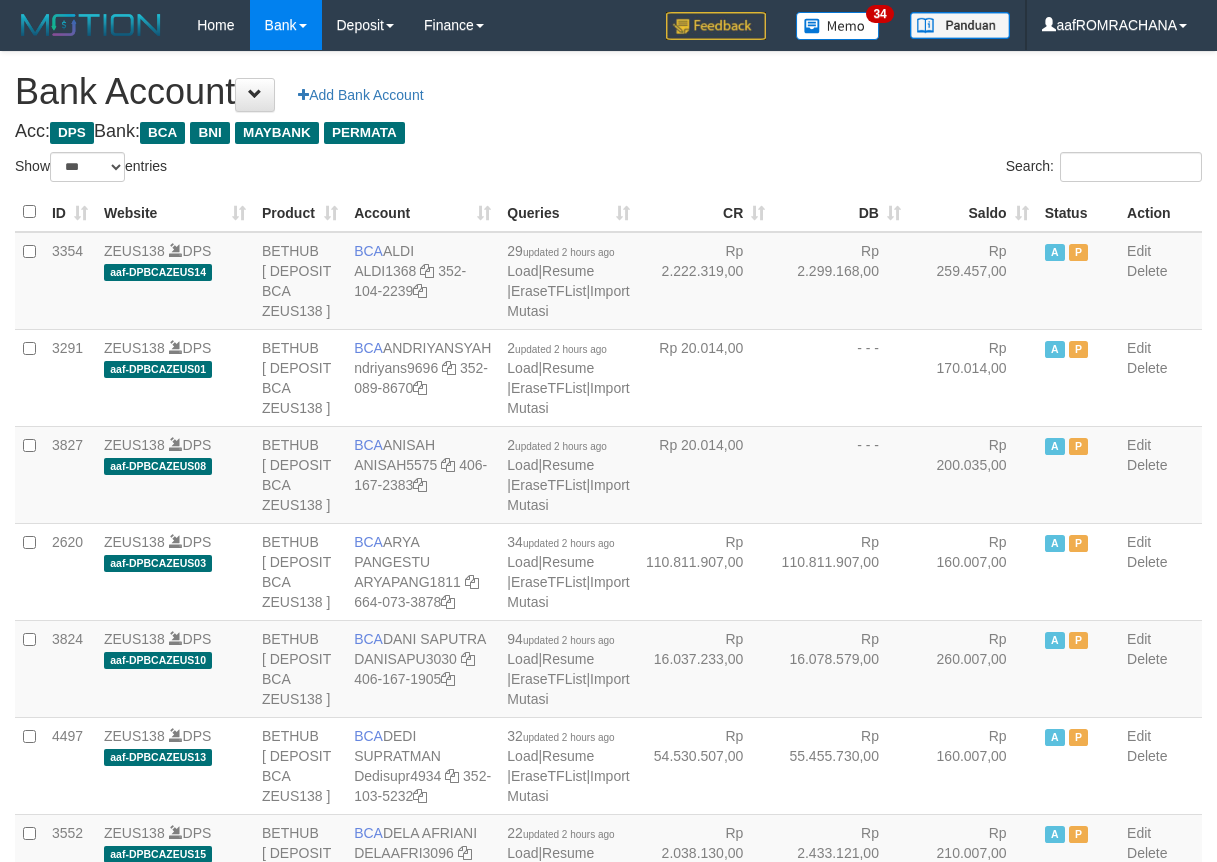 scroll, scrollTop: 0, scrollLeft: 0, axis: both 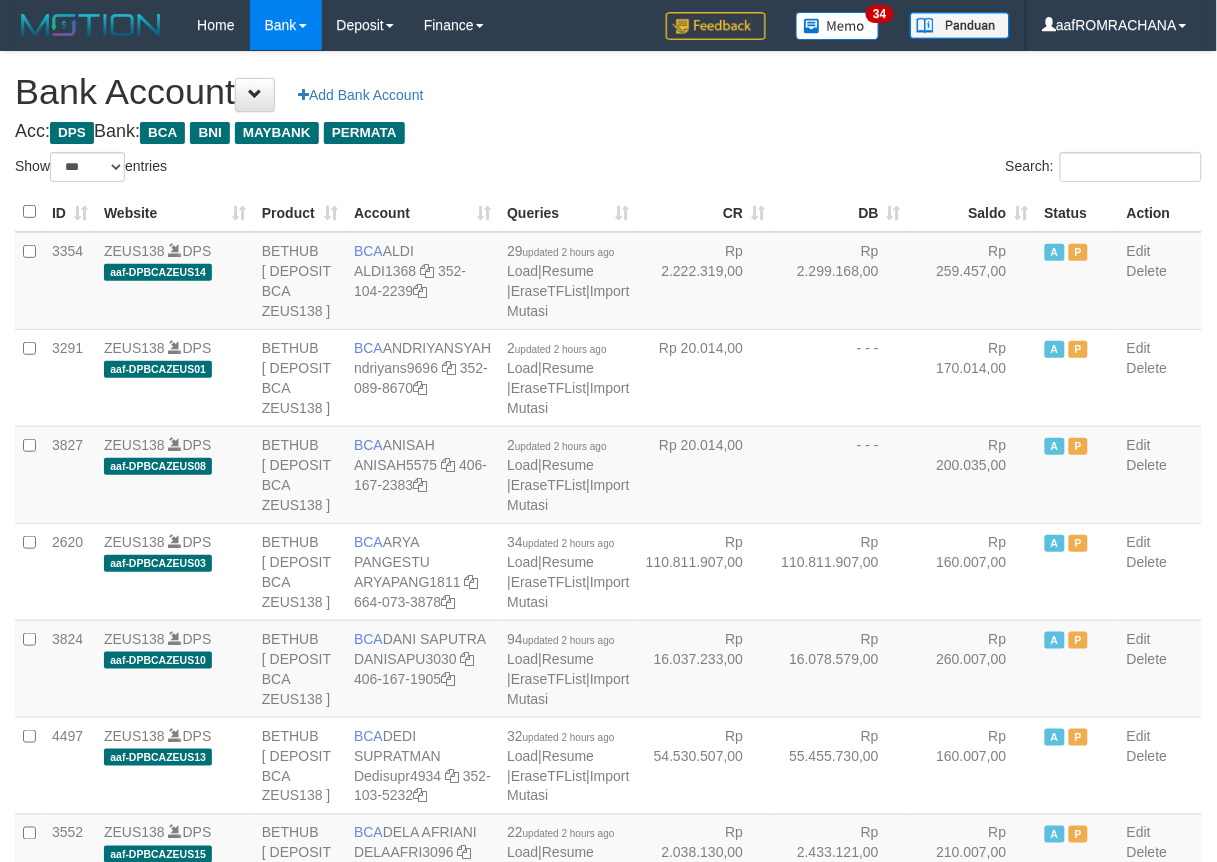 click on "Saldo" at bounding box center (973, 212) 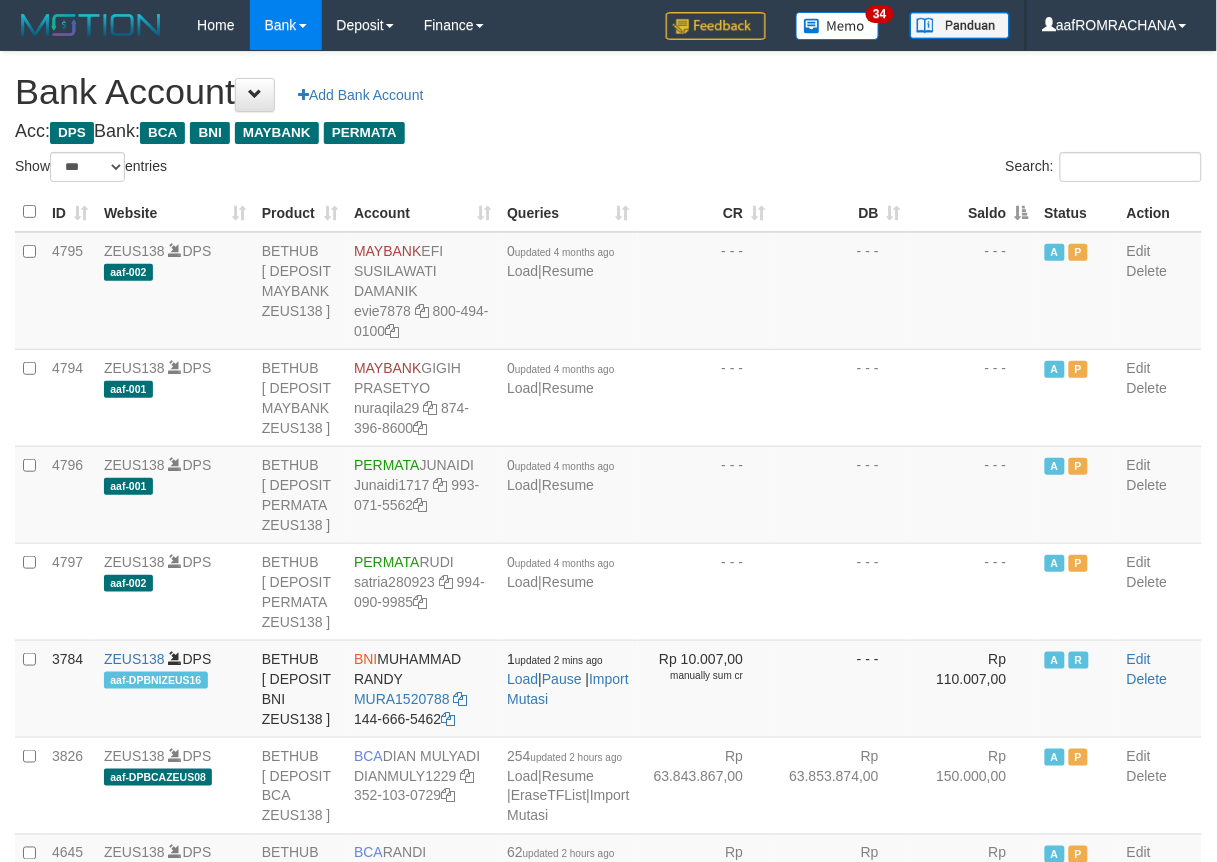 click on "Saldo" at bounding box center (973, 212) 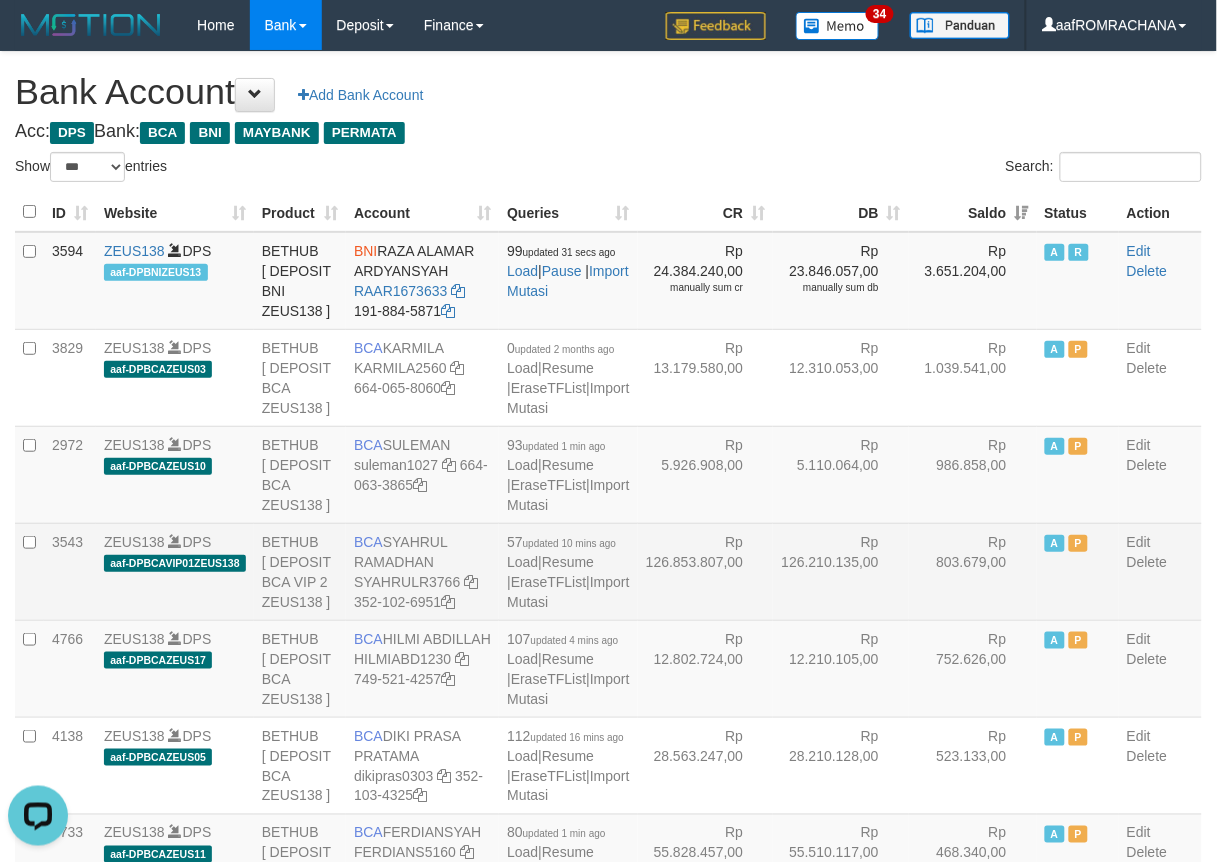 scroll, scrollTop: 0, scrollLeft: 0, axis: both 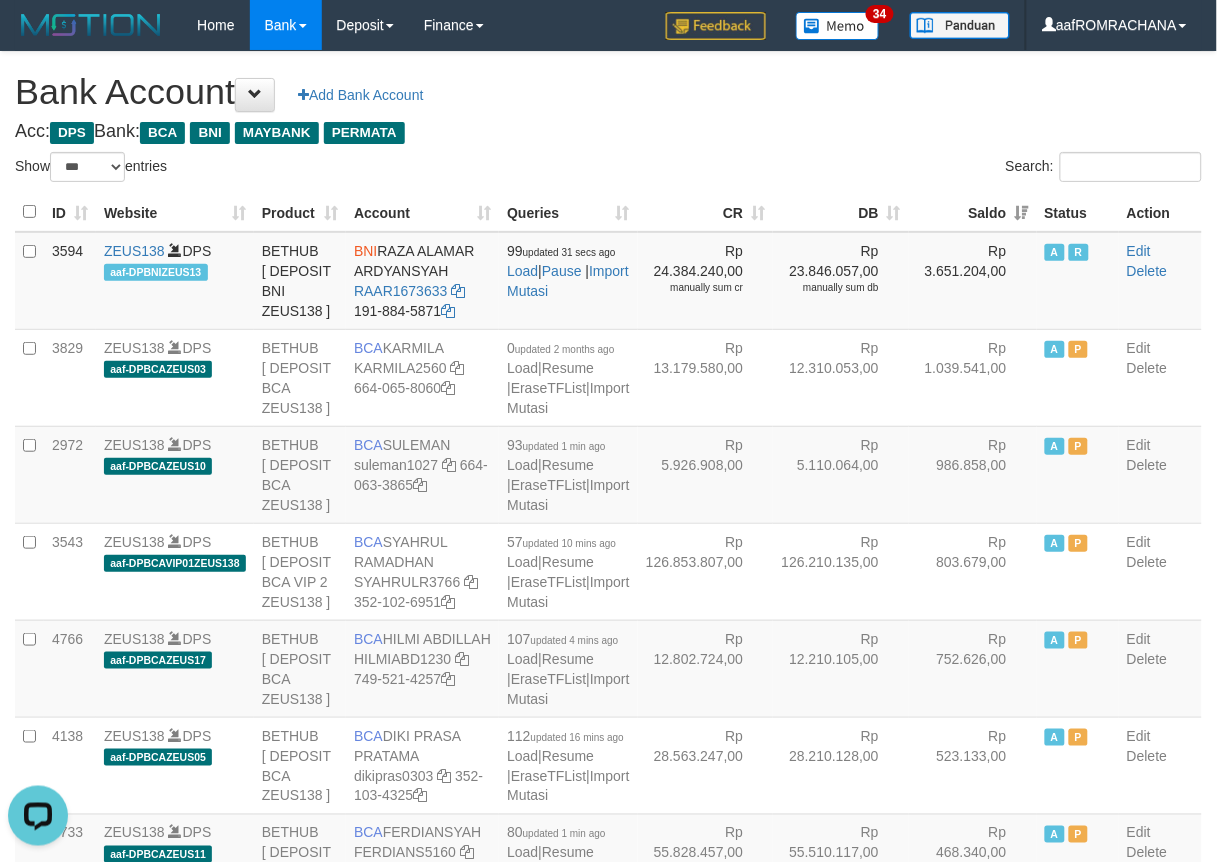 click on "Acc: 										 DPS
Bank:   BCA   BNI   MAYBANK   PERMATA" at bounding box center [608, 132] 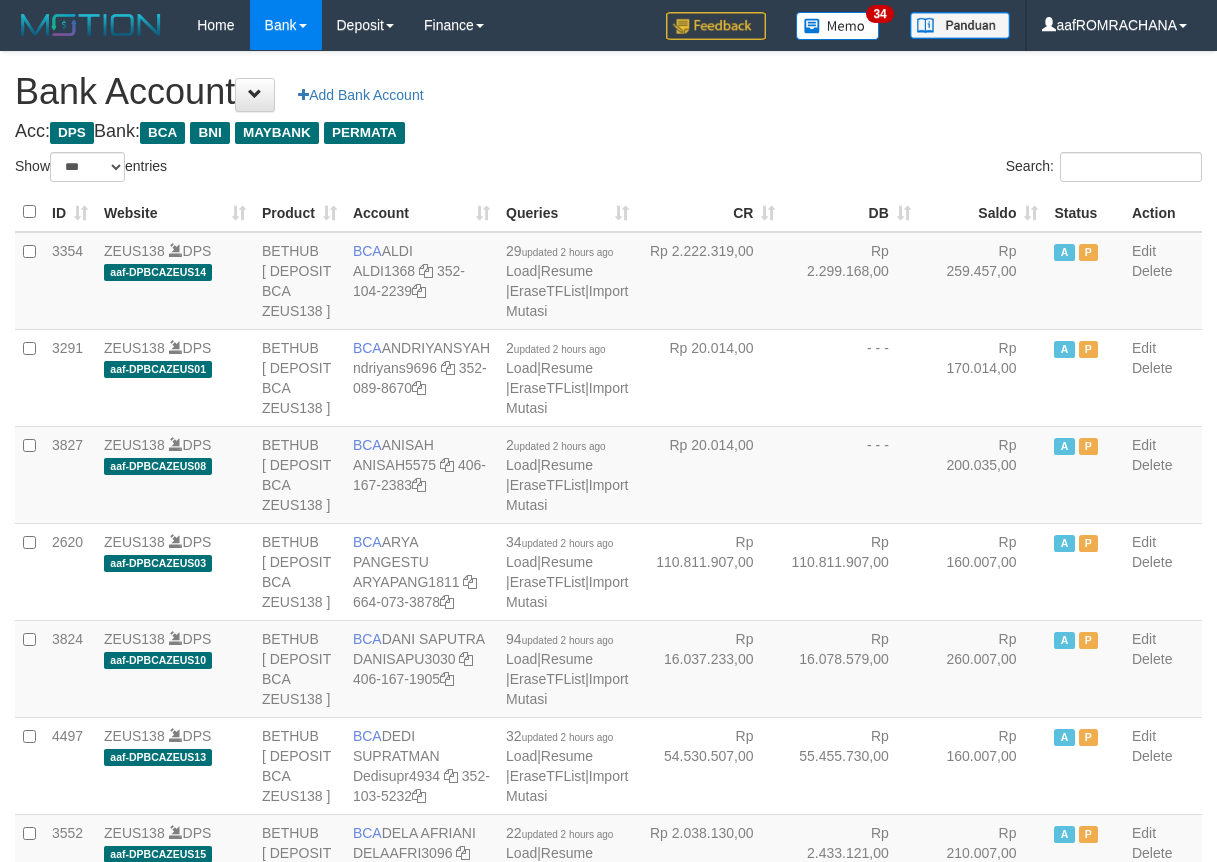 select on "***" 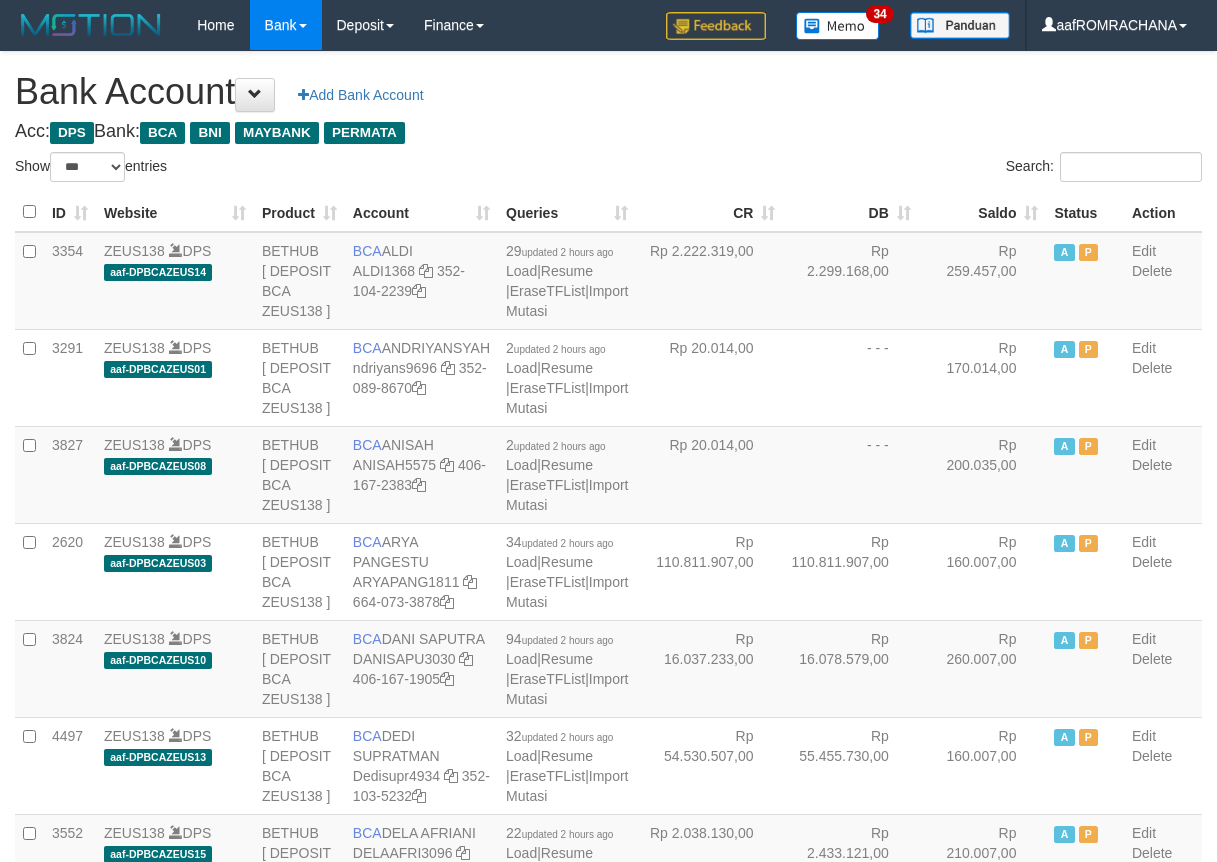scroll, scrollTop: 0, scrollLeft: 0, axis: both 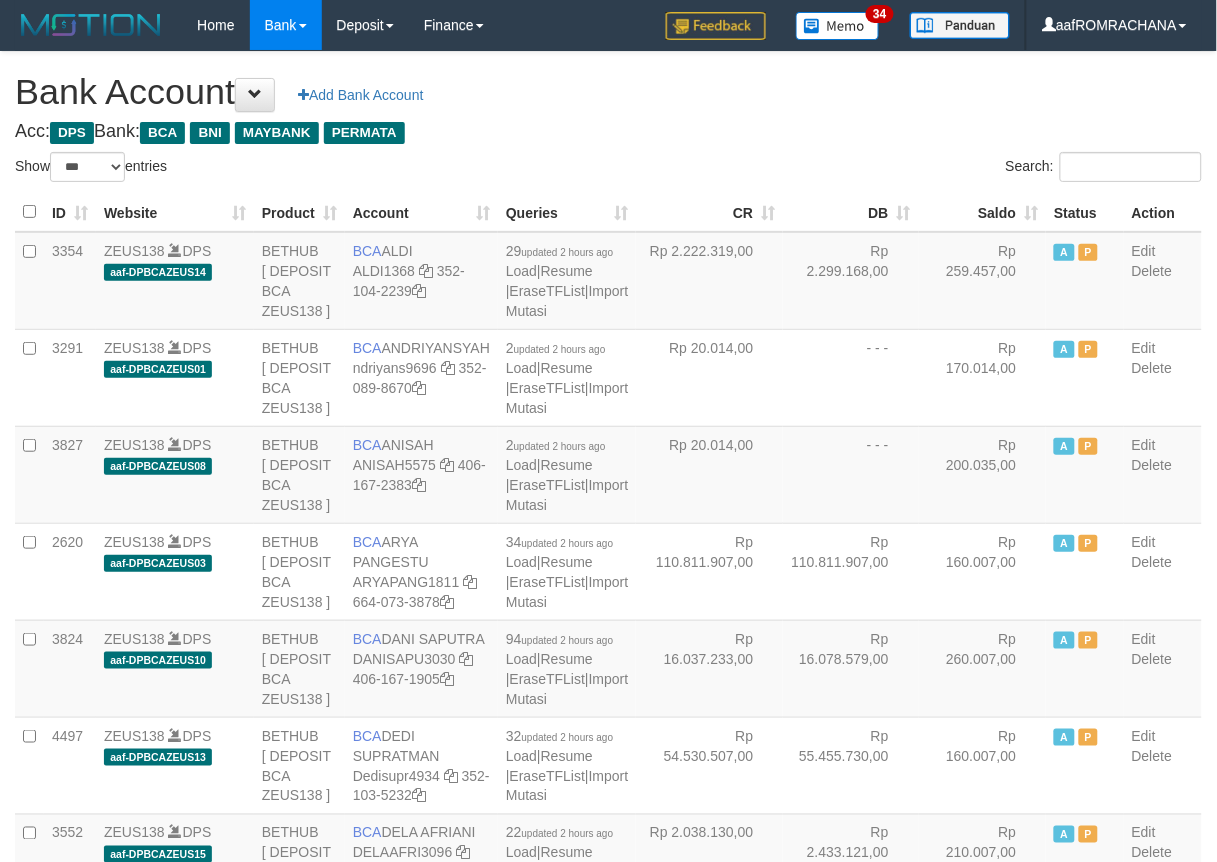 click on "Saldo" at bounding box center [983, 212] 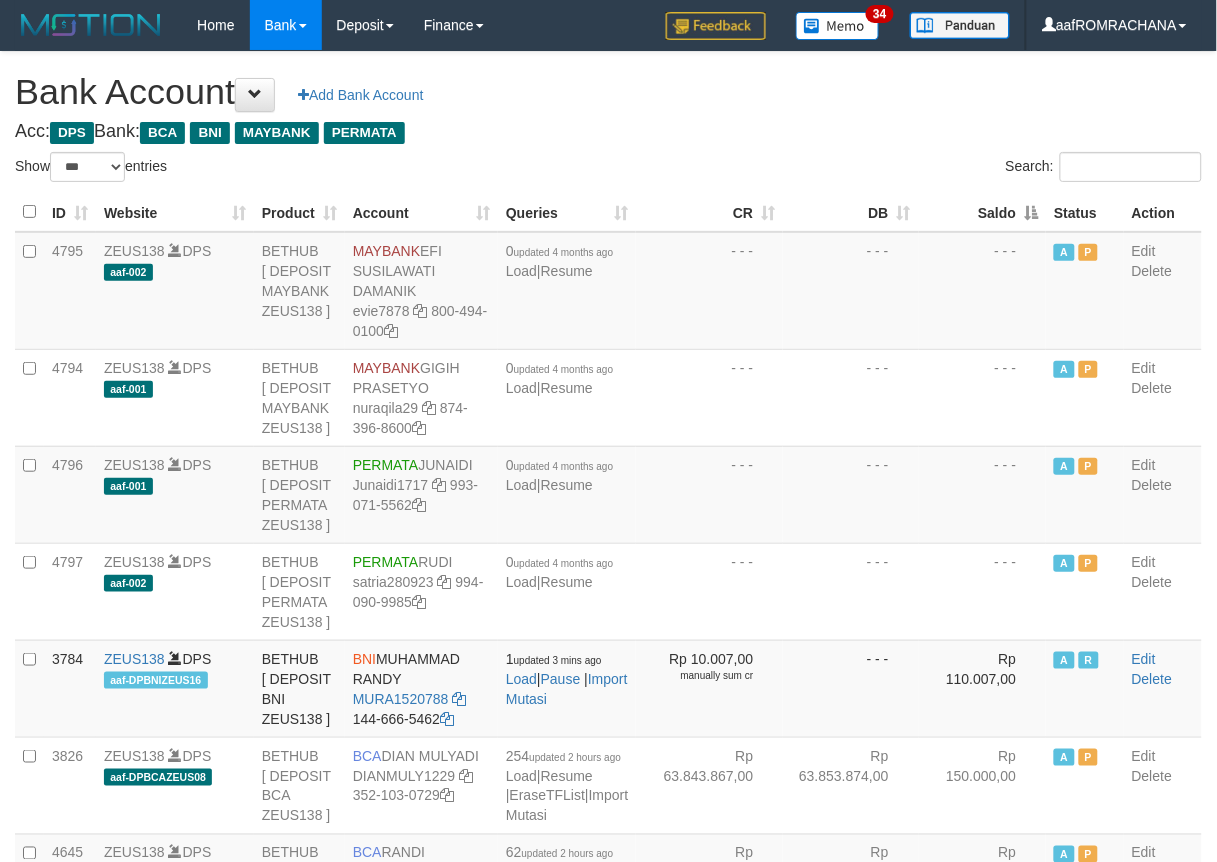 click on "Saldo" at bounding box center (983, 212) 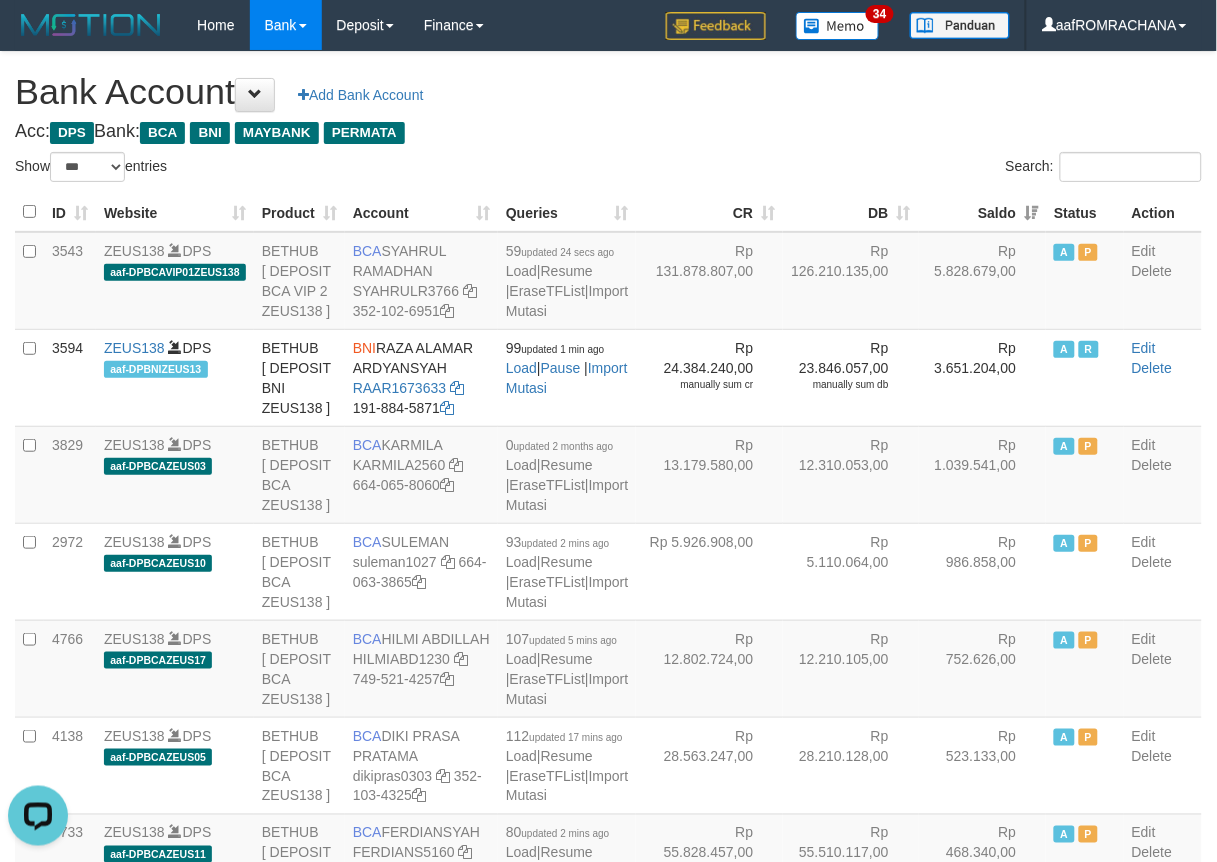 scroll, scrollTop: 0, scrollLeft: 0, axis: both 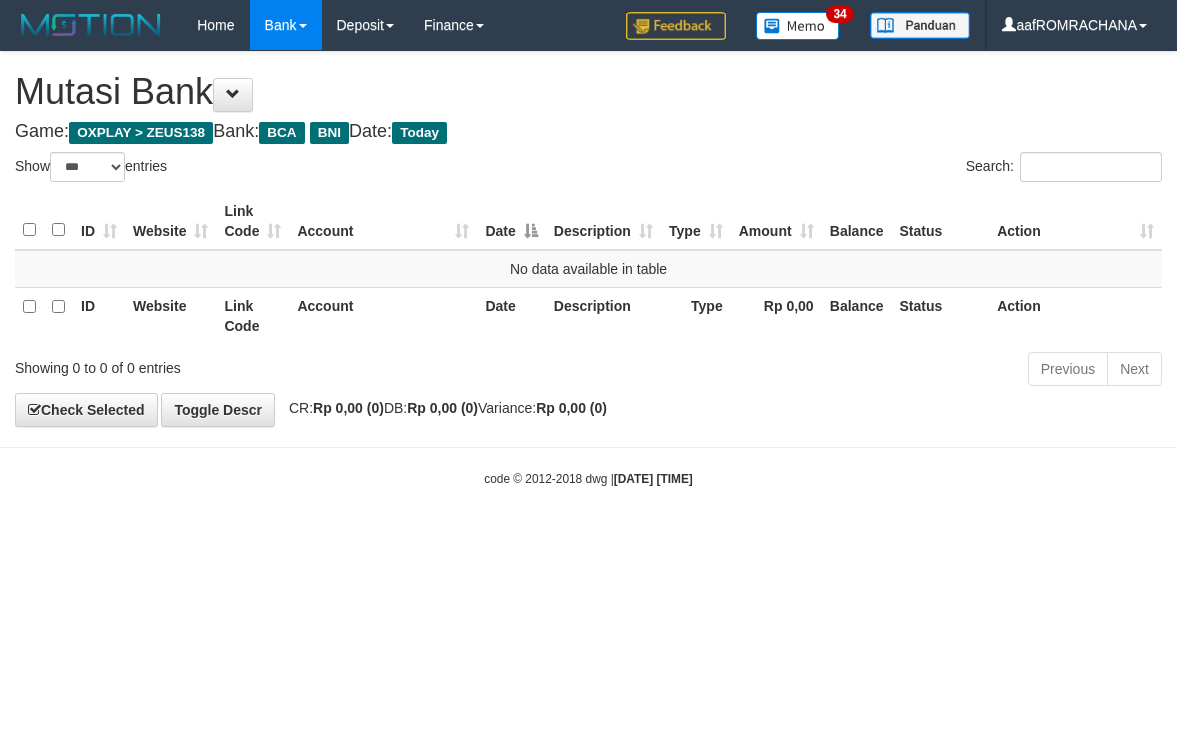 select on "***" 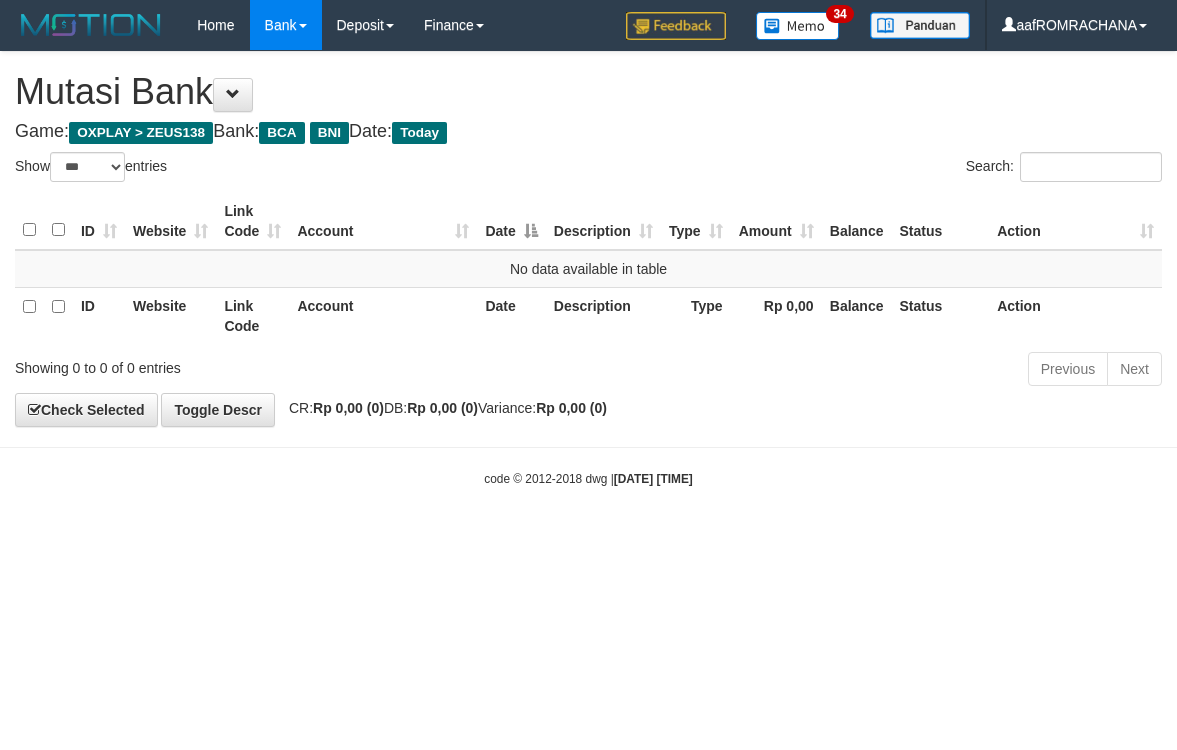 scroll, scrollTop: 0, scrollLeft: 0, axis: both 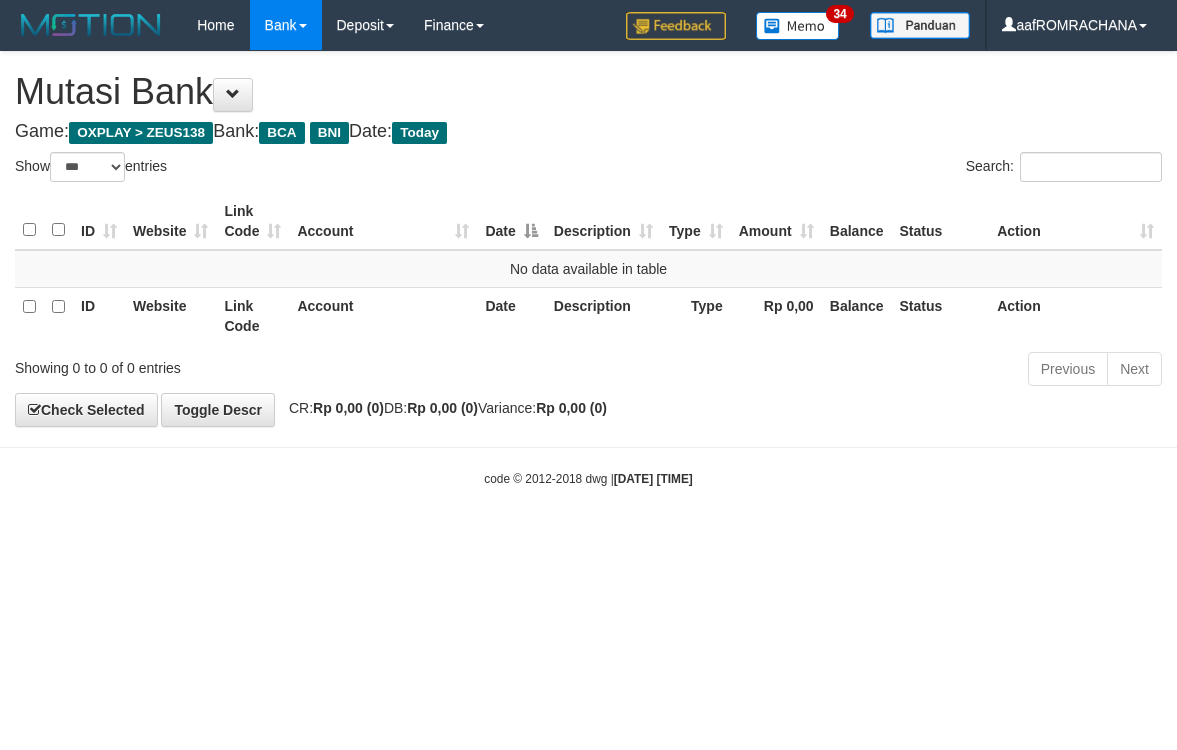 select on "***" 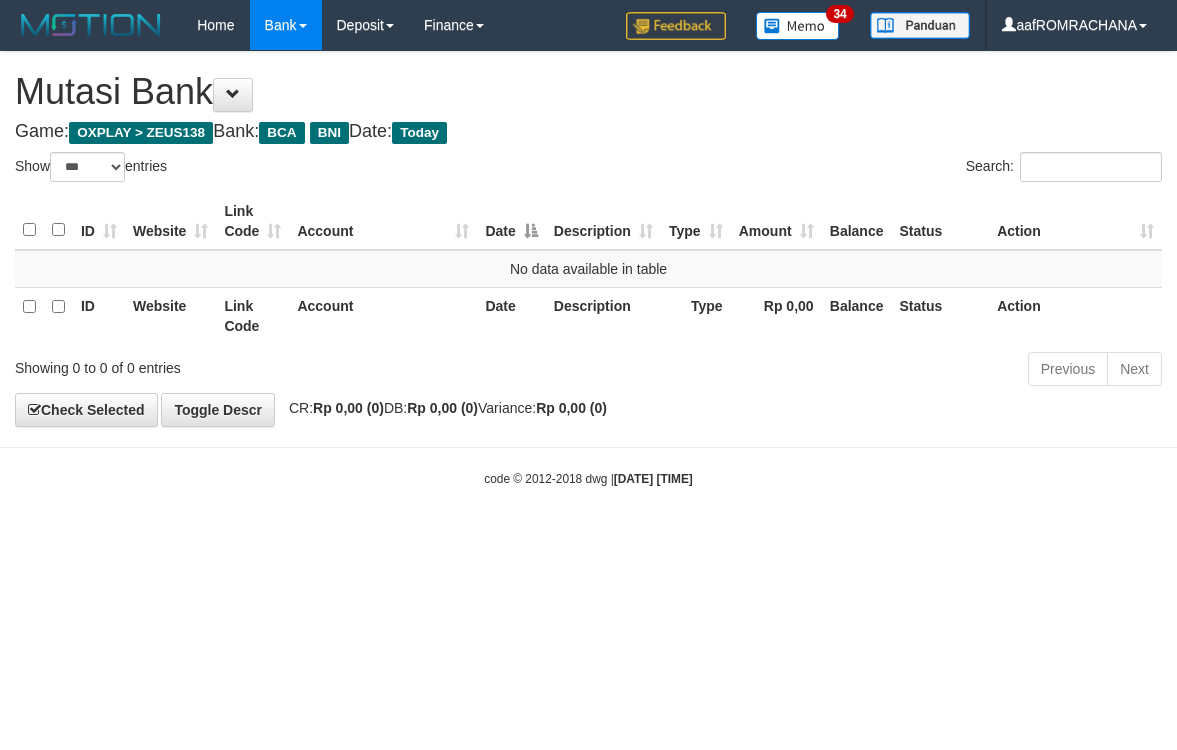 scroll, scrollTop: 0, scrollLeft: 0, axis: both 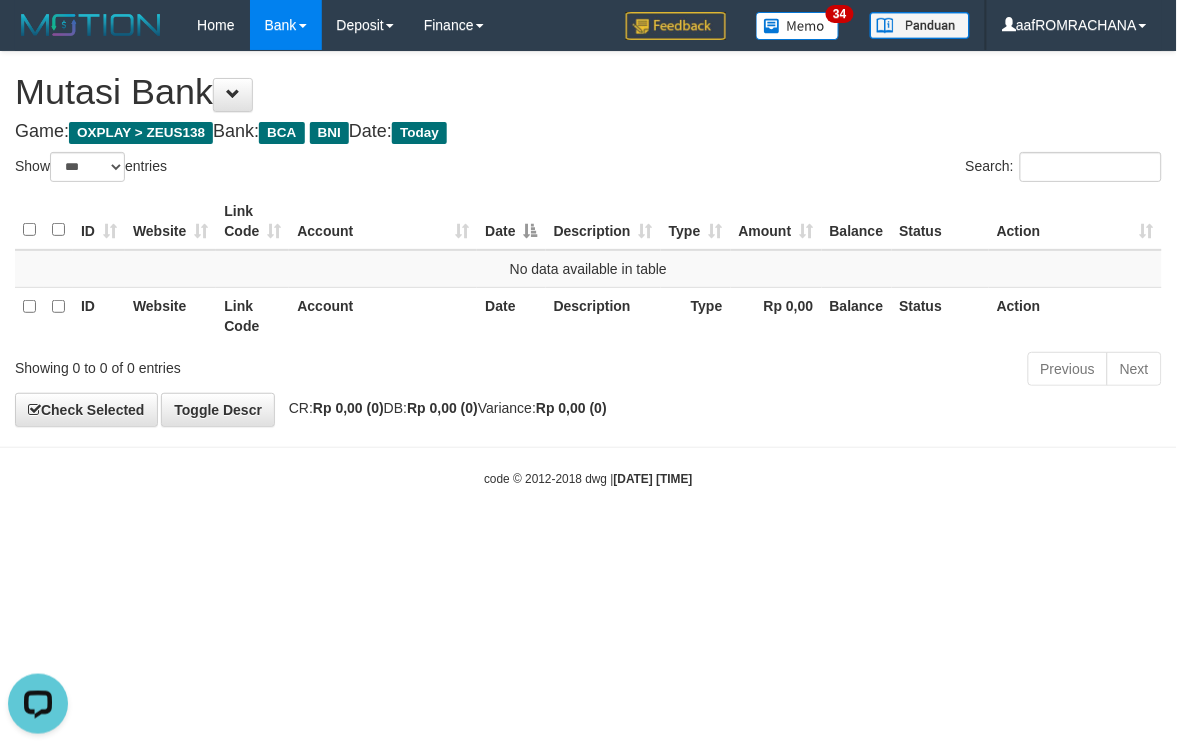 click on "Toggle navigation
Home
Bank
Account List
Load
By Website
Group
[OXPLAY]													ZEUS138
By Load Group (DPS)
Sync" at bounding box center (588, 269) 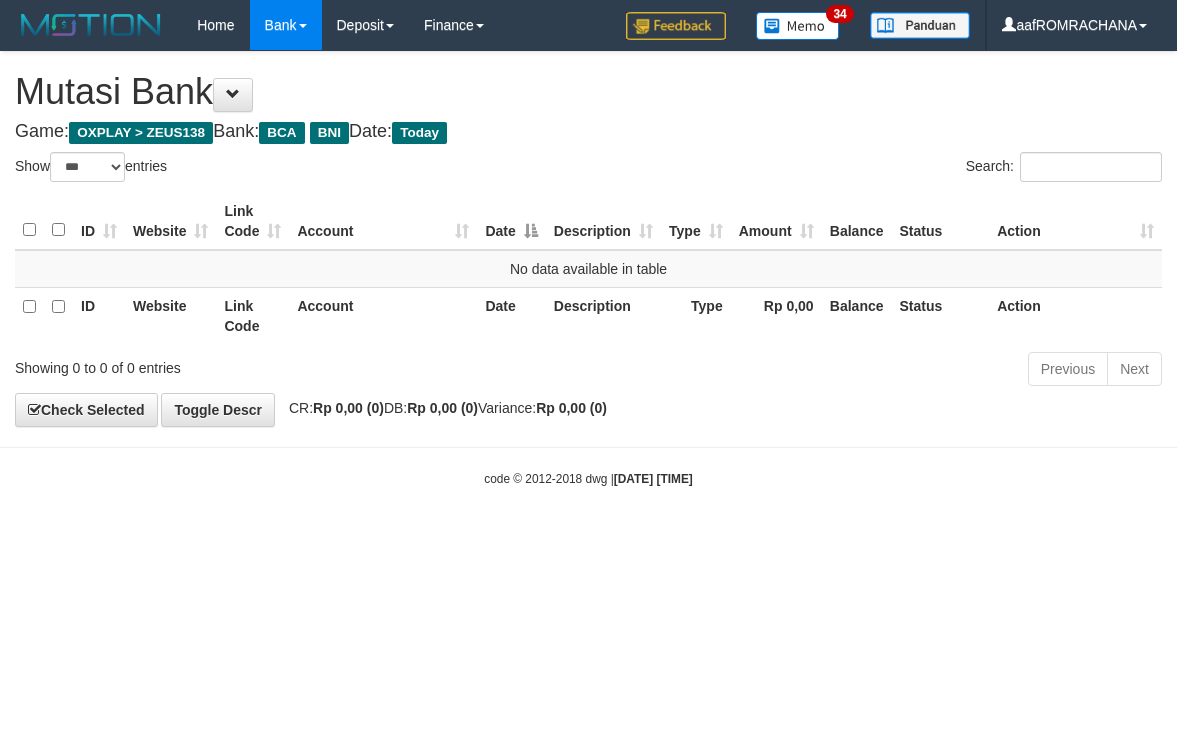 select on "***" 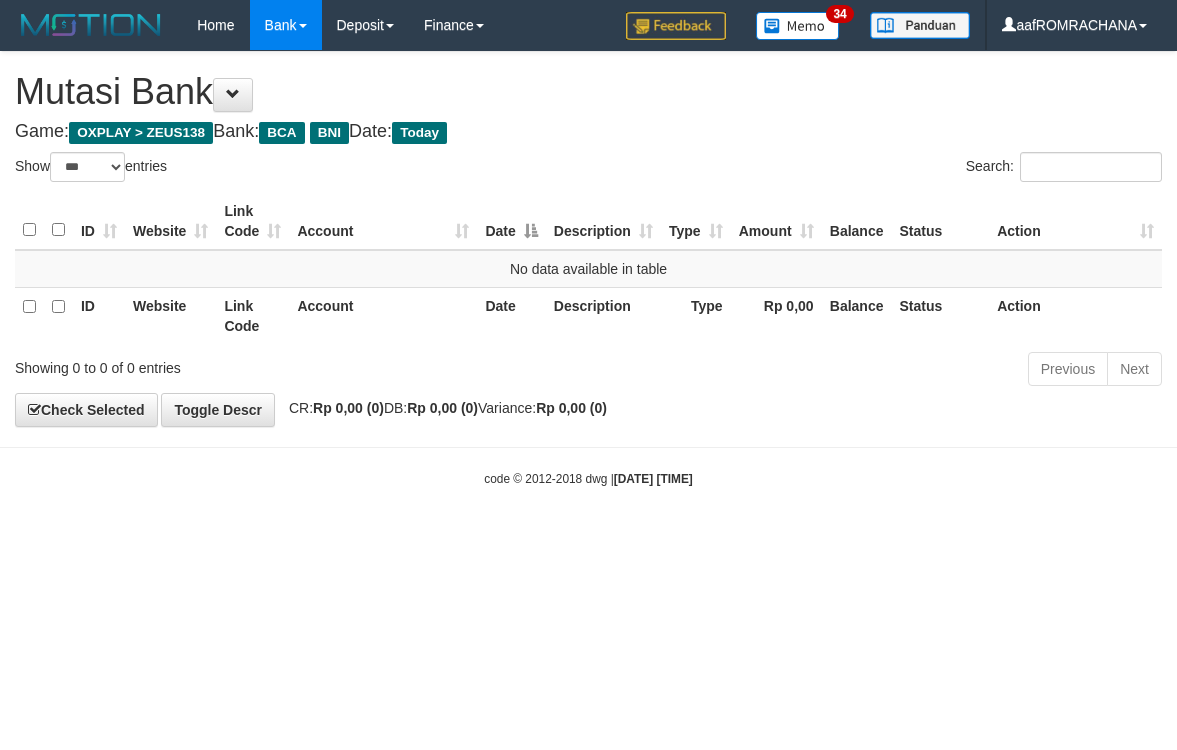 scroll, scrollTop: 0, scrollLeft: 0, axis: both 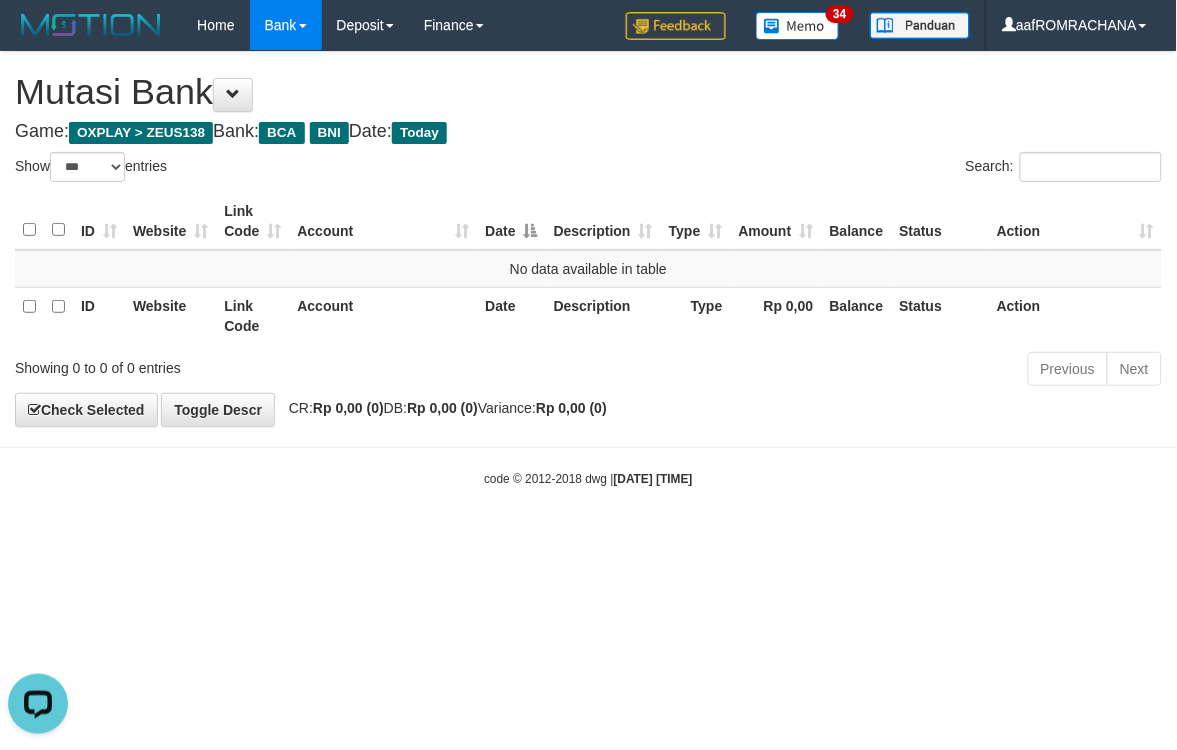 click on "Toggle navigation
Home
Bank
Account List
Load
By Website
Group
[OXPLAY]													ZEUS138
By Load Group (DPS)
Sync" at bounding box center [588, 269] 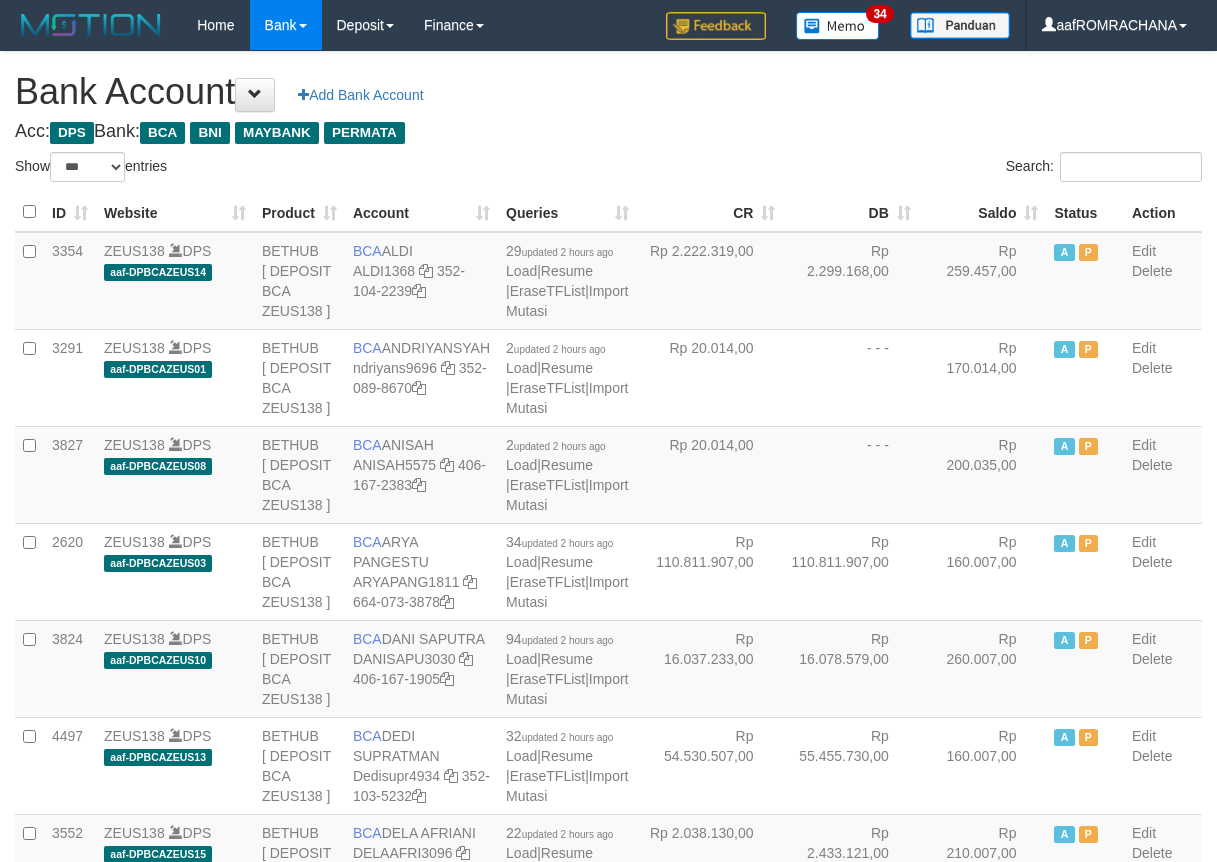 select on "***" 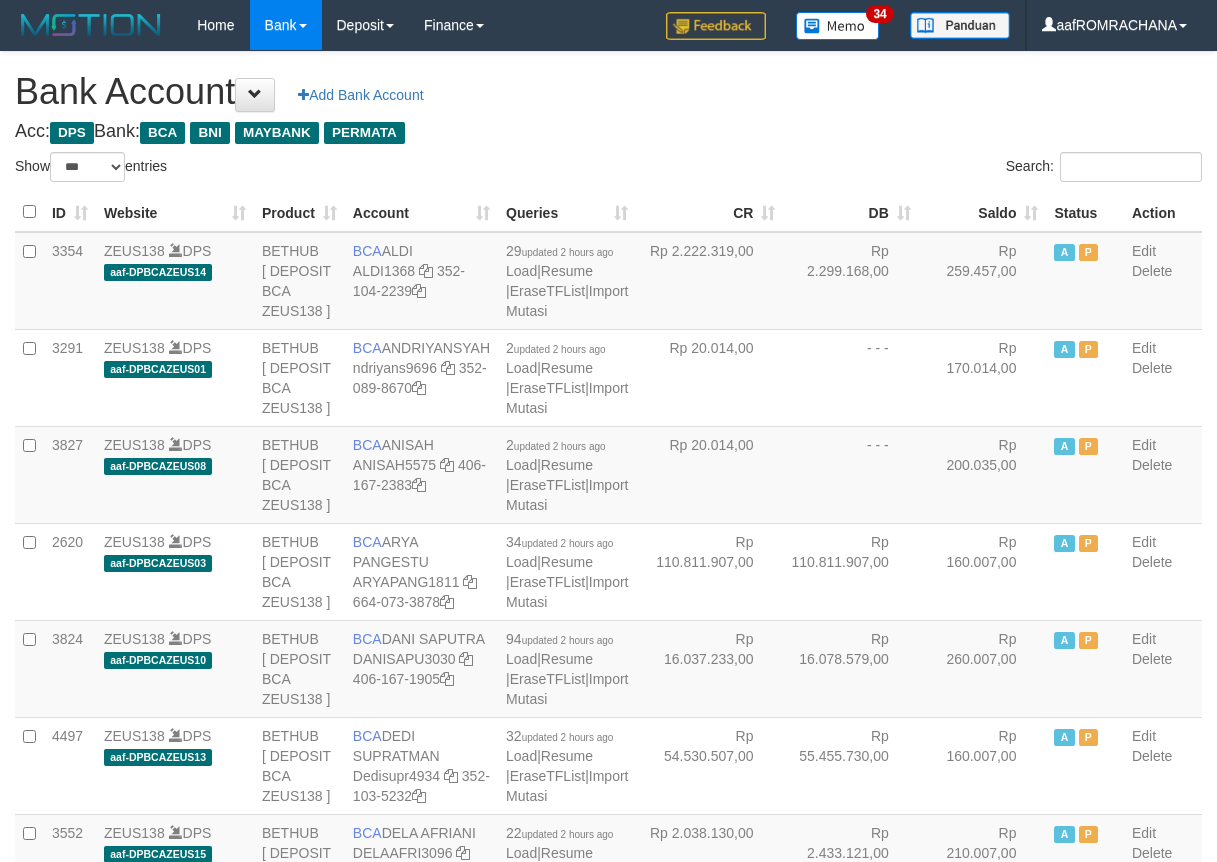 scroll, scrollTop: 0, scrollLeft: 0, axis: both 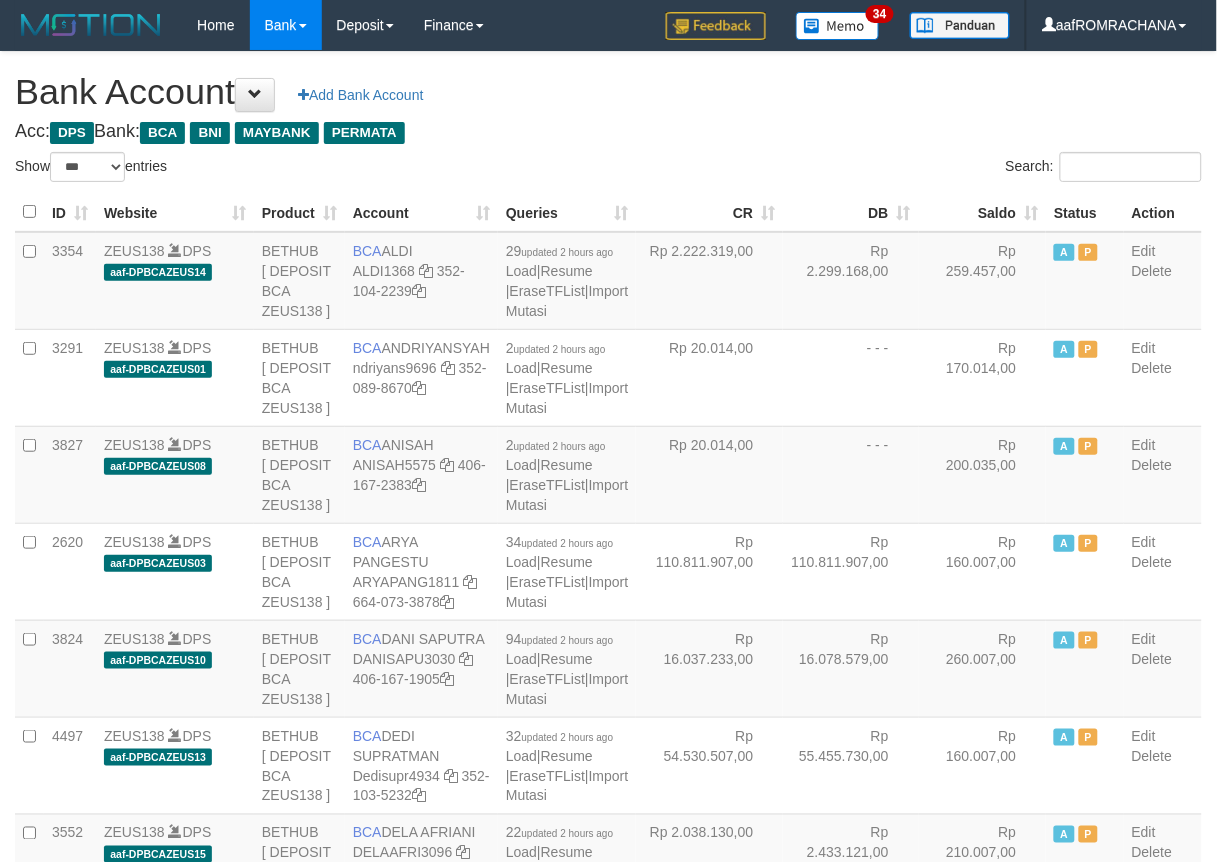 click on "Saldo" at bounding box center [983, 212] 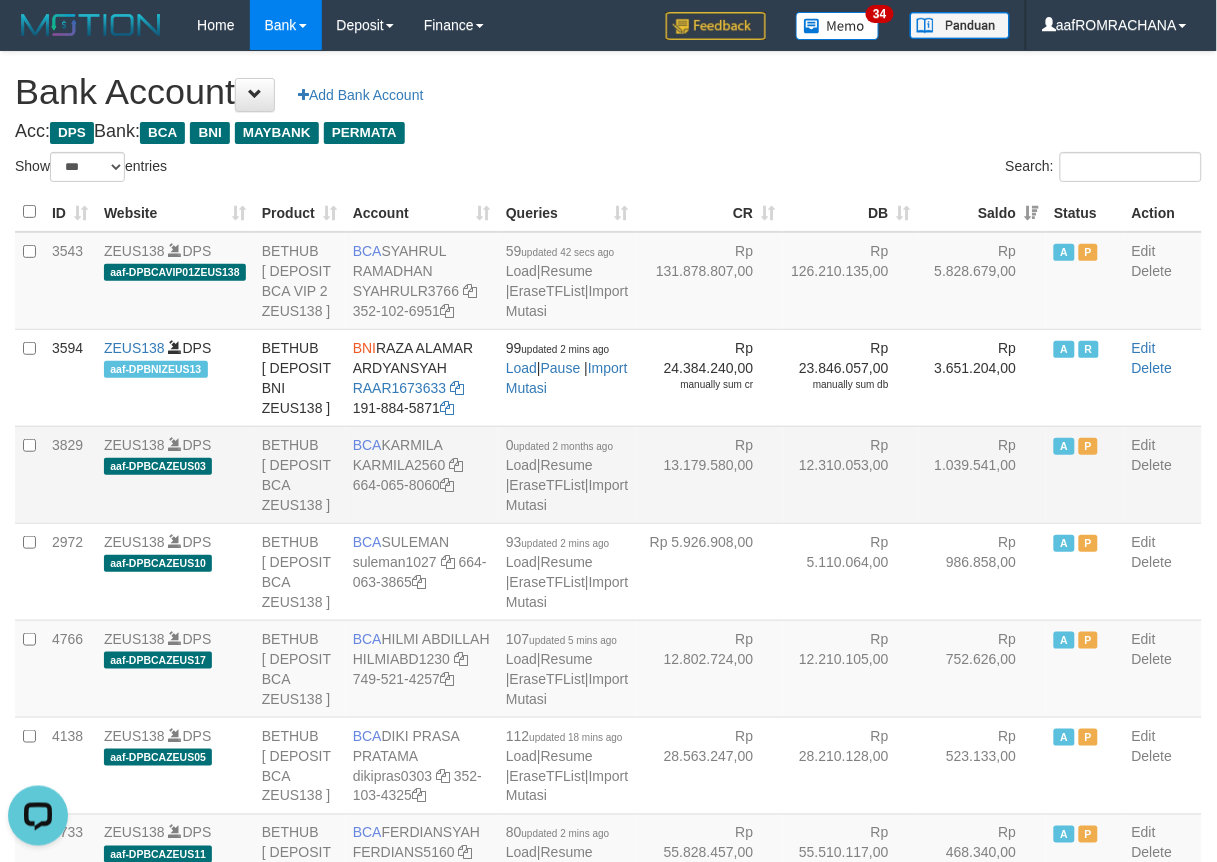scroll, scrollTop: 0, scrollLeft: 0, axis: both 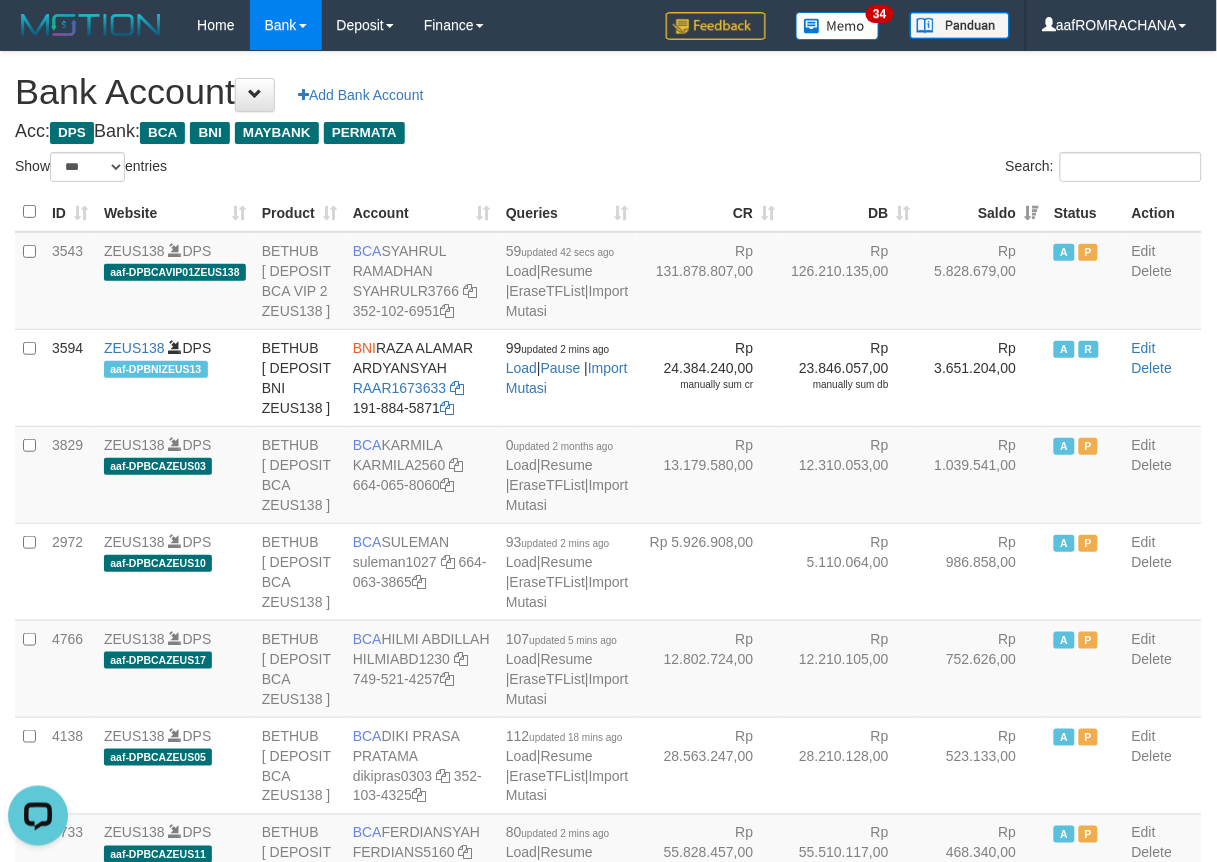 click on "Acc: 										 DPS
Bank:   BCA   BNI   MAYBANK   PERMATA" at bounding box center [608, 132] 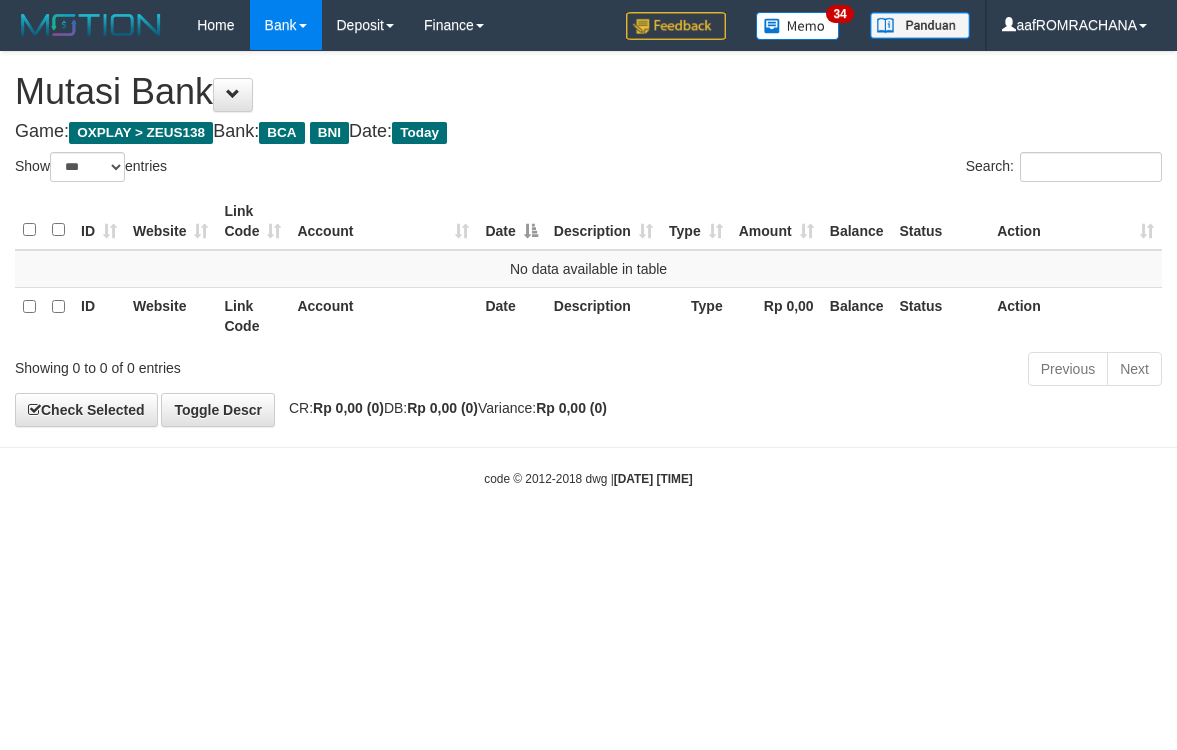 select on "***" 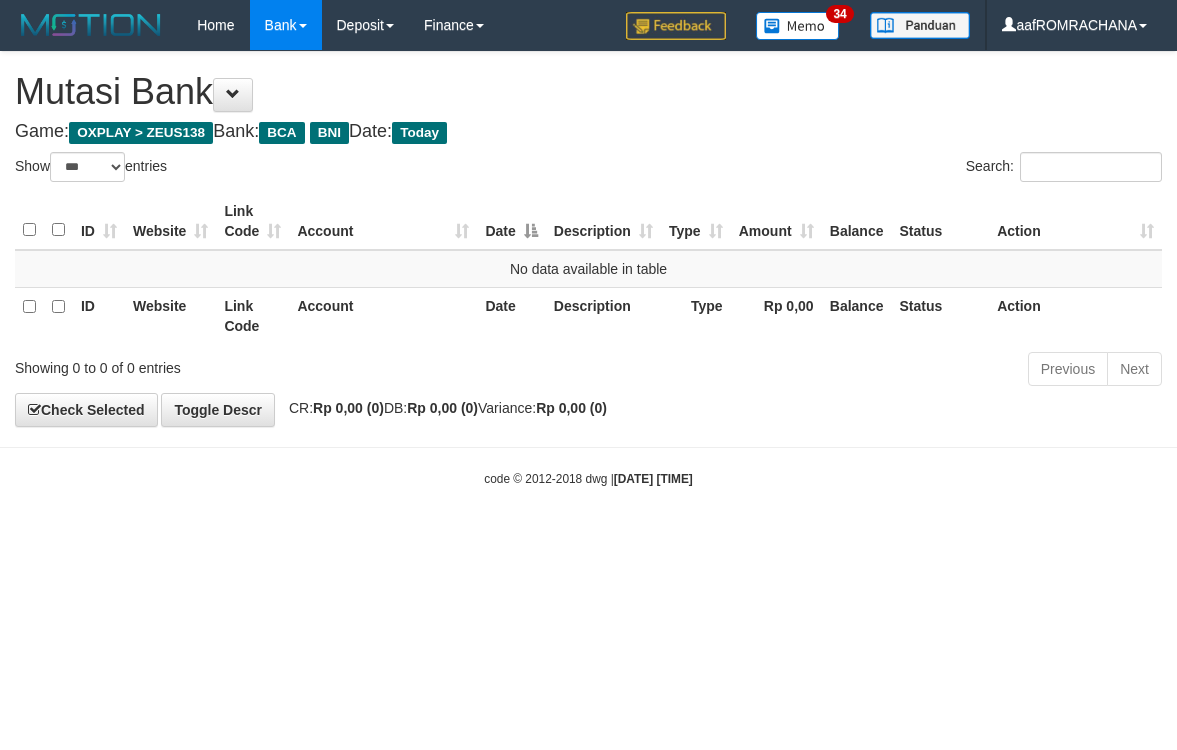 scroll, scrollTop: 0, scrollLeft: 0, axis: both 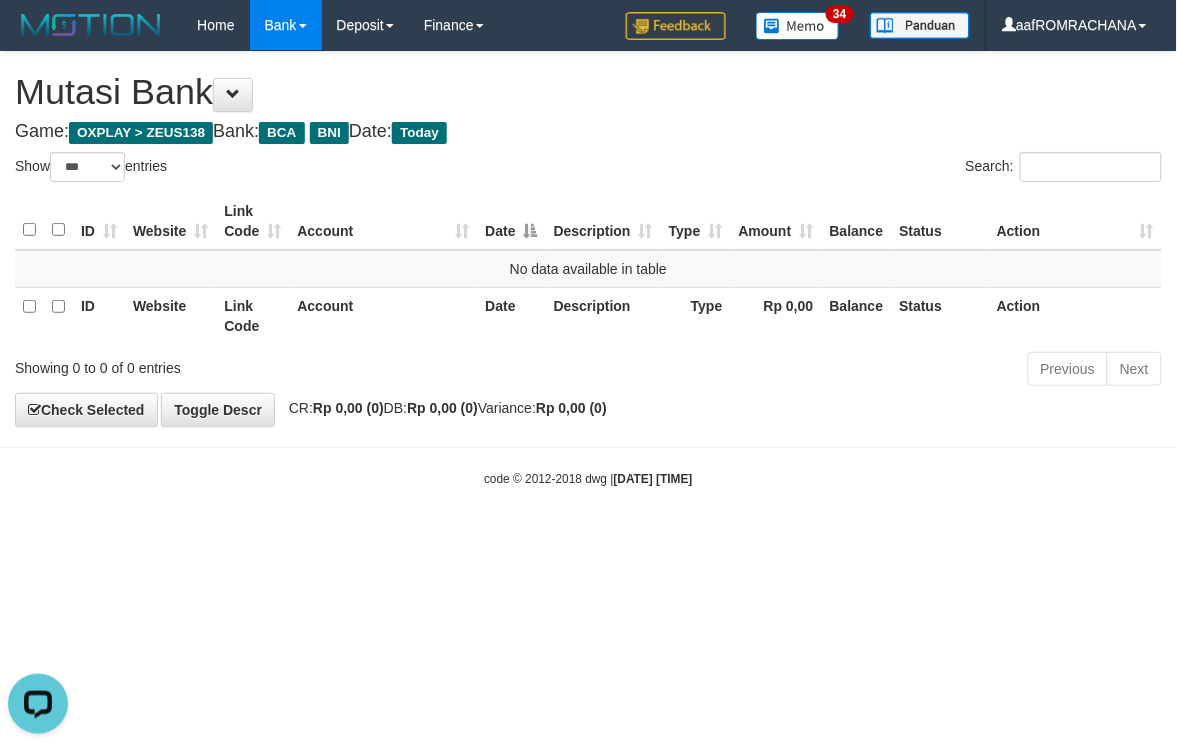 click on "Toggle navigation
Home
Bank
Account List
Load
By Website
Group
[OXPLAY]													ZEUS138
By Load Group (DPS)
Sync" at bounding box center [588, 269] 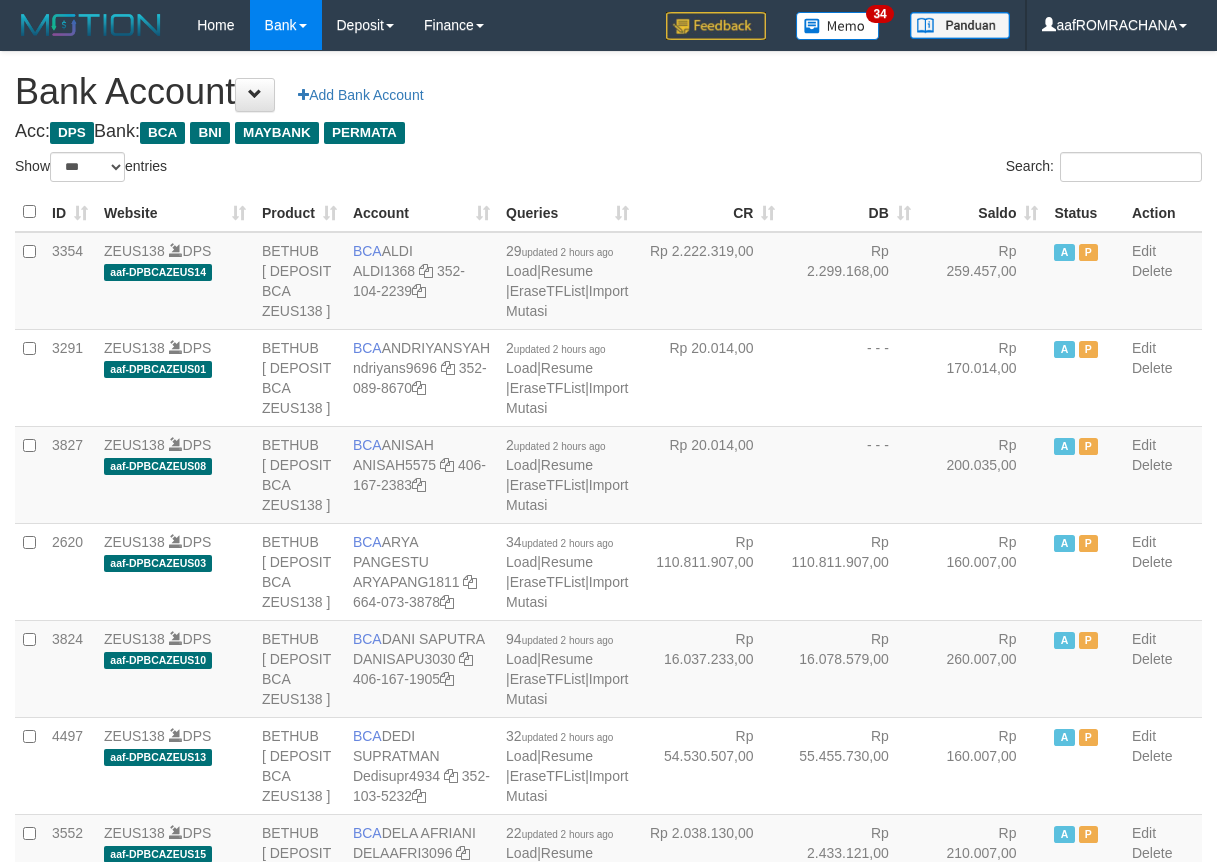 select on "***" 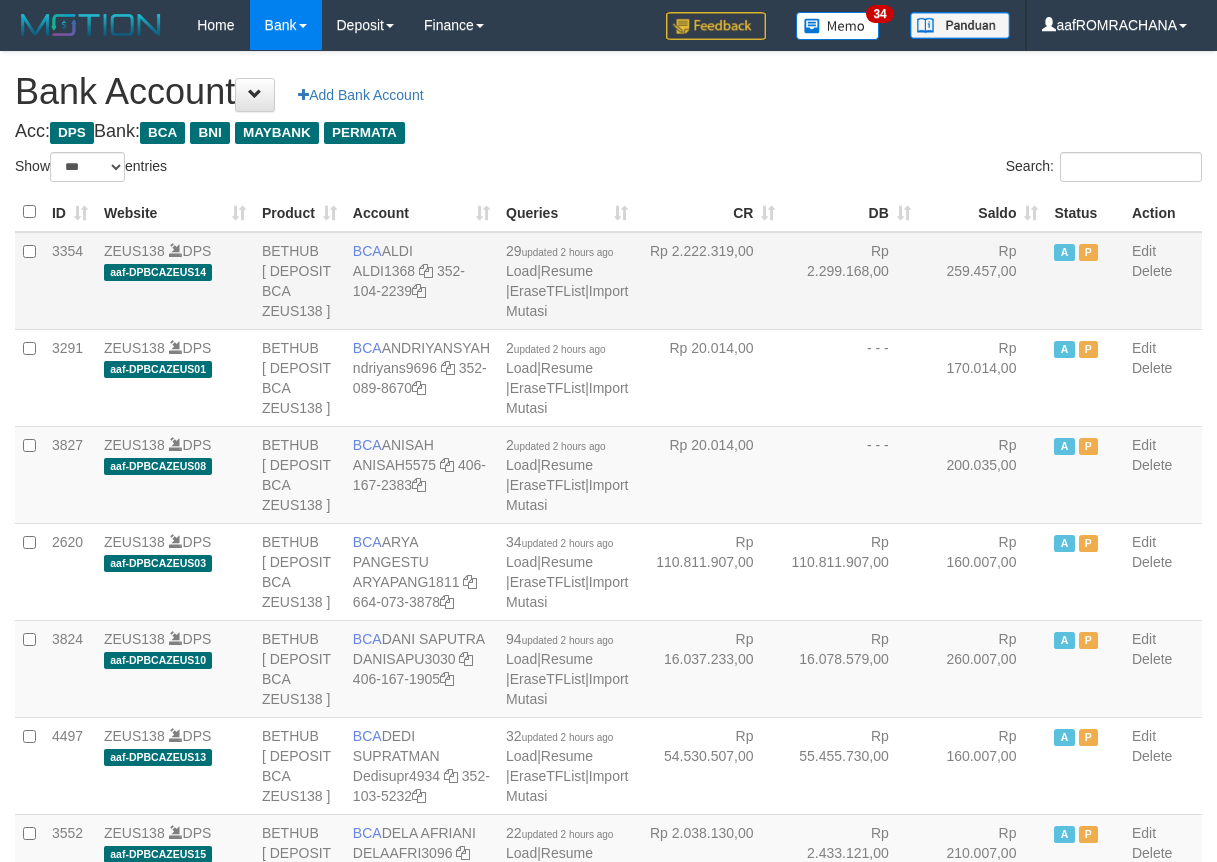 scroll, scrollTop: 0, scrollLeft: 0, axis: both 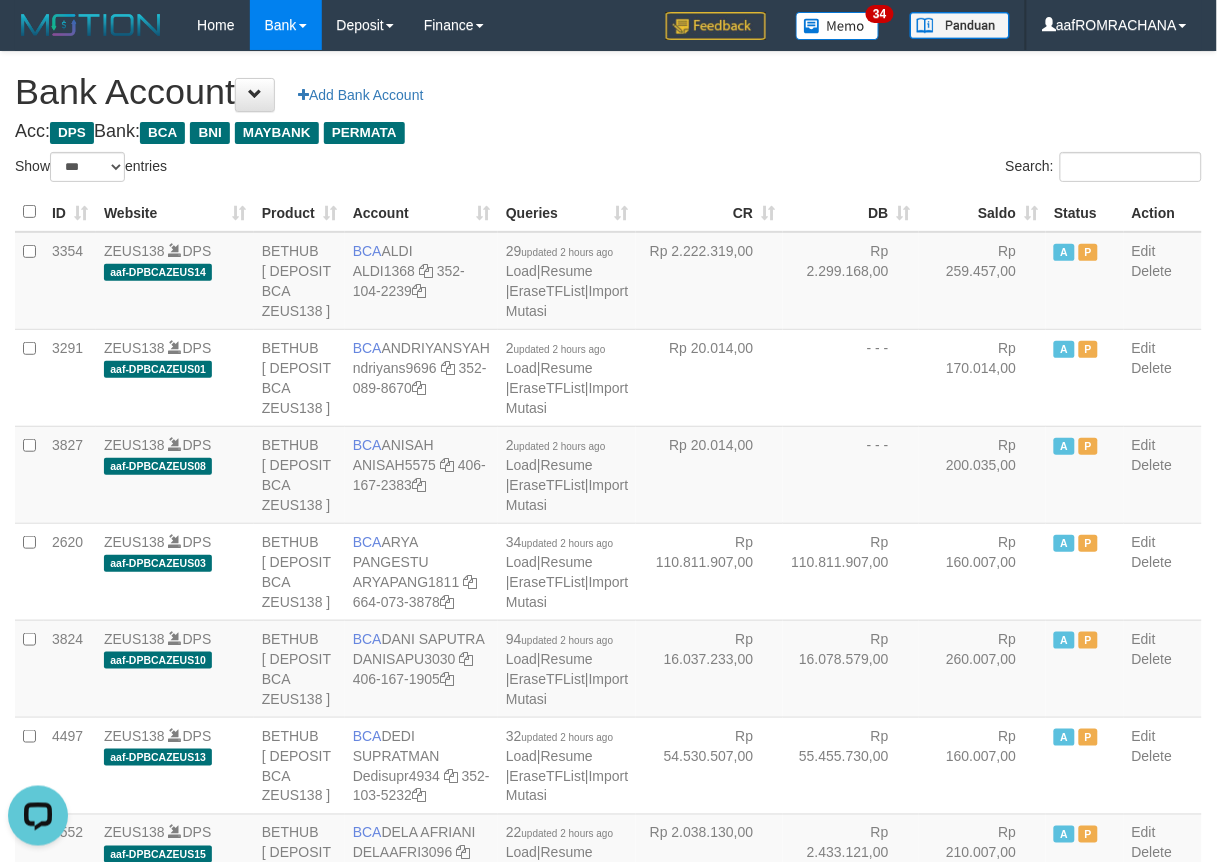 click on "Acc: 										 DPS
Bank:   BCA   BNI   MAYBANK   PERMATA" at bounding box center [608, 132] 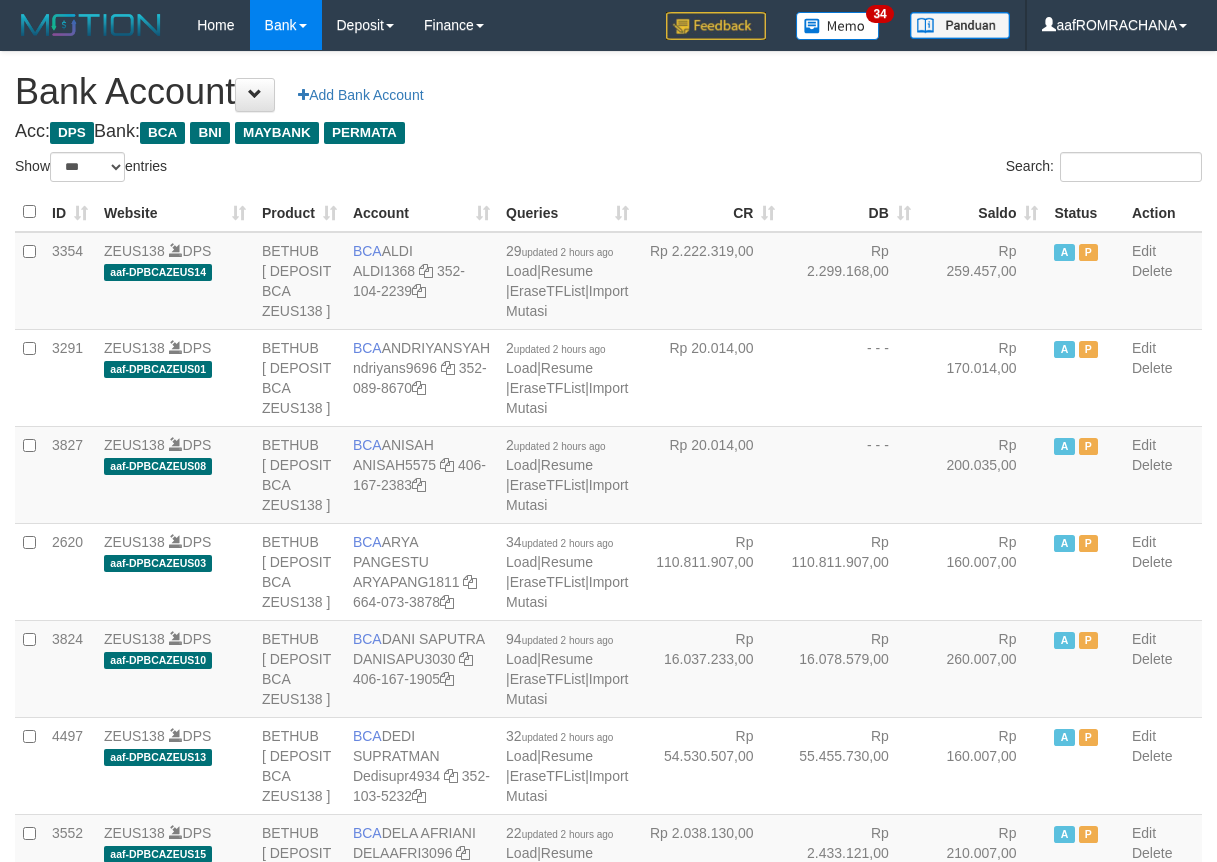 select on "***" 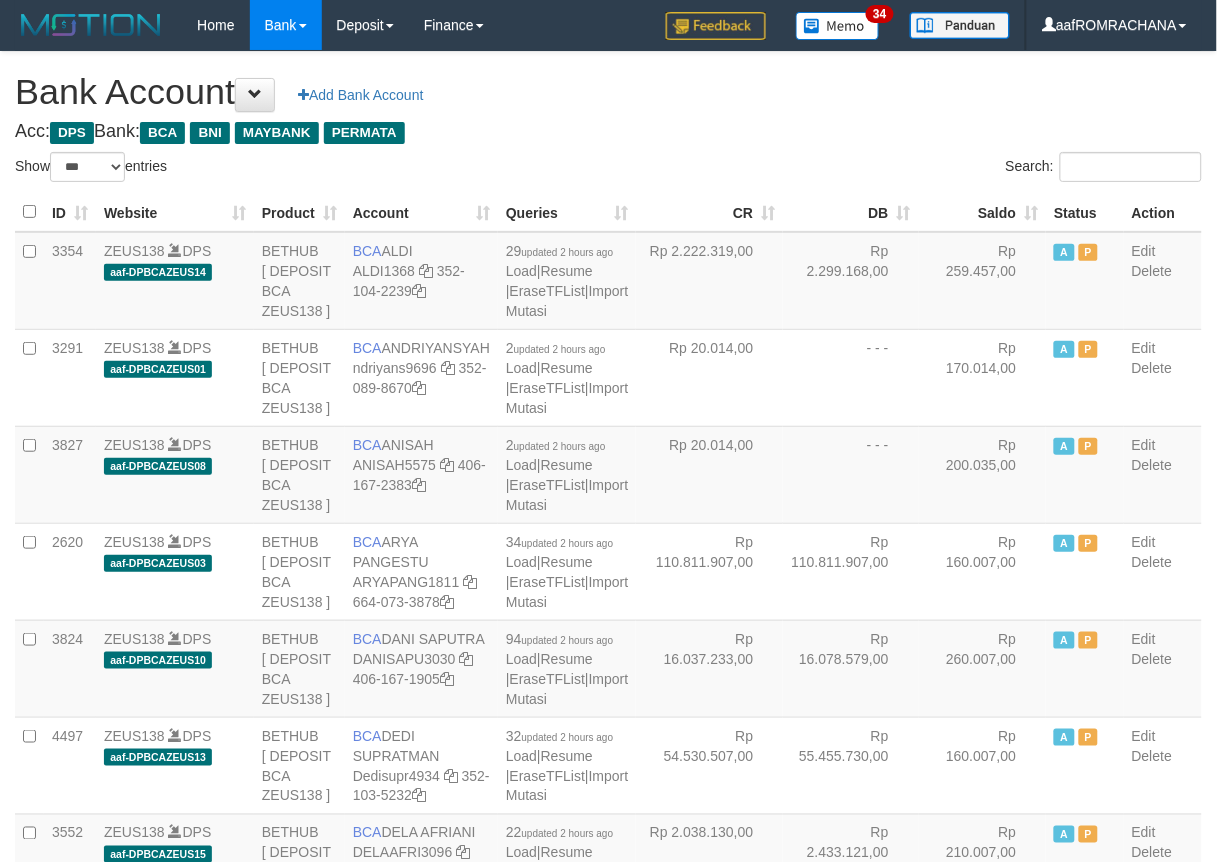 click on "Saldo" at bounding box center (983, 212) 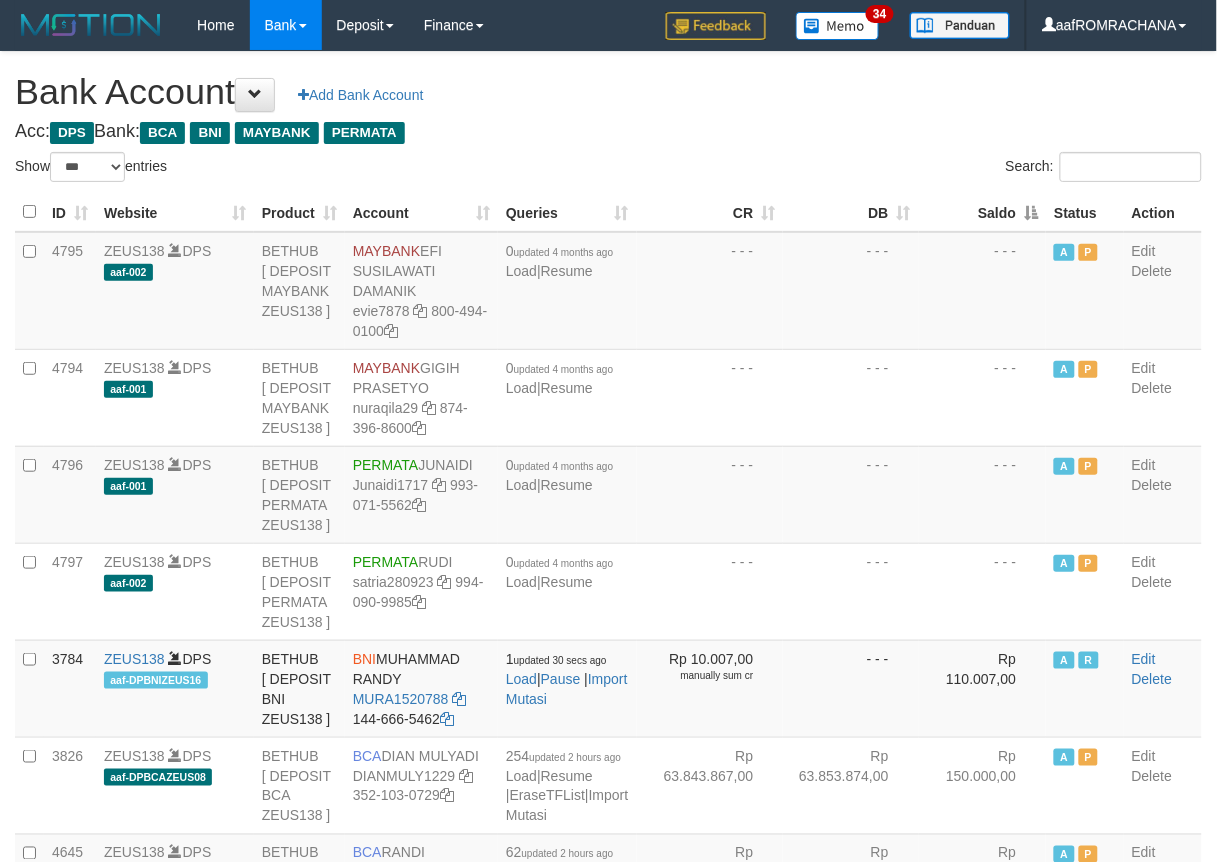 drag, startPoint x: 0, startPoint y: 0, endPoint x: 926, endPoint y: 598, distance: 1102.3066 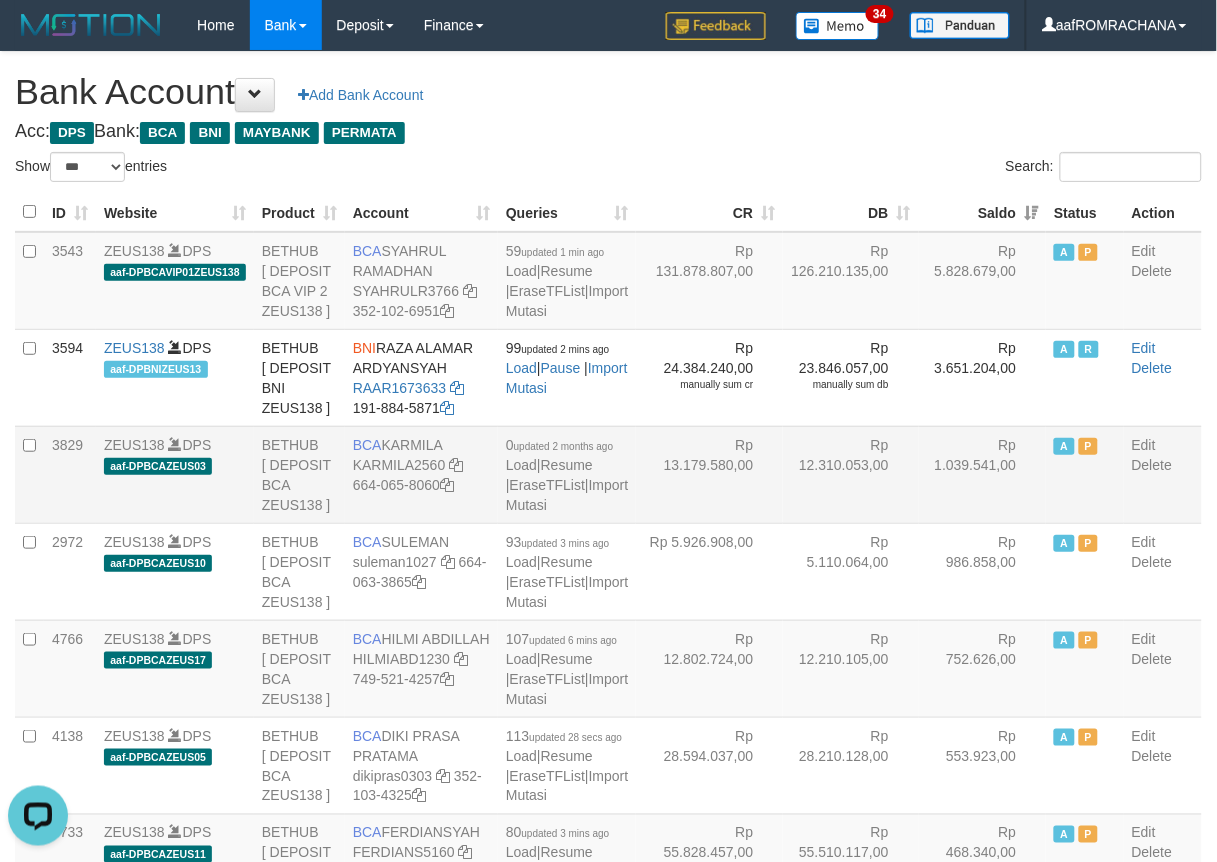 scroll, scrollTop: 0, scrollLeft: 0, axis: both 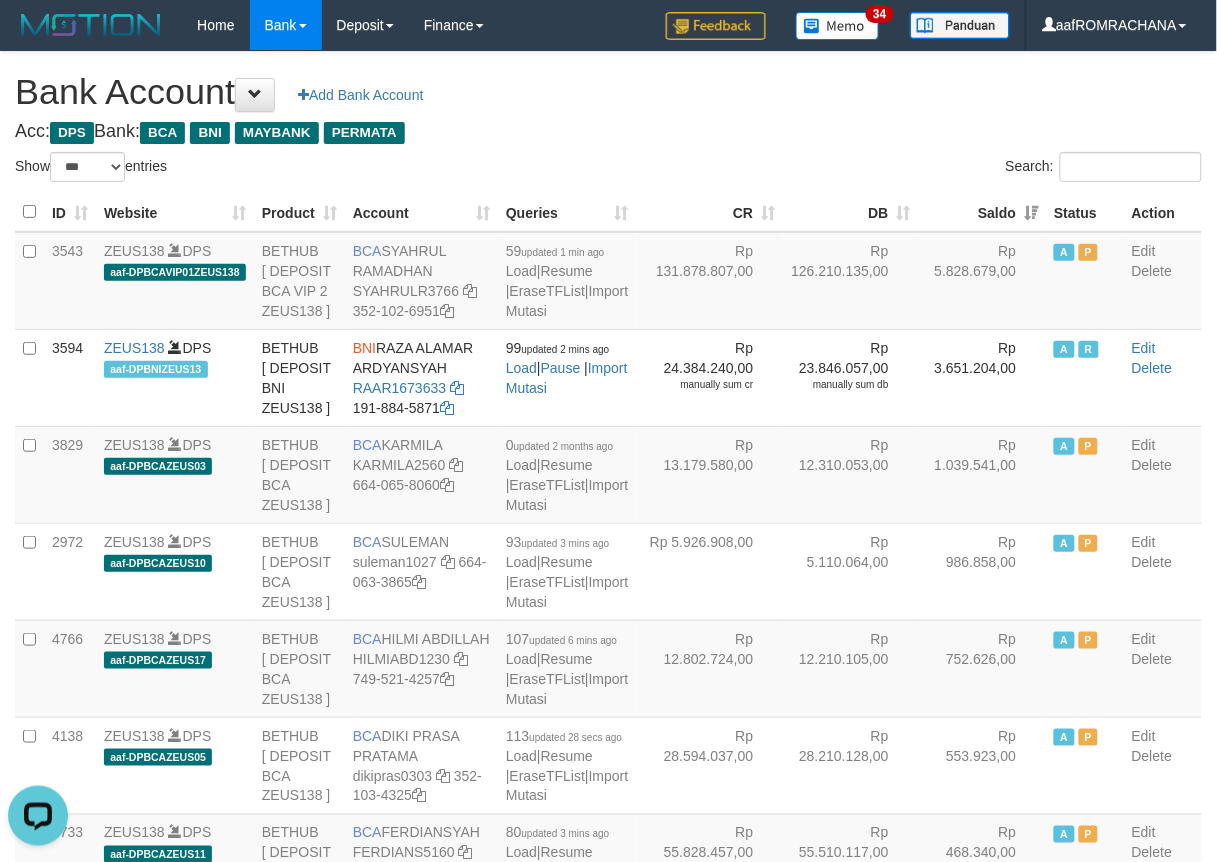click on "Acc: 										 DPS
Bank:   BCA   BNI   MAYBANK   PERMATA" at bounding box center (608, 132) 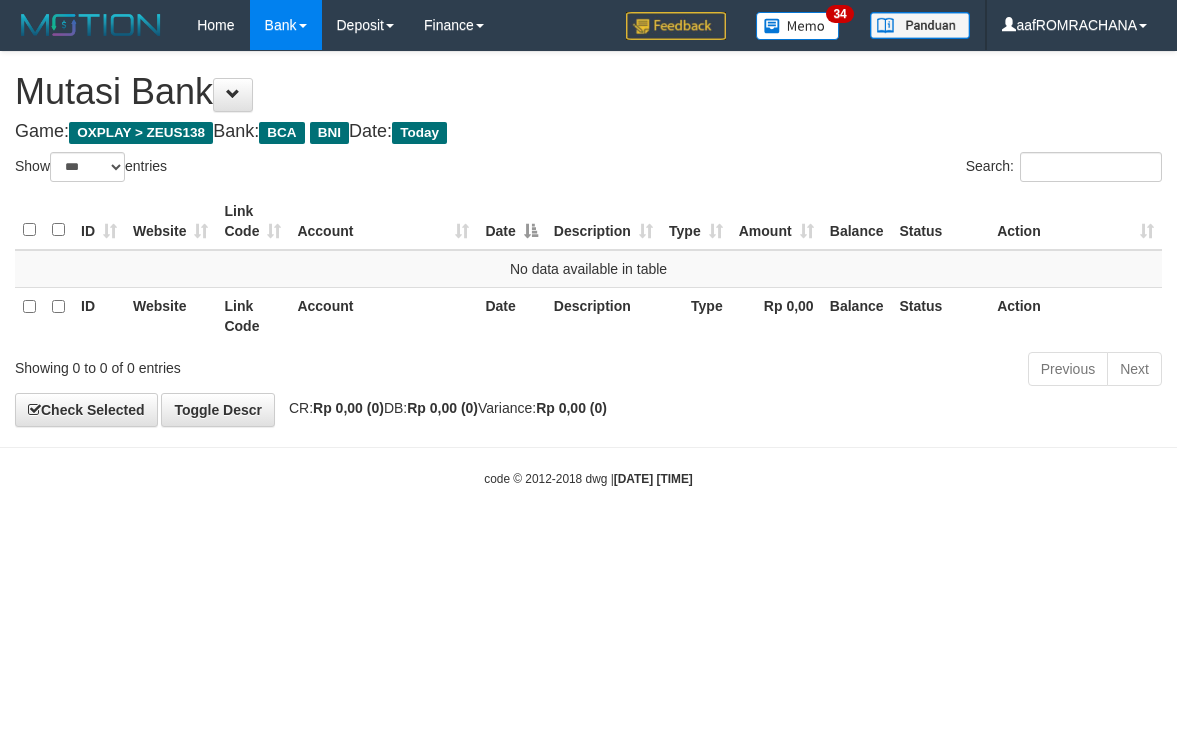 select on "***" 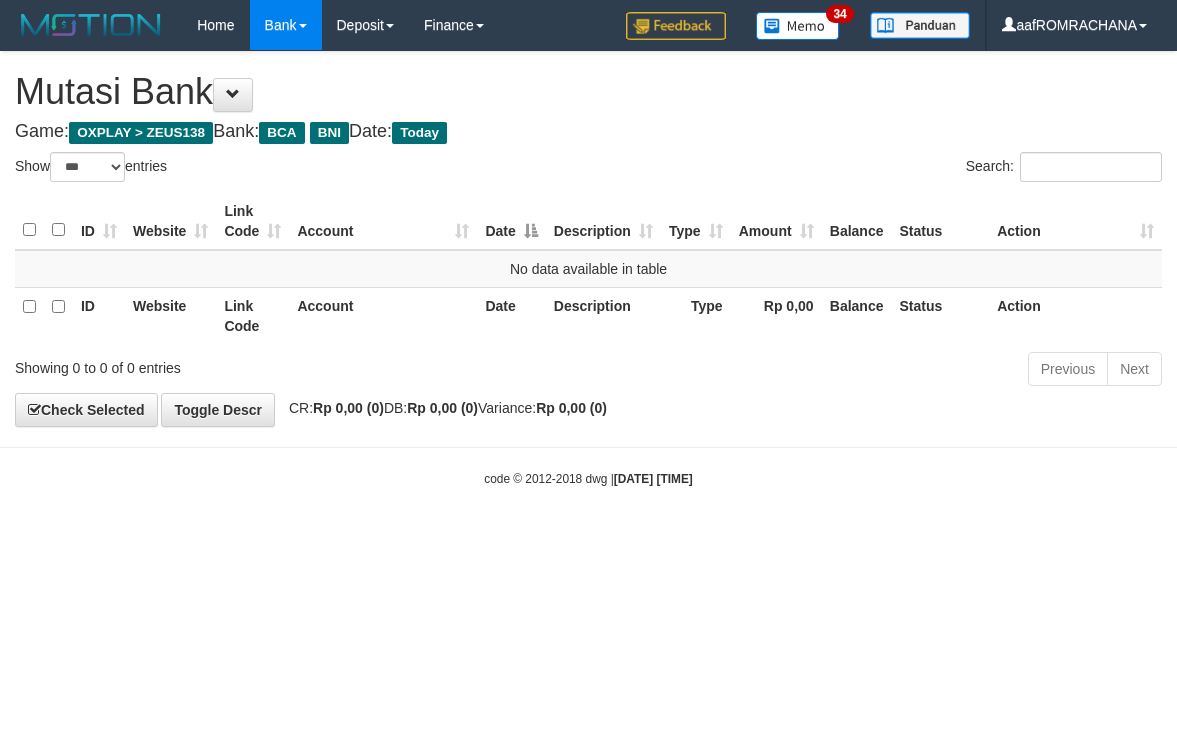 scroll, scrollTop: 0, scrollLeft: 0, axis: both 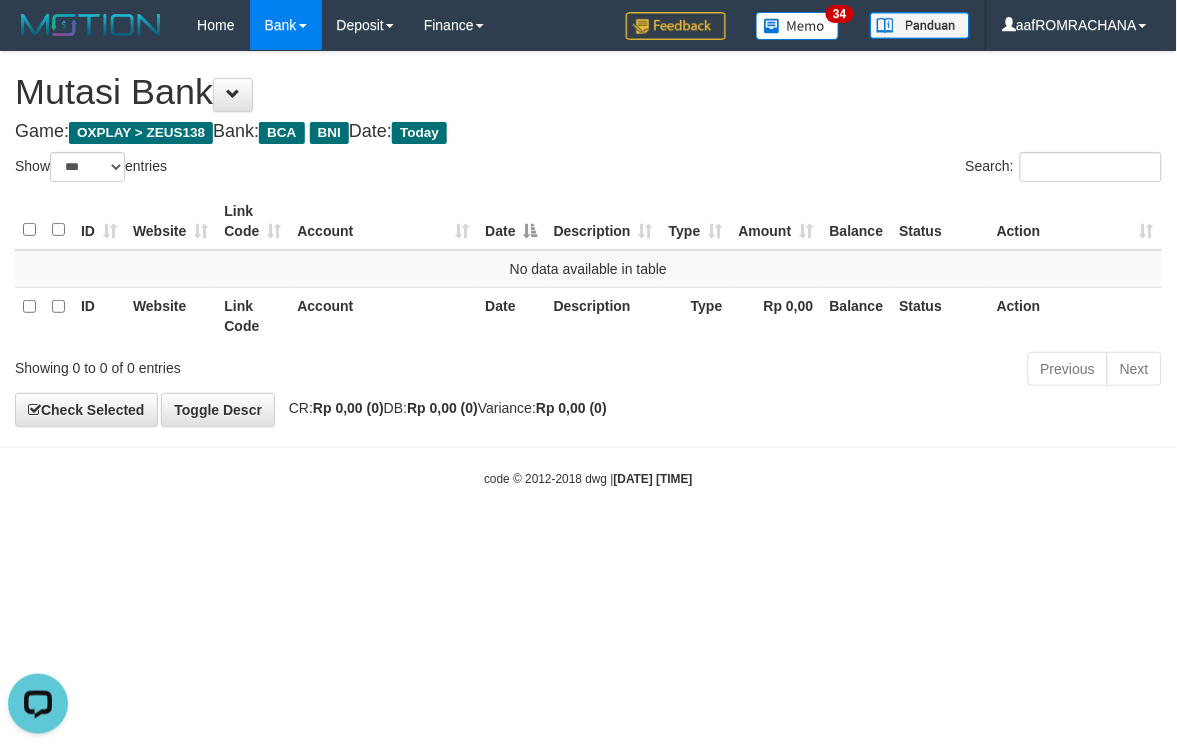 click on "Toggle navigation
Home
Bank
Account List
Load
By Website
Group
[OXPLAY]													ZEUS138
By Load Group (DPS)" at bounding box center (588, 269) 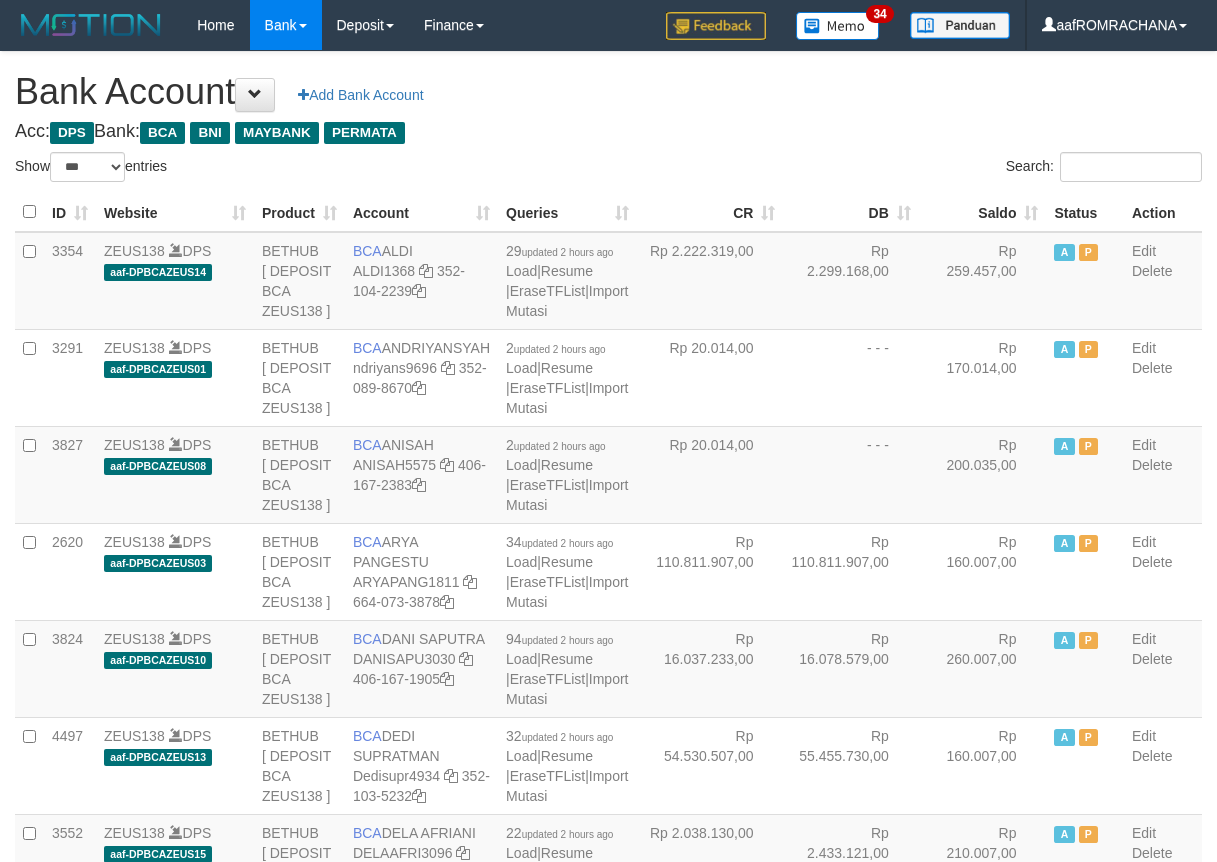 select on "***" 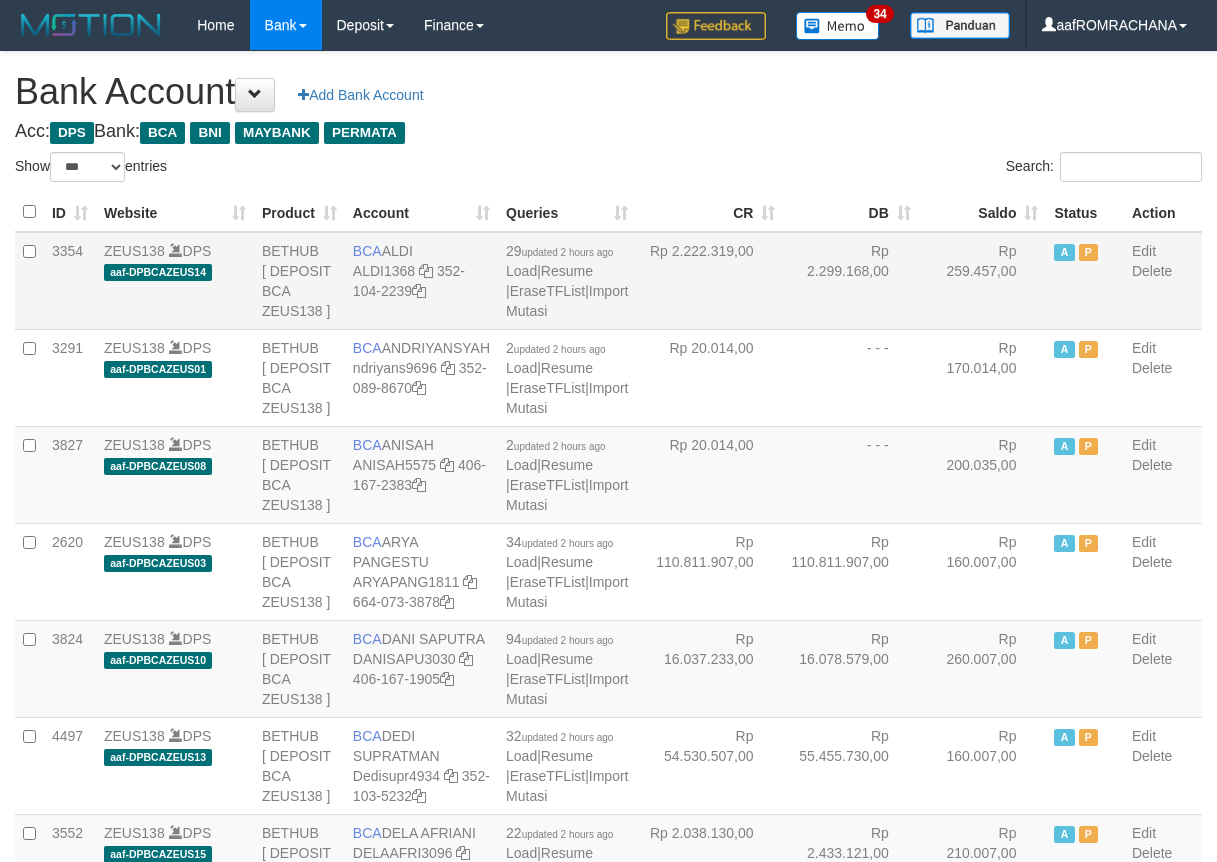 scroll, scrollTop: 0, scrollLeft: 0, axis: both 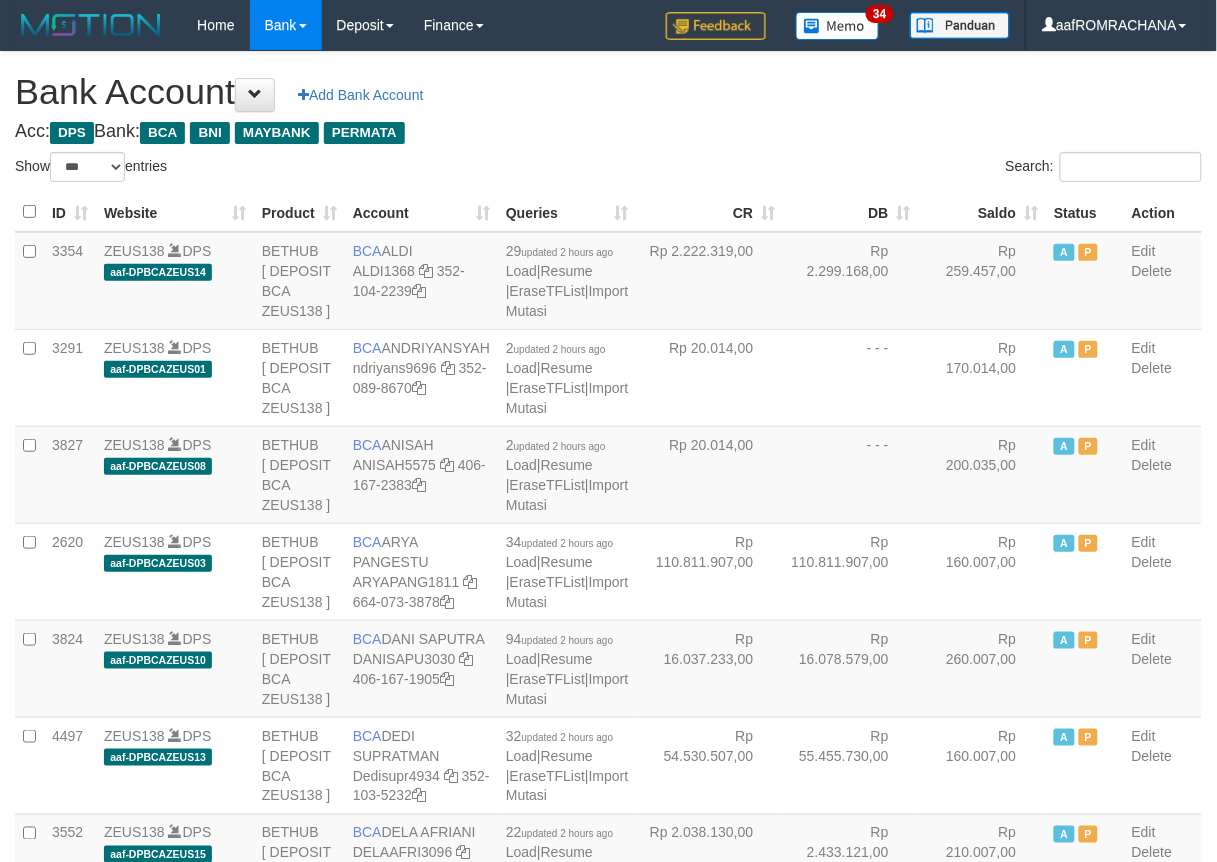 click on "Saldo" at bounding box center (983, 212) 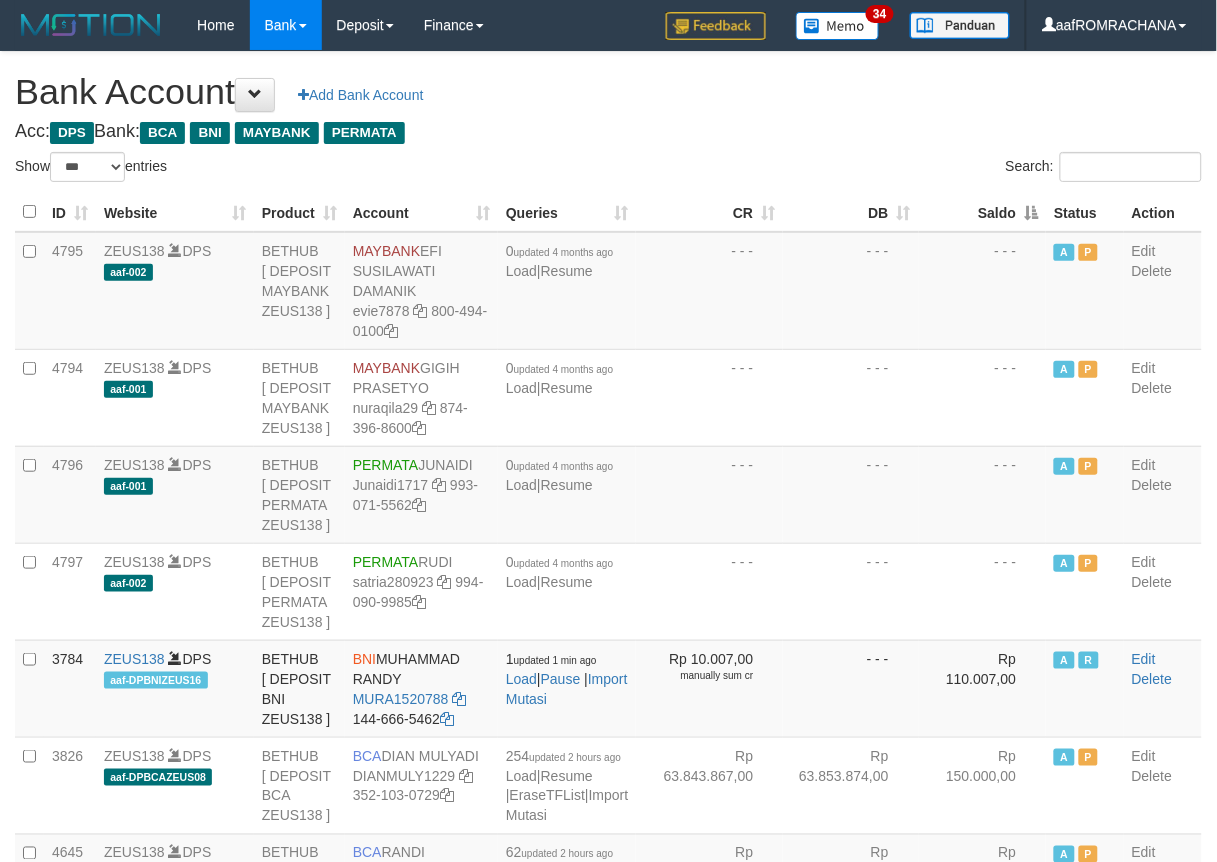 click on "Saldo" at bounding box center (983, 212) 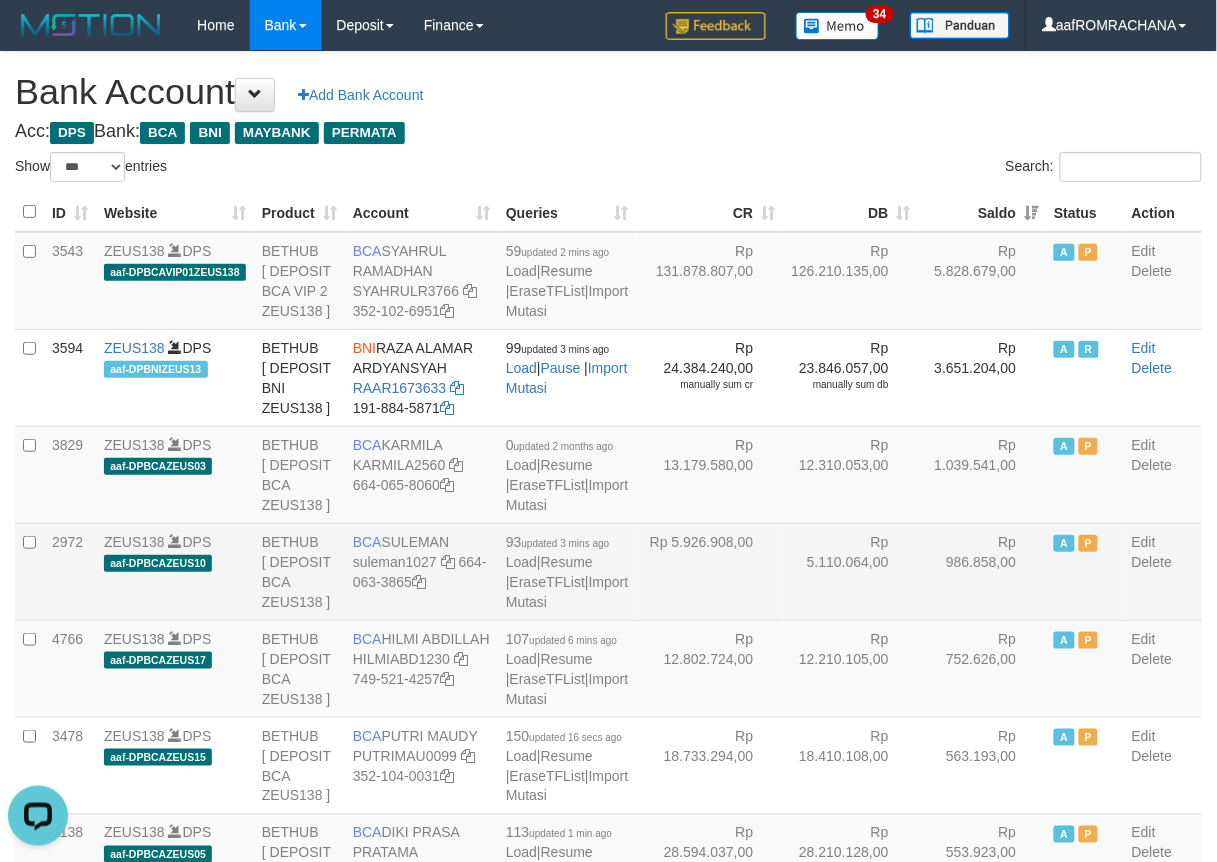 scroll, scrollTop: 0, scrollLeft: 0, axis: both 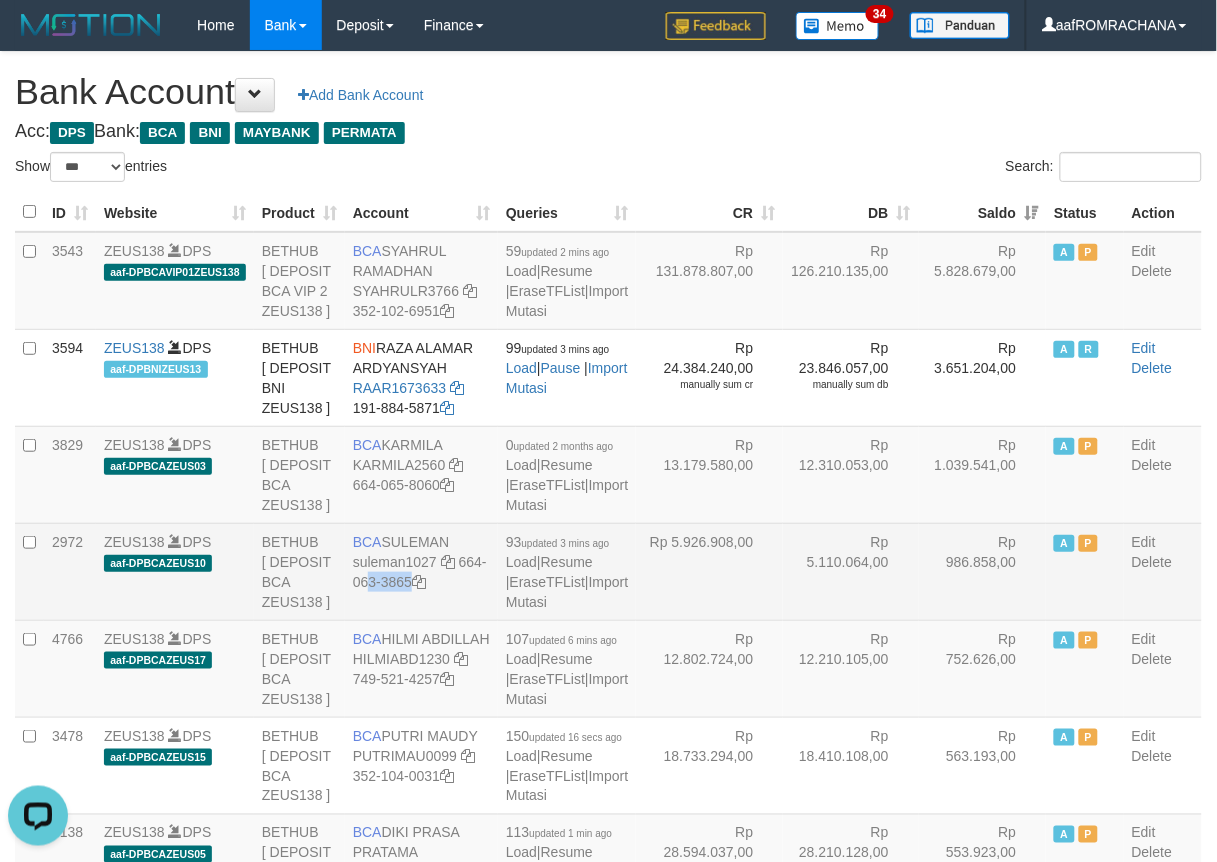 drag, startPoint x: 351, startPoint y: 743, endPoint x: 453, endPoint y: 756, distance: 102.825096 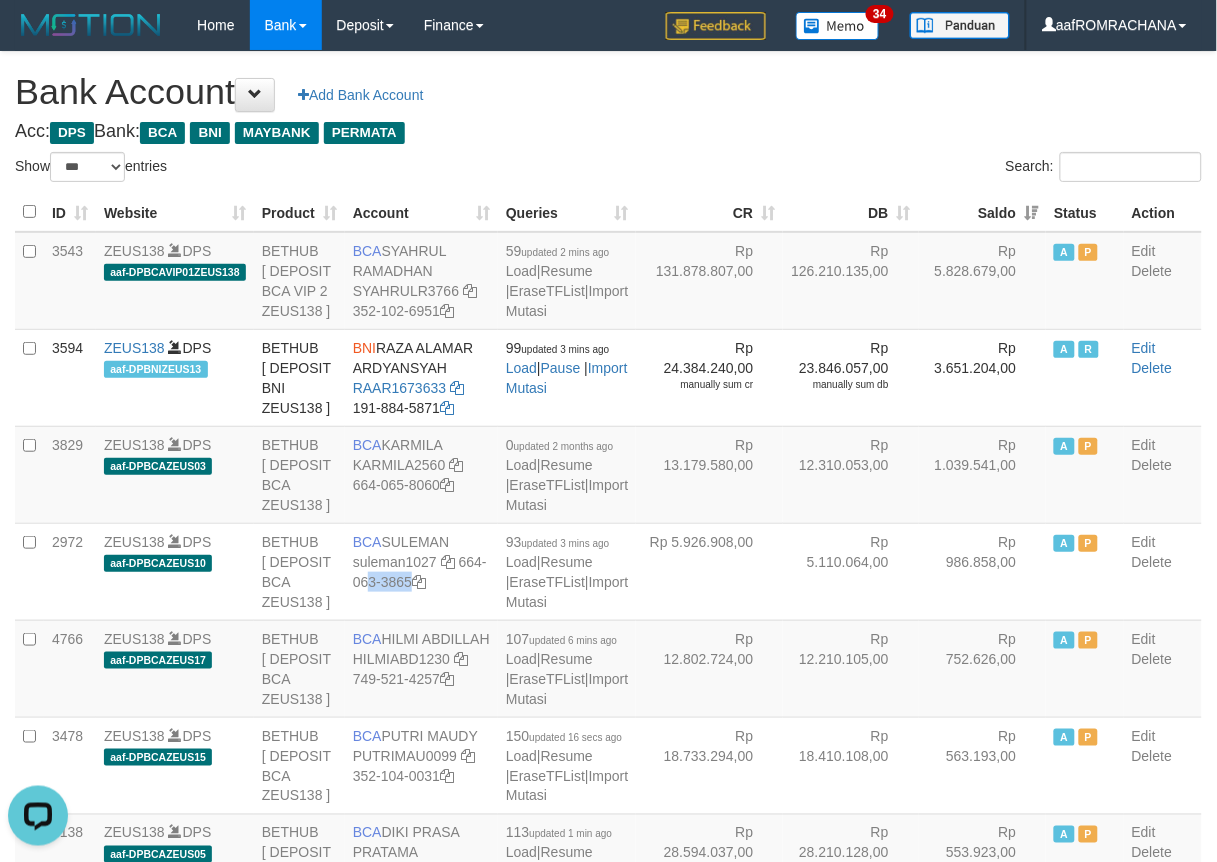 copy on "664-063-3865" 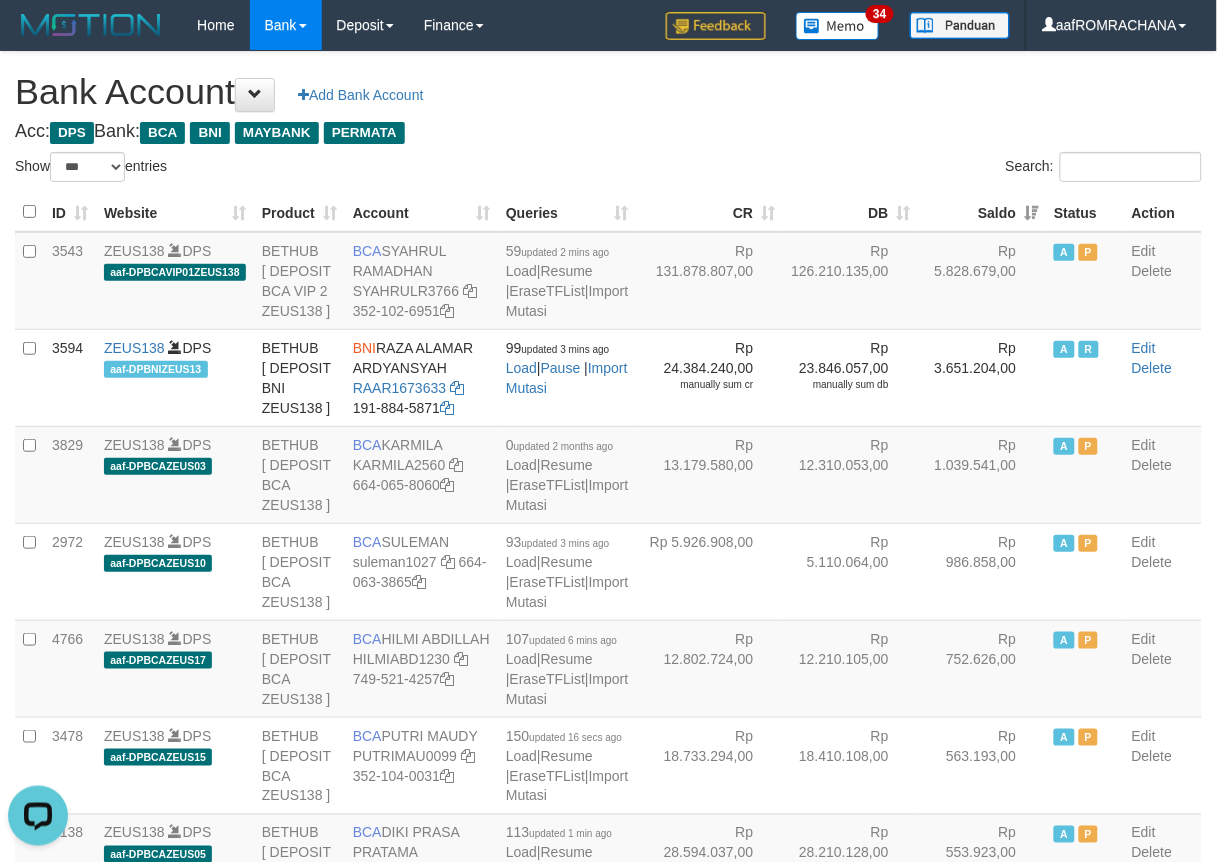 click on "Bank Account
Add Bank Account" at bounding box center (608, 92) 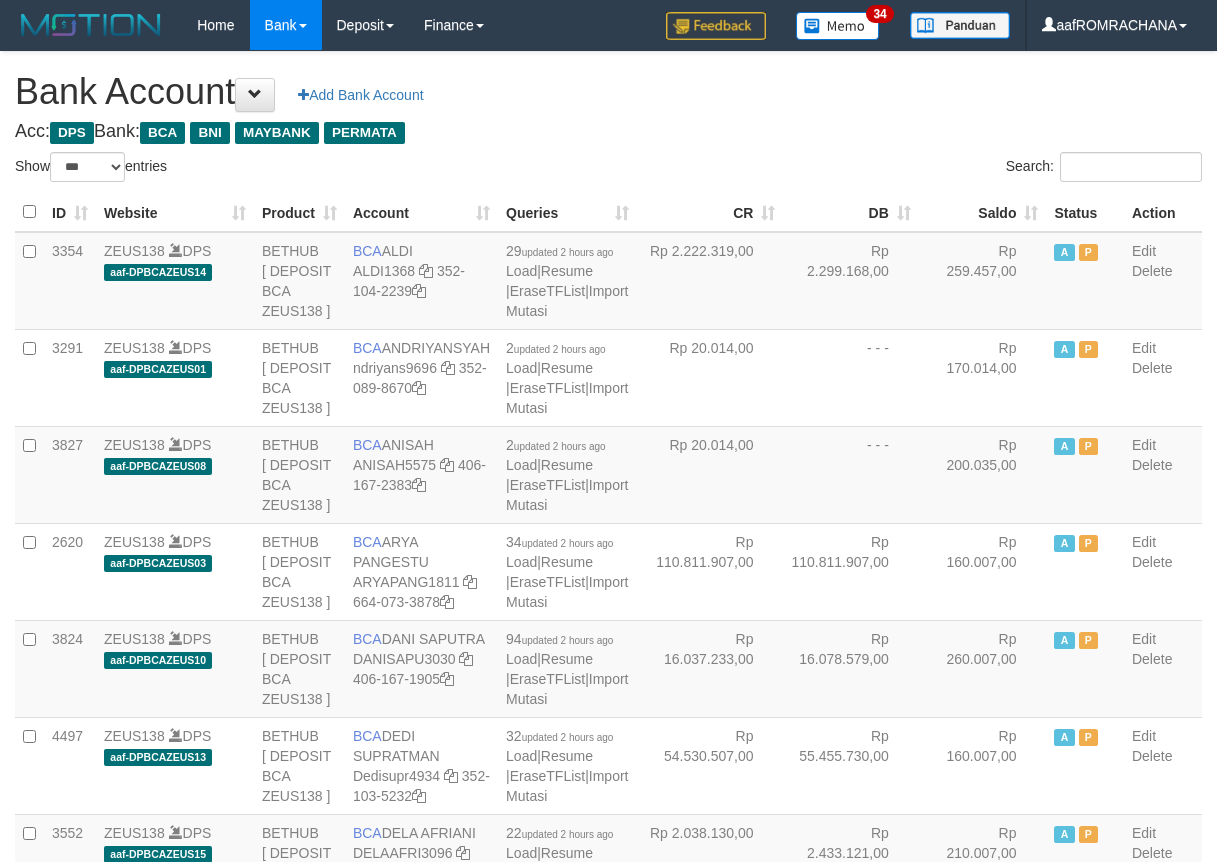 select on "***" 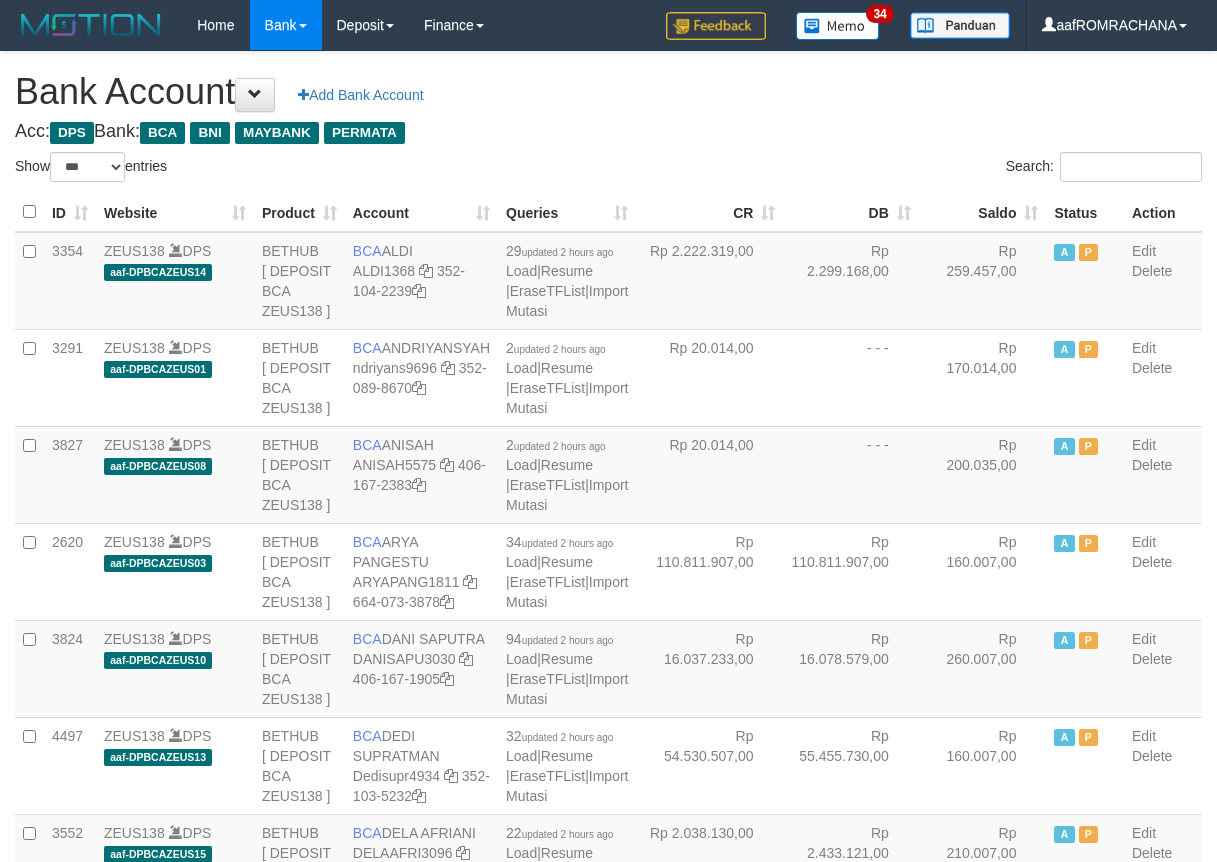 scroll, scrollTop: 0, scrollLeft: 0, axis: both 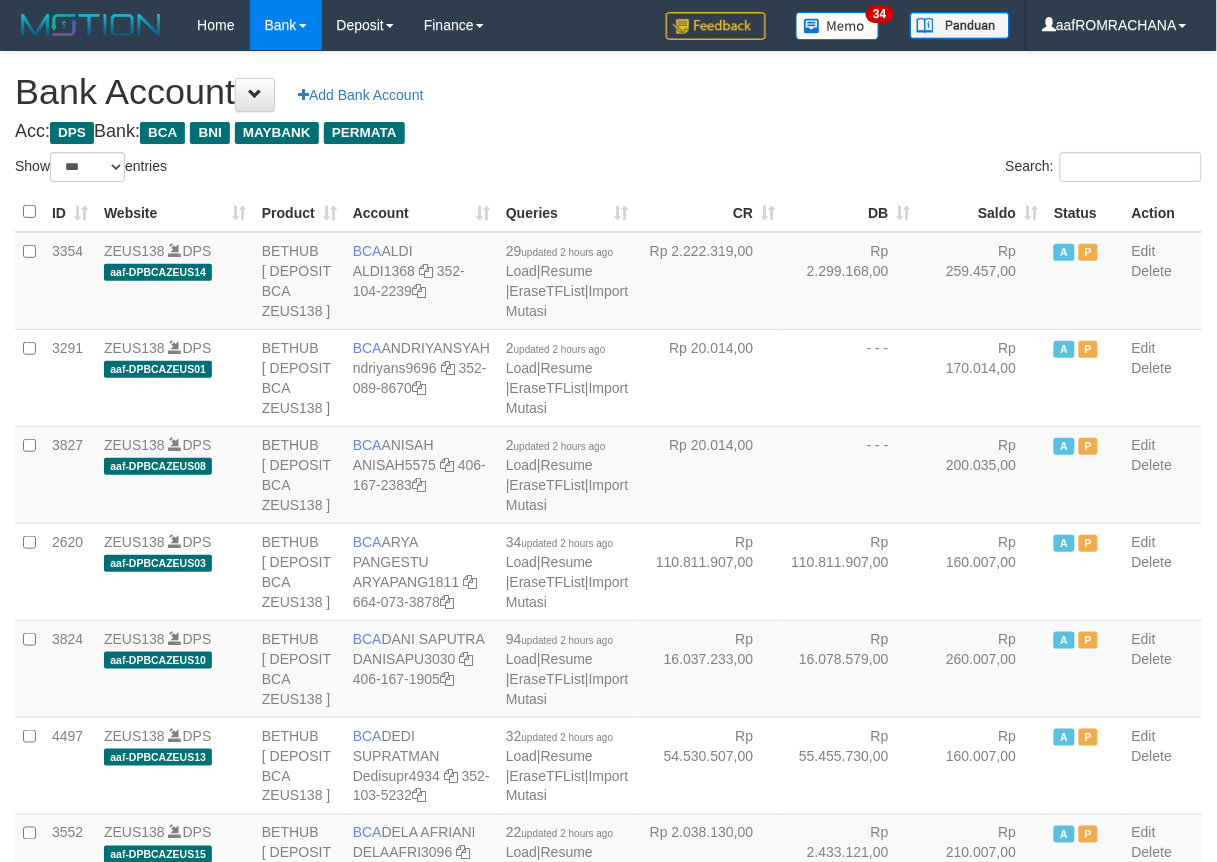 click on "Saldo" at bounding box center (983, 212) 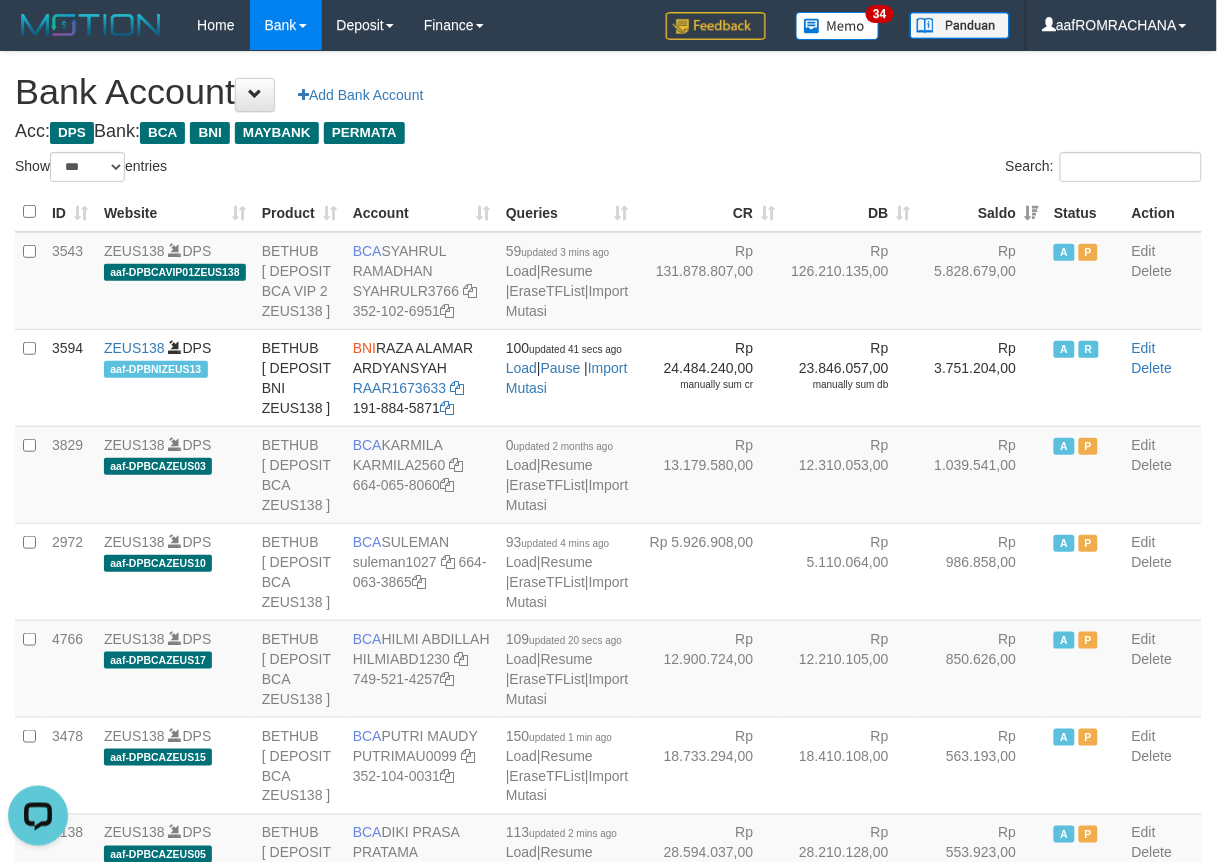 scroll, scrollTop: 0, scrollLeft: 0, axis: both 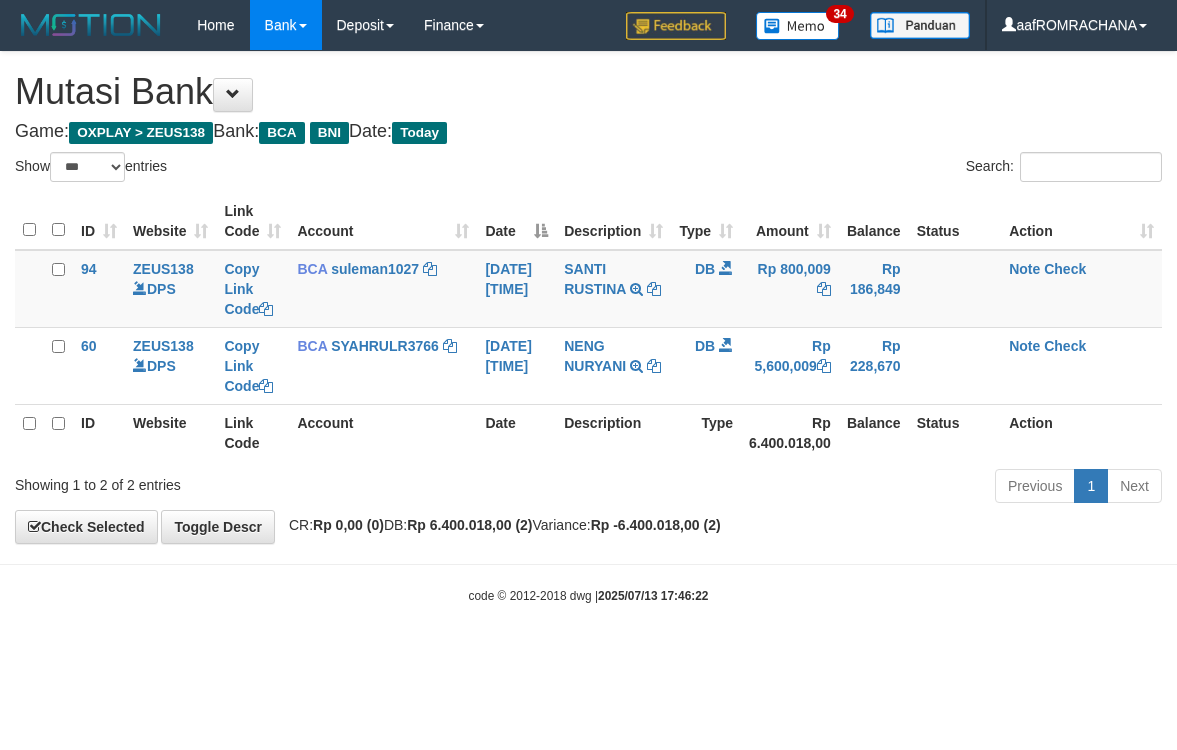 select on "***" 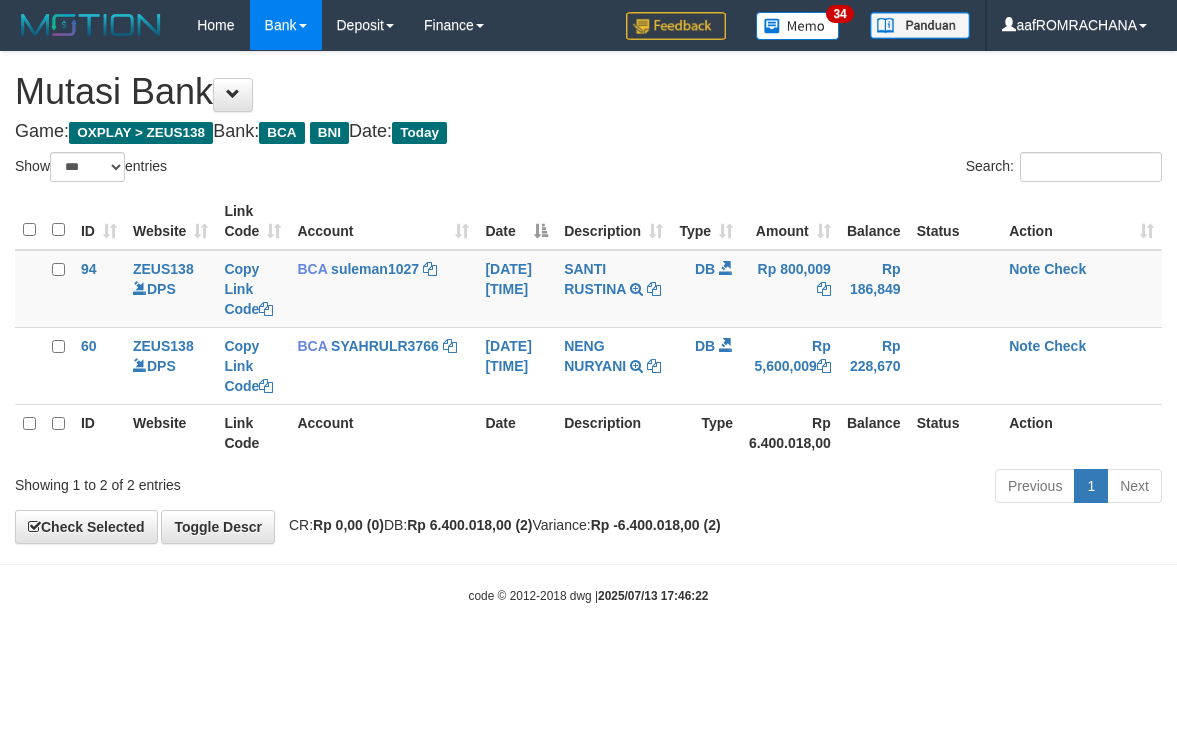 scroll, scrollTop: 0, scrollLeft: 0, axis: both 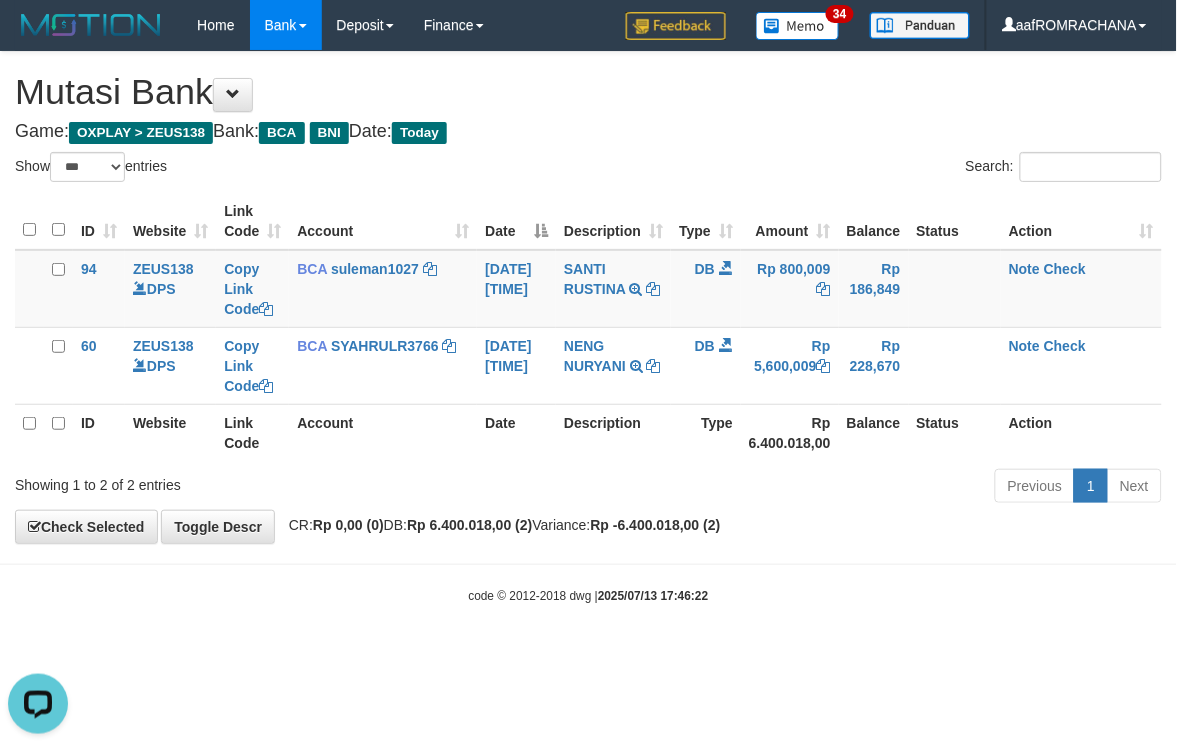 drag, startPoint x: 726, startPoint y: 672, endPoint x: 726, endPoint y: 656, distance: 16 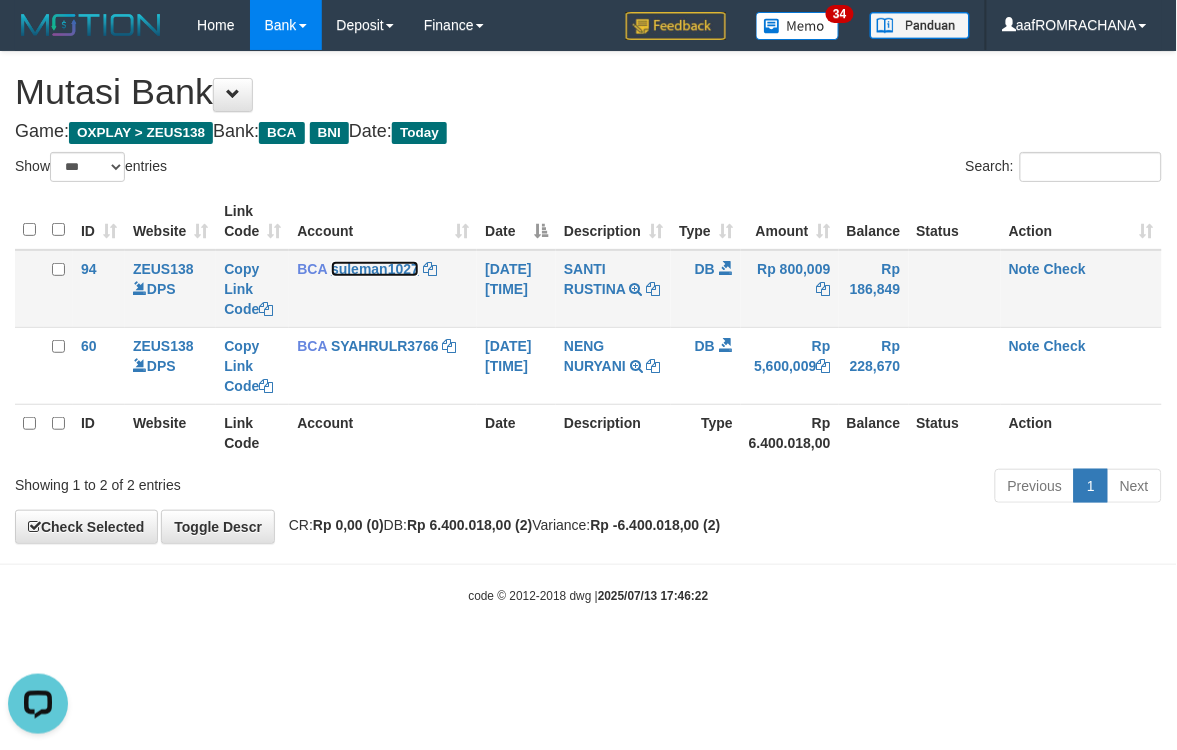 click on "suleman1027" at bounding box center [375, 269] 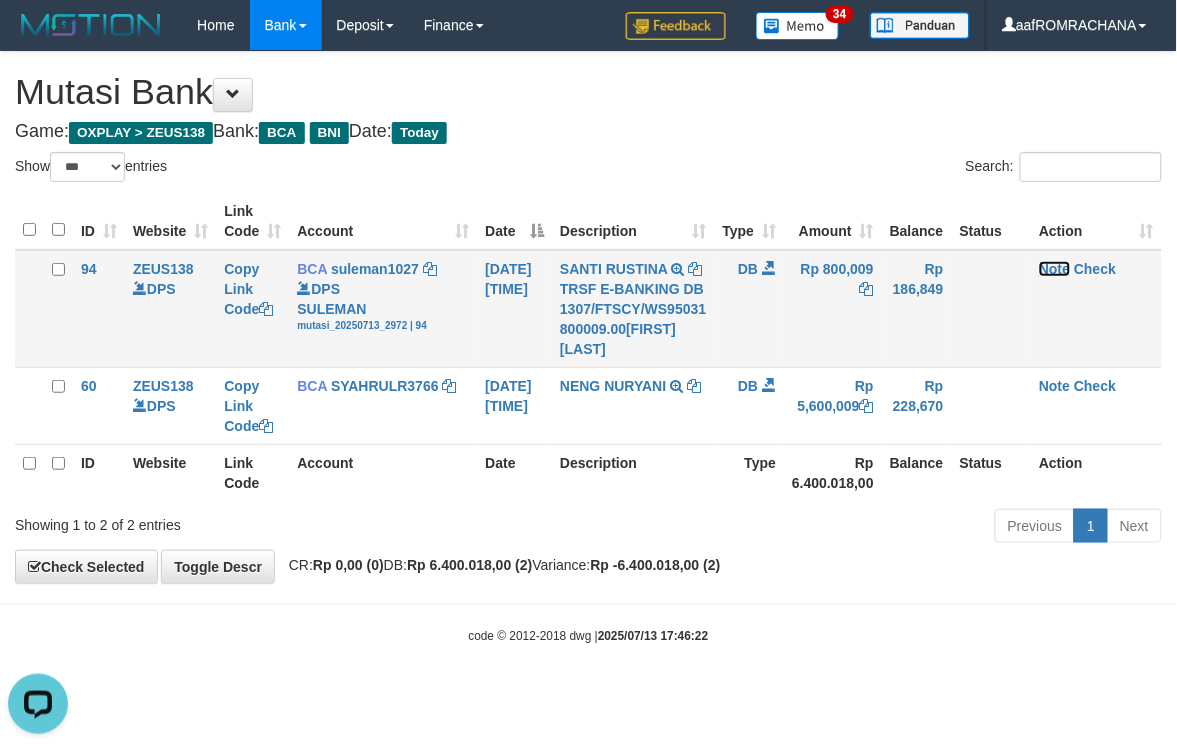 click on "Note" at bounding box center [1054, 269] 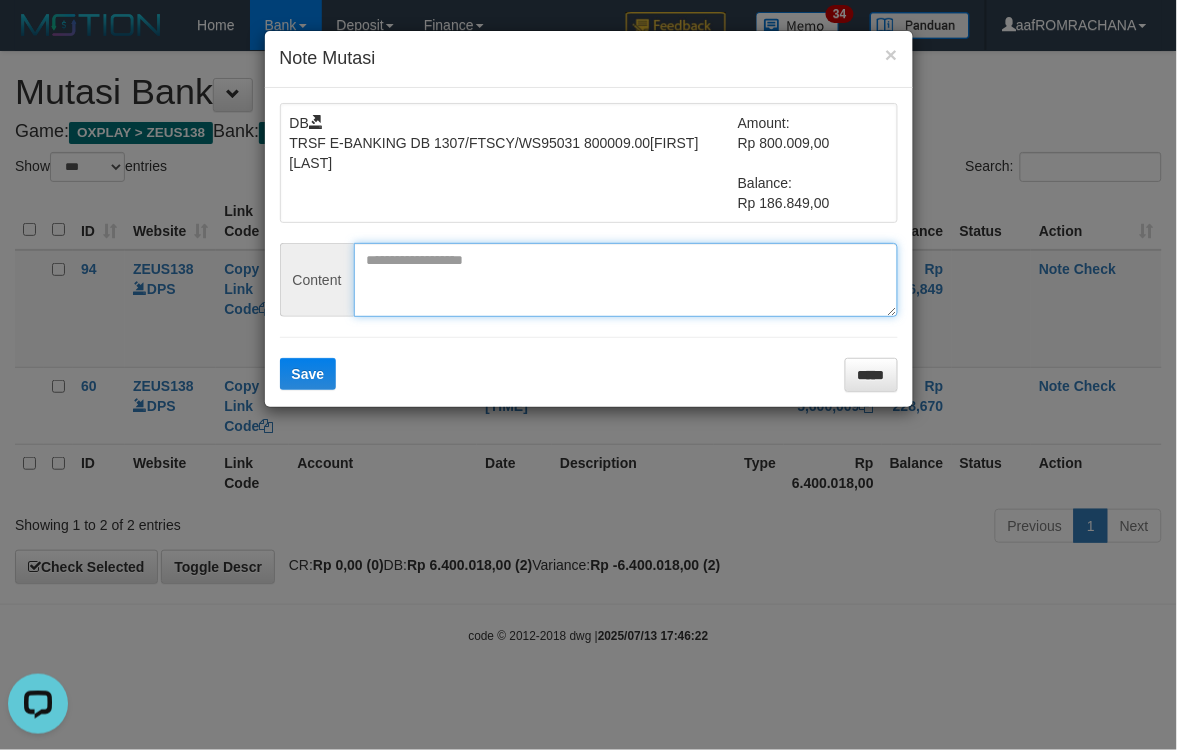 click at bounding box center [626, 280] 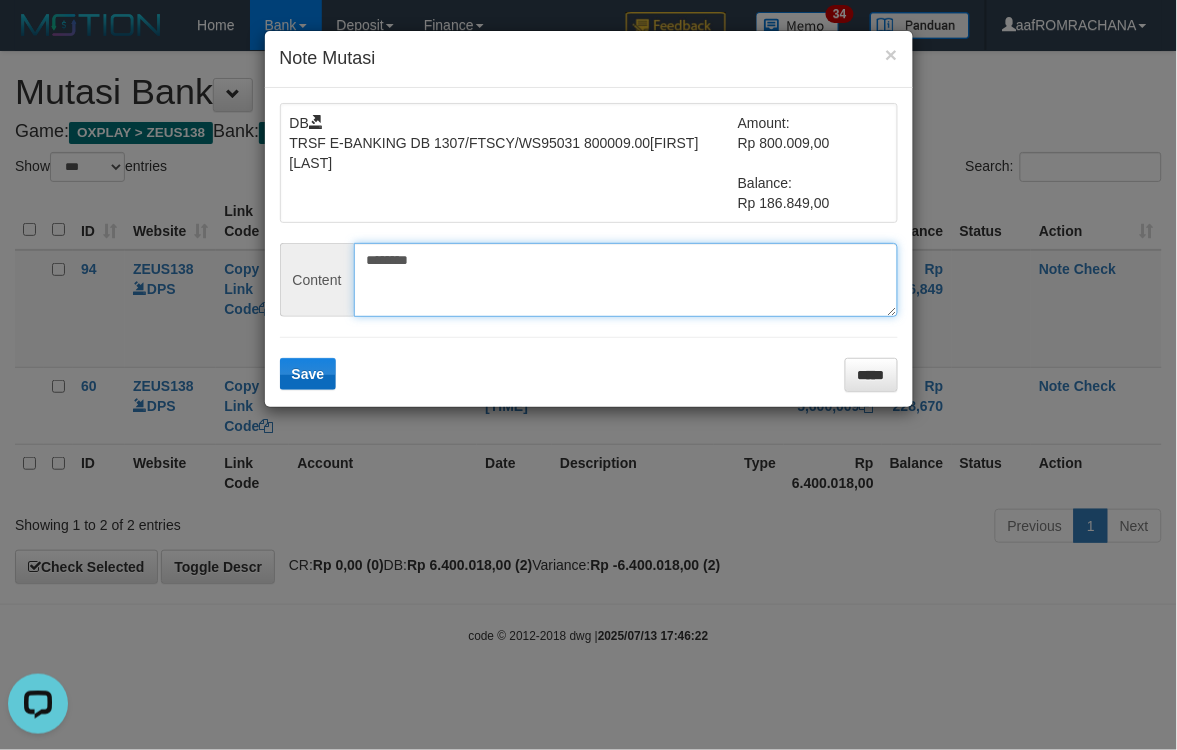 type on "********" 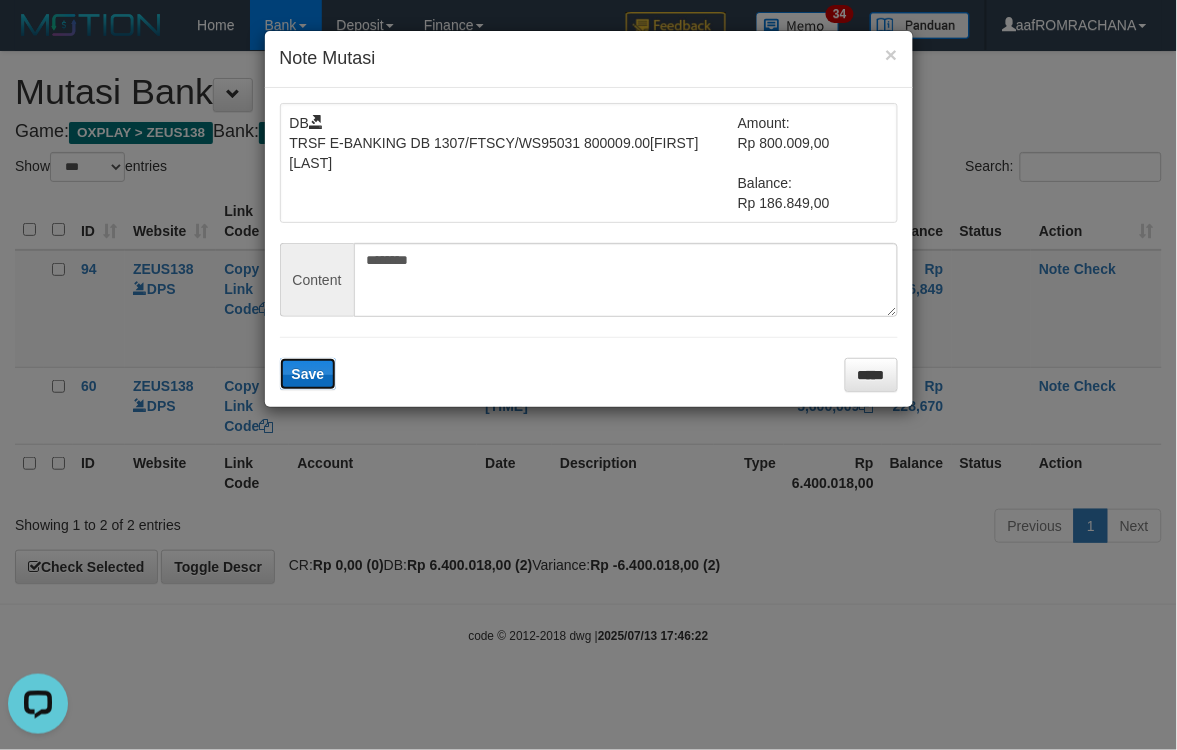 click on "Save" at bounding box center [308, 374] 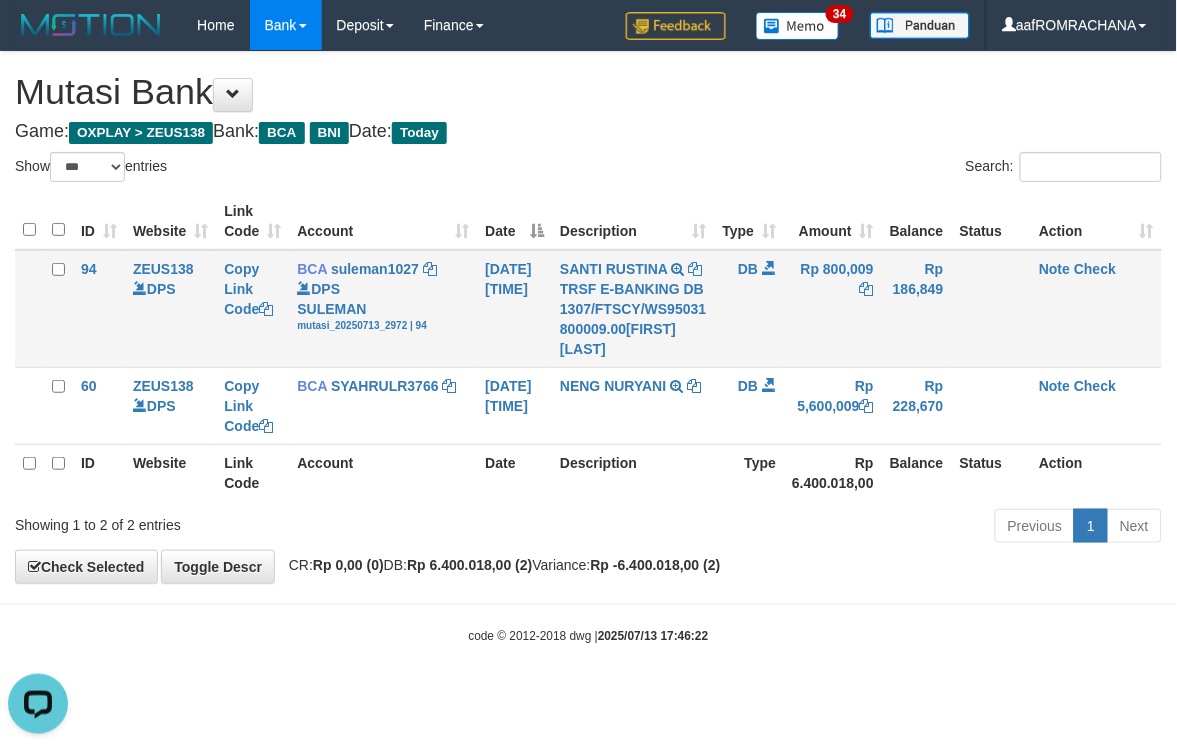 click on "Note
Check" at bounding box center [1096, 309] 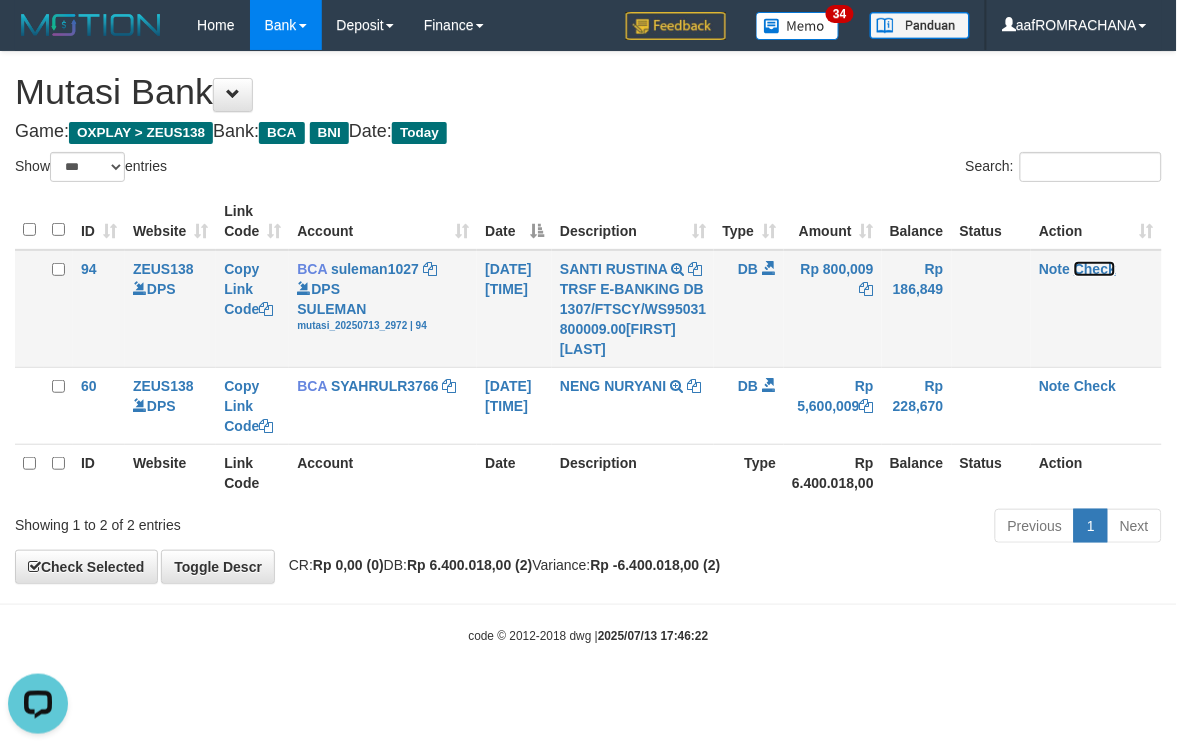 click on "Check" at bounding box center (1095, 269) 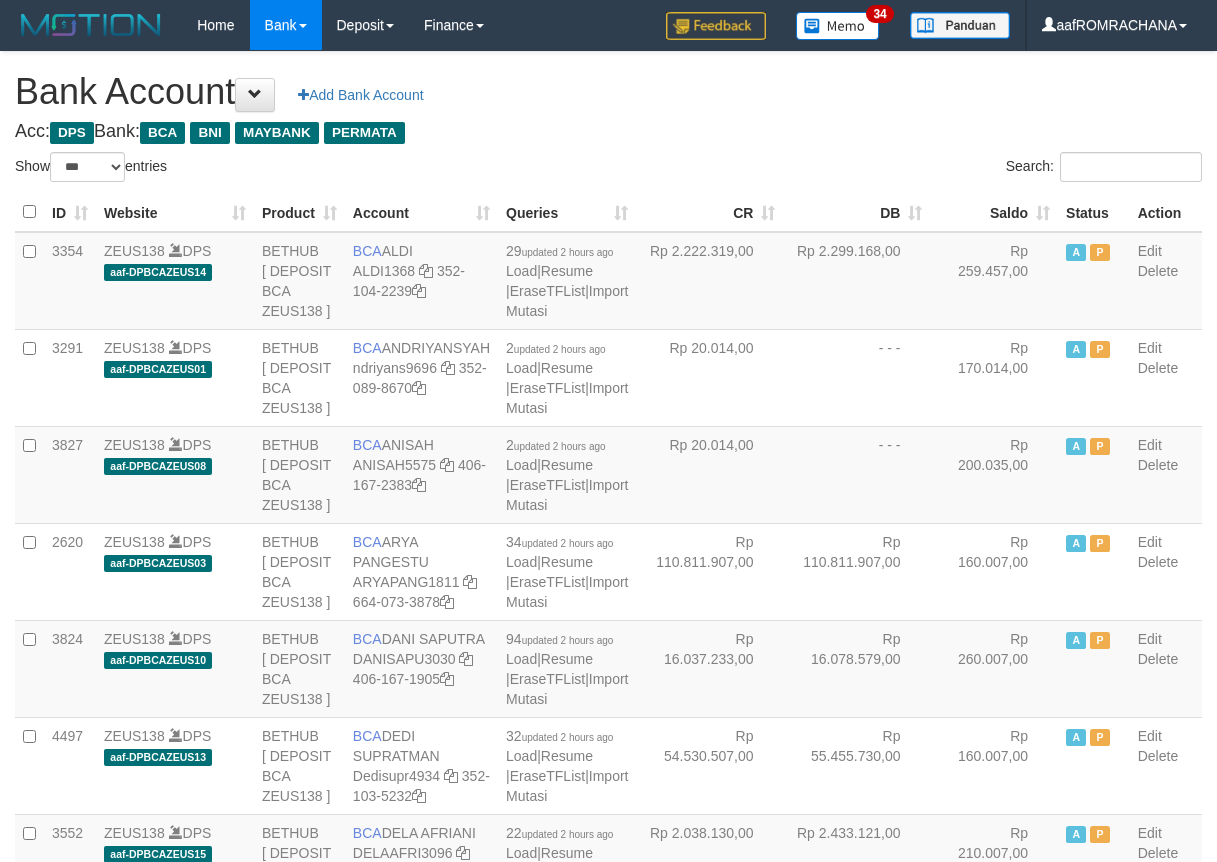 select on "***" 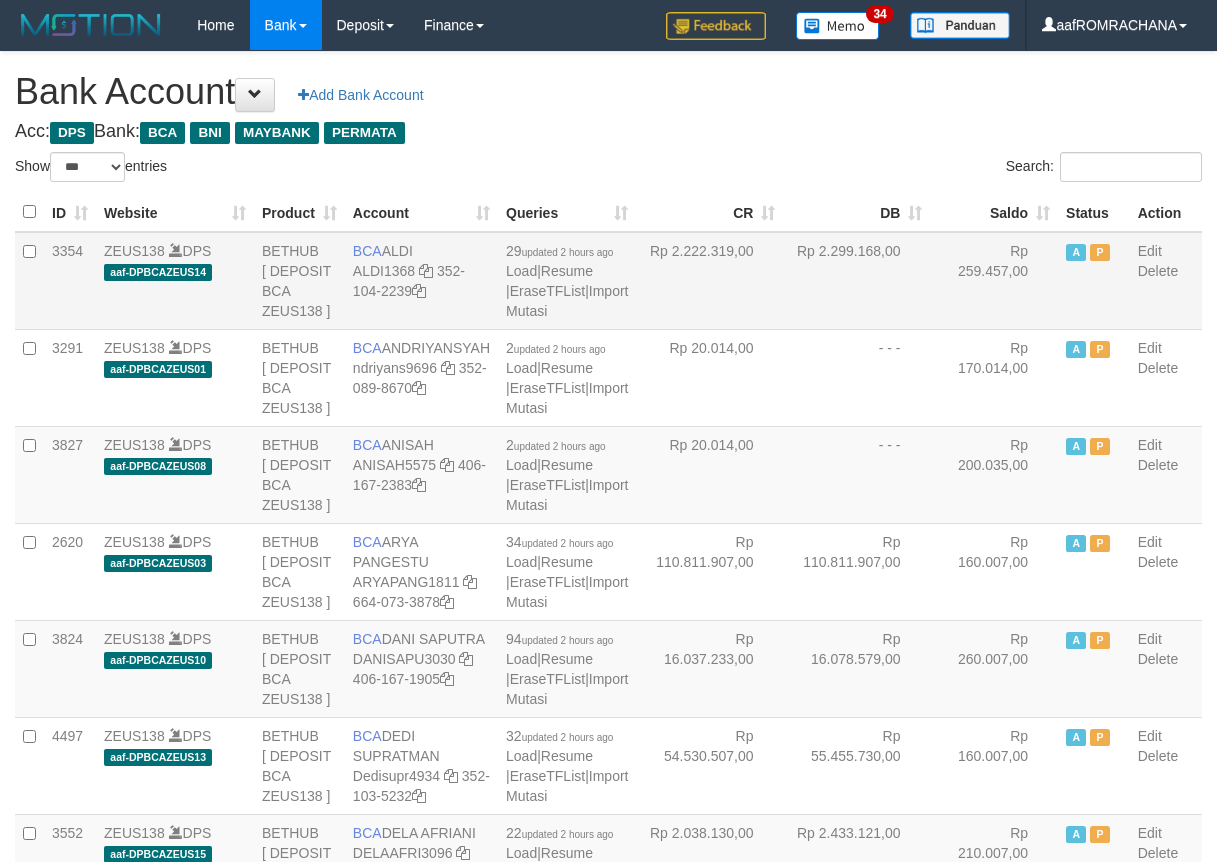 scroll, scrollTop: 0, scrollLeft: 0, axis: both 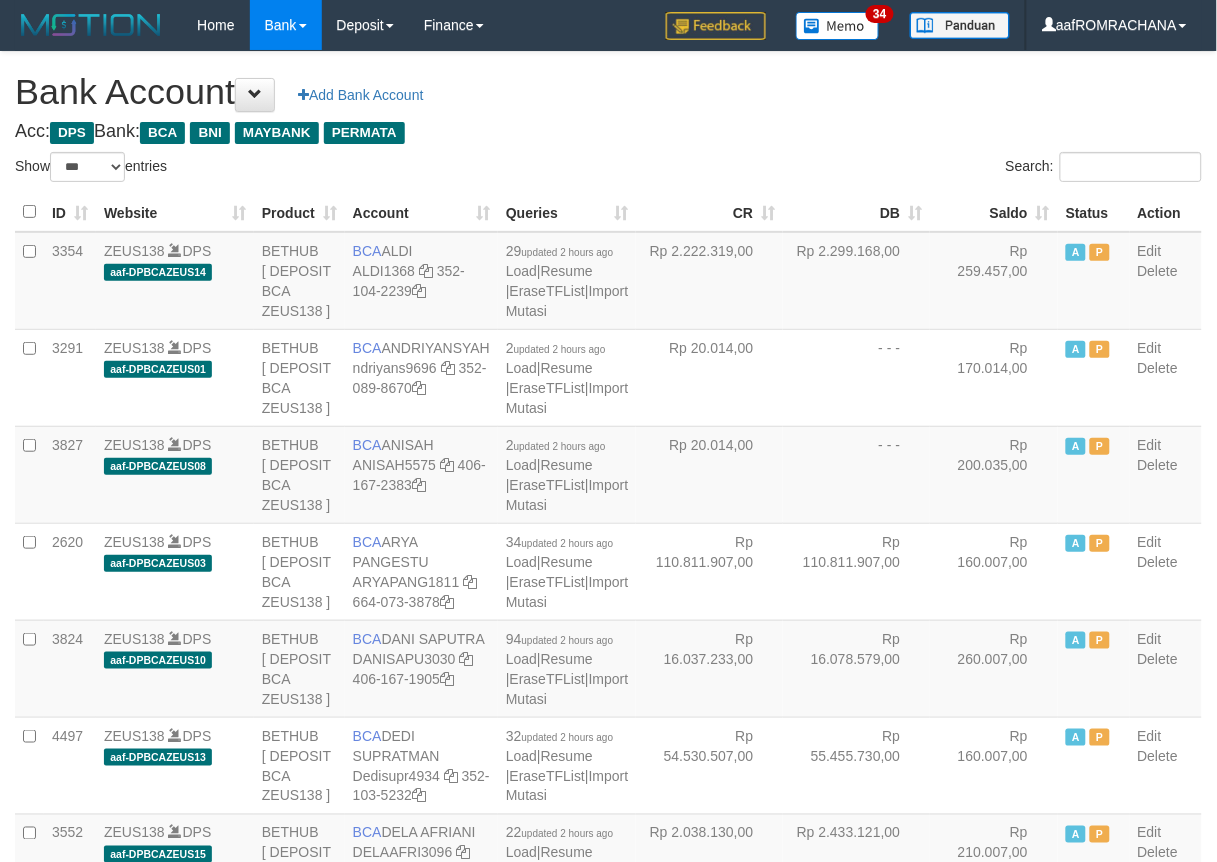 click on "Saldo" at bounding box center (994, 212) 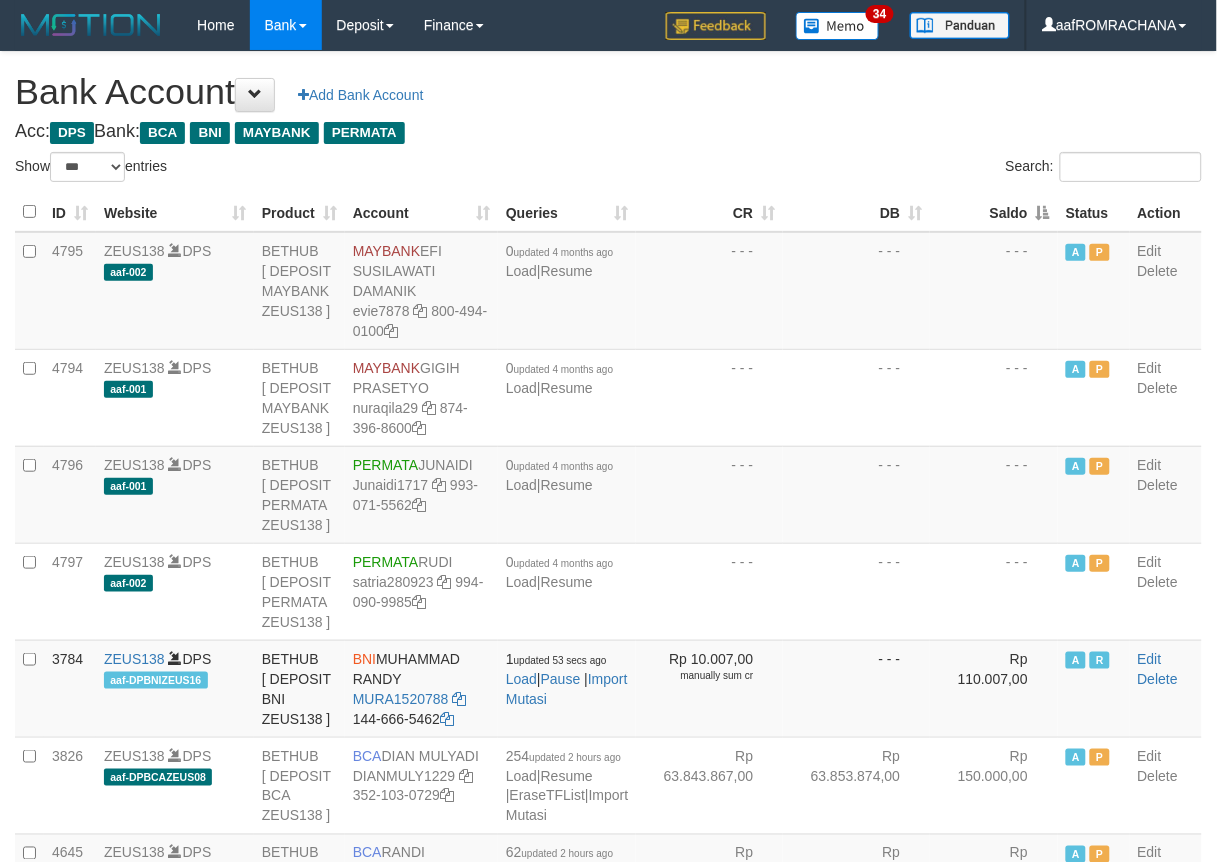 click on "Saldo" at bounding box center [994, 212] 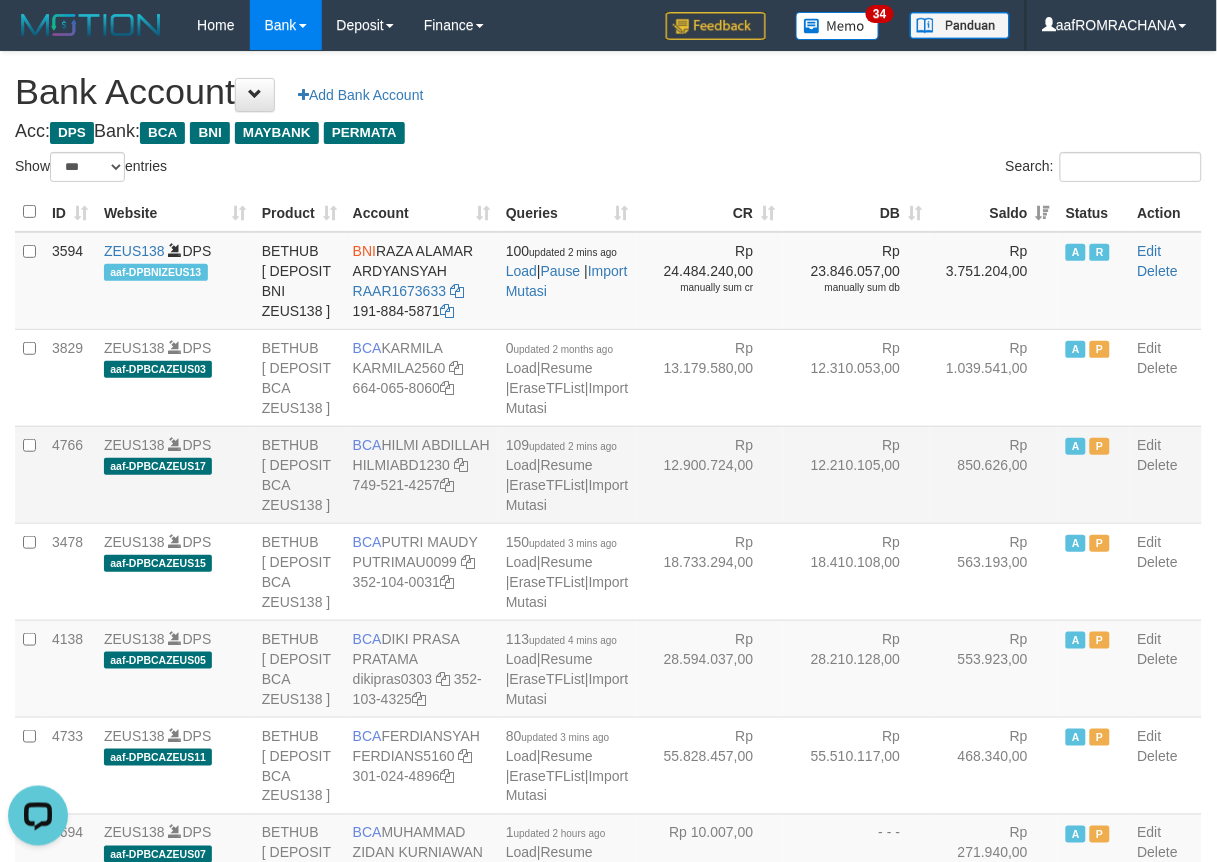 scroll, scrollTop: 0, scrollLeft: 0, axis: both 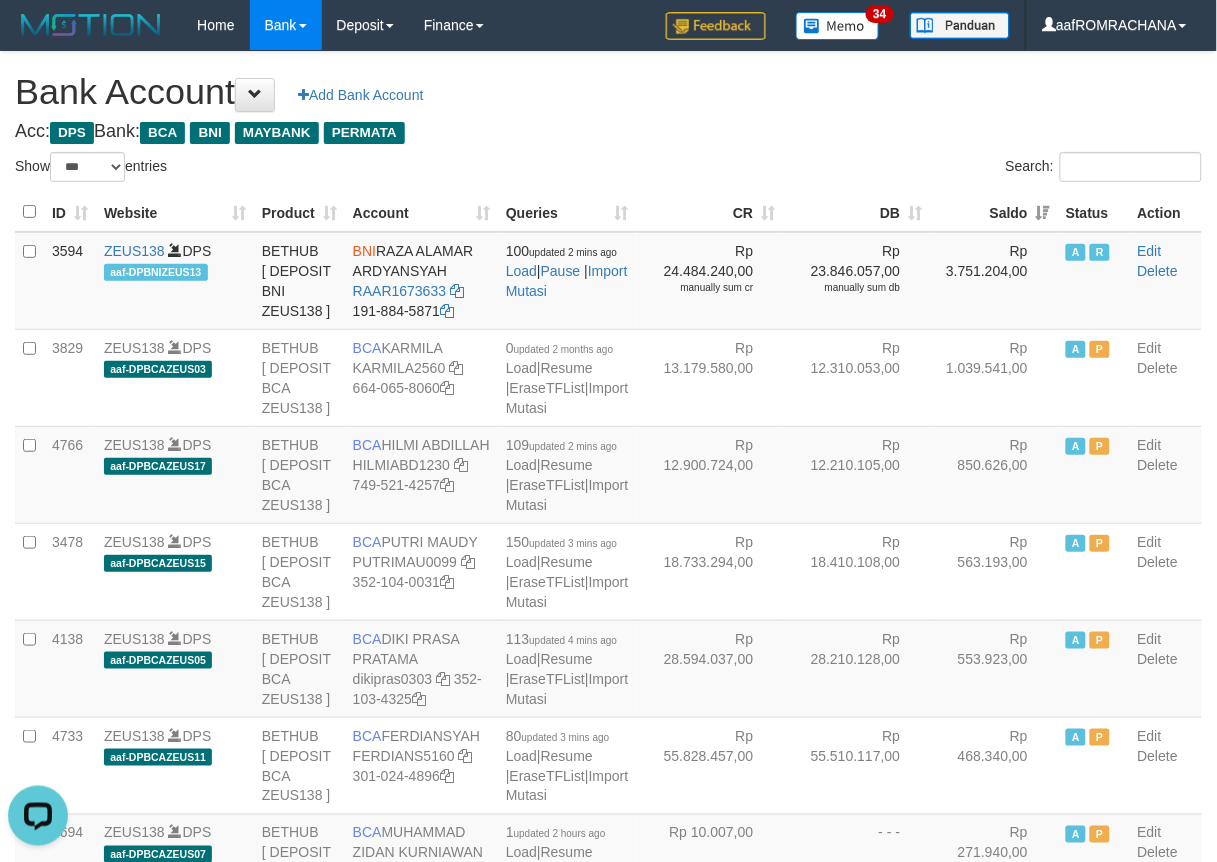click on "Acc: 										 DPS
Bank:   BCA   BNI   MAYBANK   PERMATA" at bounding box center (608, 132) 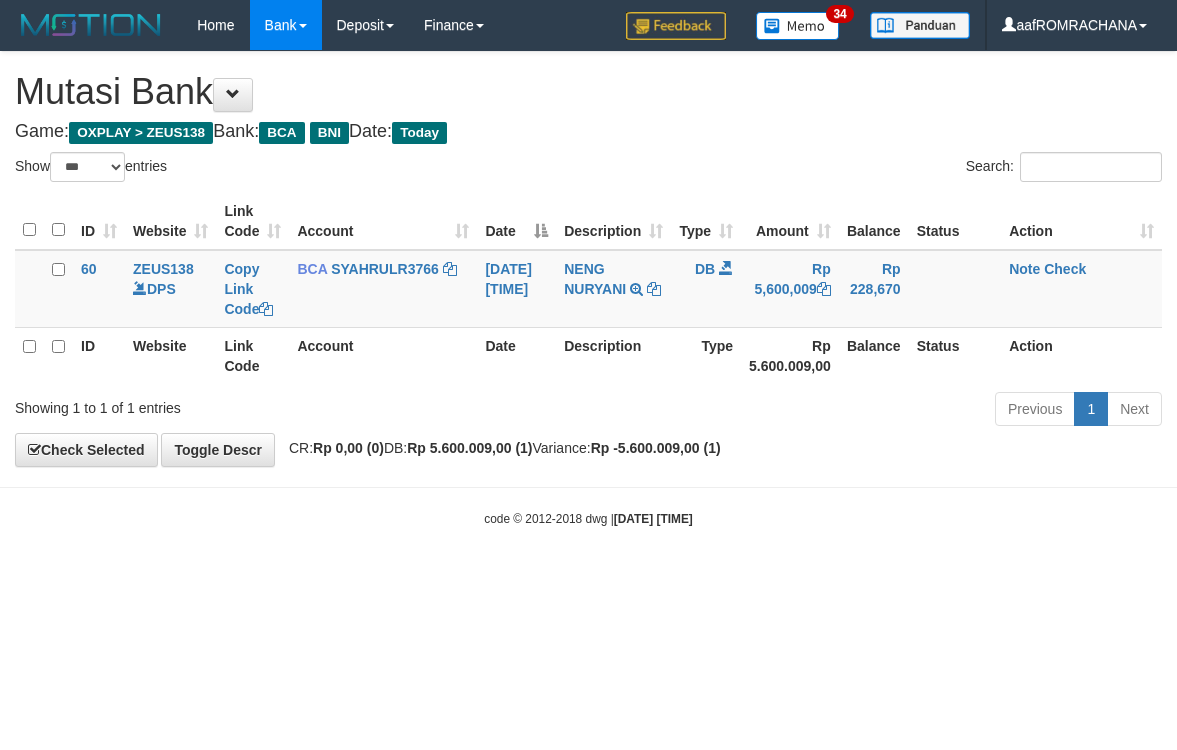 select on "***" 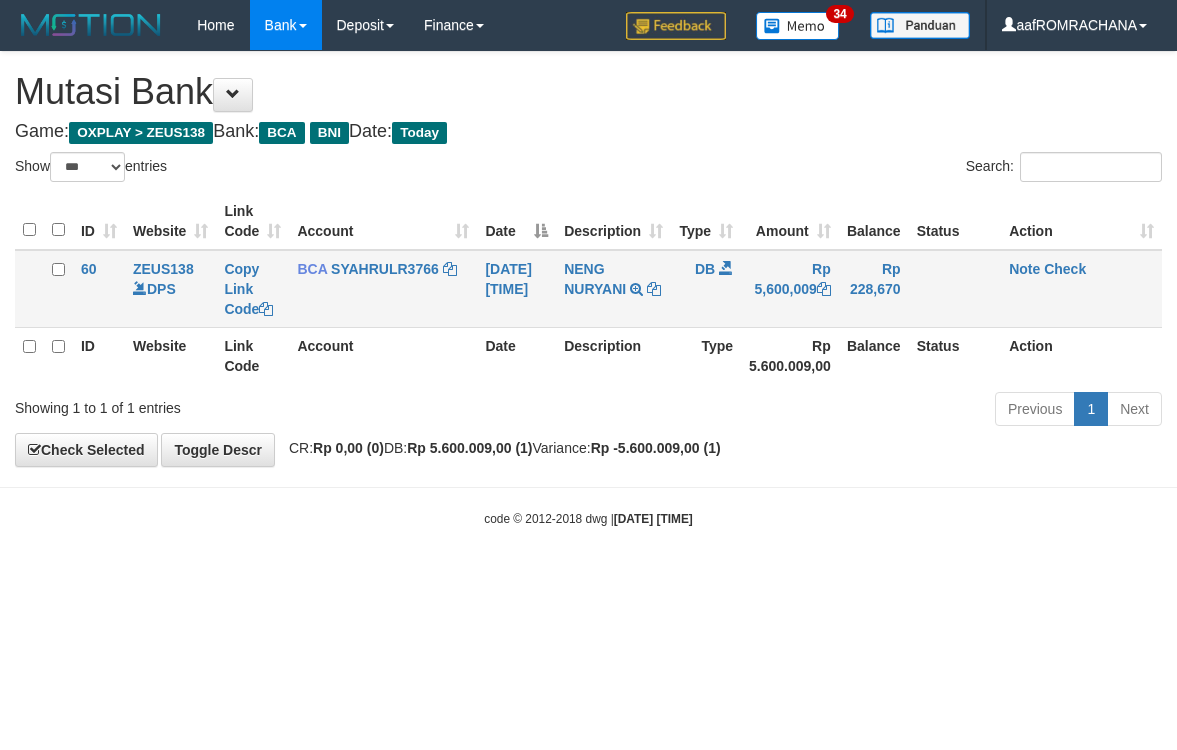 scroll, scrollTop: 0, scrollLeft: 0, axis: both 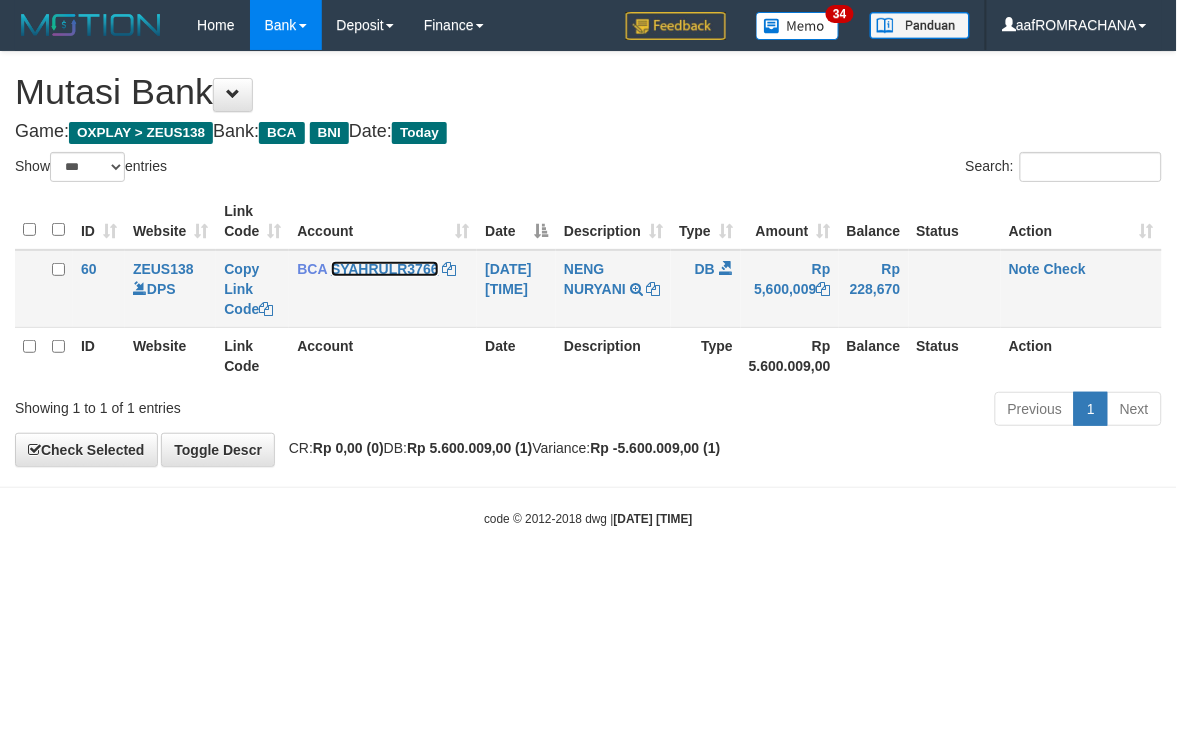 click on "SYAHRULR3766" at bounding box center (385, 269) 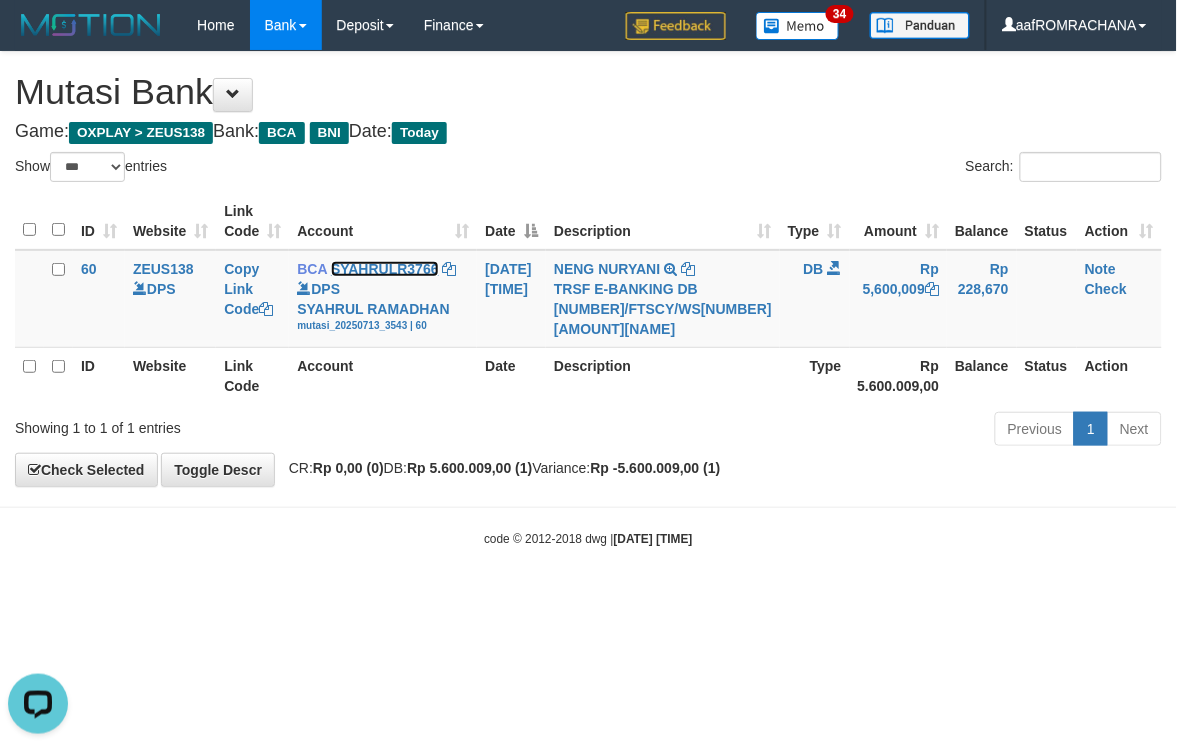 scroll, scrollTop: 0, scrollLeft: 0, axis: both 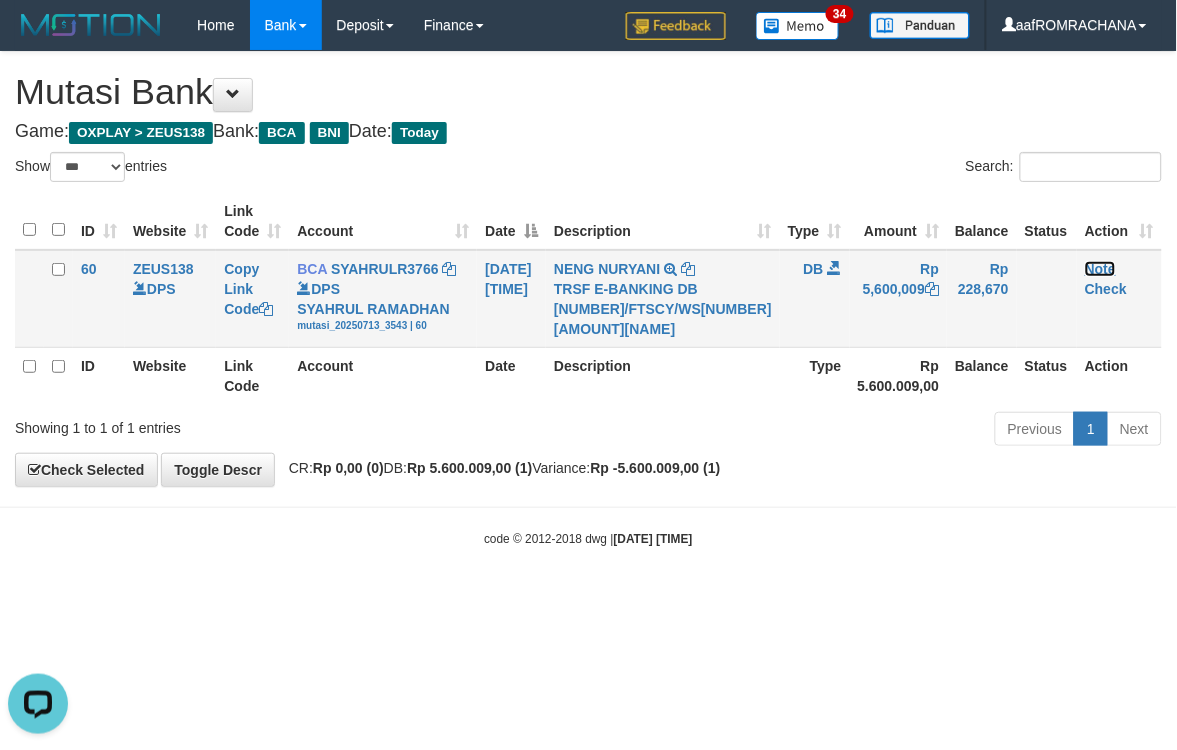 click on "Note" at bounding box center (1100, 269) 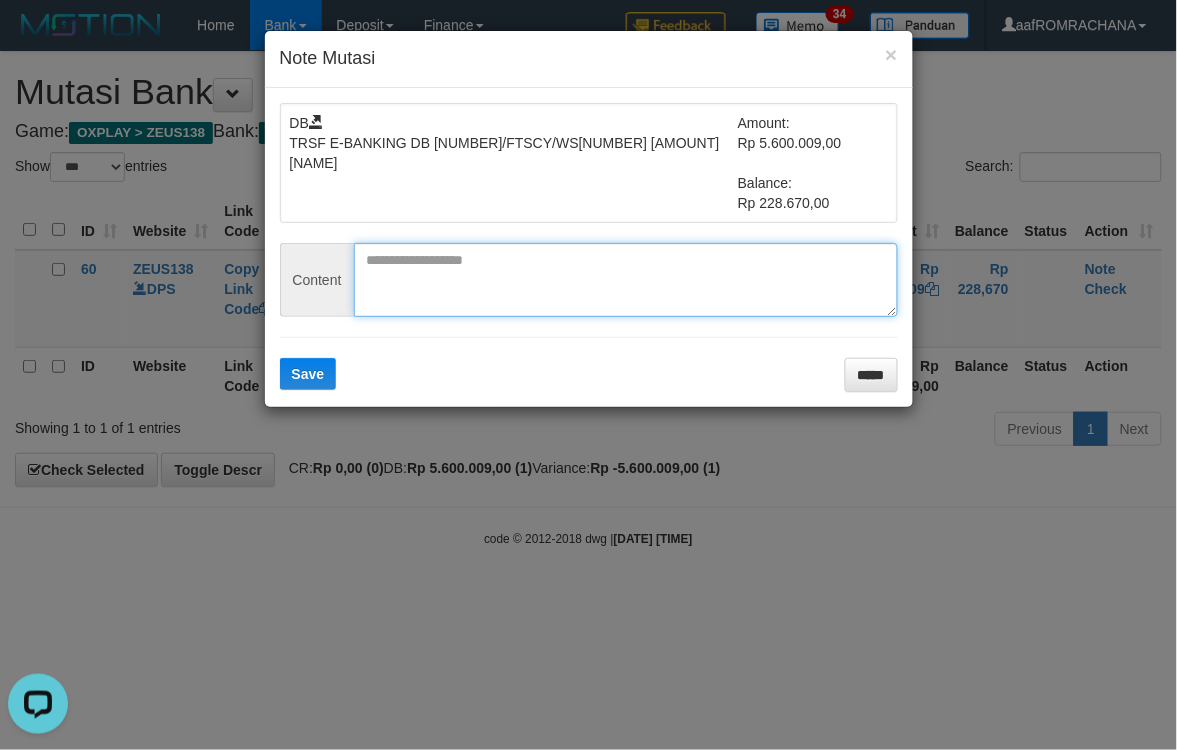 click at bounding box center [626, 280] 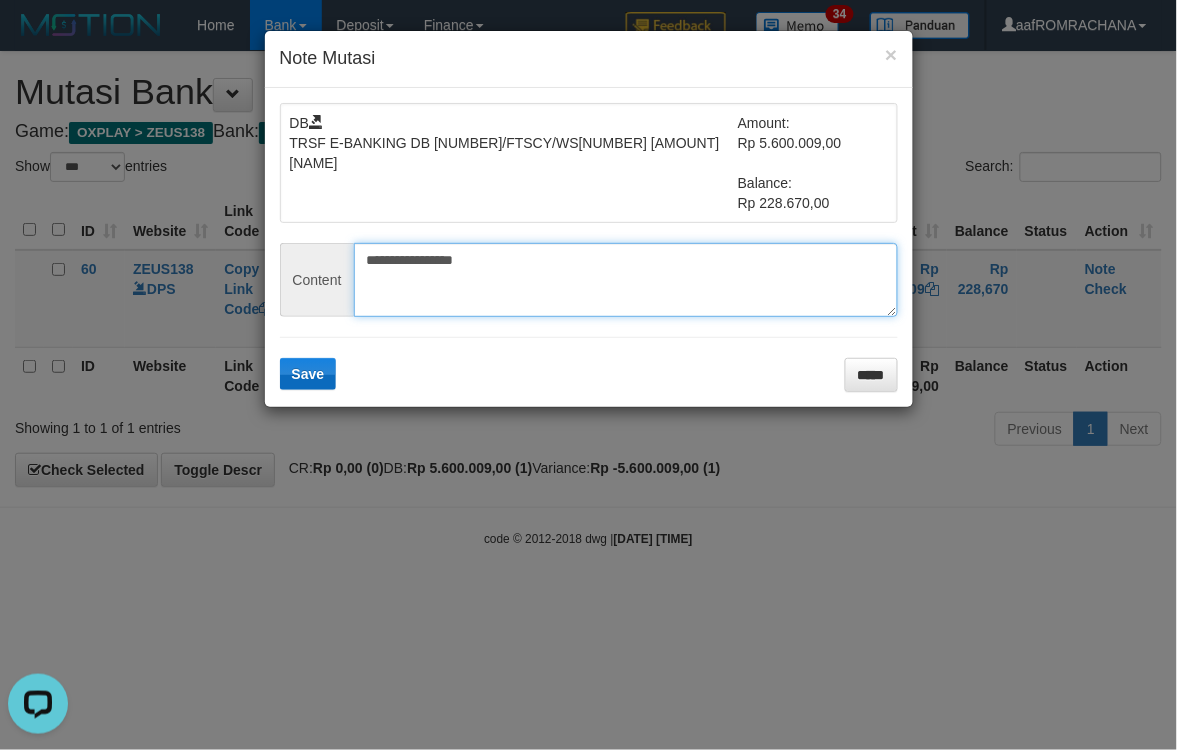 type on "**********" 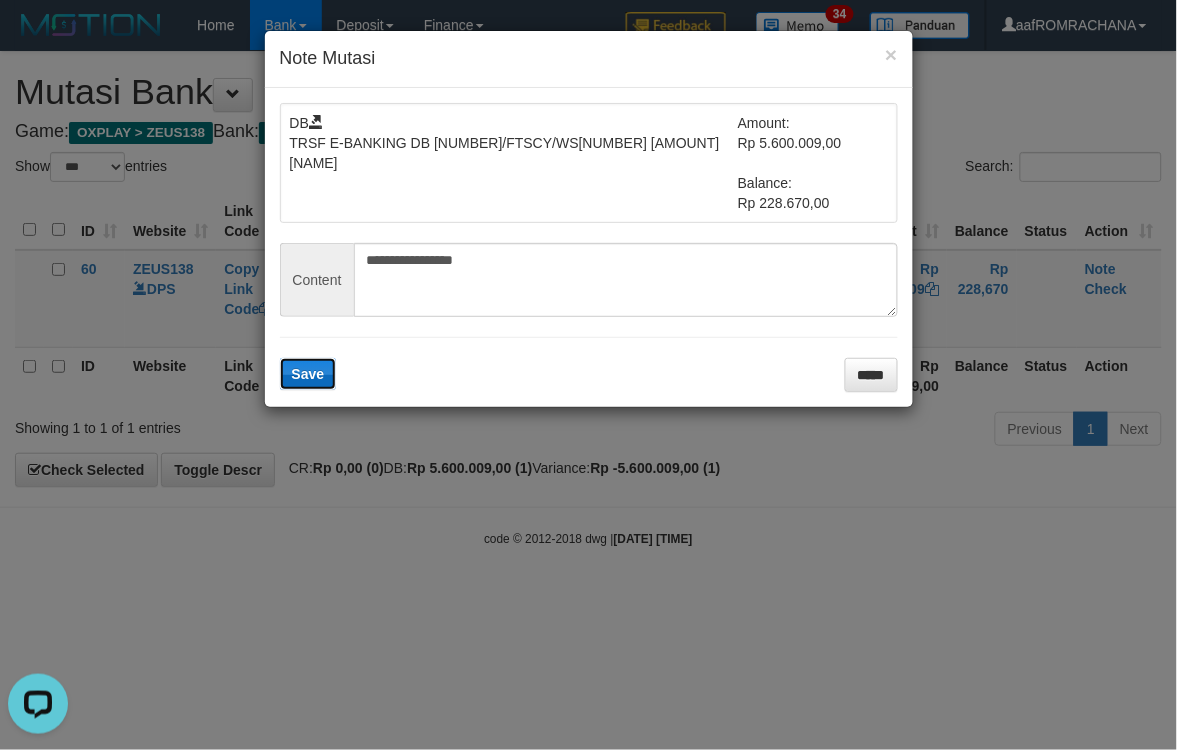 click on "Save" at bounding box center (308, 374) 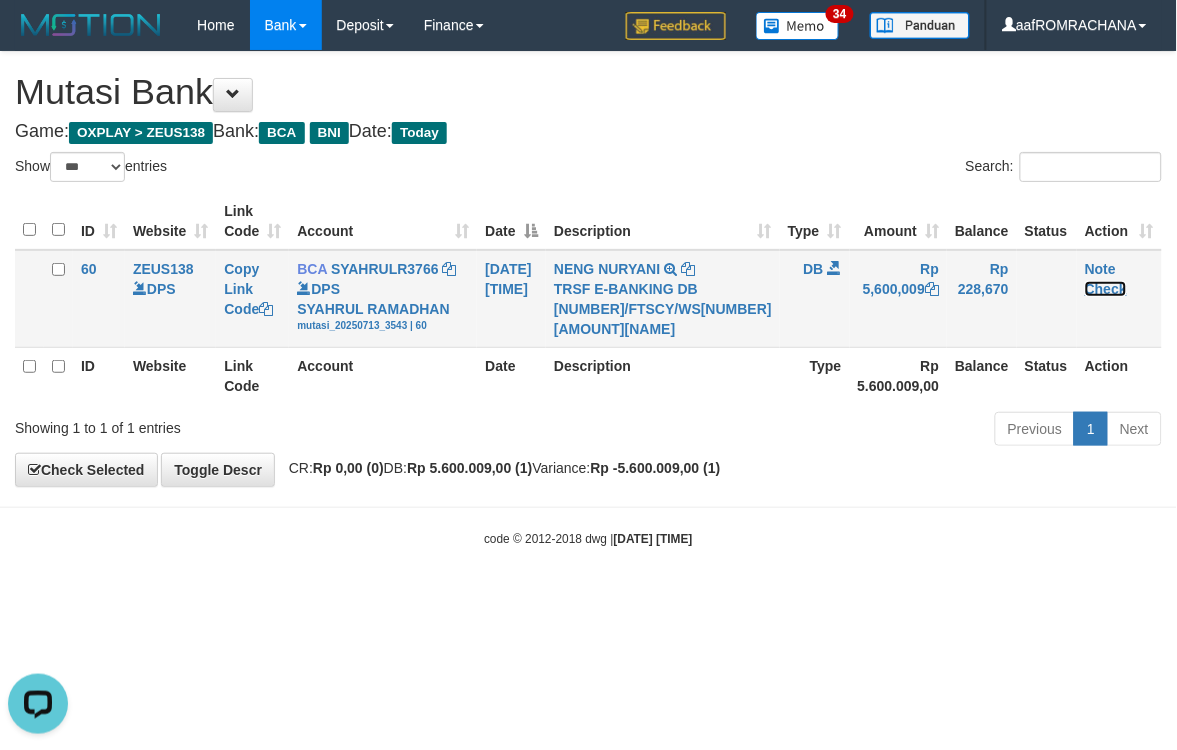 click on "Check" at bounding box center [1106, 289] 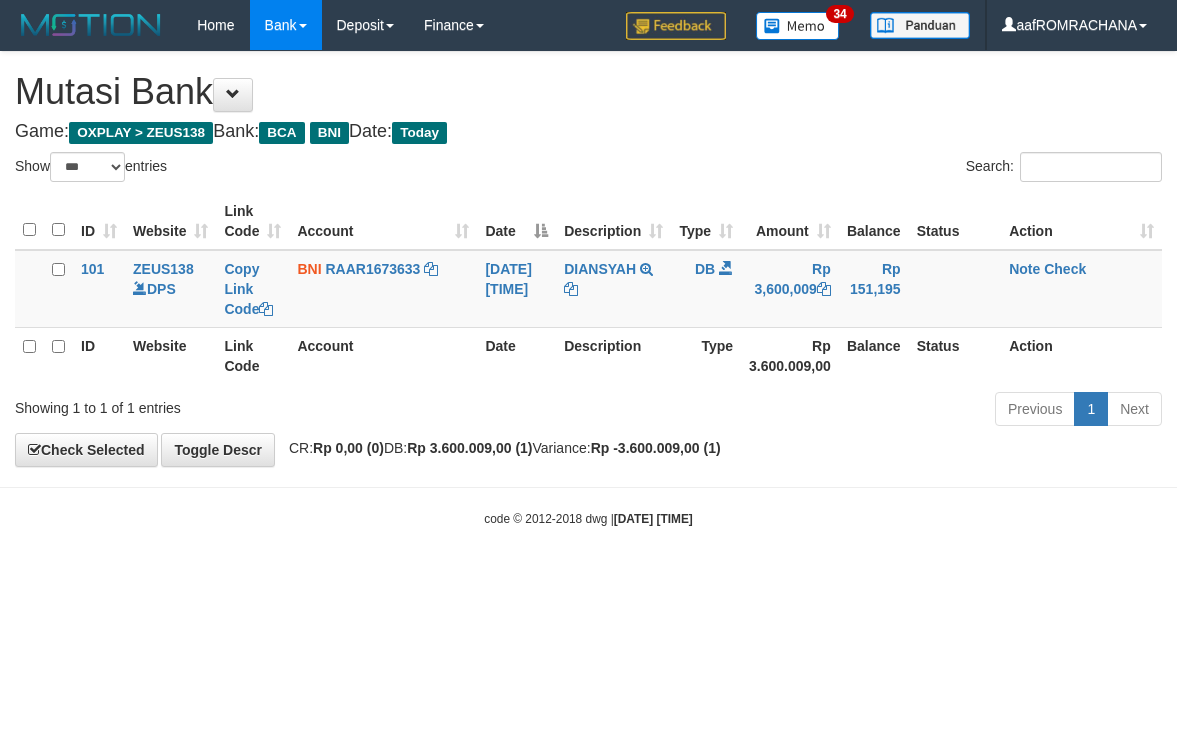 select on "***" 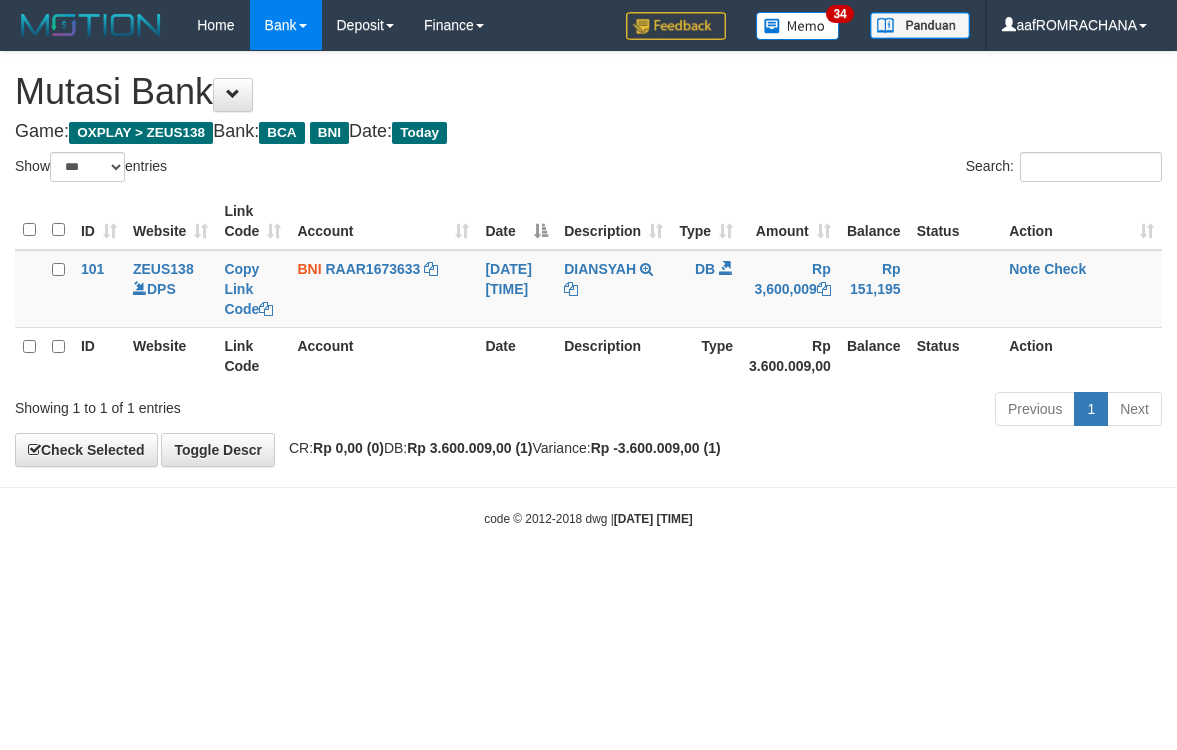 scroll, scrollTop: 0, scrollLeft: 0, axis: both 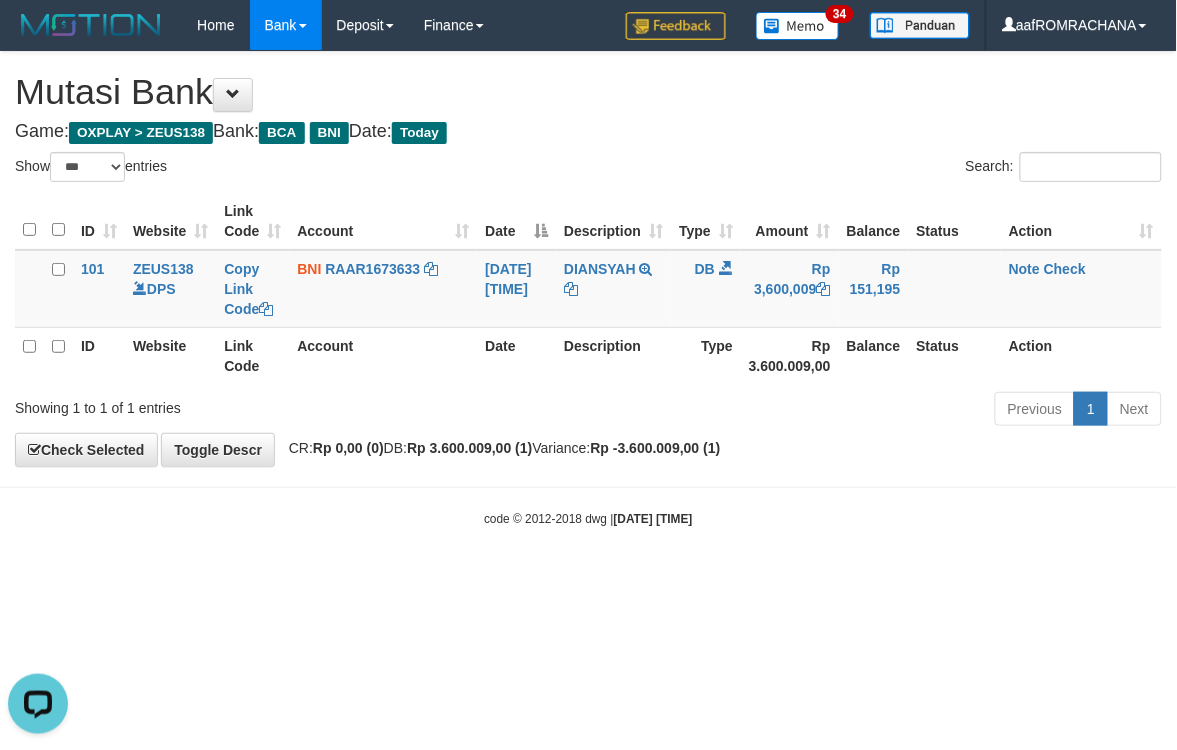 click on "Toggle navigation
Home
Bank
Account List
Load
By Website
Group
[OXPLAY]													ZEUS138
By Load Group (DPS)
Sync" at bounding box center [588, 289] 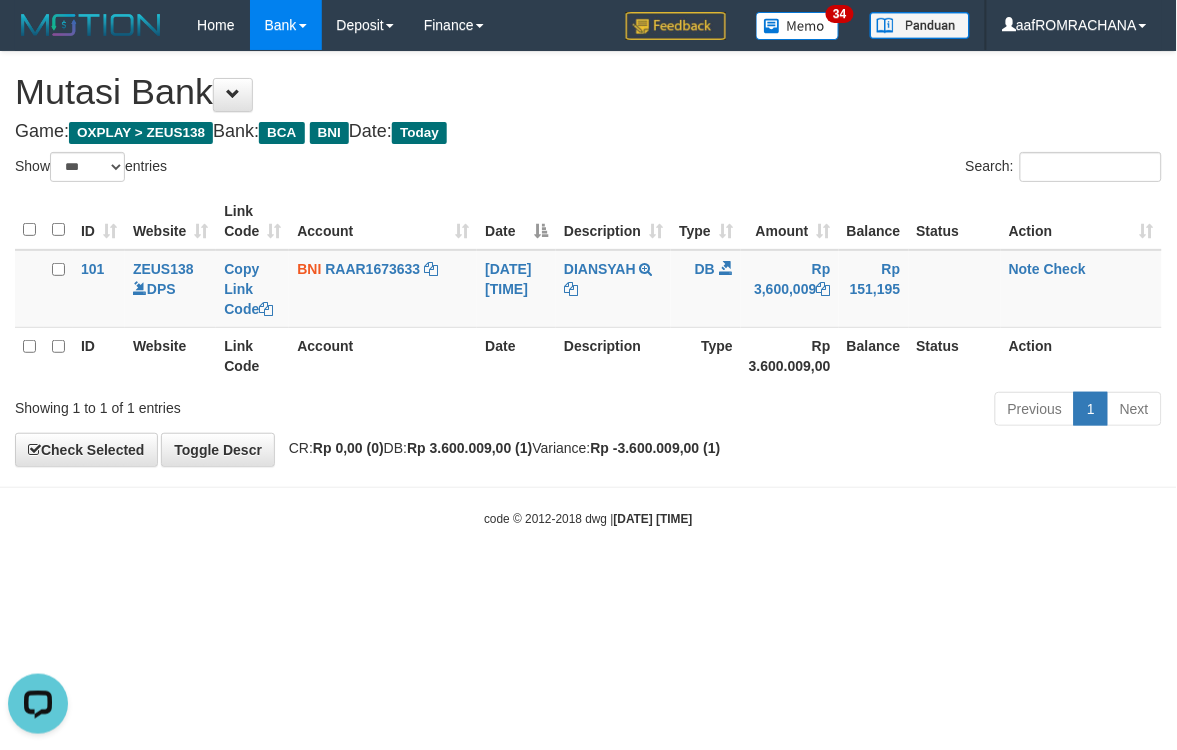 click on "Toggle navigation
Home
Bank
Account List
Load
By Website
Group
[OXPLAY]													ZEUS138
By Load Group (DPS)" at bounding box center (588, 289) 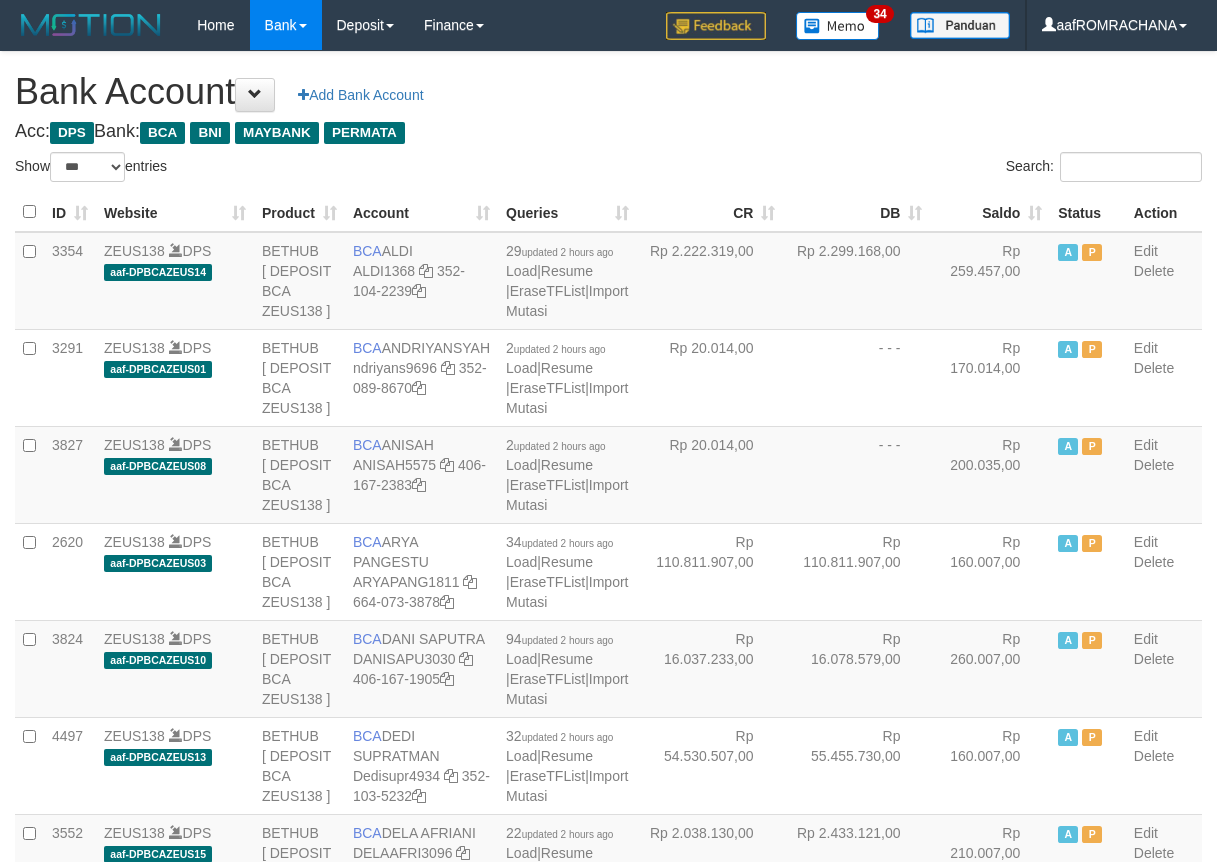 select on "***" 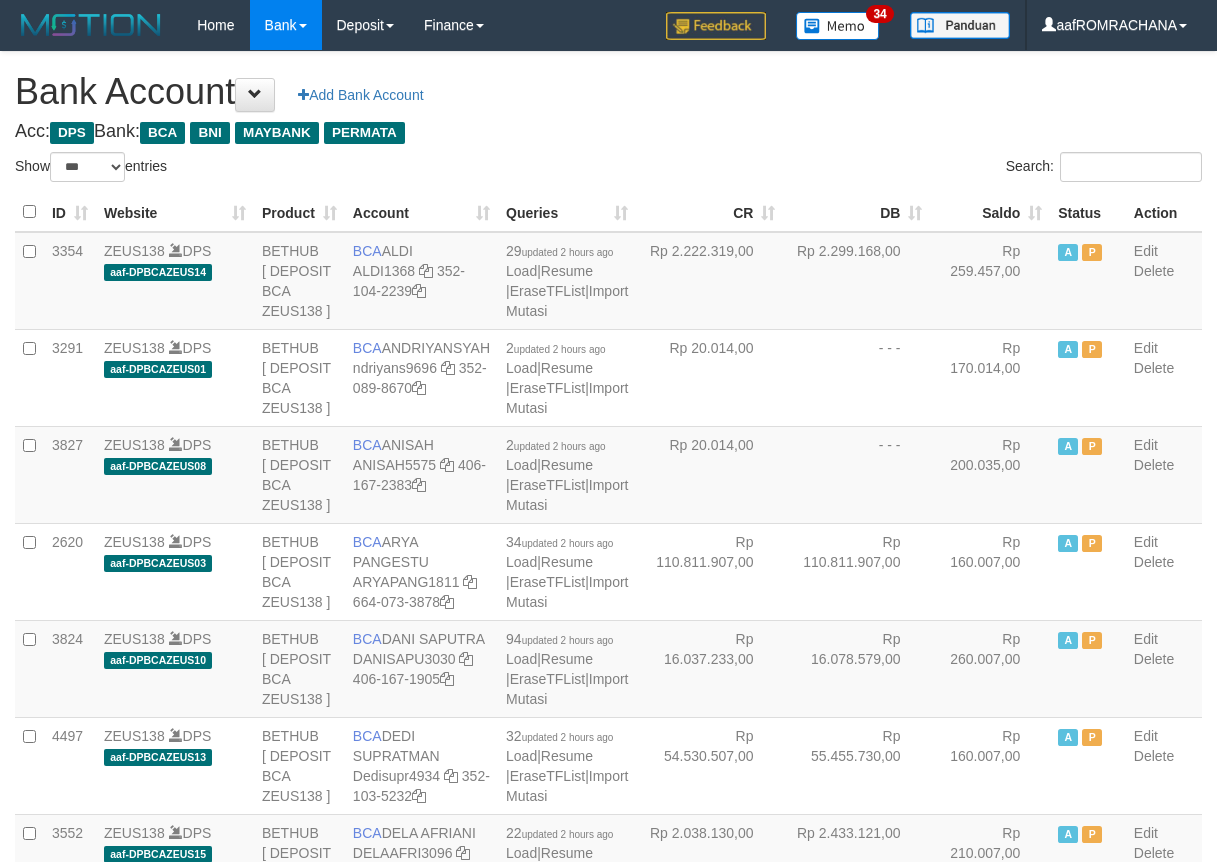scroll, scrollTop: 0, scrollLeft: 0, axis: both 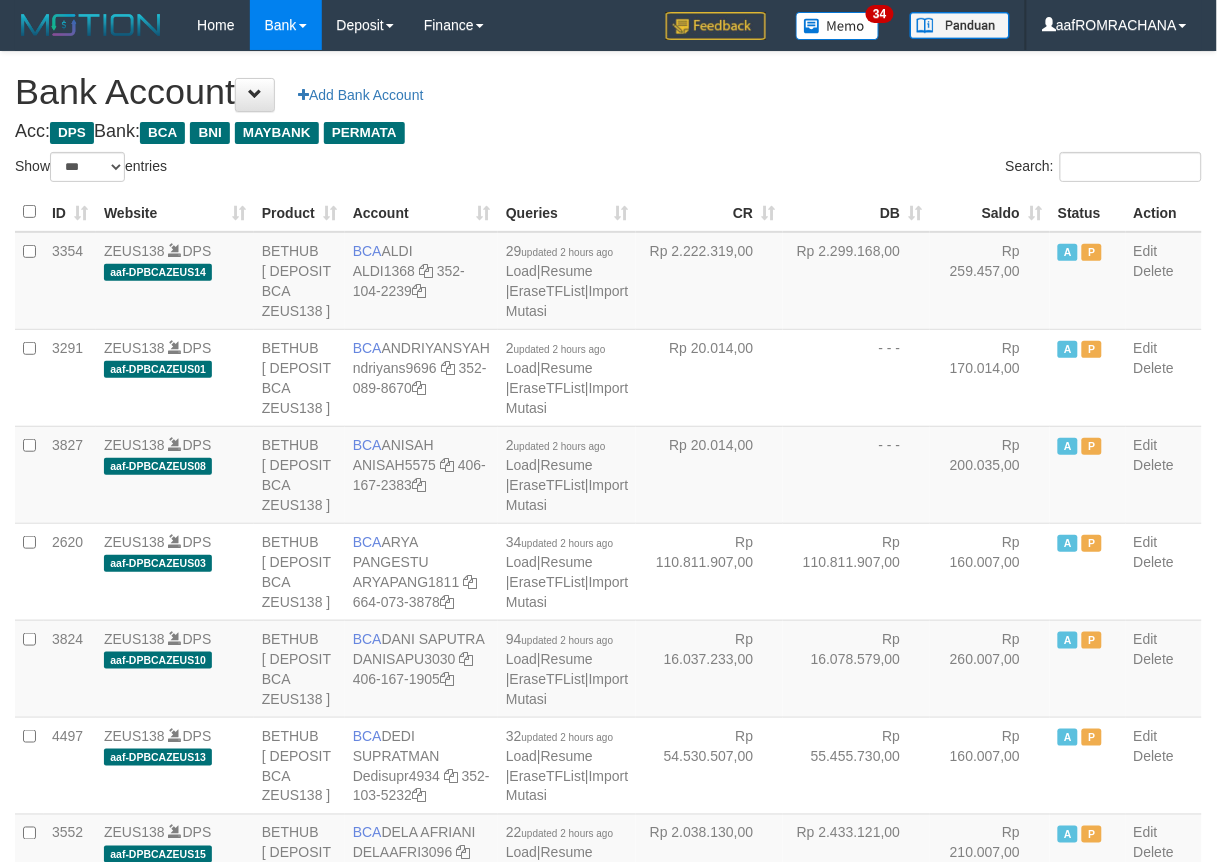 click on "Saldo" at bounding box center [990, 212] 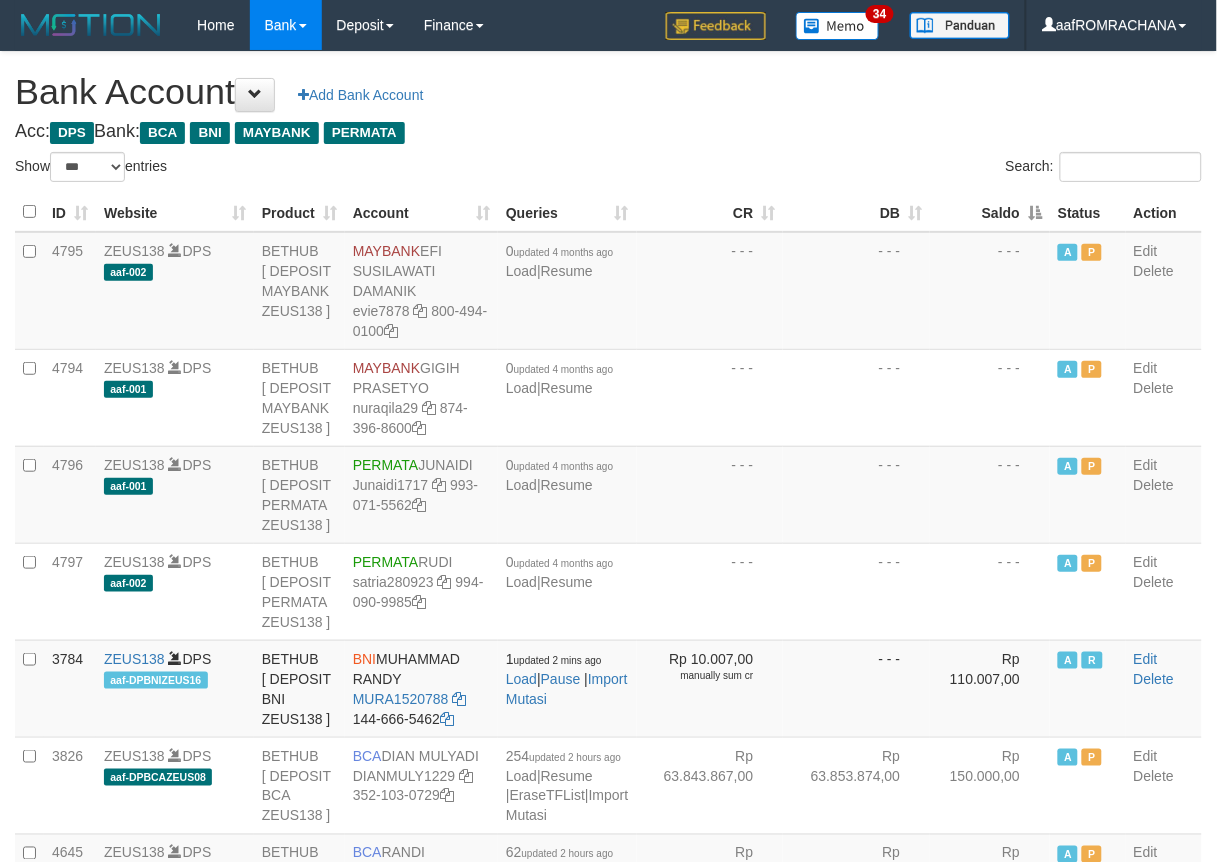 drag, startPoint x: 937, startPoint y: 213, endPoint x: 933, endPoint y: 228, distance: 15.524175 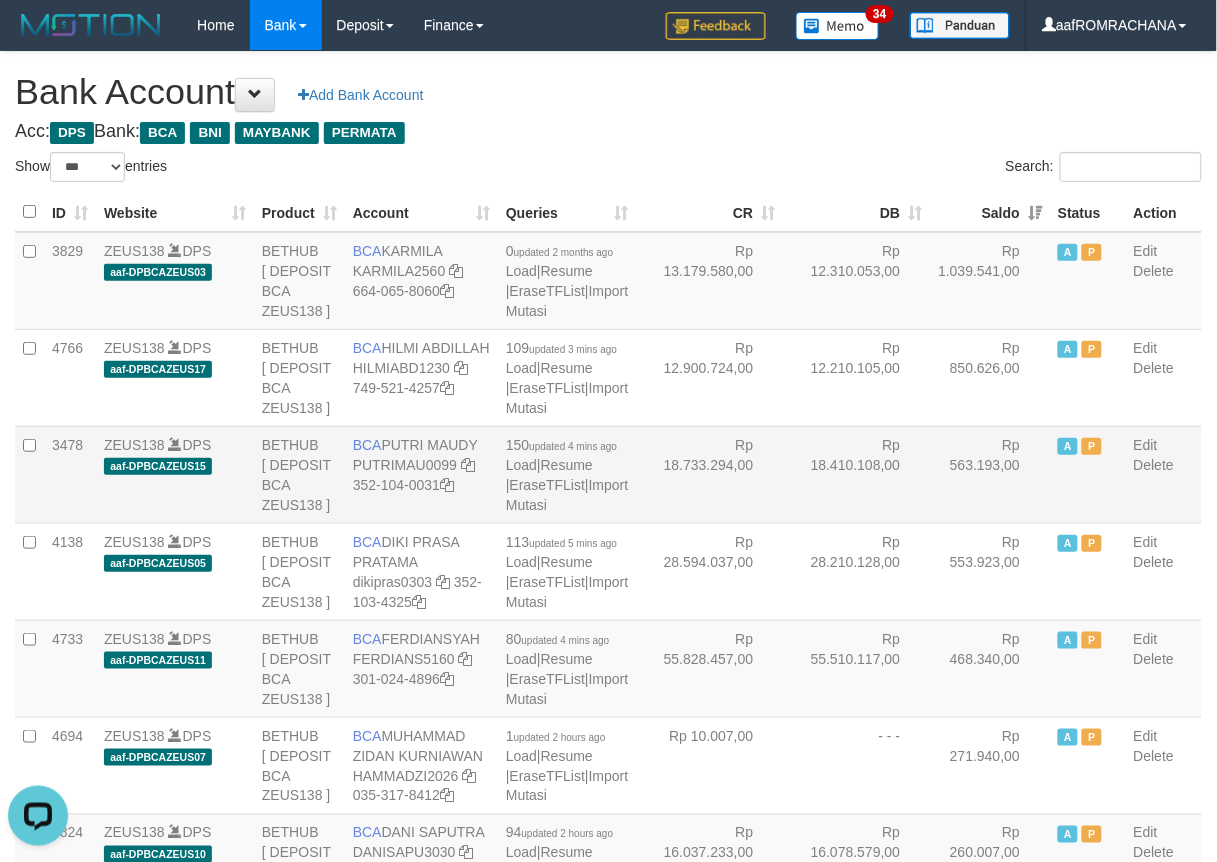 scroll, scrollTop: 0, scrollLeft: 0, axis: both 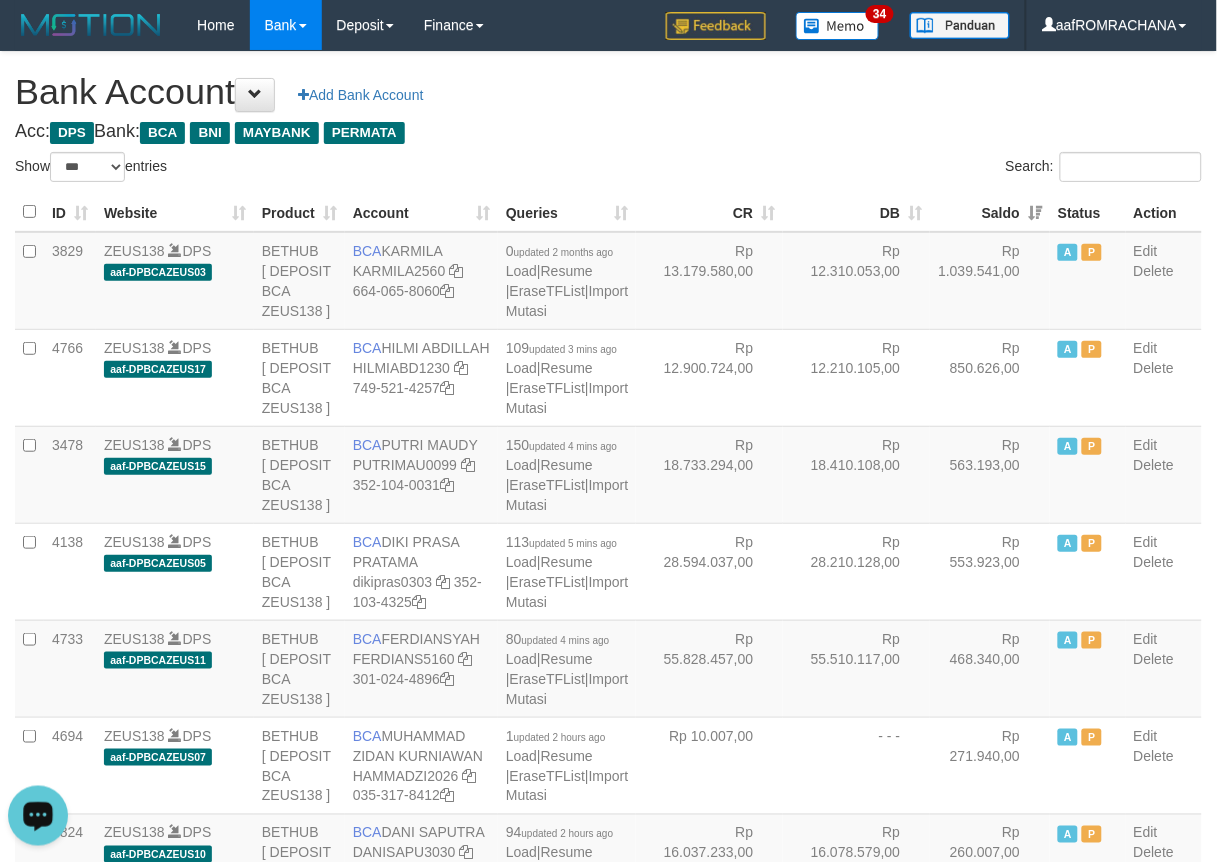 click on "Acc: 										 DPS
Bank:   BCA   BNI   MAYBANK   PERMATA" at bounding box center [608, 132] 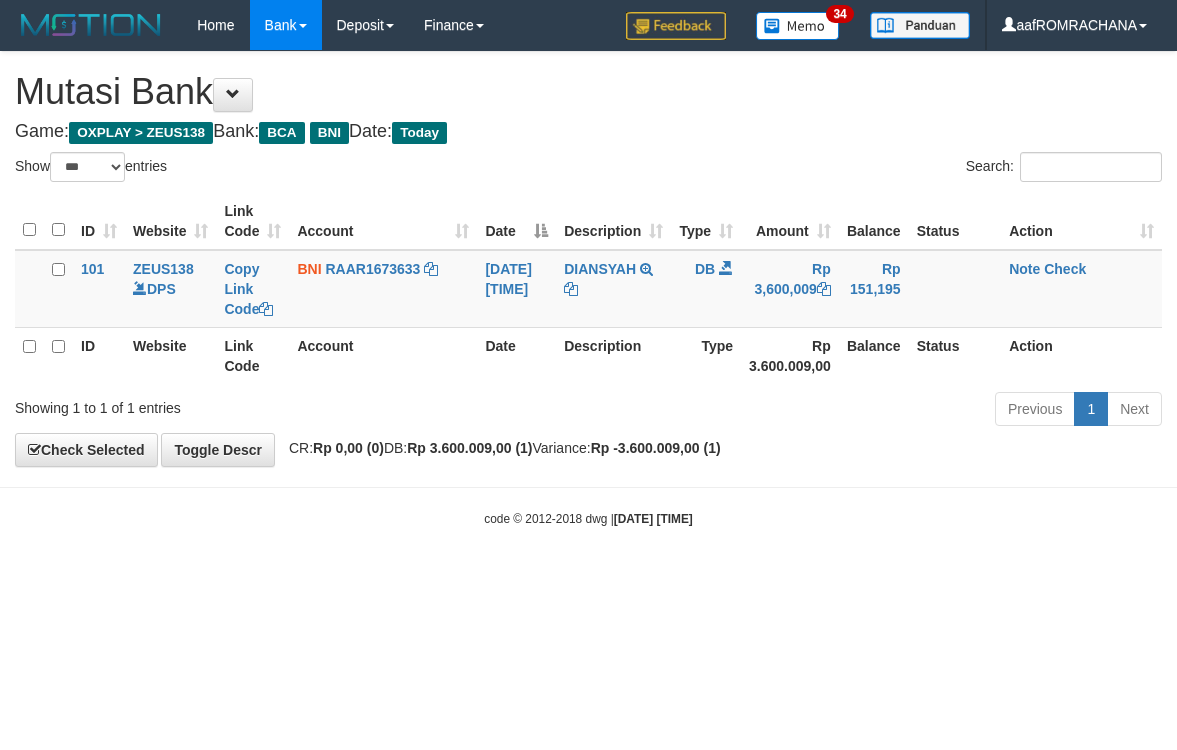 select on "***" 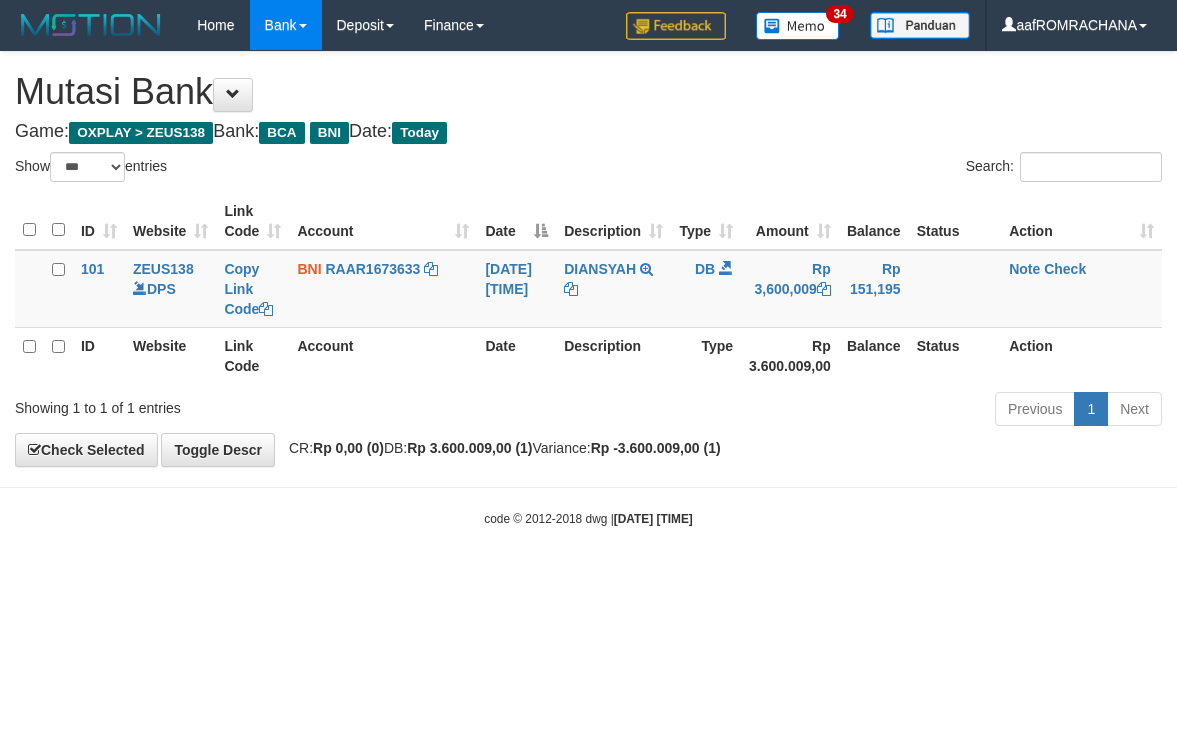 scroll, scrollTop: 0, scrollLeft: 0, axis: both 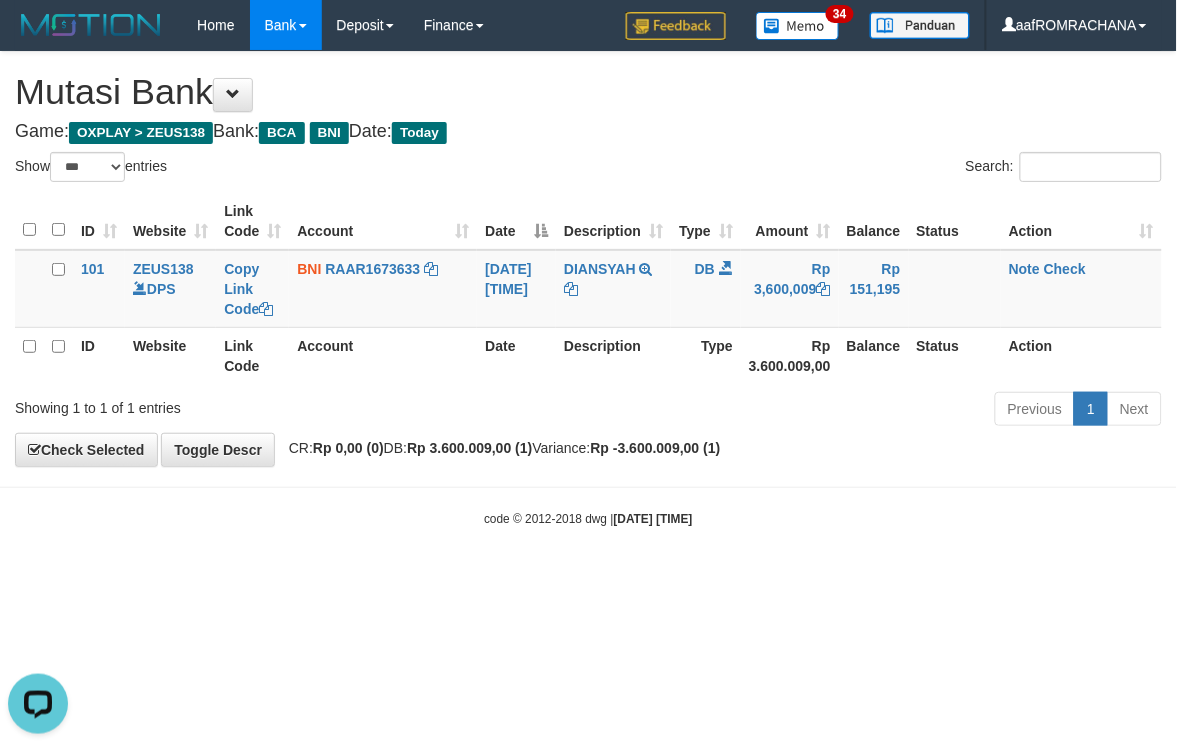 click on "Toggle navigation
Home
Bank
Account List
Load
By Website
Group
[OXPLAY]													ZEUS138
By Load Group (DPS)
Sync" at bounding box center [588, 289] 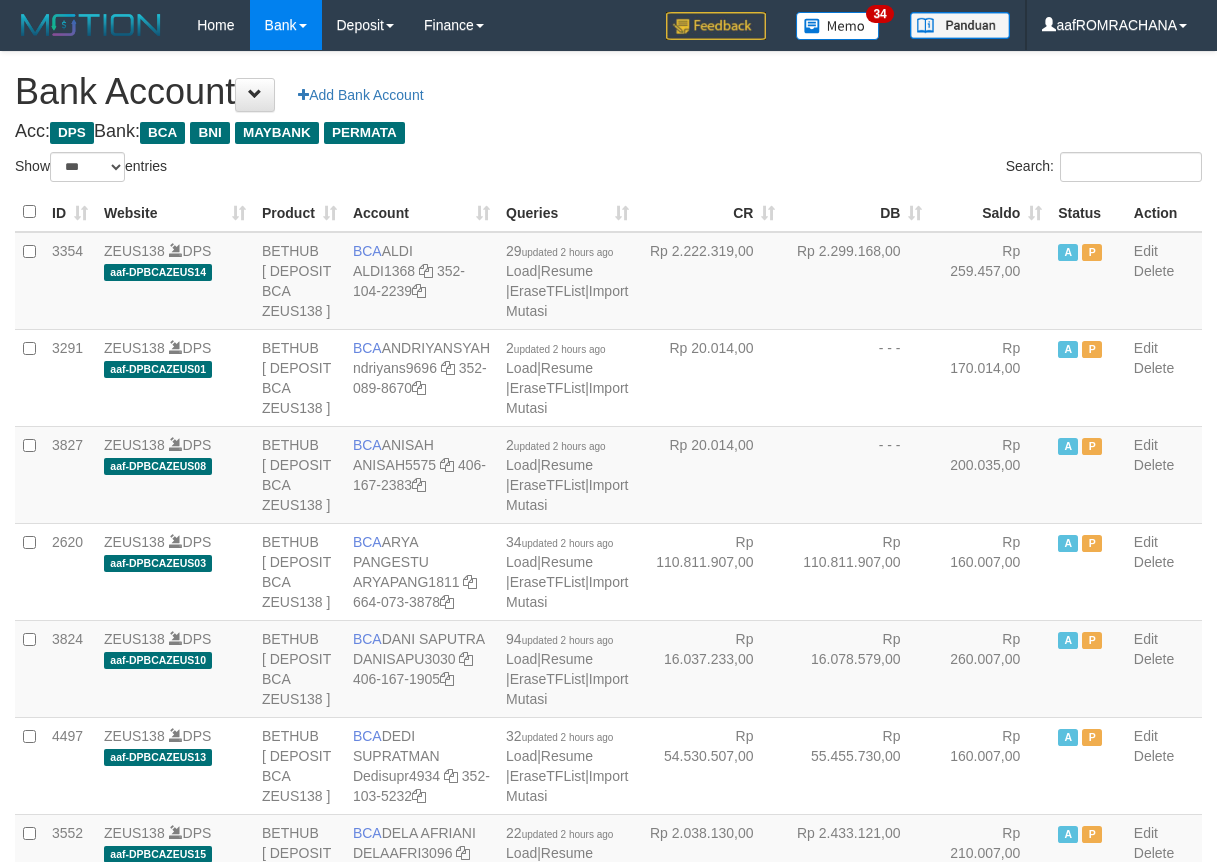 select on "***" 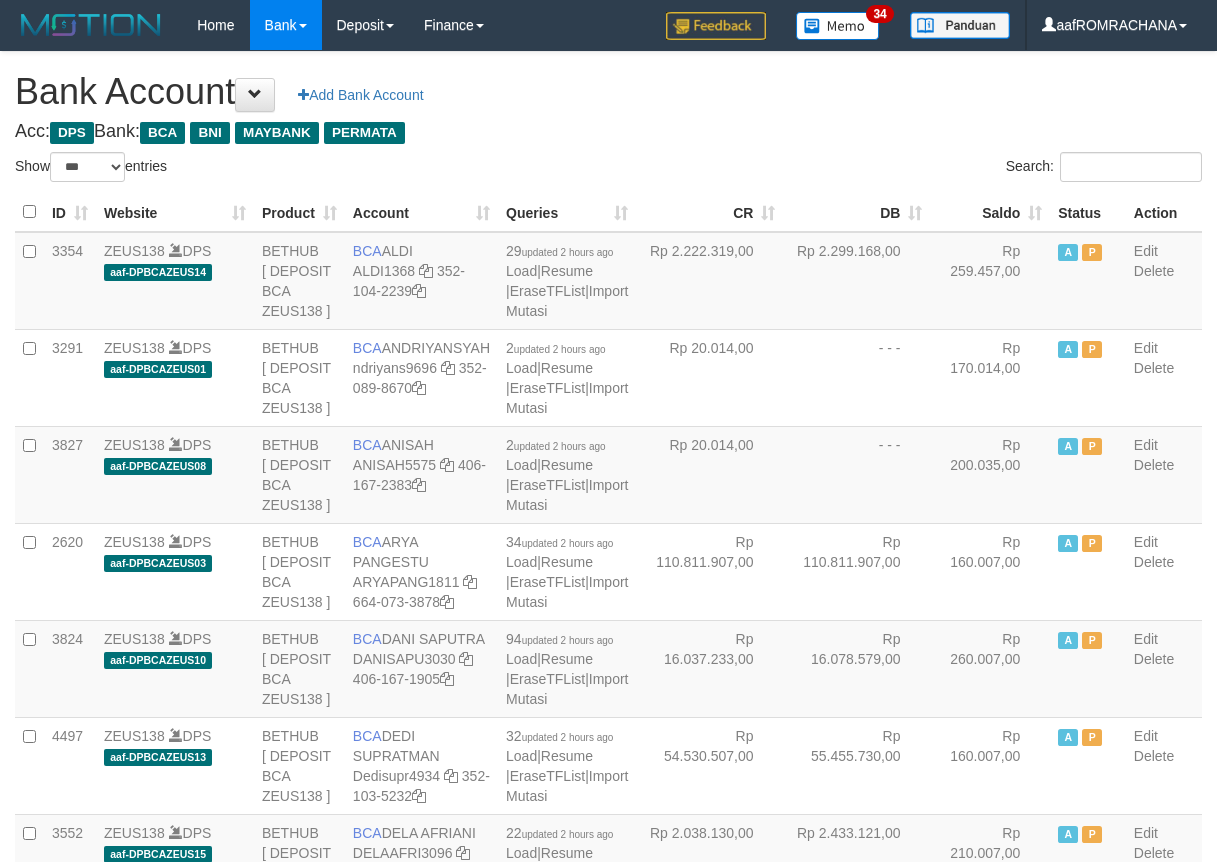 scroll, scrollTop: 0, scrollLeft: 0, axis: both 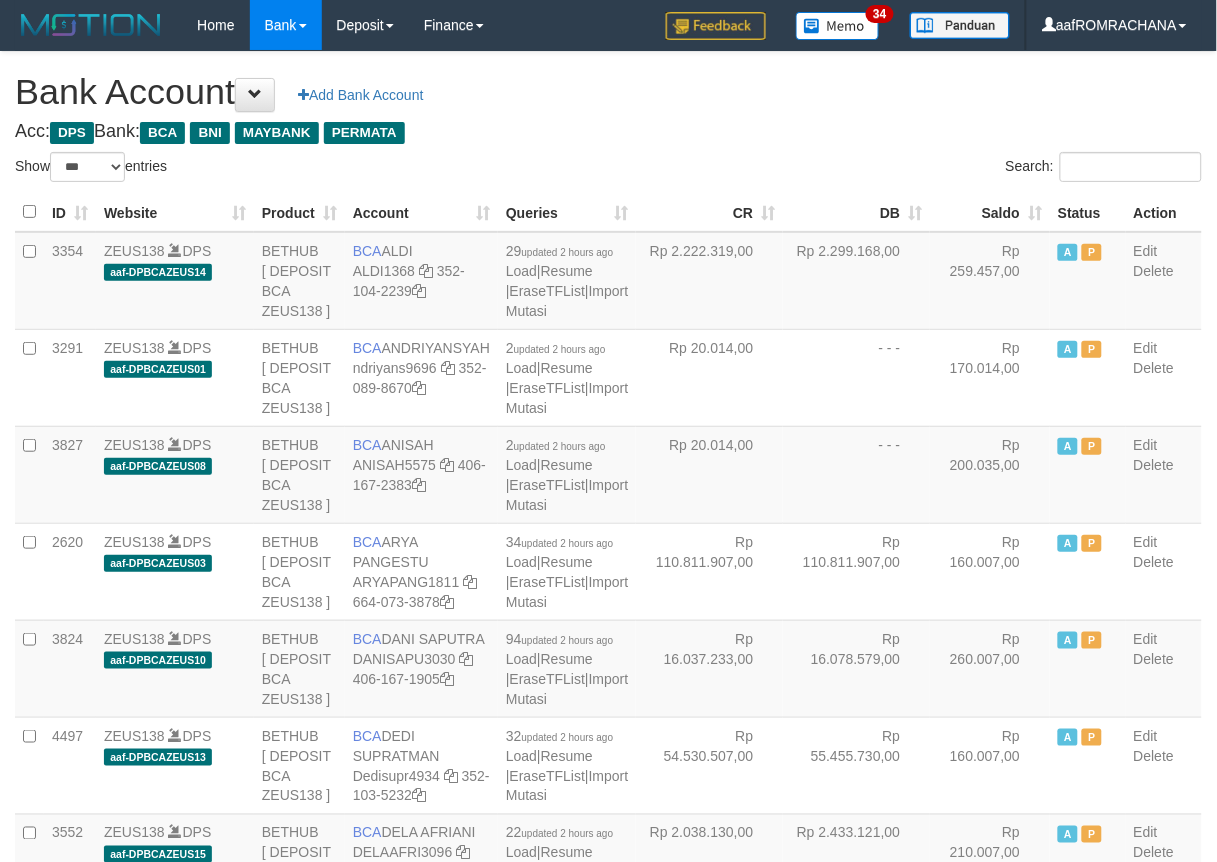 click on "Saldo" at bounding box center (990, 212) 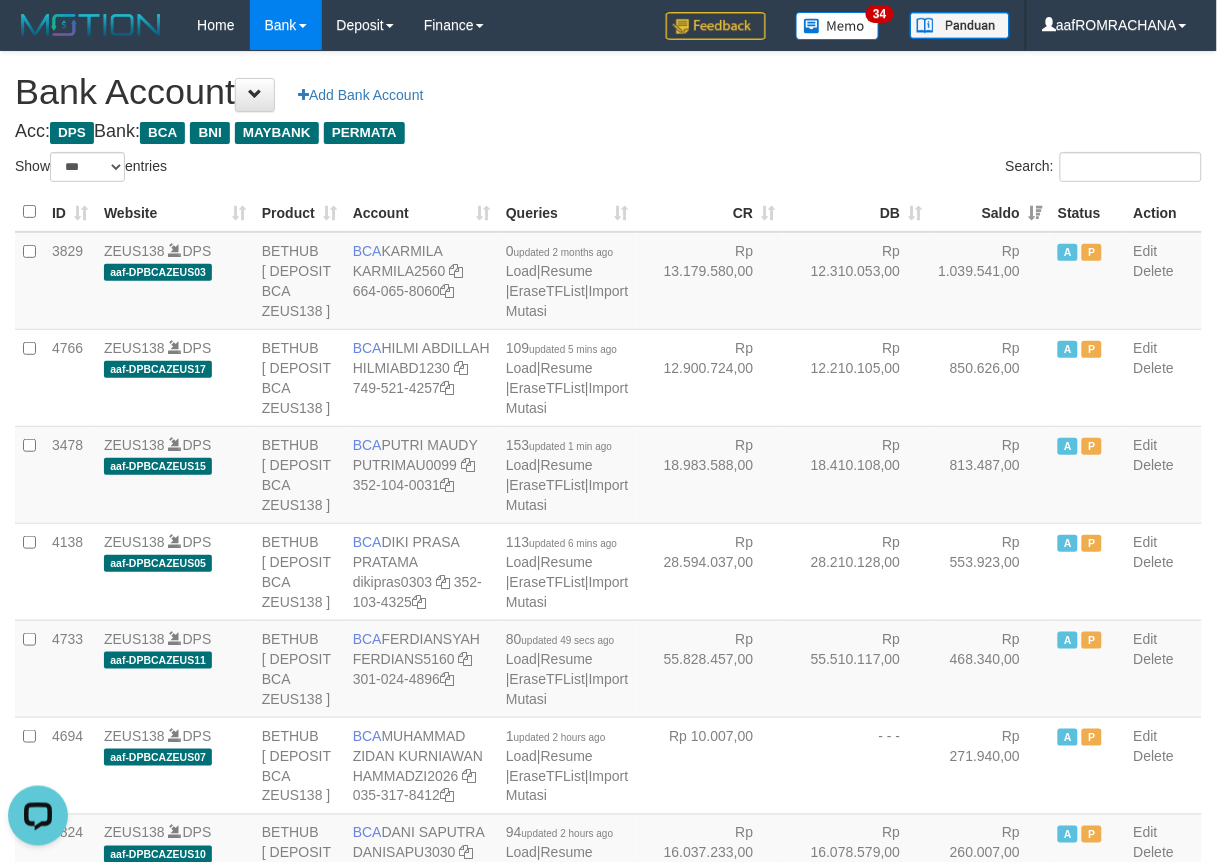 scroll, scrollTop: 0, scrollLeft: 0, axis: both 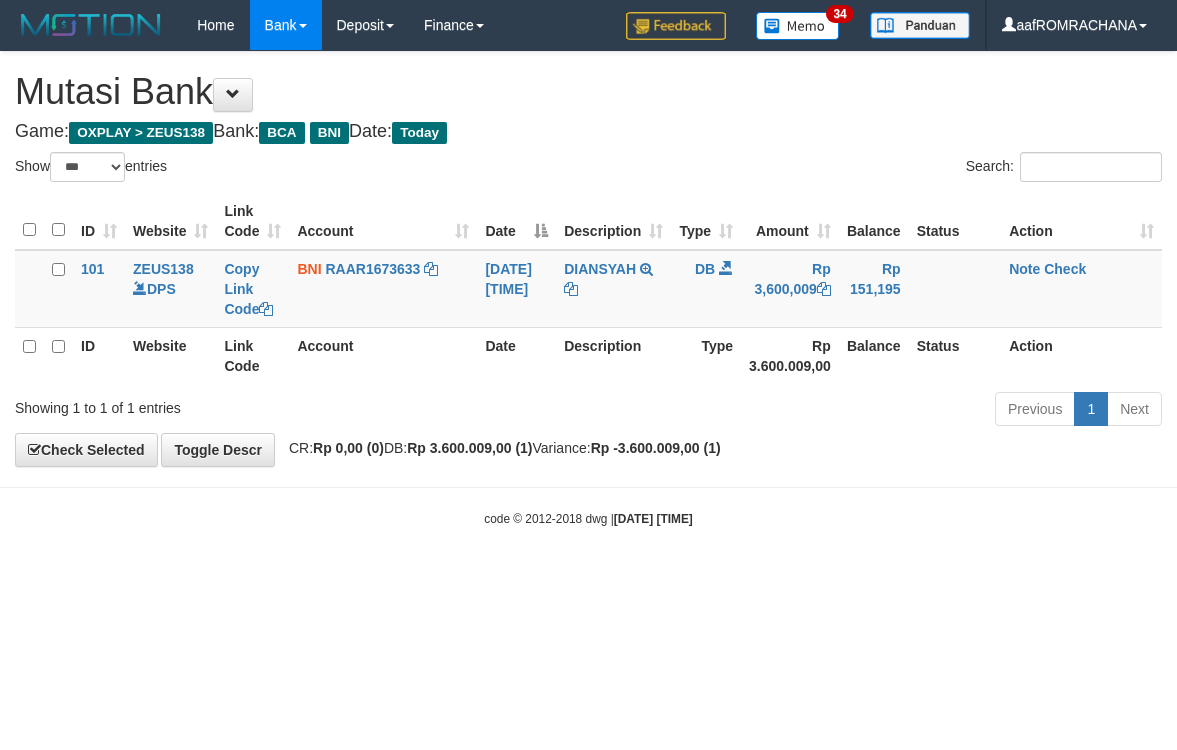 select on "***" 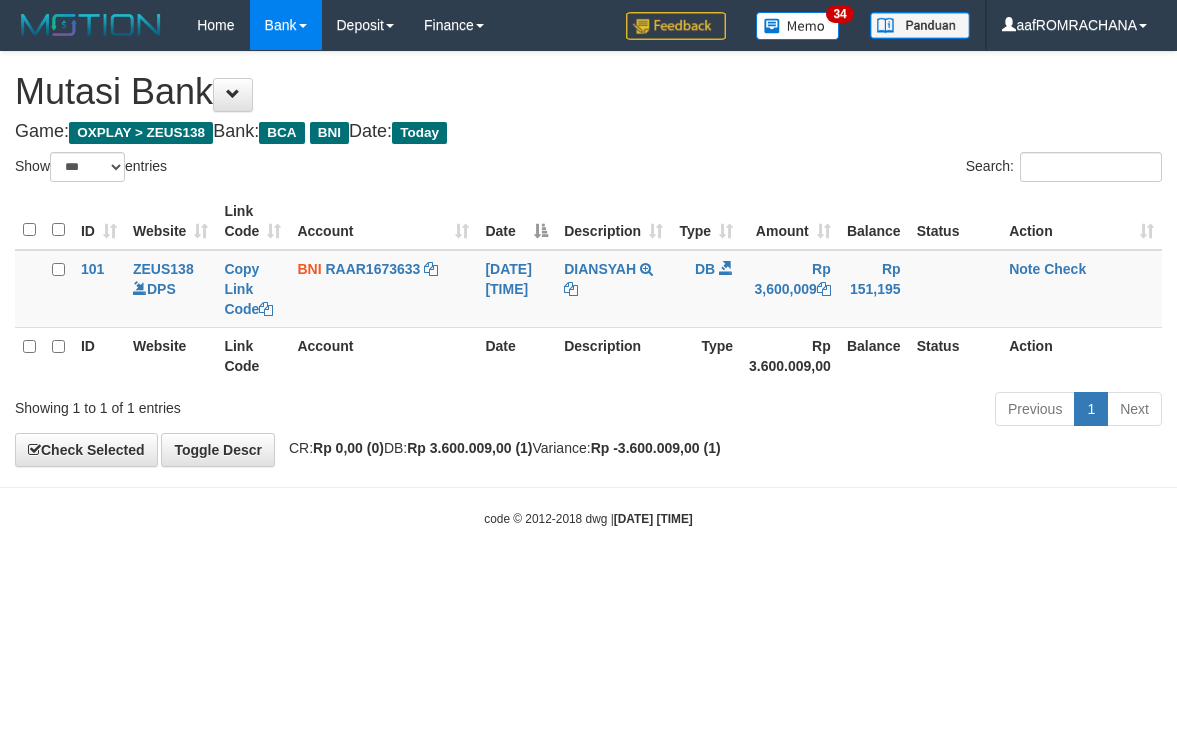 scroll, scrollTop: 0, scrollLeft: 0, axis: both 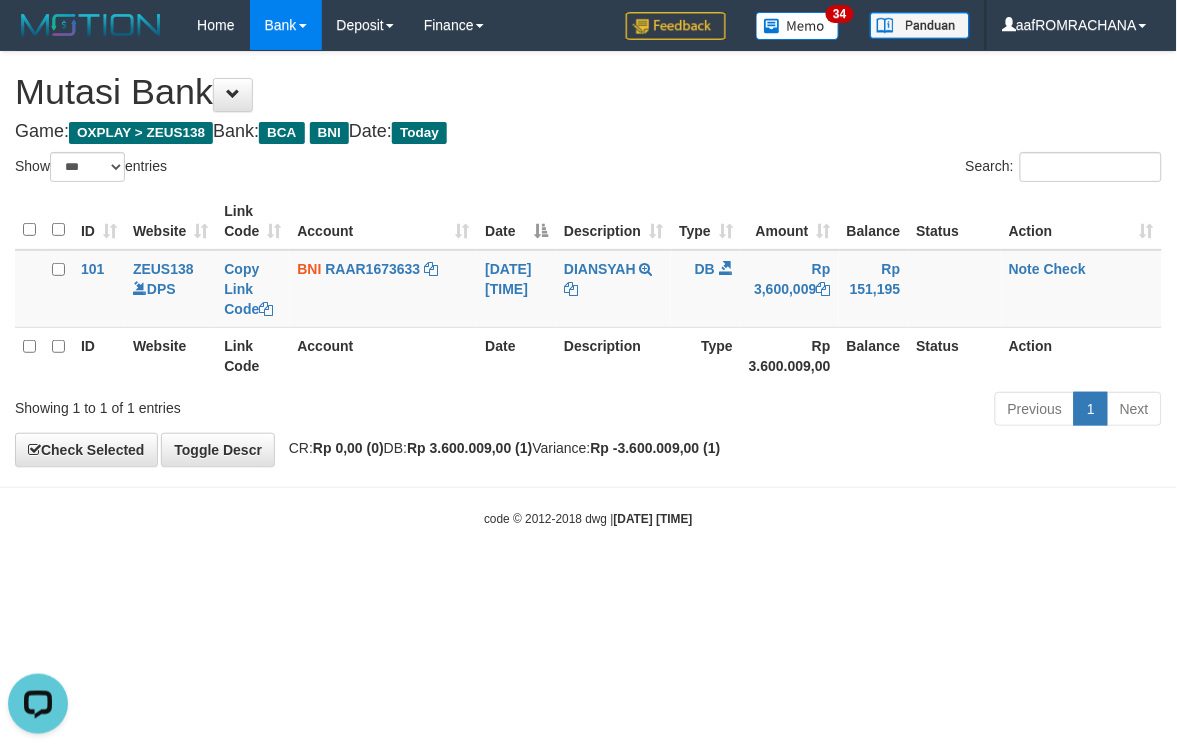 click on "Toggle navigation
Home
Bank
Account List
Load
By Website
Group
[OXPLAY]													ZEUS138
By Load Group (DPS)" at bounding box center [588, 289] 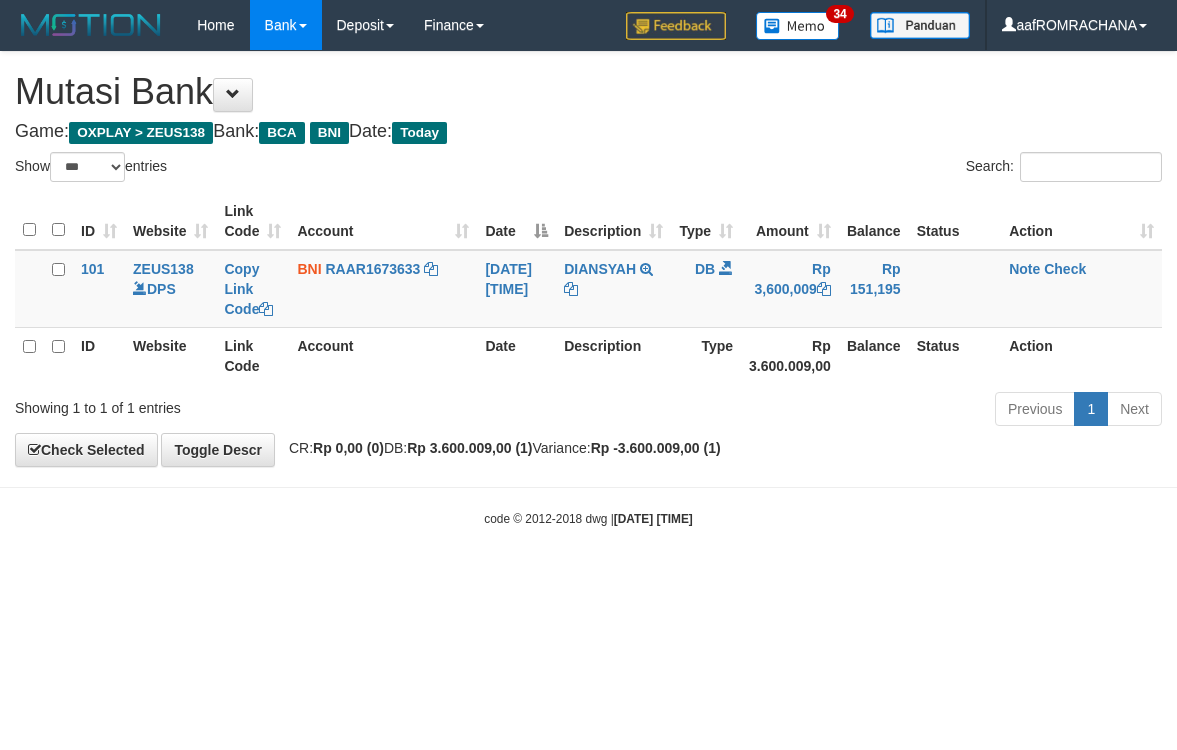 select on "***" 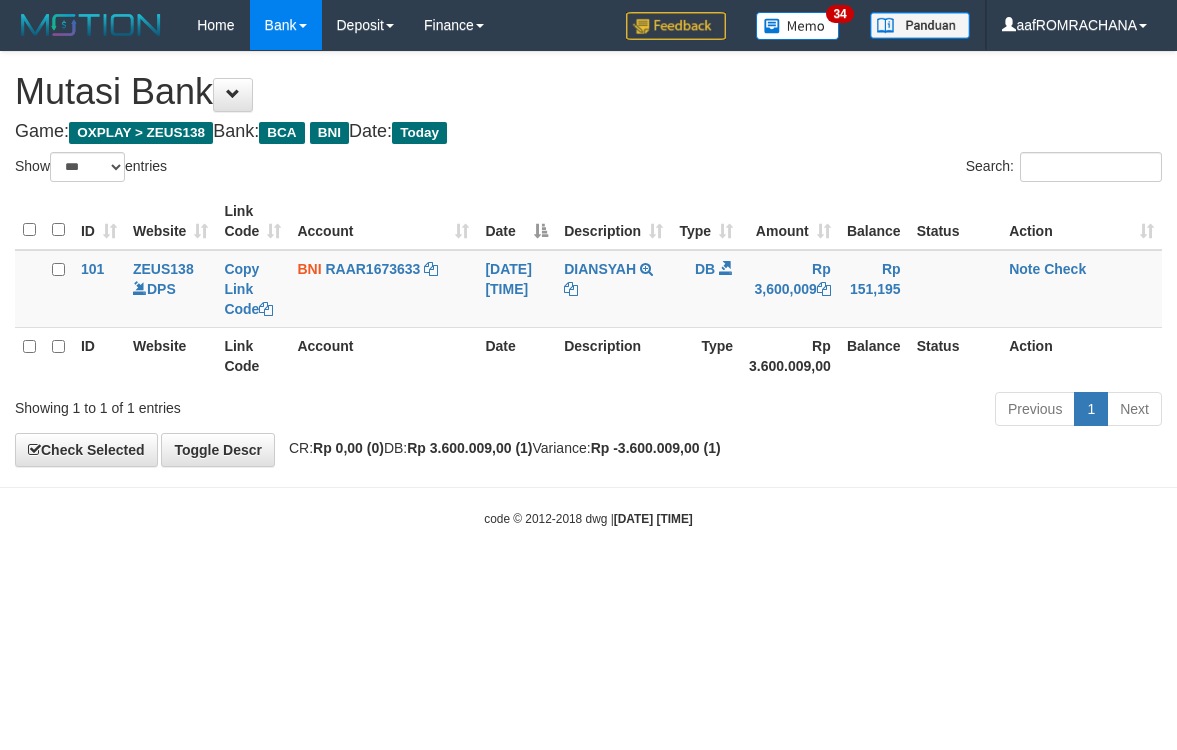 scroll, scrollTop: 0, scrollLeft: 0, axis: both 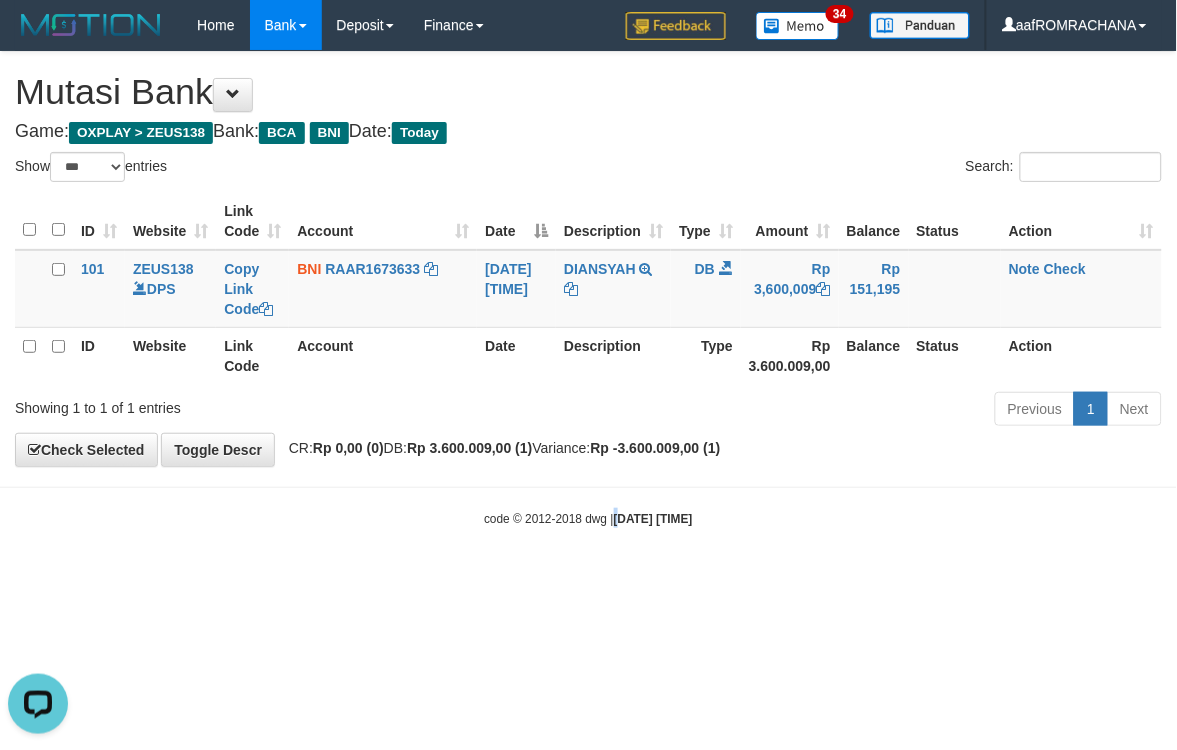 click on "Toggle navigation
Home
Bank
Account List
Load
By Website
Group
[OXPLAY]													ZEUS138
By Load Group (DPS)
Sync" at bounding box center (588, 289) 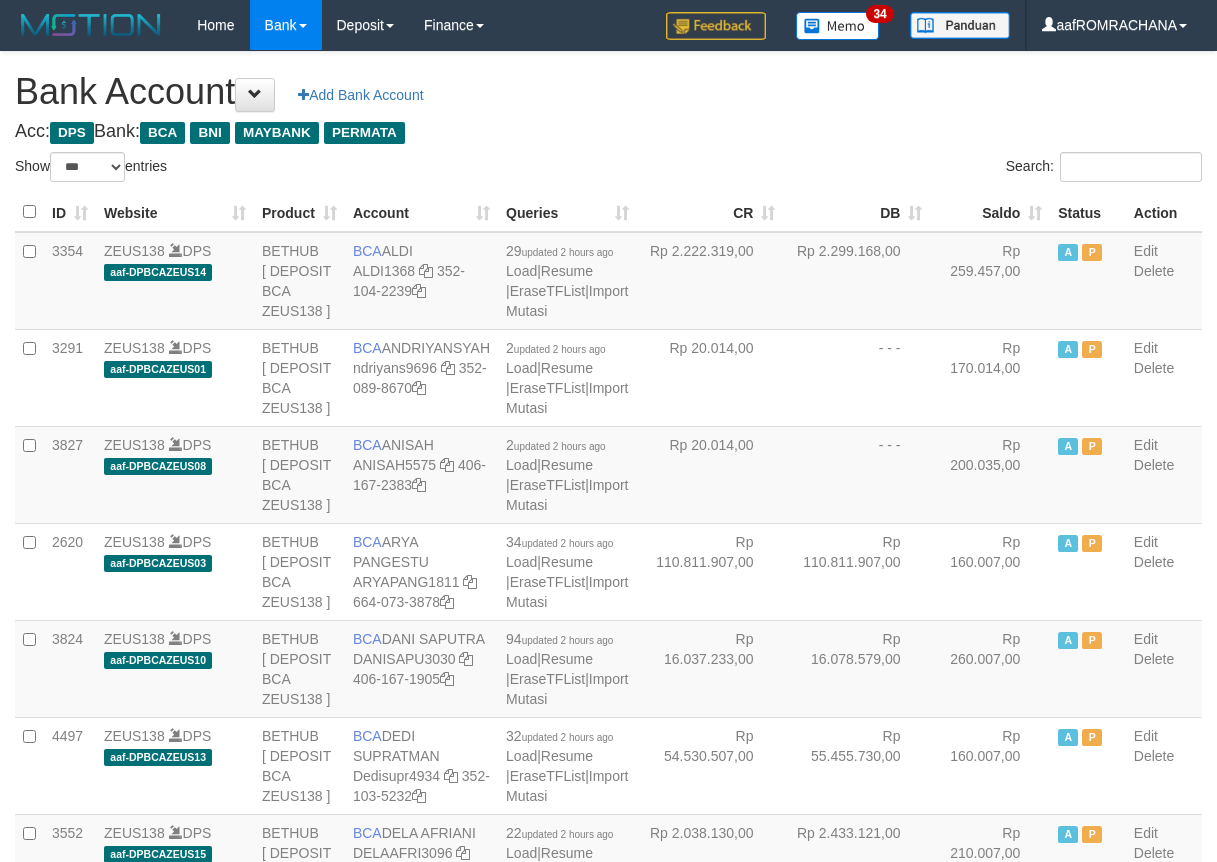 select on "***" 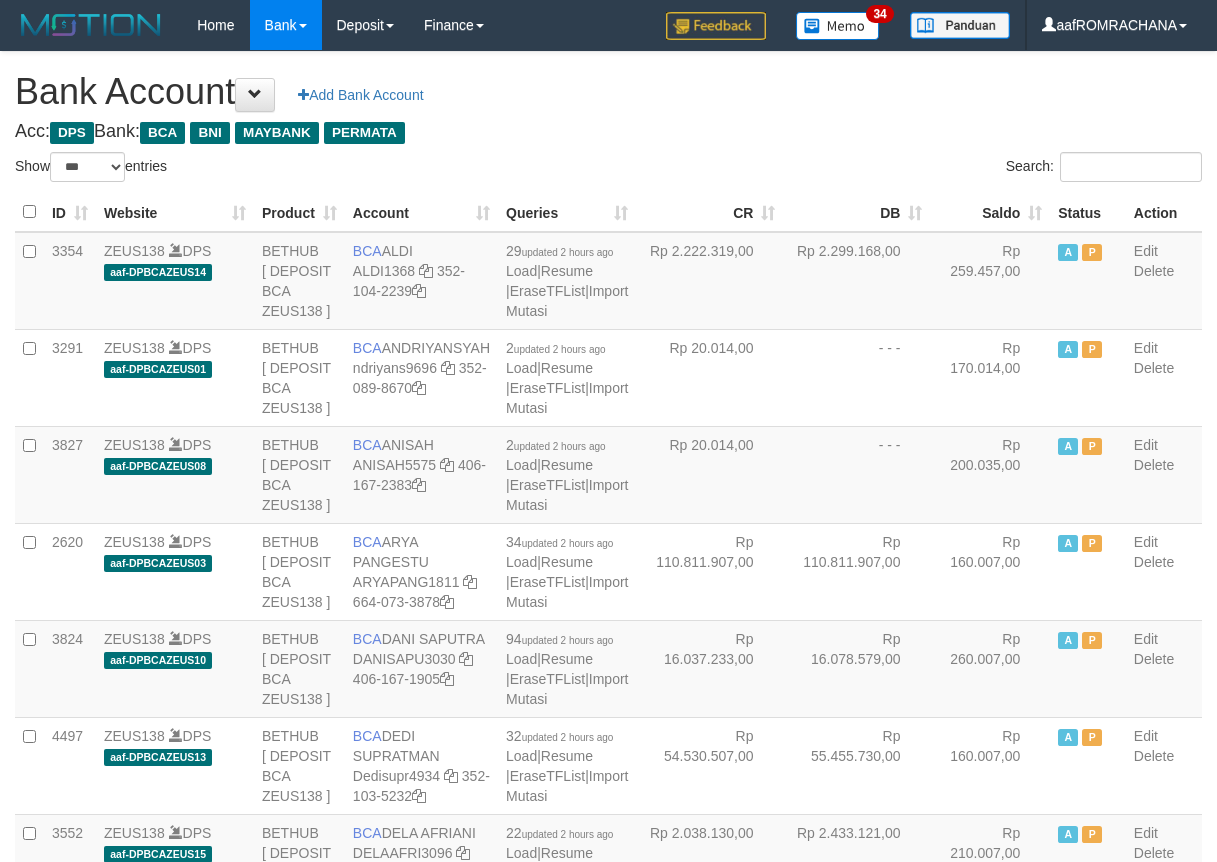 scroll, scrollTop: 0, scrollLeft: 0, axis: both 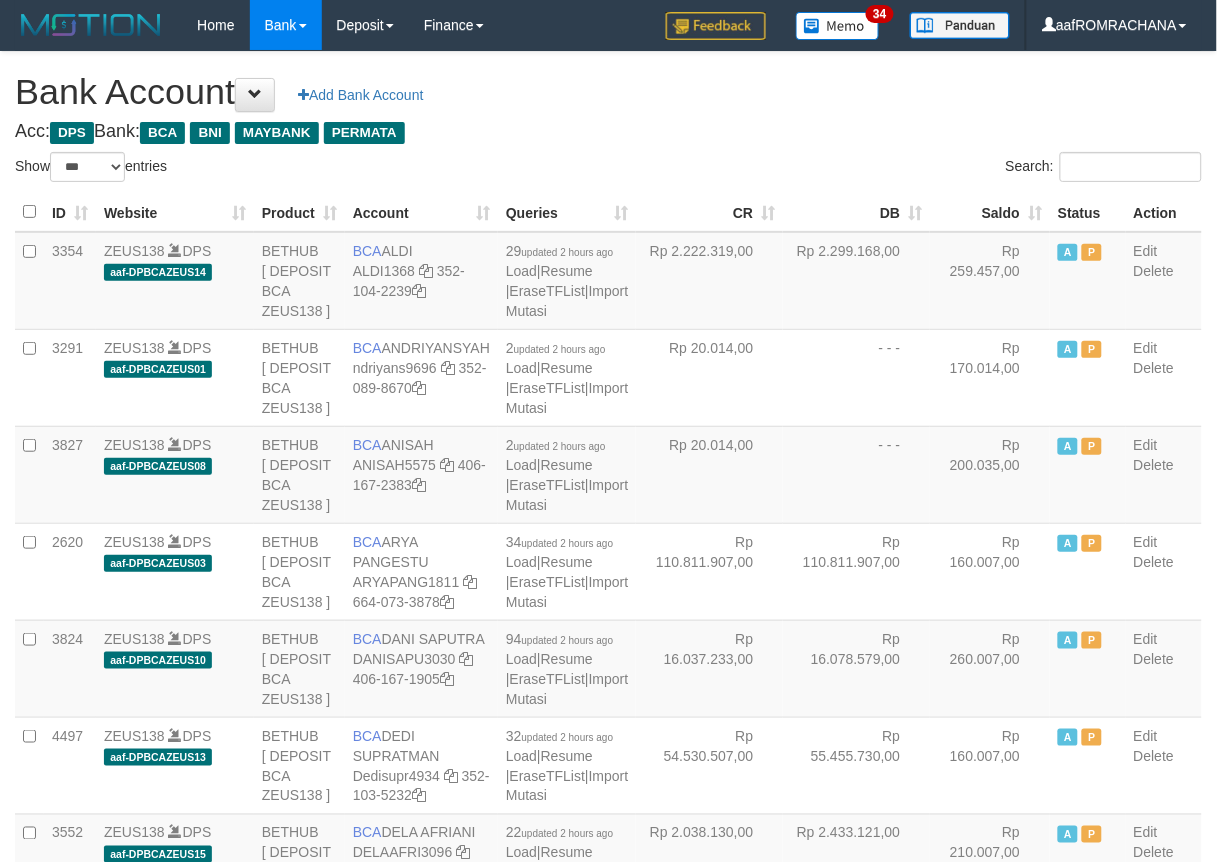 click on "Saldo" at bounding box center (990, 212) 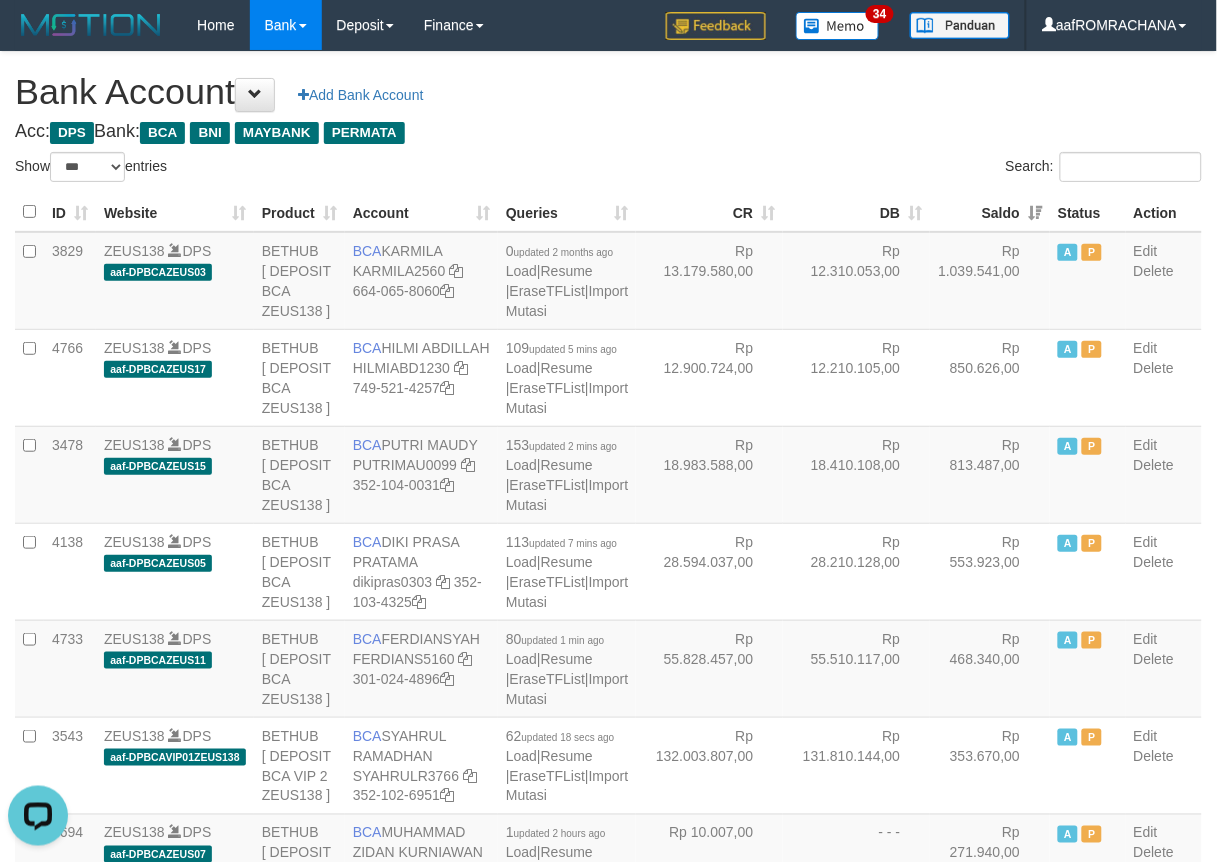 scroll, scrollTop: 0, scrollLeft: 0, axis: both 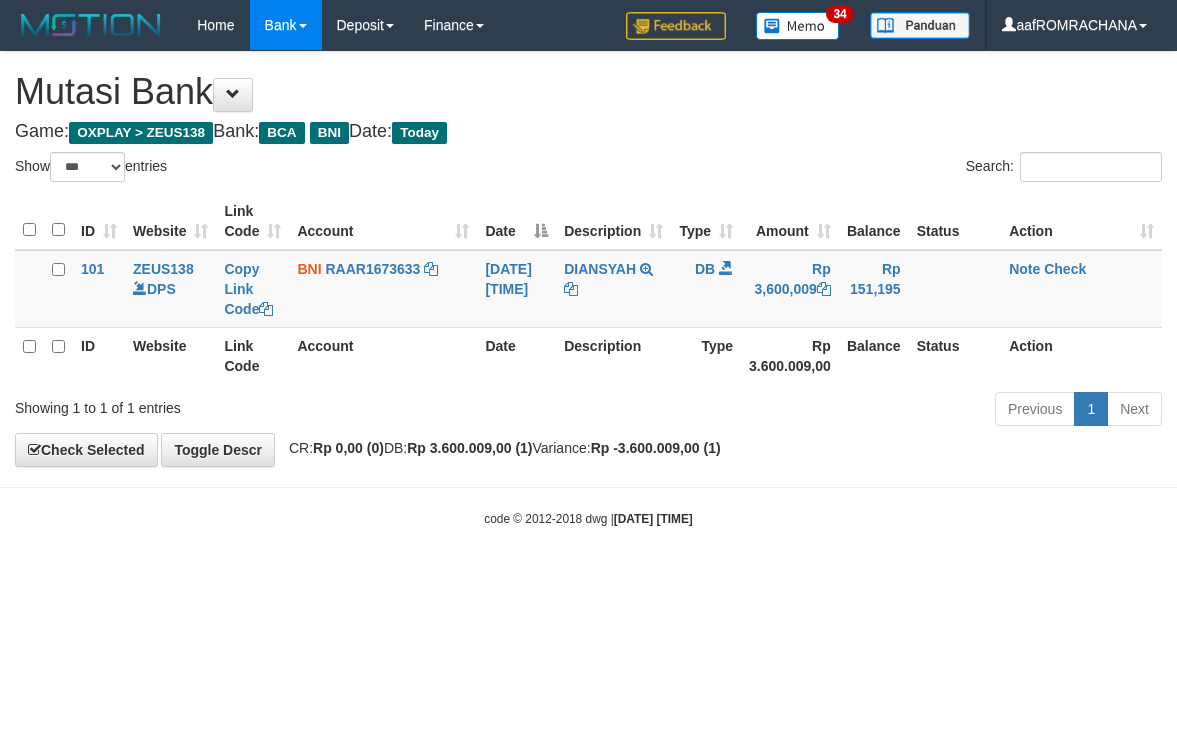 select on "***" 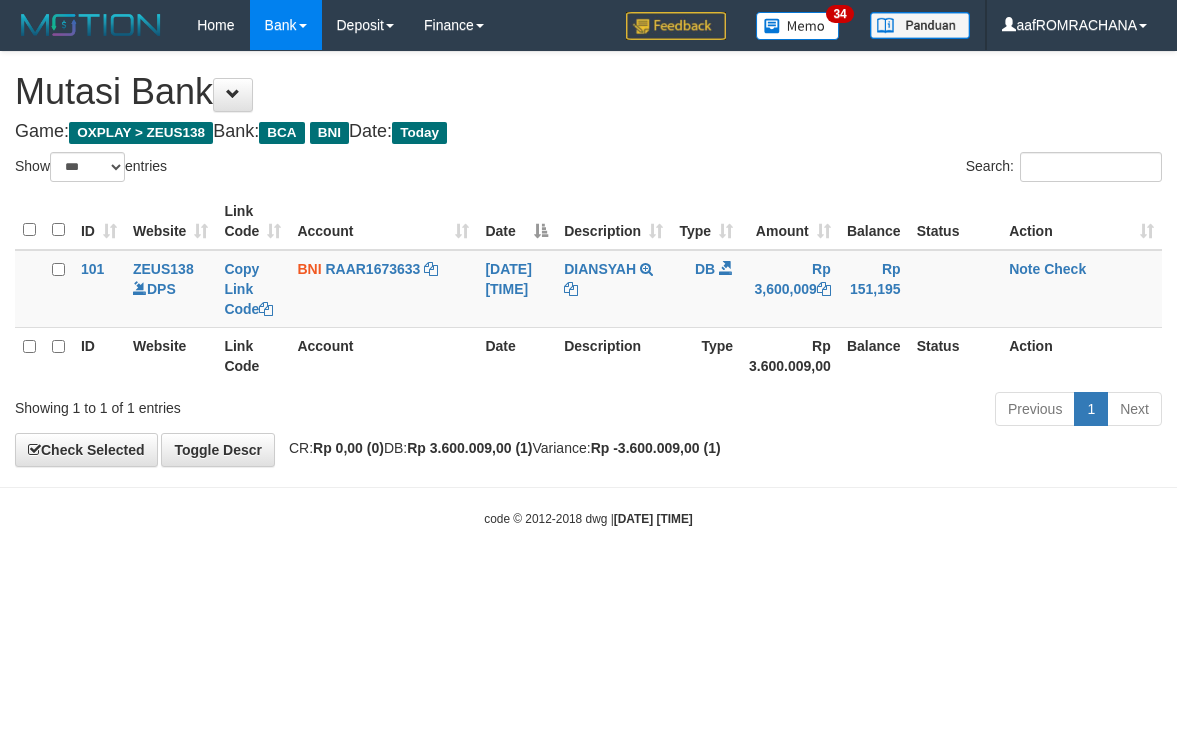 scroll, scrollTop: 0, scrollLeft: 0, axis: both 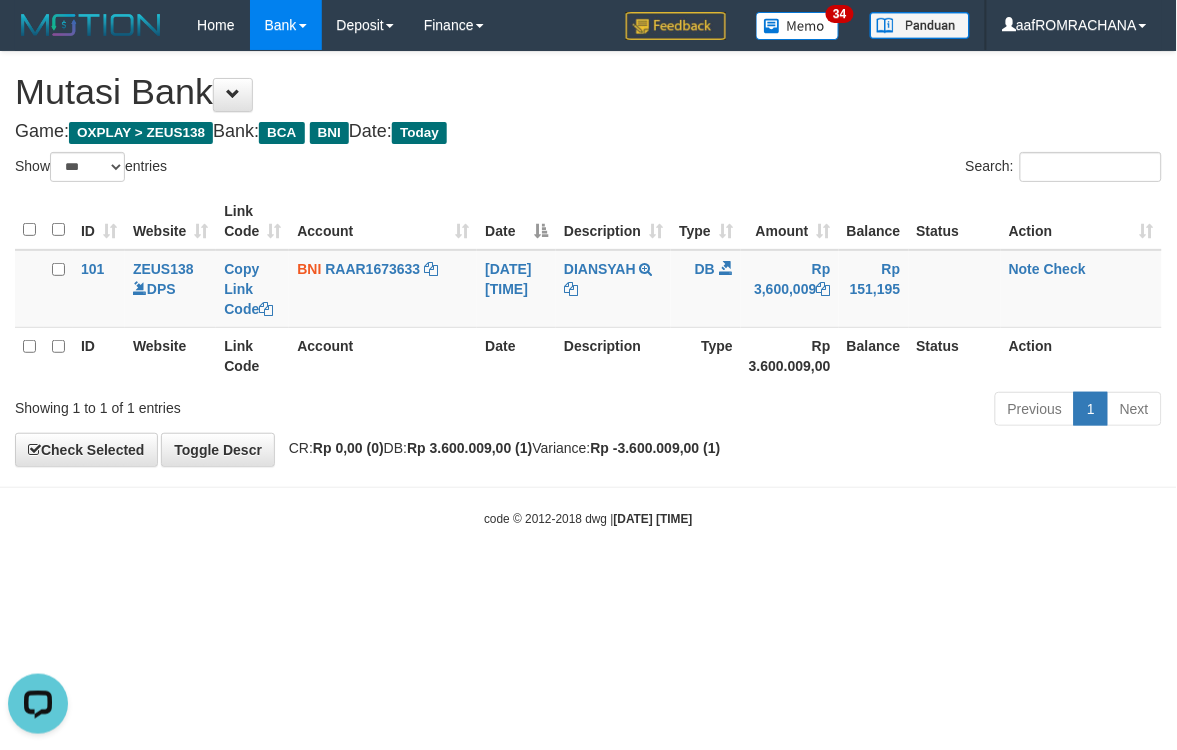 click on "Toggle navigation
Home
Bank
Account List
Load
By Website
Group
[OXPLAY]													ZEUS138
By Load Group (DPS)" at bounding box center (588, 289) 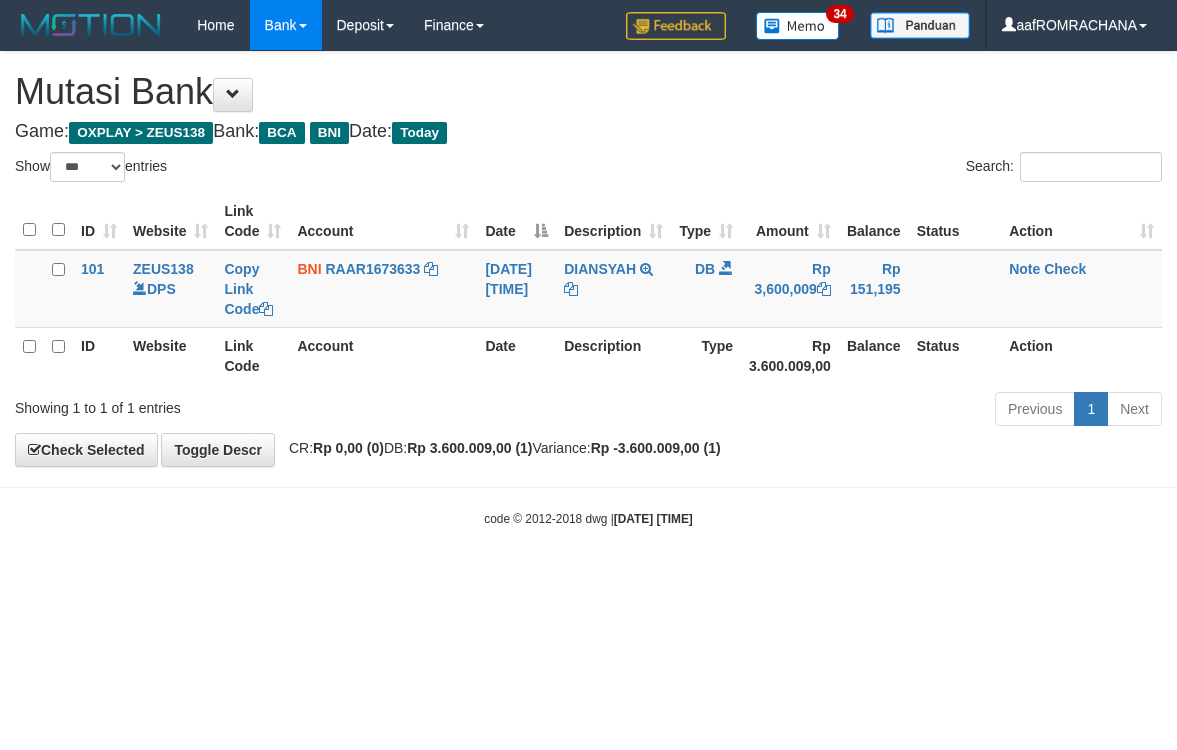 select on "***" 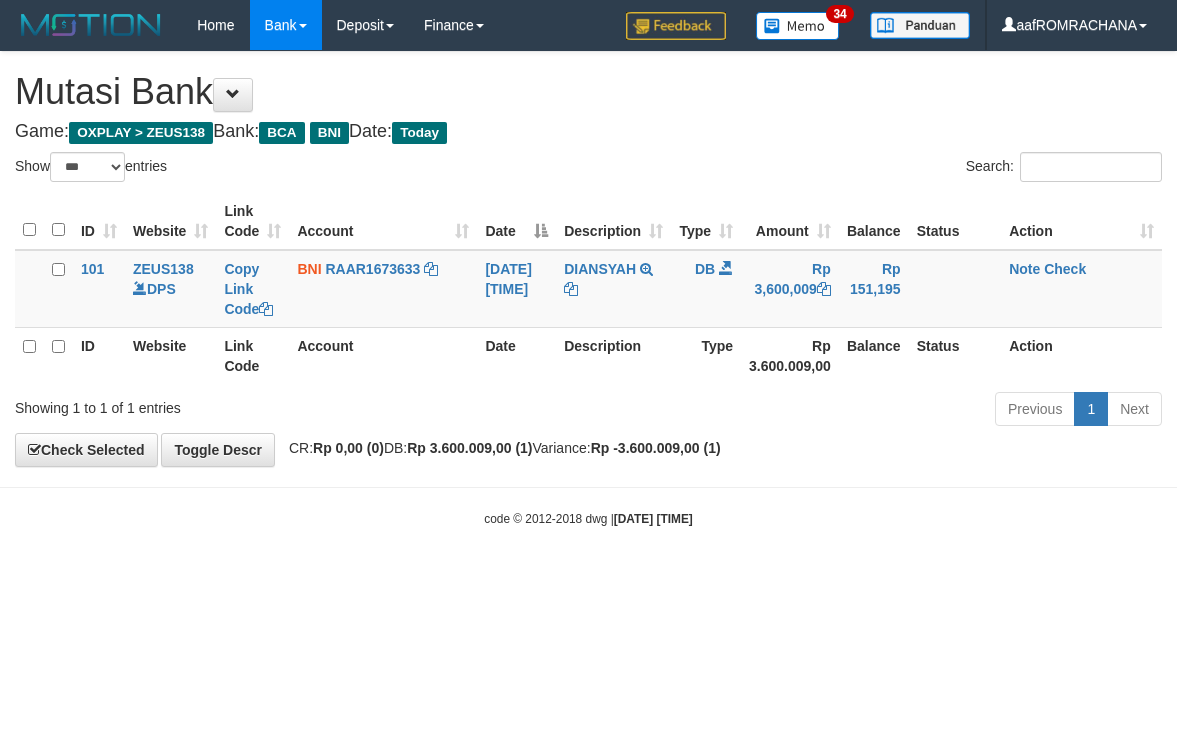 scroll, scrollTop: 0, scrollLeft: 0, axis: both 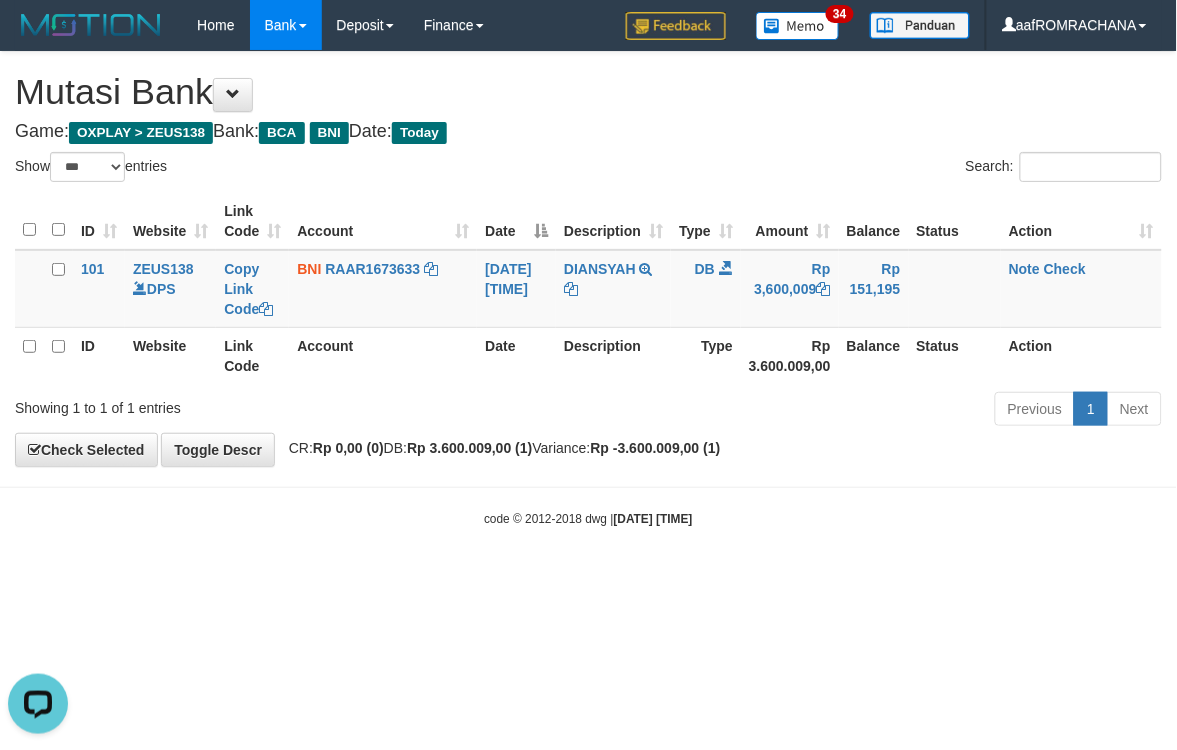 click on "Toggle navigation
Home
Bank
Account List
Load
By Website
Group
[OXPLAY]													ZEUS138
By Load Group (DPS)
Sync" at bounding box center [588, 289] 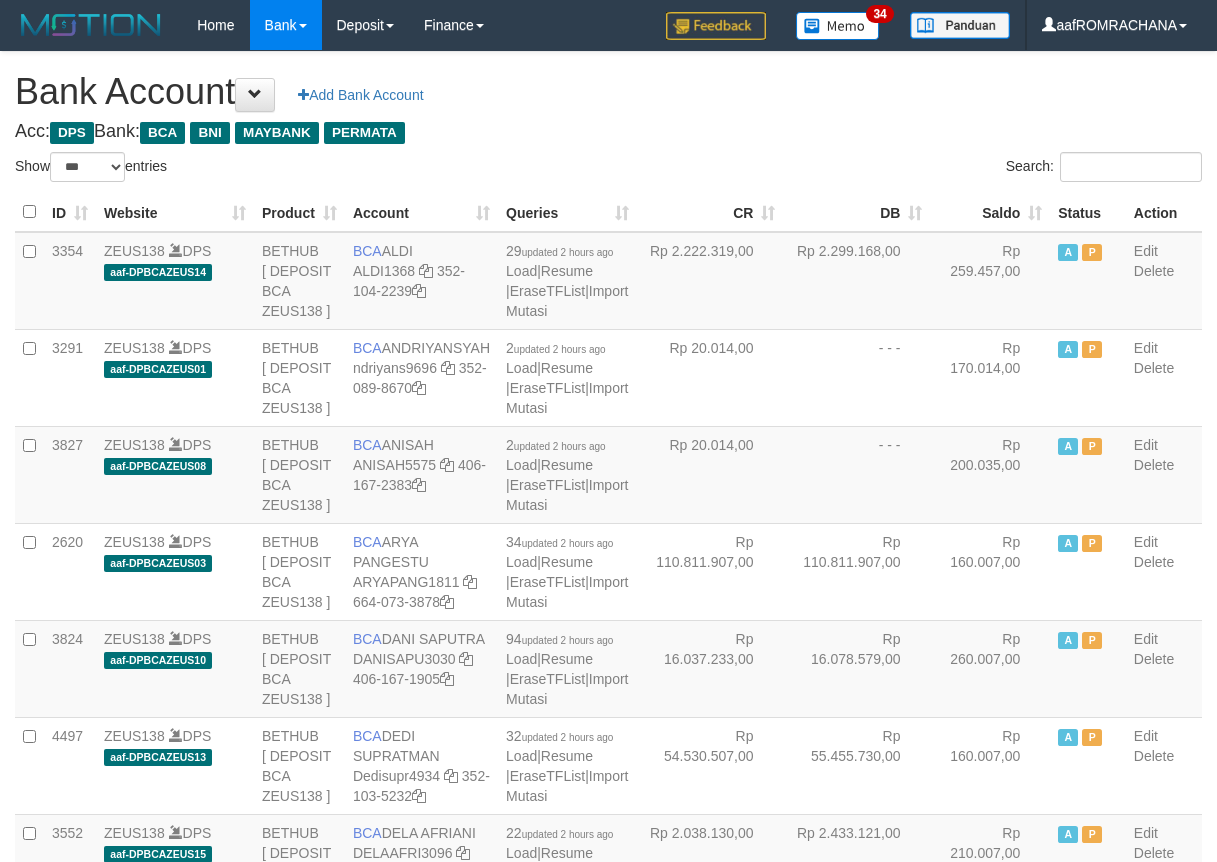 select on "***" 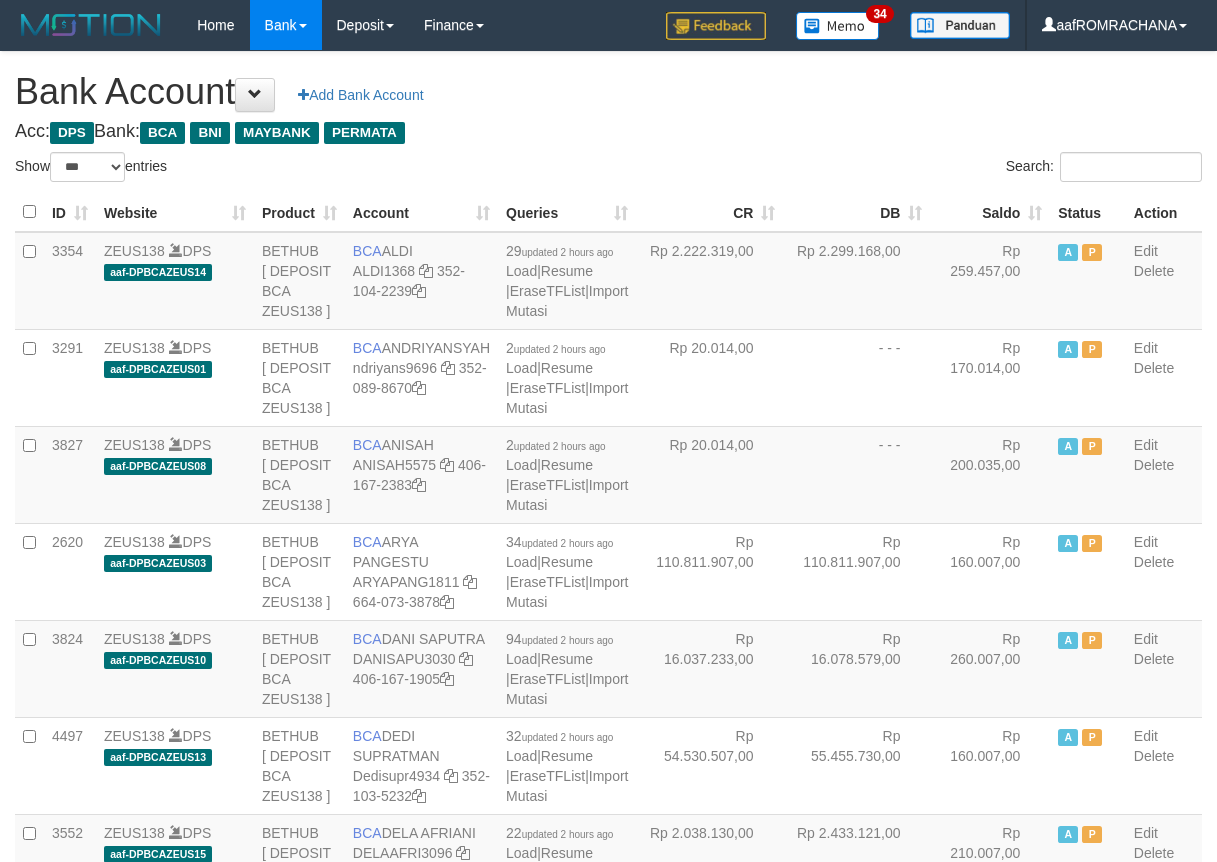 scroll, scrollTop: 0, scrollLeft: 0, axis: both 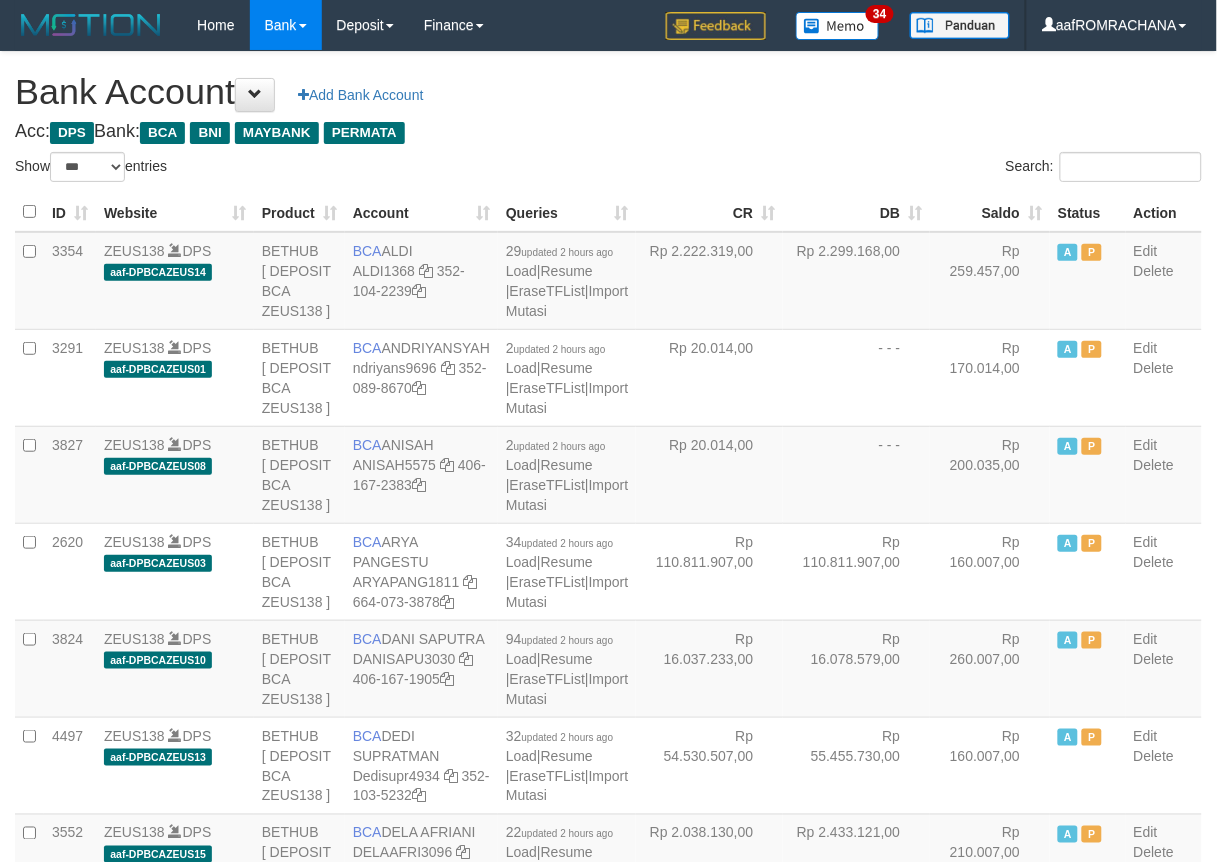 click on "Saldo" at bounding box center (990, 212) 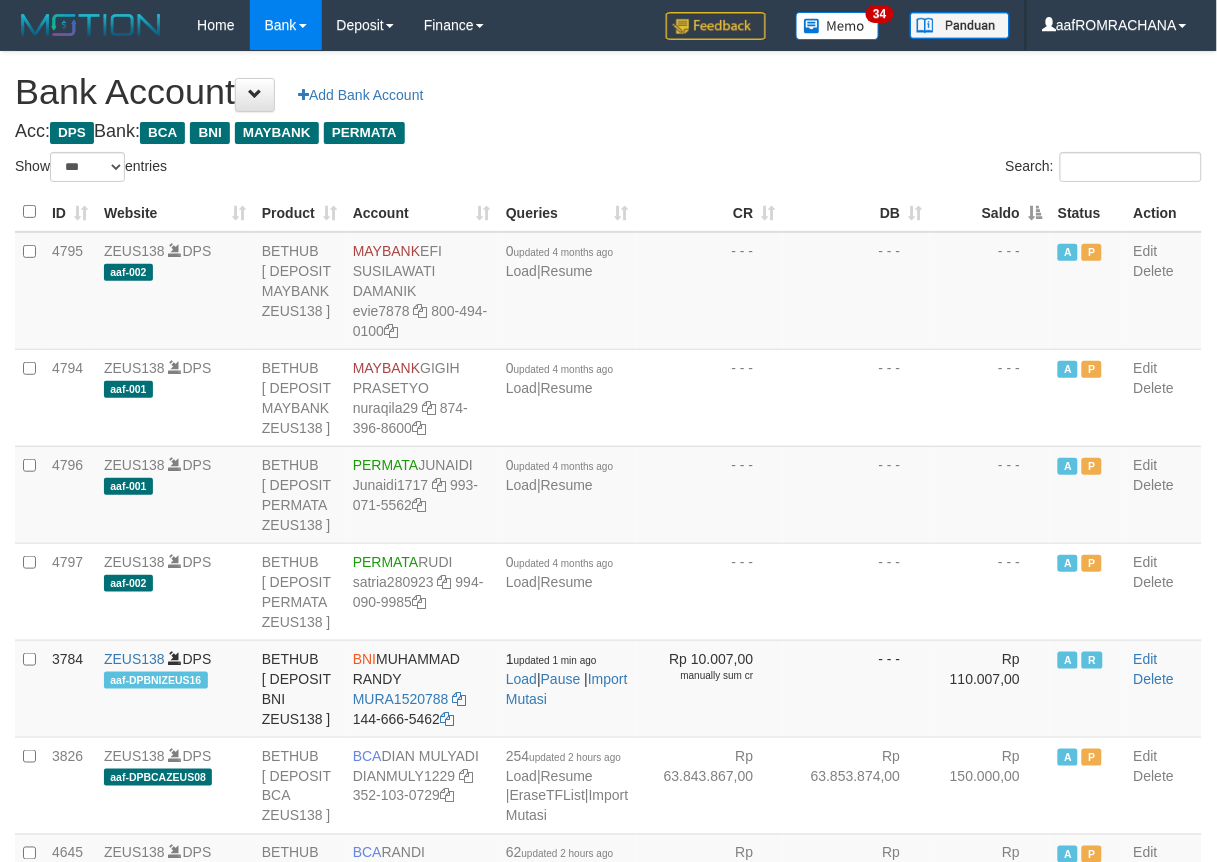 click on "Saldo" at bounding box center (990, 212) 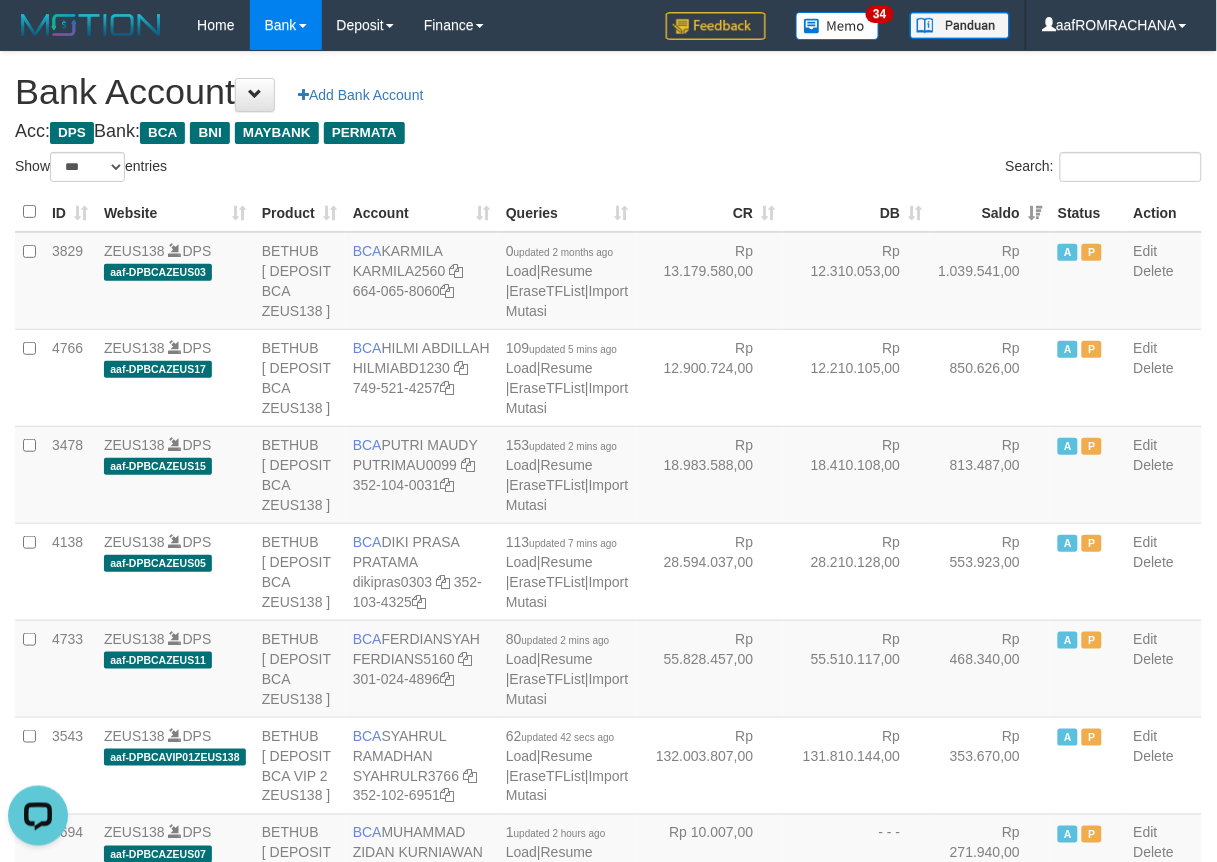 scroll, scrollTop: 0, scrollLeft: 0, axis: both 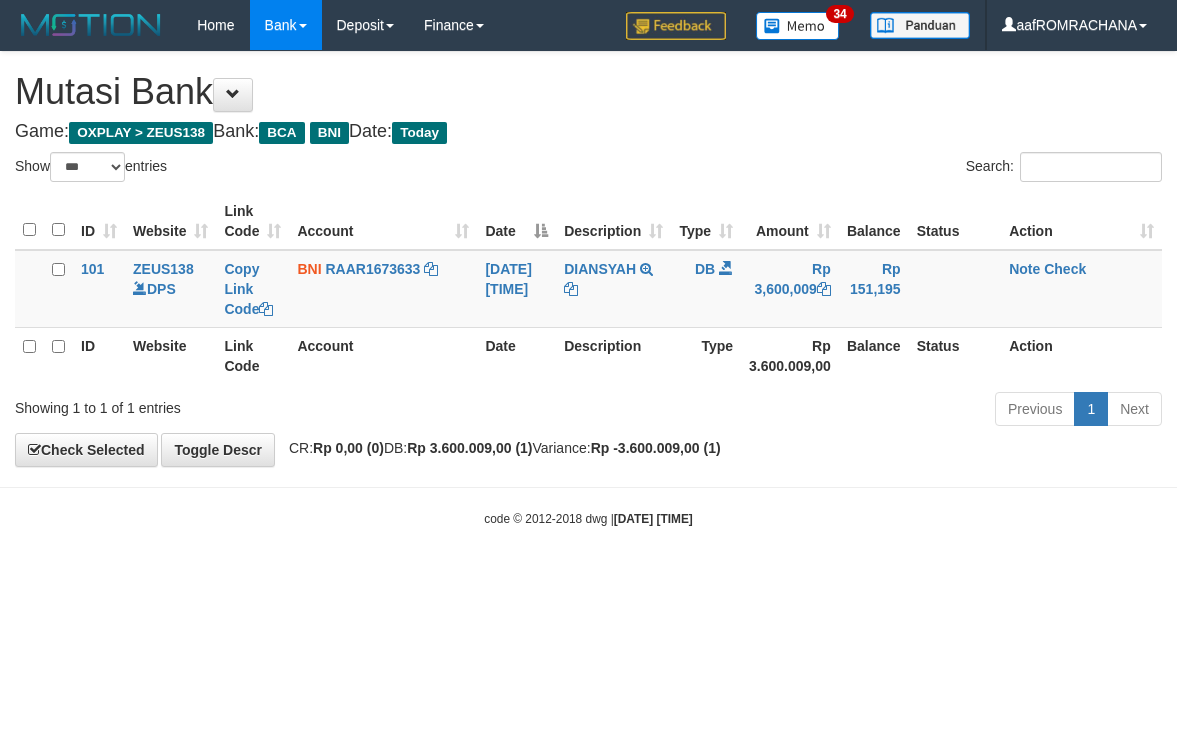 select on "***" 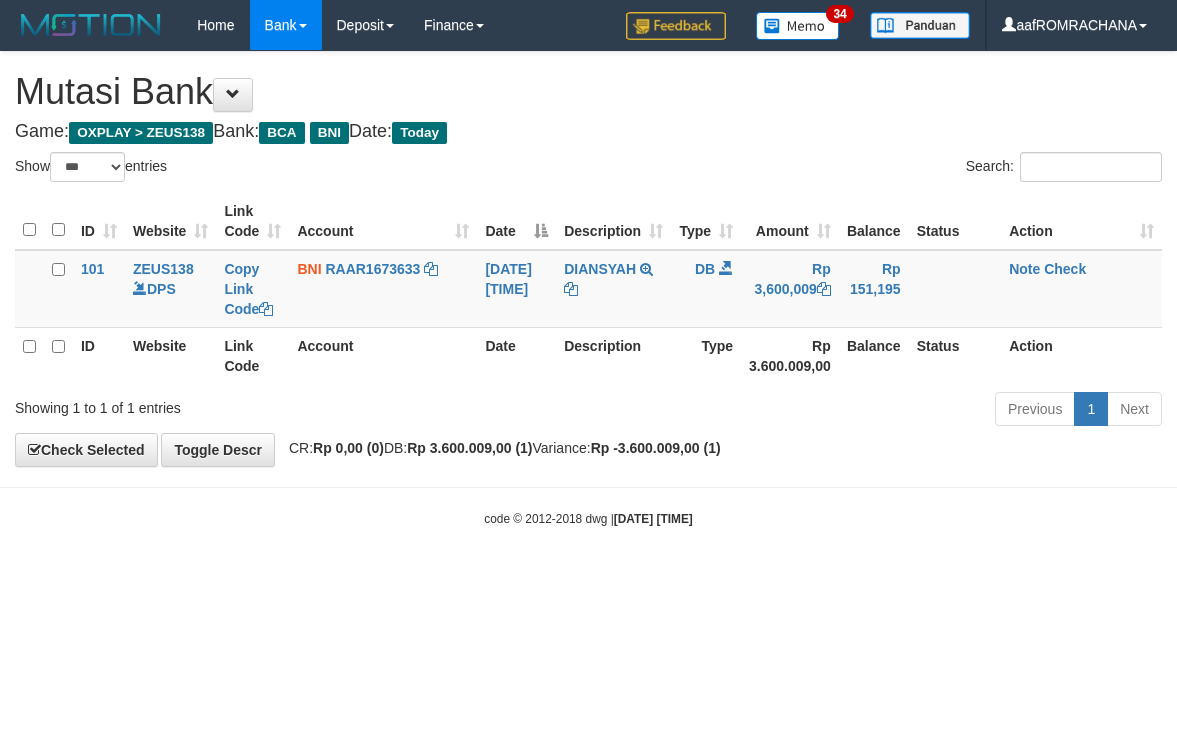 scroll, scrollTop: 0, scrollLeft: 0, axis: both 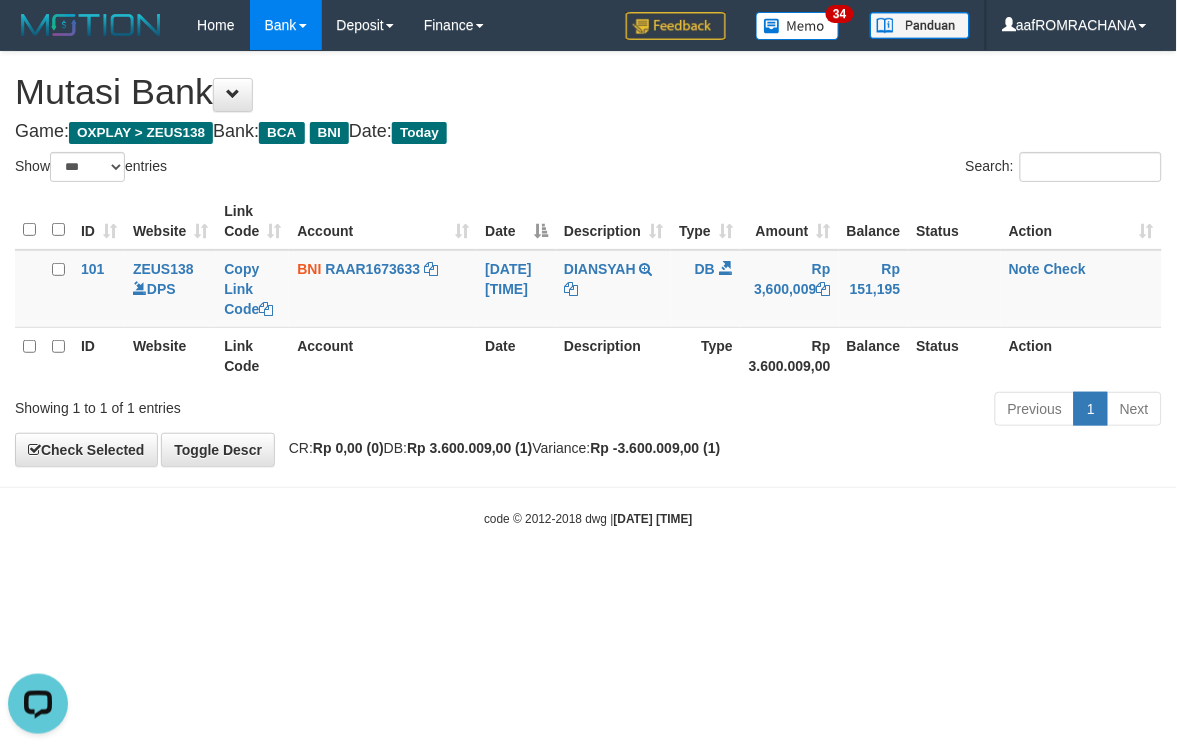 click on "Toggle navigation
Home
Bank
Account List
Load
By Website
Group
[OXPLAY]													ZEUS138
By Load Group (DPS)" at bounding box center [588, 289] 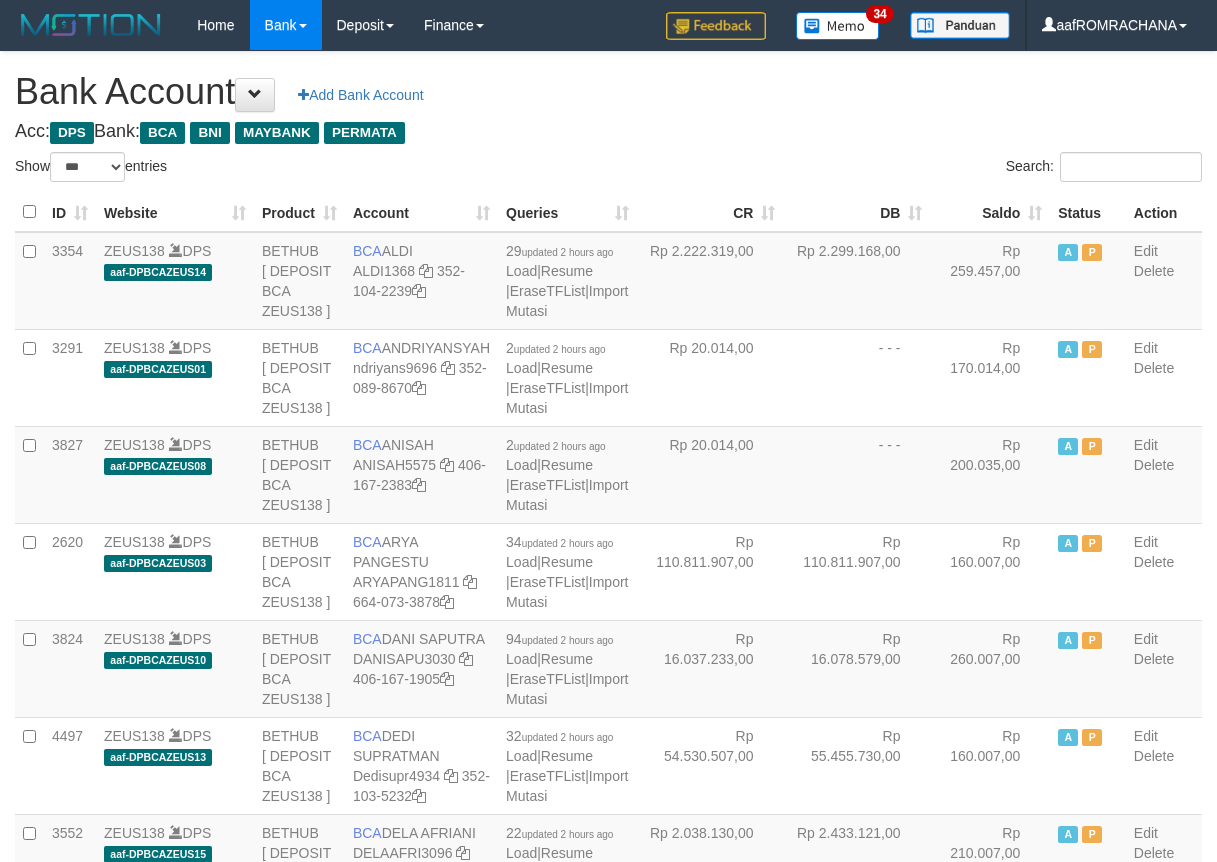 select on "***" 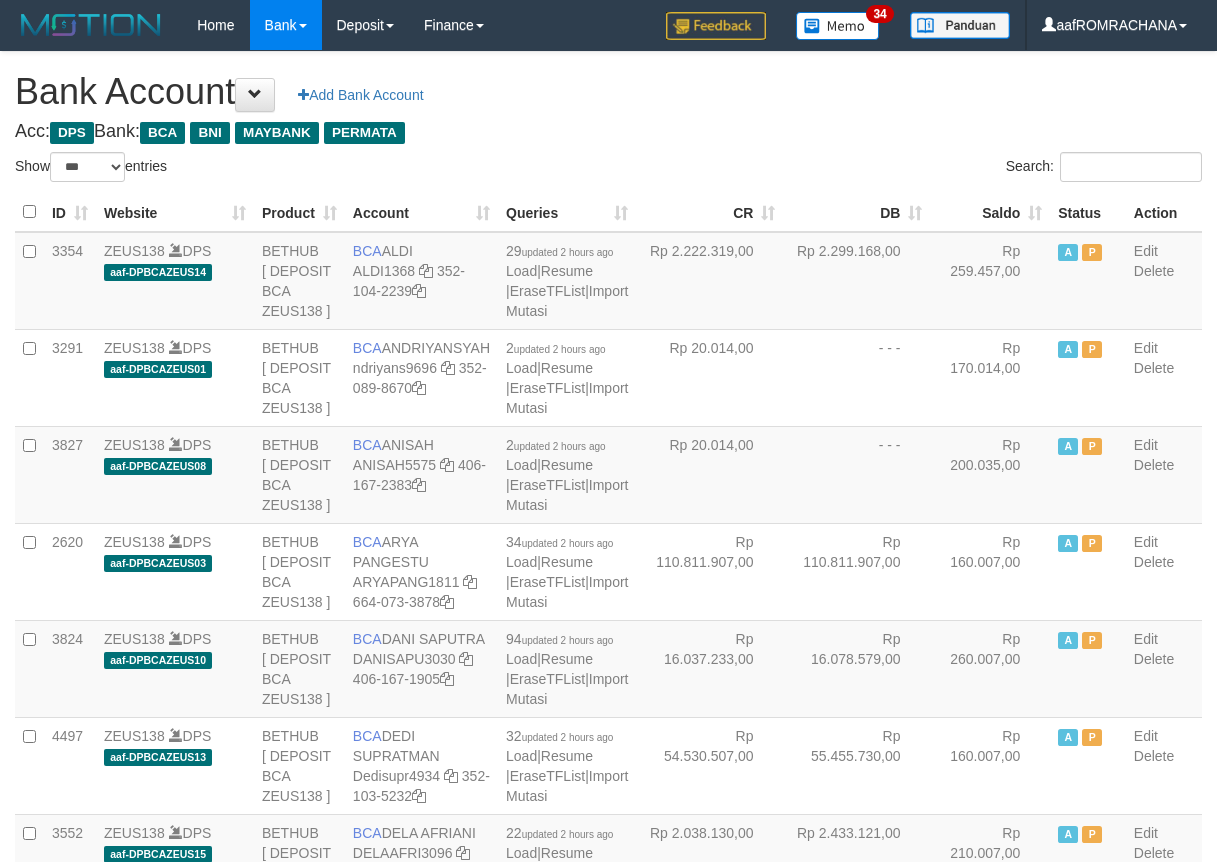 scroll, scrollTop: 0, scrollLeft: 0, axis: both 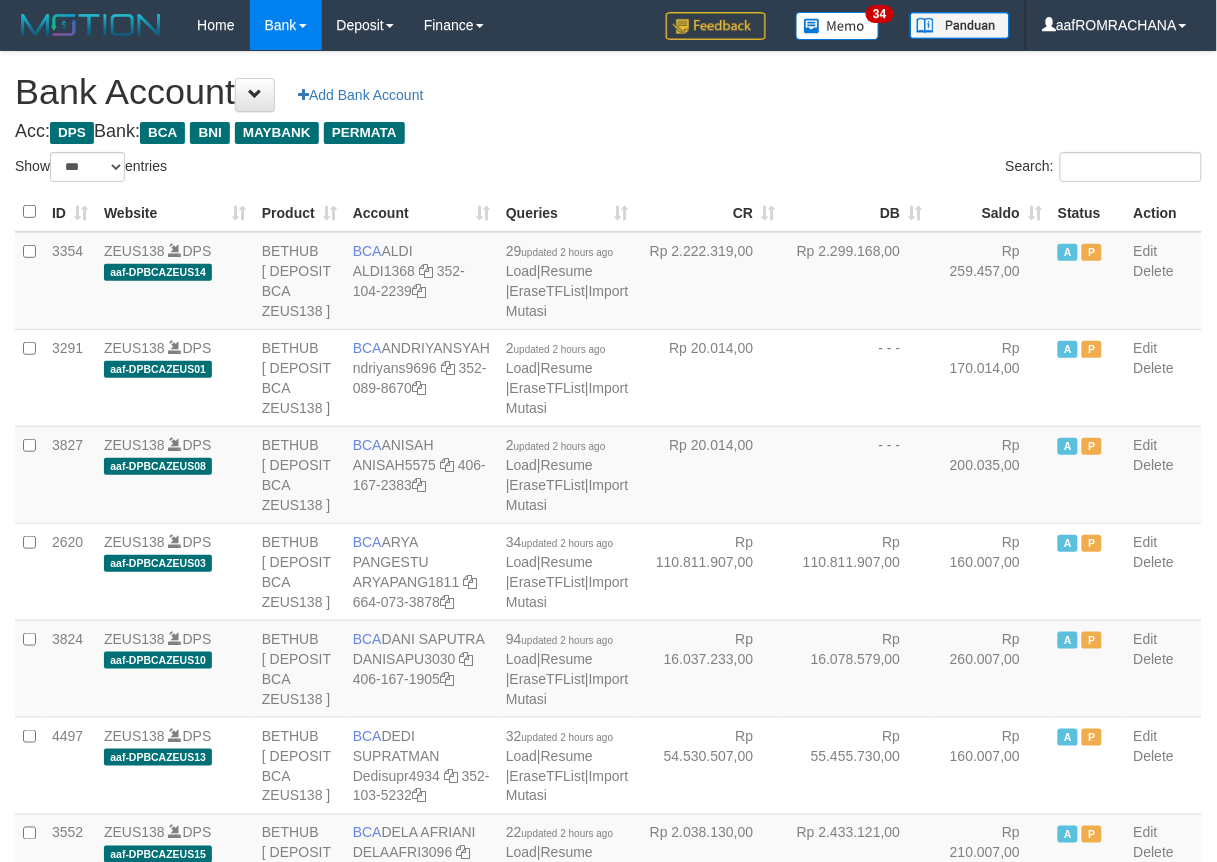 click on "Saldo" at bounding box center [990, 212] 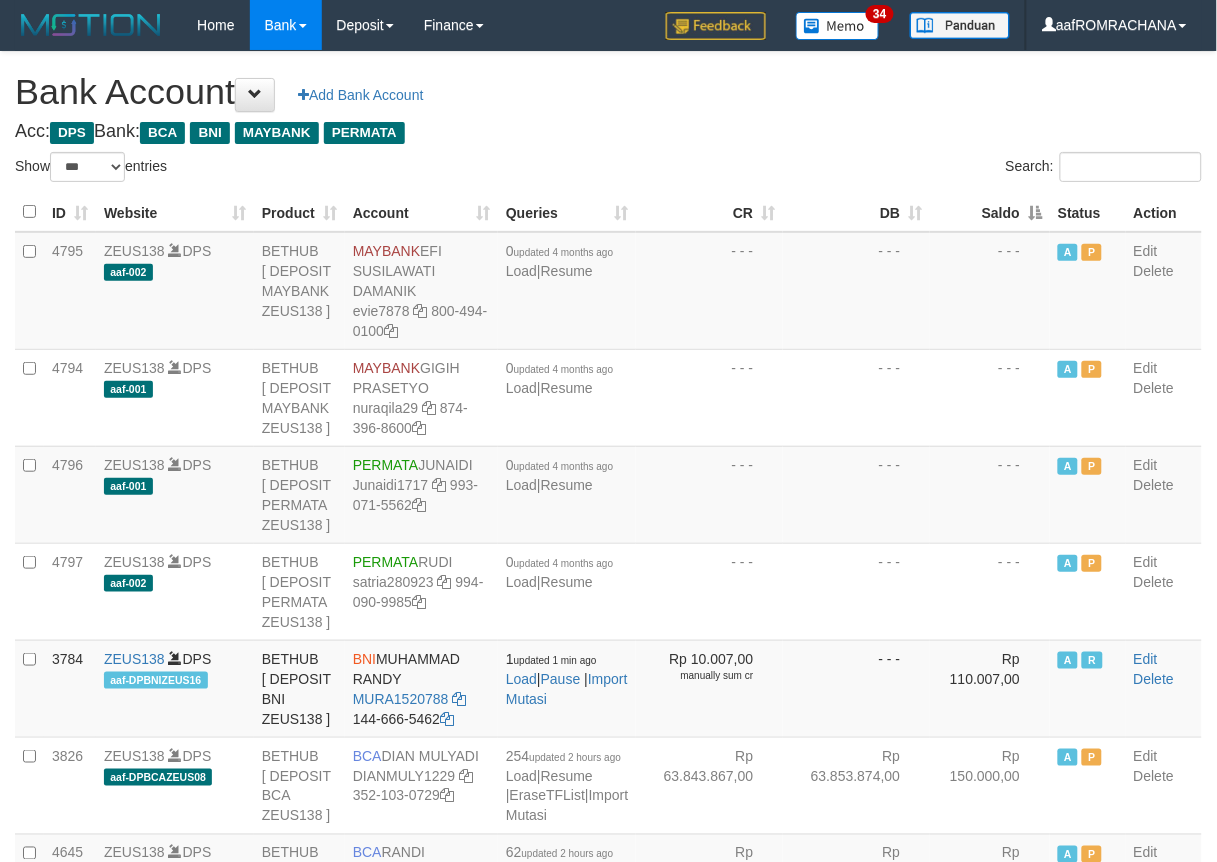 click on "Saldo" at bounding box center (990, 212) 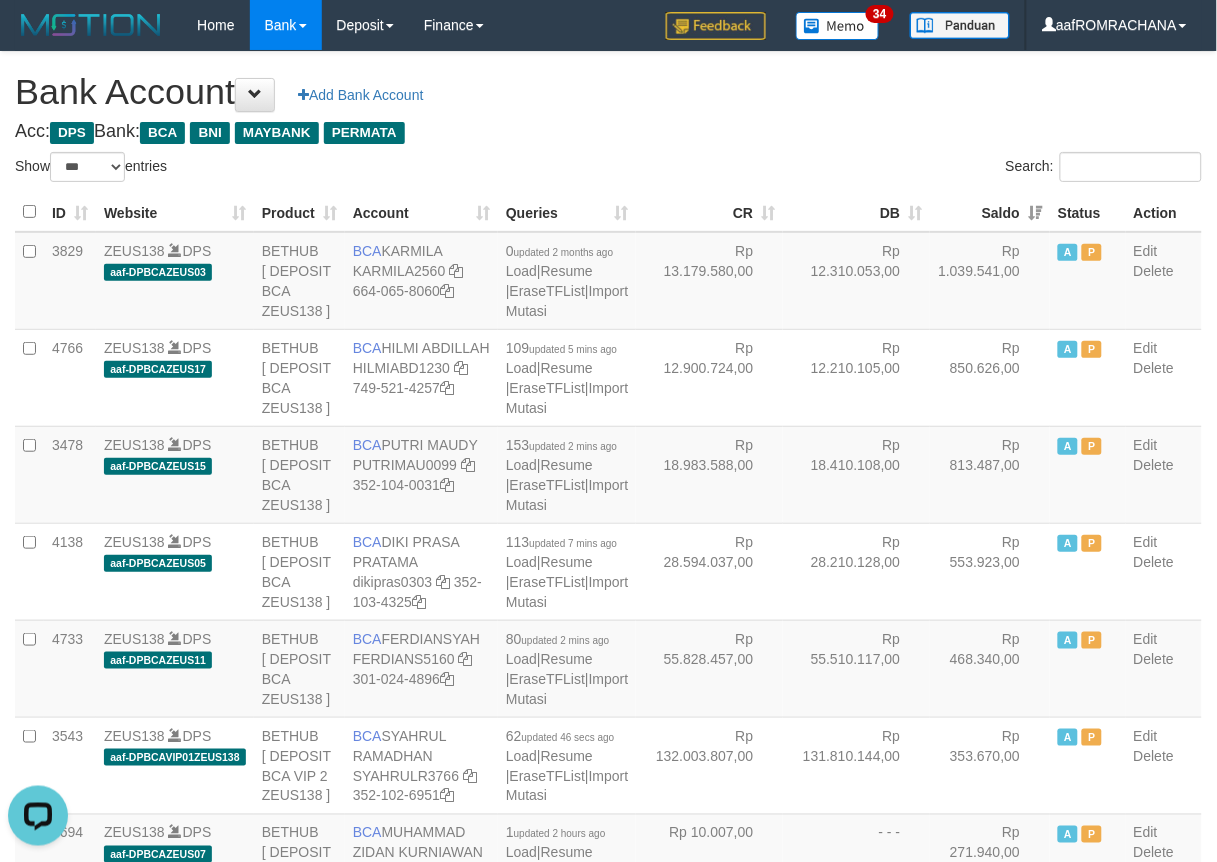 scroll, scrollTop: 0, scrollLeft: 0, axis: both 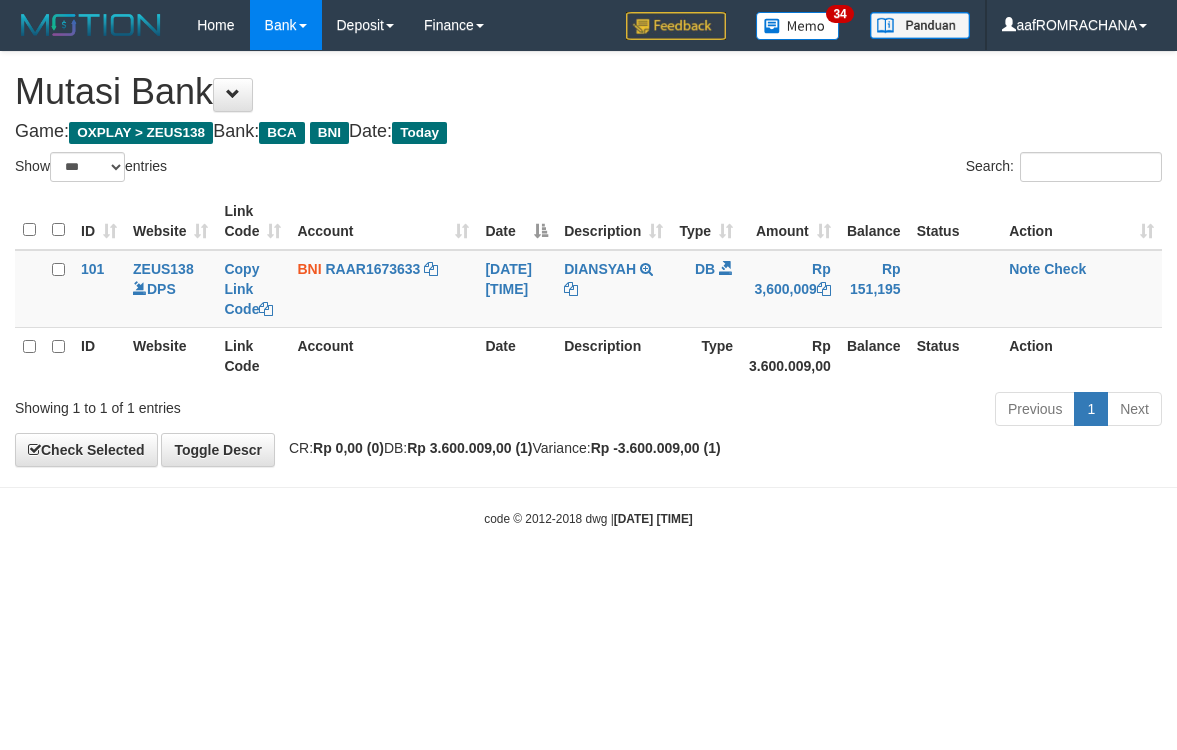 select on "***" 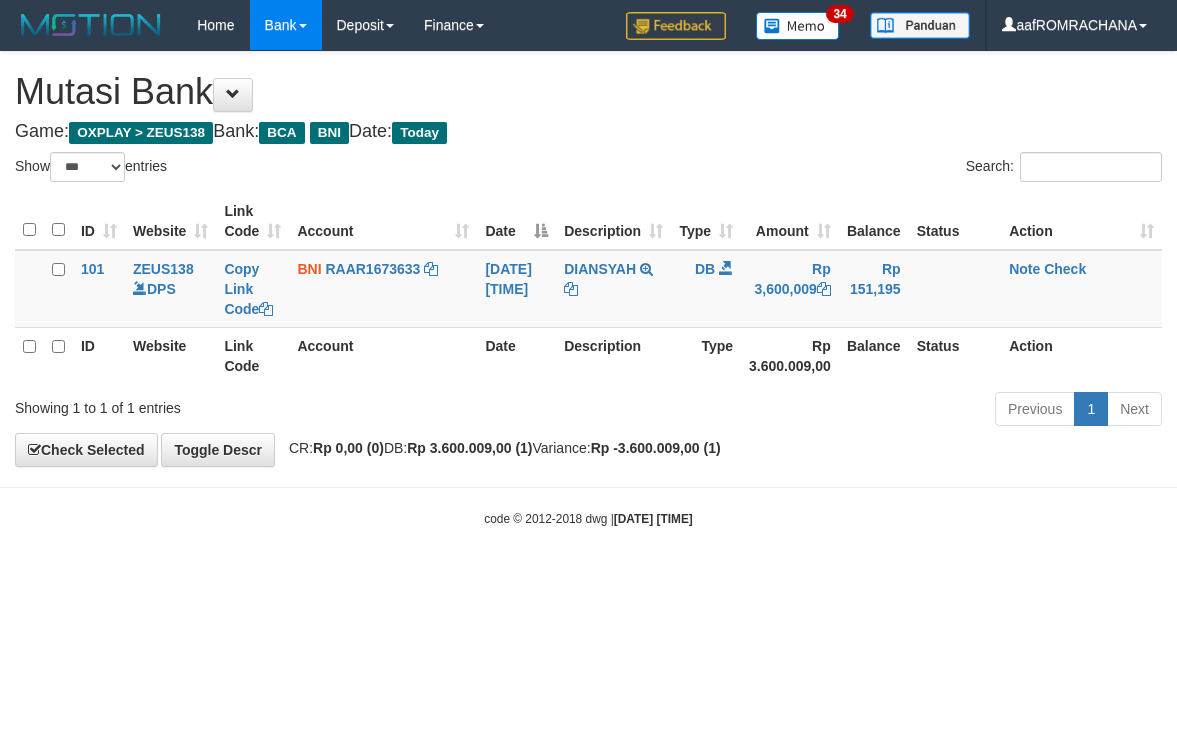 scroll, scrollTop: 0, scrollLeft: 0, axis: both 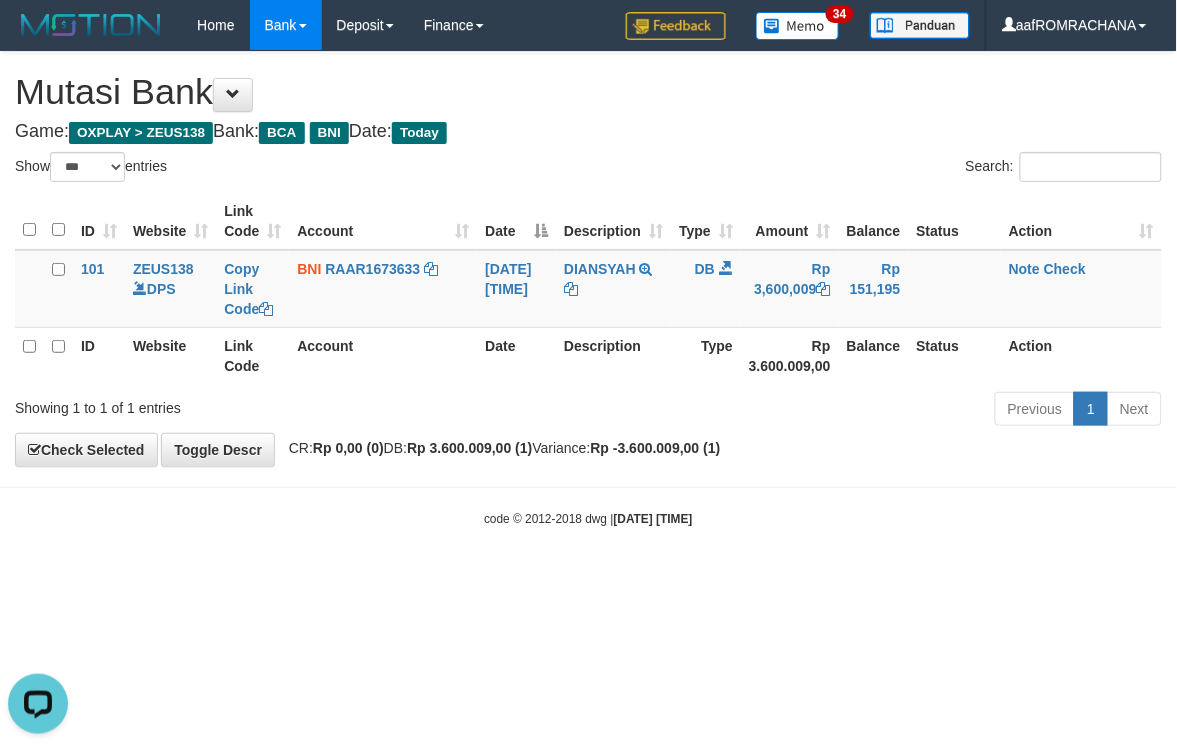 click on "Toggle navigation
Home
Bank
Account List
Load
By Website
Group
[OXPLAY]													ZEUS138
By Load Group (DPS)
Sync" at bounding box center (588, 289) 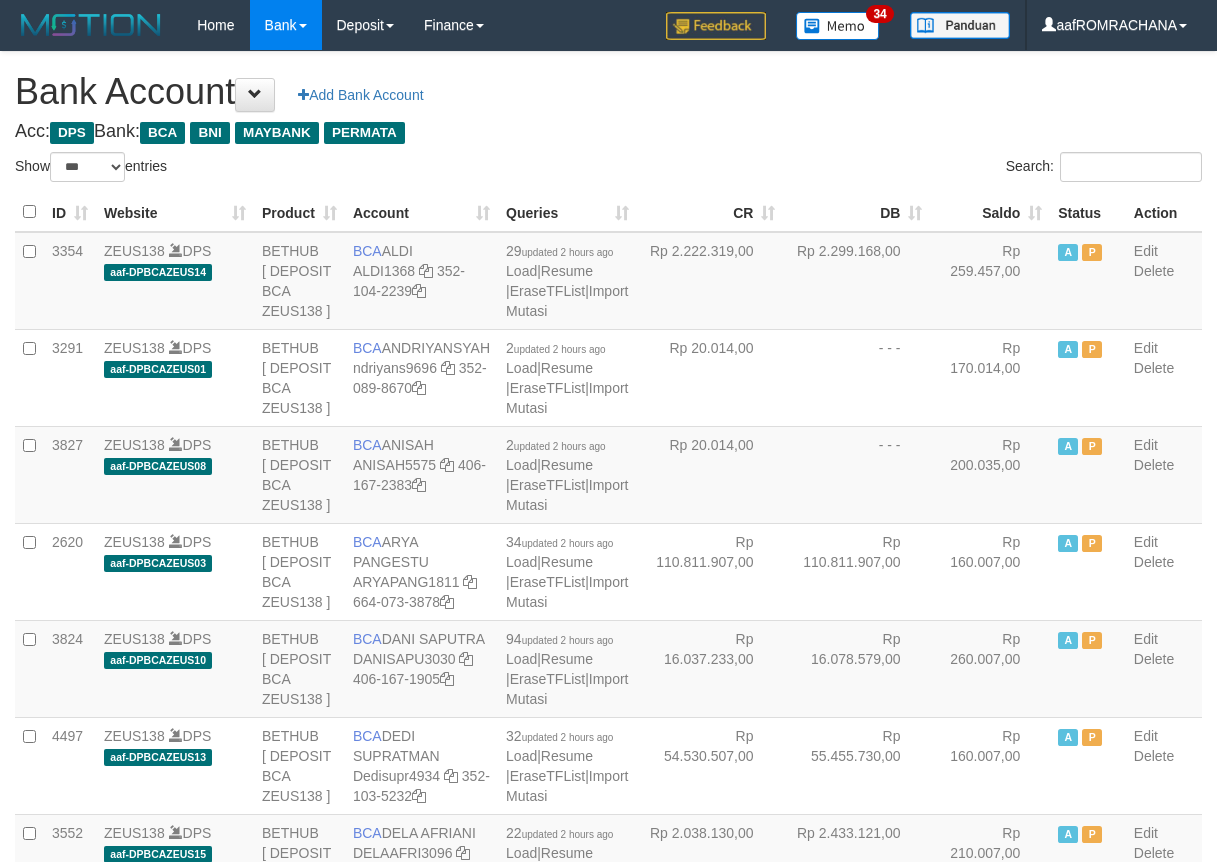 select on "***" 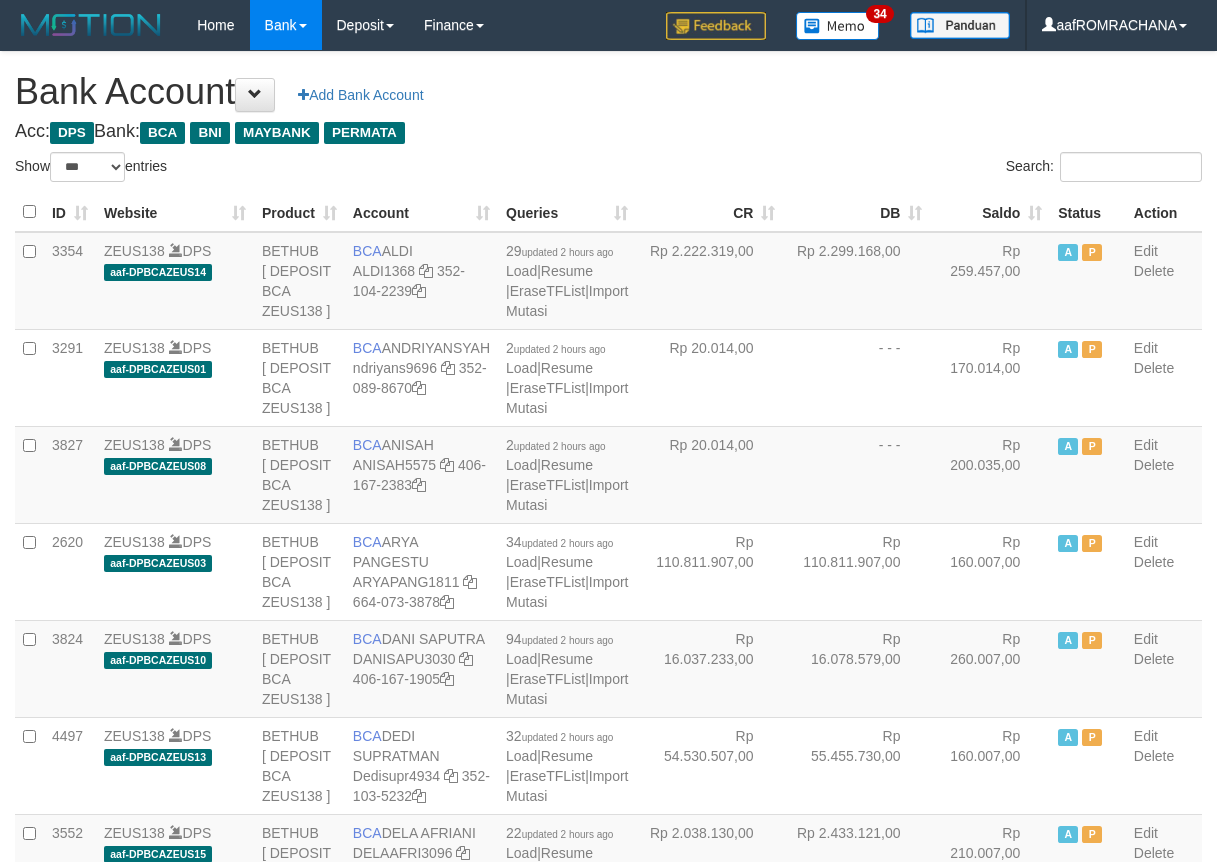 scroll, scrollTop: 0, scrollLeft: 0, axis: both 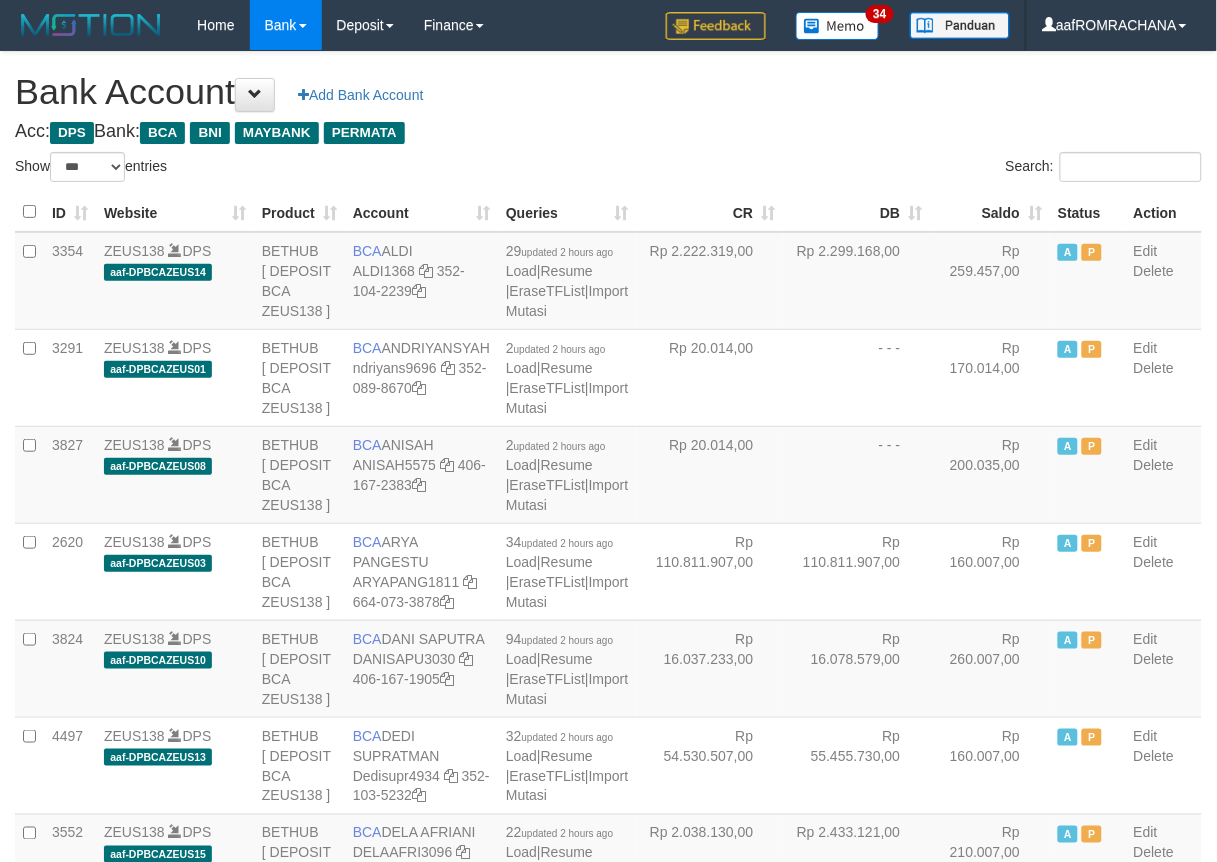click on "Saldo" at bounding box center [990, 212] 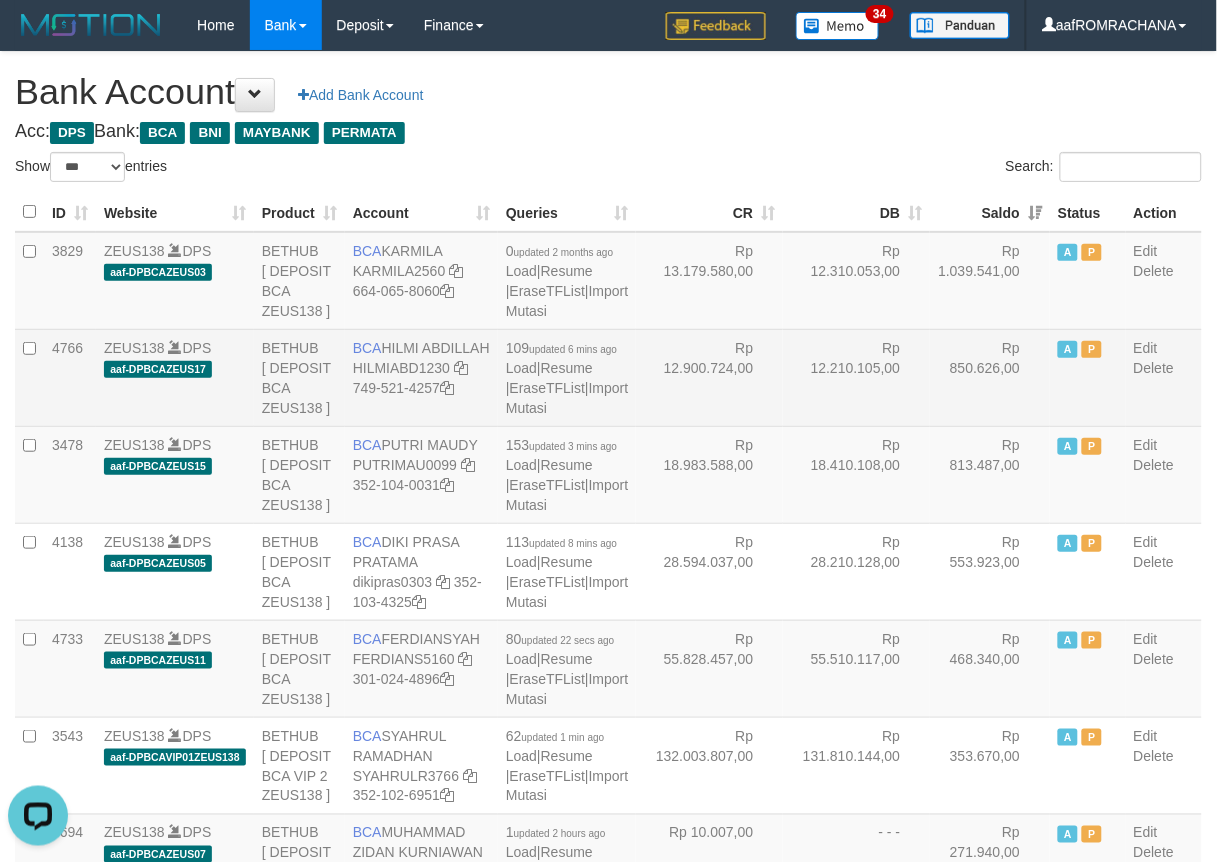 scroll, scrollTop: 0, scrollLeft: 0, axis: both 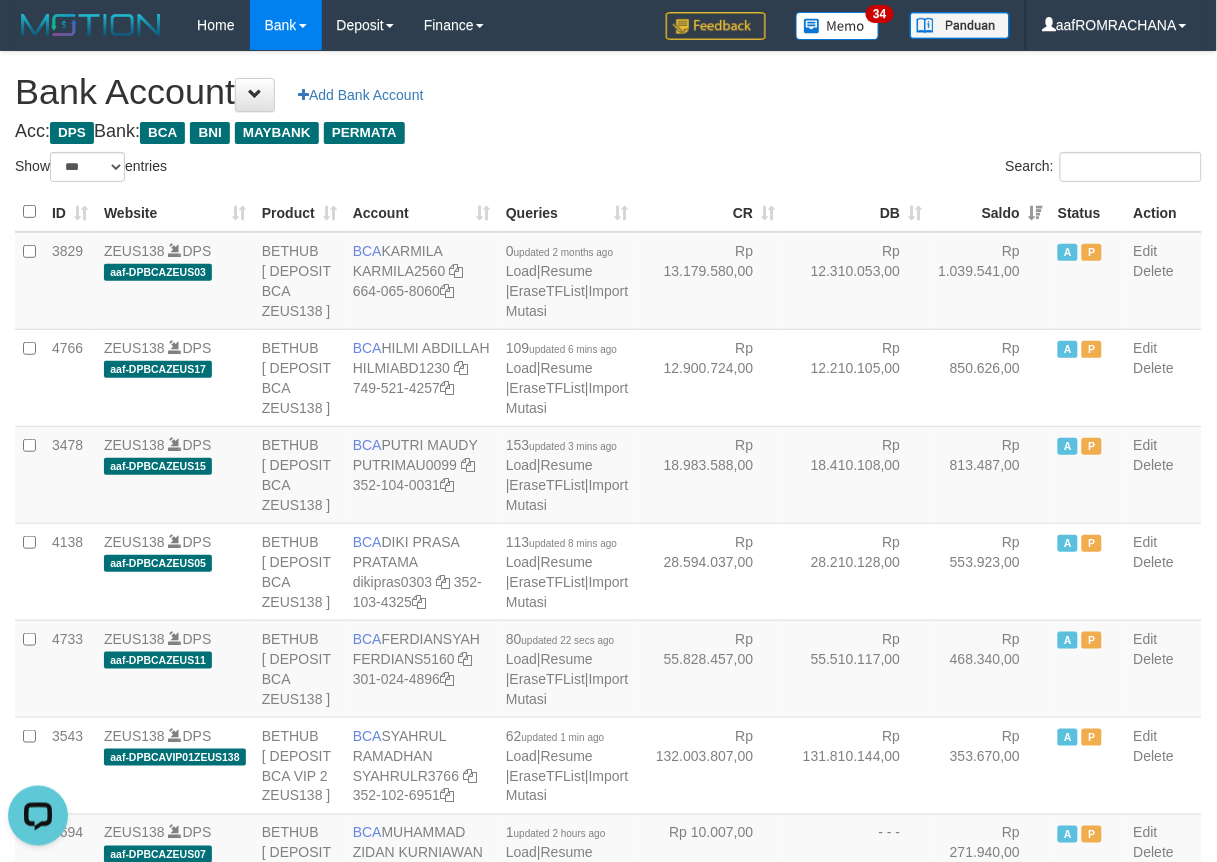 click on "Bank Account
Add Bank Account" at bounding box center (608, 92) 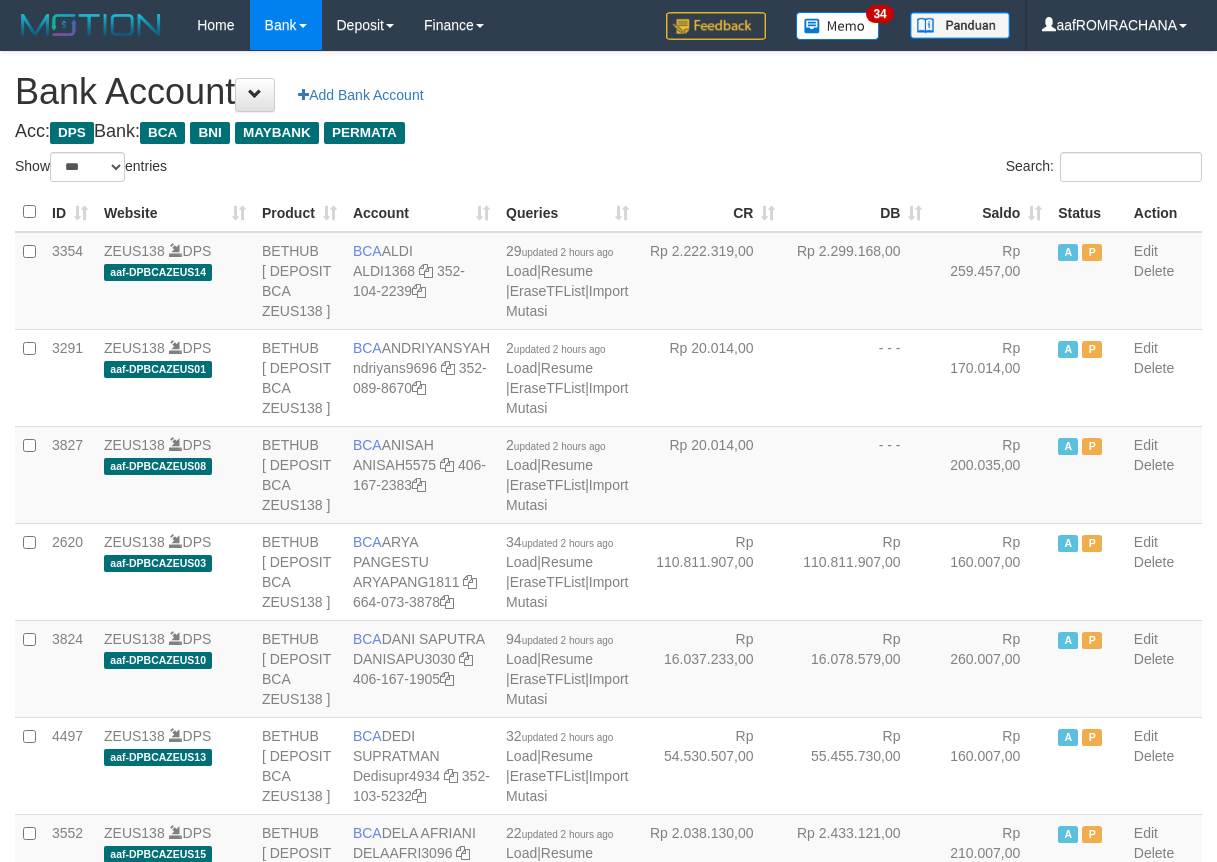 select on "***" 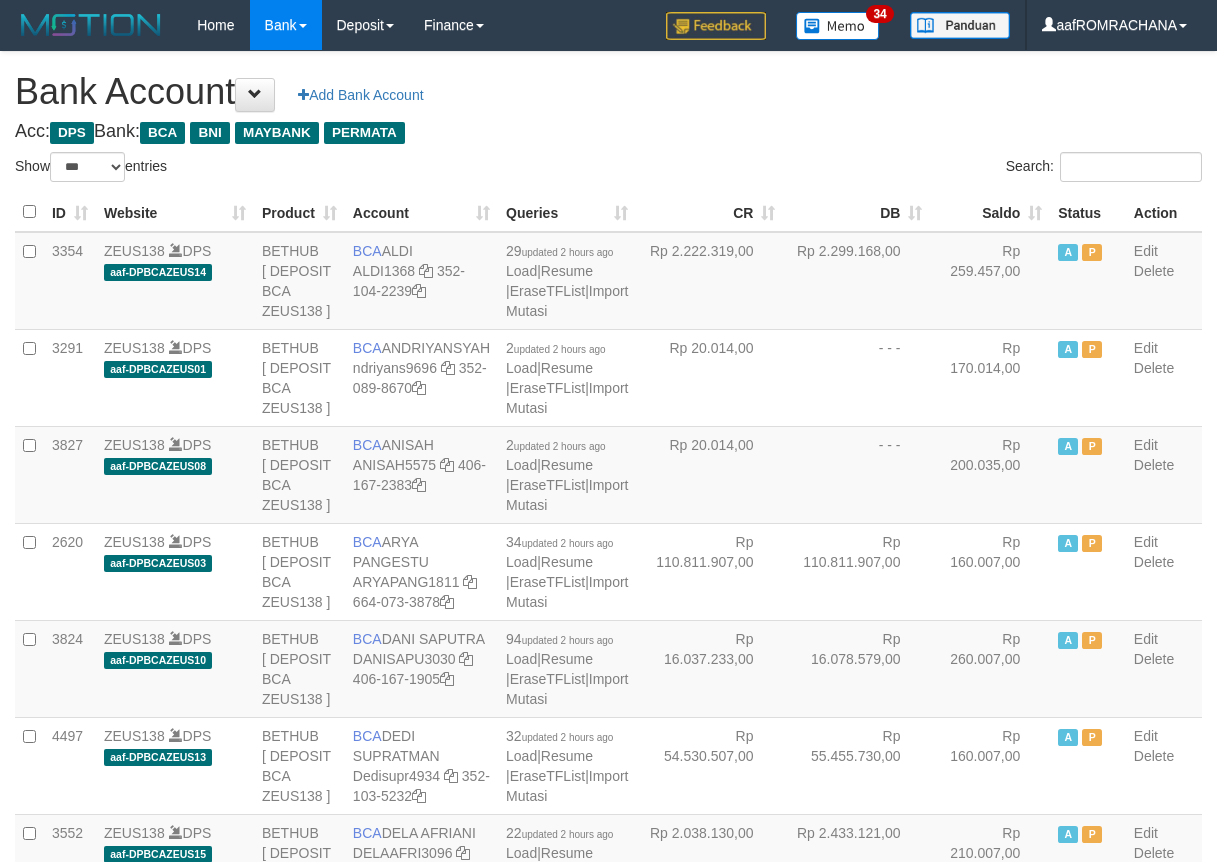 scroll, scrollTop: 0, scrollLeft: 0, axis: both 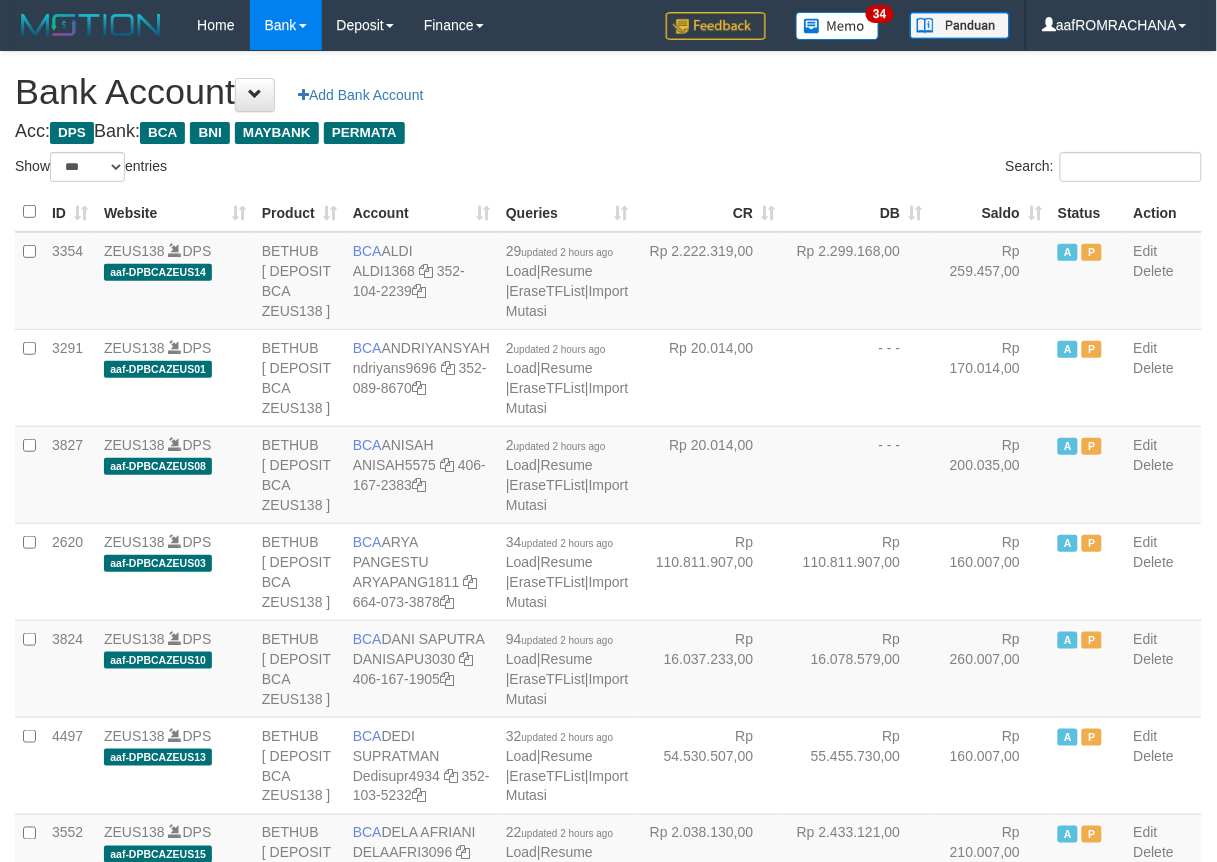 click on "Saldo" at bounding box center (990, 212) 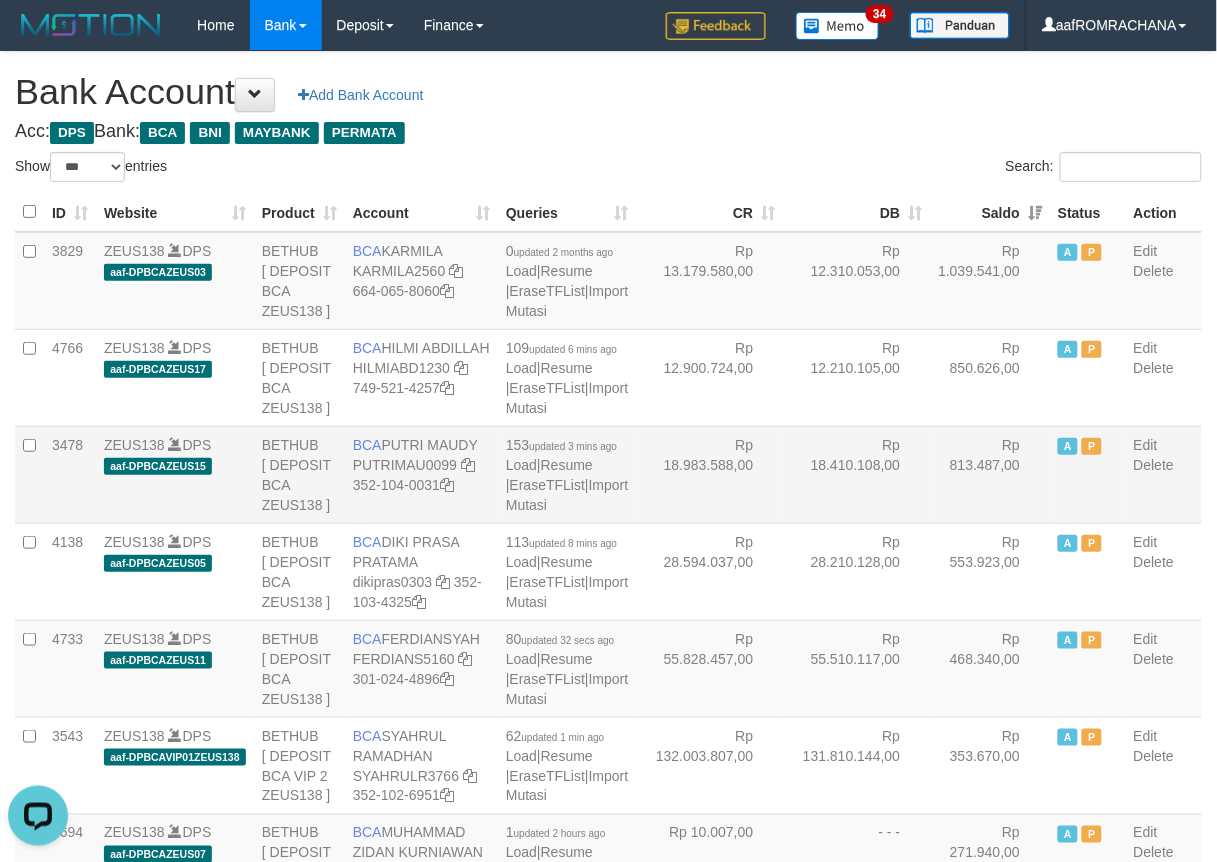 scroll, scrollTop: 0, scrollLeft: 0, axis: both 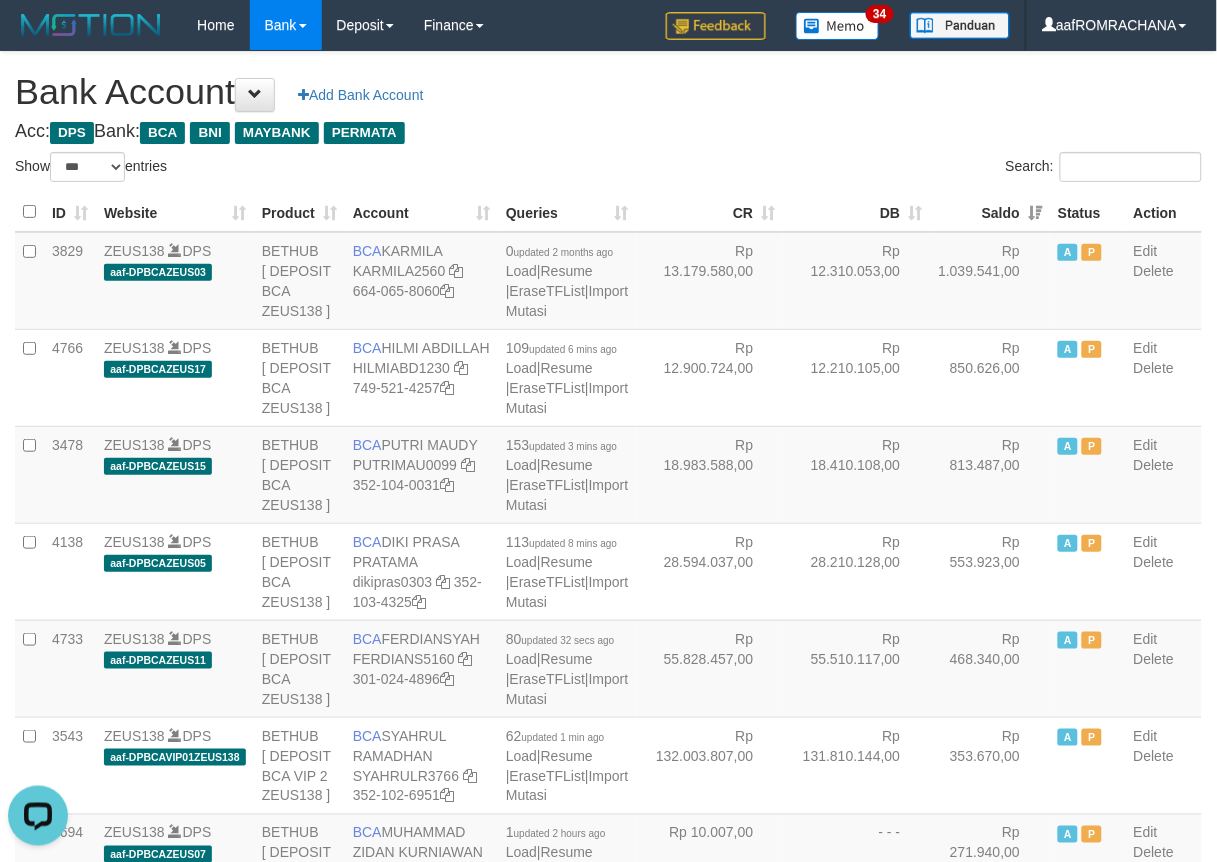 click on "Search:" at bounding box center (913, 169) 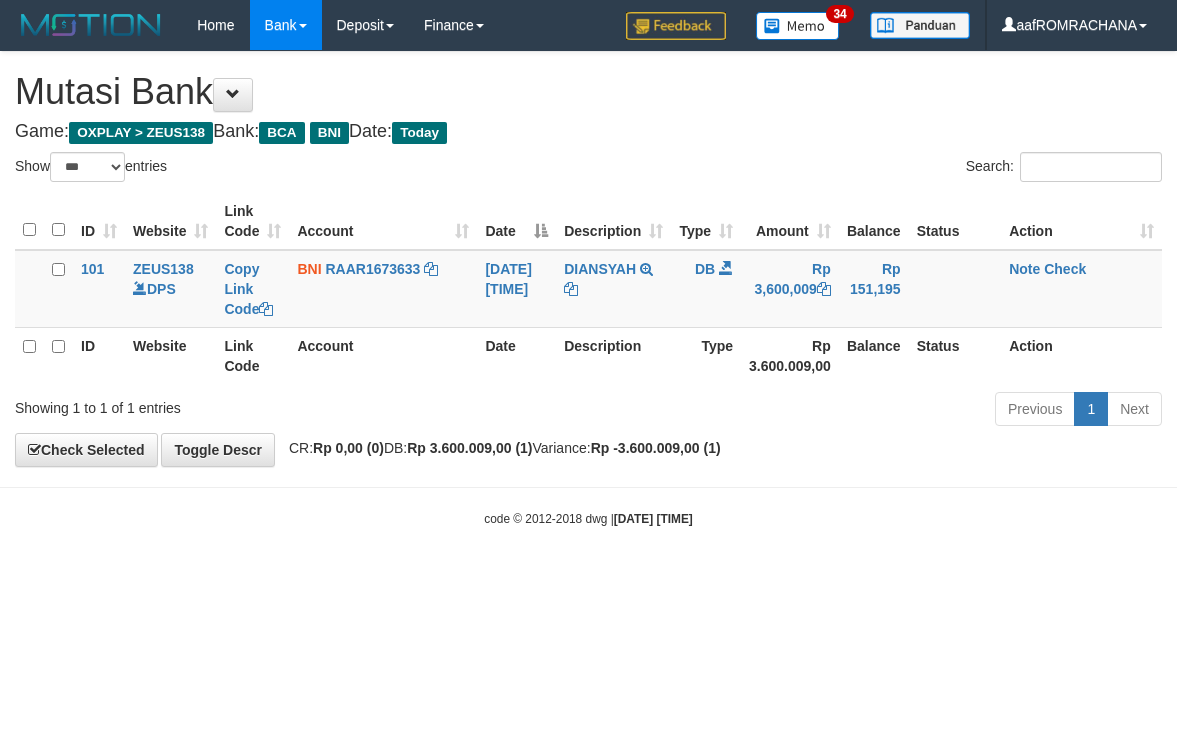 select on "***" 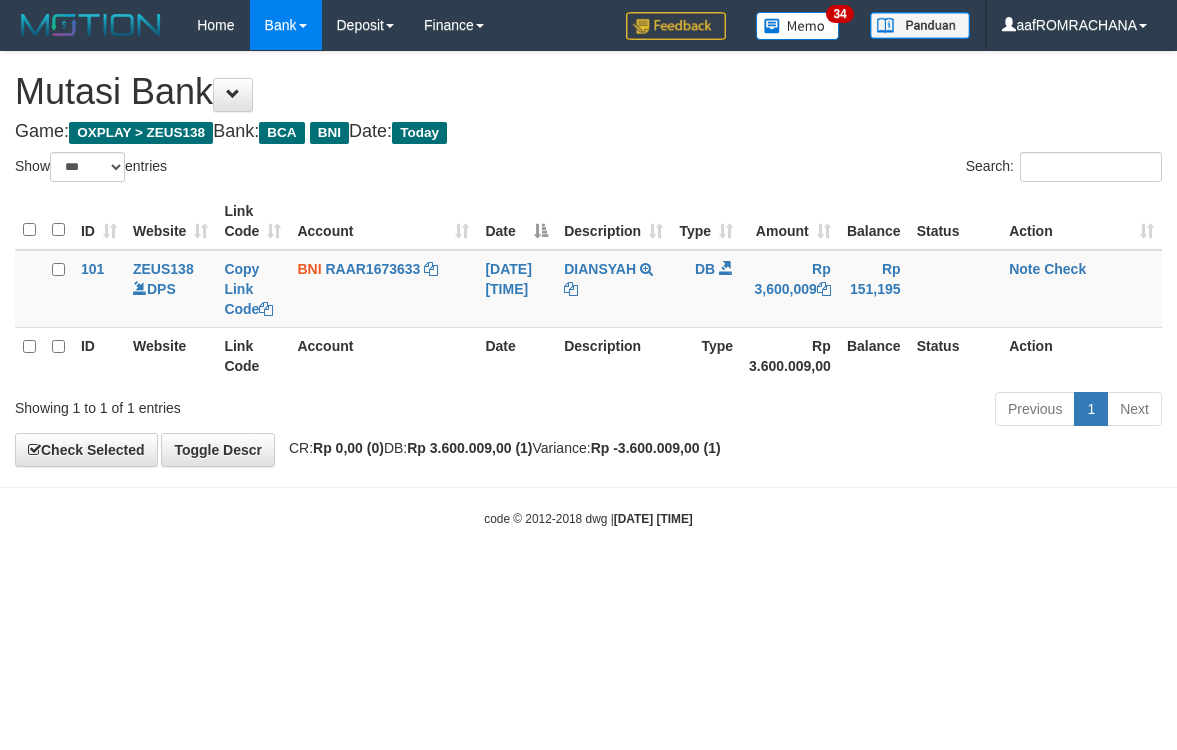 scroll, scrollTop: 0, scrollLeft: 0, axis: both 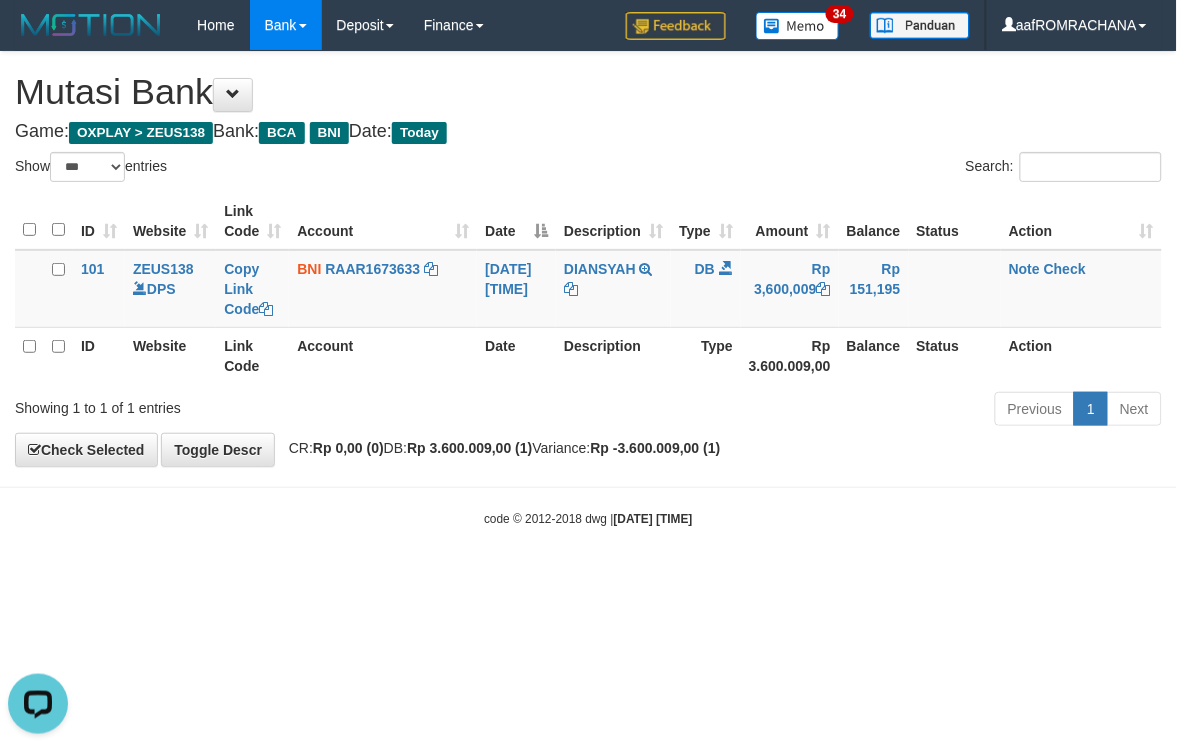 click on "Toggle navigation
Home
Bank
Account List
Load
By Website
Group
[OXPLAY]													ZEUS138
By Load Group (DPS)
Sync" at bounding box center (588, 289) 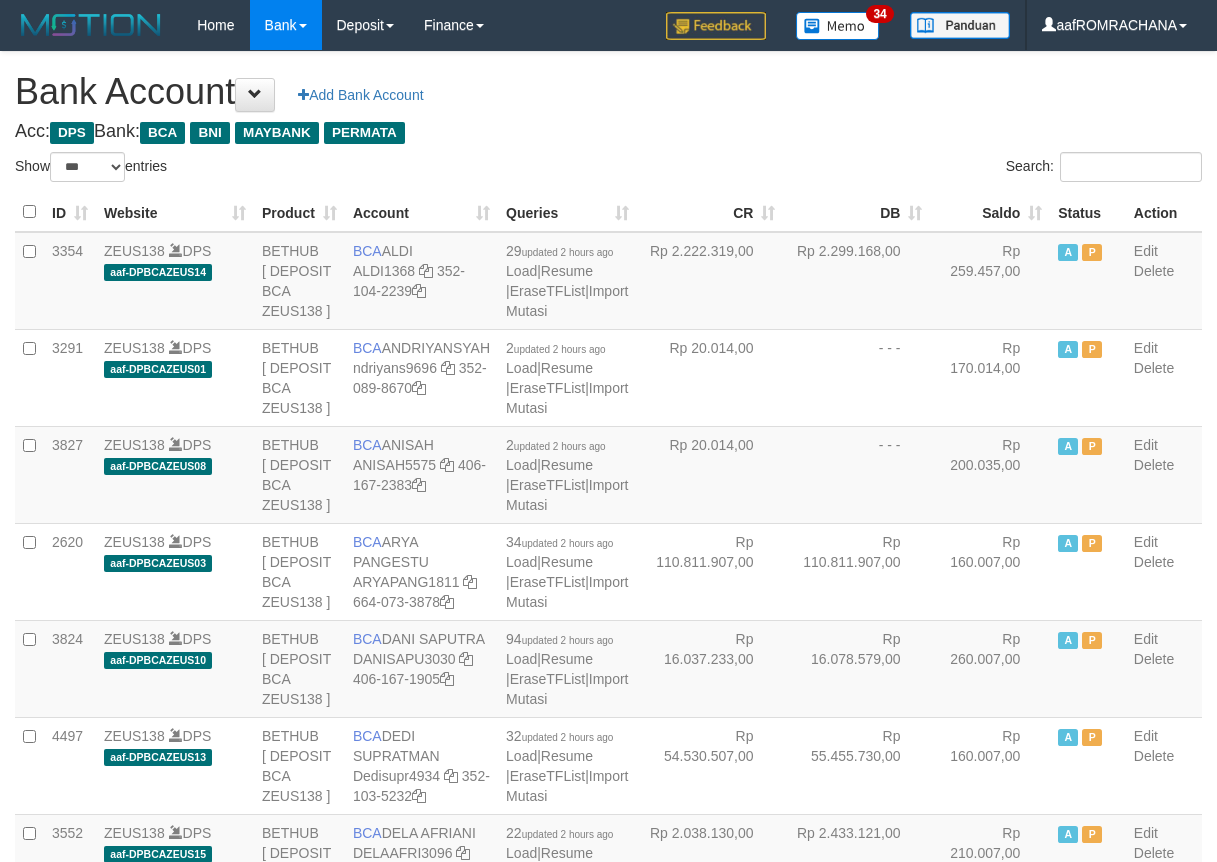 select on "***" 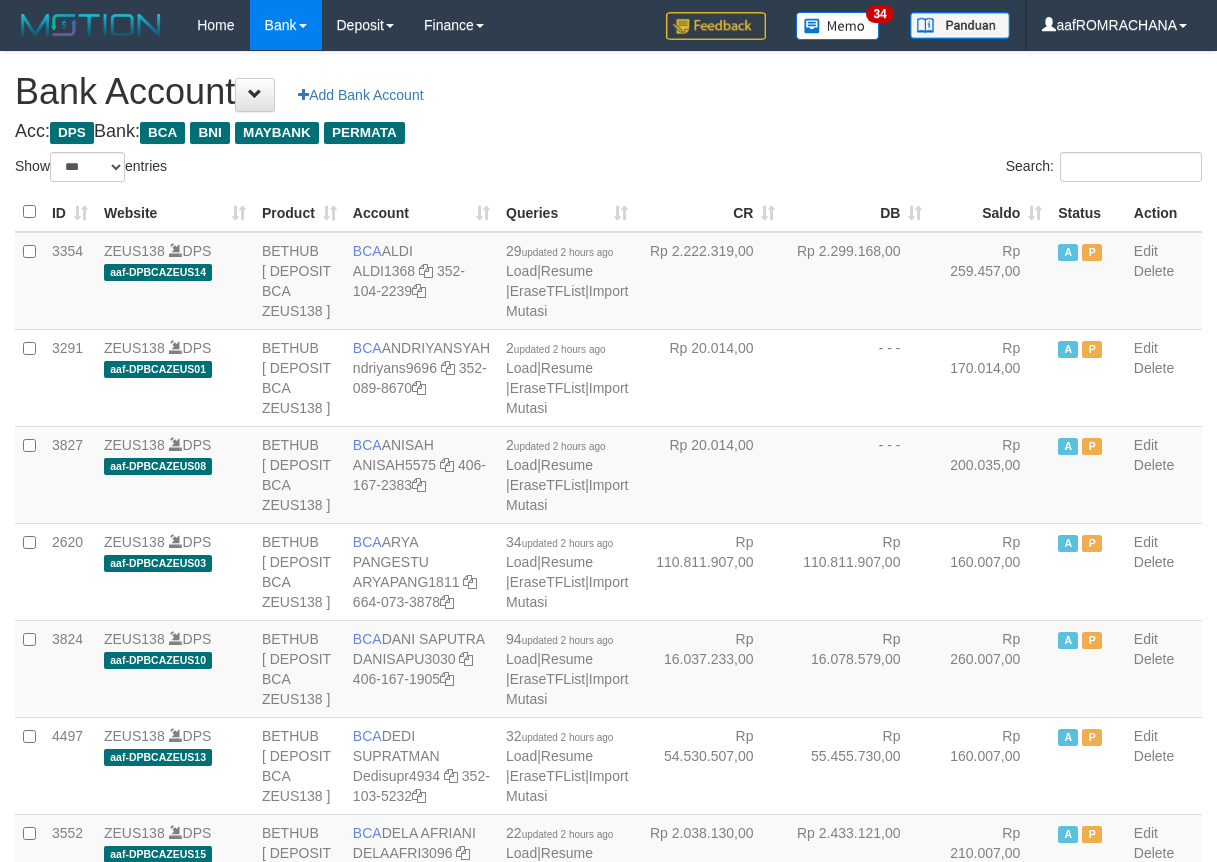 scroll, scrollTop: 0, scrollLeft: 0, axis: both 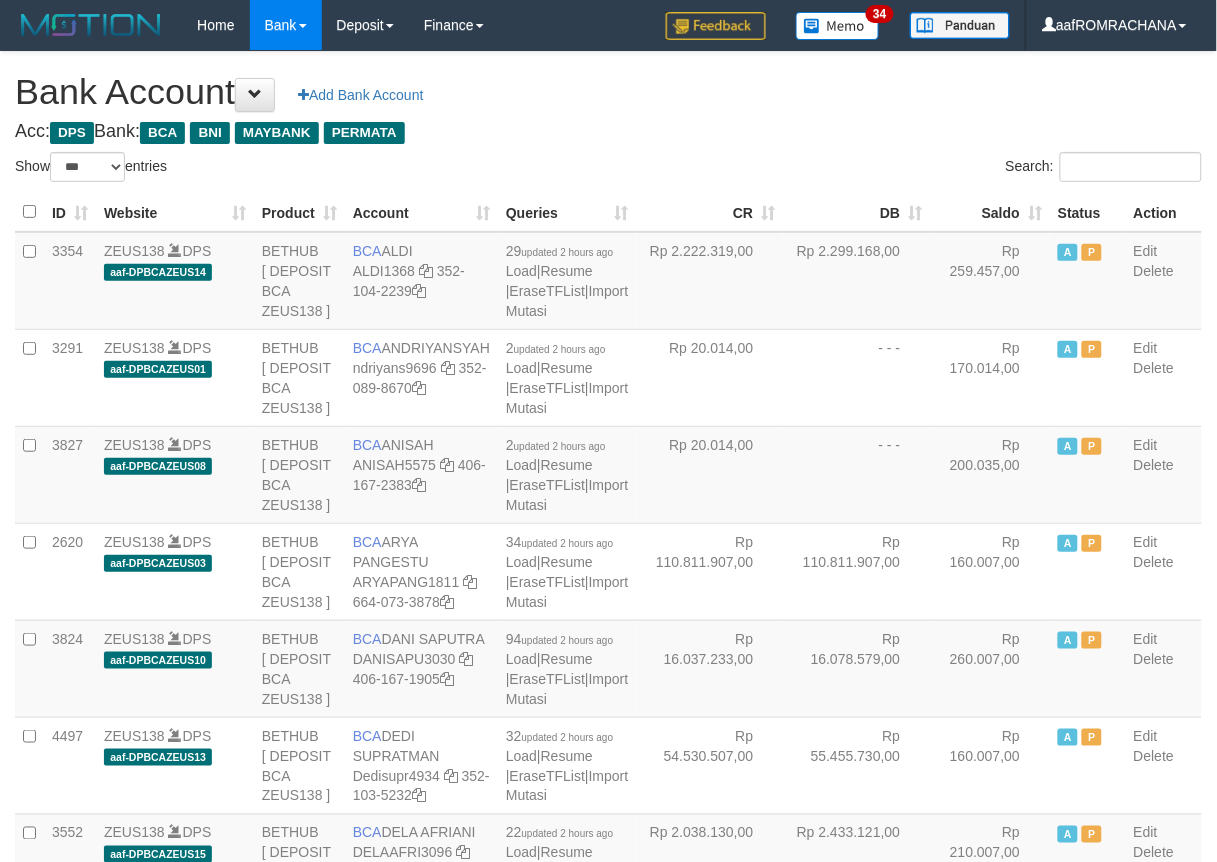 click on "Saldo" at bounding box center (990, 212) 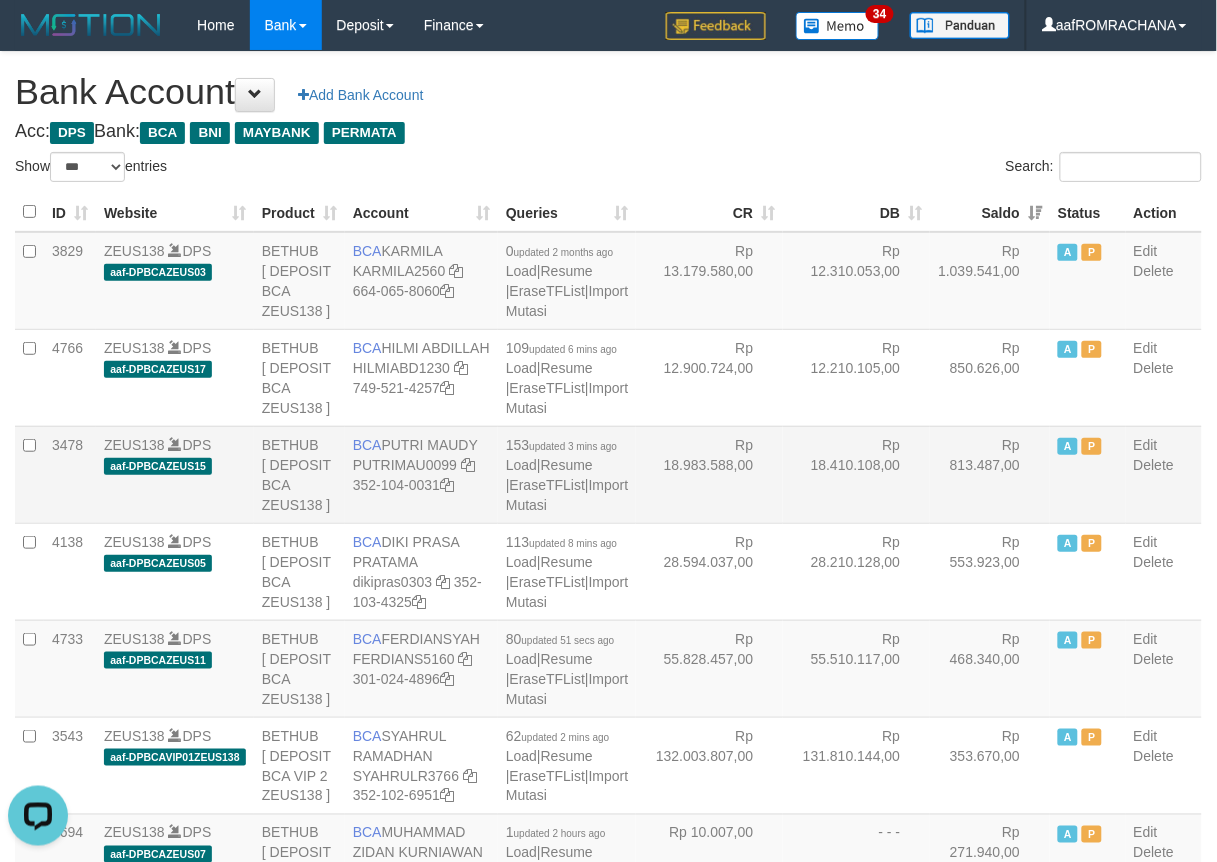 scroll, scrollTop: 0, scrollLeft: 0, axis: both 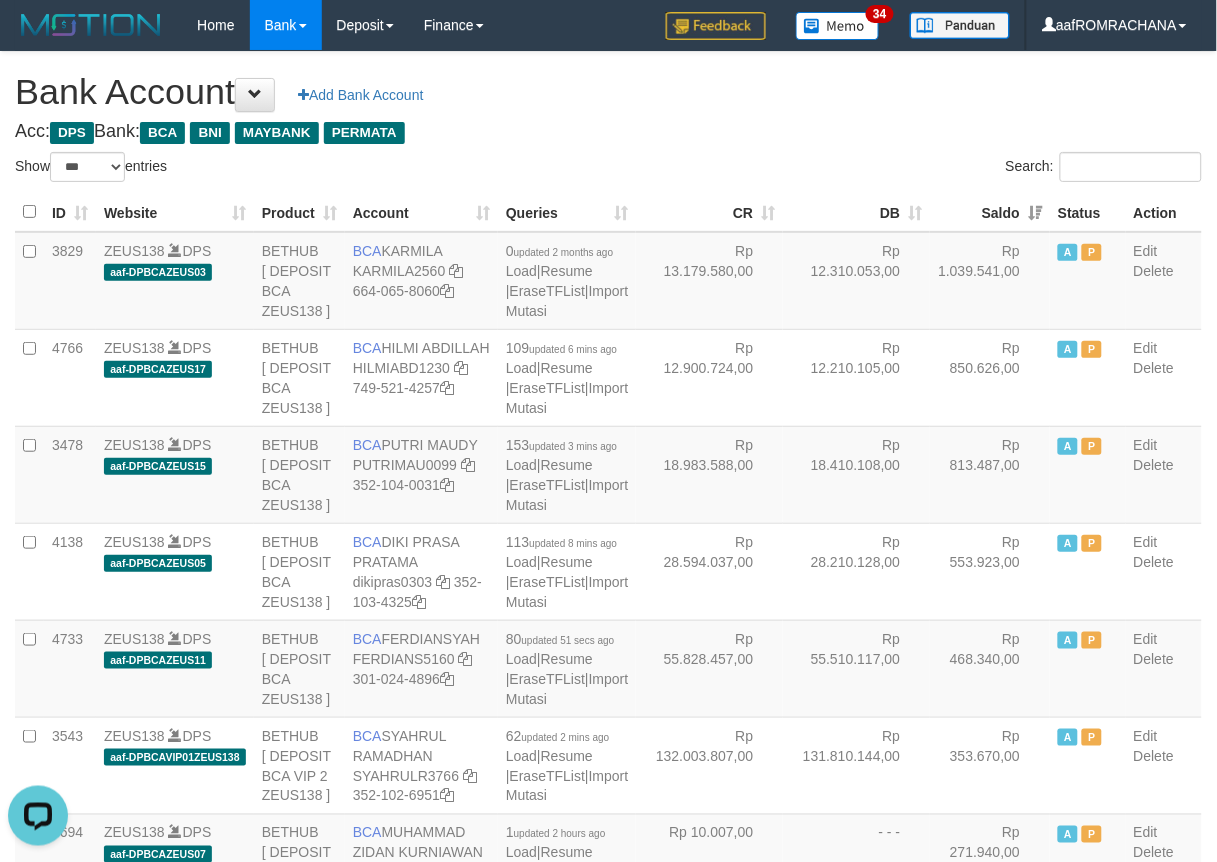 click on "Acc: 										 DPS
Bank:   BCA   BNI   MAYBANK   PERMATA" at bounding box center [608, 132] 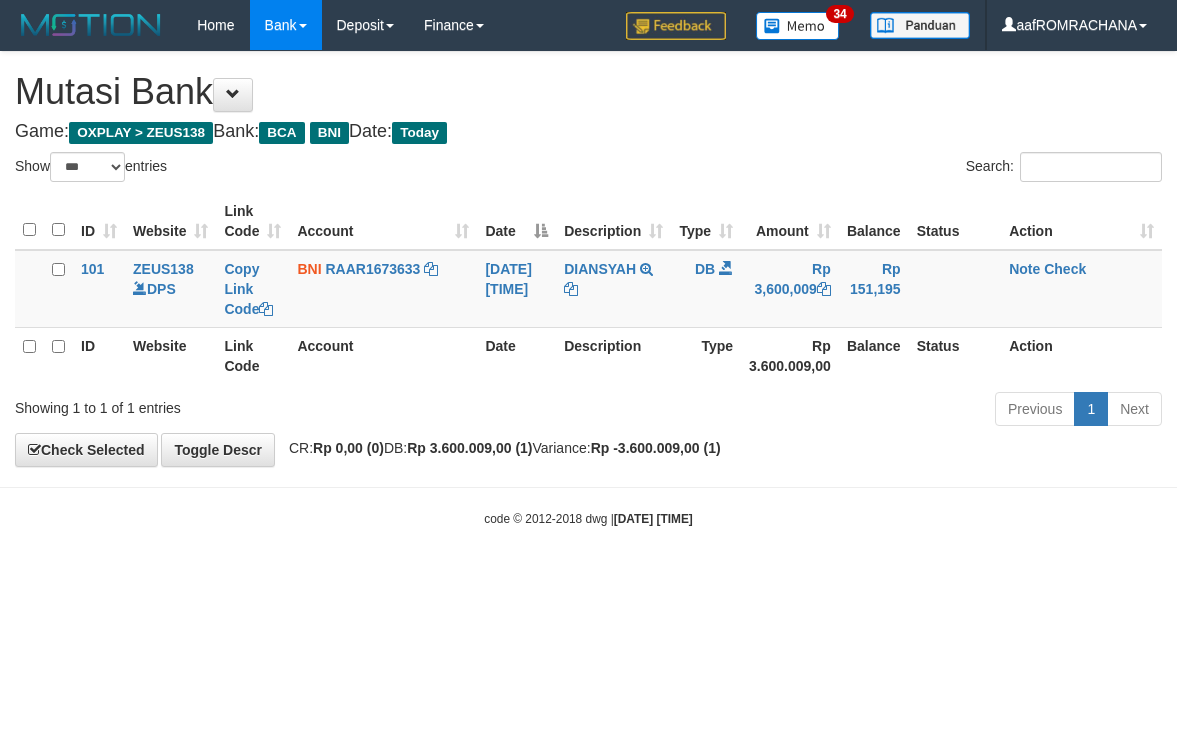 select on "***" 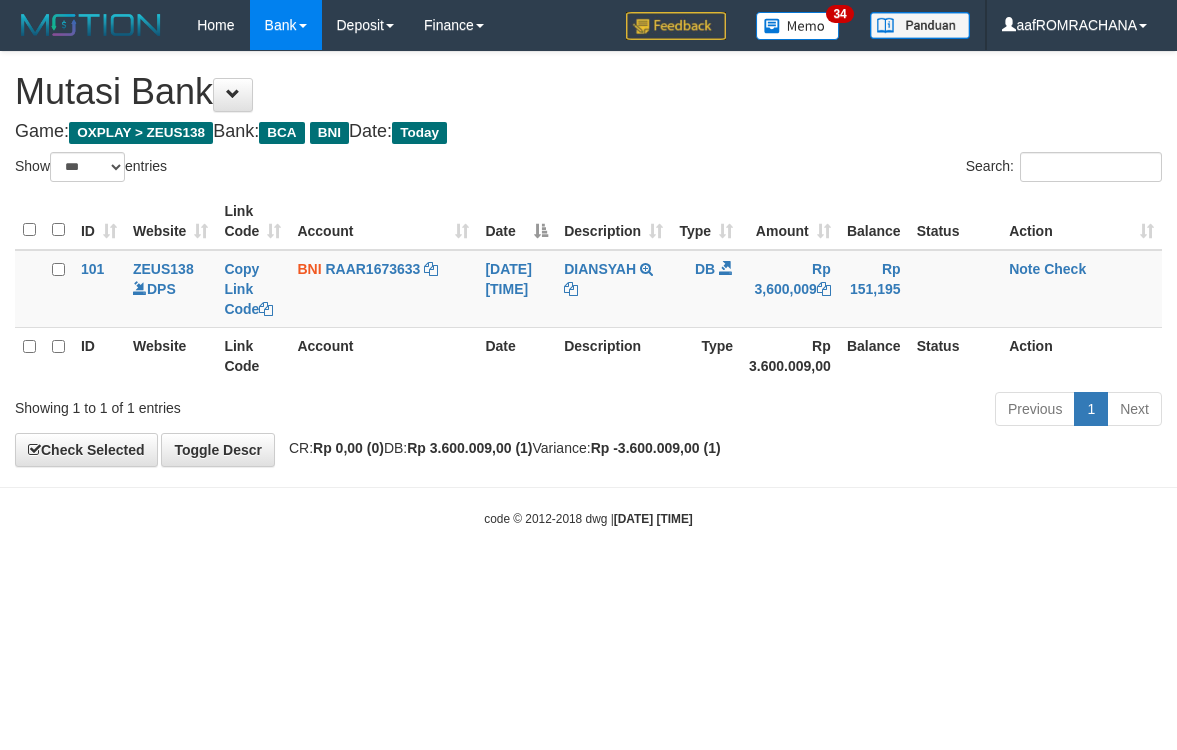 scroll, scrollTop: 0, scrollLeft: 0, axis: both 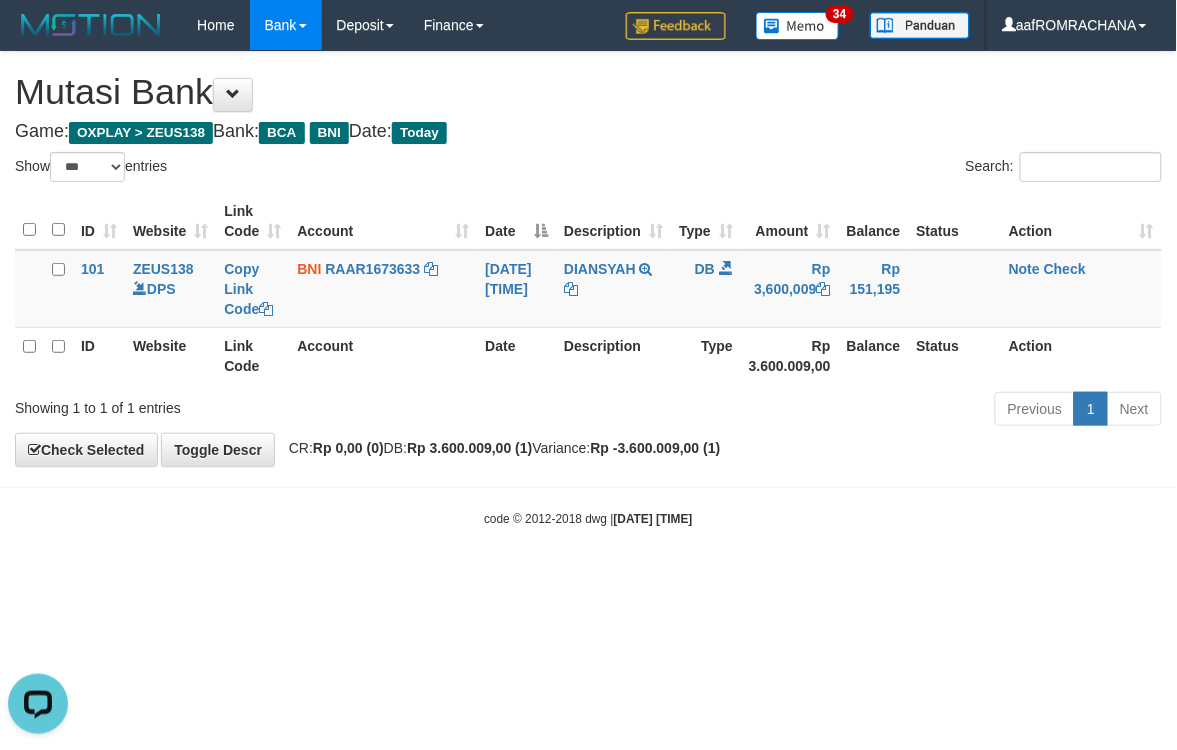 drag, startPoint x: 581, startPoint y: 634, endPoint x: 570, endPoint y: 638, distance: 11.7046995 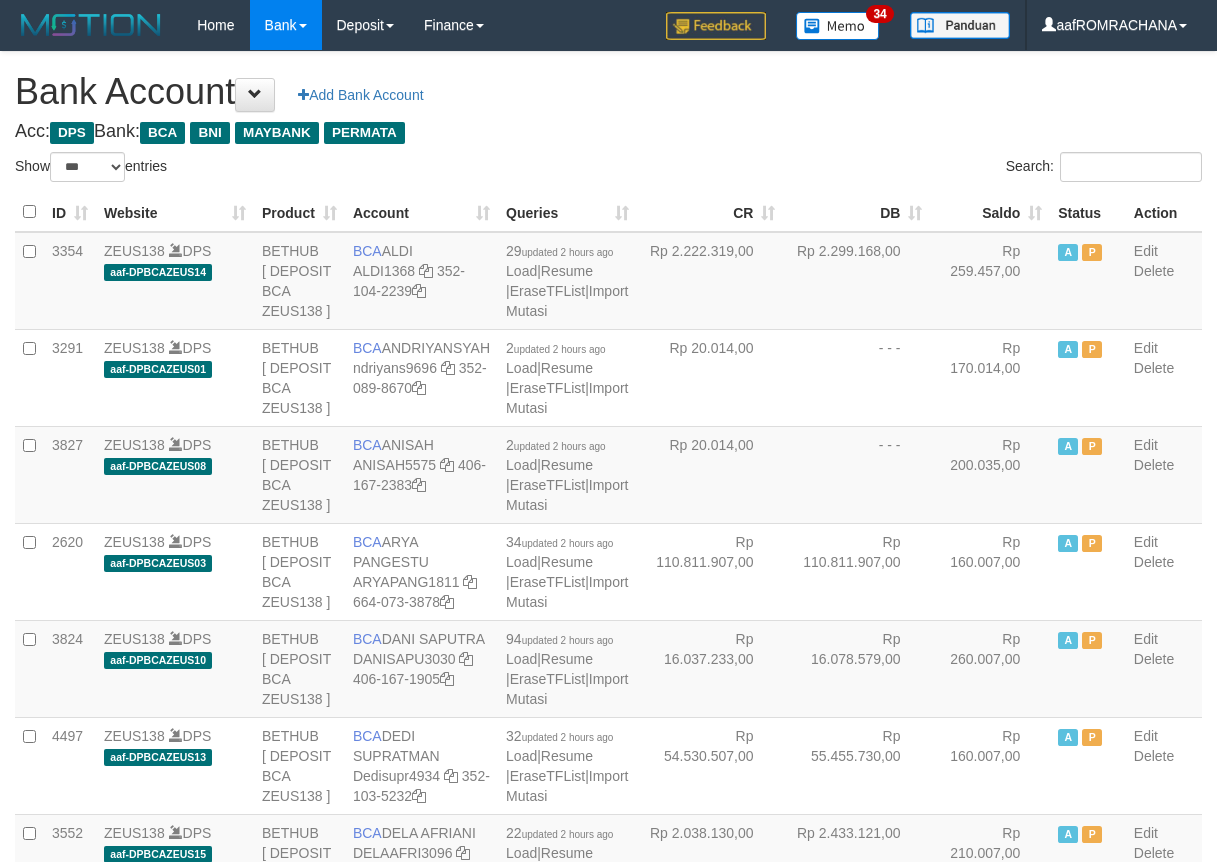 select on "***" 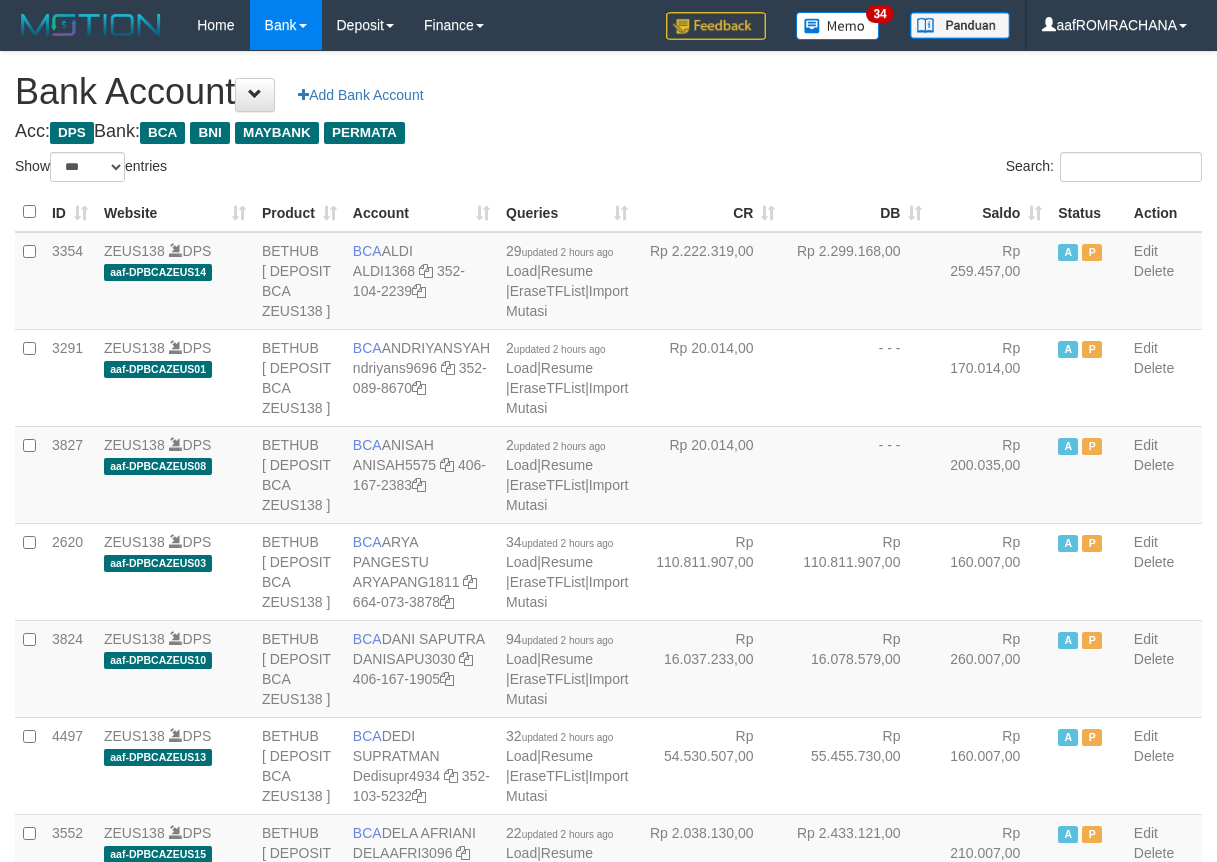scroll, scrollTop: 0, scrollLeft: 0, axis: both 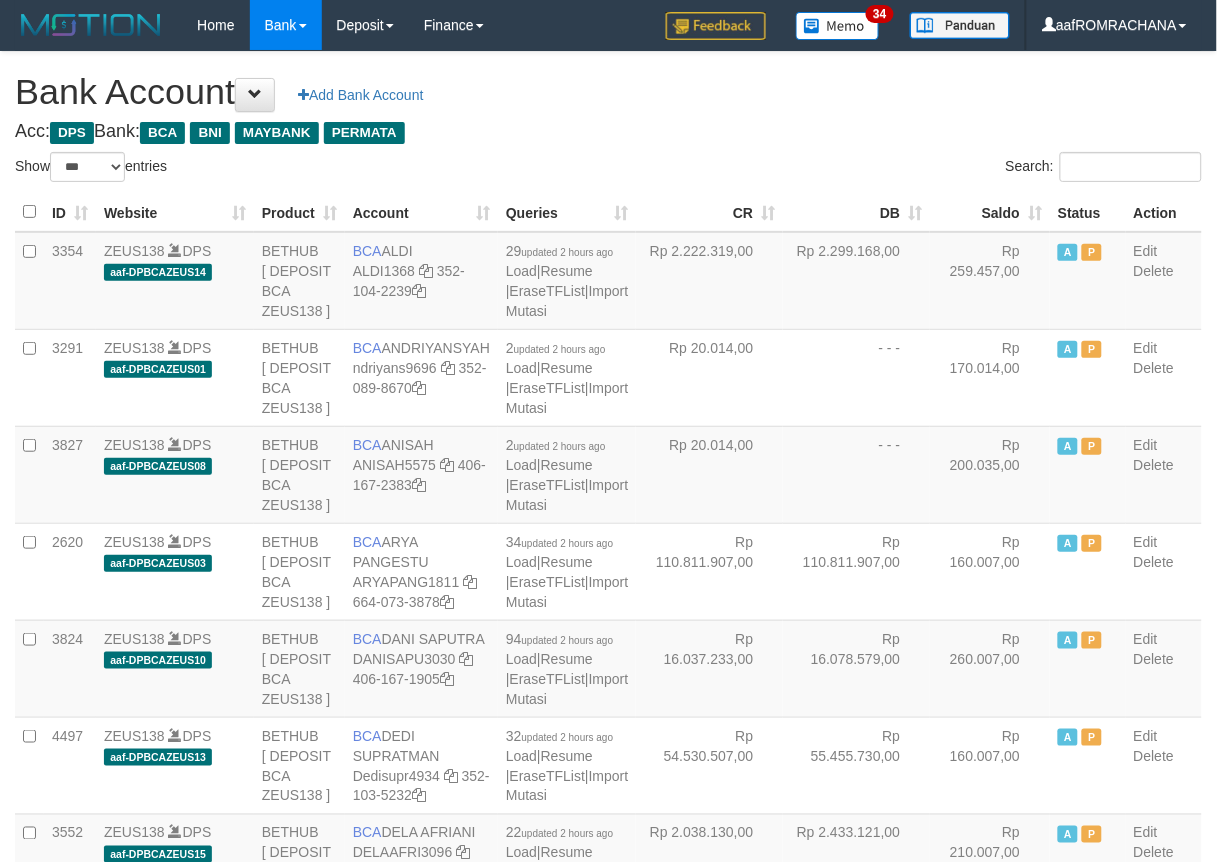 click on "Saldo" at bounding box center (990, 212) 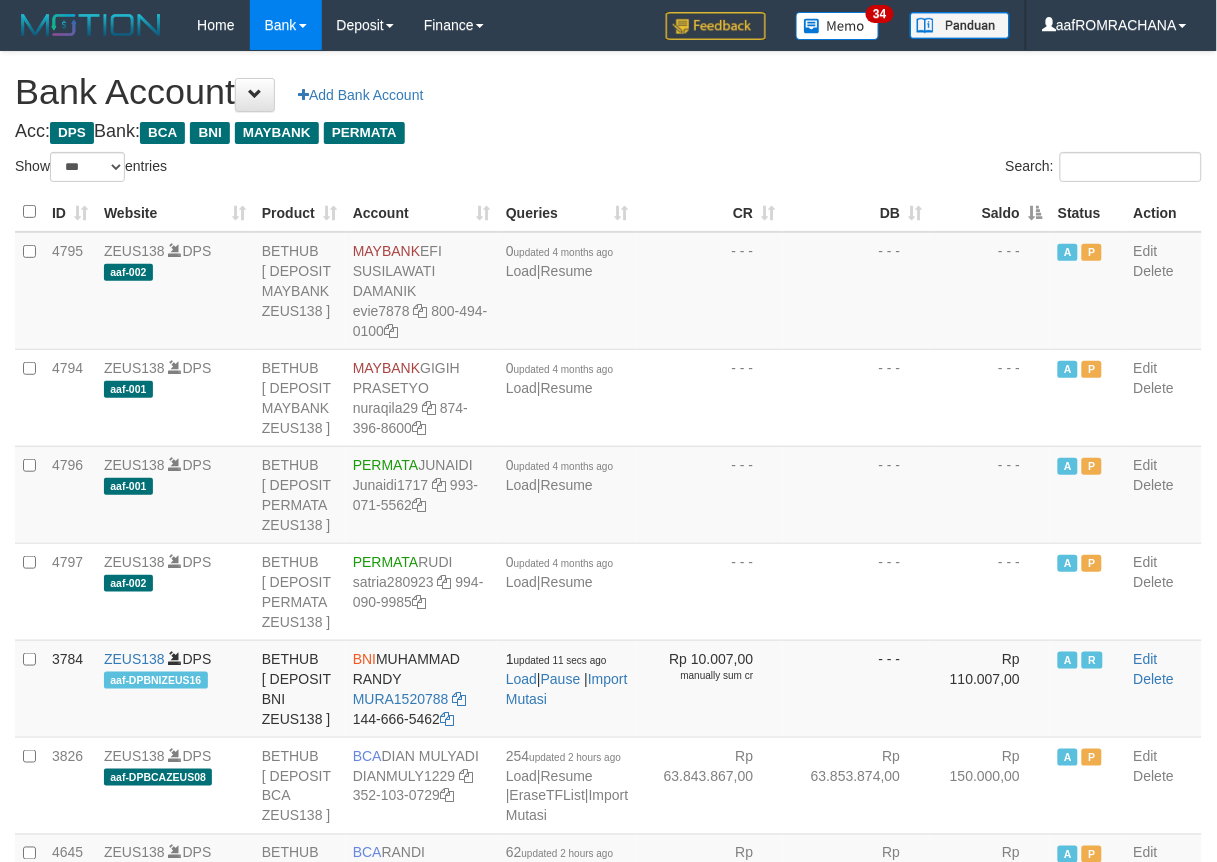click on "Saldo" at bounding box center [990, 212] 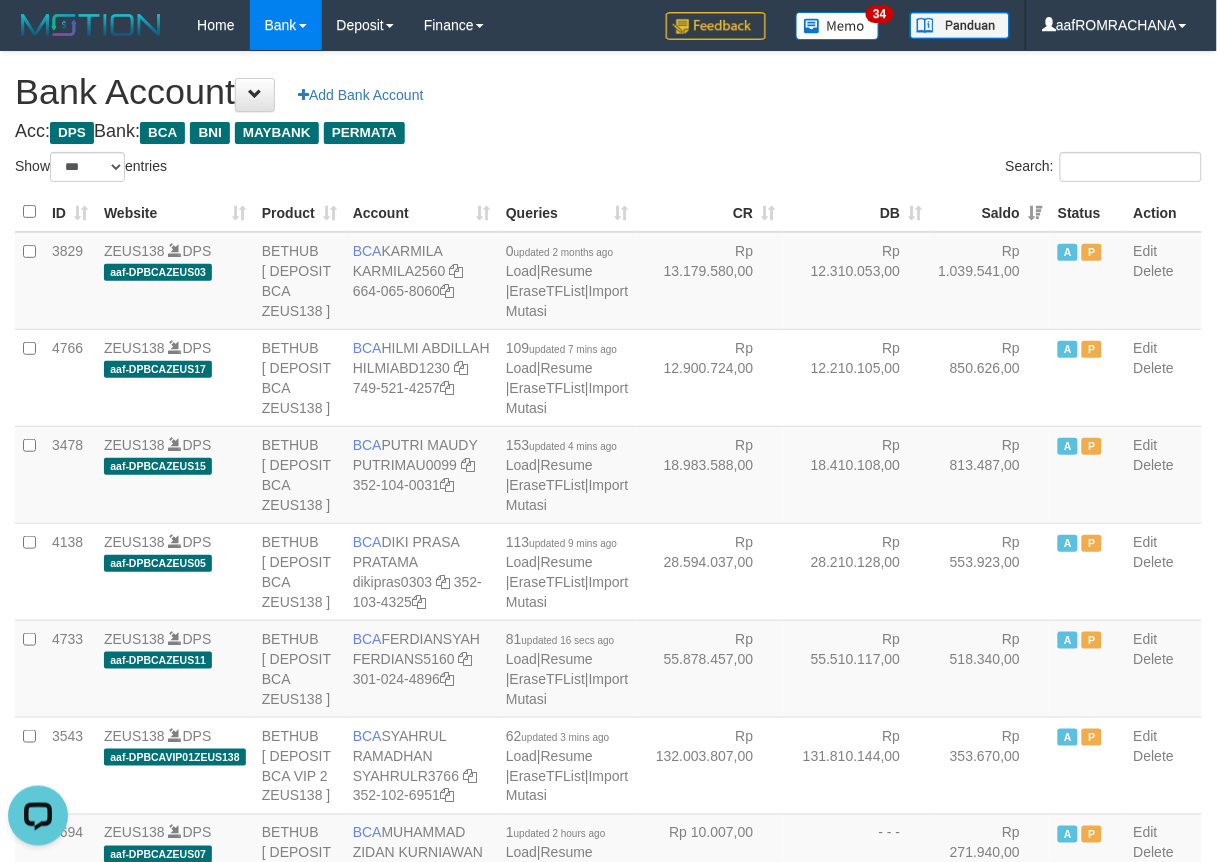 scroll, scrollTop: 0, scrollLeft: 0, axis: both 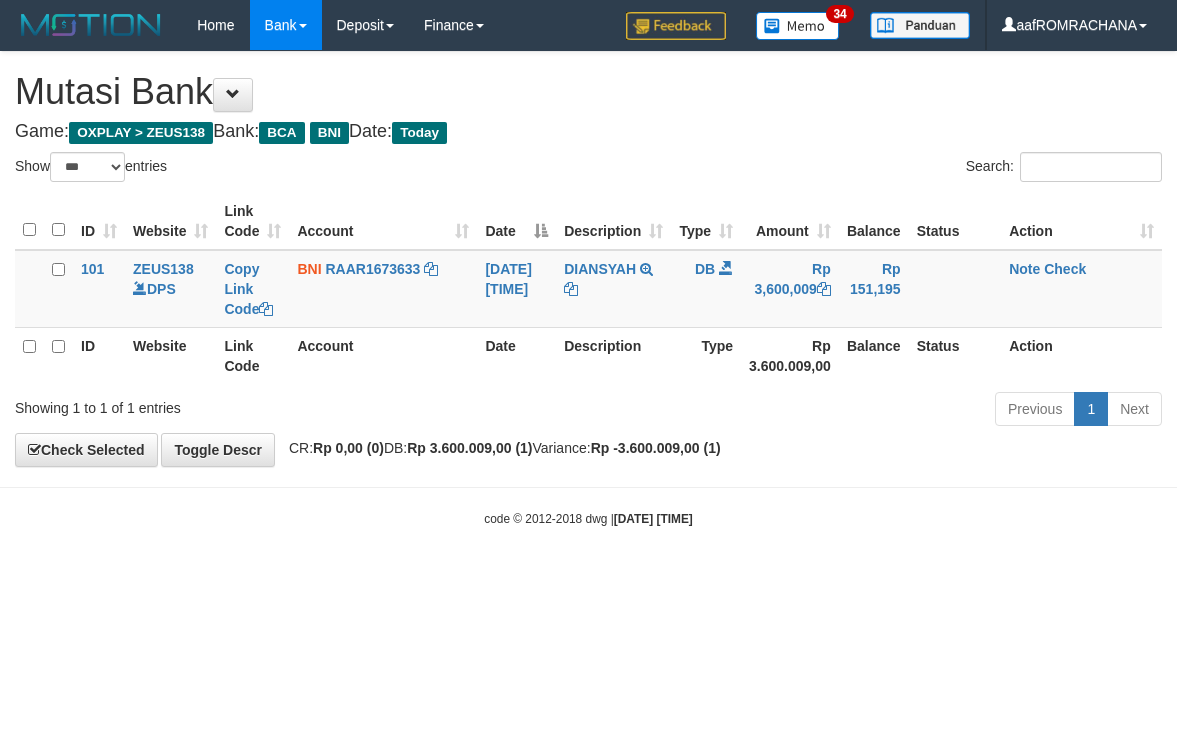 select on "***" 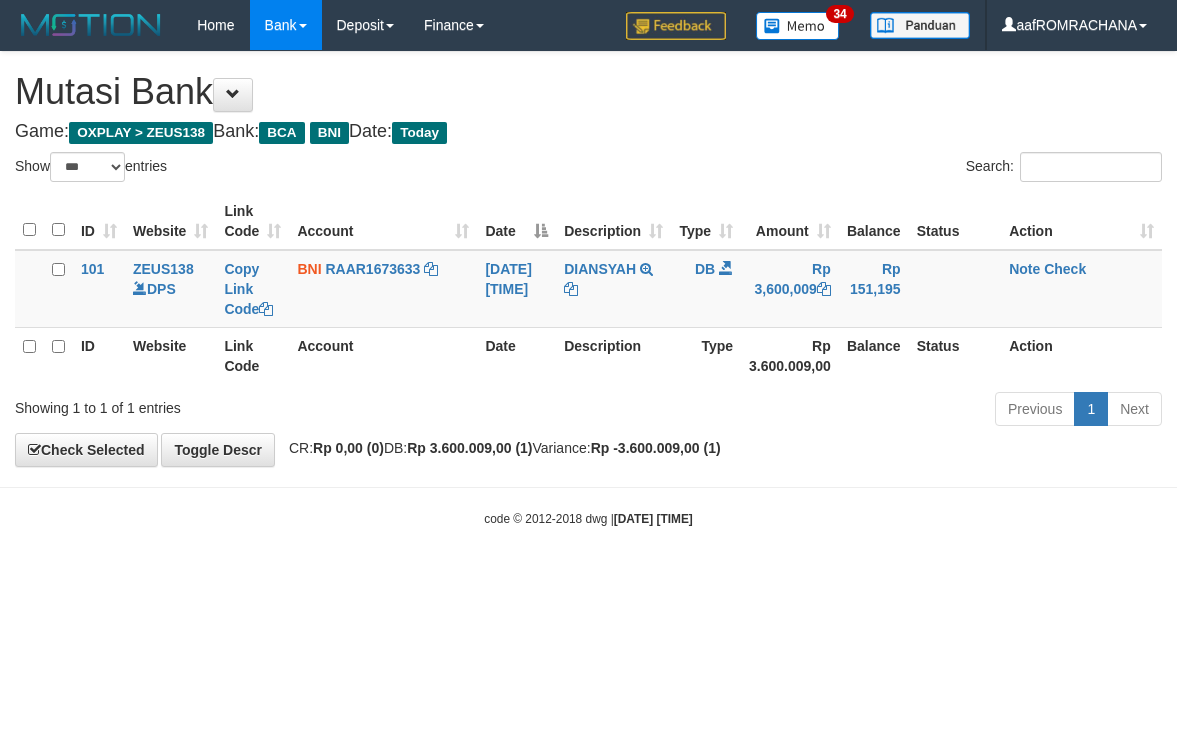 scroll, scrollTop: 0, scrollLeft: 0, axis: both 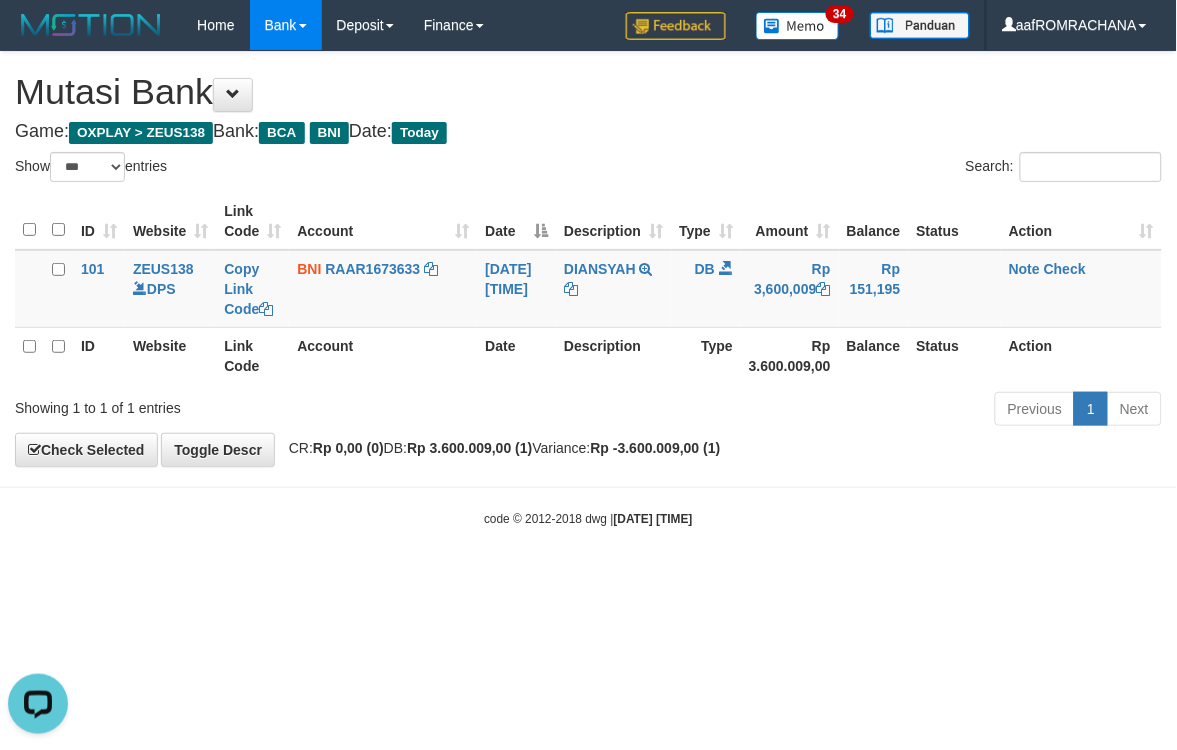 click on "Toggle navigation
Home
Bank
Account List
Load
By Website
Group
[OXPLAY]													ZEUS138
By Load Group (DPS)
Sync" at bounding box center (588, 289) 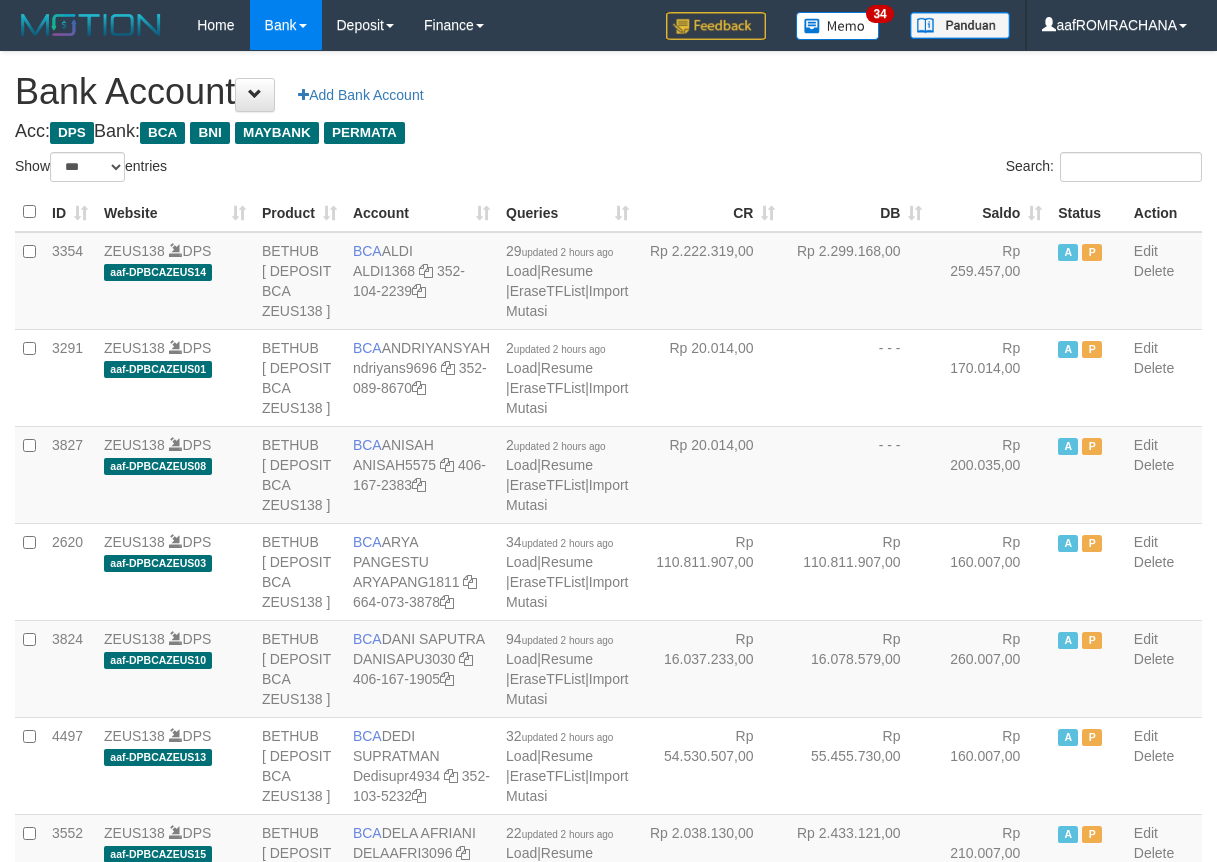 select on "***" 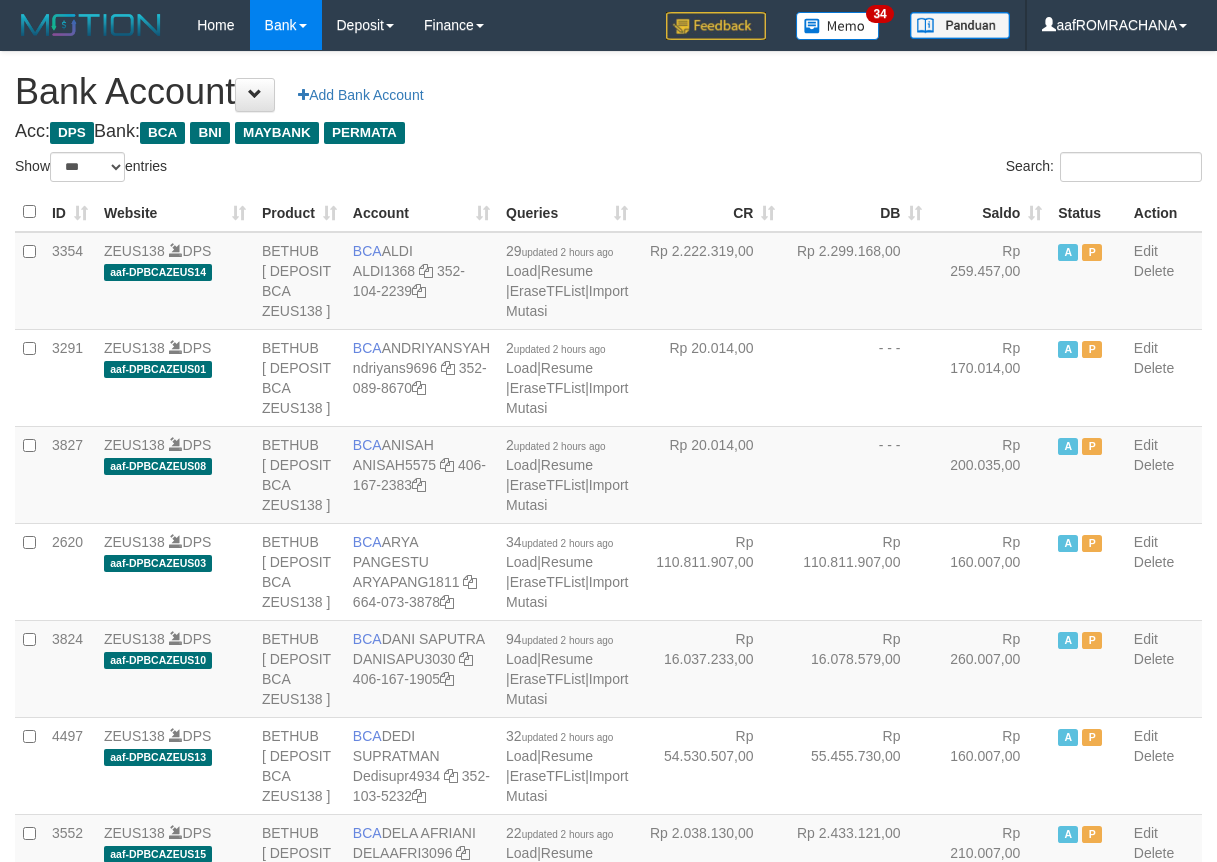 scroll, scrollTop: 0, scrollLeft: 0, axis: both 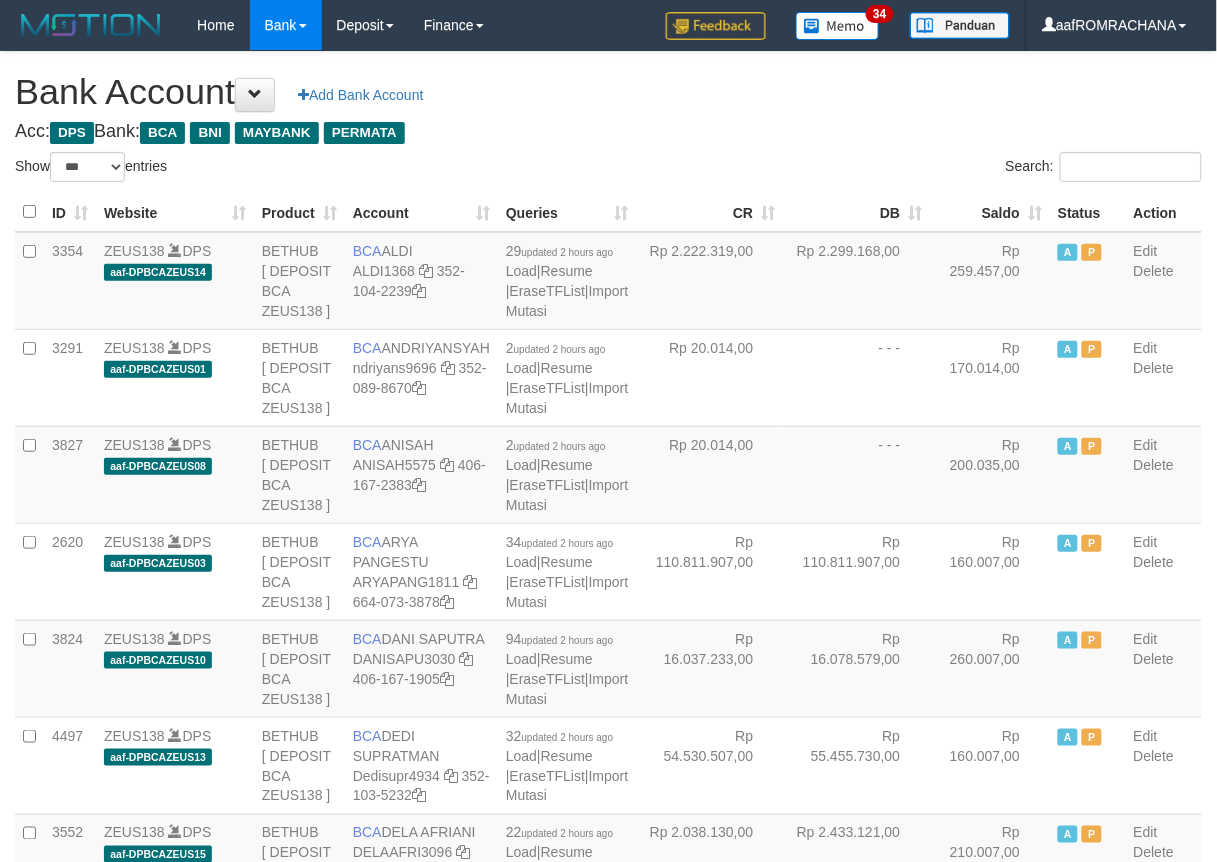 click on "Saldo" at bounding box center [990, 212] 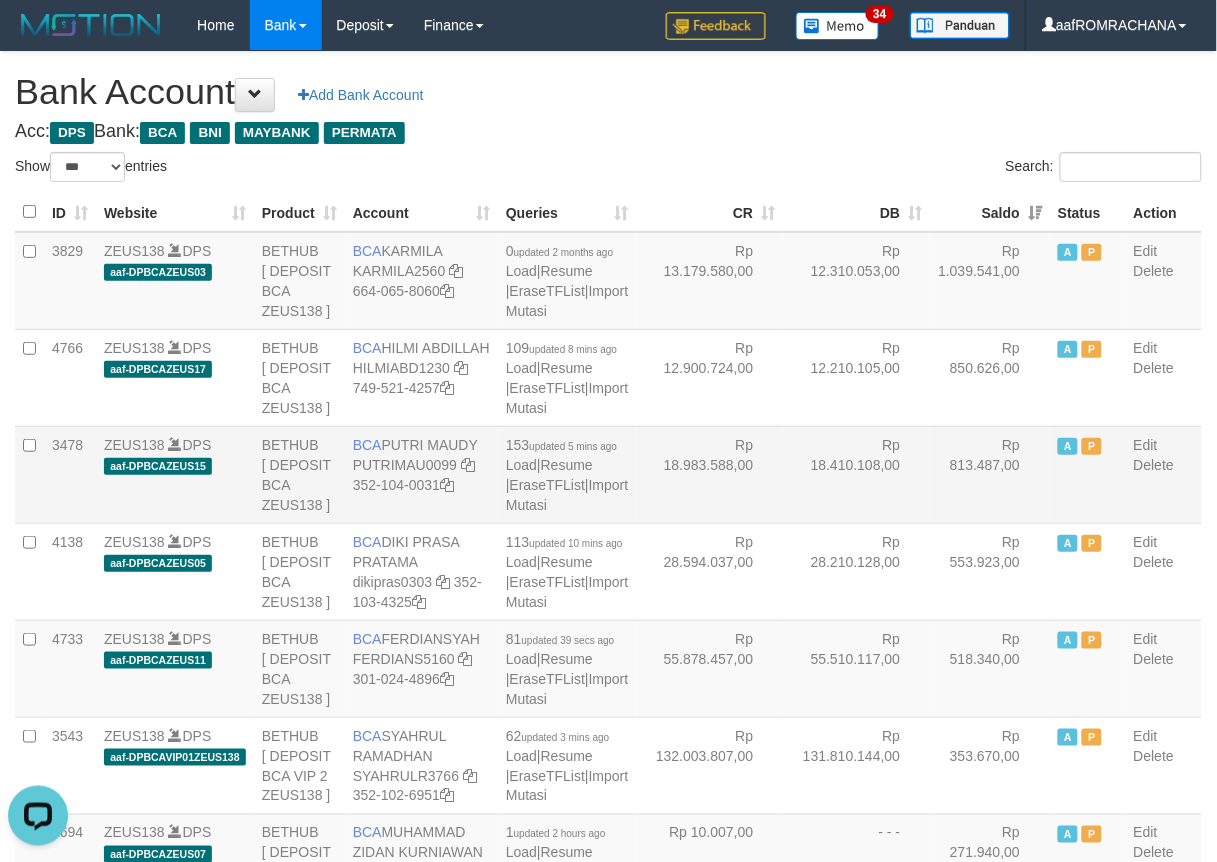 scroll, scrollTop: 0, scrollLeft: 0, axis: both 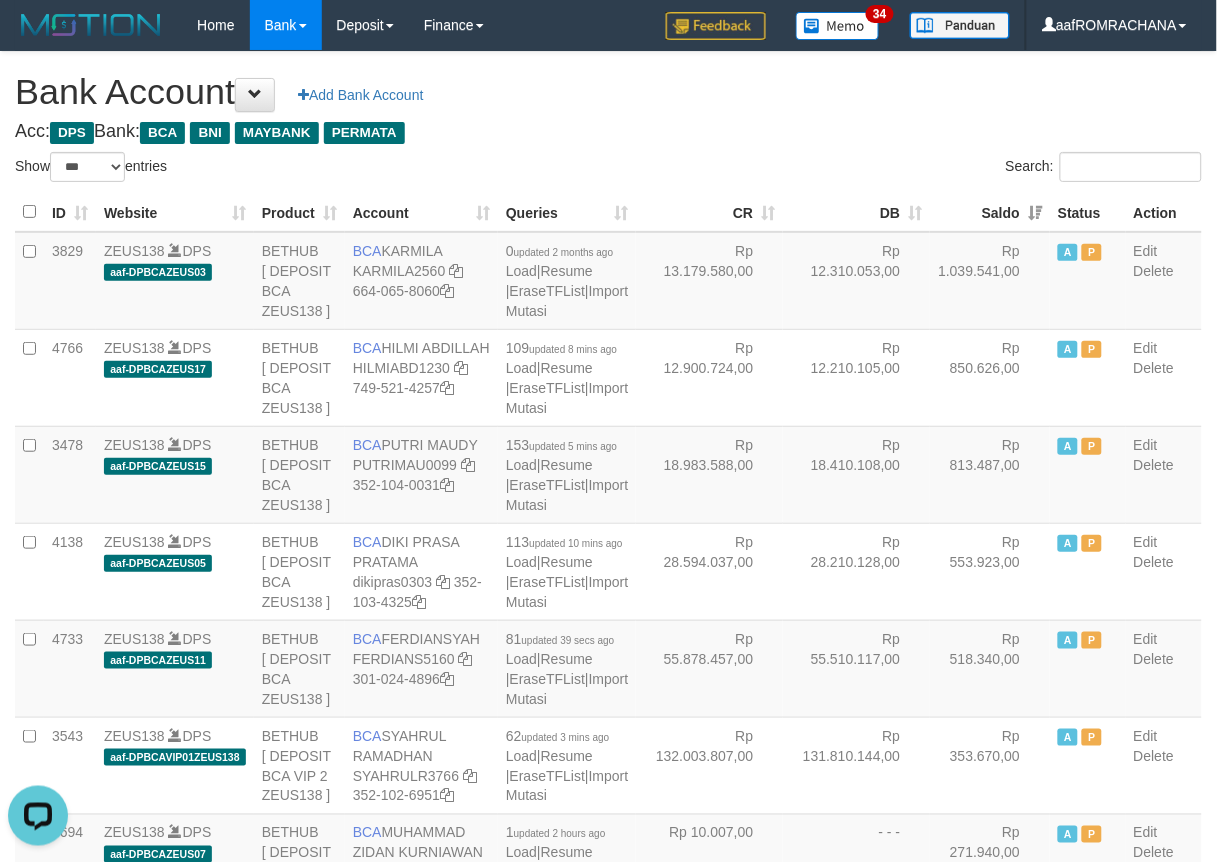 click on "Acc: 										 DPS
Bank:   BCA   BNI   MAYBANK   PERMATA" at bounding box center (608, 132) 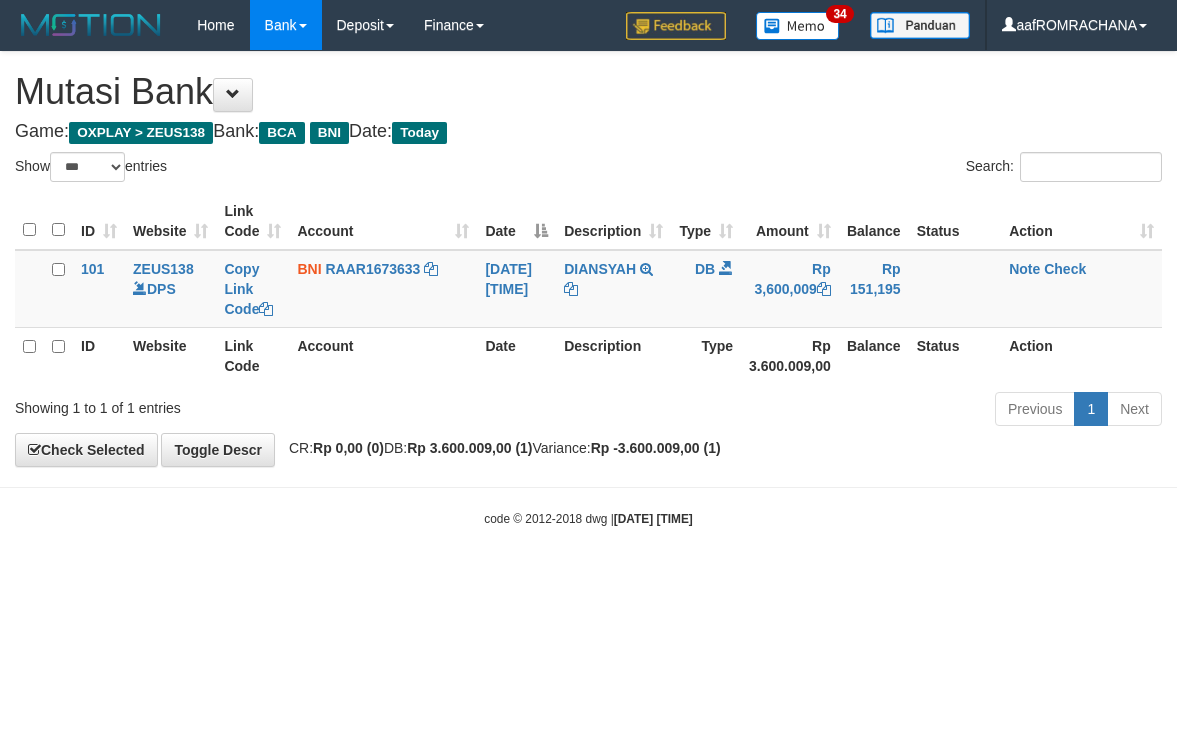 select on "***" 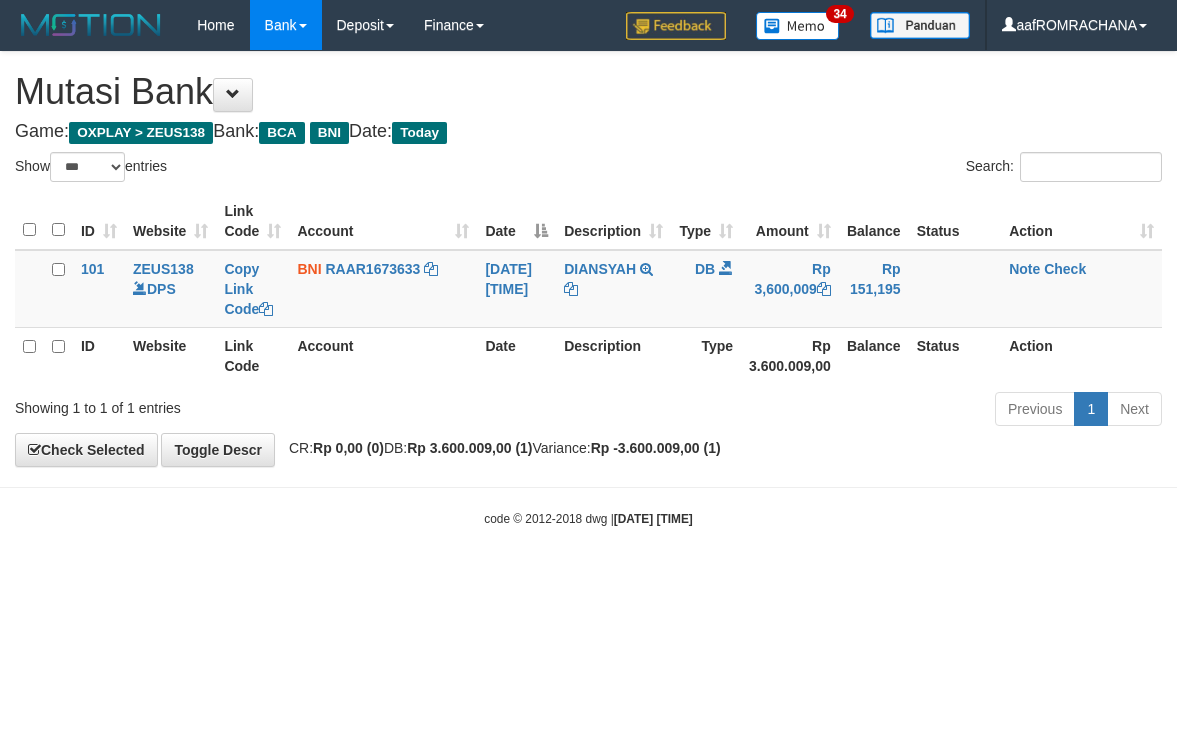 scroll, scrollTop: 0, scrollLeft: 0, axis: both 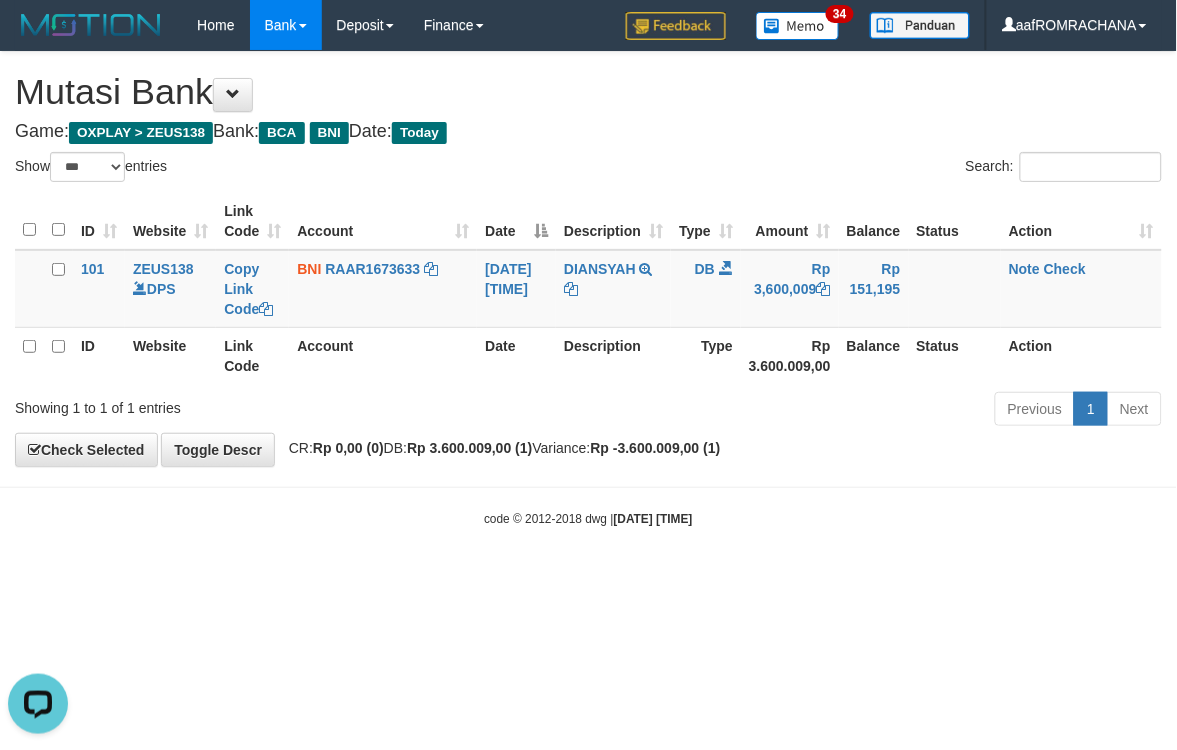 click on "Toggle navigation
Home
Bank
Account List
Load
By Website
Group
[OXPLAY]													ZEUS138
By Load Group (DPS)
Sync" at bounding box center (588, 289) 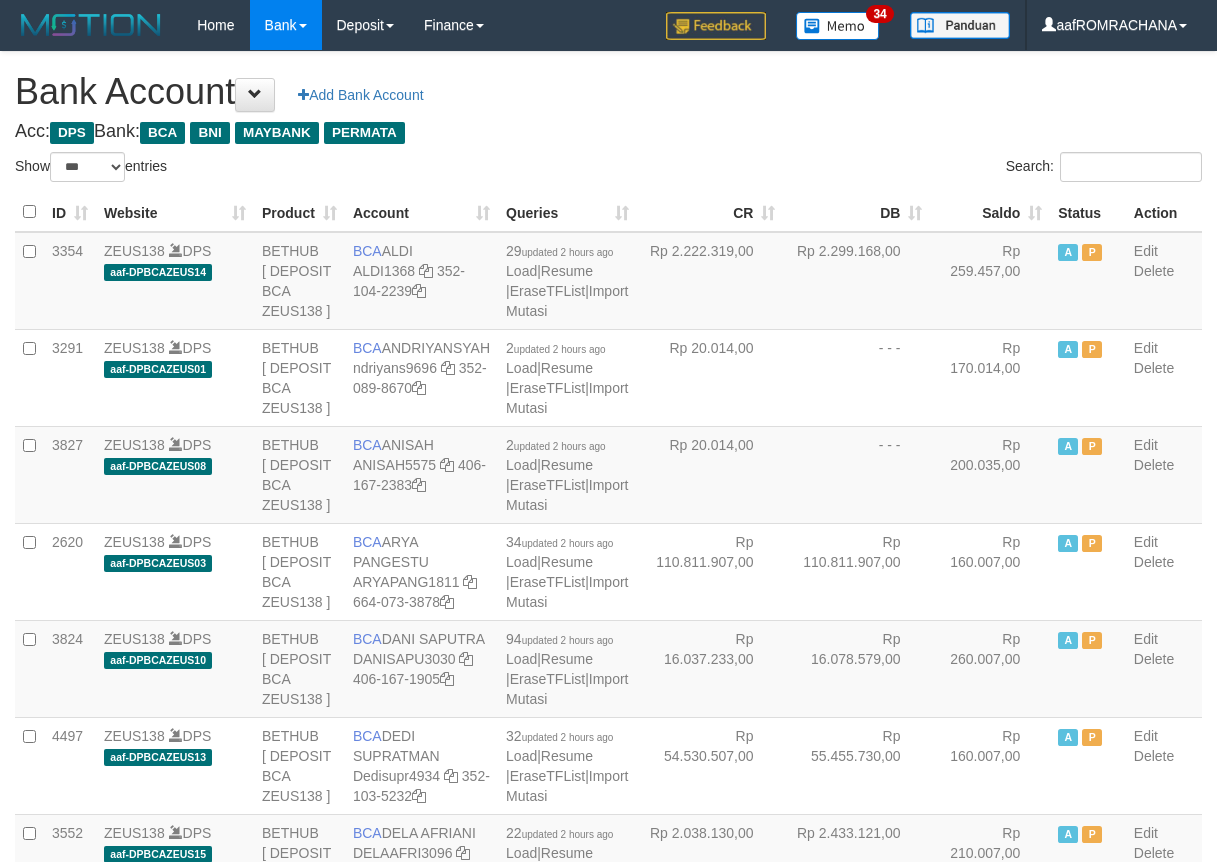 select on "***" 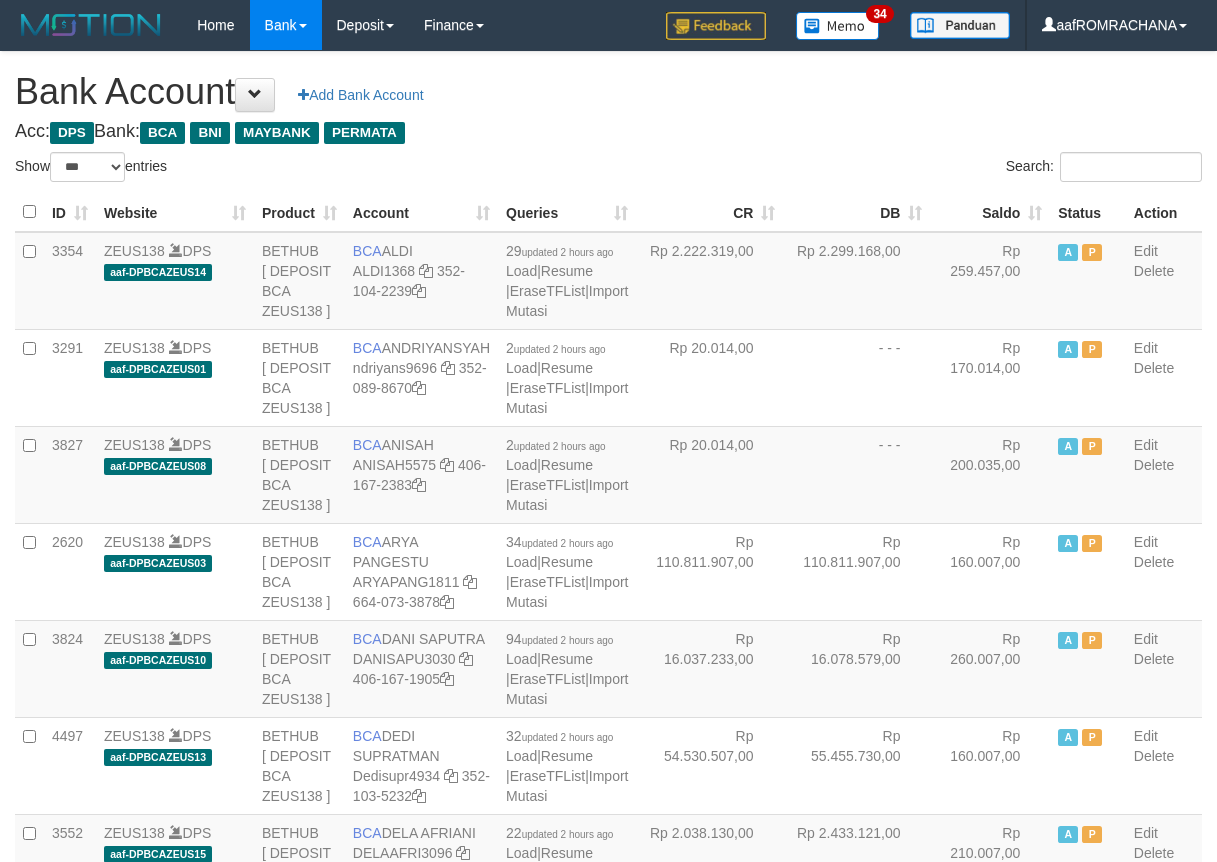 scroll, scrollTop: 0, scrollLeft: 0, axis: both 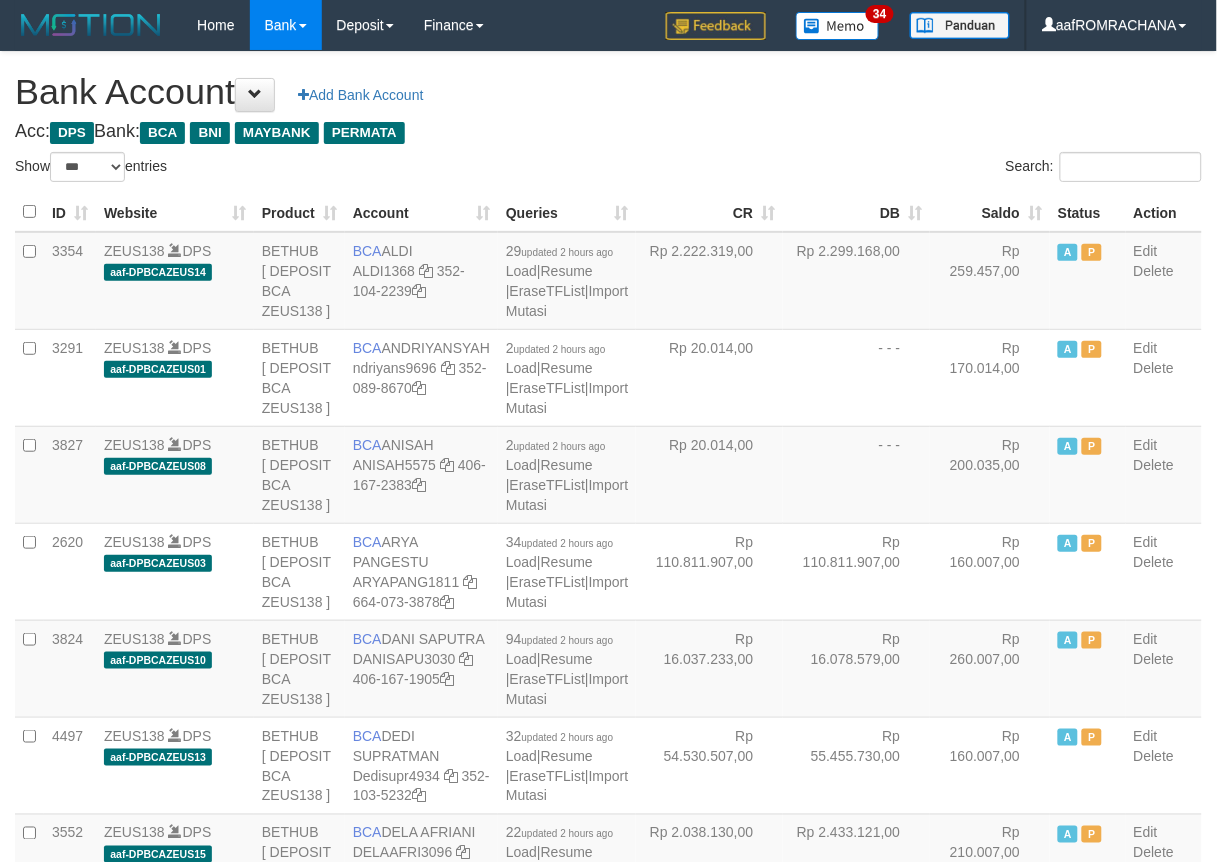 click on "Saldo" at bounding box center (990, 212) 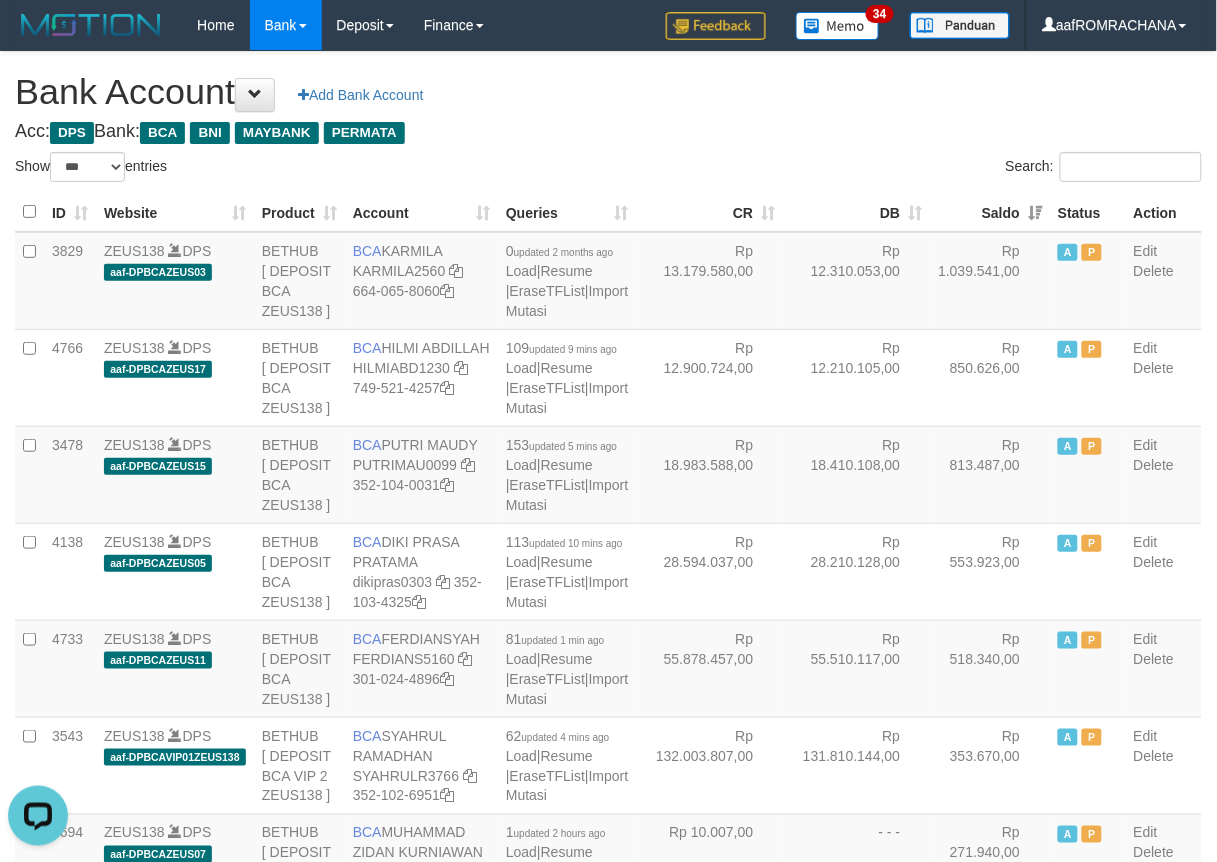 scroll, scrollTop: 0, scrollLeft: 0, axis: both 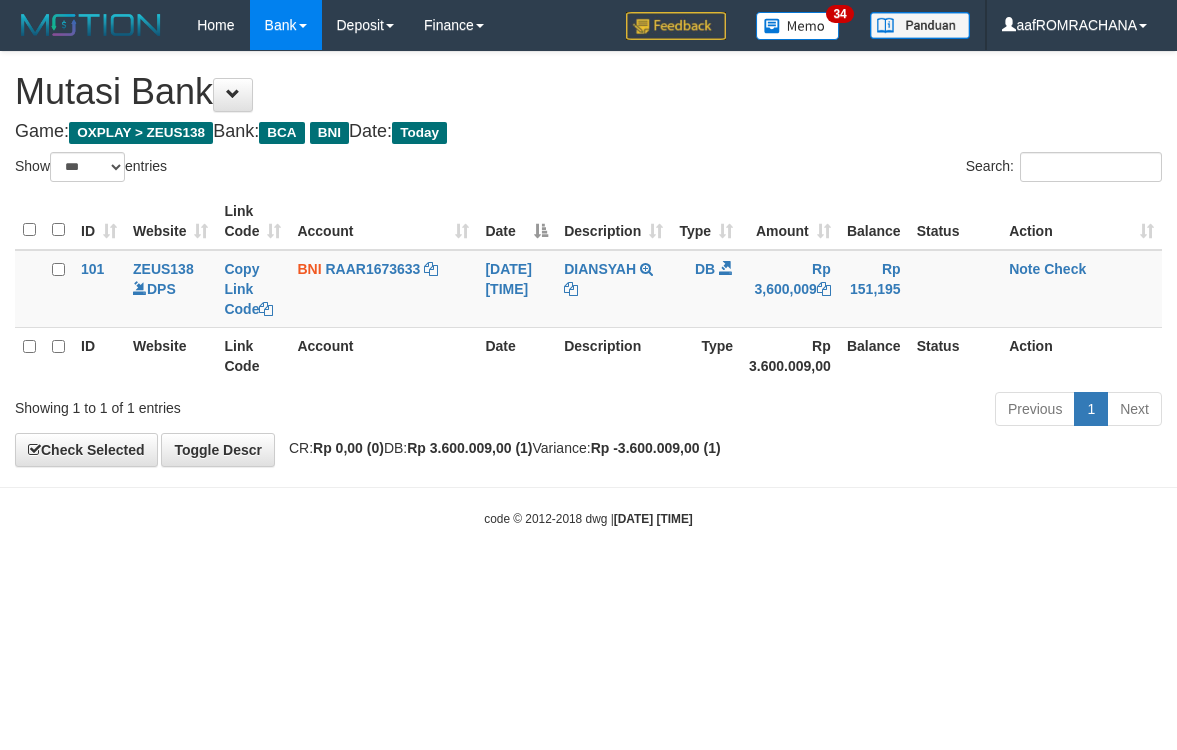 select on "***" 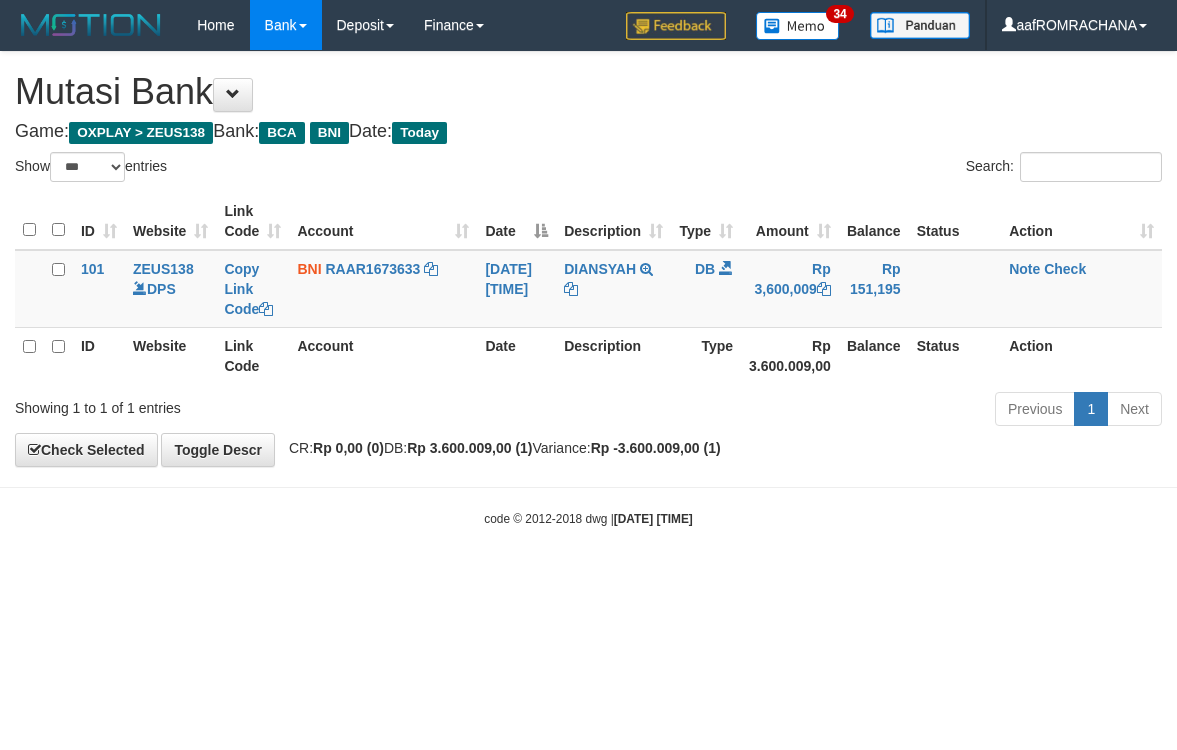 scroll, scrollTop: 0, scrollLeft: 0, axis: both 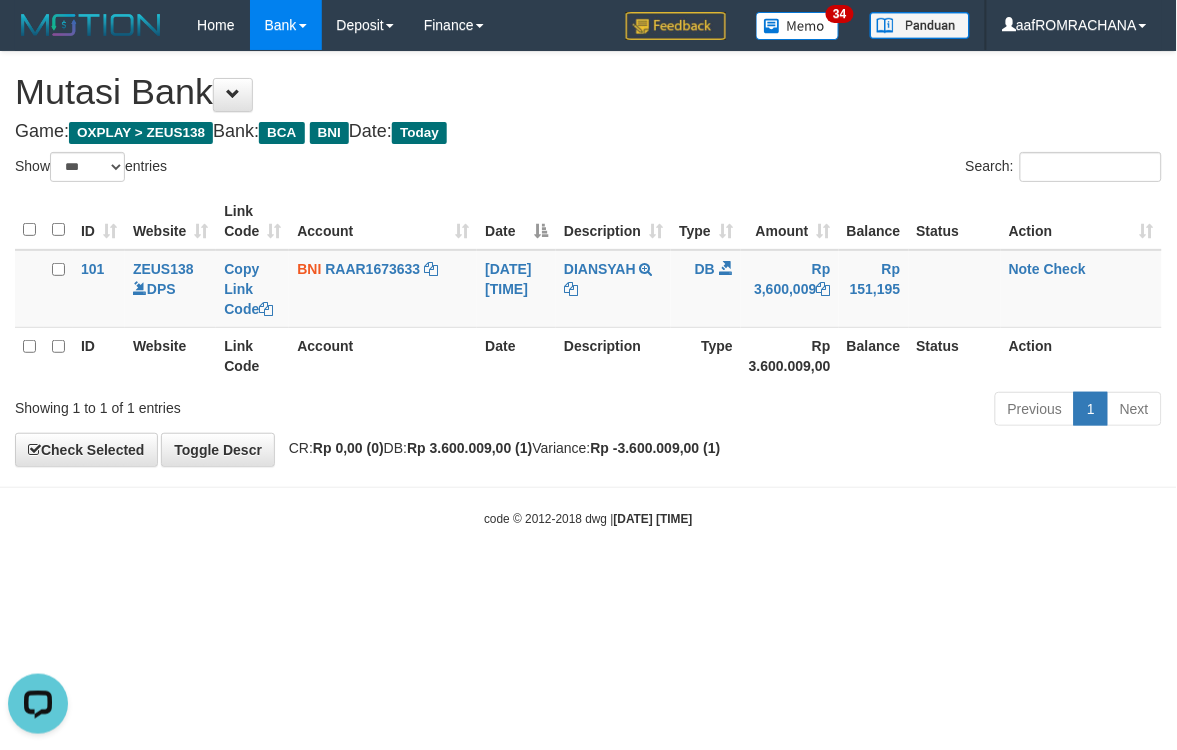 click on "Toggle navigation
Home
Bank
Account List
Load
By Website
Group
[OXPLAY]													ZEUS138
By Load Group (DPS)
Sync" at bounding box center (588, 289) 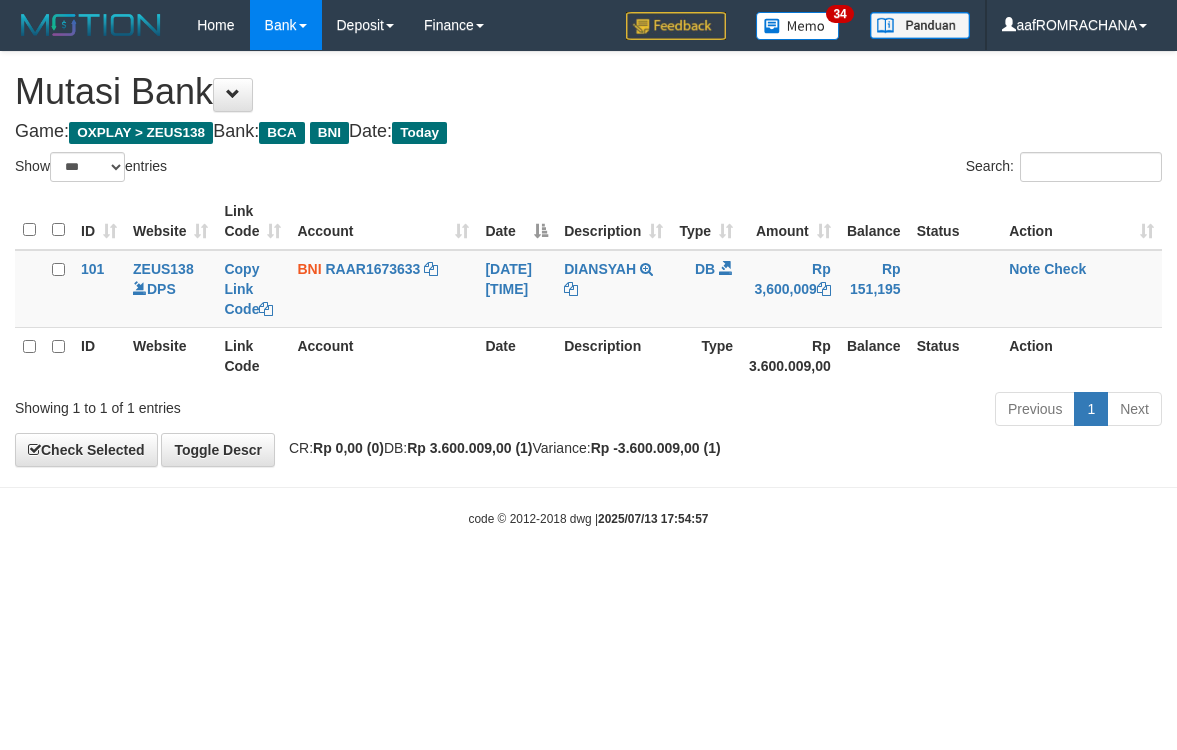 select on "***" 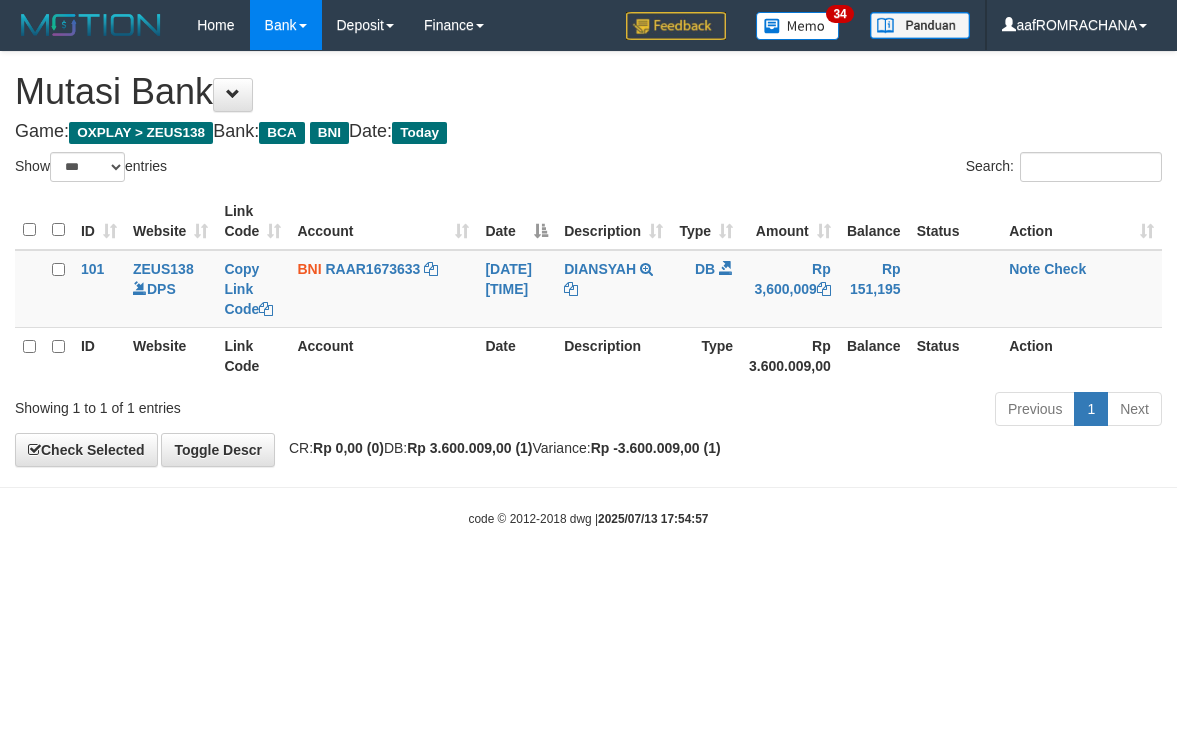 scroll, scrollTop: 0, scrollLeft: 0, axis: both 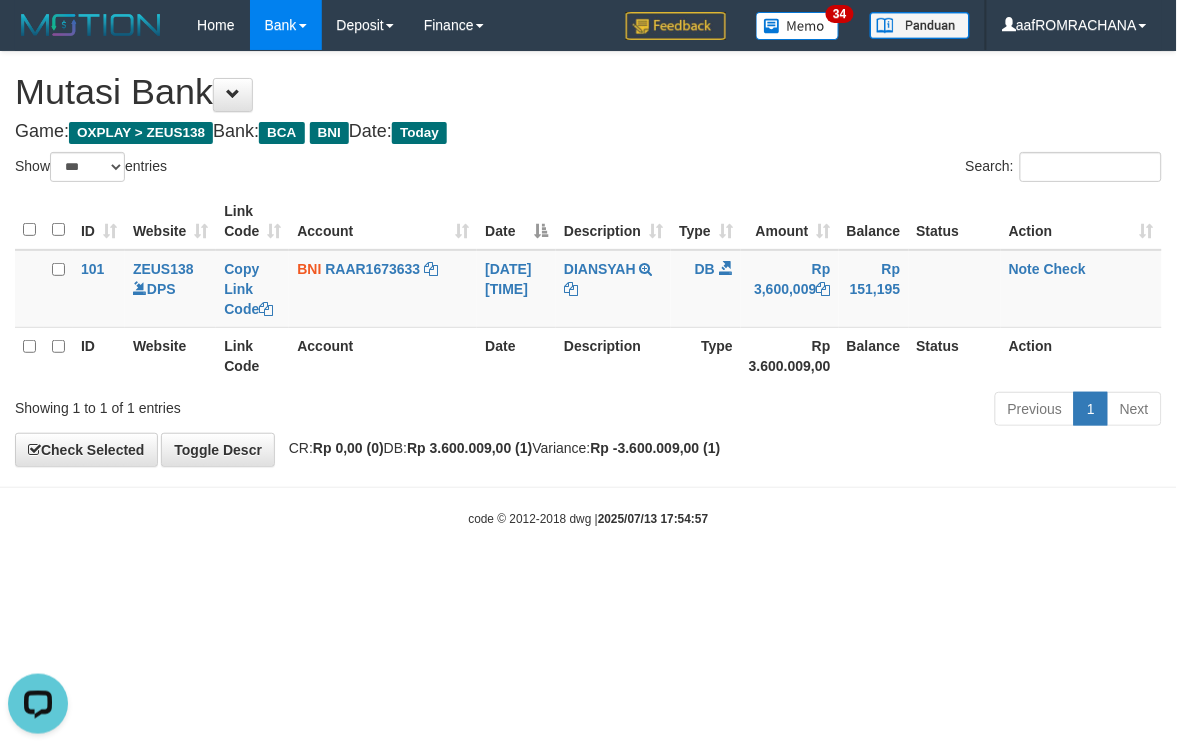 click on "Toggle navigation
Home
Bank
Account List
Load
By Website
Group
[OXPLAY]													ZEUS138
By Load Group (DPS)
Sync" at bounding box center (588, 289) 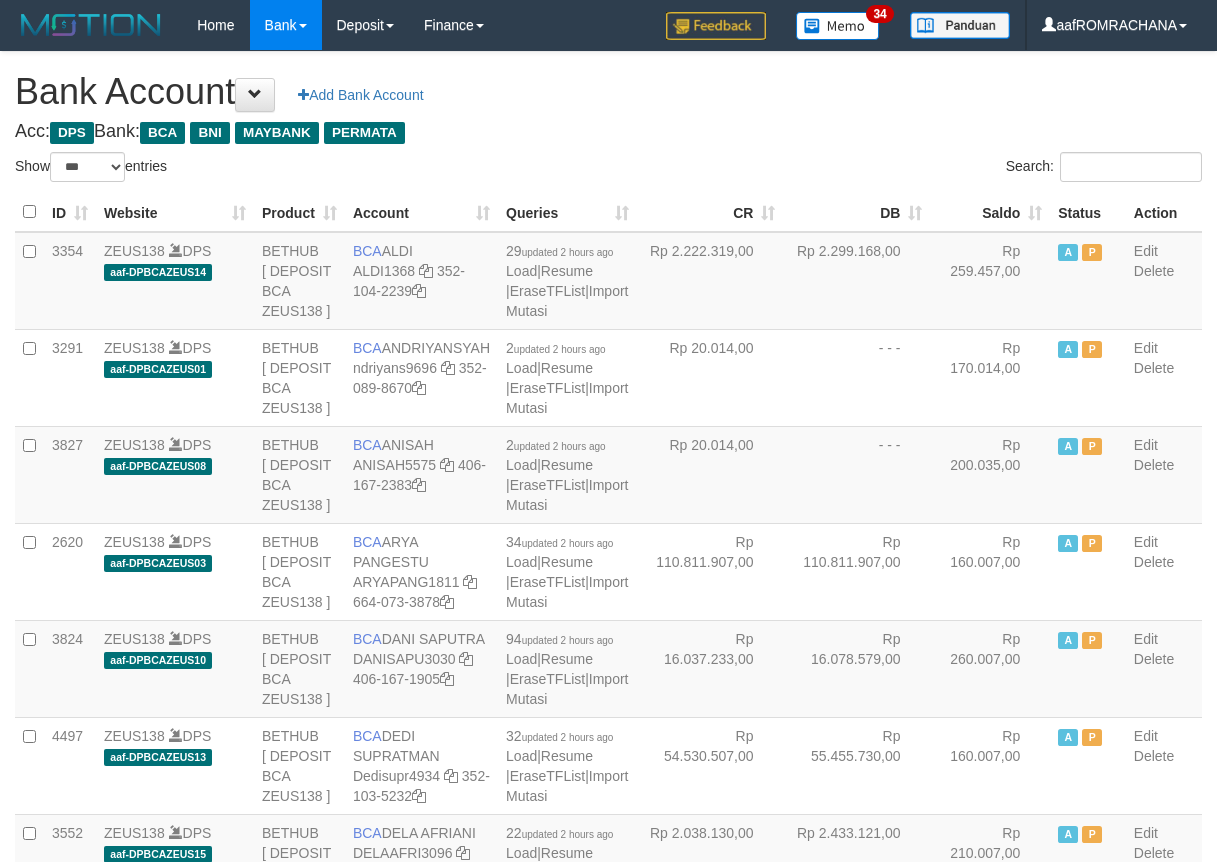 select on "***" 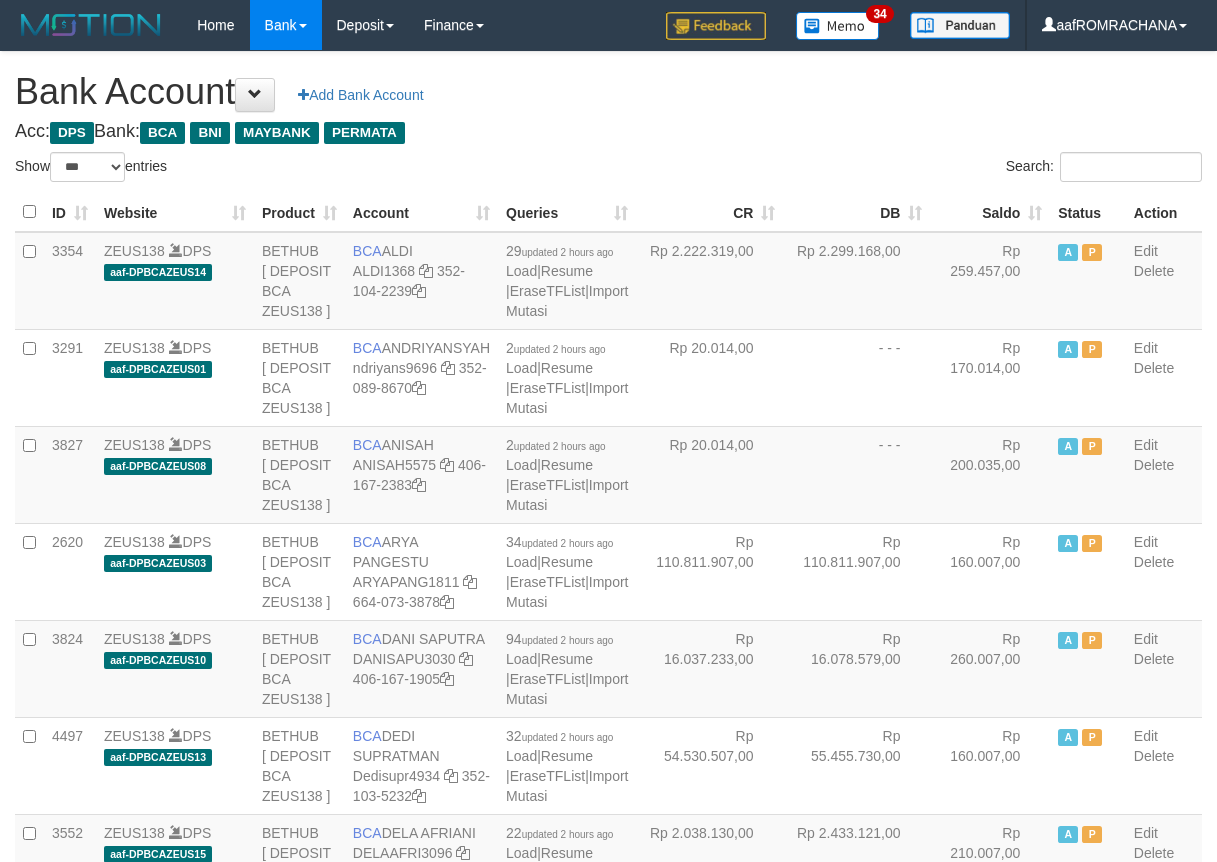 scroll, scrollTop: 0, scrollLeft: 0, axis: both 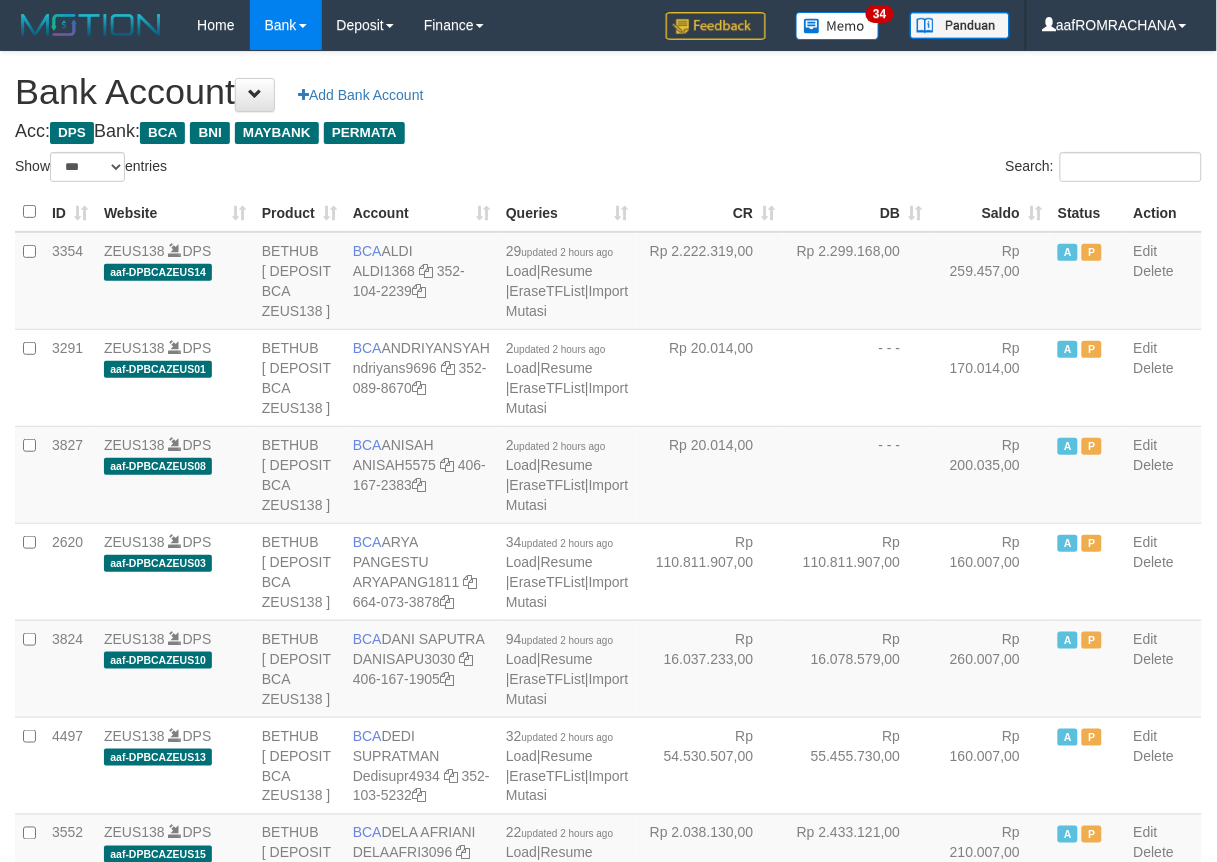click on "Saldo" at bounding box center (990, 212) 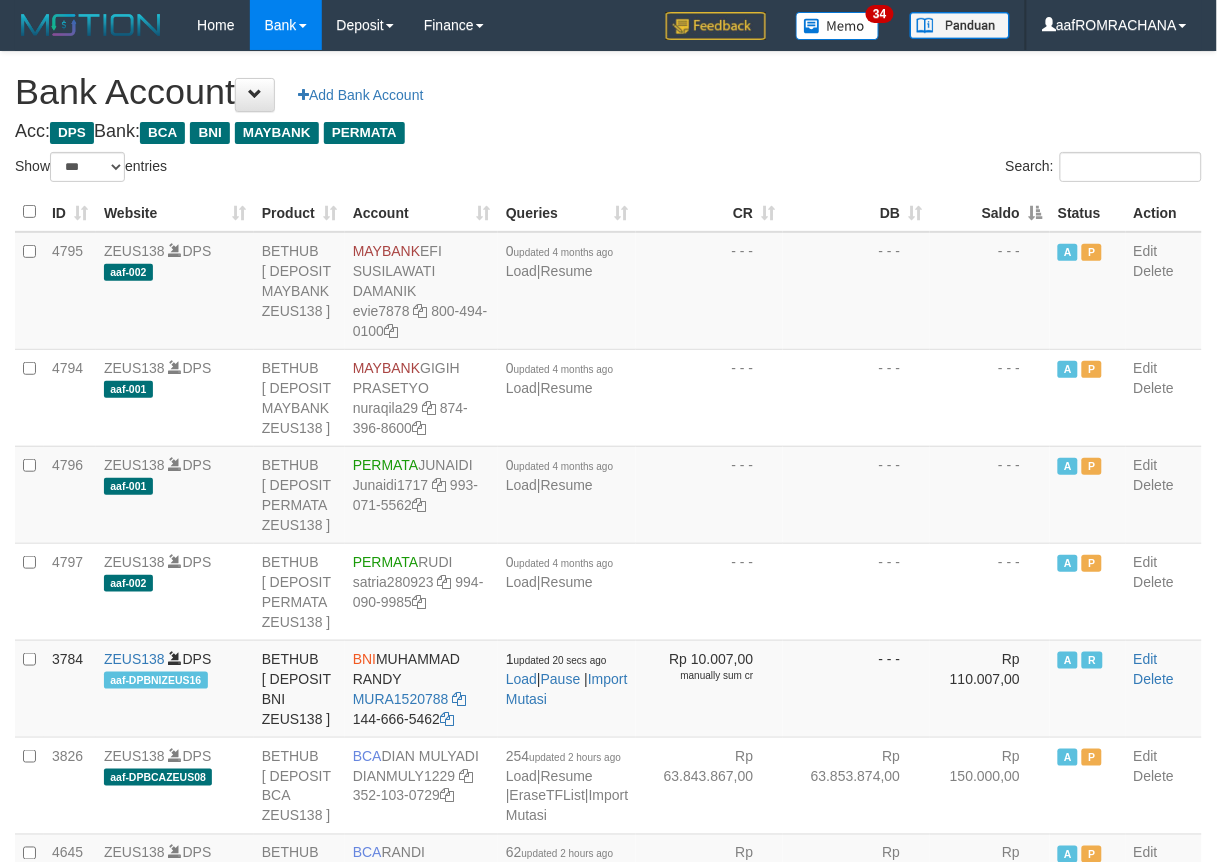 click on "Saldo" at bounding box center (990, 212) 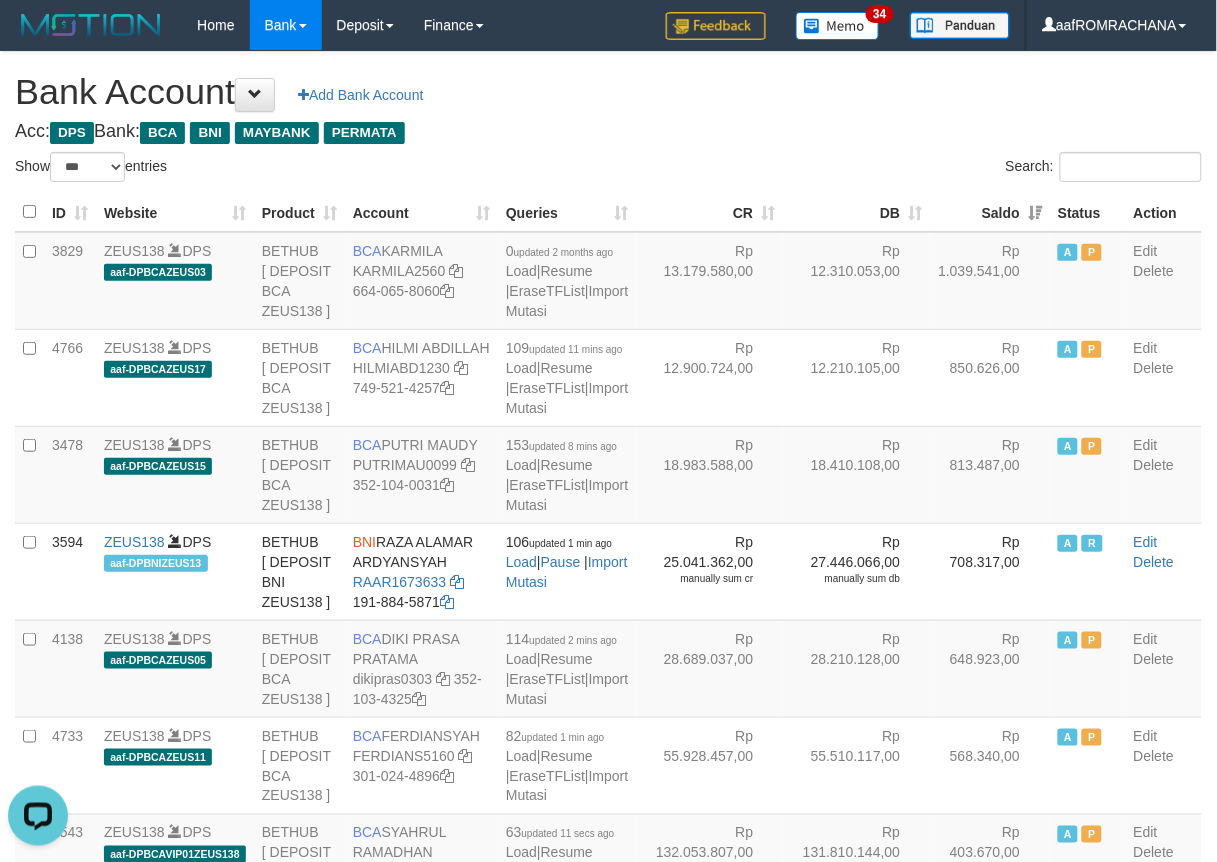 scroll, scrollTop: 0, scrollLeft: 0, axis: both 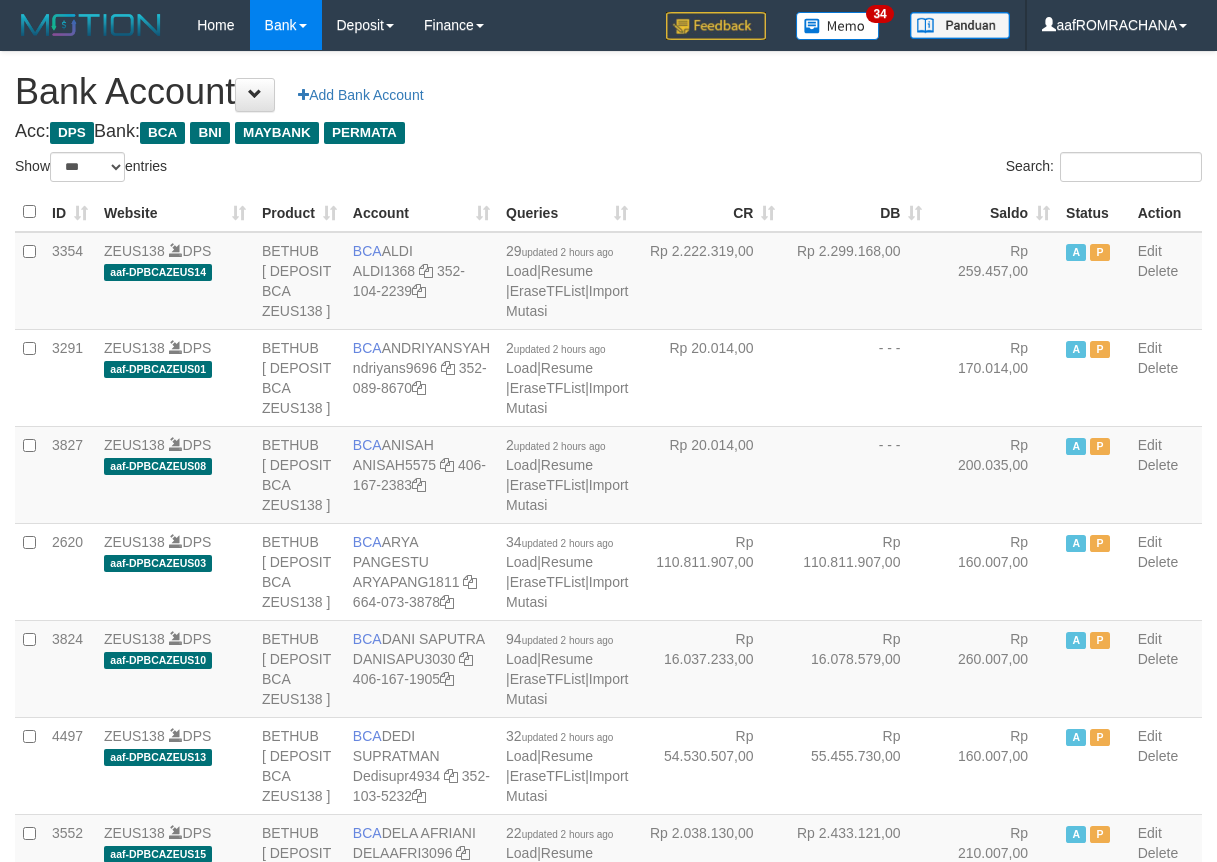 select on "***" 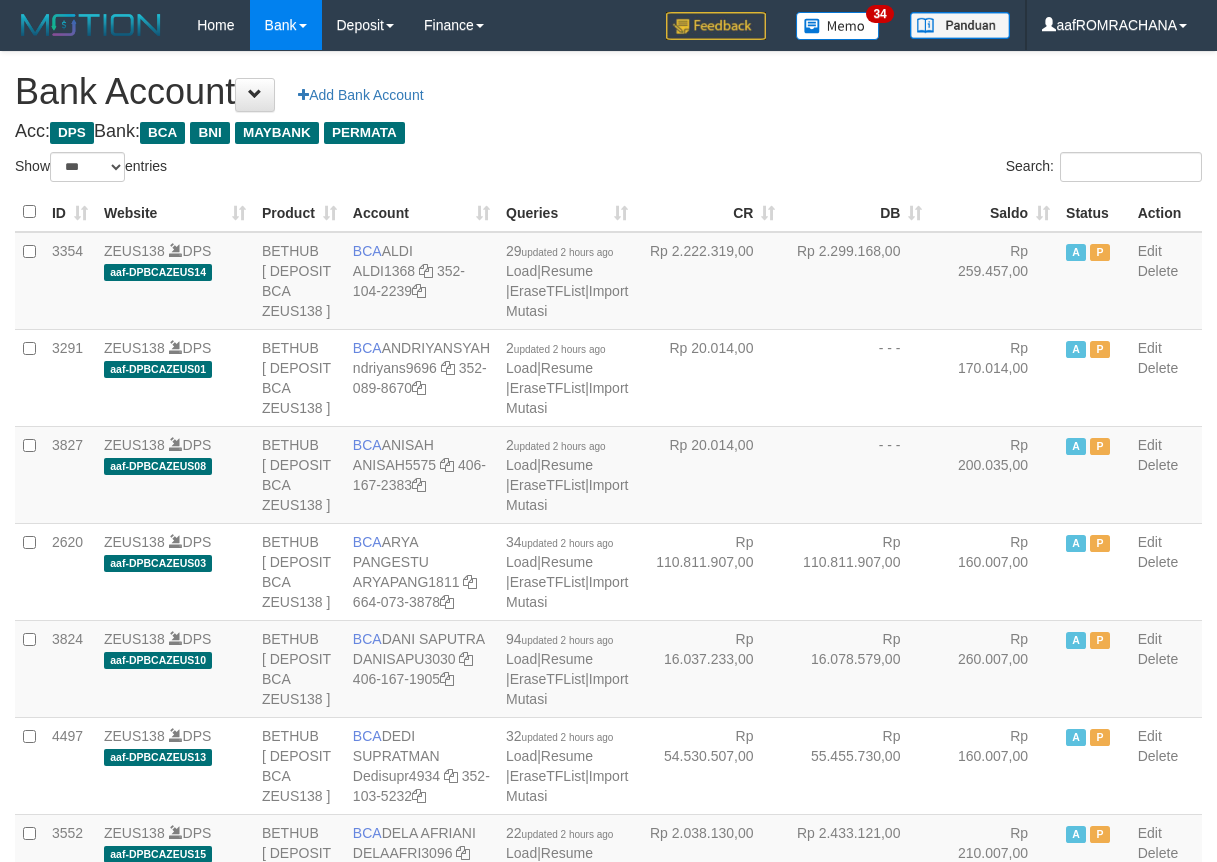 scroll, scrollTop: 0, scrollLeft: 0, axis: both 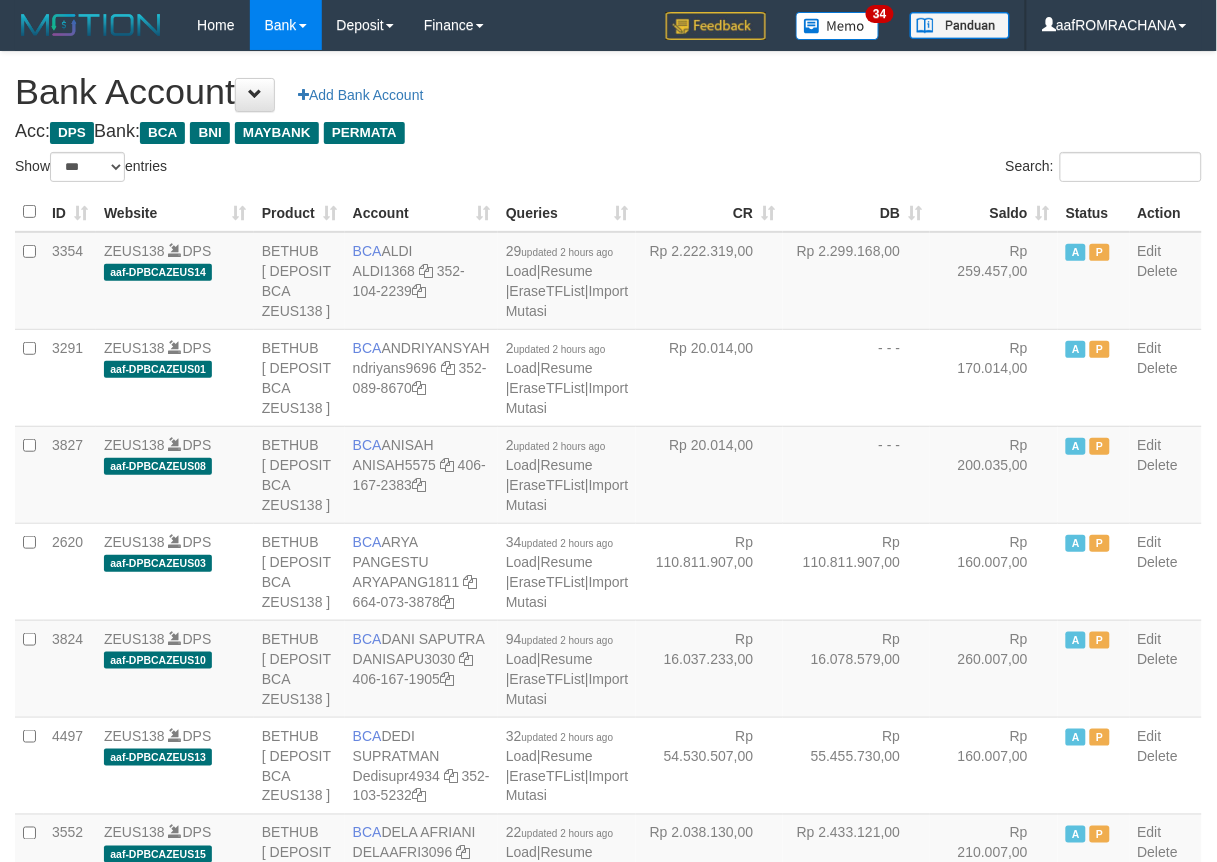 click on "Saldo" at bounding box center [994, 212] 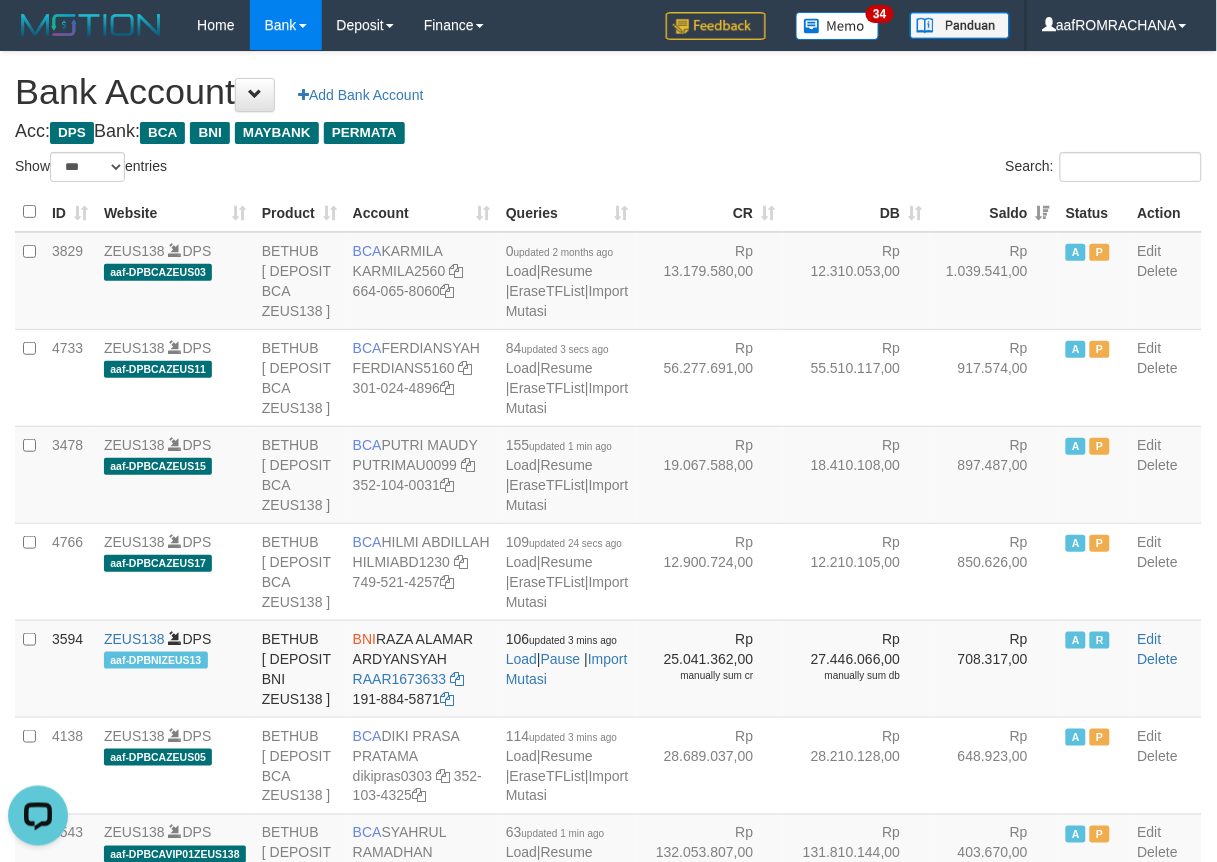 scroll, scrollTop: 0, scrollLeft: 0, axis: both 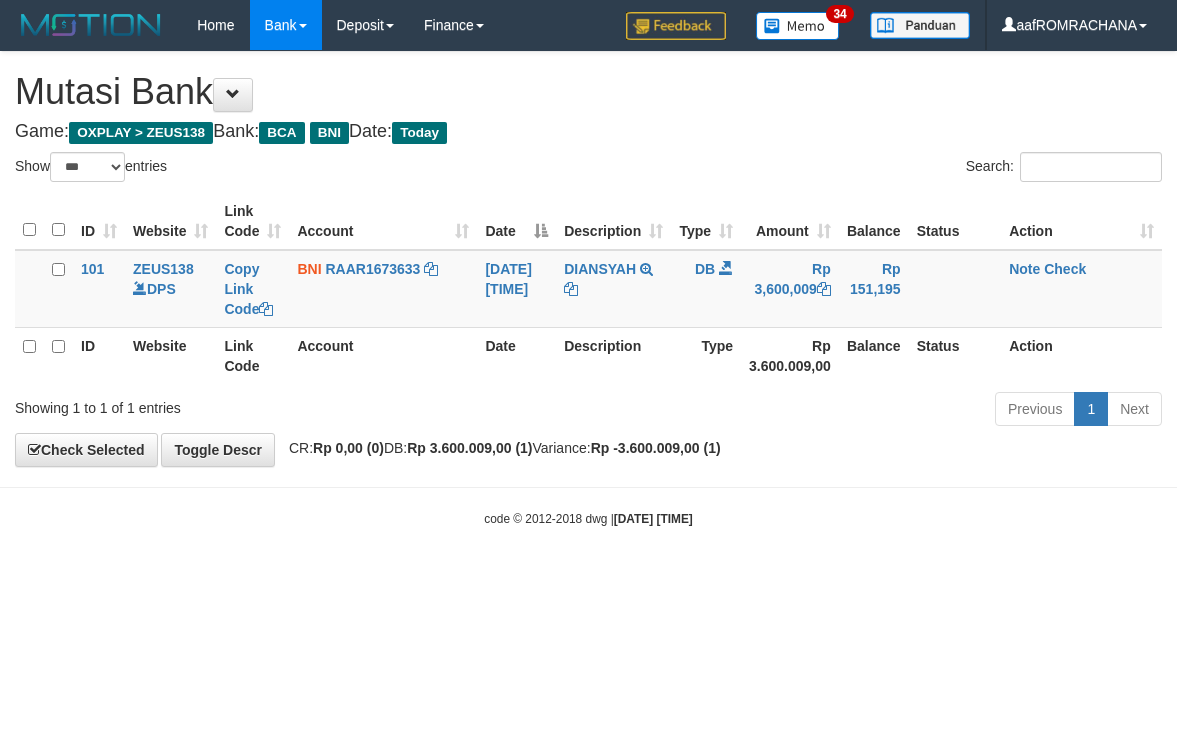 select on "***" 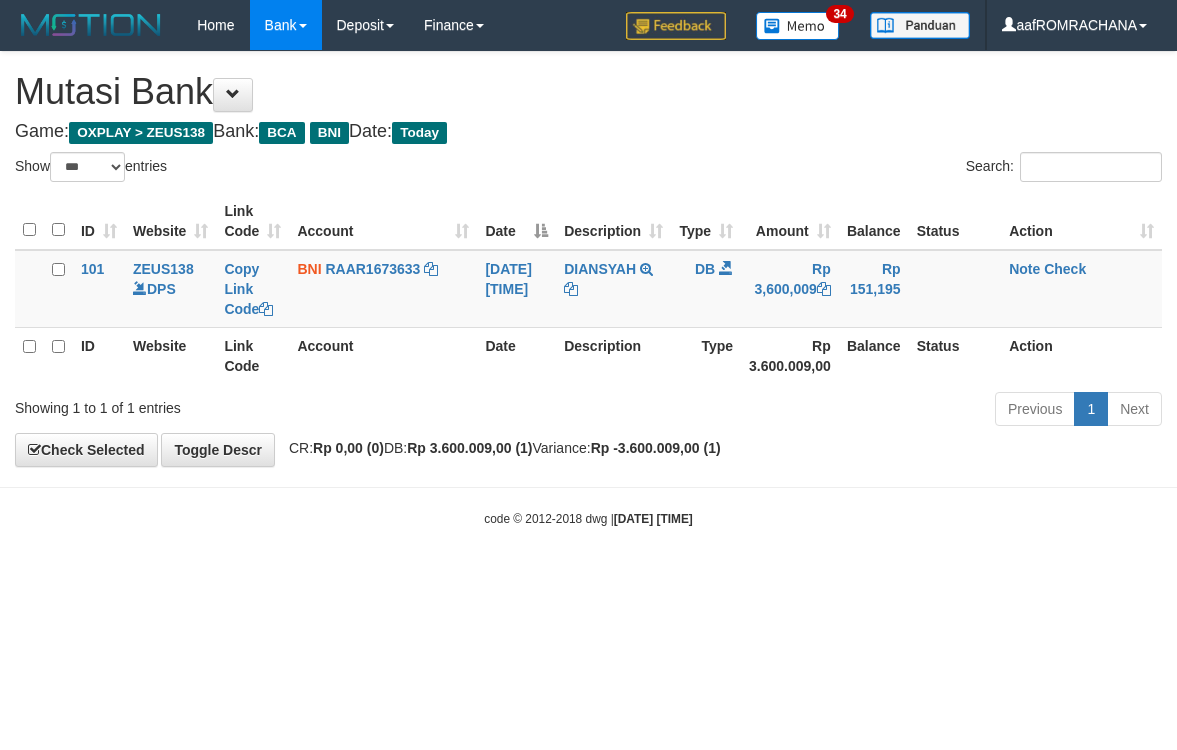 scroll, scrollTop: 0, scrollLeft: 0, axis: both 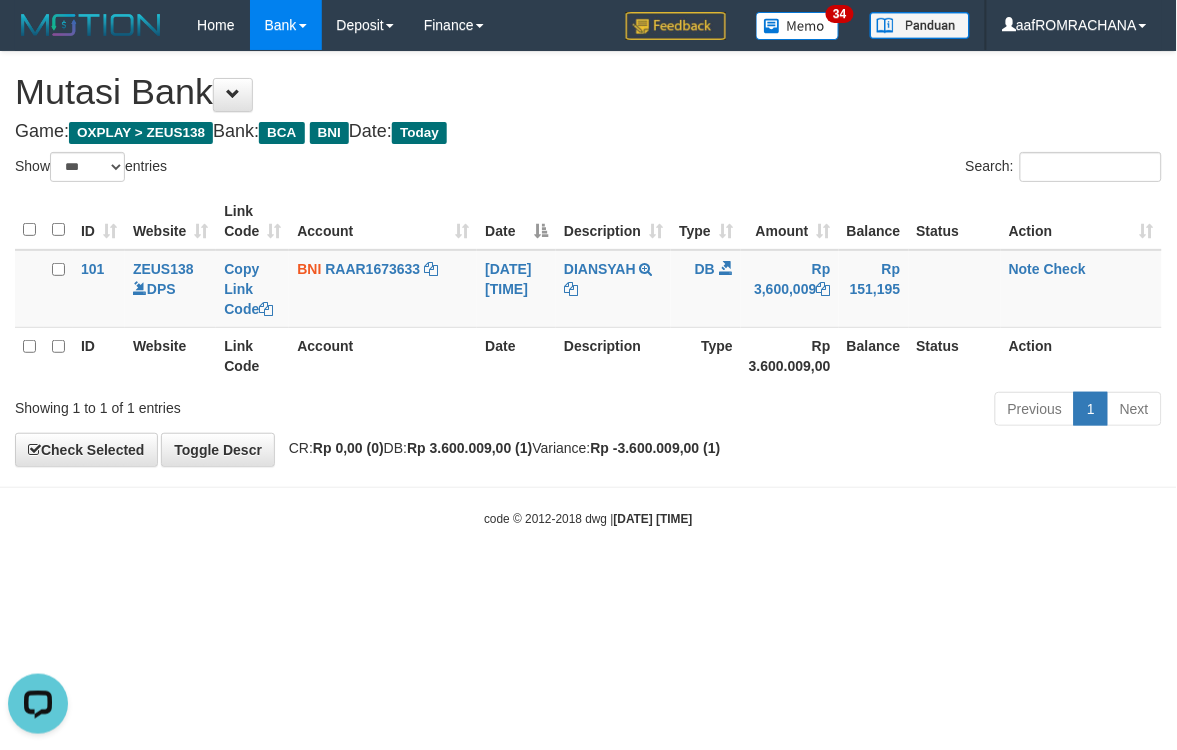 click on "Toggle navigation
Home
Bank
Account List
Load
By Website
Group
[OXPLAY]													ZEUS138
By Load Group (DPS)
Sync" at bounding box center (588, 289) 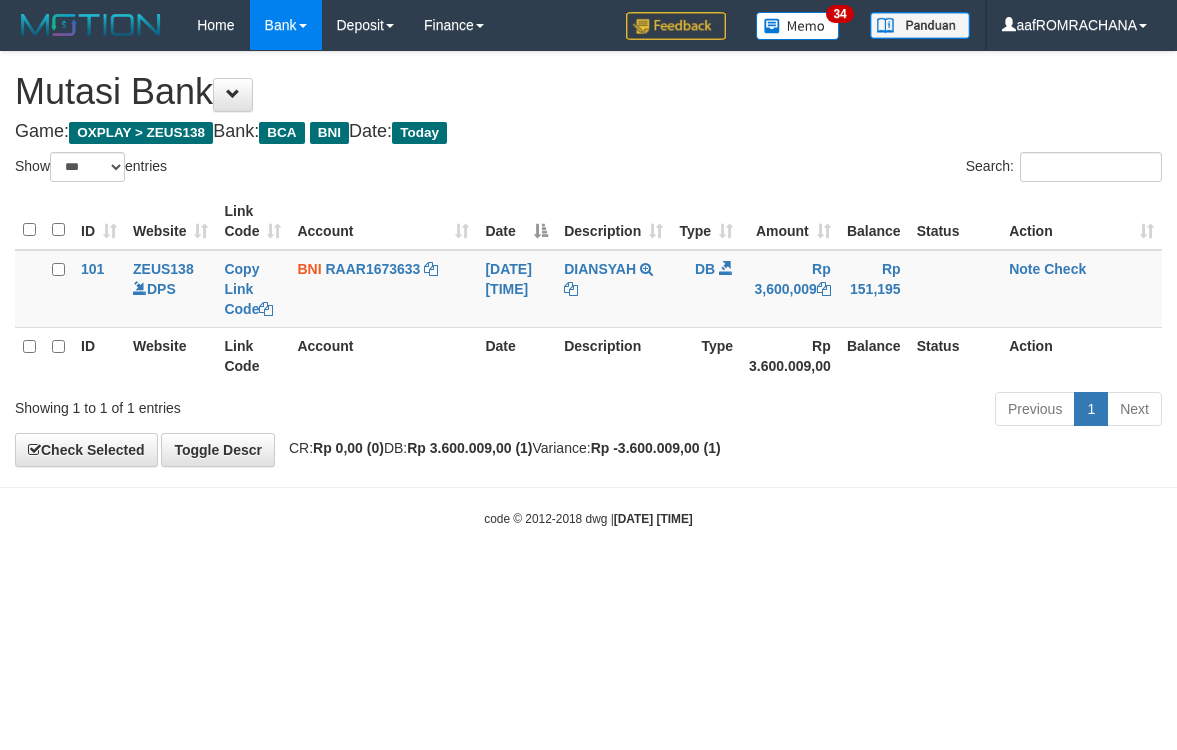 select on "***" 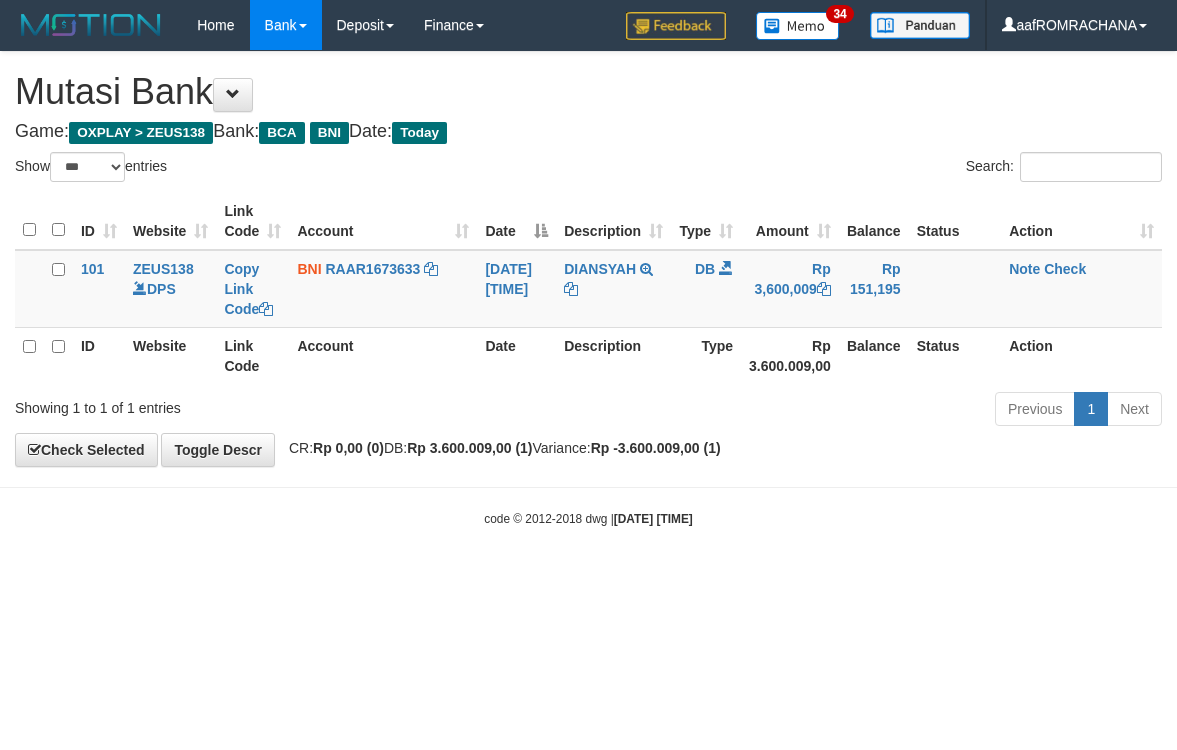 scroll, scrollTop: 0, scrollLeft: 0, axis: both 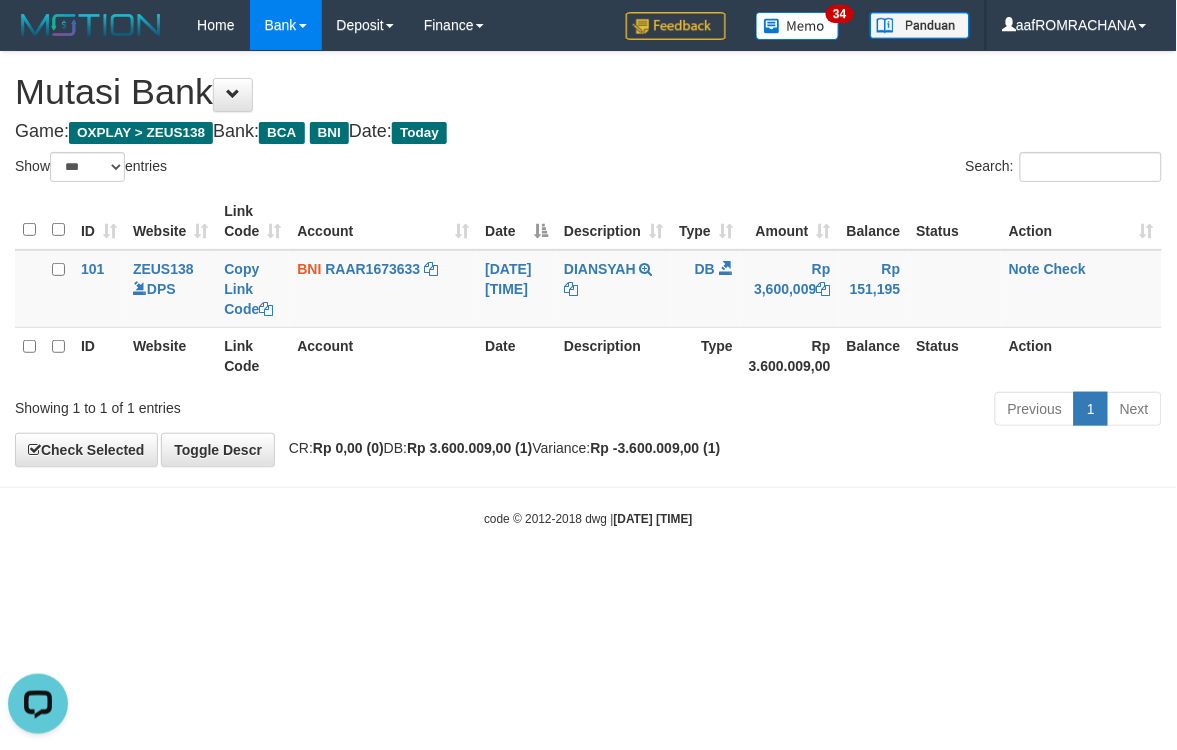 click on "Toggle navigation
Home
Bank
Account List
Load
By Website
Group
[OXPLAY]													ZEUS138
By Load Group (DPS)
Sync" at bounding box center (588, 289) 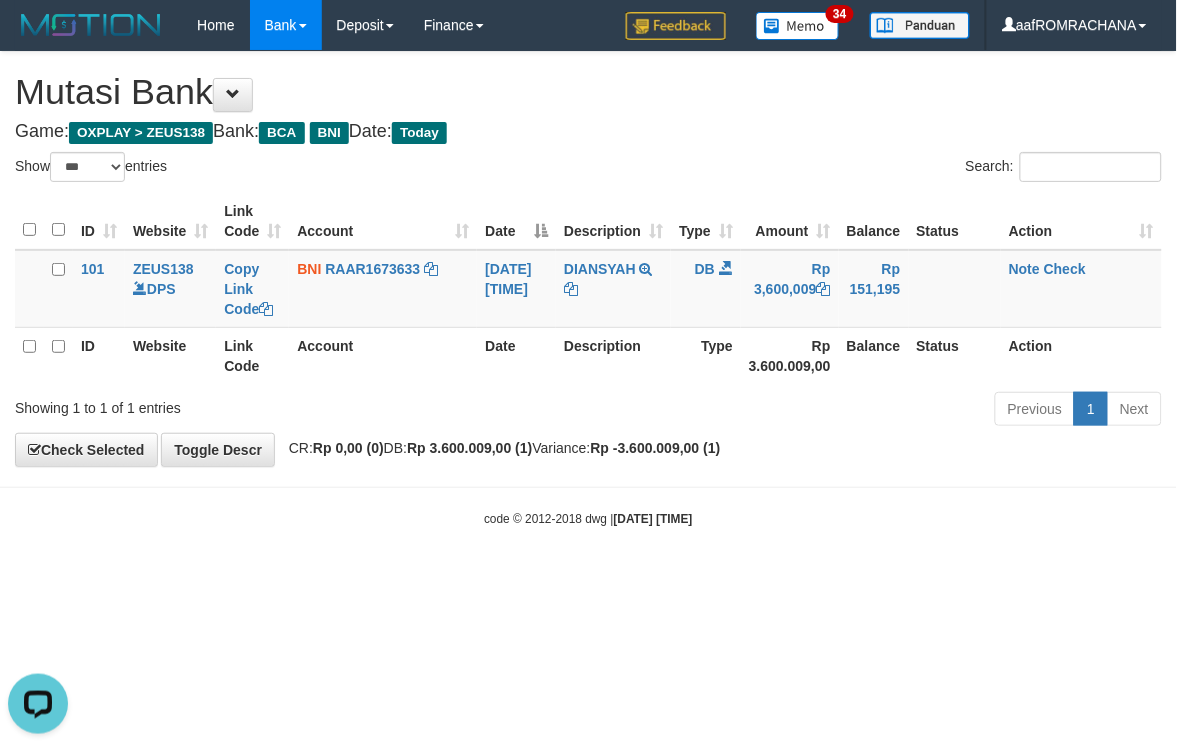 click on "Game:   OXPLAY > ZEUS138    		Bank:   BCA   BNI    		Date:  Today" at bounding box center [588, 132] 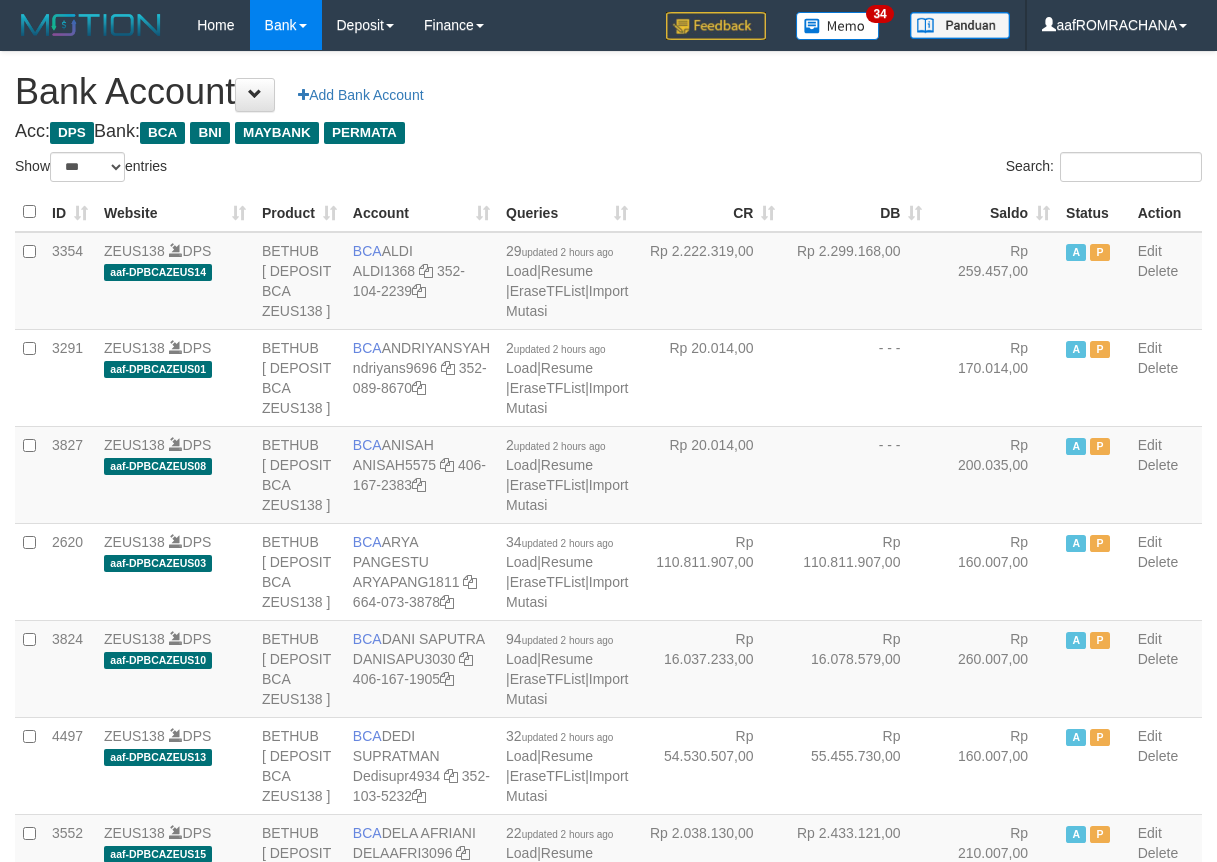 select on "***" 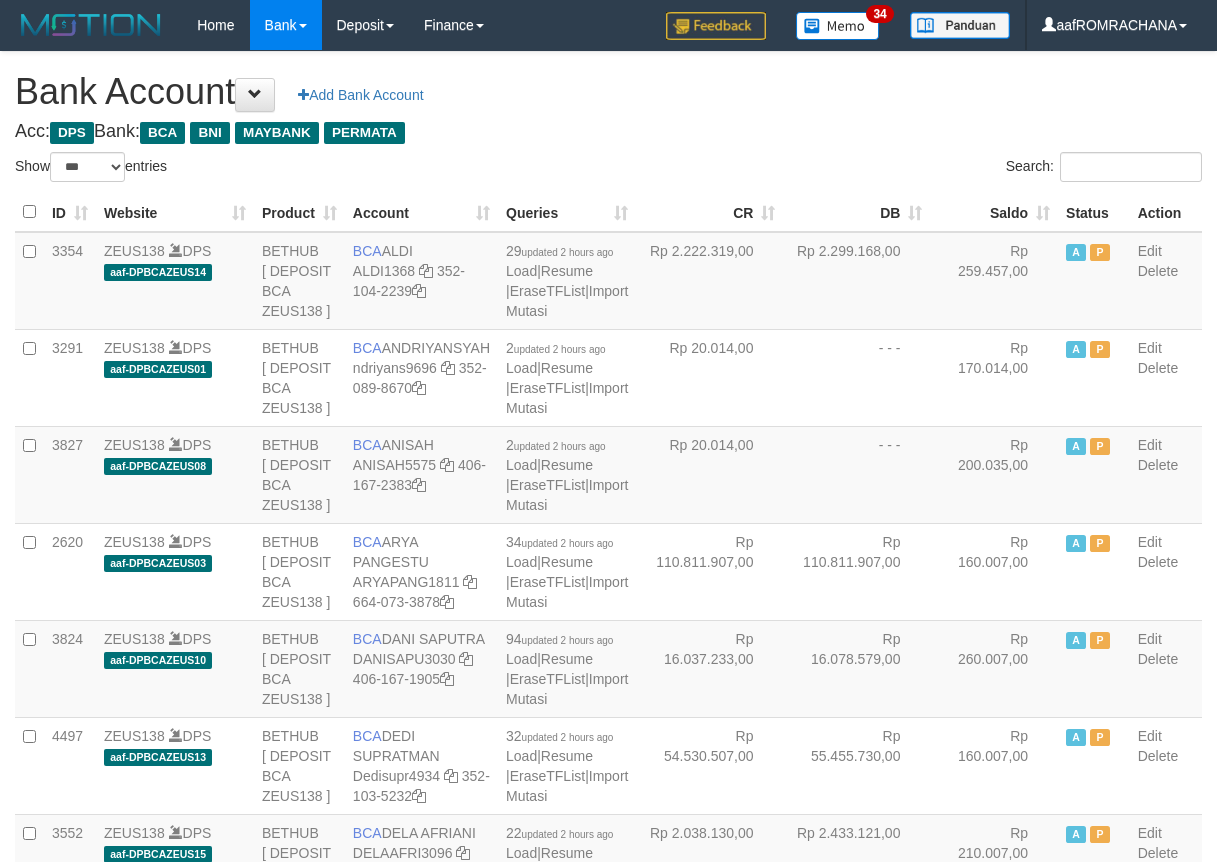 scroll, scrollTop: 0, scrollLeft: 0, axis: both 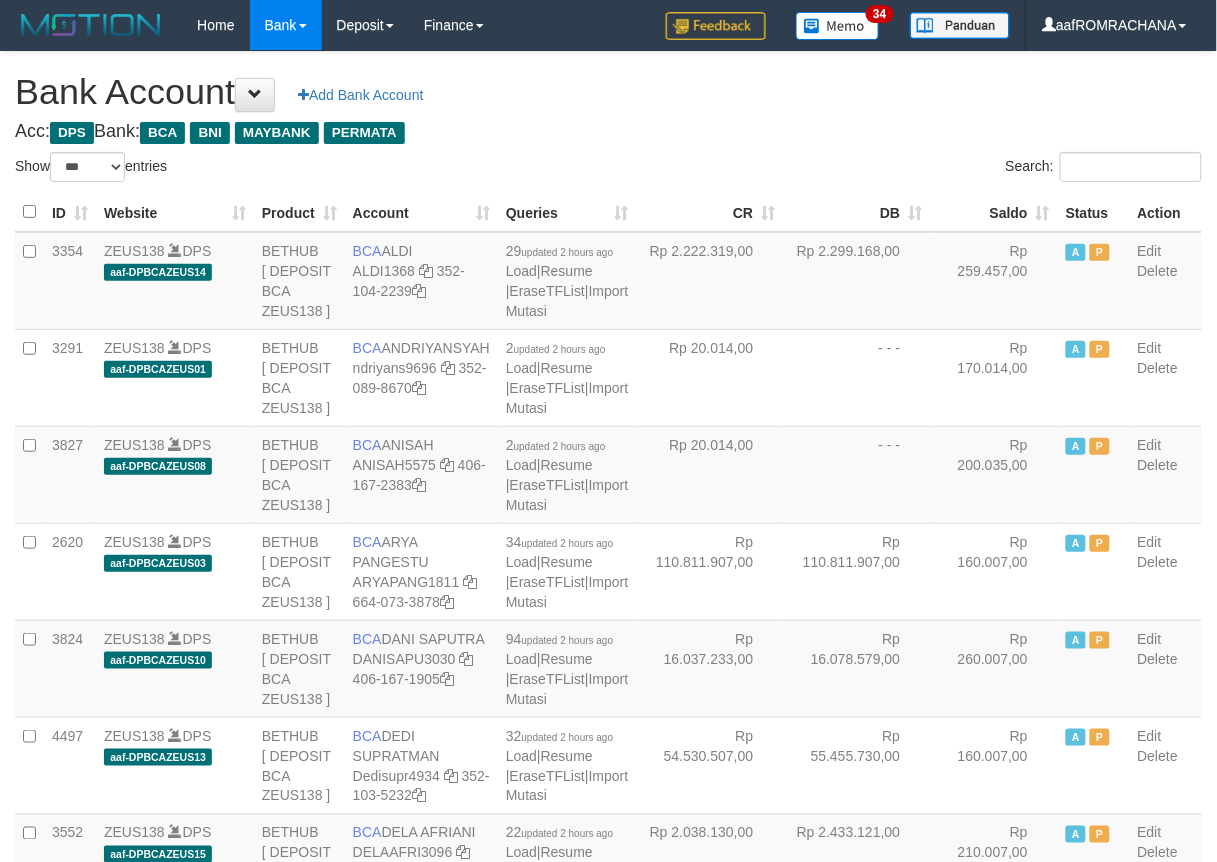 click on "Saldo" at bounding box center [994, 212] 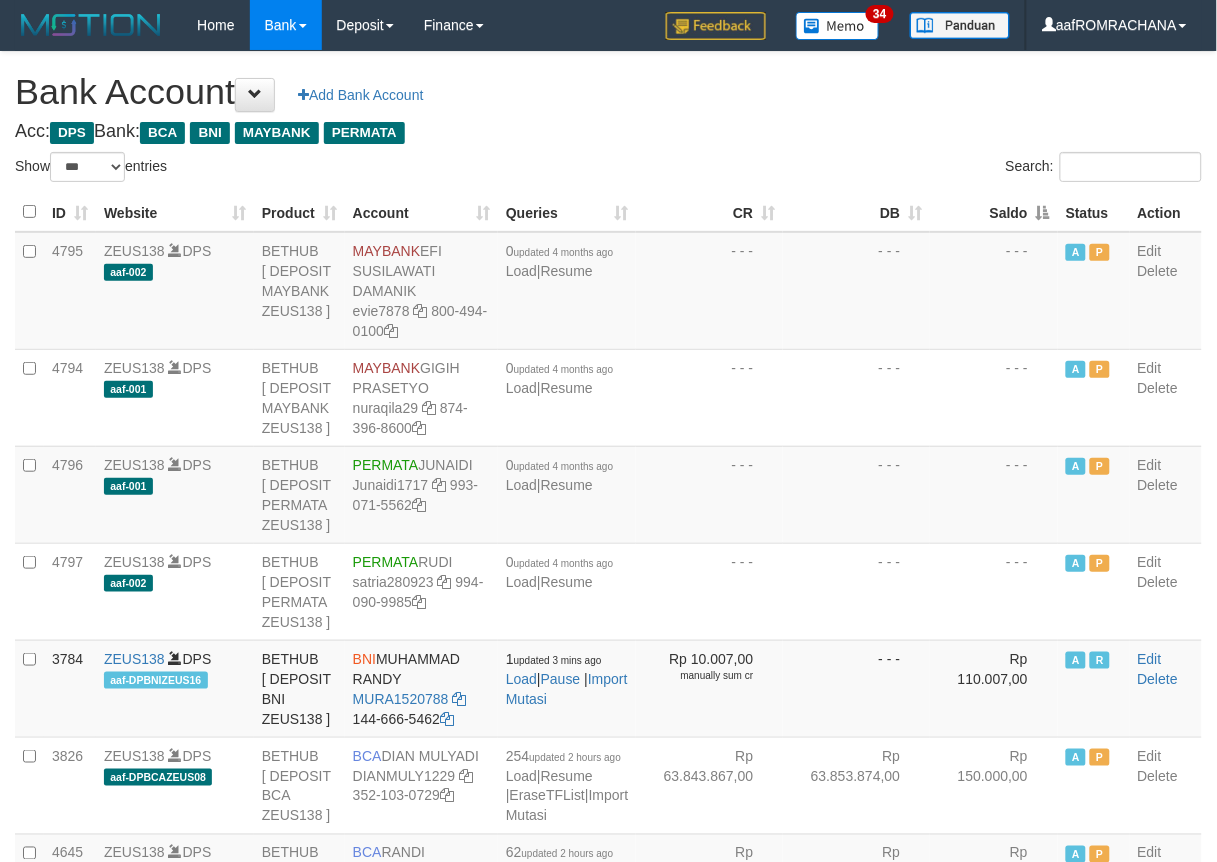 click on "Saldo" at bounding box center [994, 212] 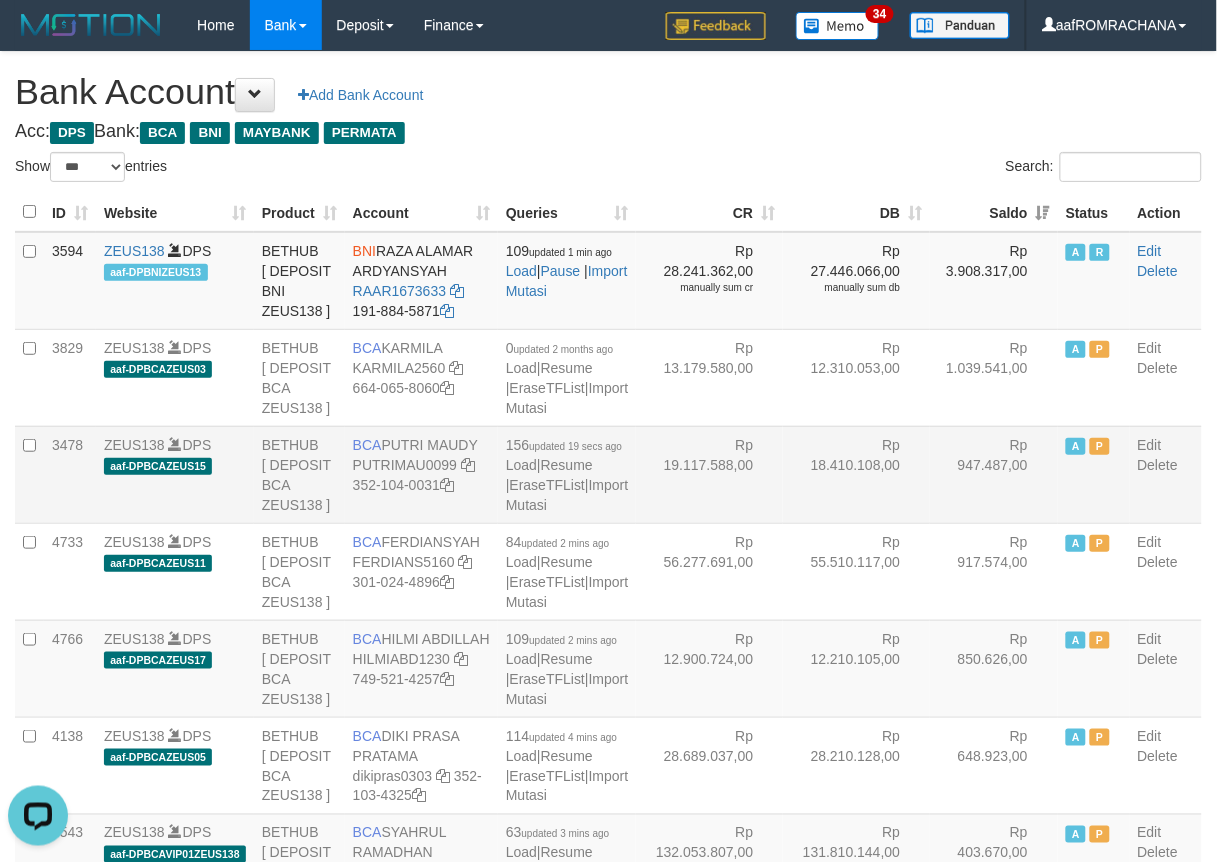 scroll, scrollTop: 0, scrollLeft: 0, axis: both 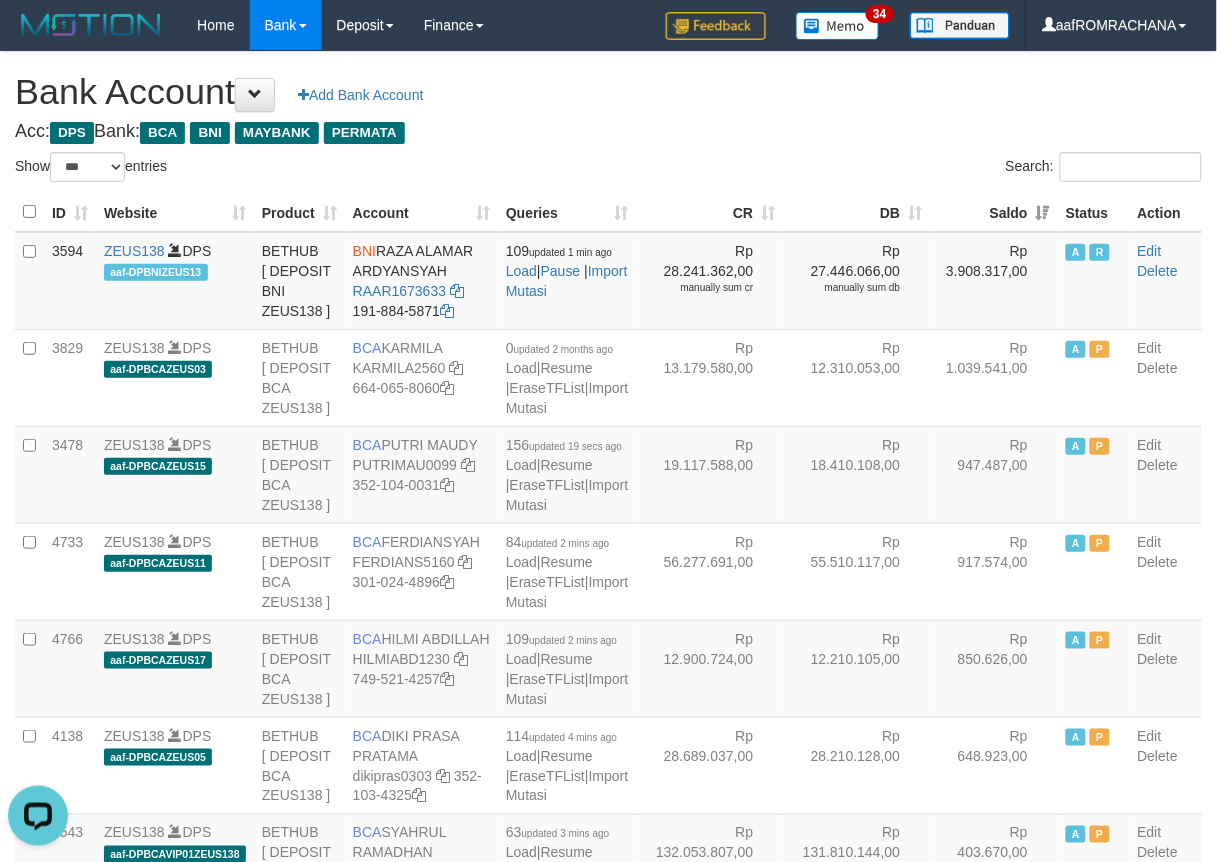 click on "**********" at bounding box center (608, 2047) 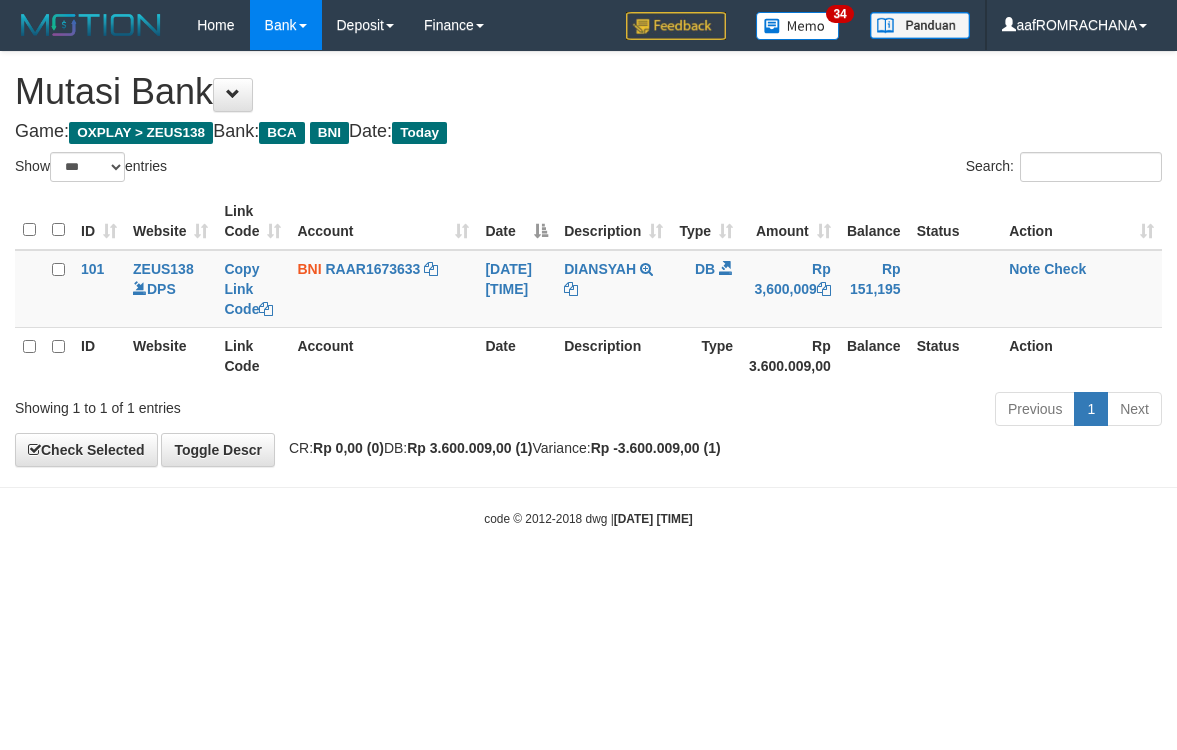 select on "***" 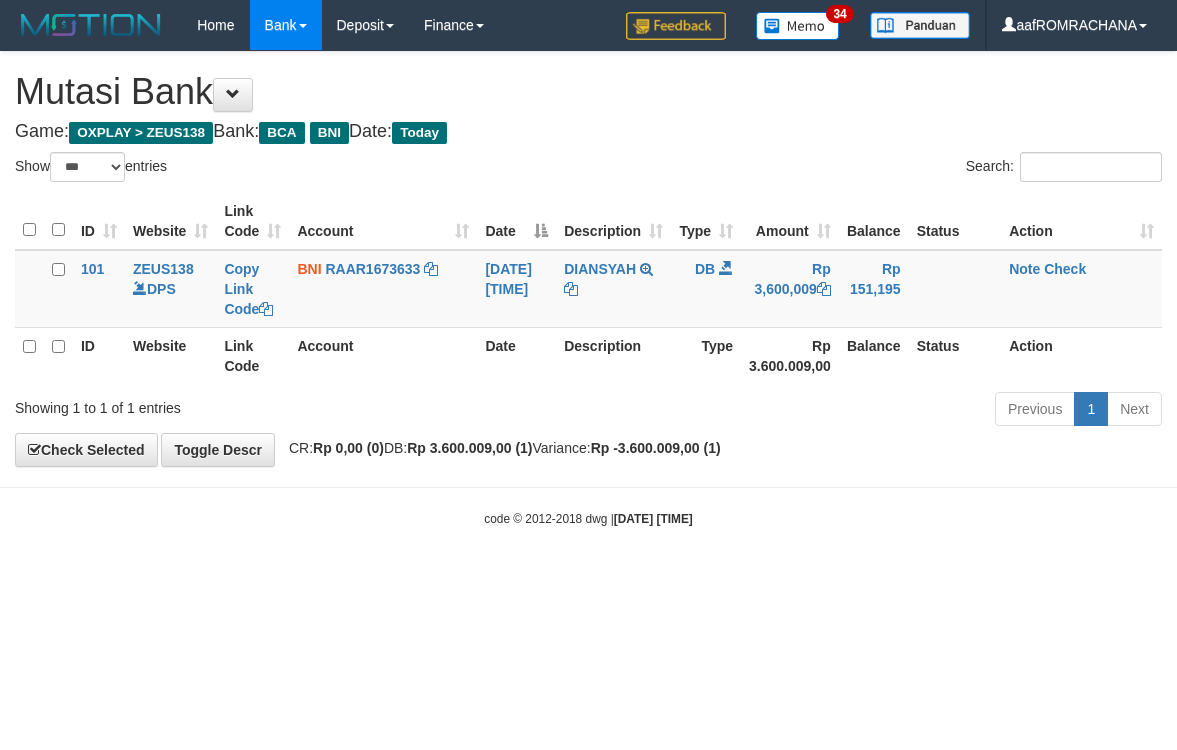 scroll, scrollTop: 0, scrollLeft: 0, axis: both 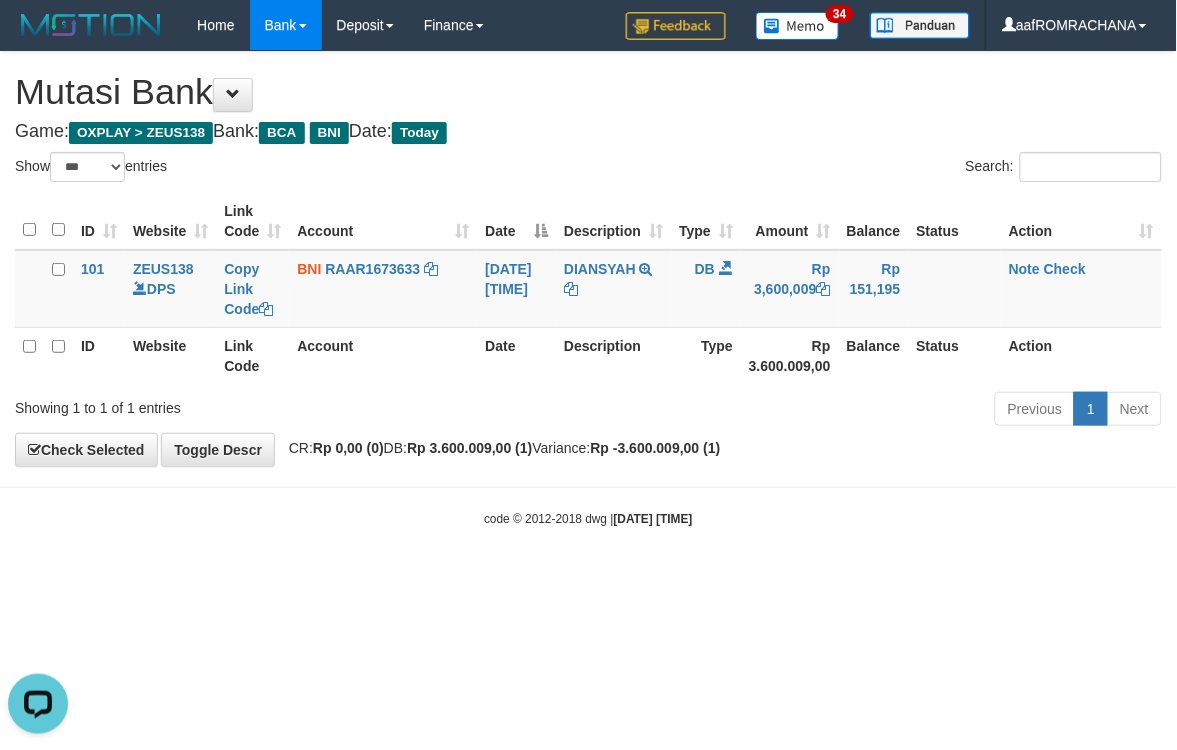 click on "Toggle navigation
Home
Bank
Account List
Load
By Website
Group
[OXPLAY]													ZEUS138
By Load Group (DPS)
Sync" at bounding box center (588, 289) 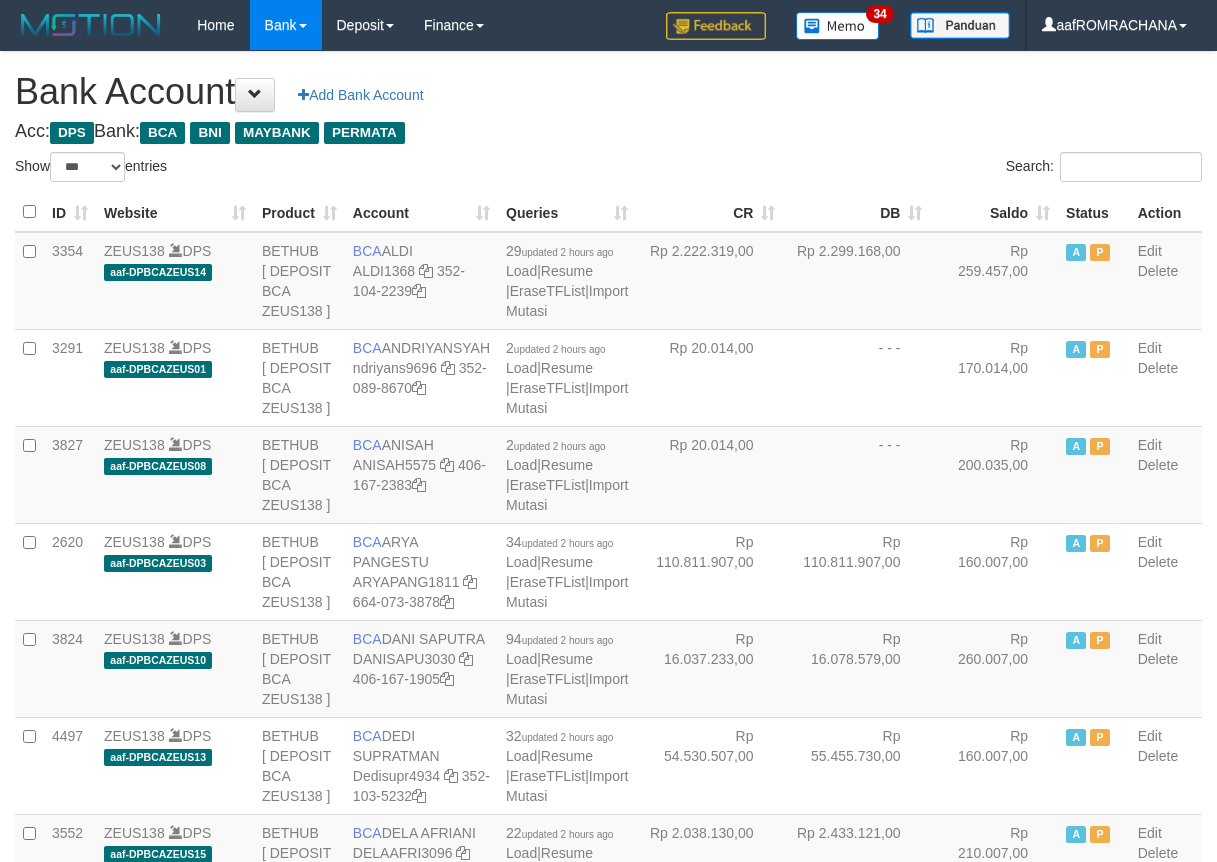 select on "***" 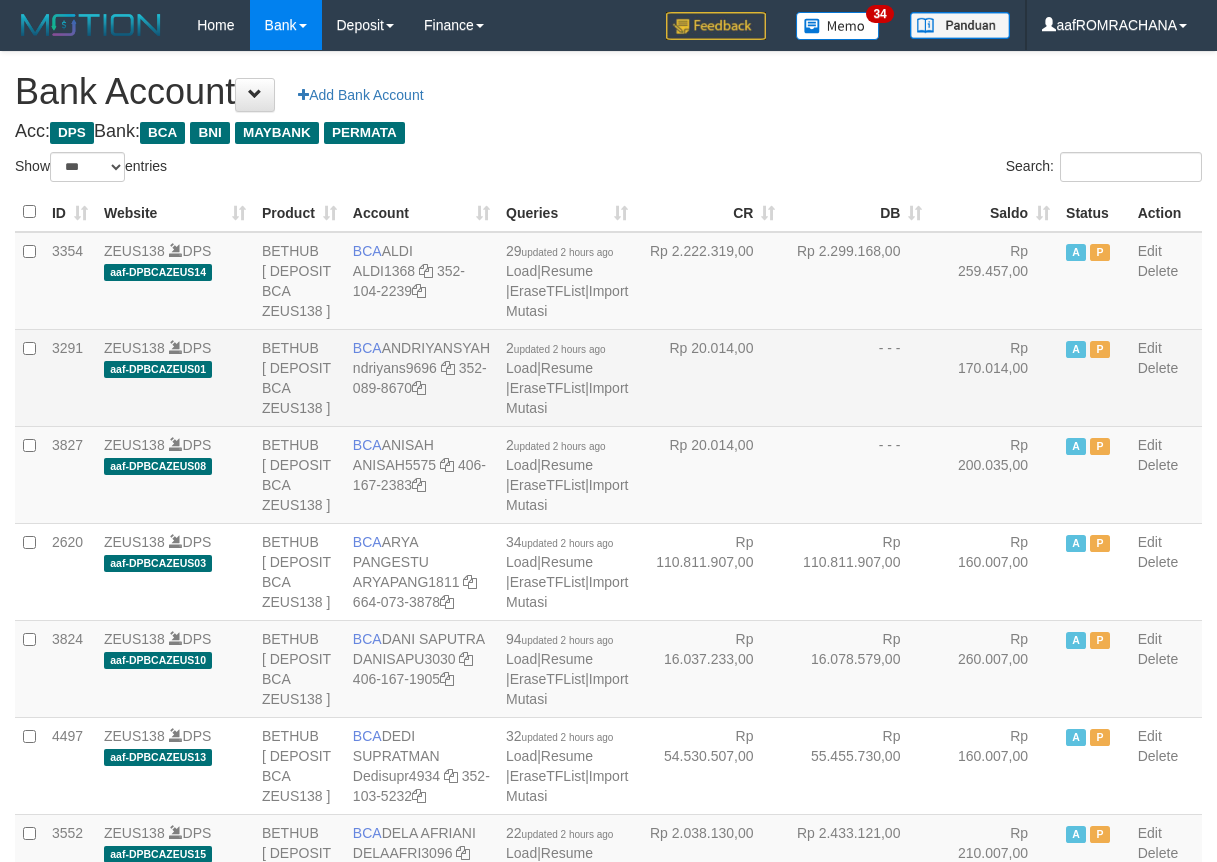 scroll, scrollTop: 0, scrollLeft: 0, axis: both 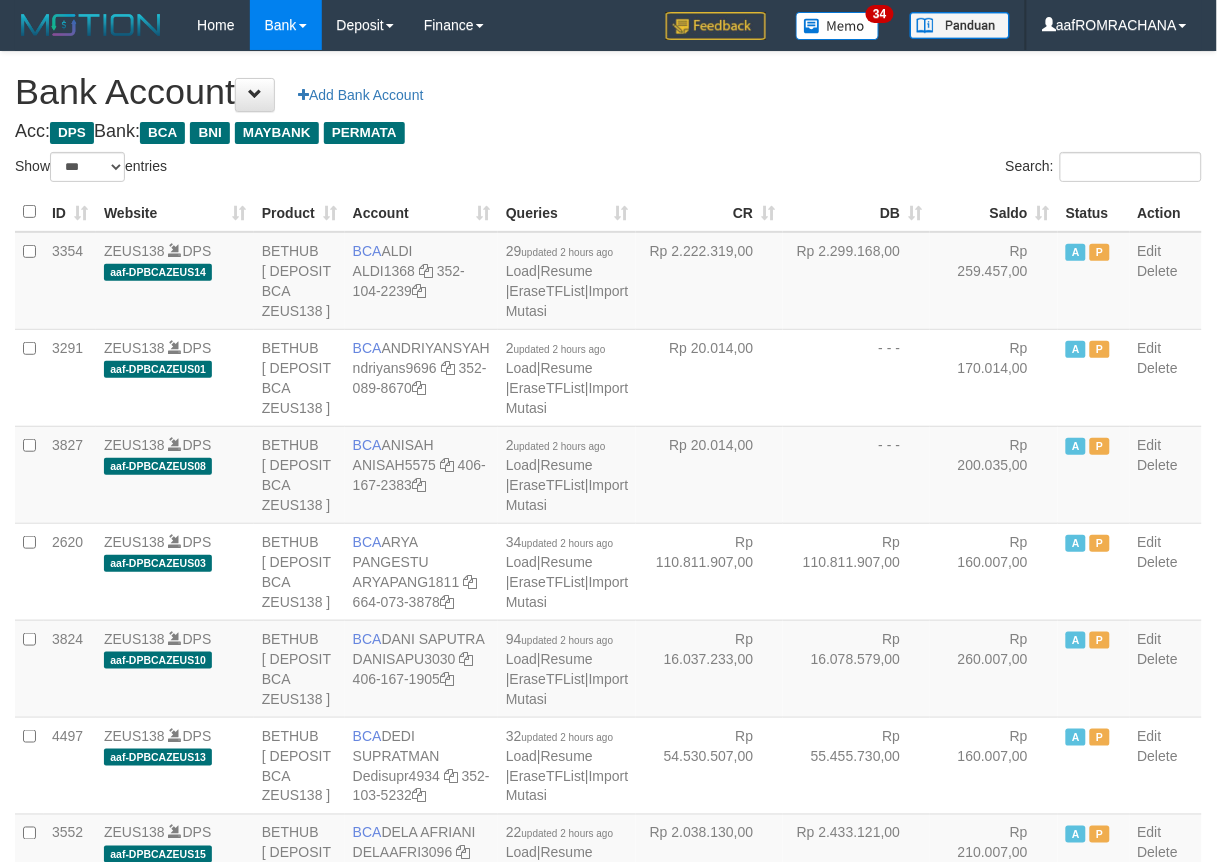 click on "Saldo" at bounding box center [994, 212] 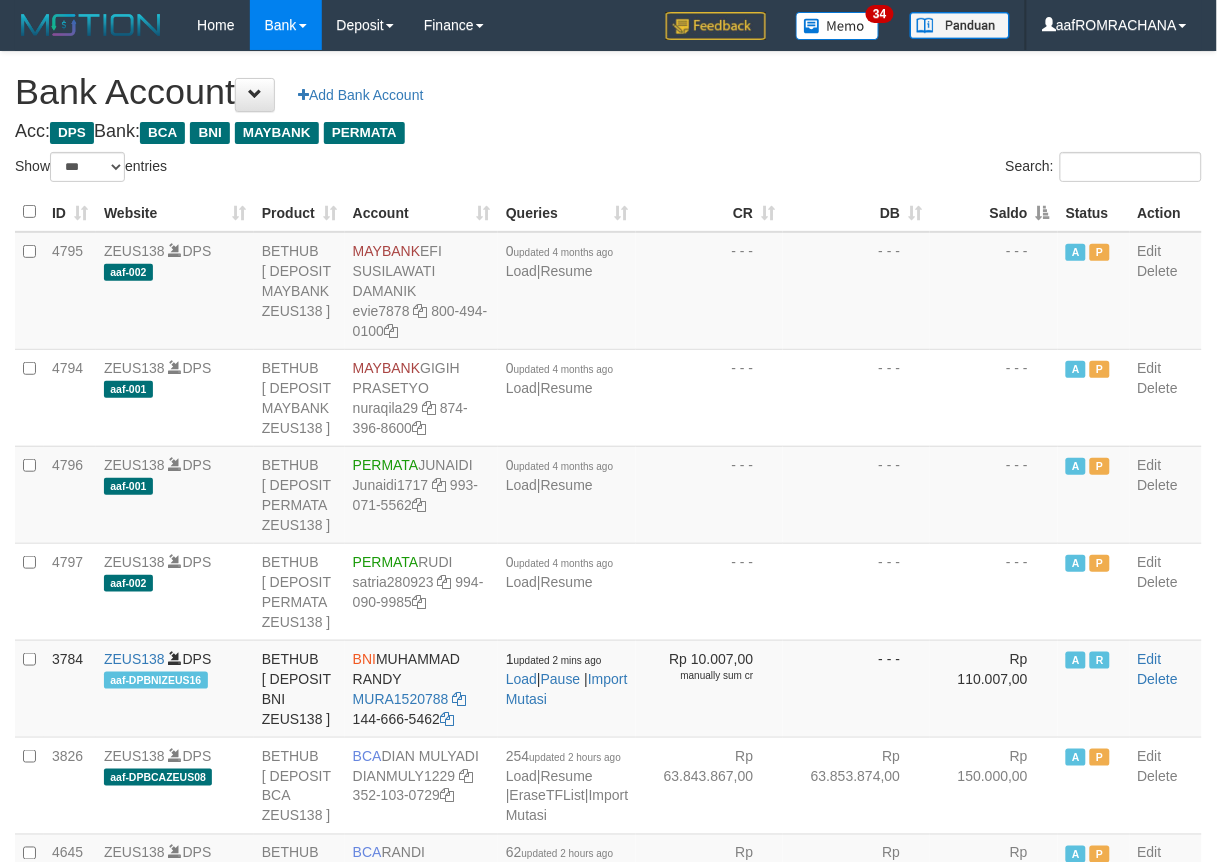 click on "Saldo" at bounding box center [994, 212] 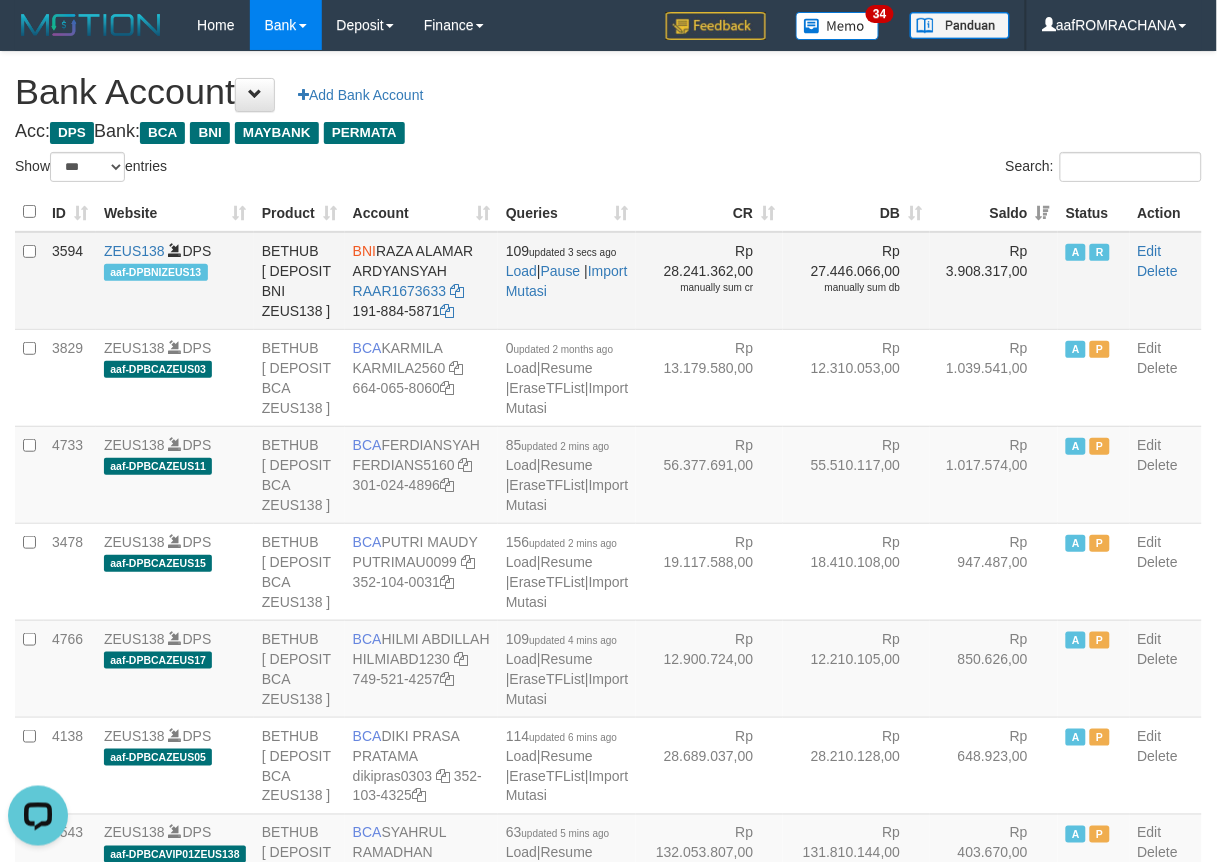 scroll, scrollTop: 0, scrollLeft: 0, axis: both 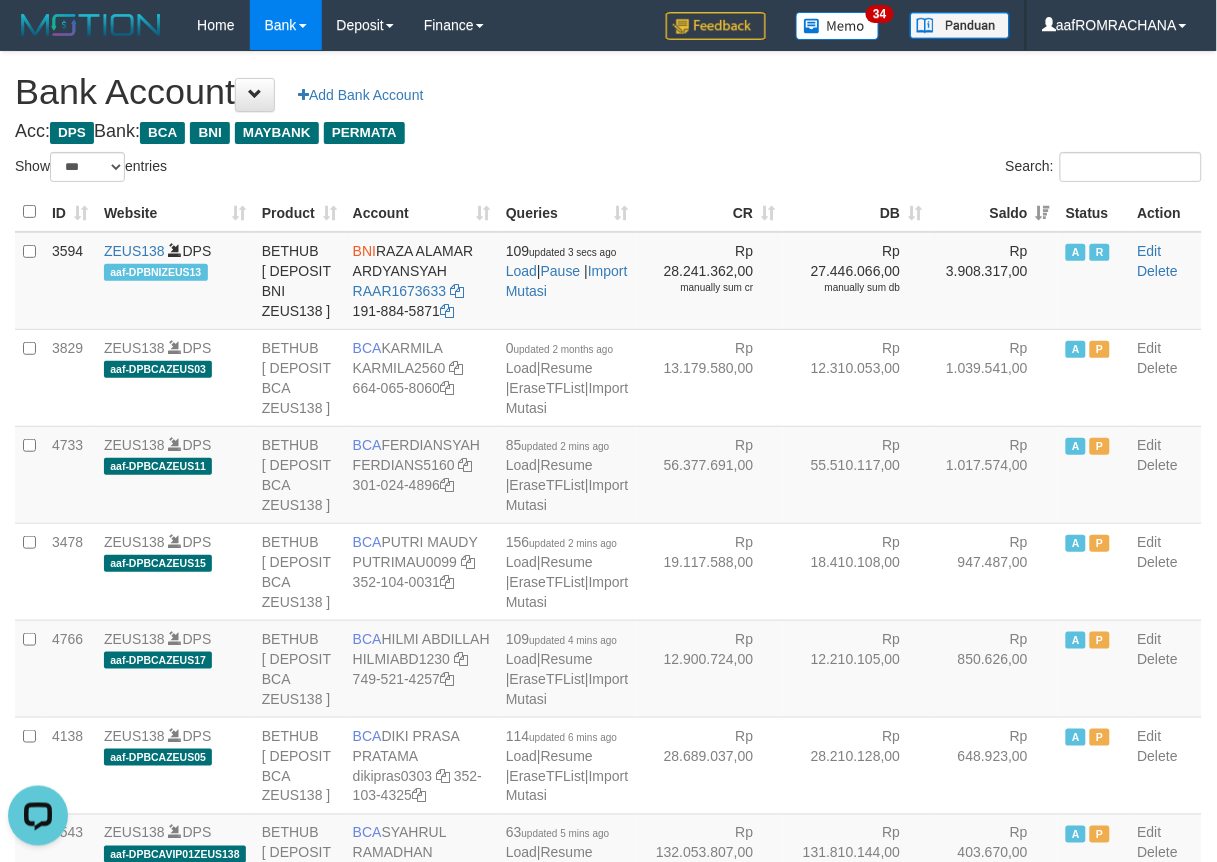 click on "Bank Account
Add Bank Account" at bounding box center (608, 92) 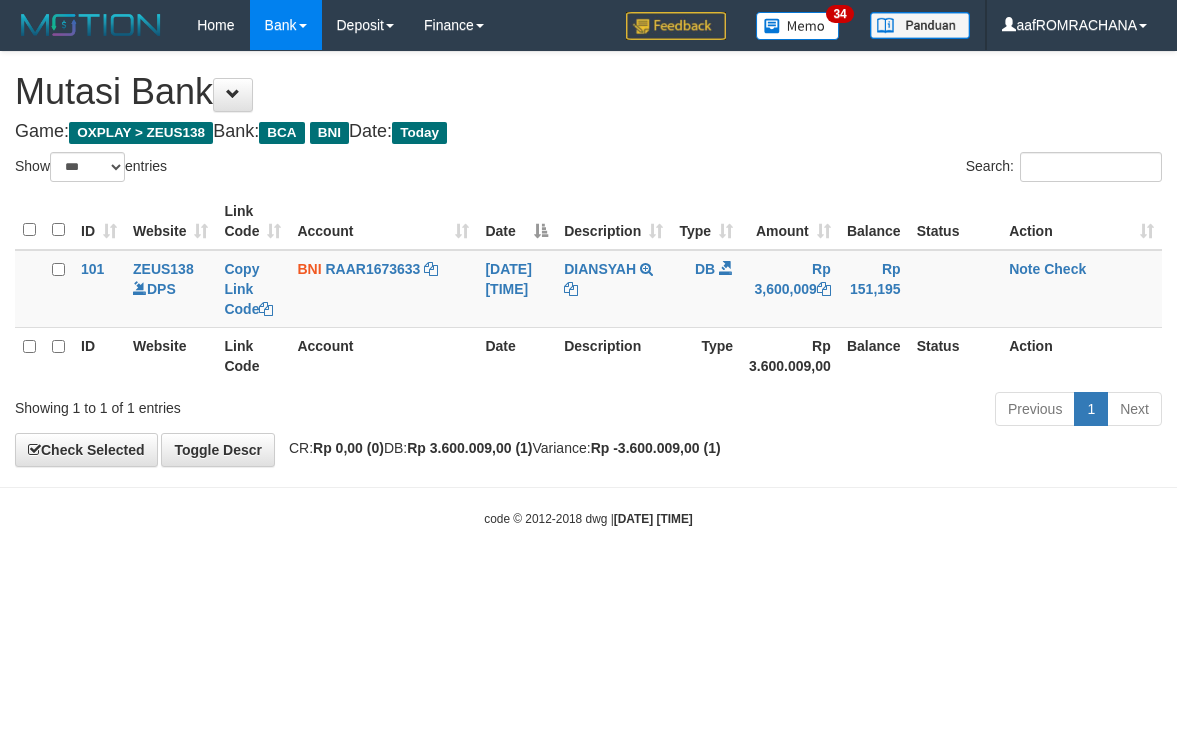 select on "***" 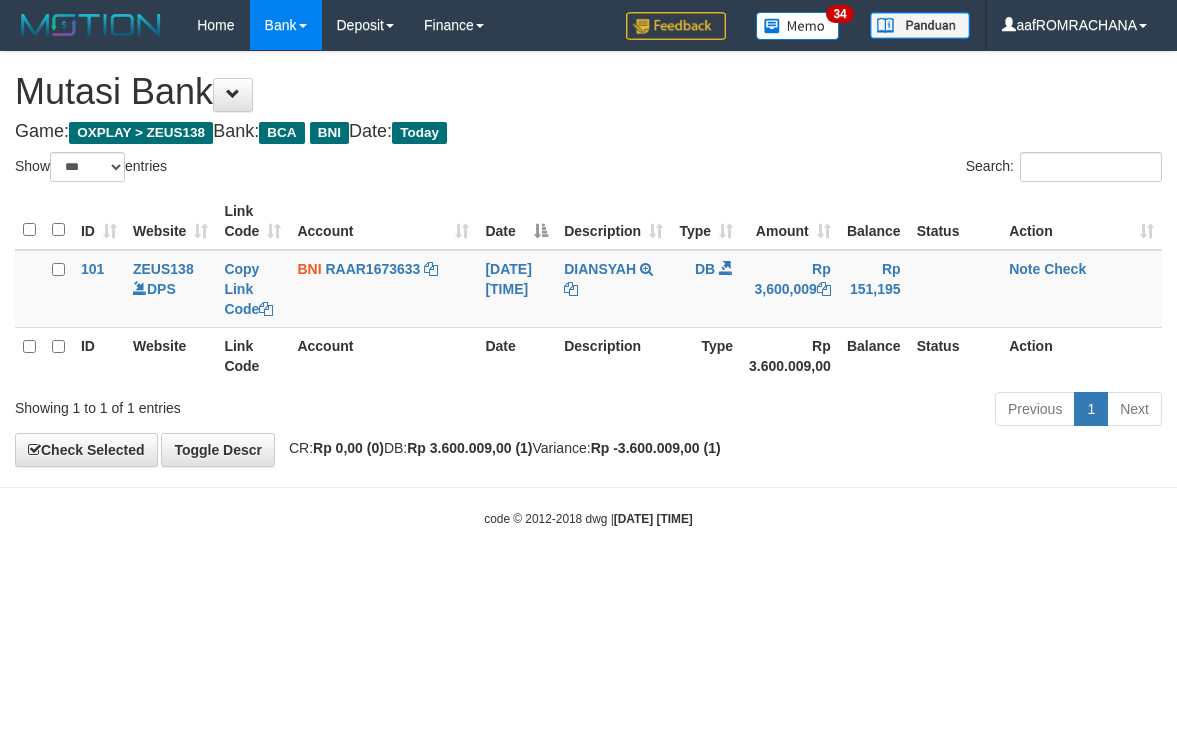 scroll, scrollTop: 0, scrollLeft: 0, axis: both 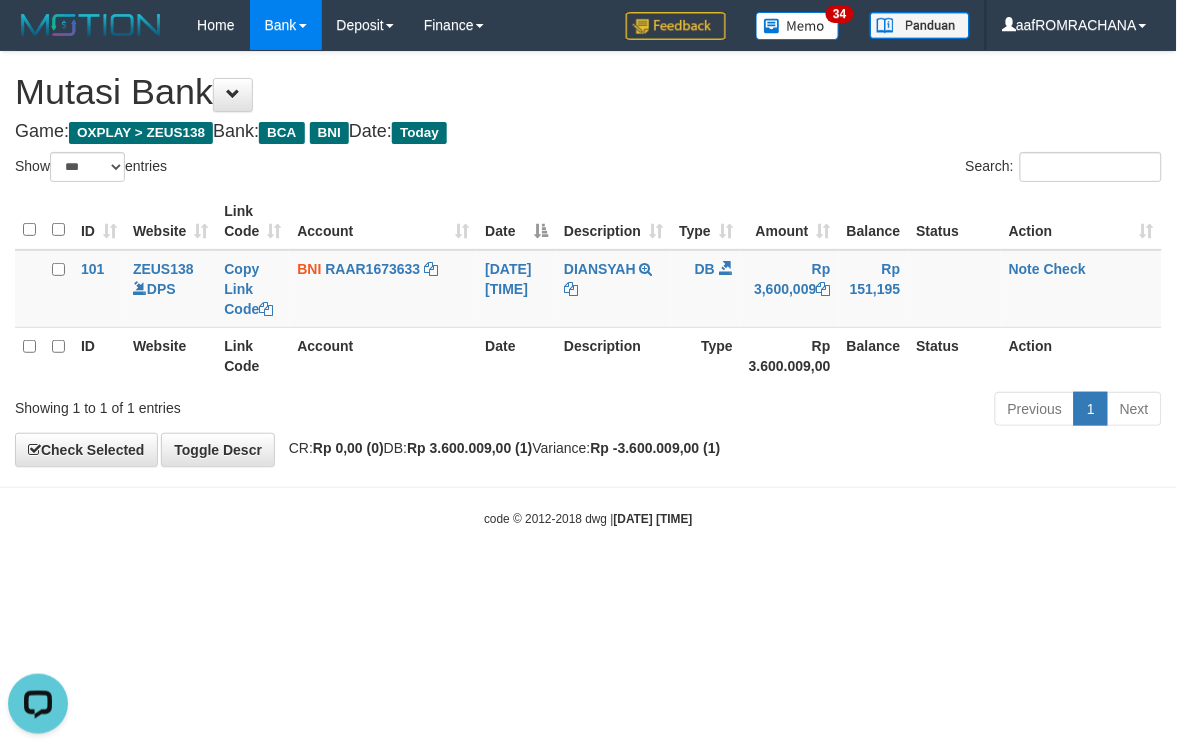 click on "Toggle navigation
Home
Bank
Account List
Load
By Website
Group
[OXPLAY]													ZEUS138
By Load Group (DPS)
Sync" at bounding box center (588, 289) 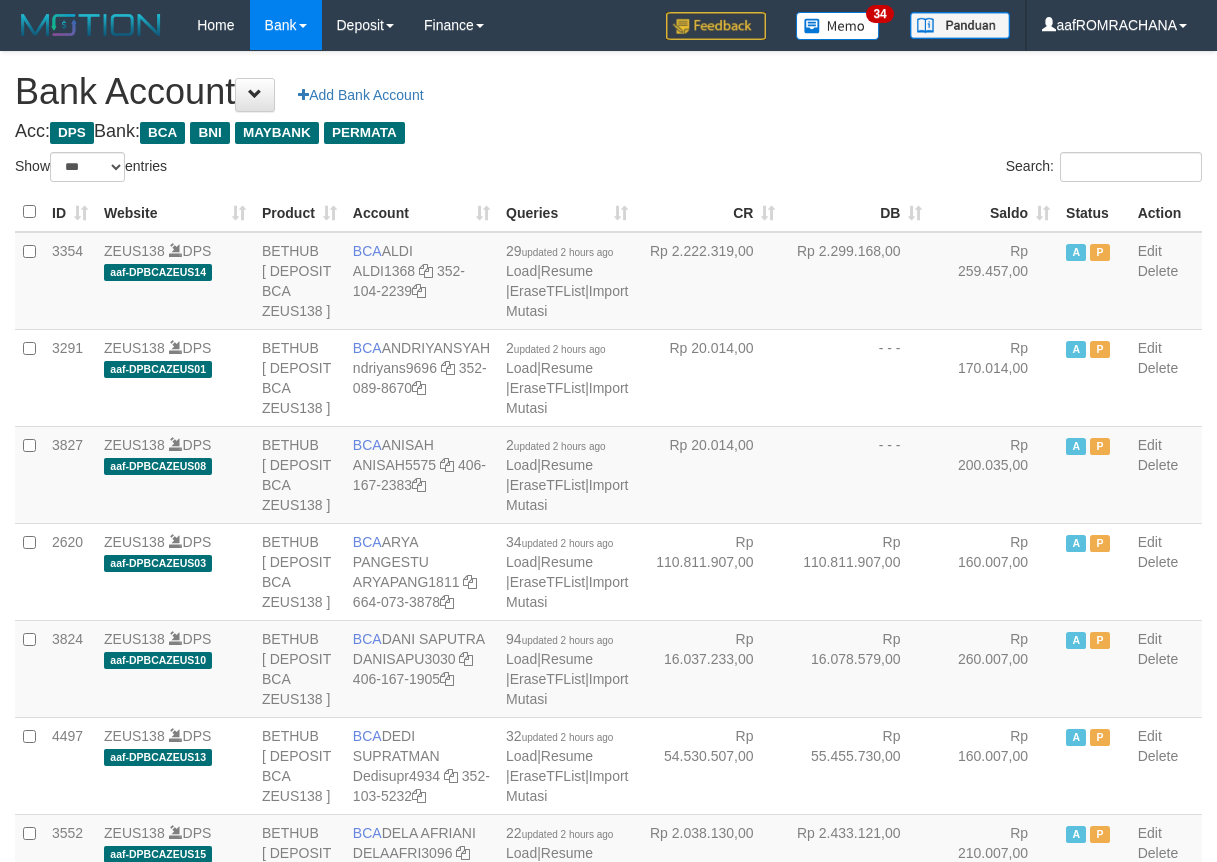 select on "***" 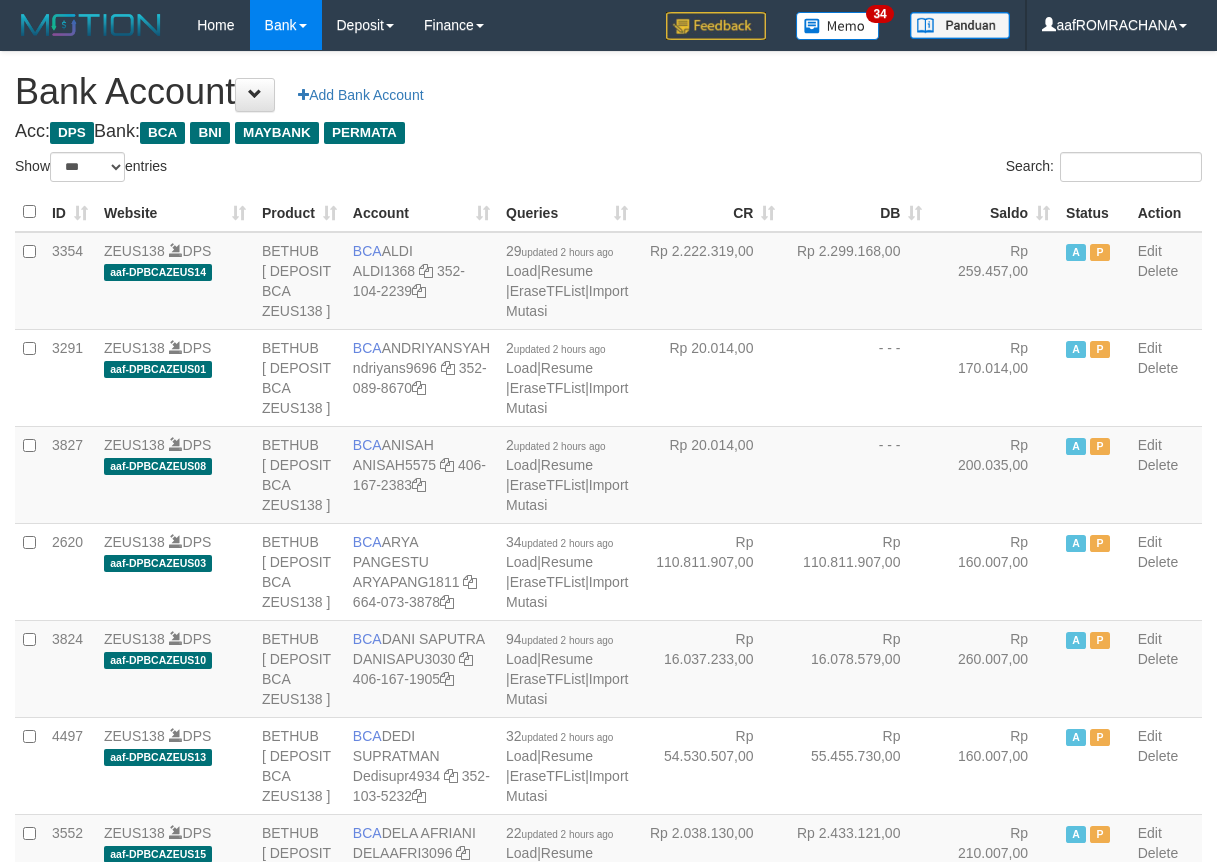 scroll, scrollTop: 0, scrollLeft: 0, axis: both 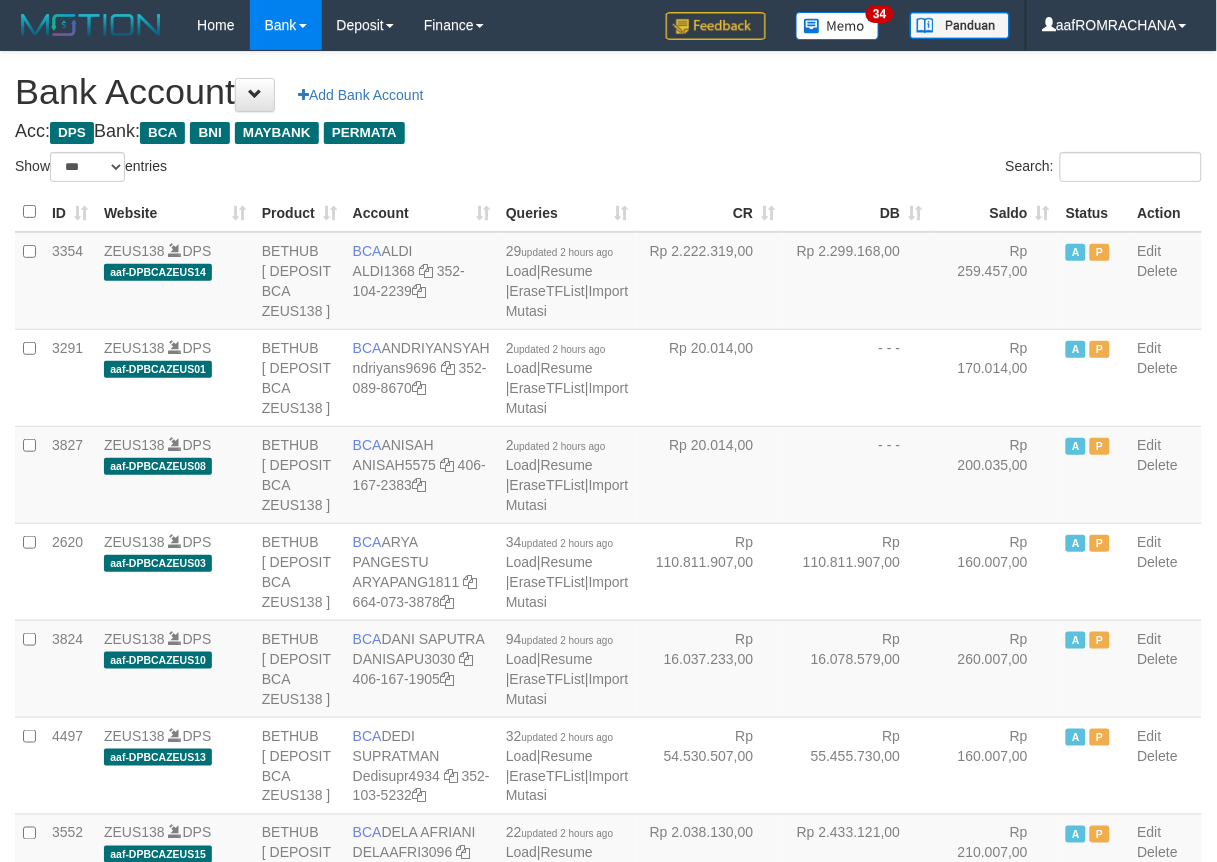 click on "Saldo" at bounding box center [994, 212] 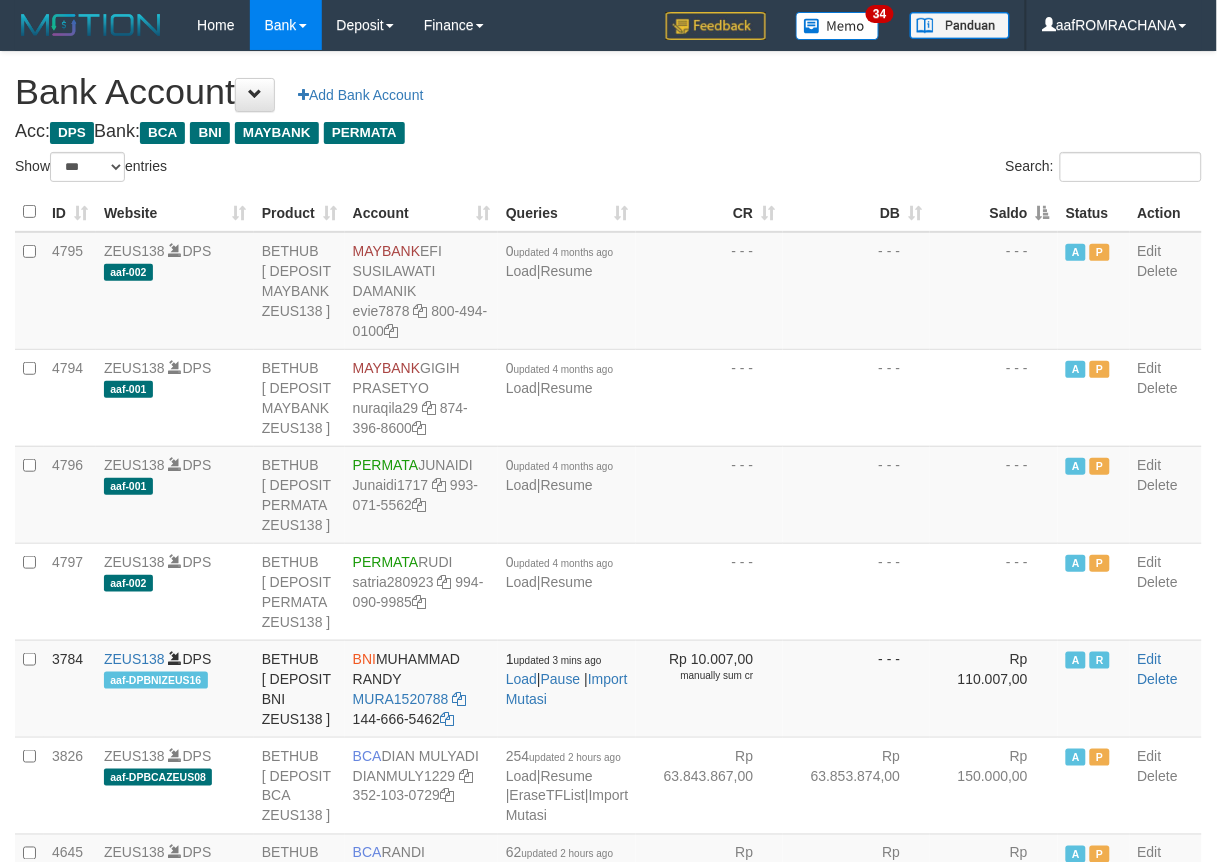 click on "Saldo" at bounding box center [994, 212] 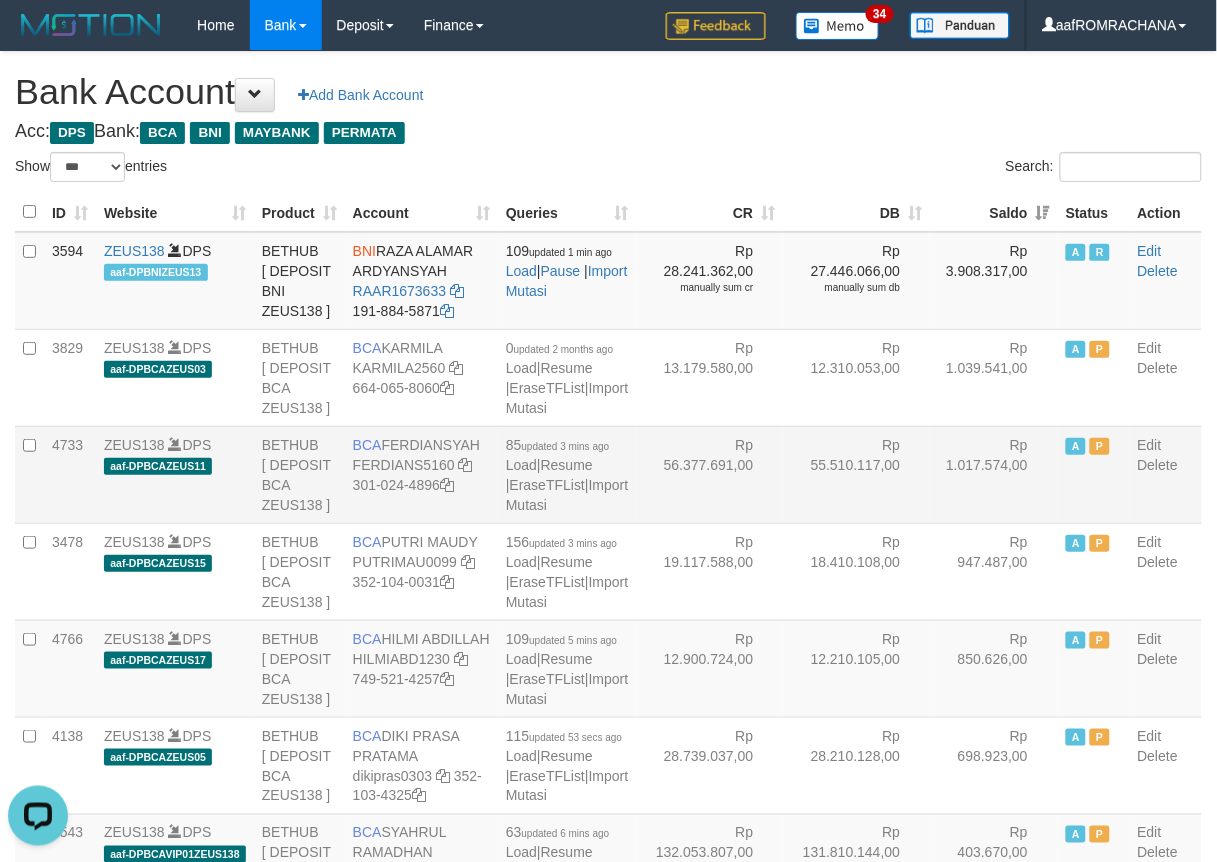 scroll, scrollTop: 0, scrollLeft: 0, axis: both 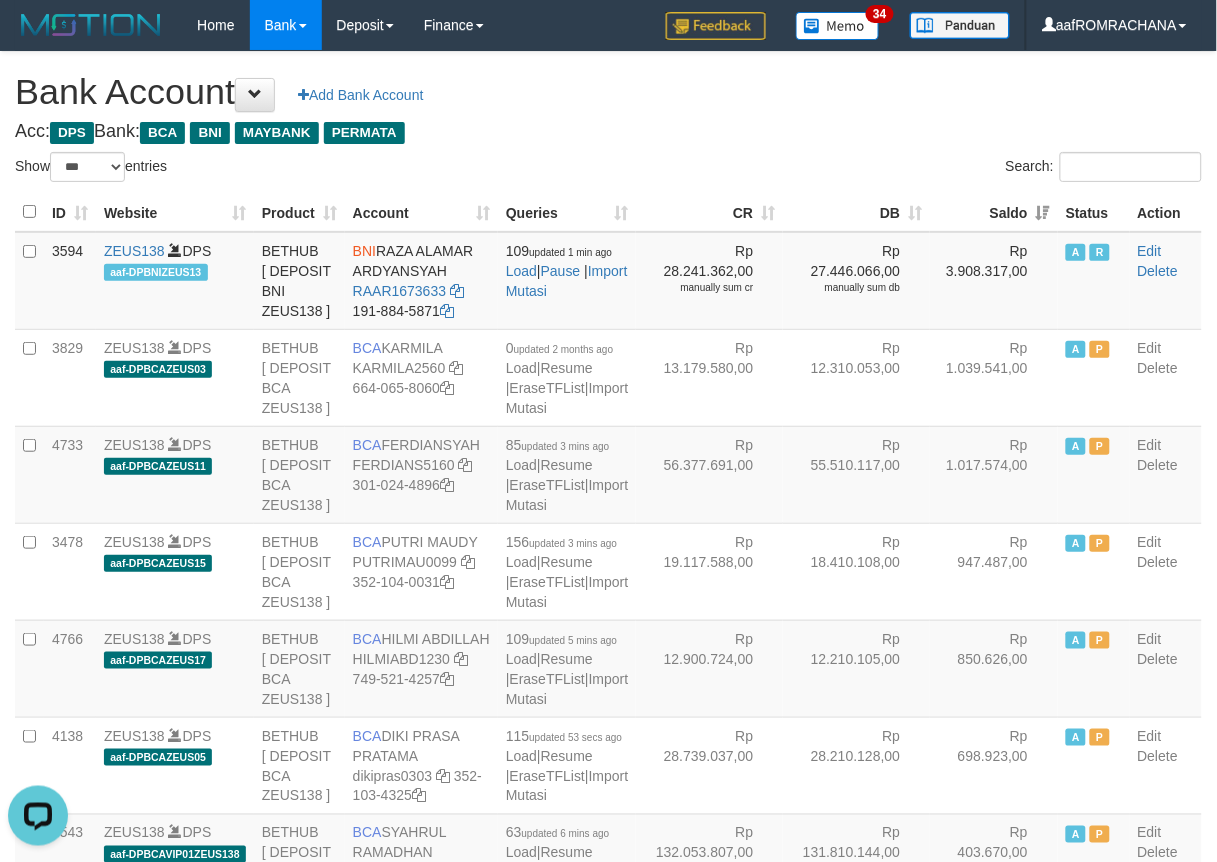 click on "Bank Account
Add Bank Account" at bounding box center [608, 92] 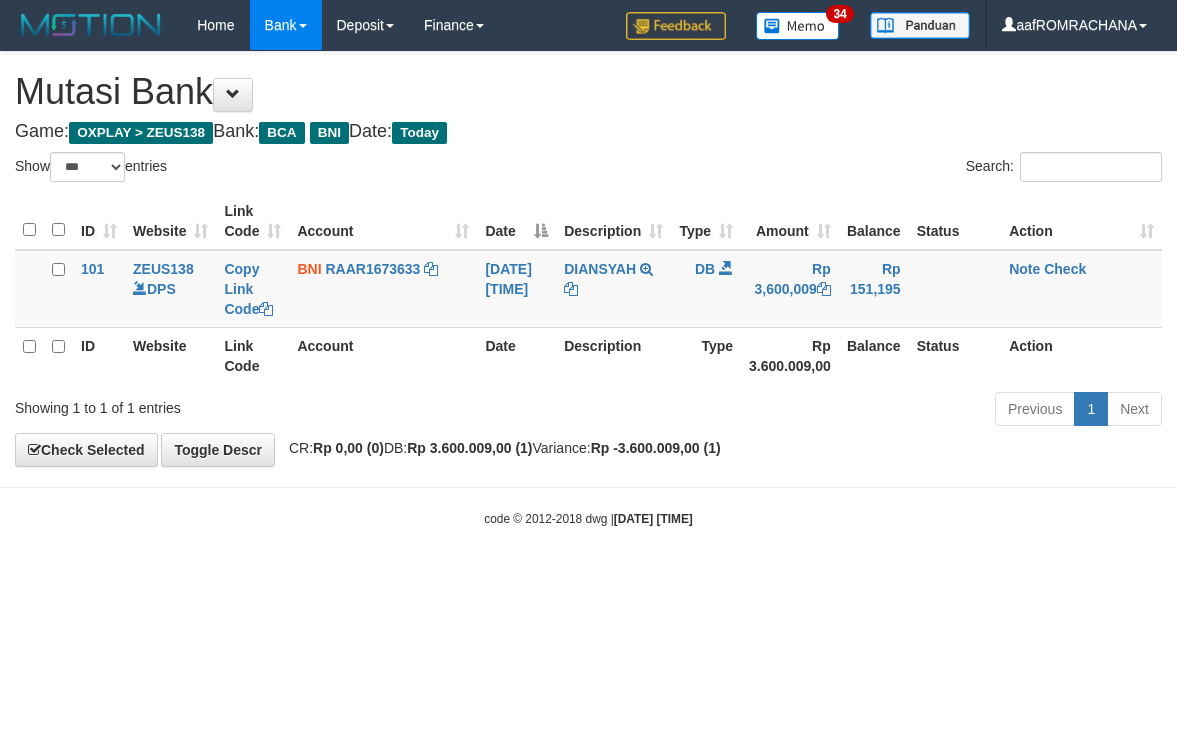 select on "***" 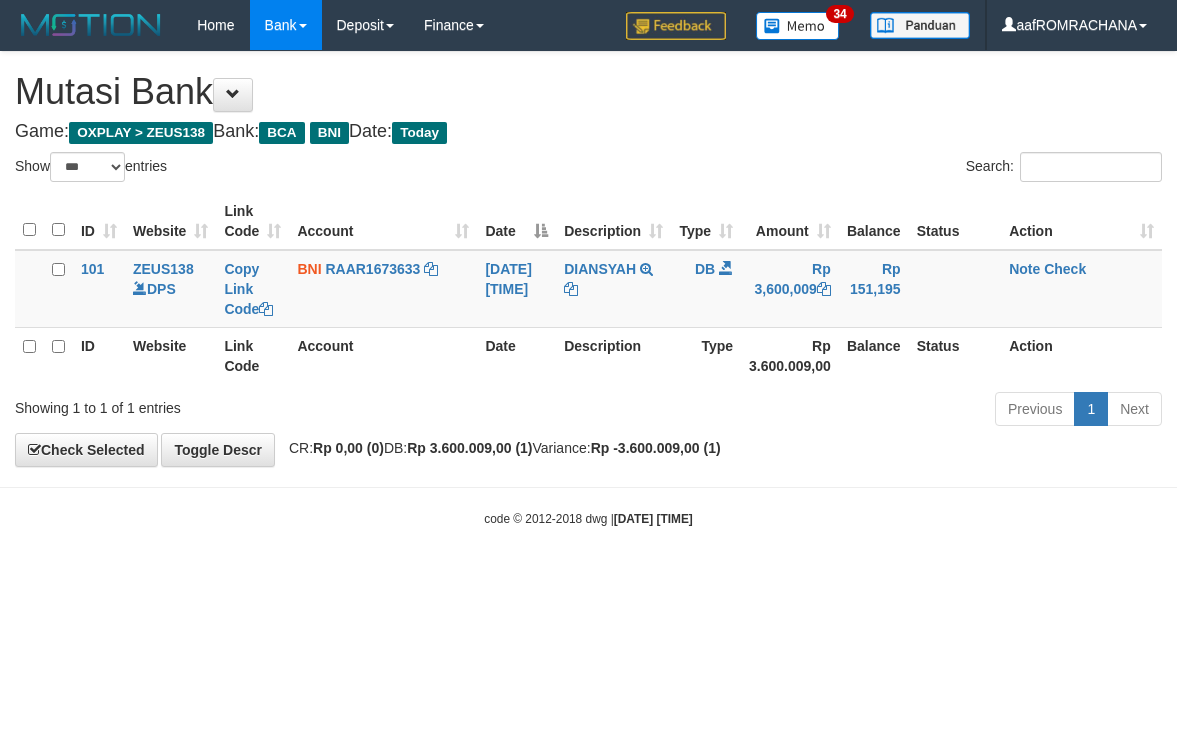 scroll, scrollTop: 0, scrollLeft: 0, axis: both 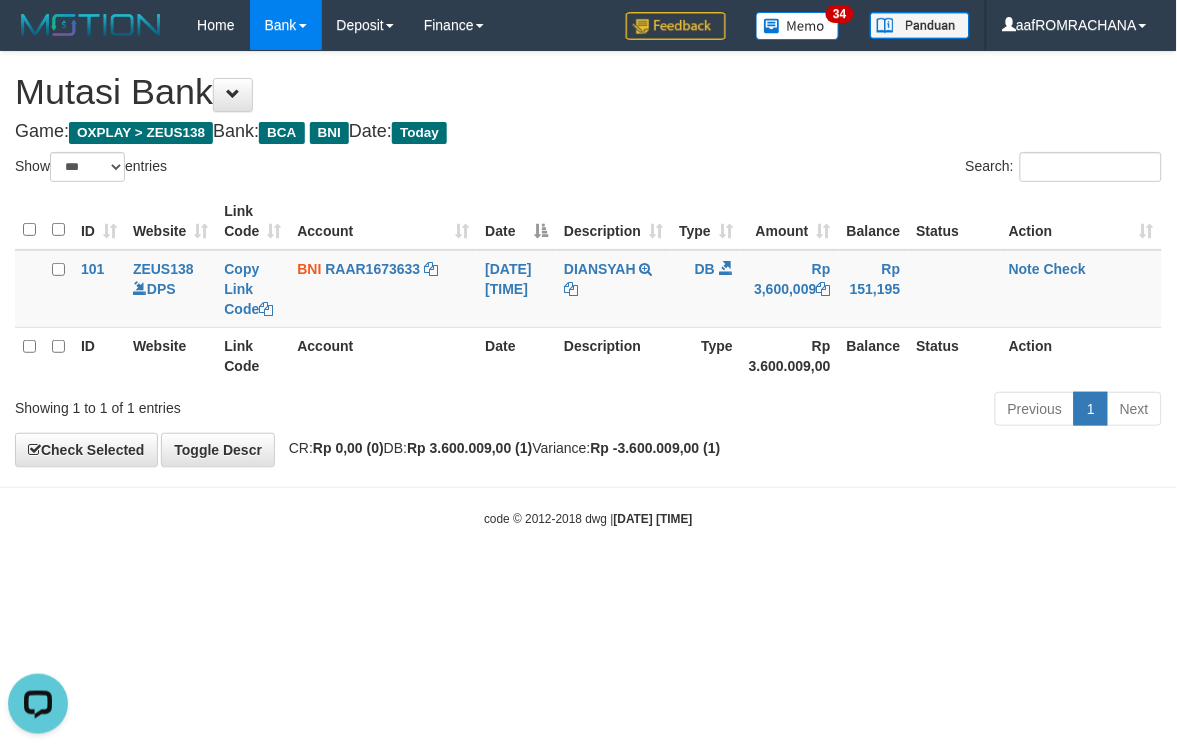 click on "Toggle navigation
Home
Bank
Account List
Load
By Website
Group
[OXPLAY]													ZEUS138
By Load Group (DPS)
Sync" at bounding box center [588, 289] 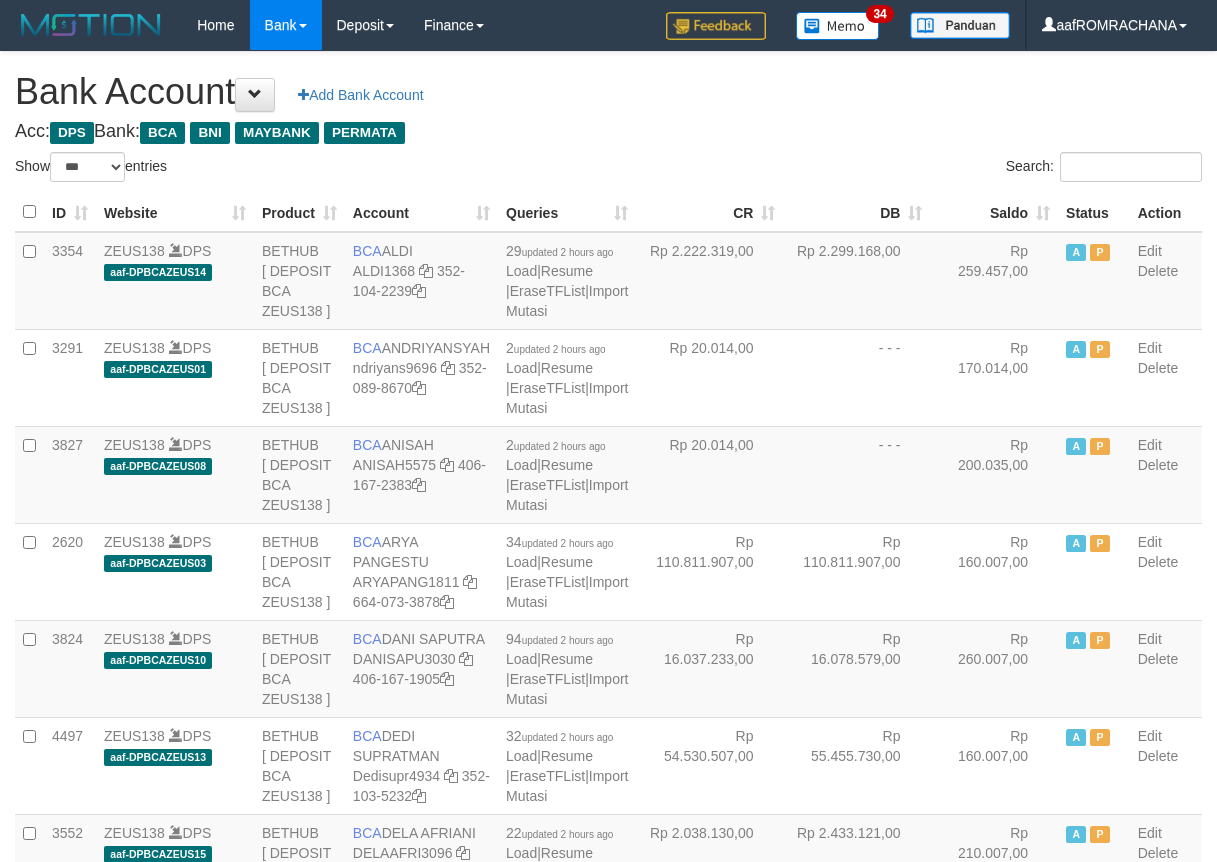 select on "***" 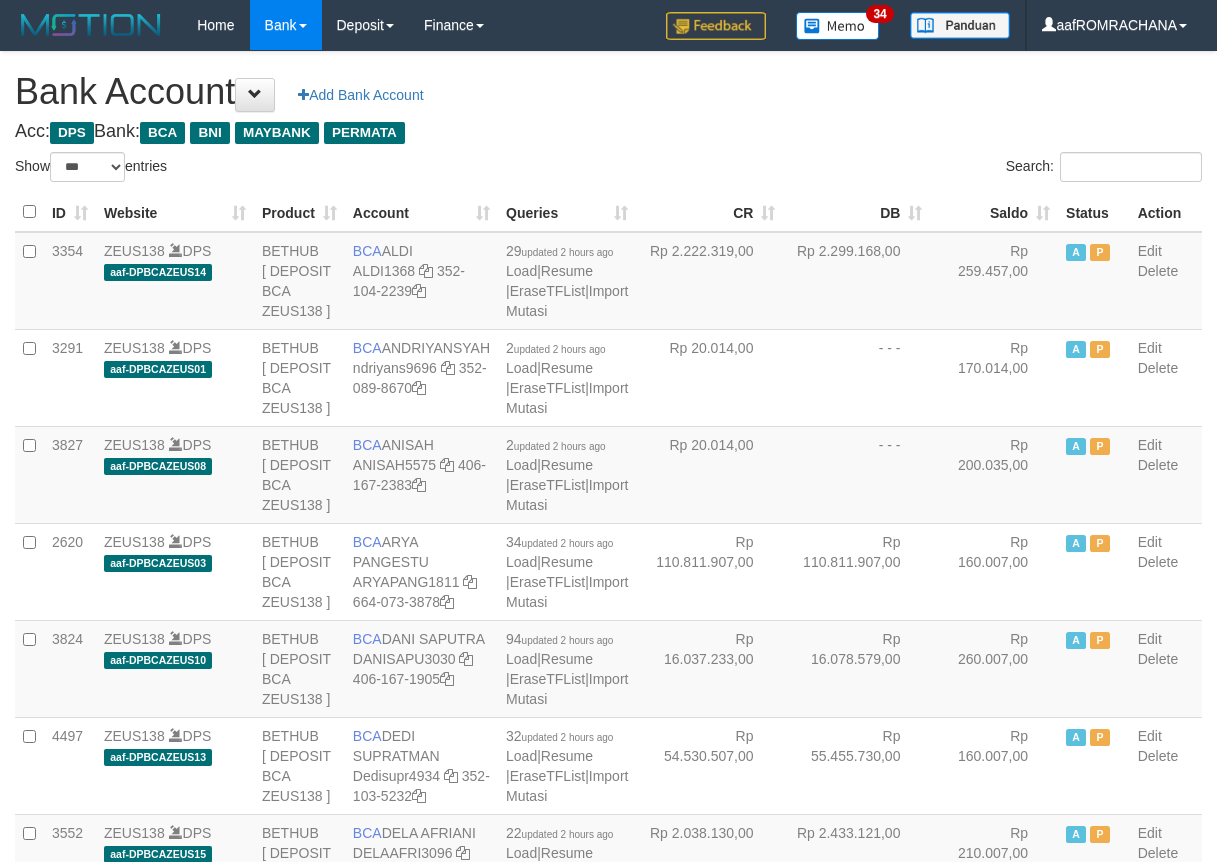 scroll, scrollTop: 0, scrollLeft: 0, axis: both 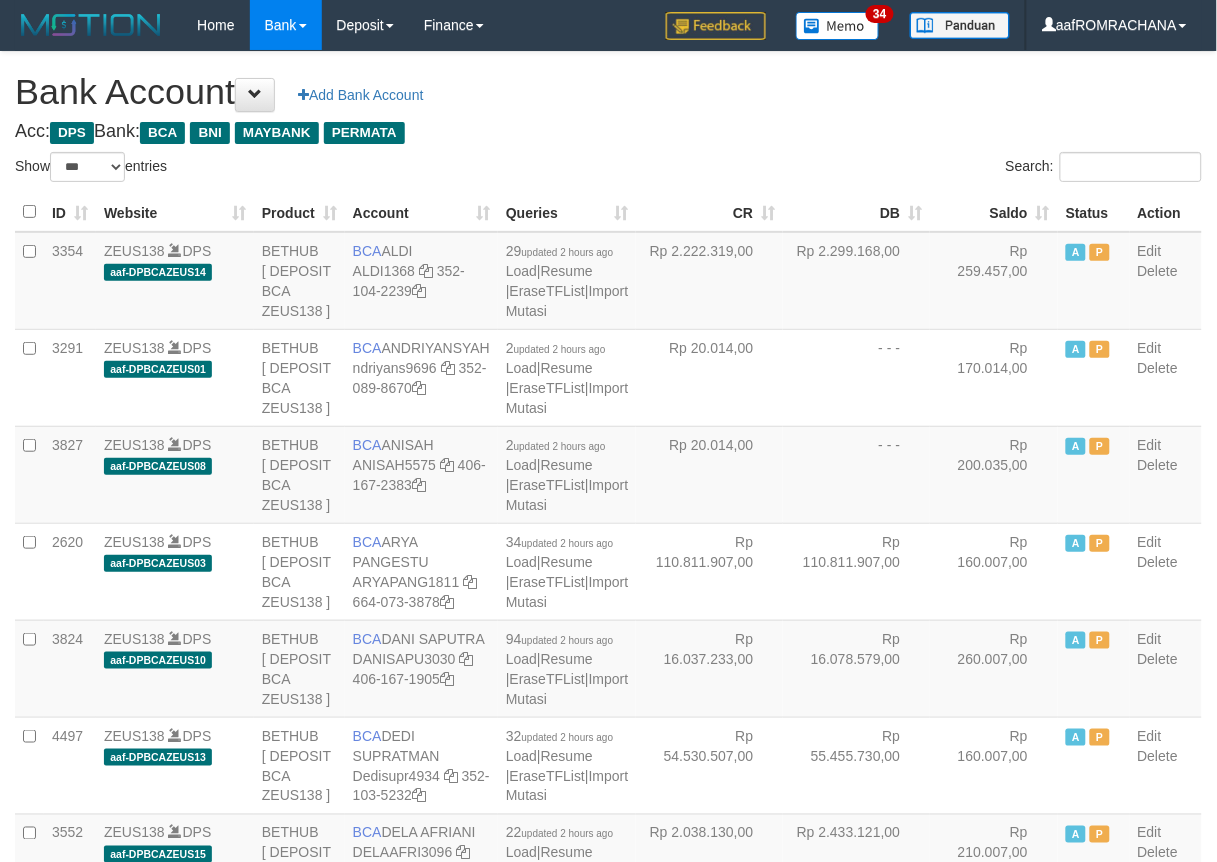 click on "Saldo" at bounding box center [994, 212] 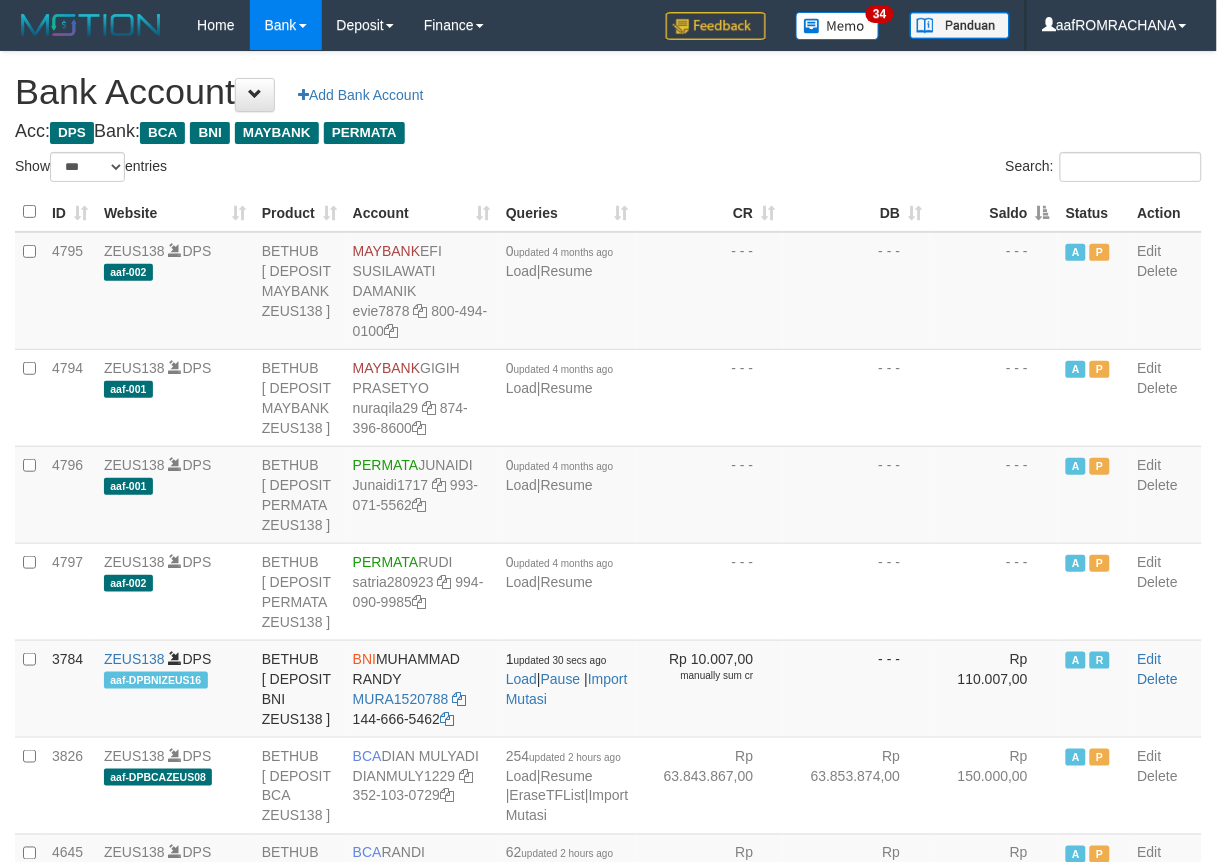 click on "Saldo" at bounding box center [994, 212] 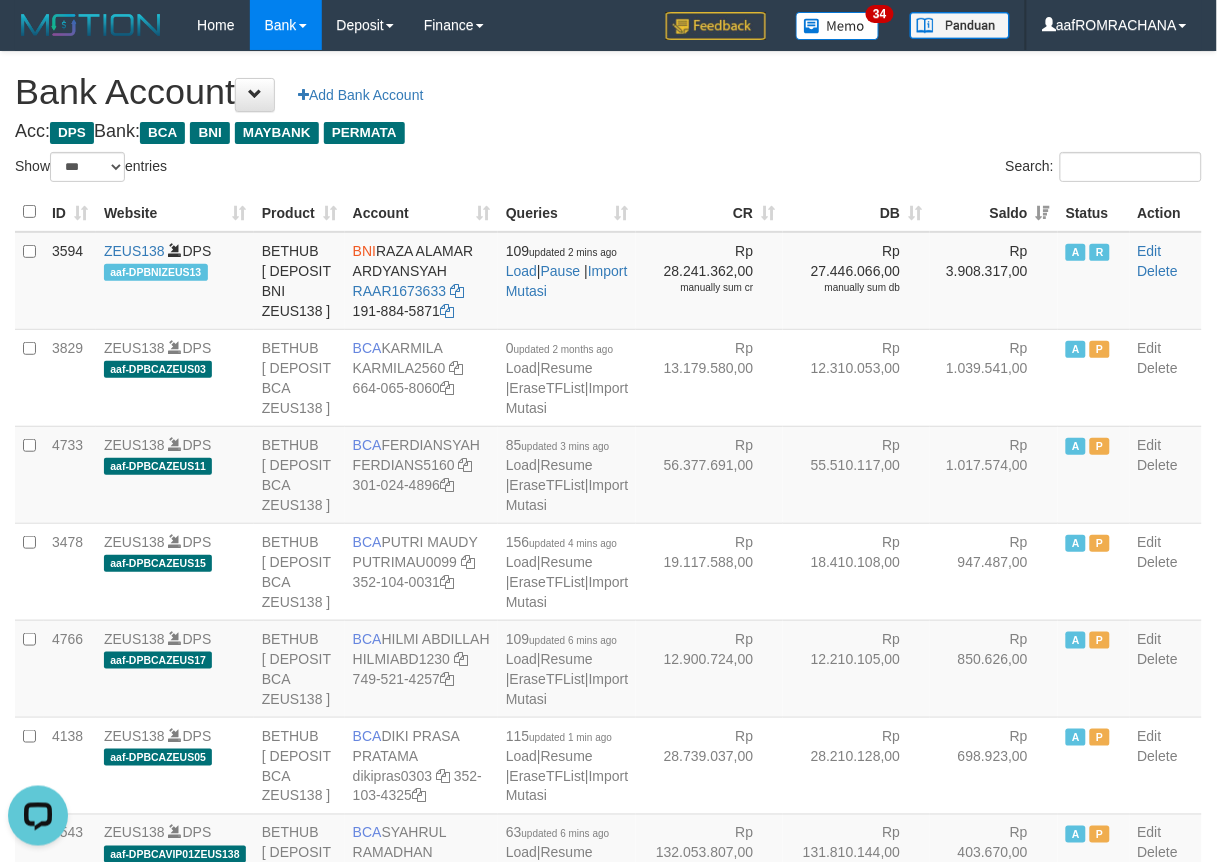 scroll, scrollTop: 0, scrollLeft: 0, axis: both 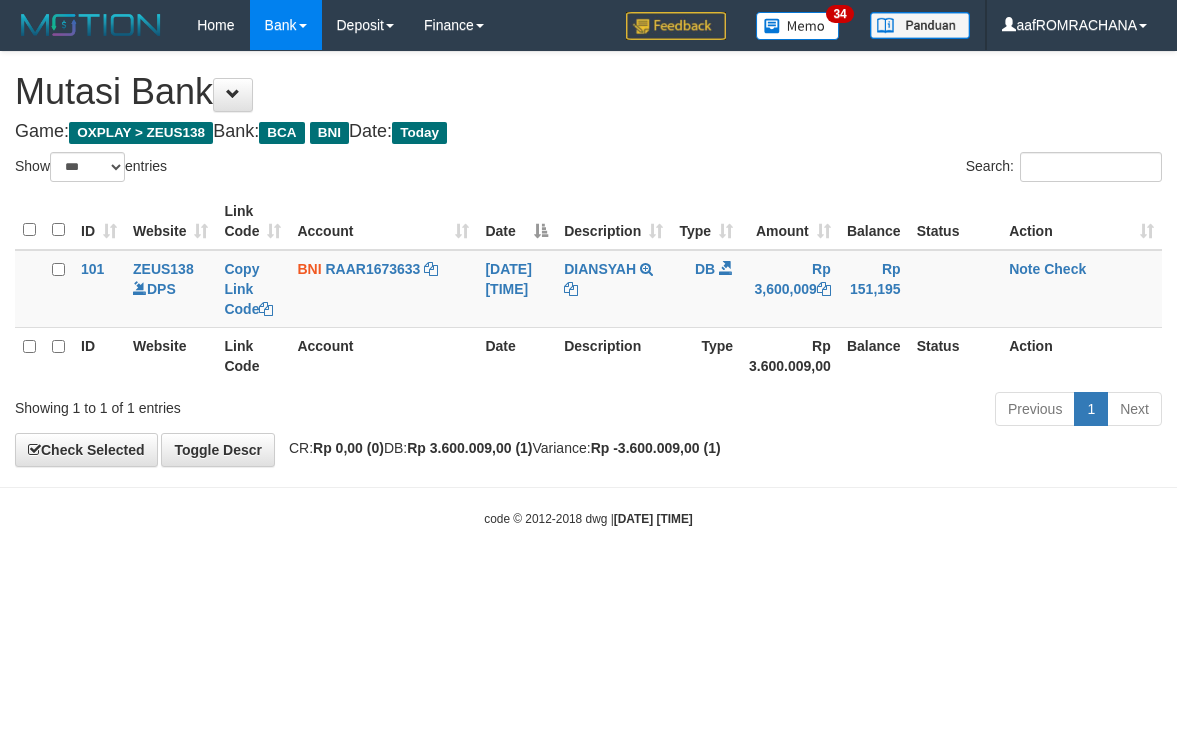 select on "***" 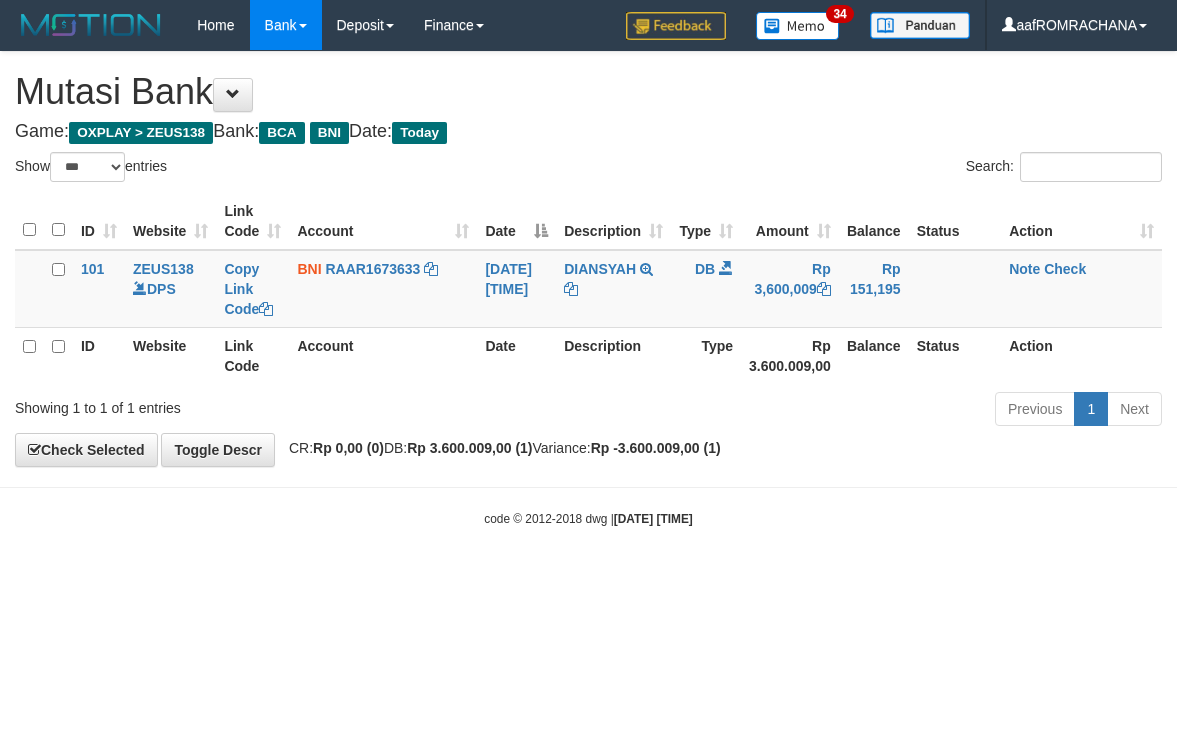 scroll, scrollTop: 0, scrollLeft: 0, axis: both 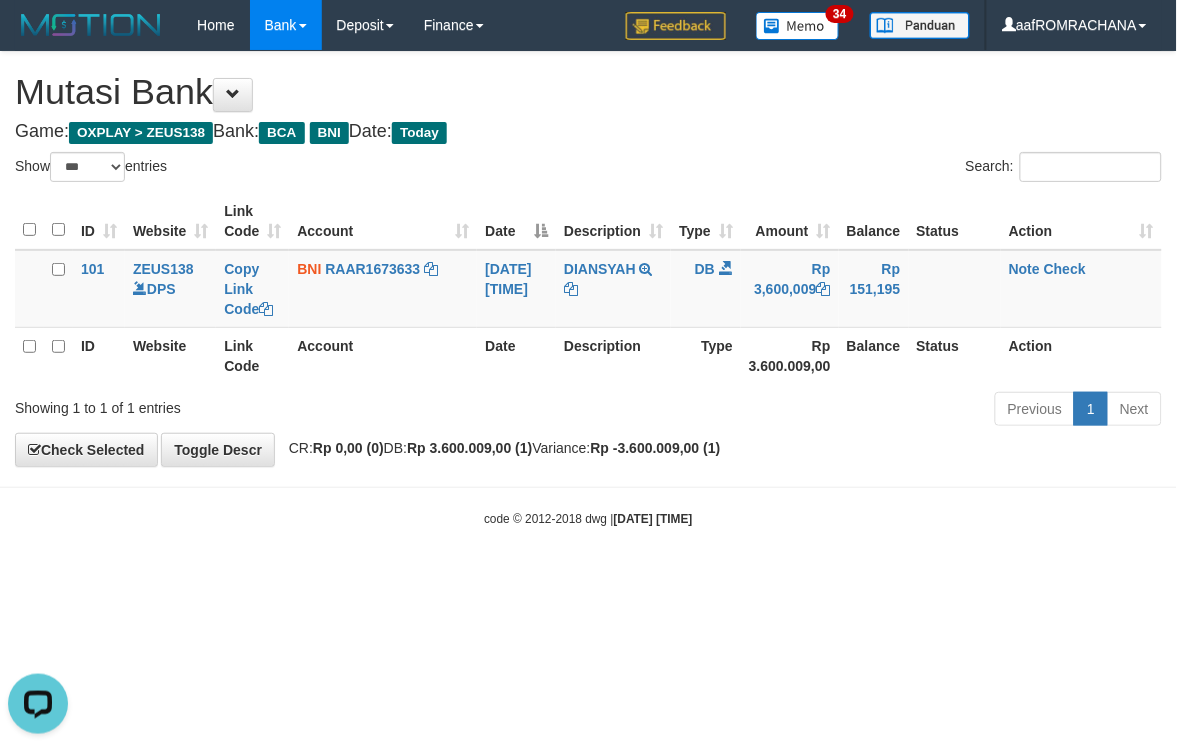 click on "Toggle navigation
Home
Bank
Account List
Load
By Website
Group
[OXPLAY]													ZEUS138
By Load Group (DPS)
Sync" at bounding box center (588, 289) 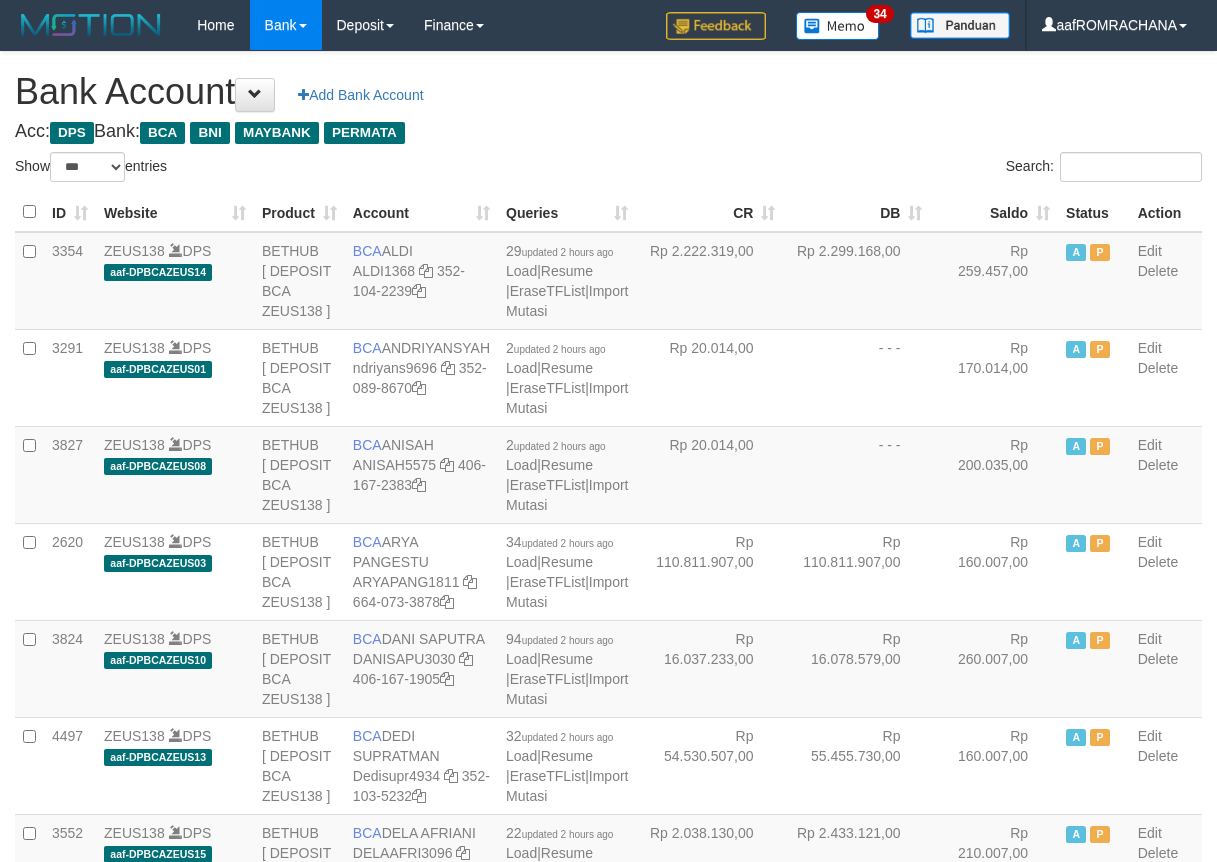 select on "***" 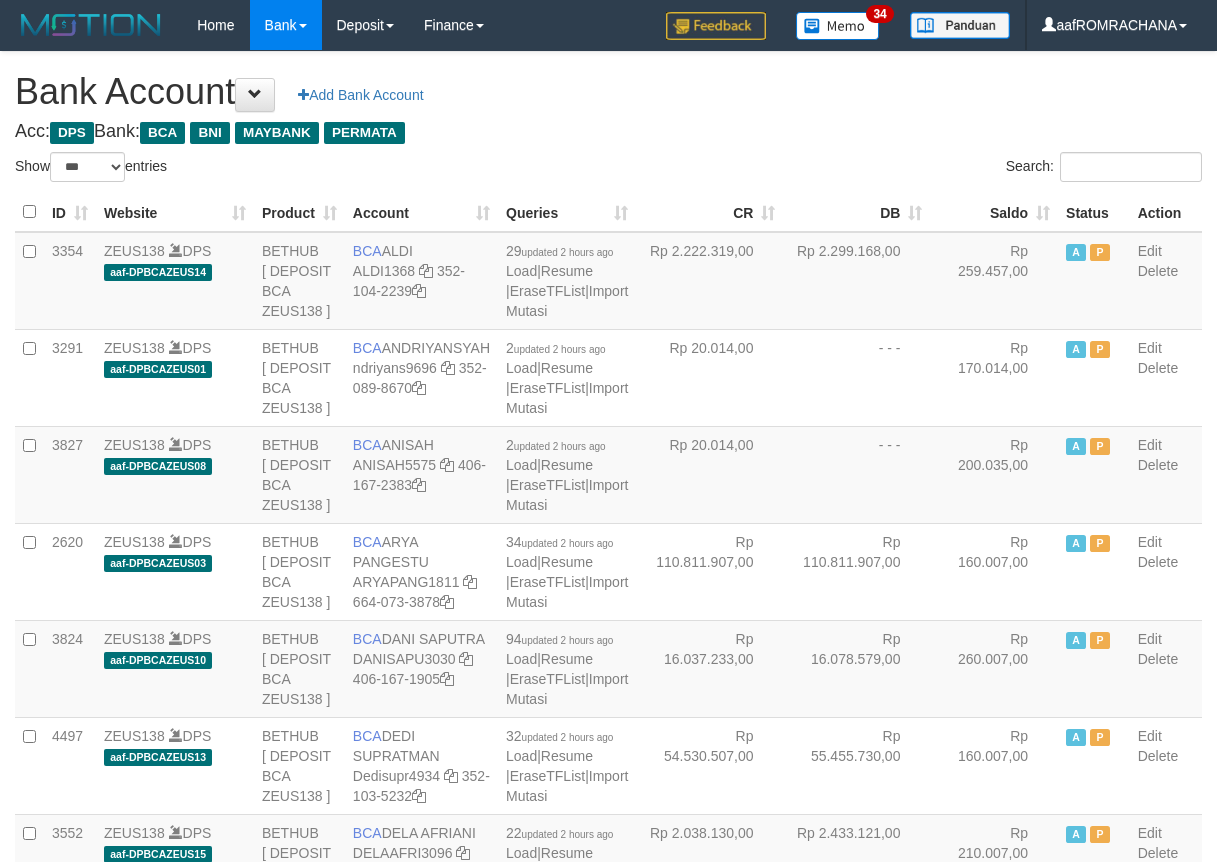 scroll, scrollTop: 0, scrollLeft: 0, axis: both 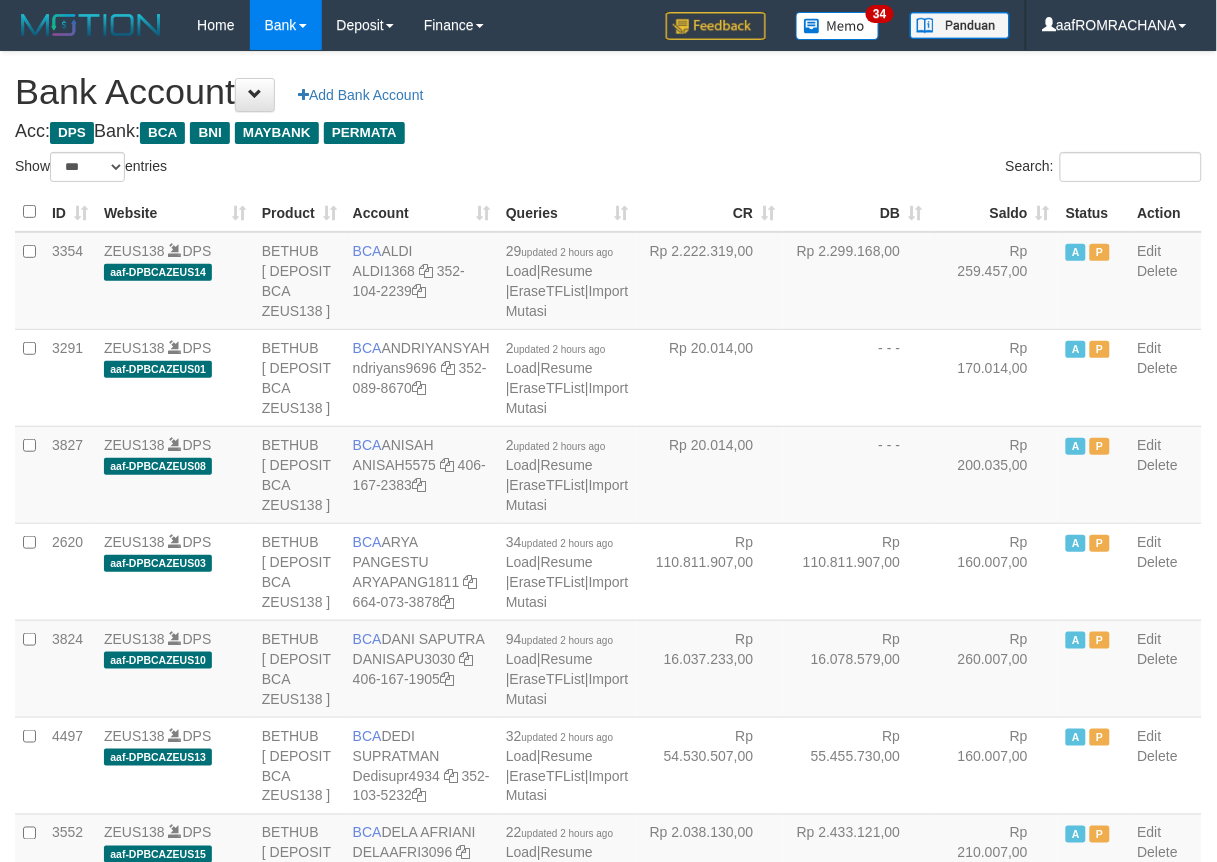 click on "Saldo" at bounding box center (994, 212) 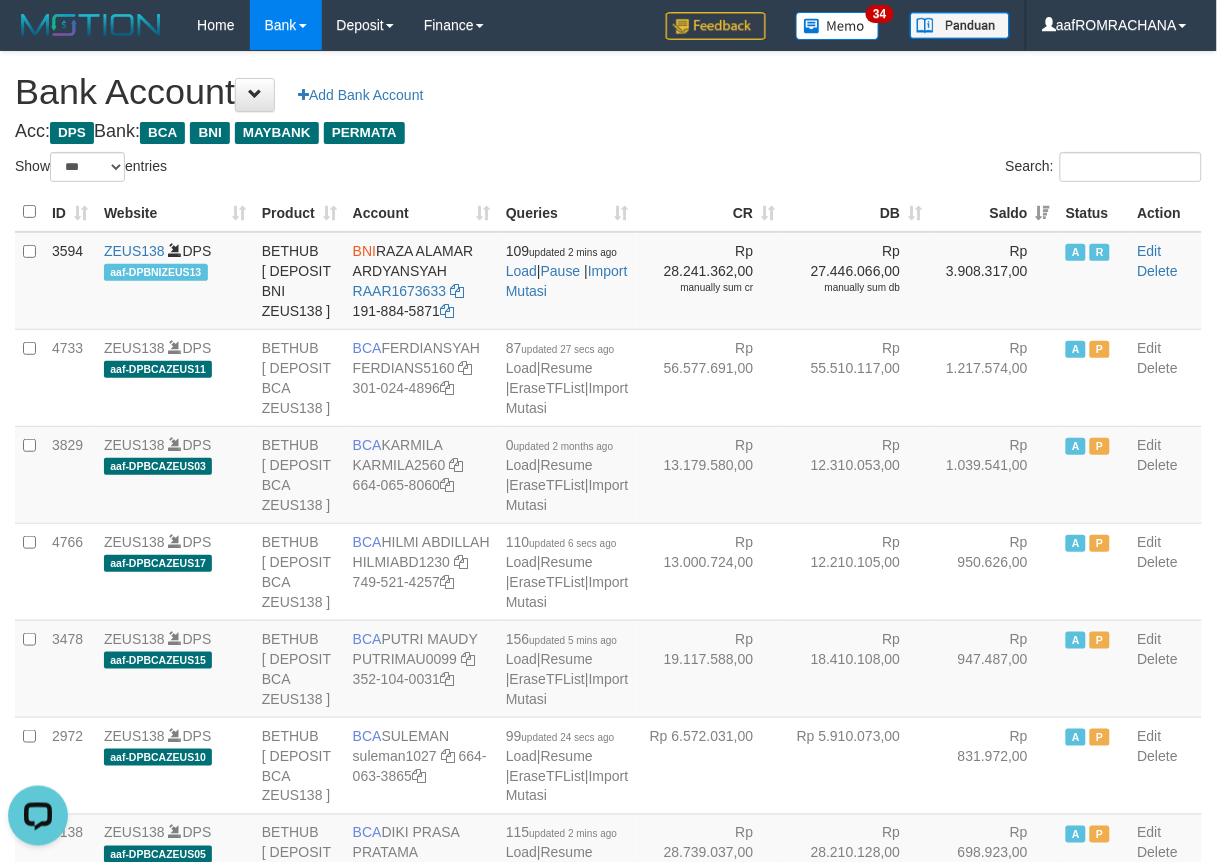 scroll, scrollTop: 0, scrollLeft: 0, axis: both 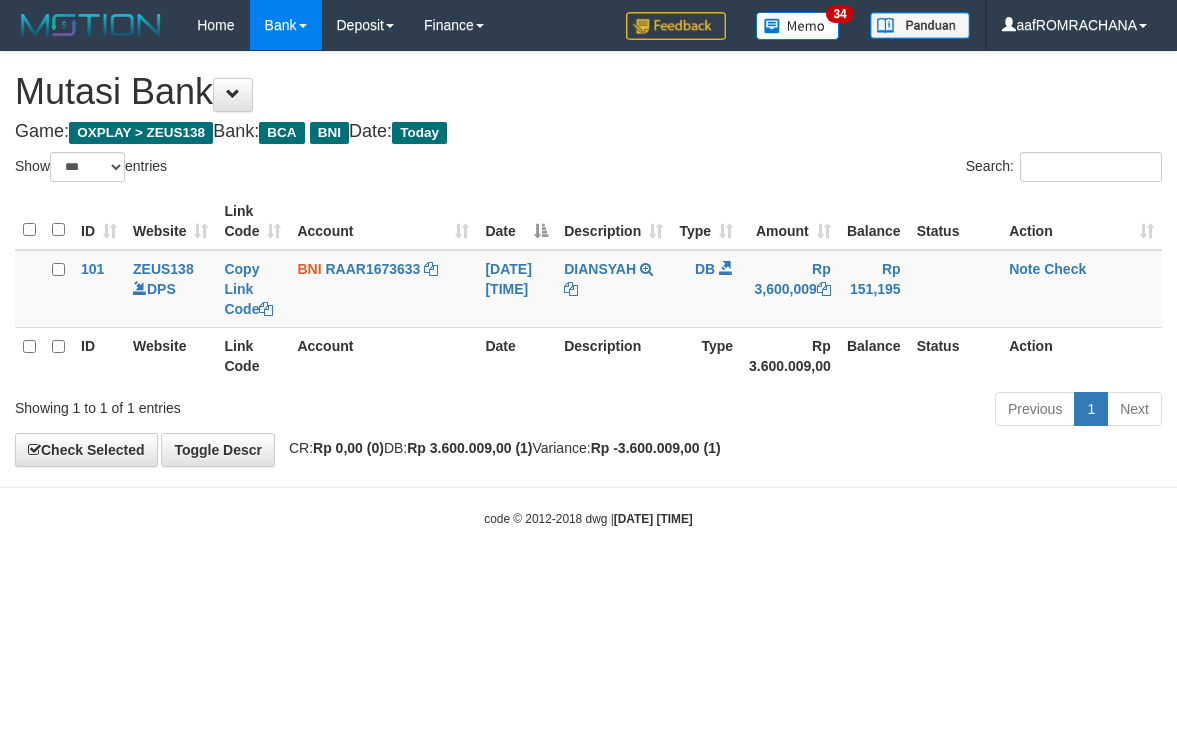 select on "***" 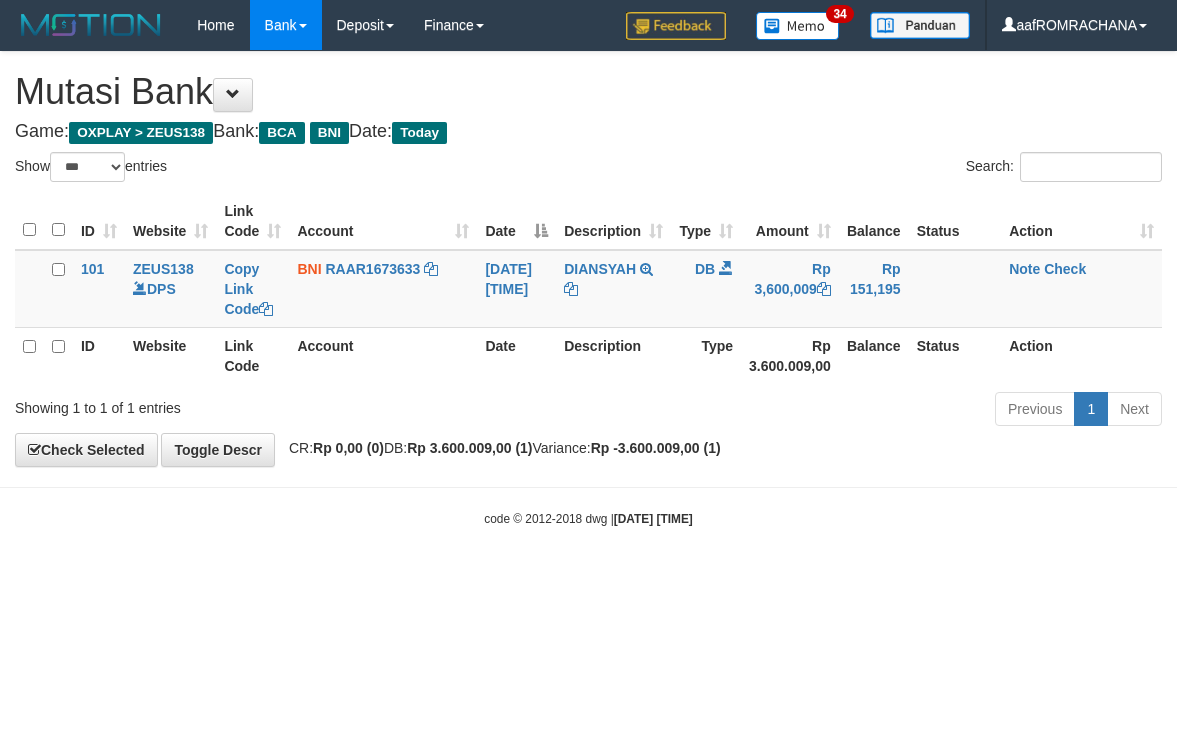 scroll, scrollTop: 0, scrollLeft: 0, axis: both 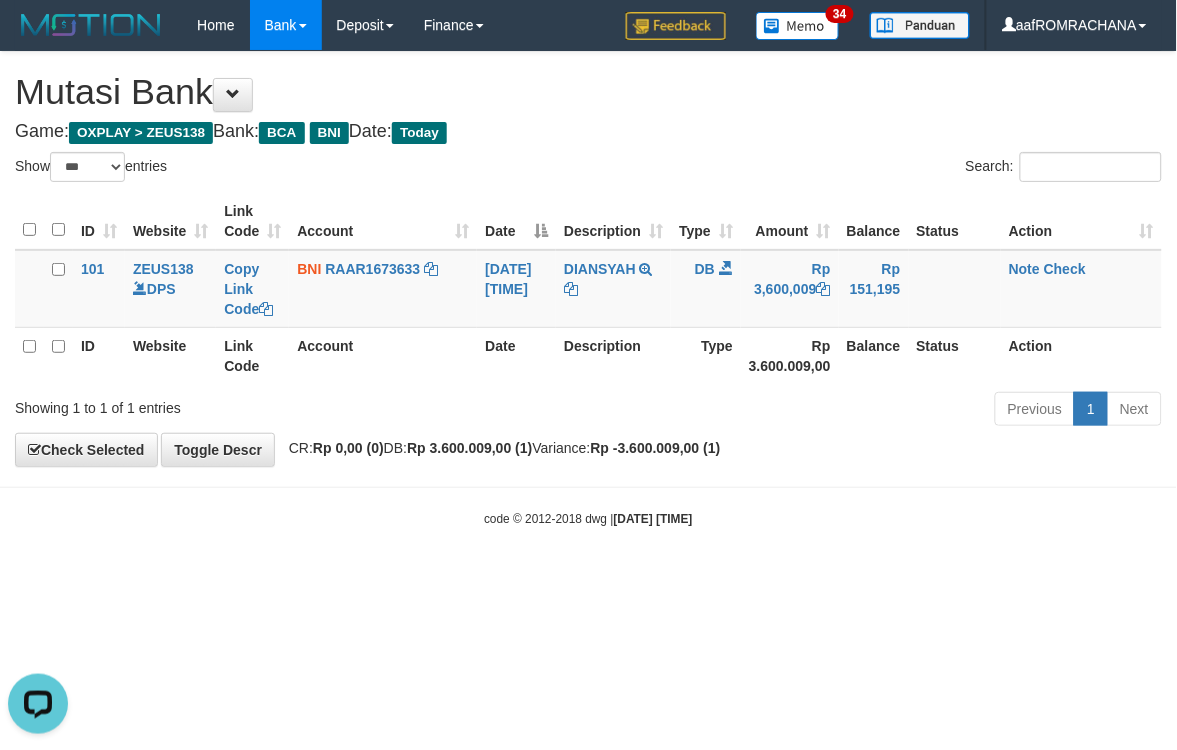 click on "Game:   OXPLAY > ZEUS138    		Bank:   BCA   BNI    		Date:  Today" at bounding box center (588, 132) 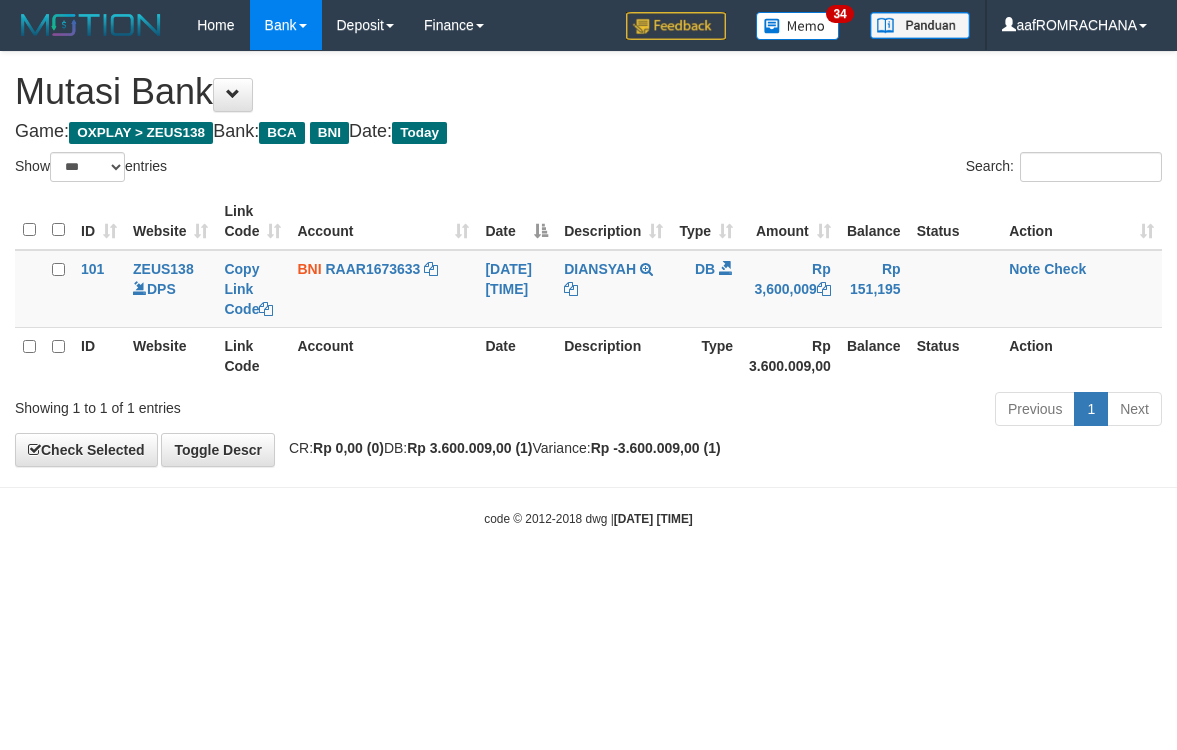 select on "***" 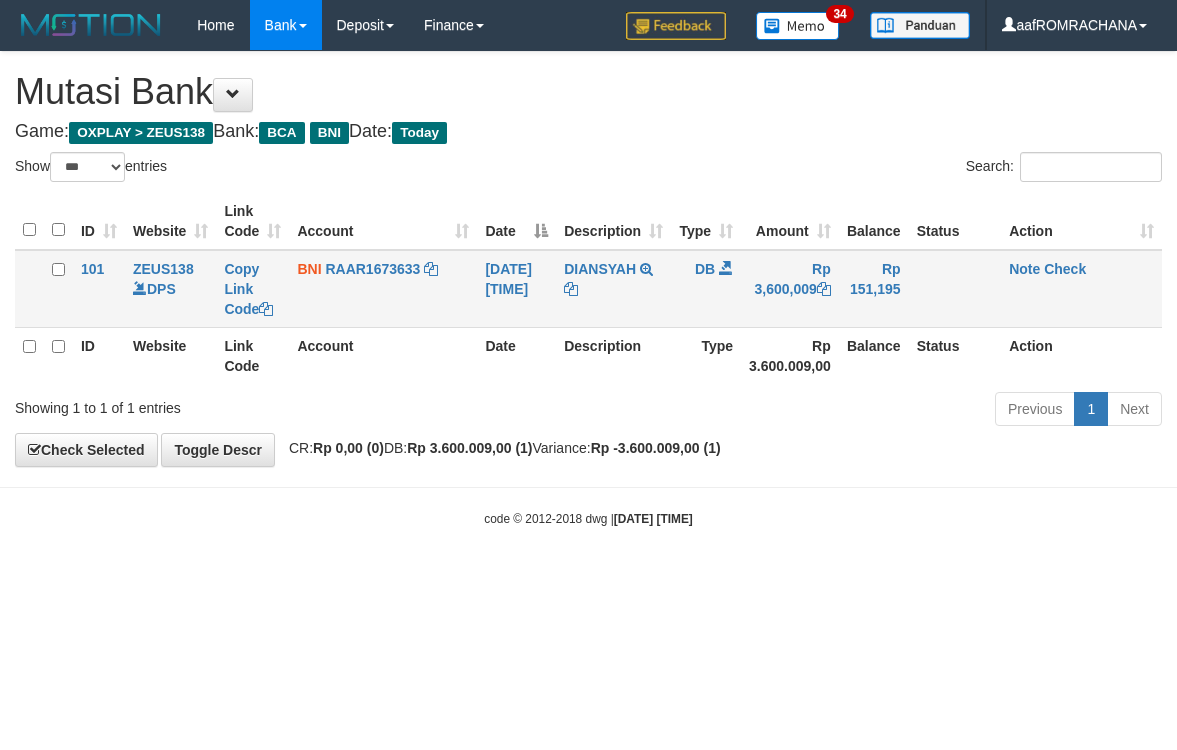 scroll, scrollTop: 0, scrollLeft: 0, axis: both 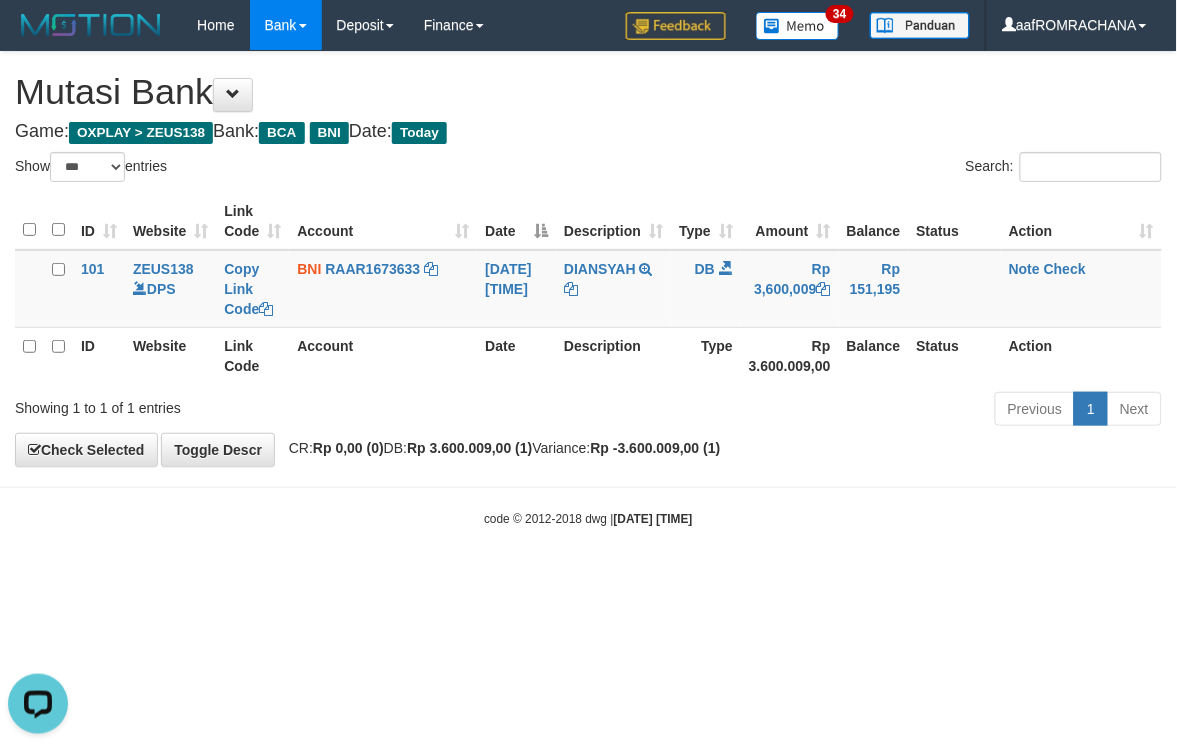 click on "Toggle navigation
Home
Bank
Account List
Load
By Website
Group
[OXPLAY]													ZEUS138
By Load Group (DPS)
Sync" at bounding box center [588, 289] 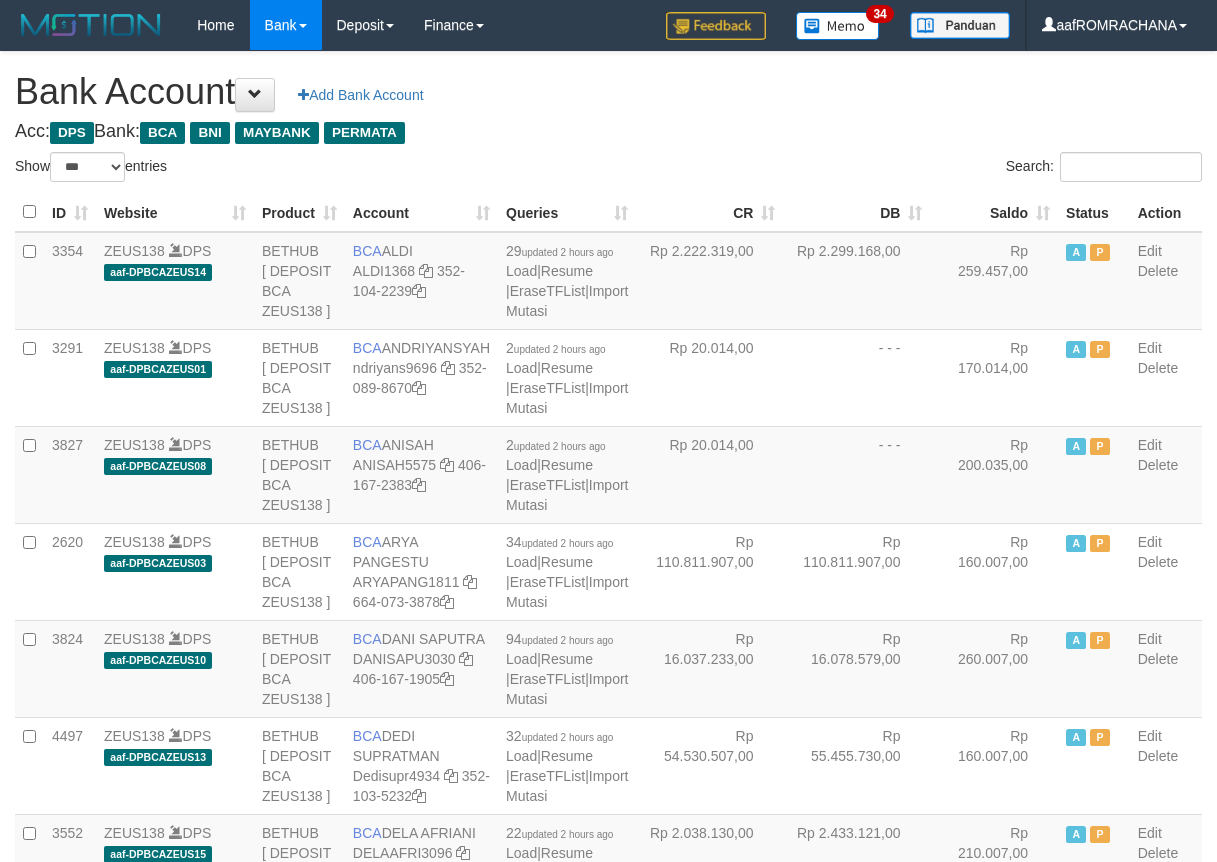 select on "***" 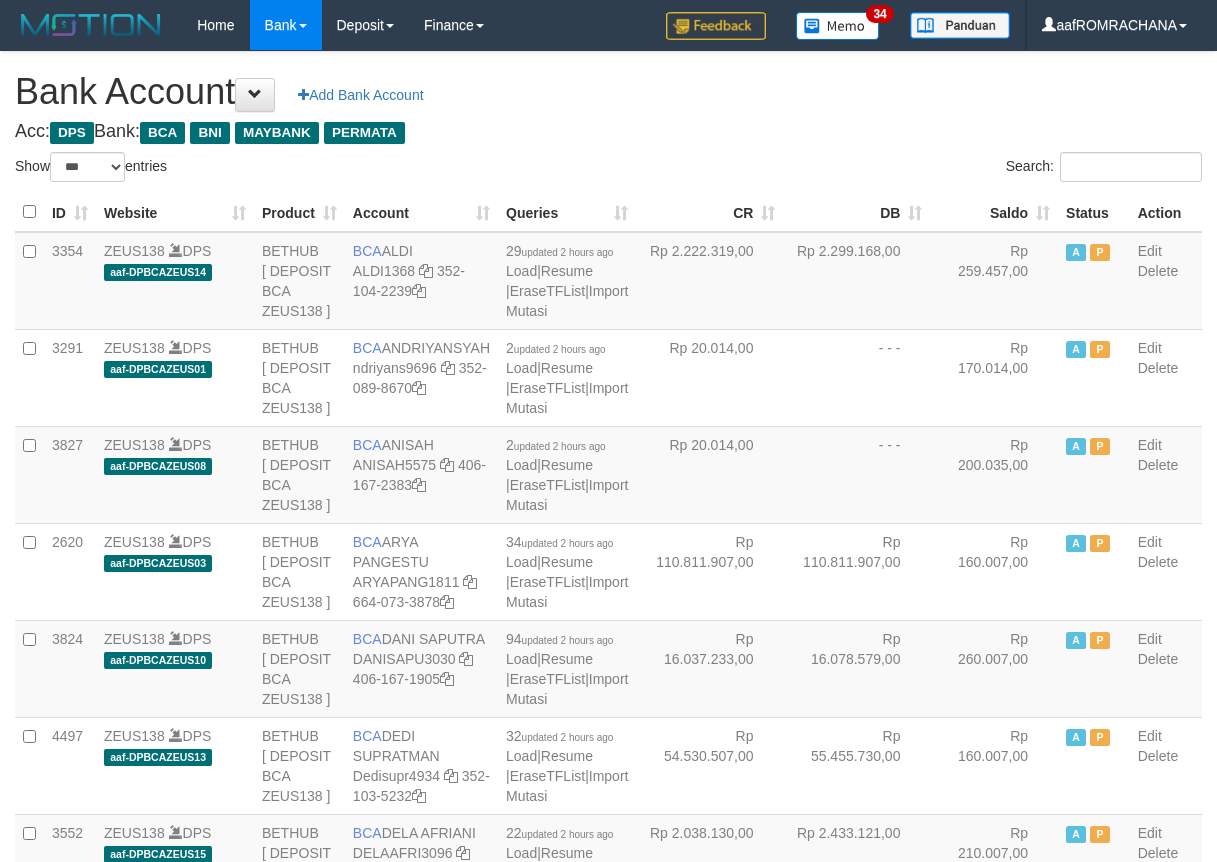 scroll, scrollTop: 0, scrollLeft: 0, axis: both 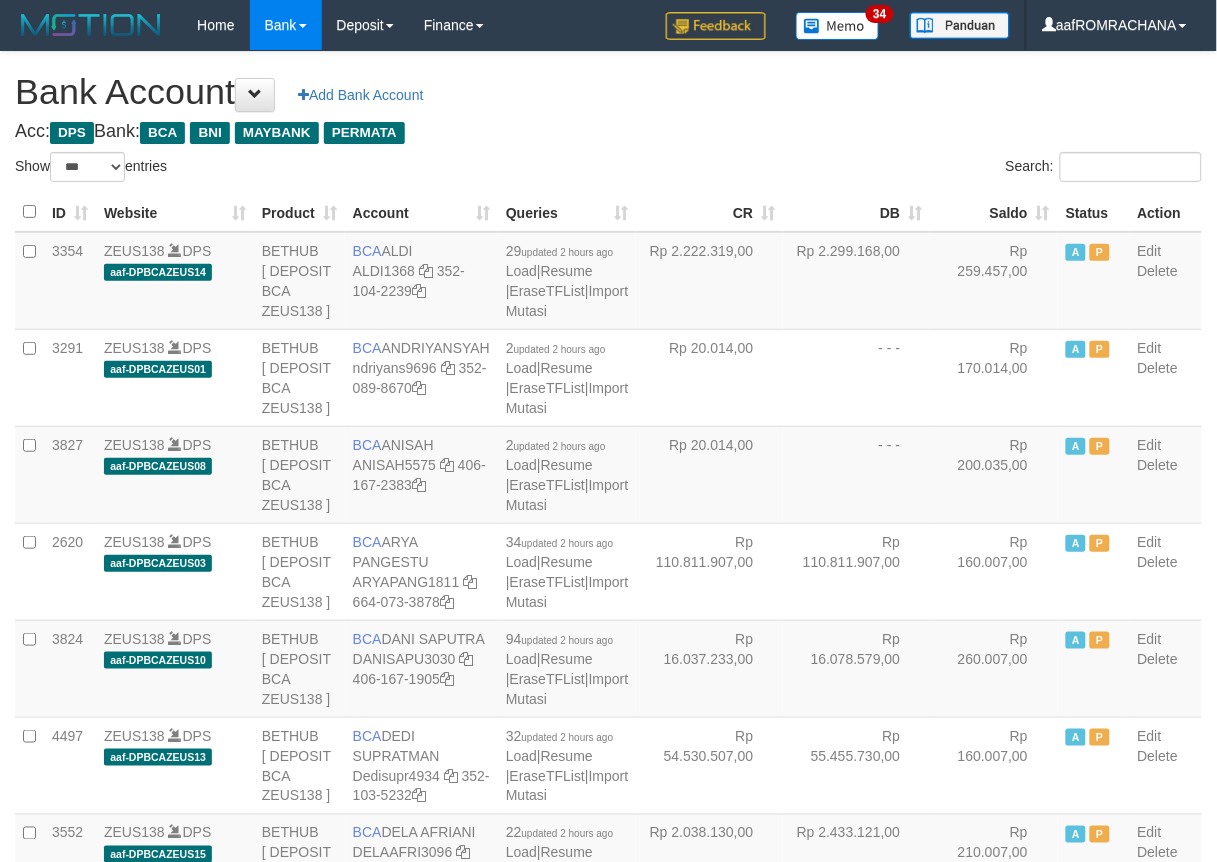 click on "Saldo" at bounding box center [994, 212] 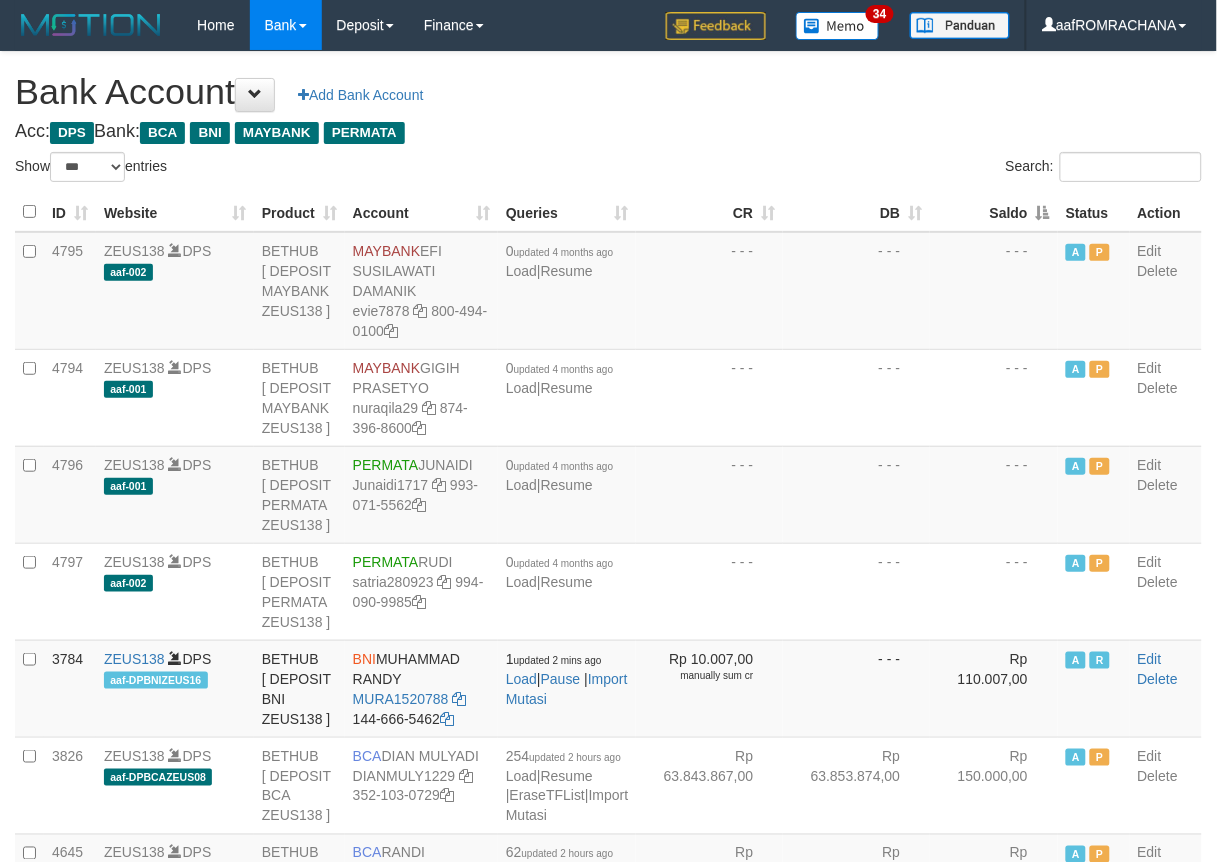click on "Saldo" at bounding box center (994, 212) 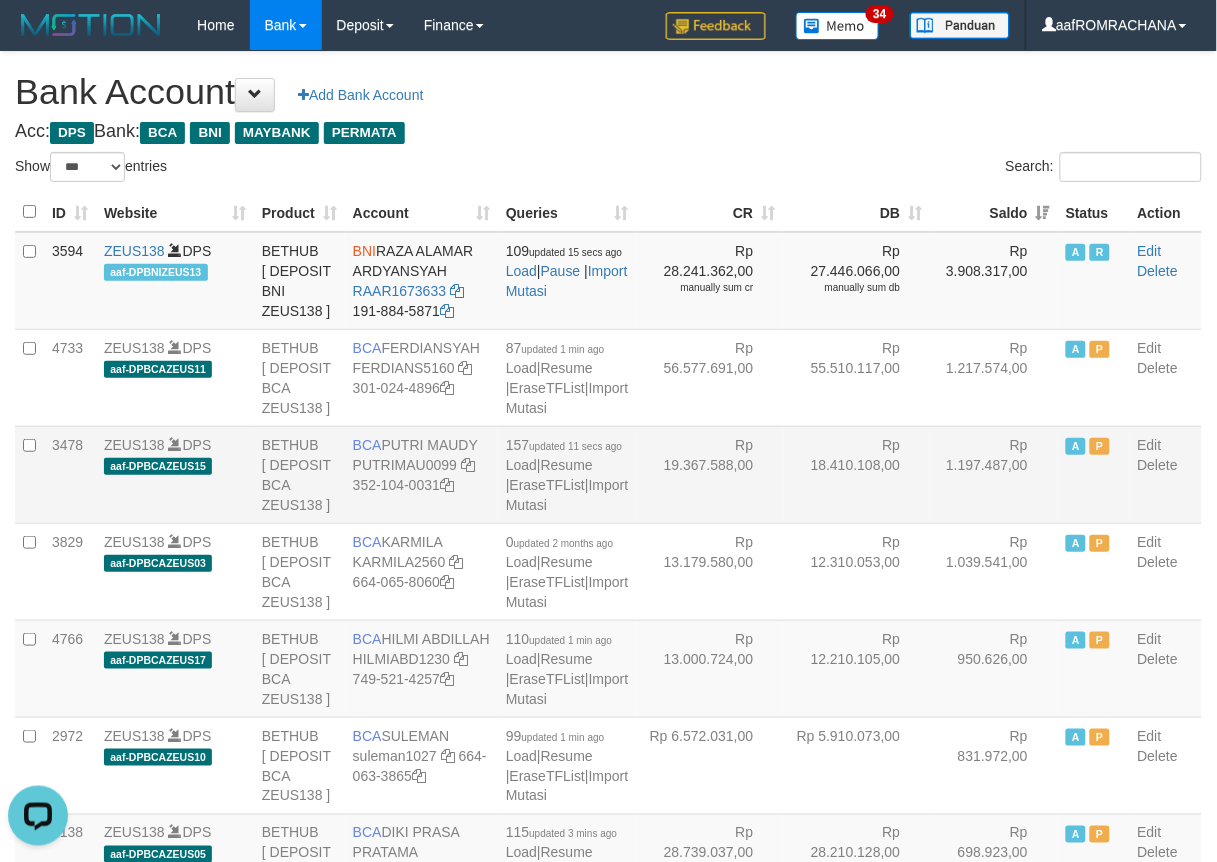 scroll, scrollTop: 0, scrollLeft: 0, axis: both 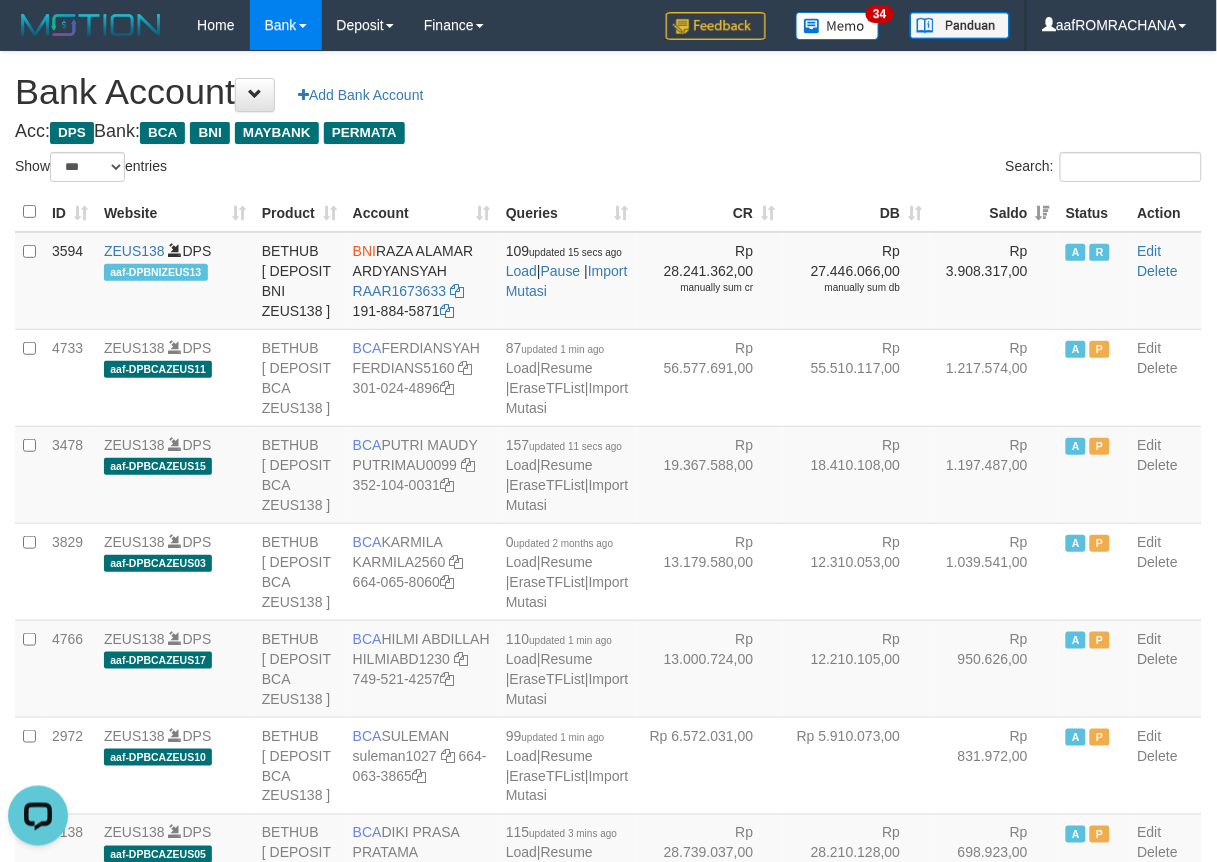 click on "Bank Account
Add Bank Account" at bounding box center [608, 92] 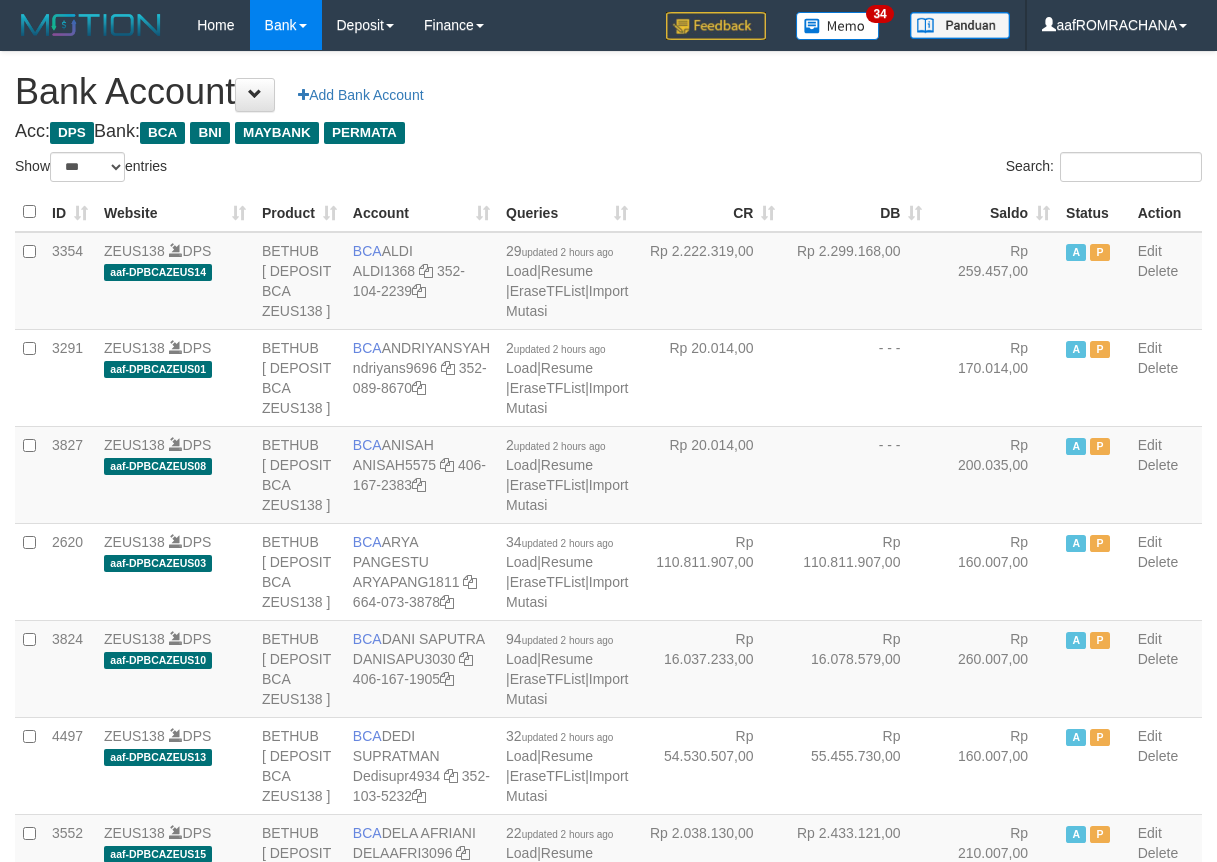 select on "***" 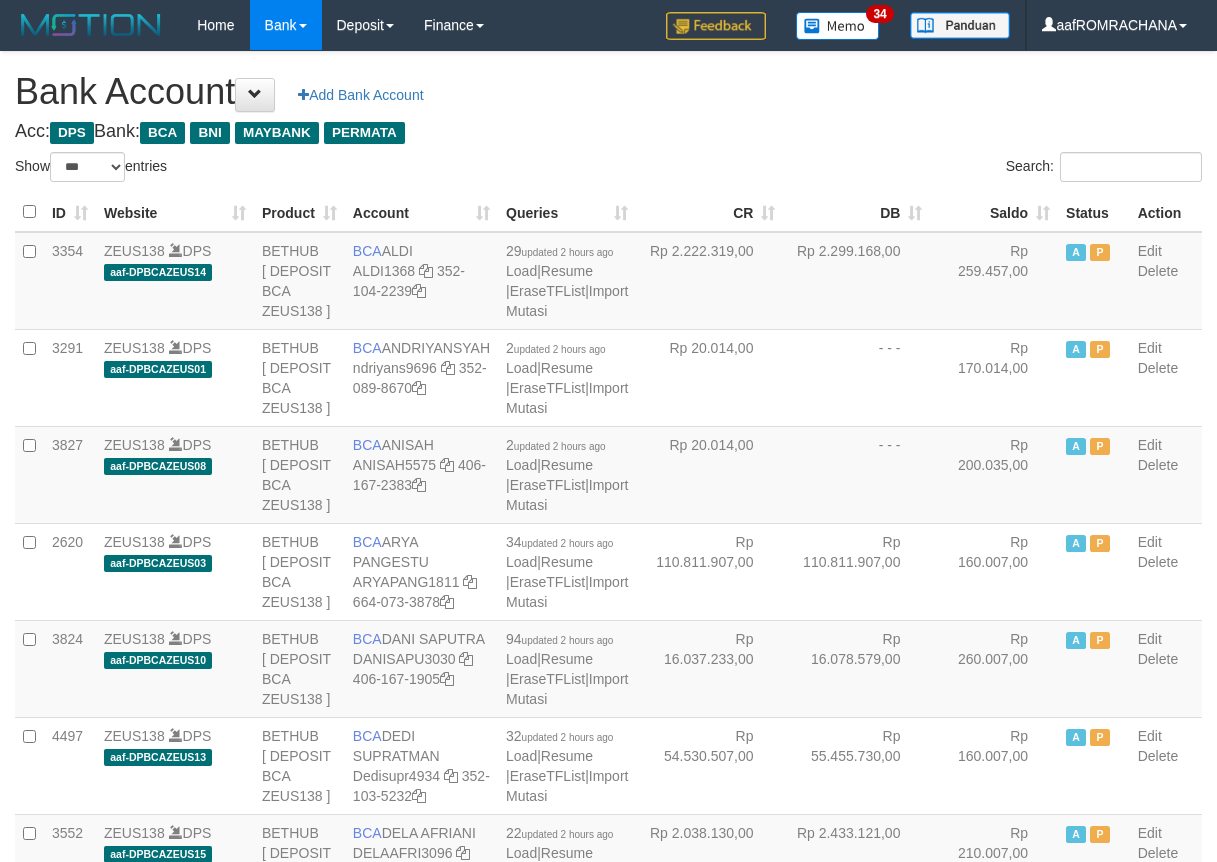 scroll, scrollTop: 0, scrollLeft: 0, axis: both 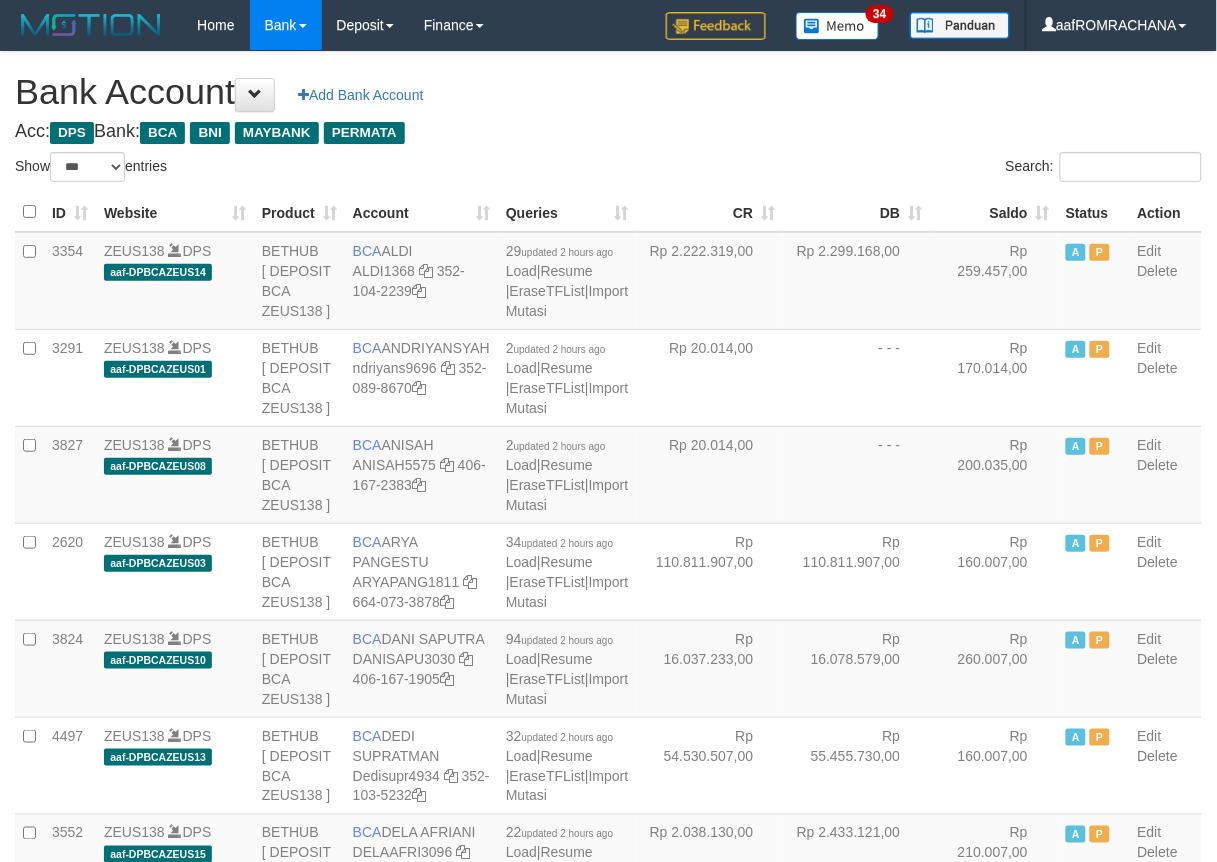 click on "Saldo" at bounding box center [994, 212] 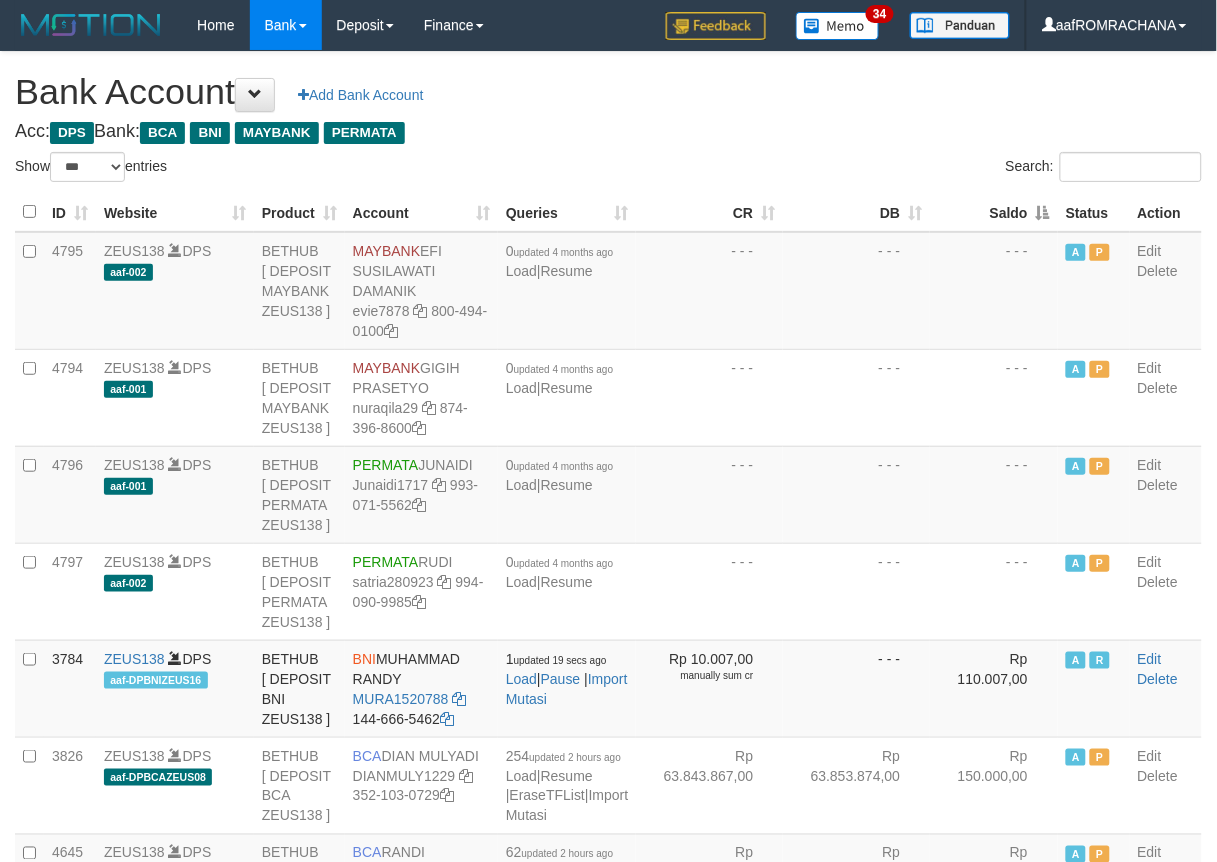 click on "Saldo" at bounding box center (994, 212) 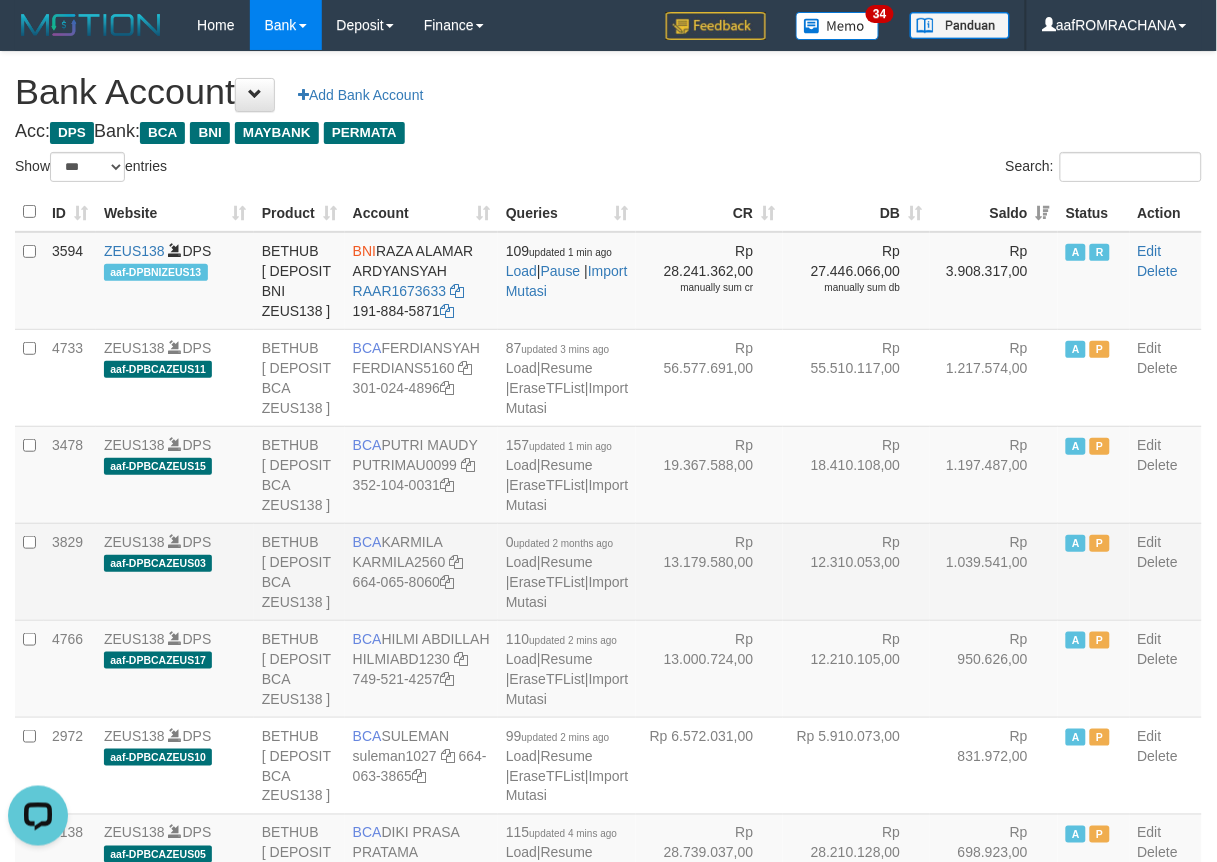 scroll, scrollTop: 0, scrollLeft: 0, axis: both 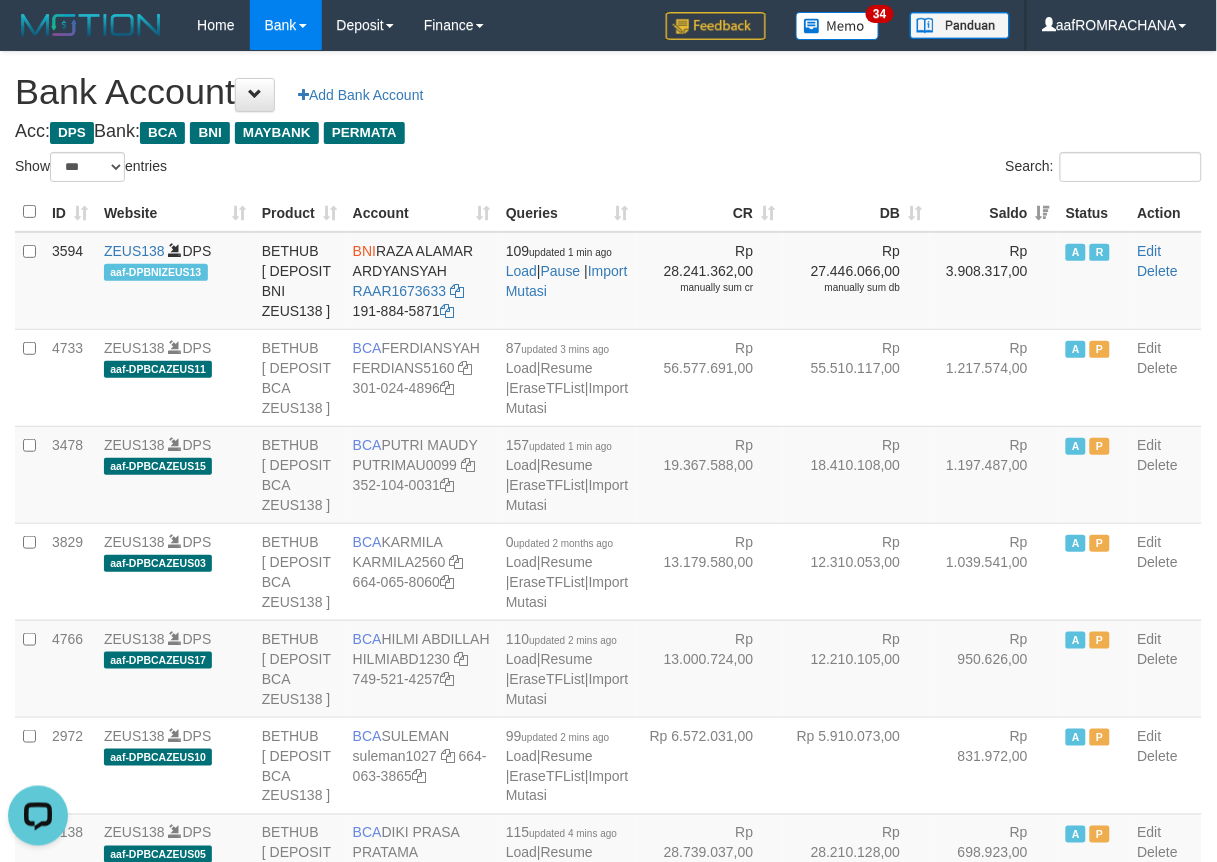 click on "Acc: 										 DPS
Bank:   BCA   BNI   MAYBANK   PERMATA" at bounding box center [608, 132] 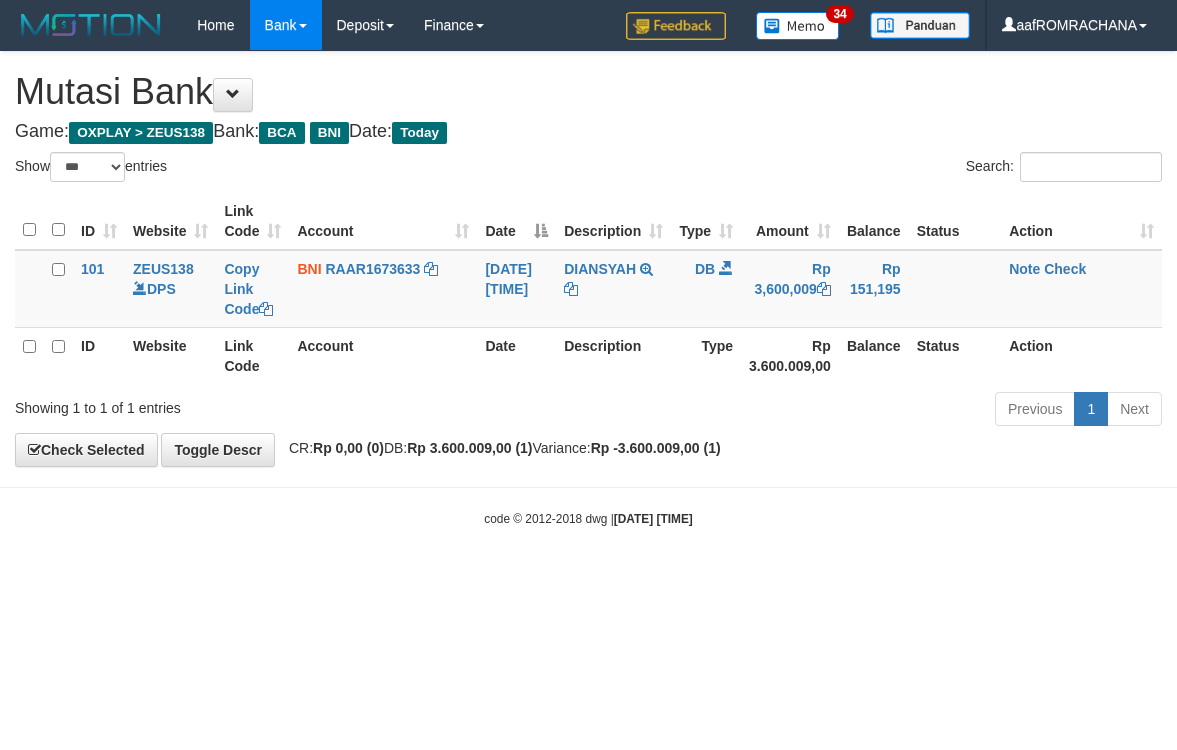 select on "***" 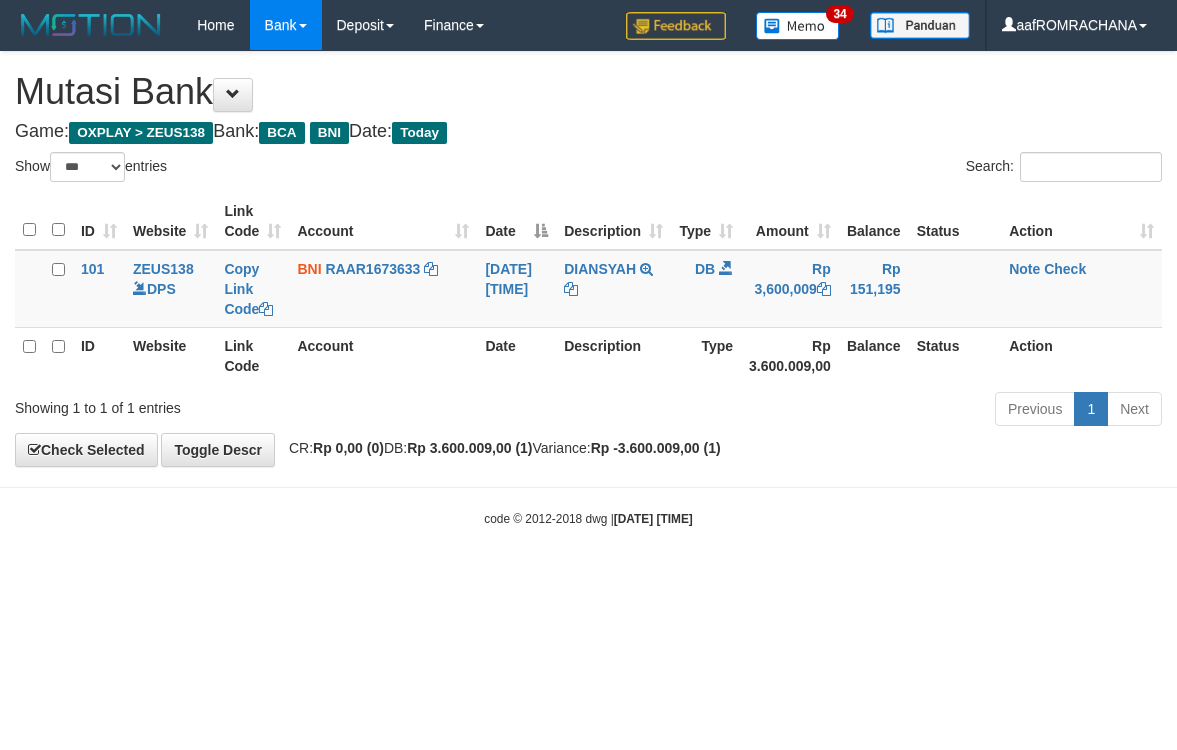 scroll, scrollTop: 0, scrollLeft: 0, axis: both 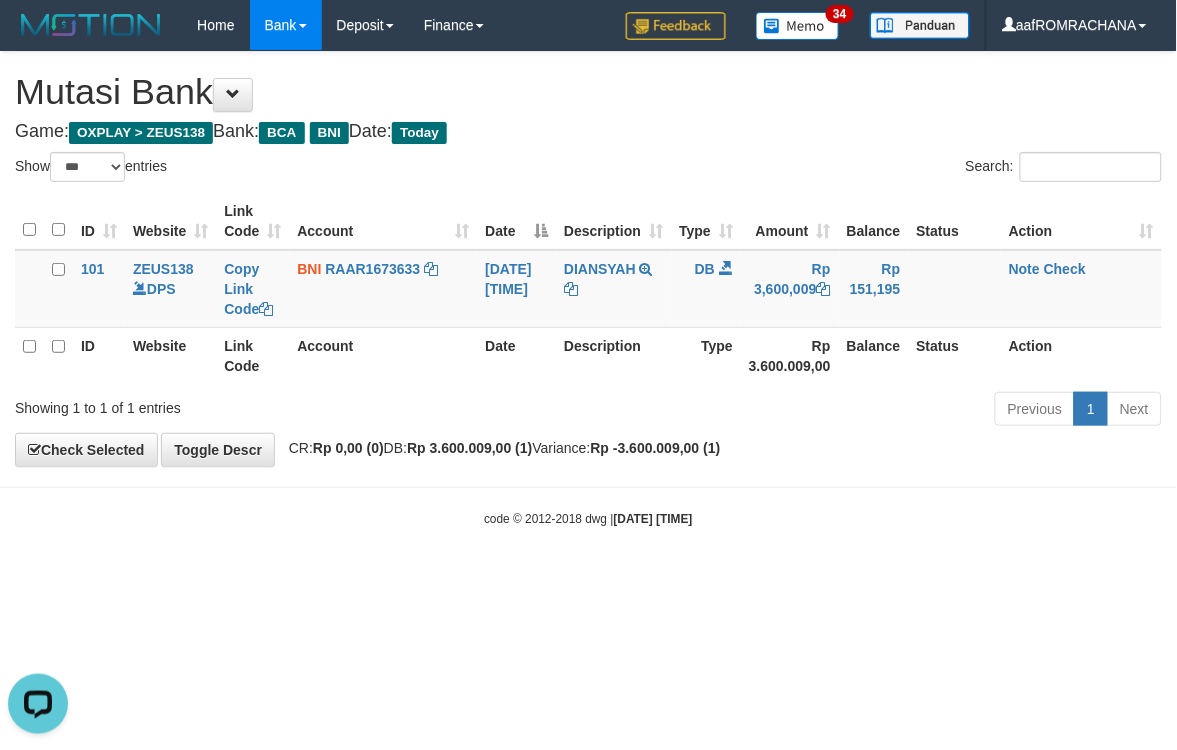 click on "Toggle navigation
Home
Bank
Account List
Load
By Website
Group
[OXPLAY]													ZEUS138
By Load Group (DPS)" at bounding box center [588, 289] 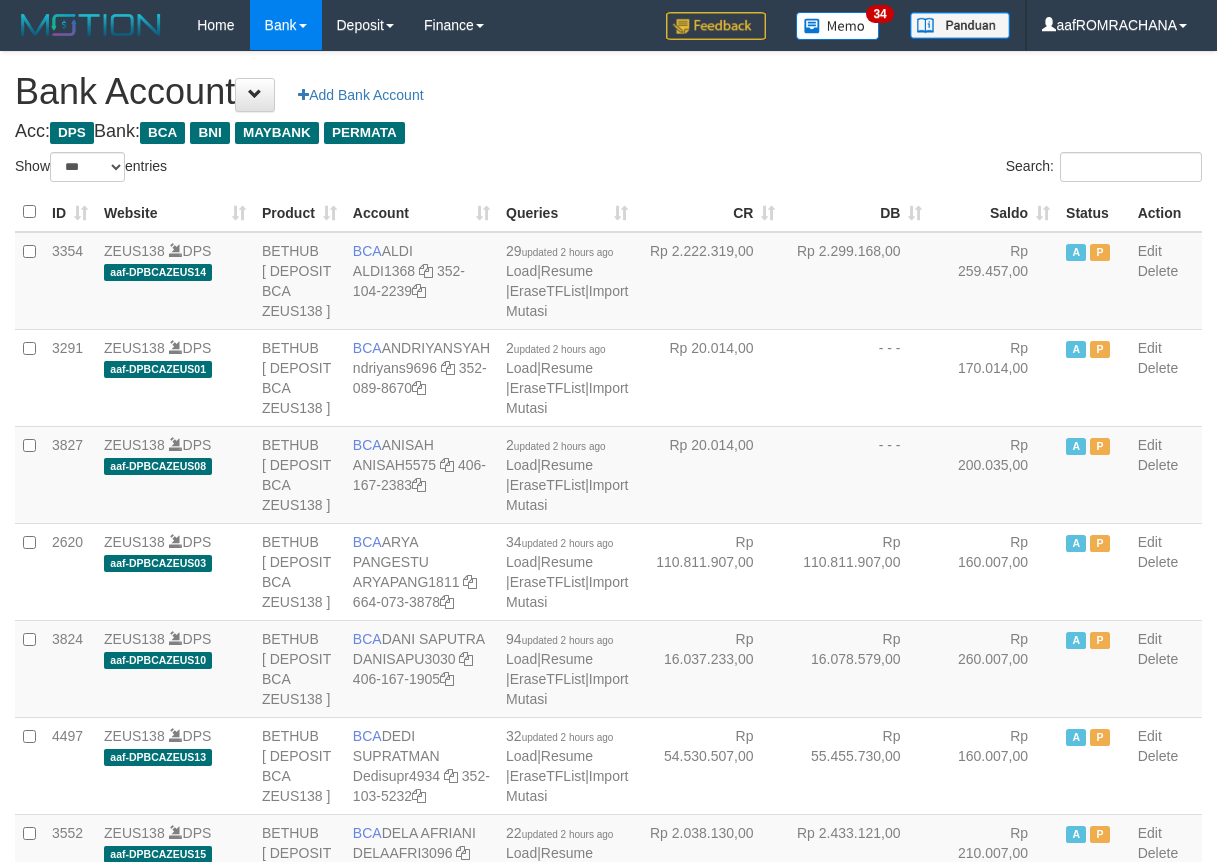 select on "***" 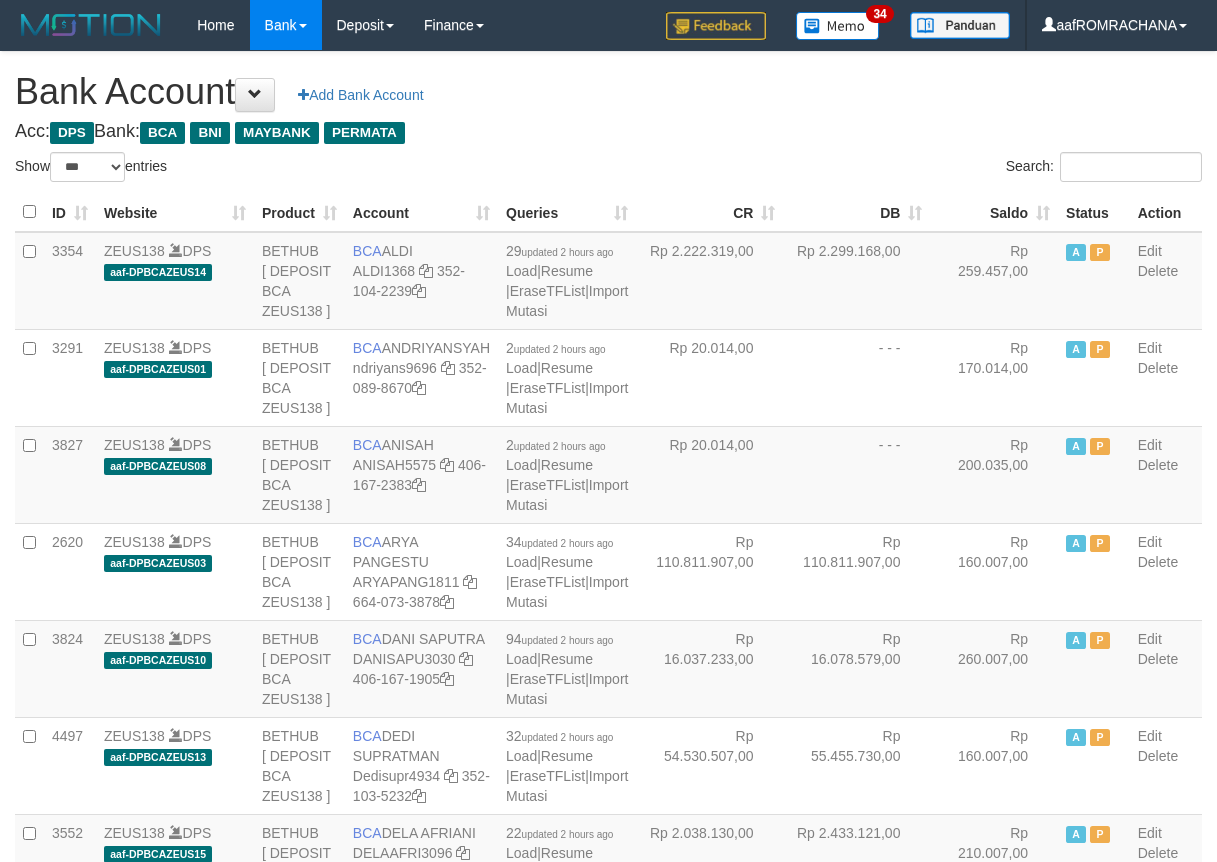 click on "Saldo" at bounding box center (994, 212) 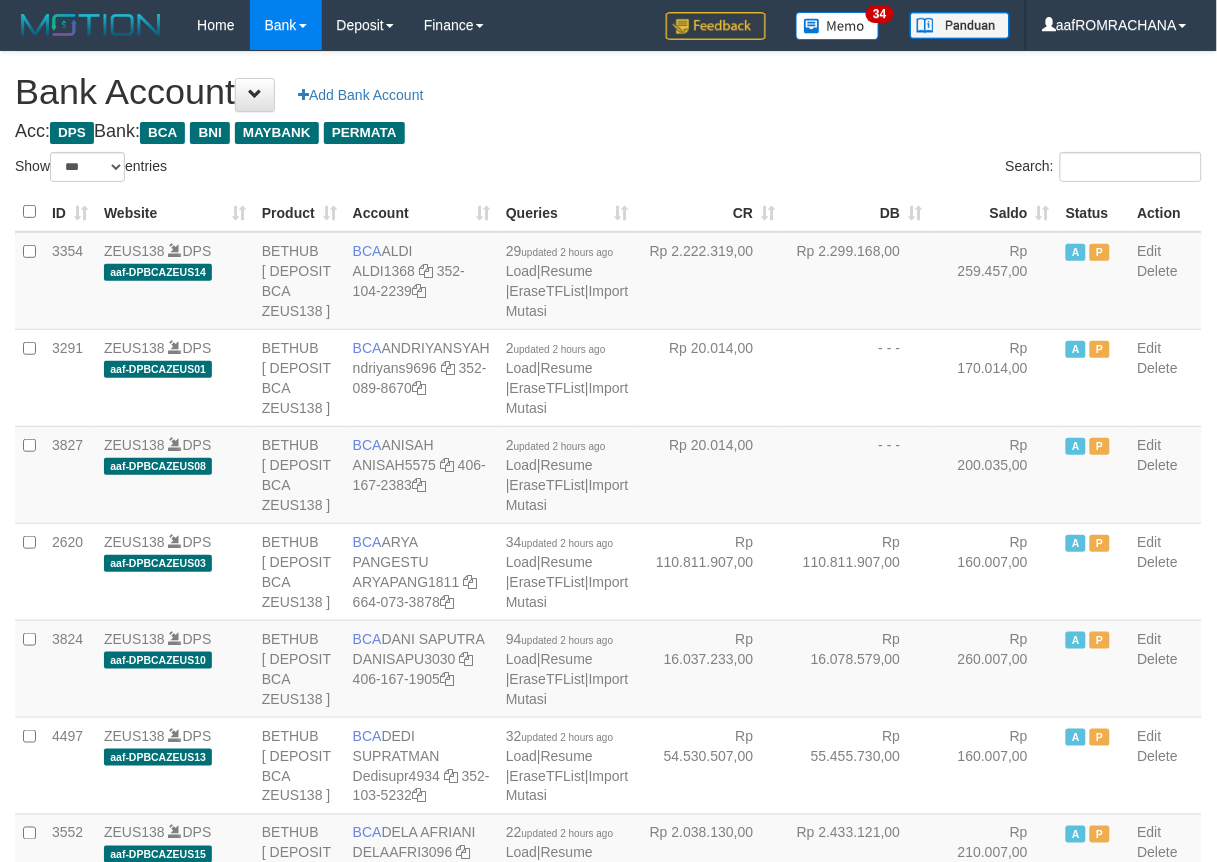 click on "Saldo" at bounding box center (994, 212) 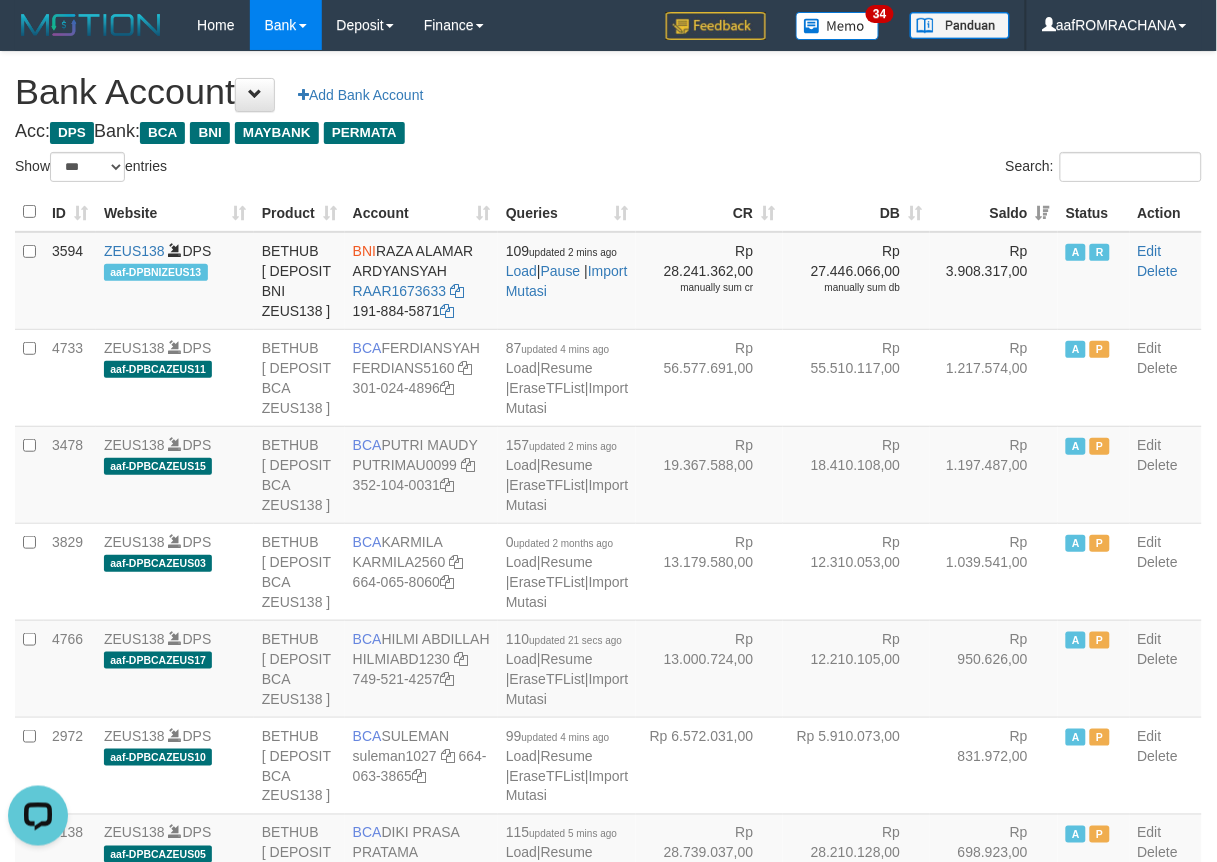 scroll, scrollTop: 0, scrollLeft: 0, axis: both 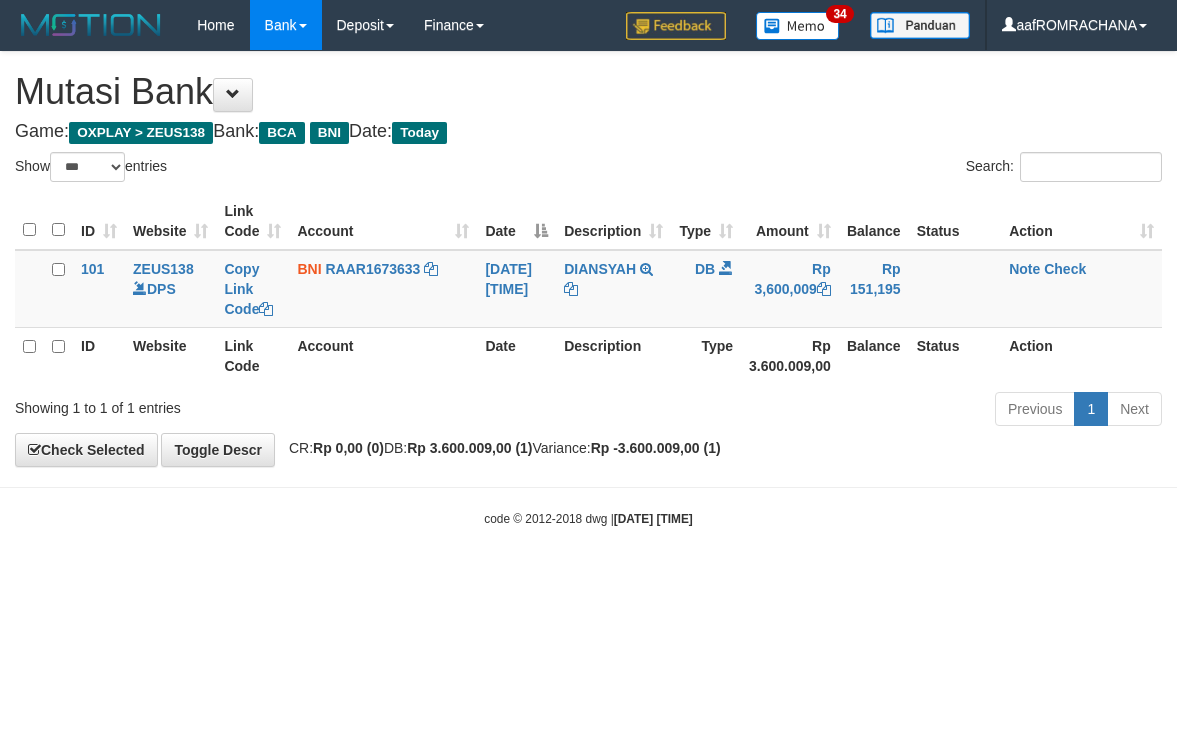 select on "***" 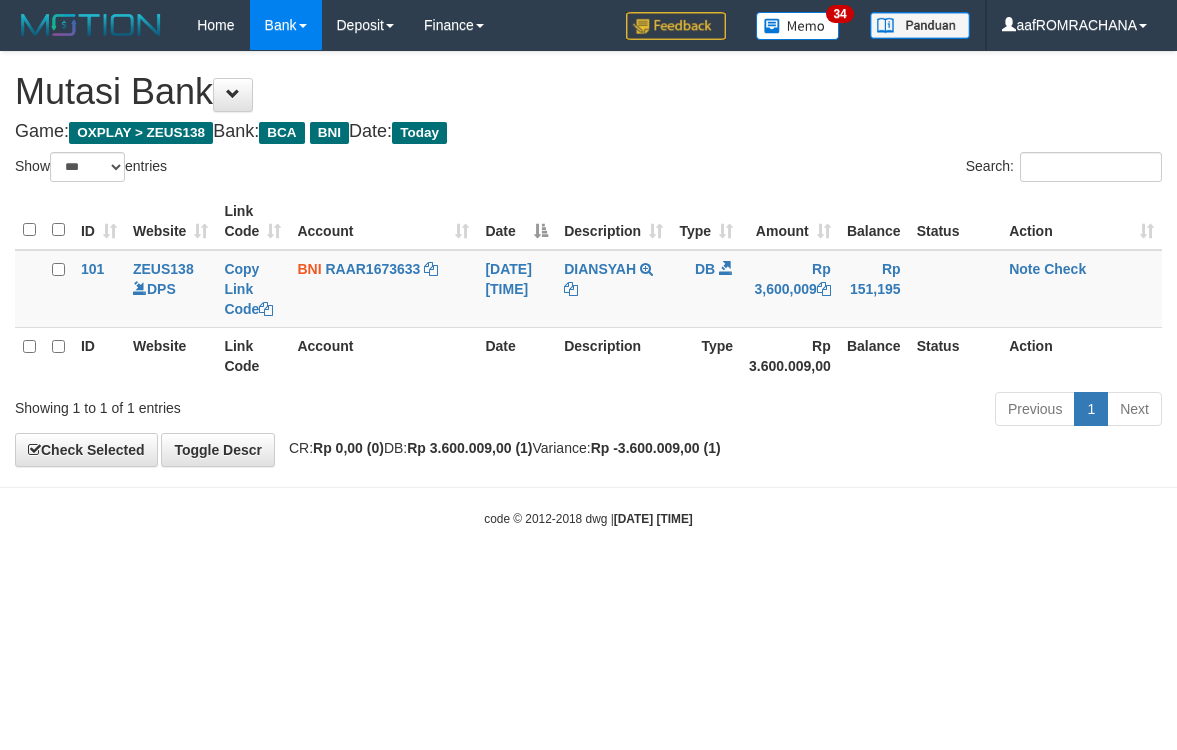 scroll, scrollTop: 0, scrollLeft: 0, axis: both 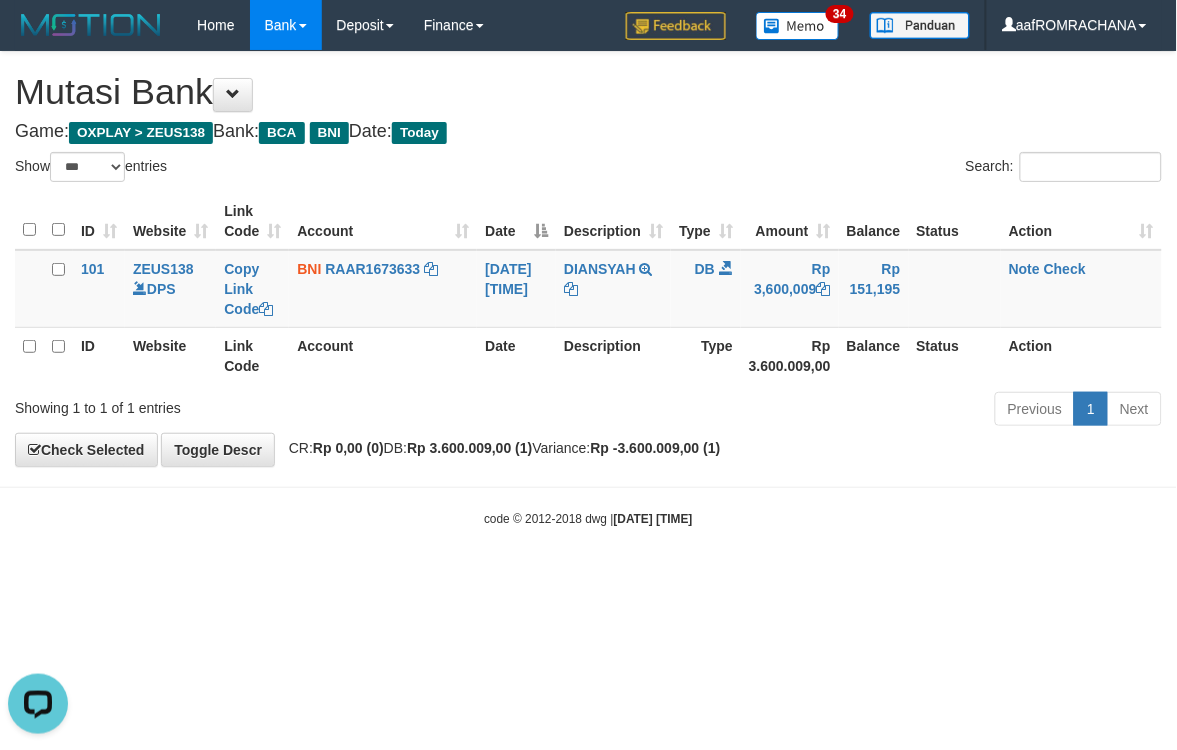 click on "Toggle navigation
Home
Bank
Account List
Load
By Website
Group
[OXPLAY]													ZEUS138
By Load Group (DPS)" at bounding box center [588, 289] 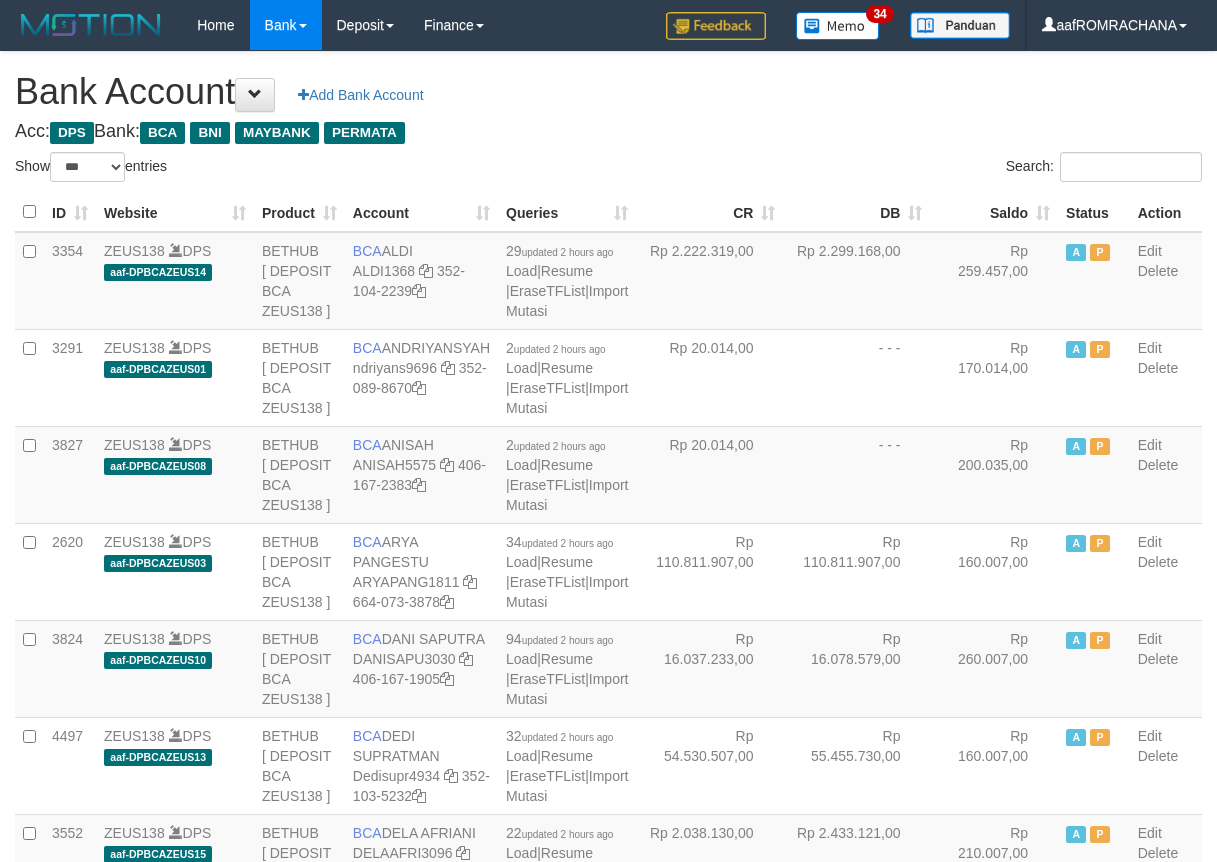 select on "***" 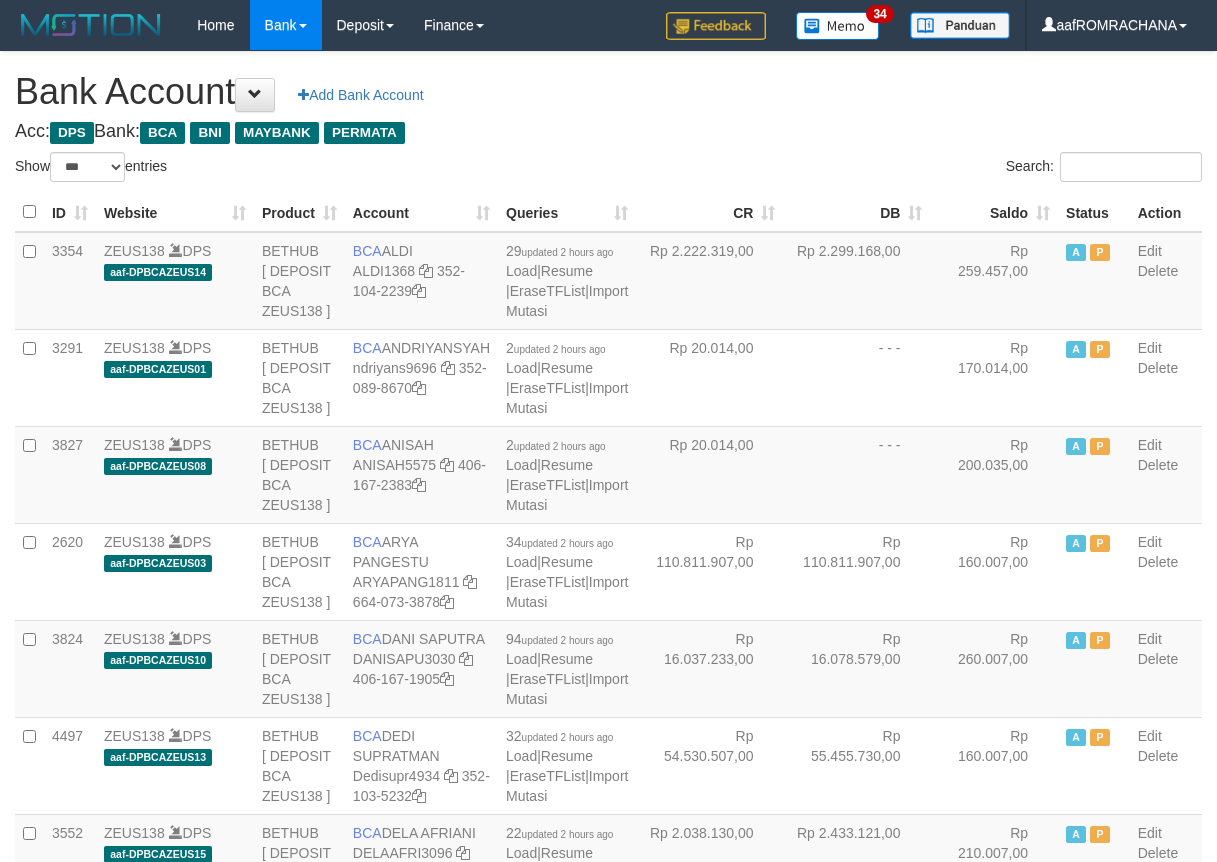 scroll, scrollTop: 0, scrollLeft: 0, axis: both 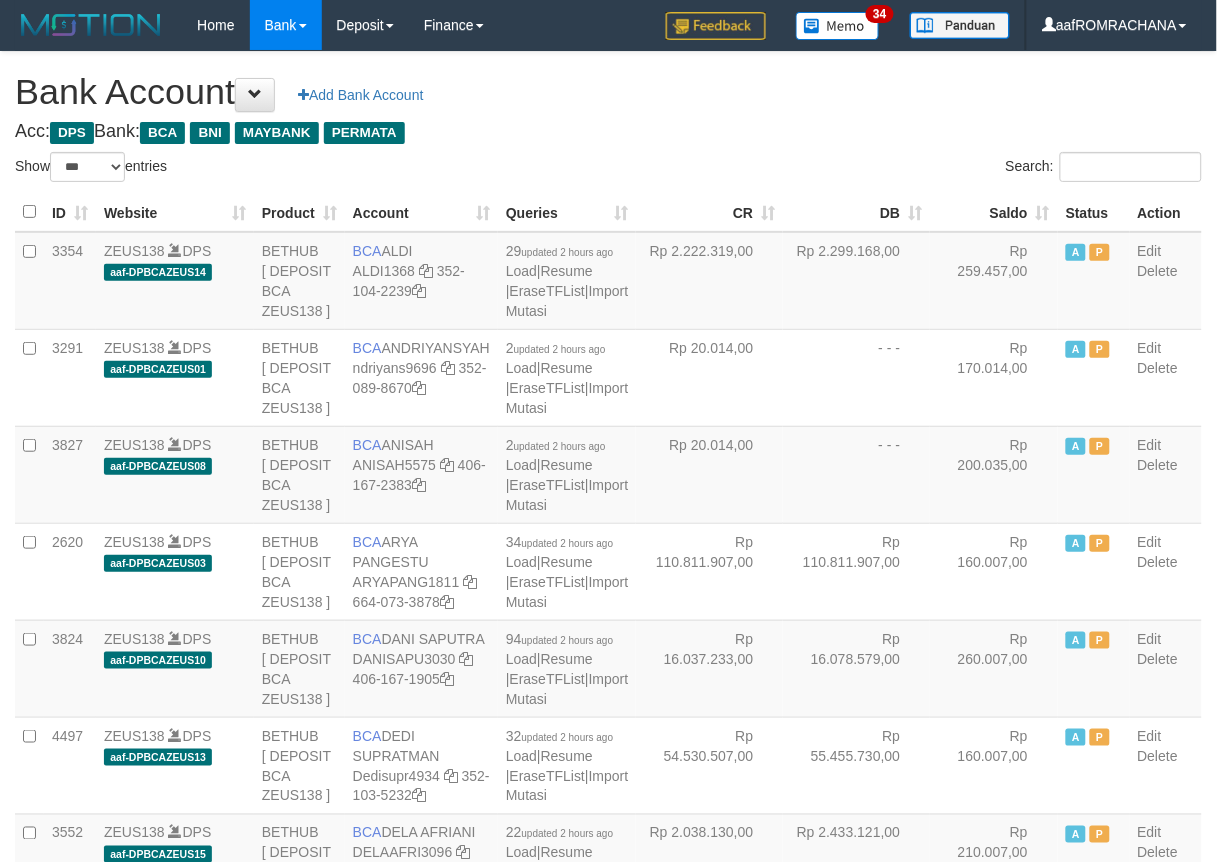 click on "Saldo" at bounding box center (994, 212) 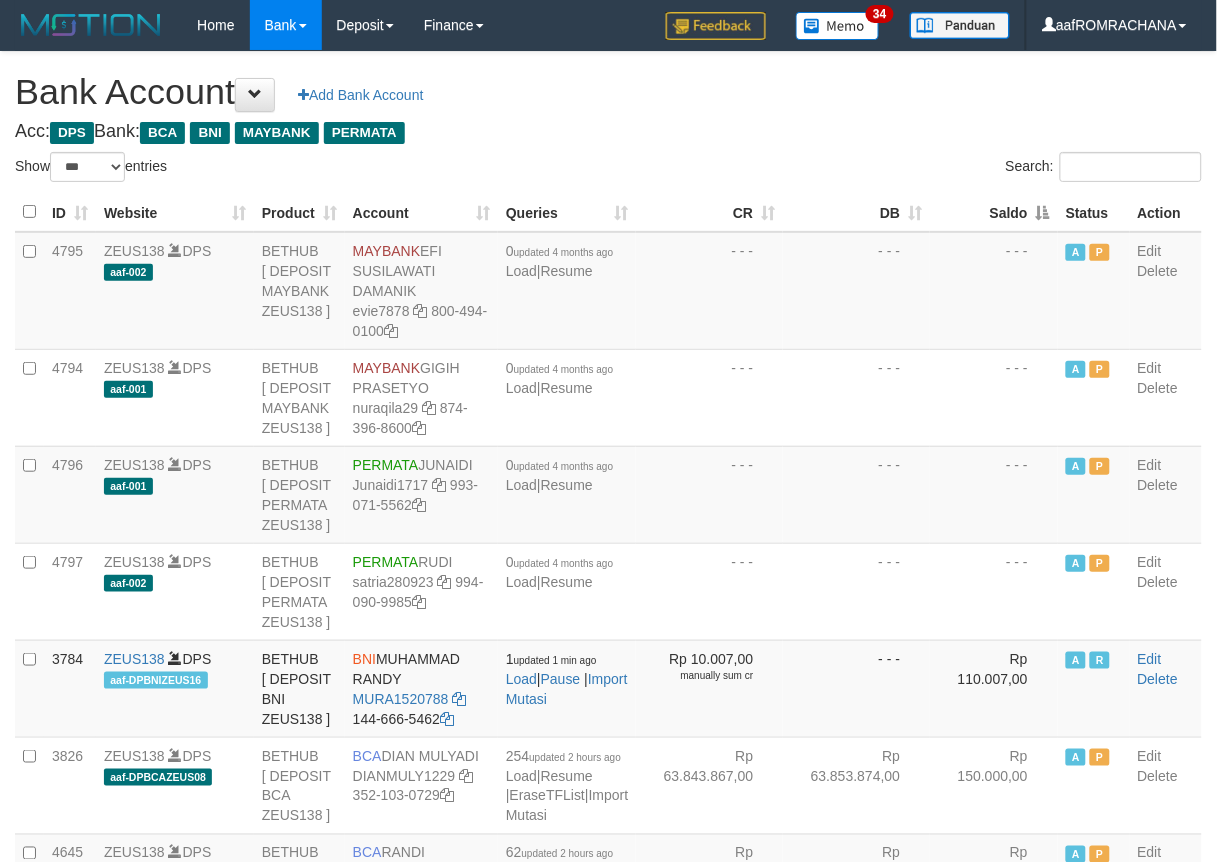 drag, startPoint x: 946, startPoint y: 204, endPoint x: 951, endPoint y: 272, distance: 68.18358 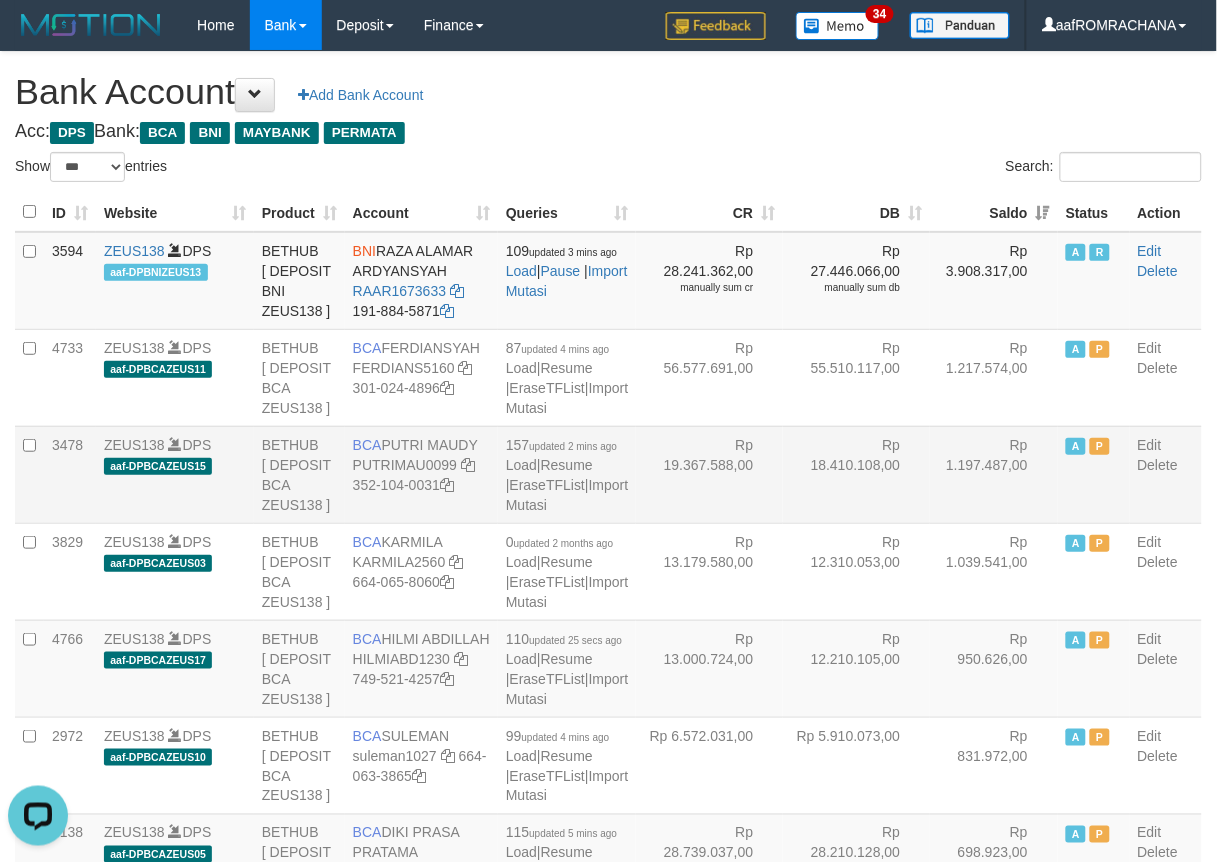 scroll, scrollTop: 0, scrollLeft: 0, axis: both 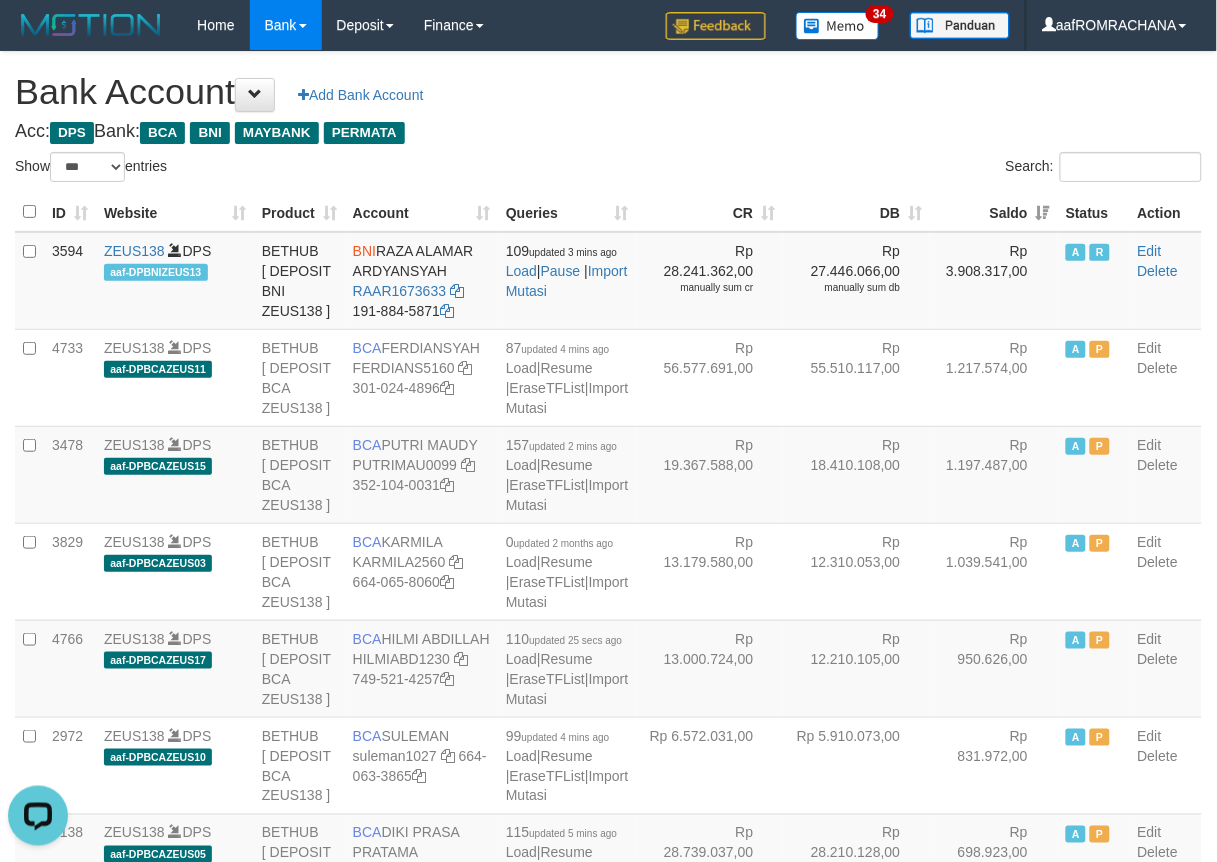 click on "Acc: 										 DPS
Bank:   BCA   BNI   MAYBANK   PERMATA" at bounding box center (608, 132) 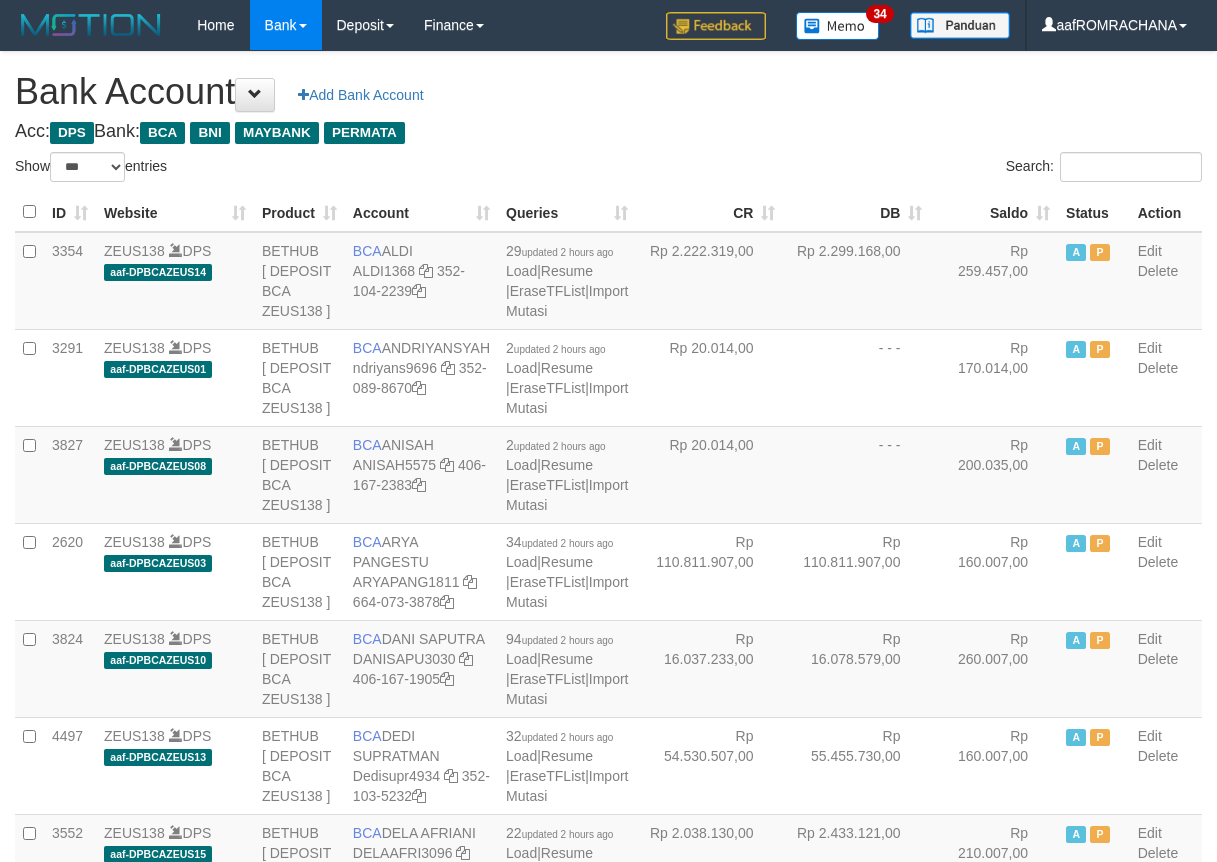 select on "***" 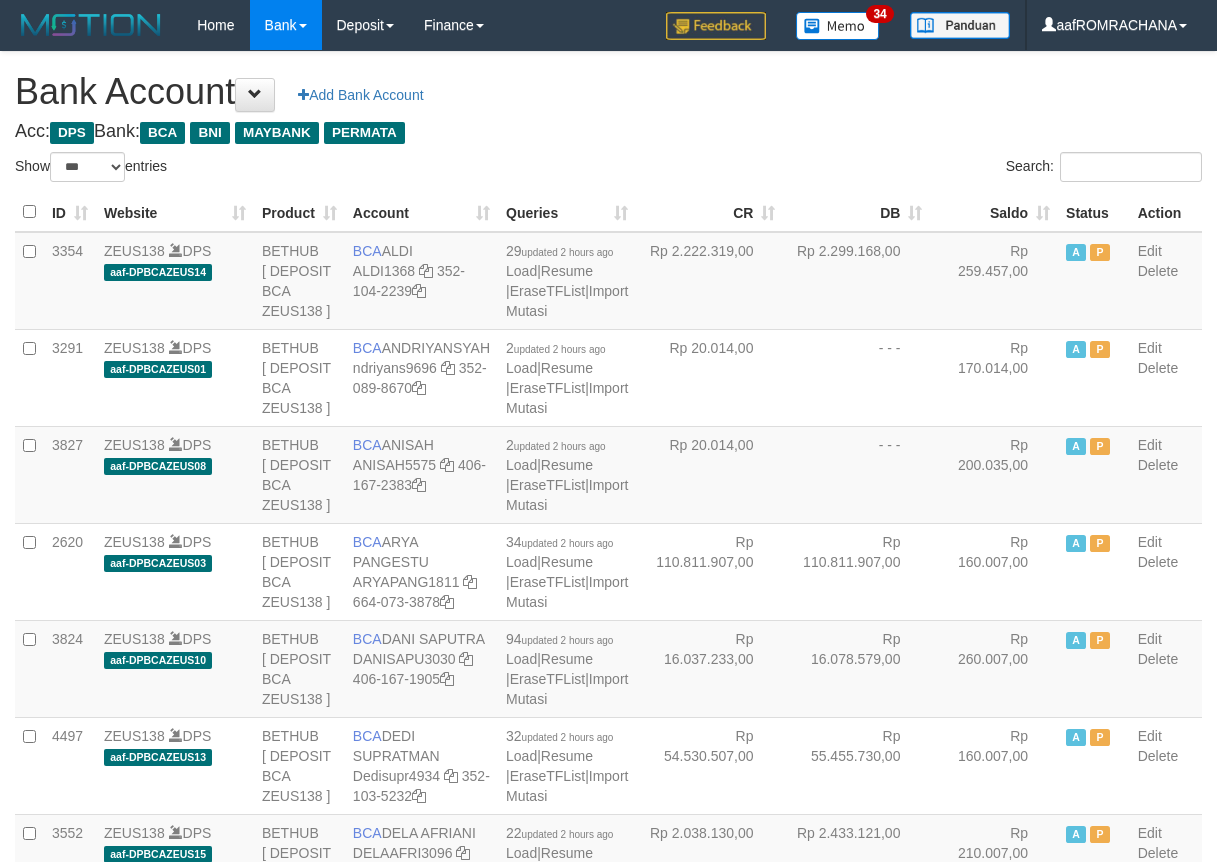 scroll, scrollTop: 0, scrollLeft: 0, axis: both 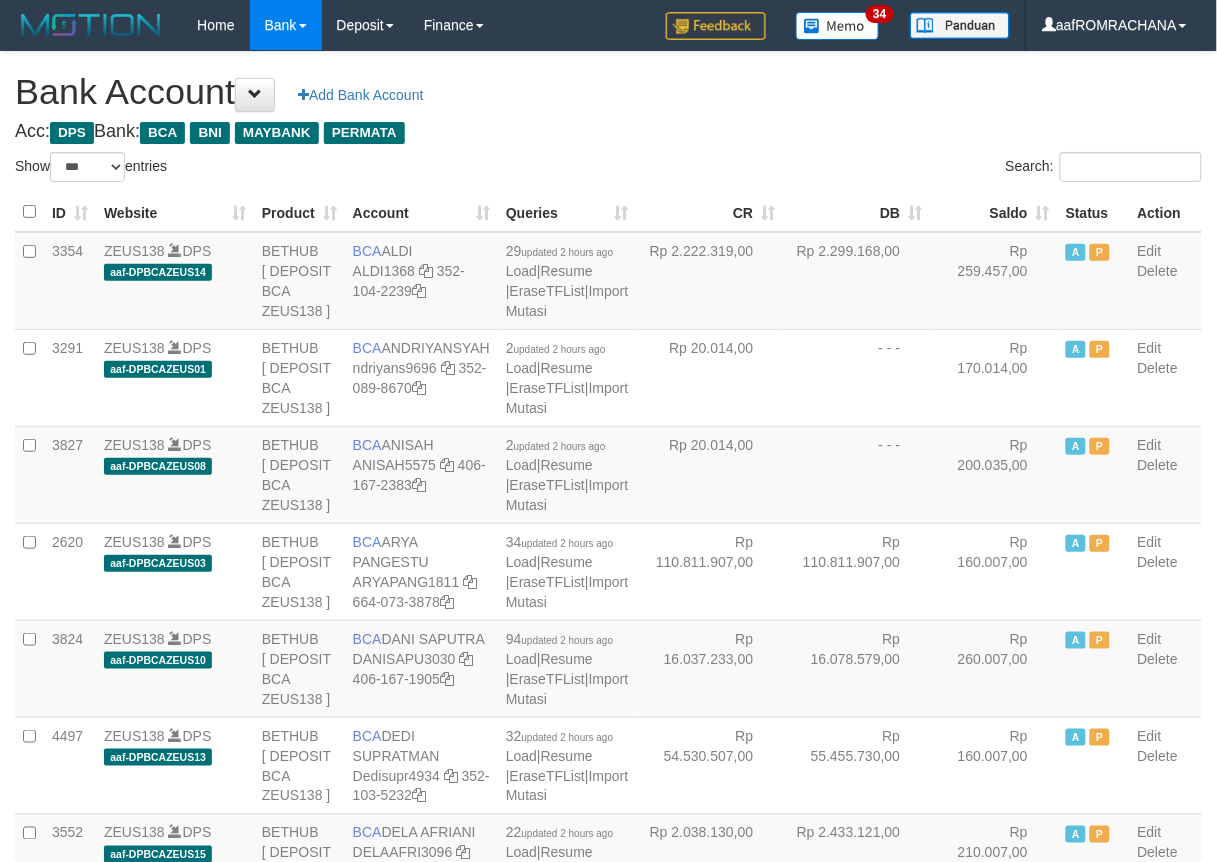 click on "Saldo" at bounding box center (994, 212) 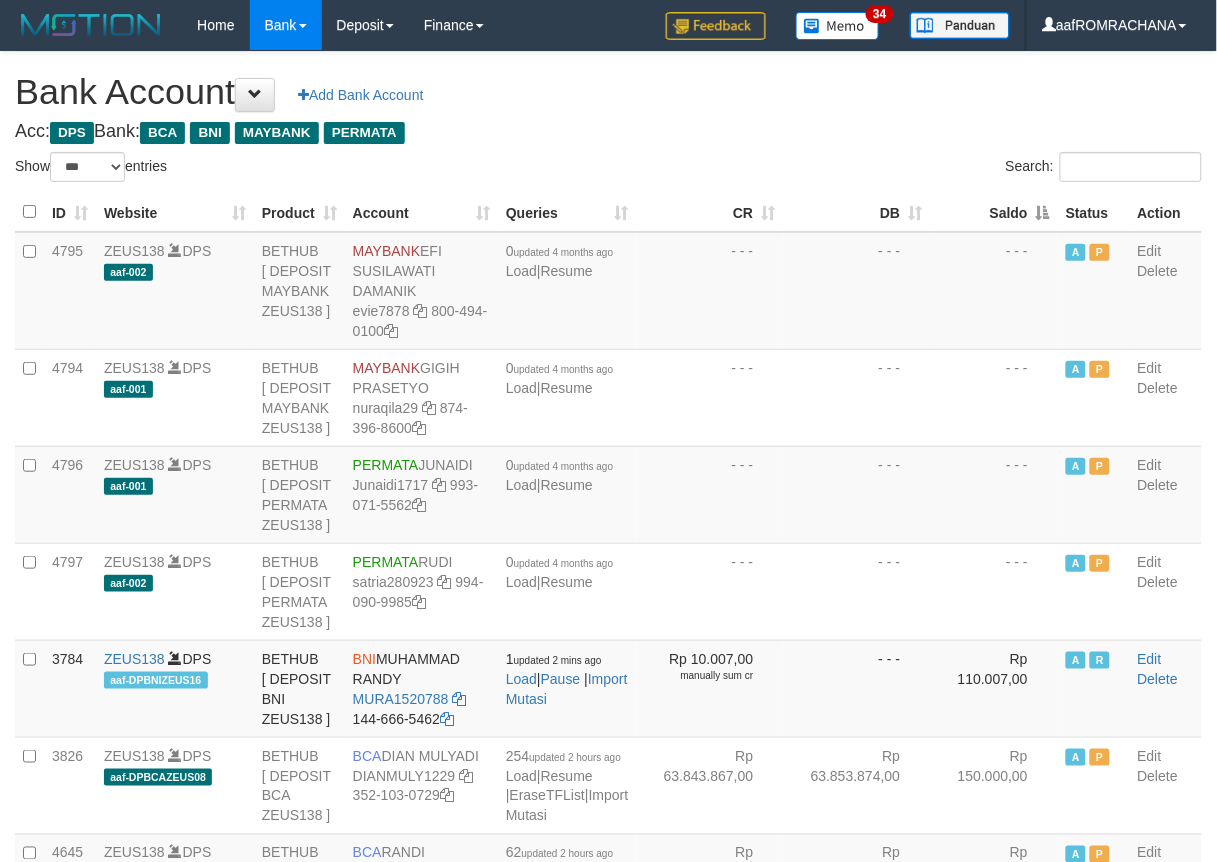 click on "Saldo" at bounding box center [994, 212] 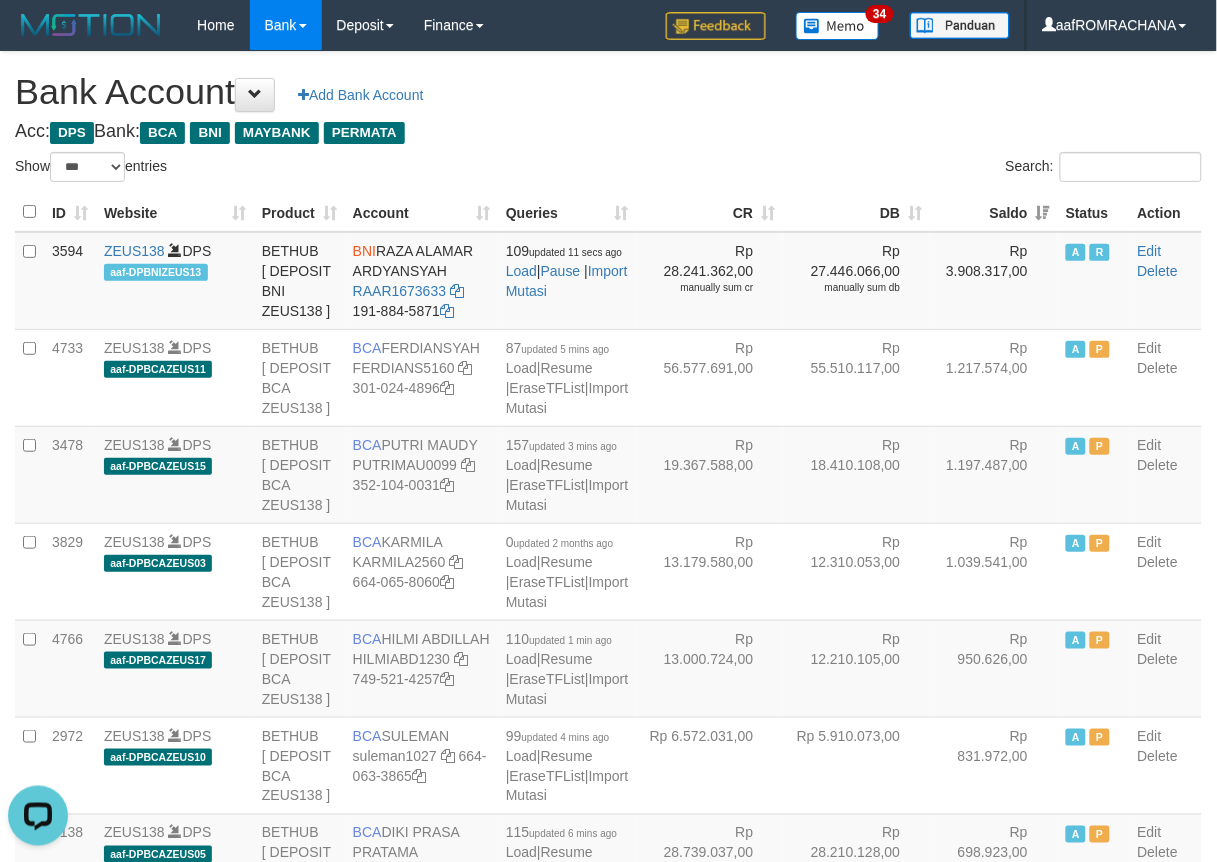 scroll, scrollTop: 0, scrollLeft: 0, axis: both 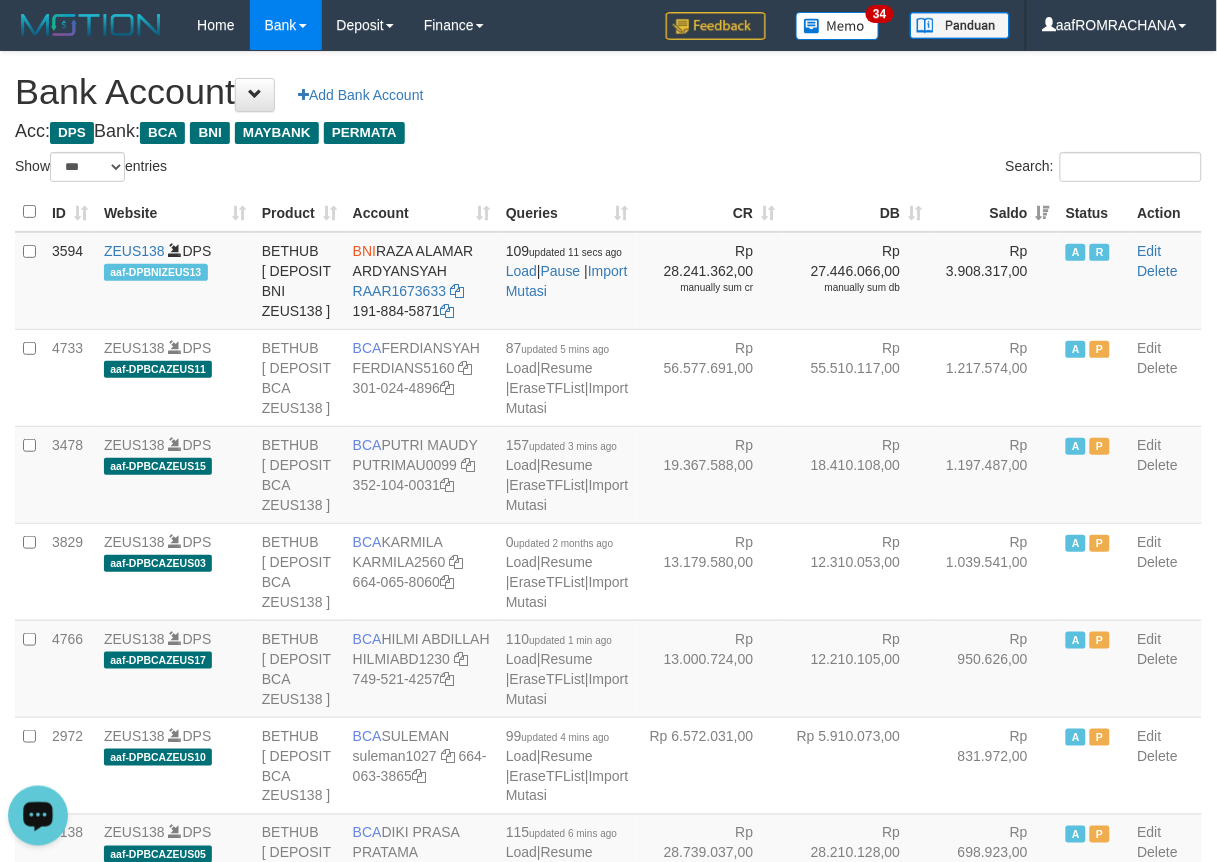 click on "Bank Account
Add Bank Account" at bounding box center [608, 92] 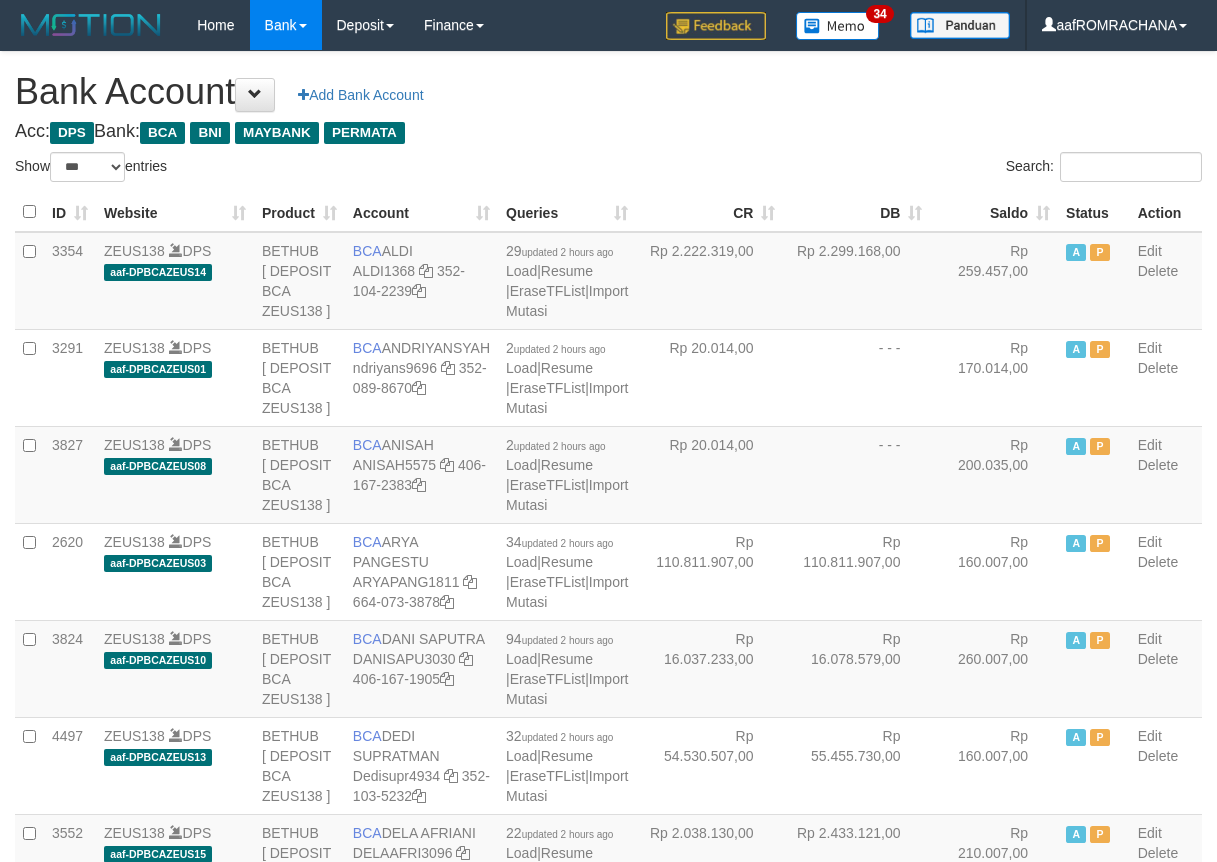 select on "***" 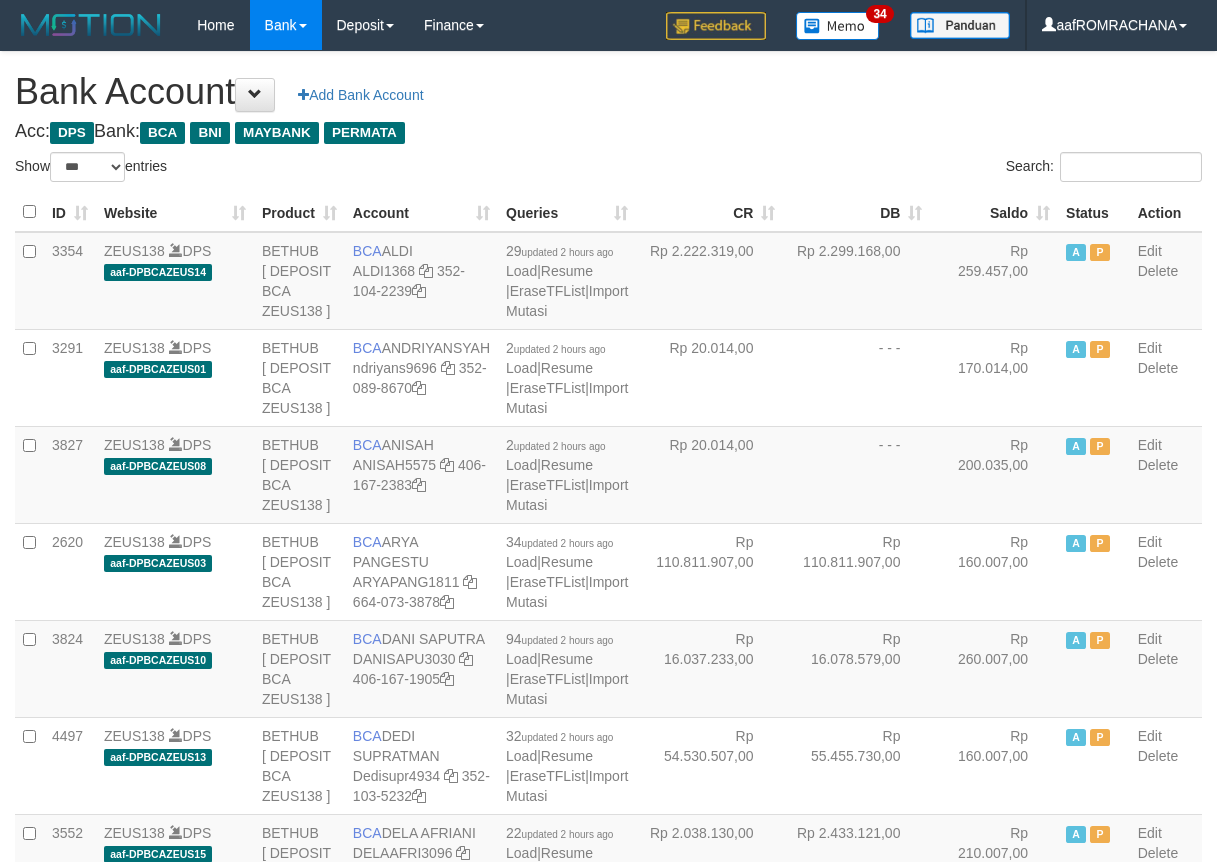 scroll, scrollTop: 0, scrollLeft: 0, axis: both 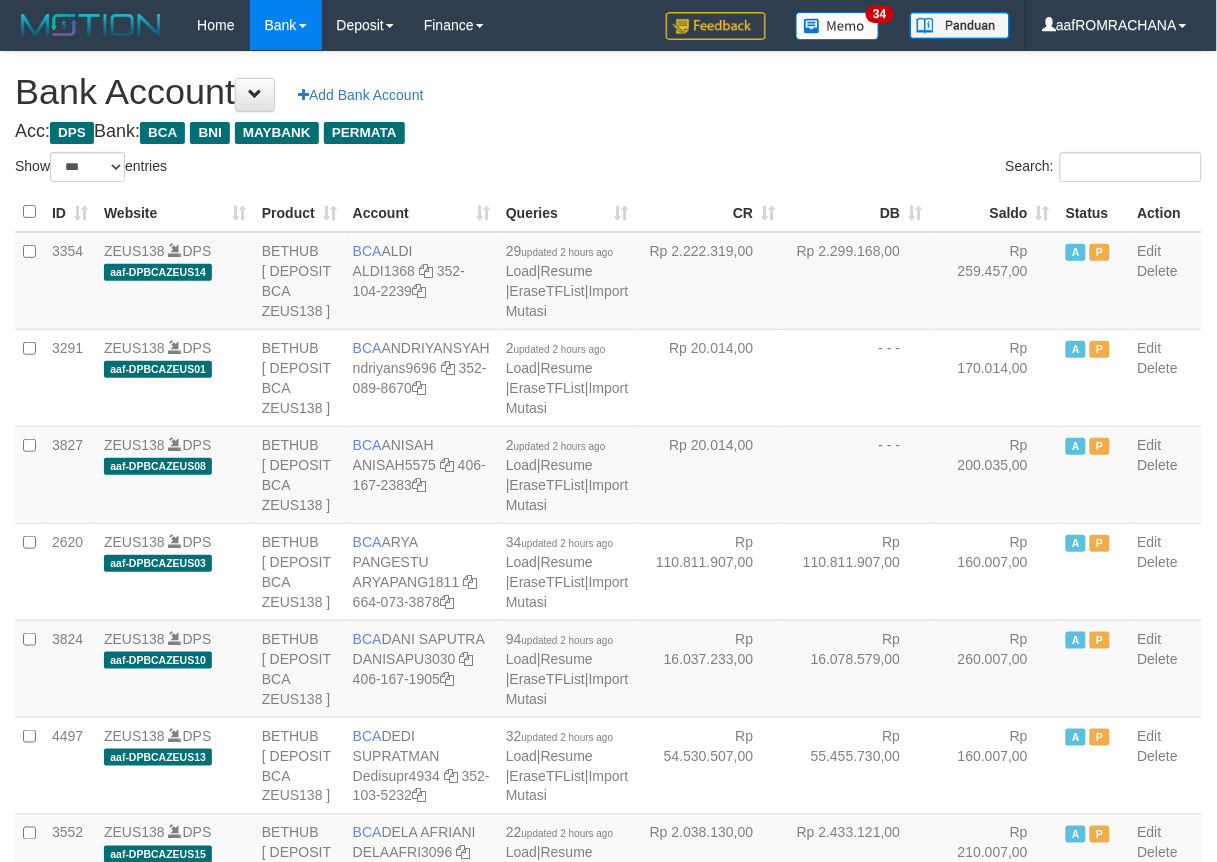 click on "Saldo" at bounding box center [994, 212] 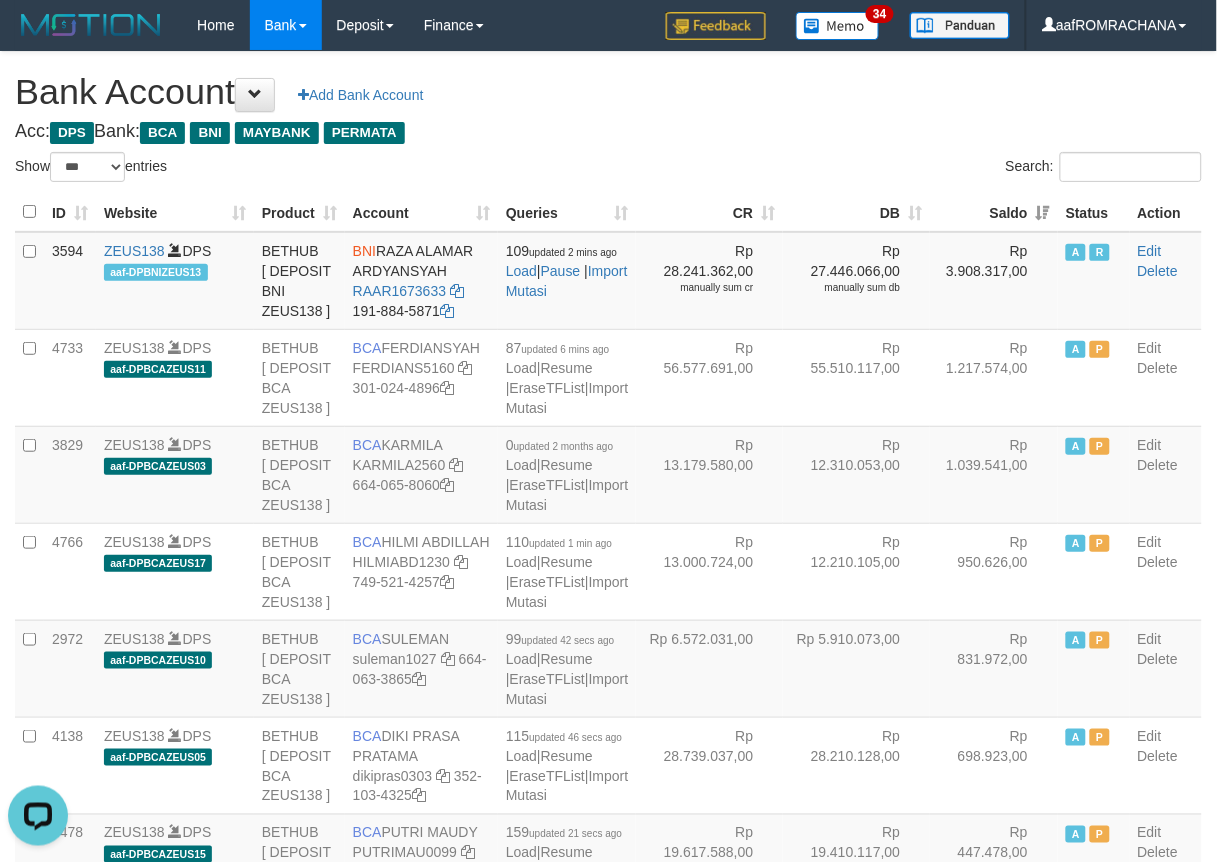 scroll, scrollTop: 0, scrollLeft: 0, axis: both 